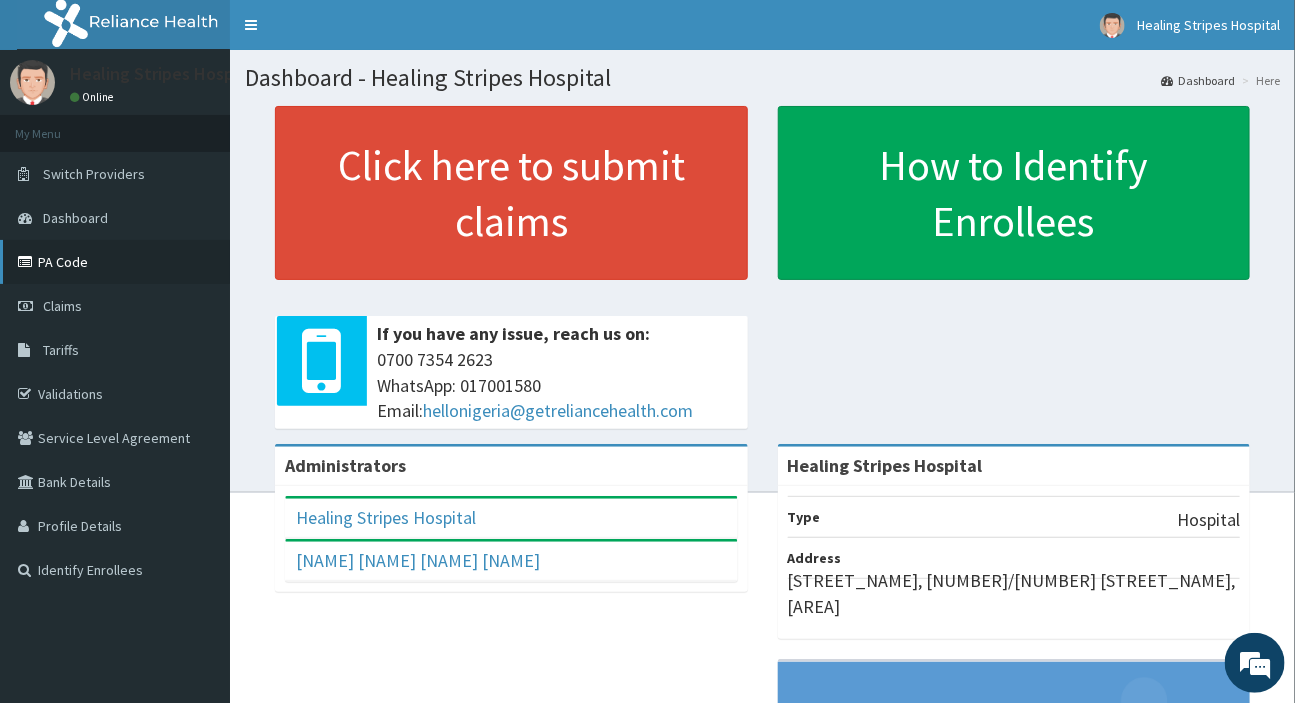 scroll, scrollTop: 0, scrollLeft: 0, axis: both 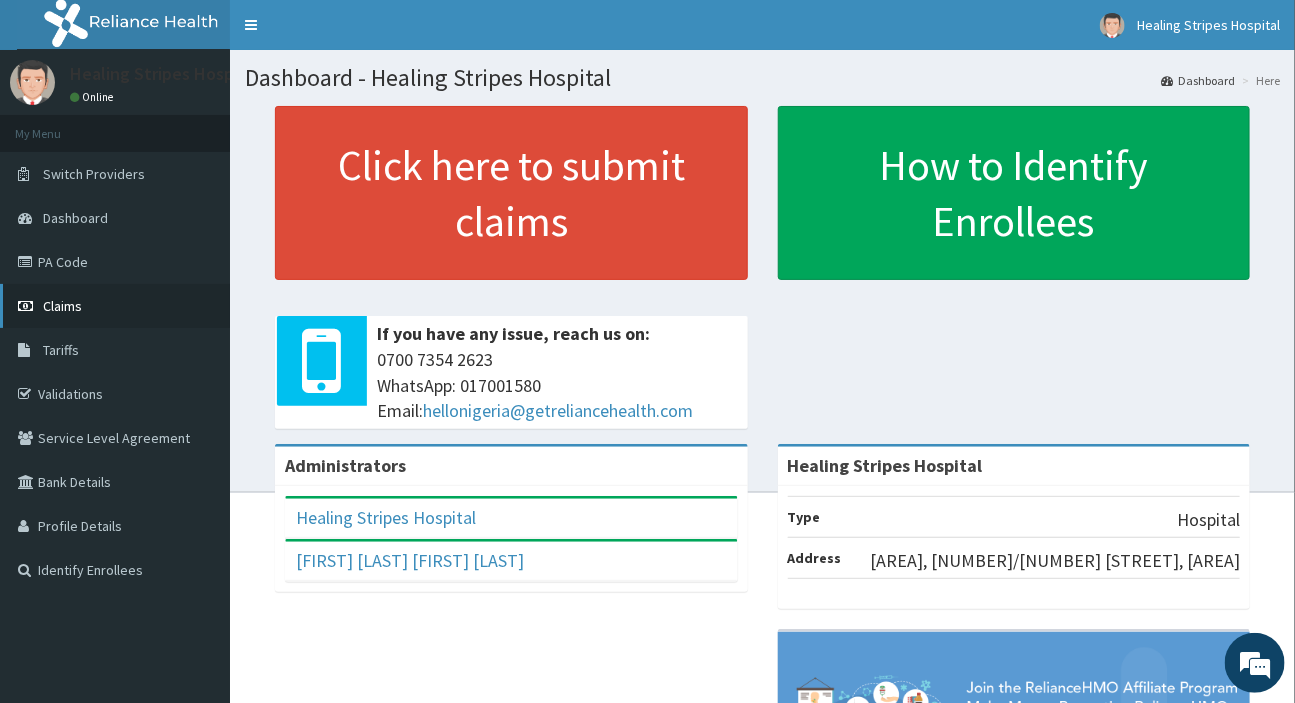 click on "Claims" at bounding box center (115, 306) 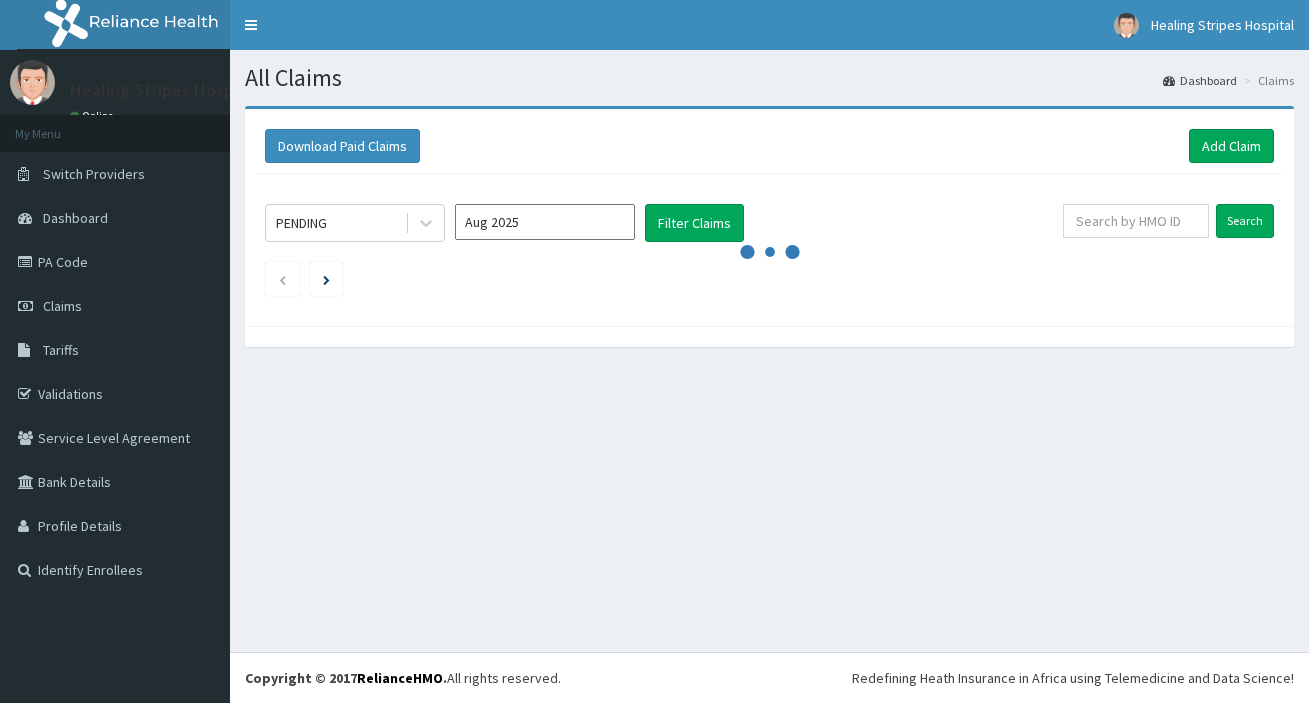 scroll, scrollTop: 0, scrollLeft: 0, axis: both 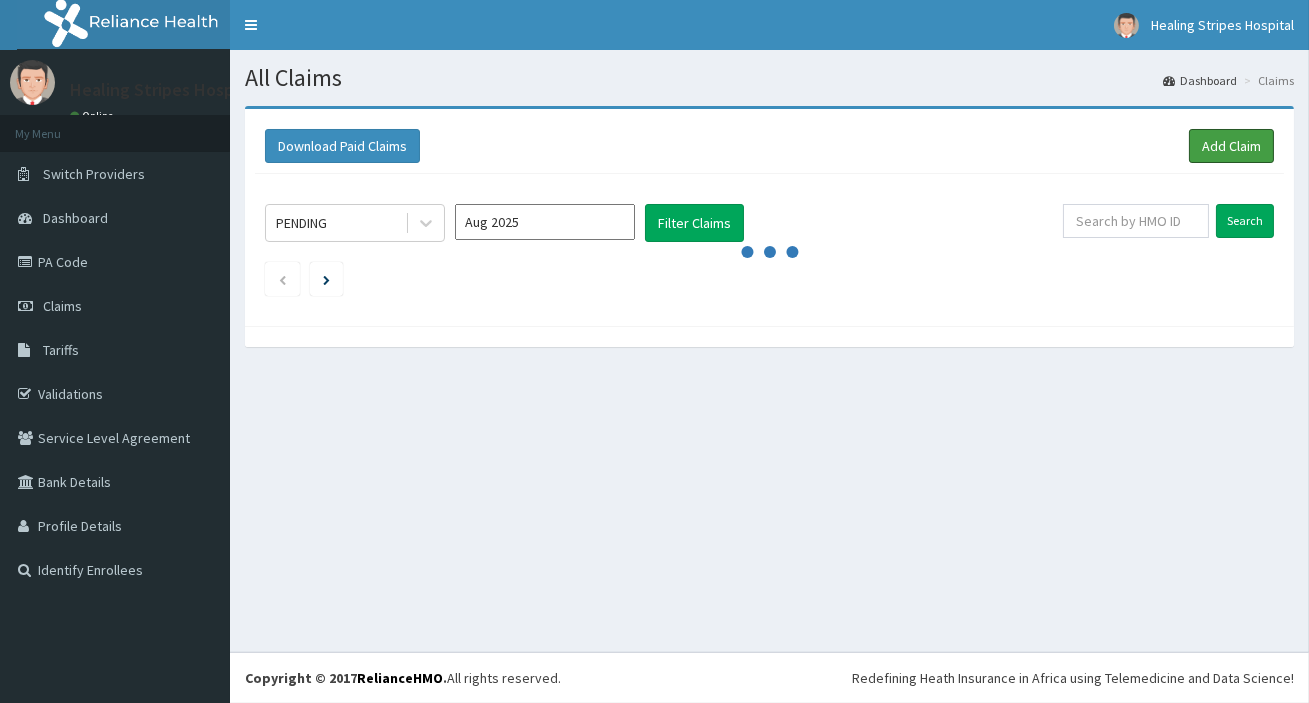 click on "Add Claim" at bounding box center (1231, 146) 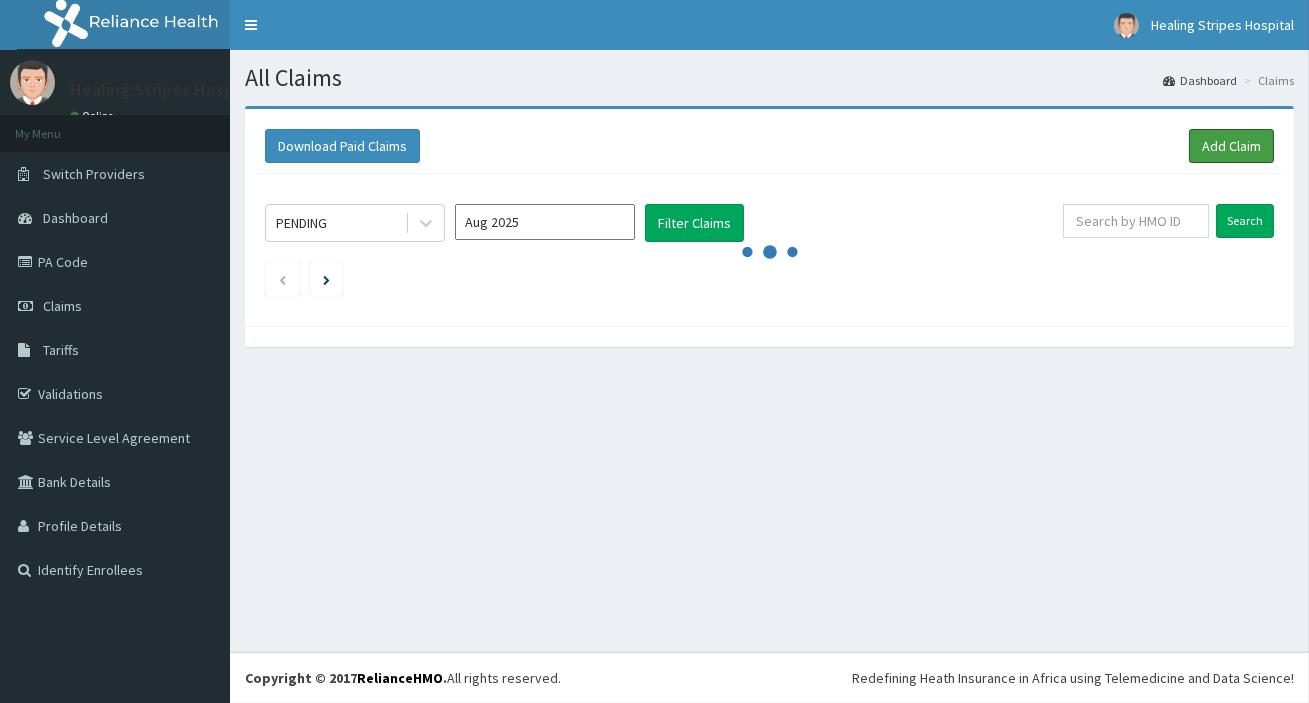 scroll, scrollTop: 0, scrollLeft: 0, axis: both 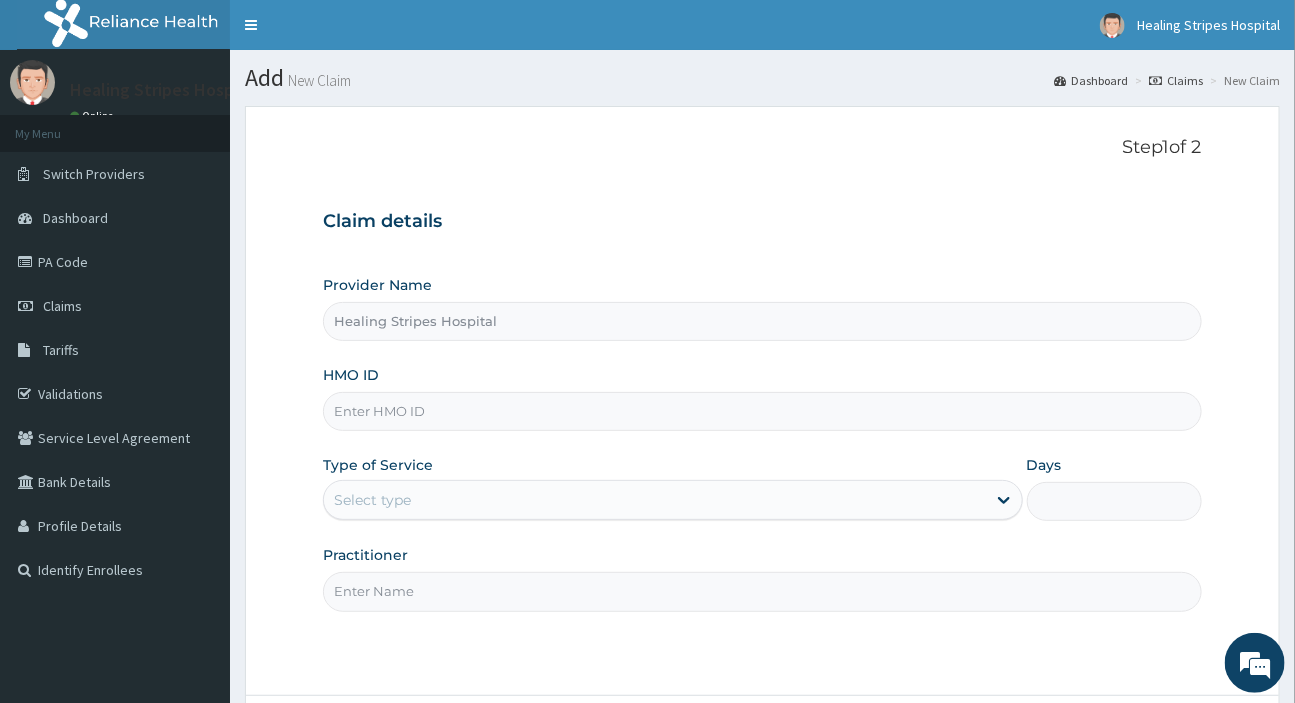click on "HMO ID" at bounding box center (762, 411) 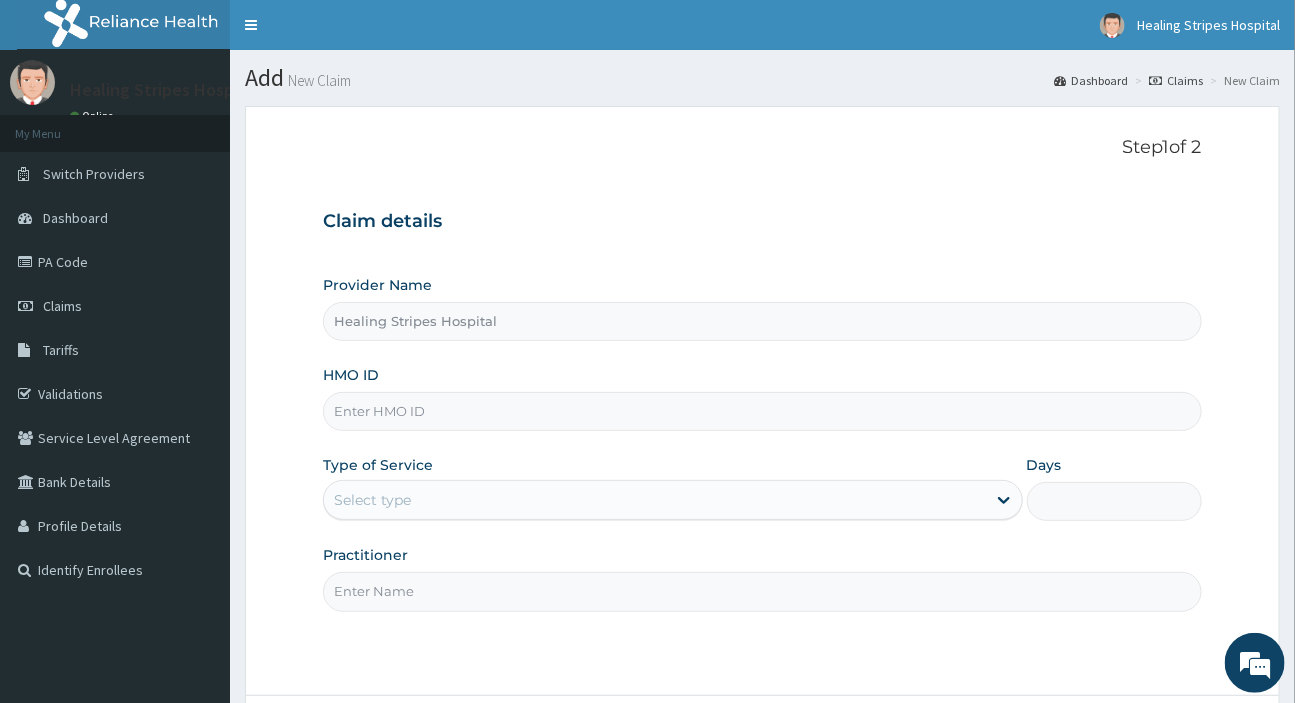 paste on "[CODE]" 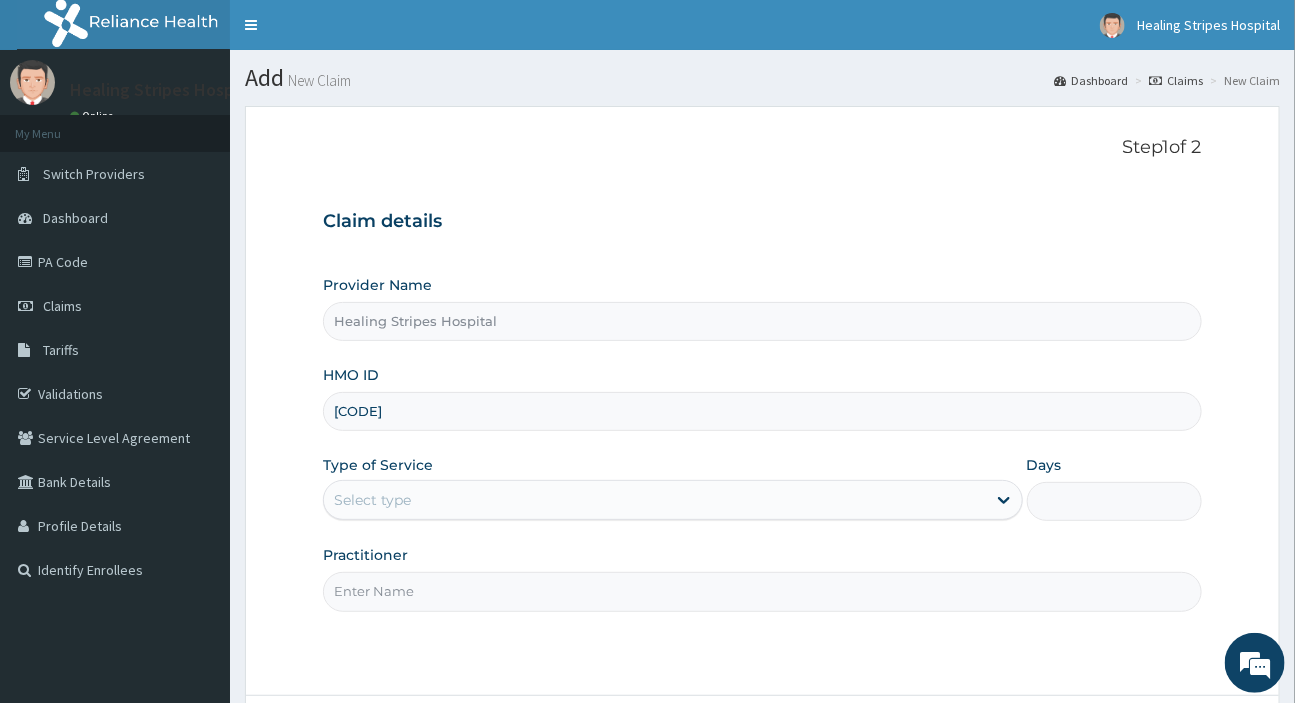 type on "OTV/10459/A" 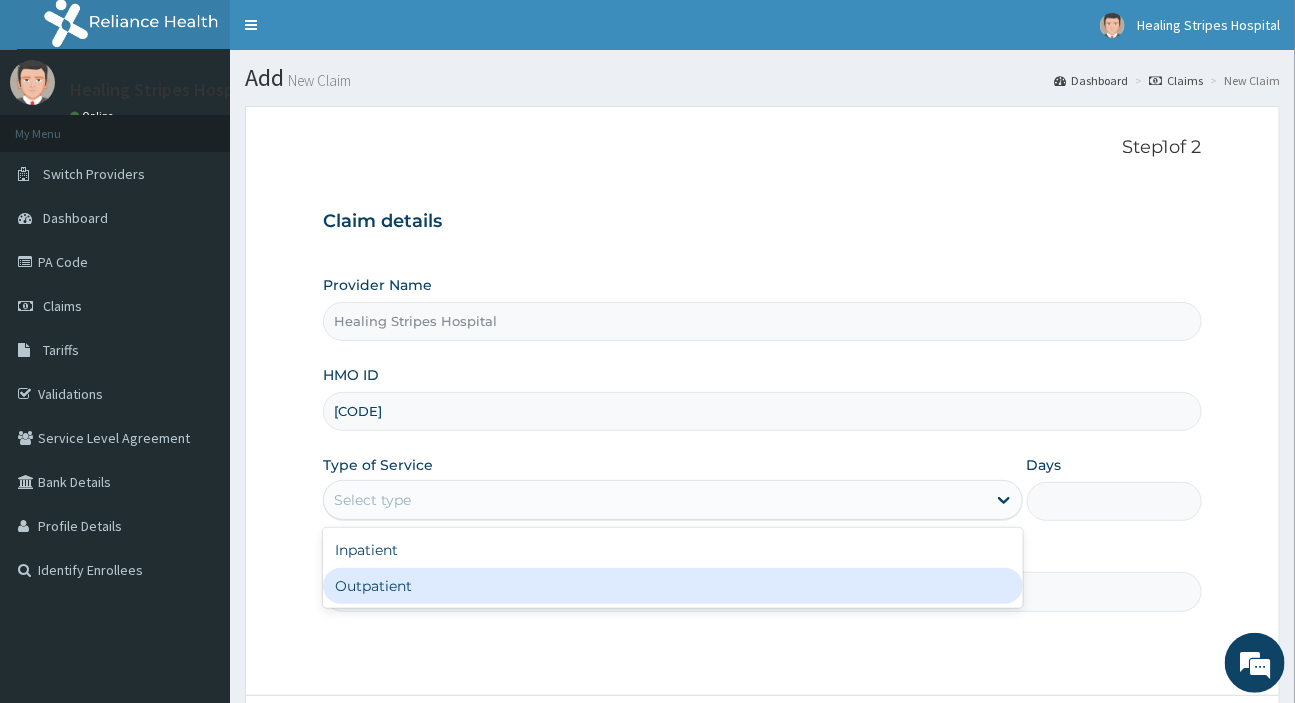 click on "Outpatient" at bounding box center [672, 586] 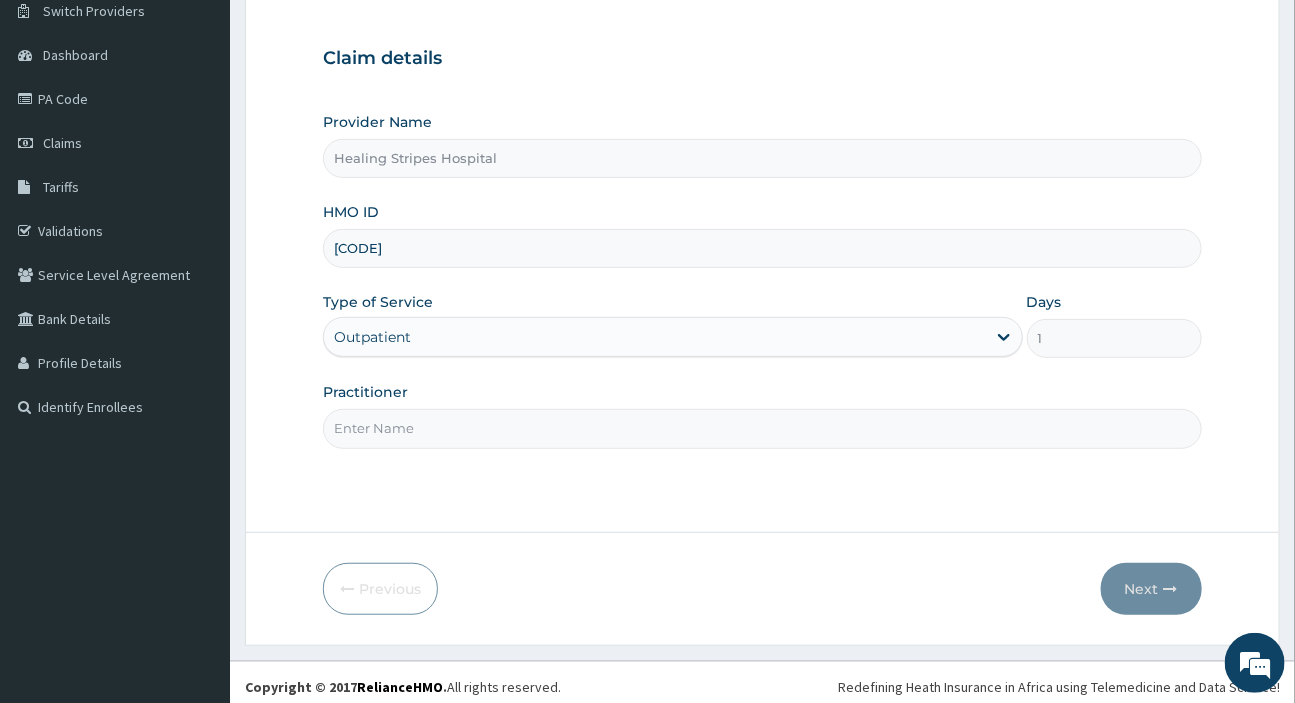 scroll, scrollTop: 171, scrollLeft: 0, axis: vertical 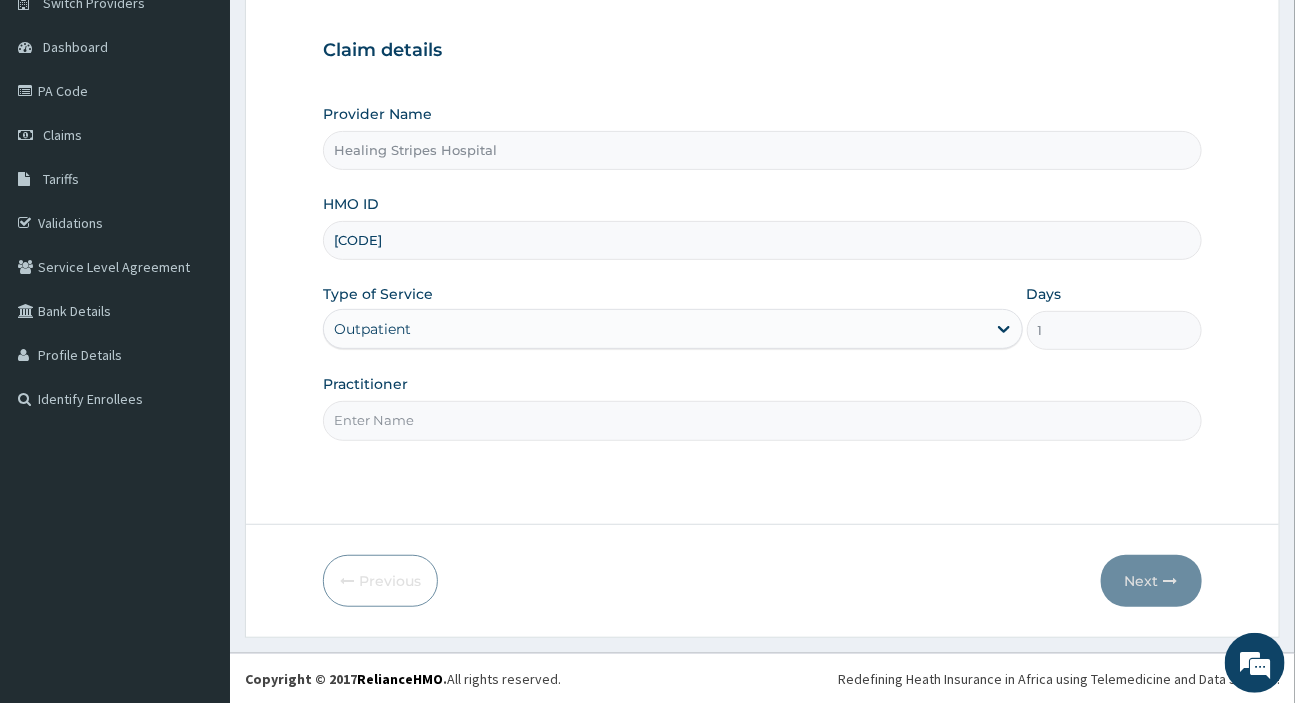 click on "Practitioner" at bounding box center (762, 420) 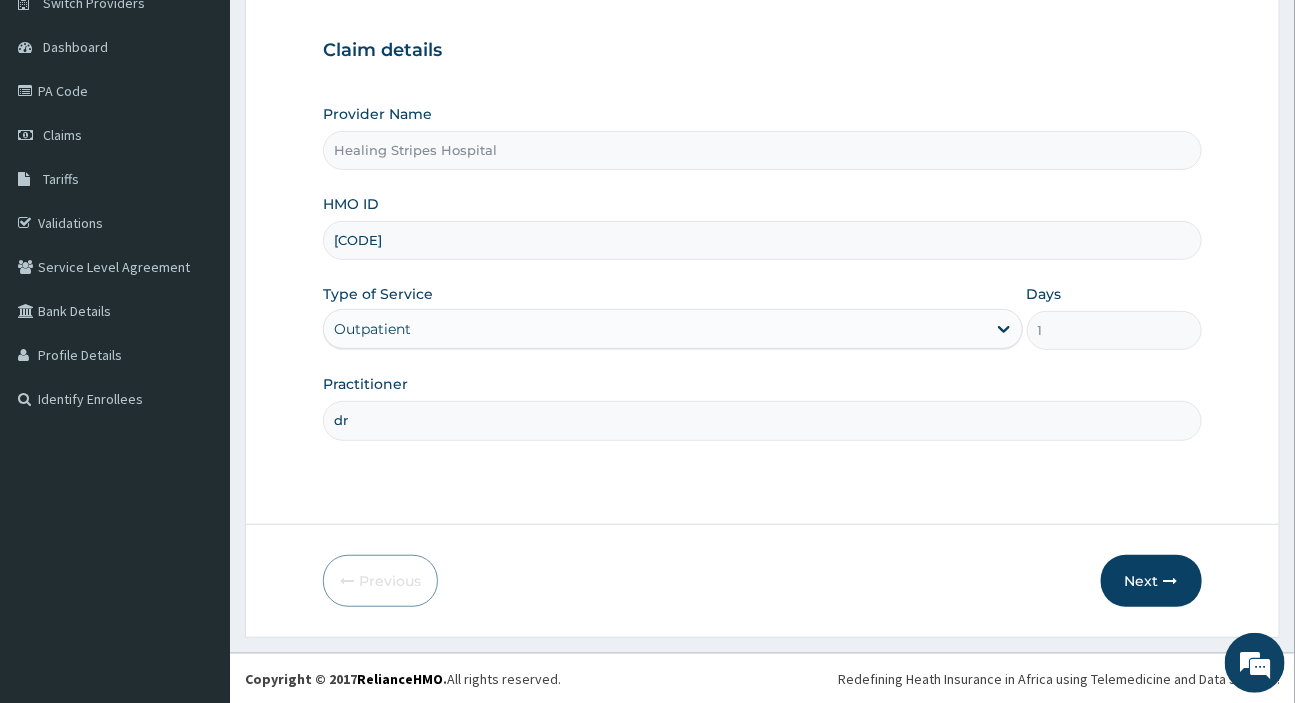 type on "d" 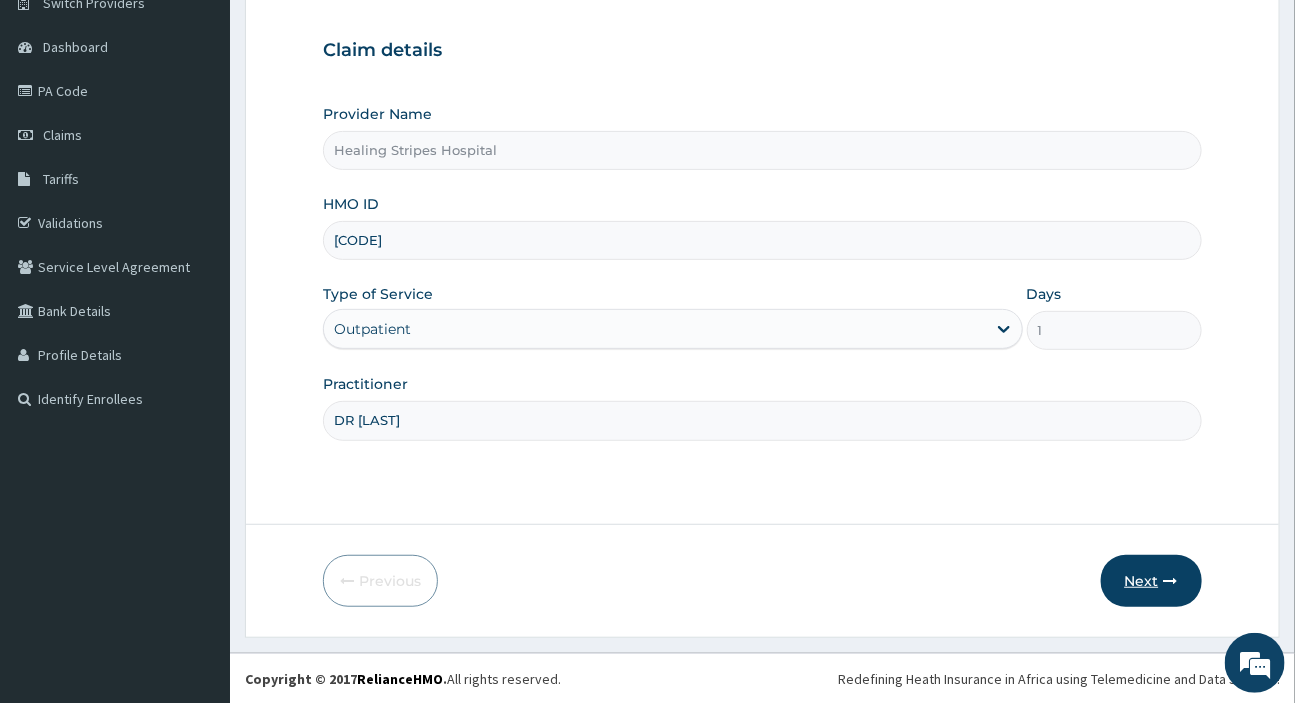 type on "DR EMMA" 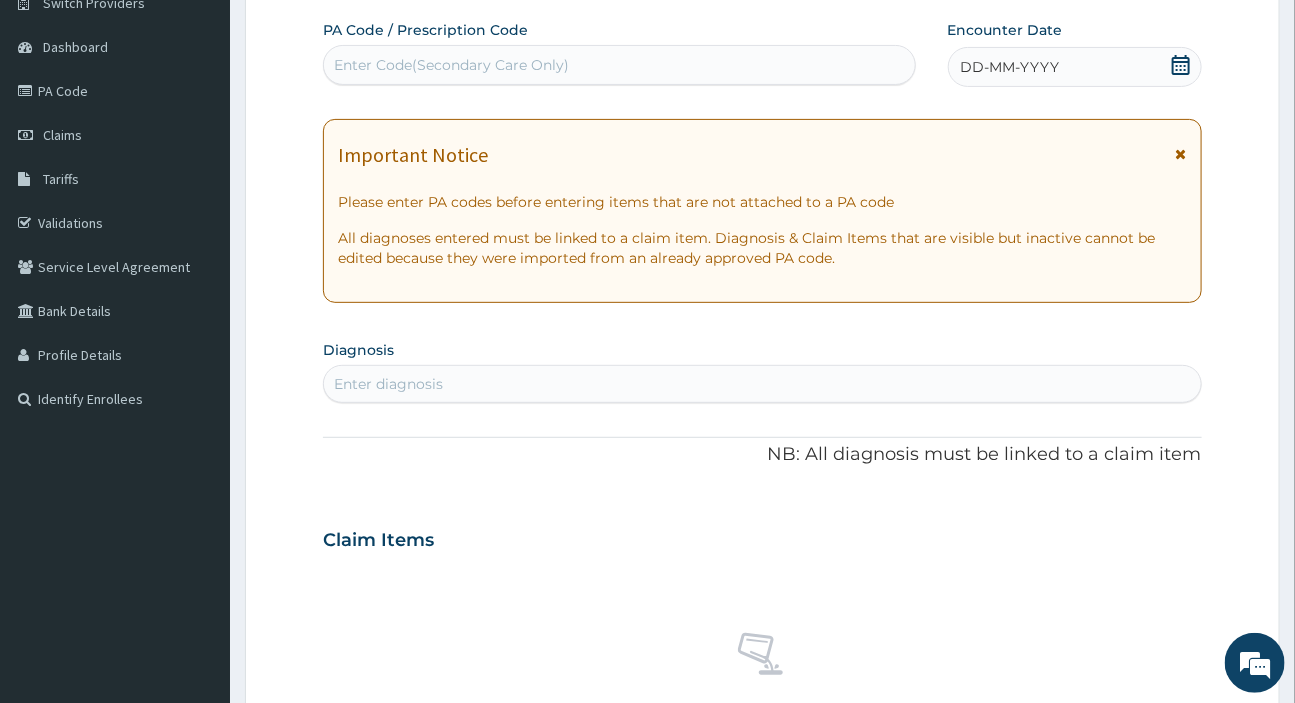 click on "DD-MM-YYYY" at bounding box center (1010, 67) 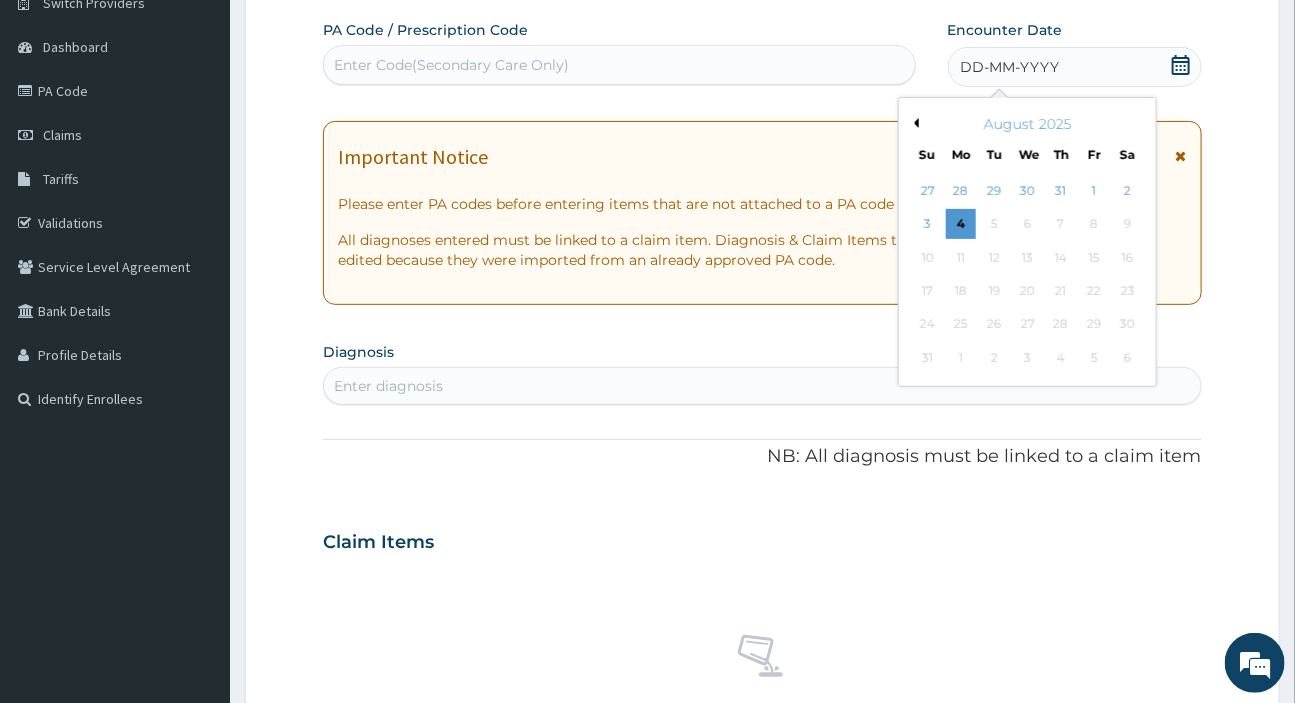 click on "PA Code / Prescription Code Enter Code(Secondary Care Only) Encounter Date DD-MM-YYYY Previous Month August 2025 Su Mo Tu We Th Fr Sa 27 28 29 30 31 1 2 3 4 5 6 7 8 9 10 11 12 13 14 15 16 17 18 19 20 21 22 23 24 25 26 27 28 29 30 31 1 2 3 4 5 6 Important Notice Please enter PA codes before entering items that are not attached to a PA code   All diagnoses entered must be linked to a claim item. Diagnosis & Claim Items that are visible but inactive cannot be edited because they were imported from an already approved PA code. Diagnosis Enter diagnosis NB: All diagnosis must be linked to a claim item Claim Items No claim item Types Select Type Item Select Item Pair Diagnosis Select Diagnosis Unit Price 0 Add Comment" at bounding box center [762, 538] 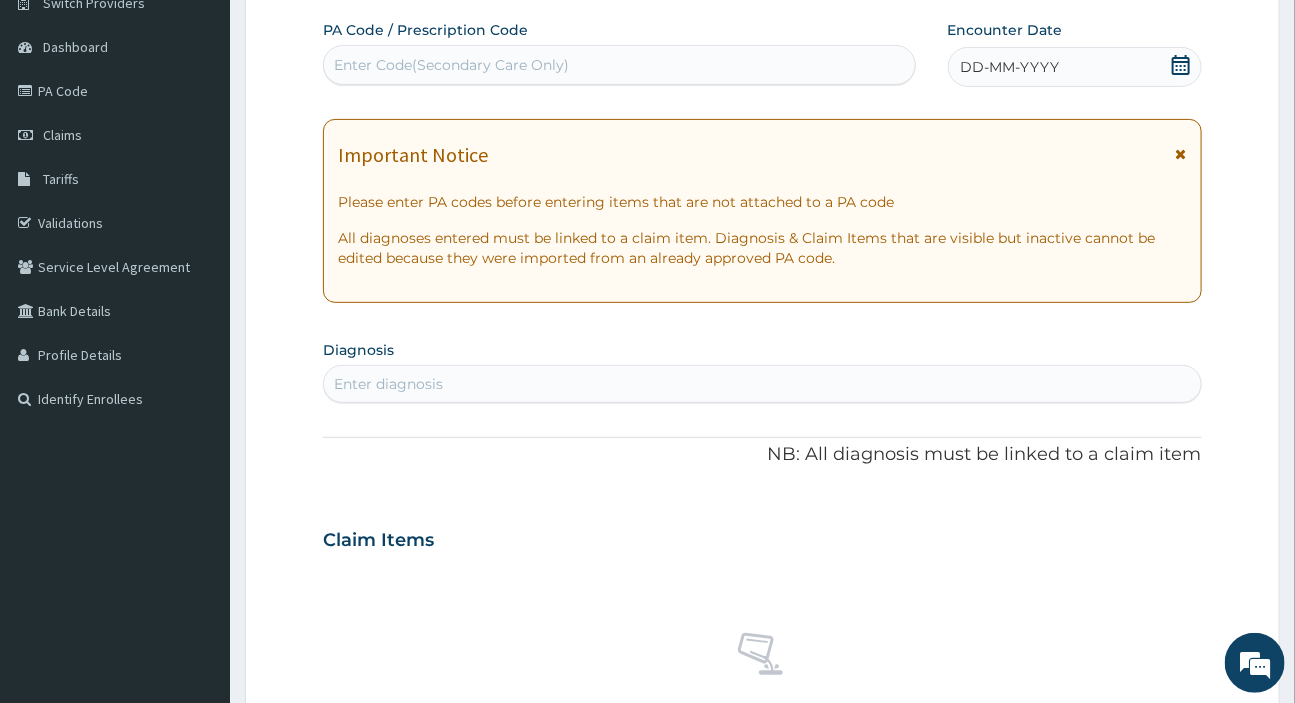 click on "Enter Code(Secondary Care Only)" at bounding box center [619, 65] 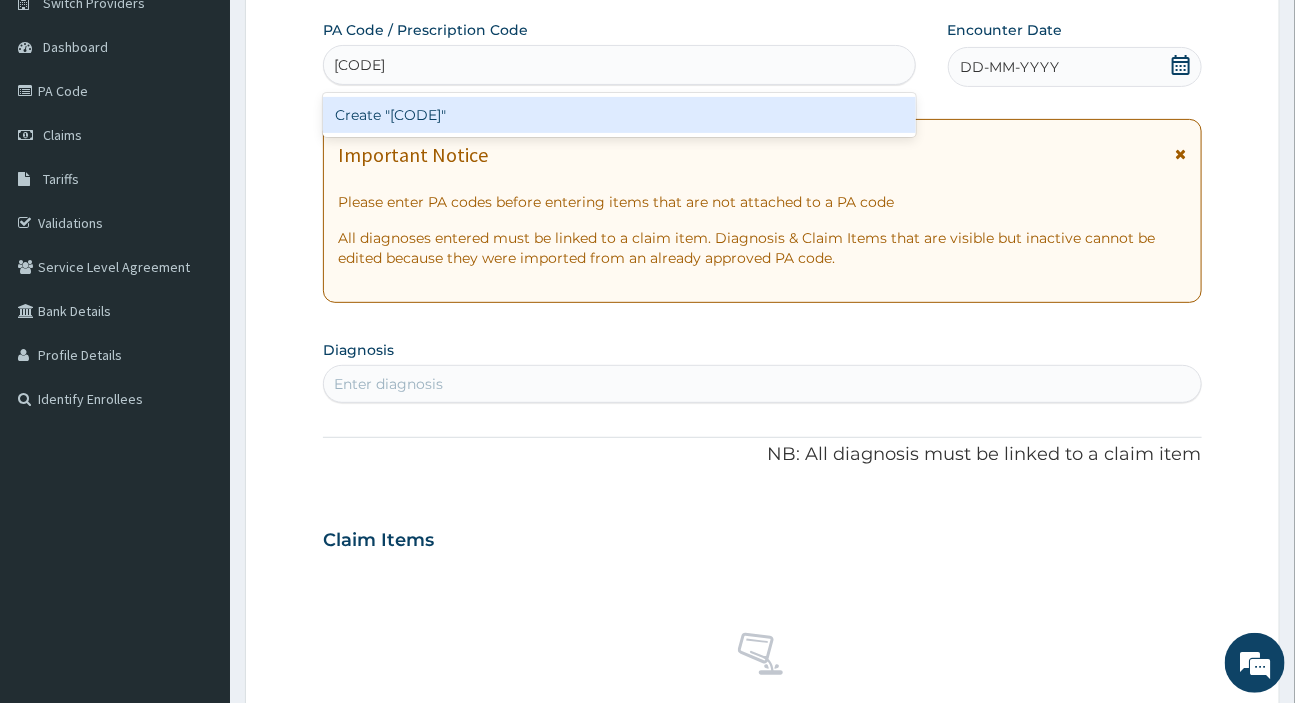 click on "Create "PA/558C0C"" at bounding box center (619, 115) 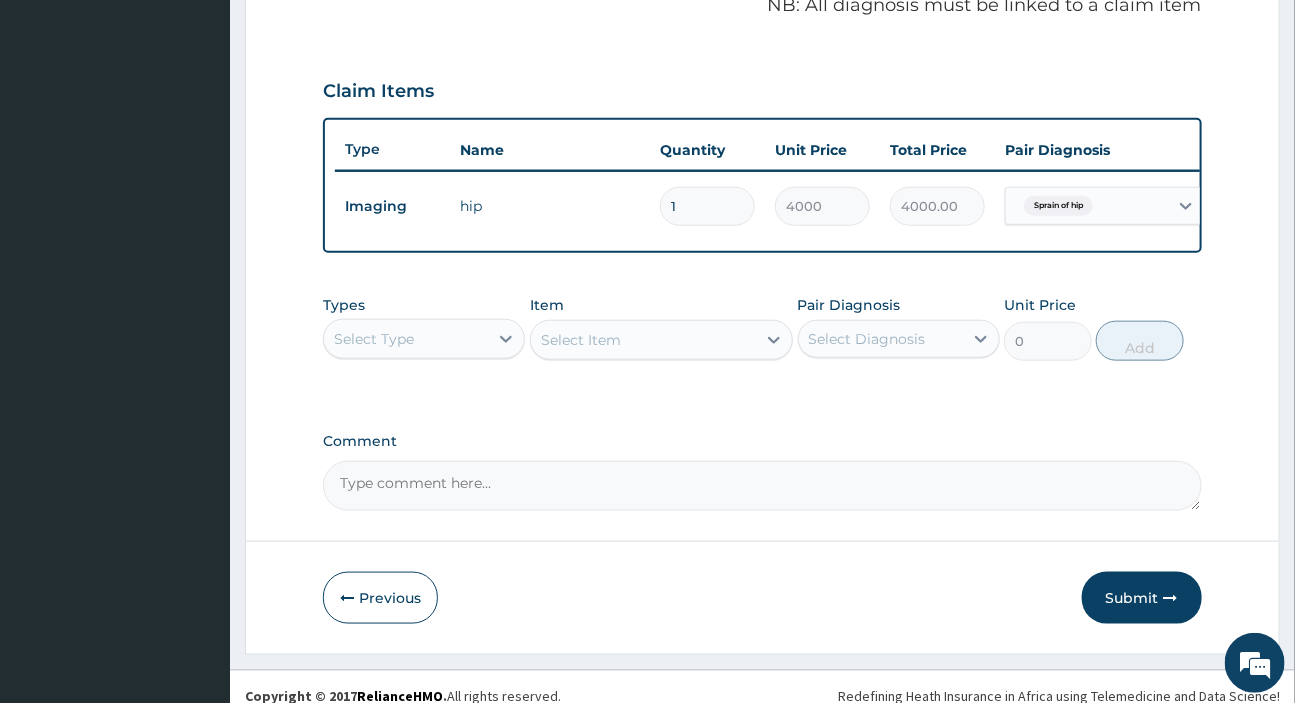 scroll, scrollTop: 656, scrollLeft: 0, axis: vertical 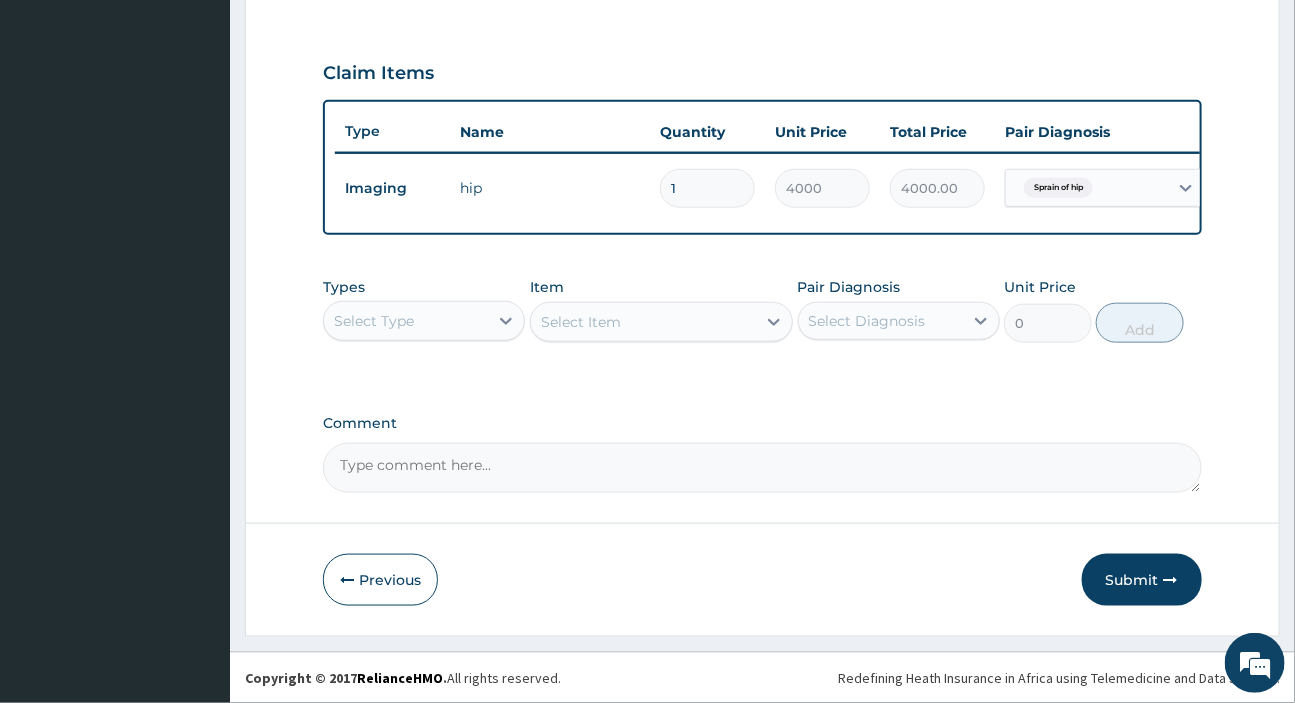 click on "Select Type" at bounding box center [406, 321] 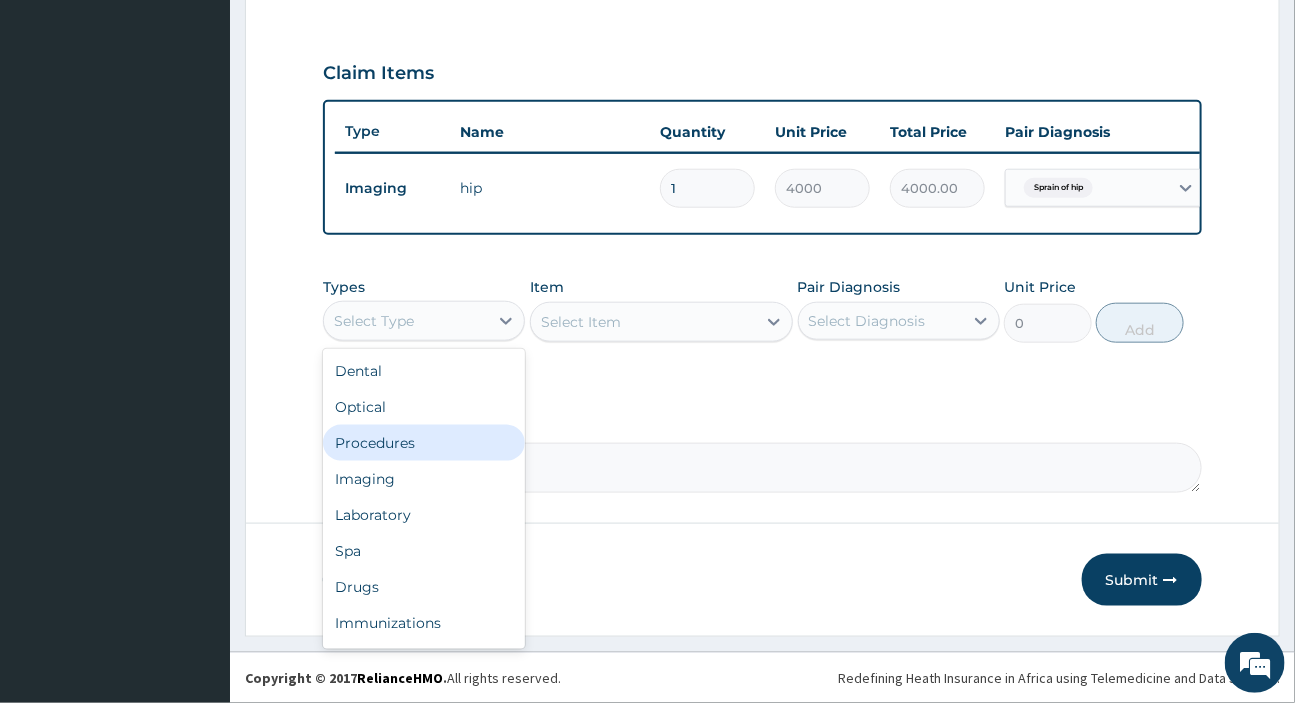 click on "Procedures" at bounding box center [424, 443] 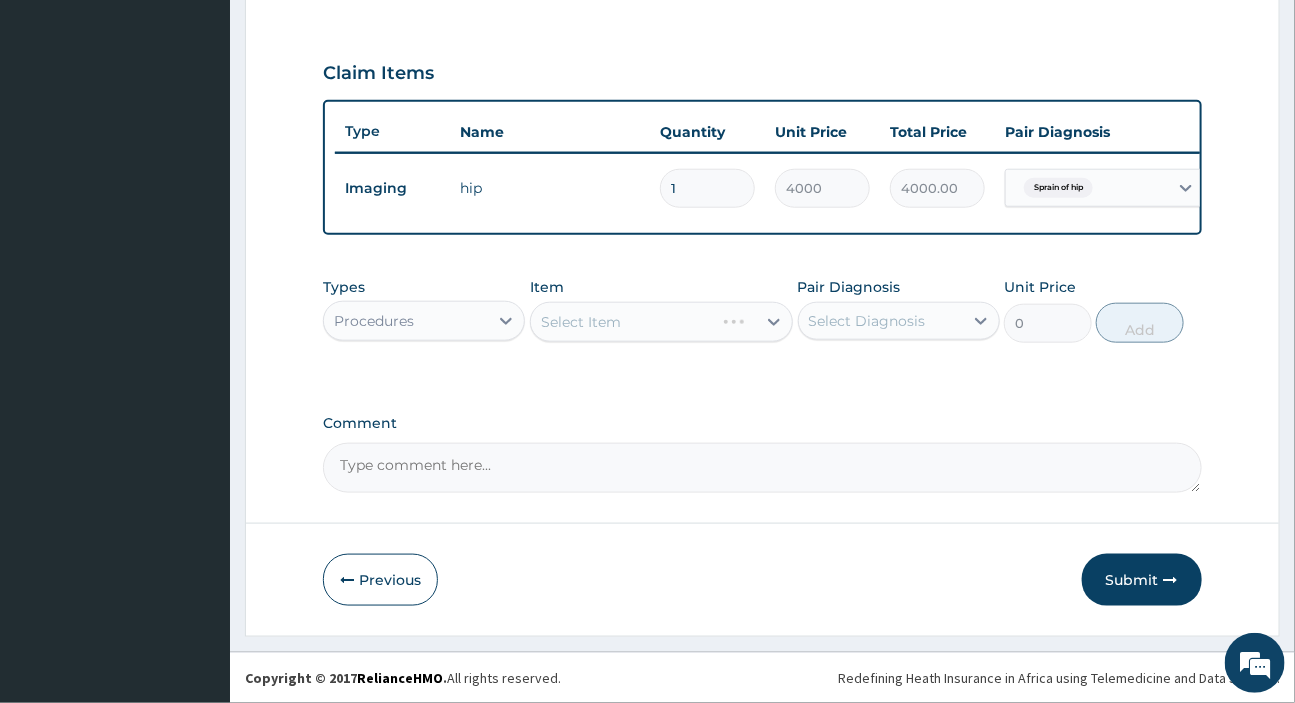 click on "Select Item" at bounding box center [661, 322] 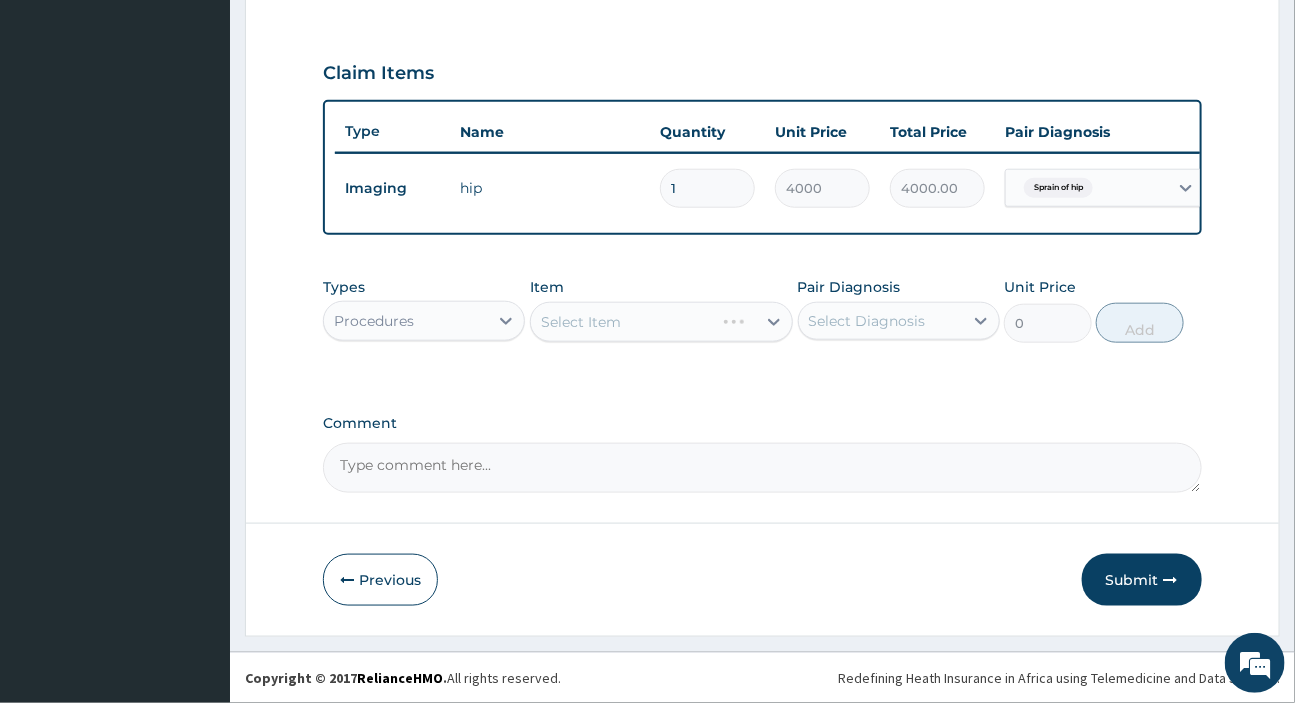 click on "Select Diagnosis" at bounding box center (867, 321) 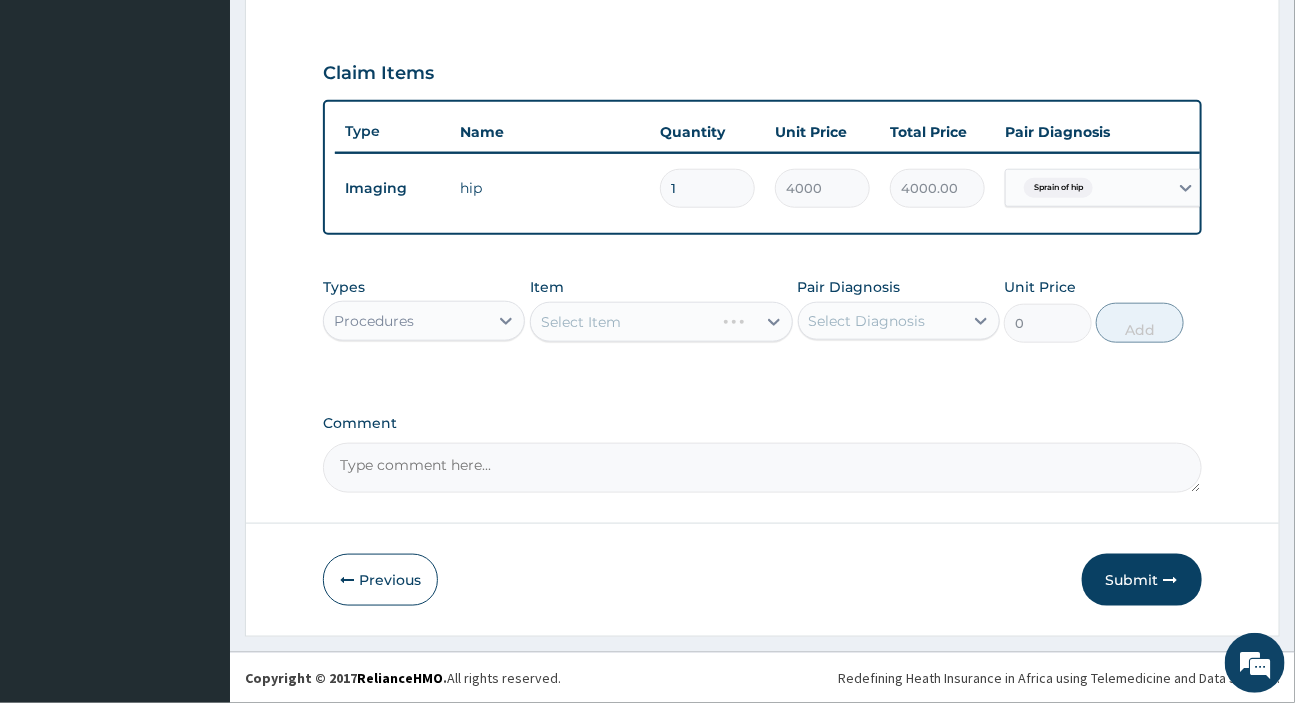 click on "Select Diagnosis" at bounding box center [867, 321] 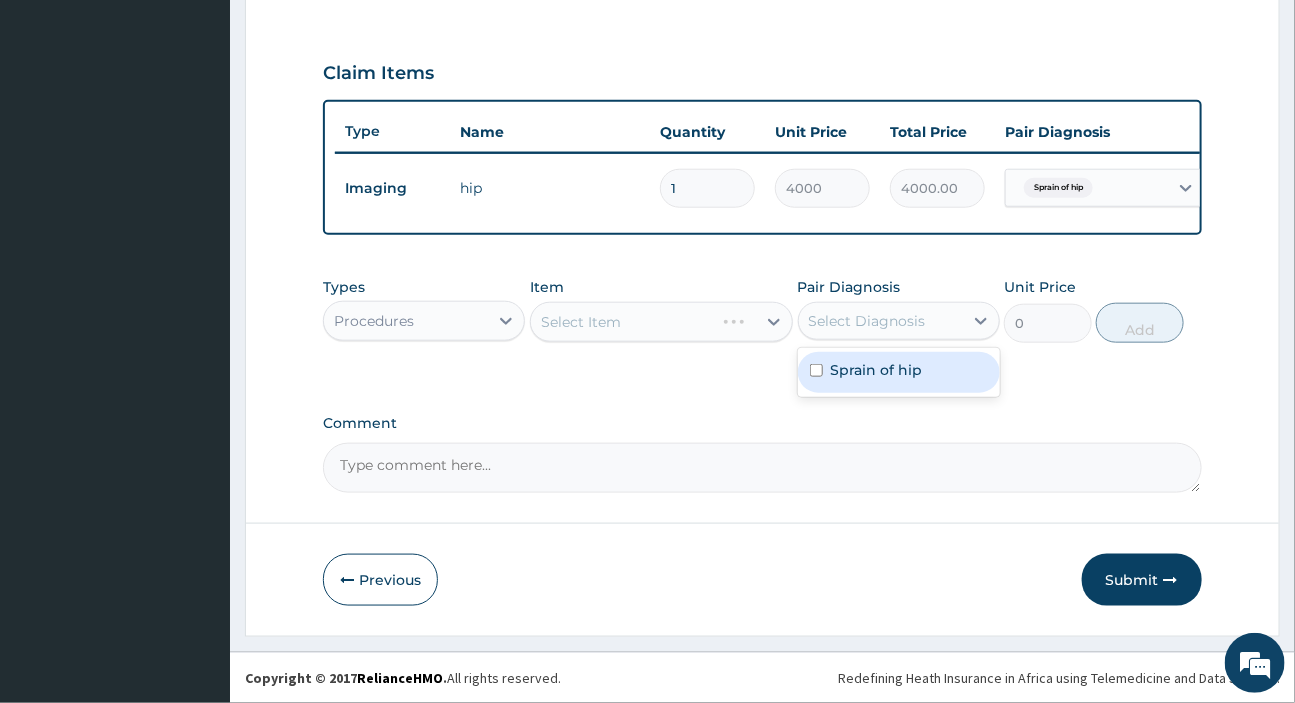 click on "Select Diagnosis" at bounding box center (867, 321) 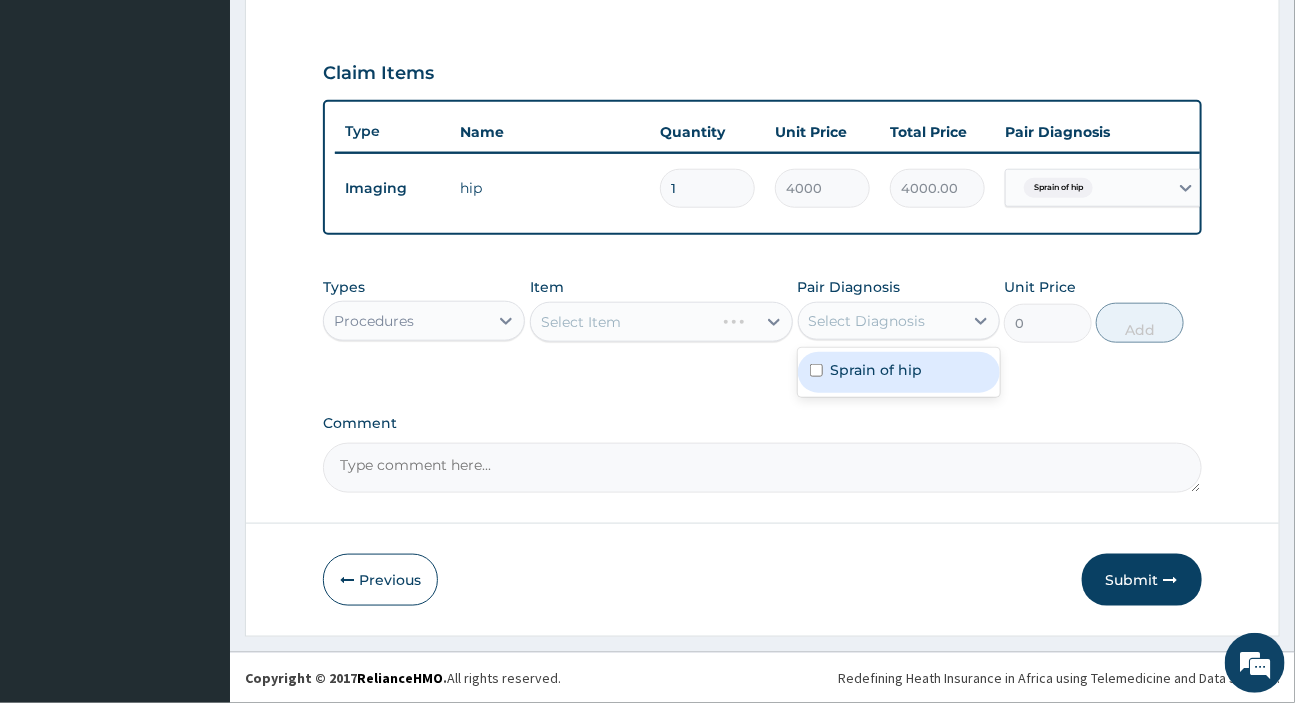 click on "Select Diagnosis" at bounding box center [867, 321] 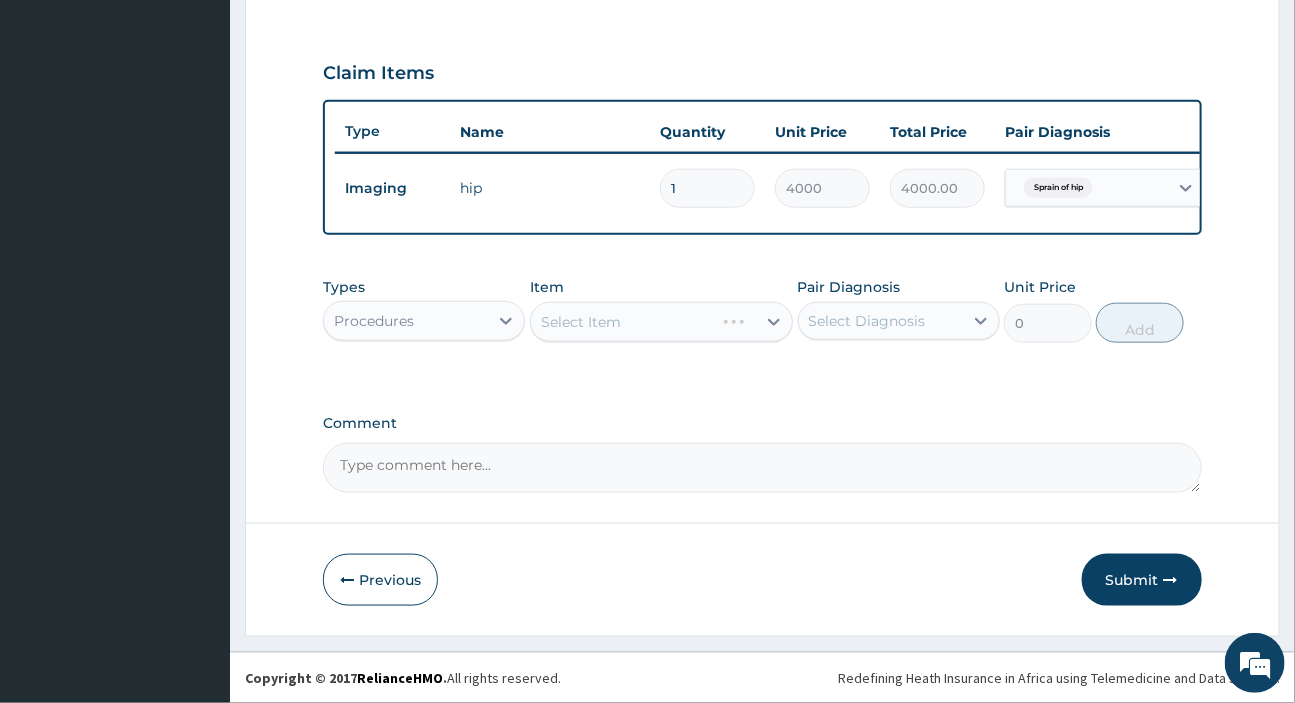 click on "Select Item" at bounding box center [661, 322] 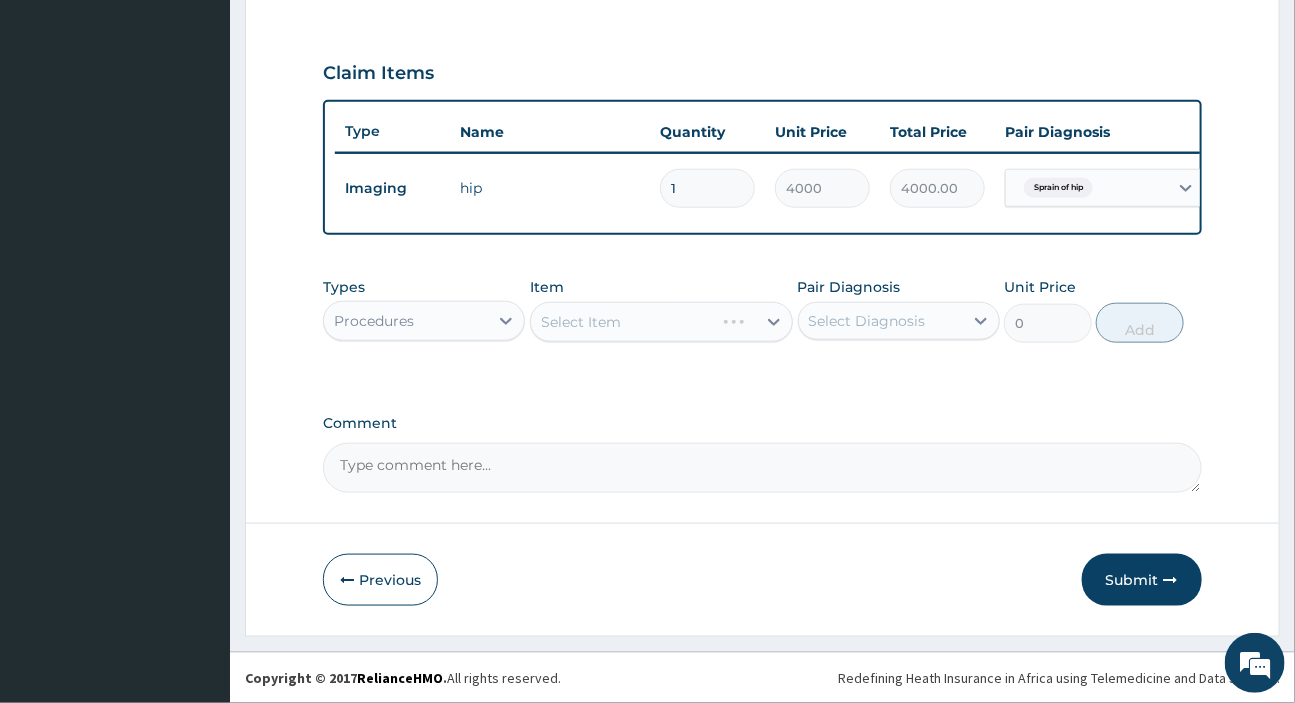 click on "Select Item" at bounding box center [661, 322] 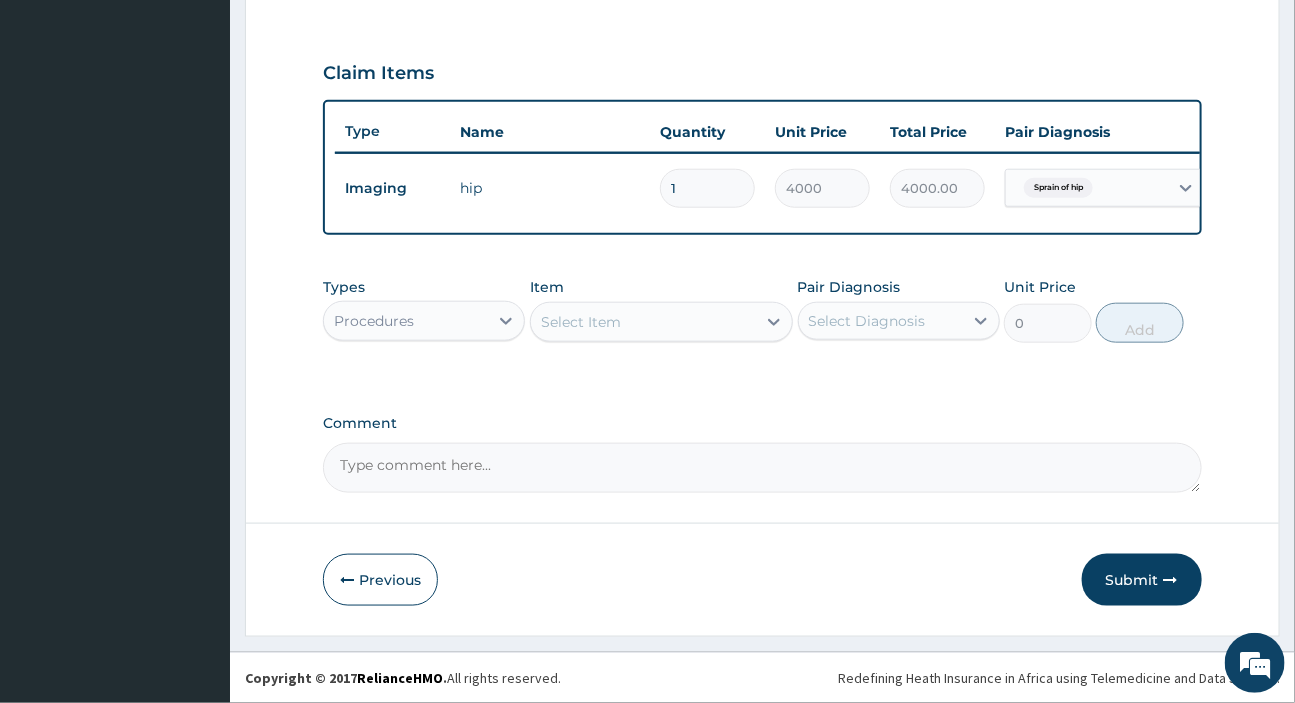 click on "Select Item" at bounding box center [643, 322] 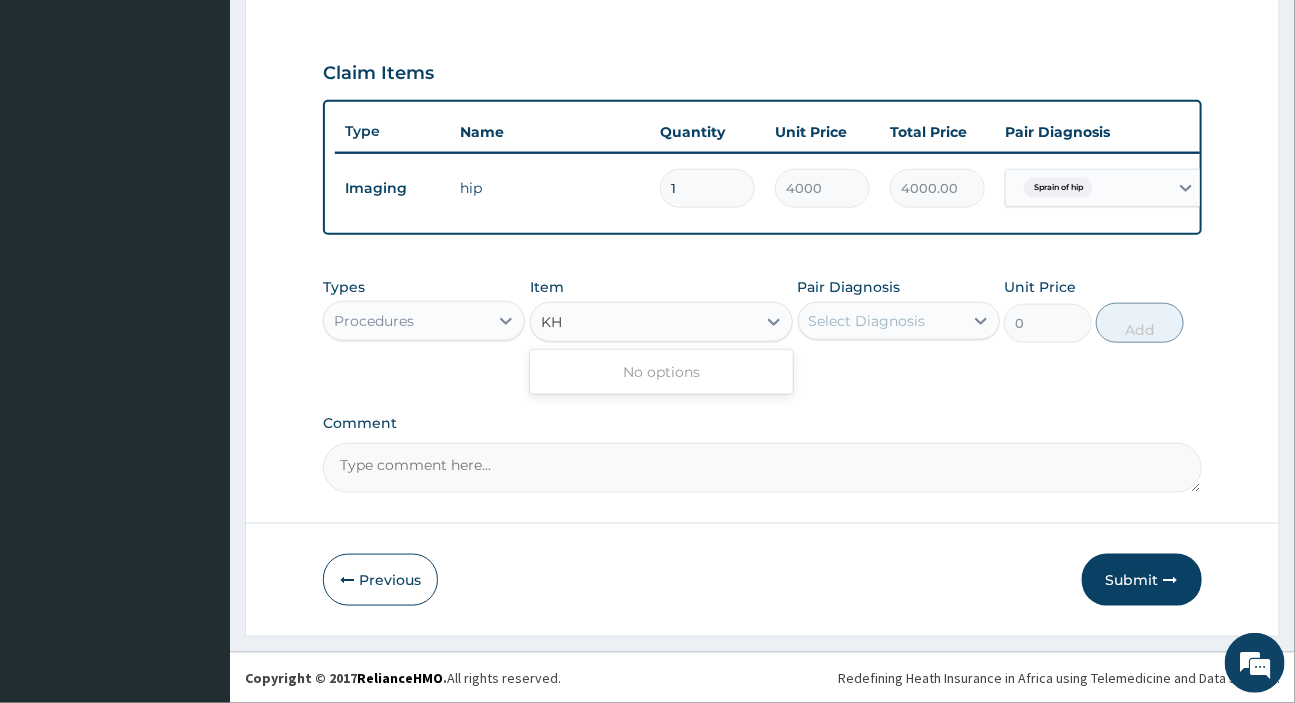 type on "K" 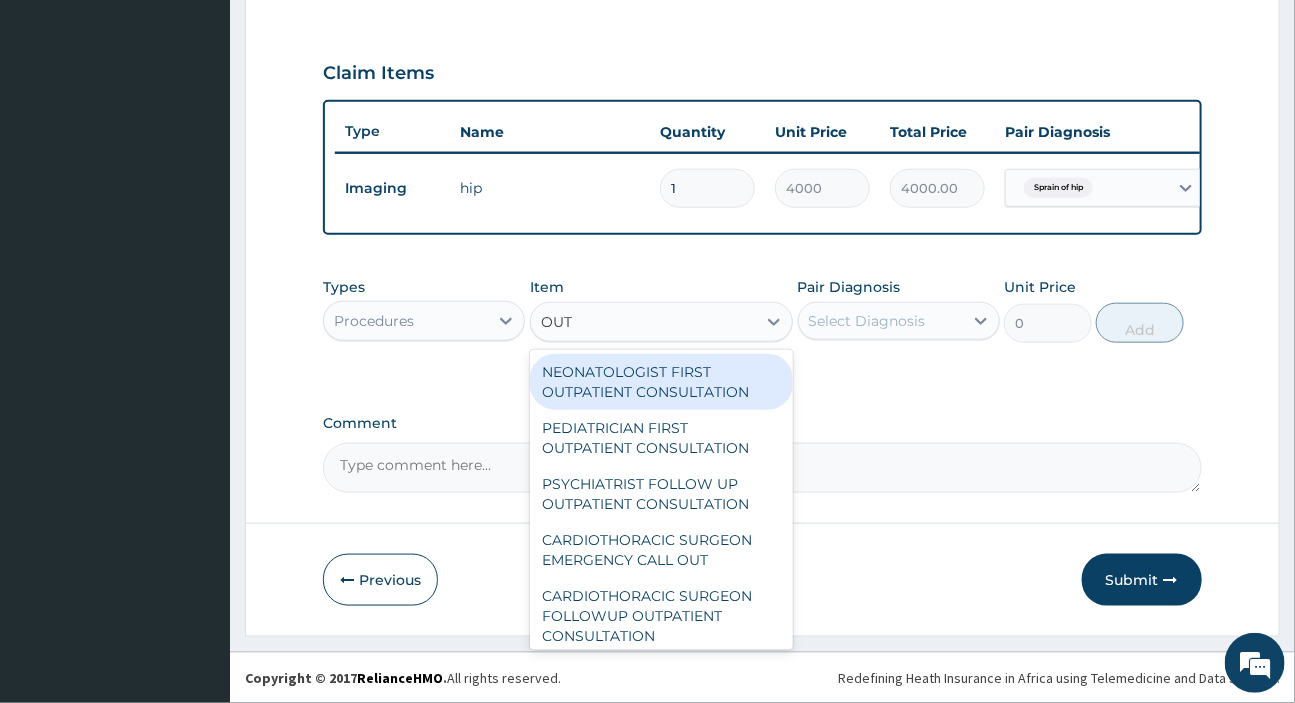 type on "OUTP" 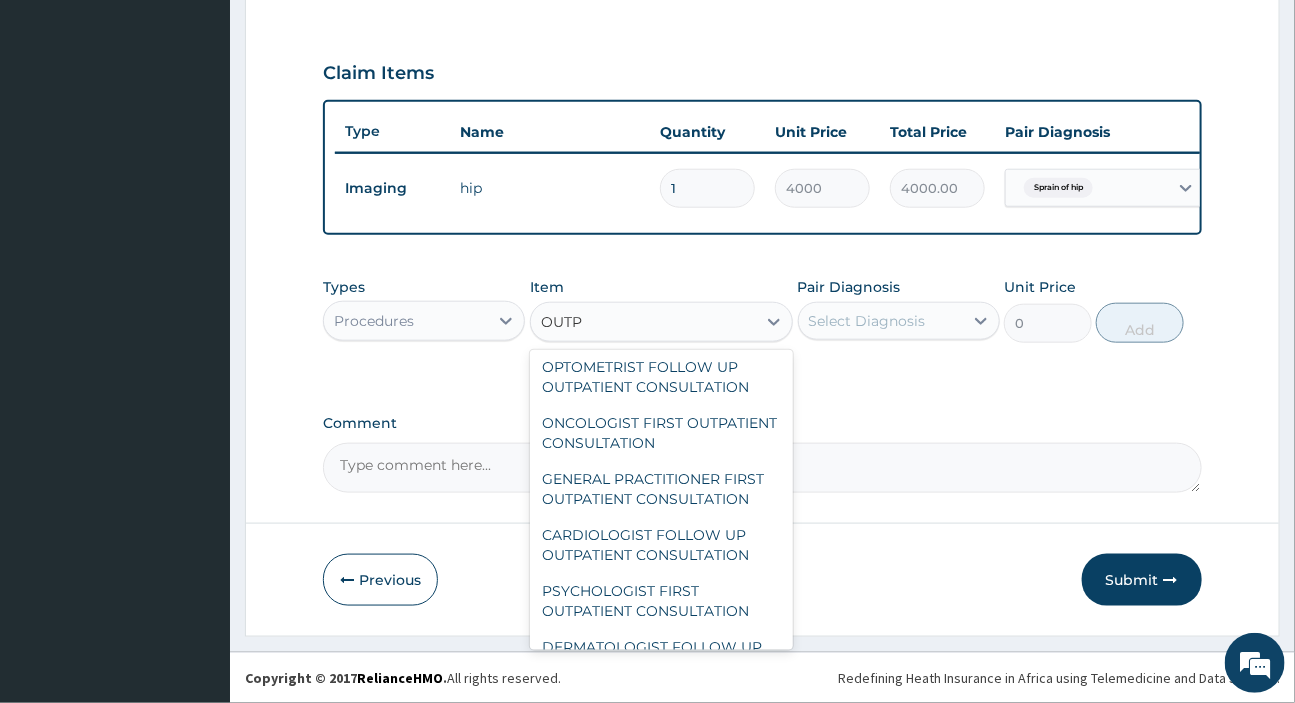 scroll, scrollTop: 2818, scrollLeft: 0, axis: vertical 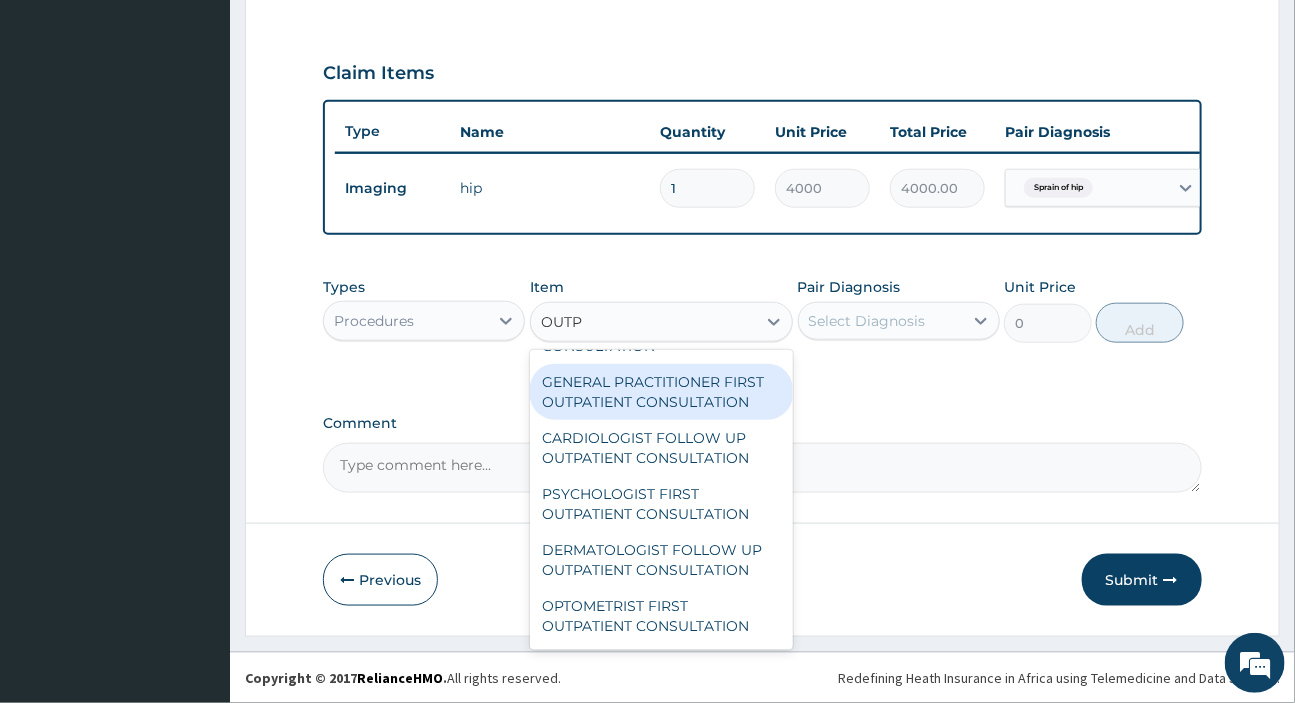 click on "GENERAL PRACTITIONER FIRST OUTPATIENT CONSULTATION" at bounding box center (661, 392) 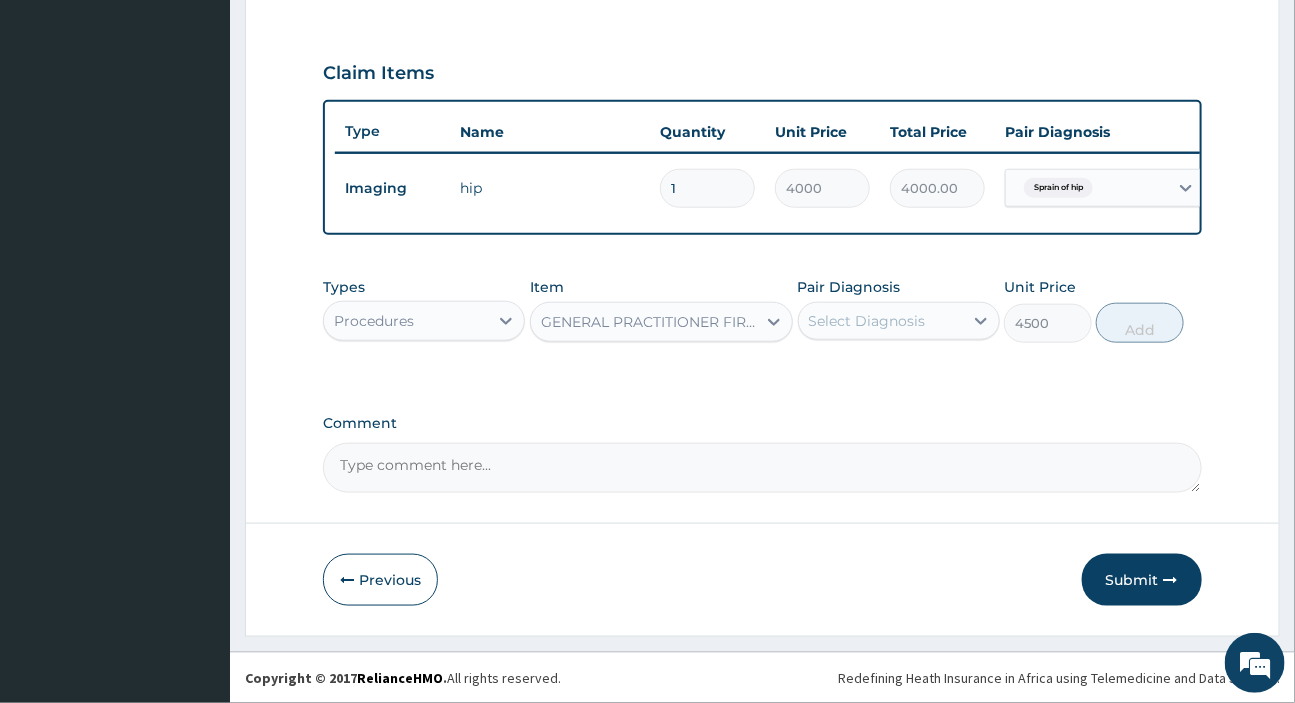 click on "Select Diagnosis" at bounding box center (867, 321) 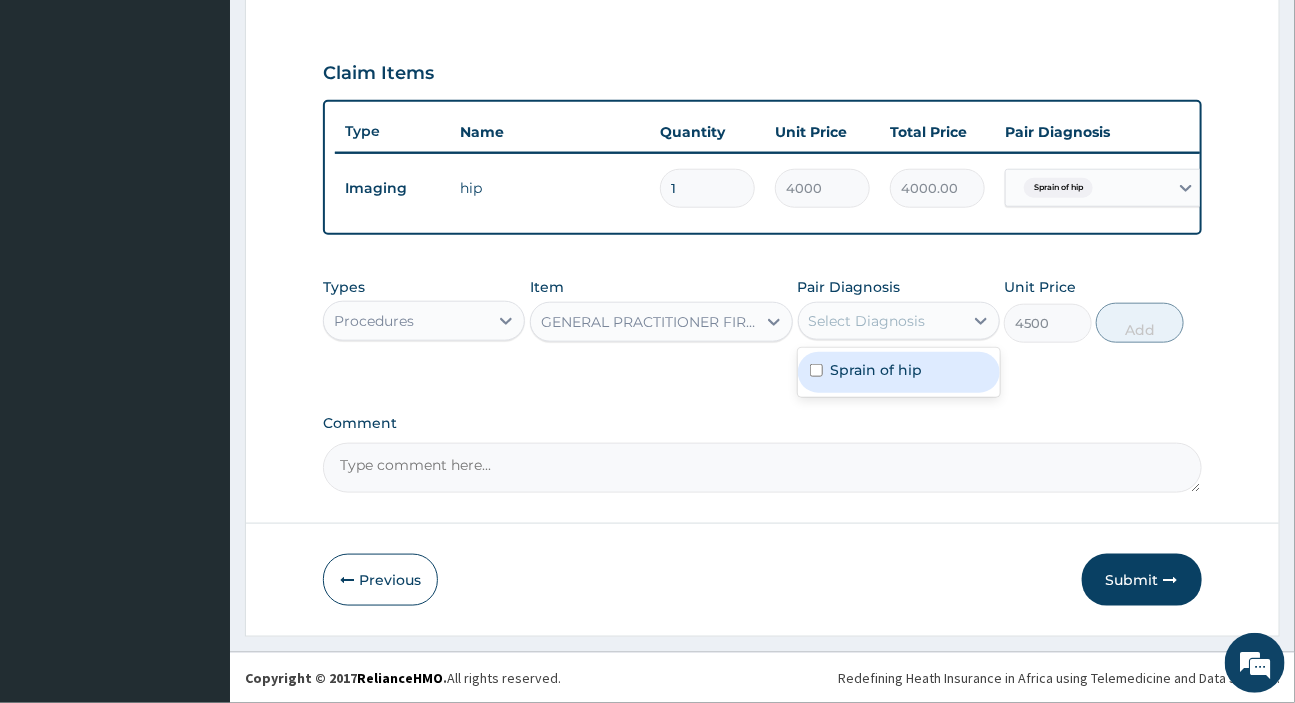 click on "Sprain of hip" at bounding box center [877, 370] 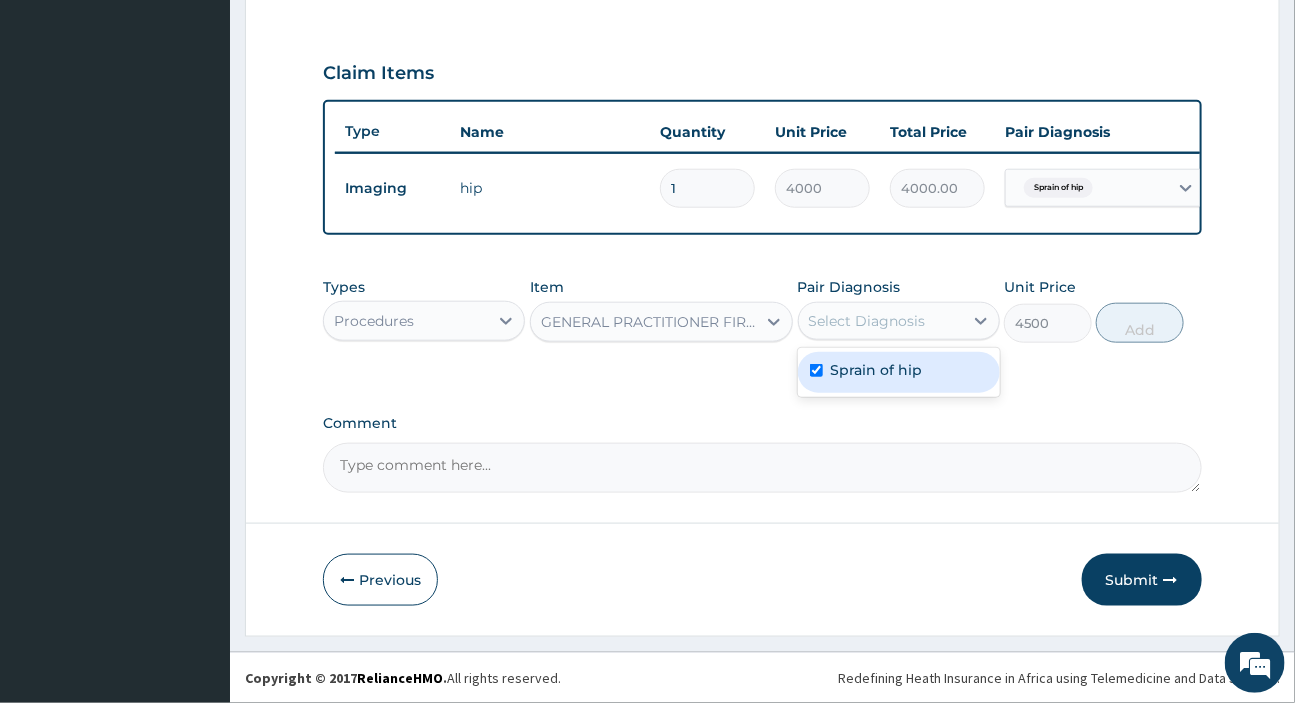 checkbox on "true" 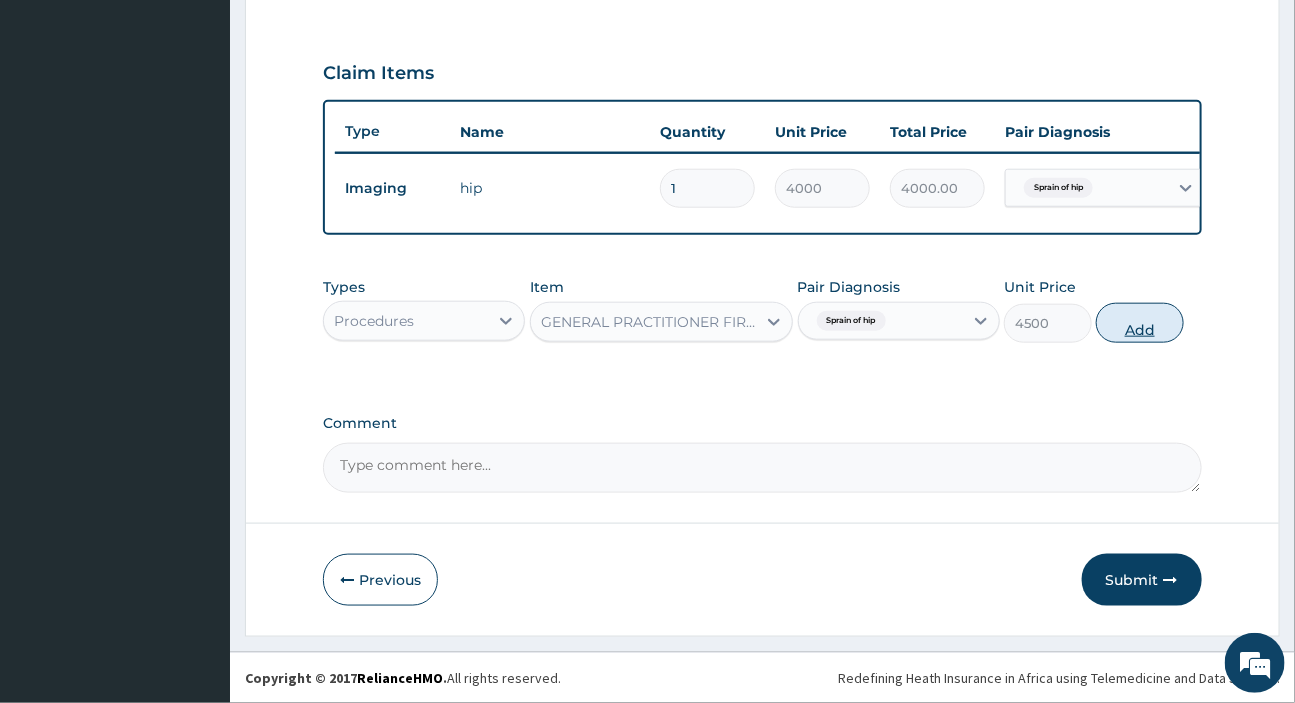 click on "Add" at bounding box center [1140, 323] 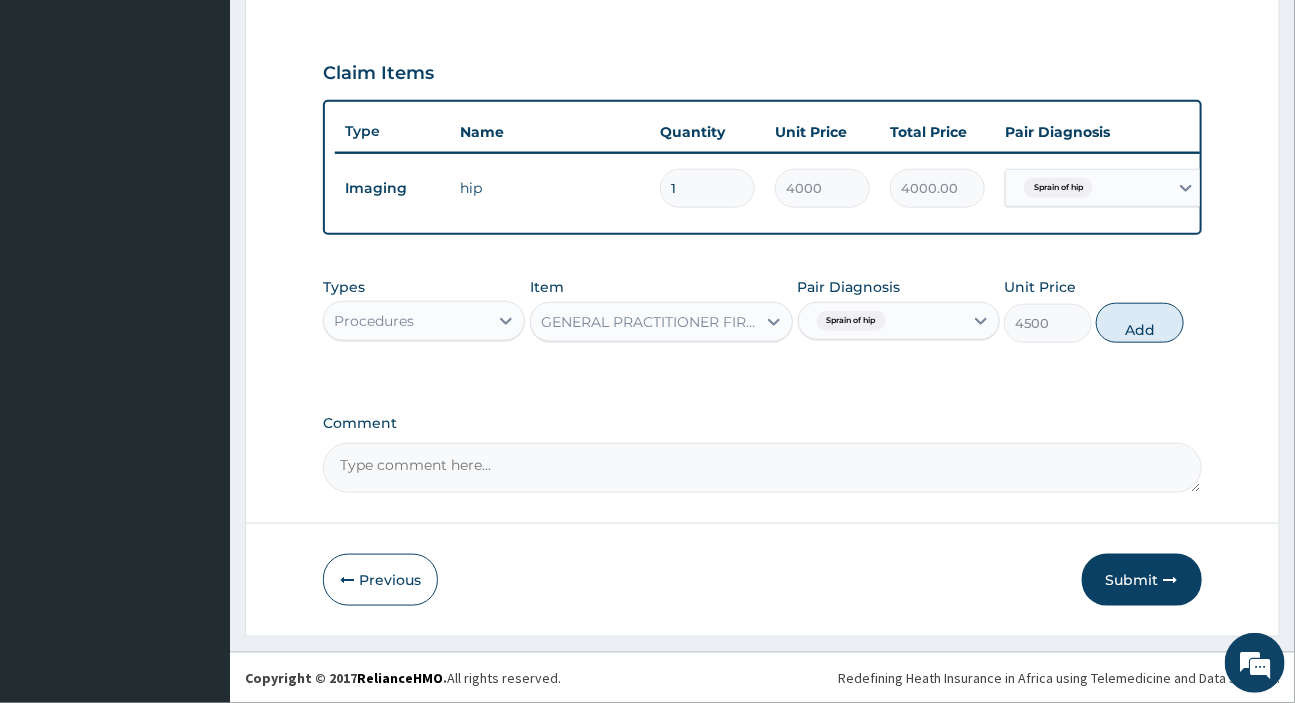 type on "0" 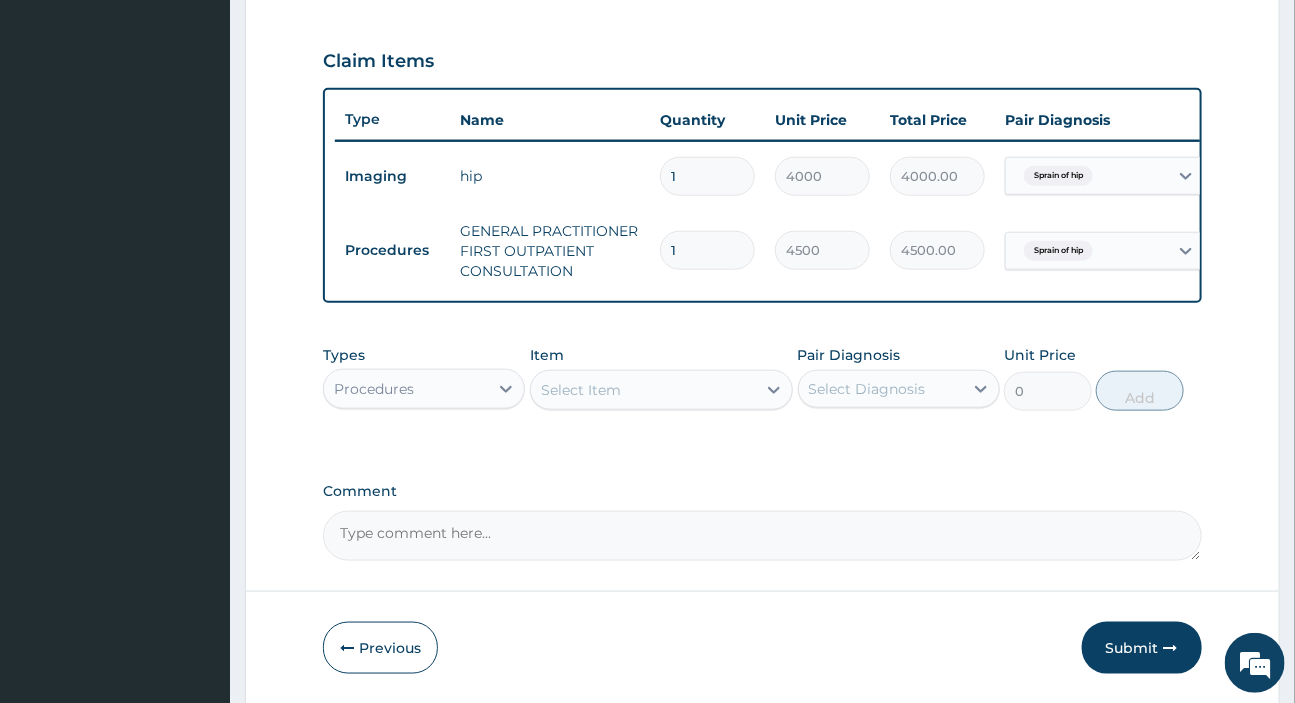 click on "Select Item" at bounding box center (643, 390) 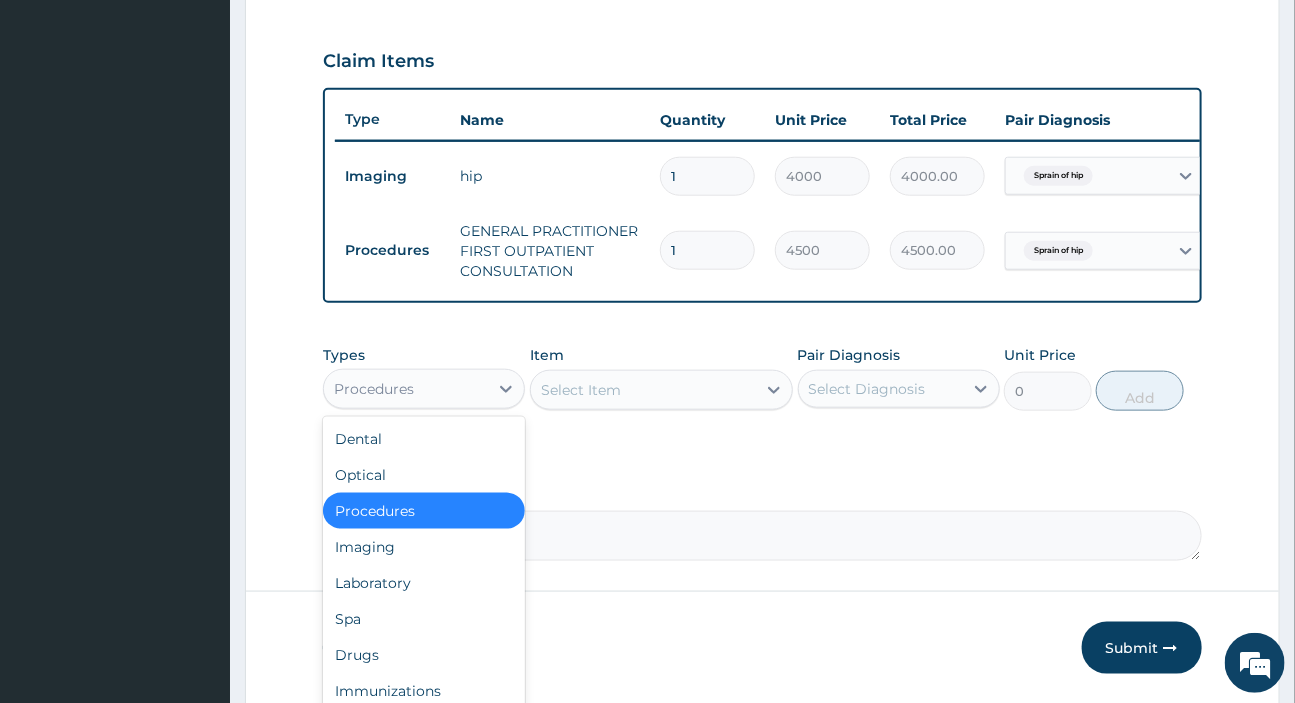 click on "Procedures" at bounding box center [406, 389] 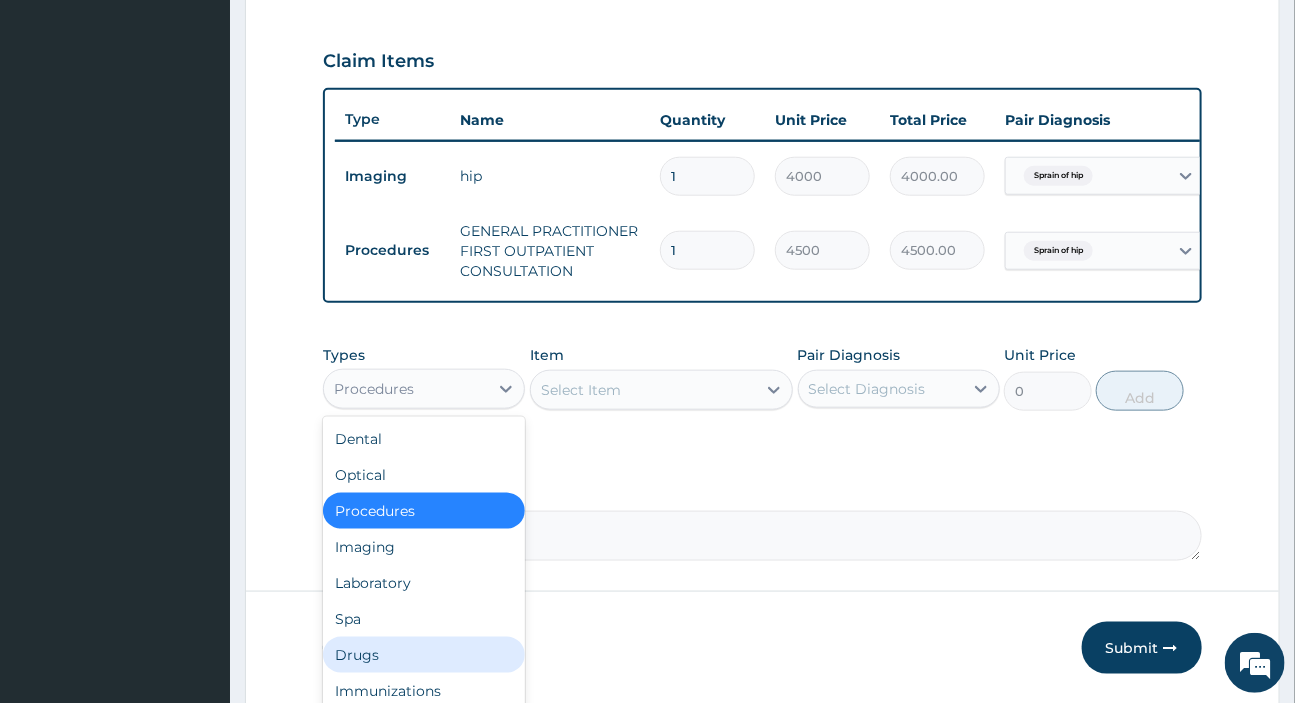 click on "Drugs" at bounding box center [424, 655] 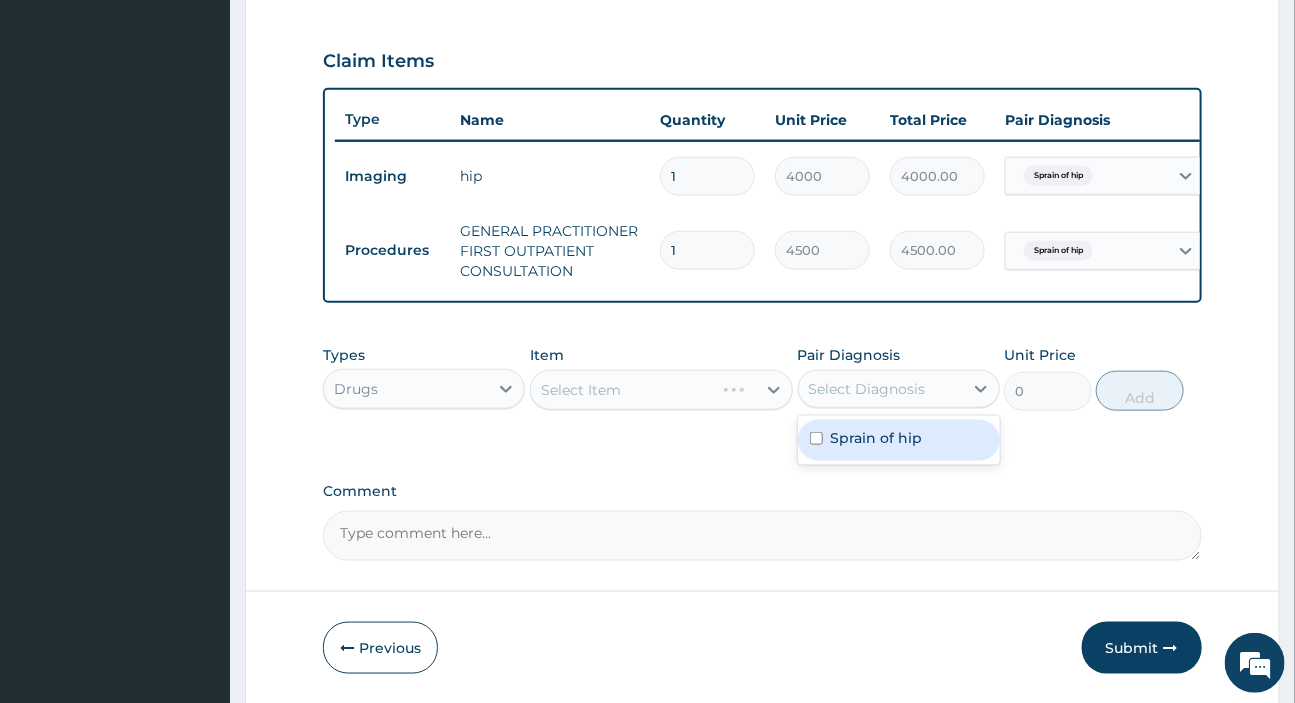click on "Select Diagnosis" at bounding box center (881, 389) 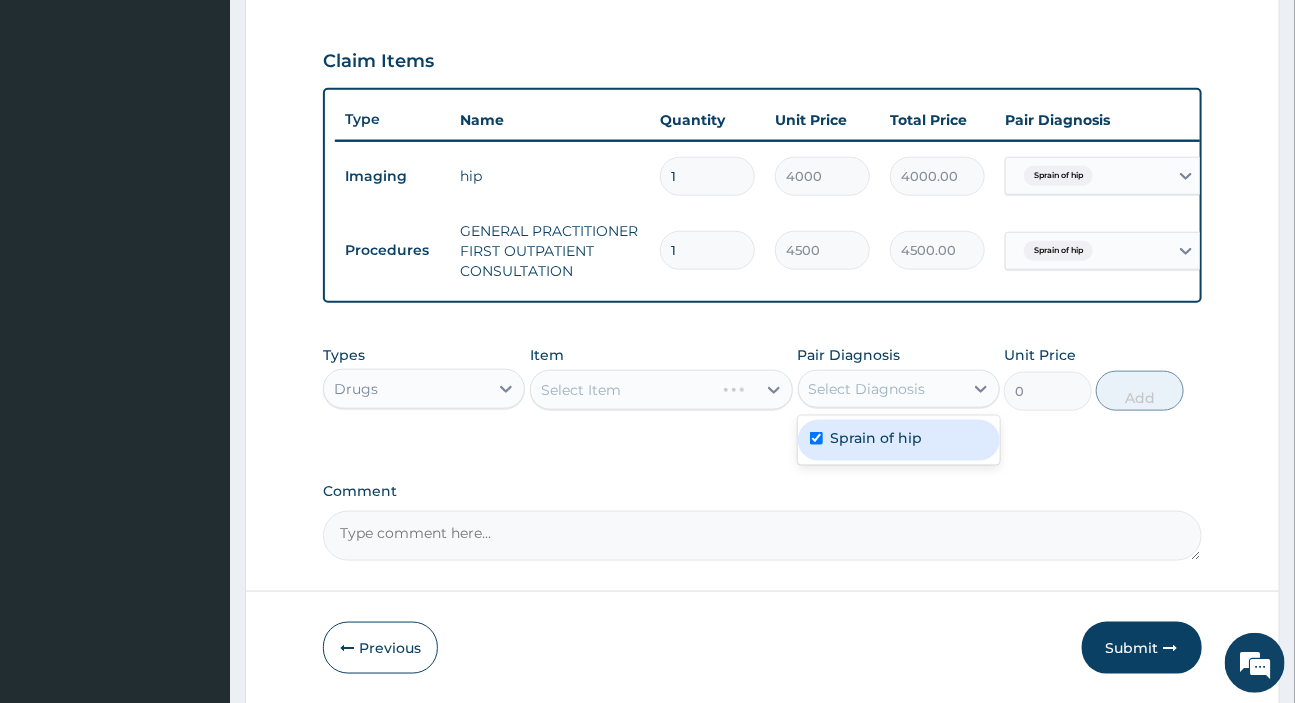checkbox on "true" 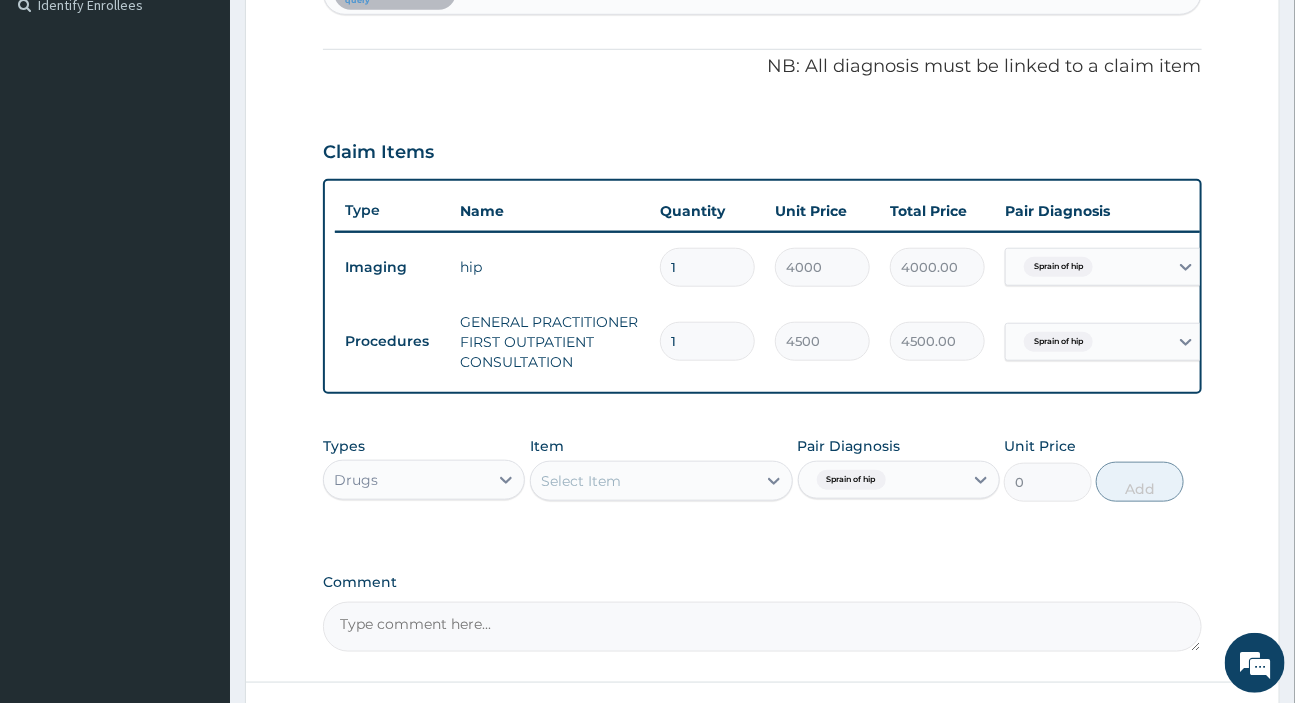 scroll, scrollTop: 383, scrollLeft: 0, axis: vertical 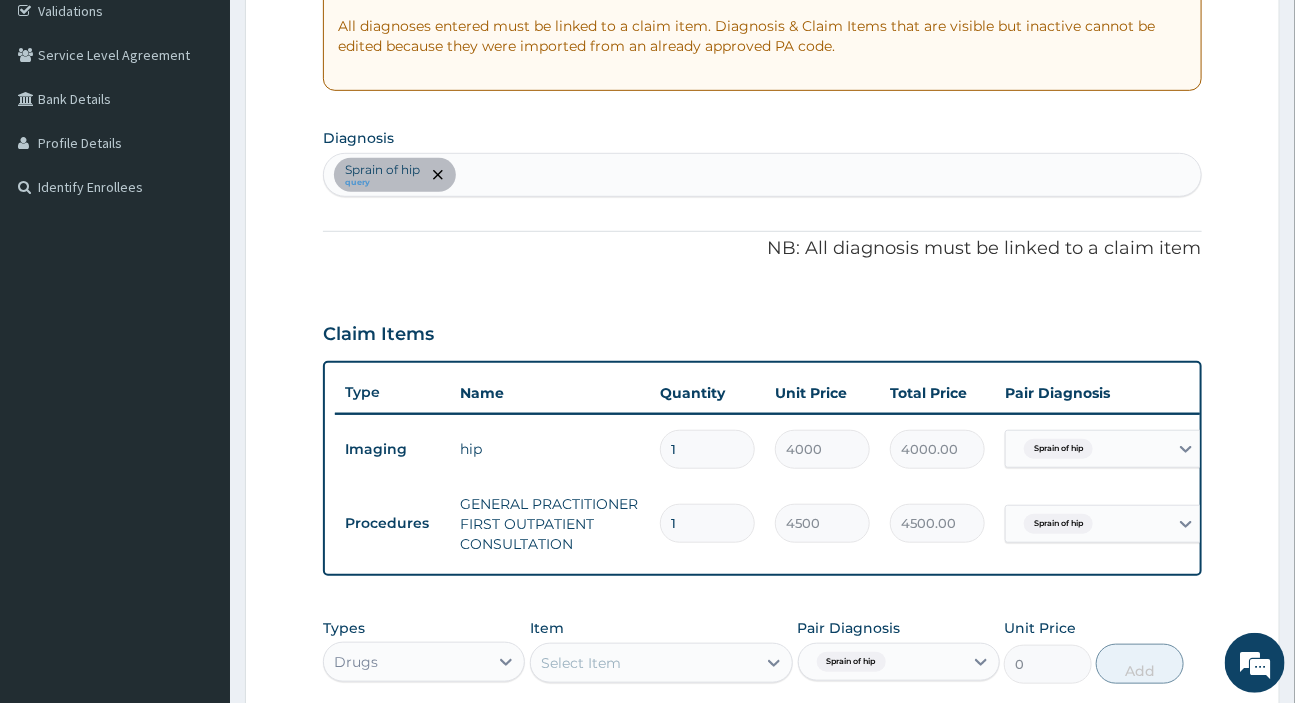 click on "Sprain of hip query" at bounding box center (762, 175) 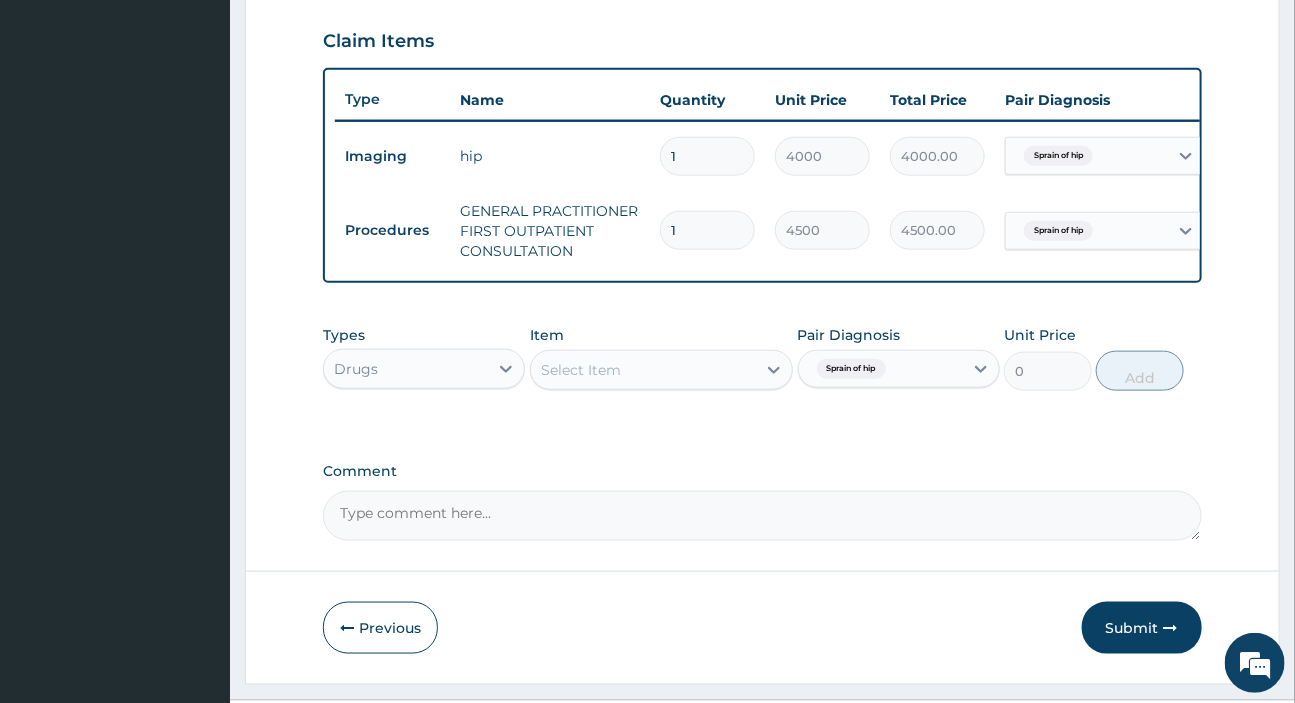 scroll, scrollTop: 736, scrollLeft: 0, axis: vertical 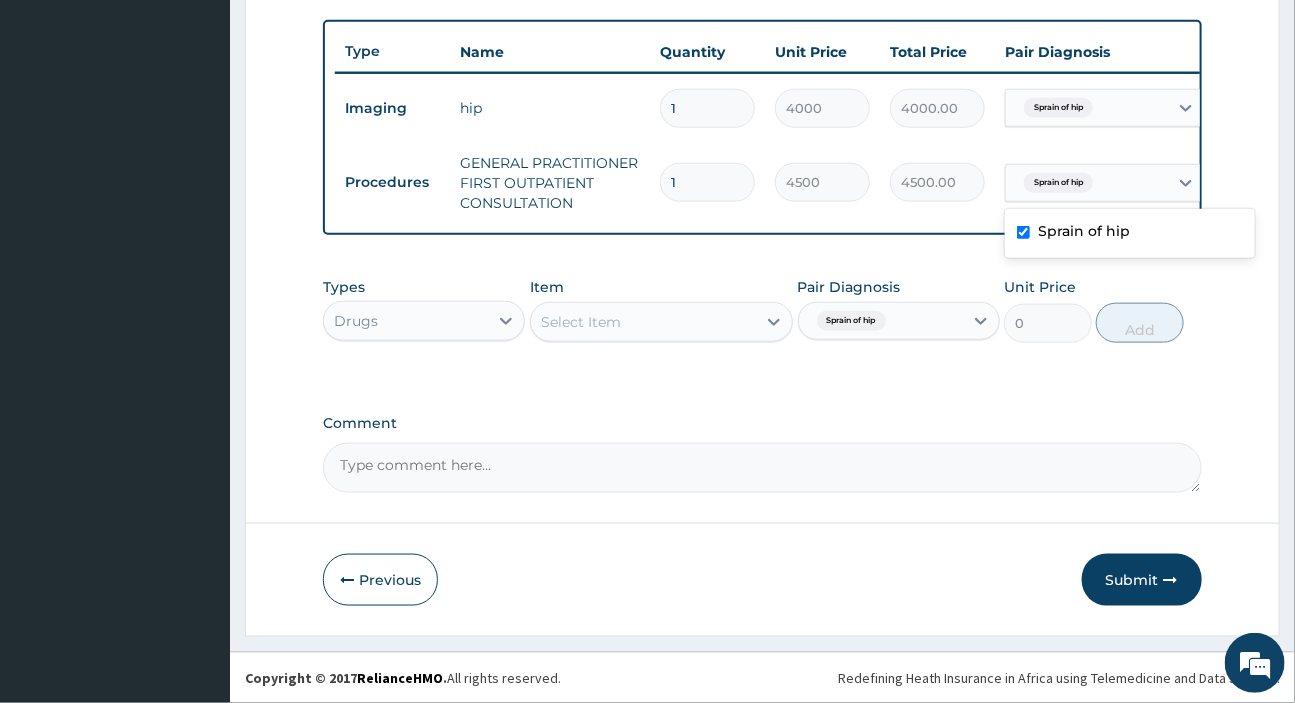 click on "Sprain of hip" at bounding box center [1056, 183] 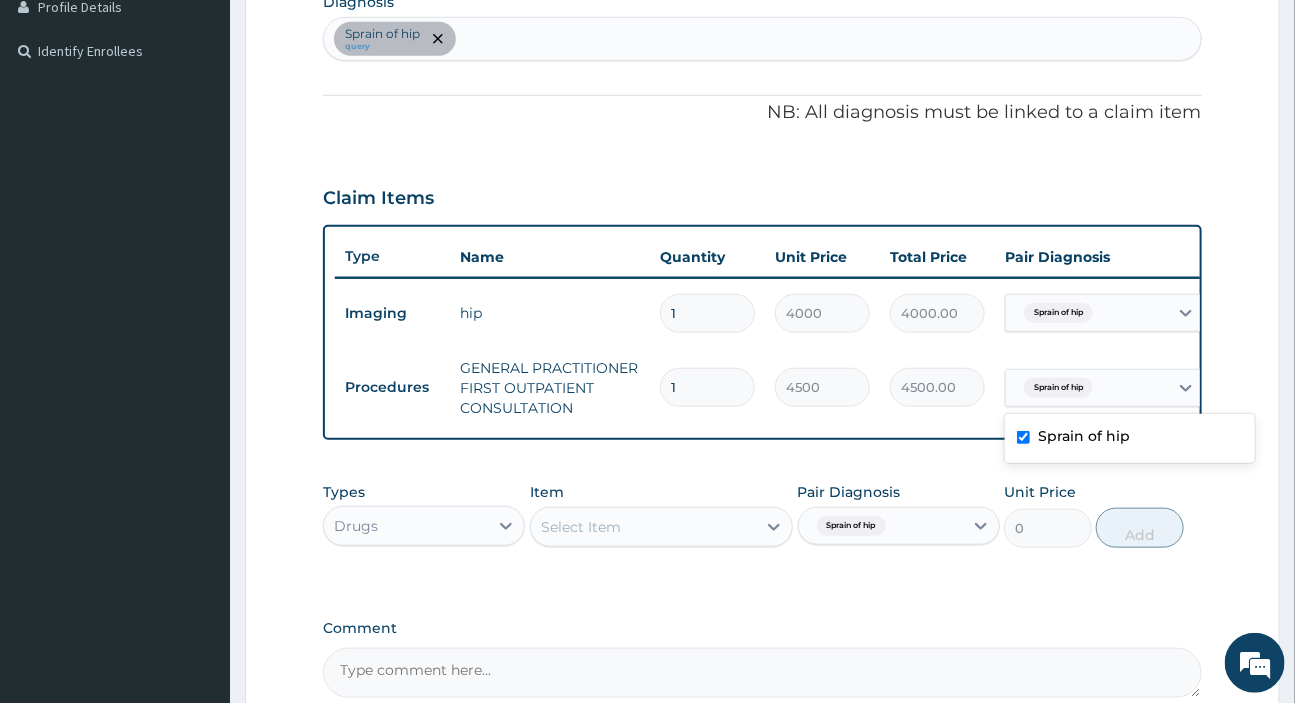scroll, scrollTop: 463, scrollLeft: 0, axis: vertical 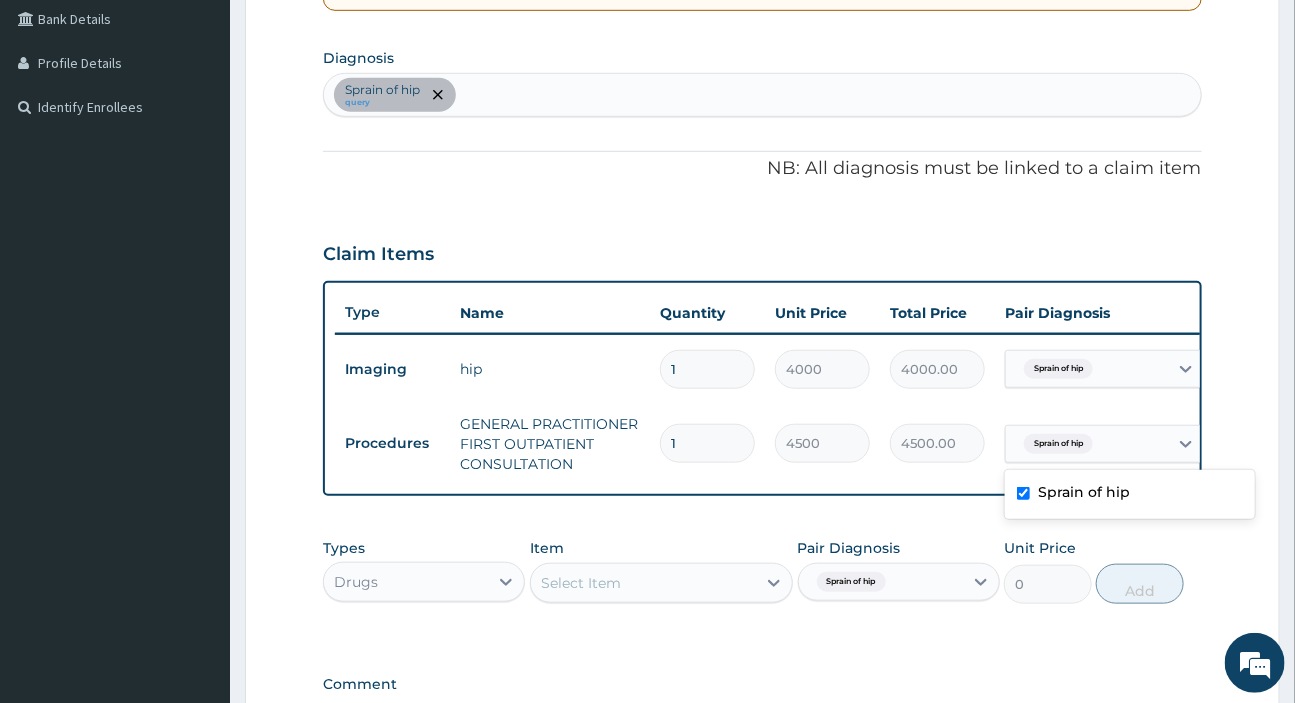 click on "Sprain of hip query" at bounding box center [762, 95] 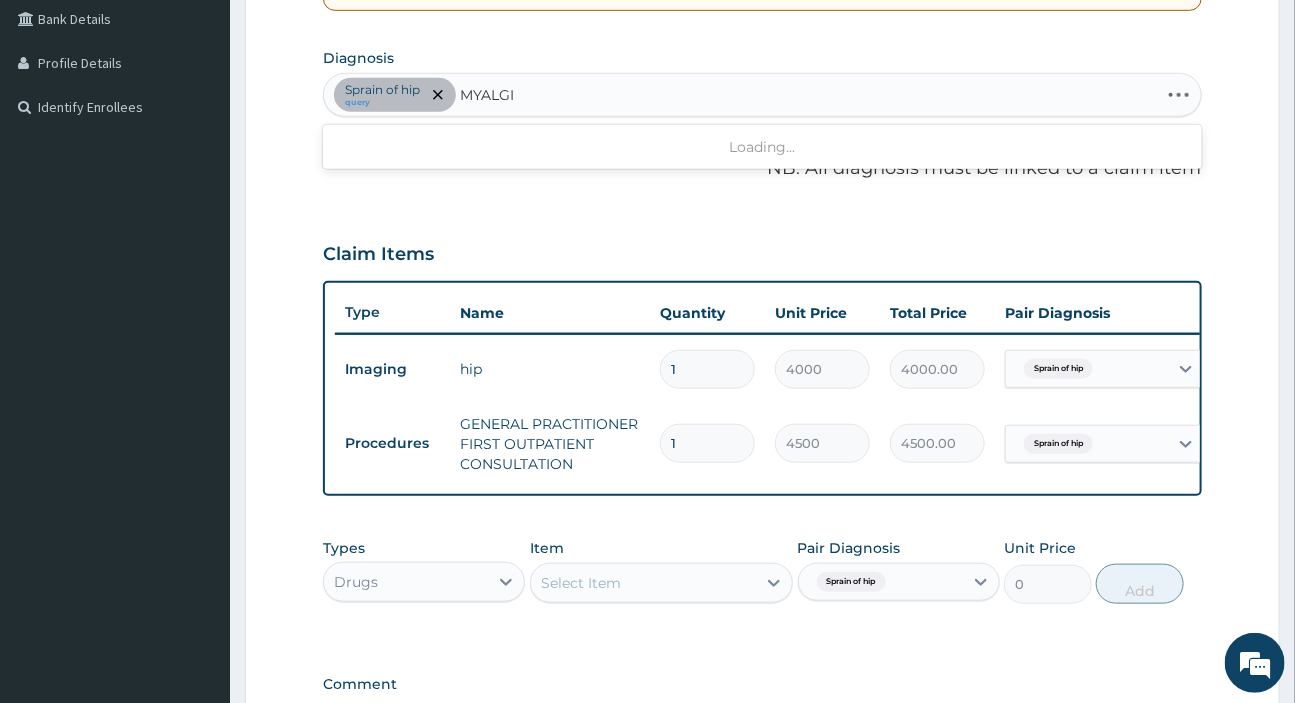 type on "MYALGIA" 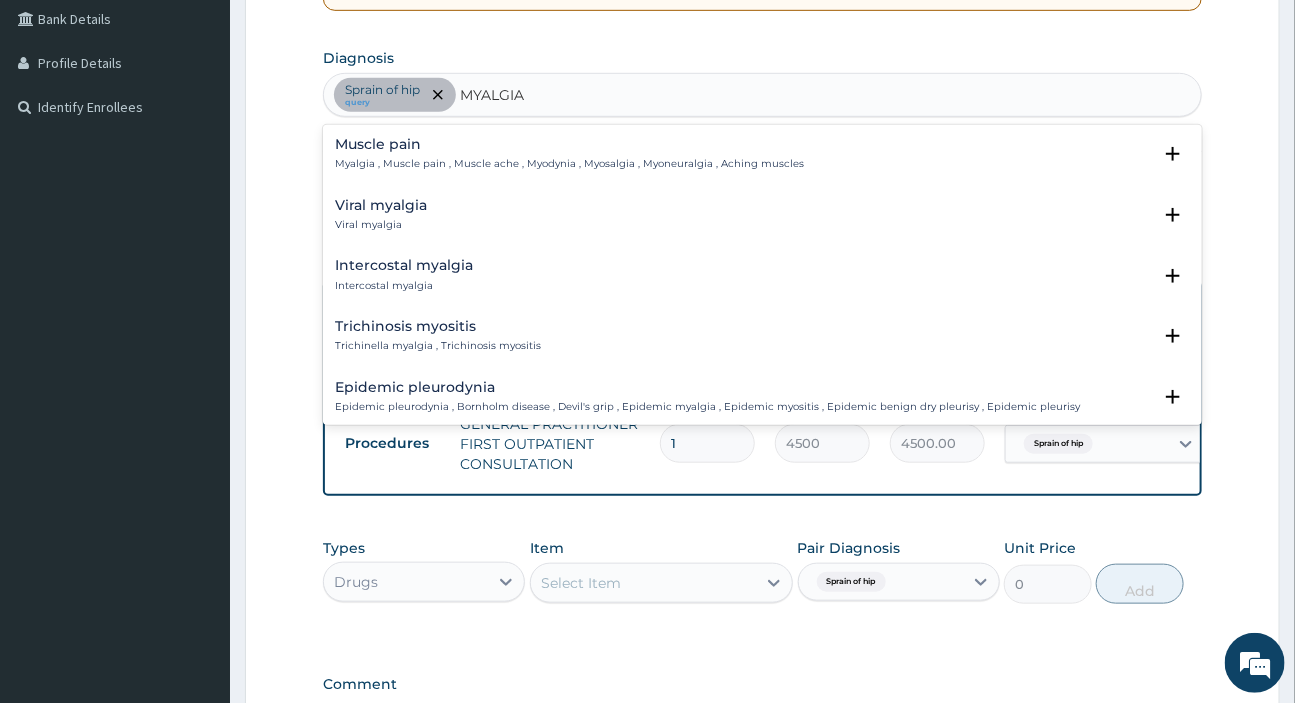 click on "Myalgia , Muscle pain , Muscle ache , Myodynia , Myosalgia , Myoneuralgia , Aching muscles" at bounding box center [569, 164] 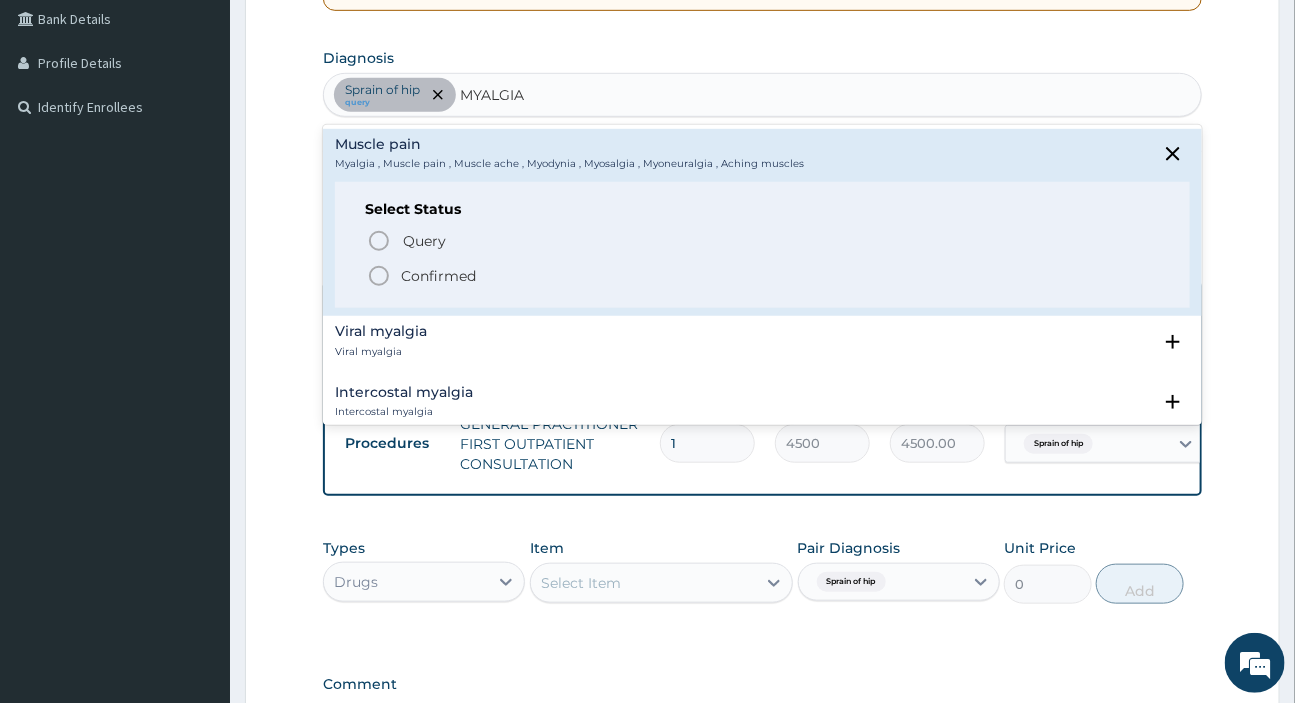 click on "Confirmed" at bounding box center (763, 276) 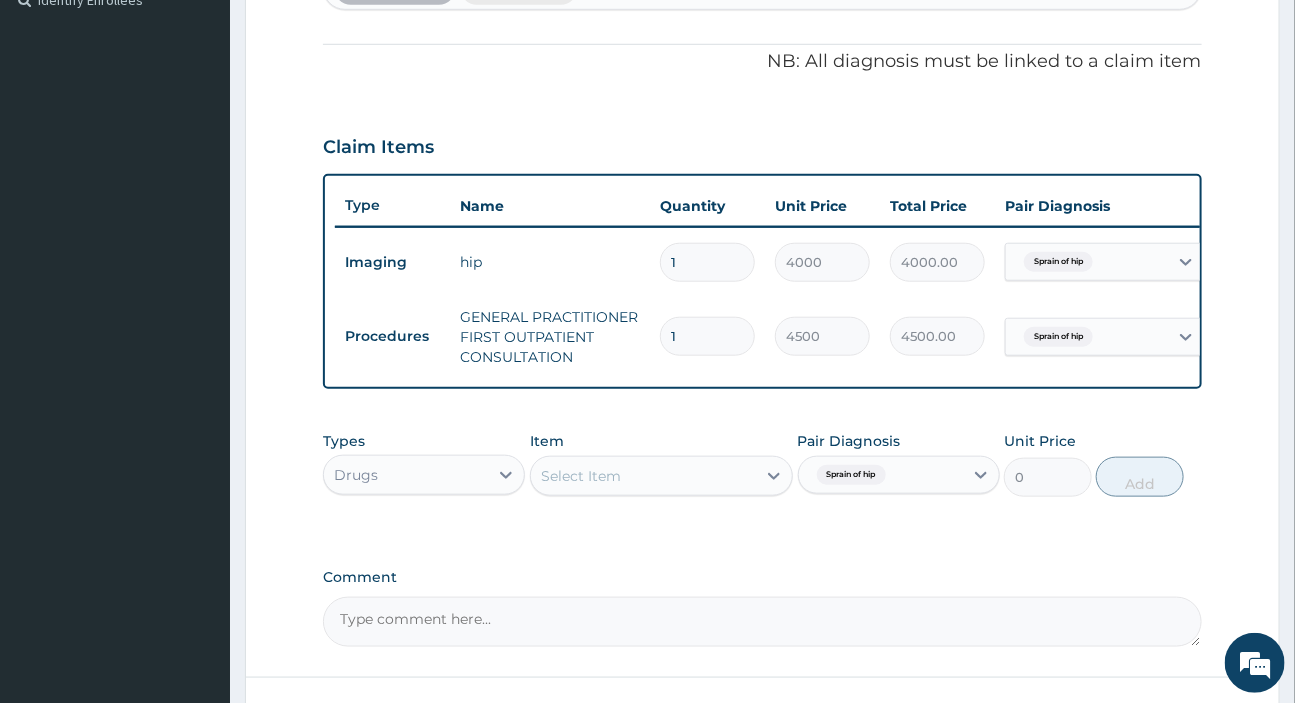 scroll, scrollTop: 736, scrollLeft: 0, axis: vertical 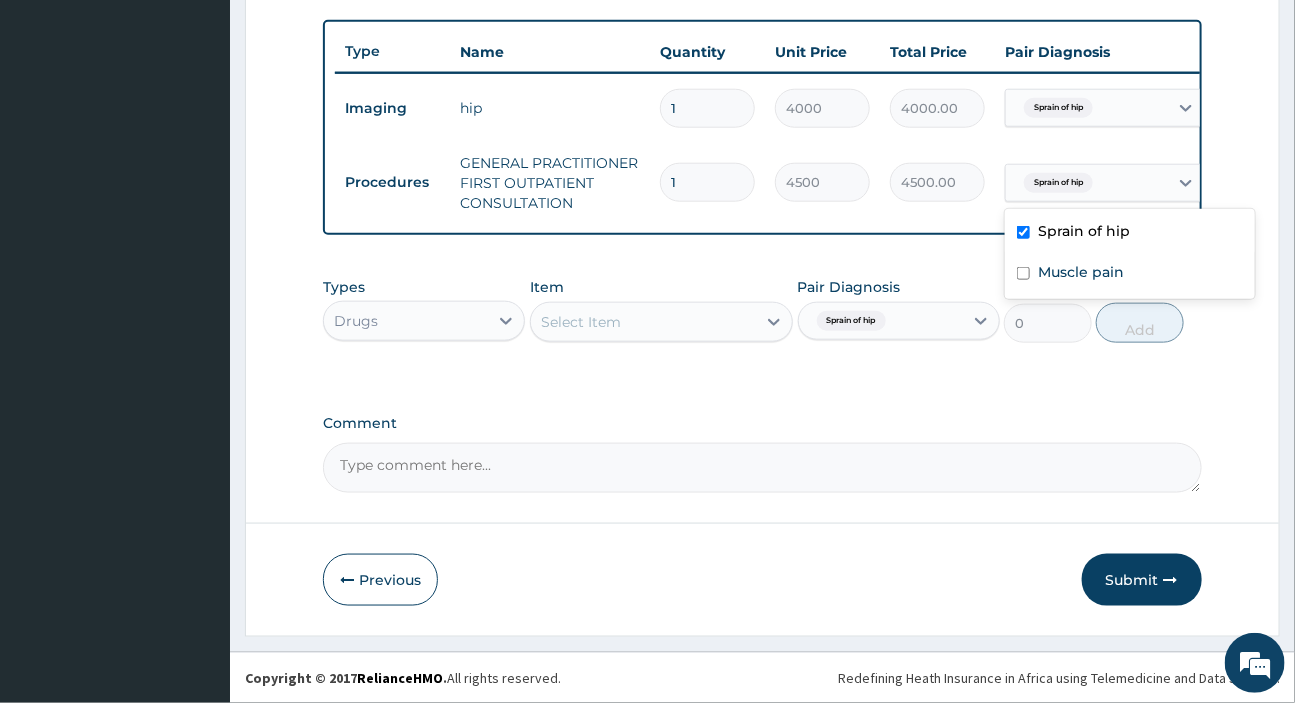 click on "Sprain of hip" at bounding box center [1058, 183] 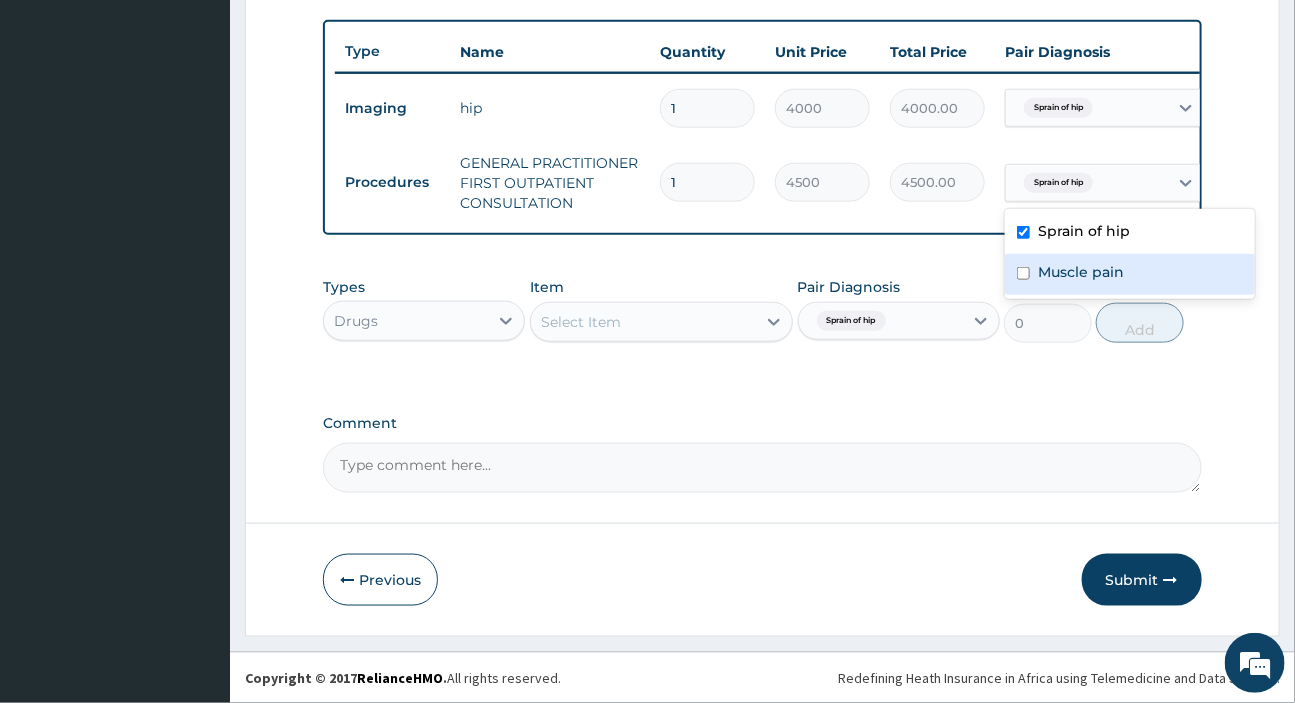 click on "Muscle pain" at bounding box center [1081, 272] 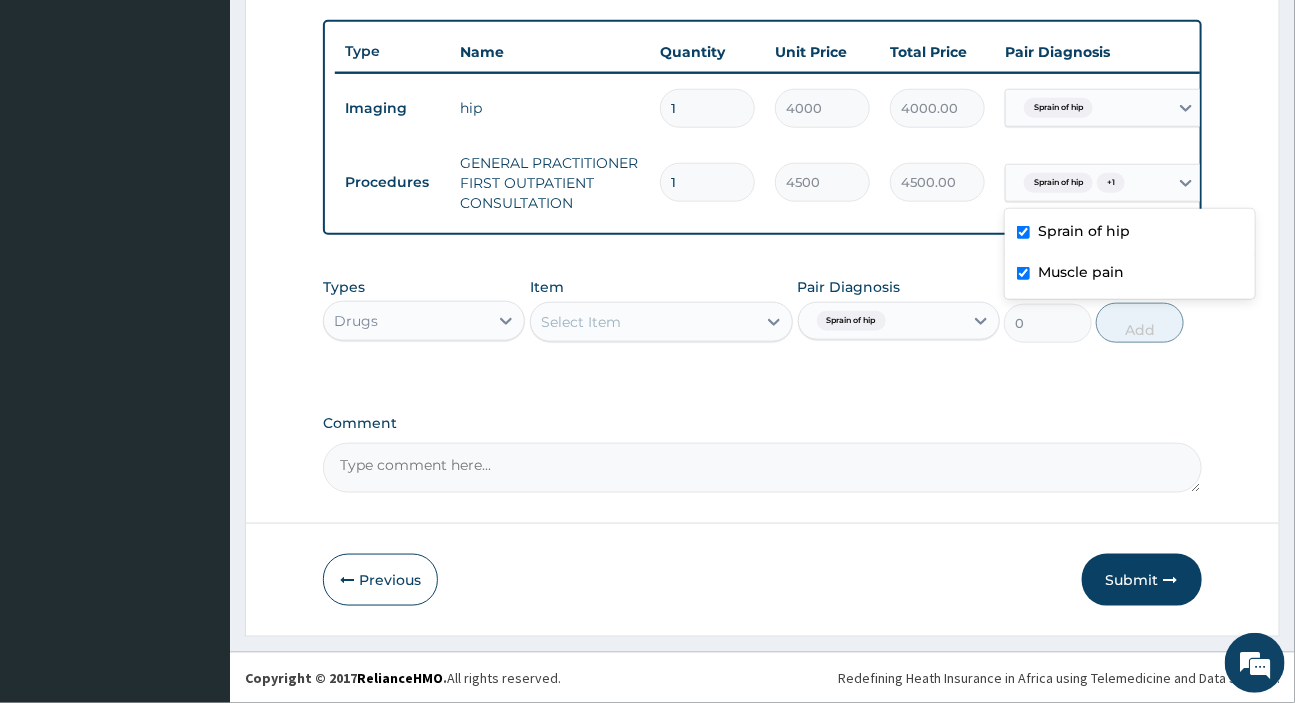 checkbox on "true" 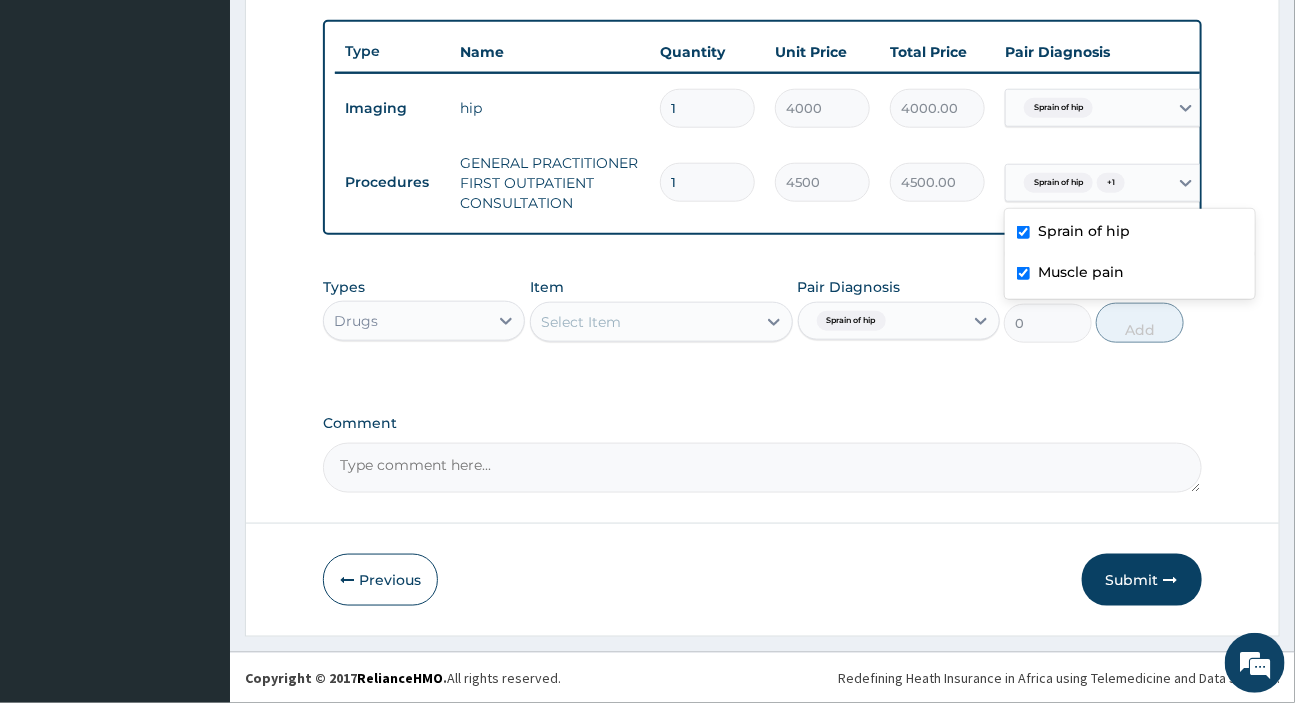 click on "Select Item" at bounding box center [581, 322] 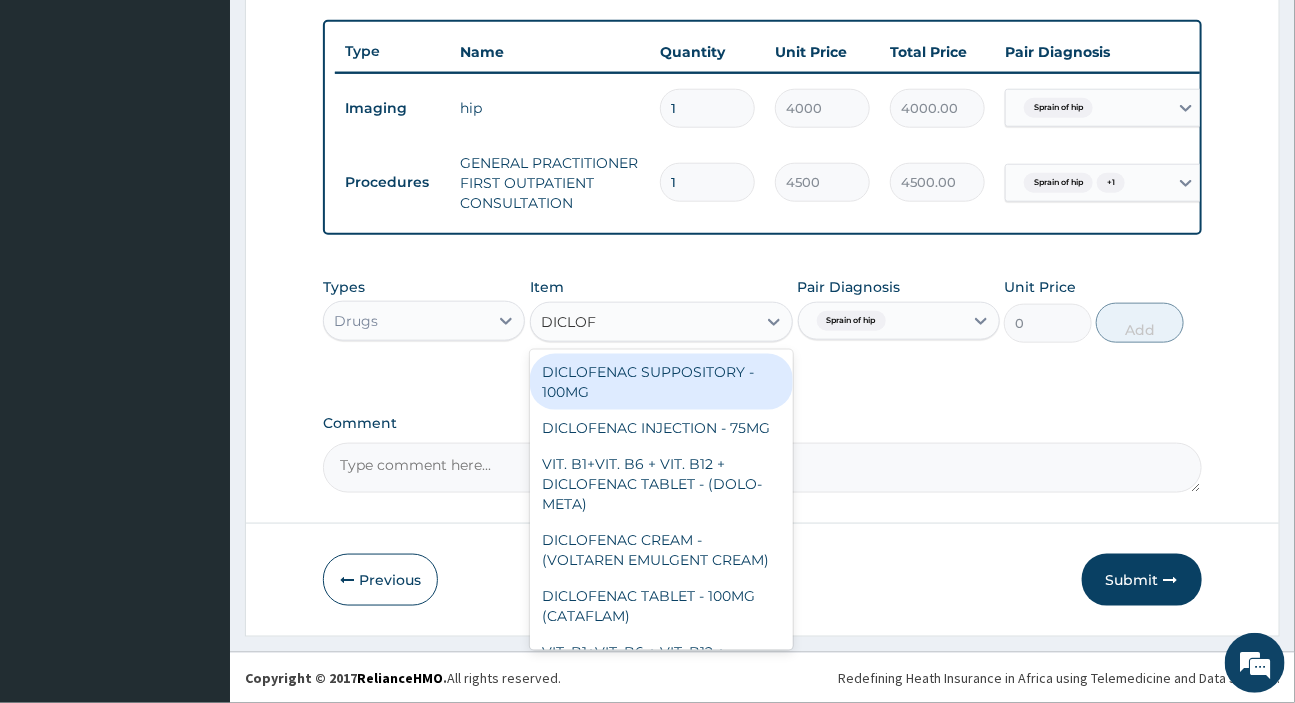 type on "DICLOFE" 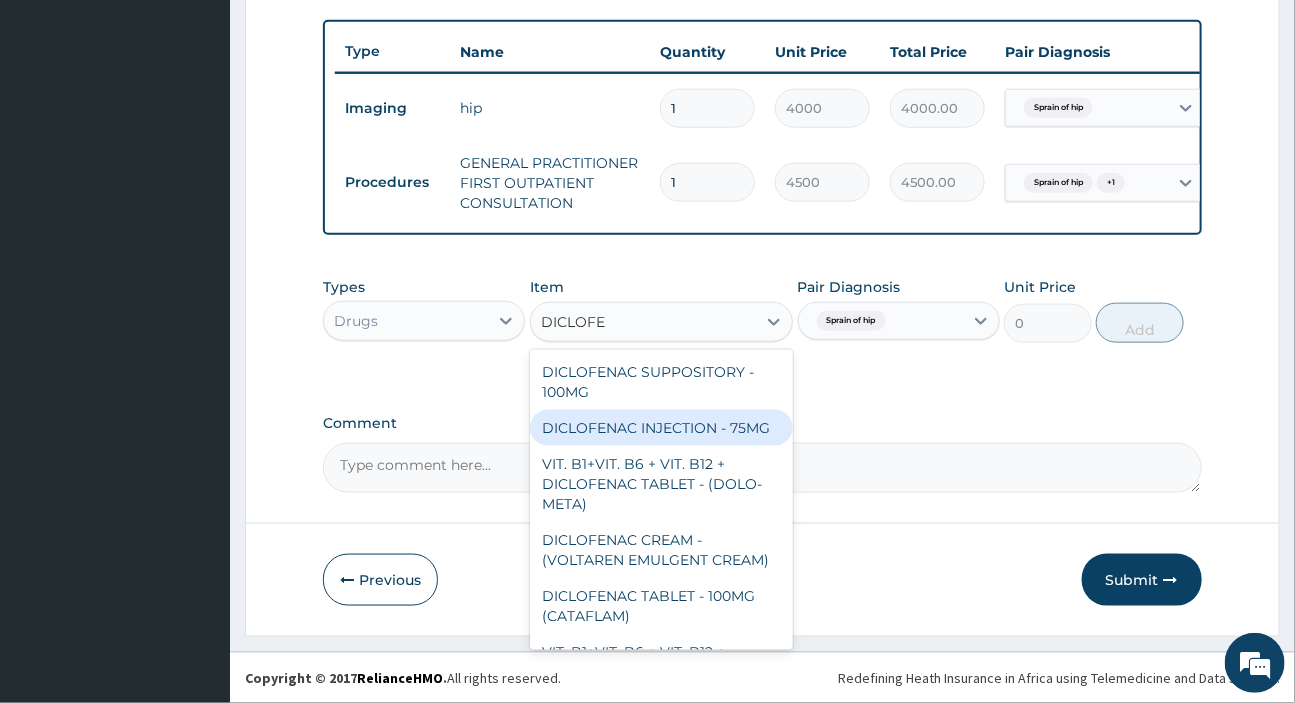 click on "DICLOFENAC INJECTION - 75MG" at bounding box center [661, 428] 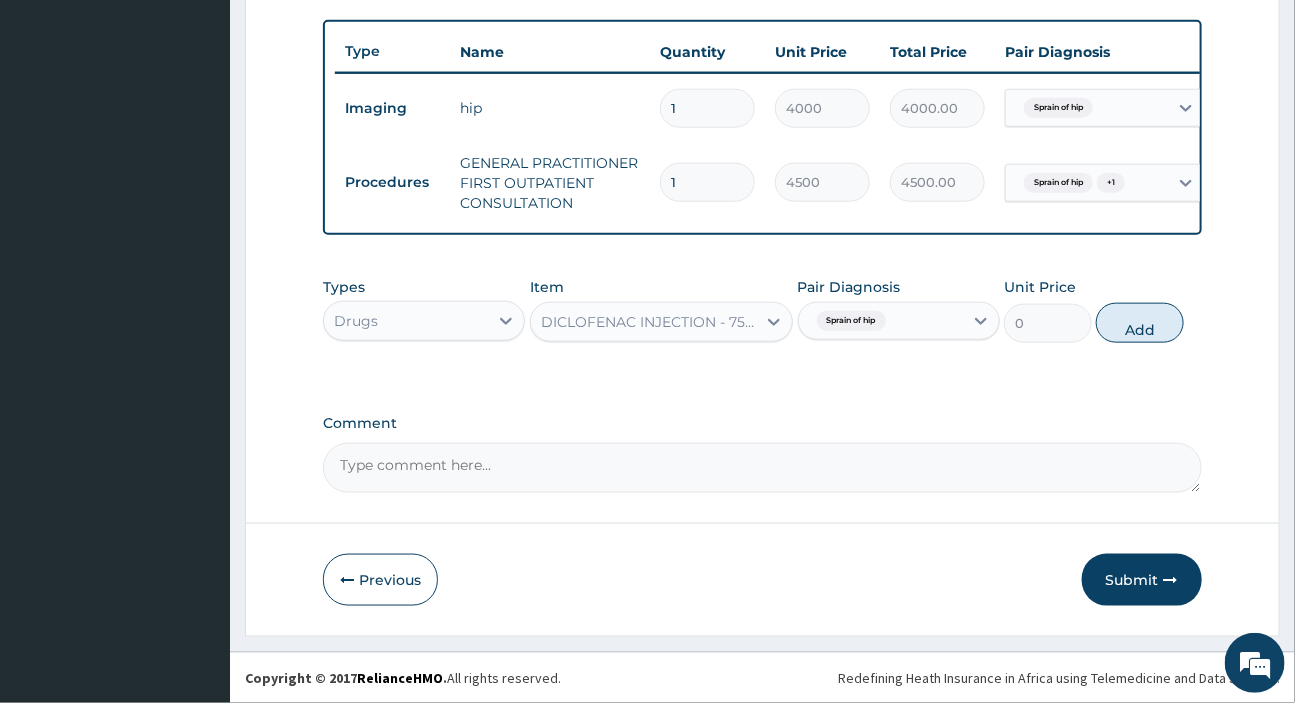 type 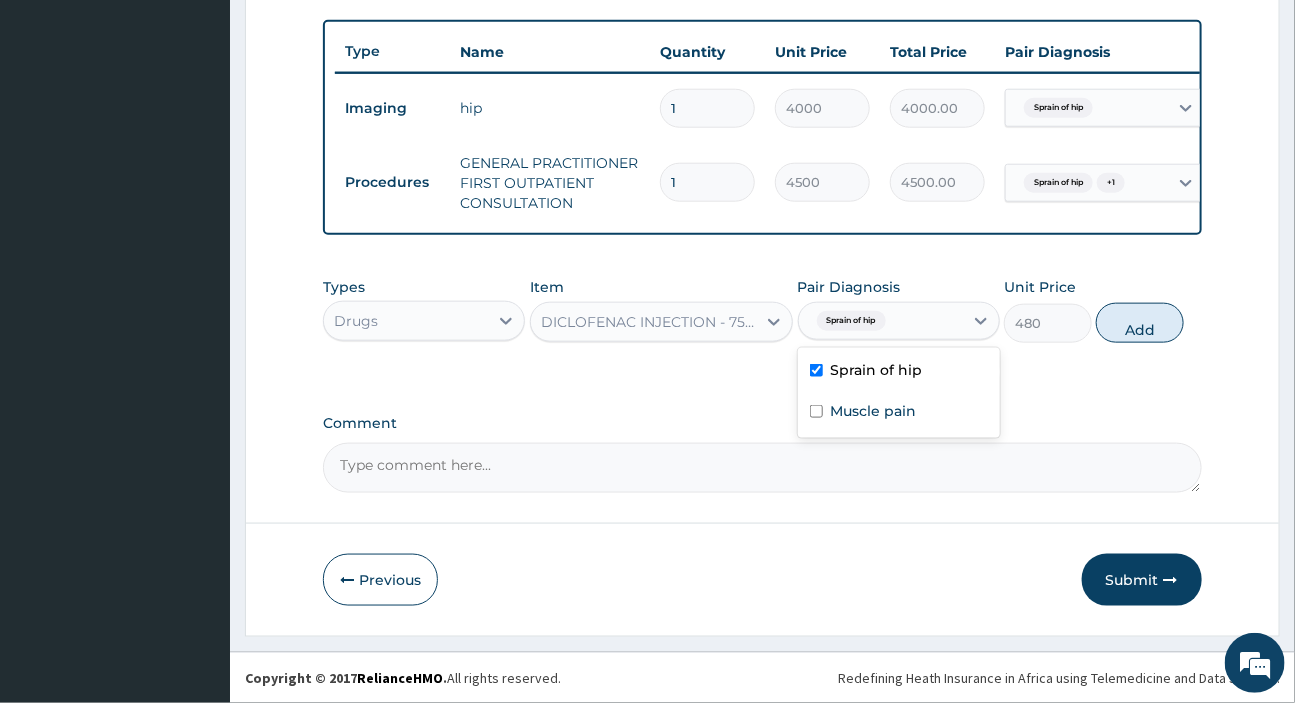click on "Sprain of hip" at bounding box center (881, 321) 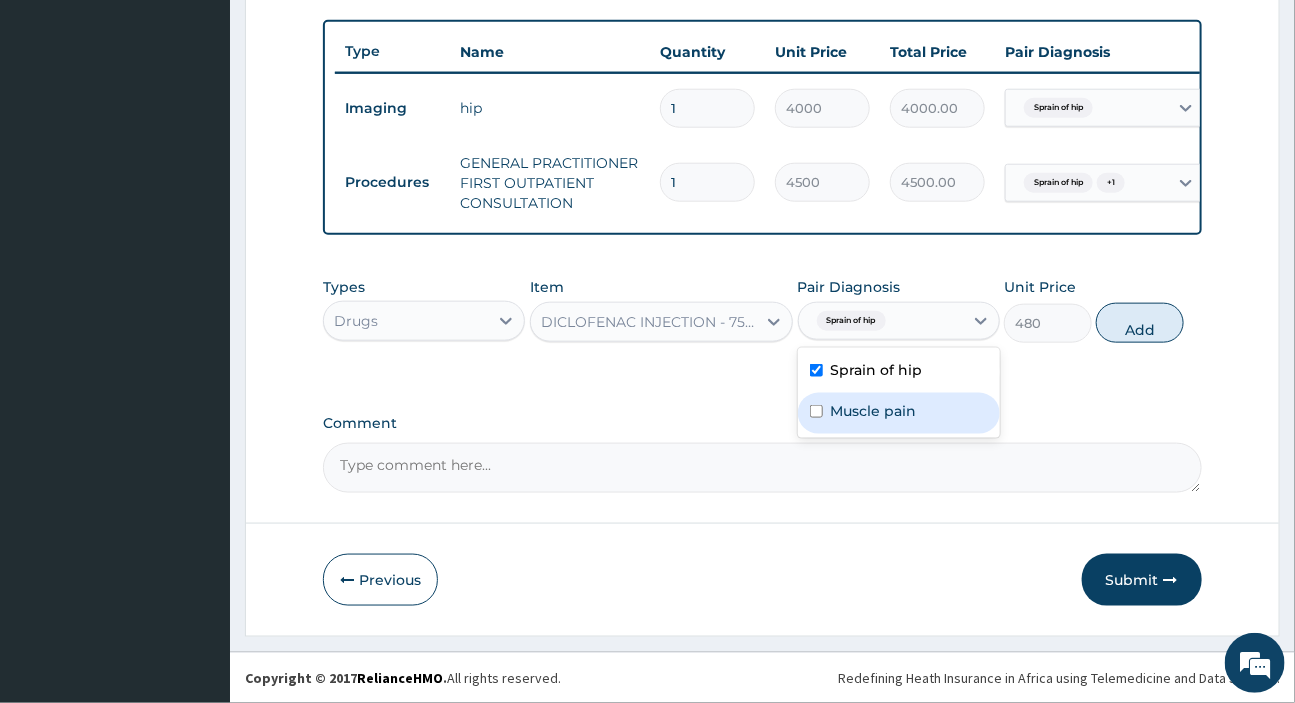 click on "Muscle pain" at bounding box center (874, 411) 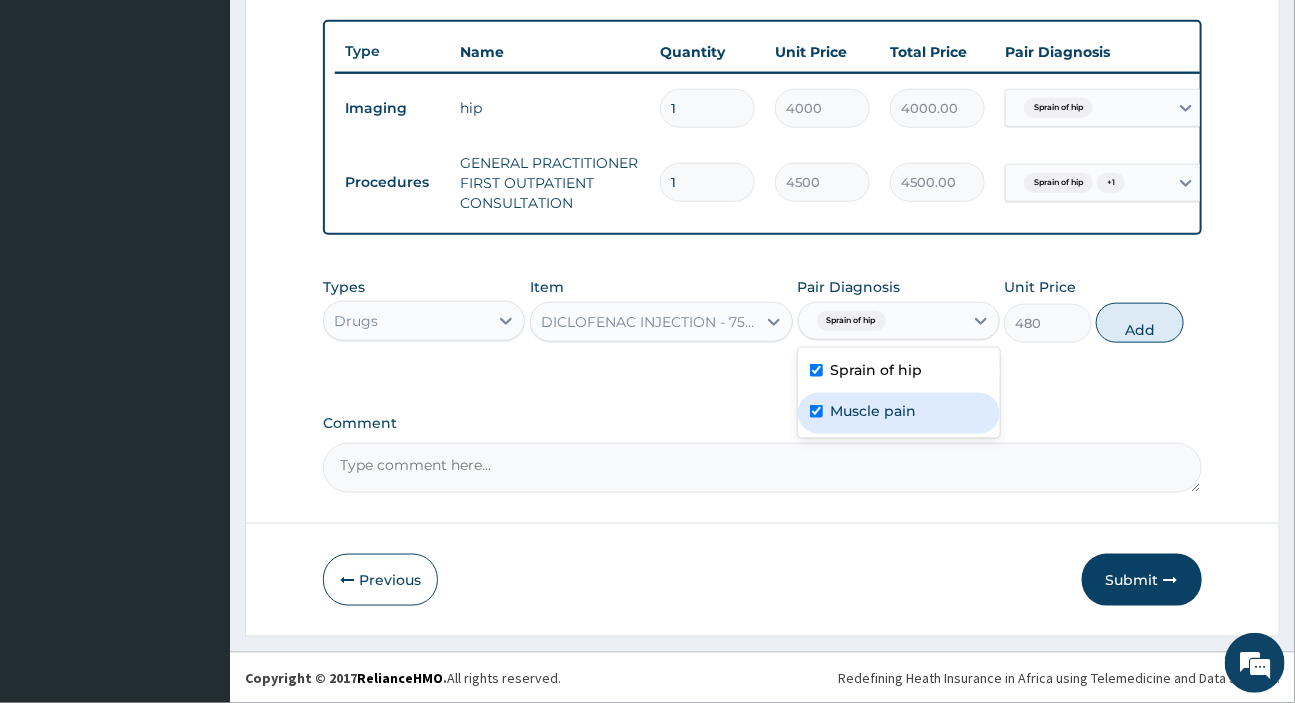 checkbox on "true" 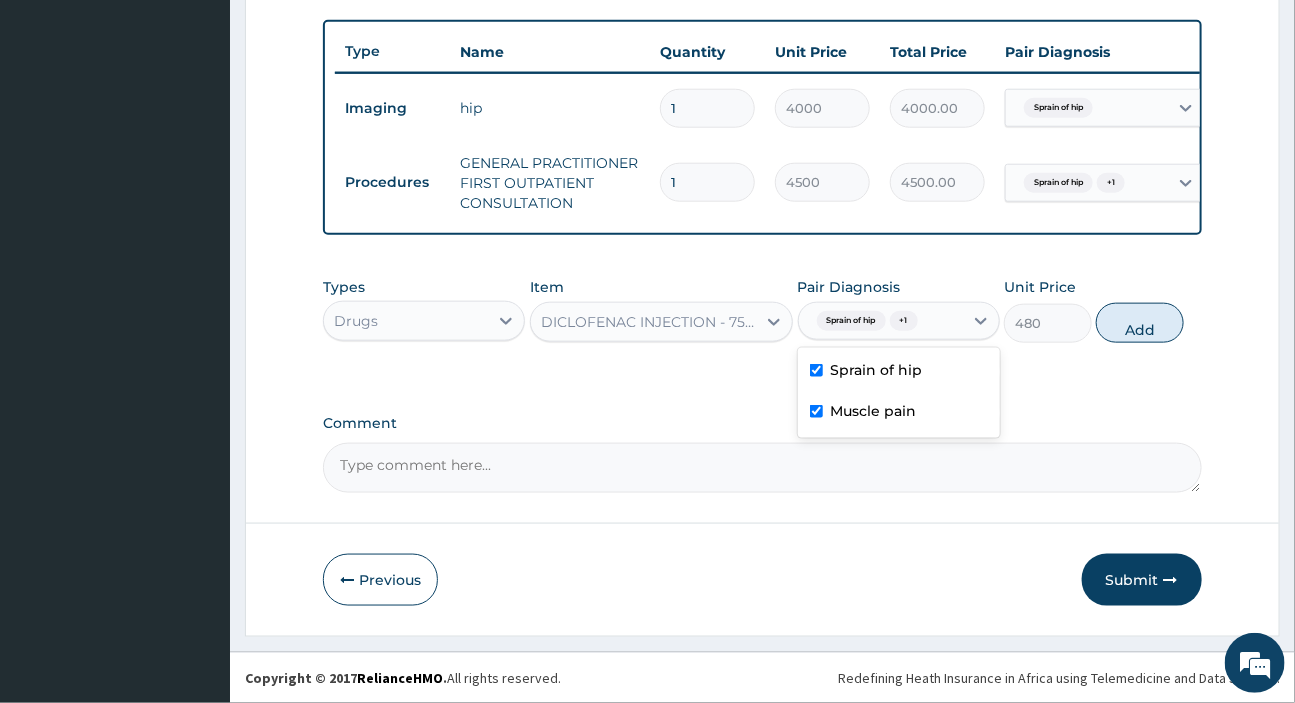 drag, startPoint x: 897, startPoint y: 370, endPoint x: 1031, endPoint y: 359, distance: 134.45073 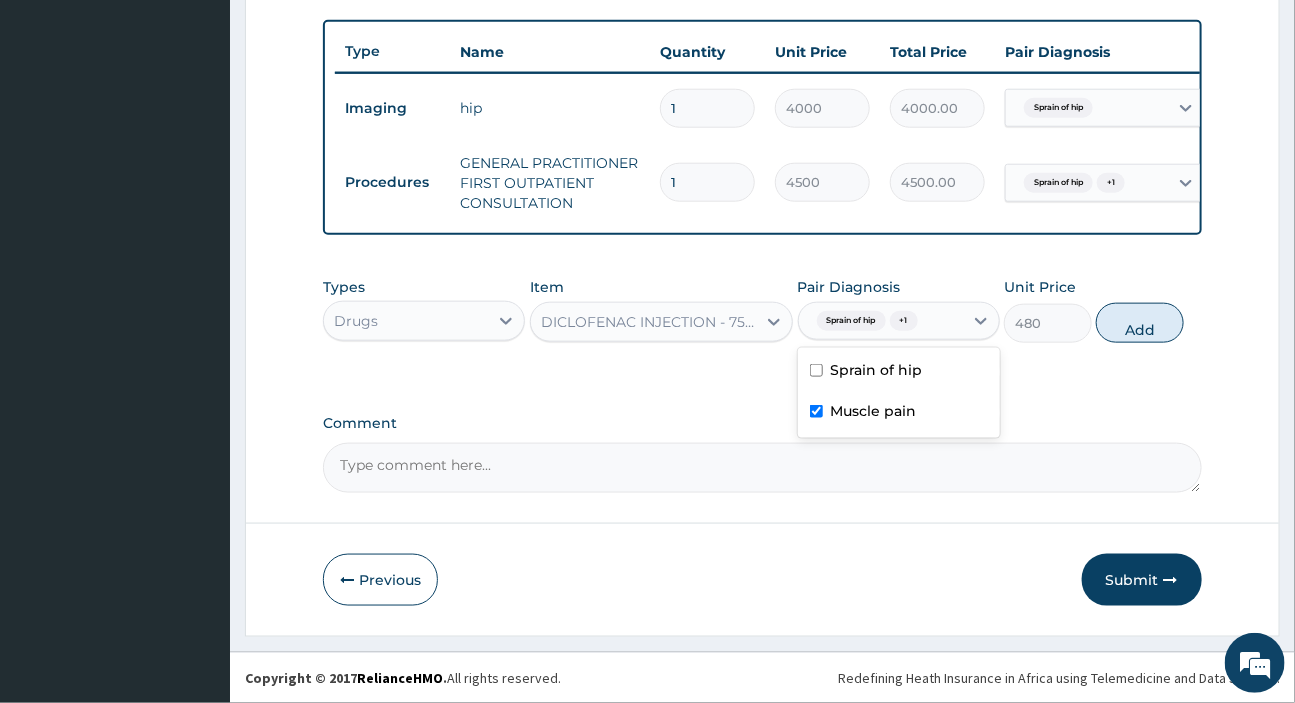 checkbox on "false" 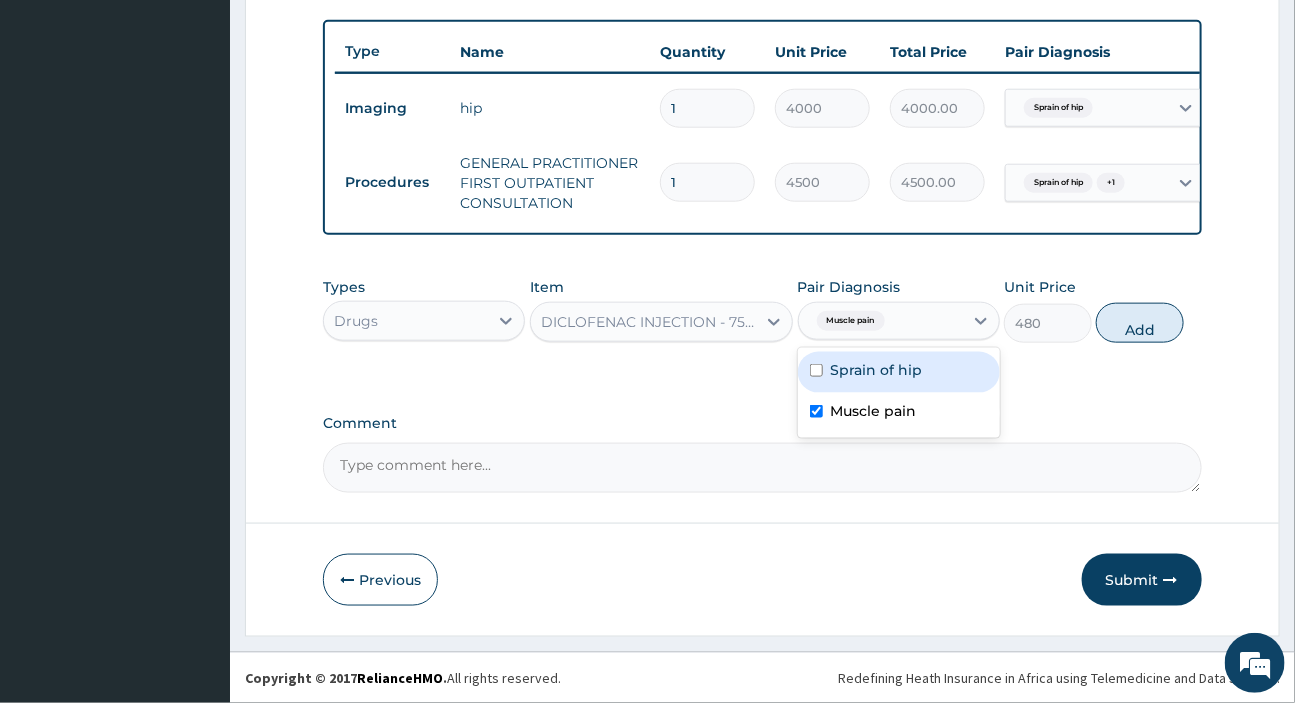 drag, startPoint x: 1159, startPoint y: 335, endPoint x: 1086, endPoint y: 352, distance: 74.953316 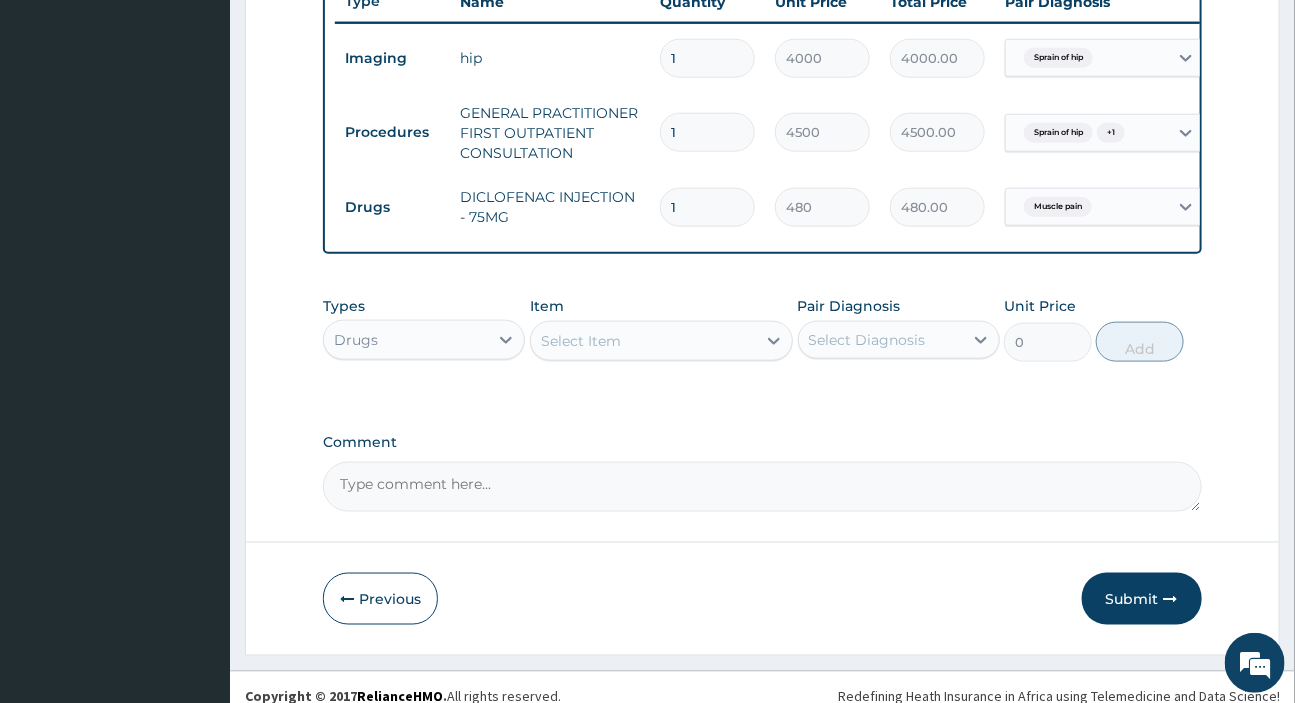 scroll, scrollTop: 806, scrollLeft: 0, axis: vertical 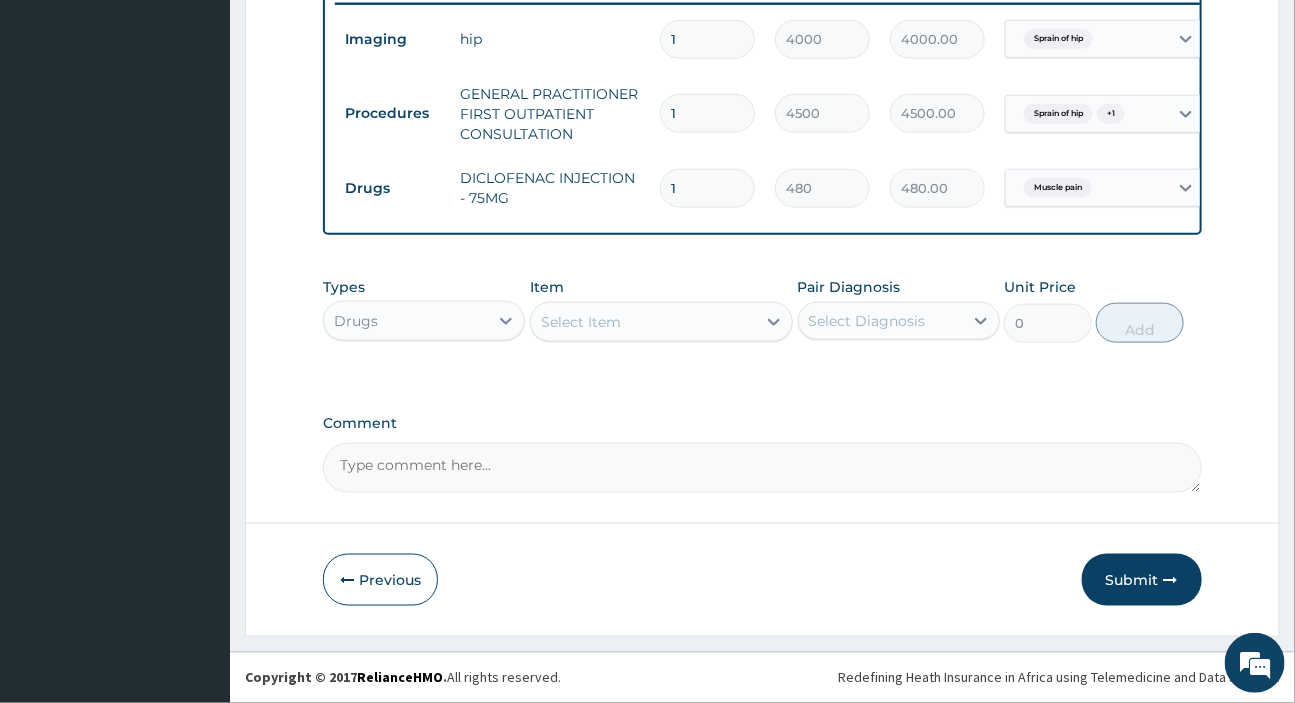 click on "Select Item" at bounding box center [581, 322] 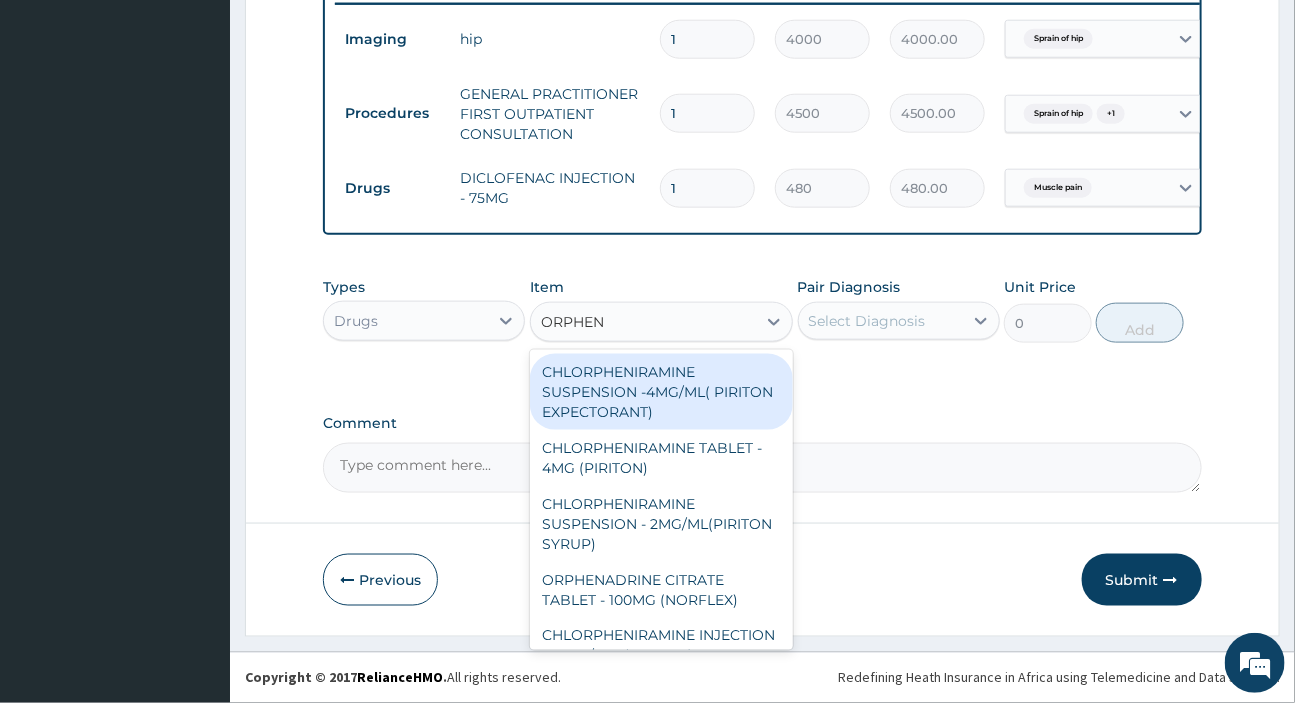 type on "ORPHENA" 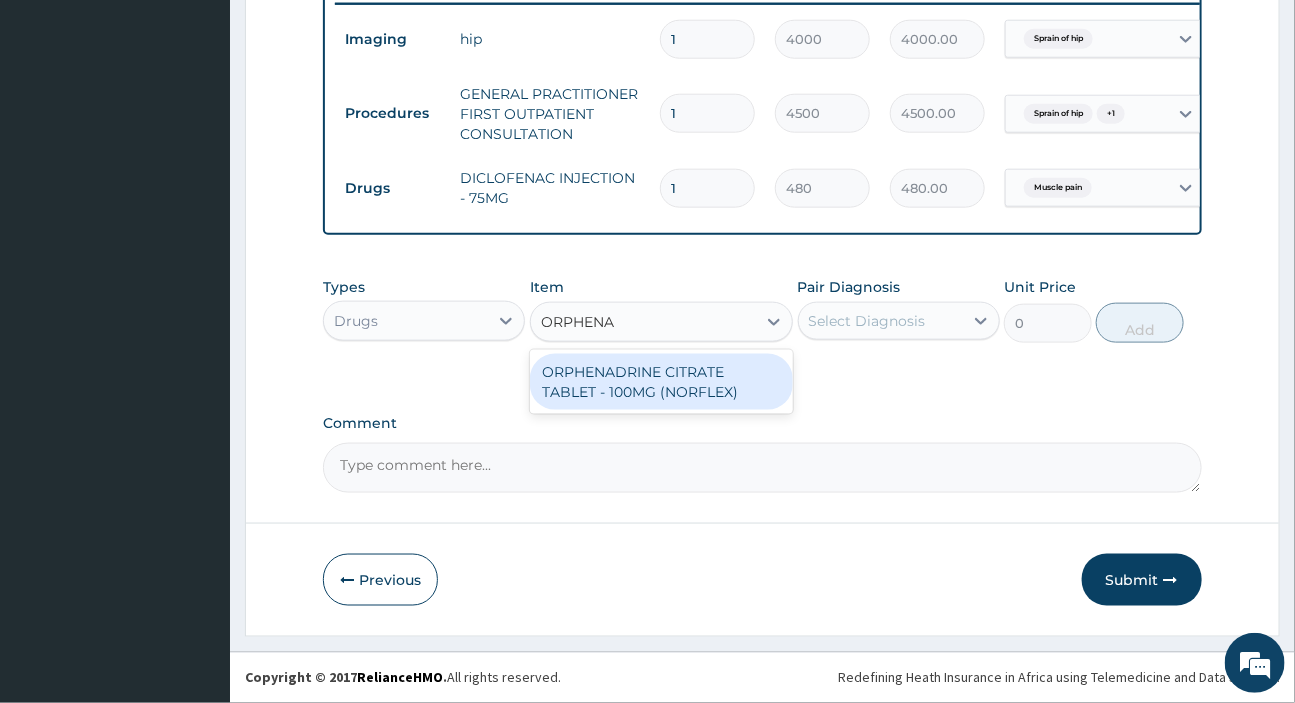 click on "ORPHENADRINE CITRATE TABLET - 100MG (NORFLEX)" at bounding box center (661, 382) 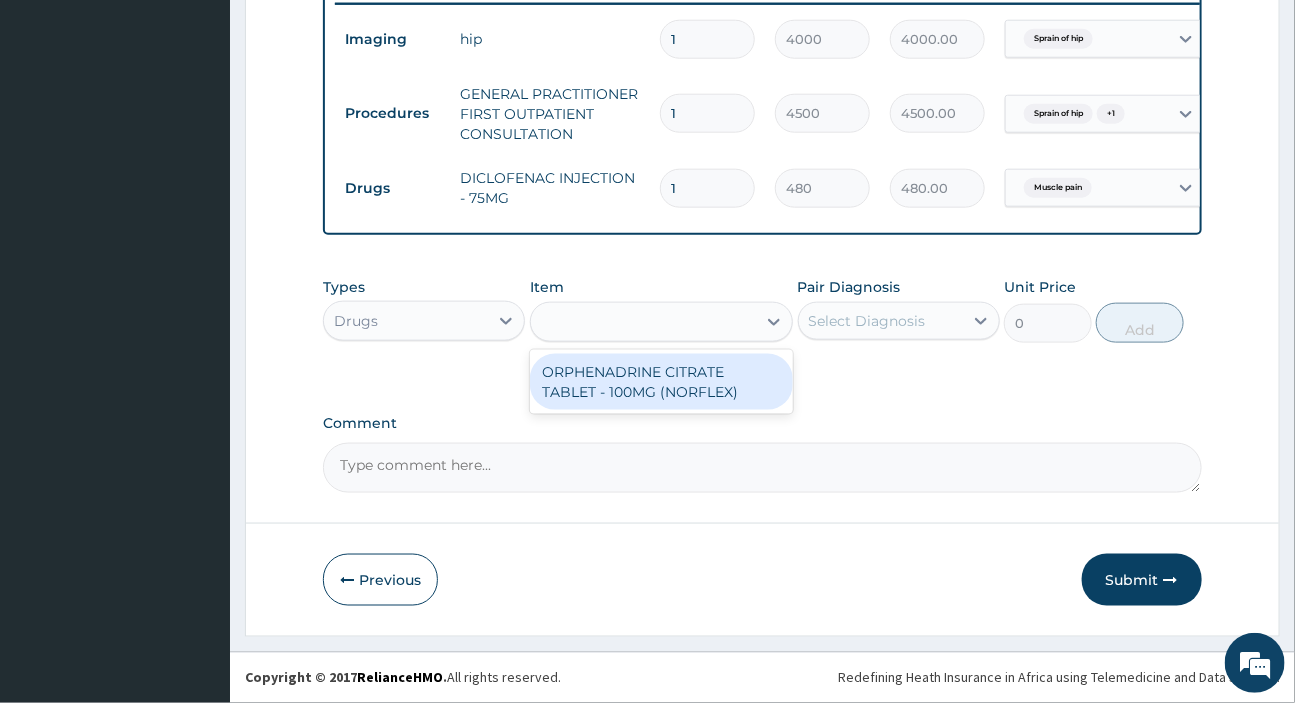 type on "192" 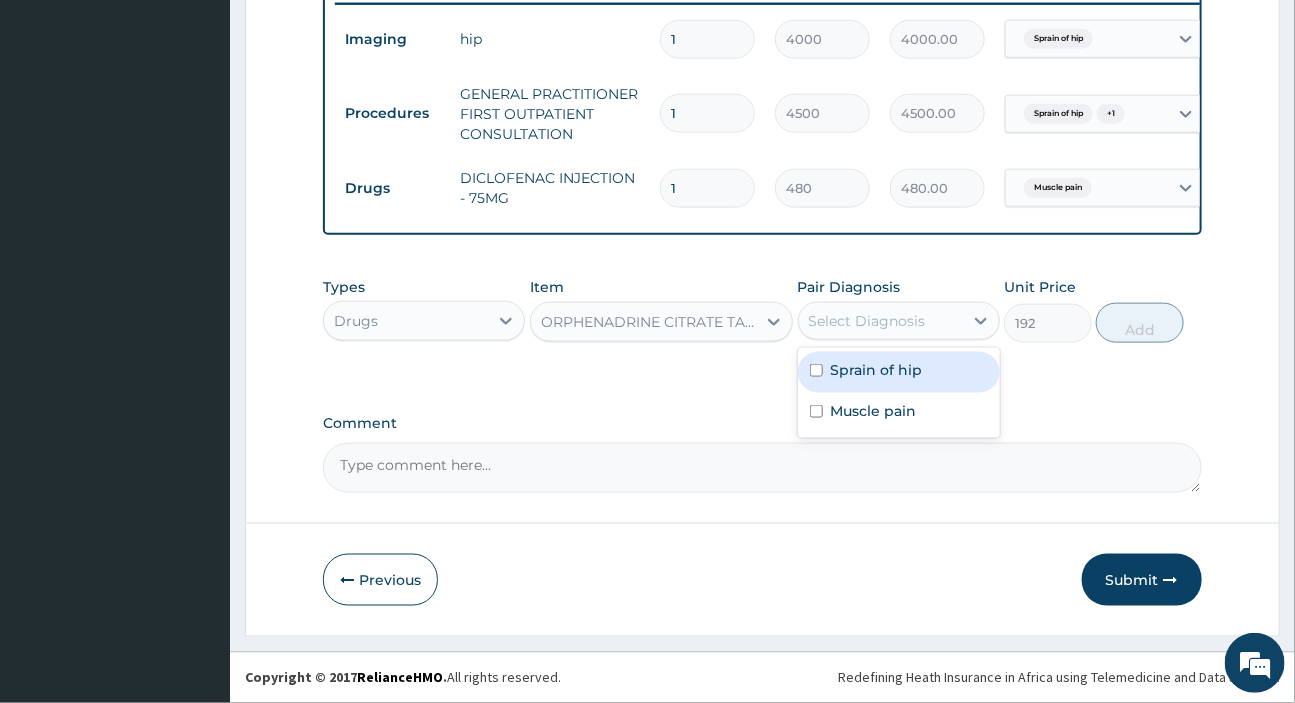 click on "Select Diagnosis" at bounding box center [867, 321] 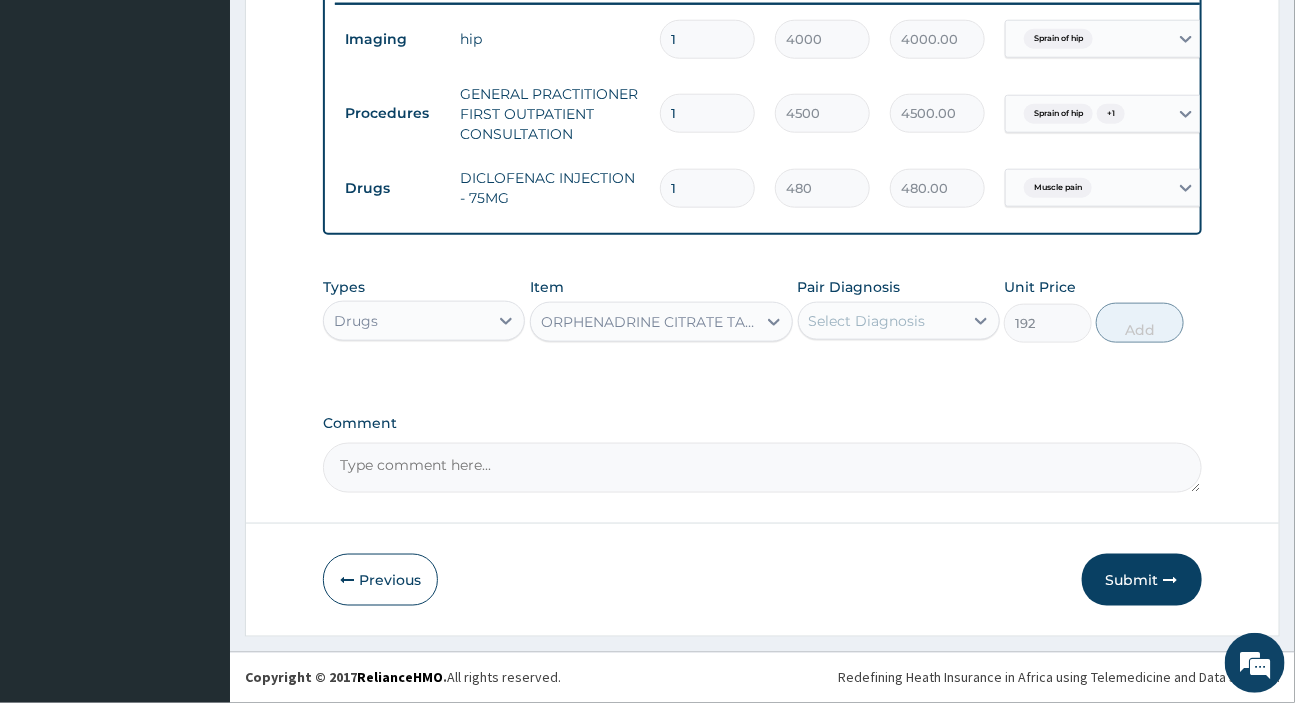 click on "Select Diagnosis" at bounding box center [867, 321] 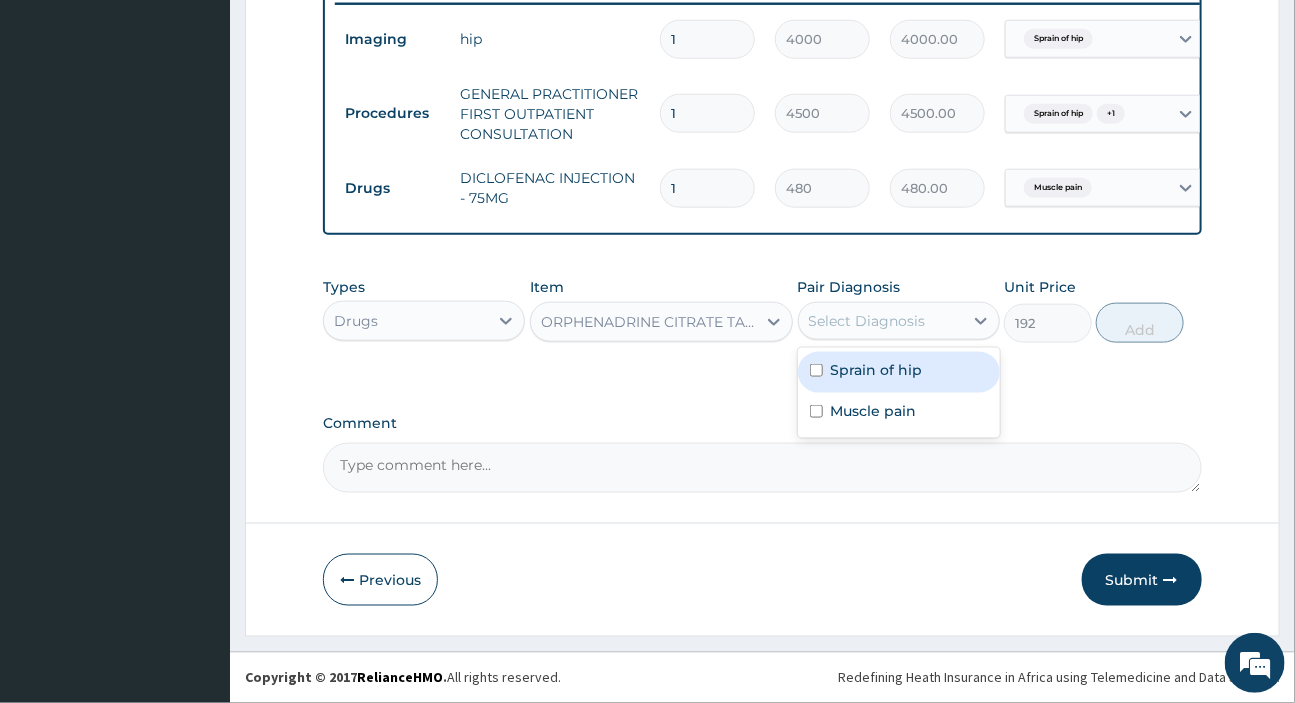 click on "Sprain of hip" at bounding box center [877, 370] 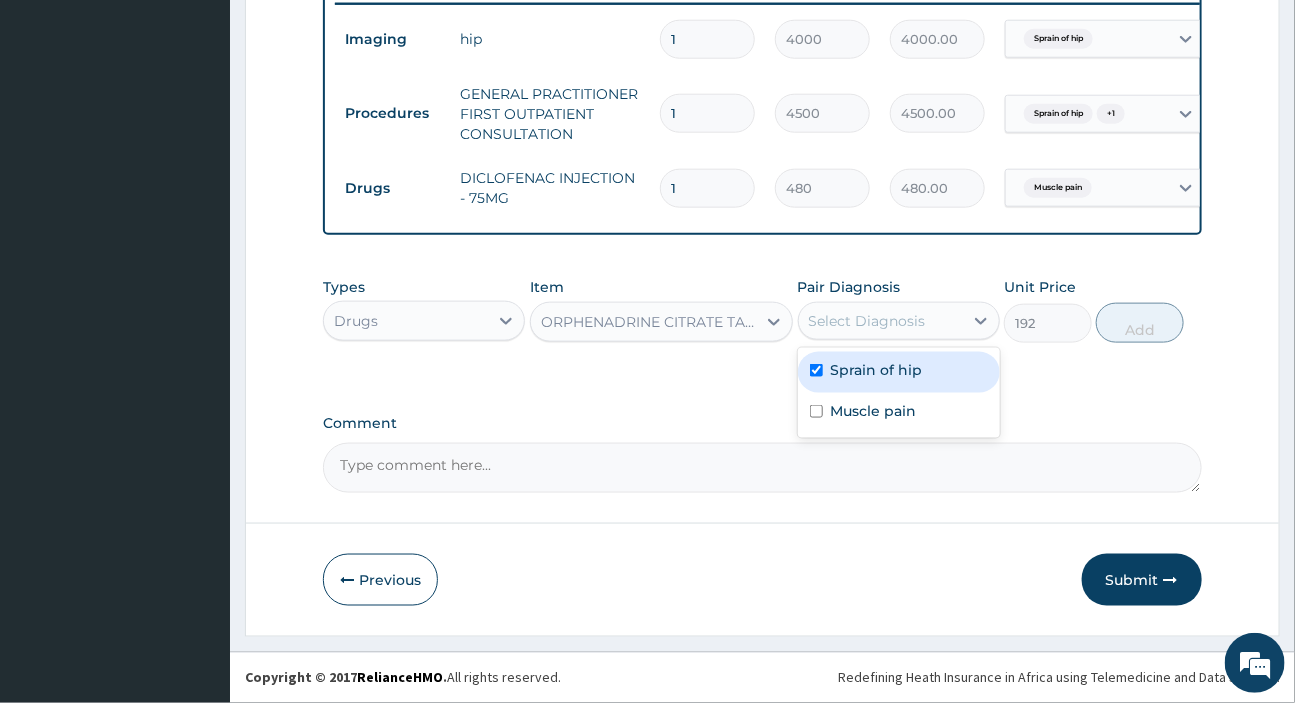 checkbox on "true" 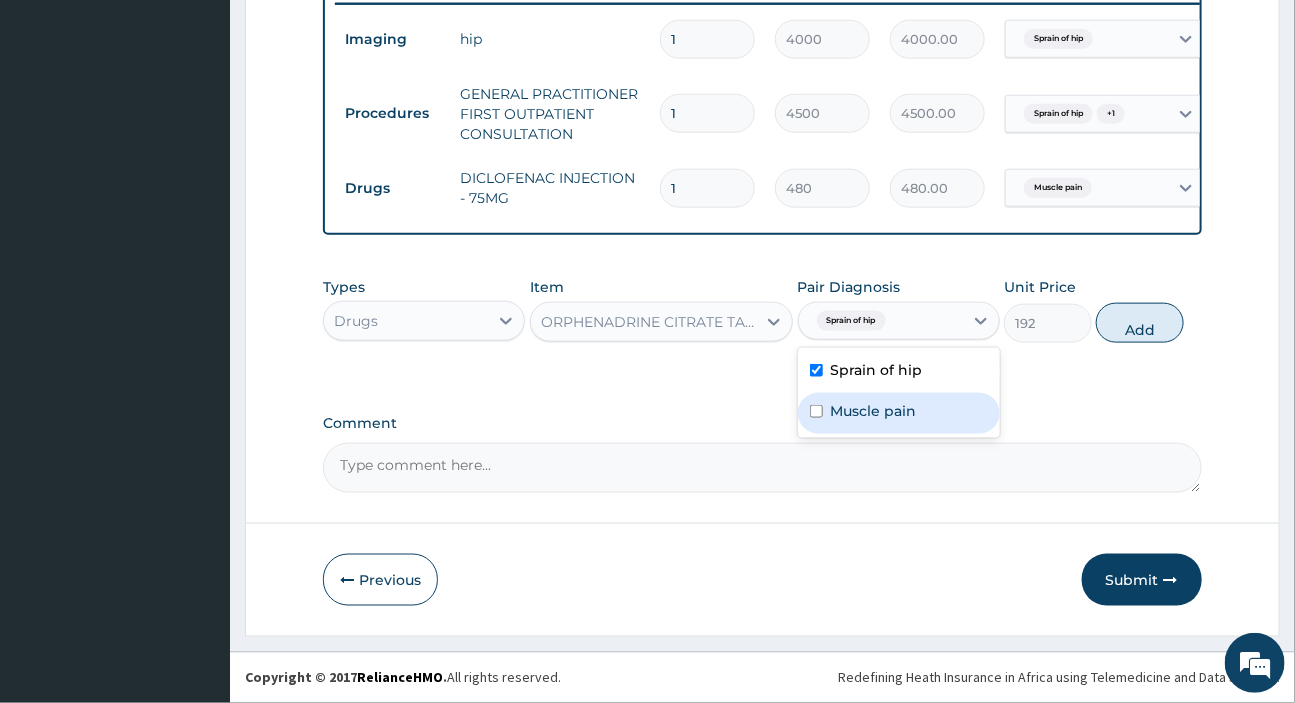 click on "Muscle pain" at bounding box center [874, 411] 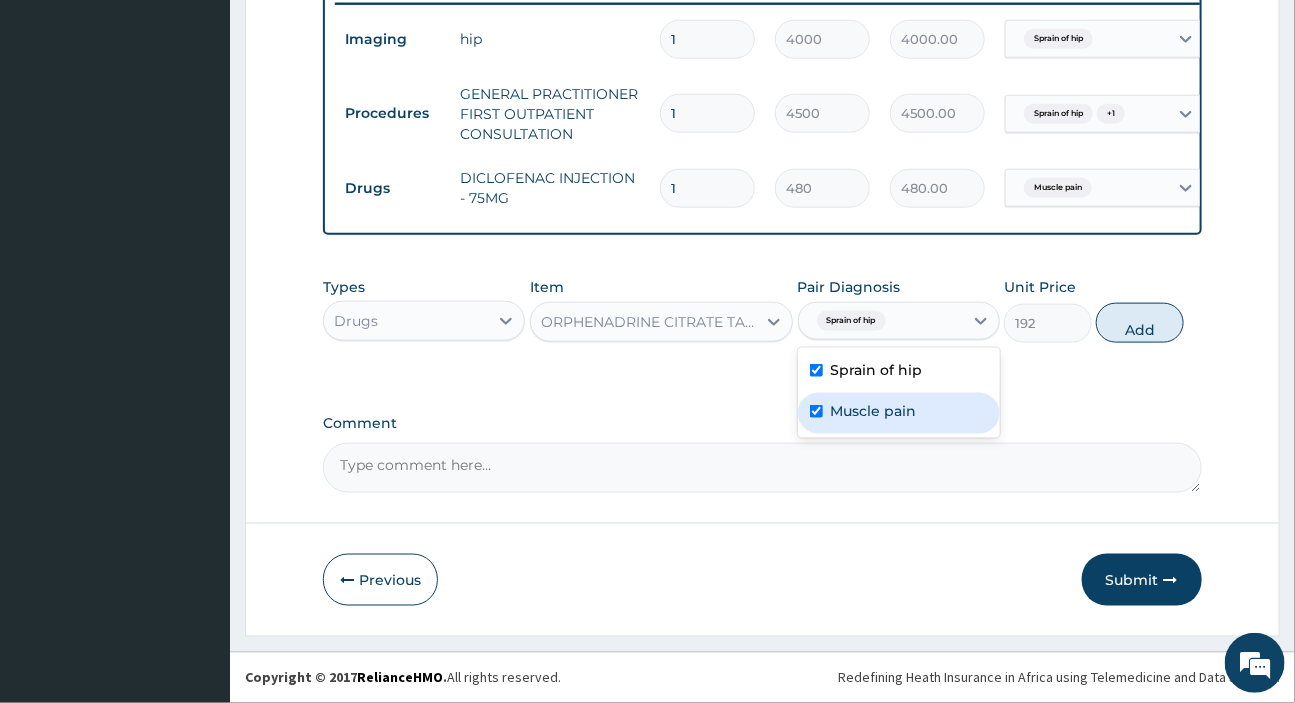 checkbox on "true" 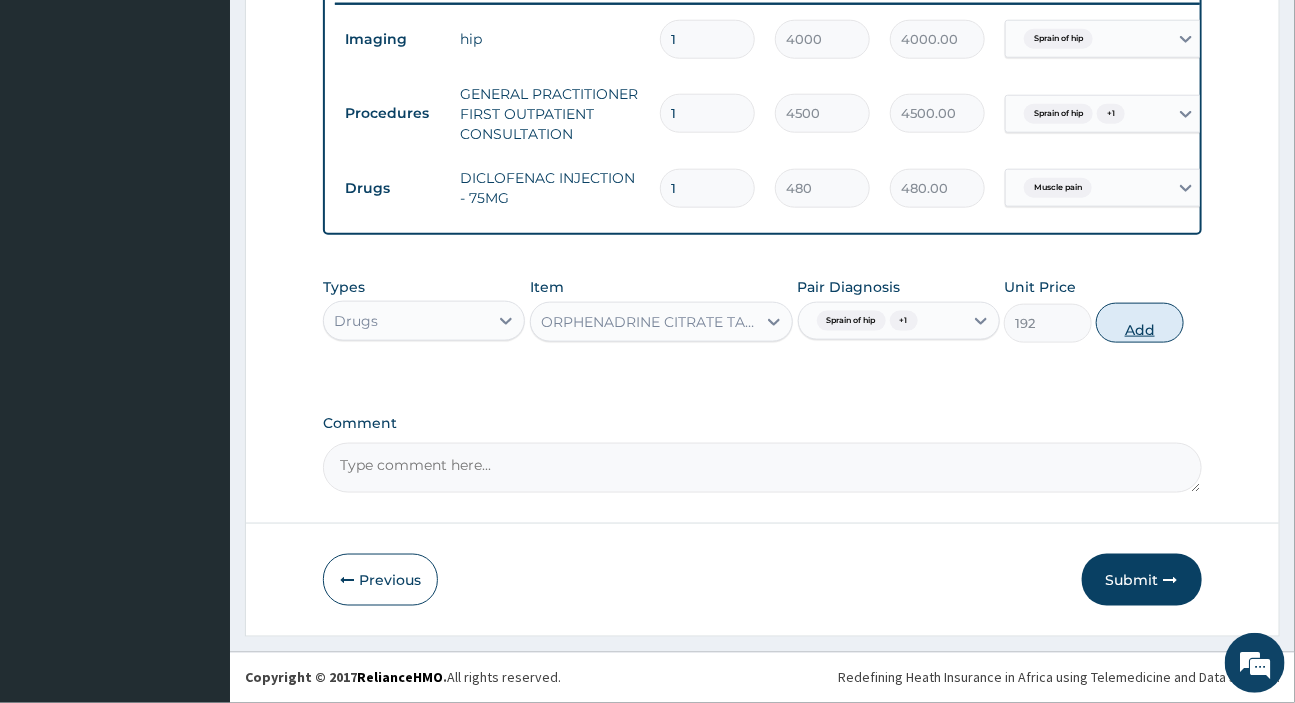 click on "Add" at bounding box center (1140, 323) 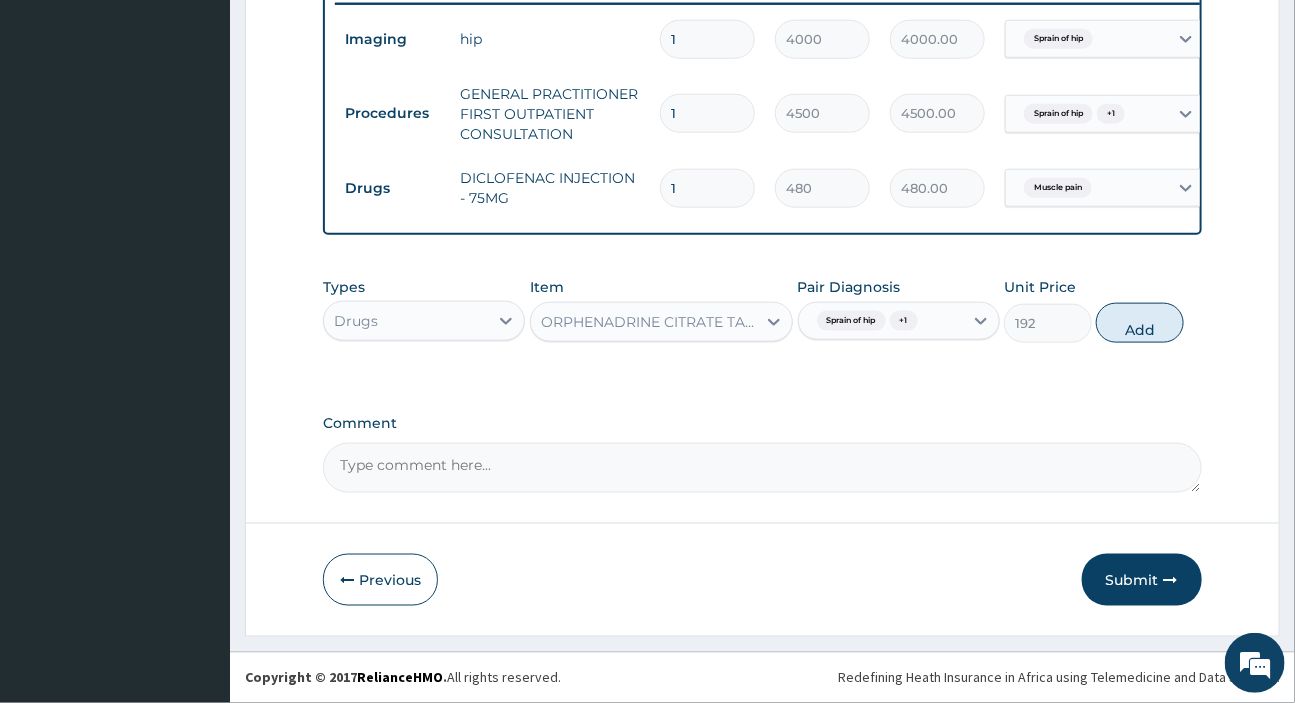 type on "0" 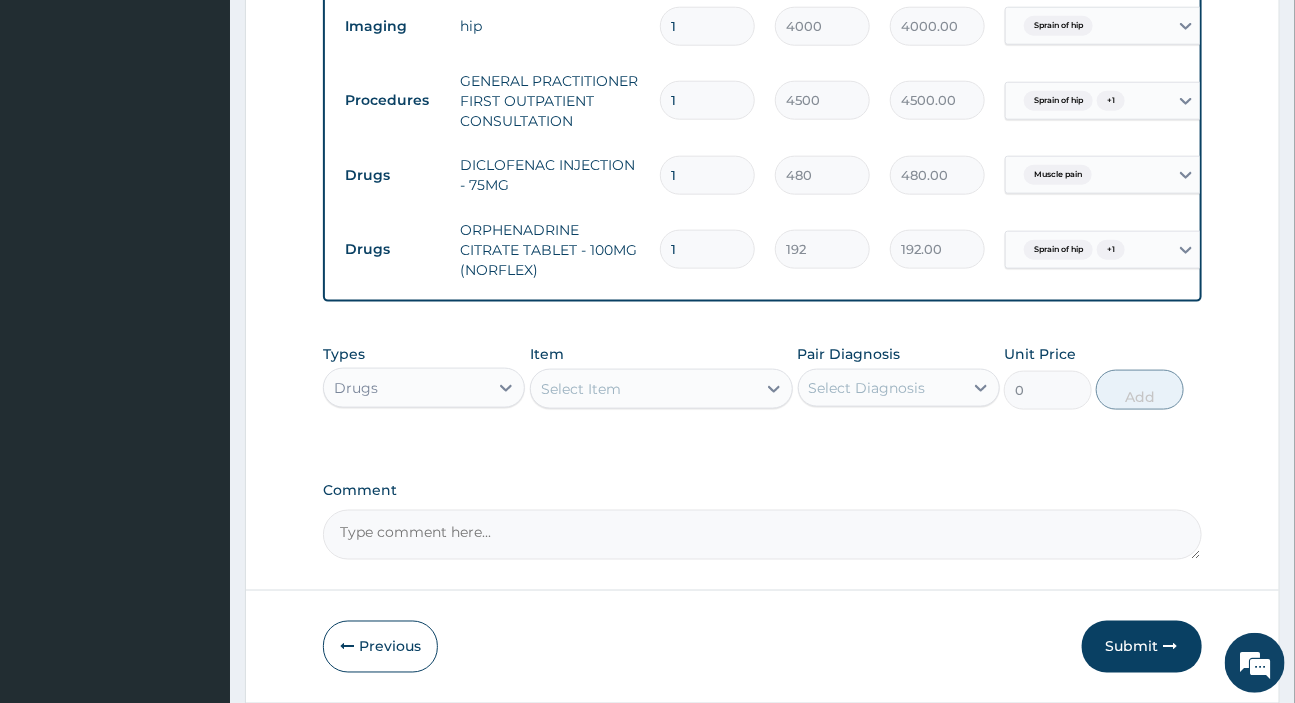 drag, startPoint x: 704, startPoint y: 258, endPoint x: 524, endPoint y: 269, distance: 180.3358 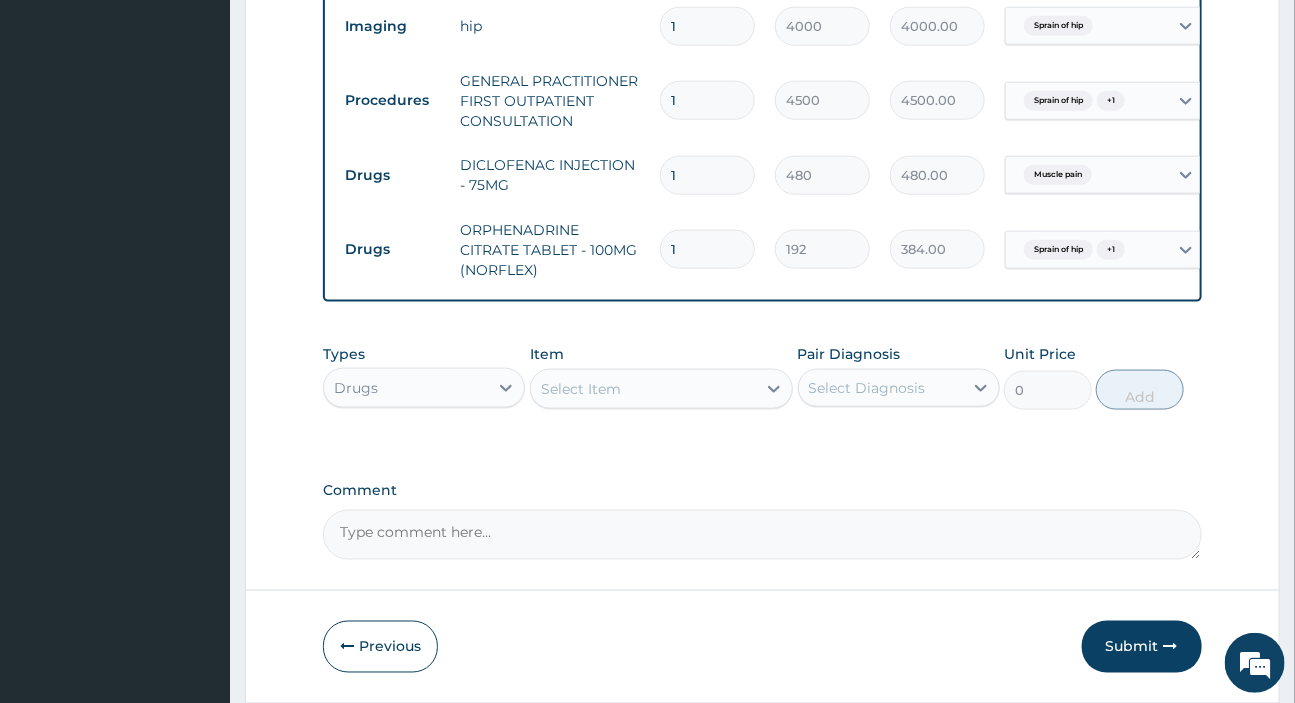 type on "2" 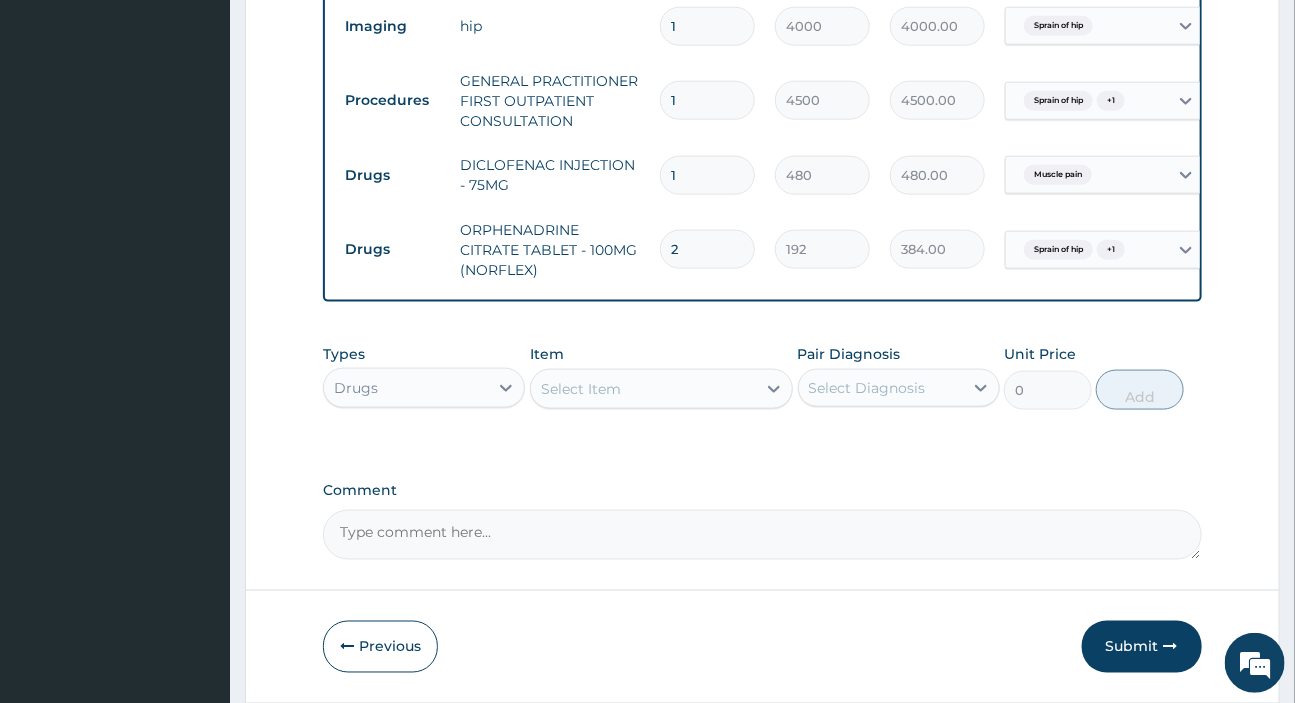 type on "20" 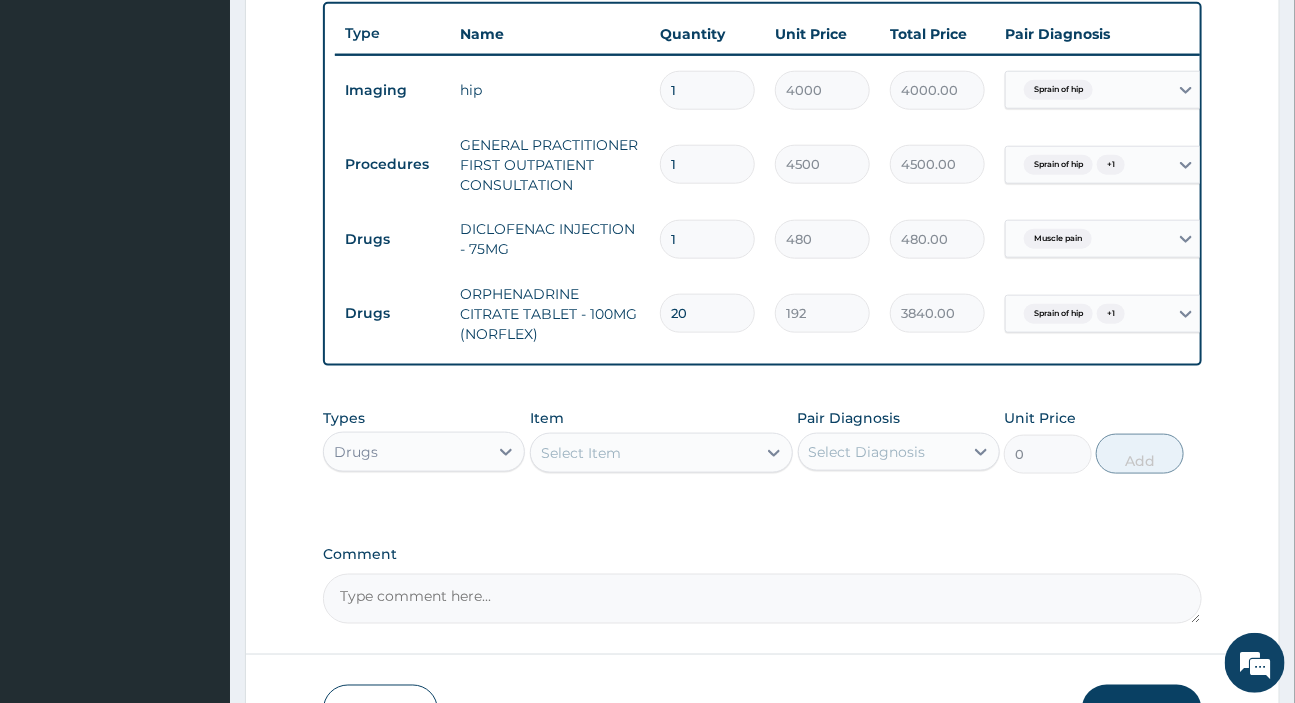 scroll, scrollTop: 886, scrollLeft: 0, axis: vertical 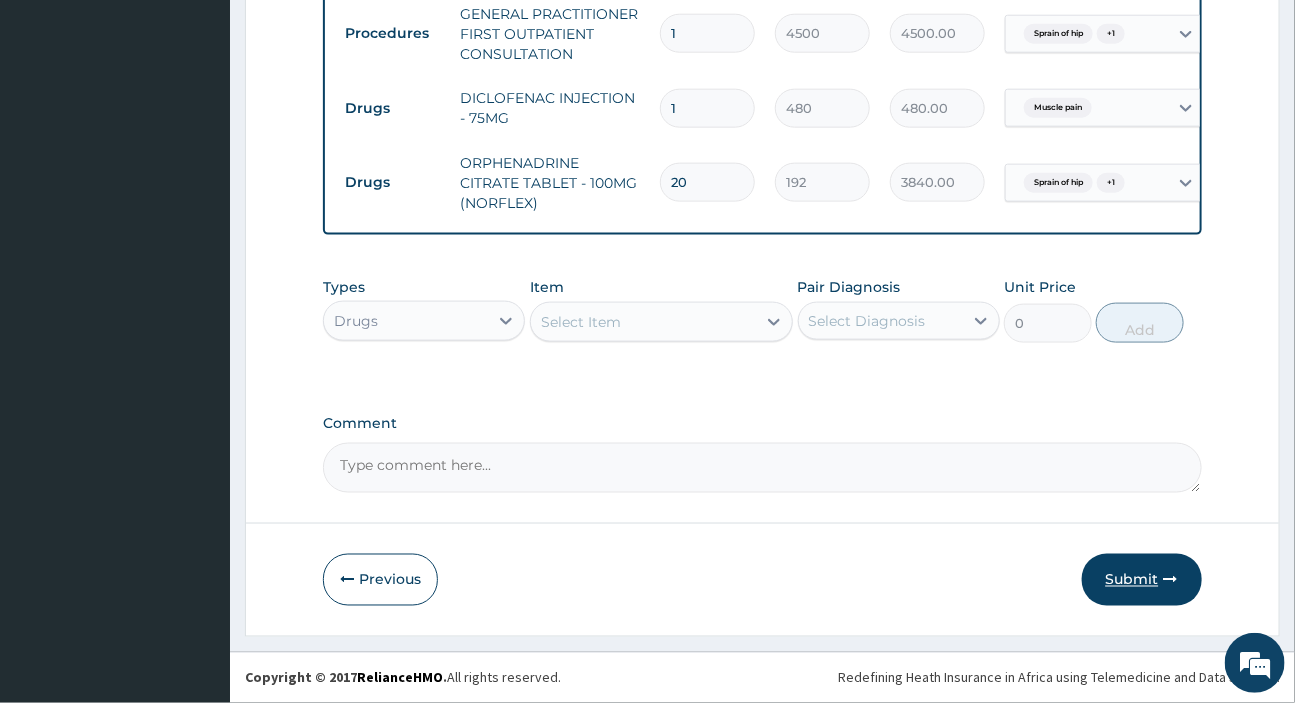 type on "20" 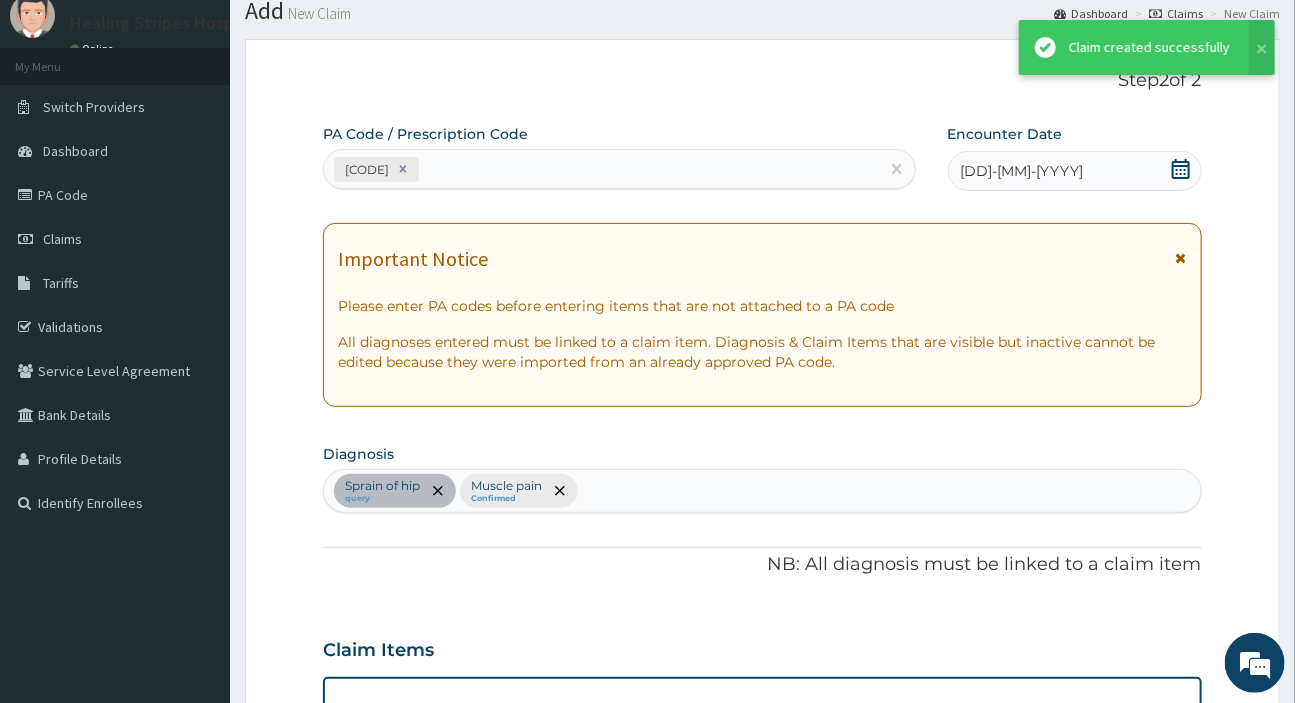 scroll, scrollTop: 886, scrollLeft: 0, axis: vertical 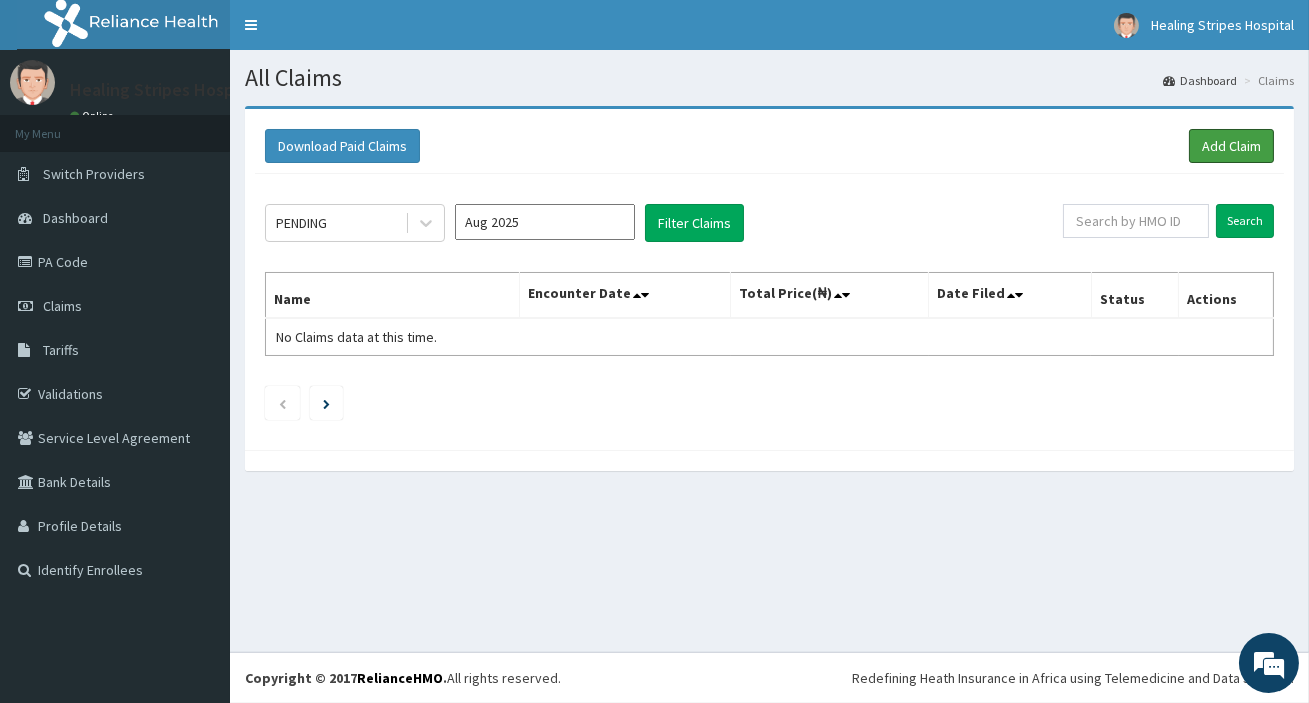 click on "Add Claim" at bounding box center [1231, 146] 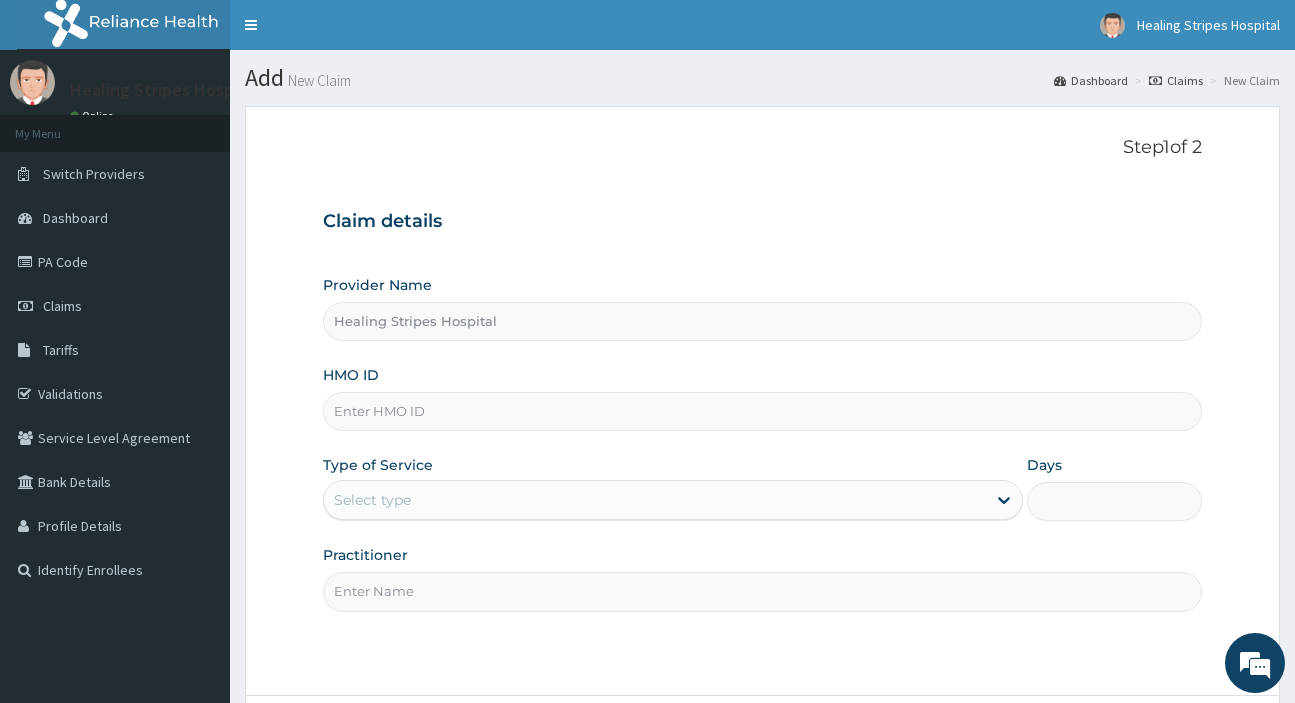 scroll, scrollTop: 0, scrollLeft: 0, axis: both 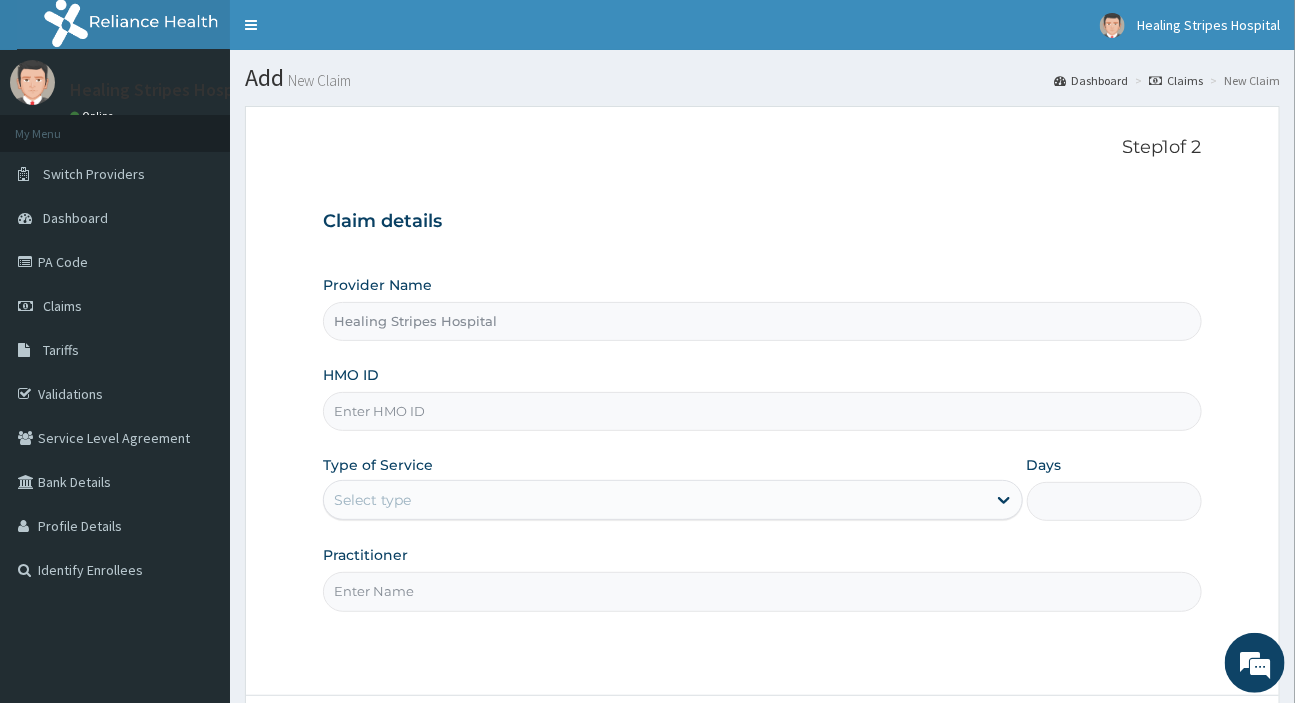 drag, startPoint x: 380, startPoint y: 405, endPoint x: 380, endPoint y: 283, distance: 122 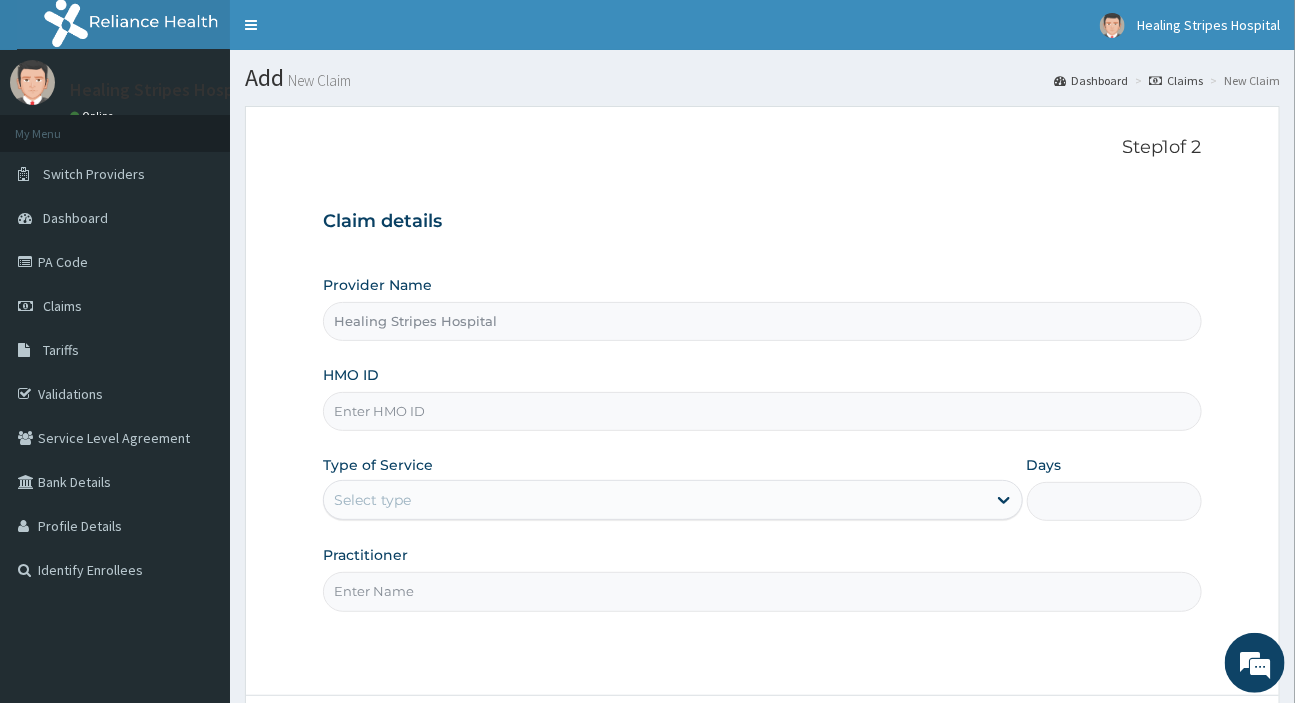 paste on "LMG/10266/A" 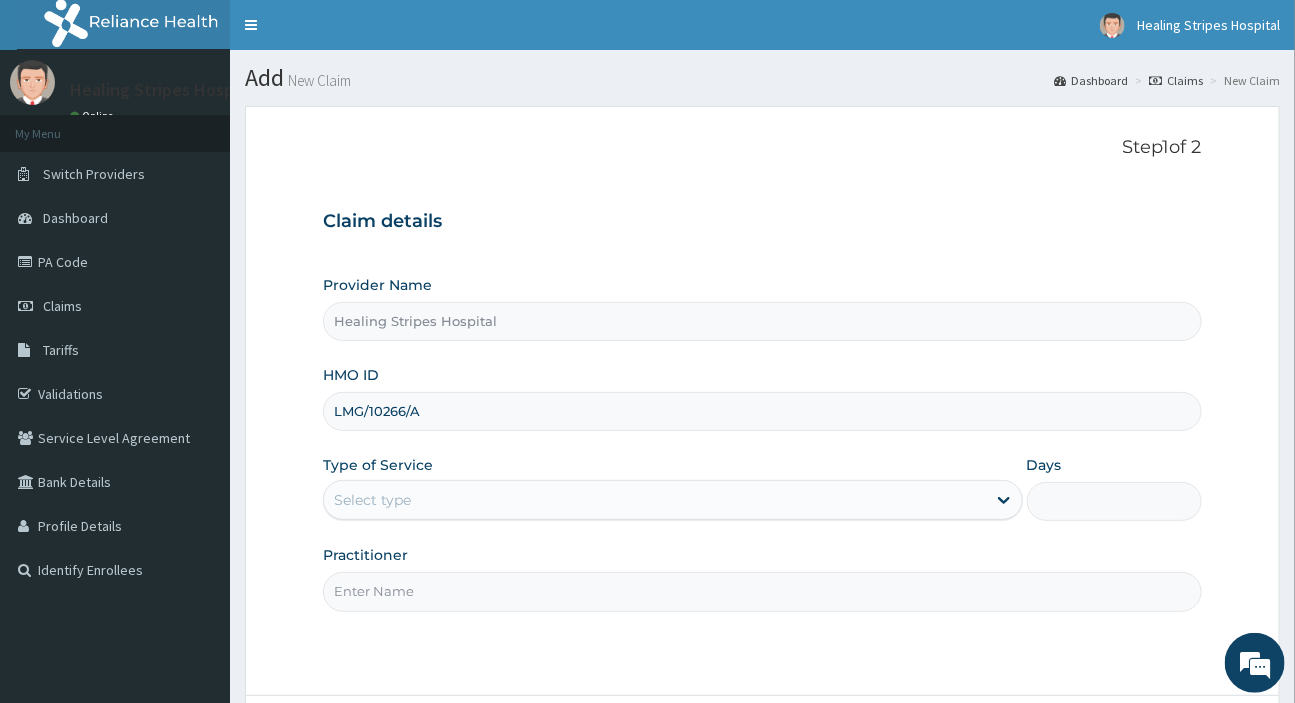 type on "LMG/10266/A" 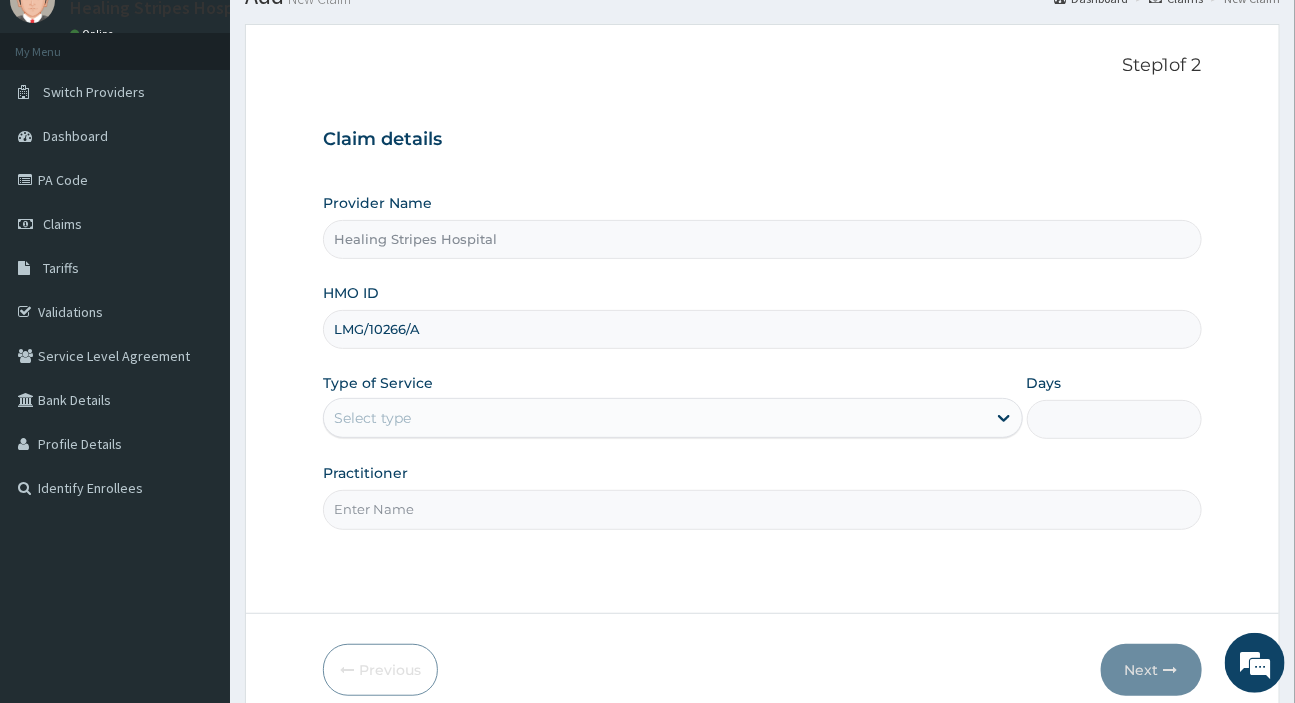 scroll, scrollTop: 171, scrollLeft: 0, axis: vertical 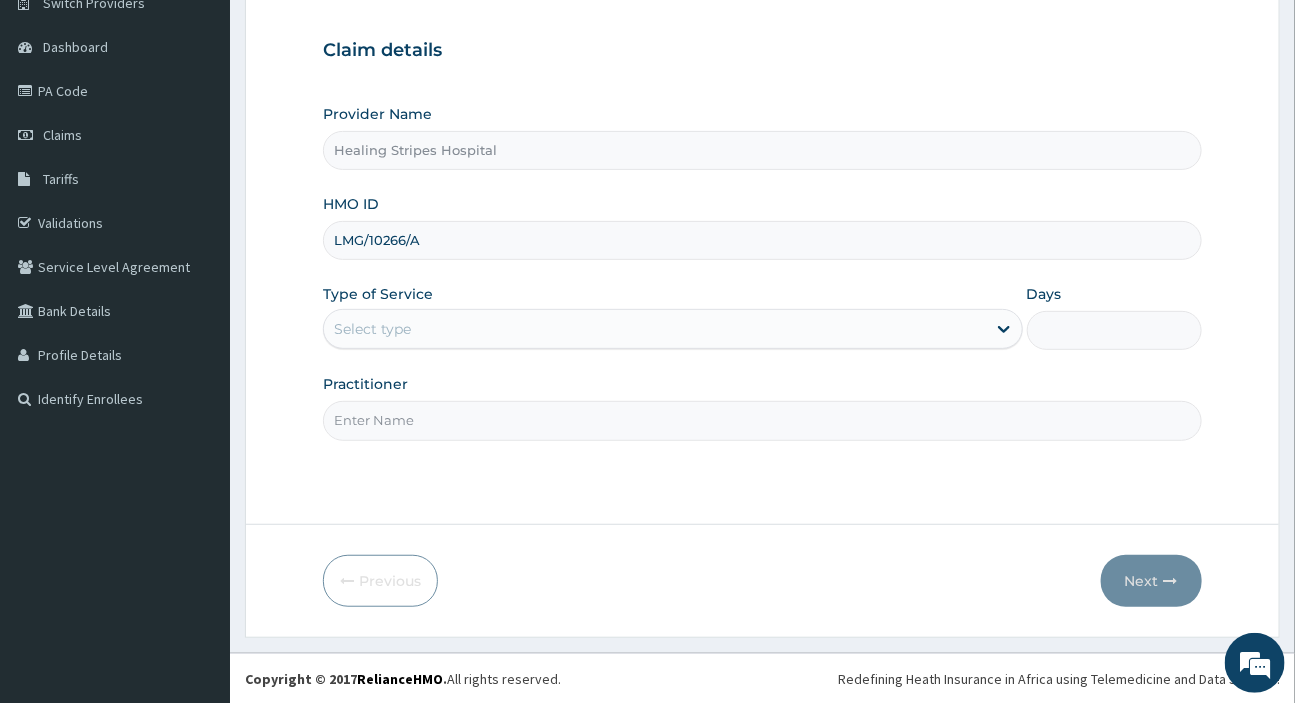 click on "Select type" at bounding box center [654, 329] 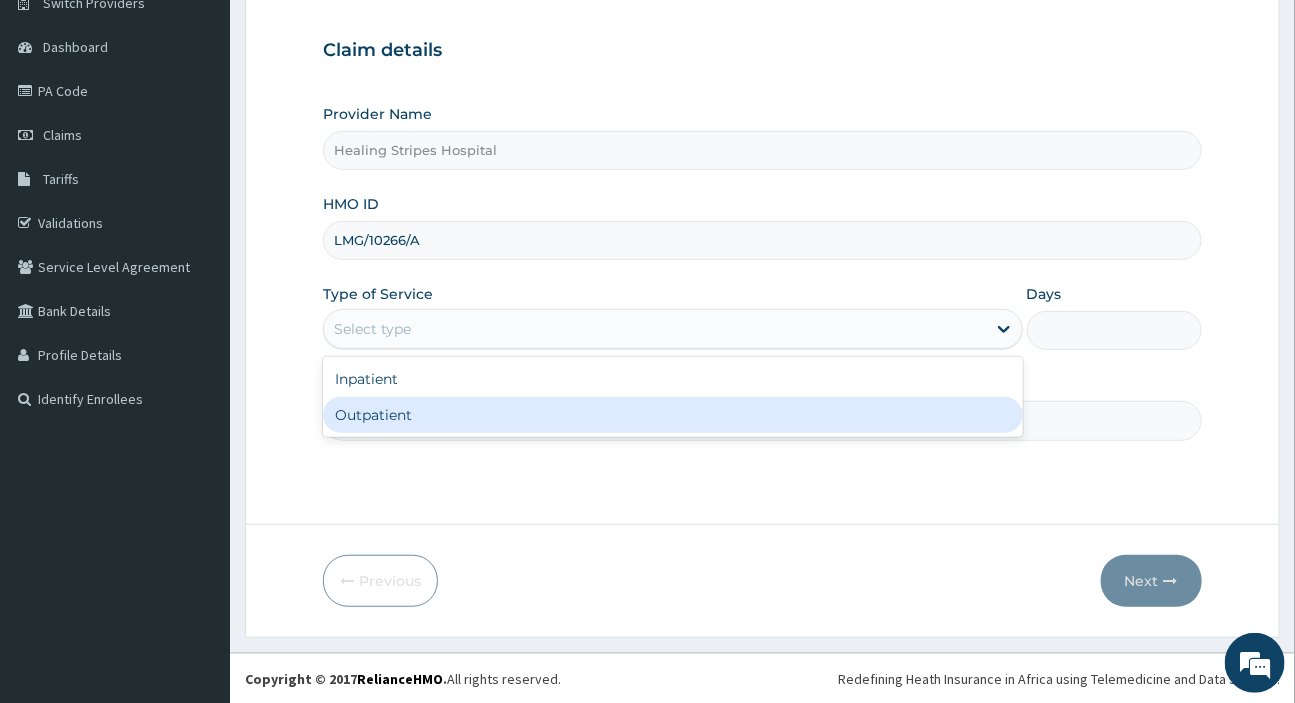 drag, startPoint x: 440, startPoint y: 413, endPoint x: 460, endPoint y: 429, distance: 25.612497 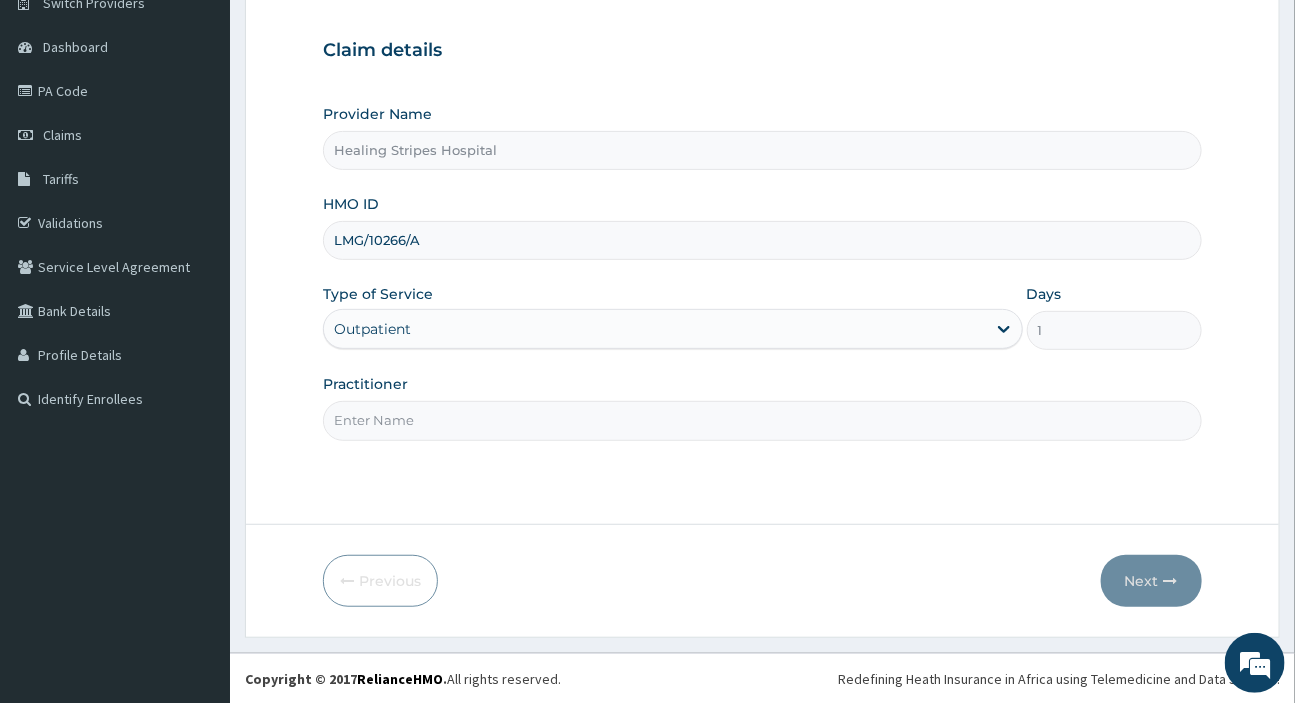 click on "Practitioner" at bounding box center (762, 420) 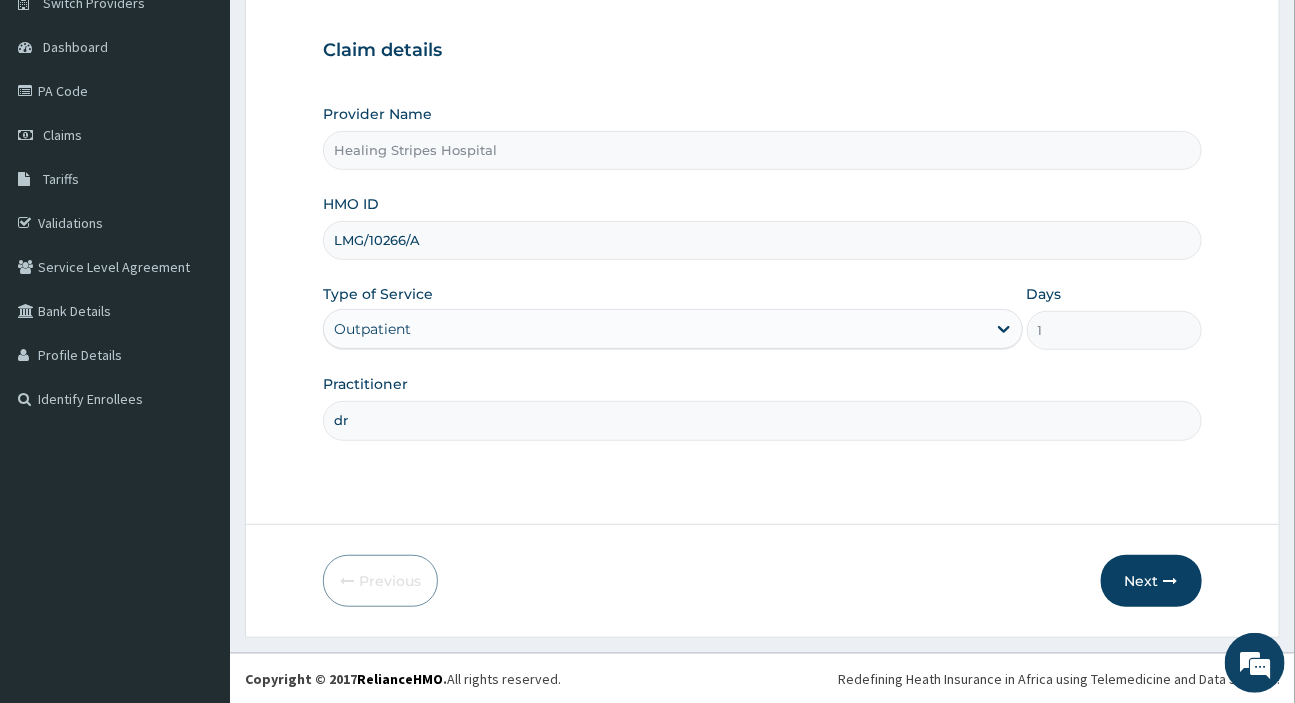 type on "d" 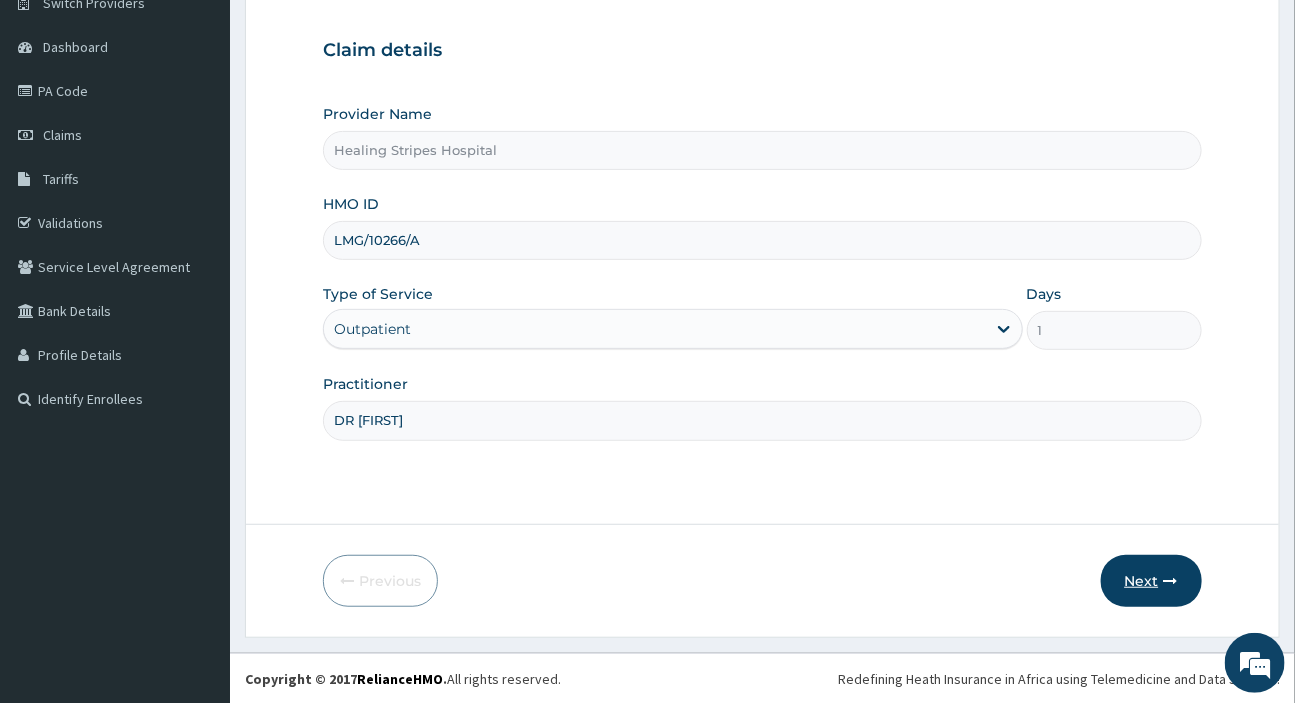 type on "DR EMMA" 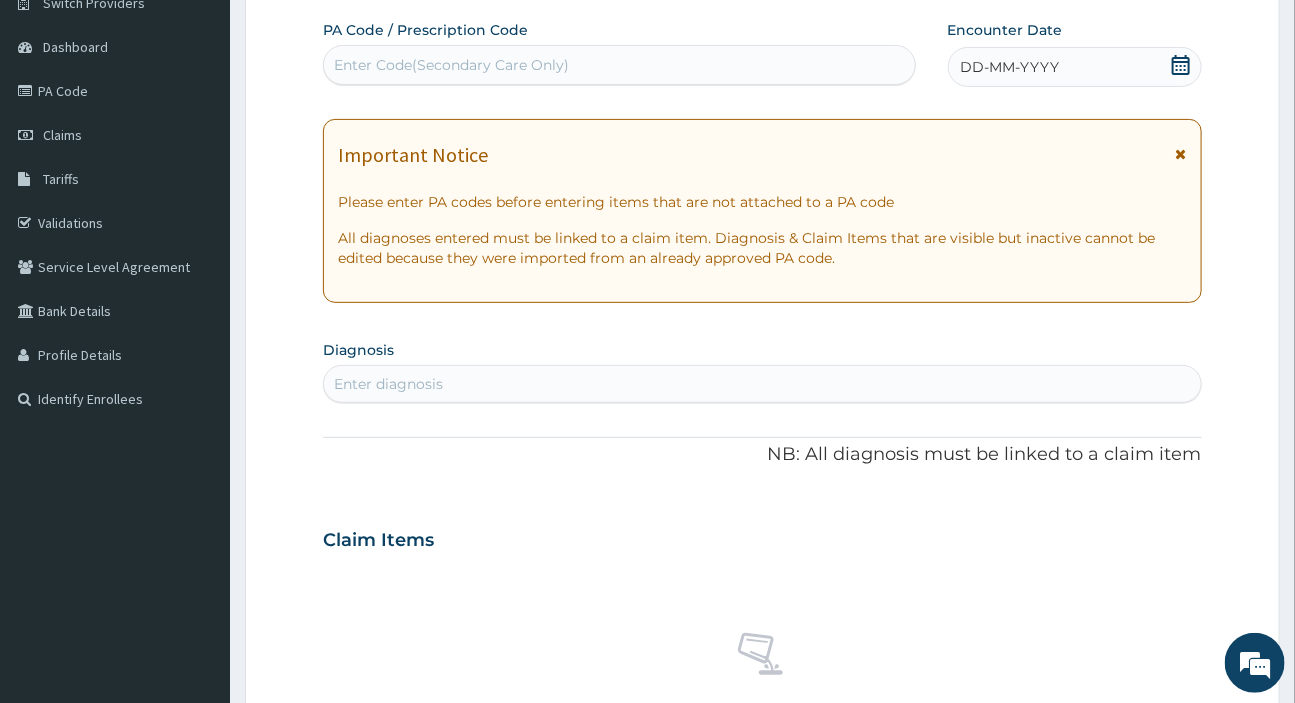click on "Enter Code(Secondary Care Only)" at bounding box center [451, 65] 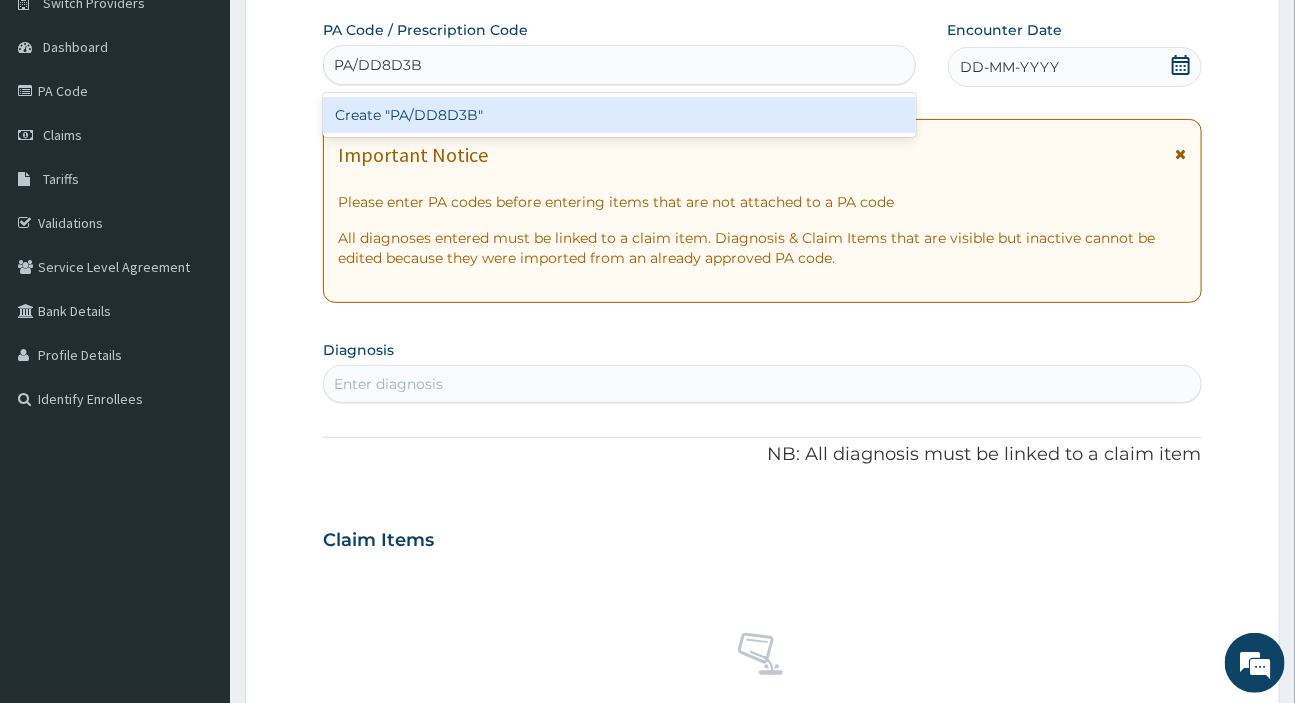 click on "Create "PA/DD8D3B"" at bounding box center [619, 115] 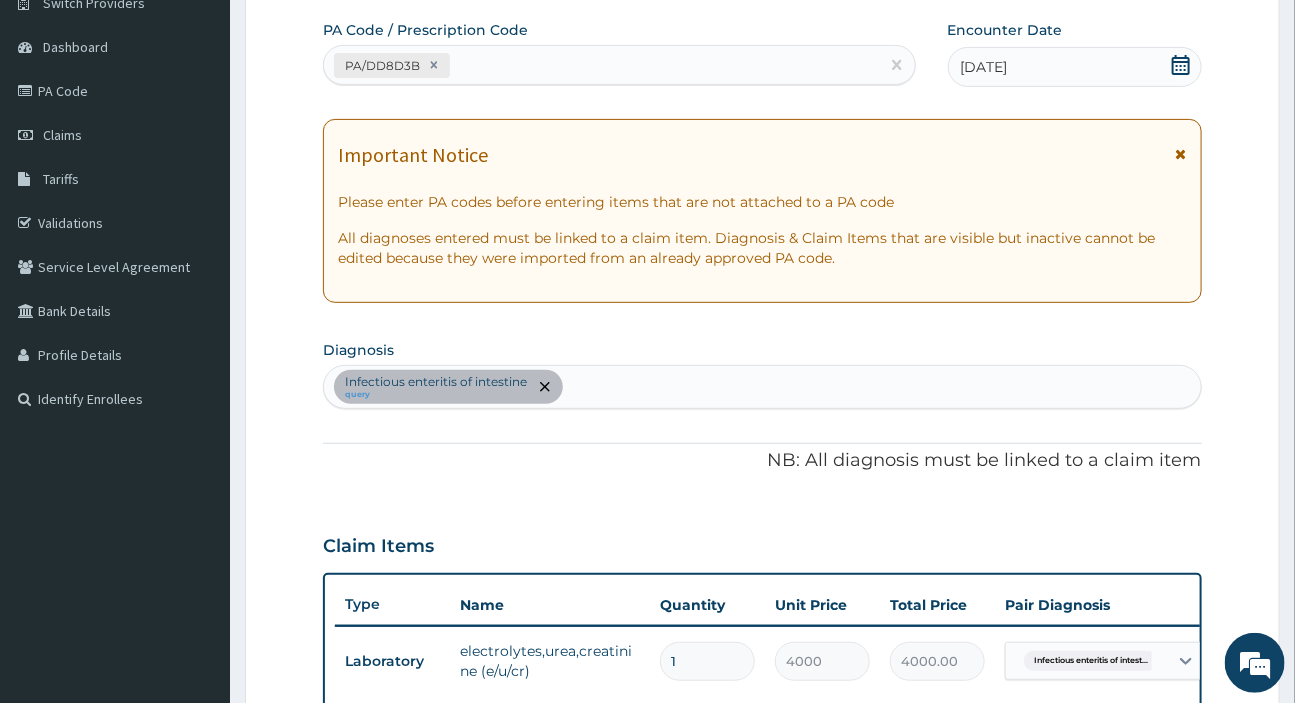 scroll, scrollTop: 549, scrollLeft: 0, axis: vertical 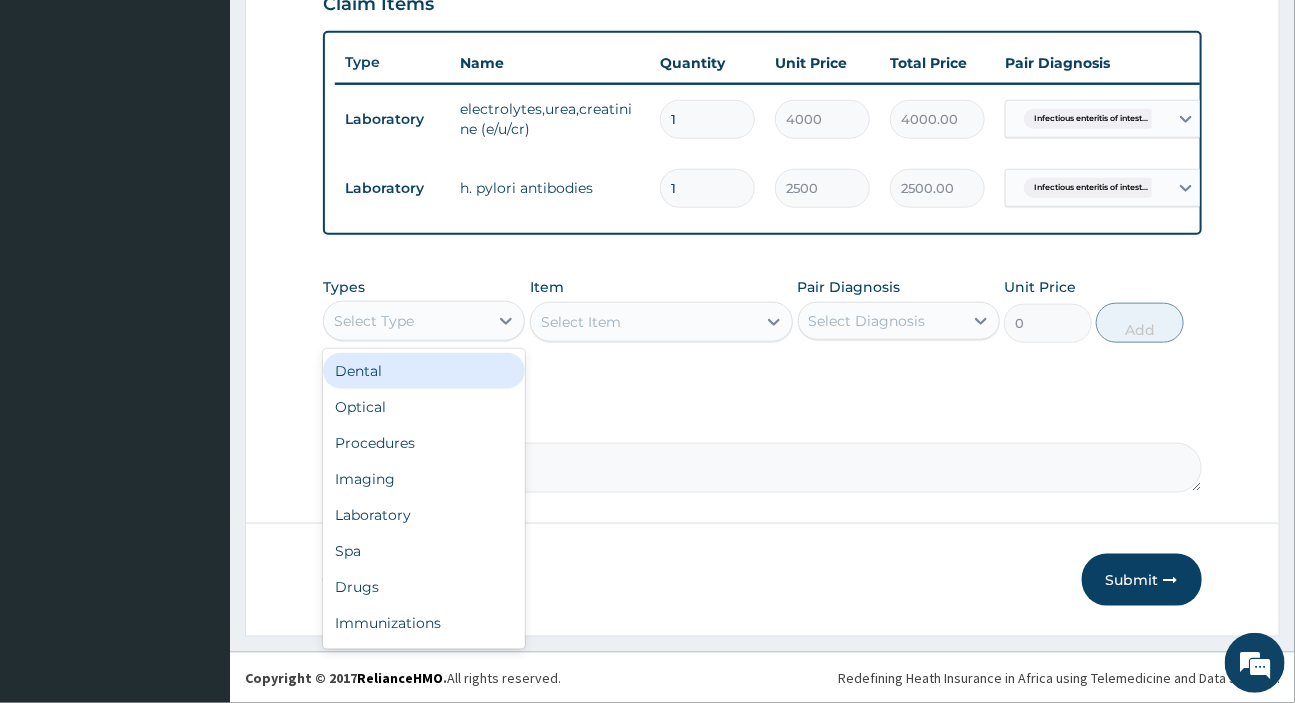click on "Select Type" at bounding box center [374, 321] 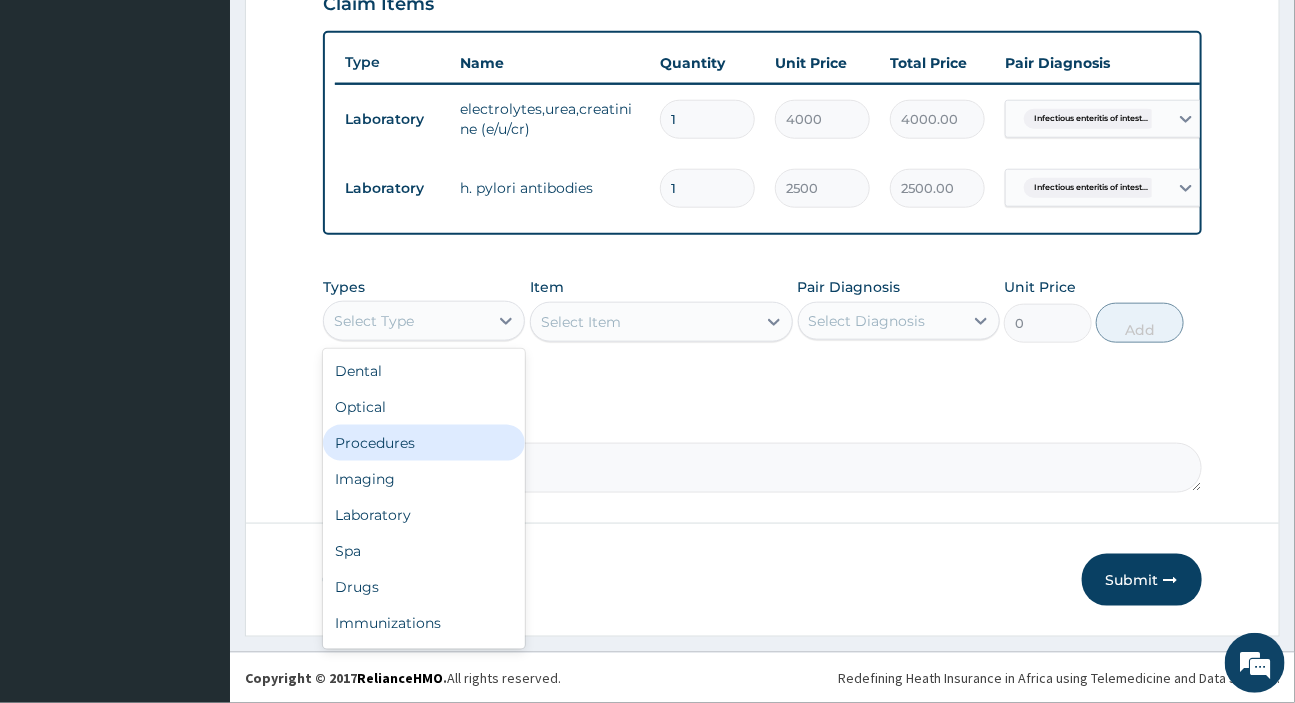 click on "Procedures" at bounding box center (424, 443) 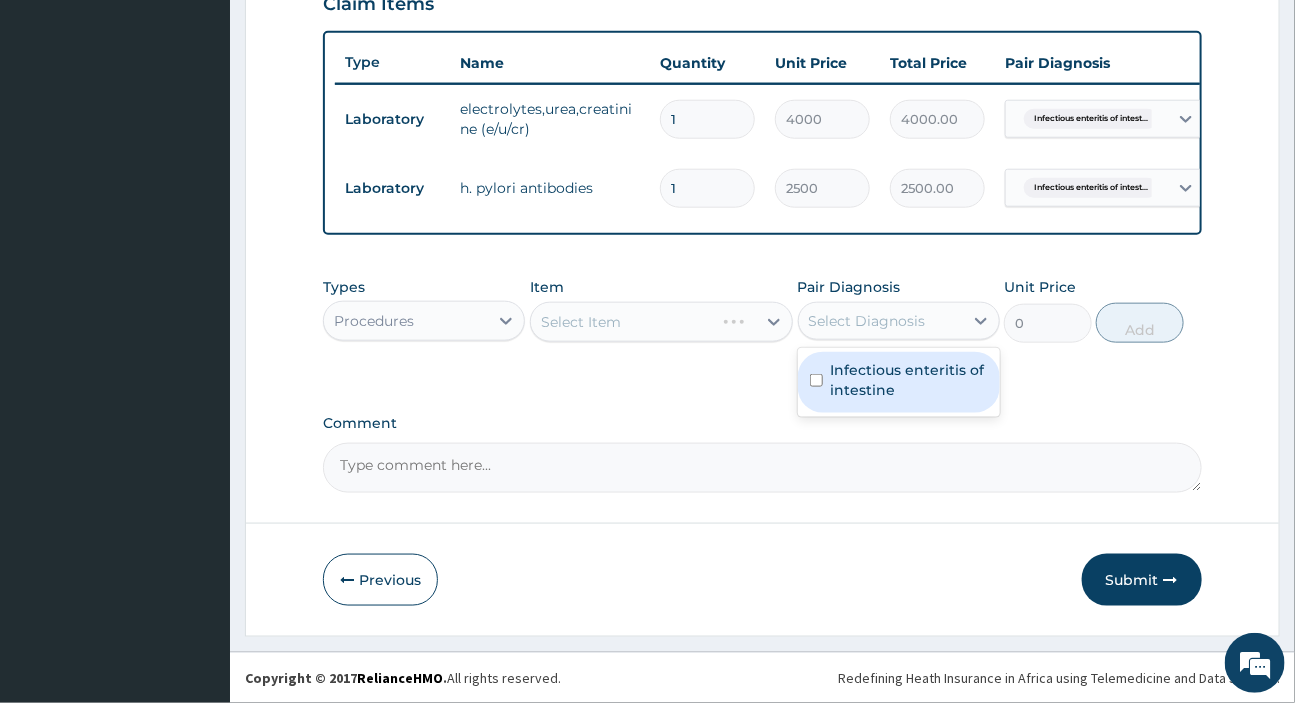 click on "Select Diagnosis" at bounding box center (881, 321) 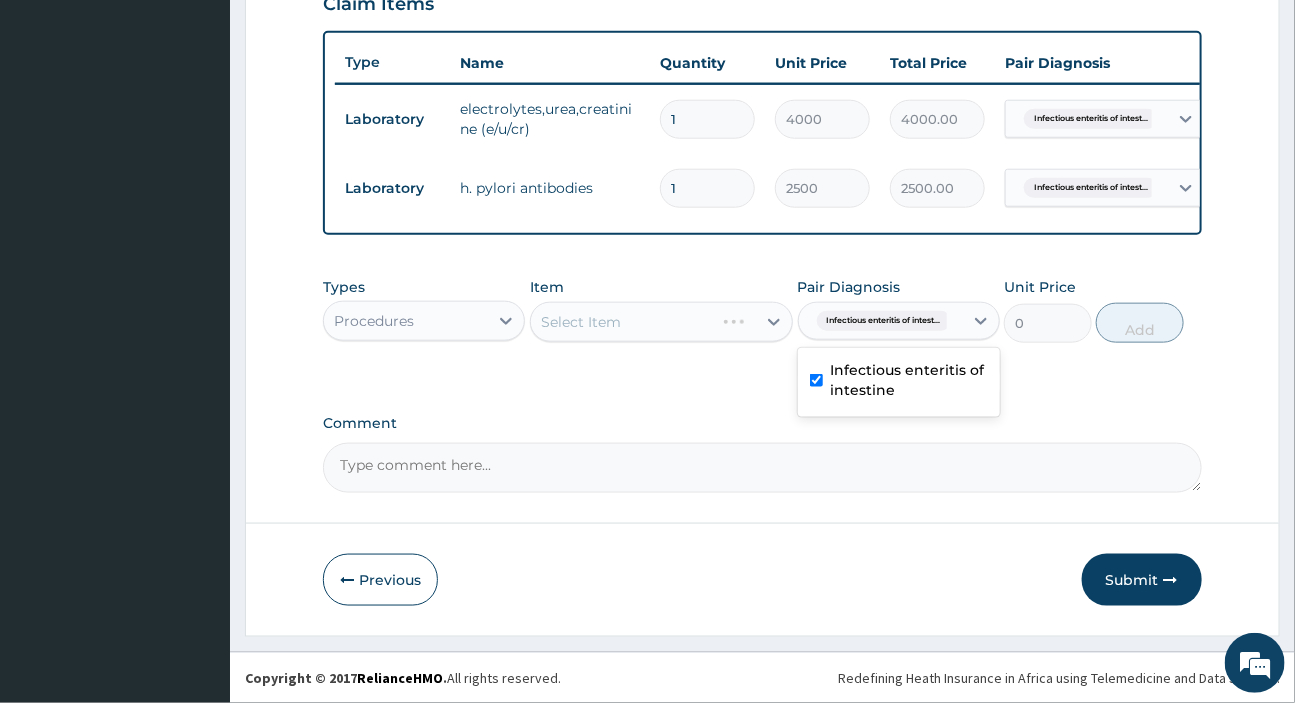 checkbox on "true" 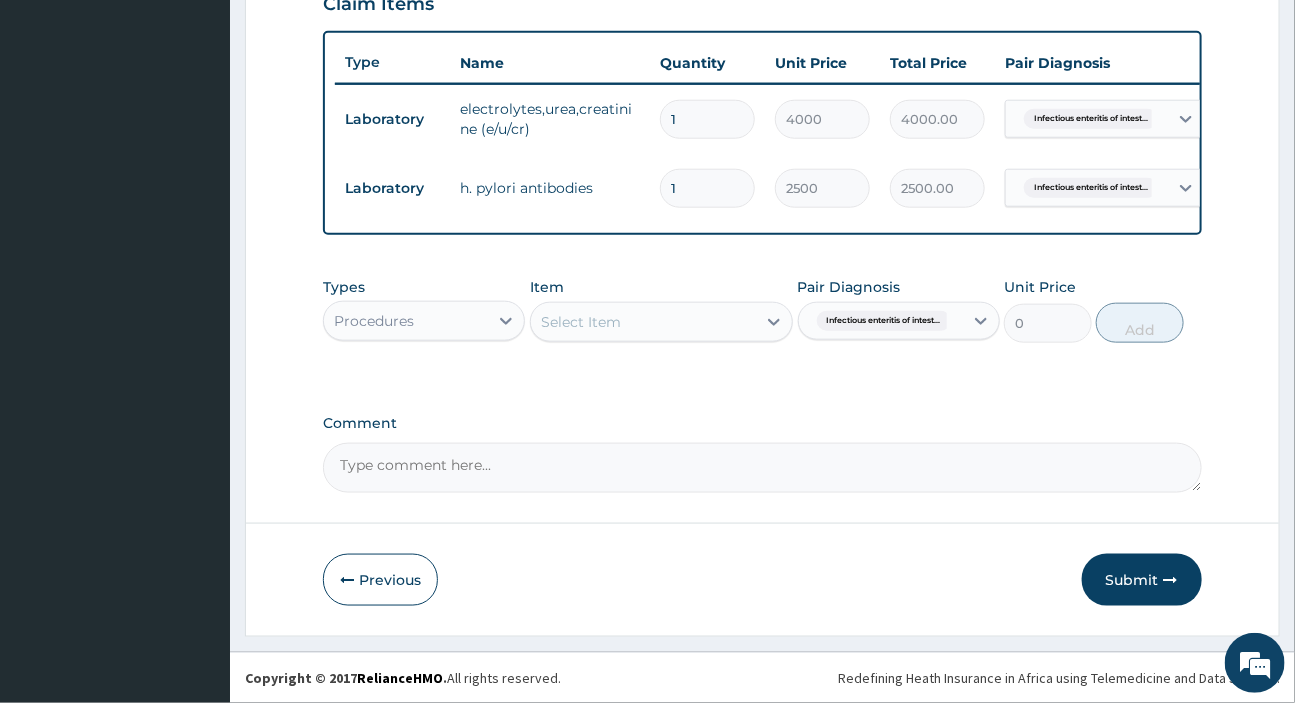 click on "Select Item" at bounding box center (643, 322) 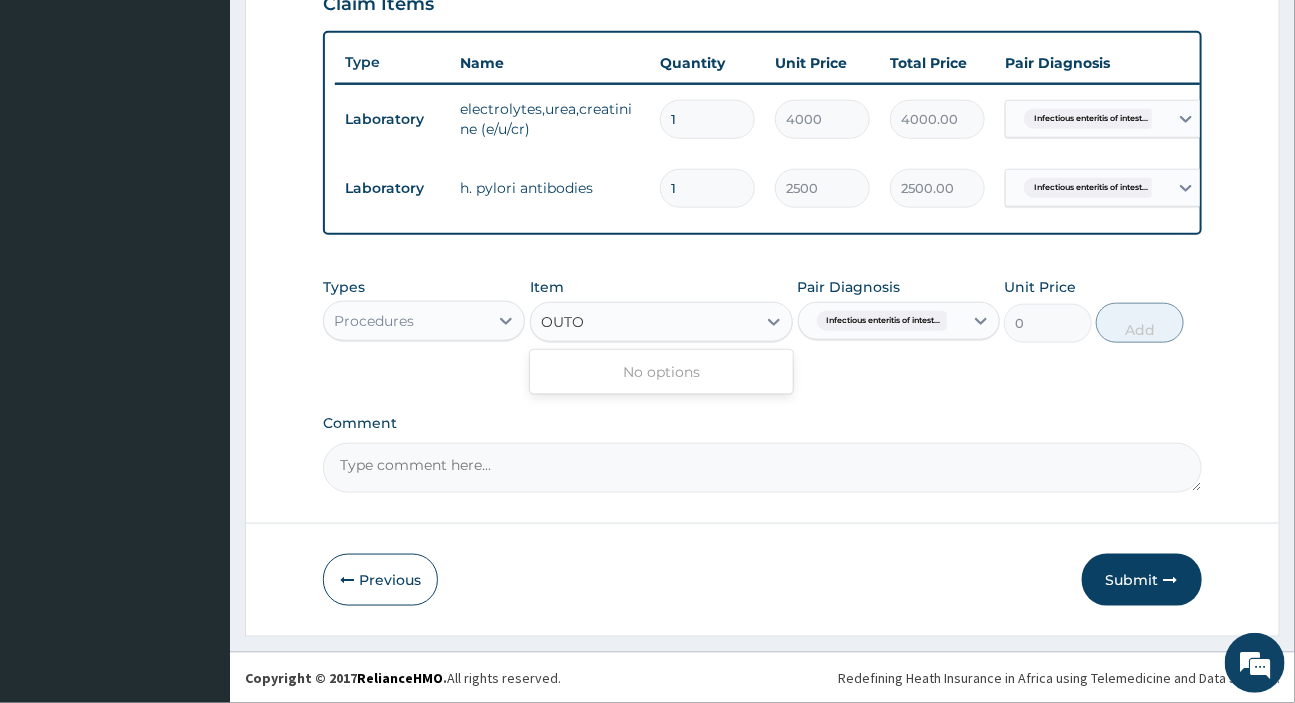 scroll, scrollTop: 0, scrollLeft: 0, axis: both 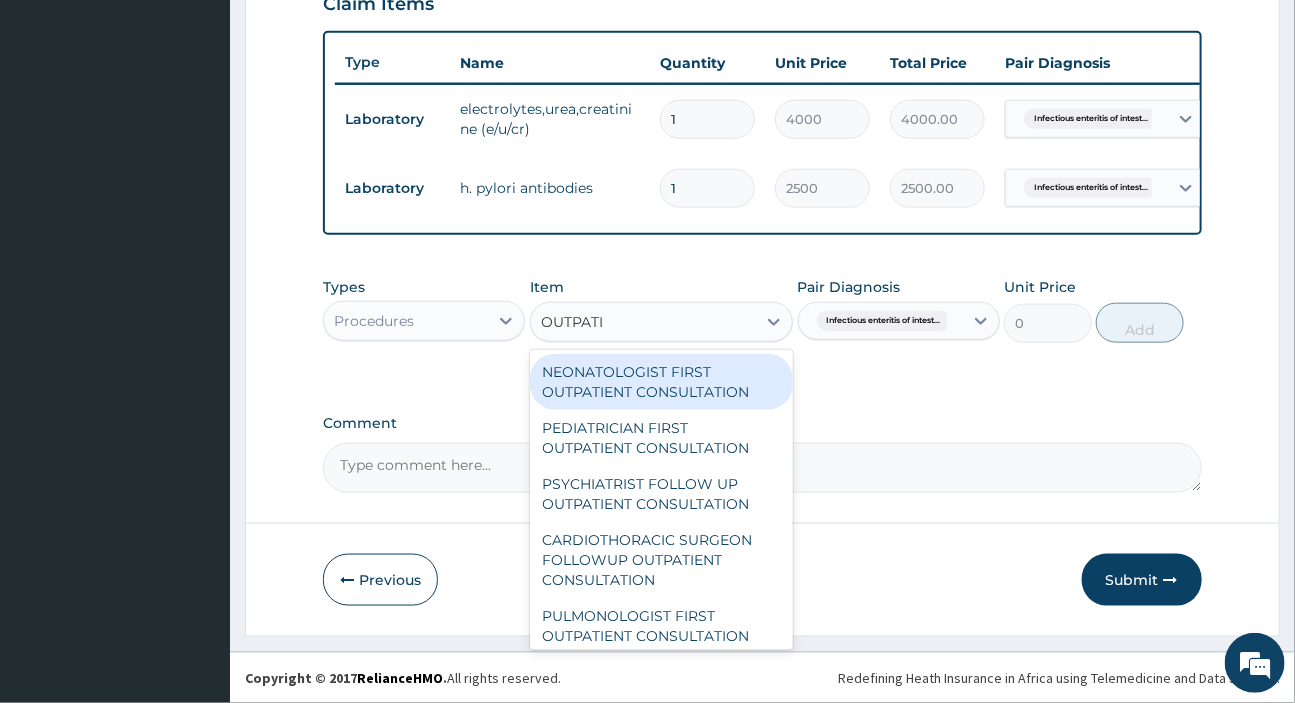 type on "OUTPATIE" 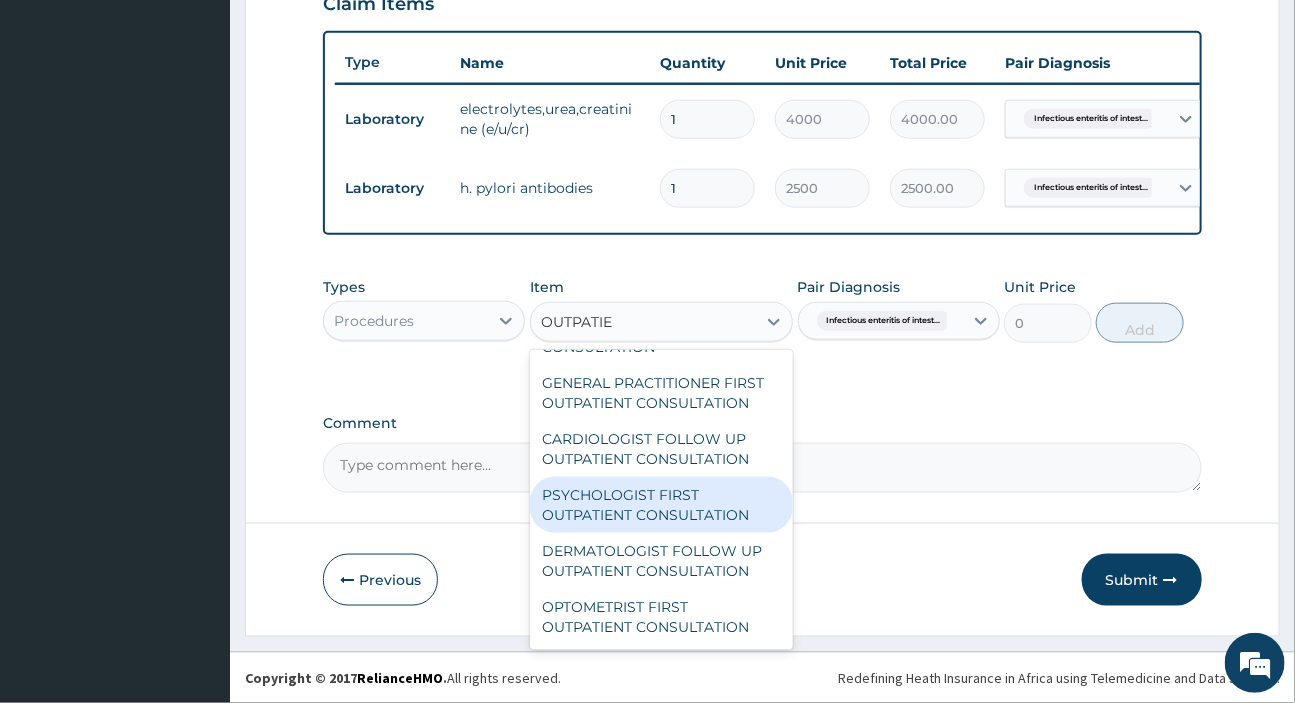 scroll, scrollTop: 2816, scrollLeft: 0, axis: vertical 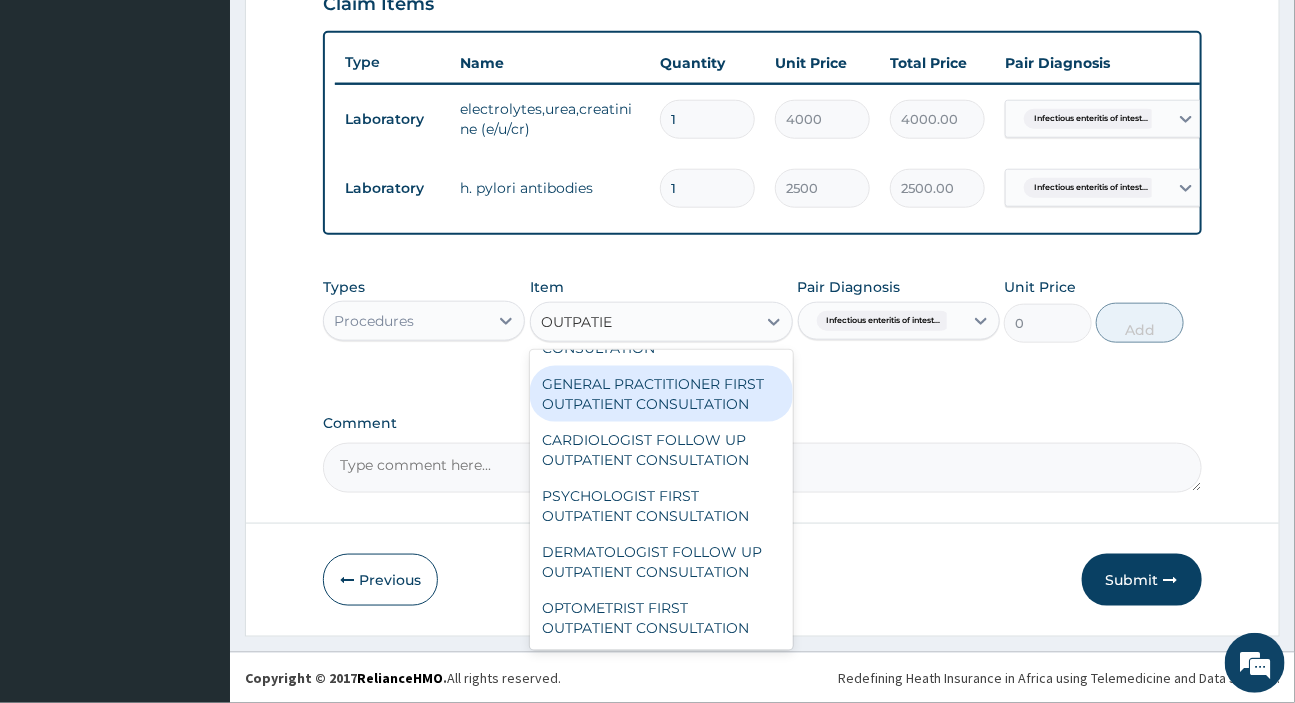 click on "GENERAL PRACTITIONER FIRST OUTPATIENT CONSULTATION" at bounding box center [661, 394] 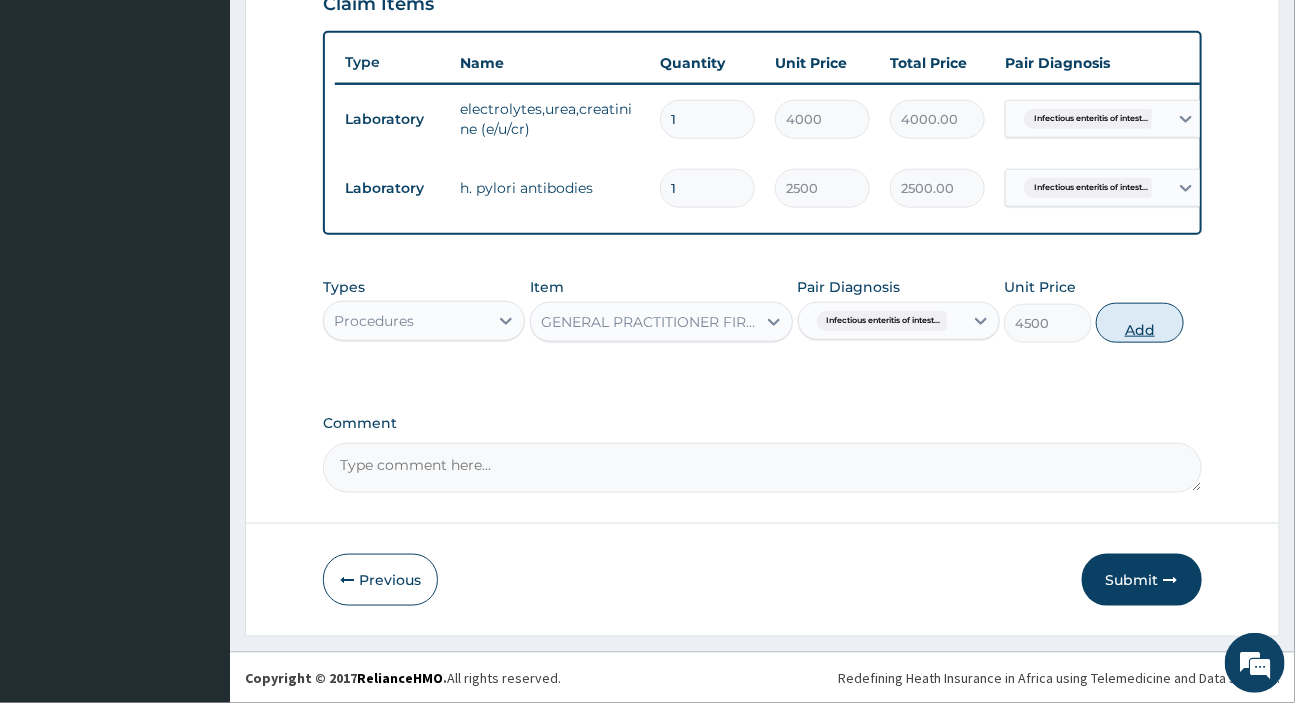 click on "Add" at bounding box center (1140, 323) 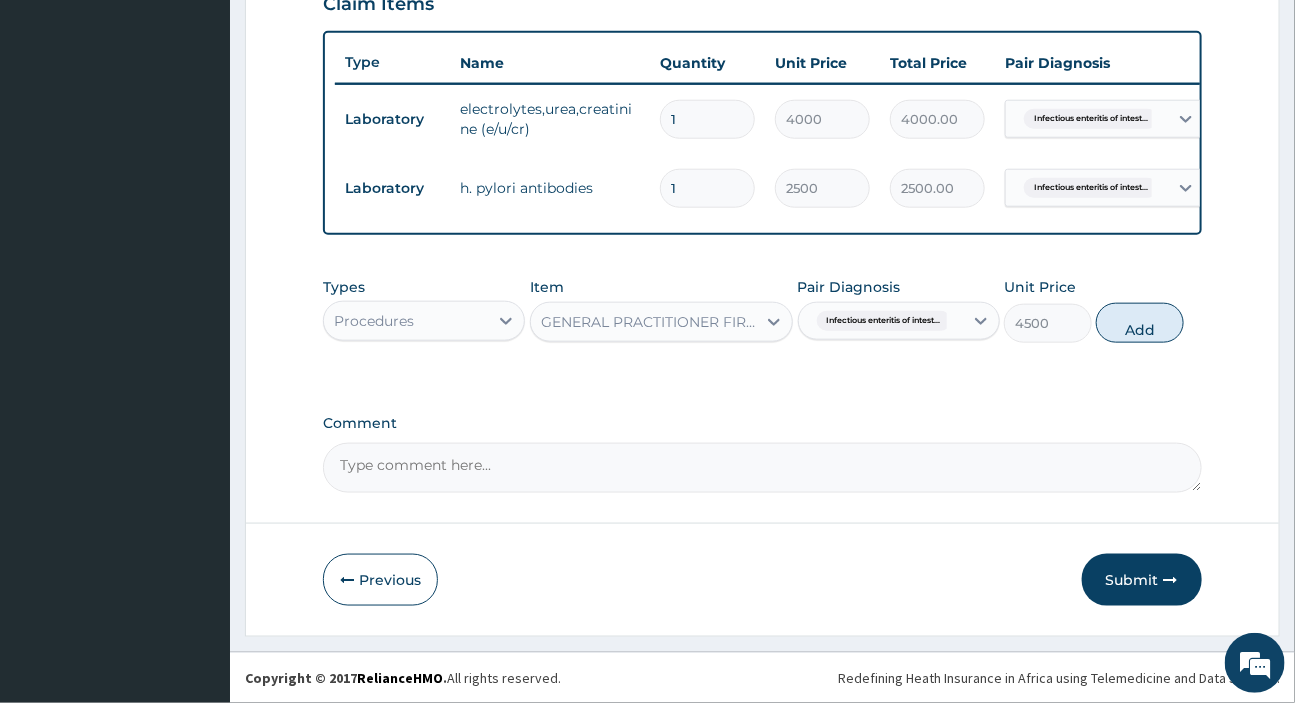 type on "0" 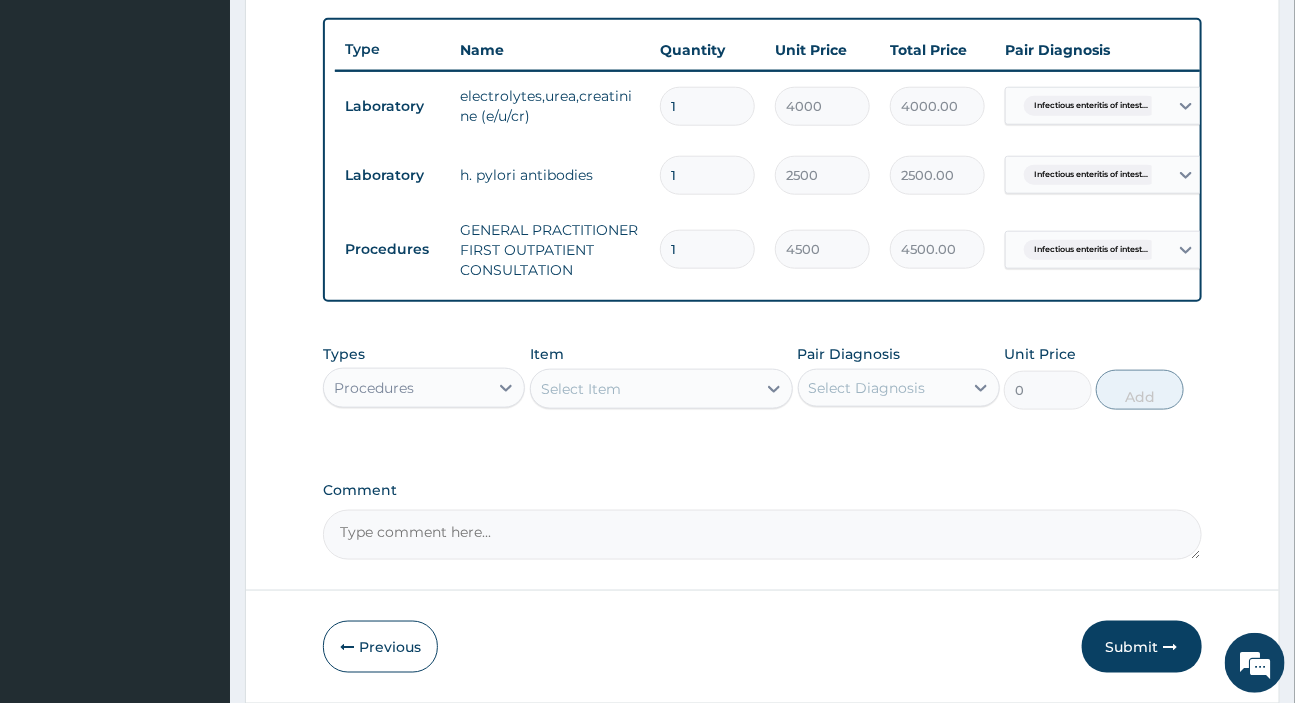 click on "Select Item" at bounding box center (643, 389) 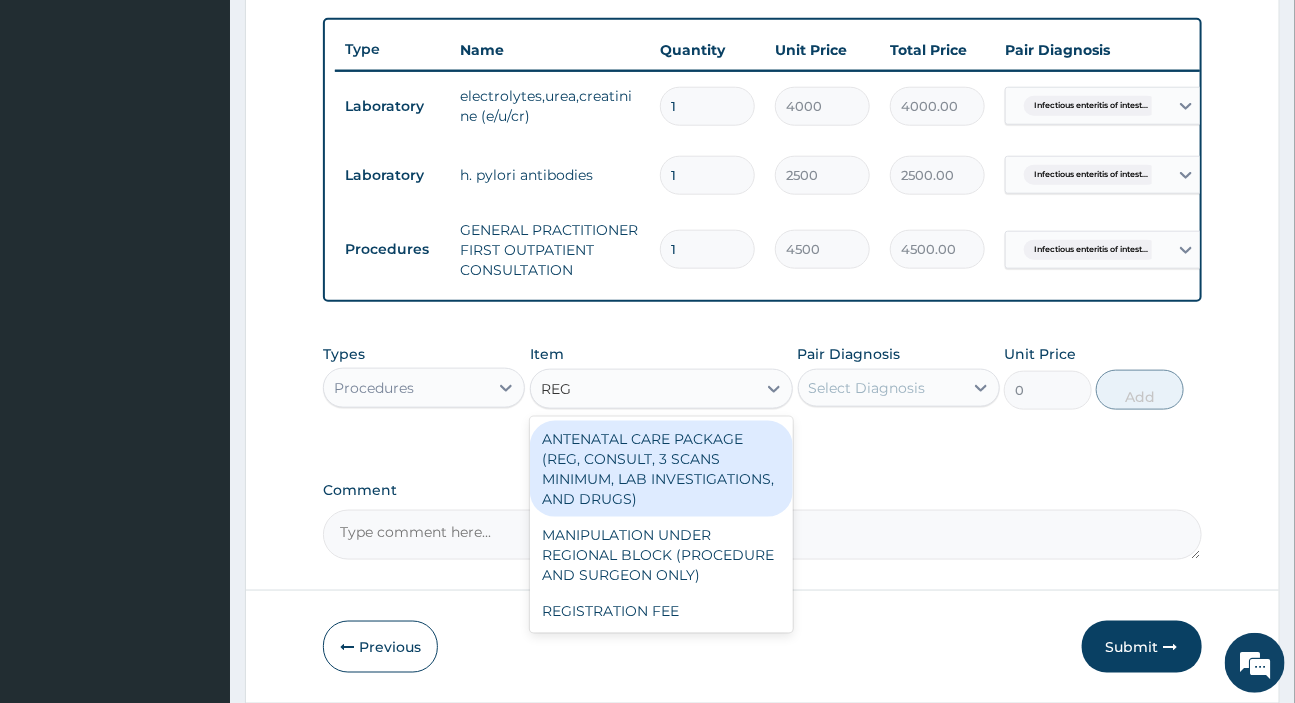 type on "REGI" 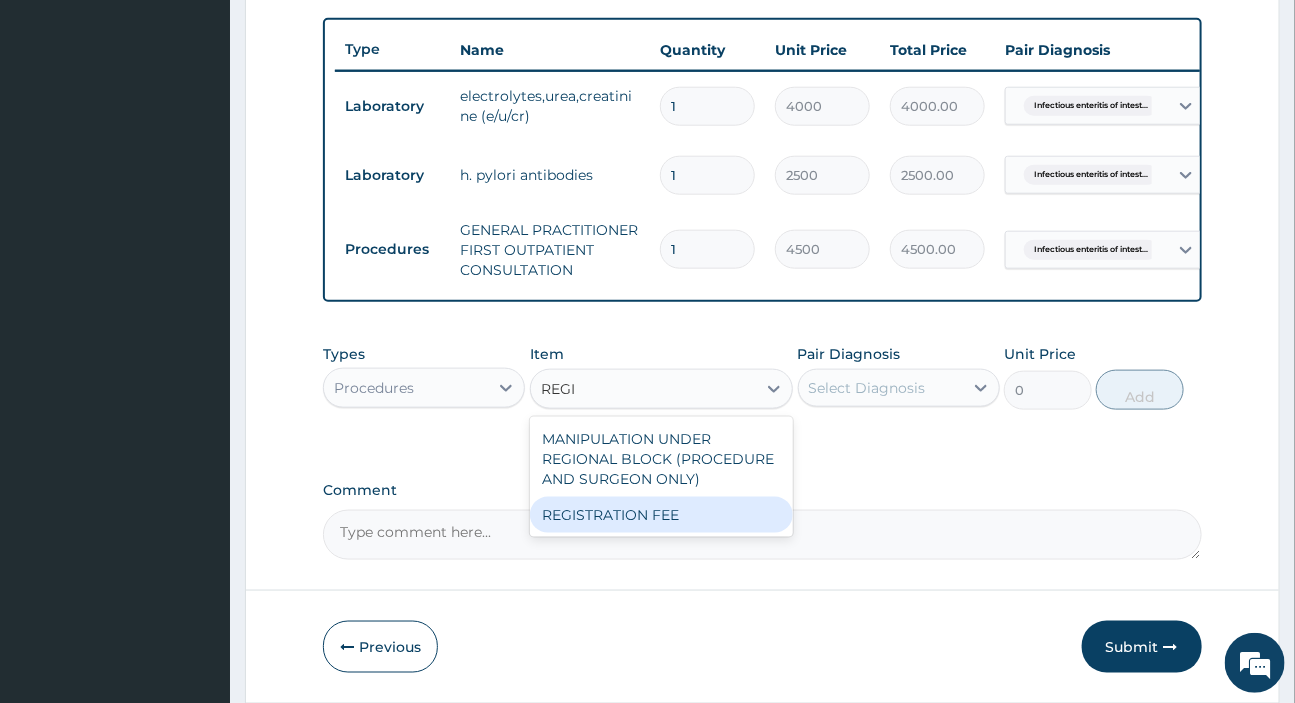 click on "REGISTRATION FEE" at bounding box center (661, 515) 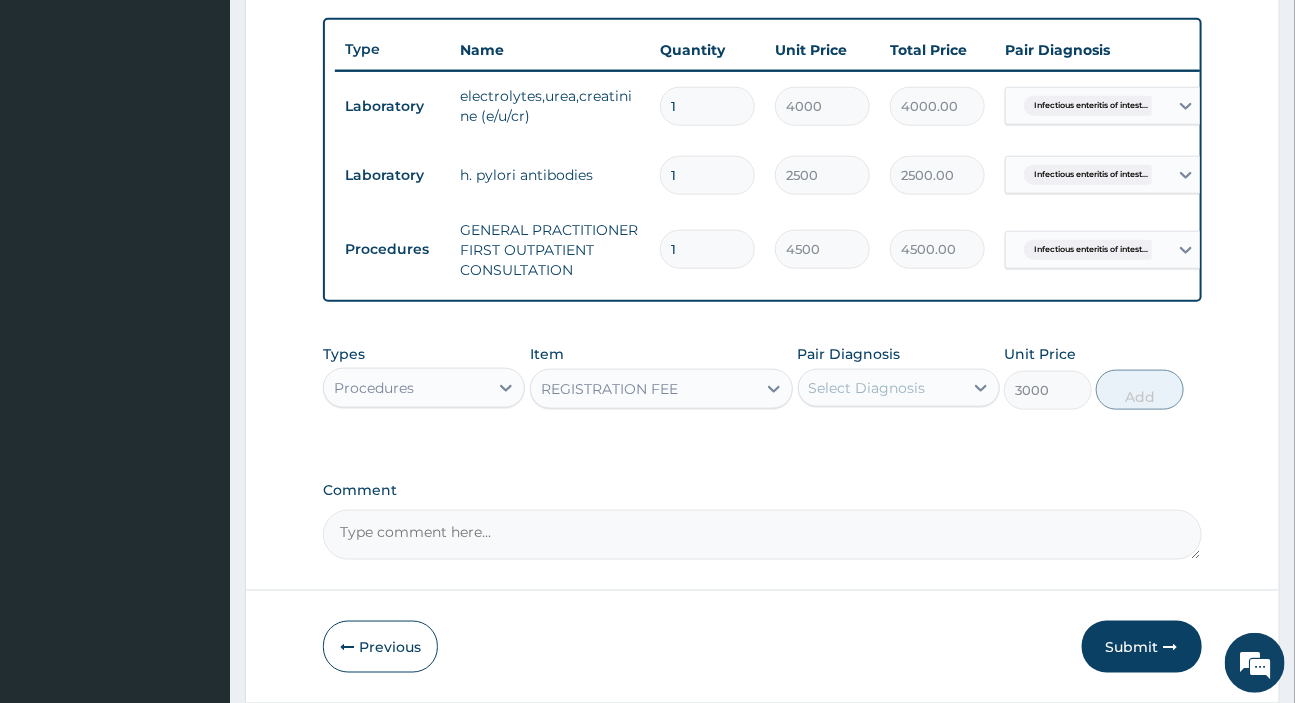 click on "Select Diagnosis" at bounding box center (867, 388) 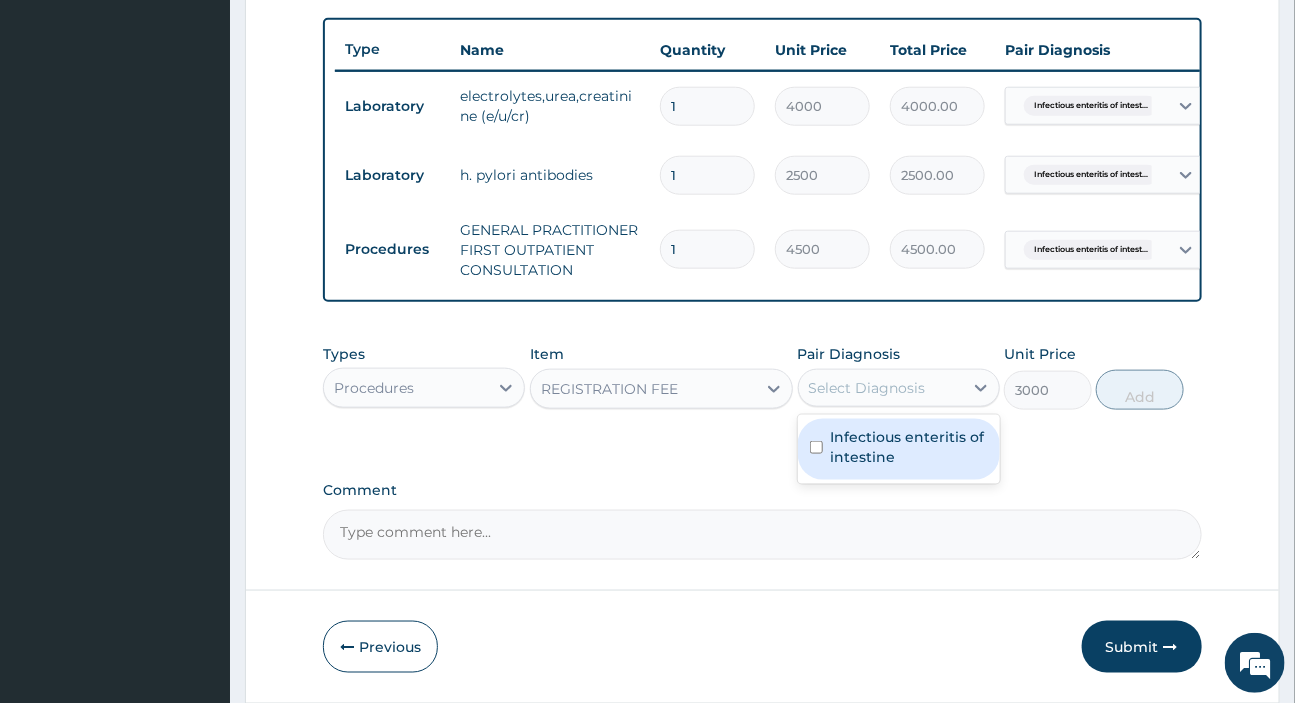 click on "Infectious enteritis of intestine" at bounding box center (909, 447) 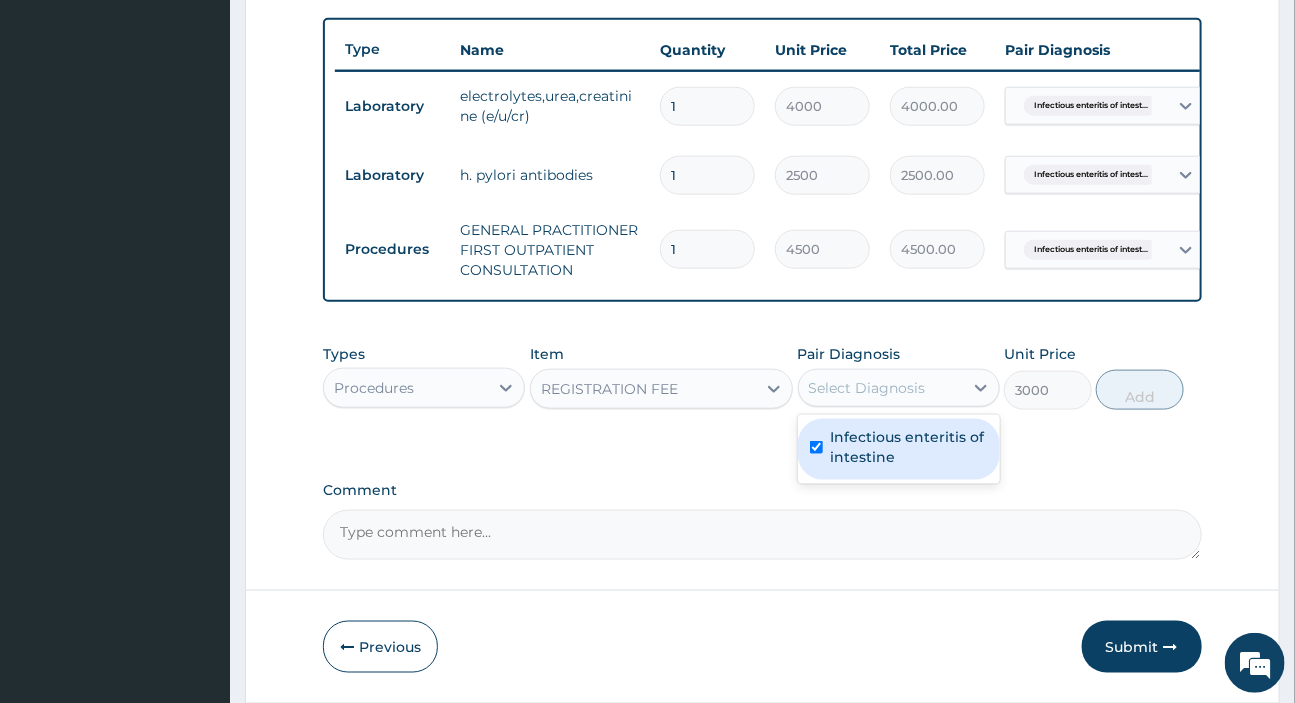 checkbox on "true" 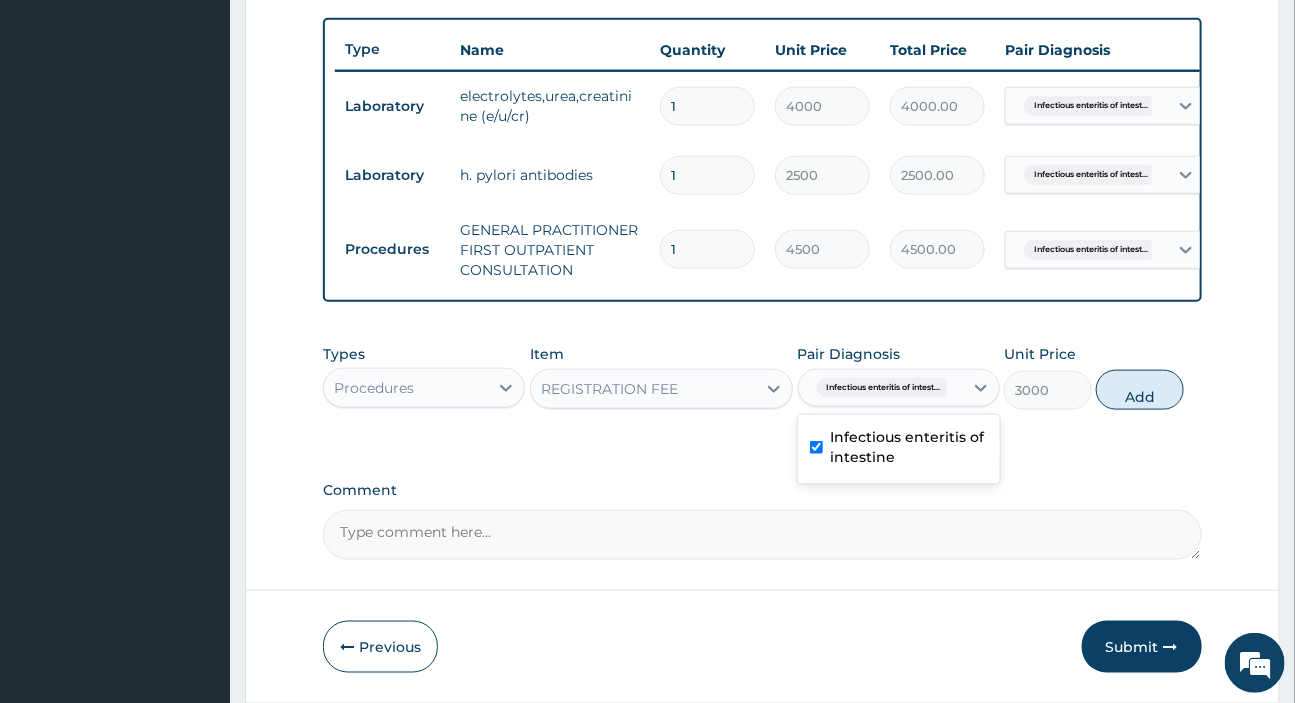 click on "Add" at bounding box center [1140, 390] 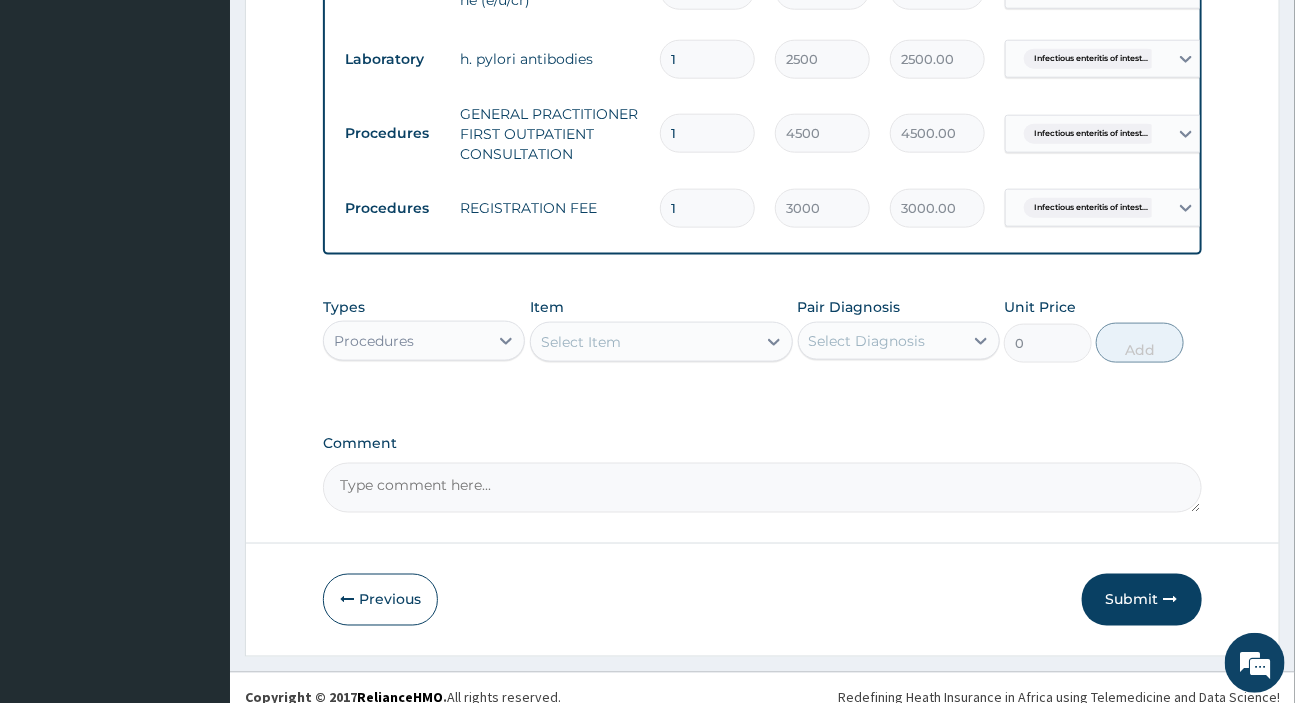 scroll, scrollTop: 875, scrollLeft: 0, axis: vertical 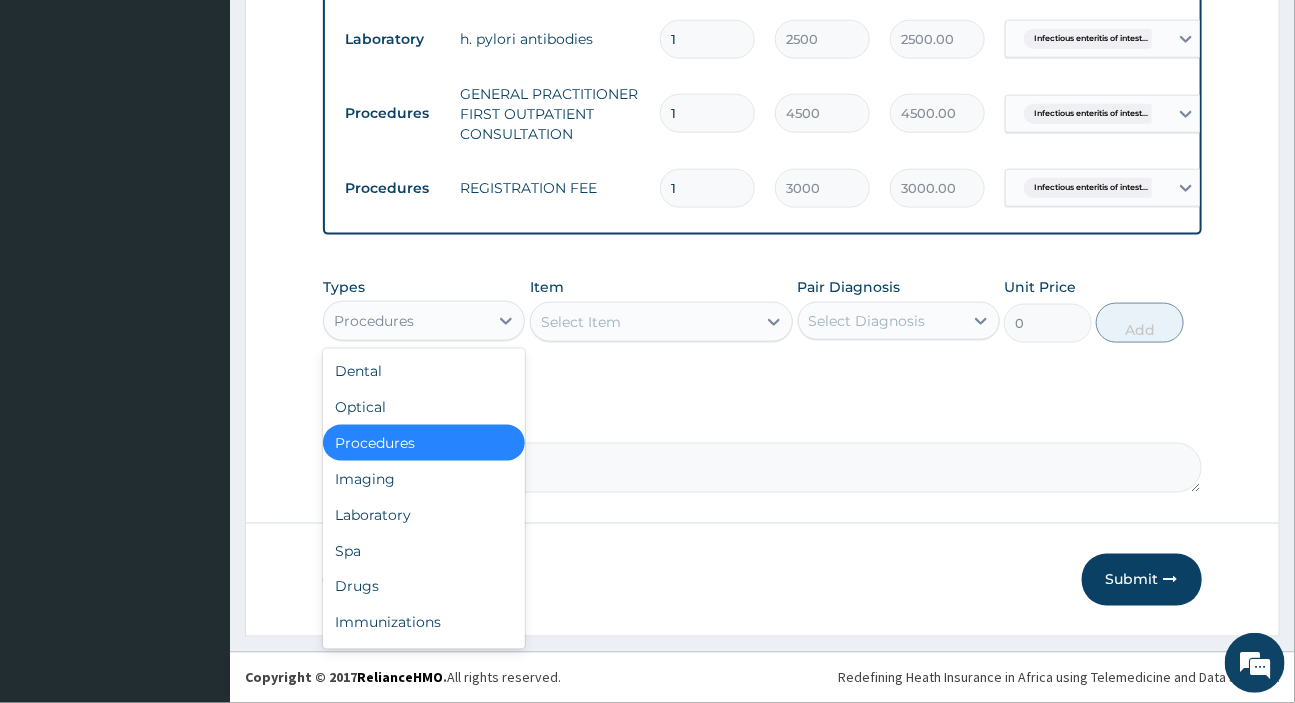 click on "Procedures" at bounding box center (406, 321) 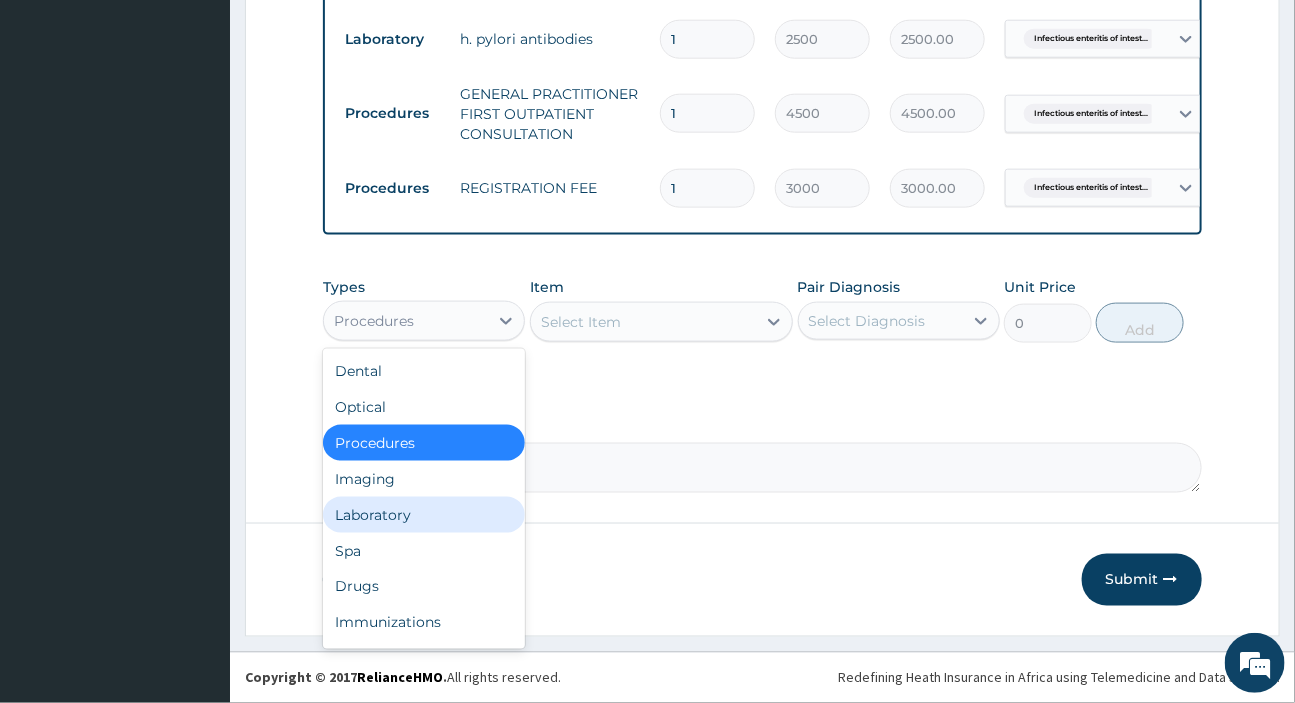 click on "Laboratory" at bounding box center [424, 515] 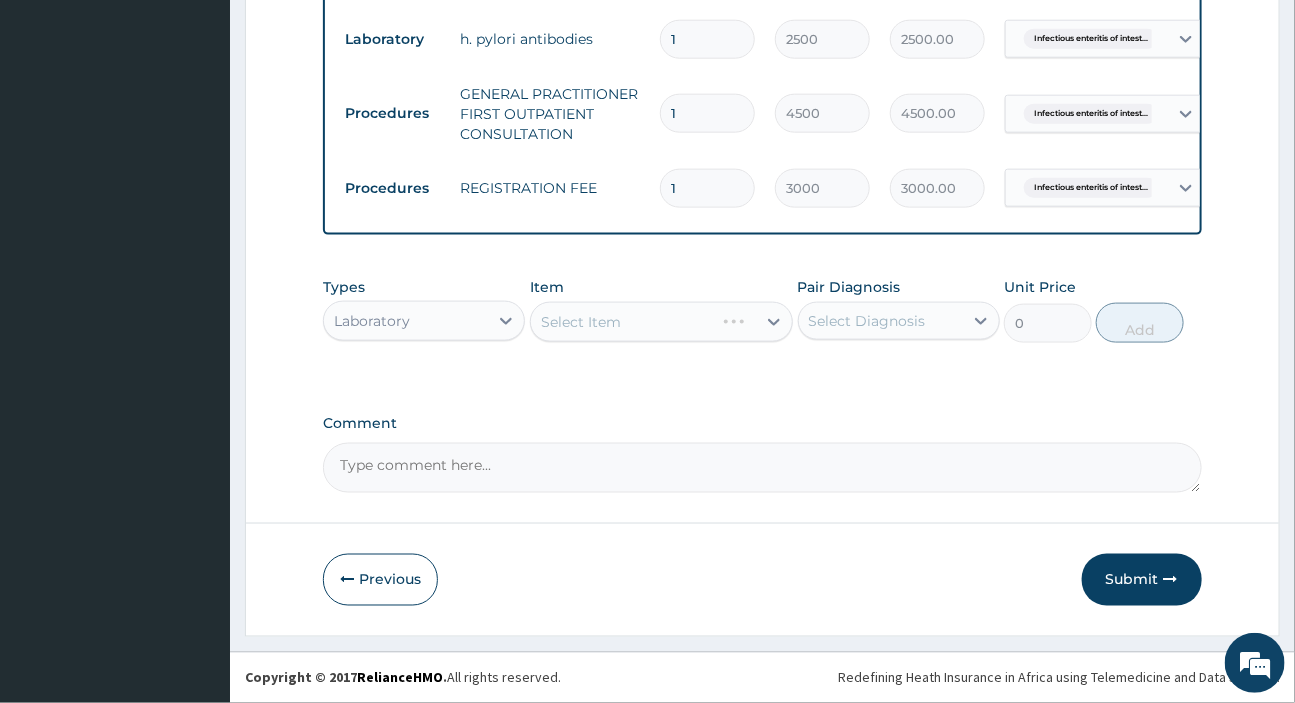 click on "Select Diagnosis" at bounding box center [867, 321] 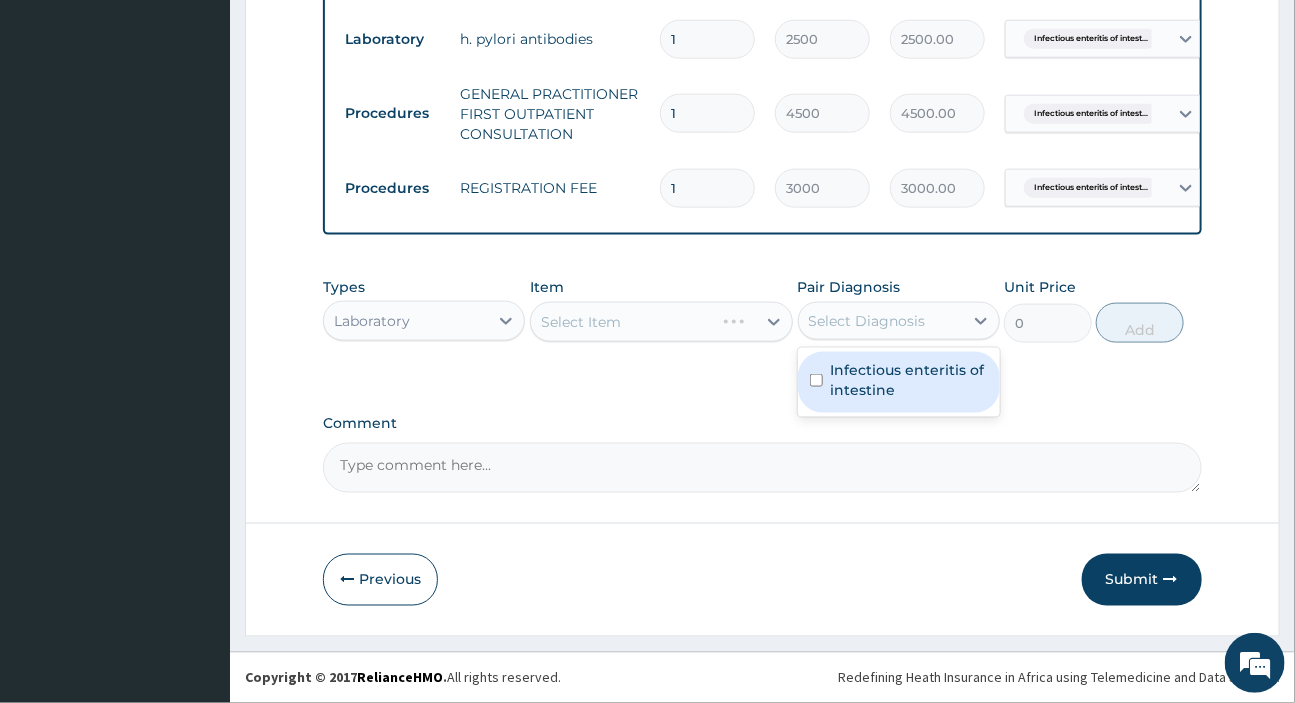click on "Infectious enteritis of intestine" at bounding box center [909, 380] 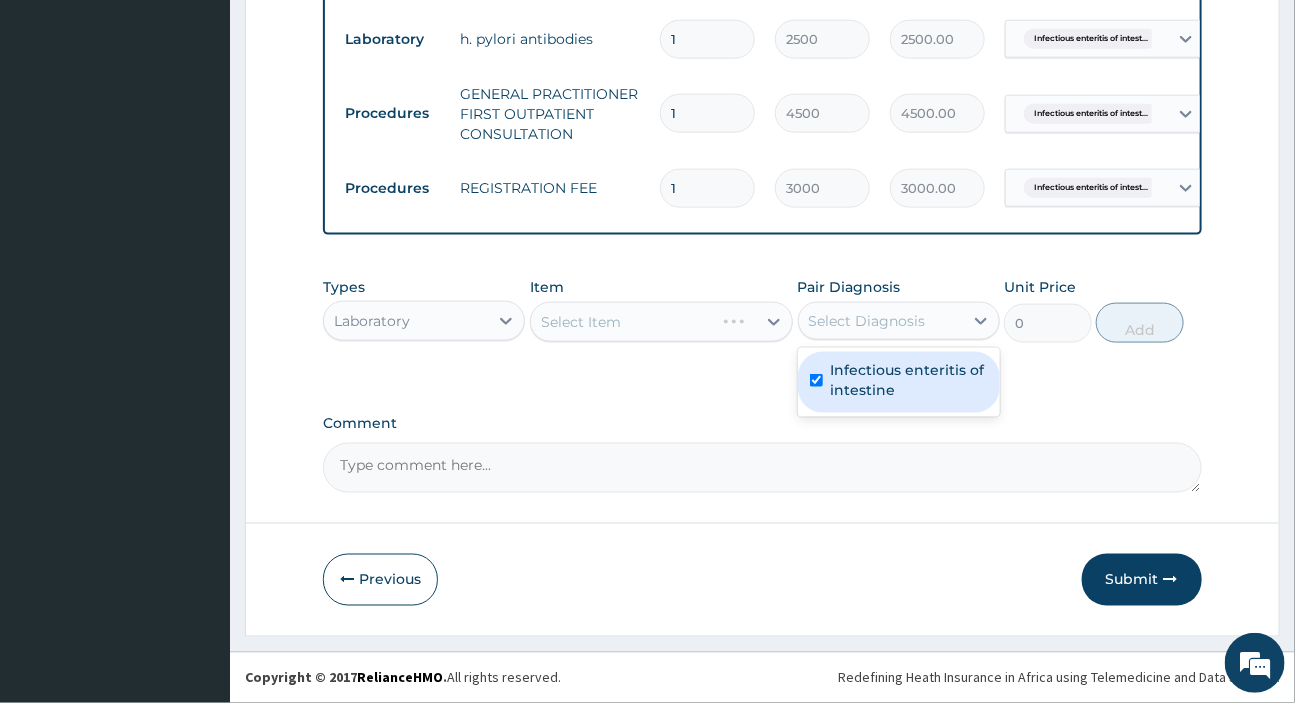 checkbox on "true" 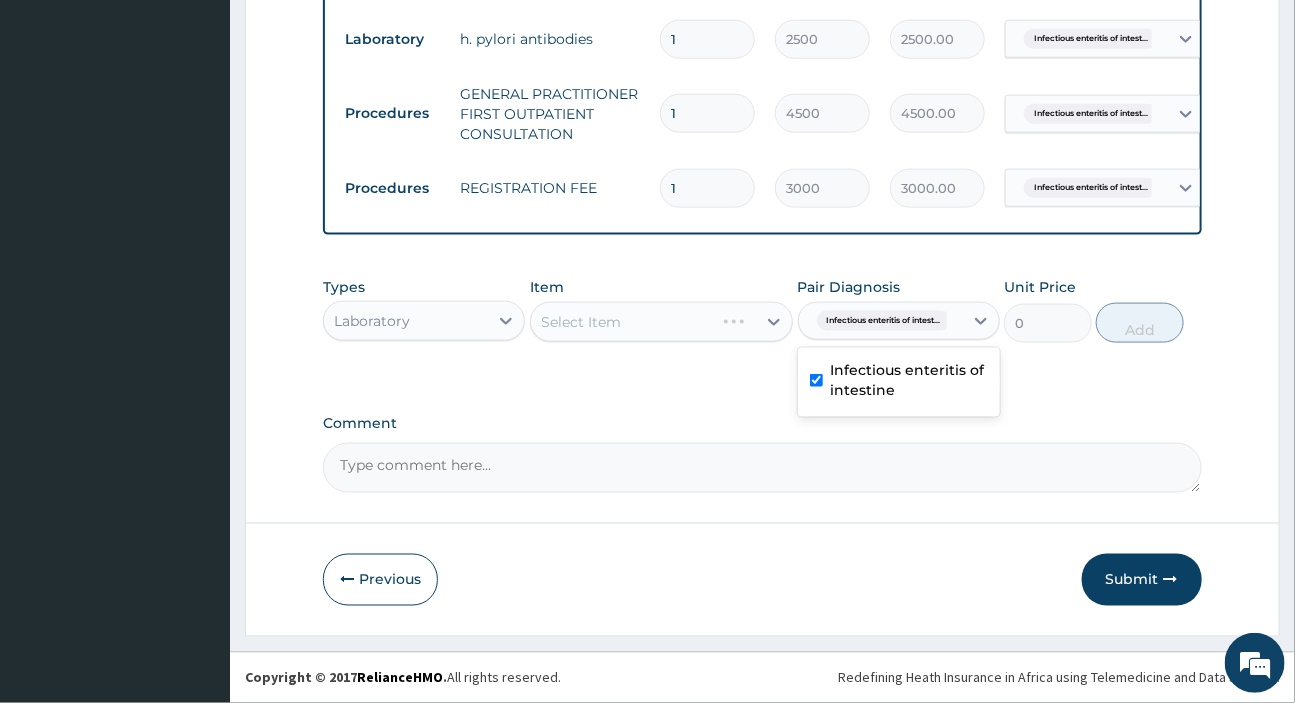 click on "Select Item" at bounding box center [661, 322] 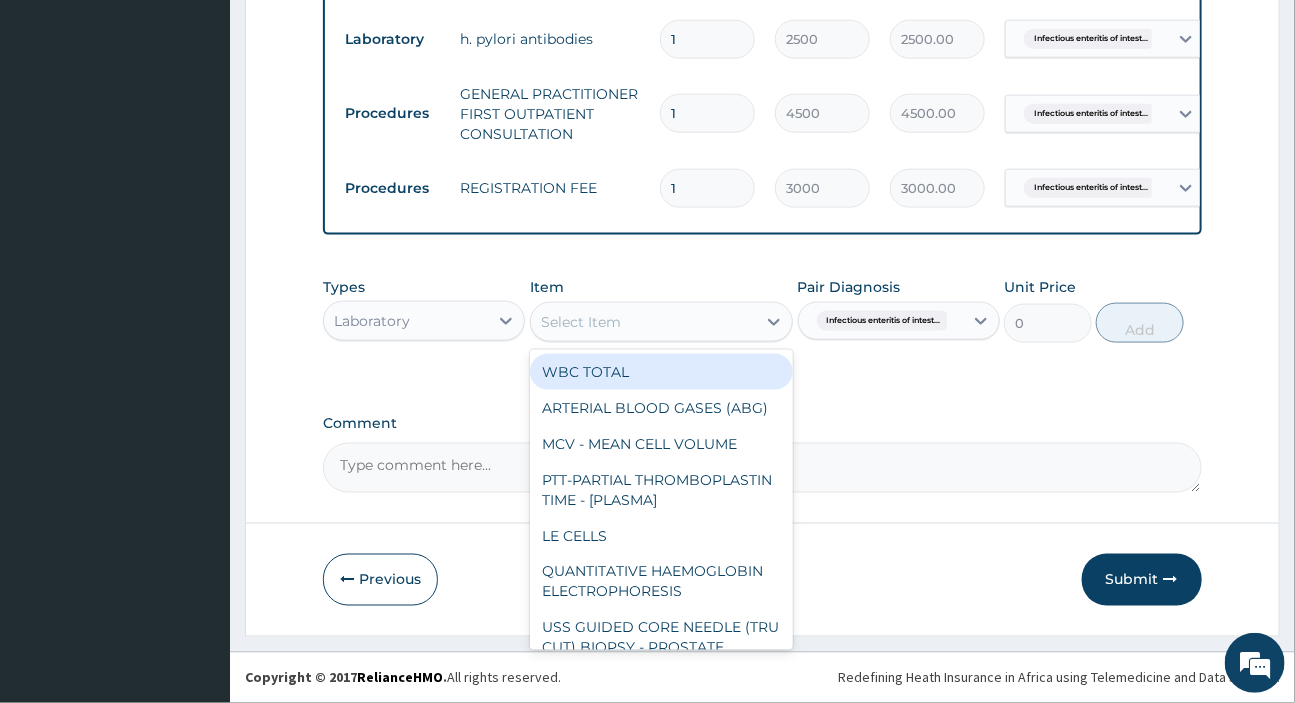 click on "Select Item" at bounding box center (643, 322) 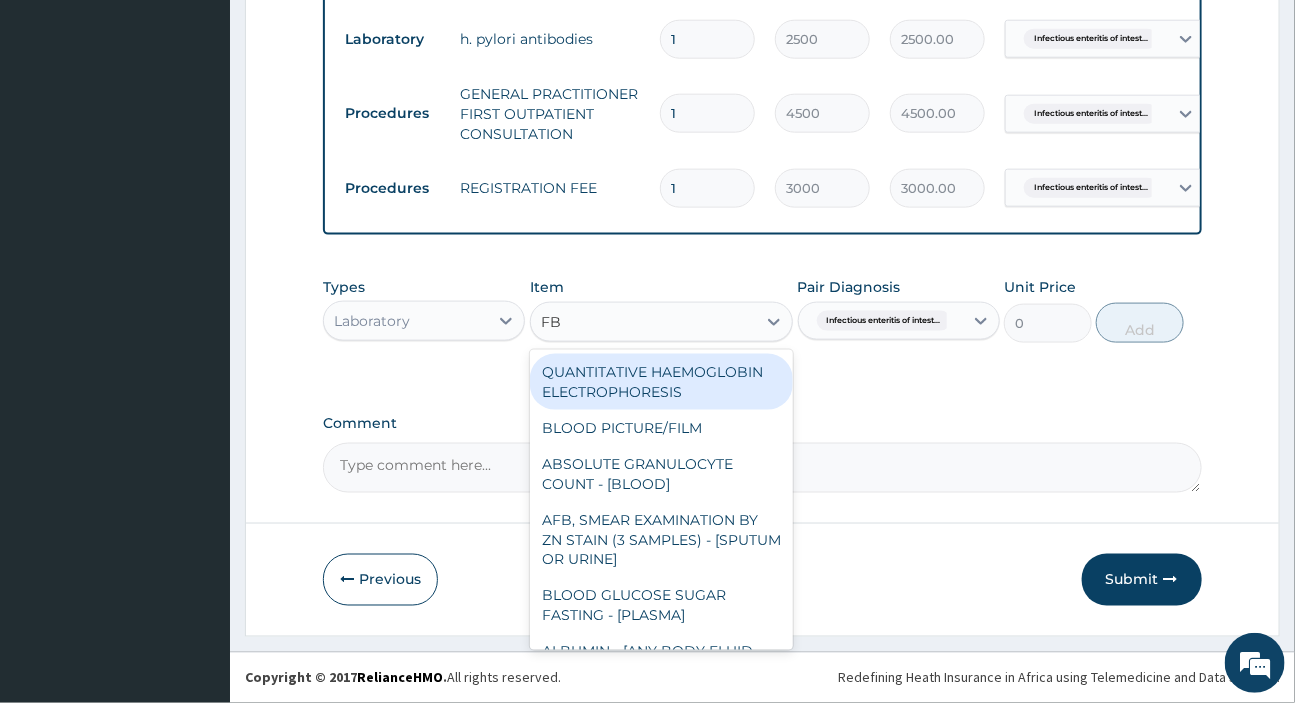 type on "FBC" 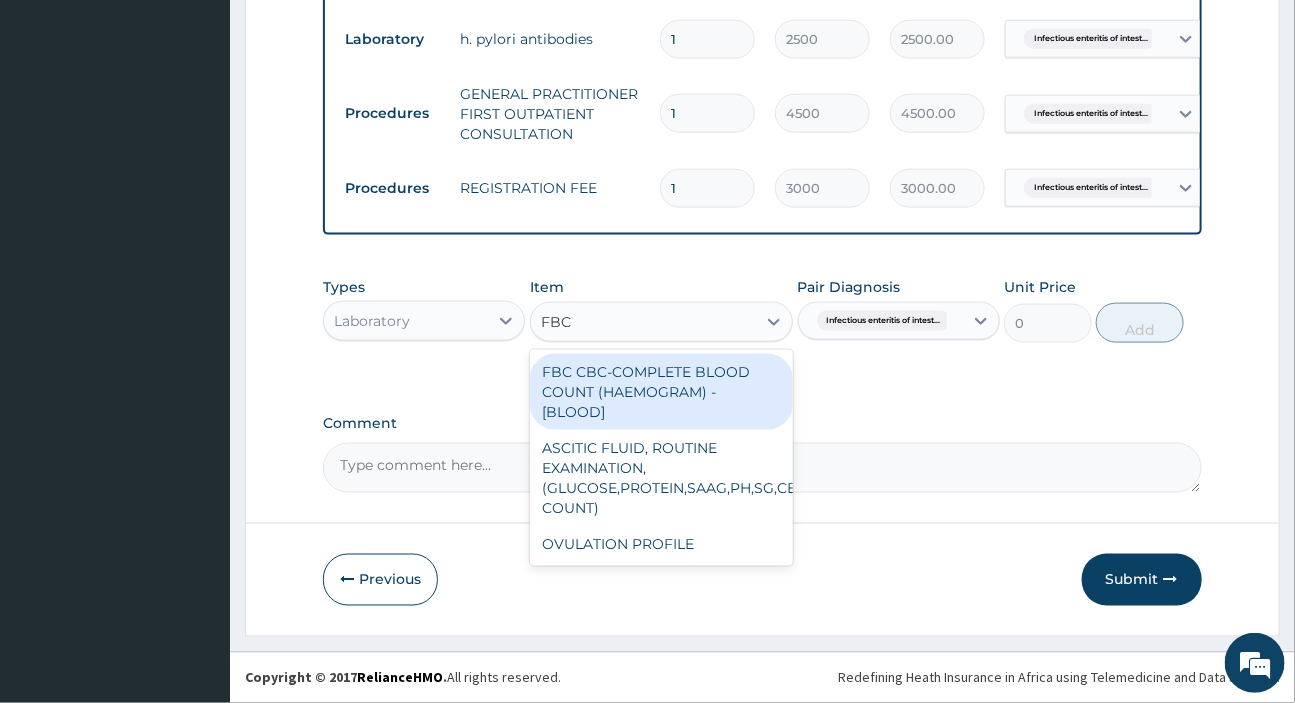 click on "FBC CBC-COMPLETE BLOOD COUNT (HAEMOGRAM) - [BLOOD]" at bounding box center [661, 392] 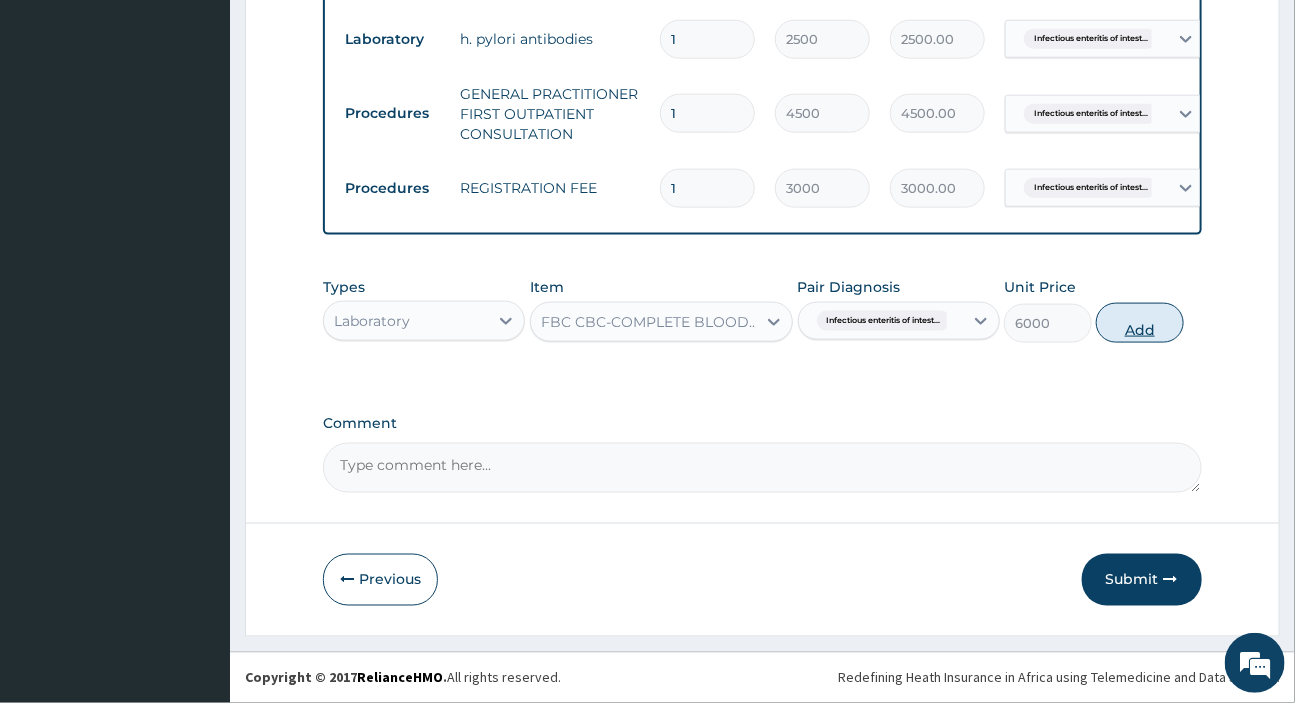 click on "Add" at bounding box center (1140, 323) 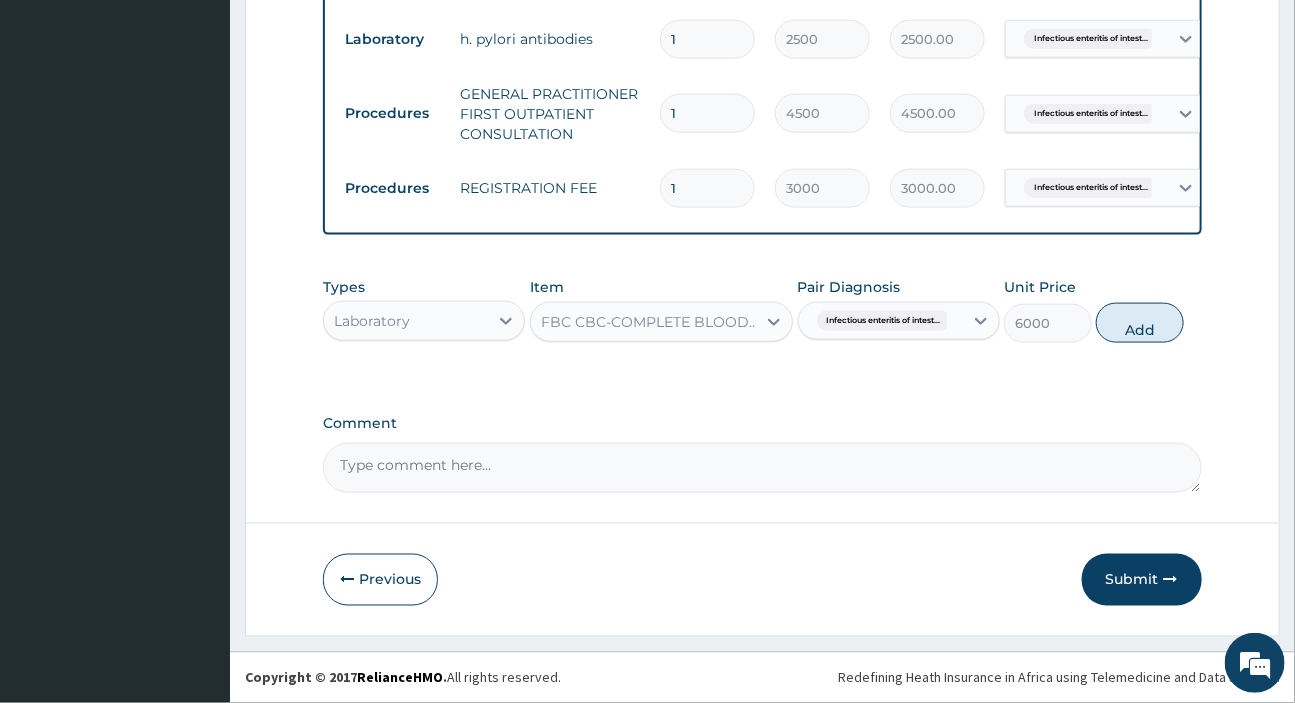 type on "0" 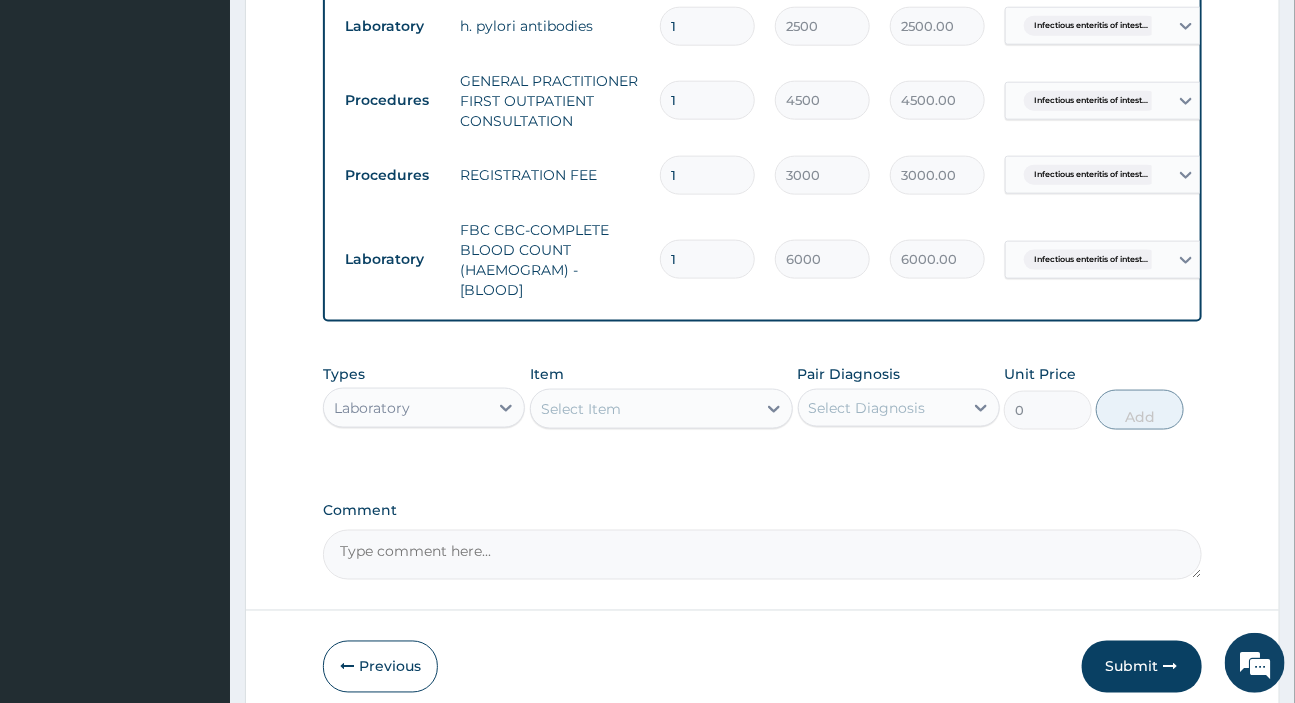 click on "Select Item" at bounding box center (581, 409) 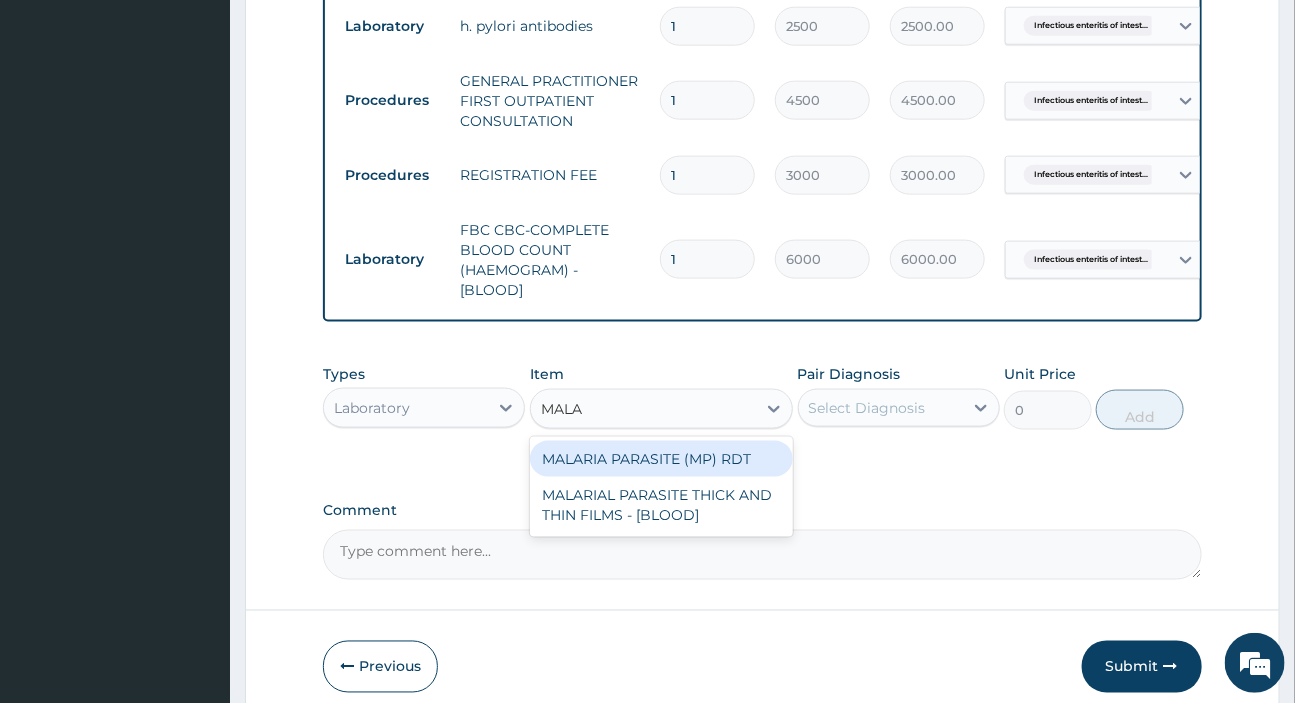 type on "MALAR" 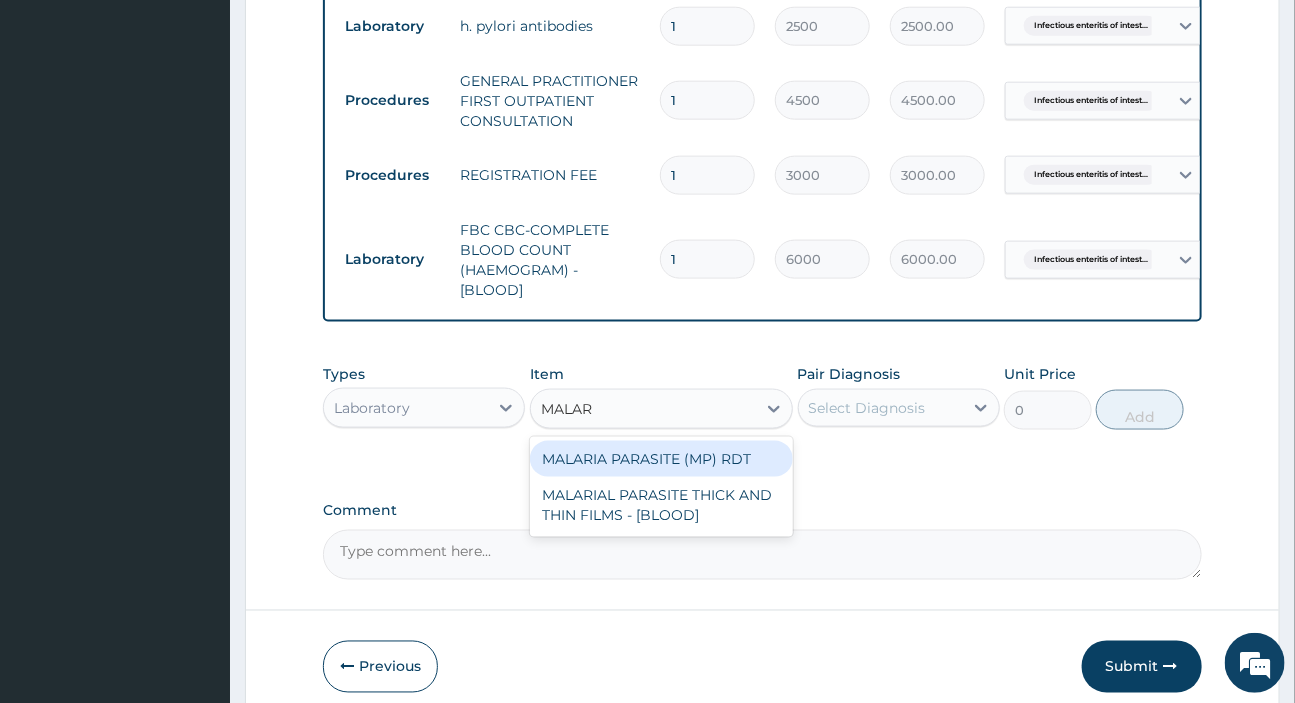 click on "MALARIA PARASITE (MP) RDT" at bounding box center (661, 459) 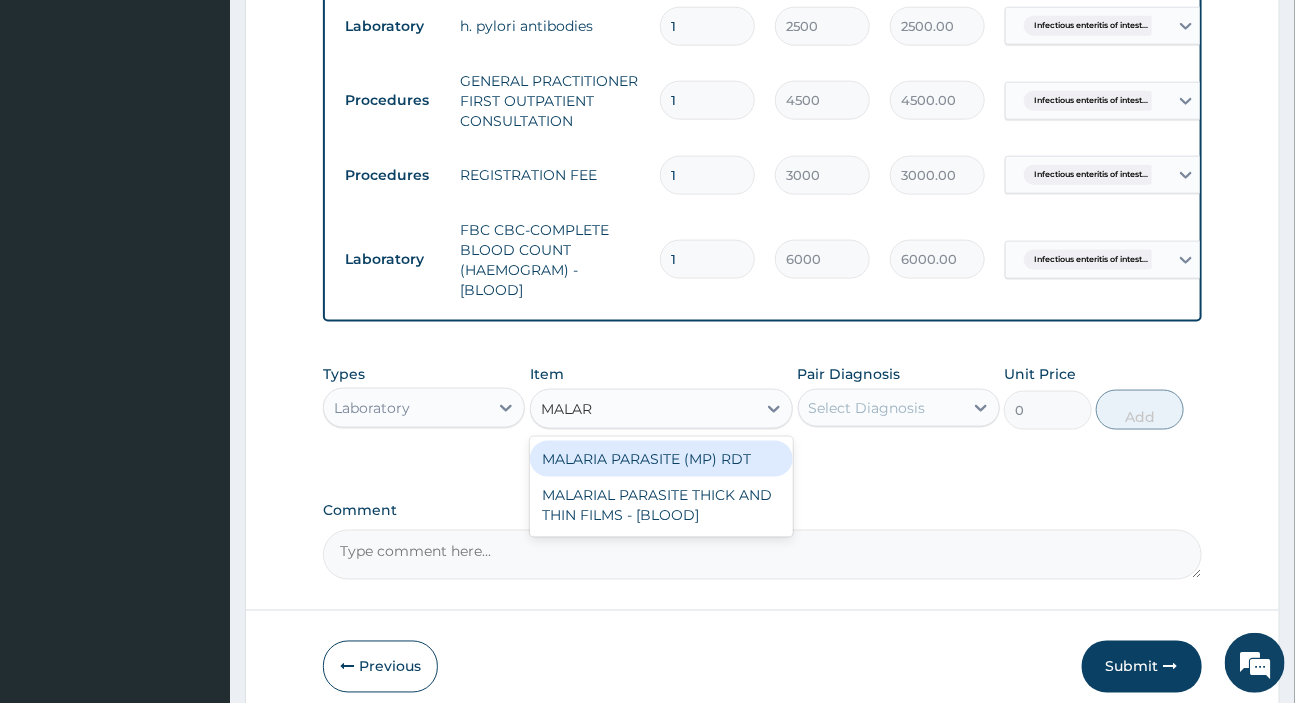 type 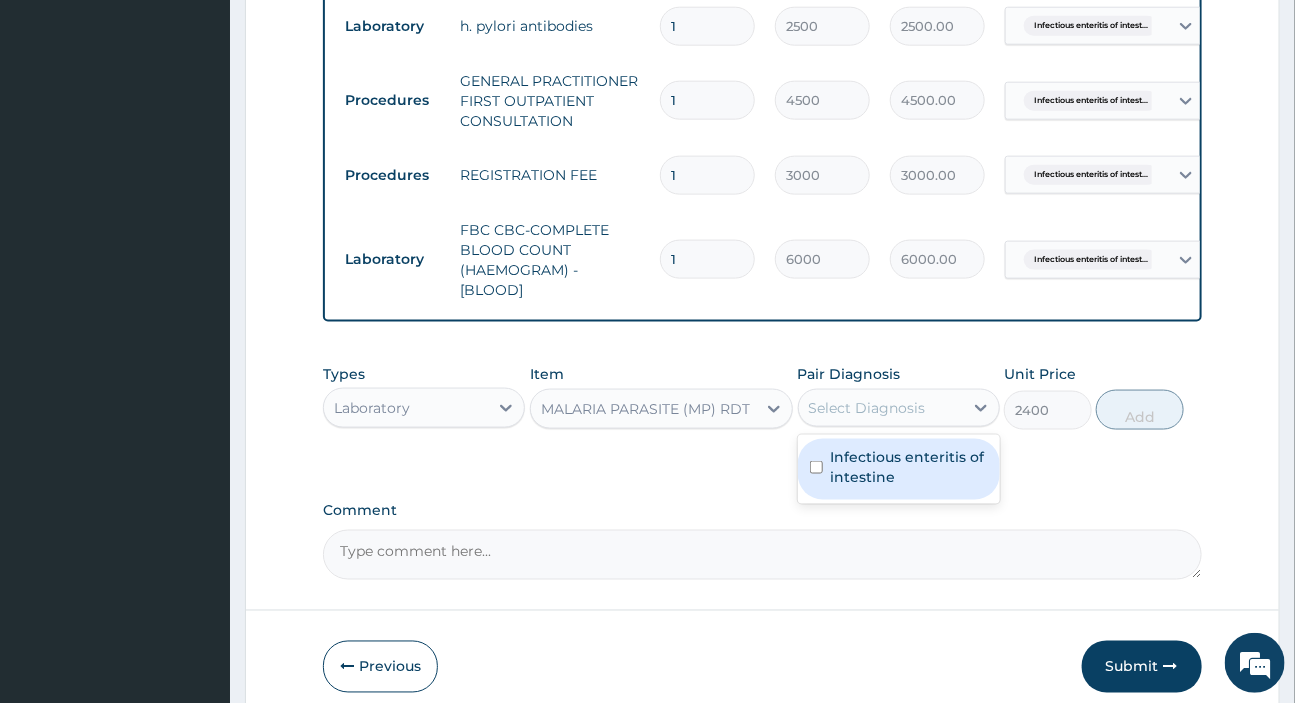 click on "Select Diagnosis" at bounding box center (881, 408) 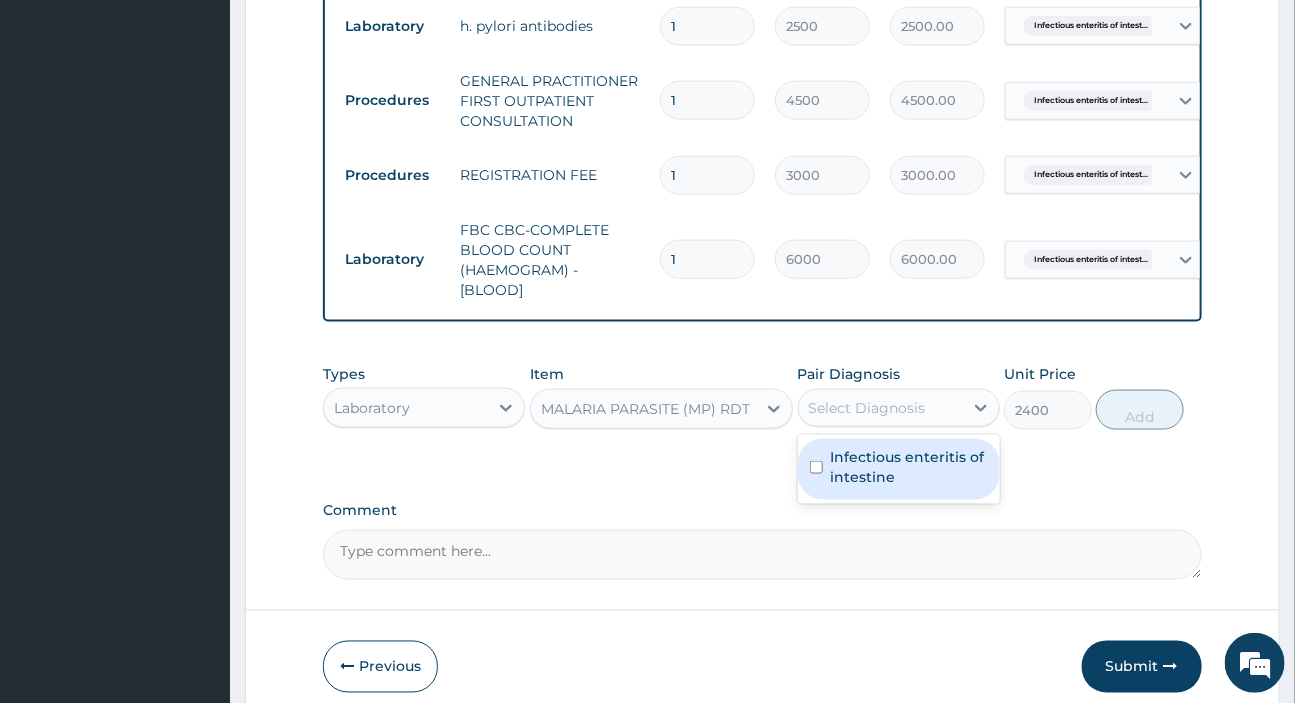 click on "Infectious enteritis of intestine" at bounding box center (909, 467) 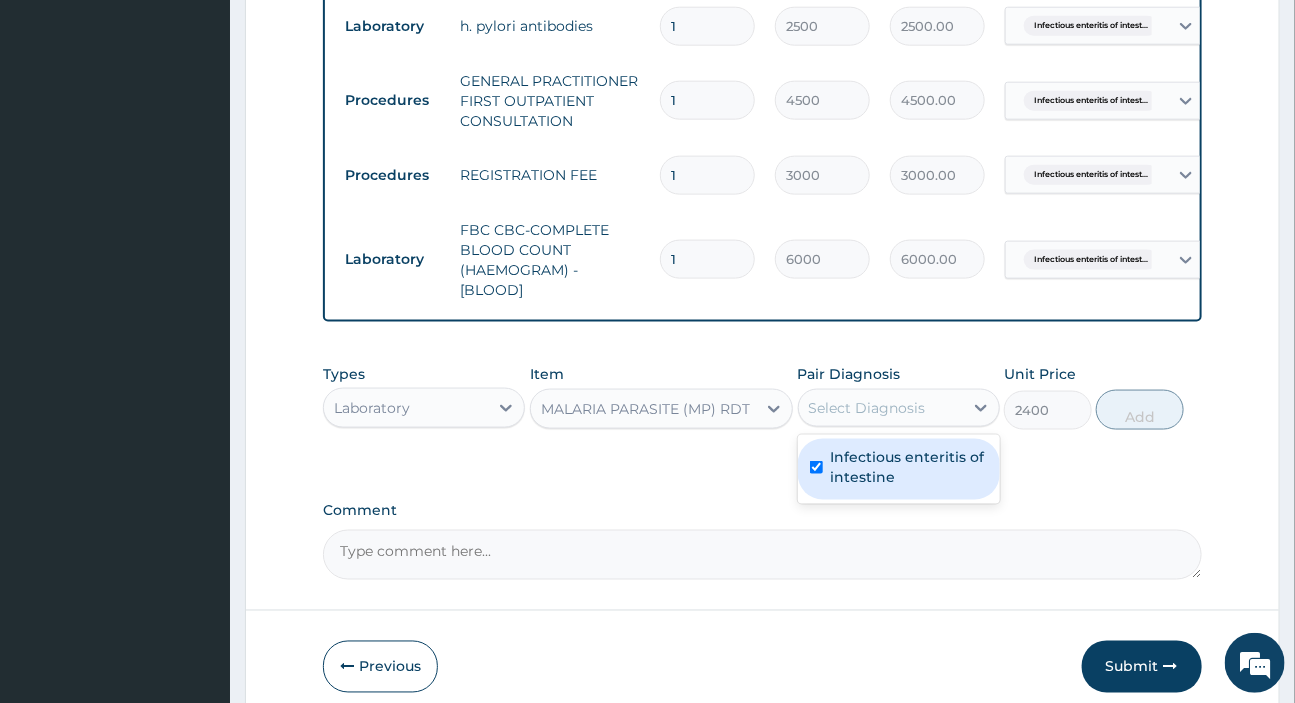 checkbox on "true" 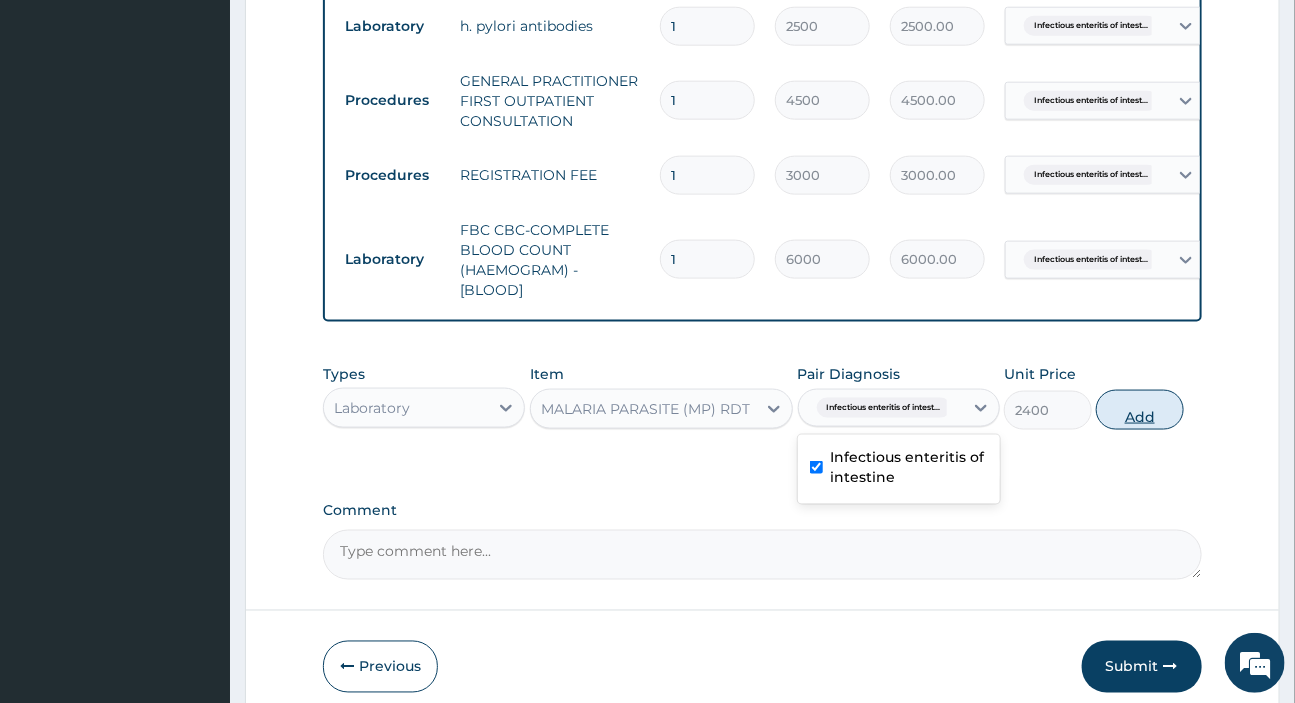 click on "Add" at bounding box center (1140, 410) 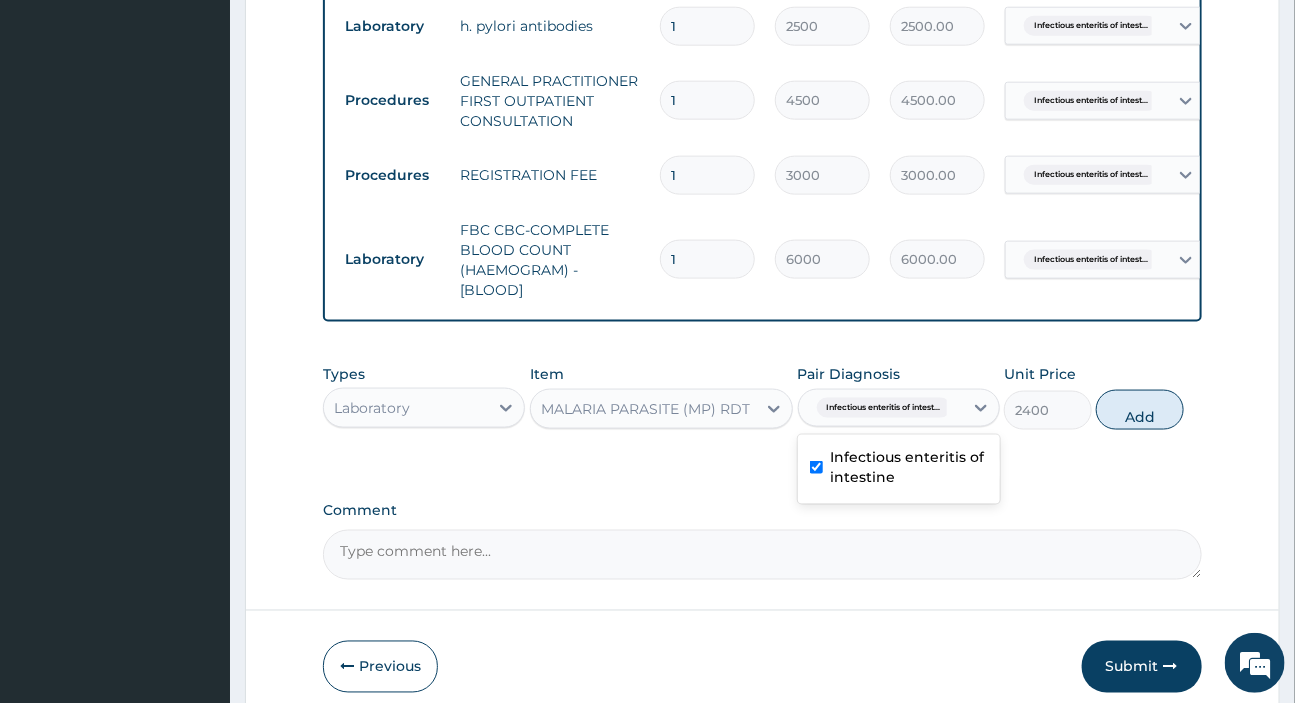 type on "0" 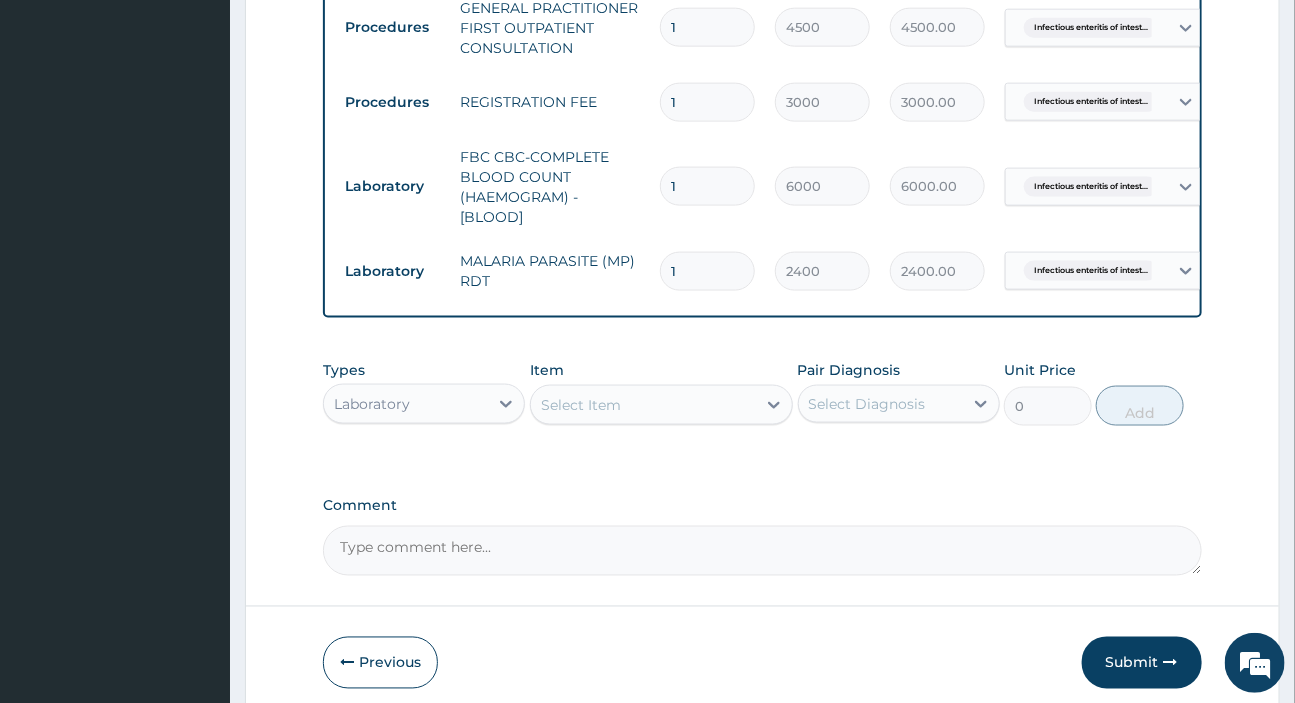 scroll, scrollTop: 1044, scrollLeft: 0, axis: vertical 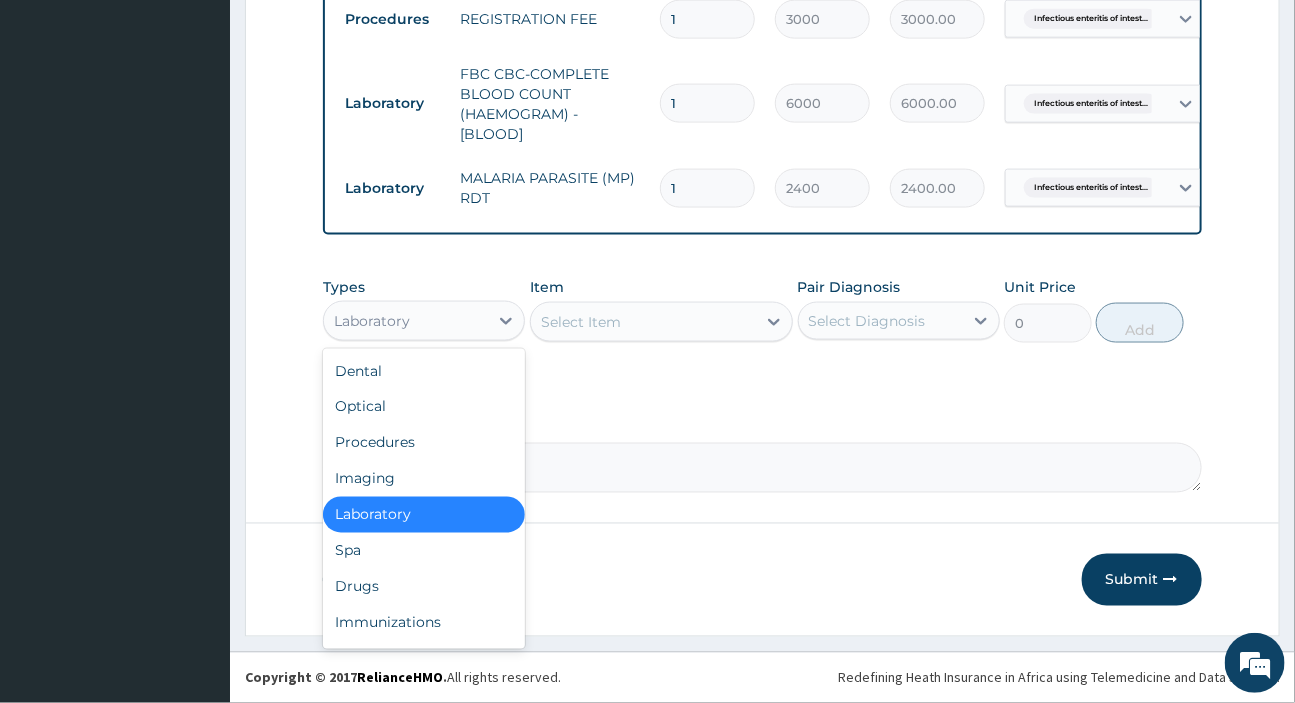 click on "Laboratory" at bounding box center (406, 321) 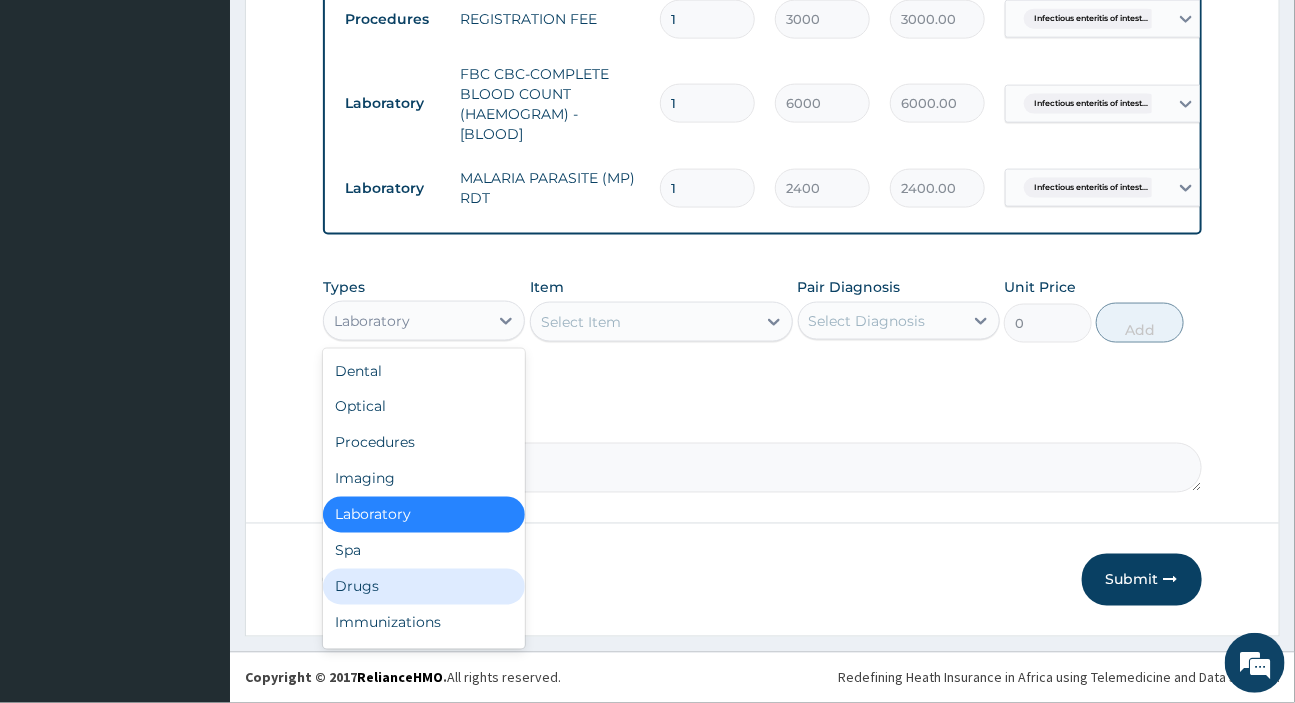 click on "Drugs" at bounding box center [424, 587] 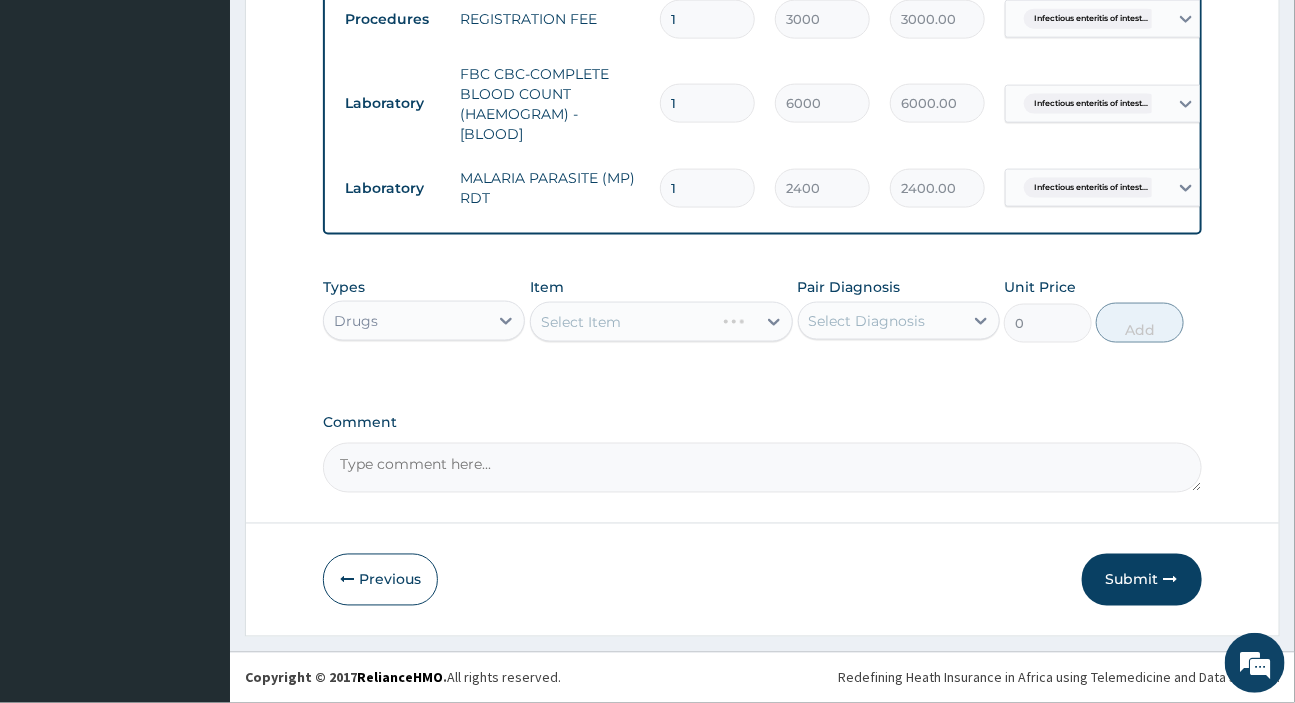 click on "Select Diagnosis" at bounding box center [867, 321] 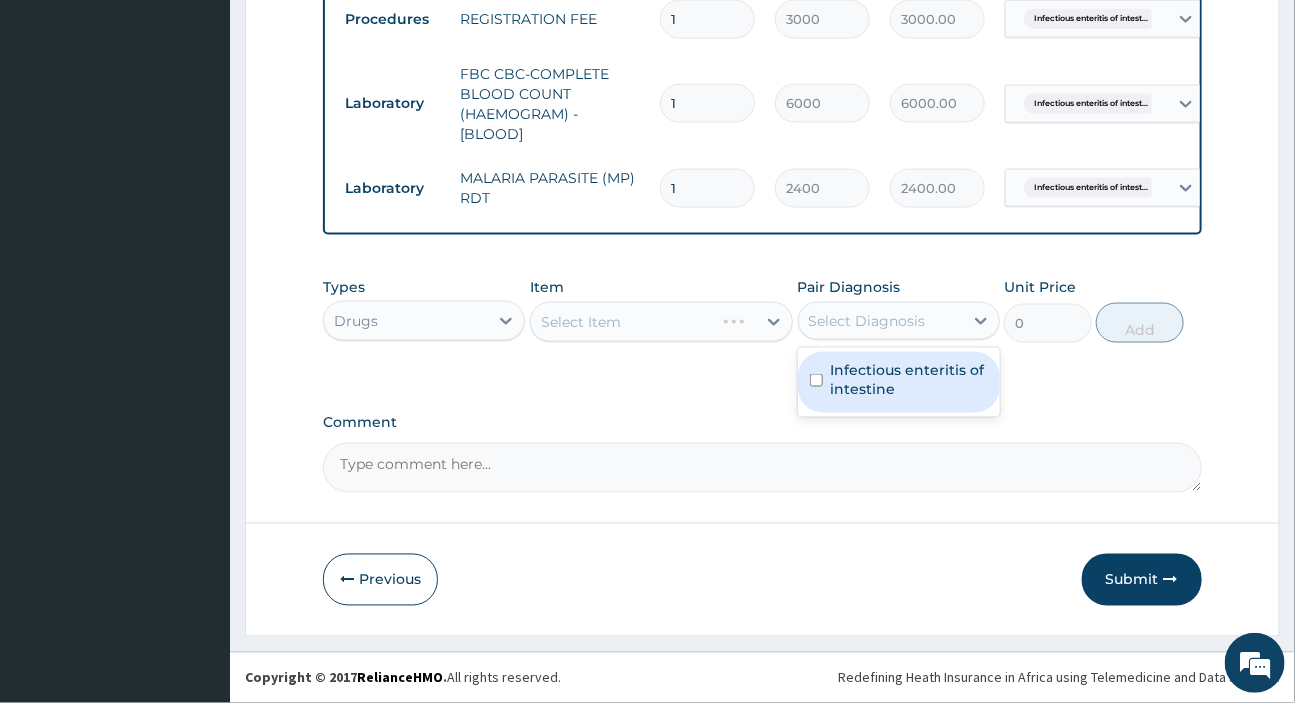 click on "Infectious enteritis of intestine" at bounding box center [909, 380] 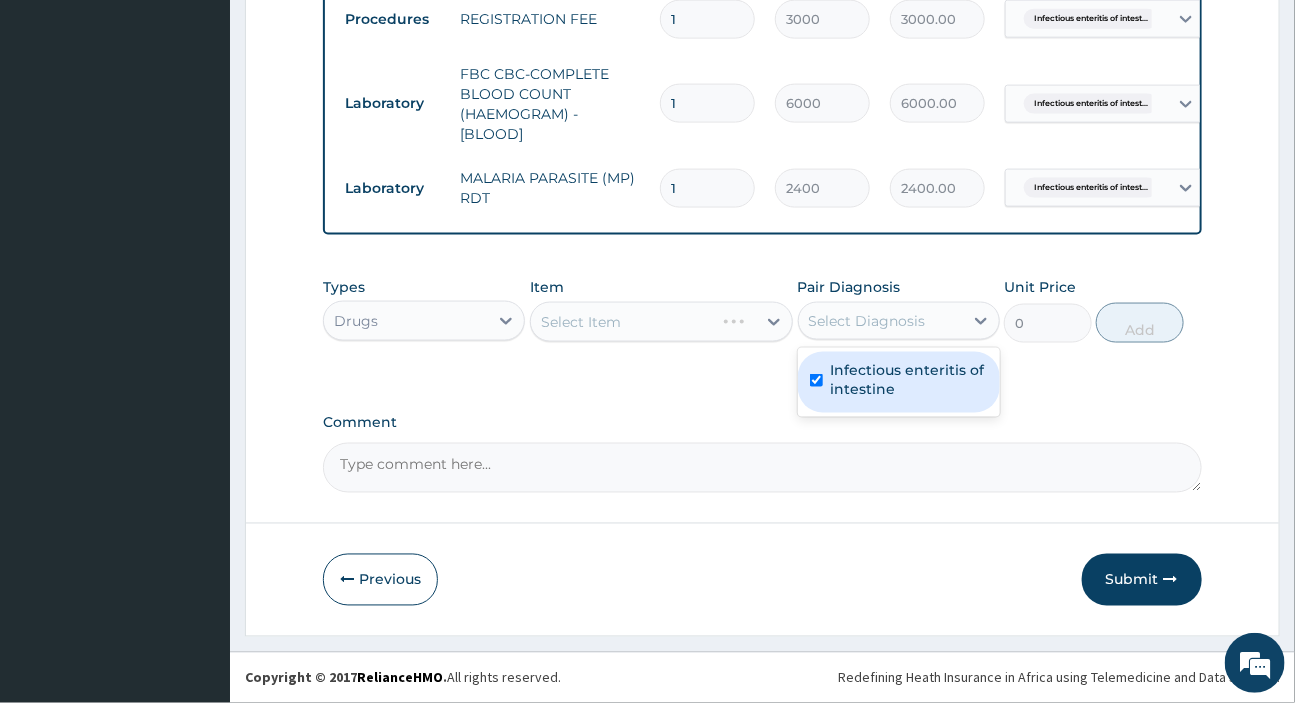 checkbox on "true" 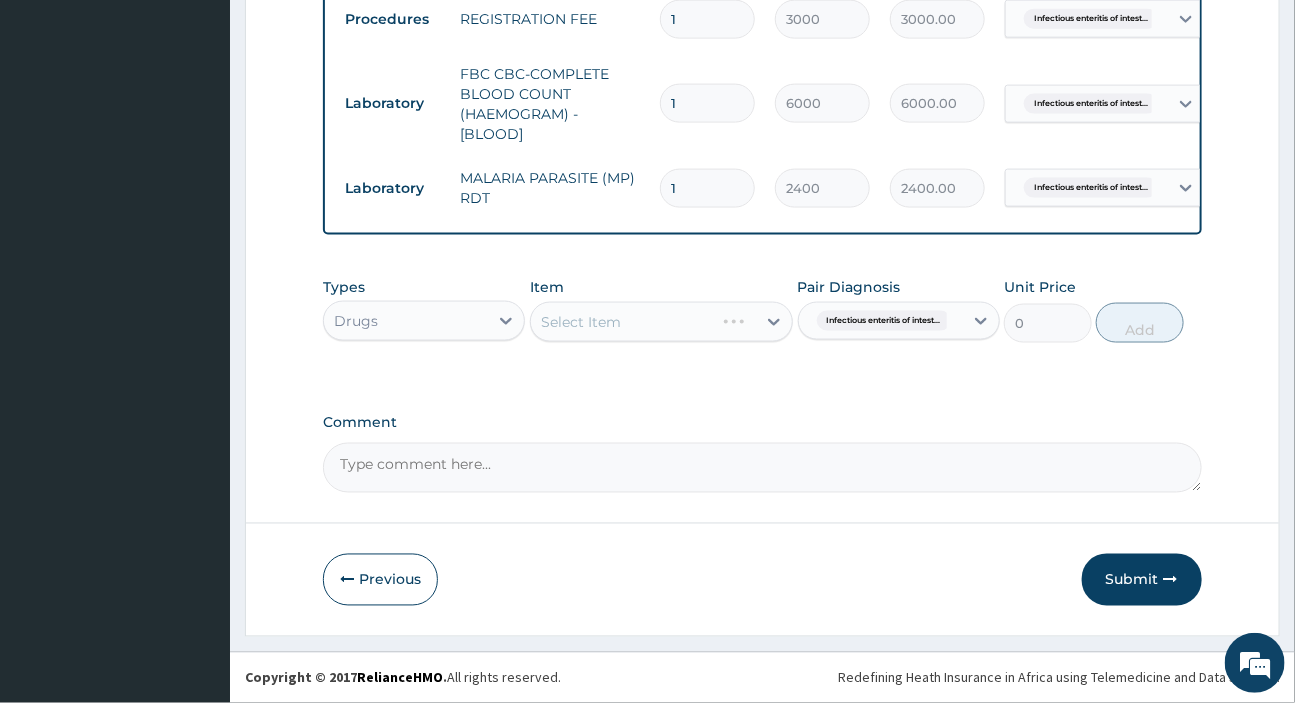 click on "Select Item" at bounding box center [661, 322] 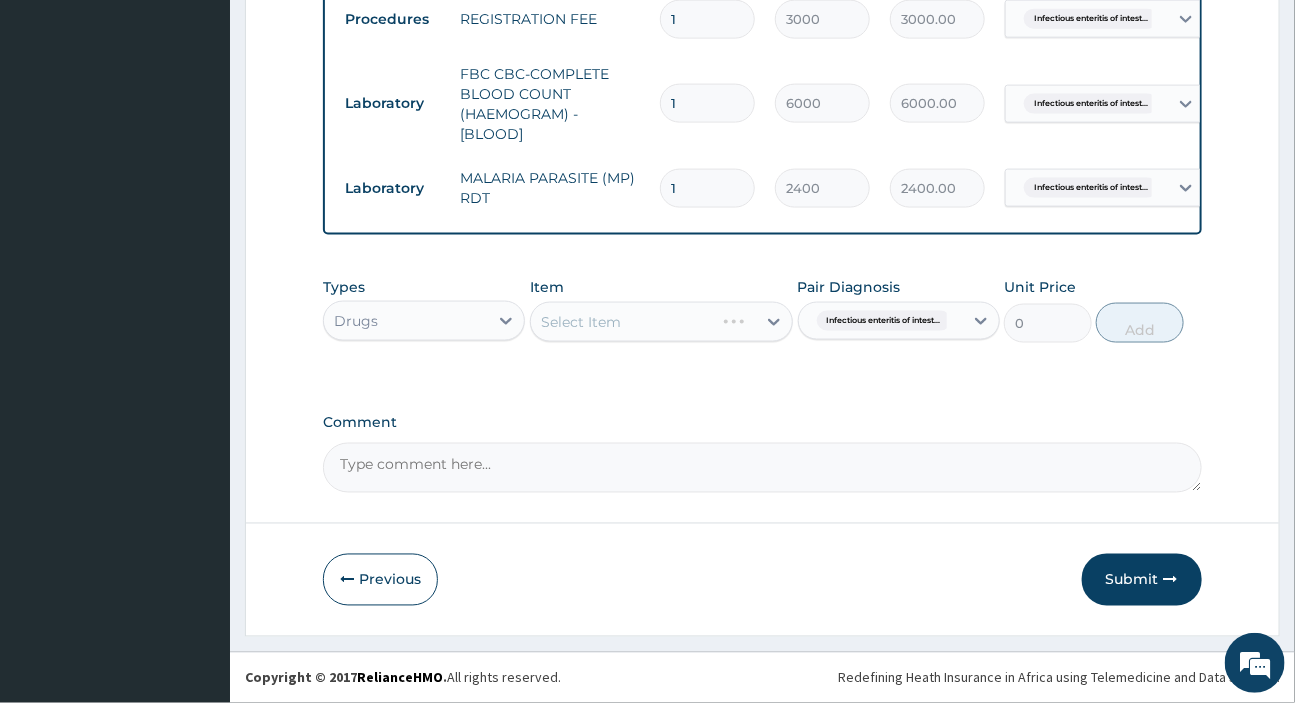 click on "Select Item" at bounding box center (661, 322) 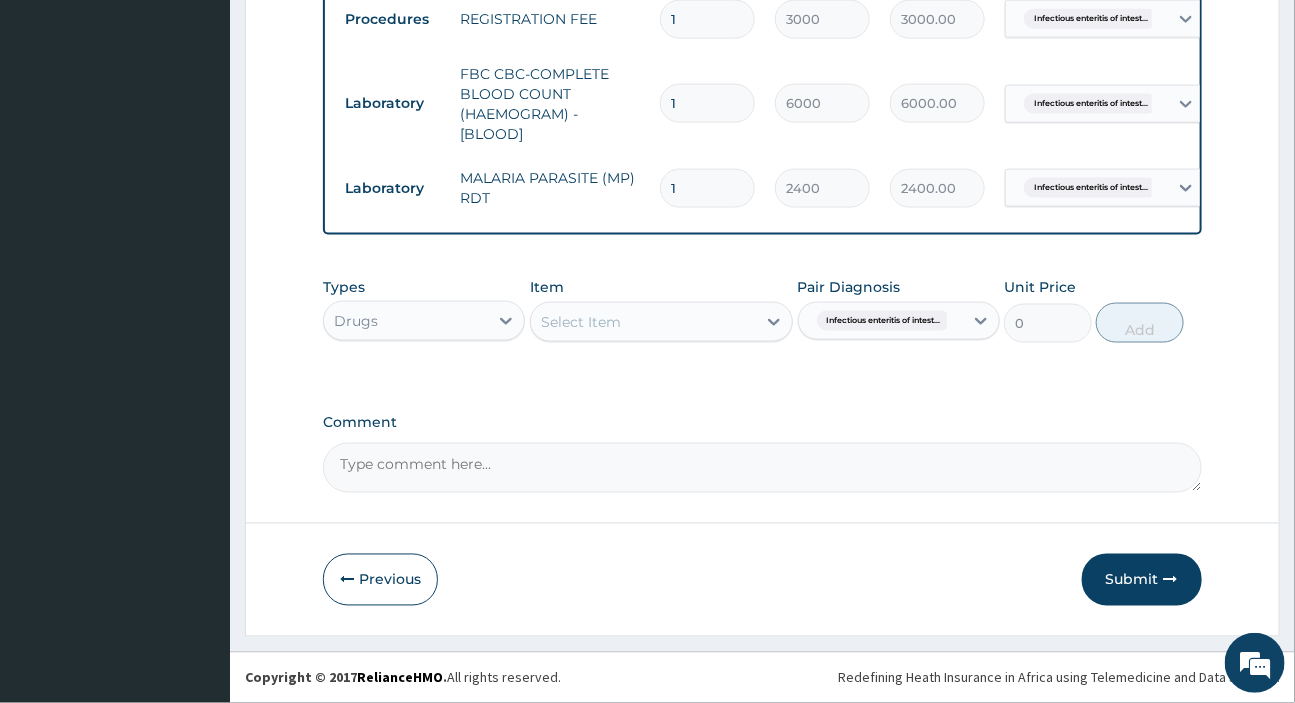 click on "Select Item" at bounding box center (581, 322) 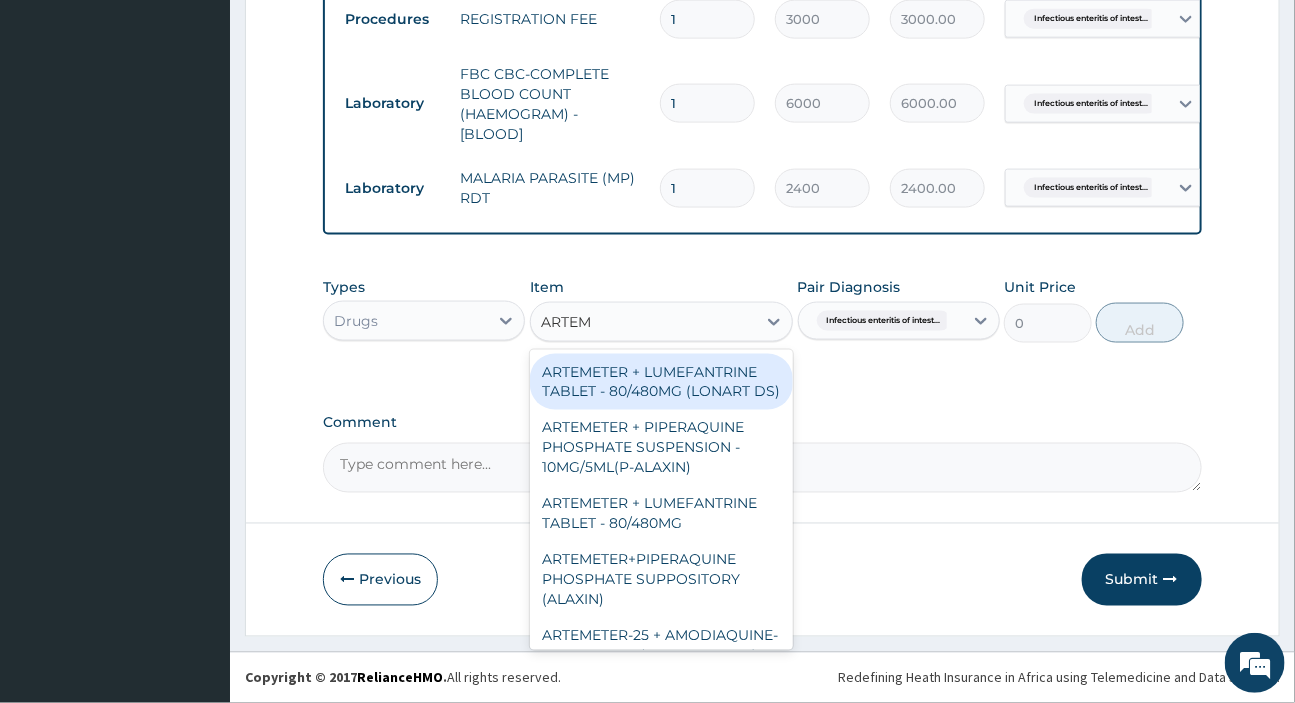 type on "ARTEME" 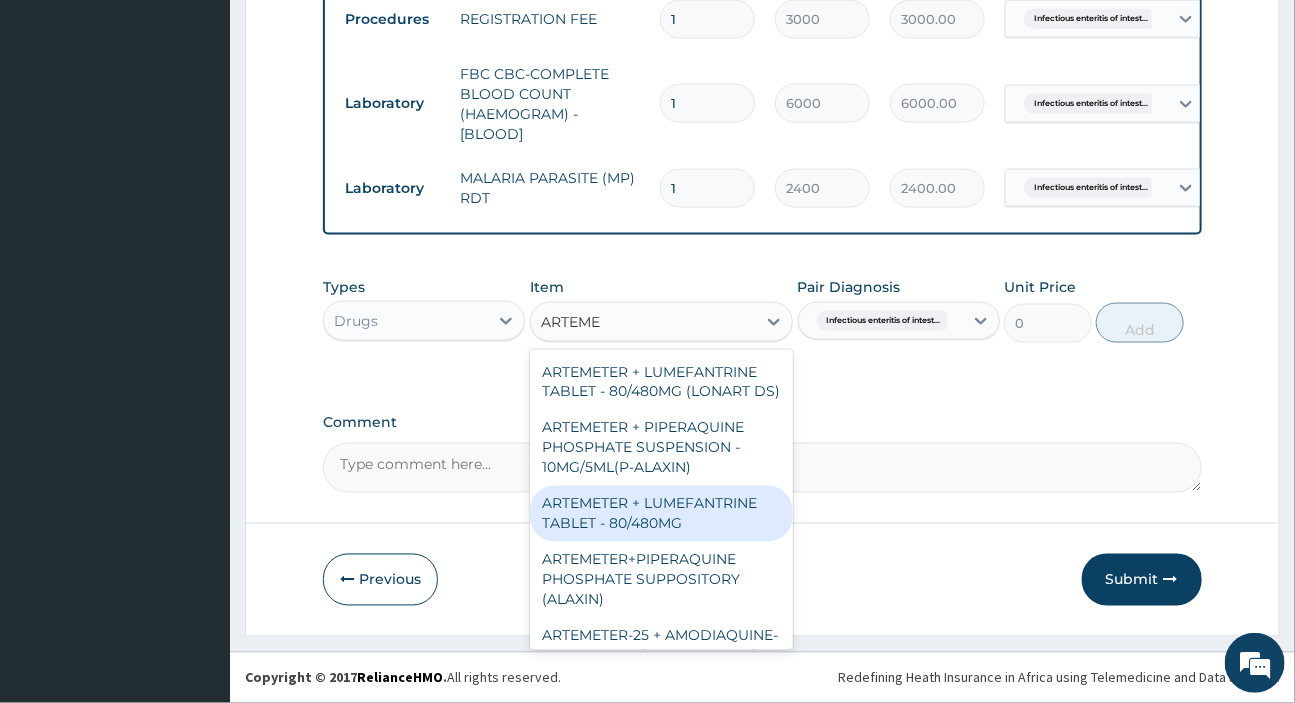 click on "ARTEMETER + LUMEFANTRINE TABLET - 80/480MG" at bounding box center (661, 514) 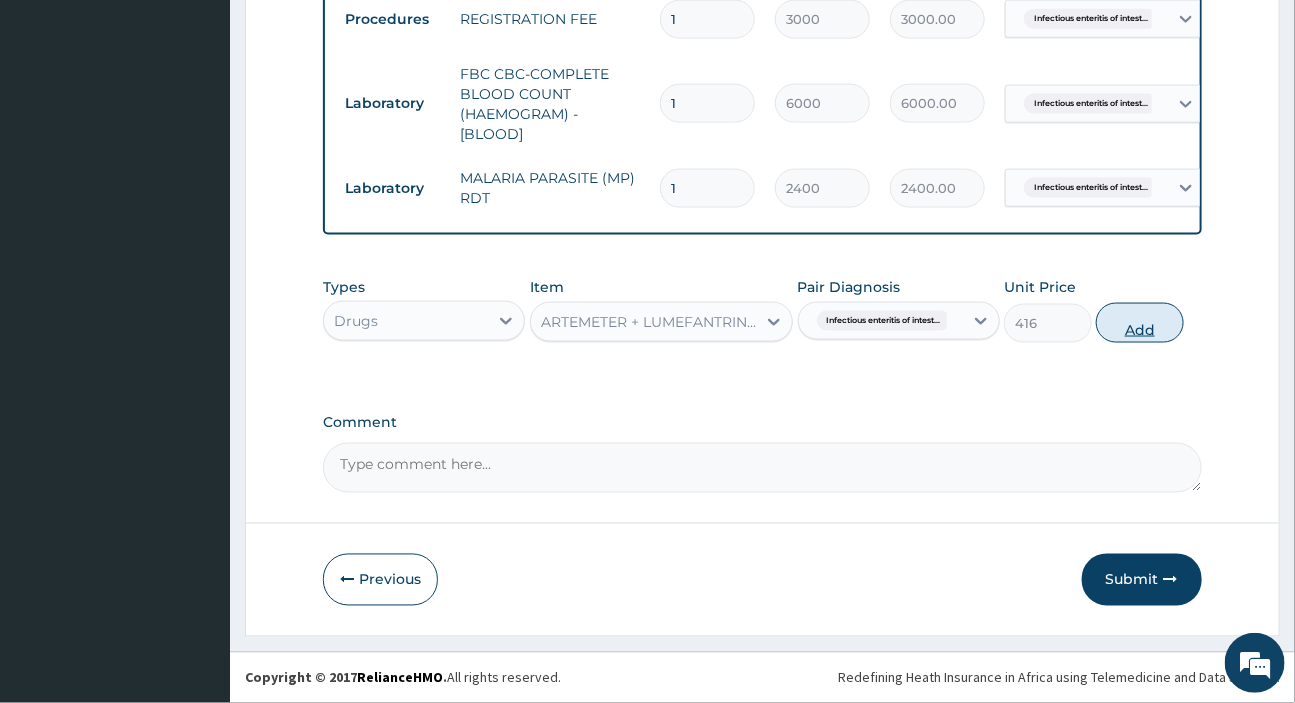 click on "Add" at bounding box center [1140, 323] 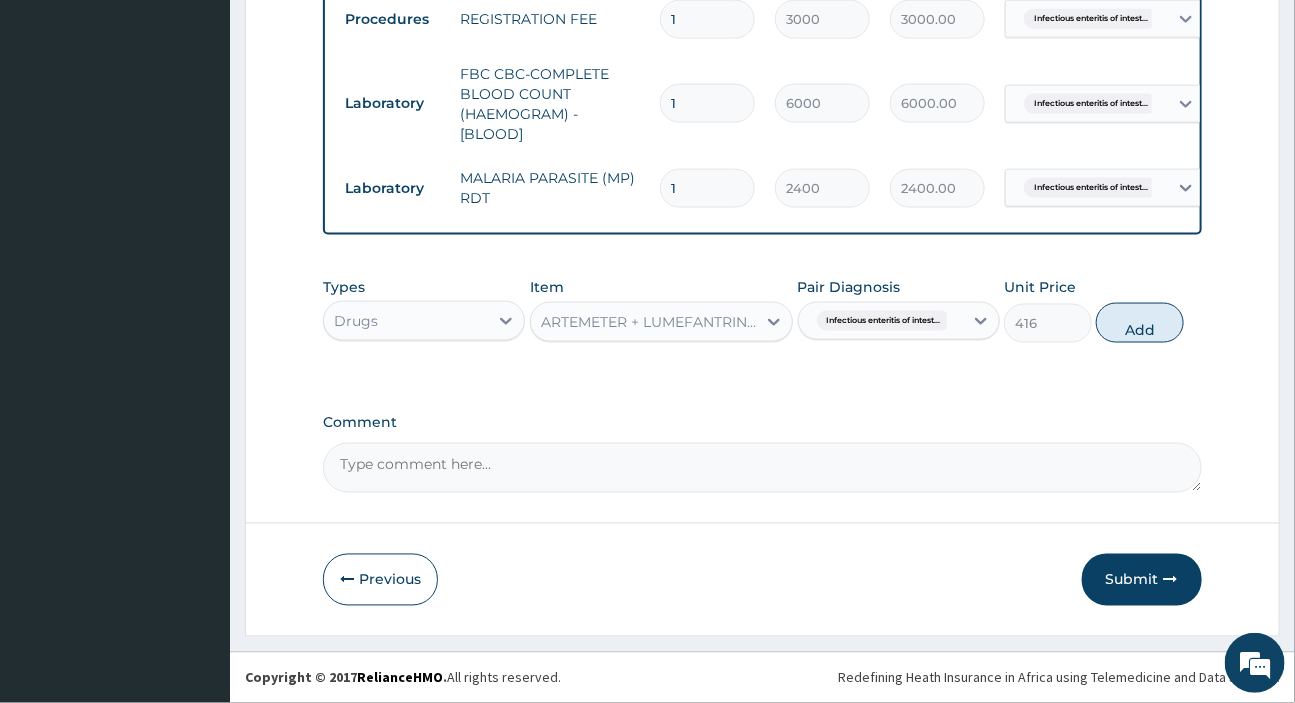 type on "0" 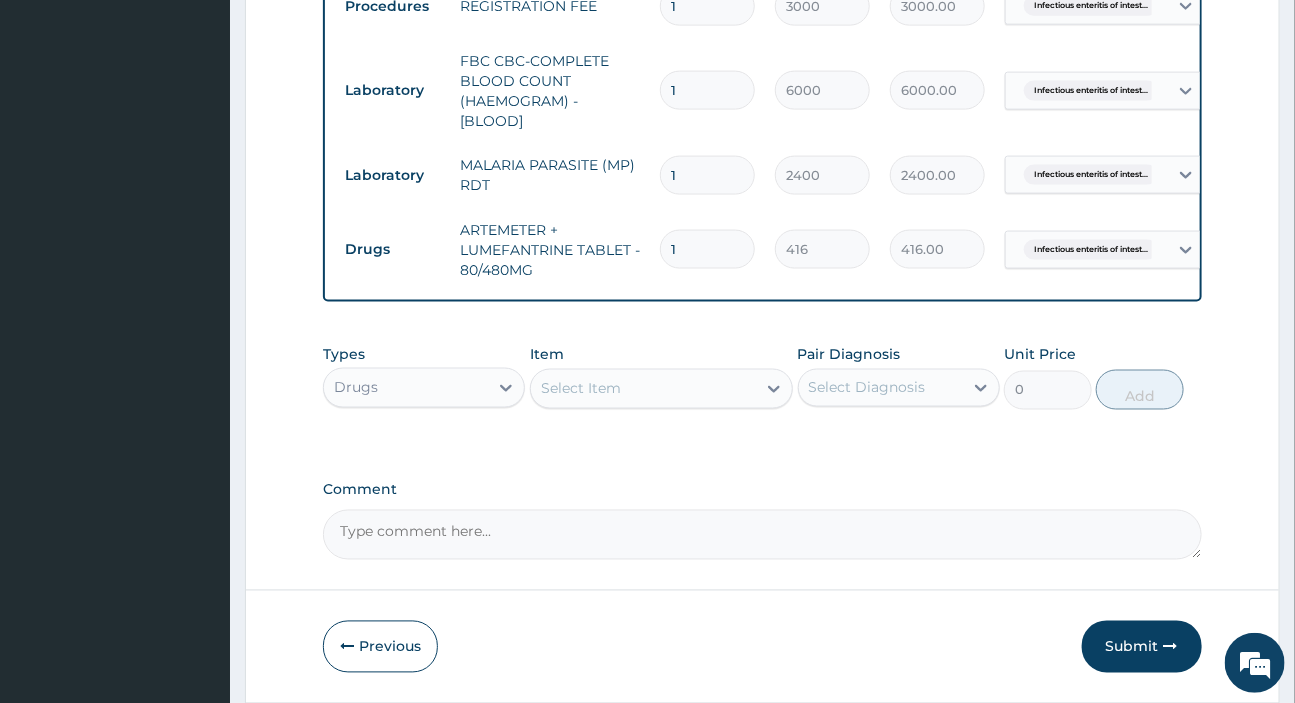 drag, startPoint x: 688, startPoint y: 249, endPoint x: 669, endPoint y: 249, distance: 19 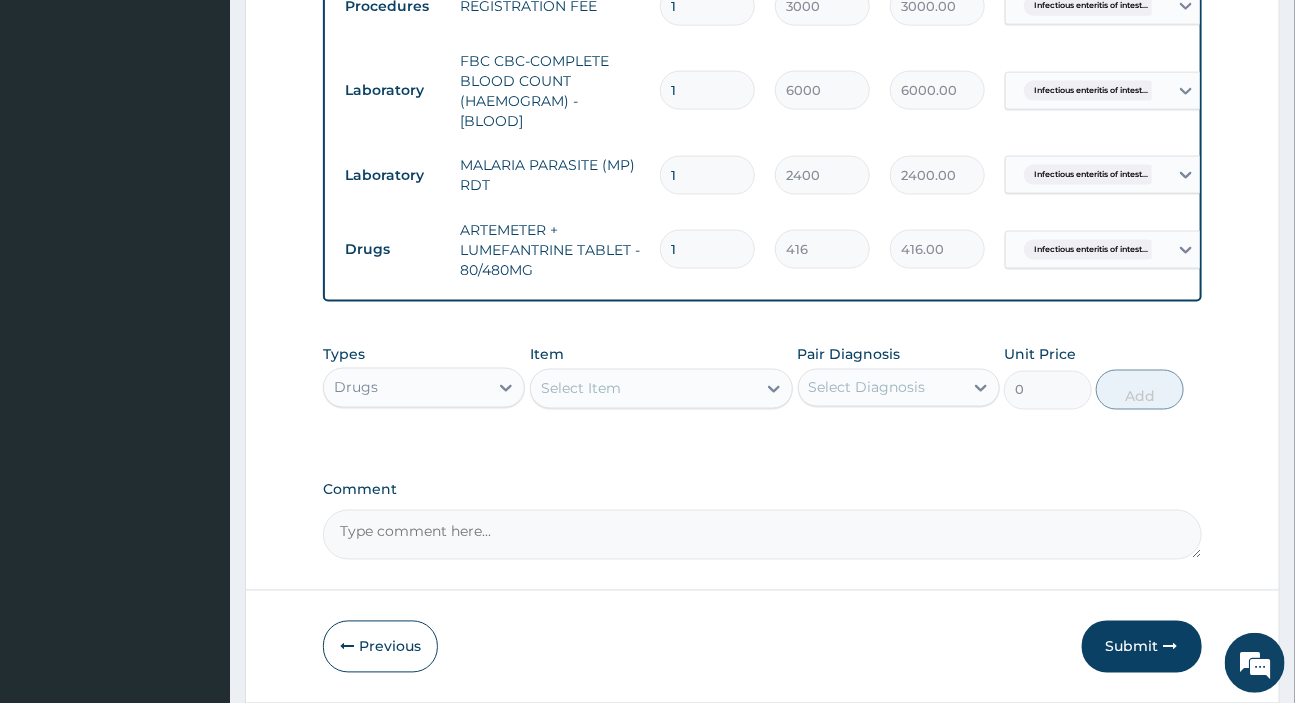 type on "6" 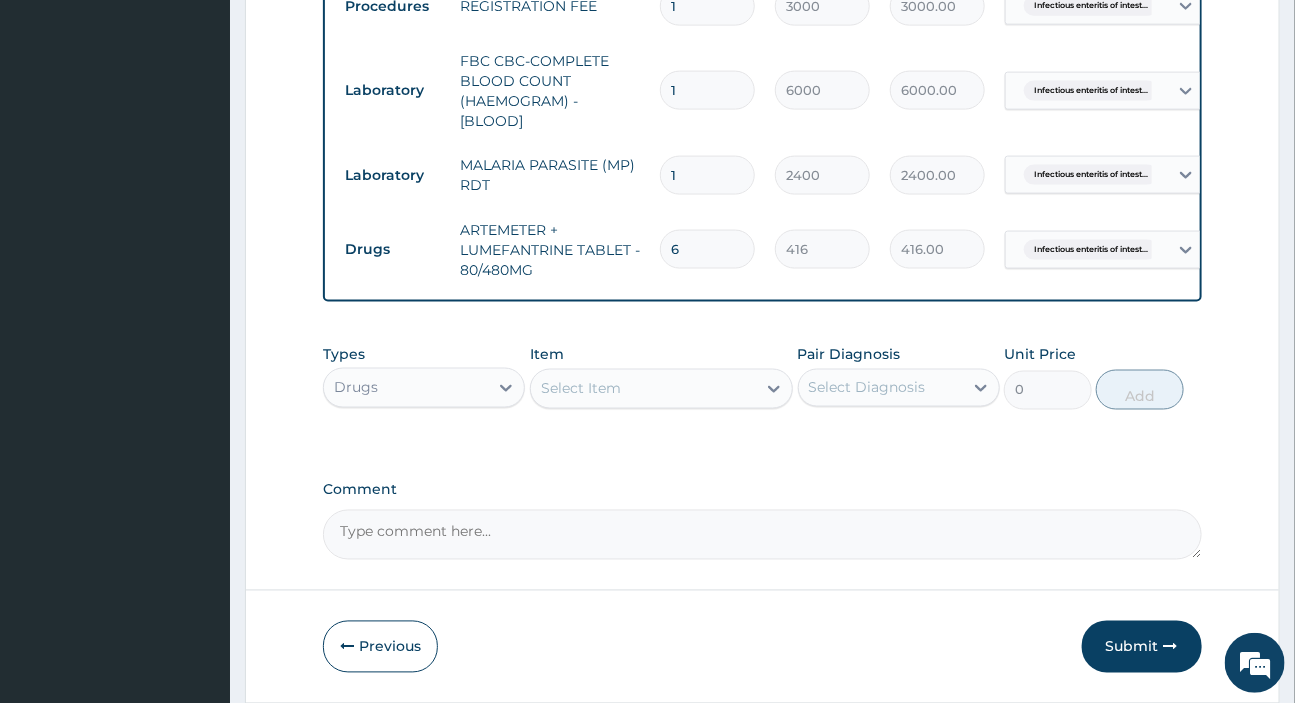 type on "2496.00" 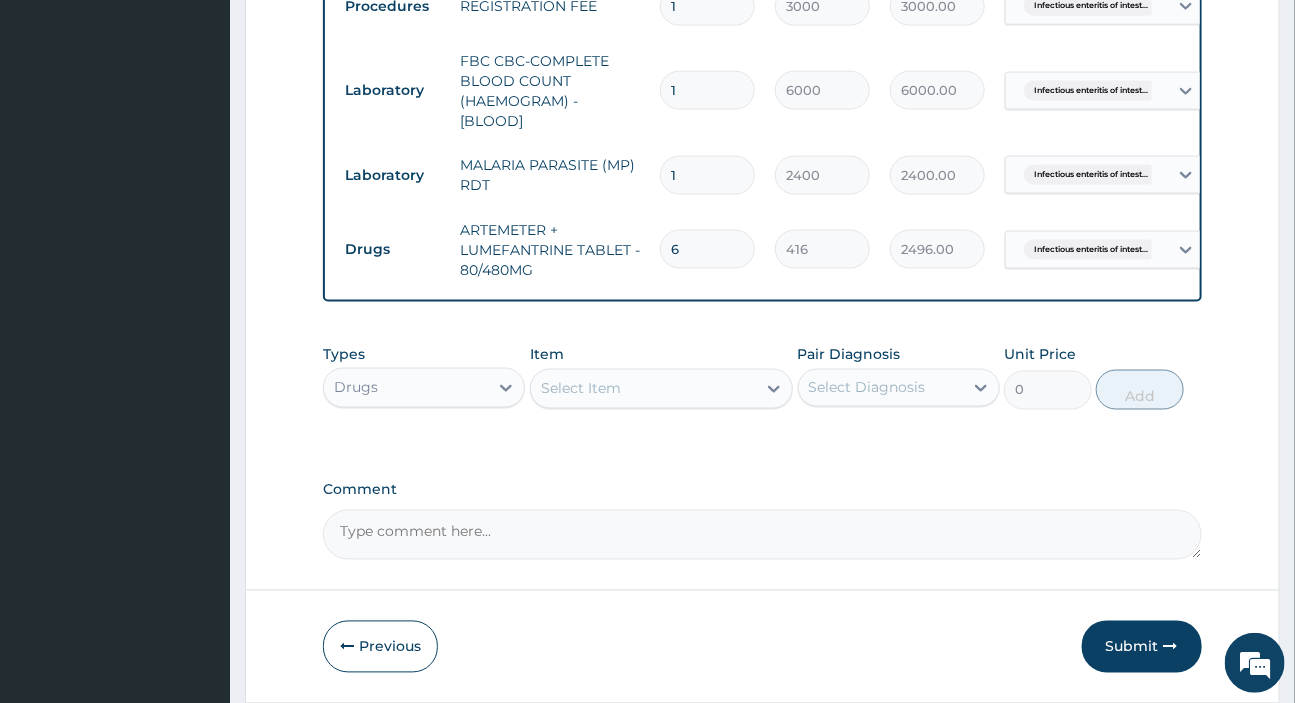 type on "6" 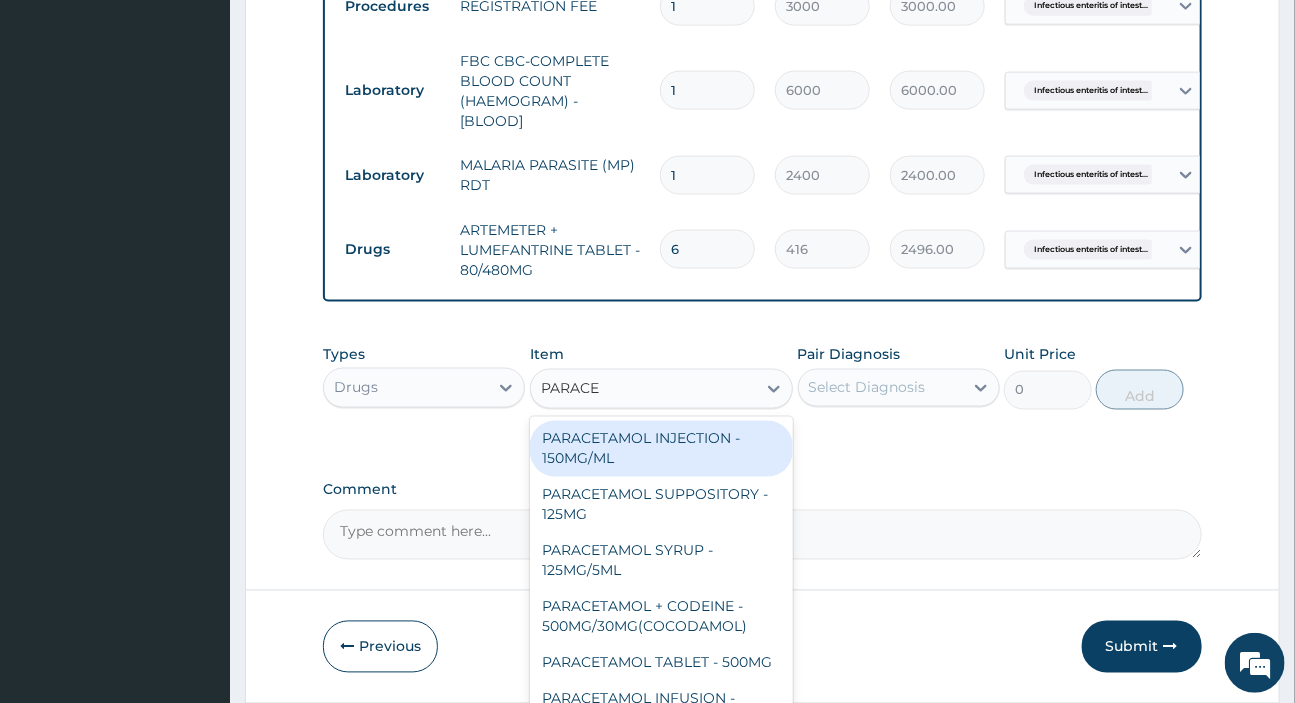 type on "PARACET" 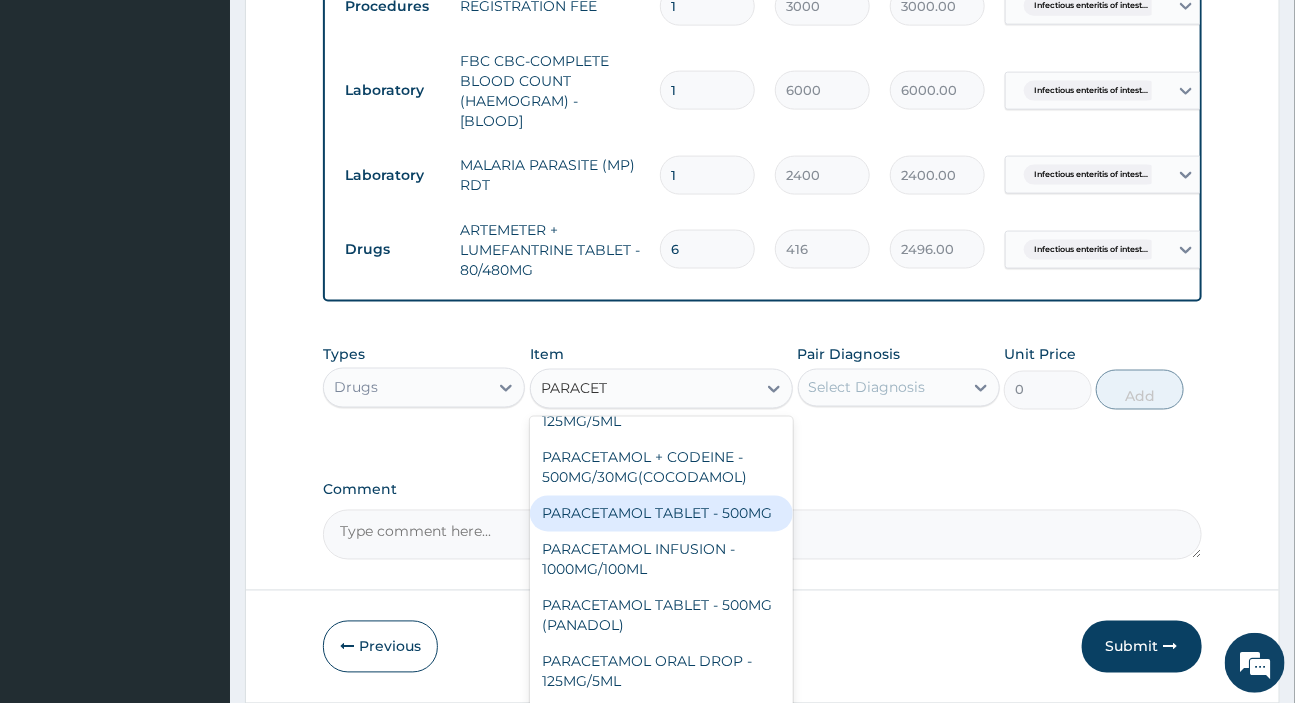 scroll, scrollTop: 181, scrollLeft: 0, axis: vertical 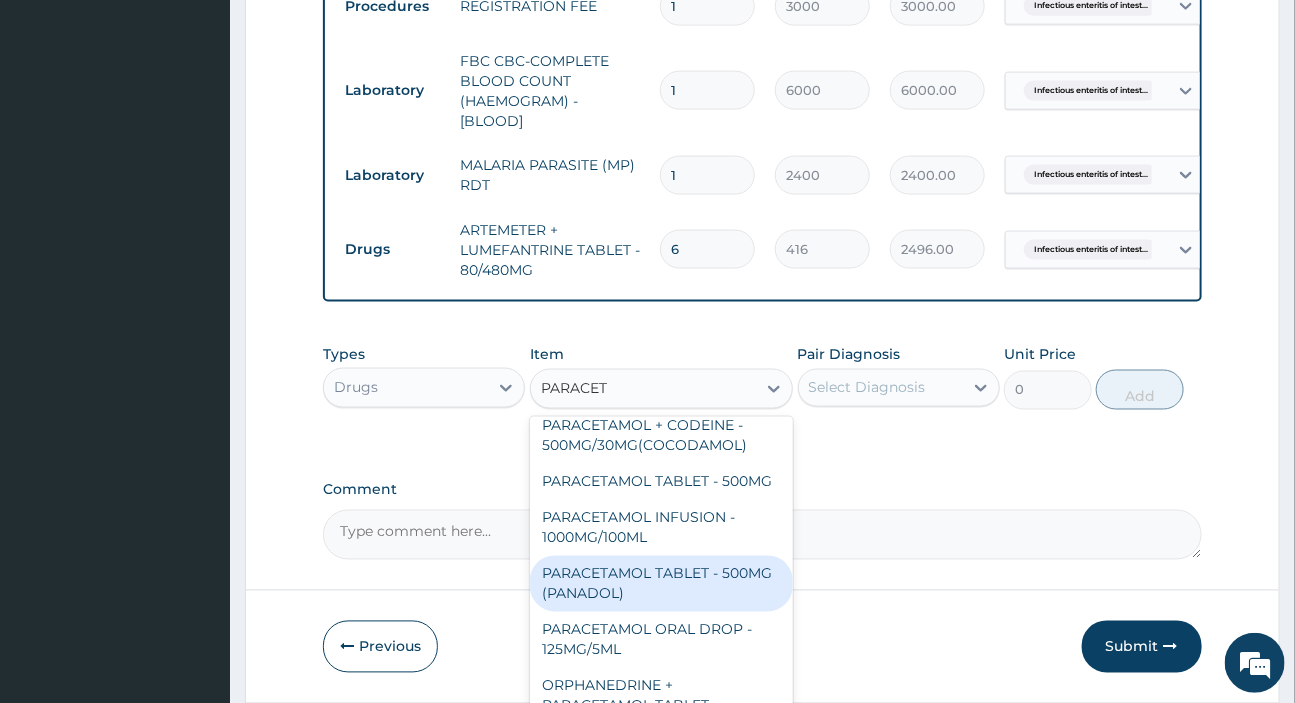 click on "PARACETAMOL TABLET - 500MG (PANADOL)" at bounding box center (661, 584) 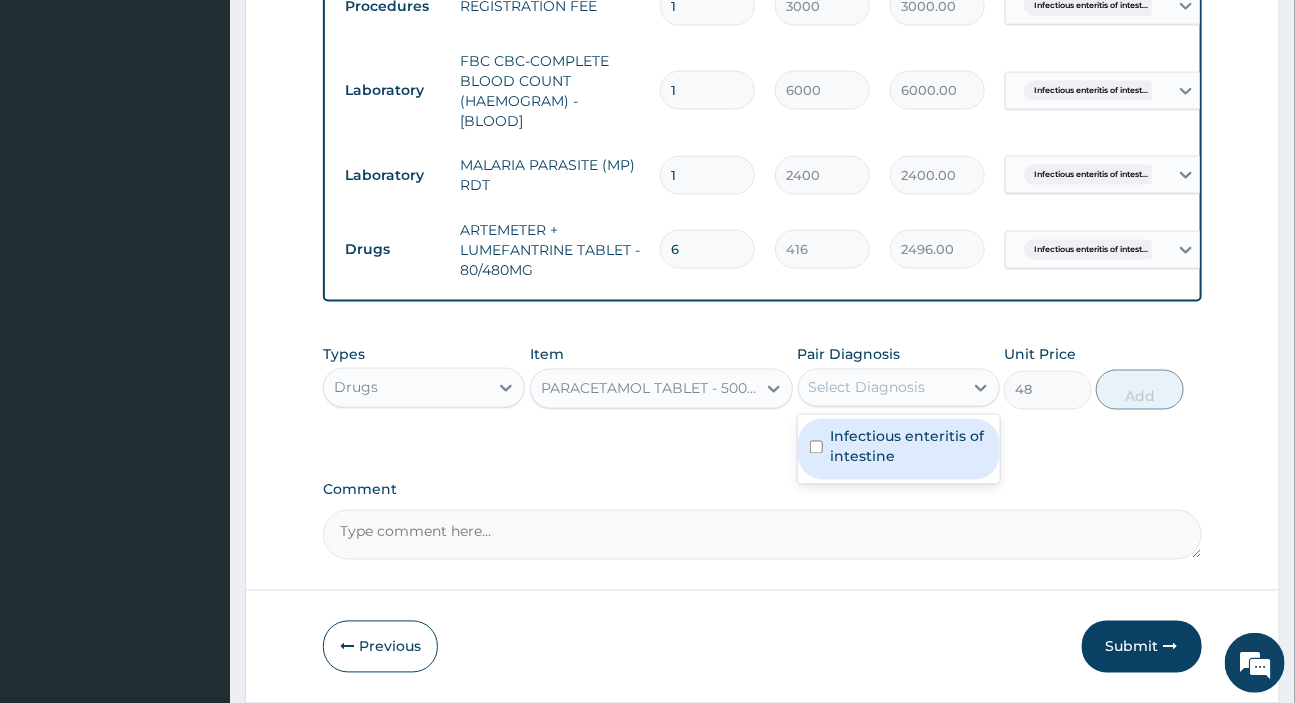 click on "Select Diagnosis" at bounding box center [867, 388] 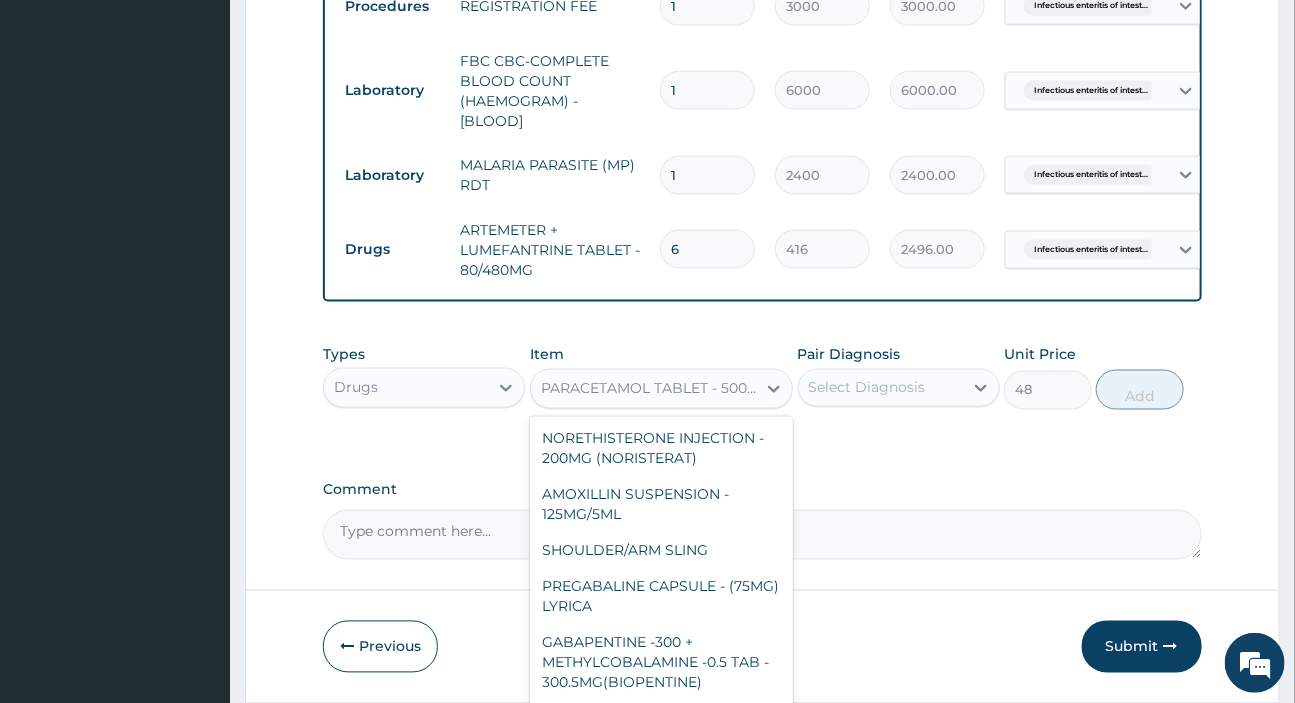 scroll, scrollTop: 21876, scrollLeft: 0, axis: vertical 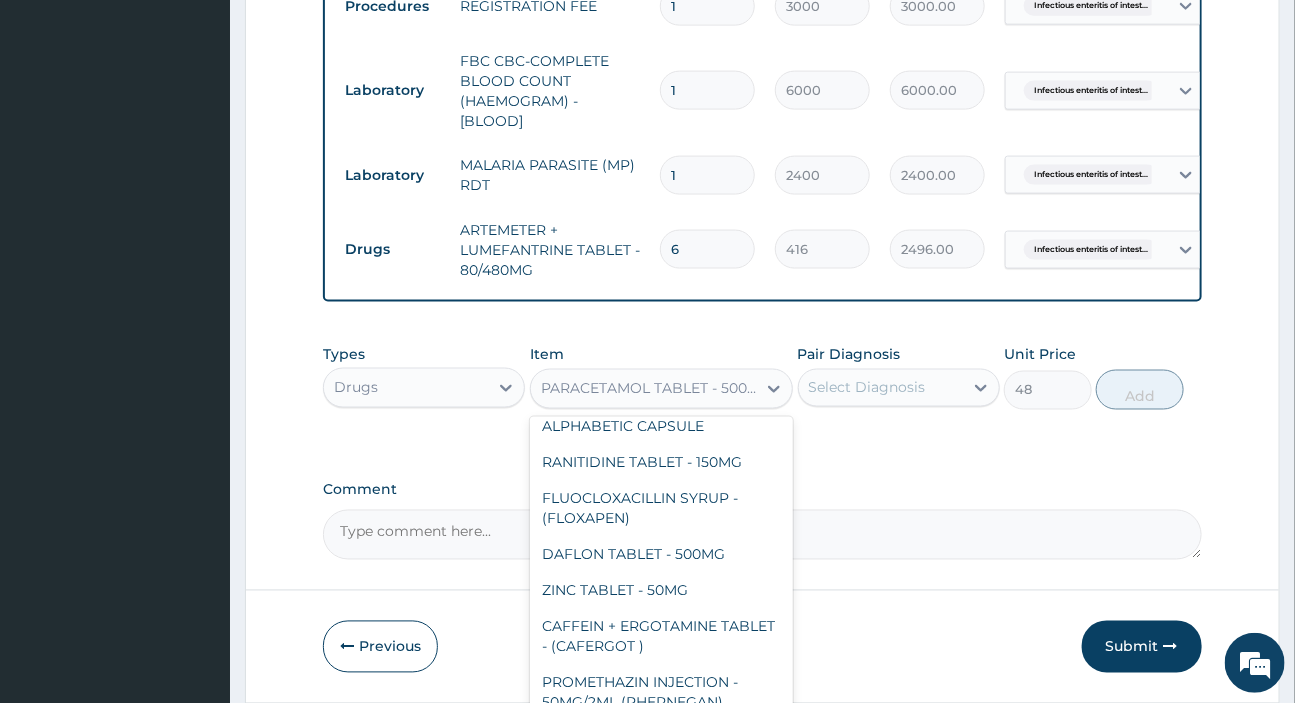 click on "Comment" at bounding box center (762, 490) 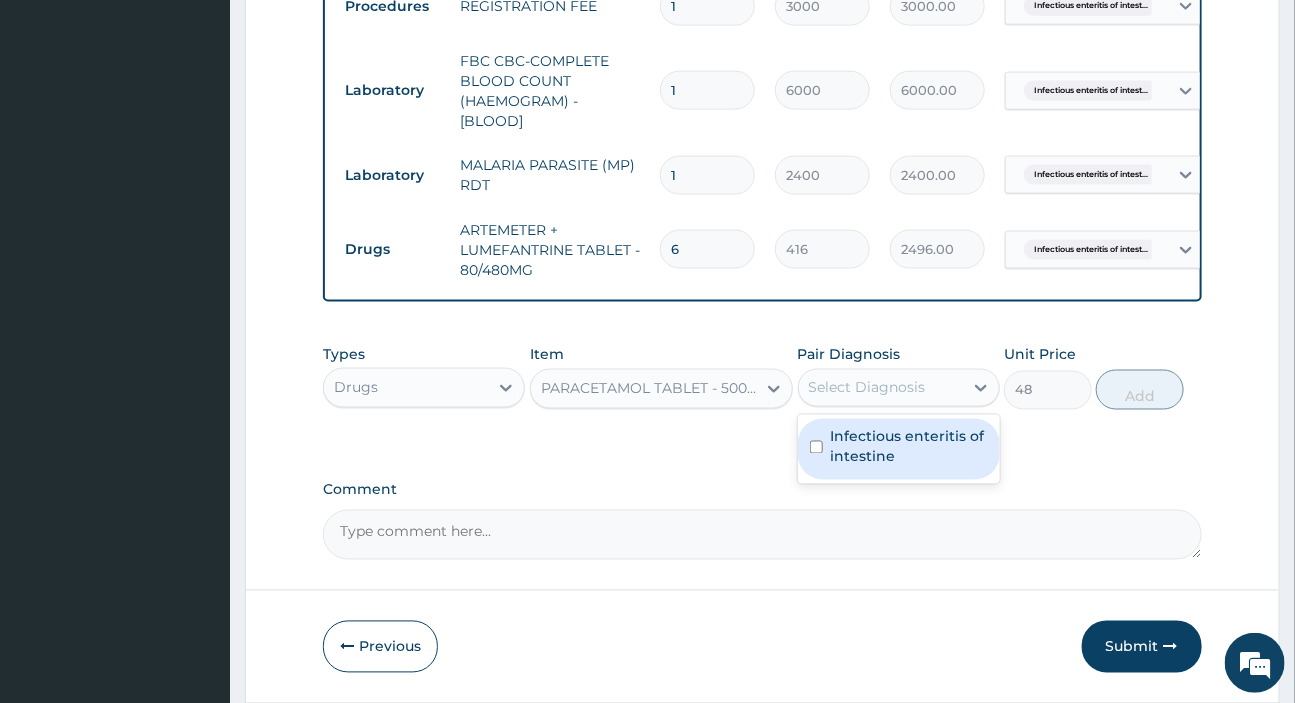 click on "Select Diagnosis" at bounding box center [867, 388] 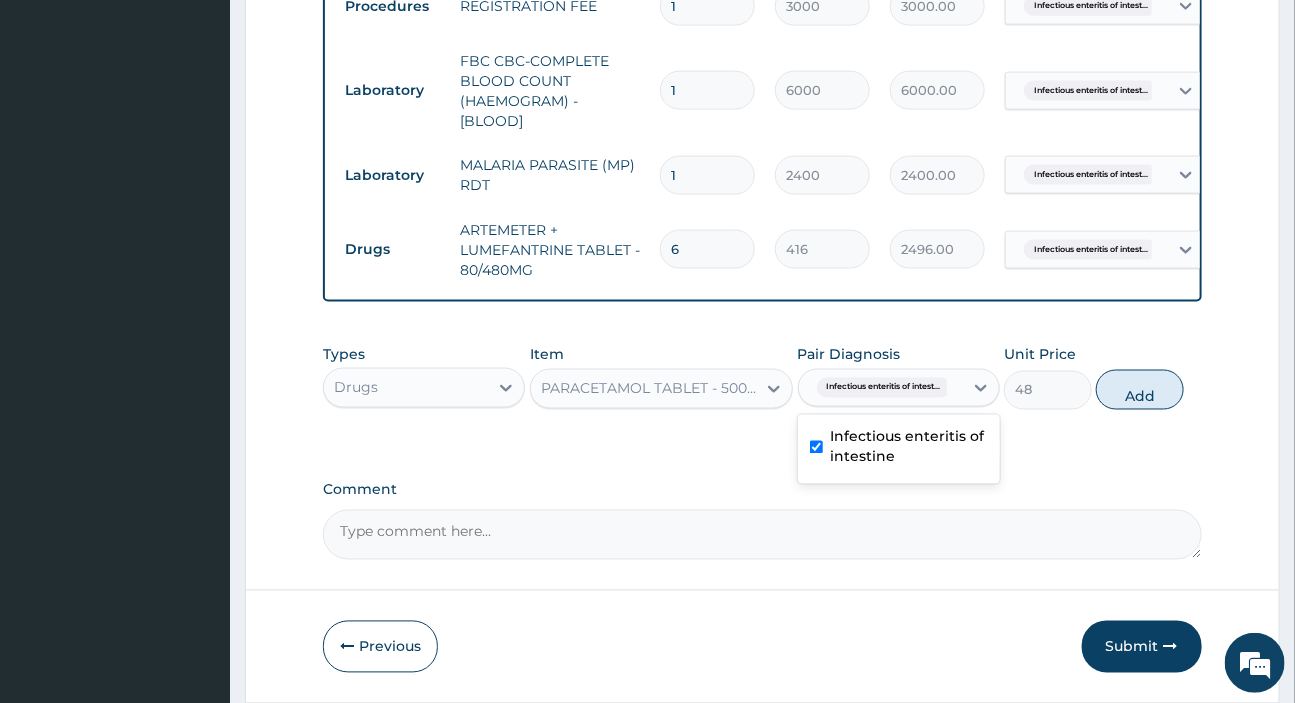 checkbox on "true" 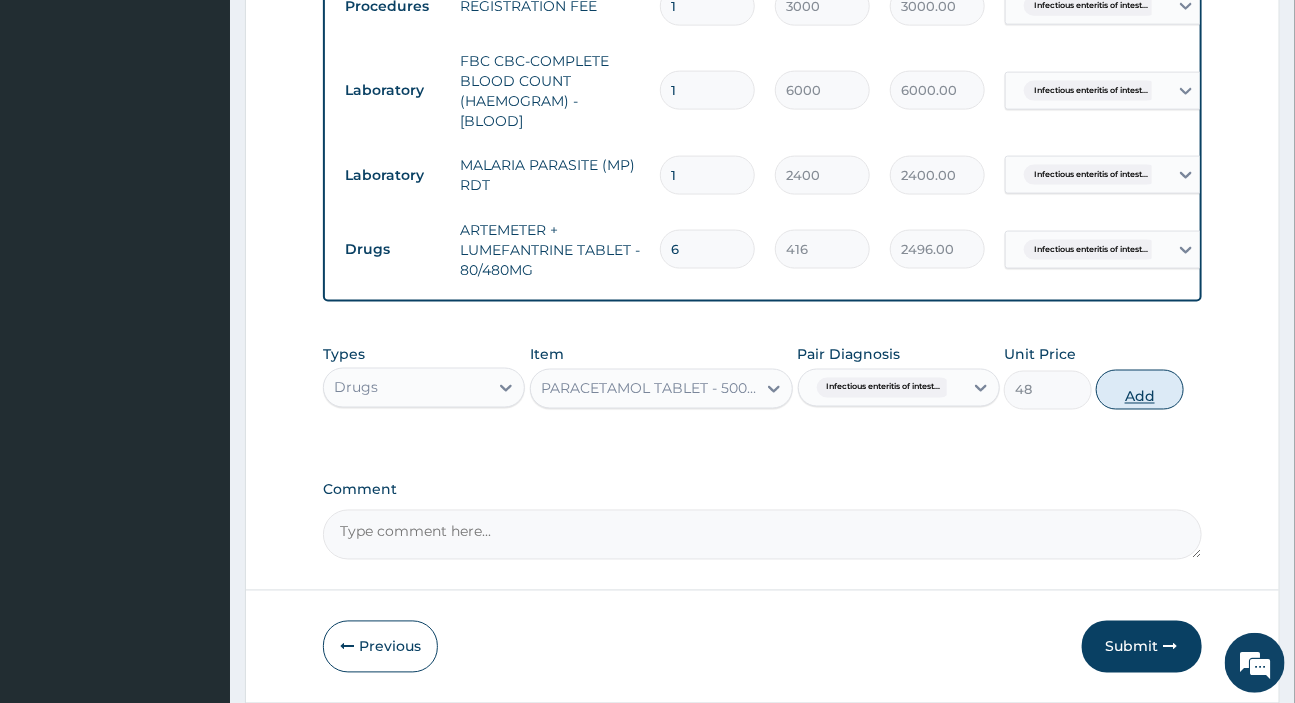 click on "Add" at bounding box center [1140, 390] 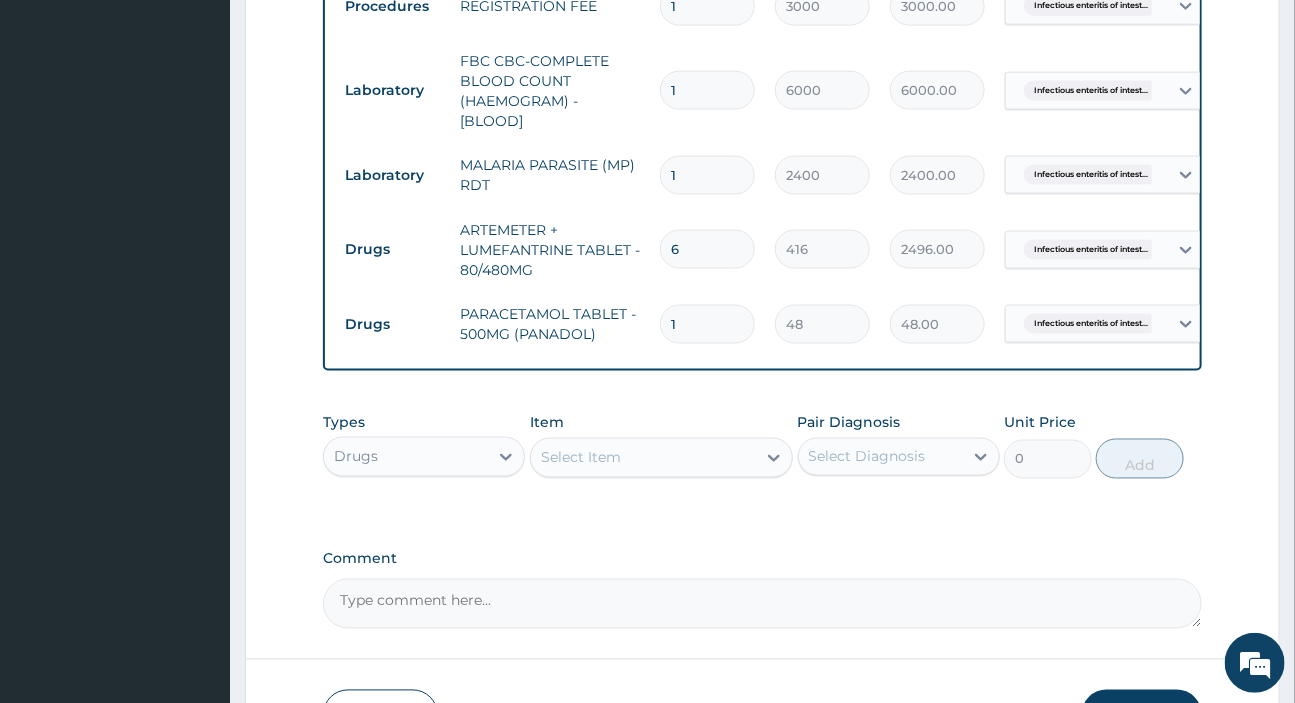 type on "18" 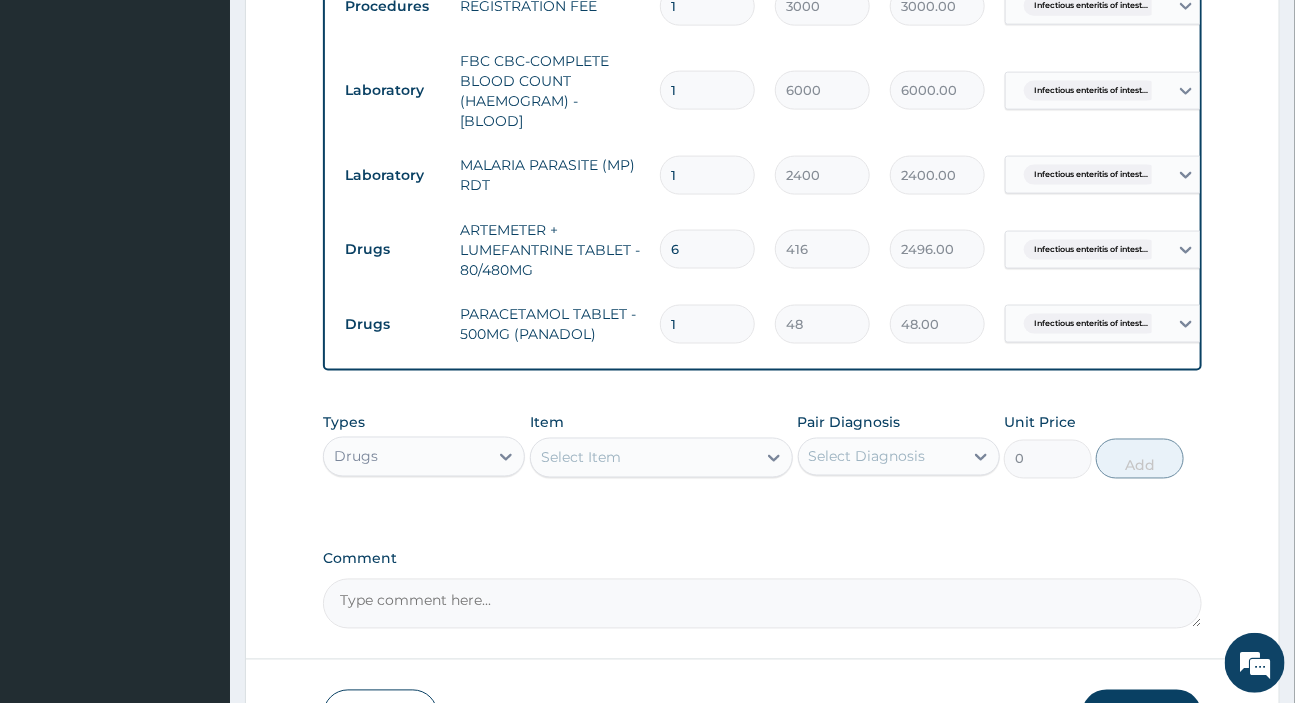 type on "864.00" 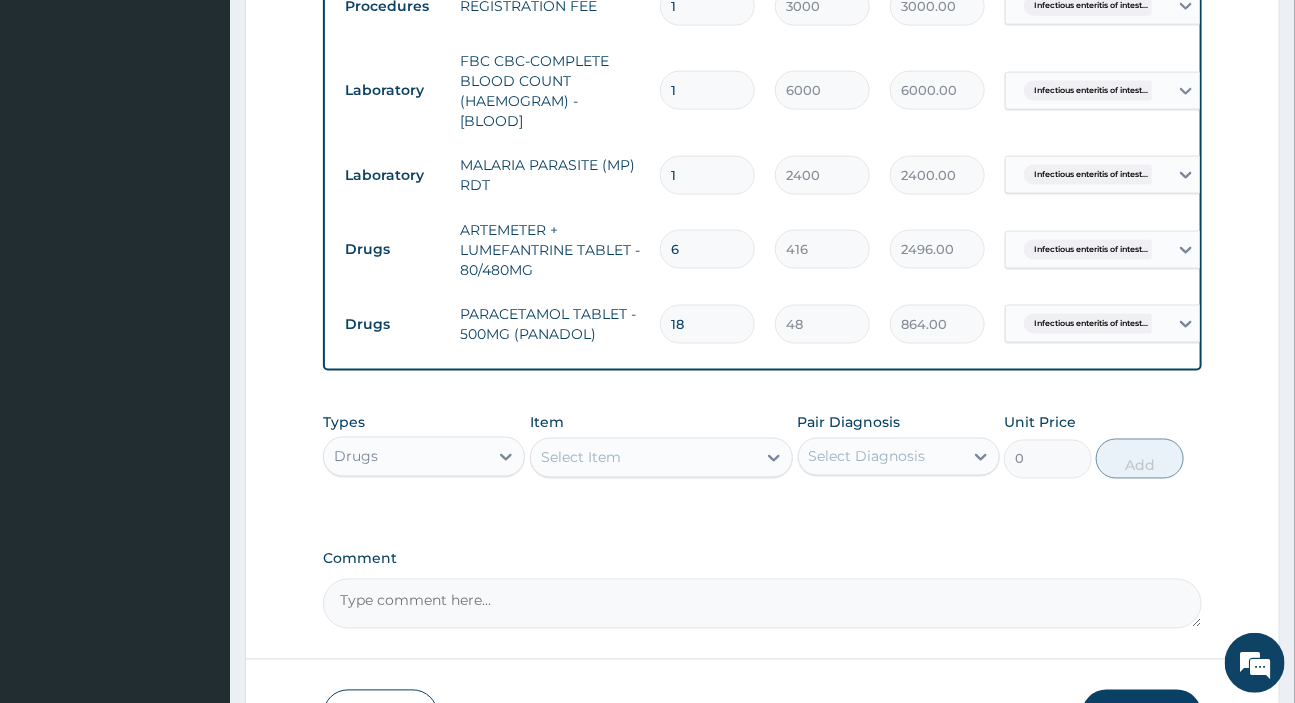 type on "18" 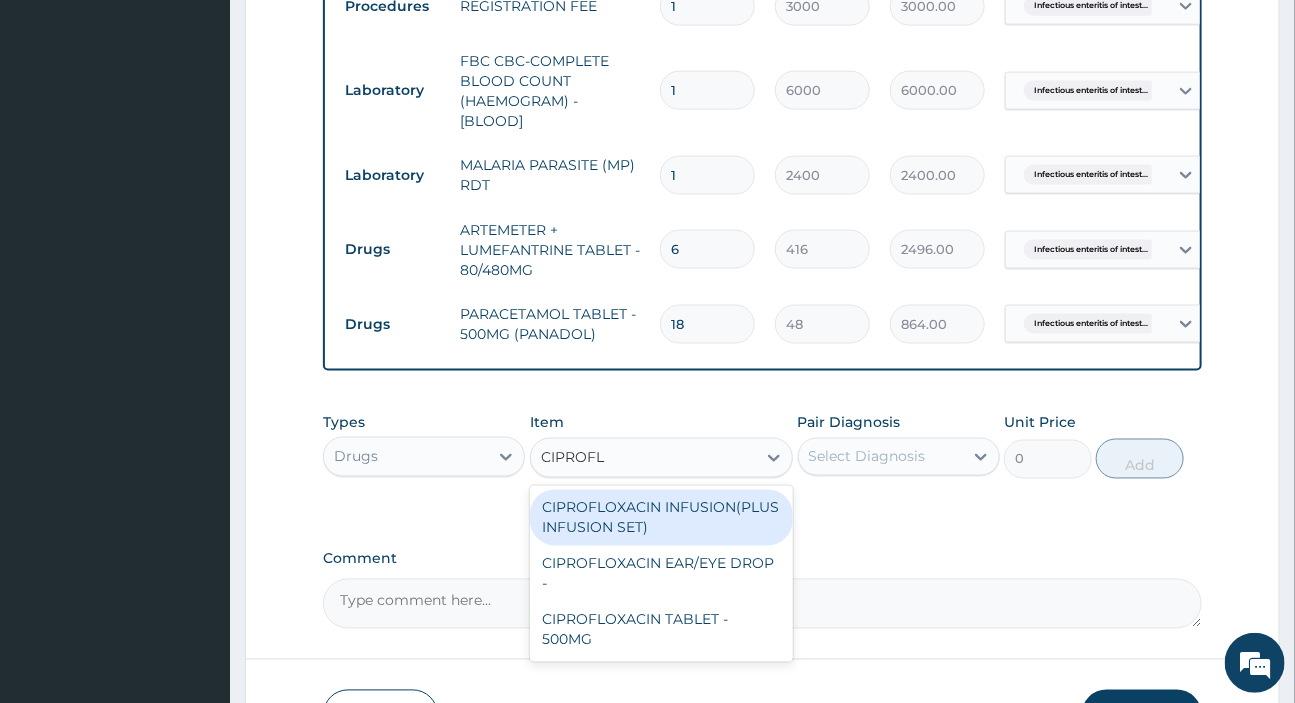 type on "CIPROFLO" 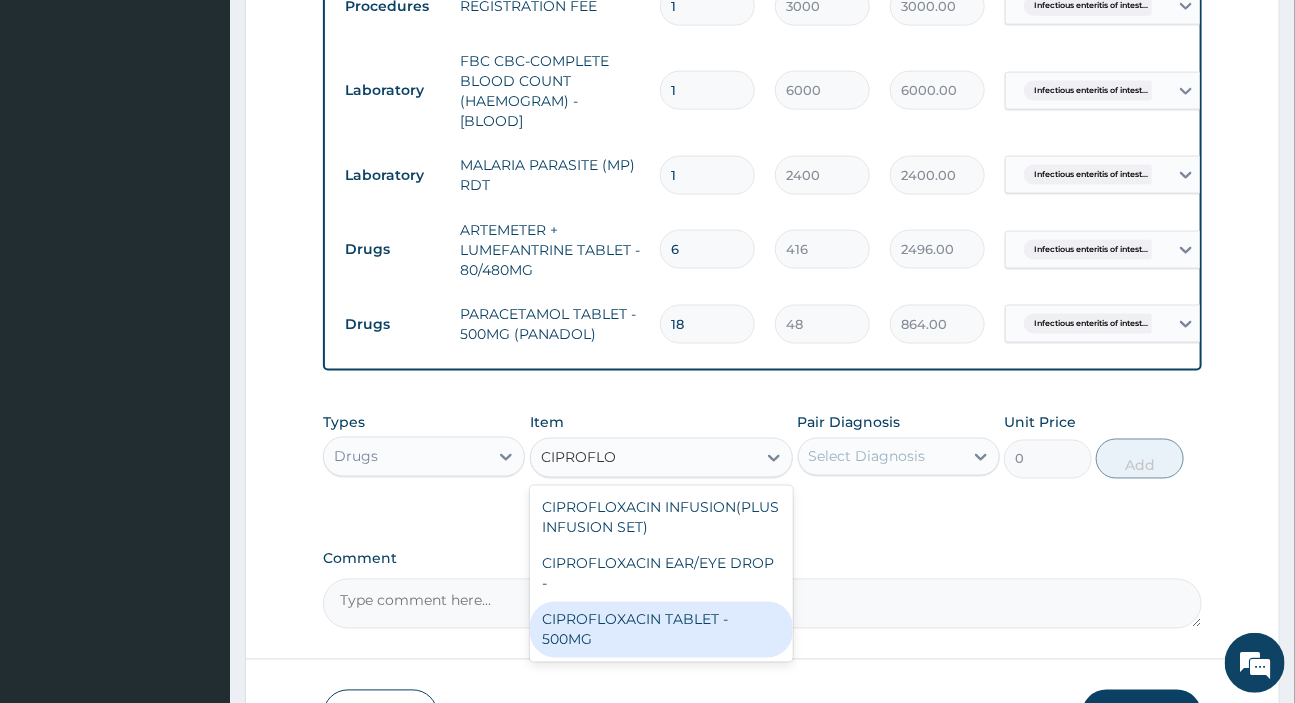 click on "CIPROFLOXACIN TABLET - 500MG" at bounding box center [661, 630] 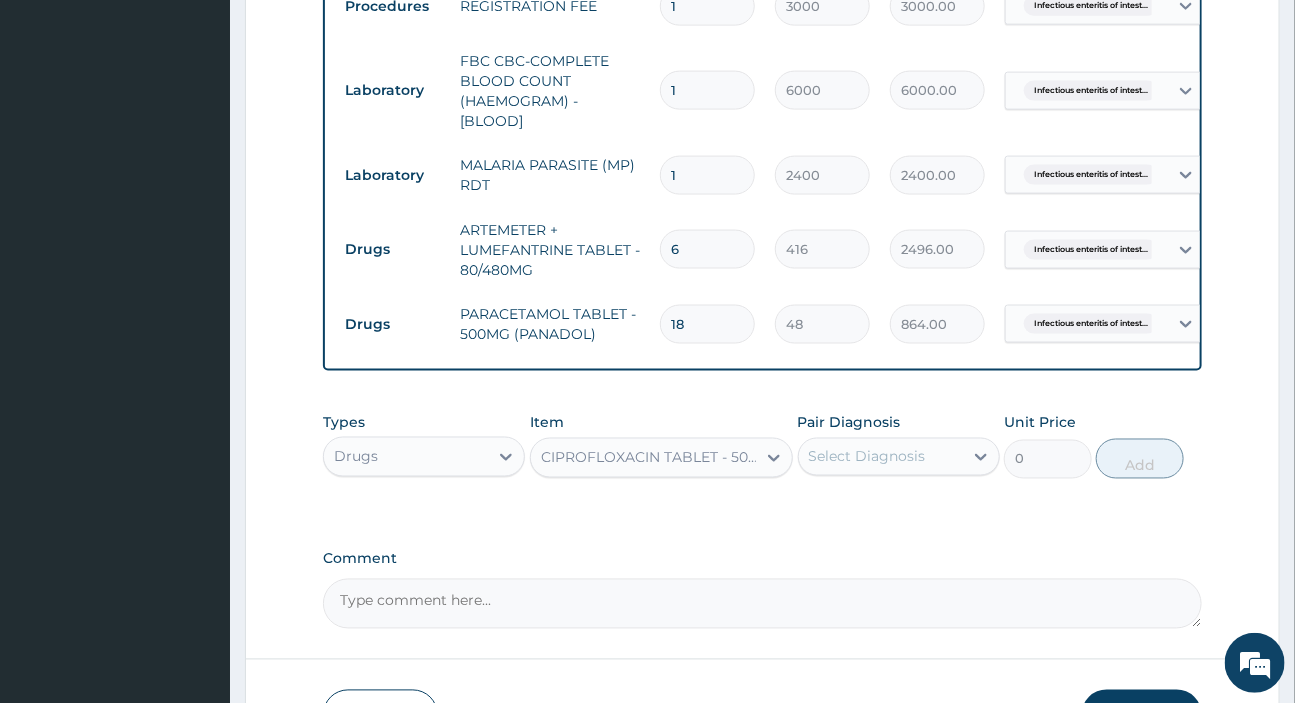 type 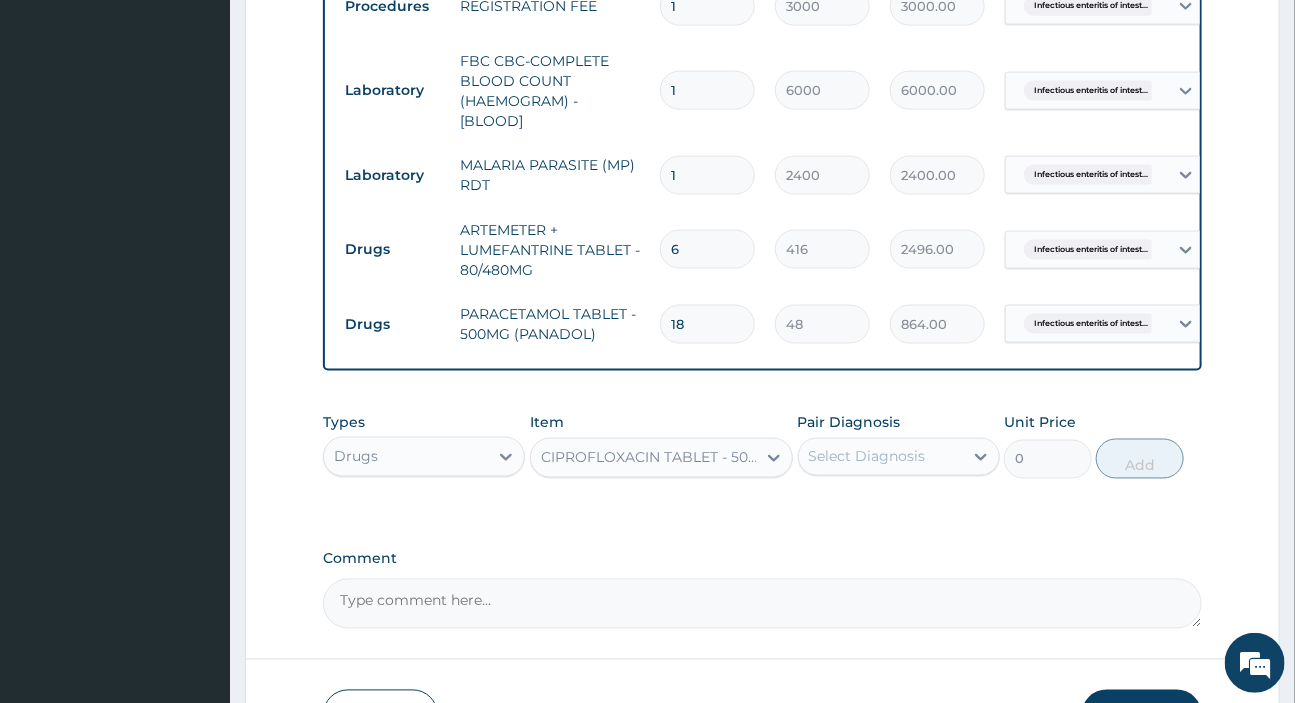 type on "224" 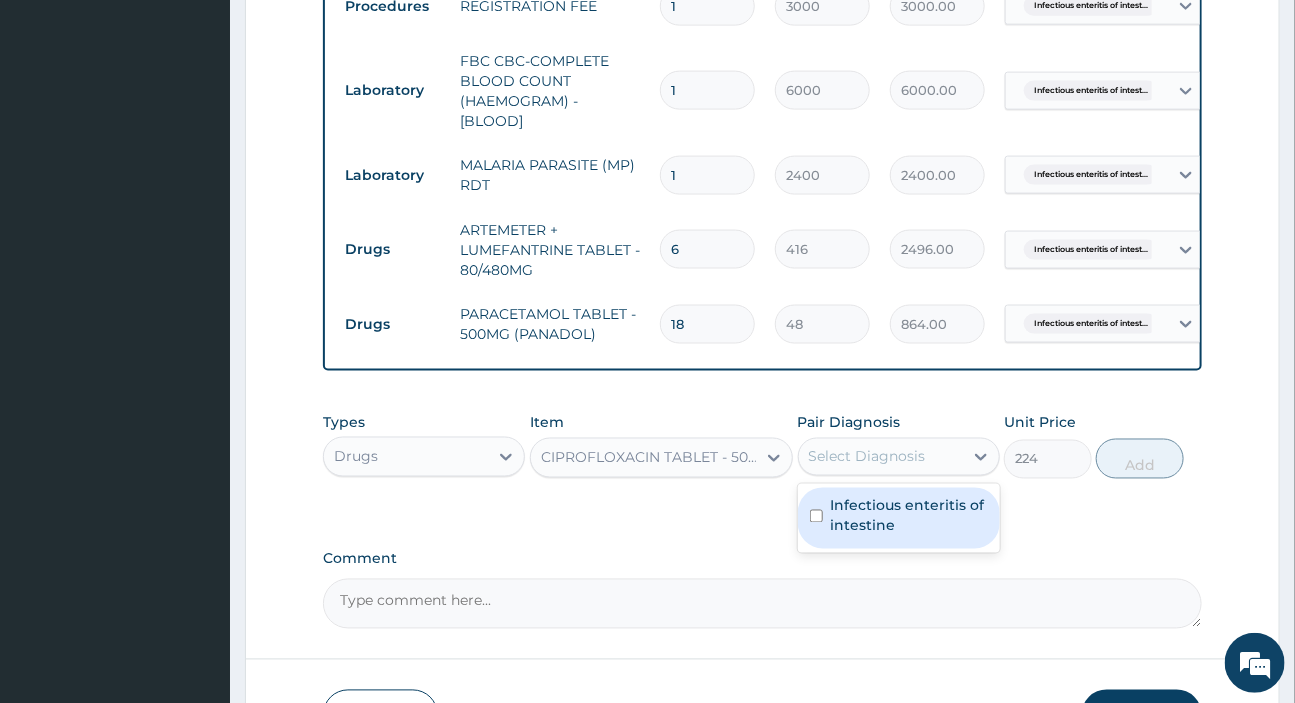 click on "Select Diagnosis" at bounding box center [867, 457] 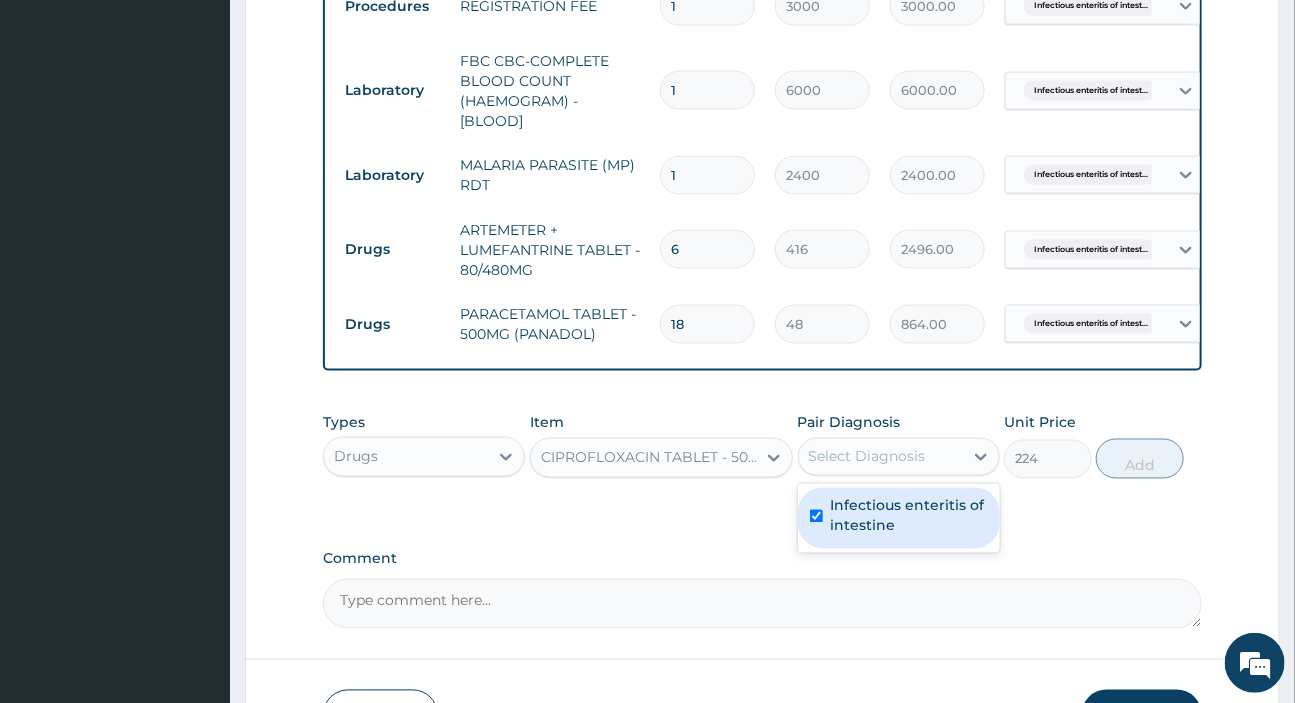 checkbox on "true" 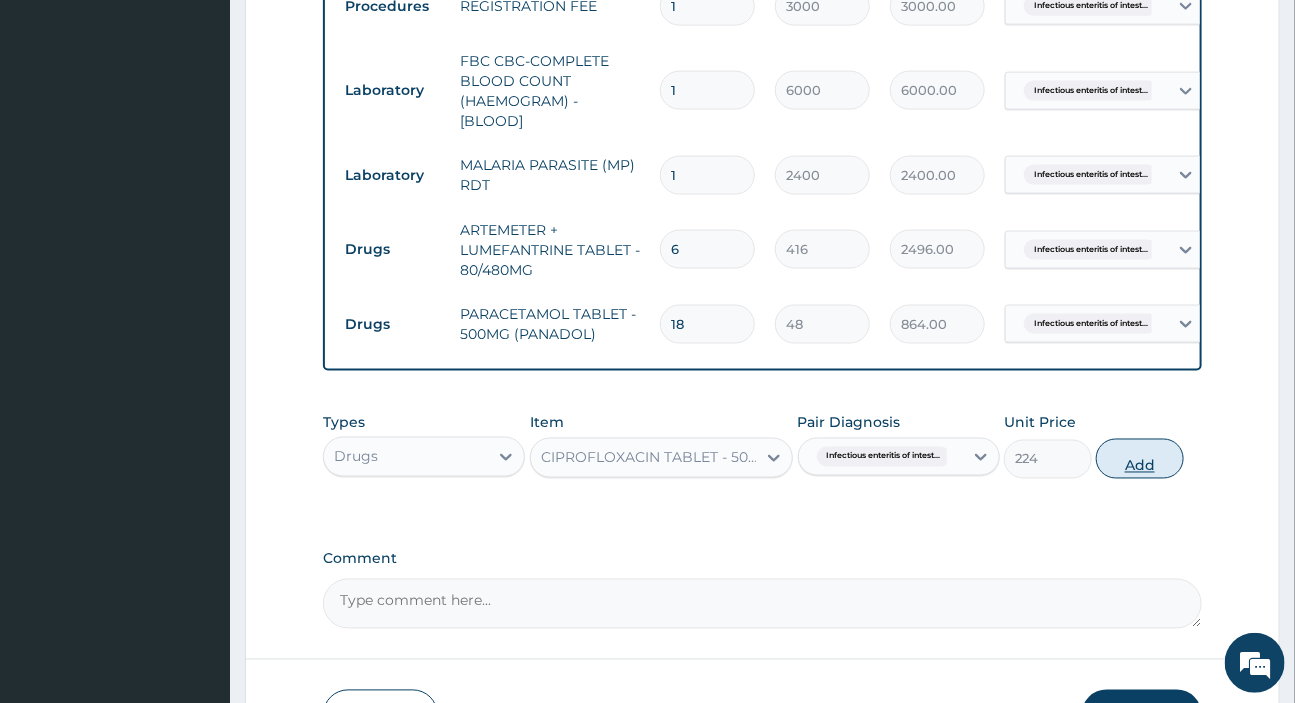 click on "Add" at bounding box center [1140, 459] 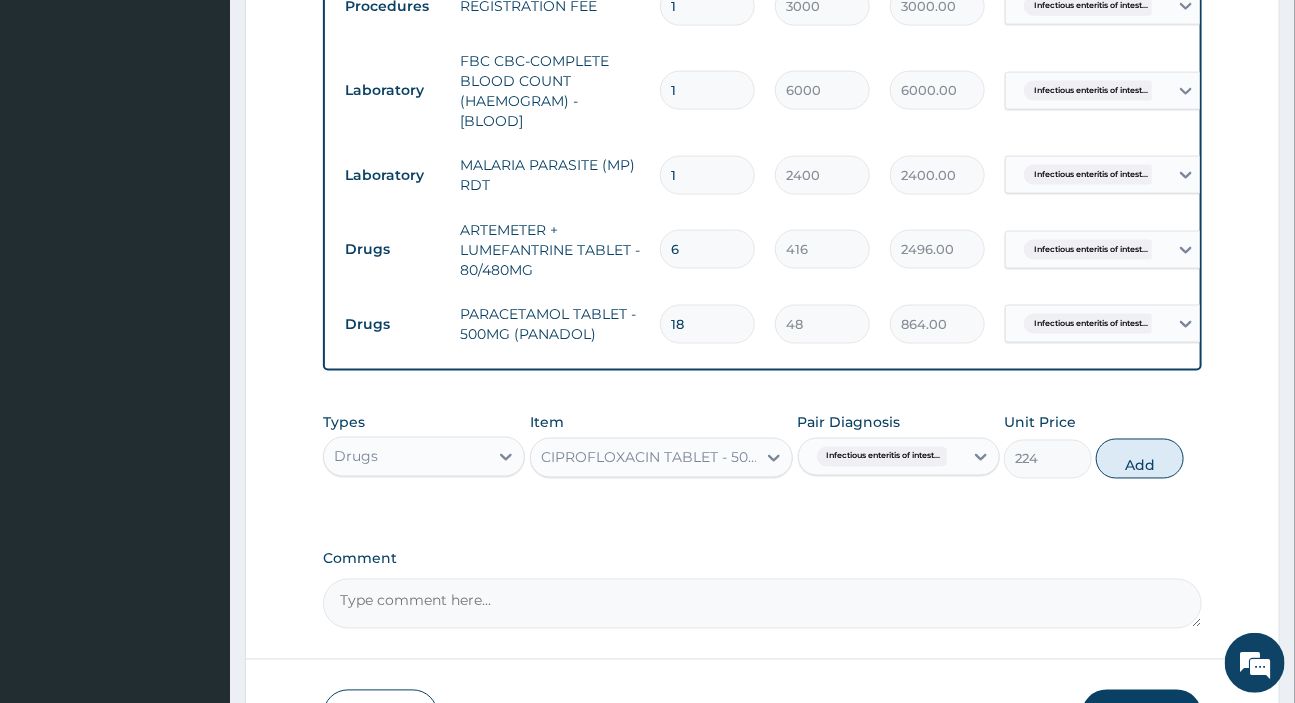 type on "0" 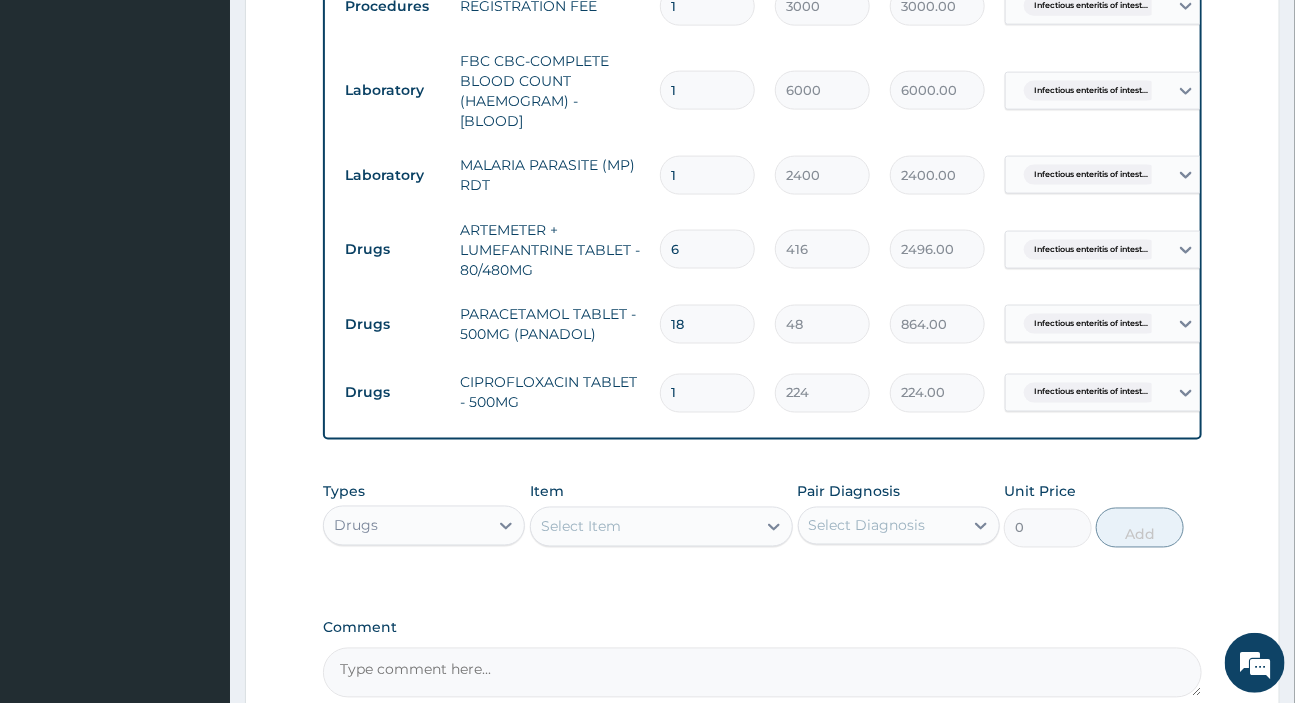 type on "14" 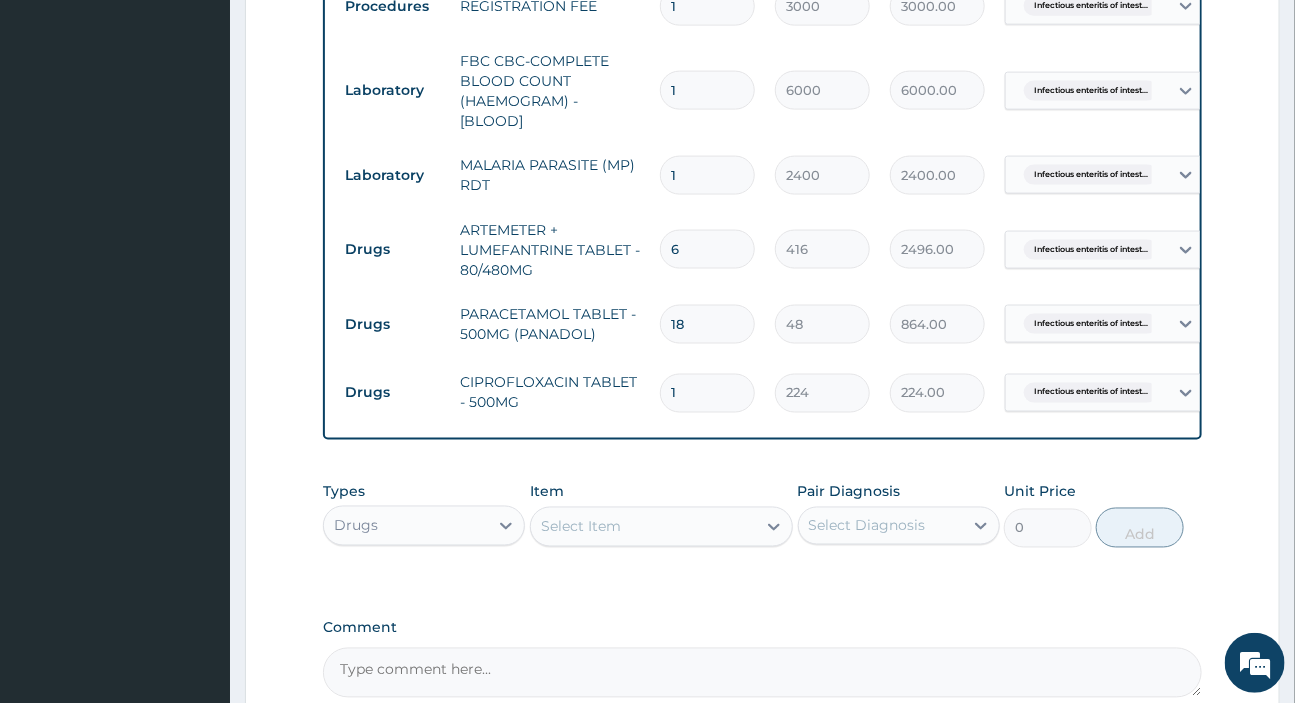 type on "3136.00" 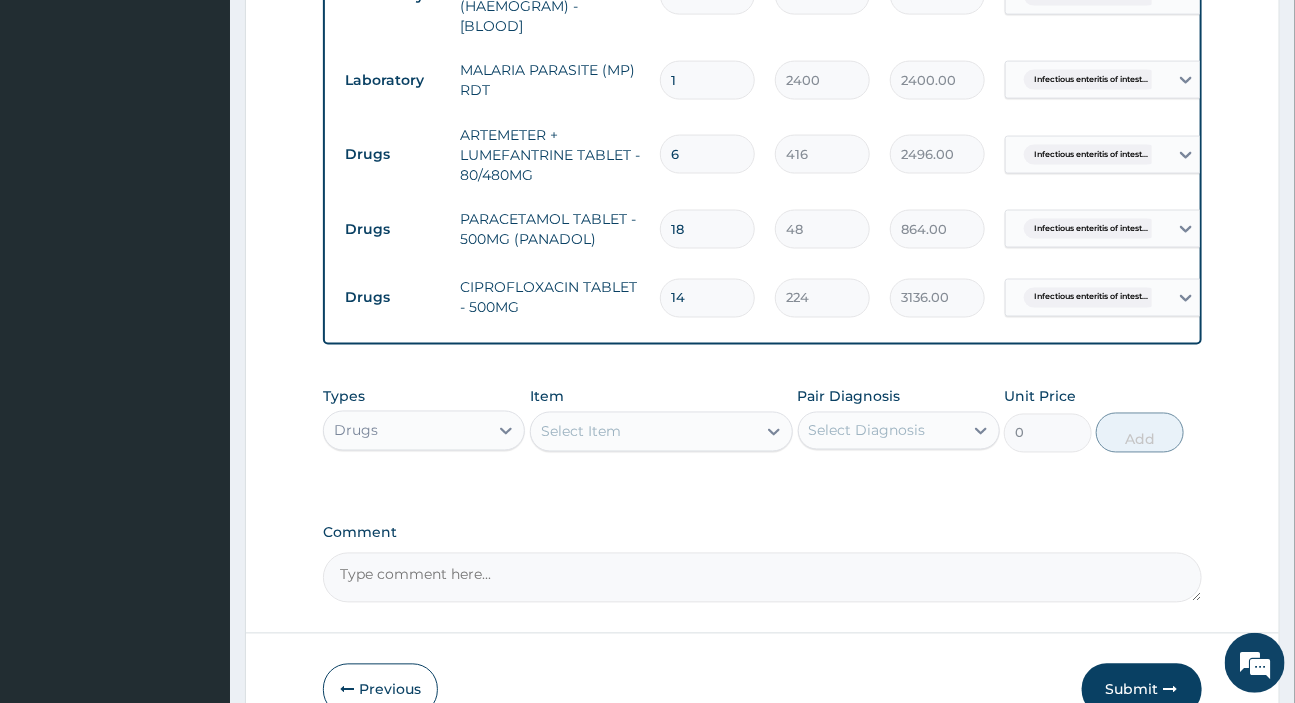 scroll, scrollTop: 1226, scrollLeft: 0, axis: vertical 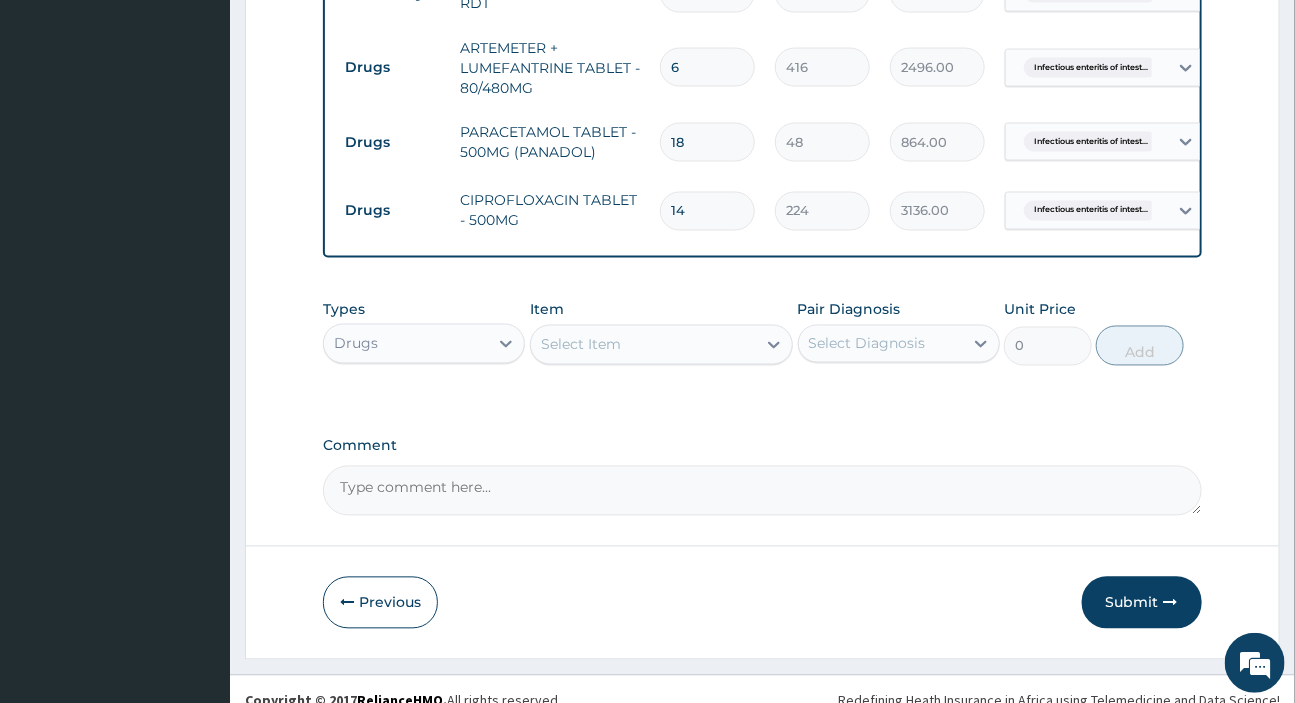type on "14" 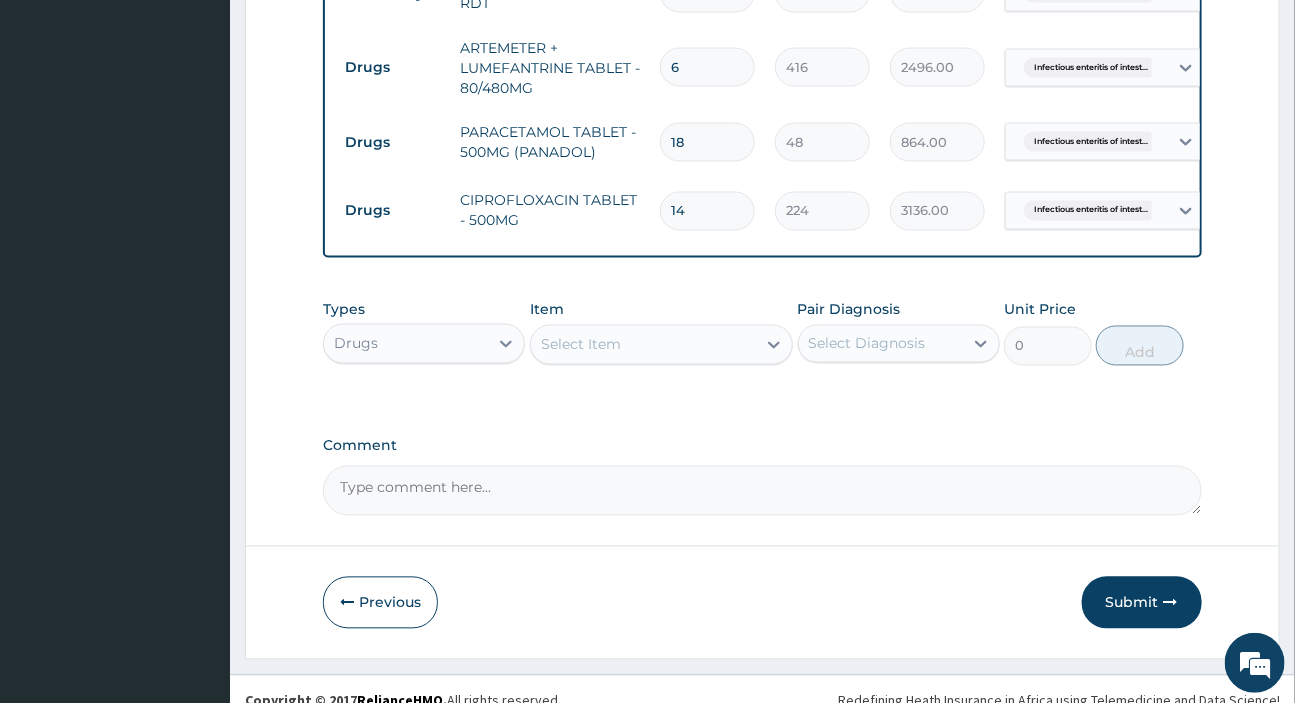 click on "Select Item" at bounding box center (643, 345) 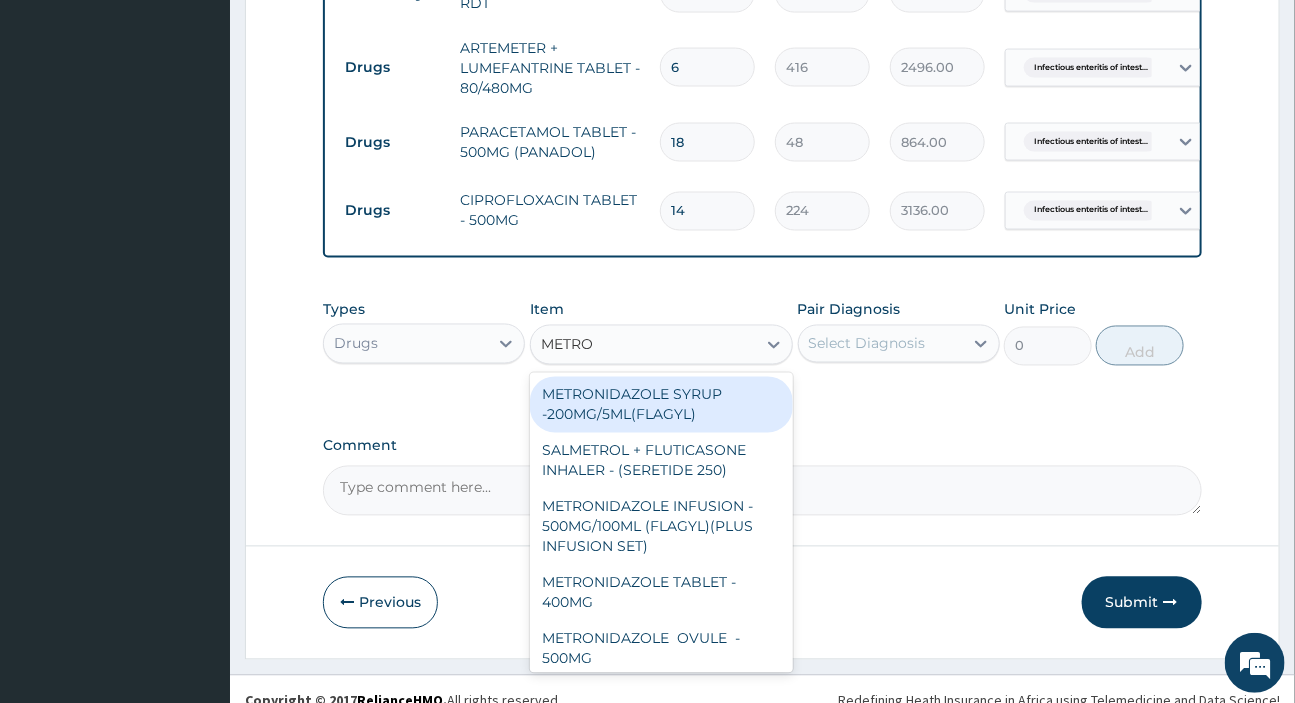 type on "METRON" 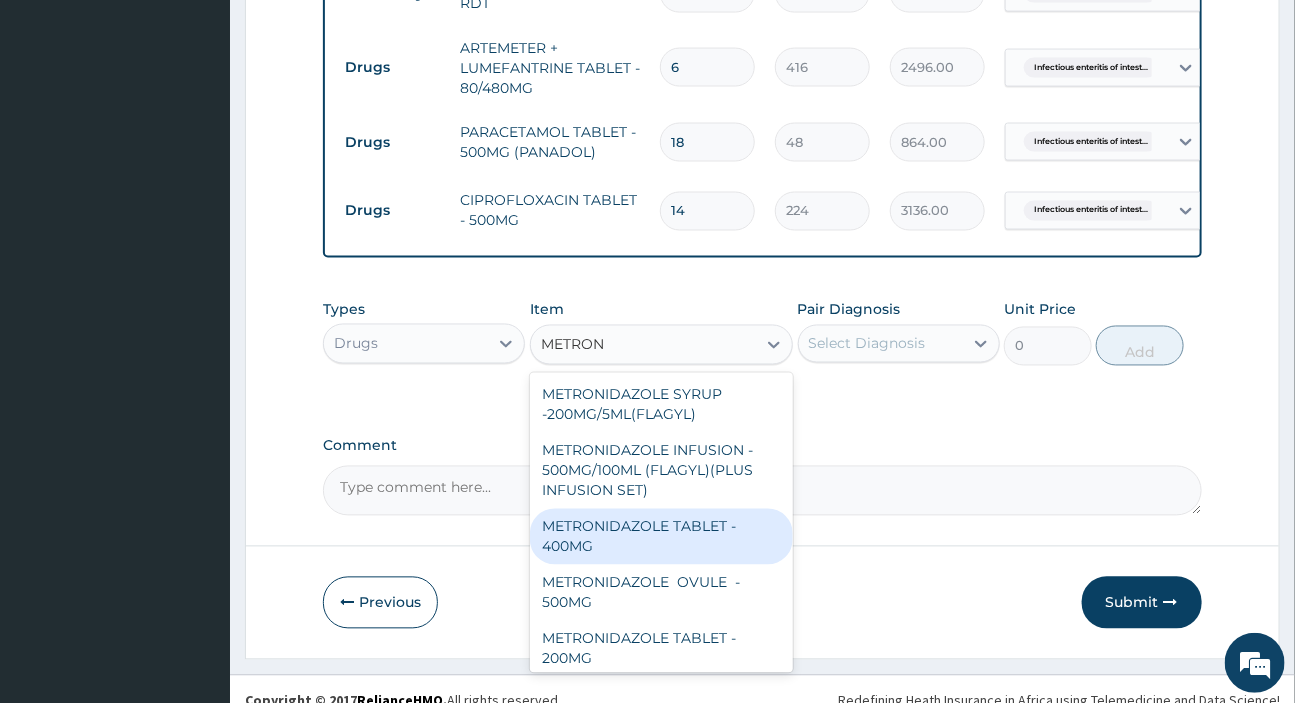 click on "METRONIDAZOLE TABLET - 400MG" at bounding box center [661, 537] 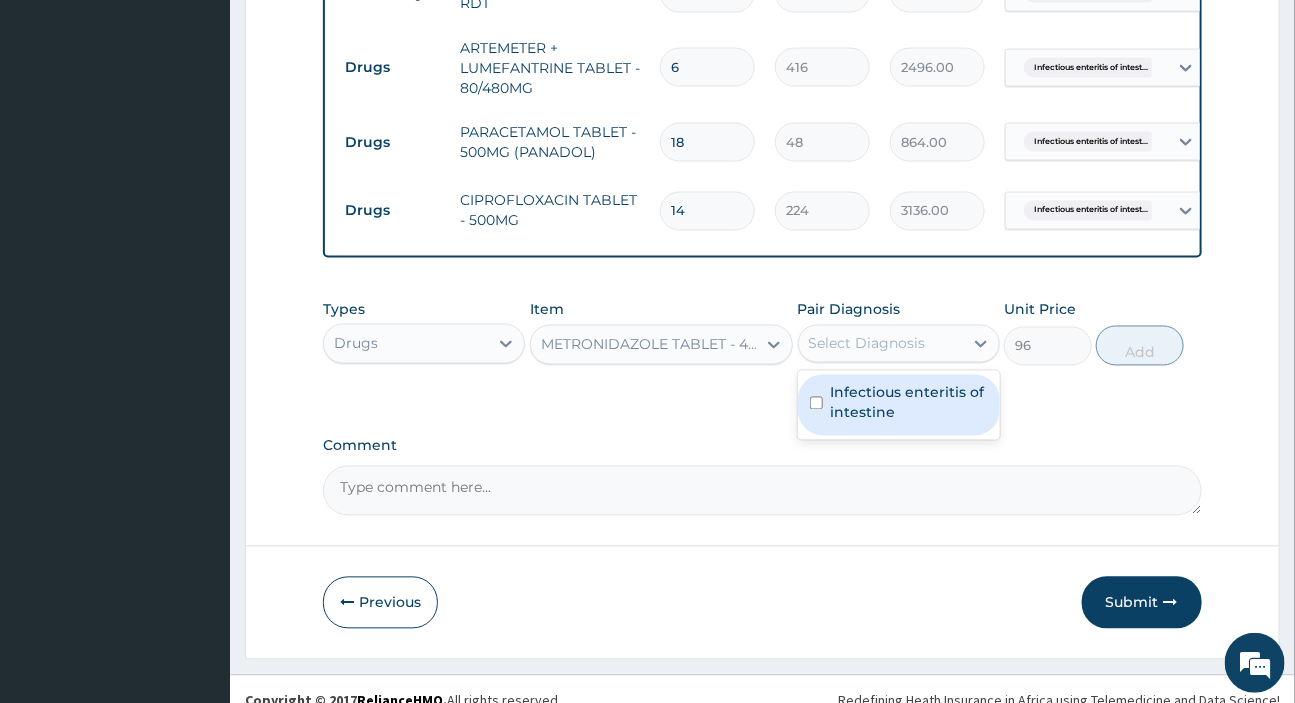 click on "Select Diagnosis" at bounding box center [867, 344] 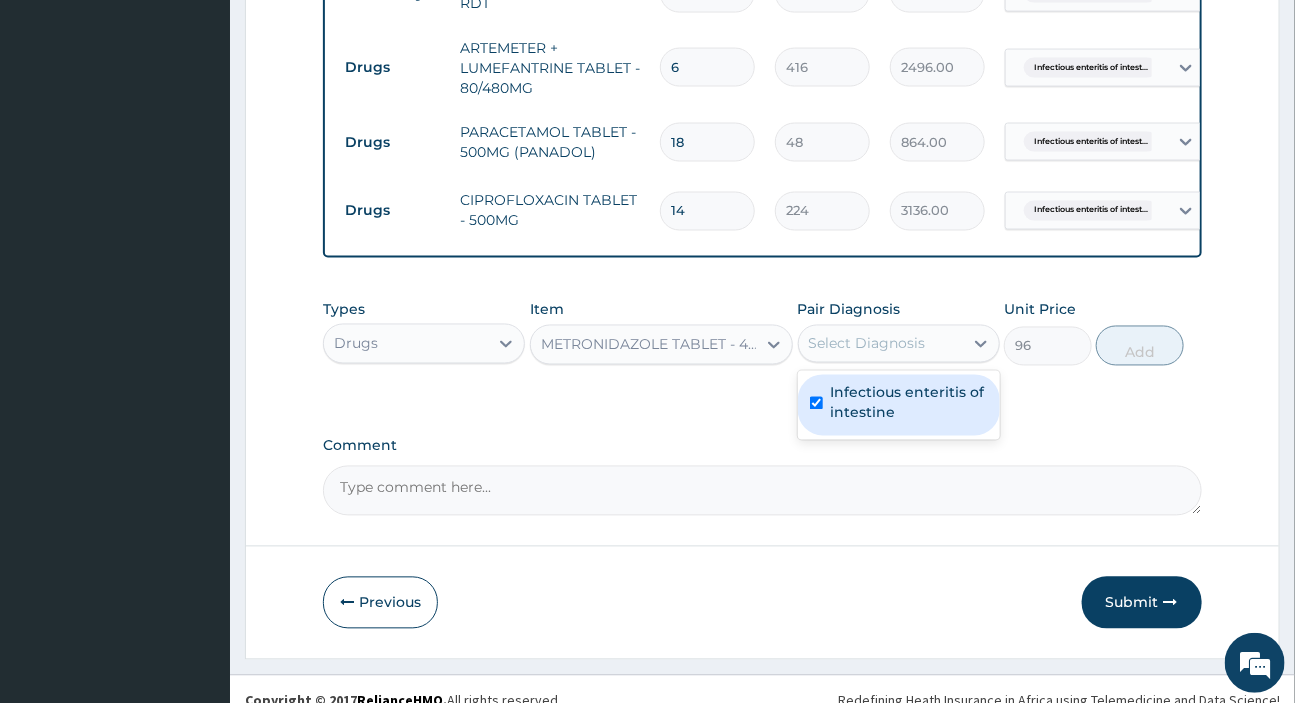 checkbox on "true" 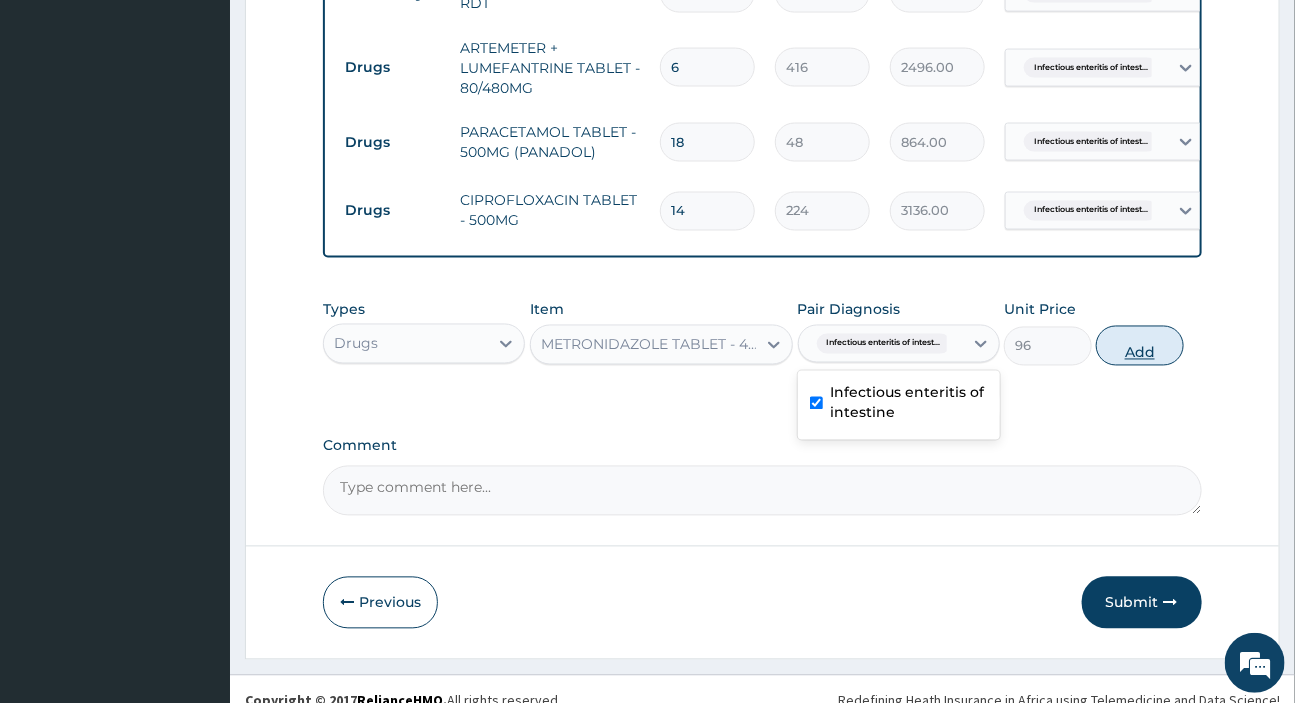 click on "Add" at bounding box center [1140, 346] 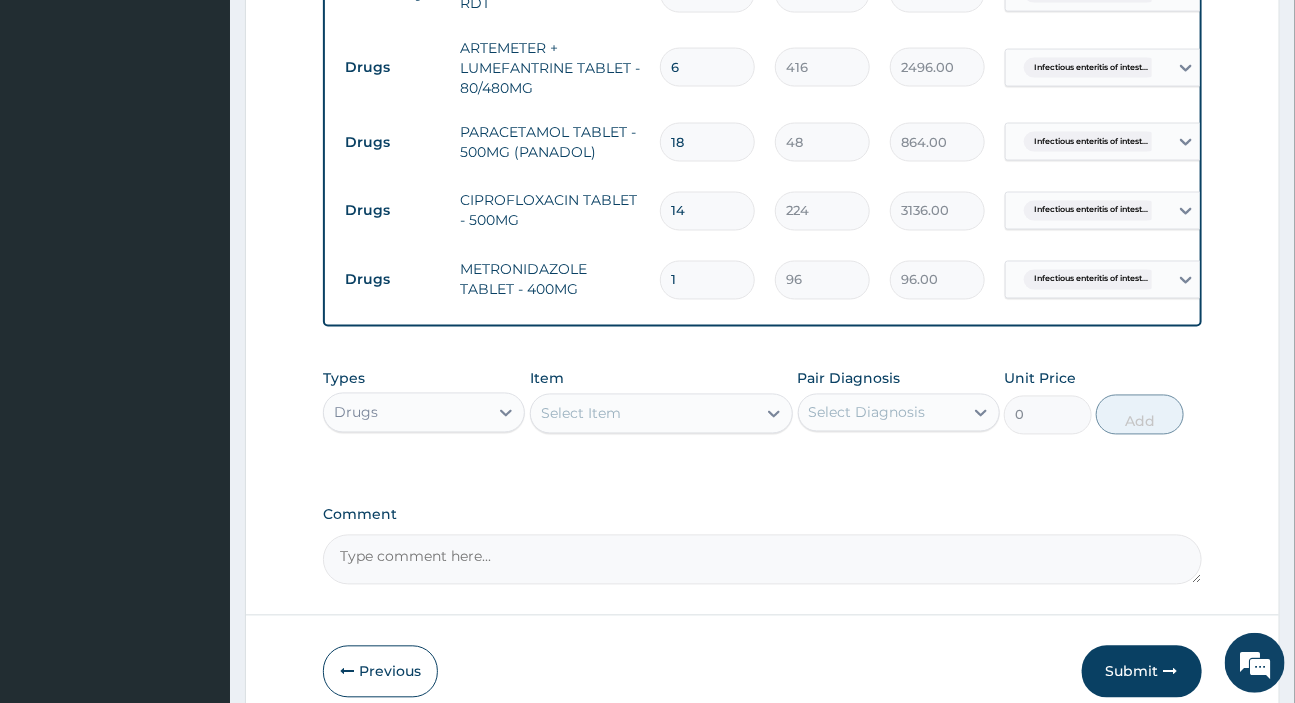 type on "15" 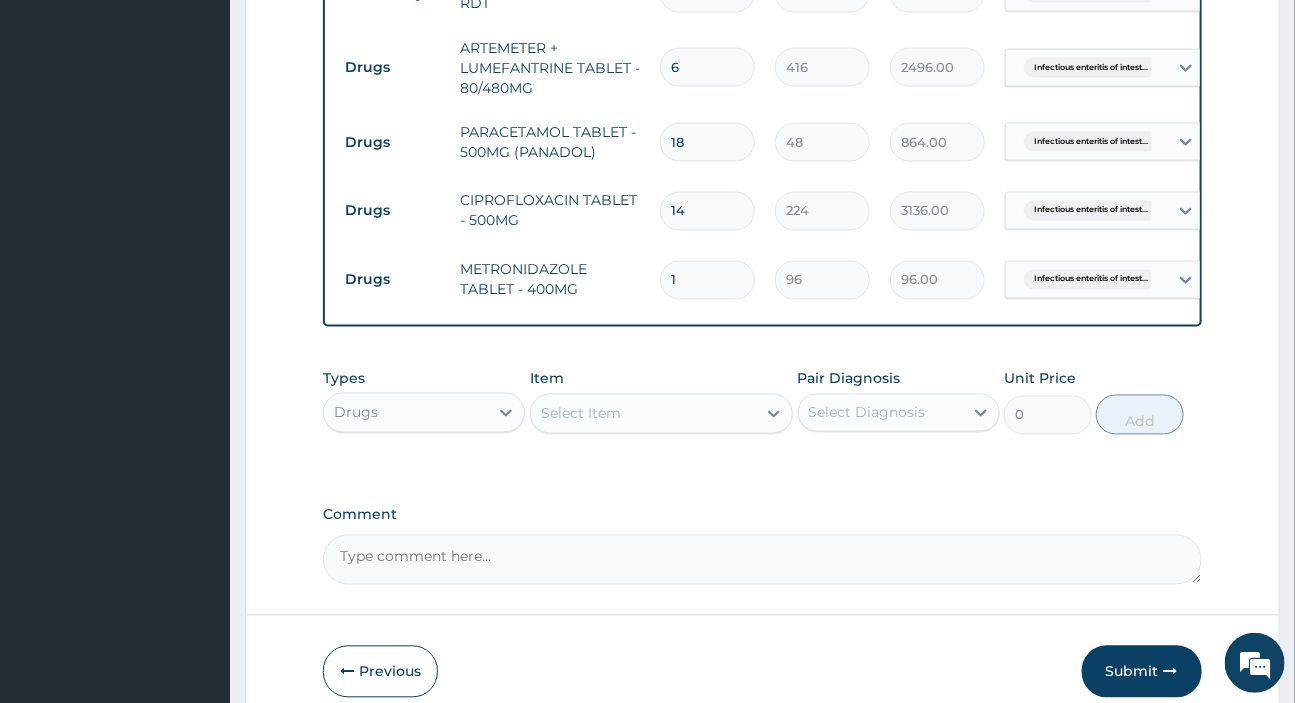 type on "1440.00" 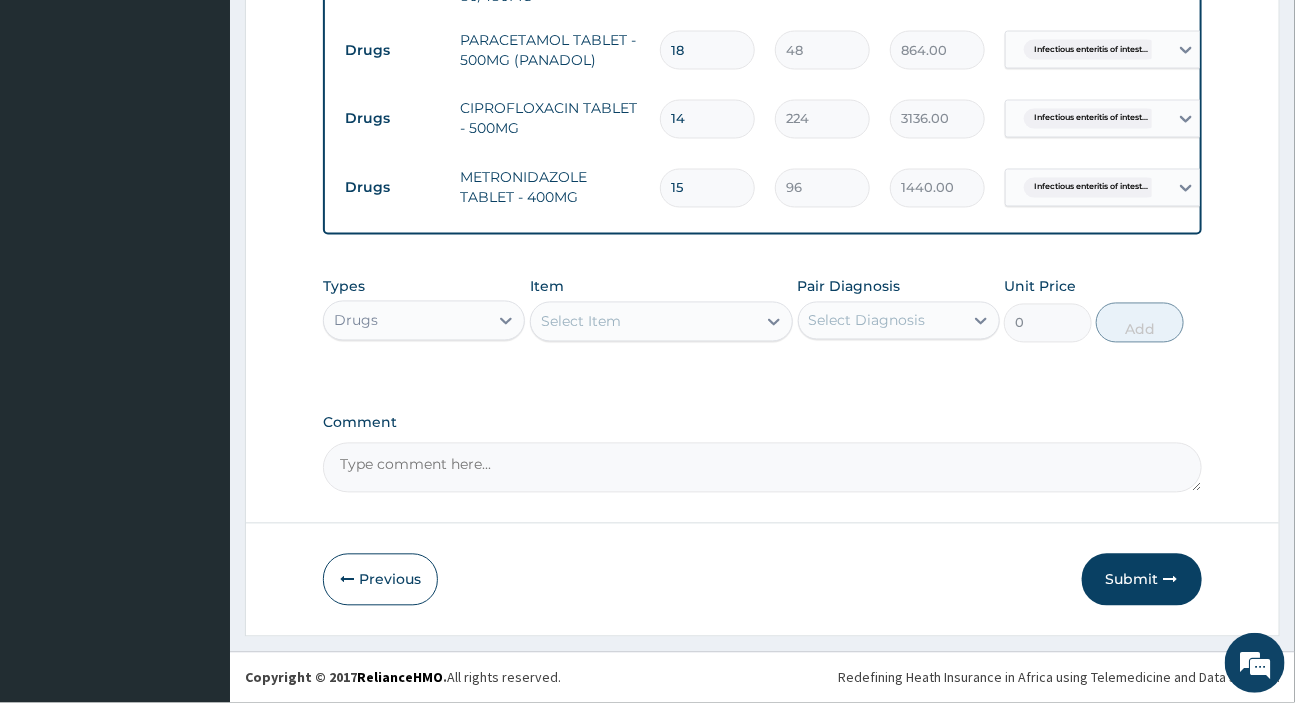 scroll, scrollTop: 1333, scrollLeft: 0, axis: vertical 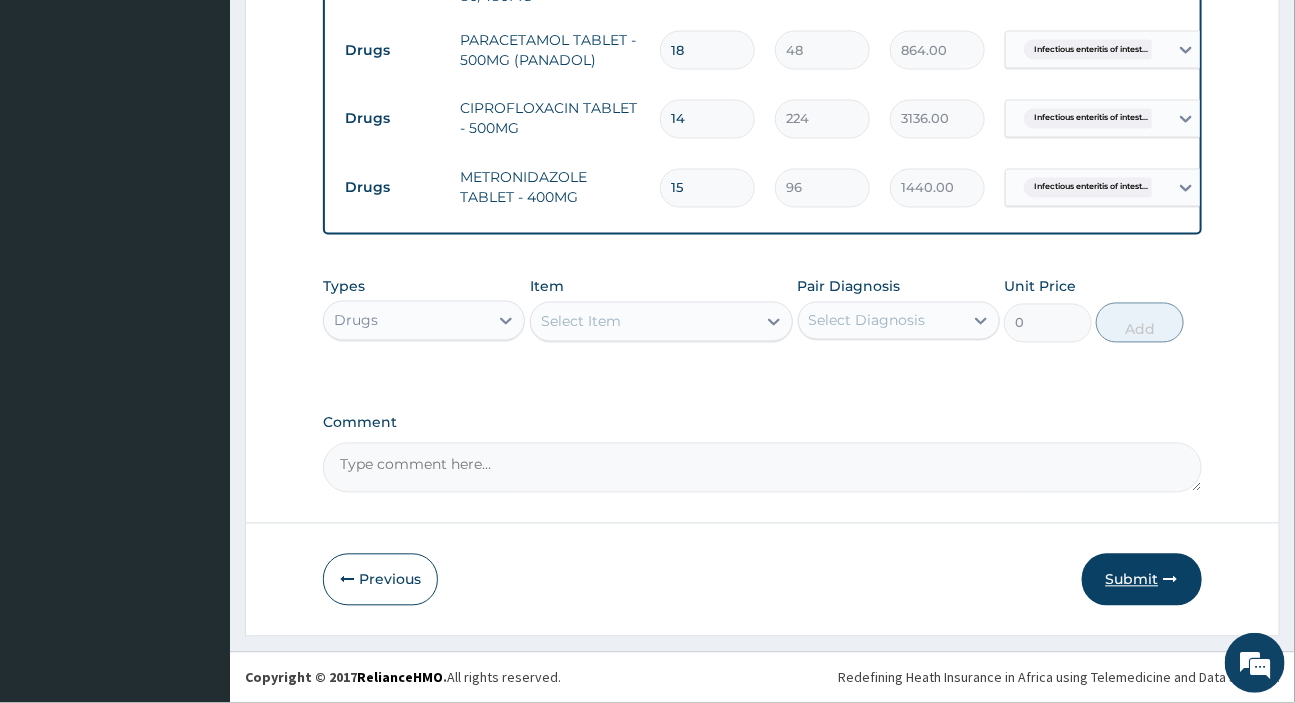 type on "15" 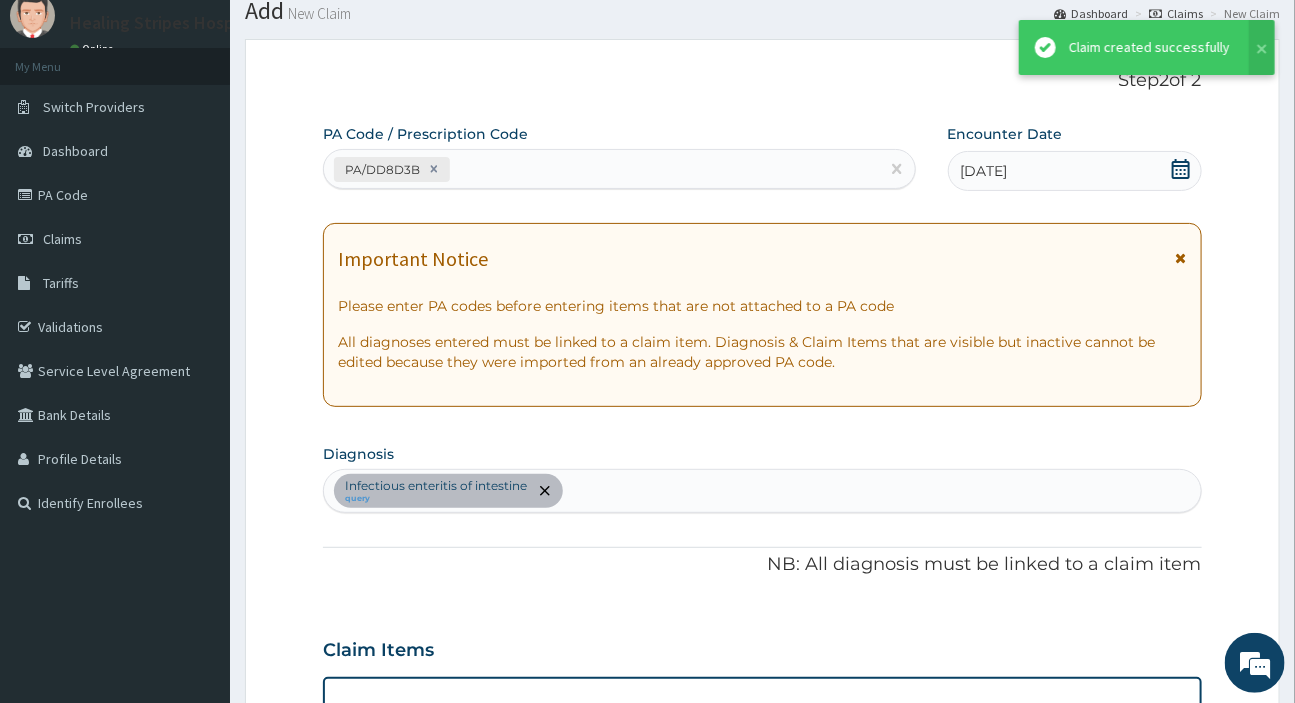 scroll, scrollTop: 1333, scrollLeft: 0, axis: vertical 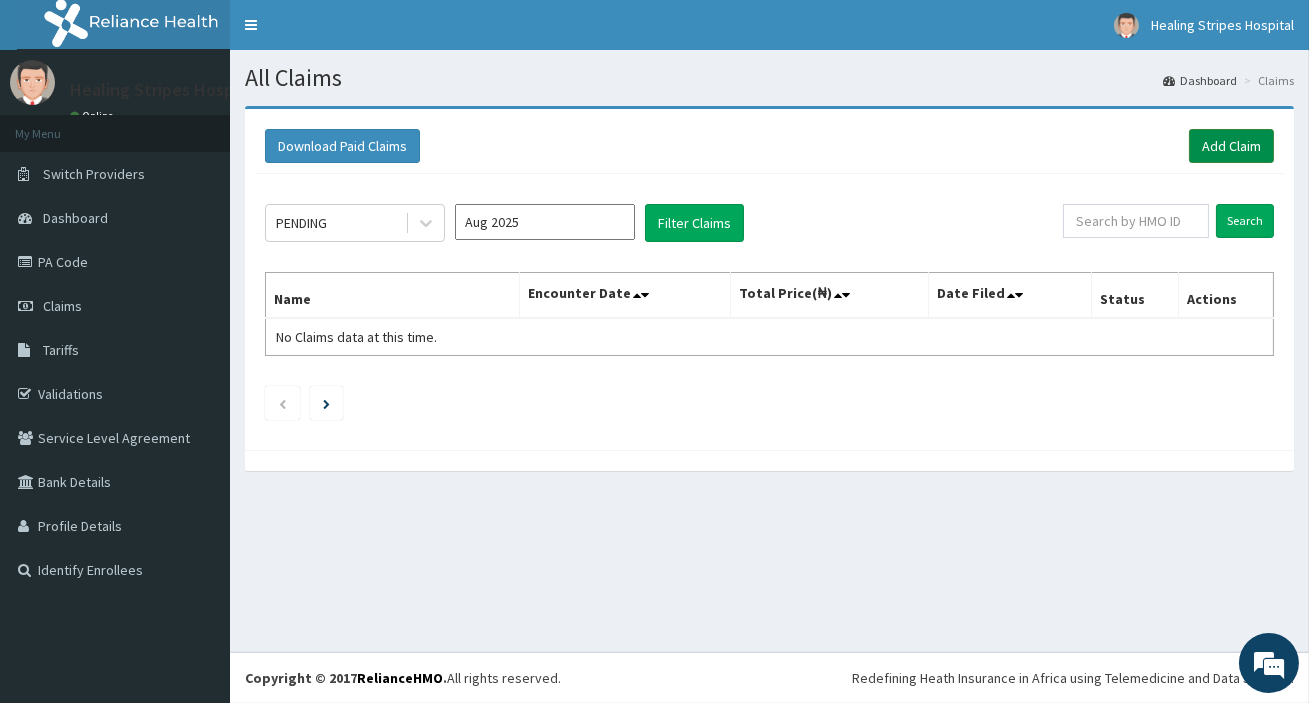 click on "Add Claim" at bounding box center [1231, 146] 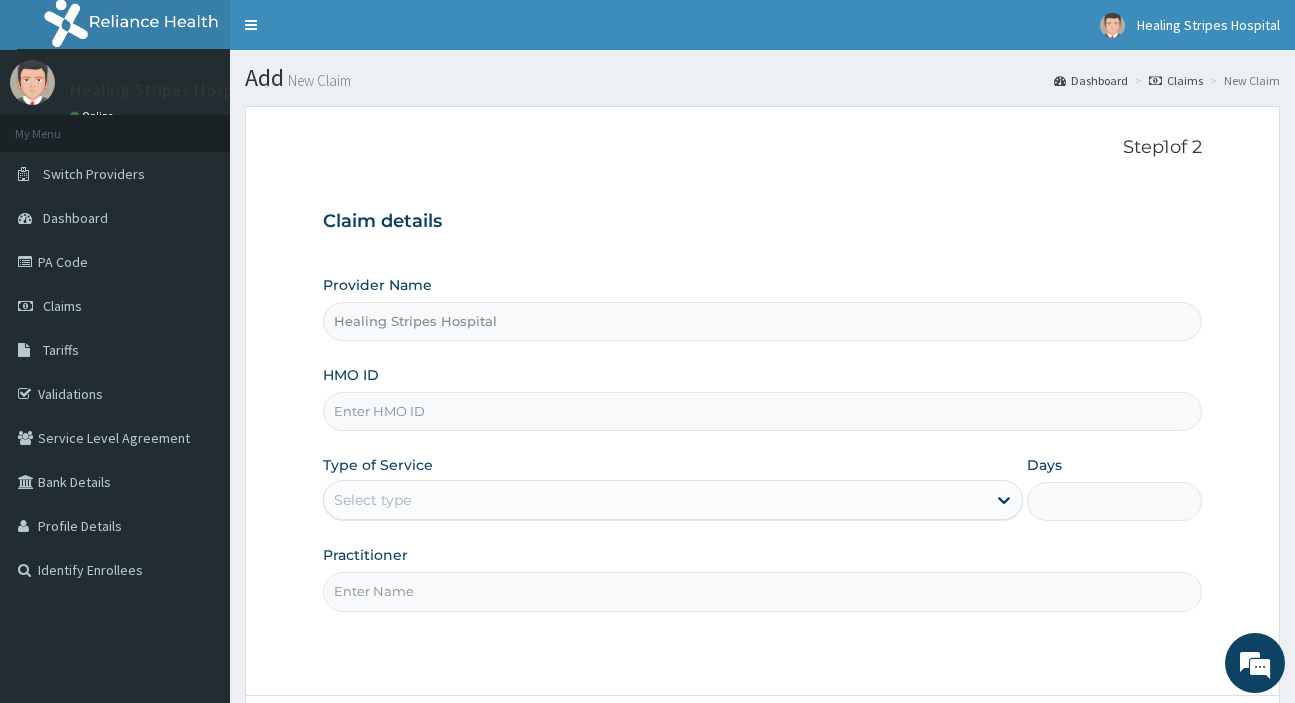 scroll, scrollTop: 0, scrollLeft: 0, axis: both 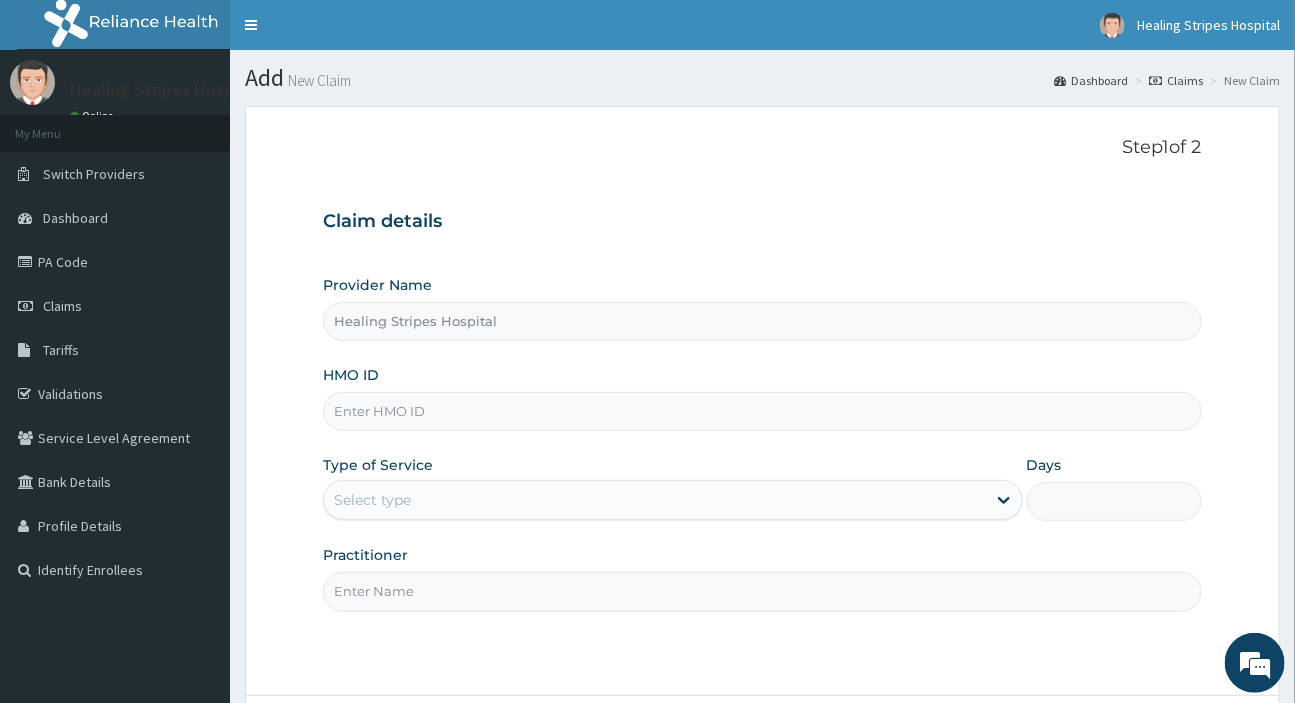 click on "HMO ID" at bounding box center [762, 411] 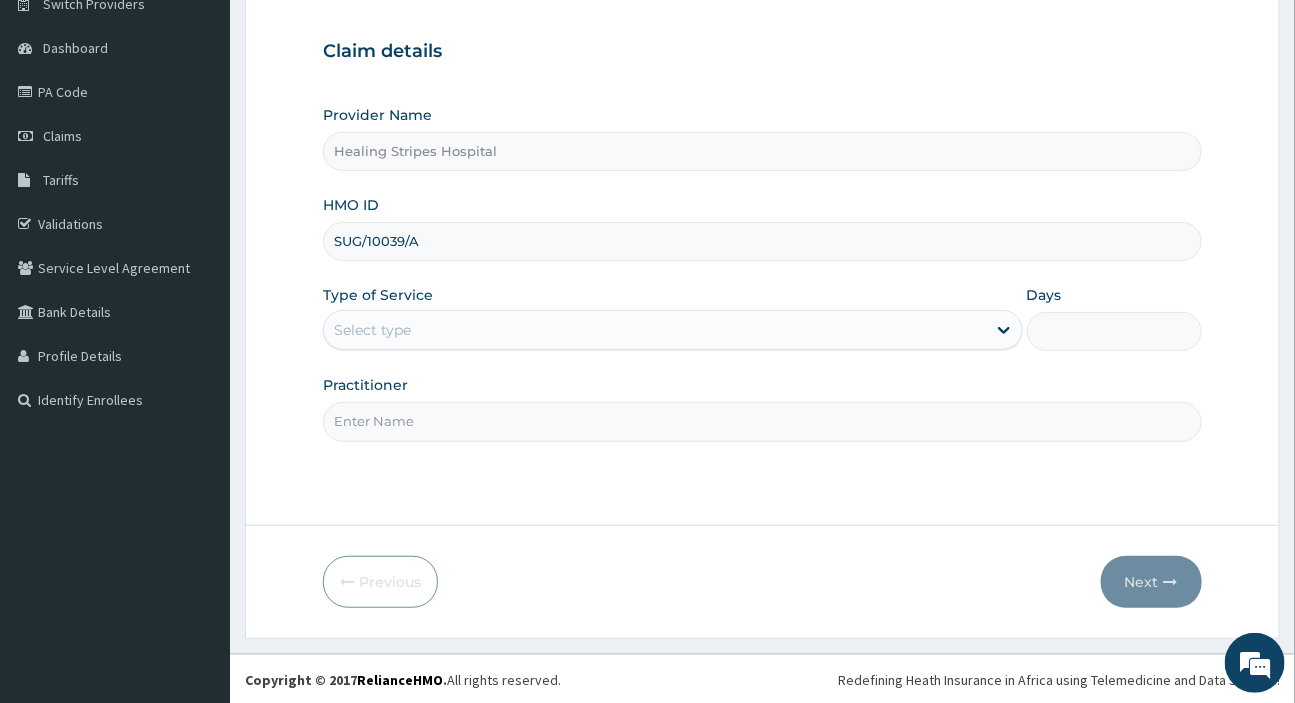scroll, scrollTop: 171, scrollLeft: 0, axis: vertical 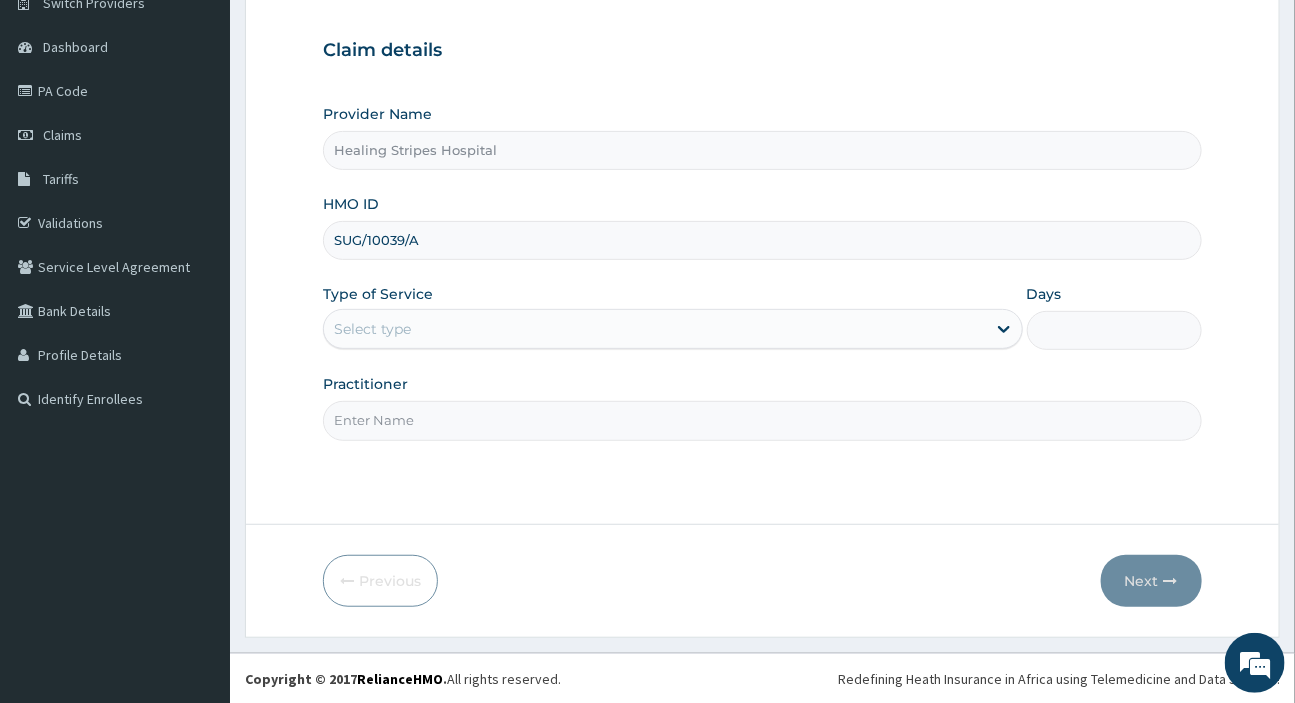 type on "SUG/10039/A" 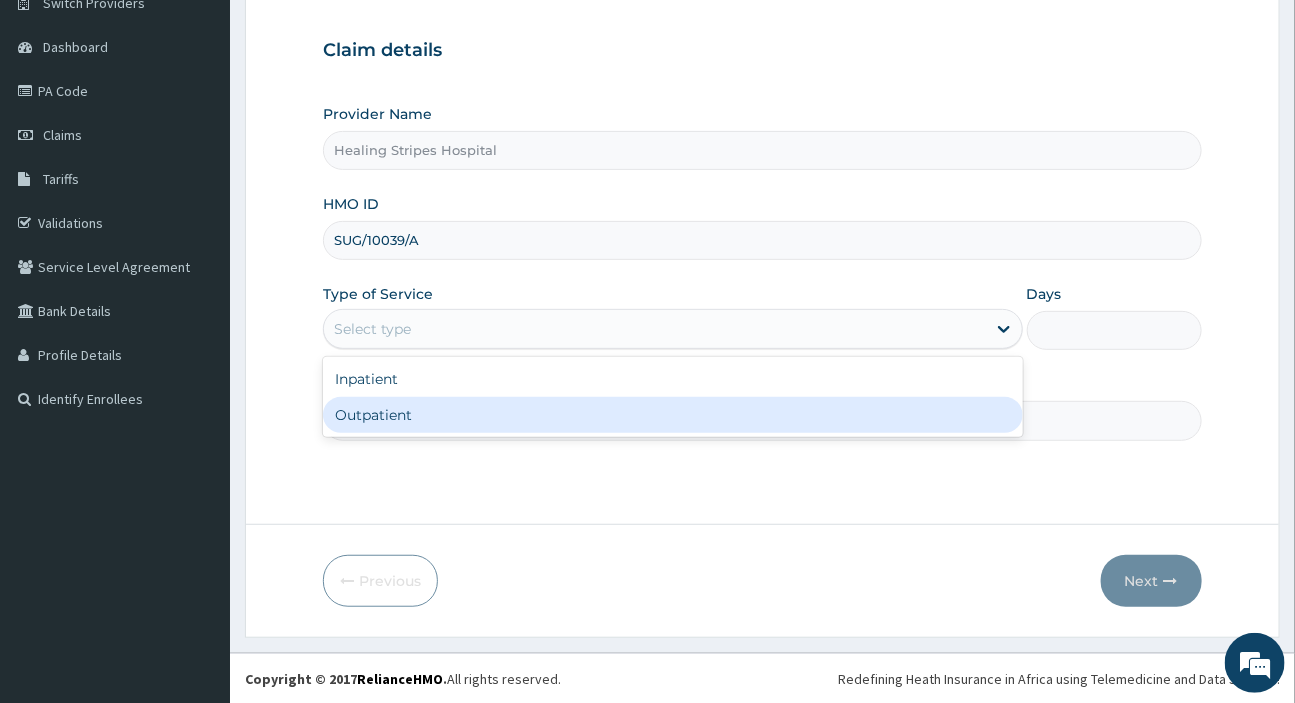 click on "Outpatient" at bounding box center (672, 415) 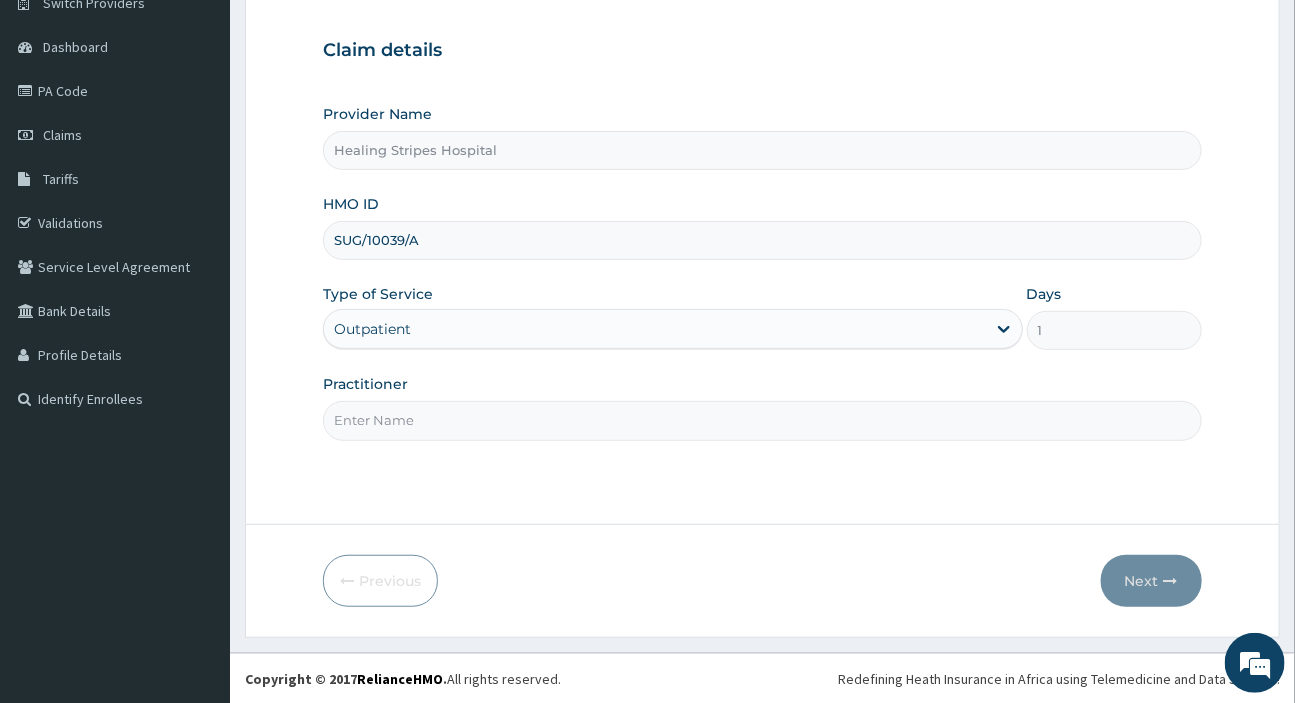 click on "Practitioner" at bounding box center [762, 420] 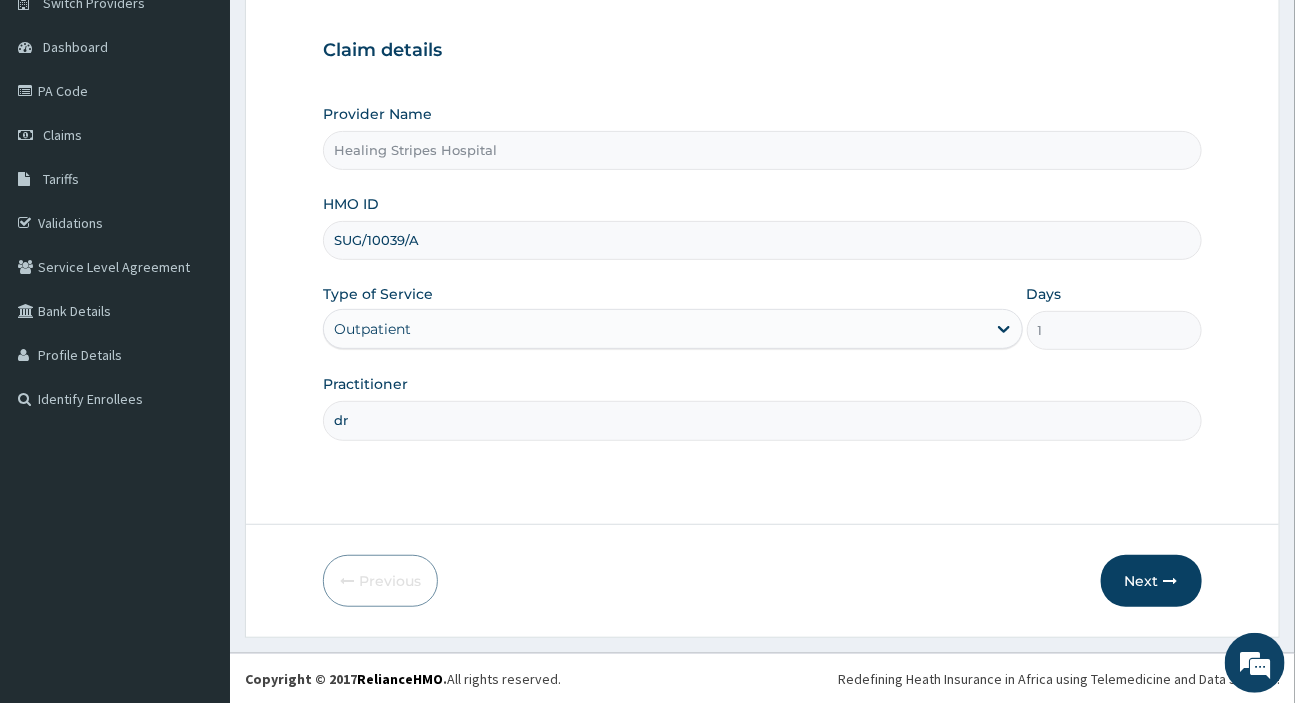 type on "d" 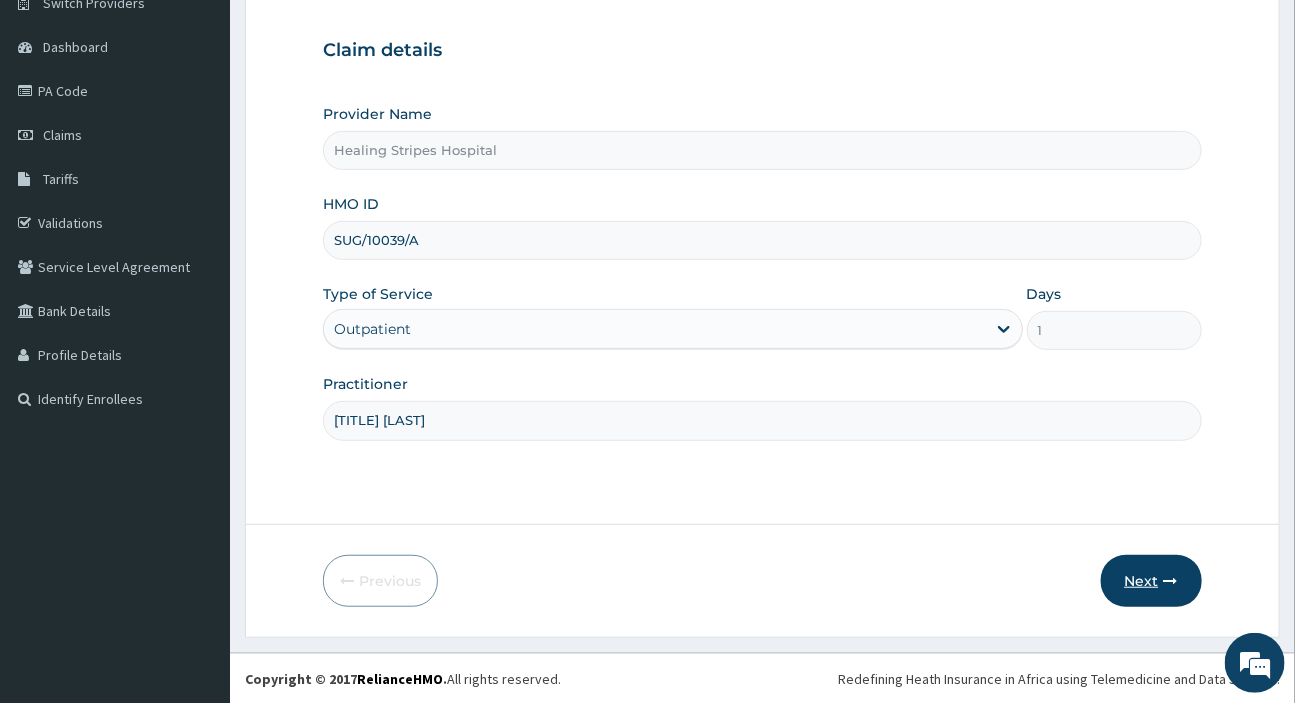 type on "[TITLE] [LAST]" 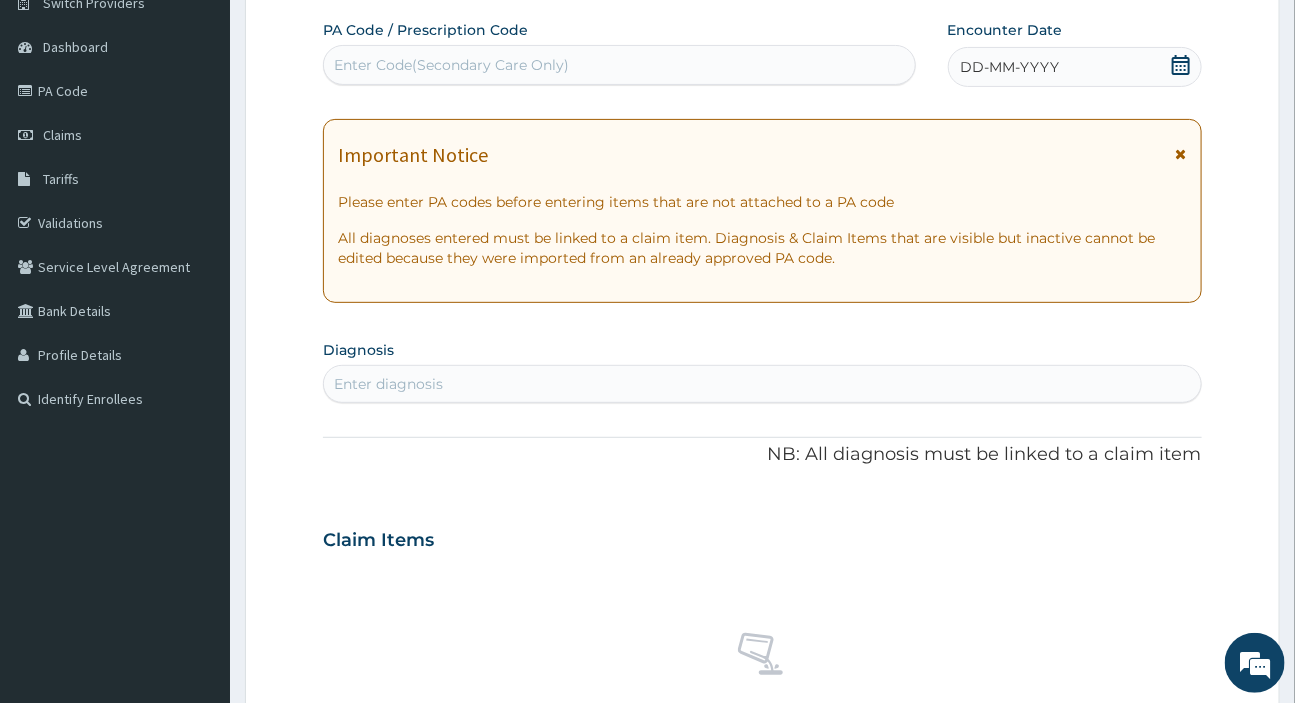 click on "DD-MM-YYYY" at bounding box center (1010, 67) 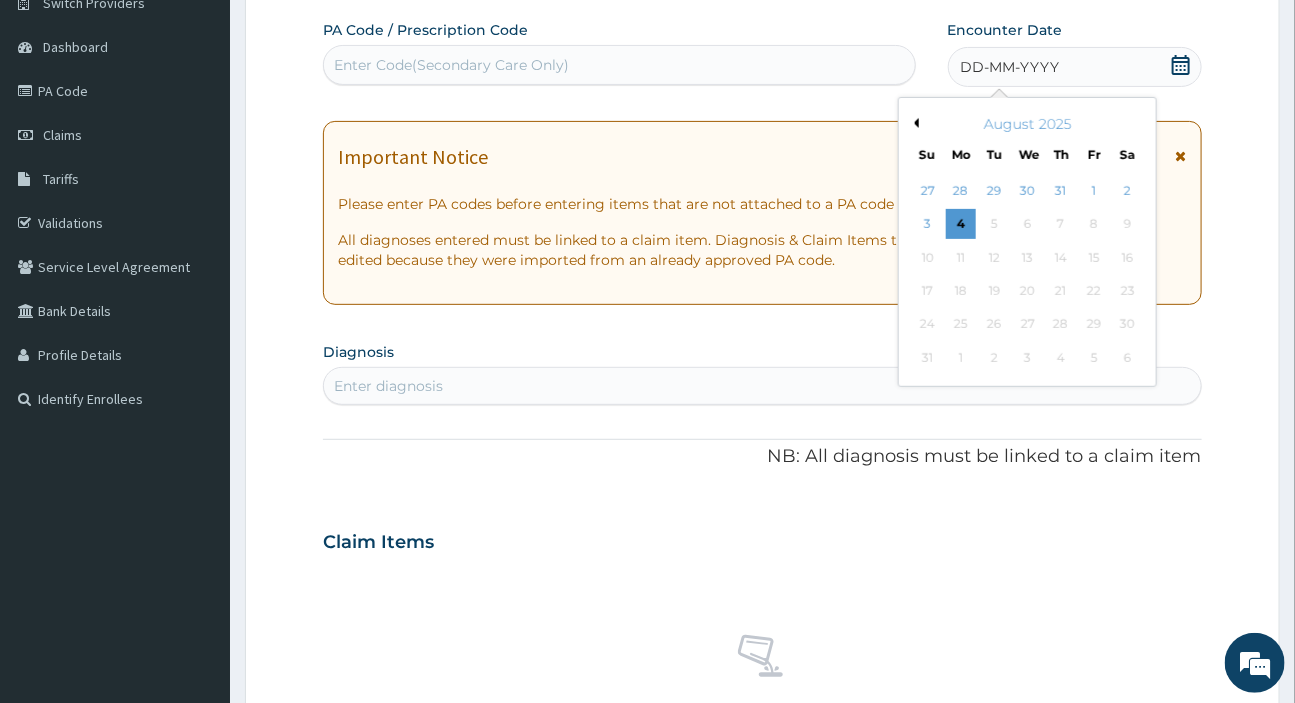 click on "August 2025" at bounding box center (1027, 124) 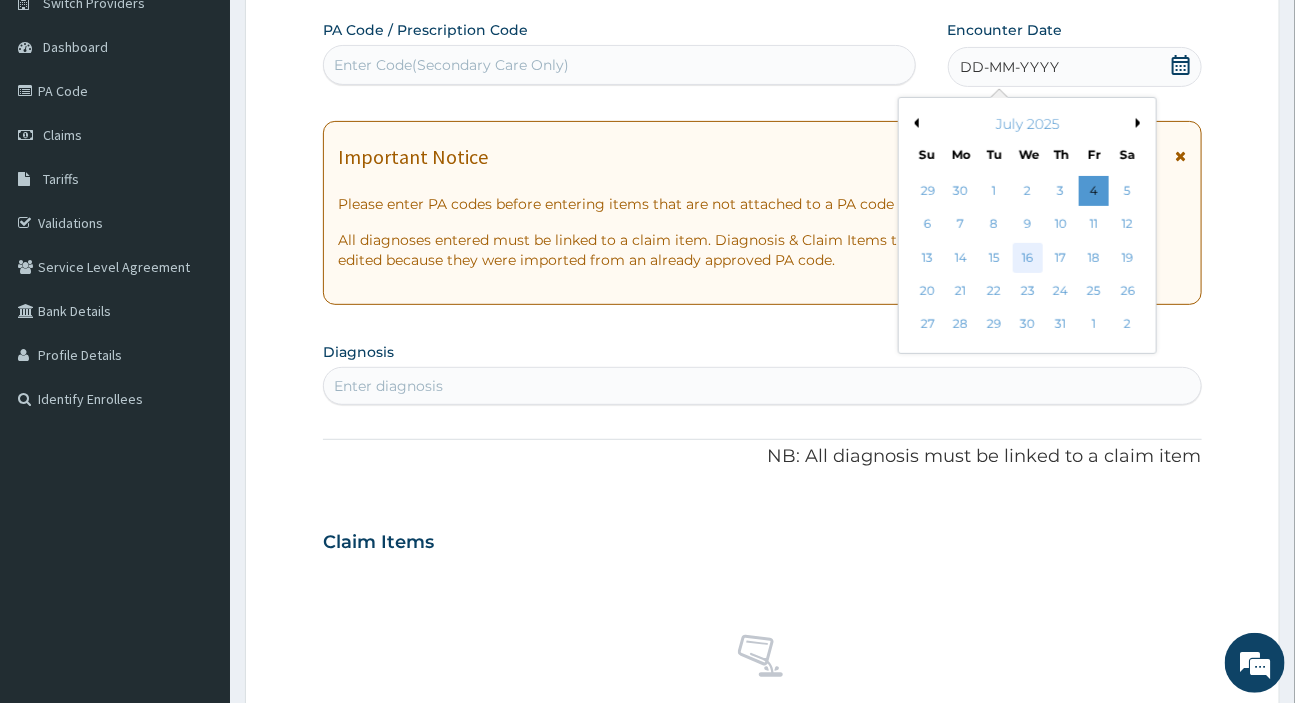 click on "16" at bounding box center (1027, 258) 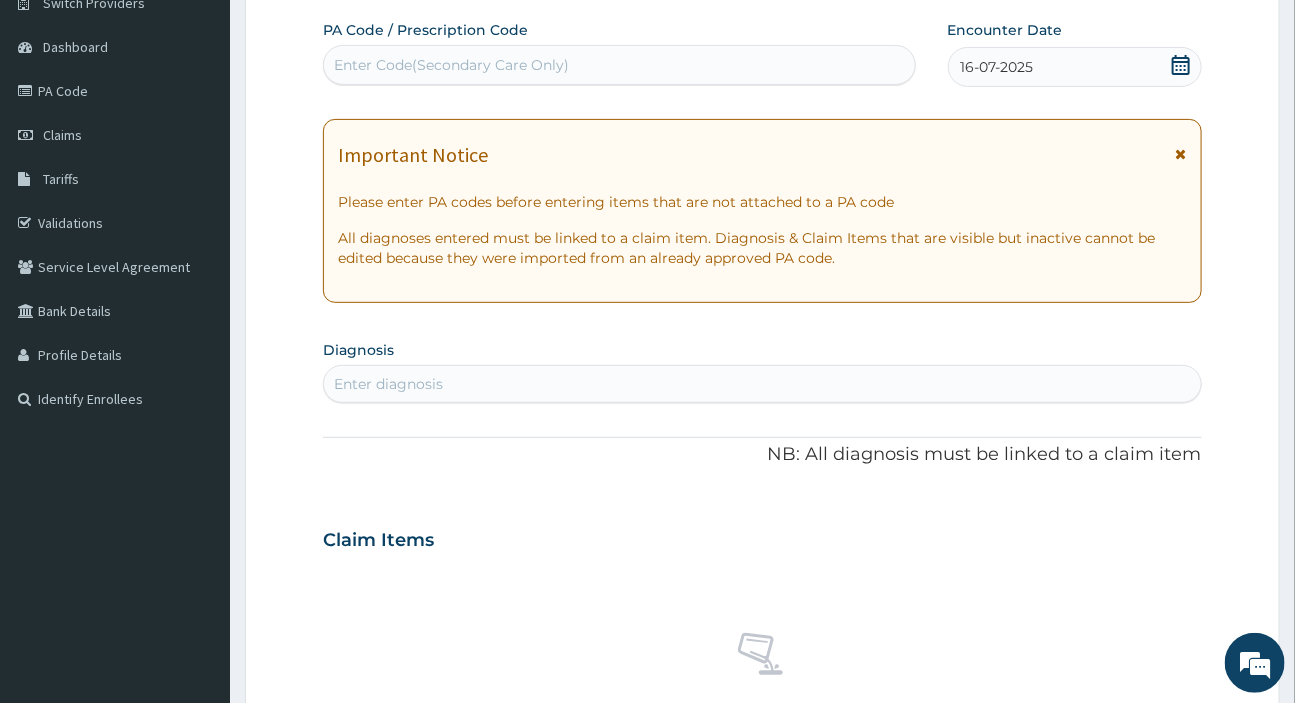 click on "16-07-2025" at bounding box center (997, 67) 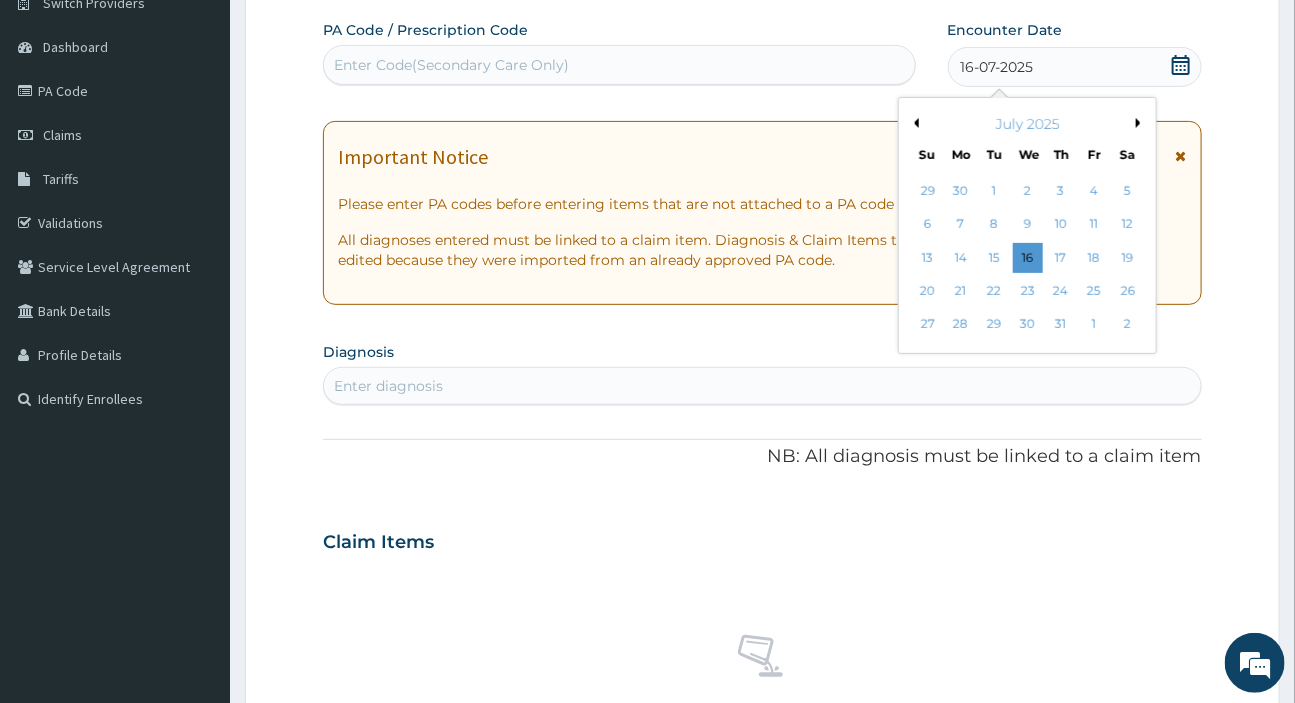 click on "Previous Month" at bounding box center (914, 123) 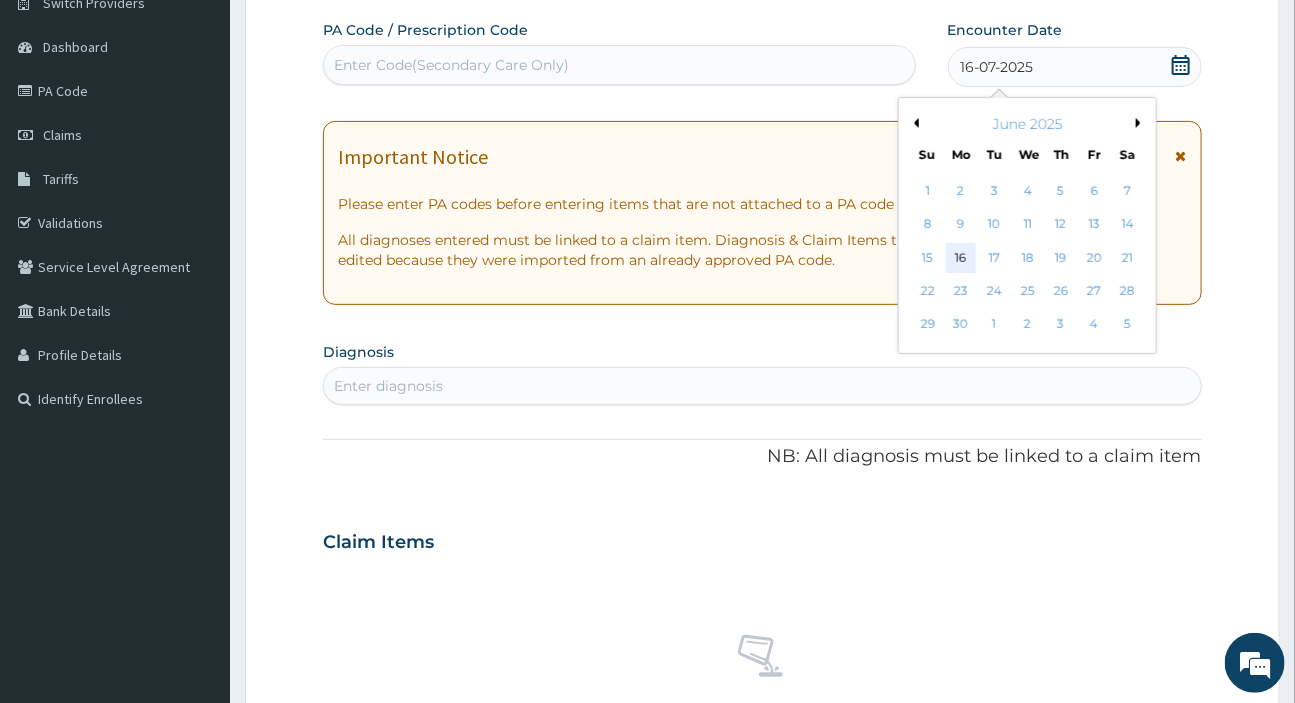 click on "16" at bounding box center (961, 258) 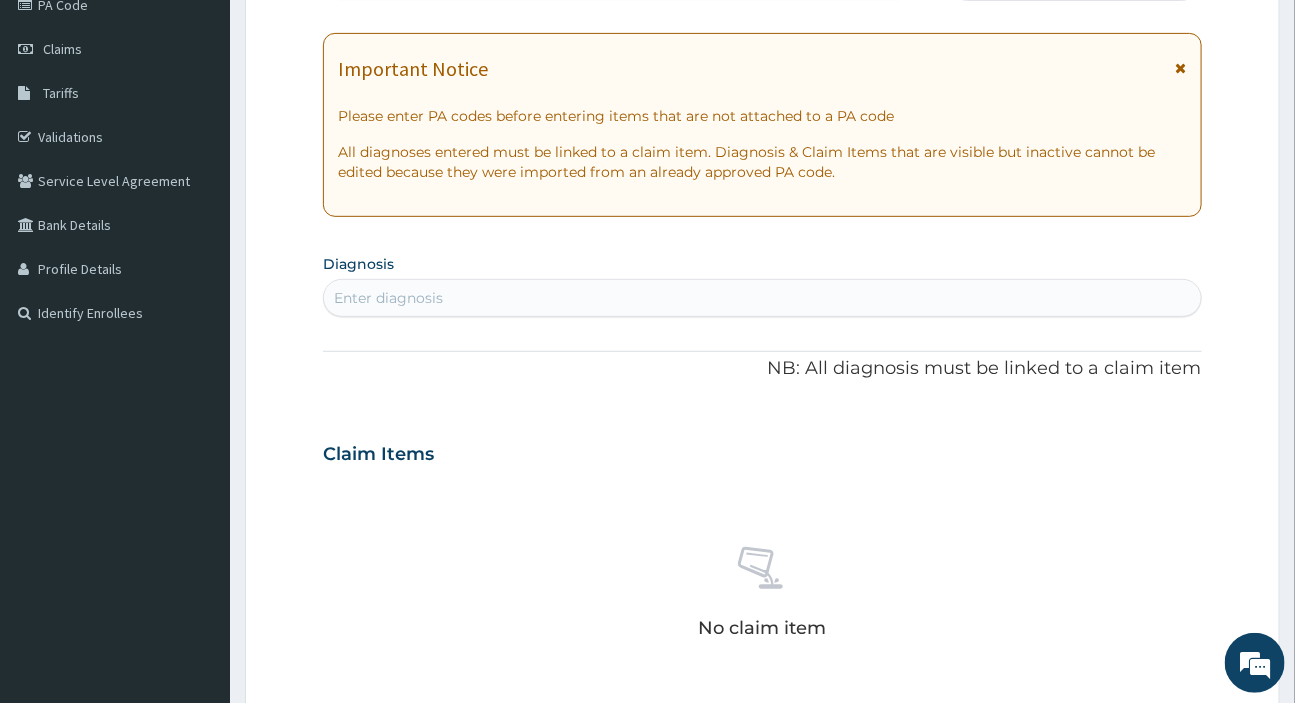 scroll, scrollTop: 353, scrollLeft: 0, axis: vertical 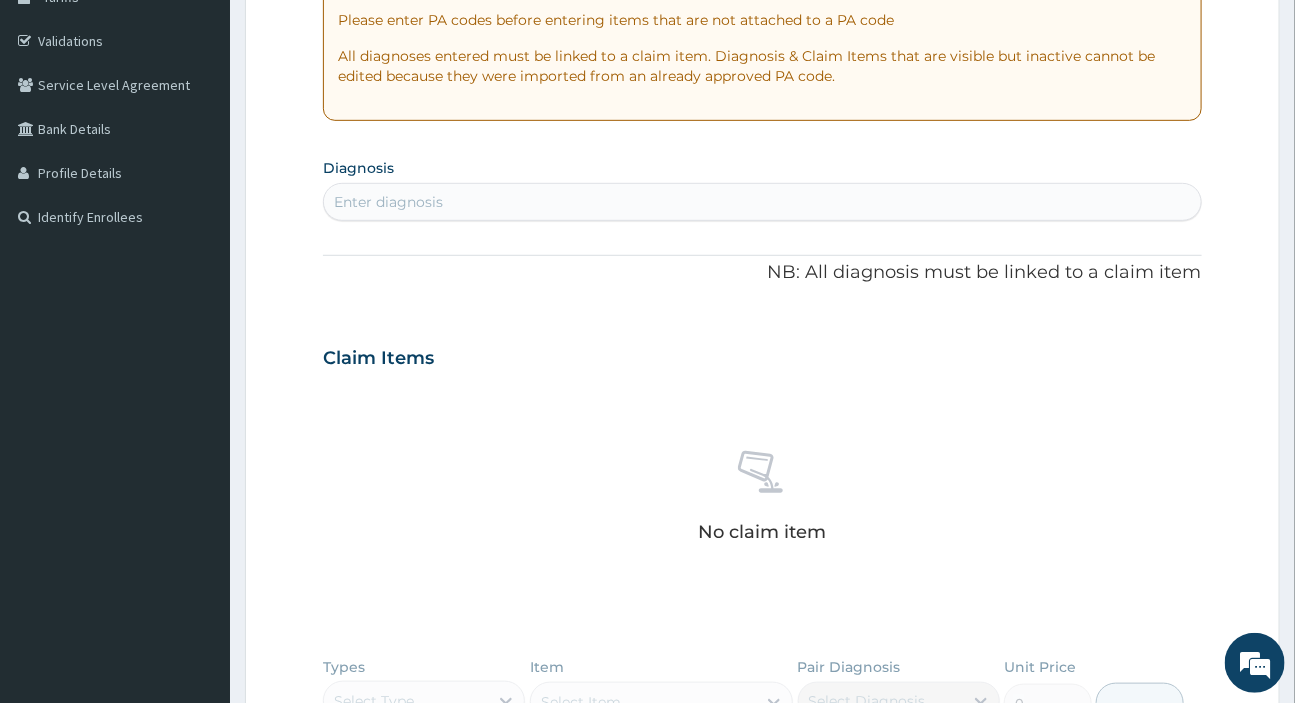 click on "Enter diagnosis" at bounding box center [388, 202] 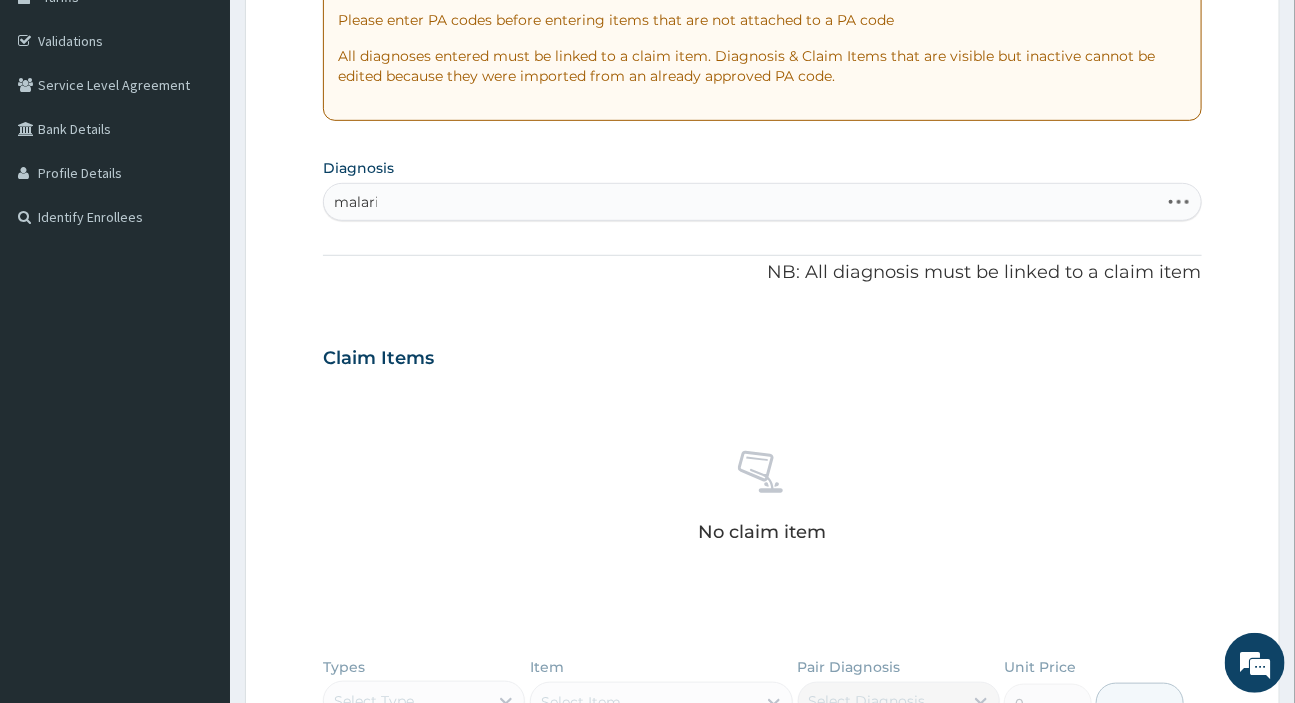 type on "malaria" 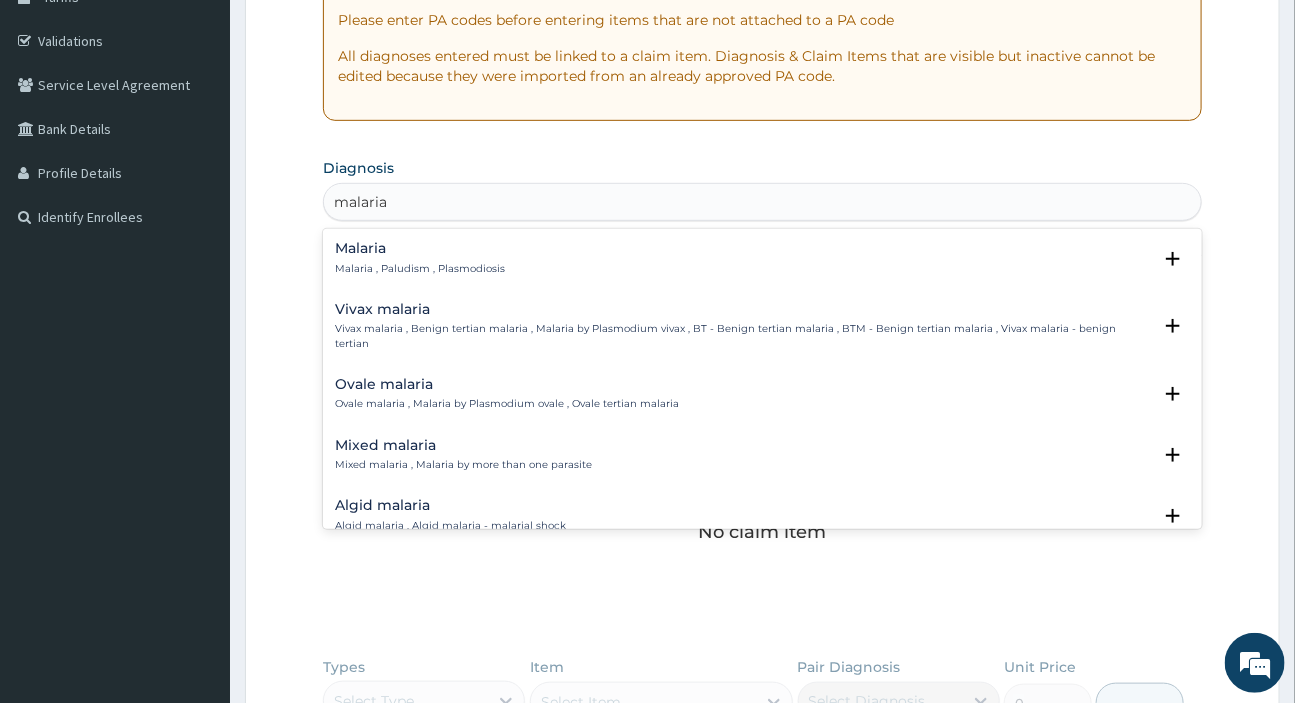 click on "Malaria Malaria , Paludism , Plasmodiosis" at bounding box center [420, 258] 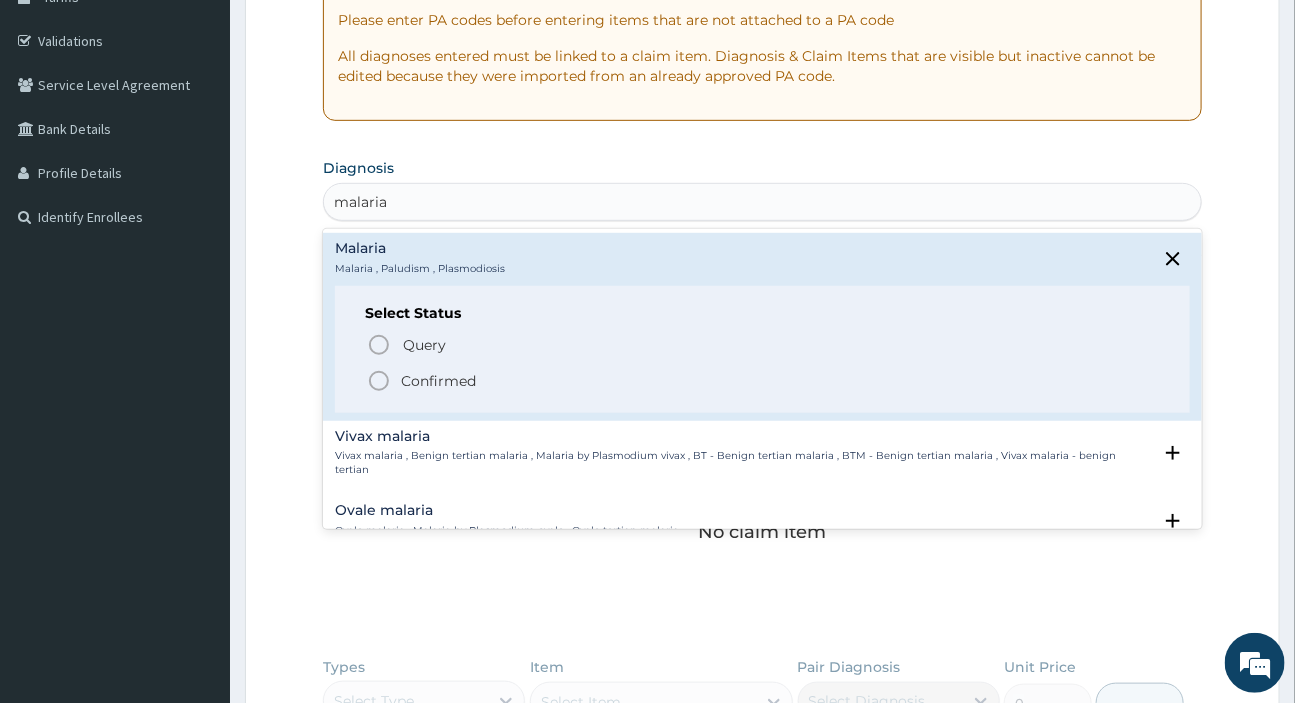 click on "Confirmed" at bounding box center (763, 381) 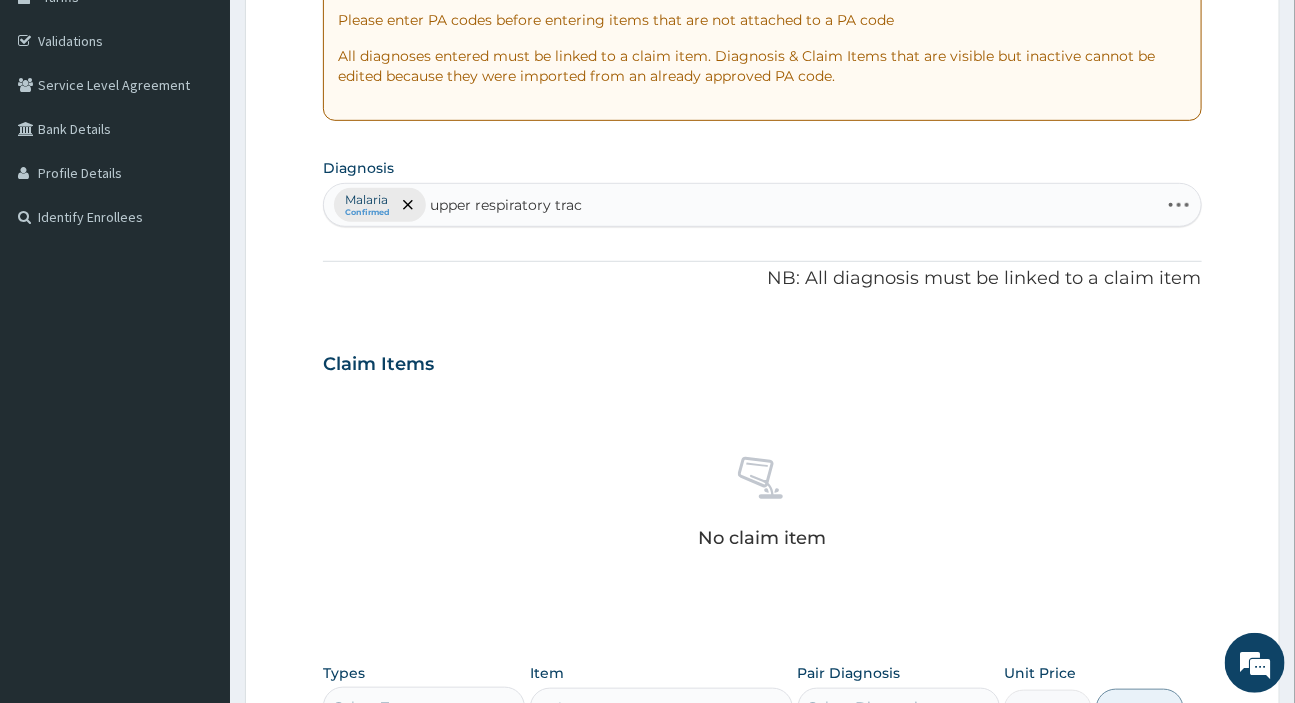 type on "upper respiratory tract" 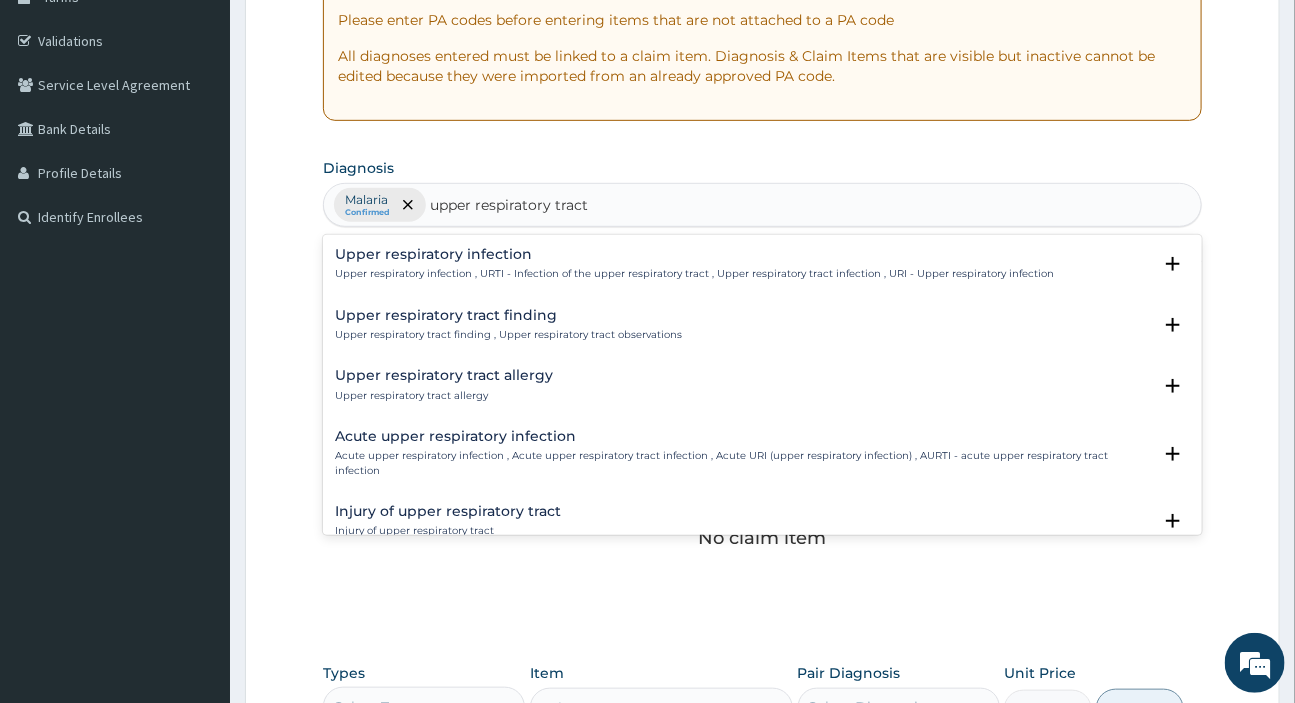 click on "Upper respiratory infection" at bounding box center (694, 254) 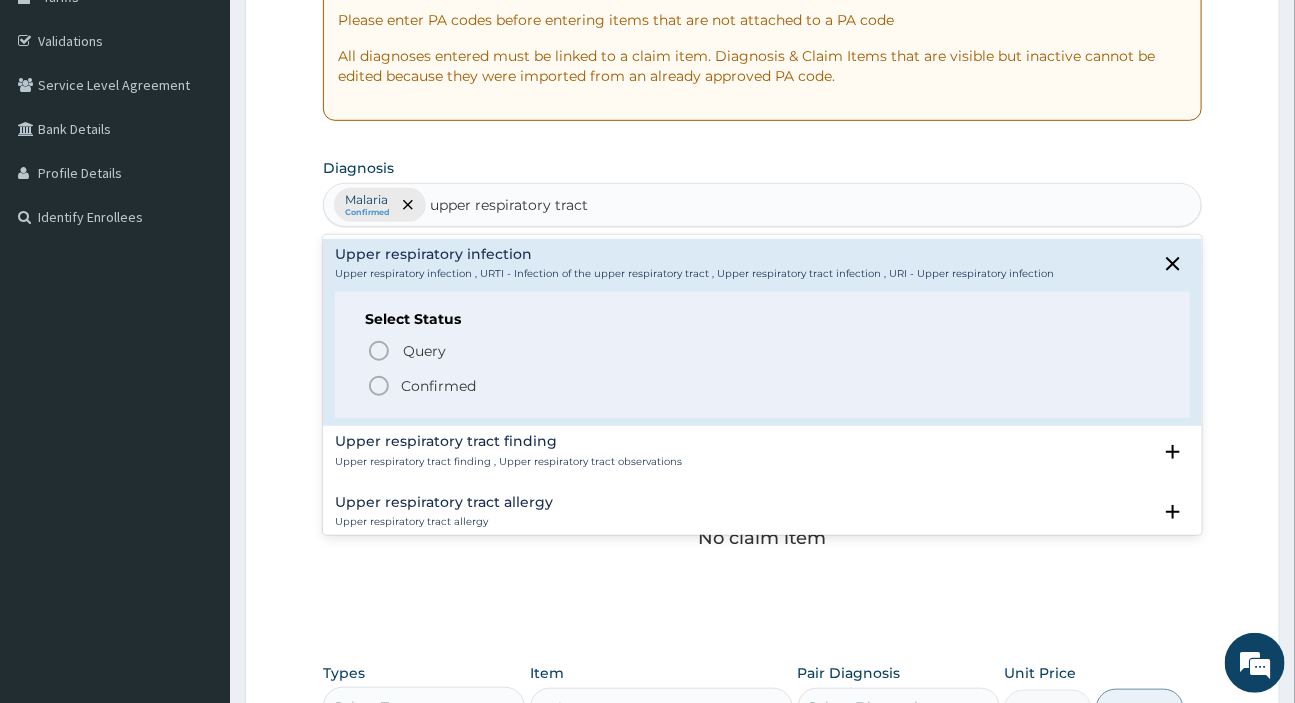 click on "Query Query covers suspected (?), Keep in view (kiv), Ruled out (r/o) Confirmed" at bounding box center [762, 367] 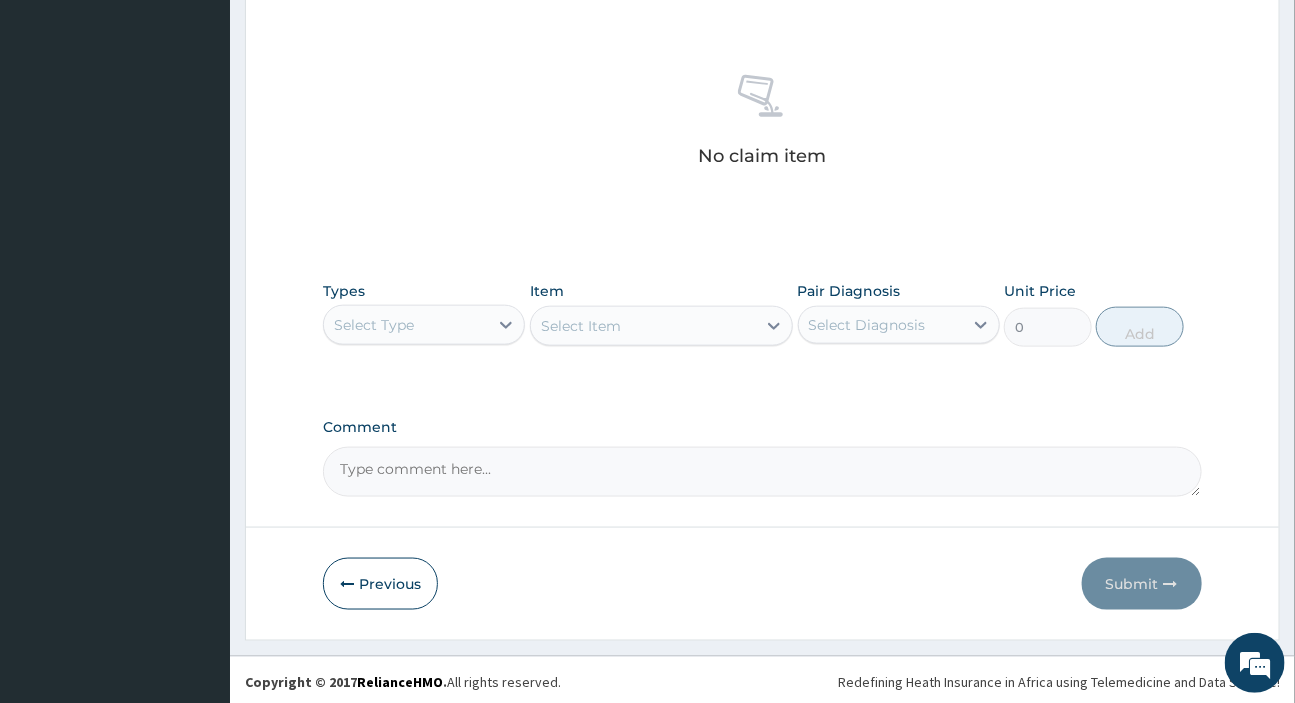 scroll, scrollTop: 738, scrollLeft: 0, axis: vertical 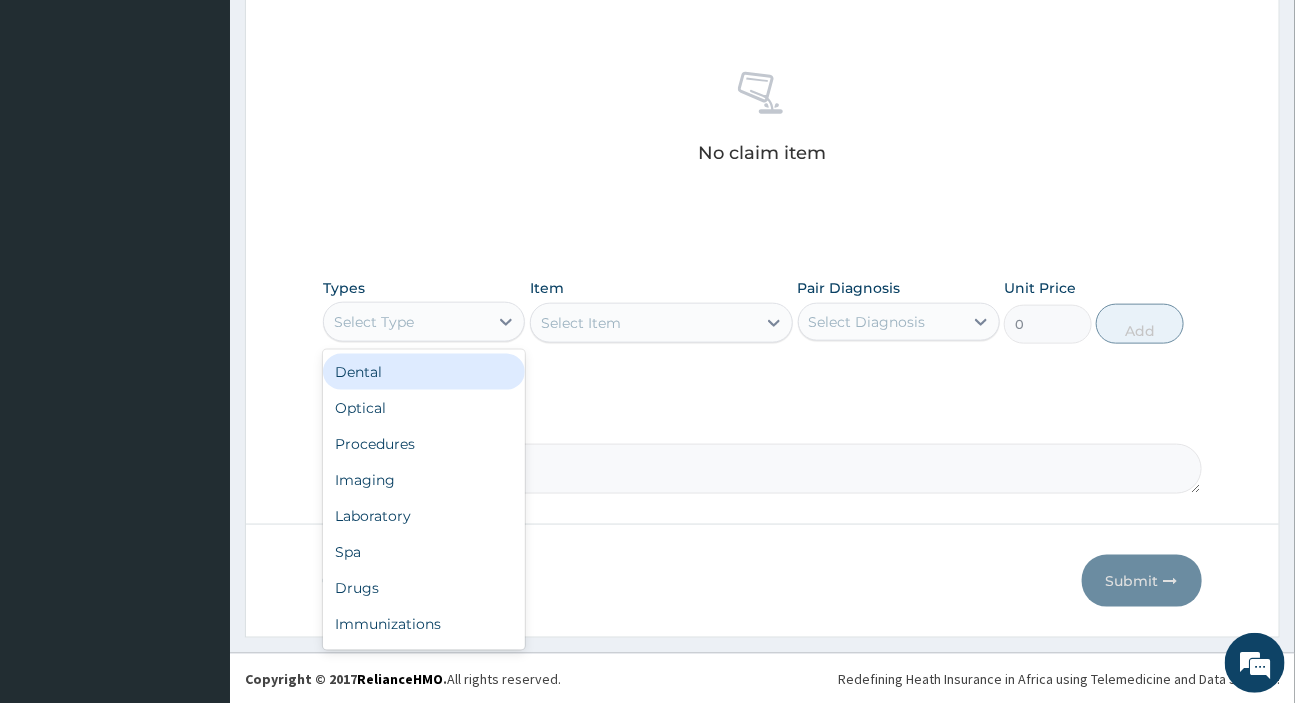 click on "Select Type" at bounding box center [406, 322] 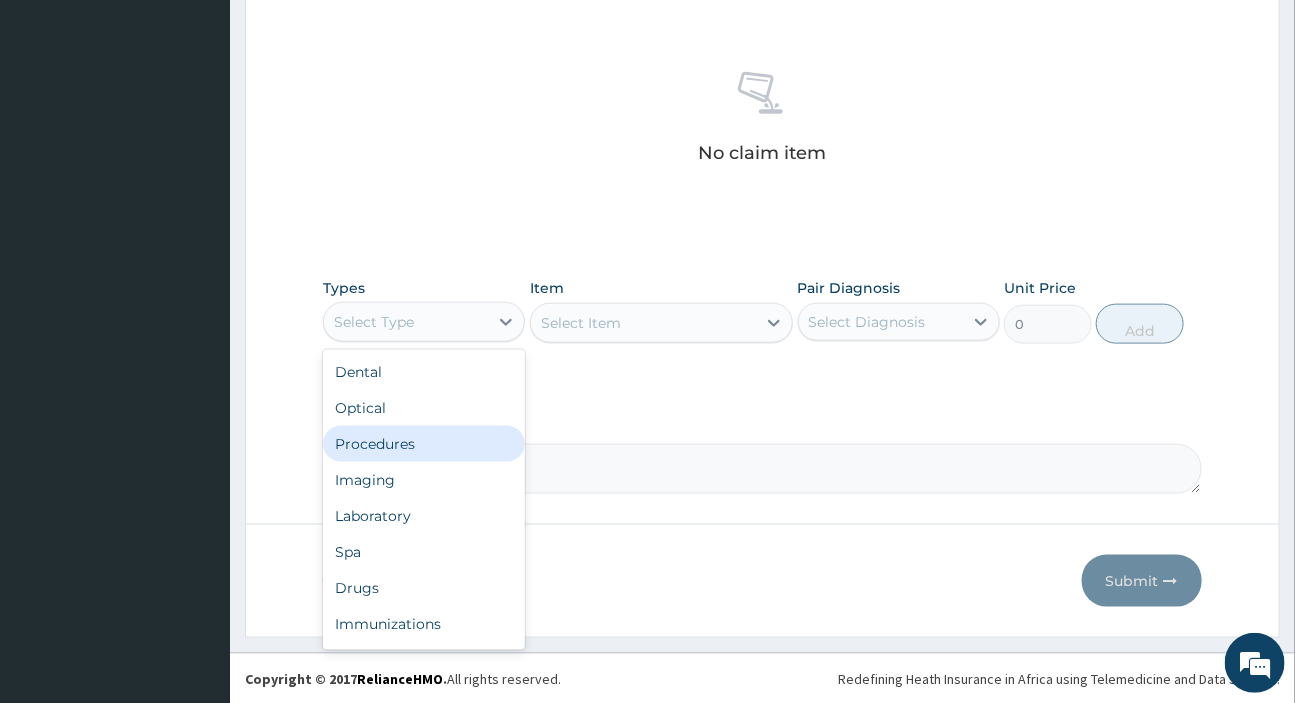 click on "Procedures" at bounding box center [424, 444] 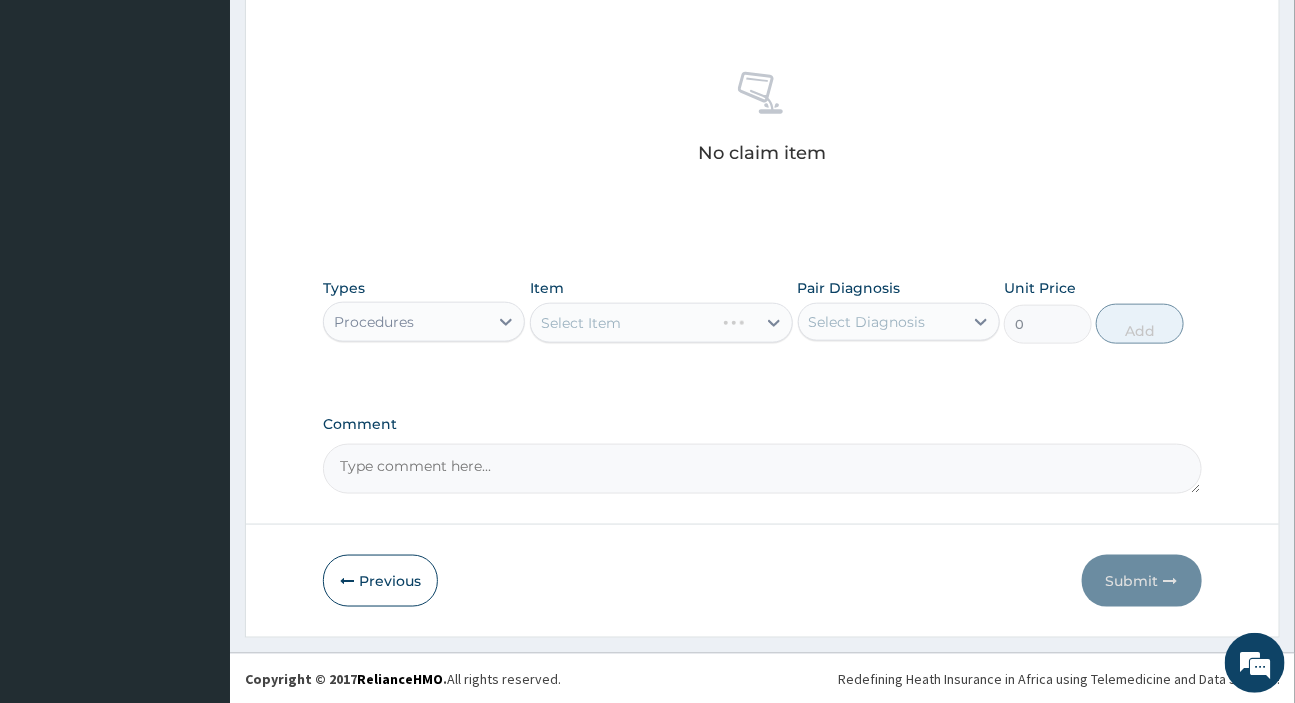 click on "Select Diagnosis" at bounding box center [867, 322] 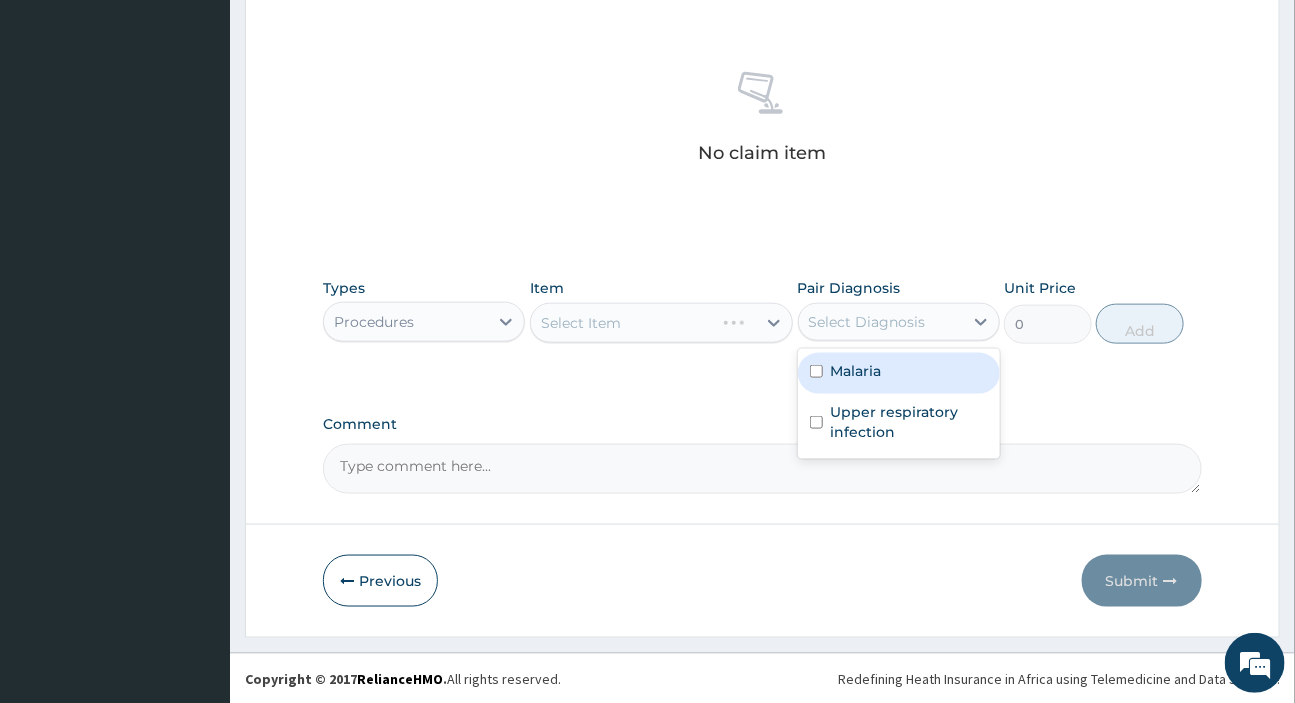 click on "Malaria" at bounding box center (856, 371) 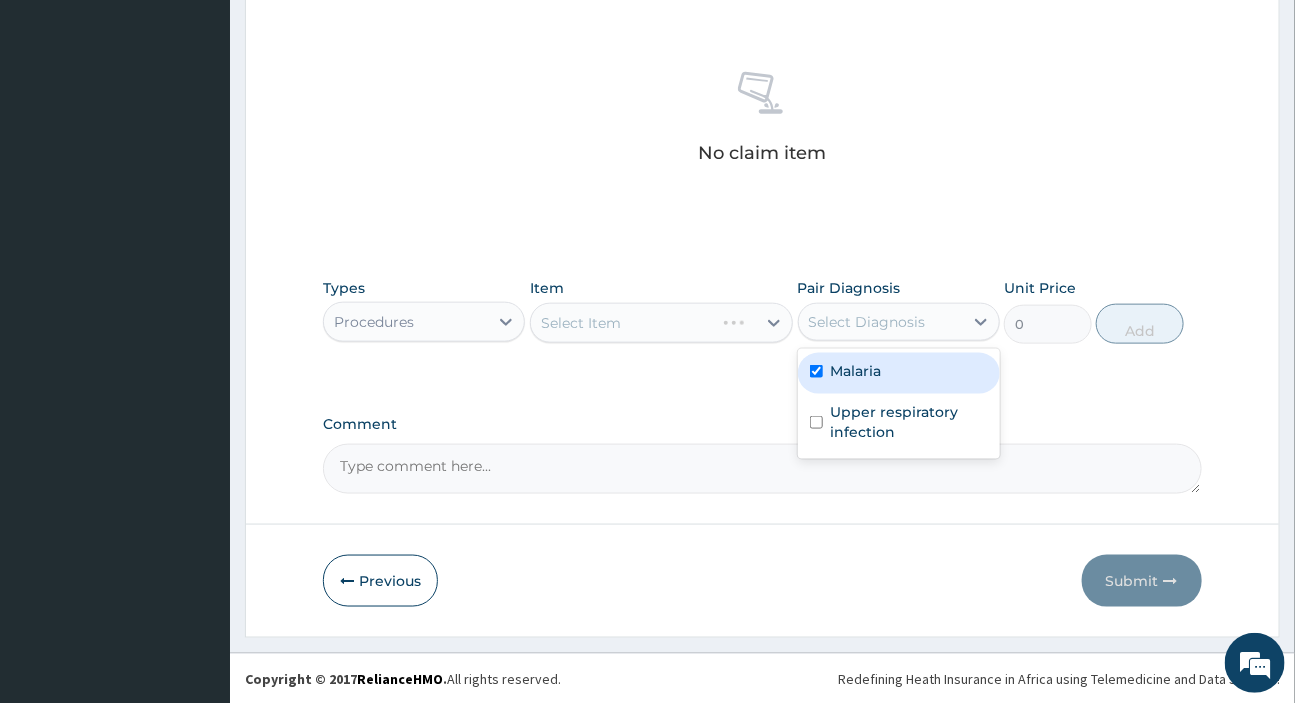 checkbox on "true" 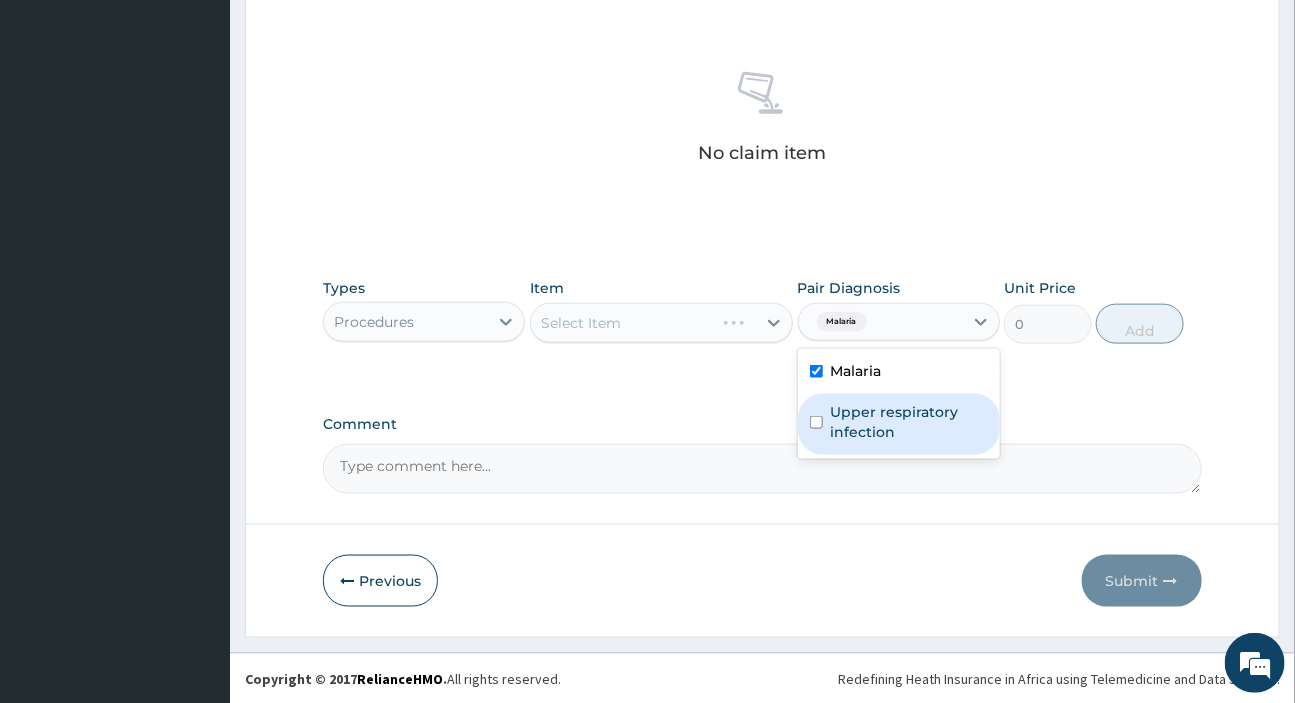 click on "Upper respiratory infection" at bounding box center (909, 422) 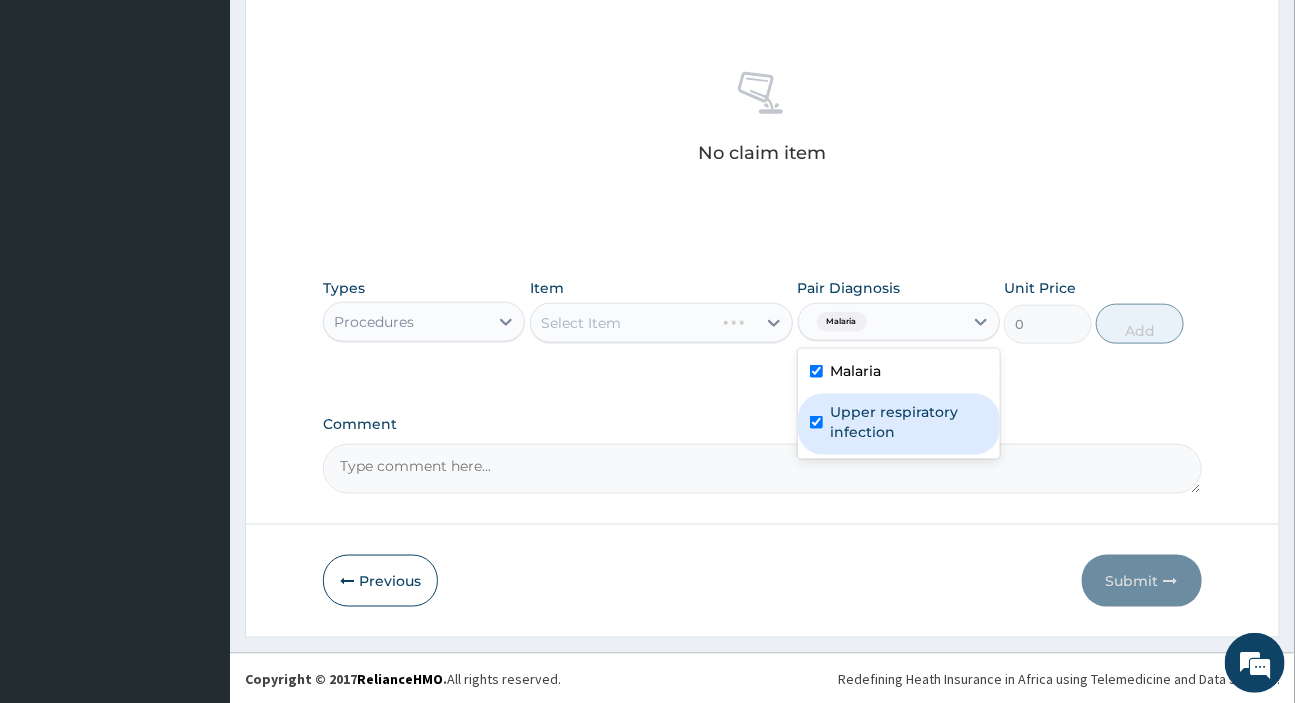 checkbox on "true" 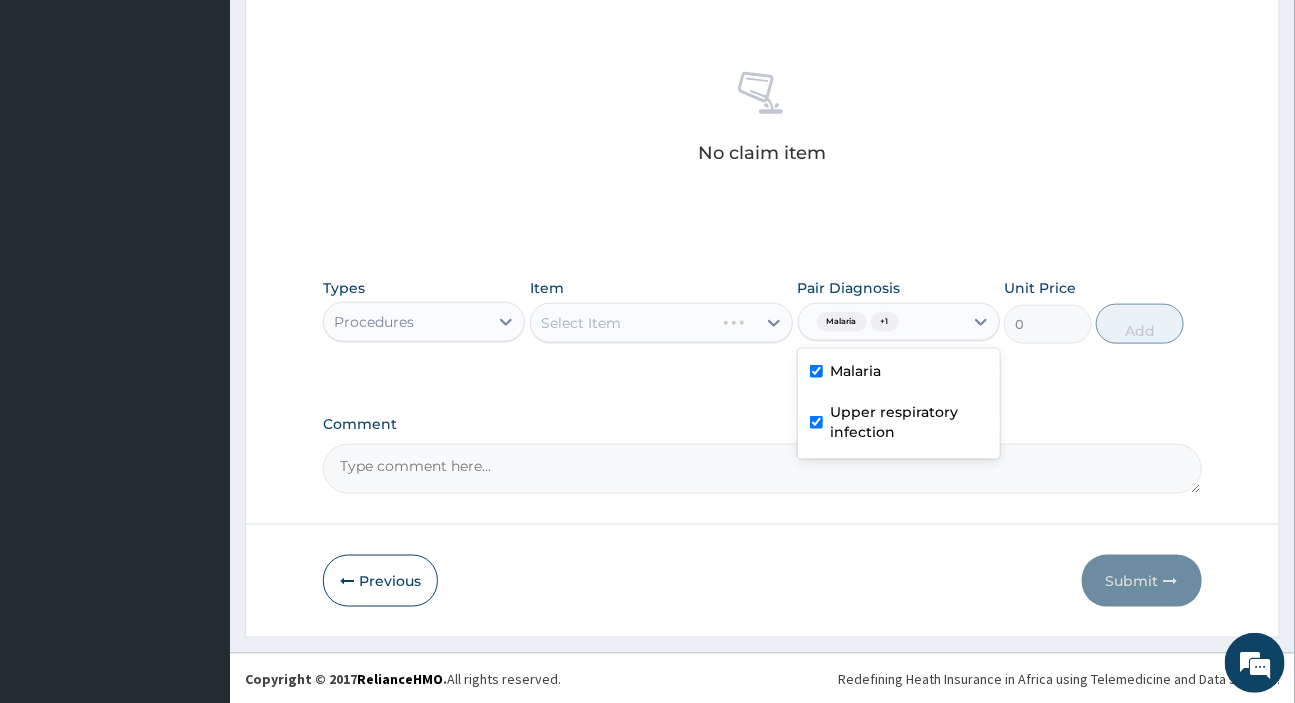 click on "Select Item" at bounding box center [661, 323] 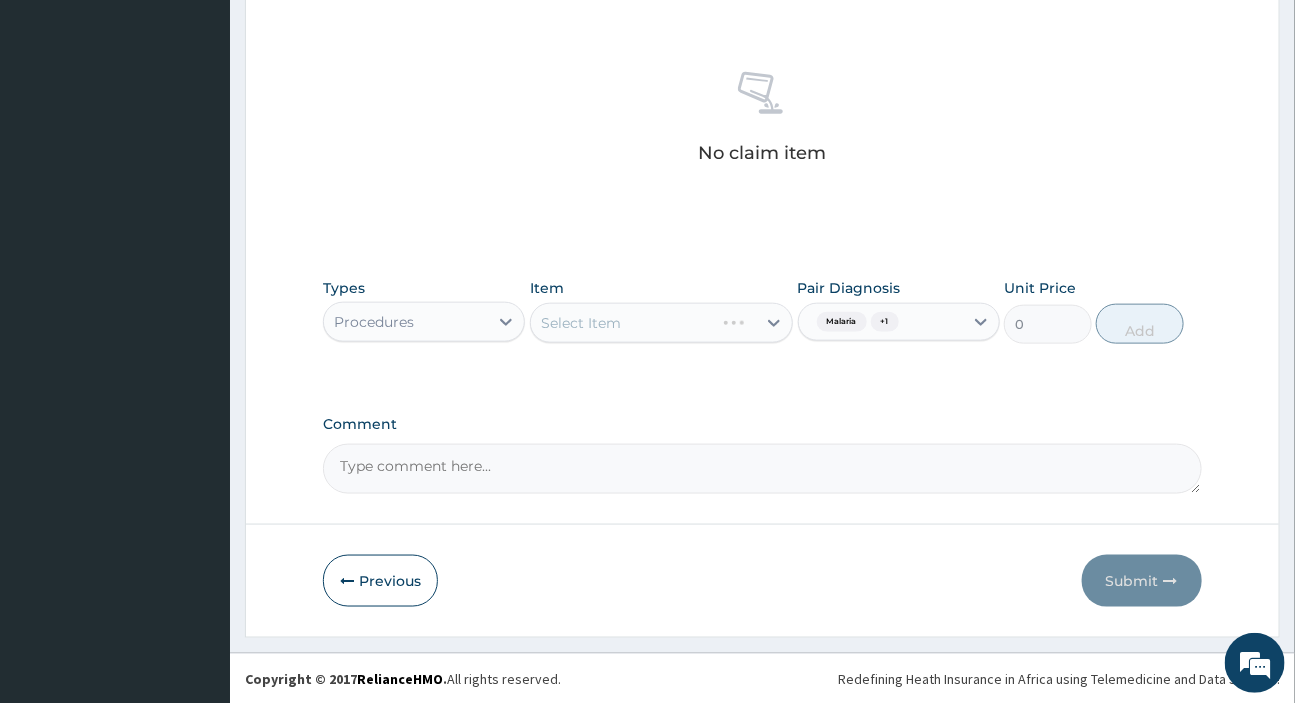 click on "Select Item" at bounding box center [661, 323] 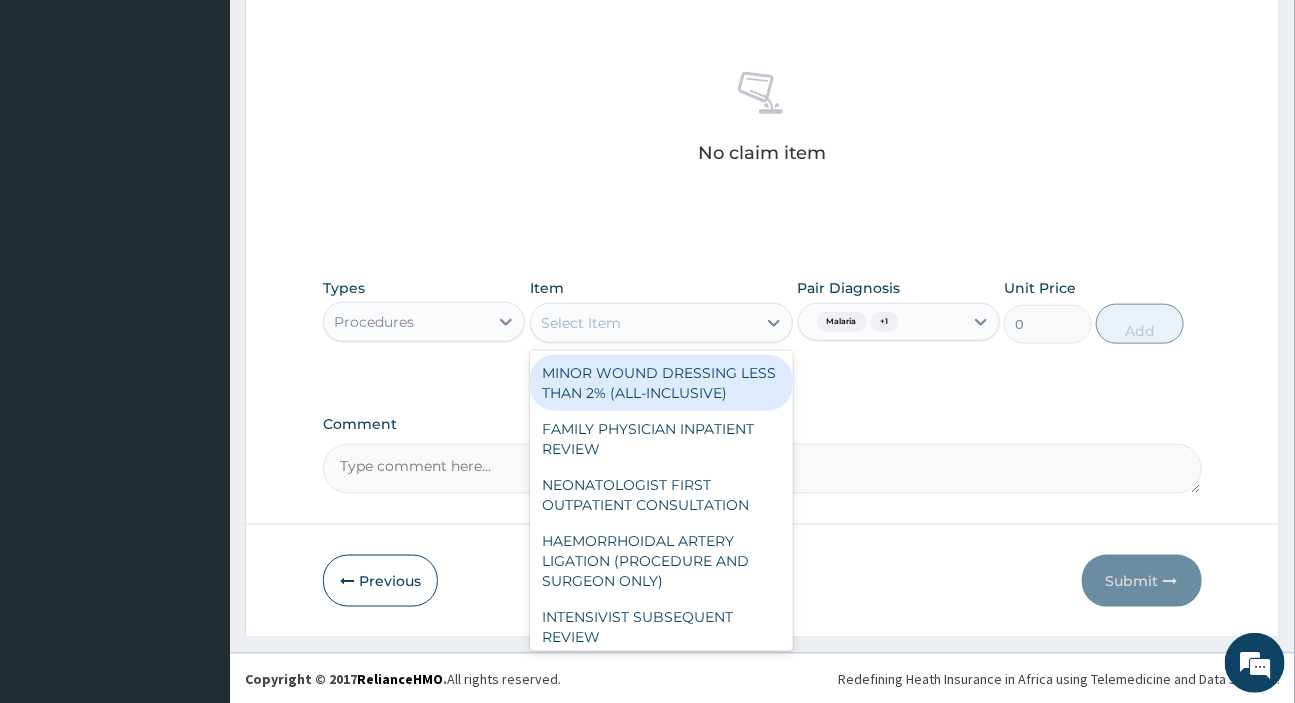 click on "Select Item" at bounding box center (643, 323) 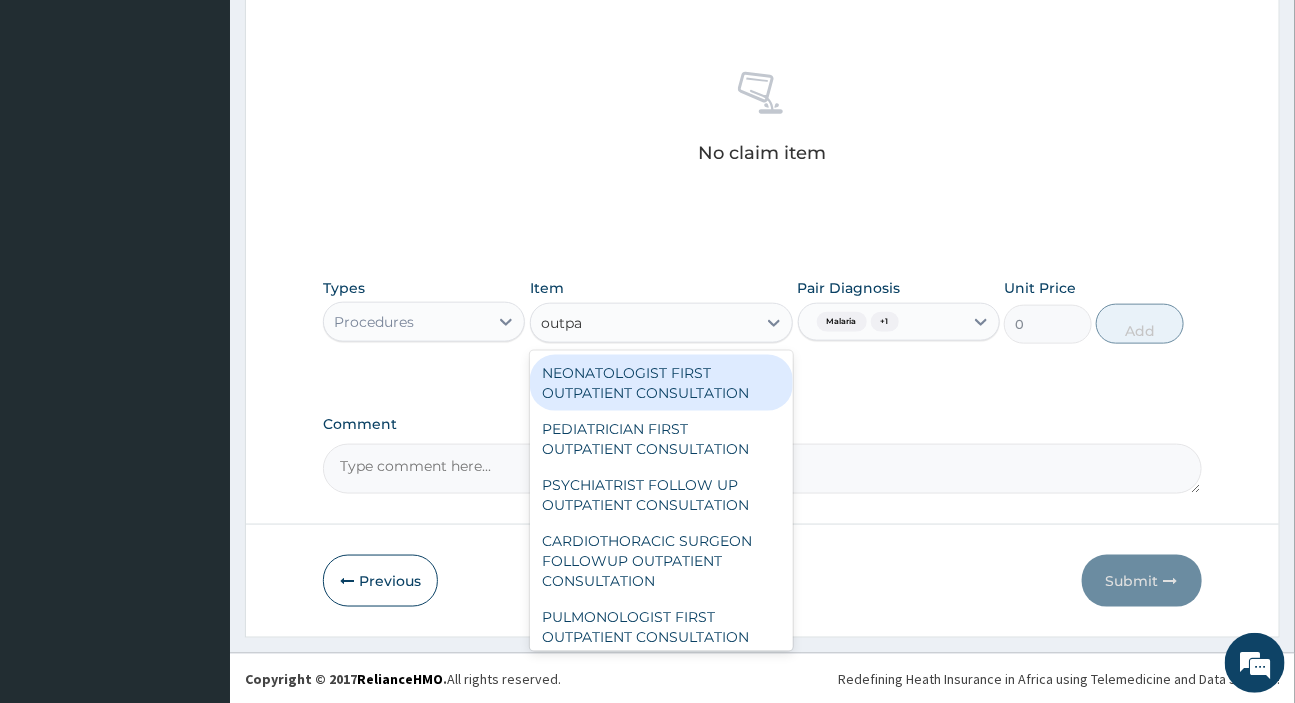 type on "outpat" 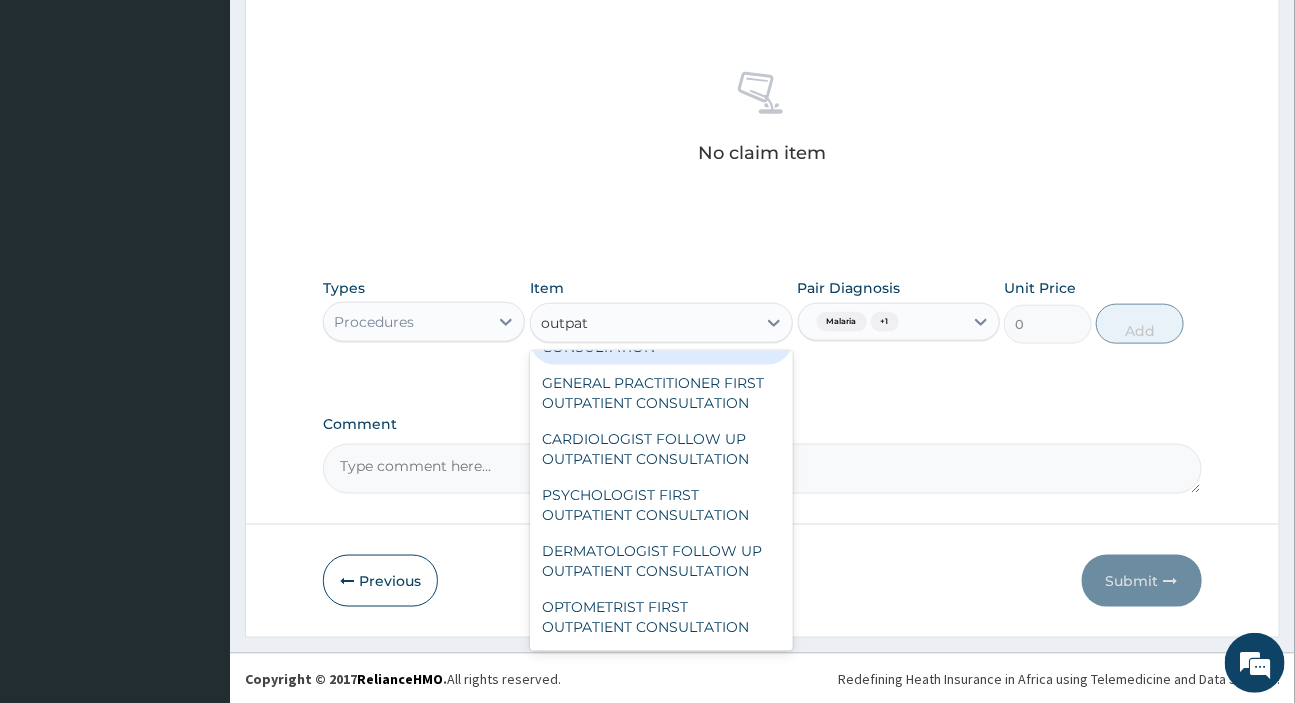 scroll, scrollTop: 2909, scrollLeft: 0, axis: vertical 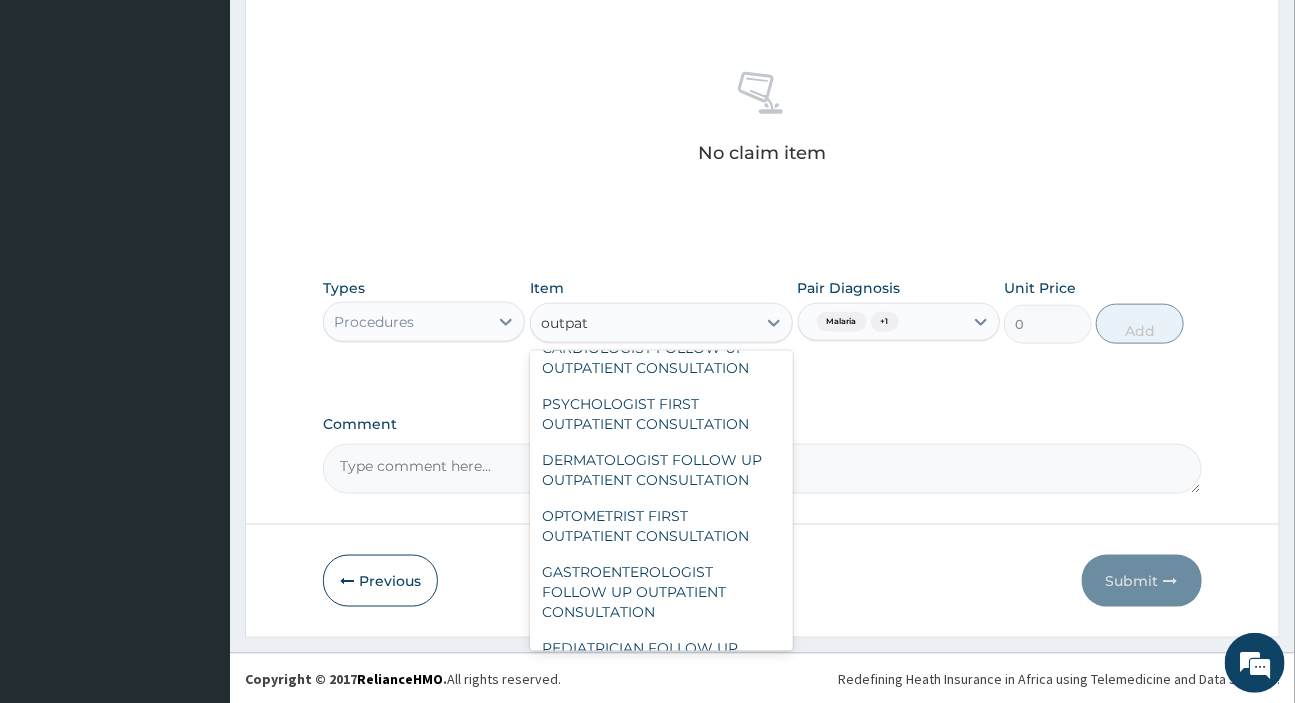 click on "GENERAL PRACTITIONER FIRST OUTPATIENT CONSULTATION" at bounding box center (661, 302) 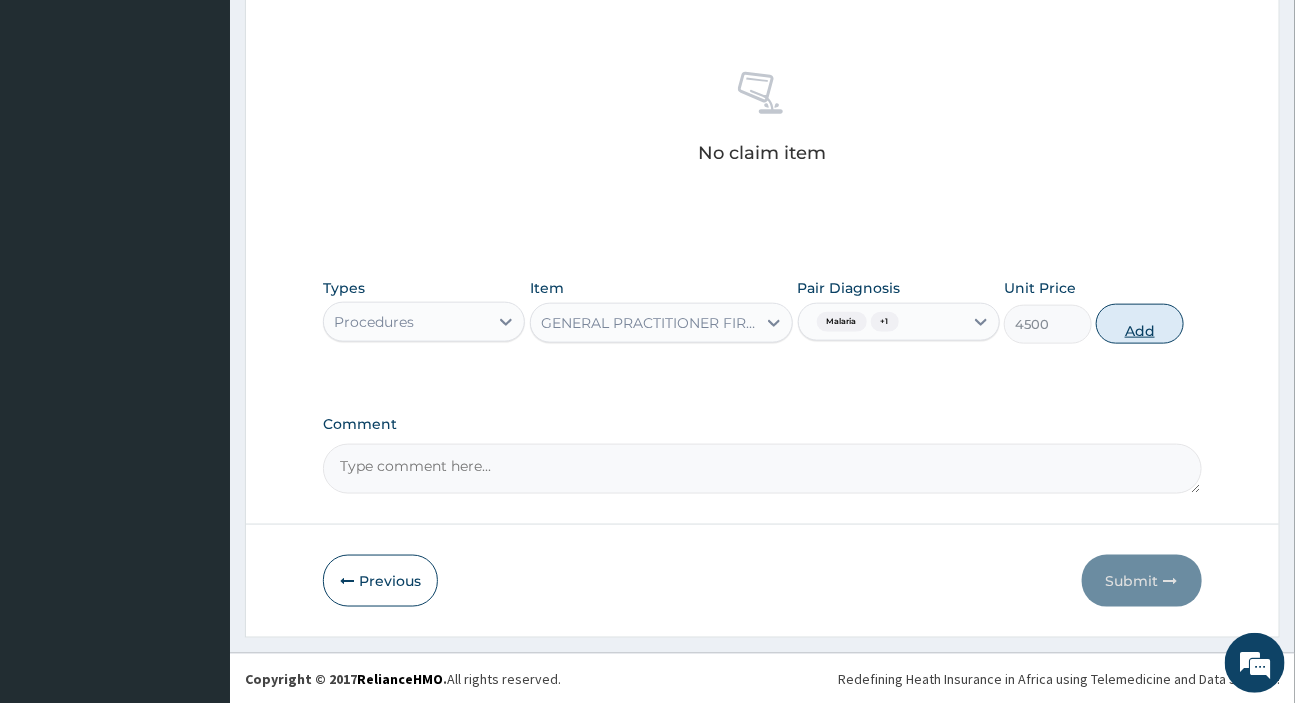 click on "Add" at bounding box center (1140, 324) 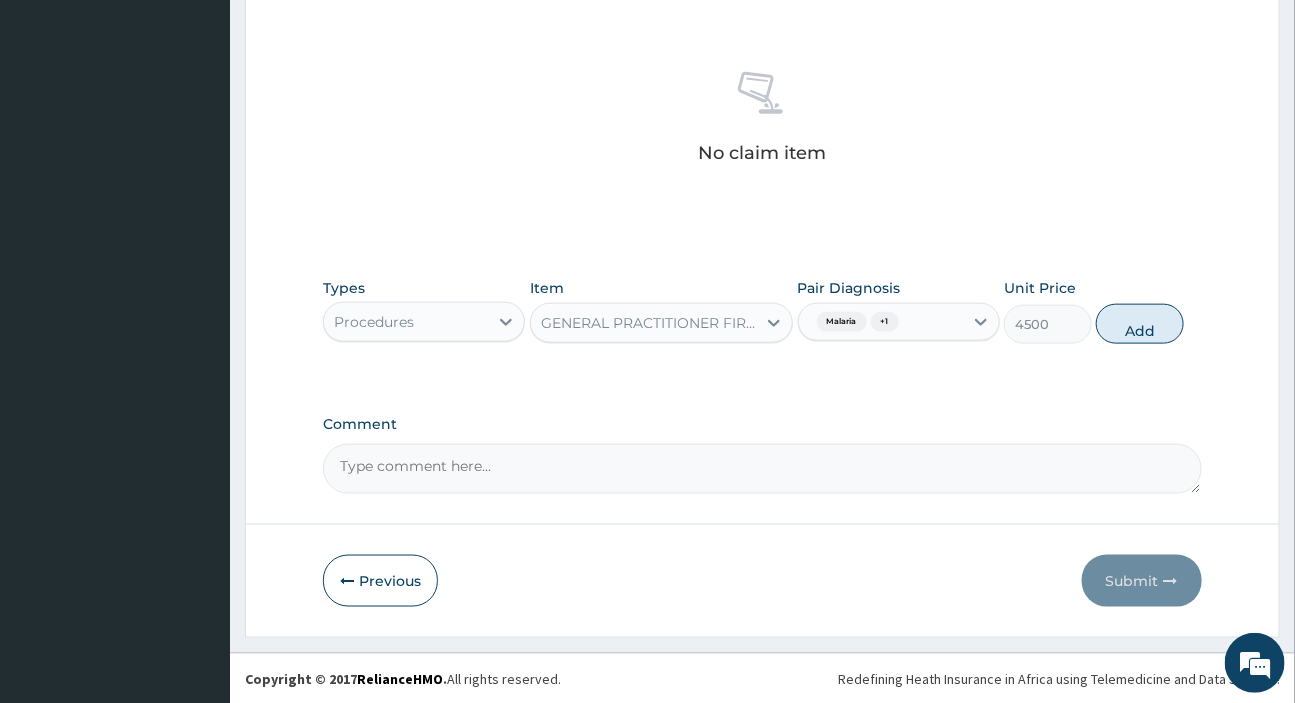 type on "0" 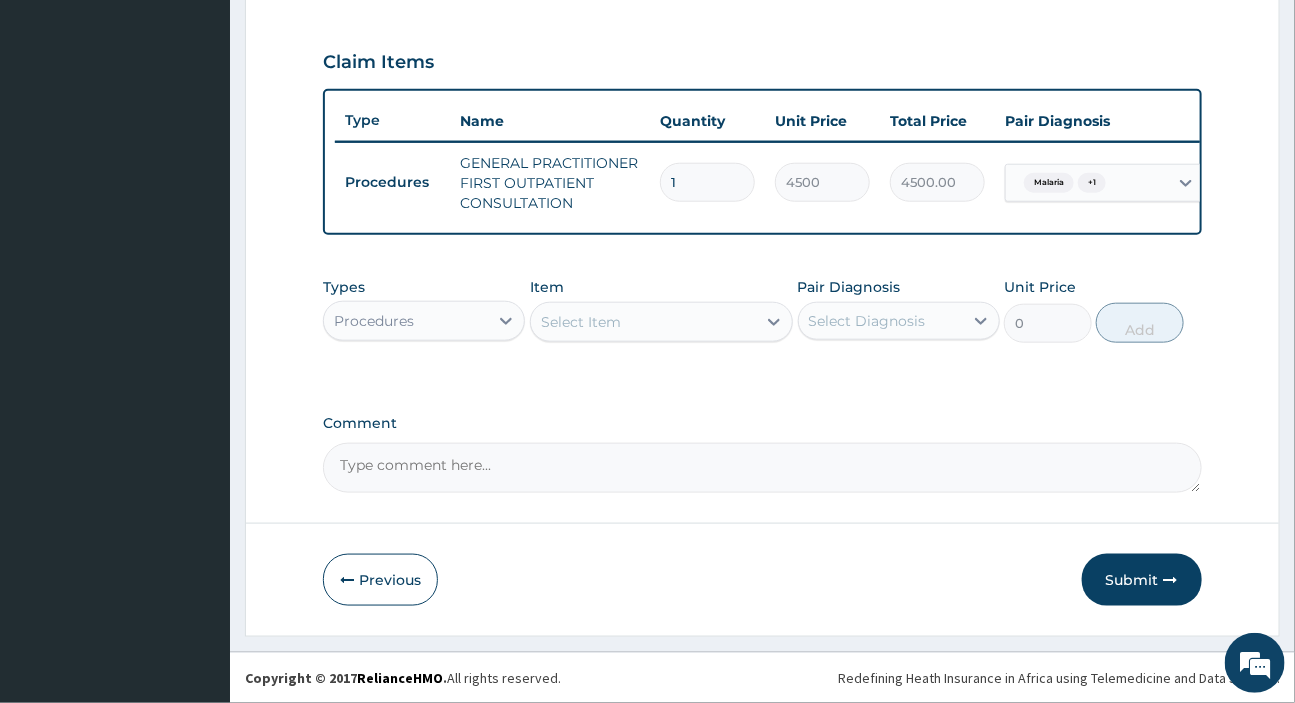 scroll, scrollTop: 667, scrollLeft: 0, axis: vertical 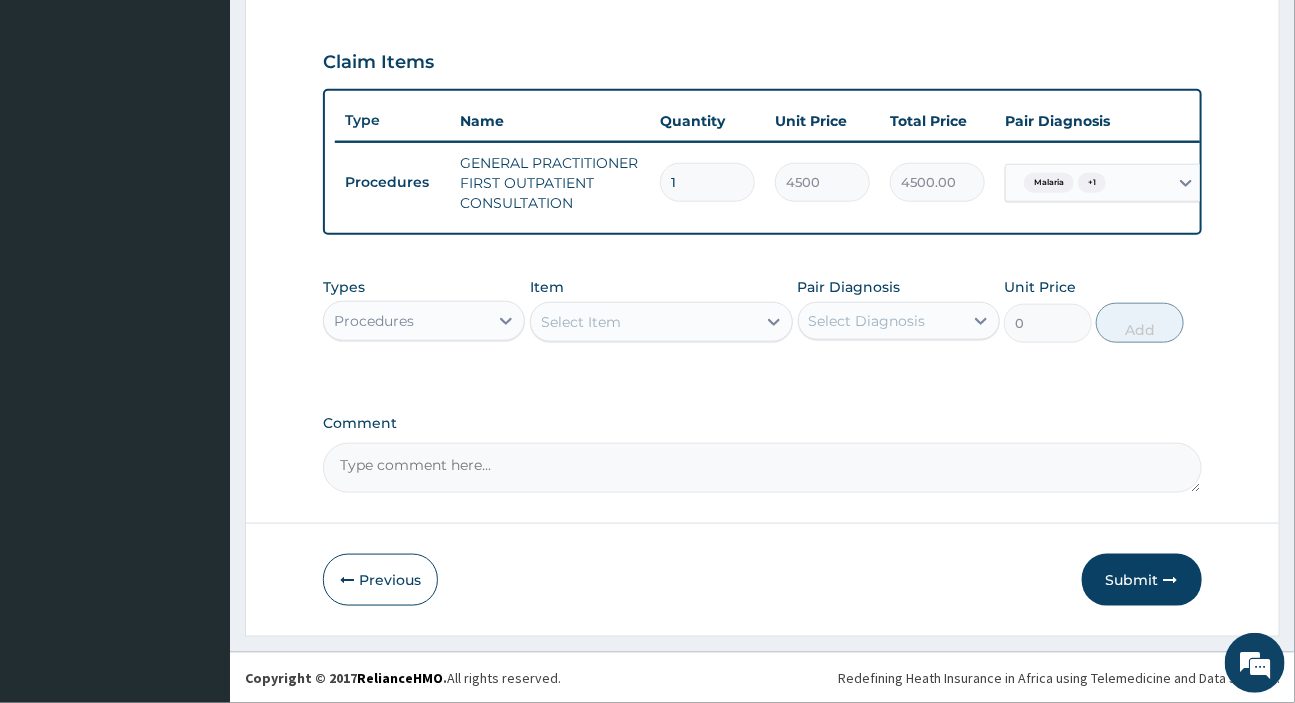 click on "Select Item" at bounding box center [581, 322] 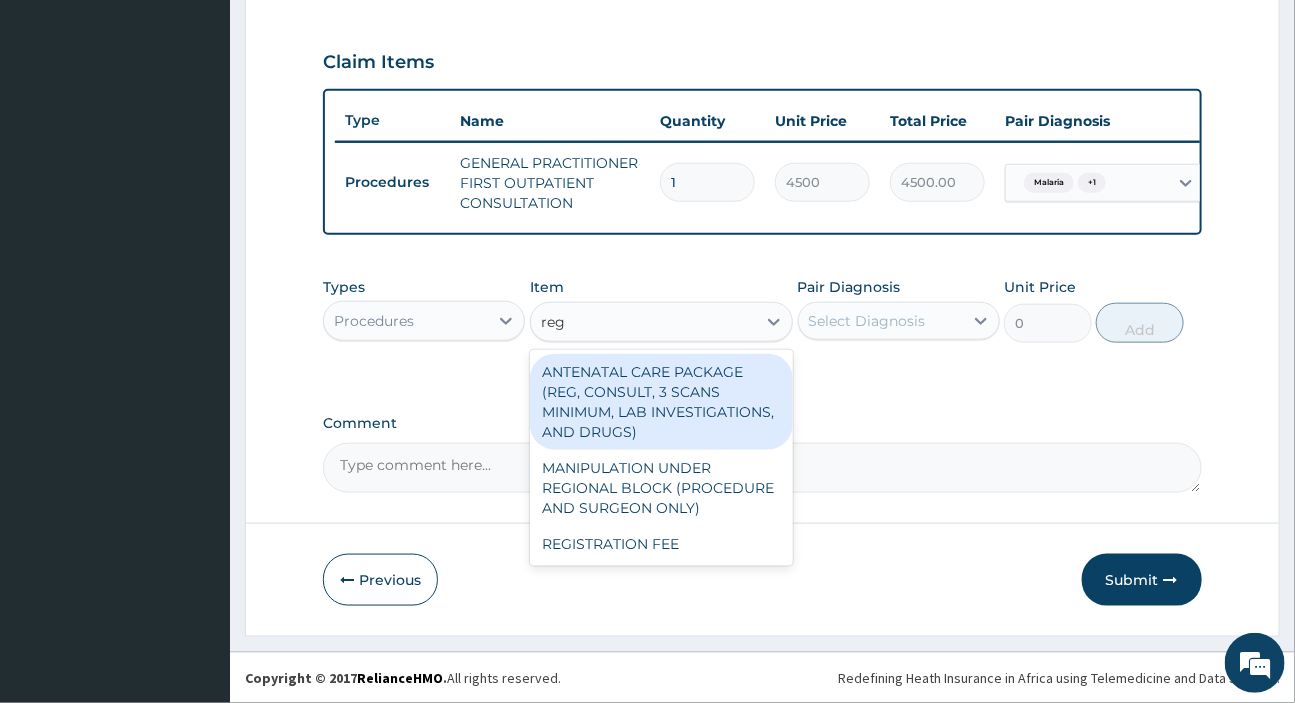 type on "regi" 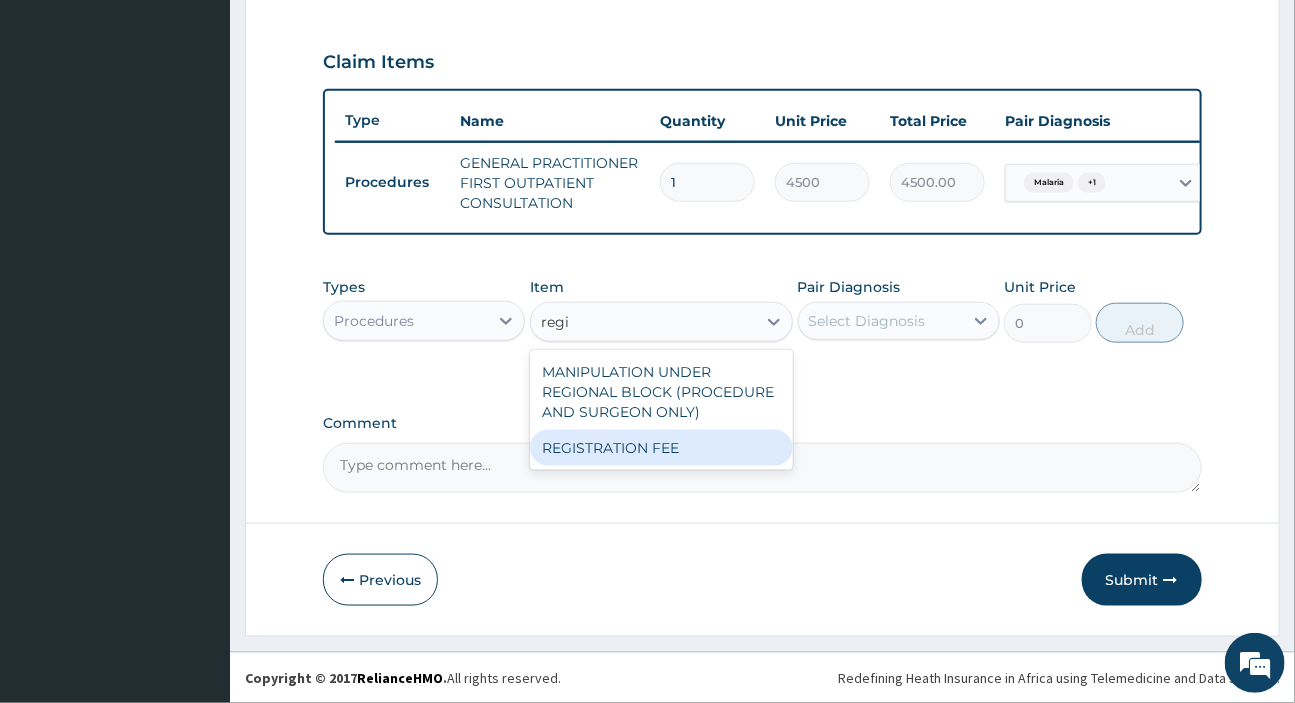 click on "REGISTRATION FEE" at bounding box center (661, 448) 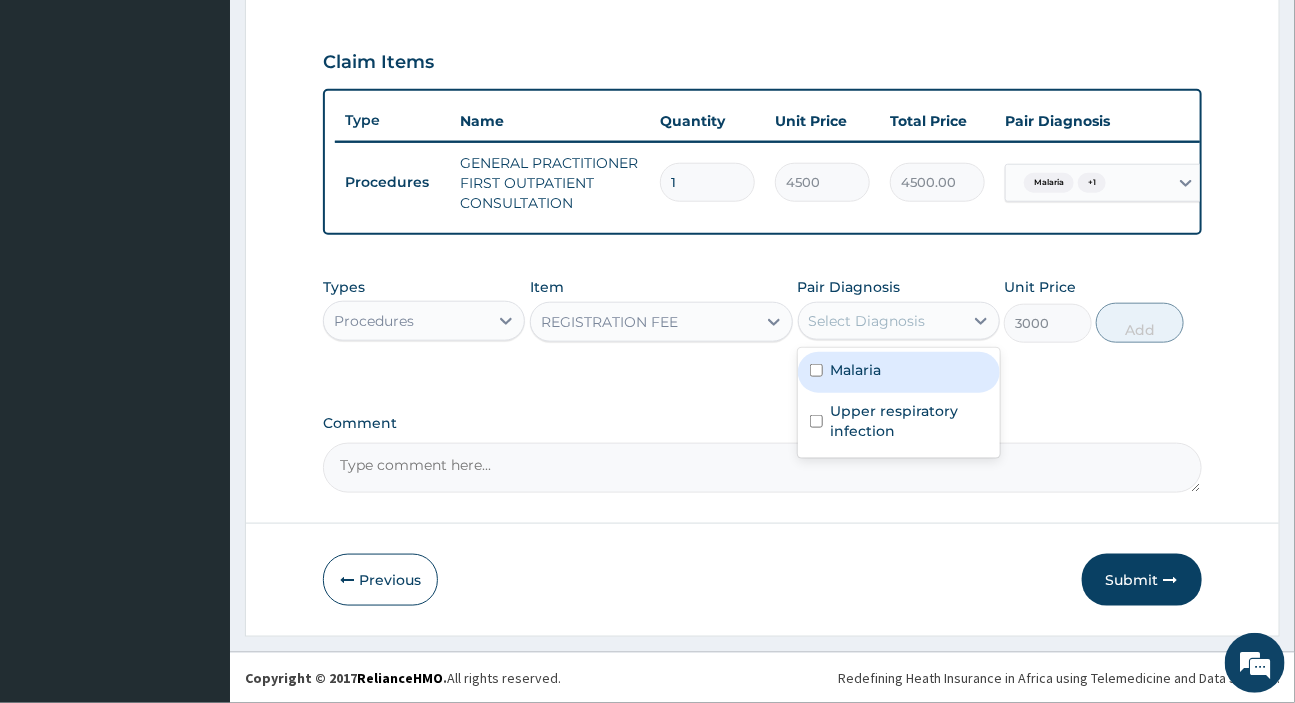 drag, startPoint x: 900, startPoint y: 310, endPoint x: 893, endPoint y: 337, distance: 27.89265 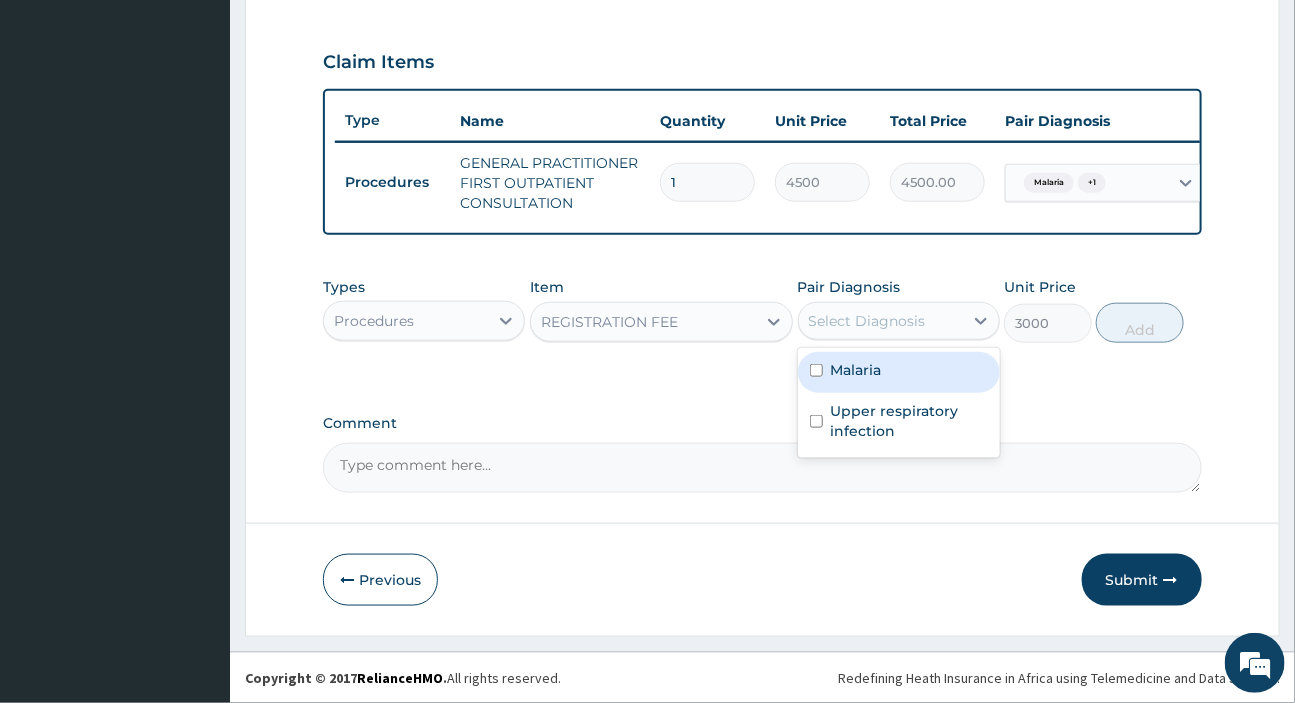 click on "Select Diagnosis" at bounding box center (881, 321) 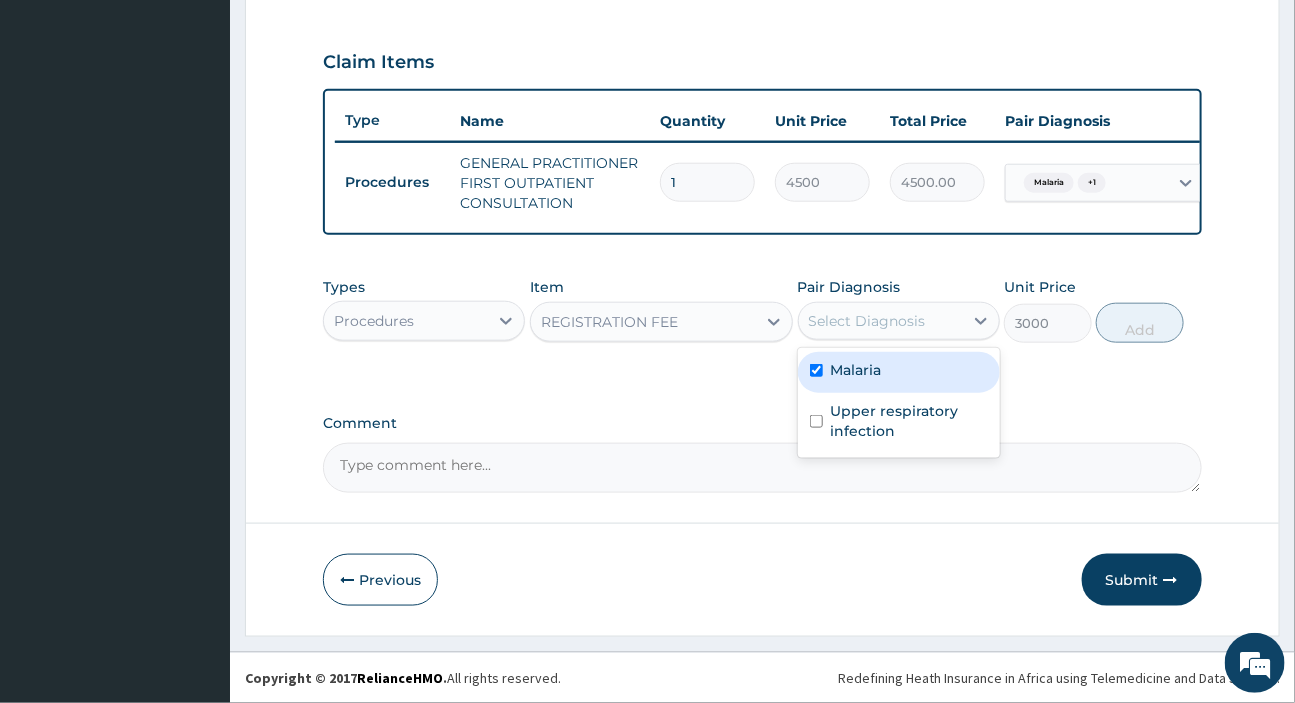 checkbox on "true" 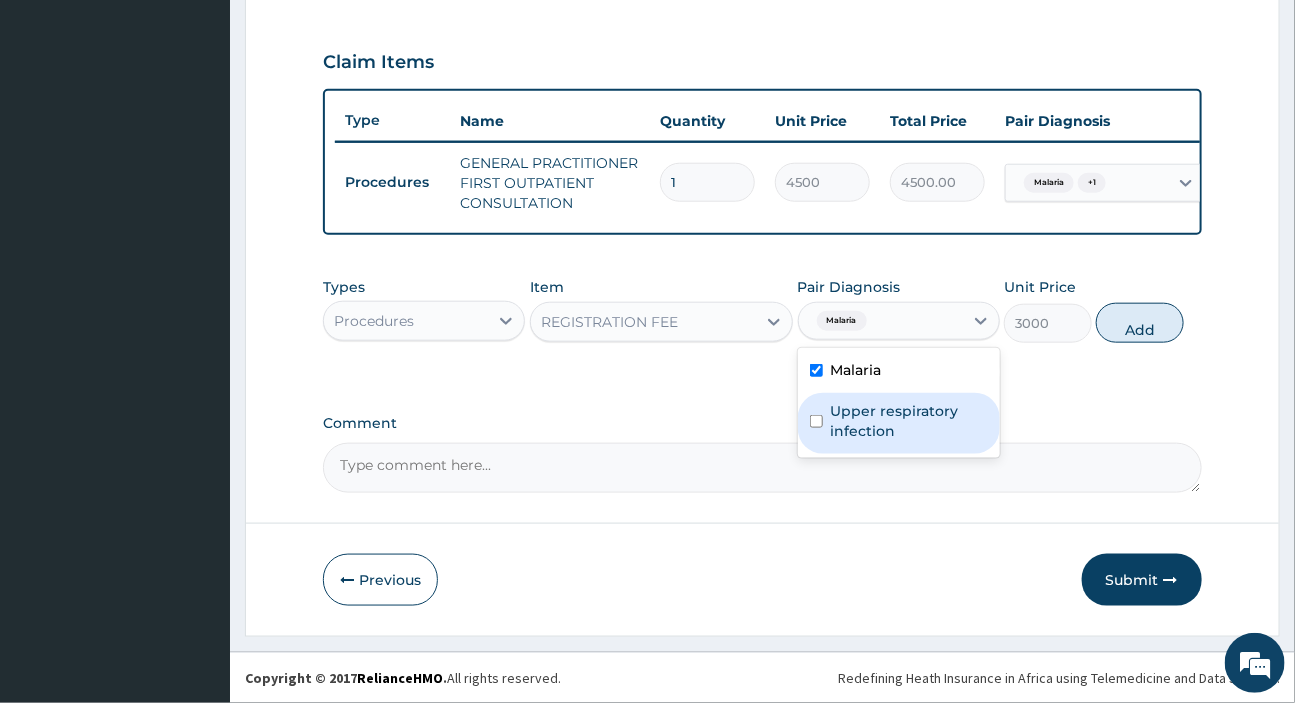 click on "Upper respiratory infection" at bounding box center [909, 421] 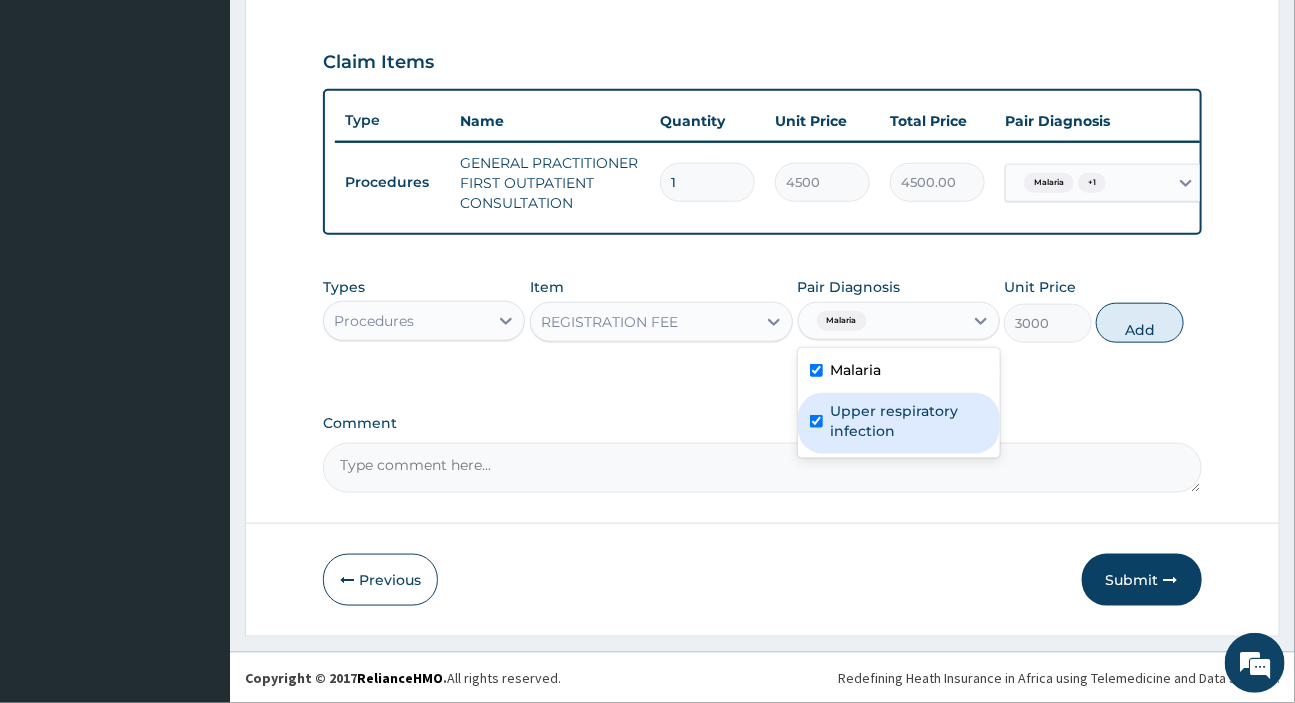 checkbox on "true" 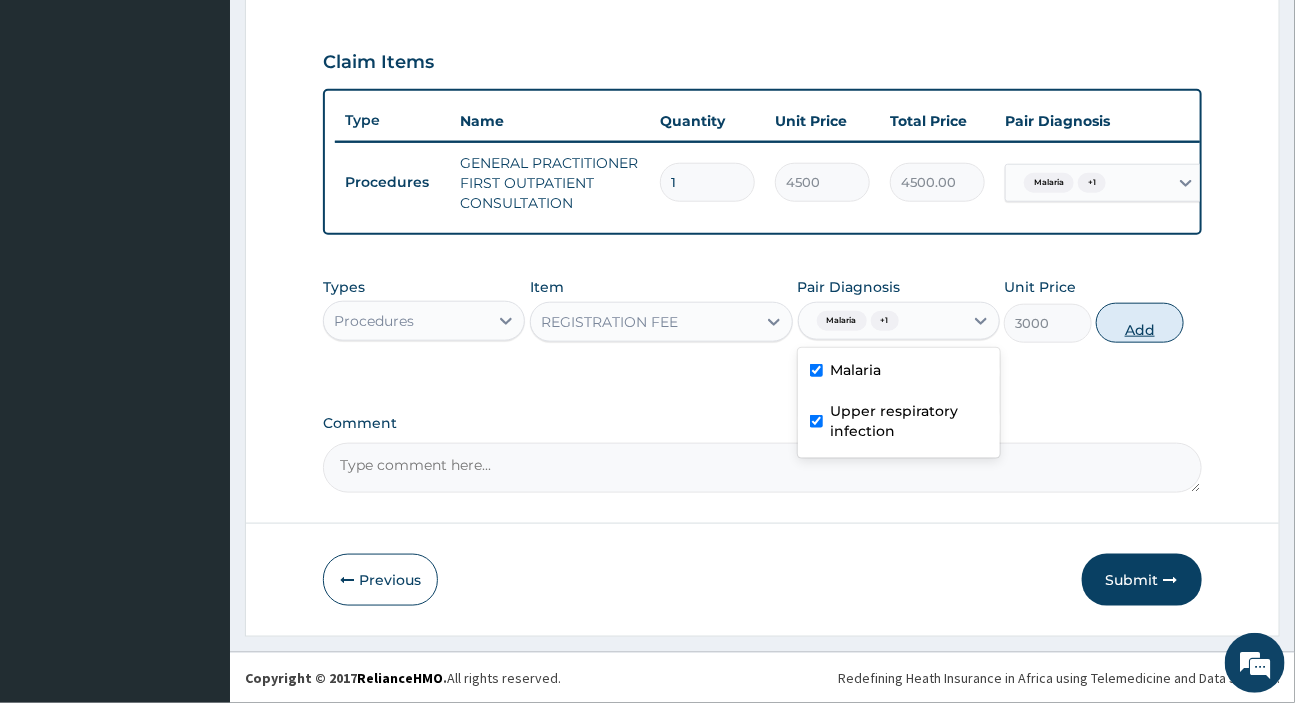 click on "Add" at bounding box center (1140, 323) 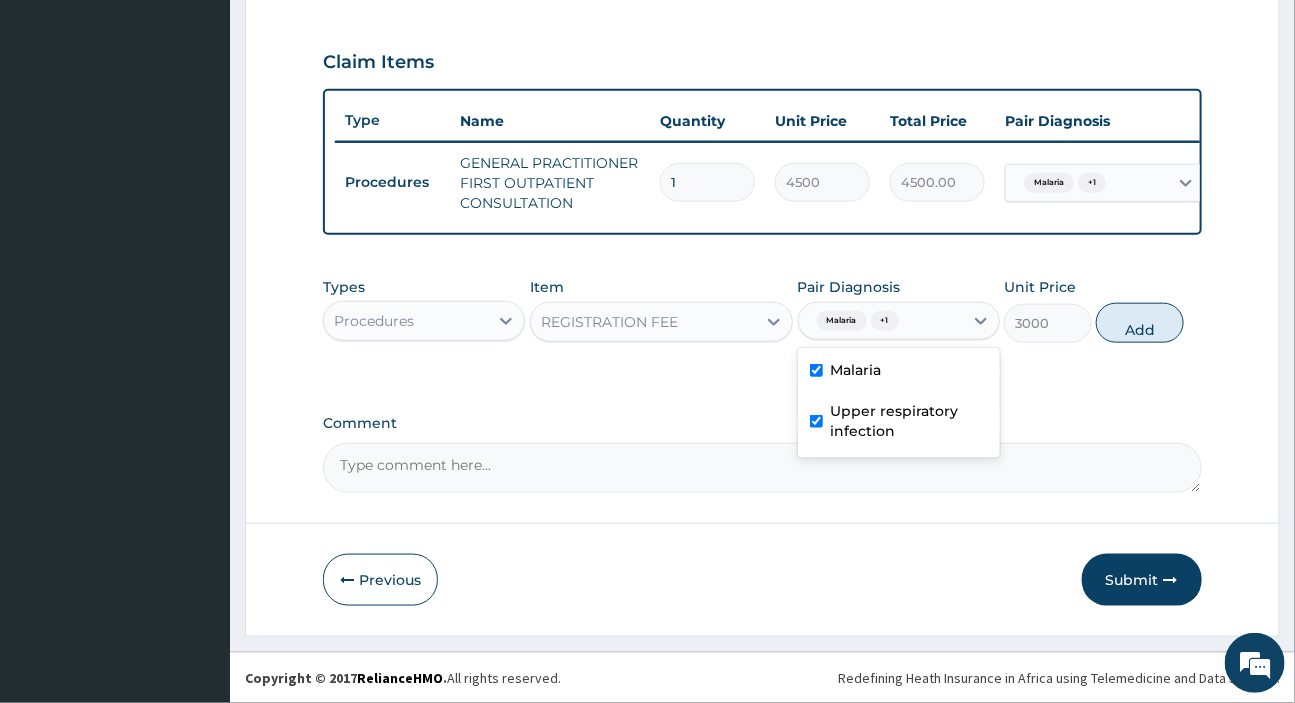 type on "0" 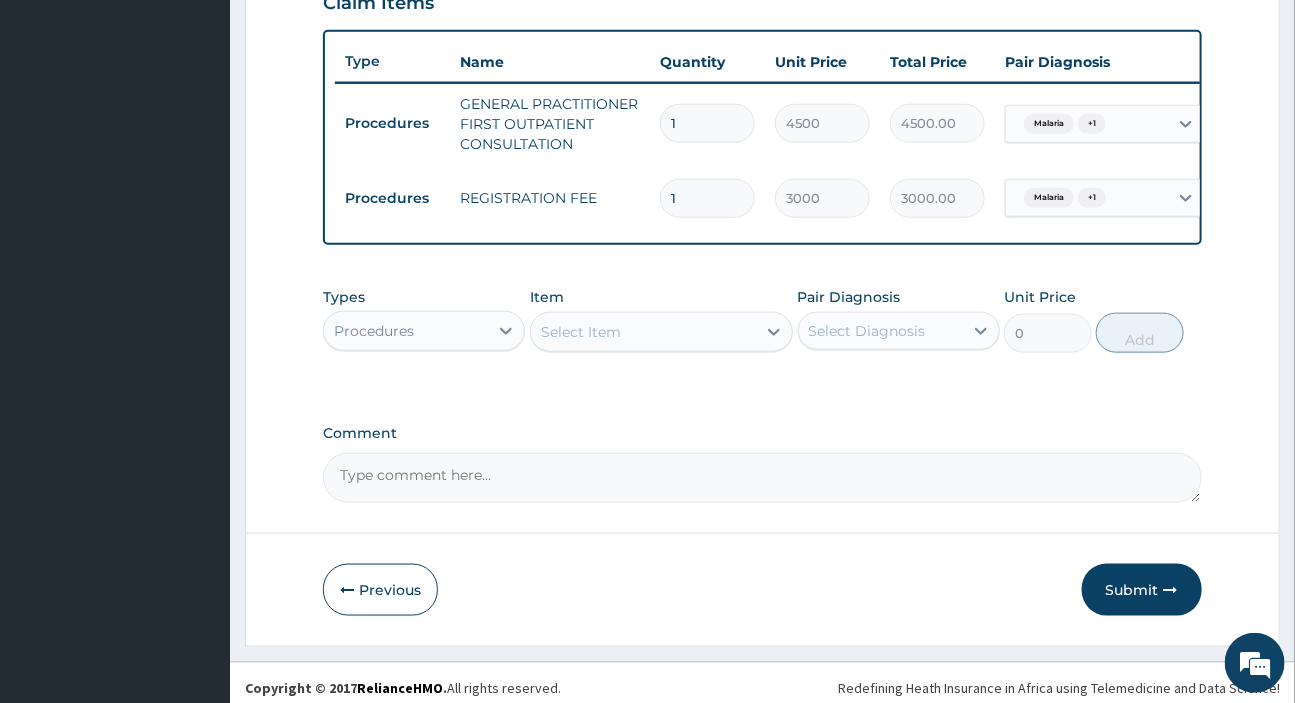 scroll, scrollTop: 736, scrollLeft: 0, axis: vertical 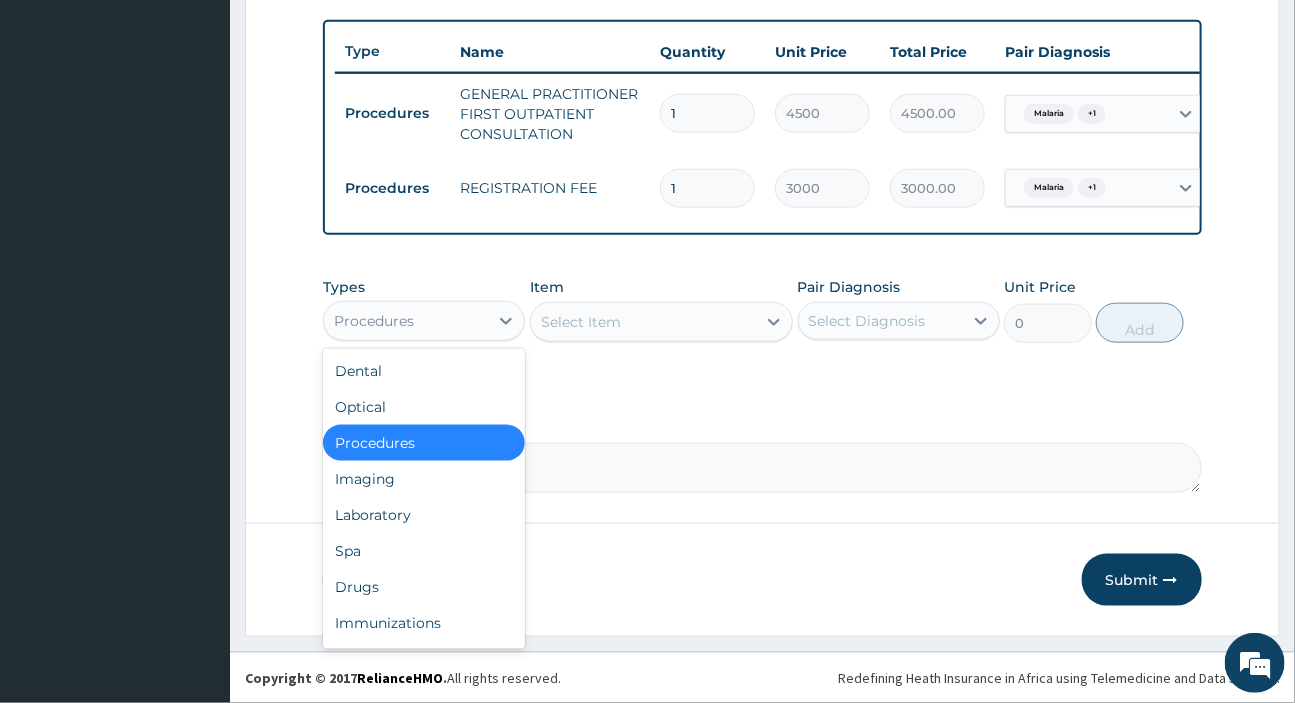 click on "Procedures" at bounding box center (374, 321) 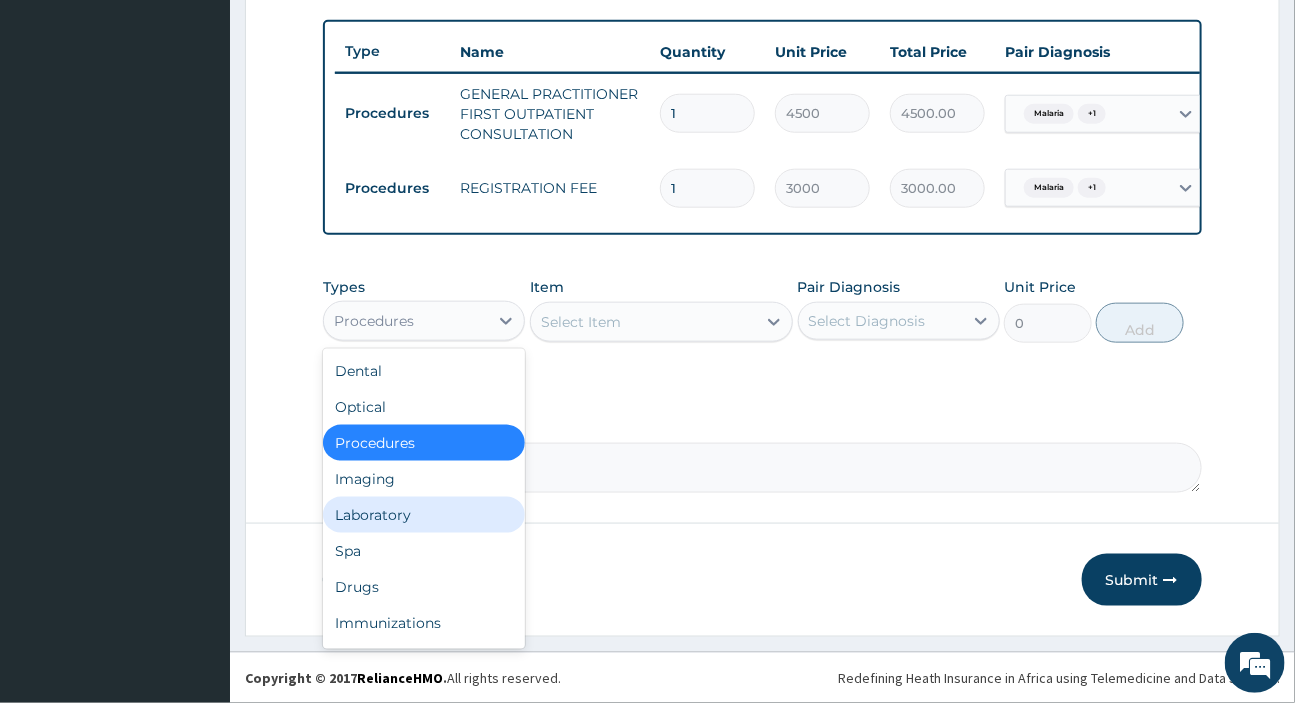 click on "Laboratory" at bounding box center [424, 515] 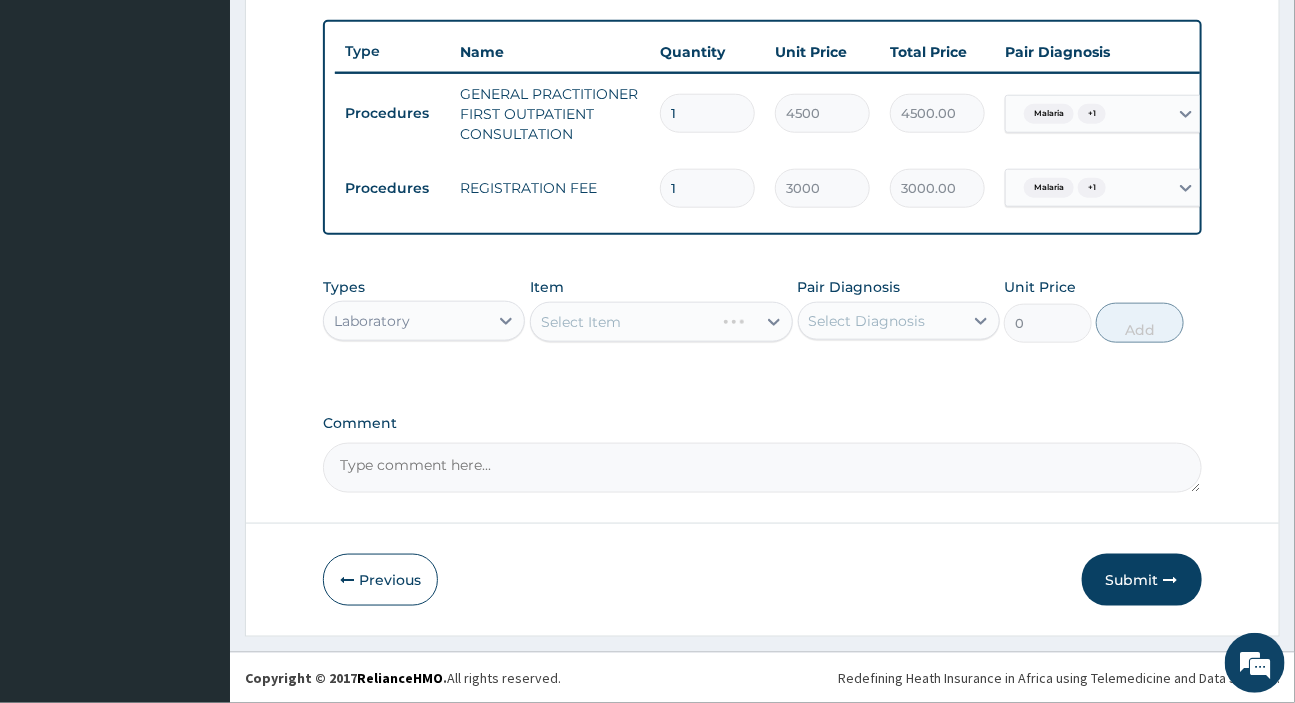 click on "Select Diagnosis" at bounding box center [867, 321] 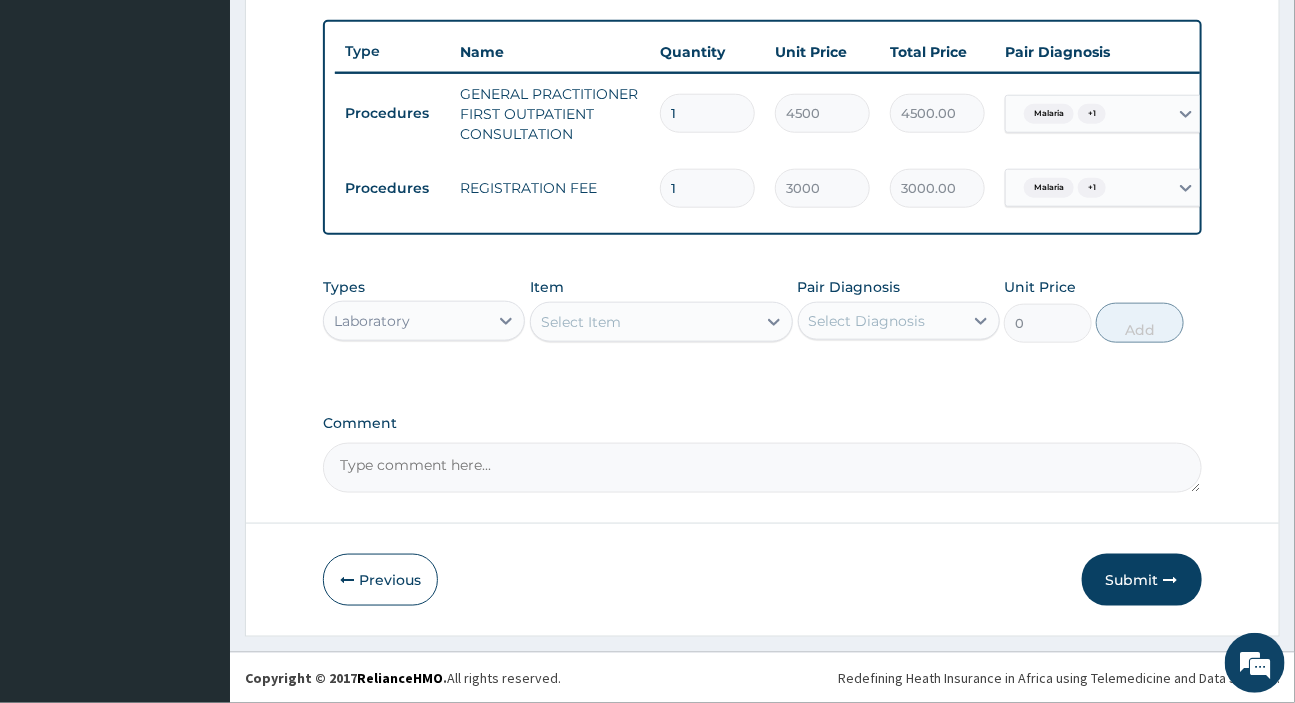 click on "PA Code / Prescription Code Enter Code(Secondary Care Only) Encounter Date [DATE] Important Notice Please enter PA codes before entering items that are not attached to a PA code   All diagnoses entered must be linked to a claim item. Diagnosis & Claim Items that are visible but inactive cannot be edited because they were imported from an already approved PA code. Diagnosis Malaria Confirmed Upper respiratory infection Confirmed NB: All diagnosis must be linked to a claim item Claim Items Type Name Quantity Unit Price Total Price Pair Diagnosis Actions Procedures GENERAL PRACTITIONER FIRST OUTPATIENT CONSULTATION 1 4500 4500.00 Malaria  + 1 Delete Procedures REGISTRATION FEE 1 3000 3000.00 Malaria  + 1 Delete Types Laboratory Item Select Item Pair Diagnosis Select Diagnosis Unit Price 0 Add Comment" at bounding box center [762, -20] 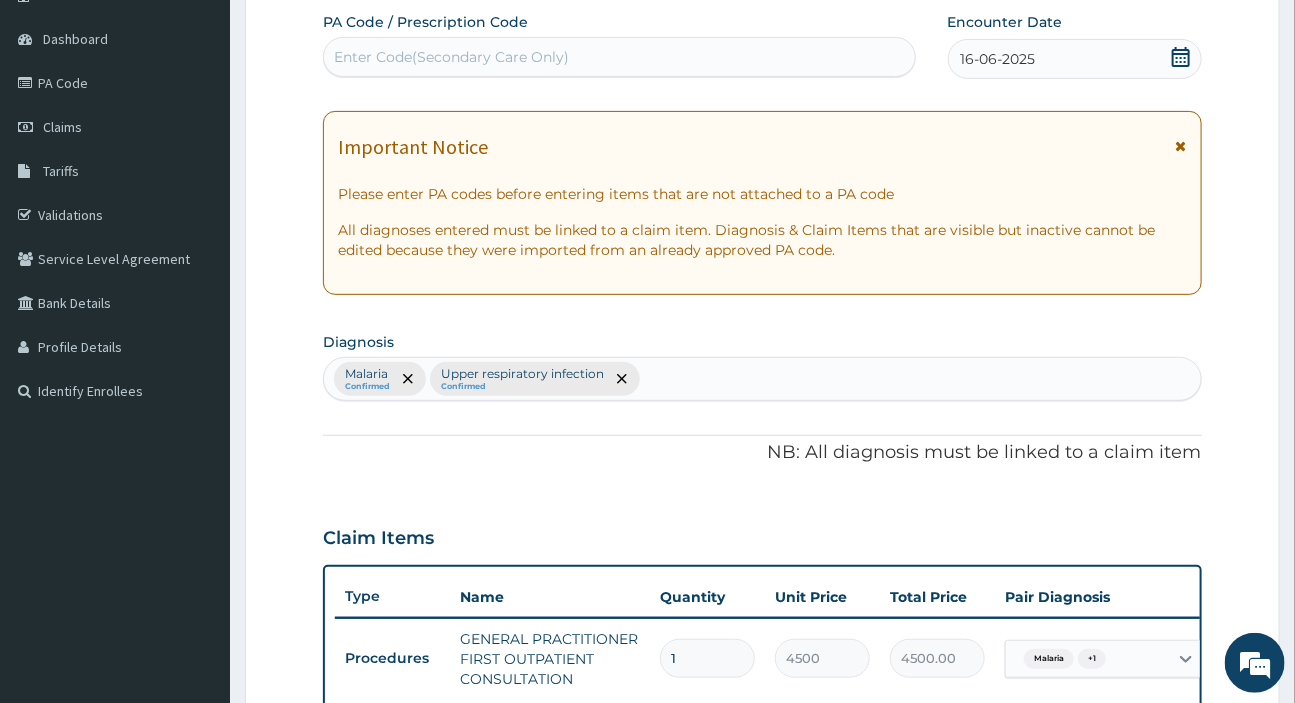 scroll, scrollTop: 100, scrollLeft: 0, axis: vertical 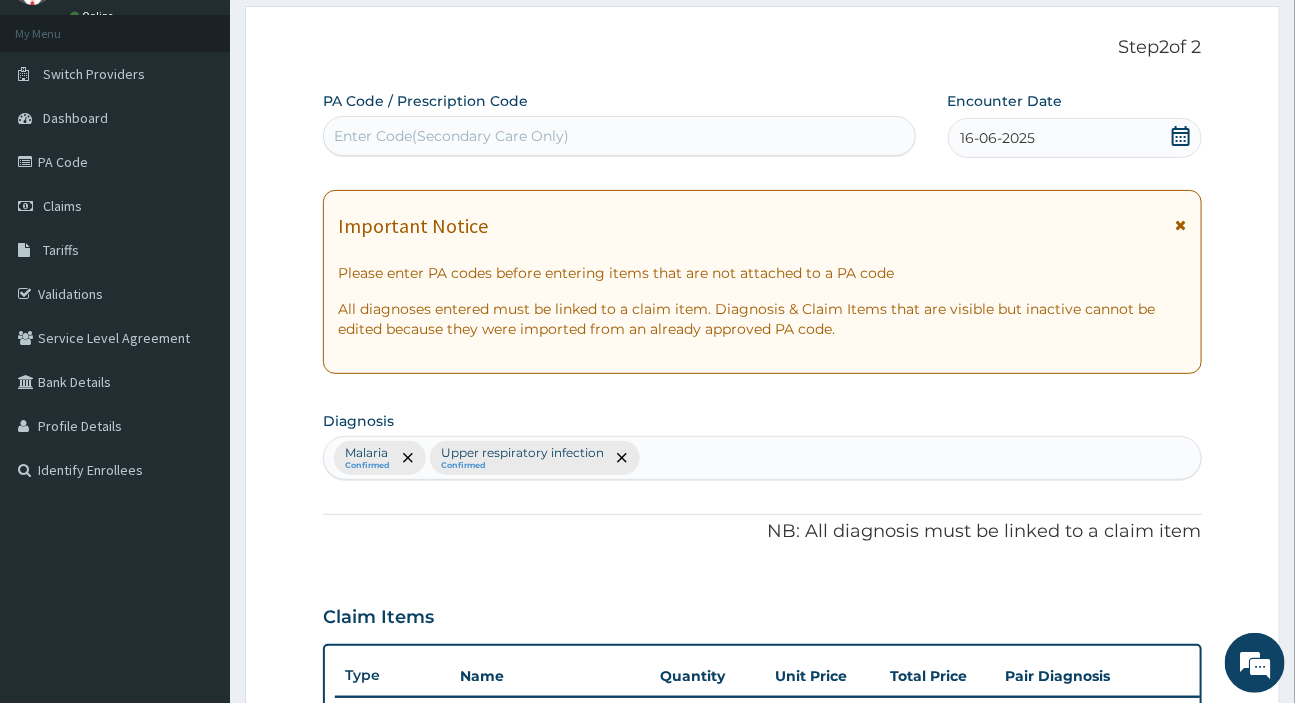 click on "Malaria Confirmed Upper respiratory infection Confirmed" at bounding box center [762, 458] 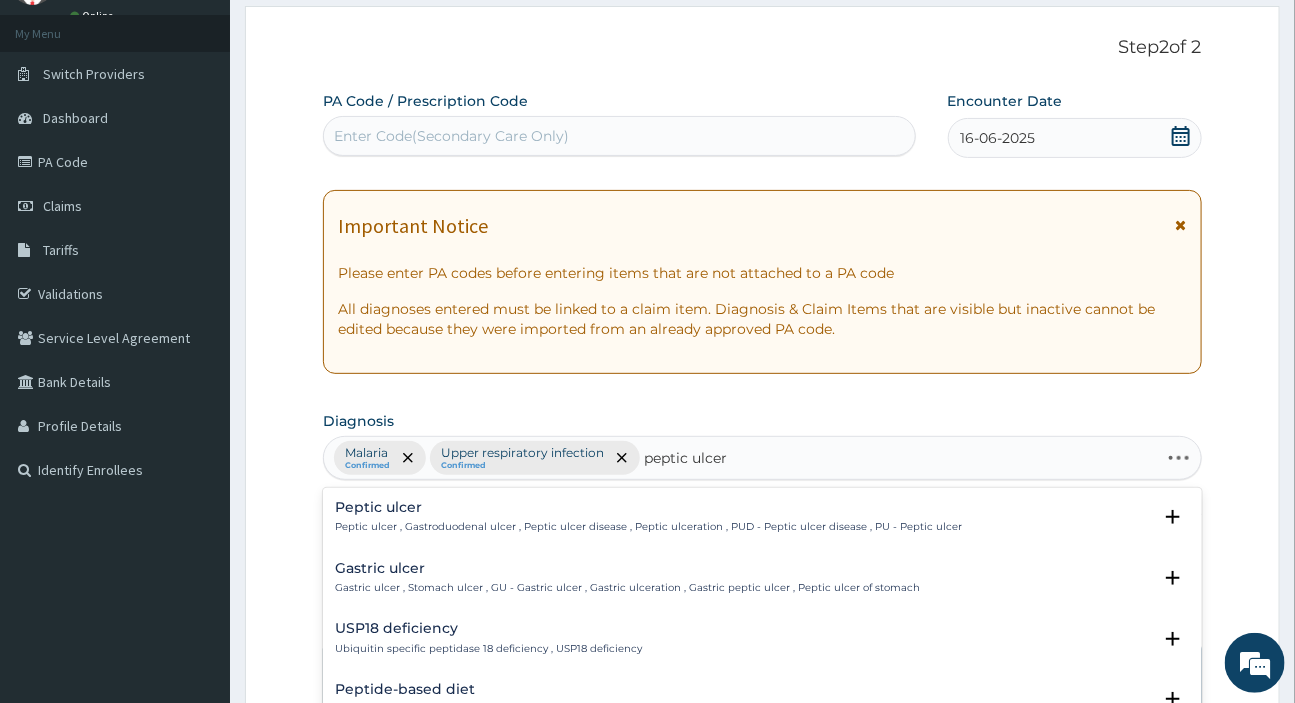 type on "peptic ulcer" 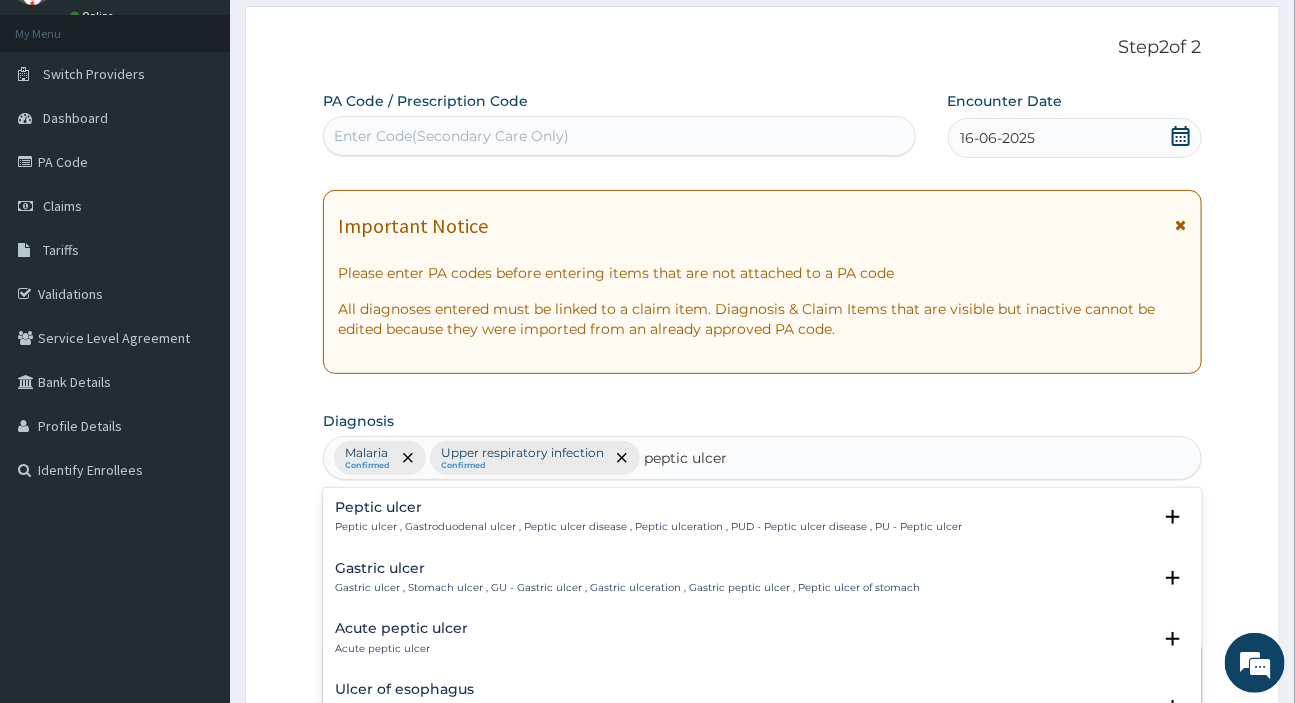scroll, scrollTop: 190, scrollLeft: 0, axis: vertical 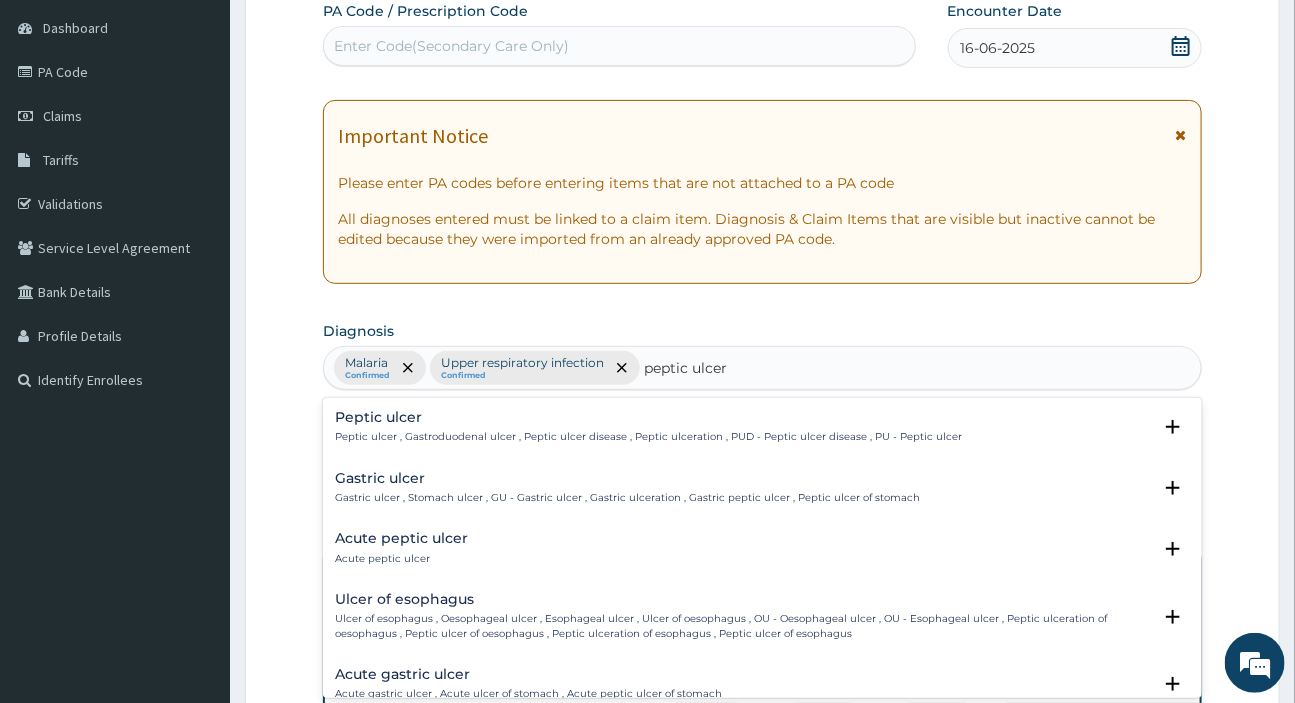 click on "Peptic ulcer , Gastroduodenal ulcer , Peptic ulcer disease , Peptic ulceration , PUD - Peptic ulcer disease , PU - Peptic ulcer" at bounding box center (648, 437) 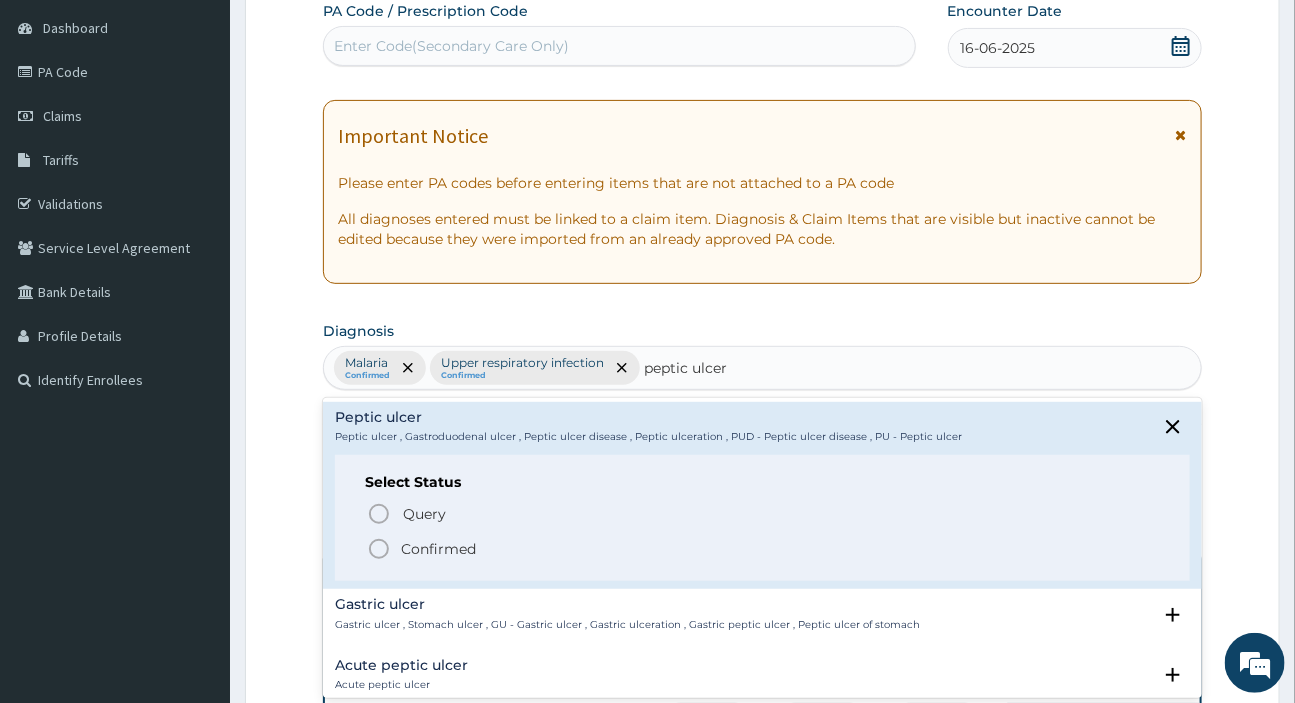 click on "Confirmed" at bounding box center [438, 549] 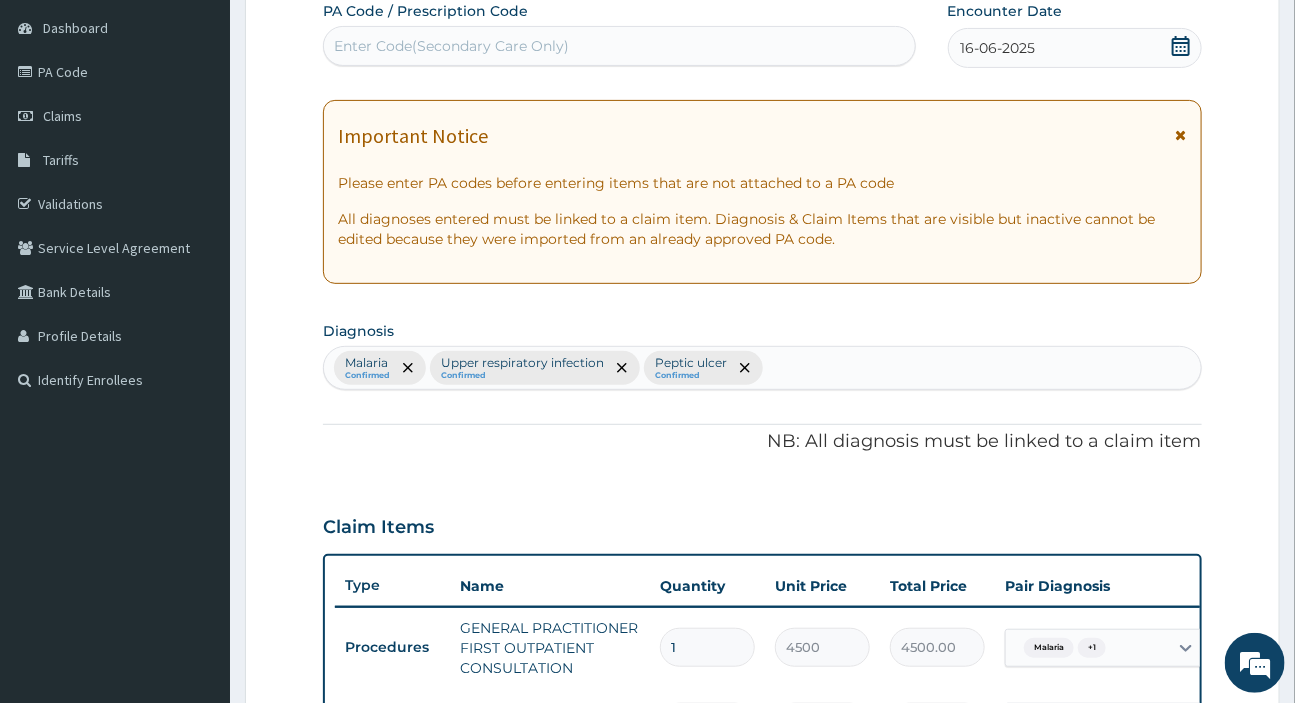 click on "Malaria Confirmed Upper respiratory infection Confirmed Peptic ulcer Confirmed" at bounding box center [762, 368] 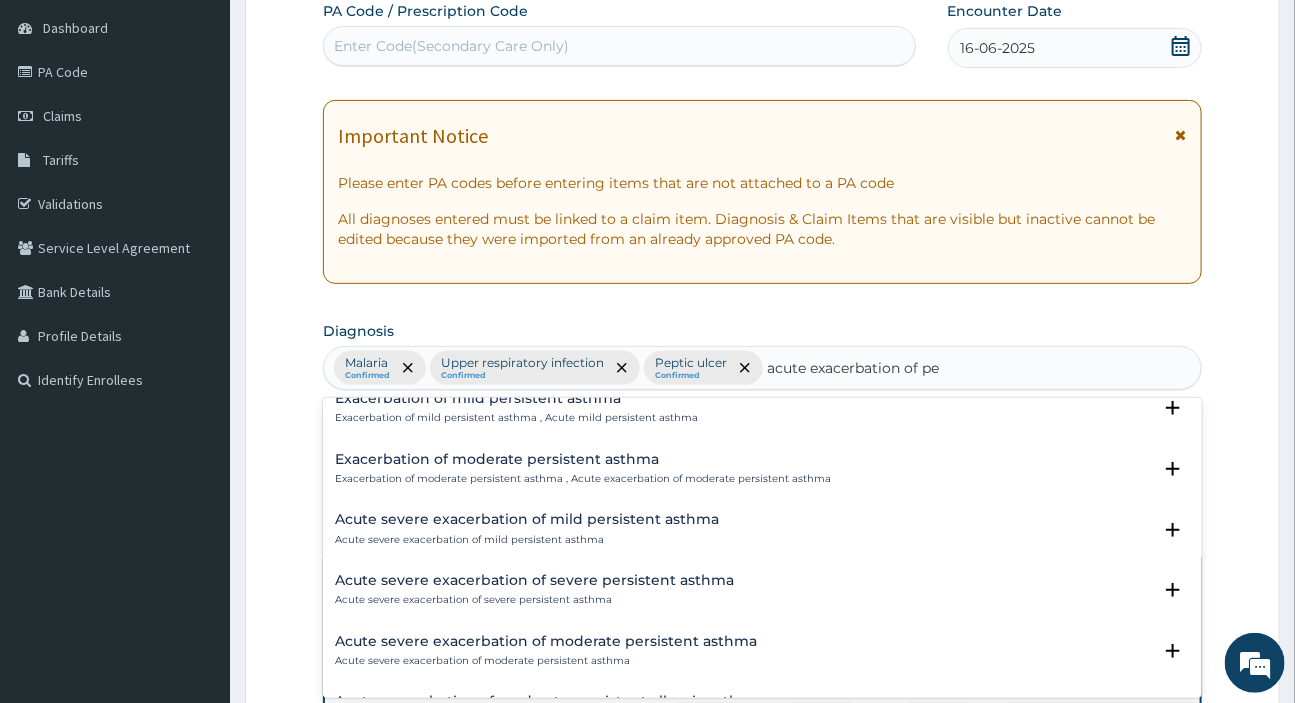 scroll, scrollTop: 0, scrollLeft: 0, axis: both 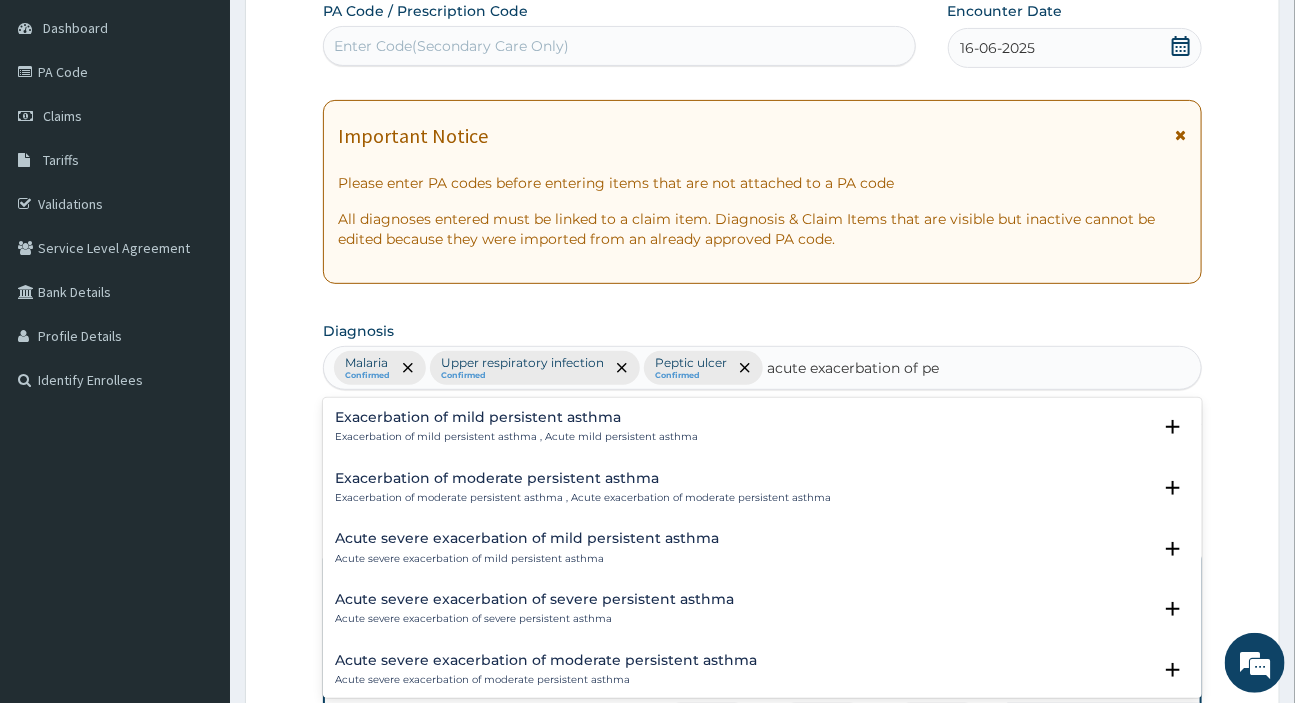 type on "acute exacerbation of pe" 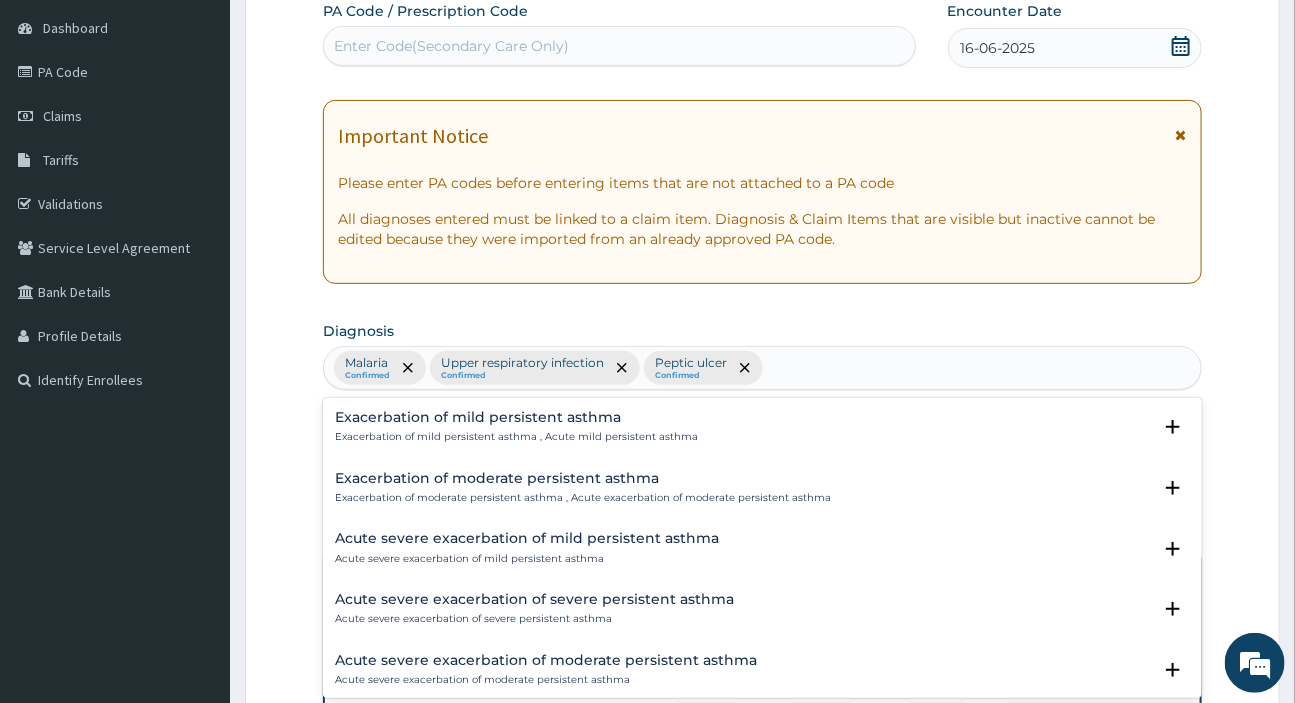 click on "PA Code / Prescription Code Enter Code(Secondary Care Only) Encounter Date [DATE] Important Notice Please enter PA codes before entering items that are not attached to a PA code   All diagnoses entered must be linked to a claim item. Diagnosis & Claim Items that are visible but inactive cannot be edited because they were imported from an already approved PA code. Diagnosis option Peptic ulcer, selected. option Exacerbation of mild persistent asthma focused, 1 of 12. 12 results available for search term acute exacerbation of pe. Use Up and Down to choose options, press Enter to select the currently focused option, press Escape to exit the menu, press Tab to select the option and exit the menu. Malaria Confirmed Upper respiratory infection Confirmed Peptic ulcer Confirmed acute exacerbation of pe Exacerbation of mild persistent asthma Exacerbation of mild persistent asthma , Acute mild persistent asthma Select Status Query Query covers suspected (?), Keep in view (kiv), Ruled out (r/o) Confirmed Query Query" at bounding box center (762, 514) 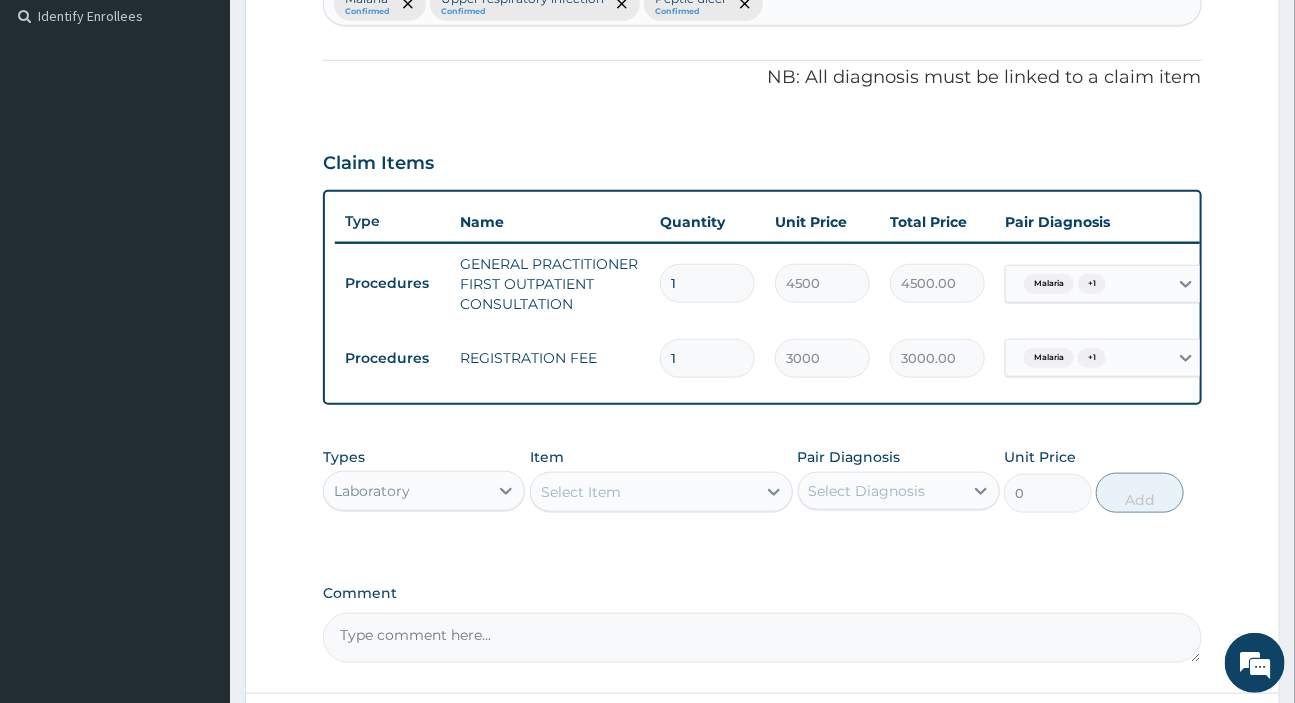 scroll, scrollTop: 736, scrollLeft: 0, axis: vertical 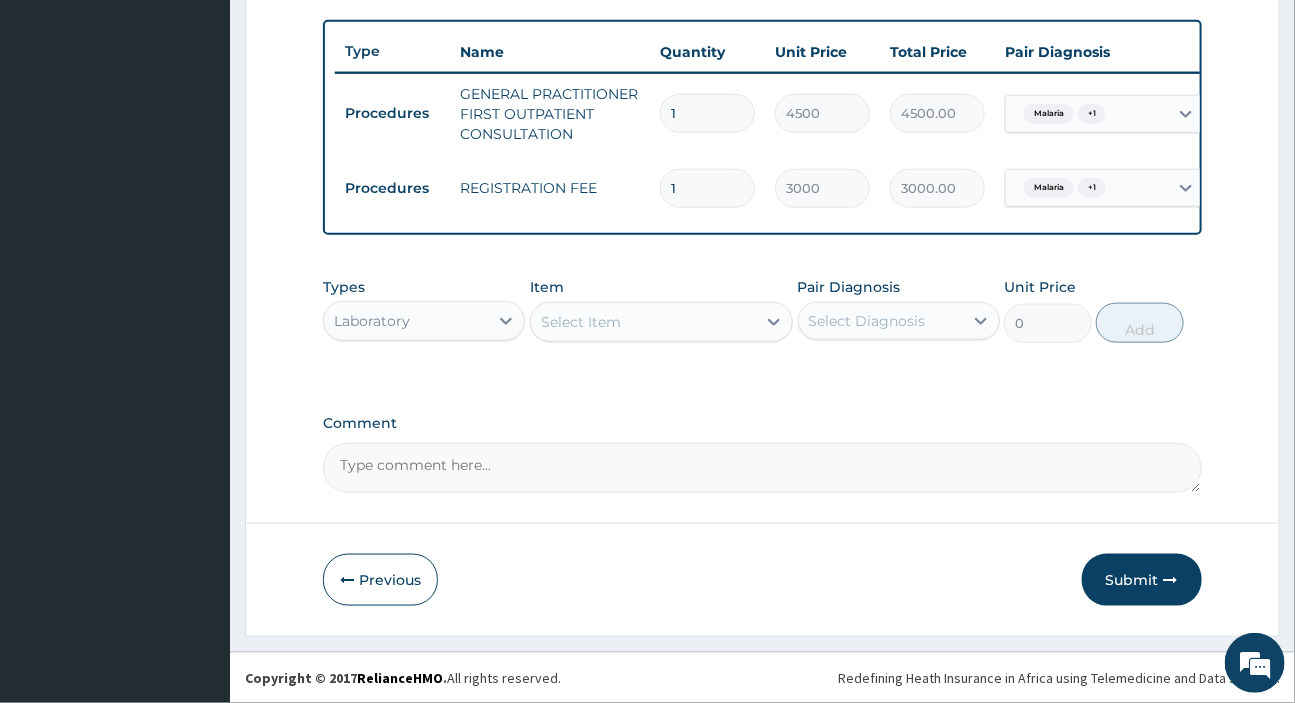 click on "Select Diagnosis" at bounding box center (867, 321) 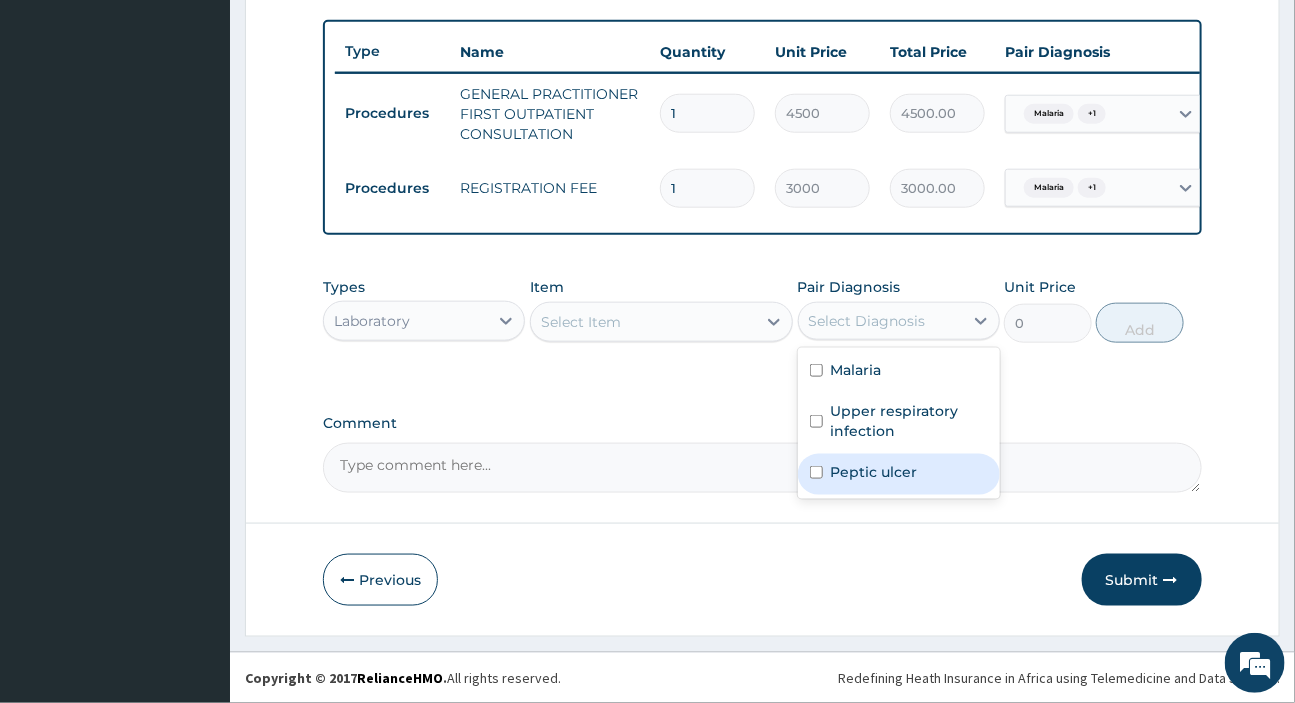 click on "Peptic ulcer" at bounding box center [874, 472] 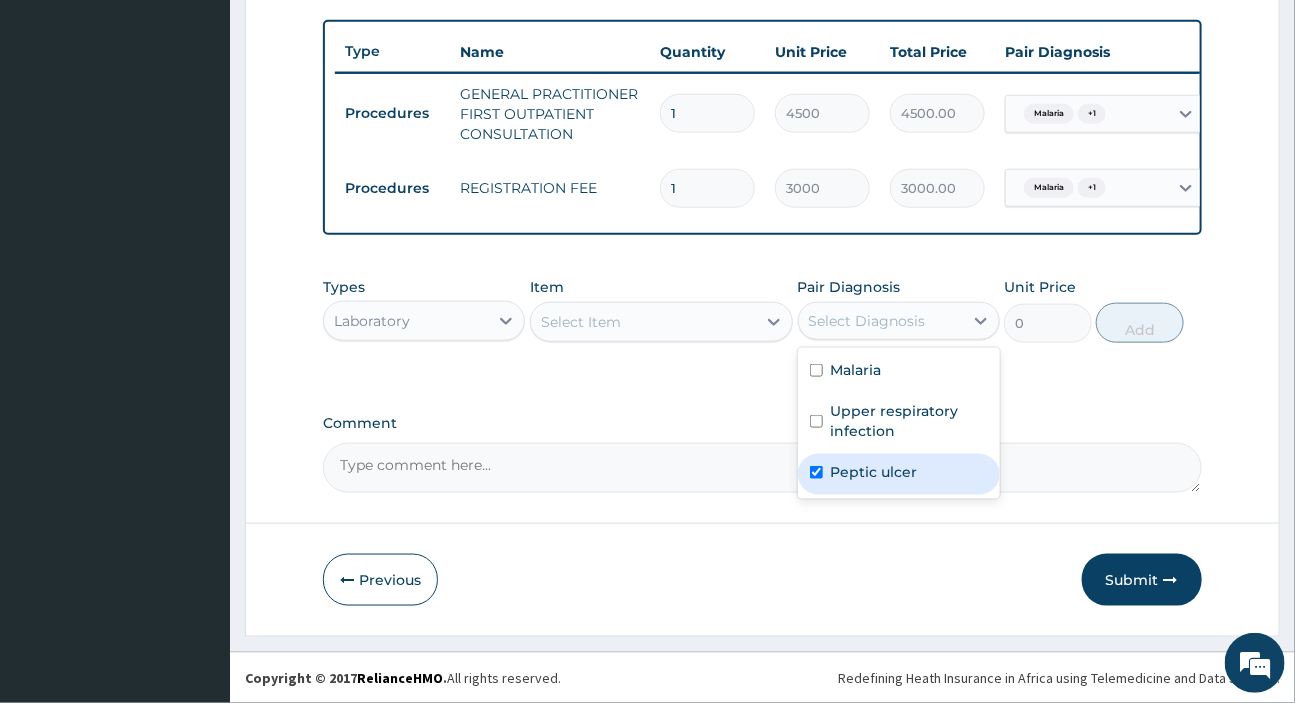 checkbox on "true" 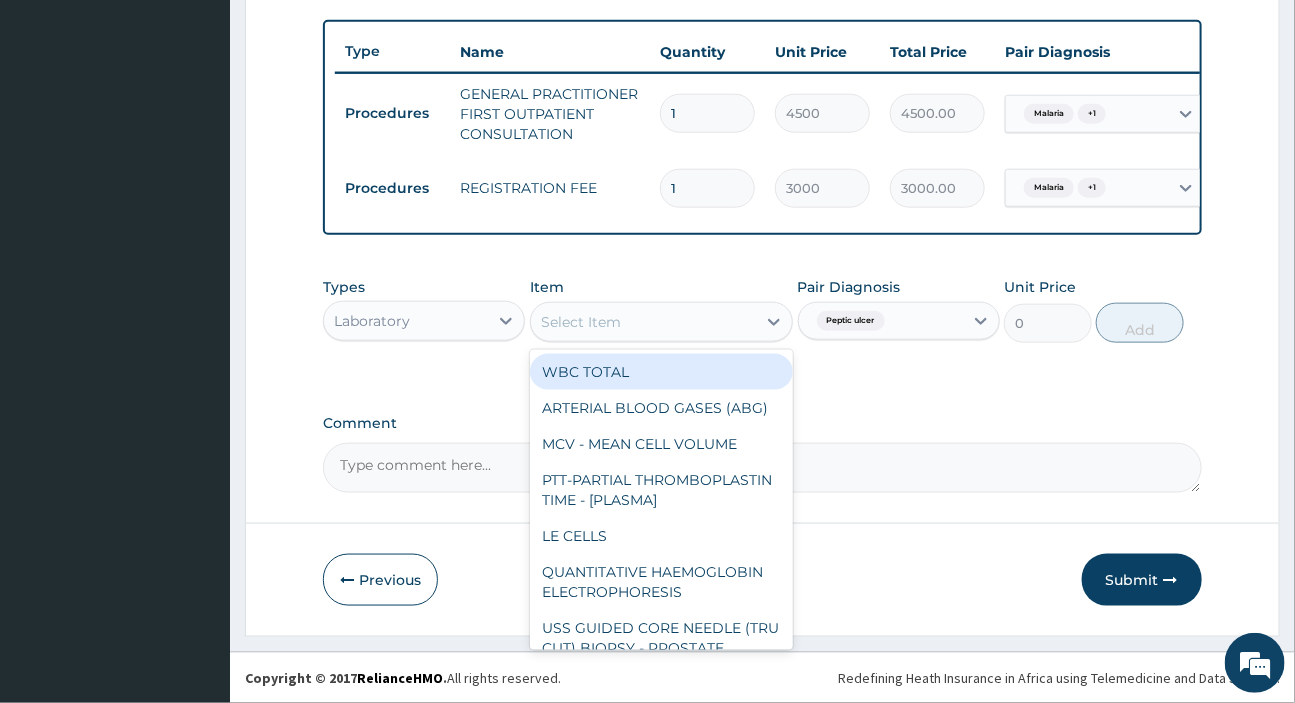 click on "Select Item" at bounding box center (661, 322) 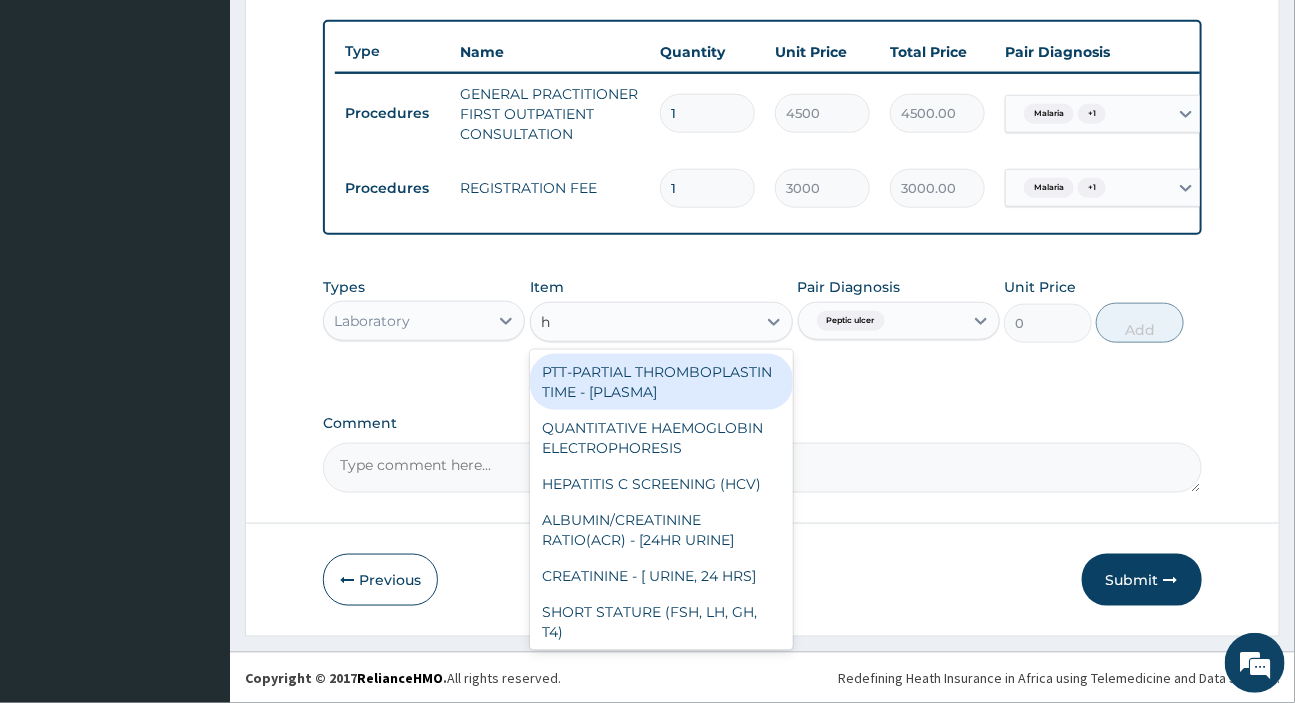 type on "h" 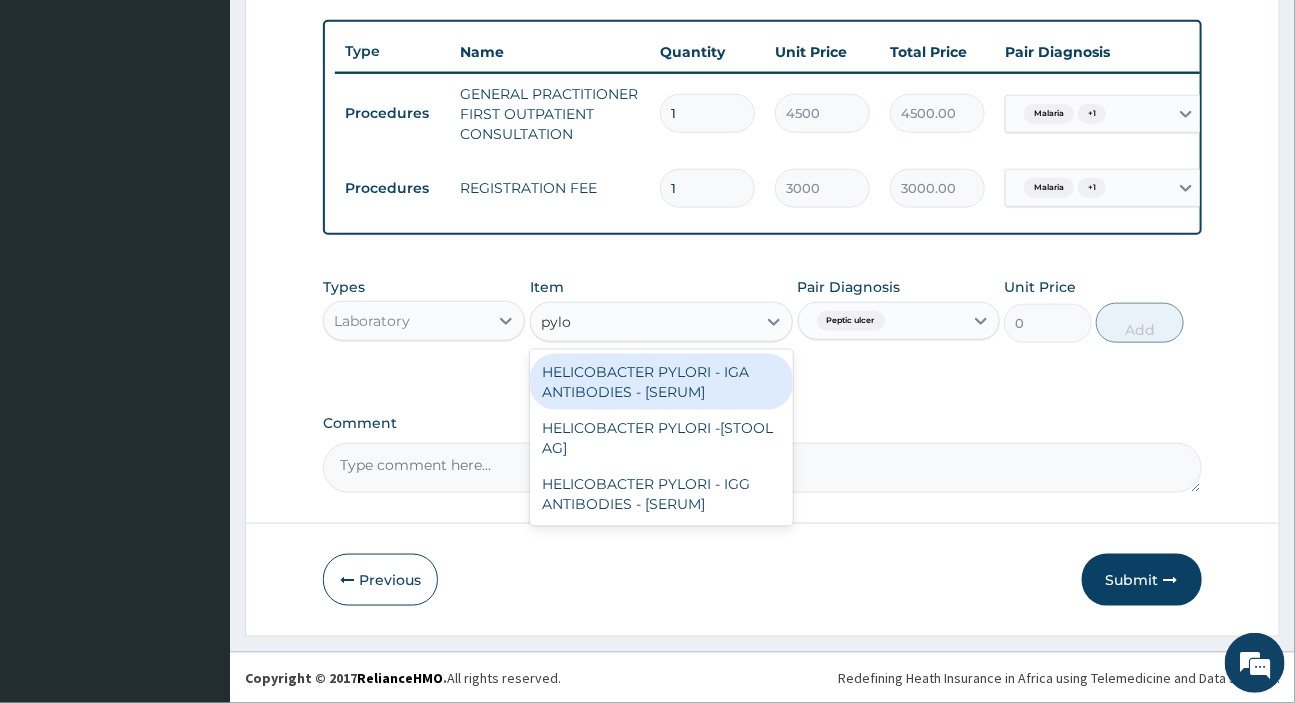 type on "pylor" 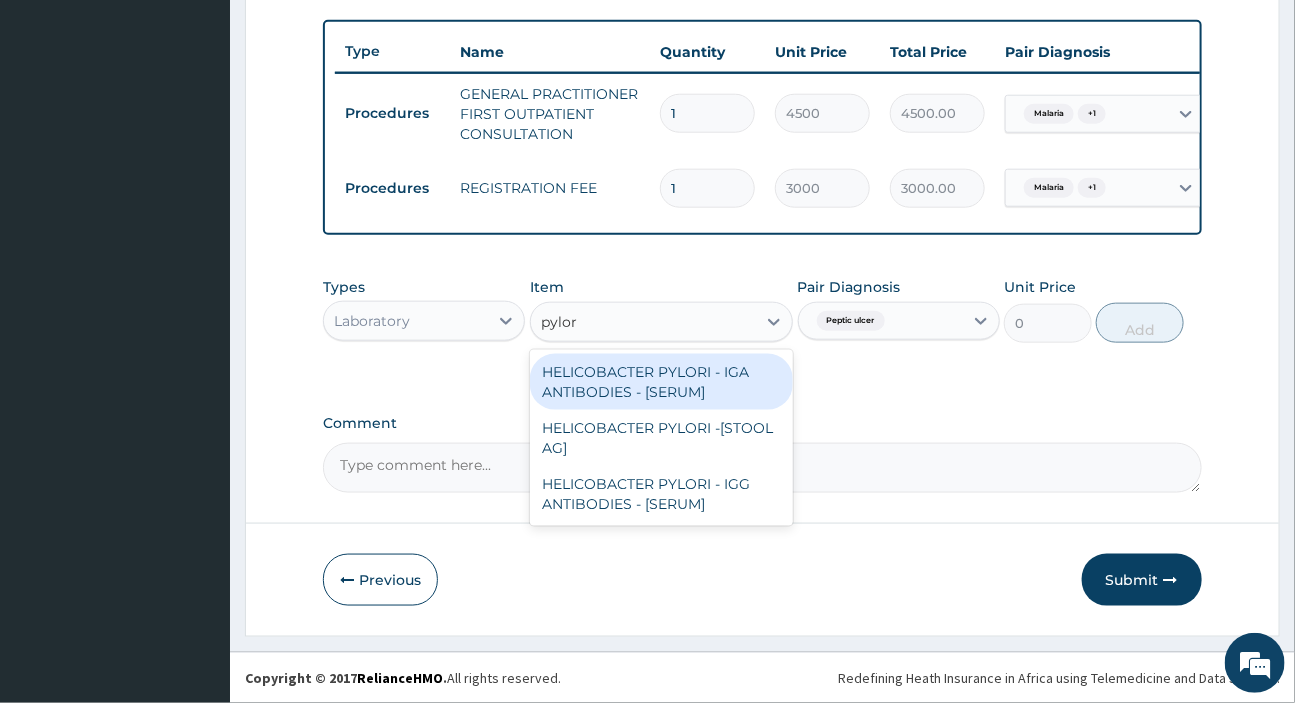 click on "HELICOBACTER PYLORI - IGA ANTIBODIES - [SERUM]" at bounding box center [661, 382] 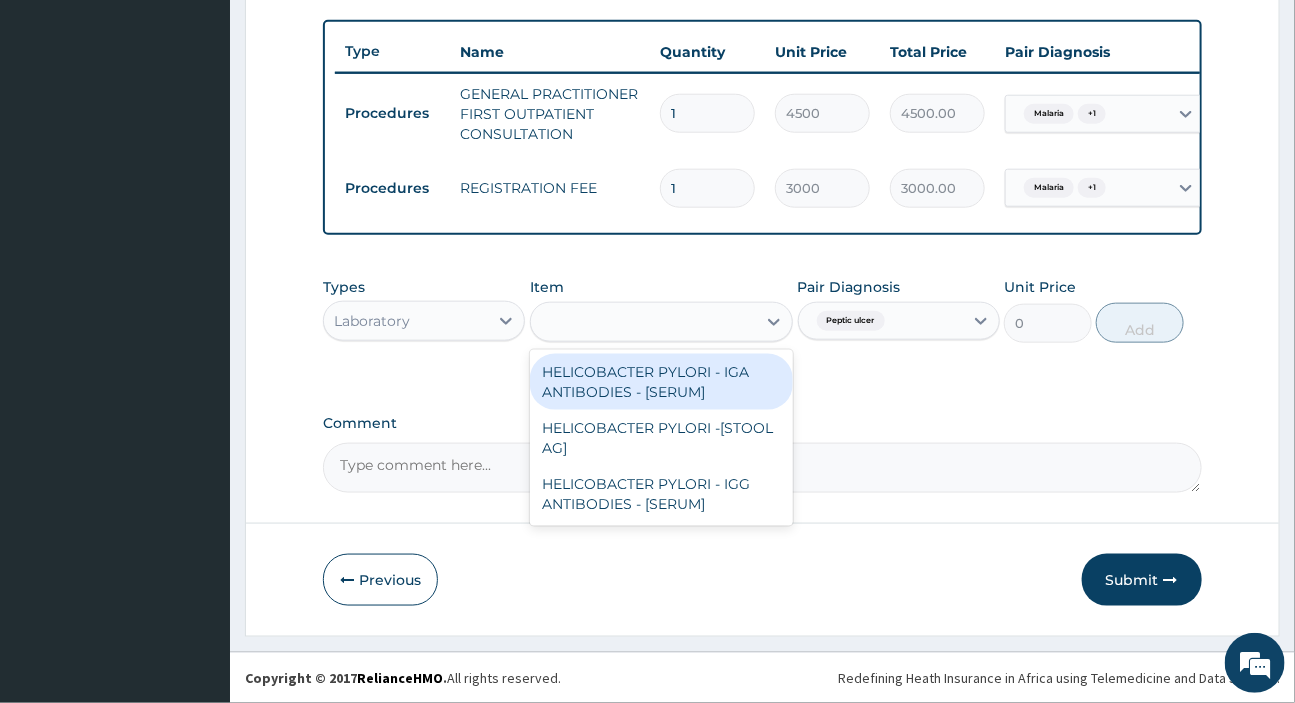 type on "7125" 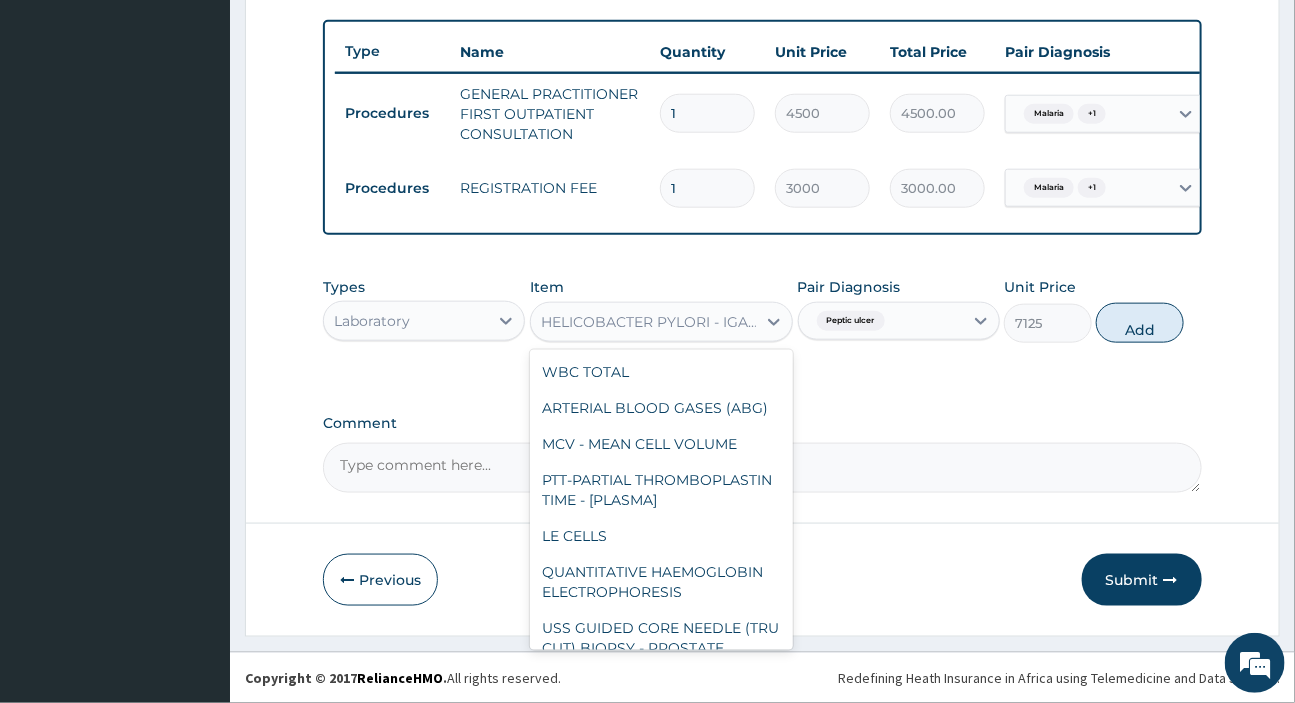 click on "HELICOBACTER PYLORI - IGA ANTIBODIES - [SERUM]" at bounding box center [649, 322] 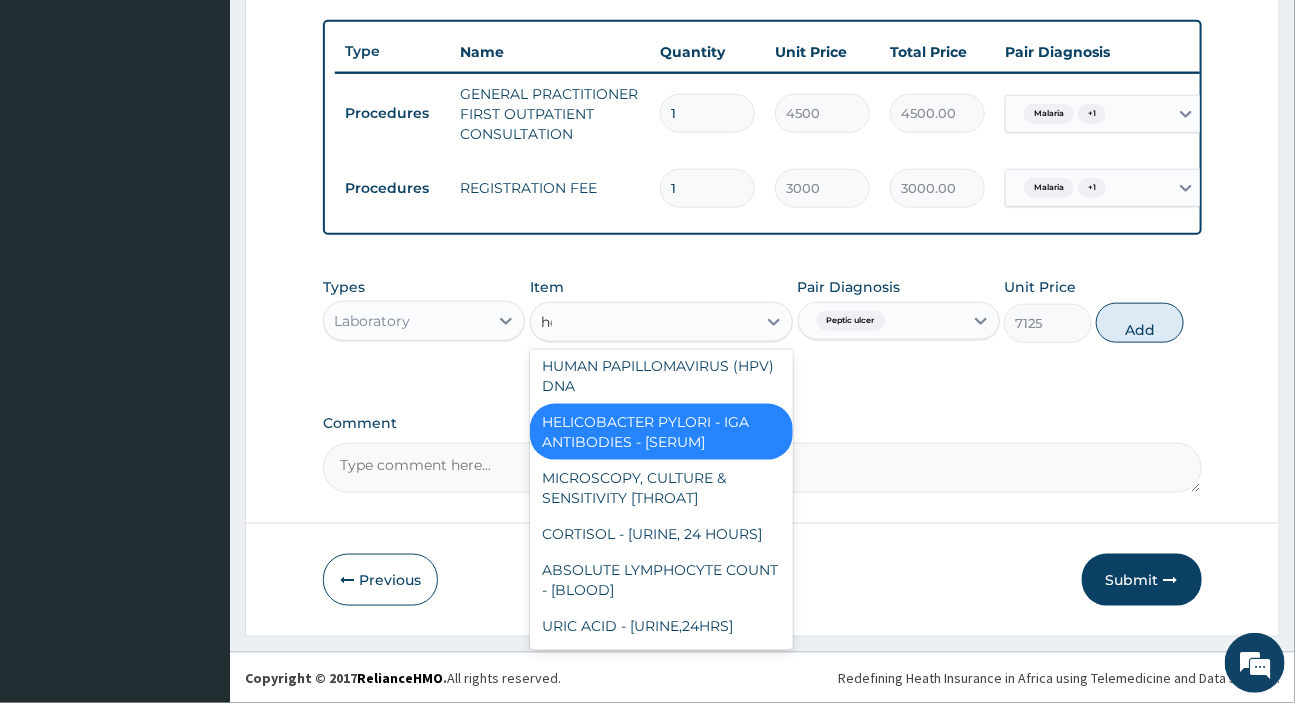 scroll, scrollTop: 0, scrollLeft: 0, axis: both 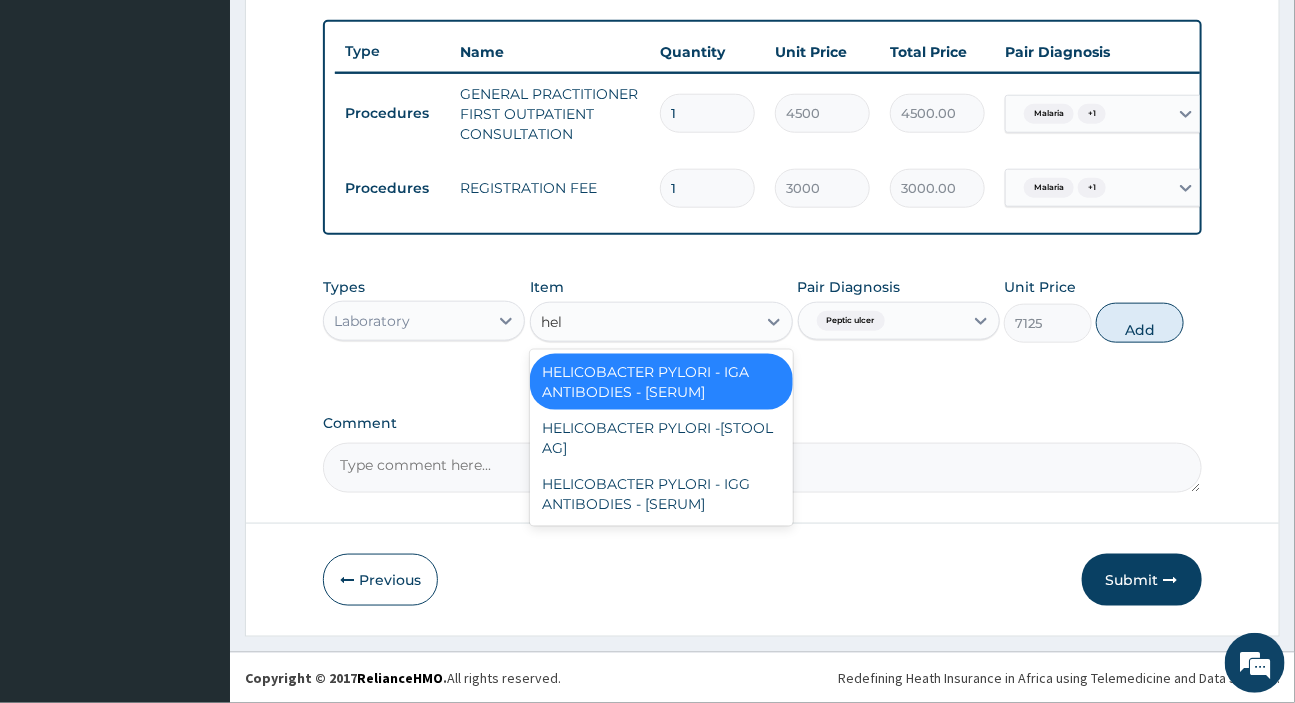 type on "heli" 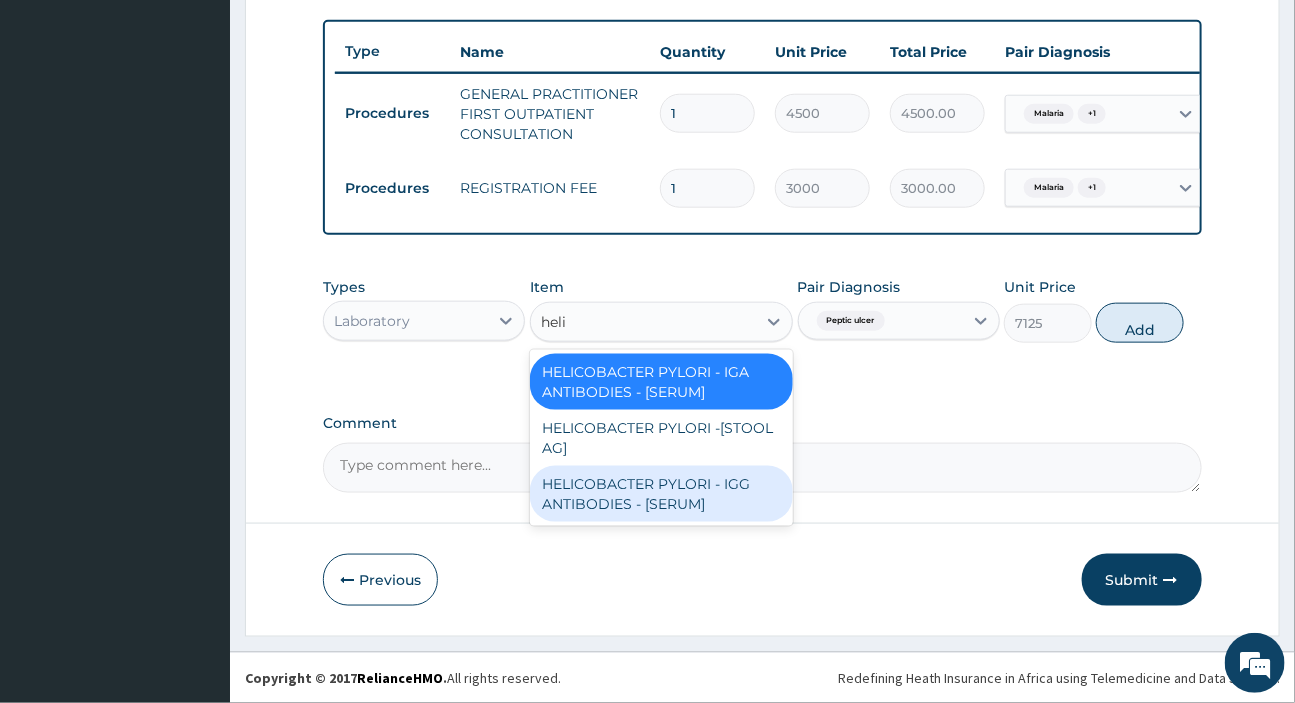 click on "HELICOBACTER PYLORI - IGG ANTIBODIES - [SERUM]" at bounding box center (661, 494) 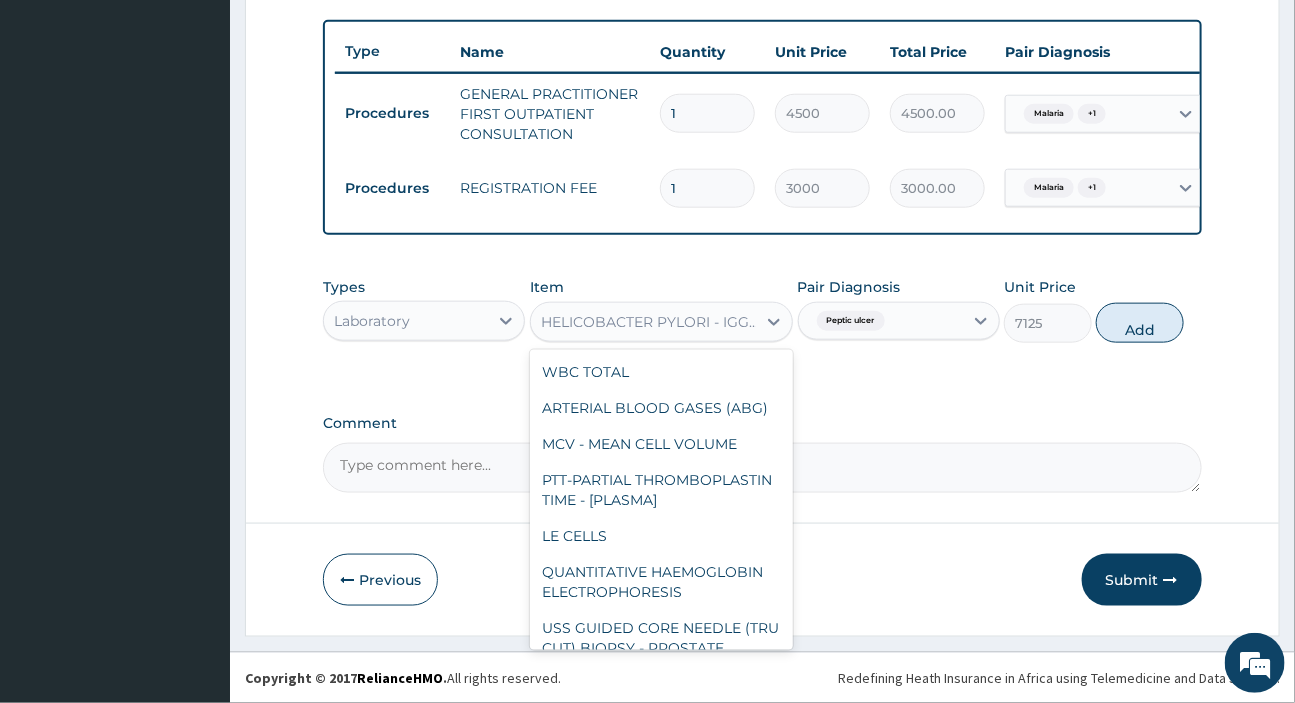 click on "HELICOBACTER PYLORI - IGG ANTIBODIES - [SERUM]" at bounding box center [649, 322] 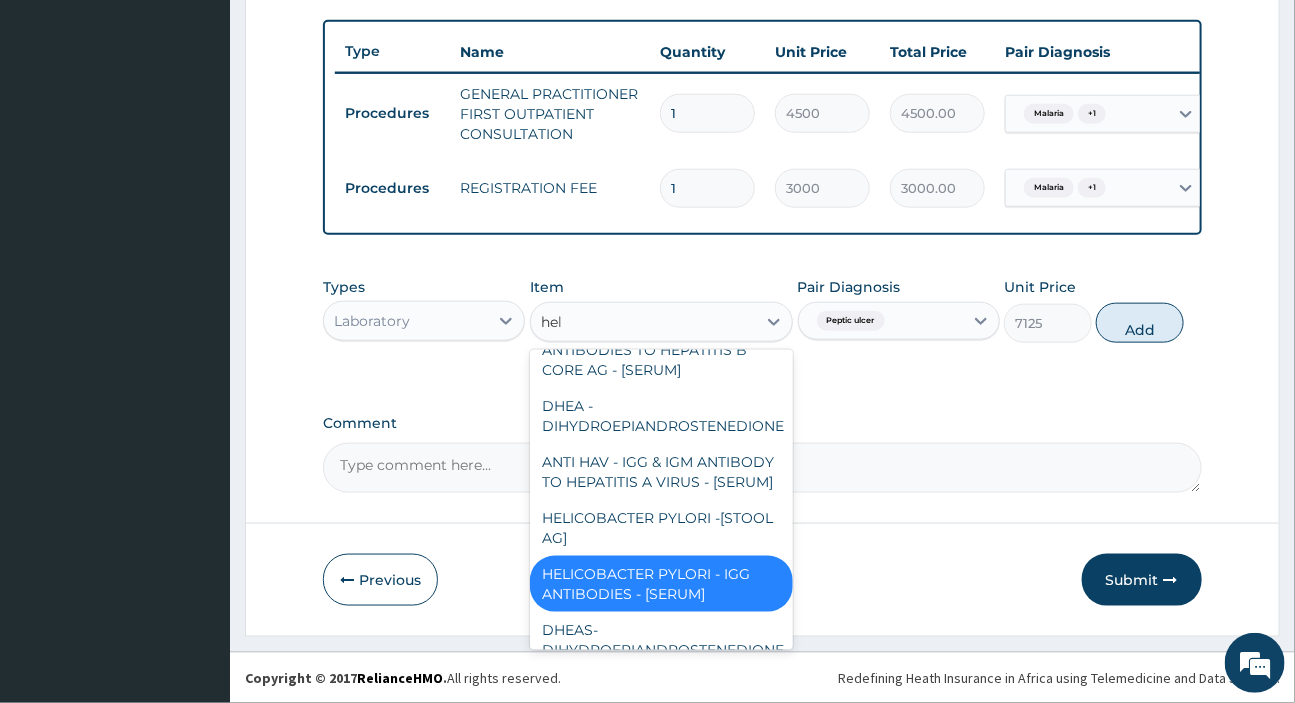 scroll, scrollTop: 0, scrollLeft: 0, axis: both 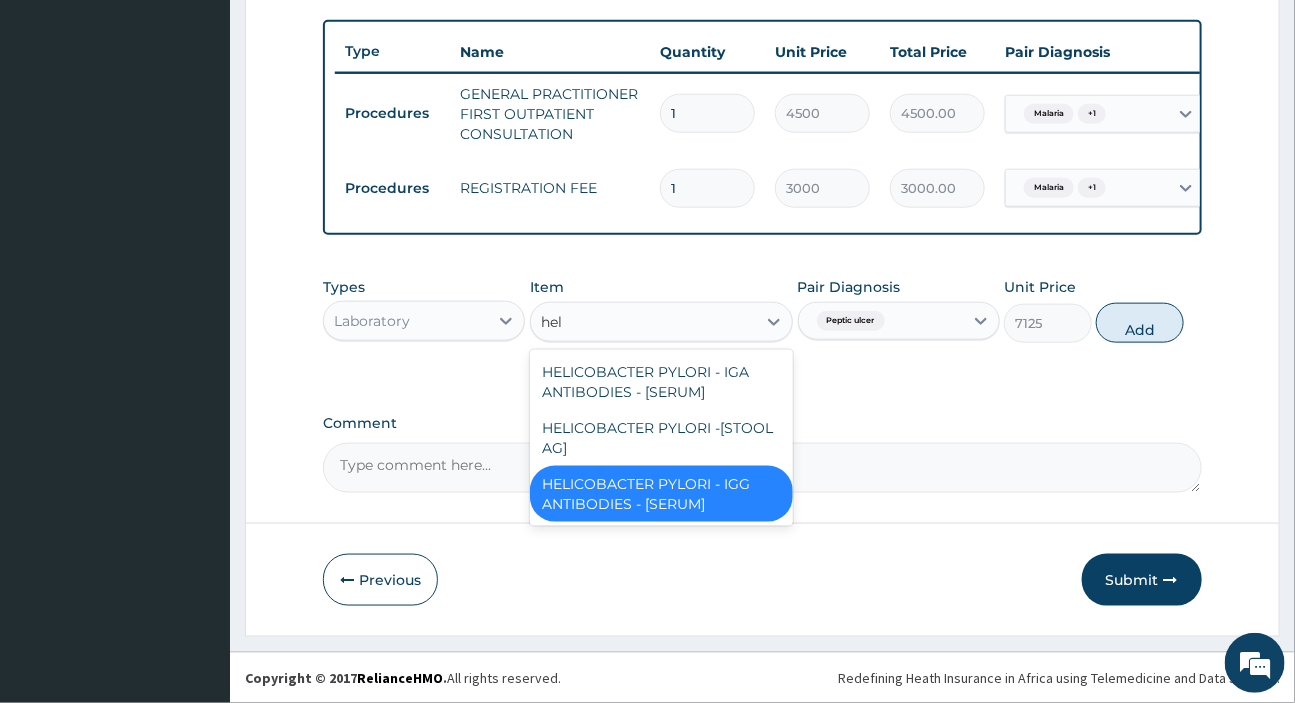 type on "heli" 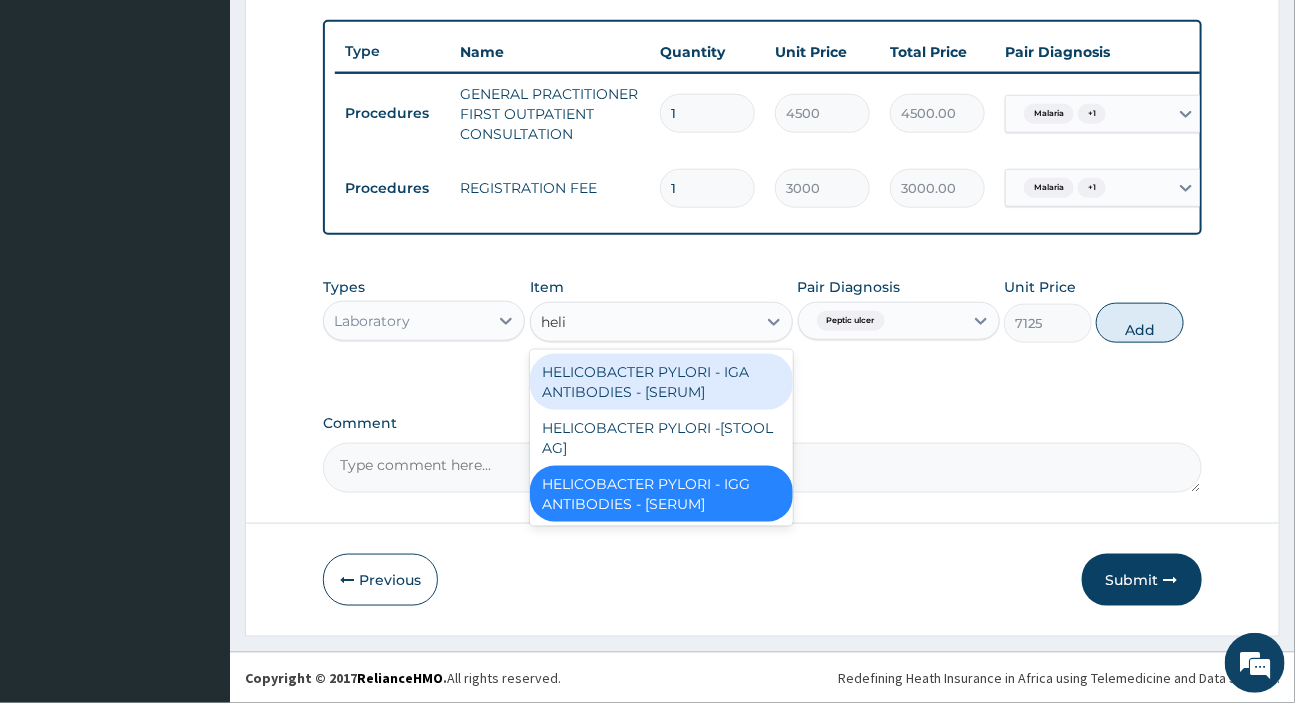 click on "HELICOBACTER PYLORI - IGA ANTIBODIES - [SERUM]" at bounding box center [661, 382] 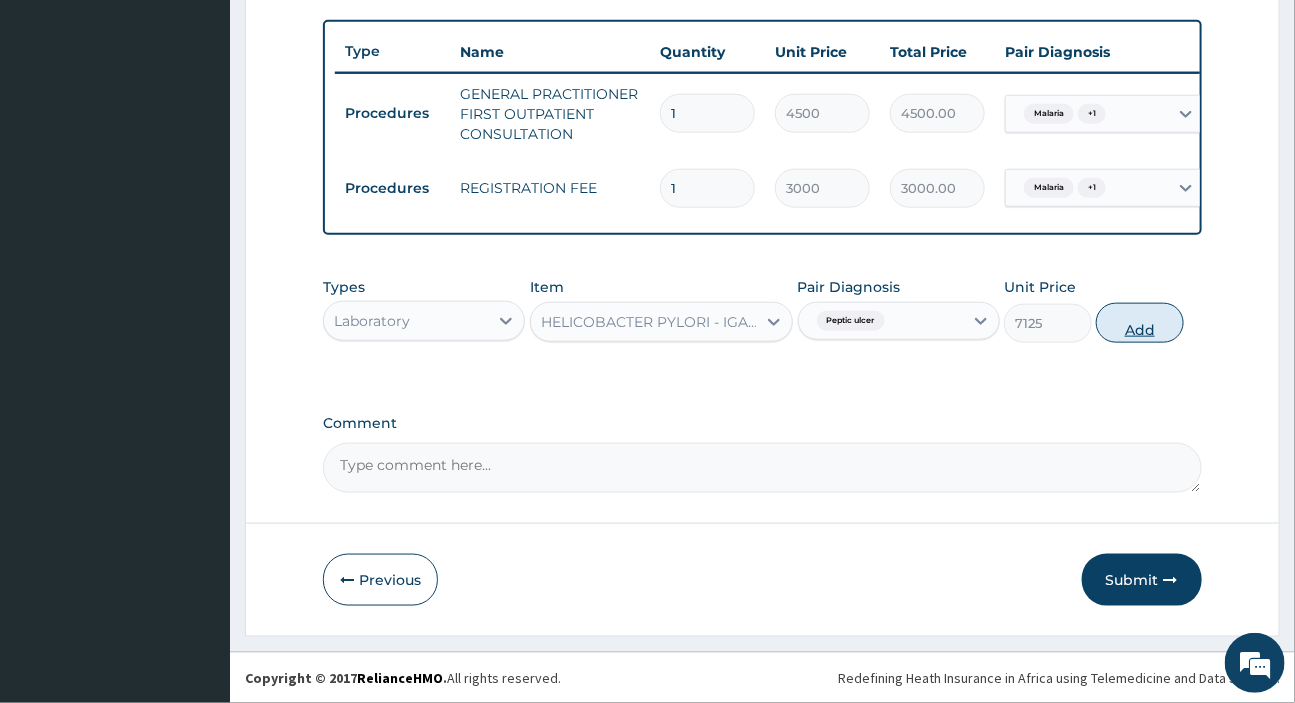 click on "Add" at bounding box center [1140, 323] 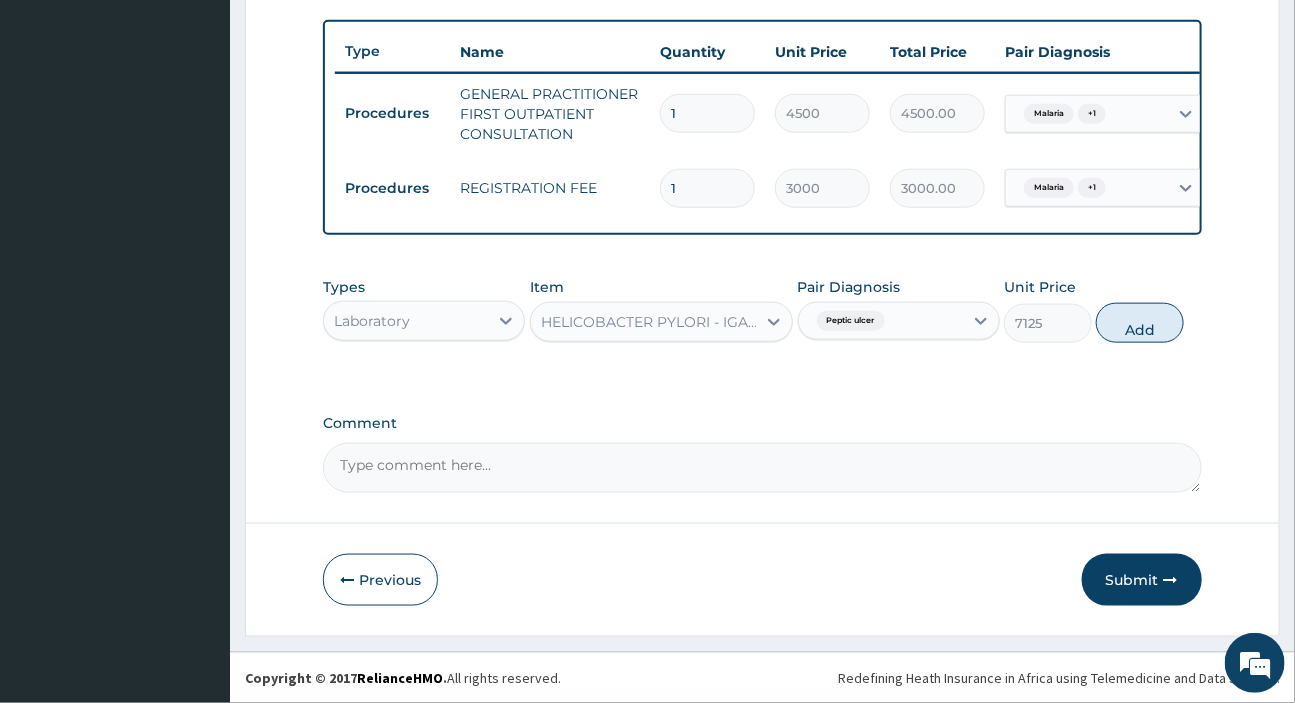 type on "0" 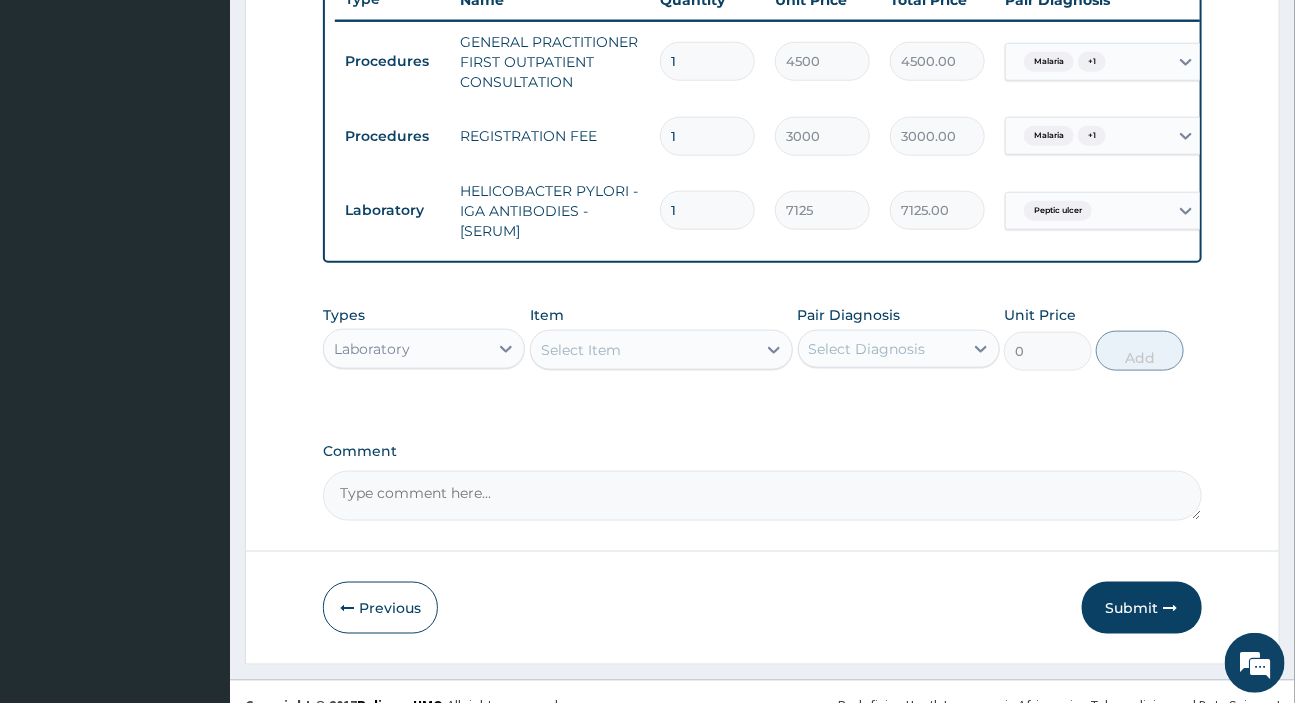 scroll, scrollTop: 816, scrollLeft: 0, axis: vertical 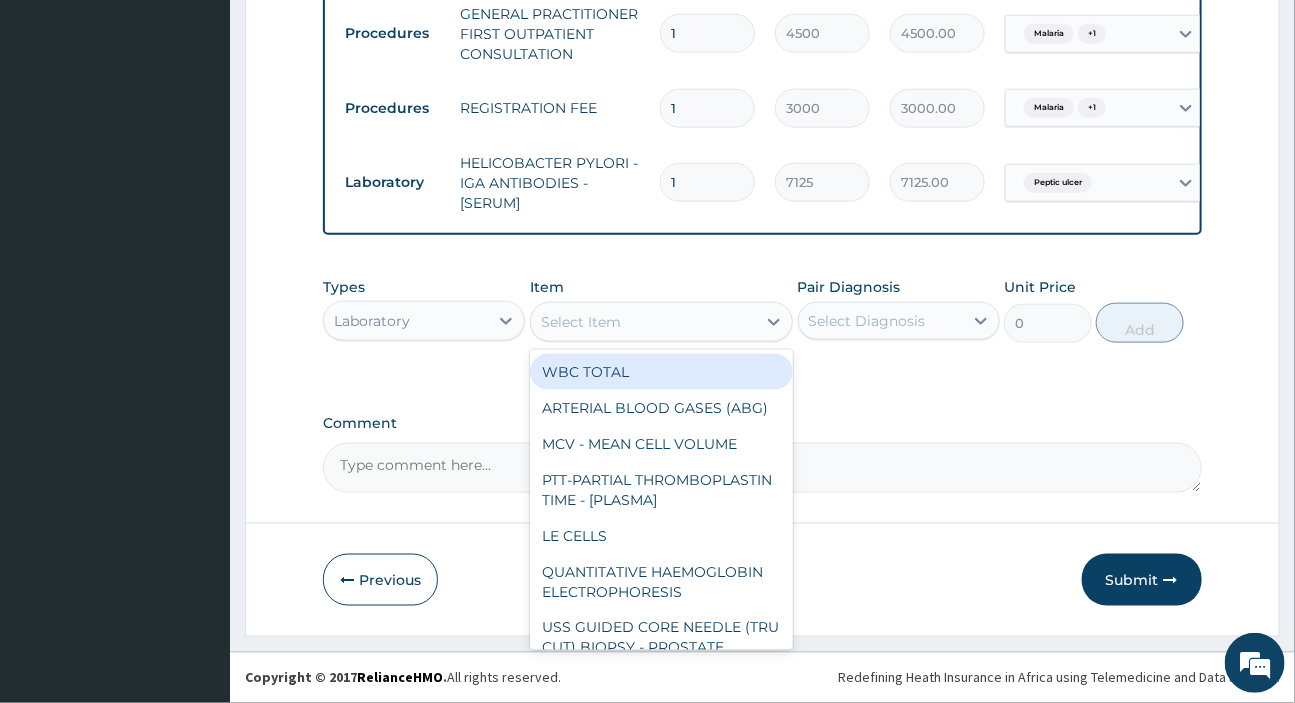 click on "Select Item" at bounding box center (643, 322) 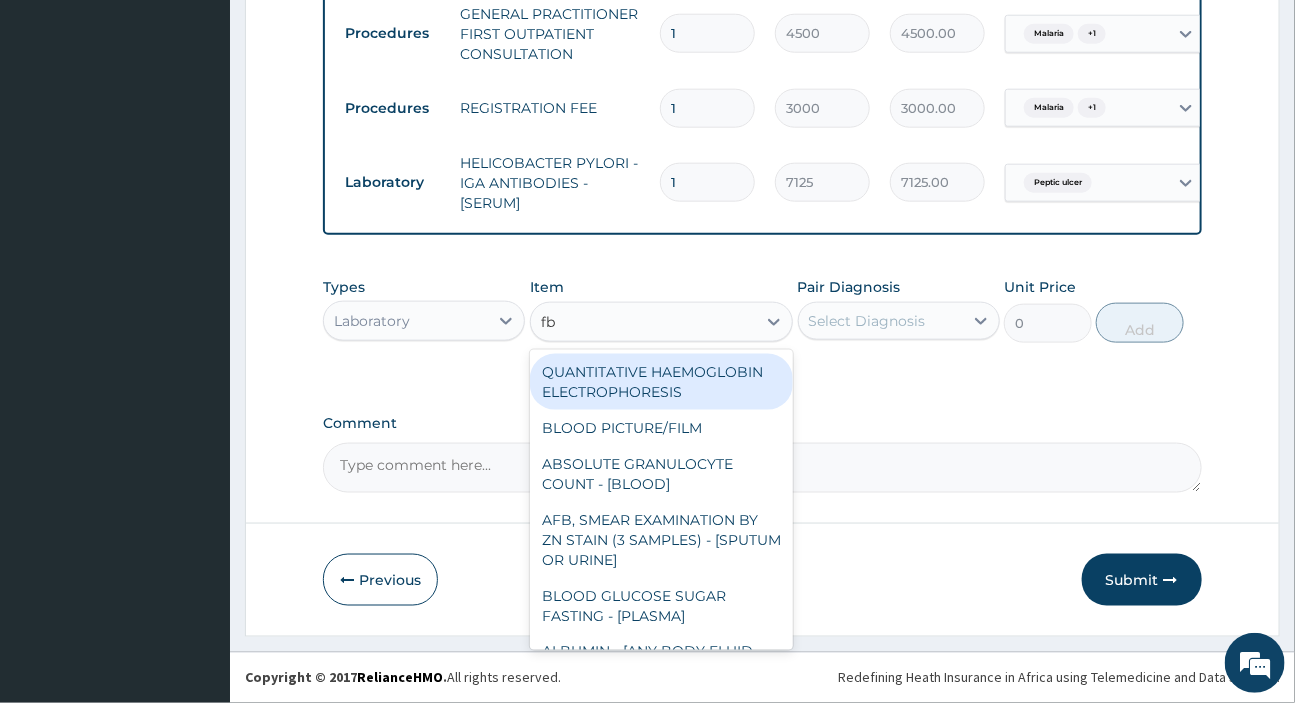 type on "fbc" 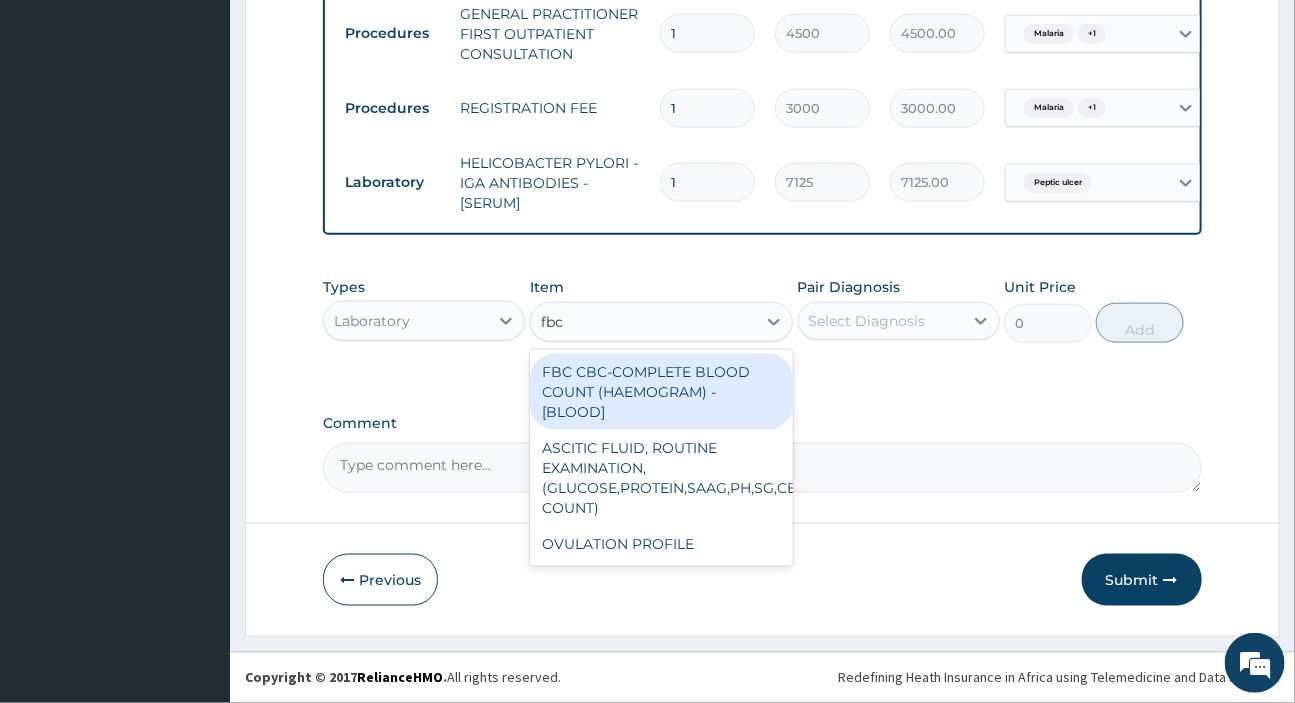 click on "FBC CBC-COMPLETE BLOOD COUNT (HAEMOGRAM) - [BLOOD]" at bounding box center (661, 392) 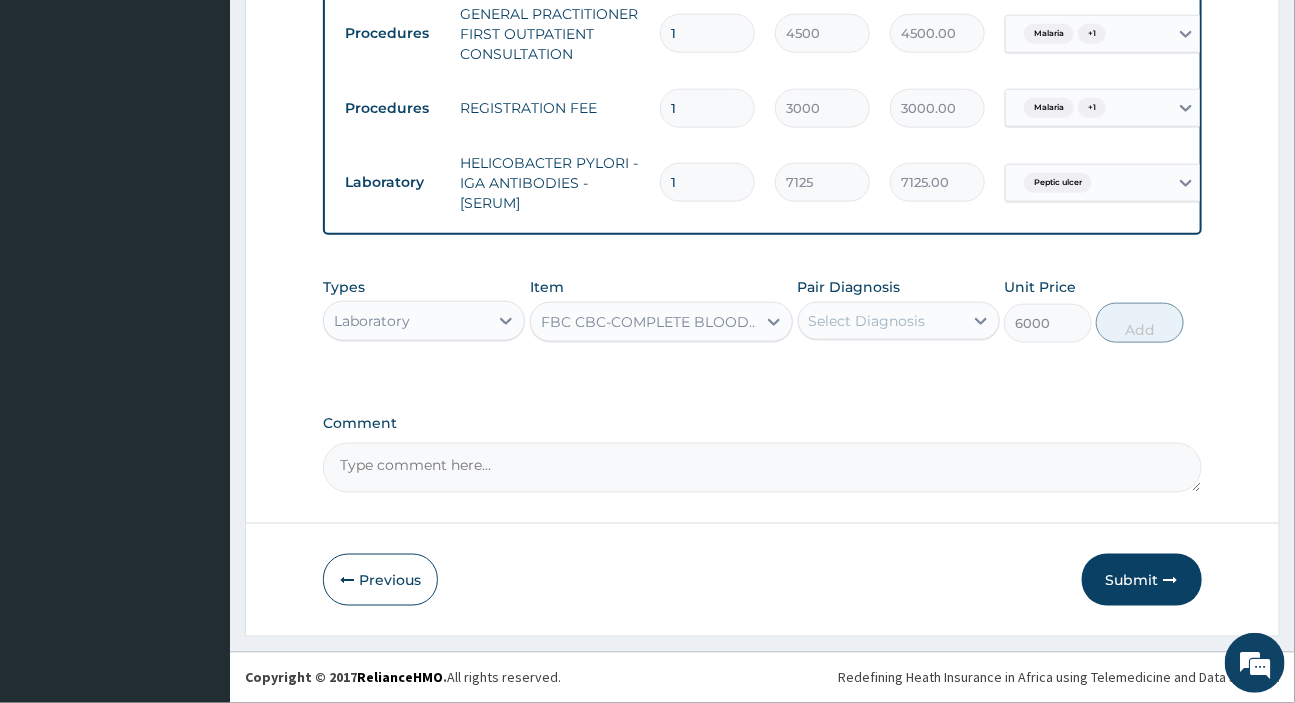 click on "Select Diagnosis" at bounding box center (867, 321) 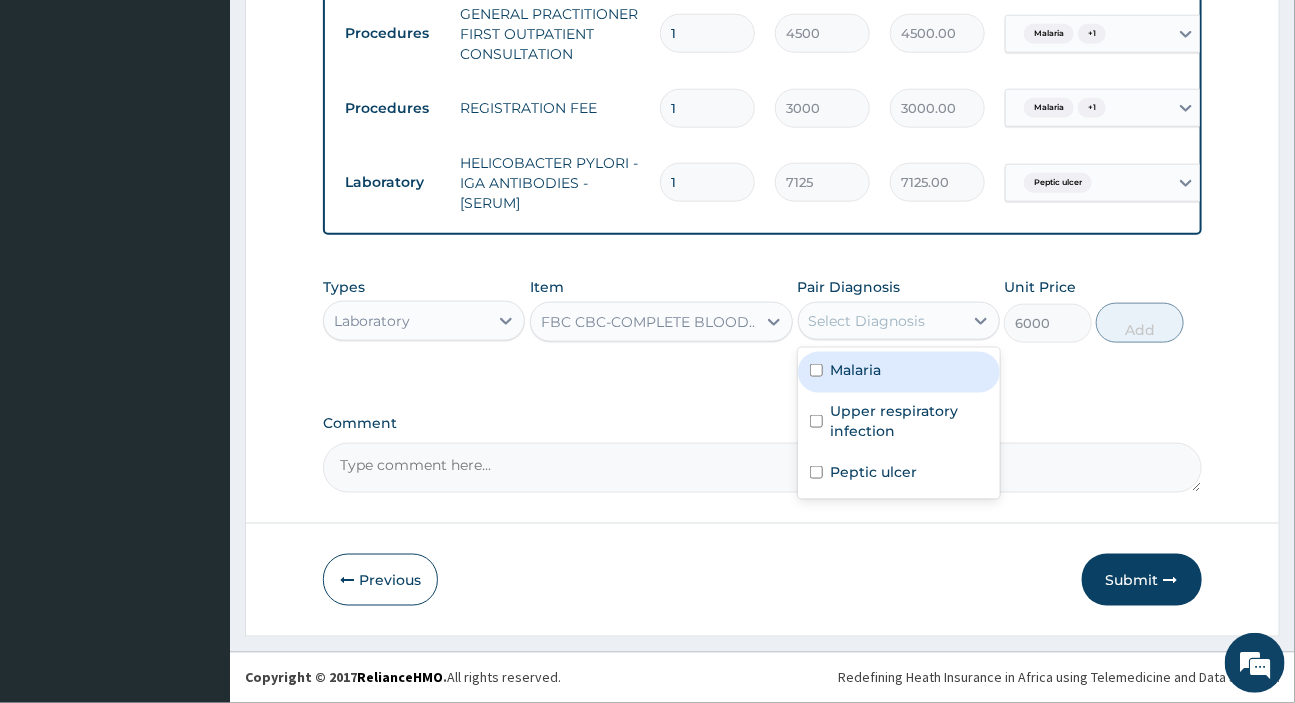 click on "Malaria" at bounding box center (856, 370) 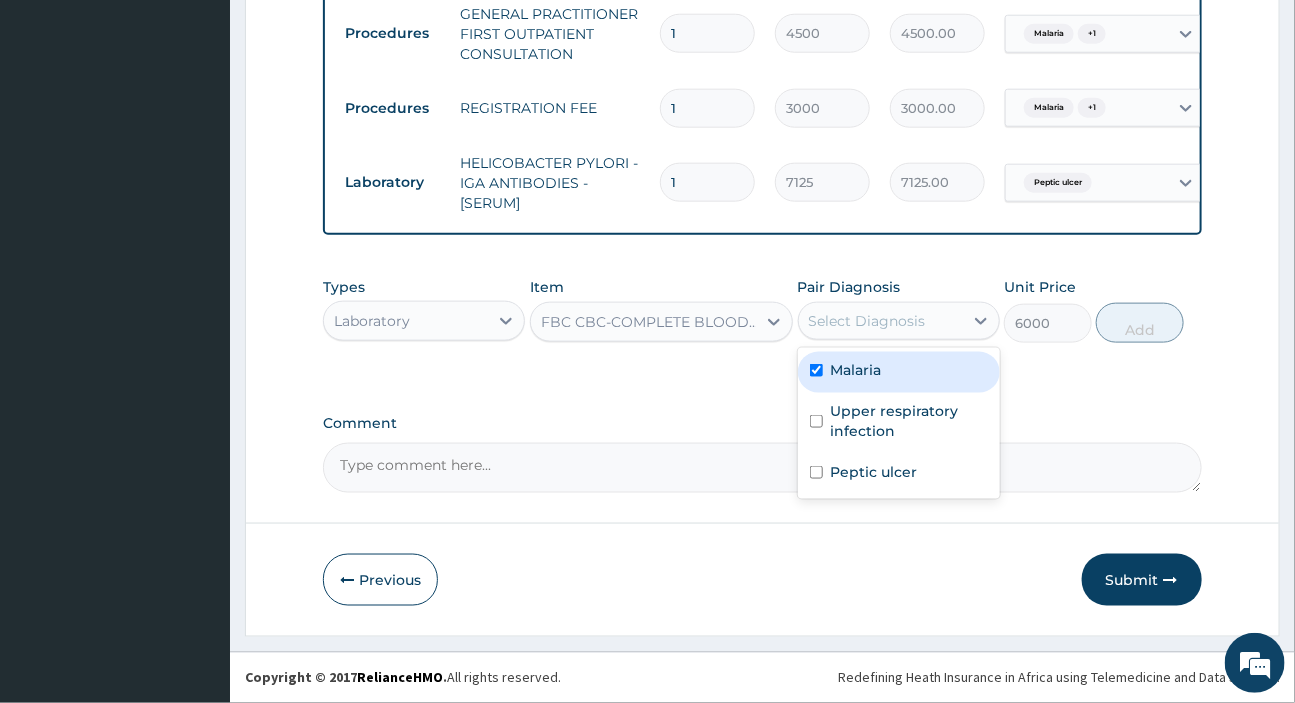 checkbox on "true" 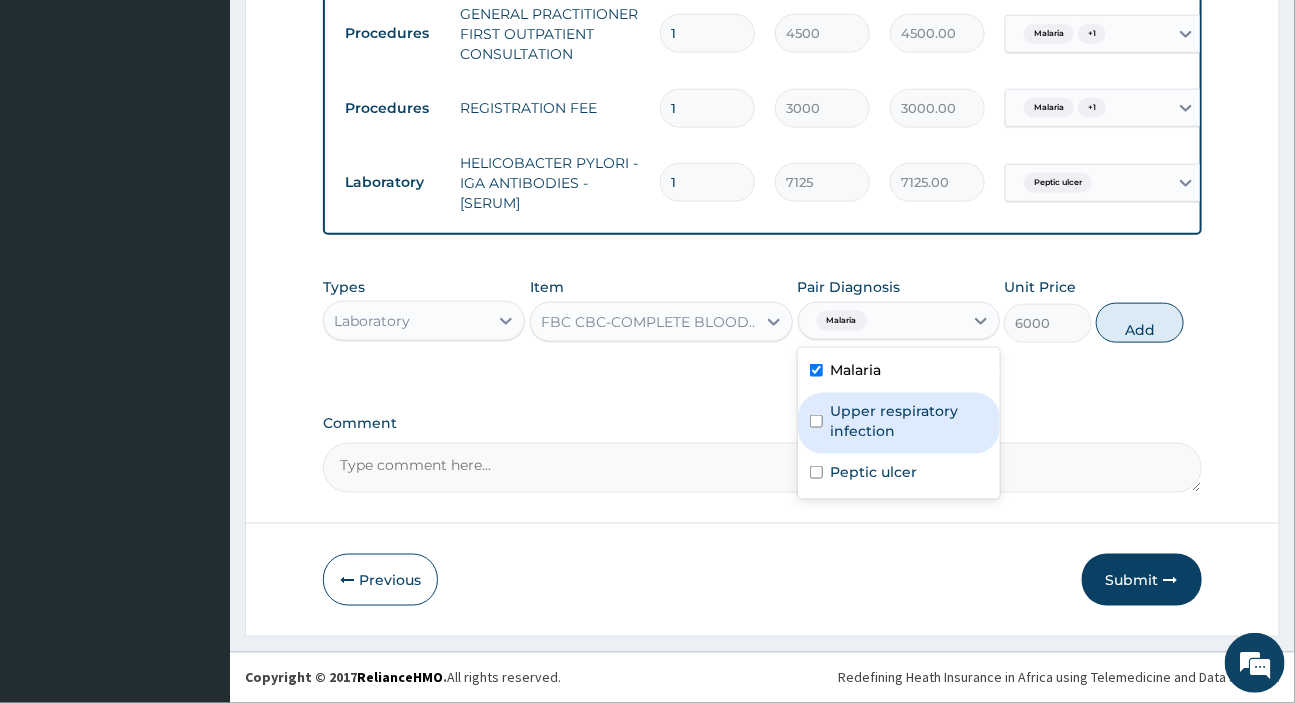 click on "Upper respiratory infection" at bounding box center [909, 421] 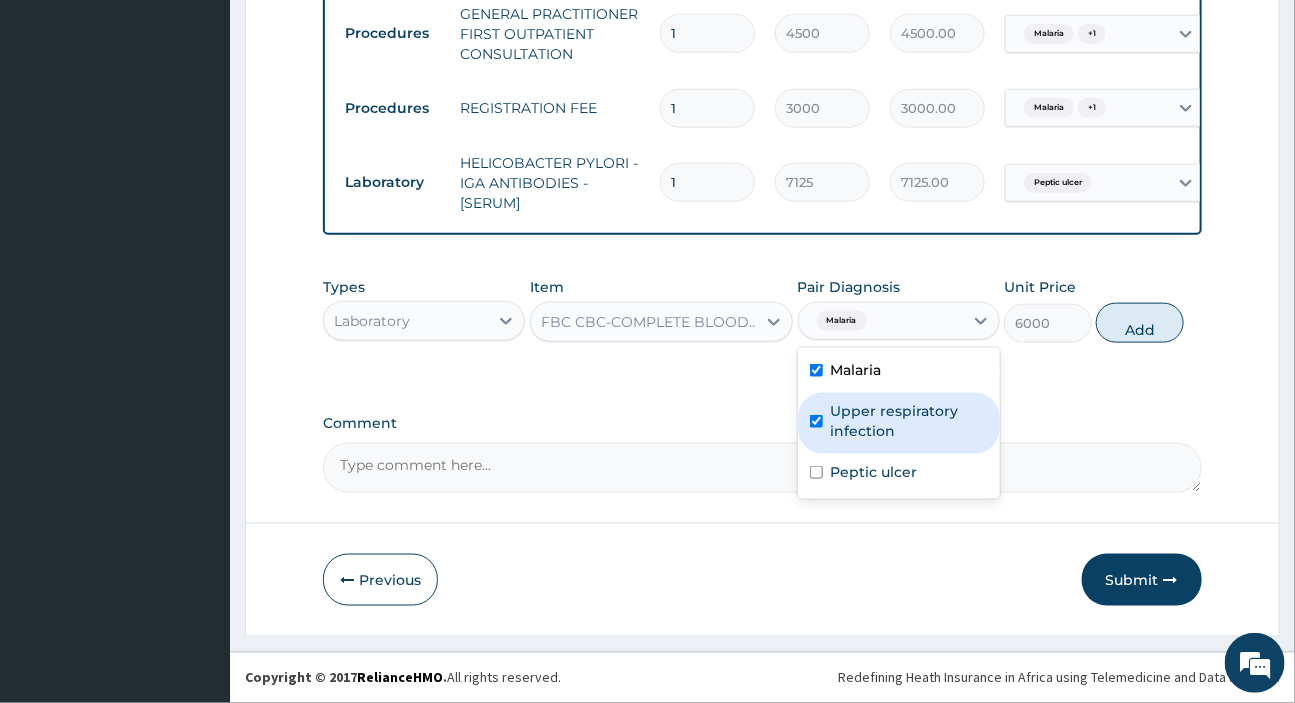 checkbox on "true" 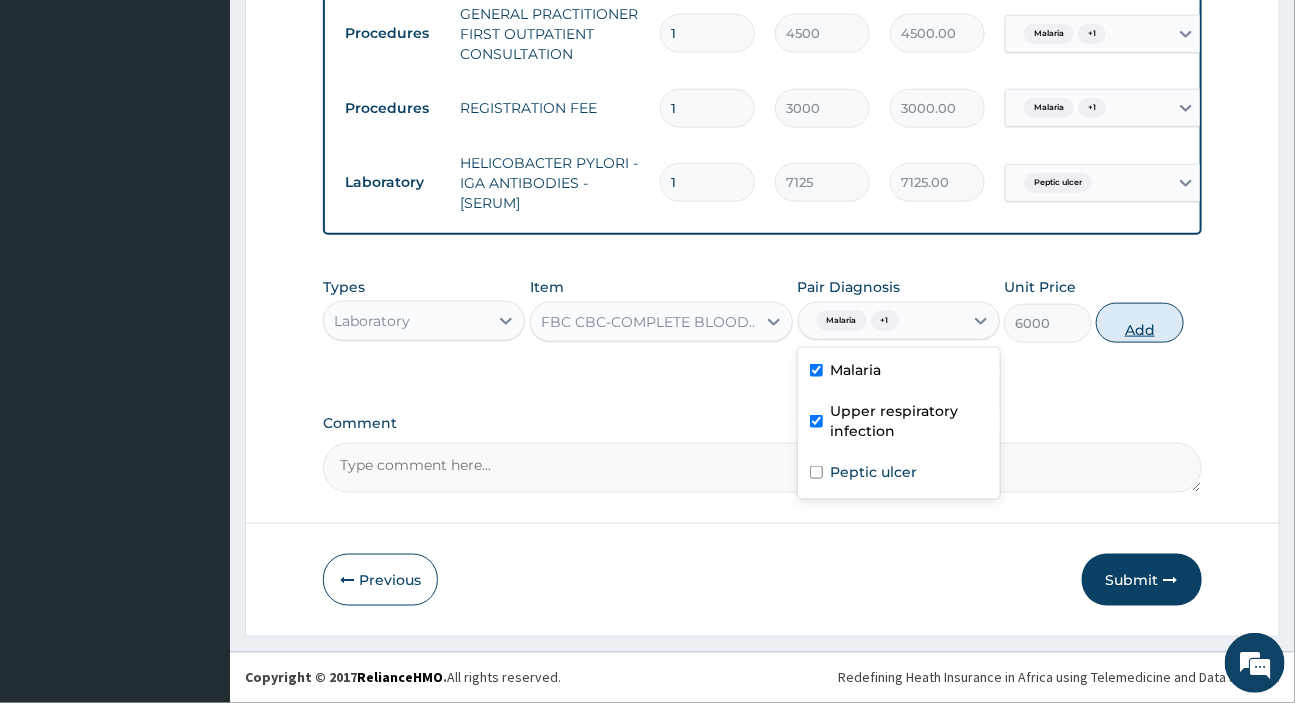click on "Add" at bounding box center (1140, 323) 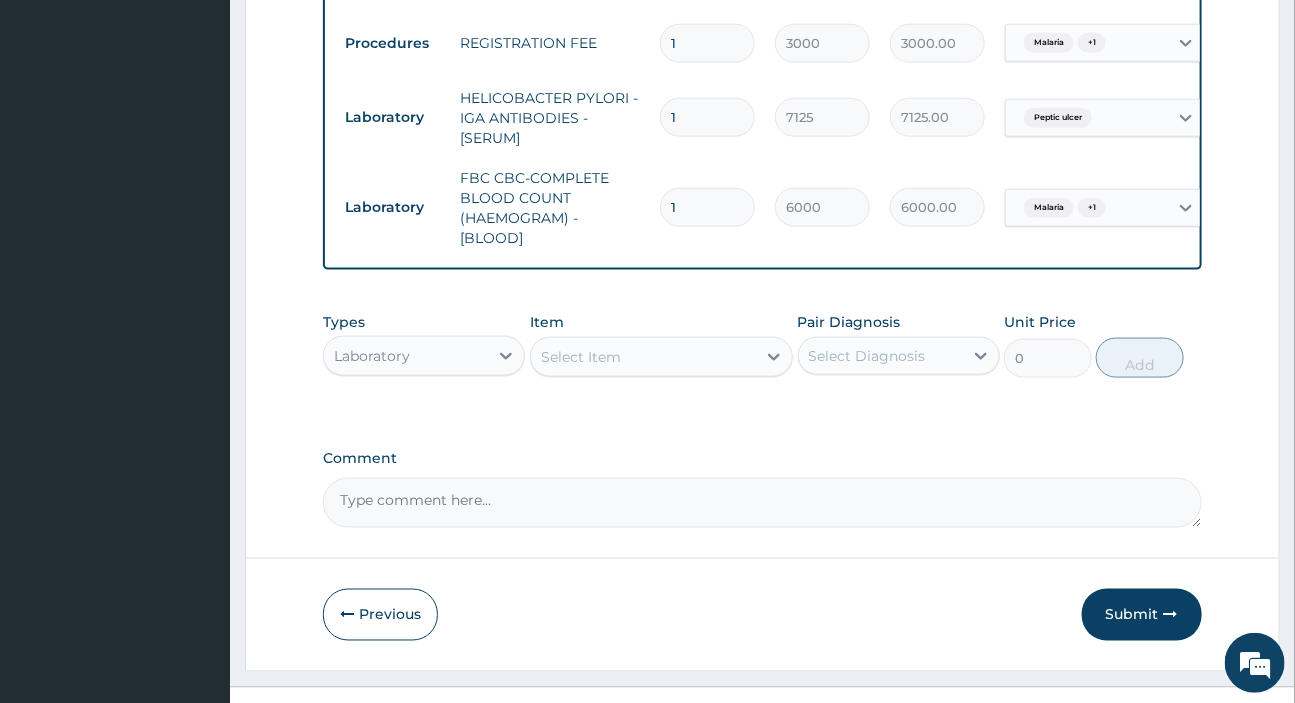 scroll, scrollTop: 916, scrollLeft: 0, axis: vertical 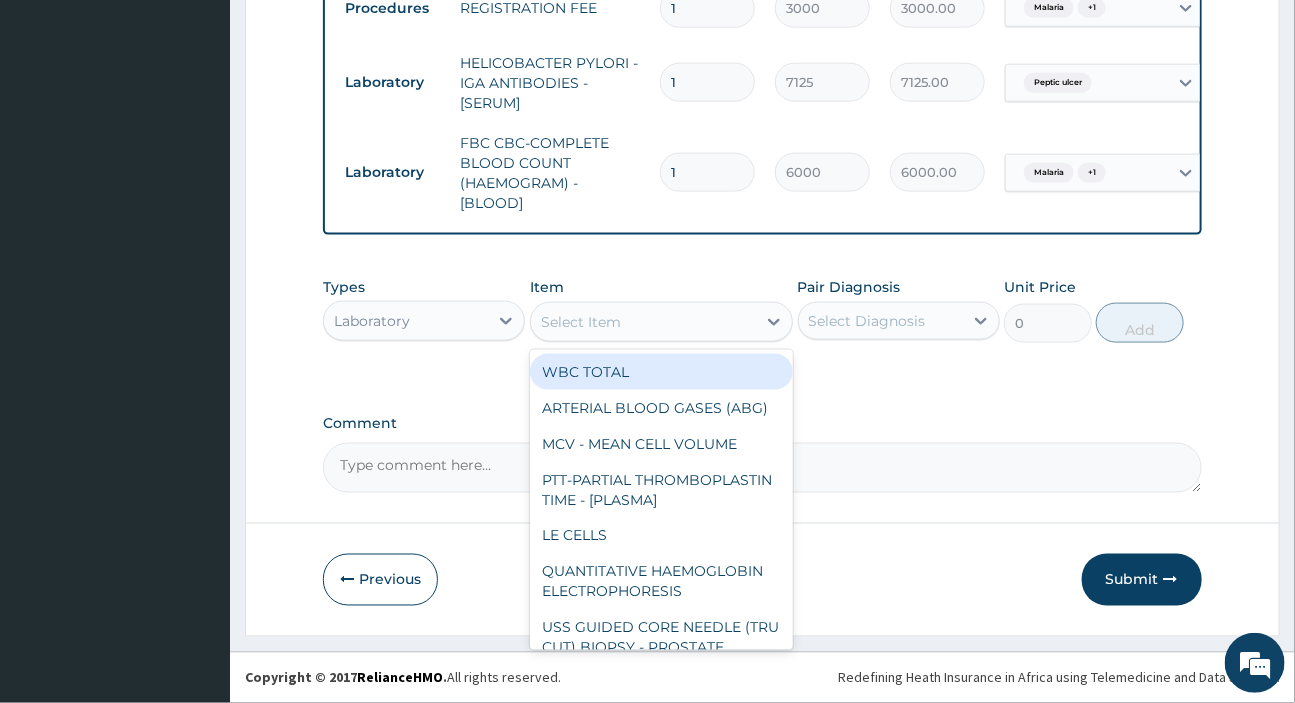 click on "Select Item" at bounding box center (581, 322) 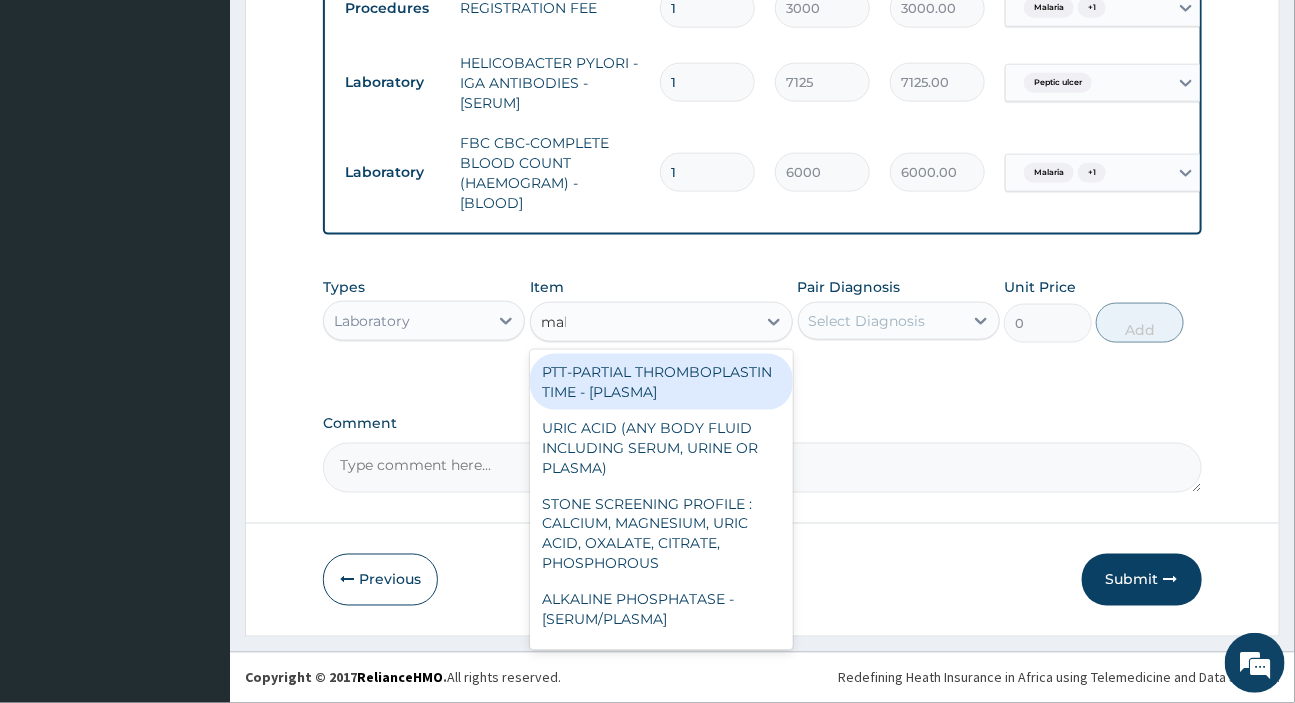type on "mala" 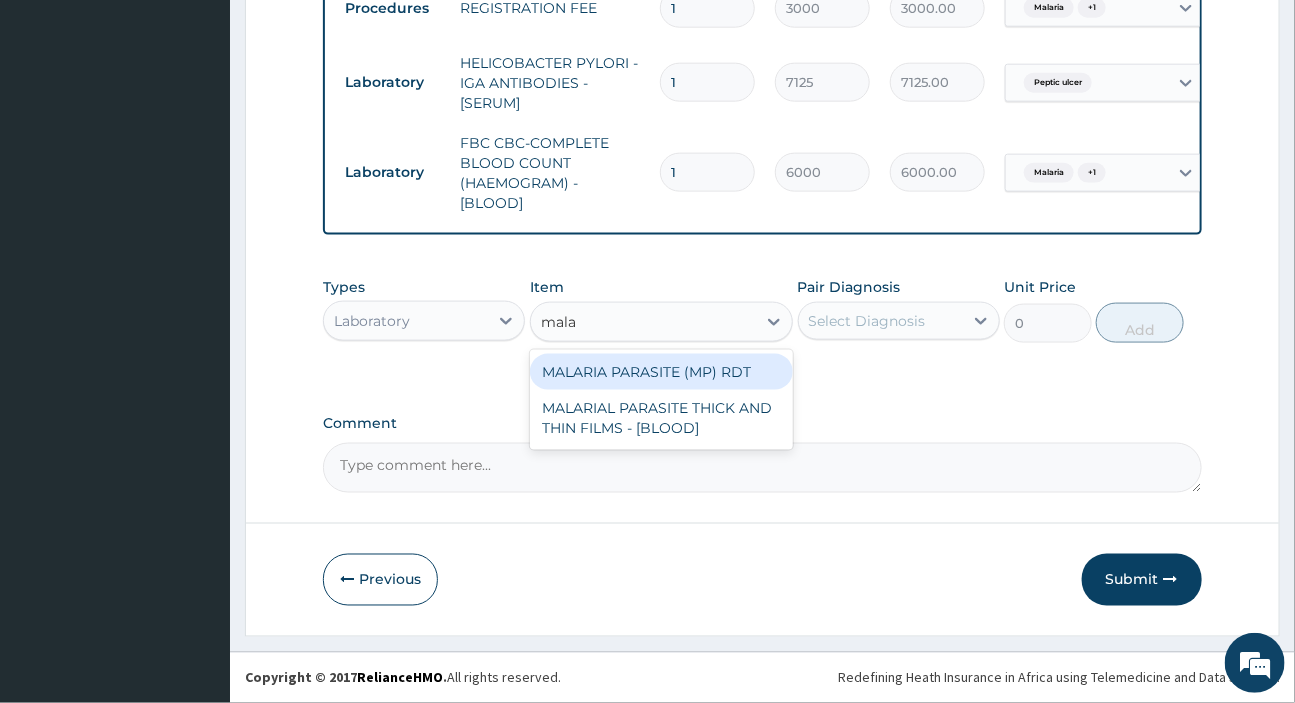 click on "MALARIA PARASITE (MP) RDT" at bounding box center [661, 372] 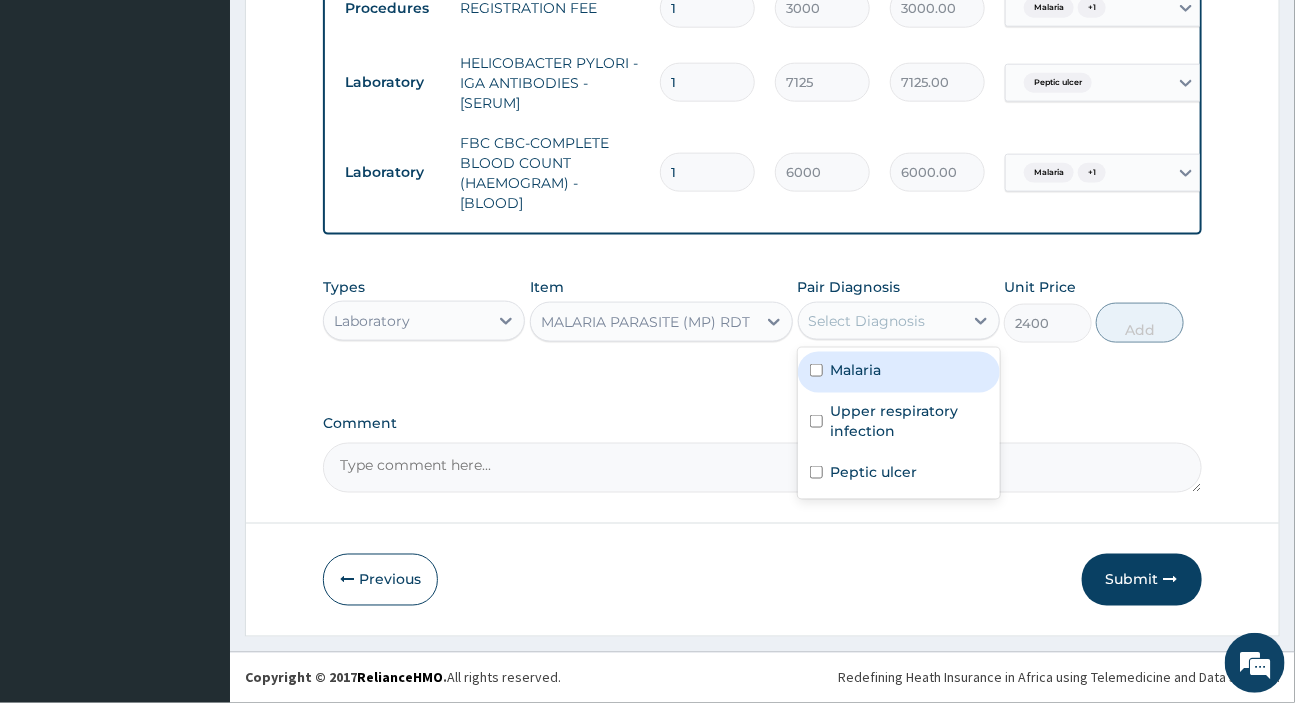 click on "Select Diagnosis" at bounding box center (881, 321) 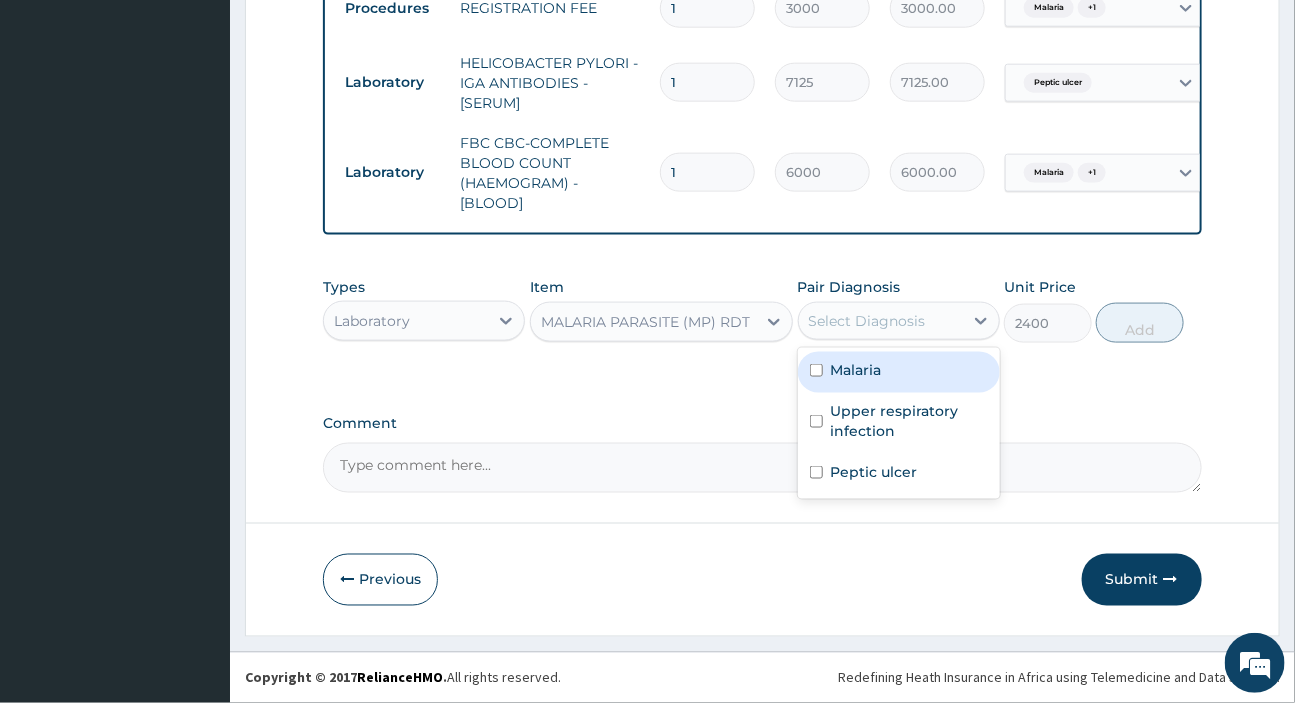 click on "Malaria" at bounding box center [899, 372] 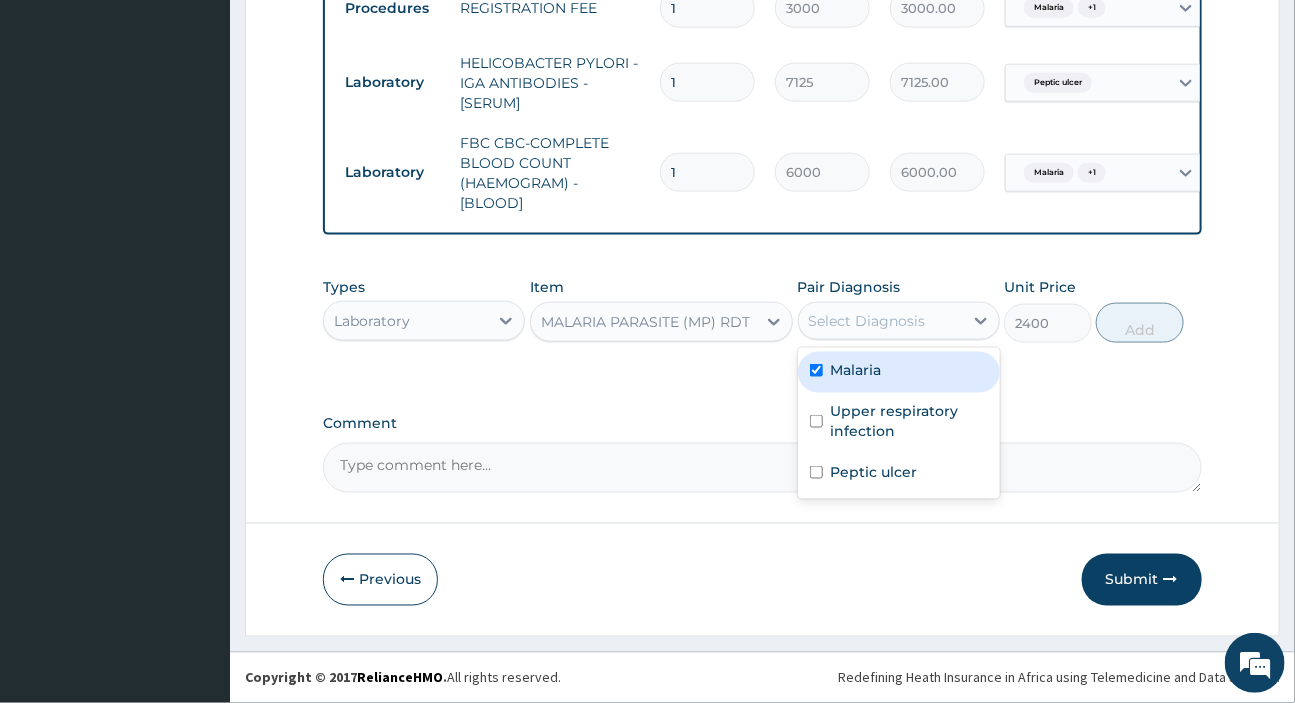checkbox on "true" 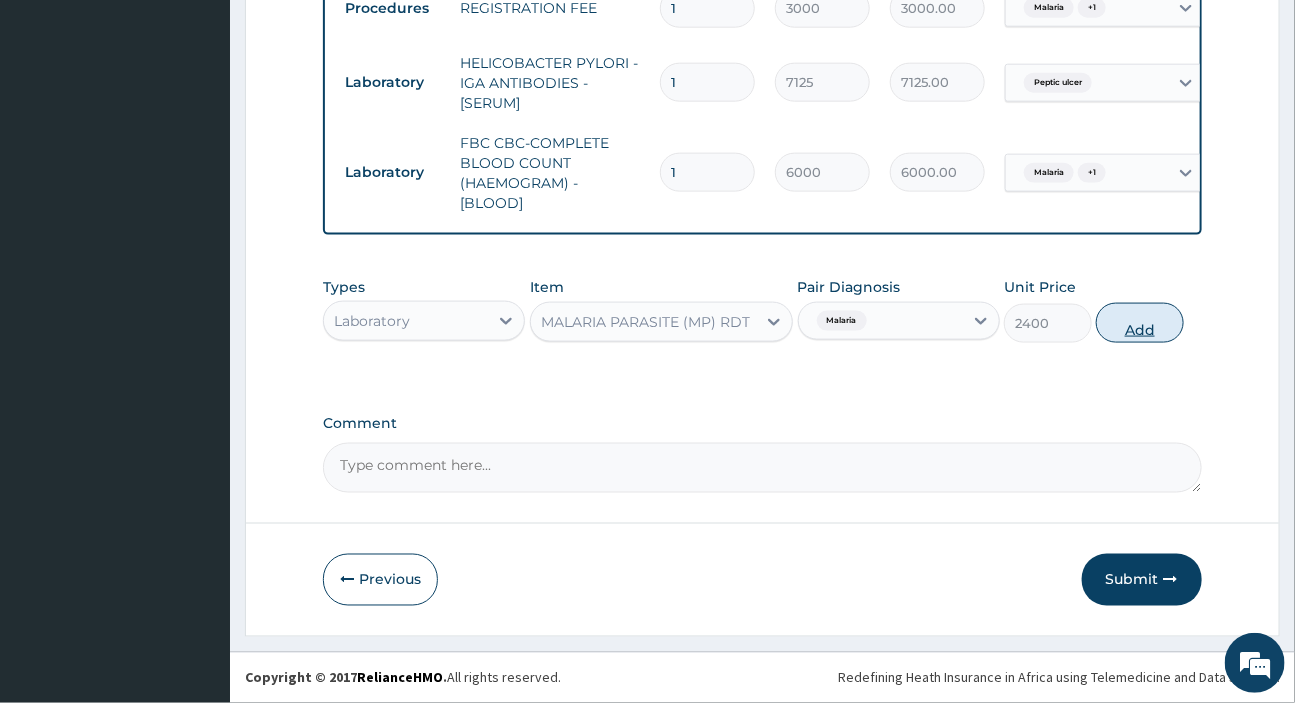 click on "Add" at bounding box center [1140, 323] 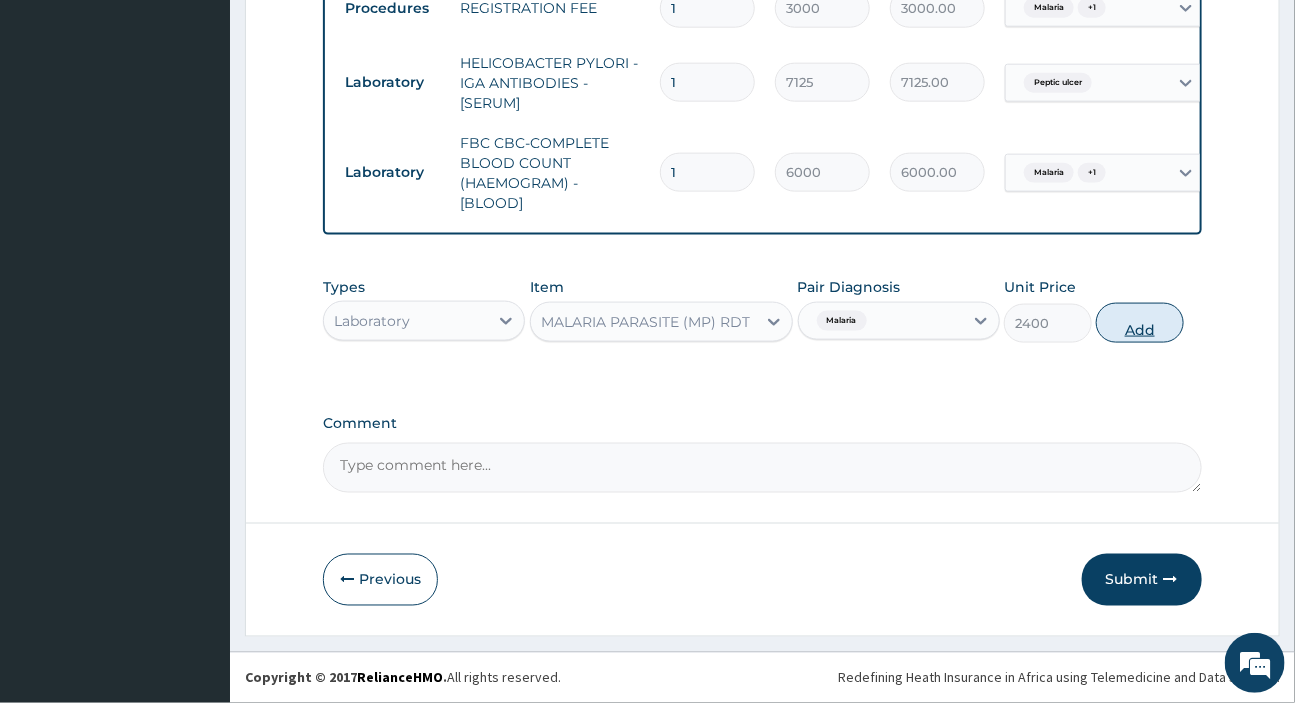 type on "0" 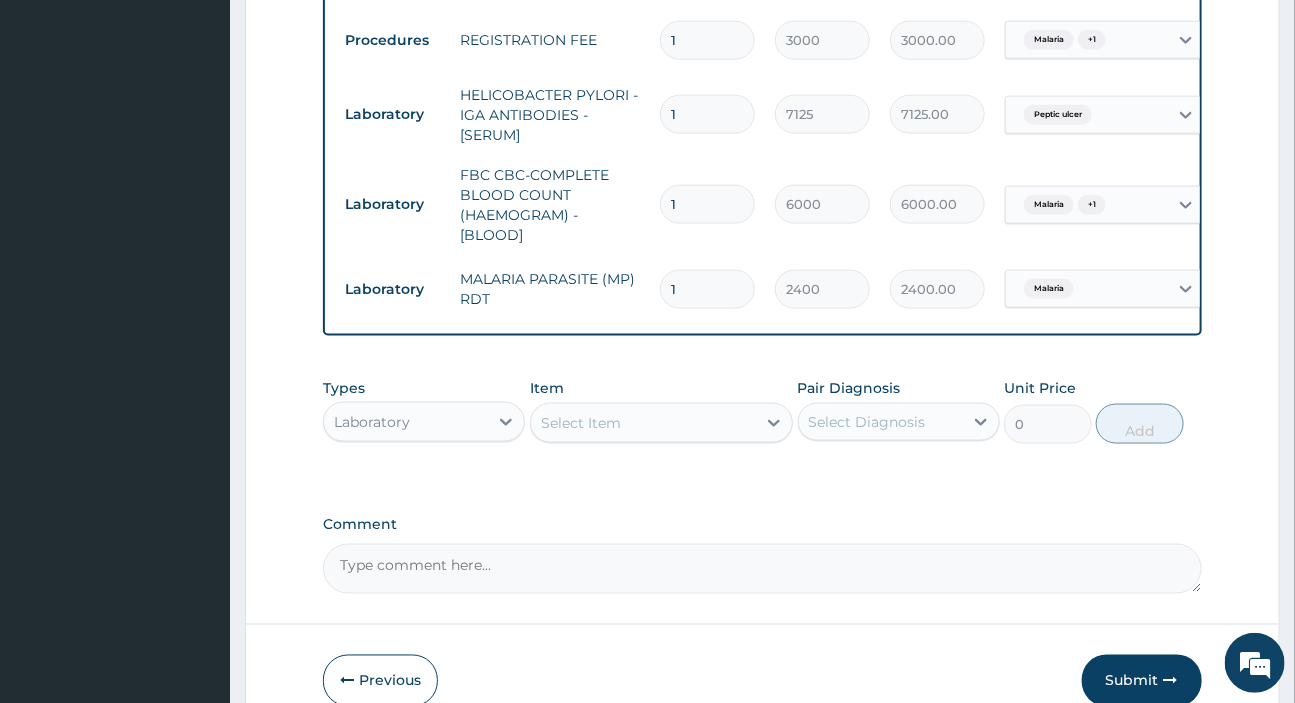 scroll, scrollTop: 986, scrollLeft: 0, axis: vertical 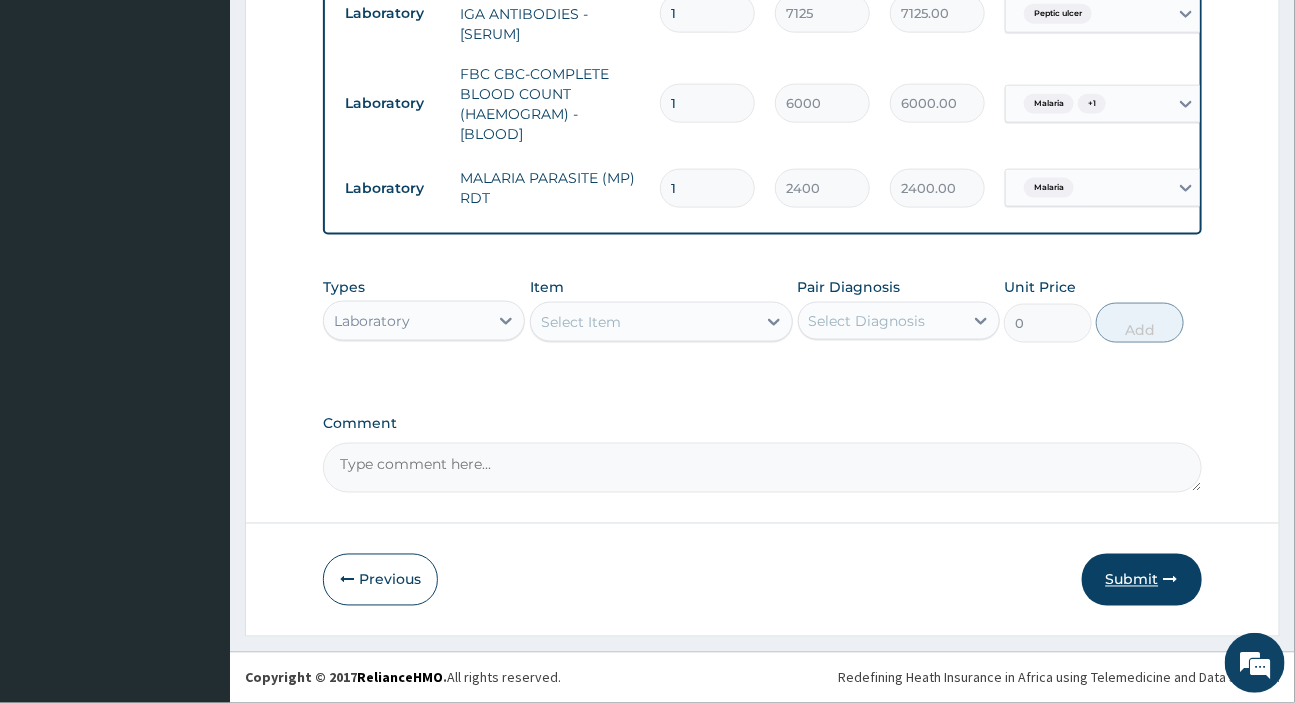 click on "Submit" at bounding box center [1142, 580] 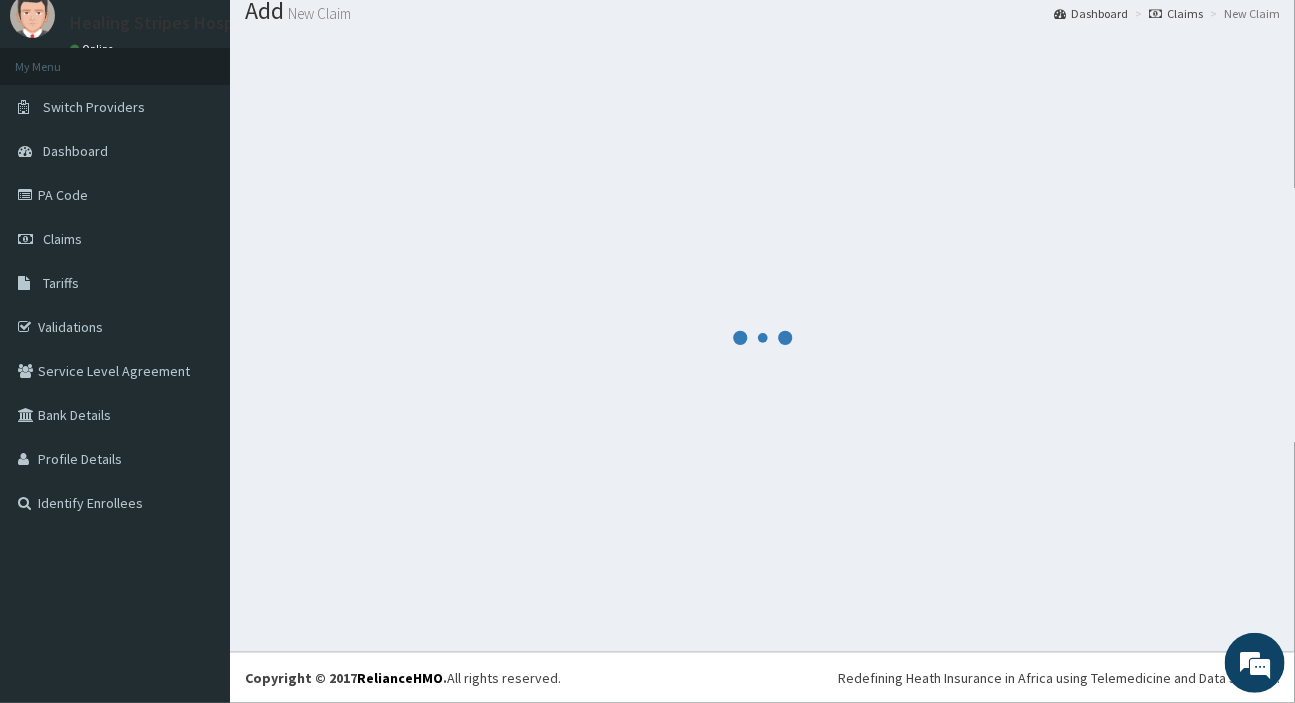 scroll, scrollTop: 986, scrollLeft: 0, axis: vertical 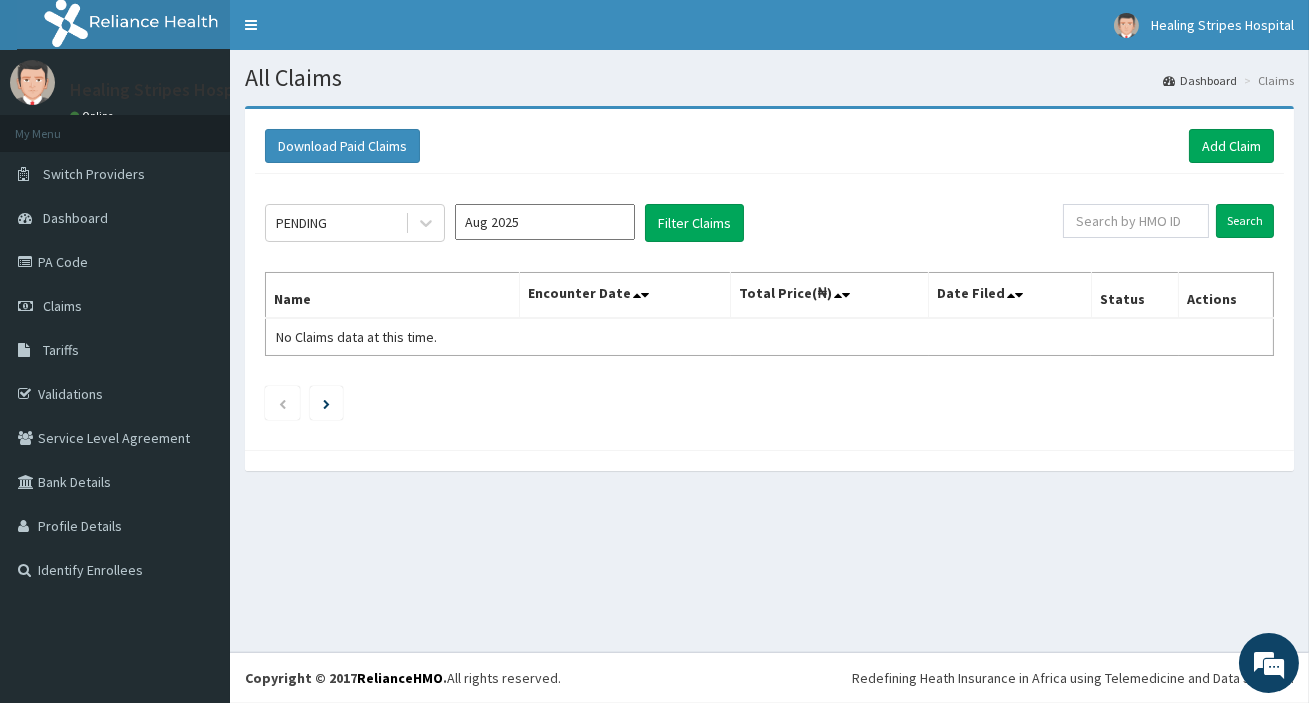 click on "Download Paid Claims Add Claim" at bounding box center (769, 146) 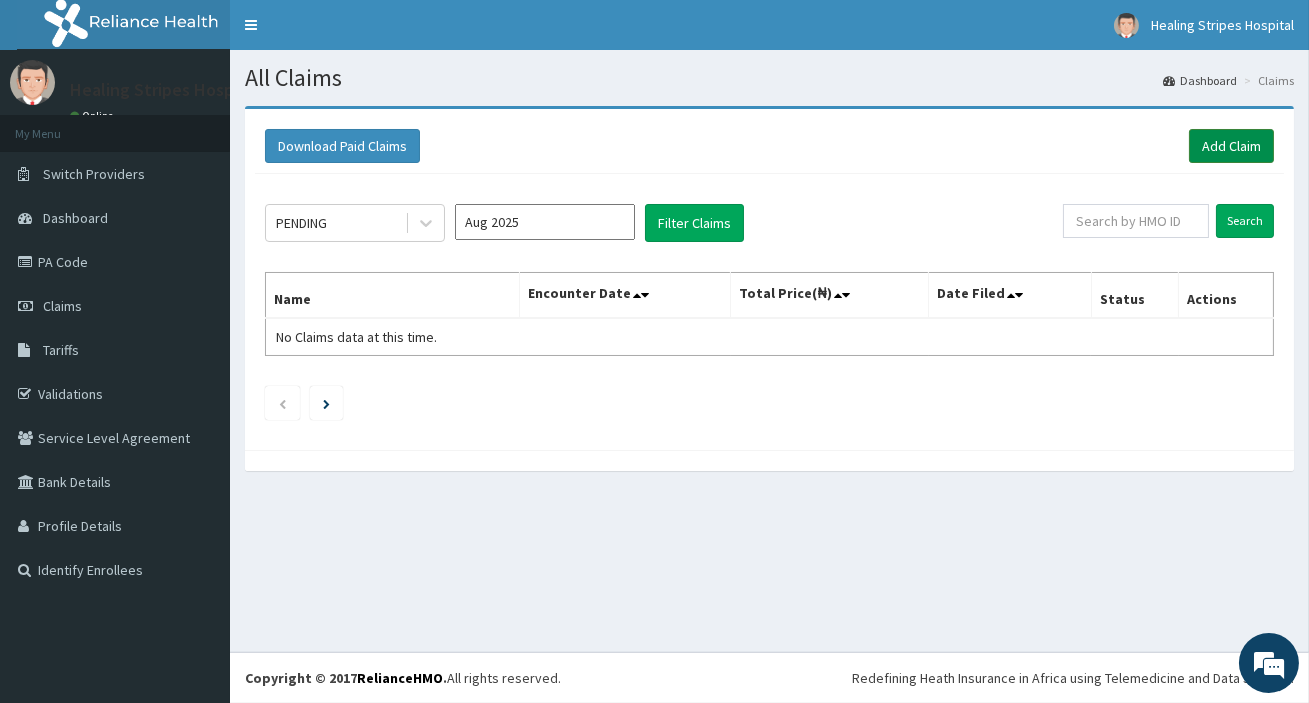 click on "Add Claim" at bounding box center (1231, 146) 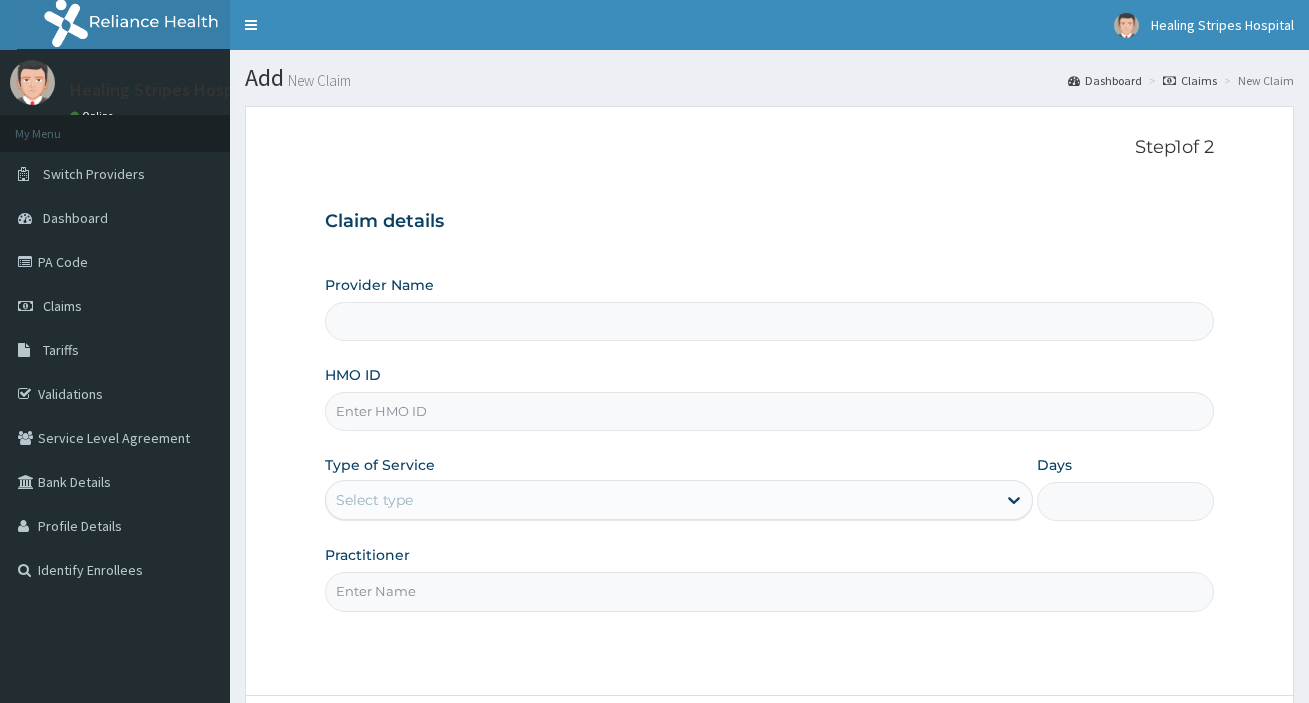 type on "Healing Stripes Hospital" 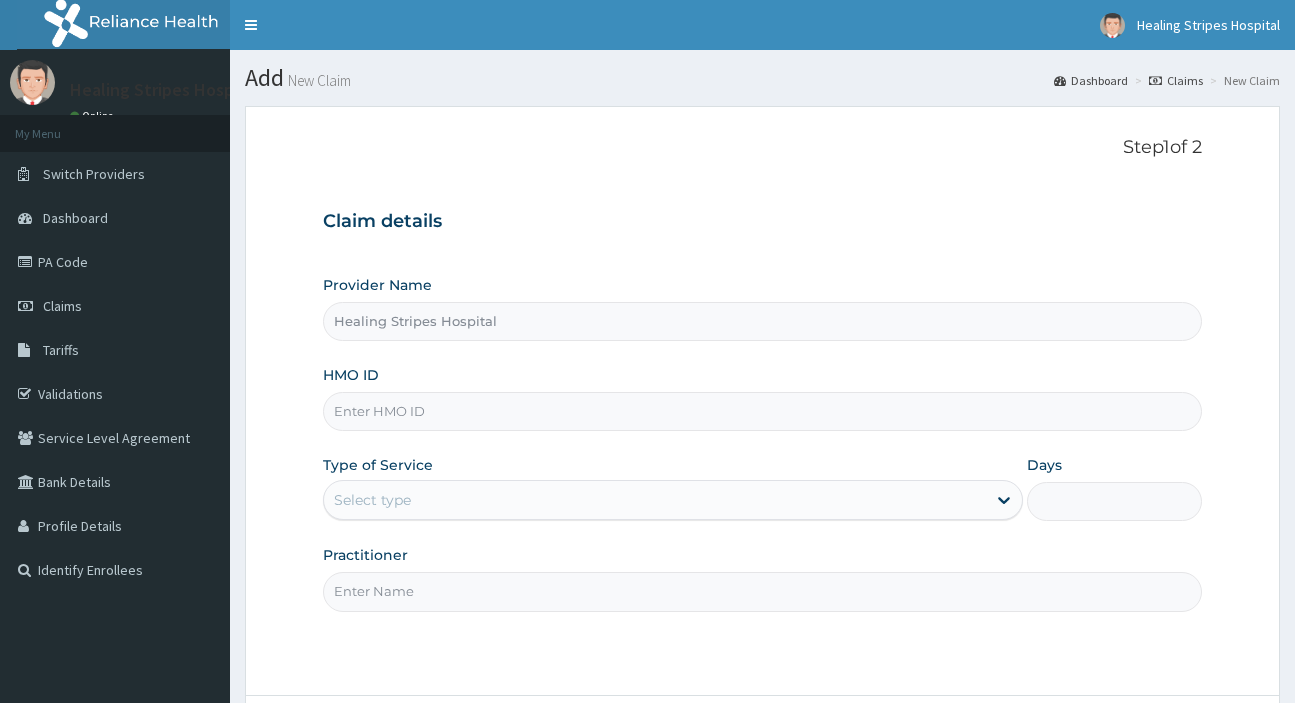 type on "Healing Stripes Hospital" 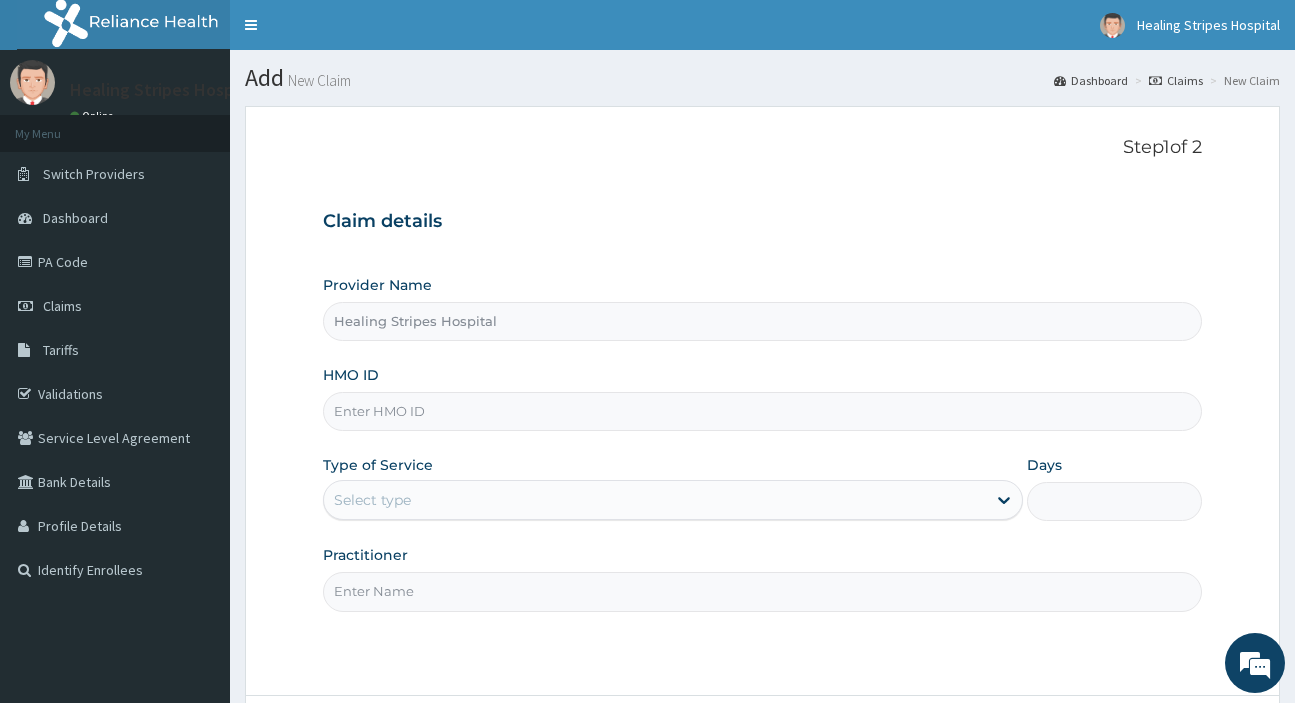 scroll, scrollTop: 0, scrollLeft: 0, axis: both 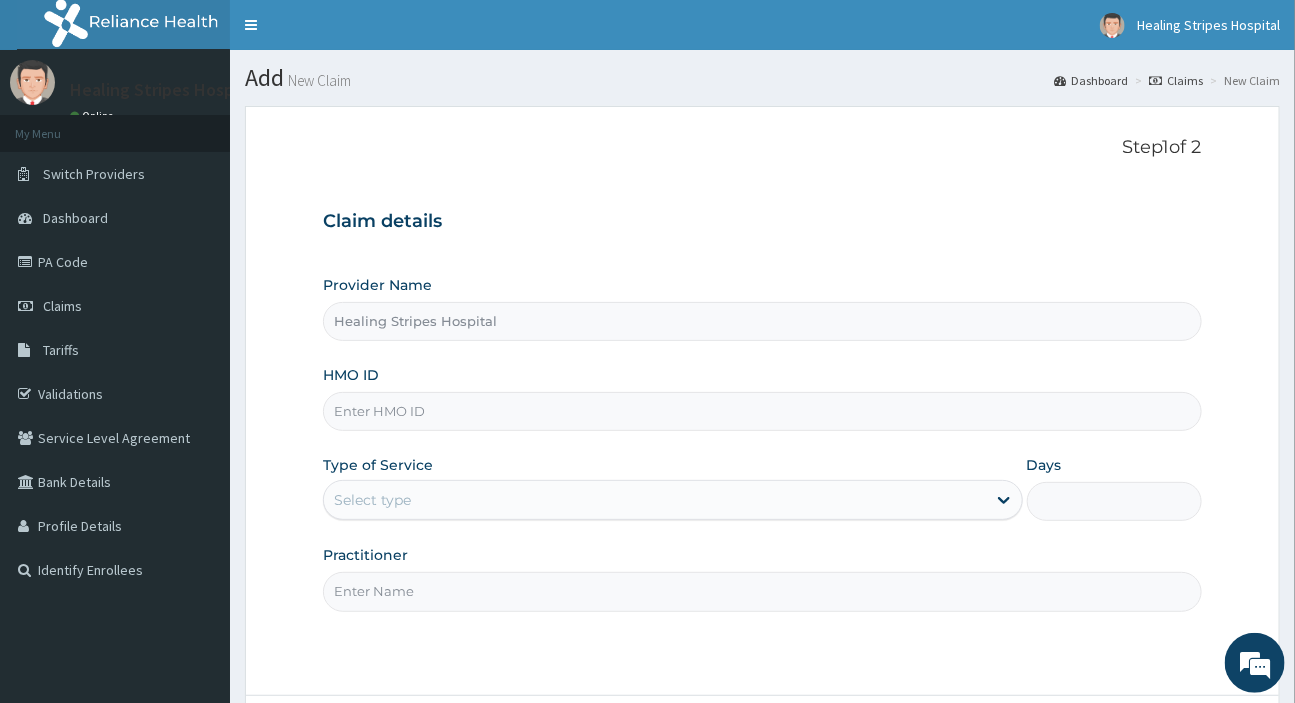 click on "HMO ID" at bounding box center [762, 411] 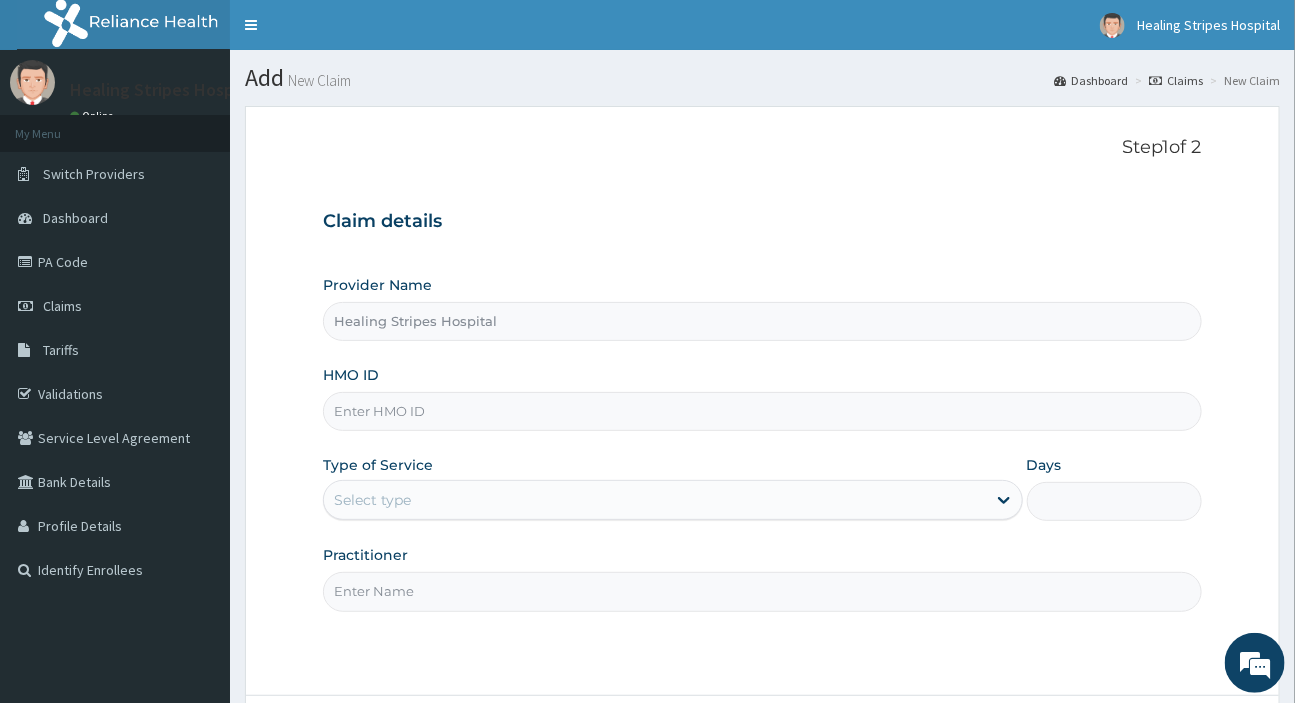 paste on "TAP/11224/A" 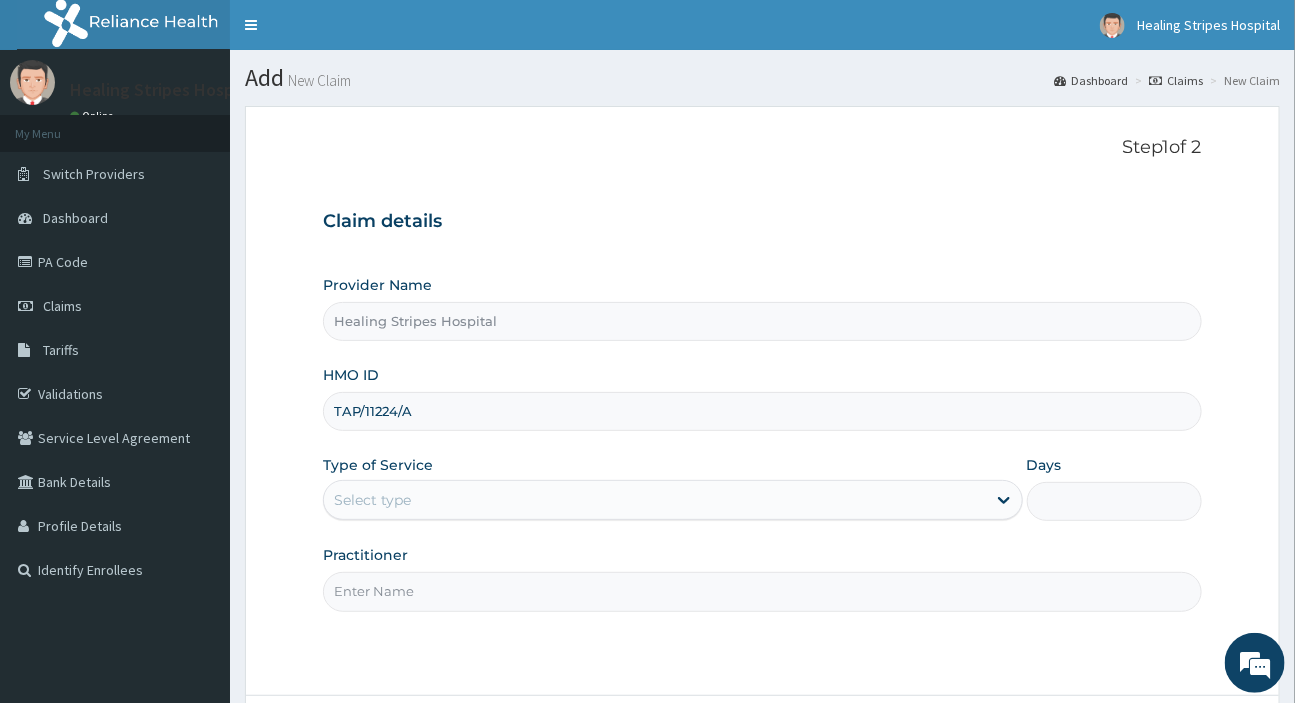 type on "TAP/11224/A" 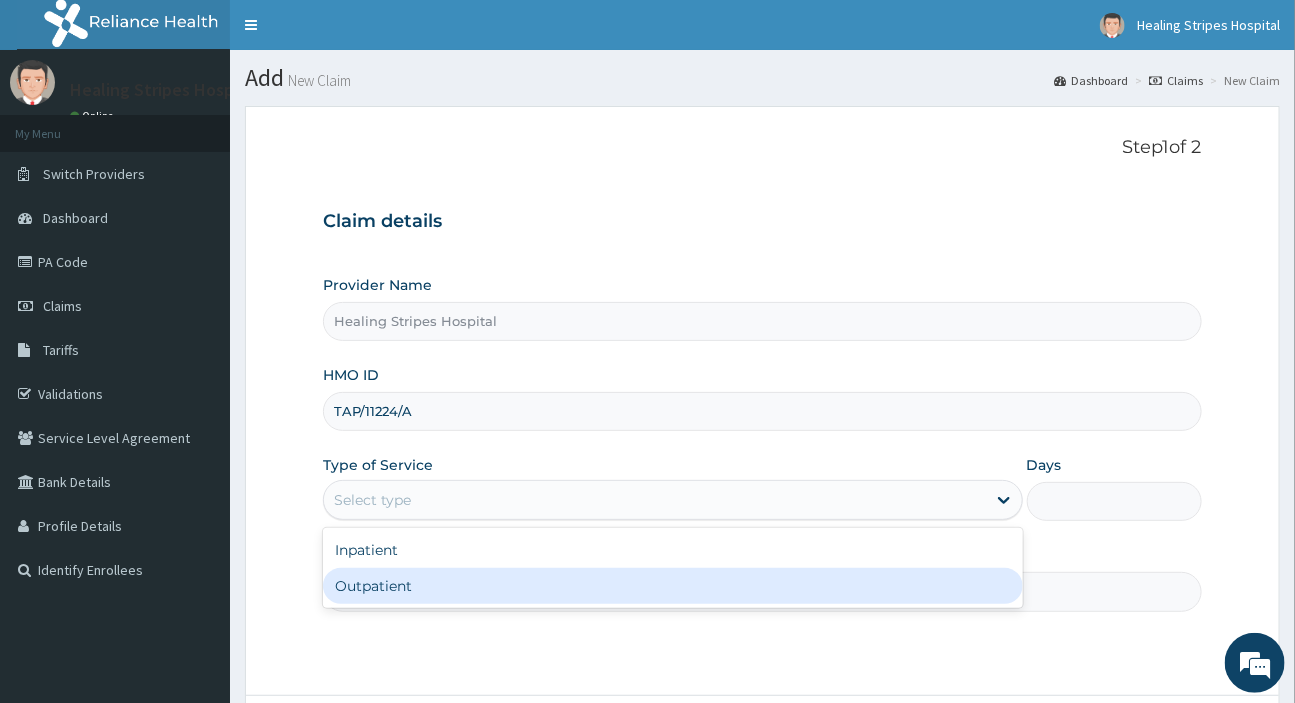 click on "Outpatient" at bounding box center (672, 586) 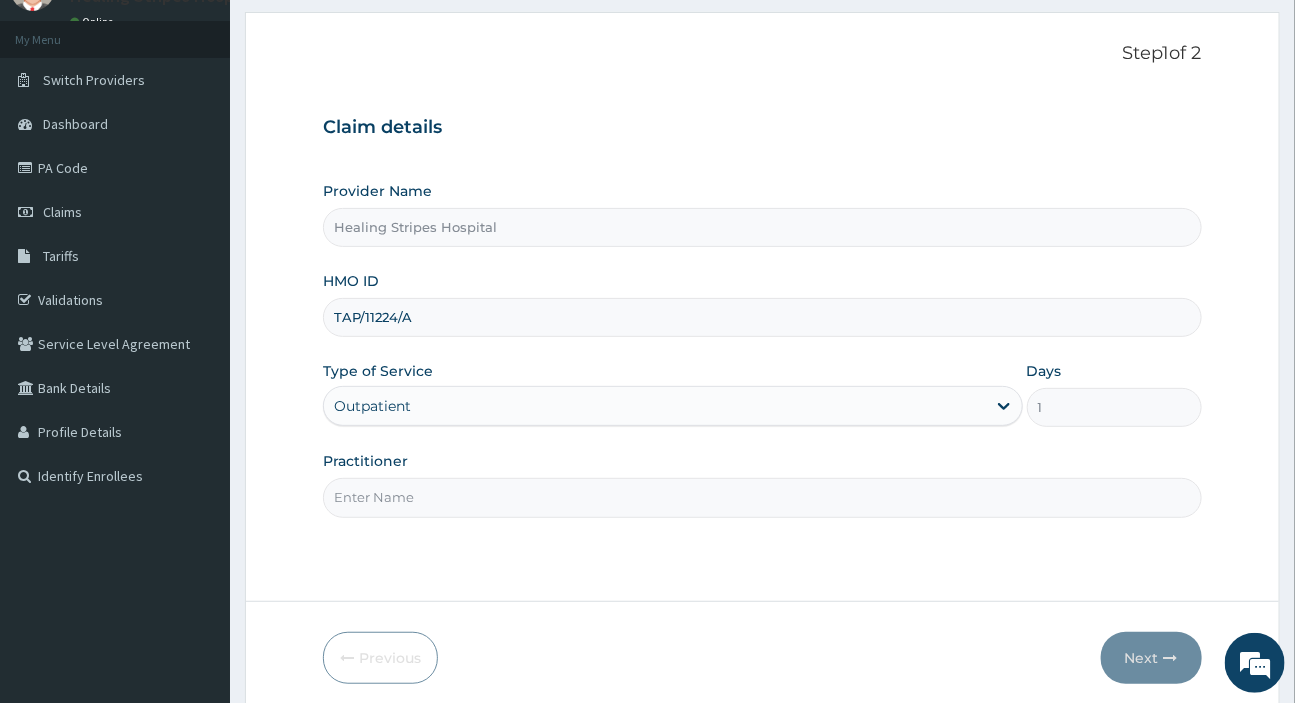 scroll, scrollTop: 171, scrollLeft: 0, axis: vertical 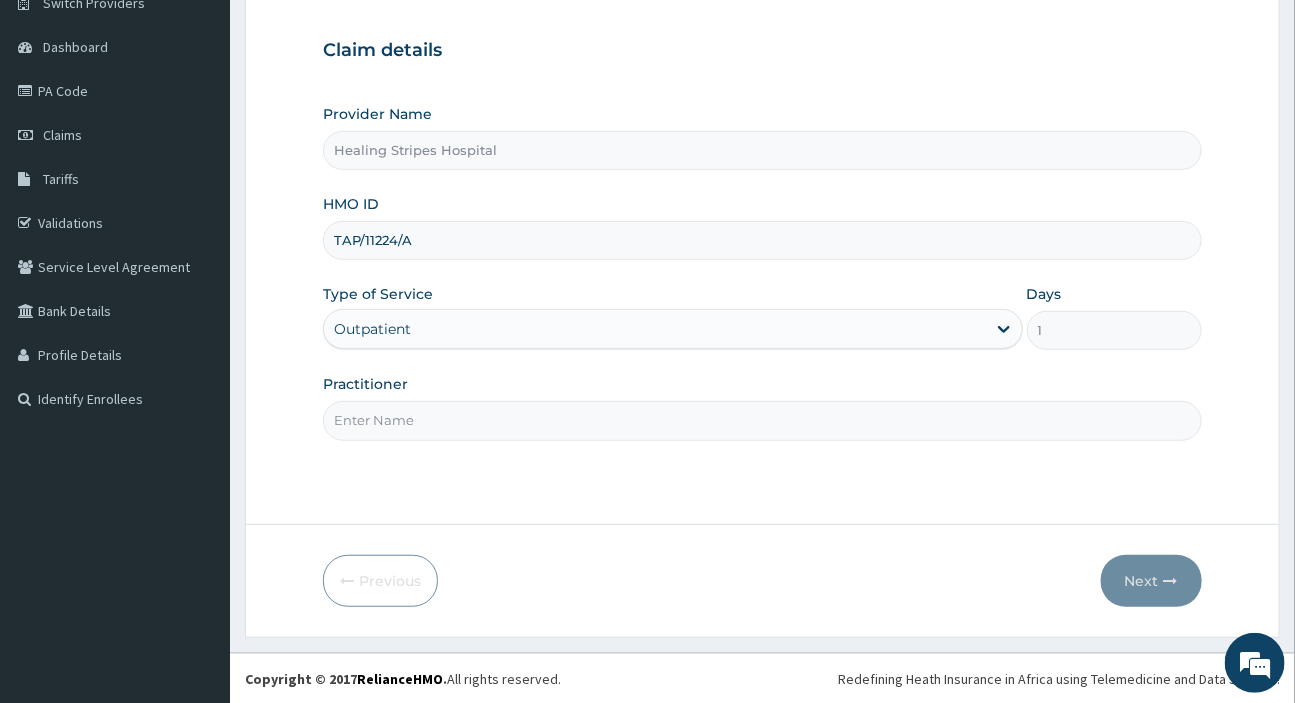 click on "Practitioner" at bounding box center [762, 420] 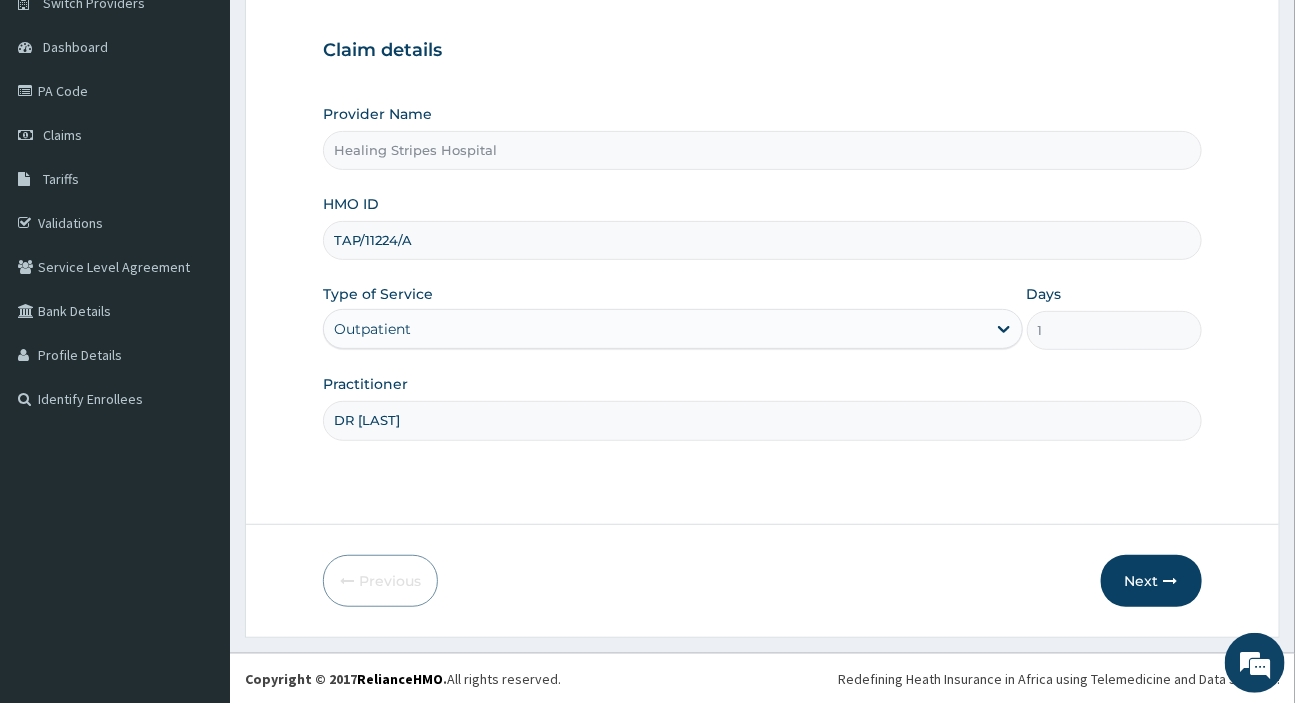 type on "DR EMMA" 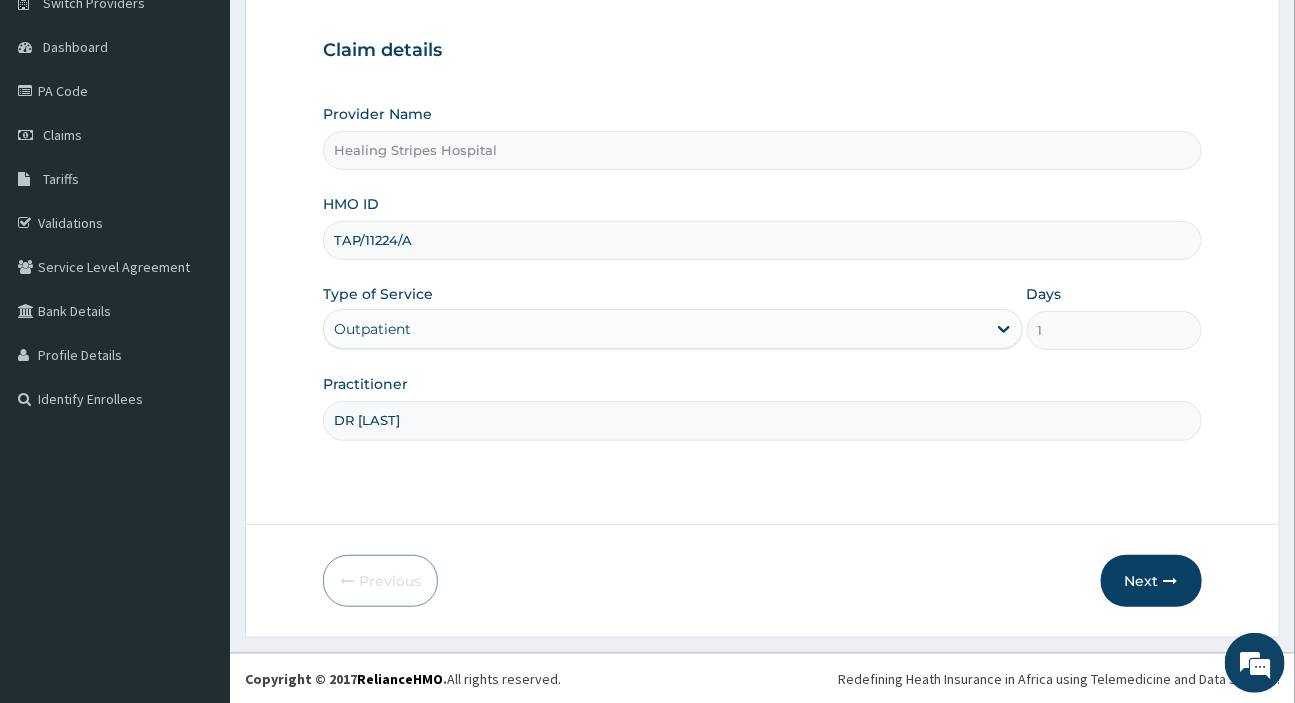 click on "Next" at bounding box center (1151, 581) 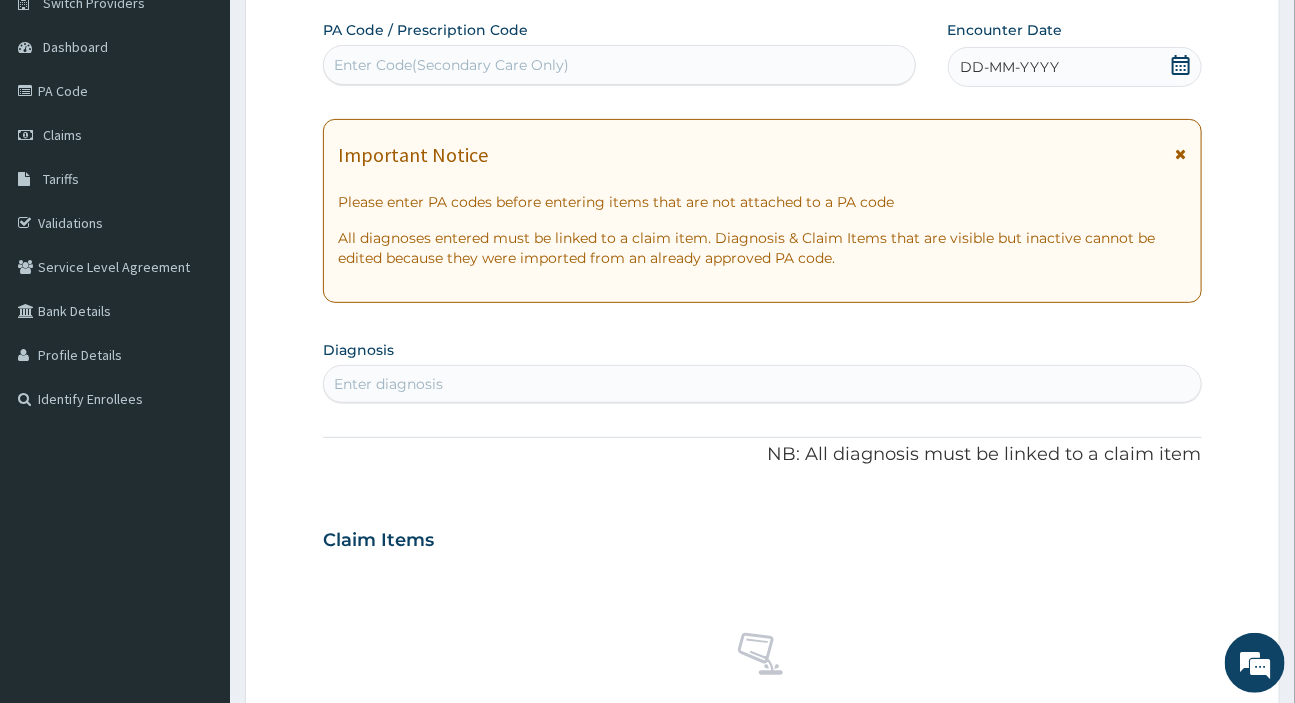 click on "DD-MM-YYYY" at bounding box center (1010, 67) 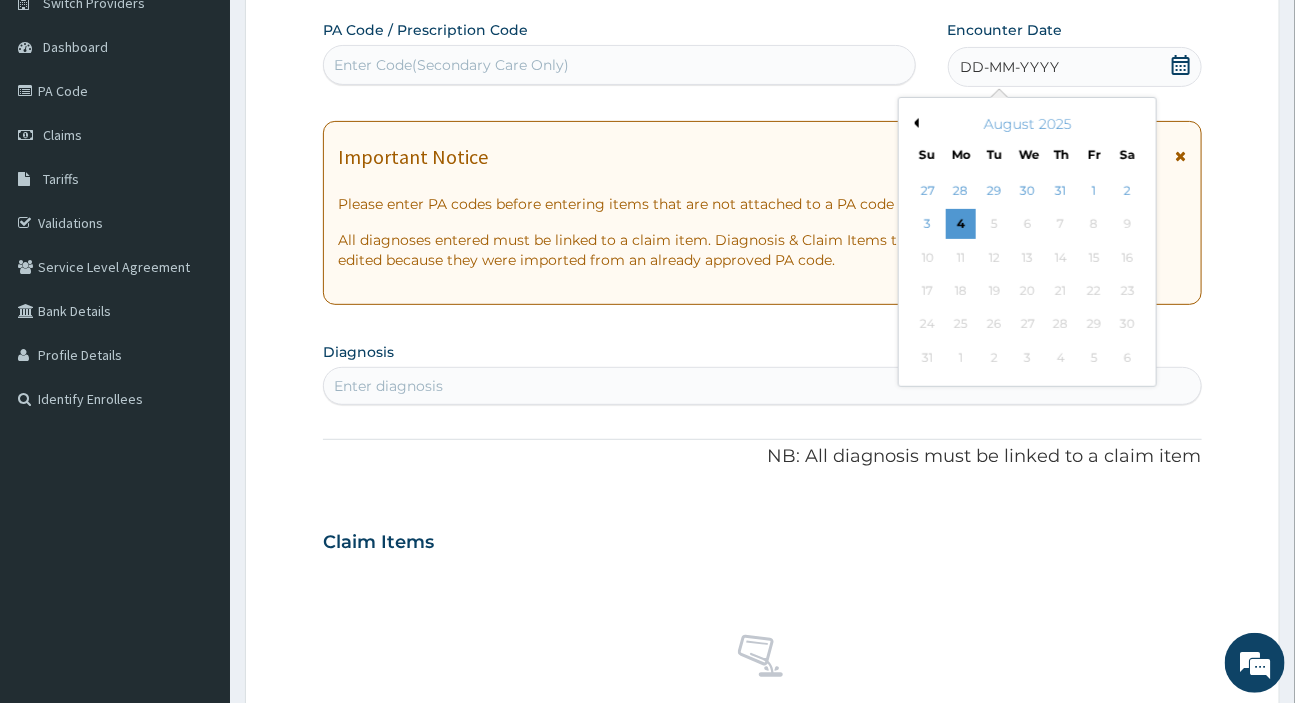 click on "Previous Month" at bounding box center [914, 123] 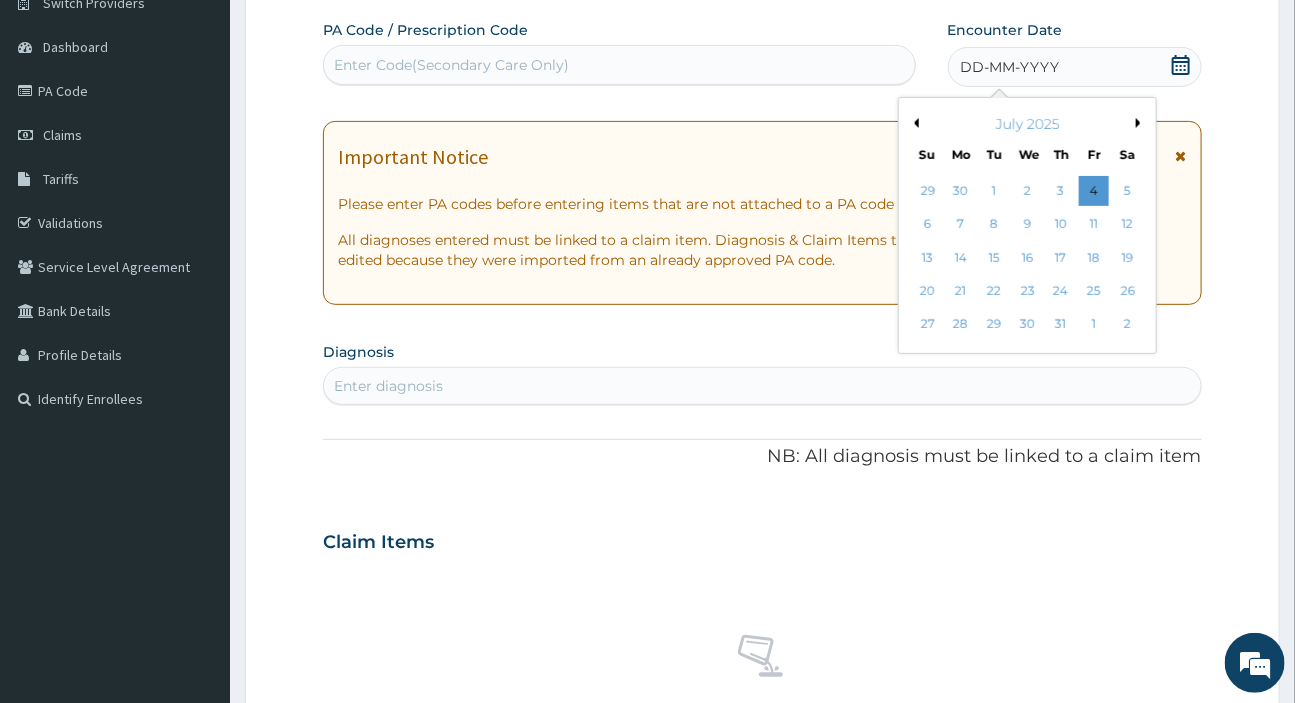click on "Previous Month" at bounding box center [914, 123] 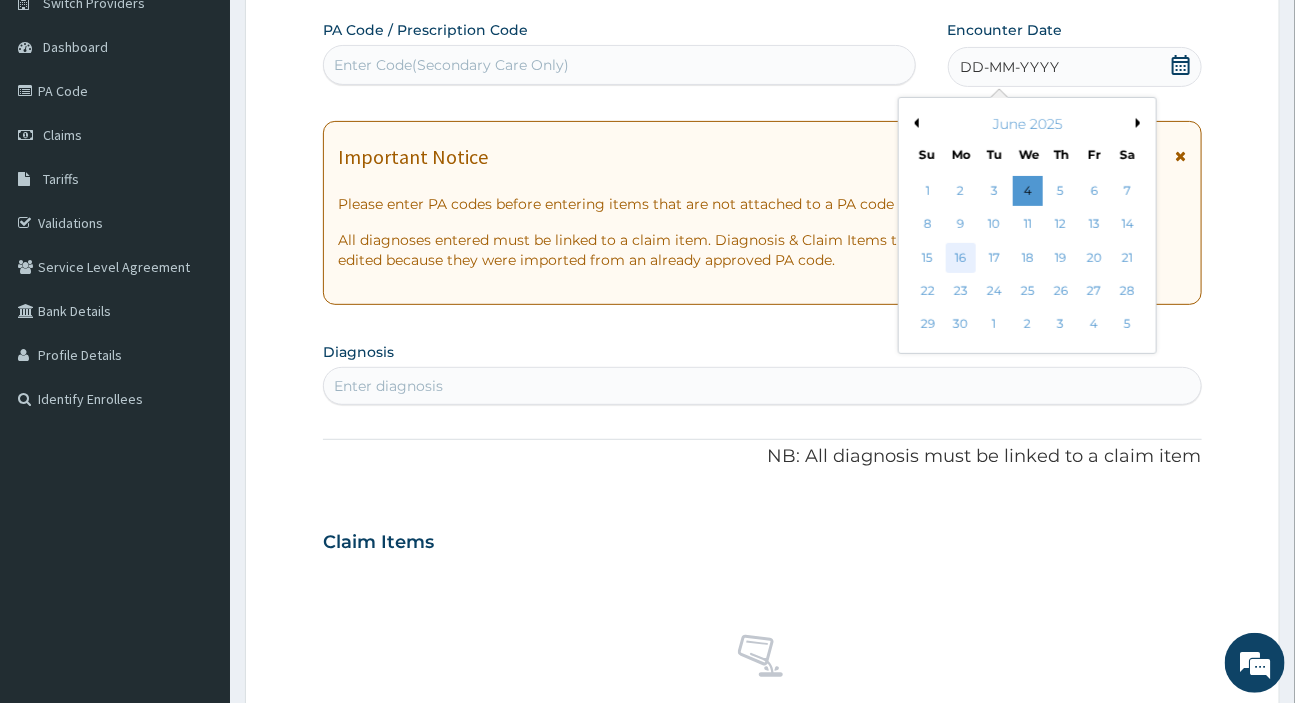 click on "16" at bounding box center (961, 258) 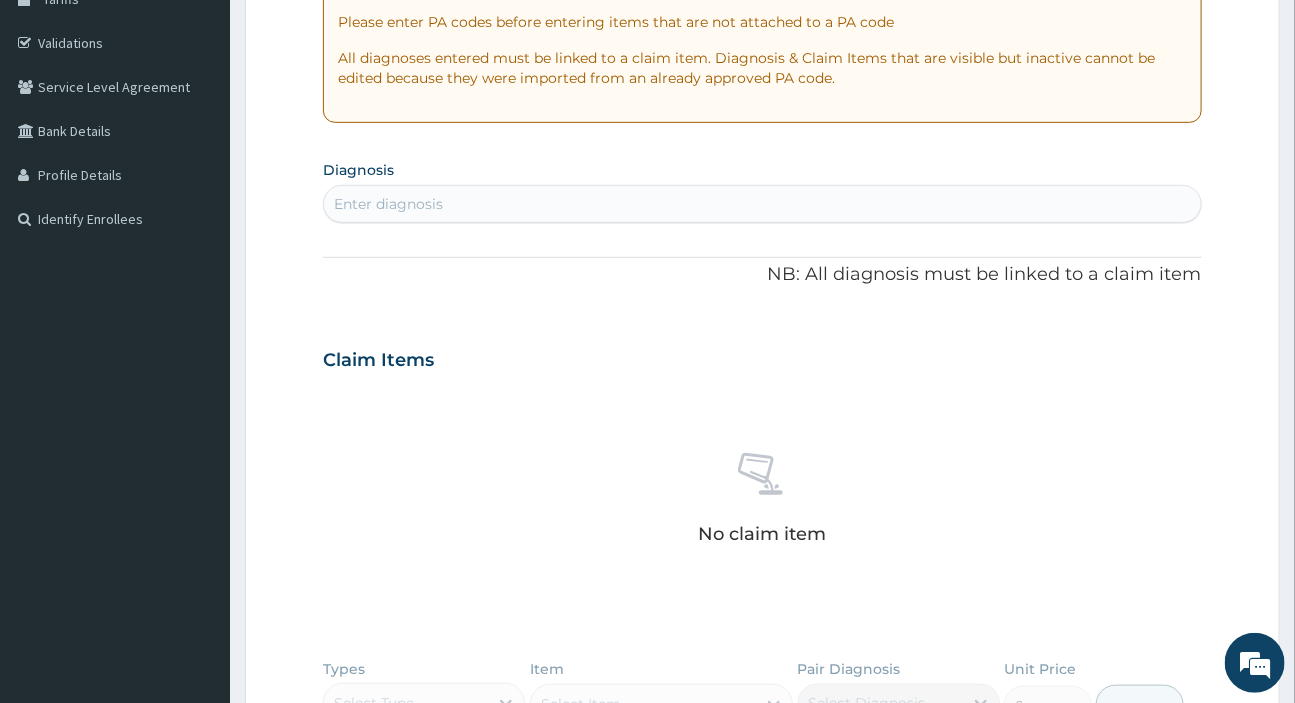scroll, scrollTop: 353, scrollLeft: 0, axis: vertical 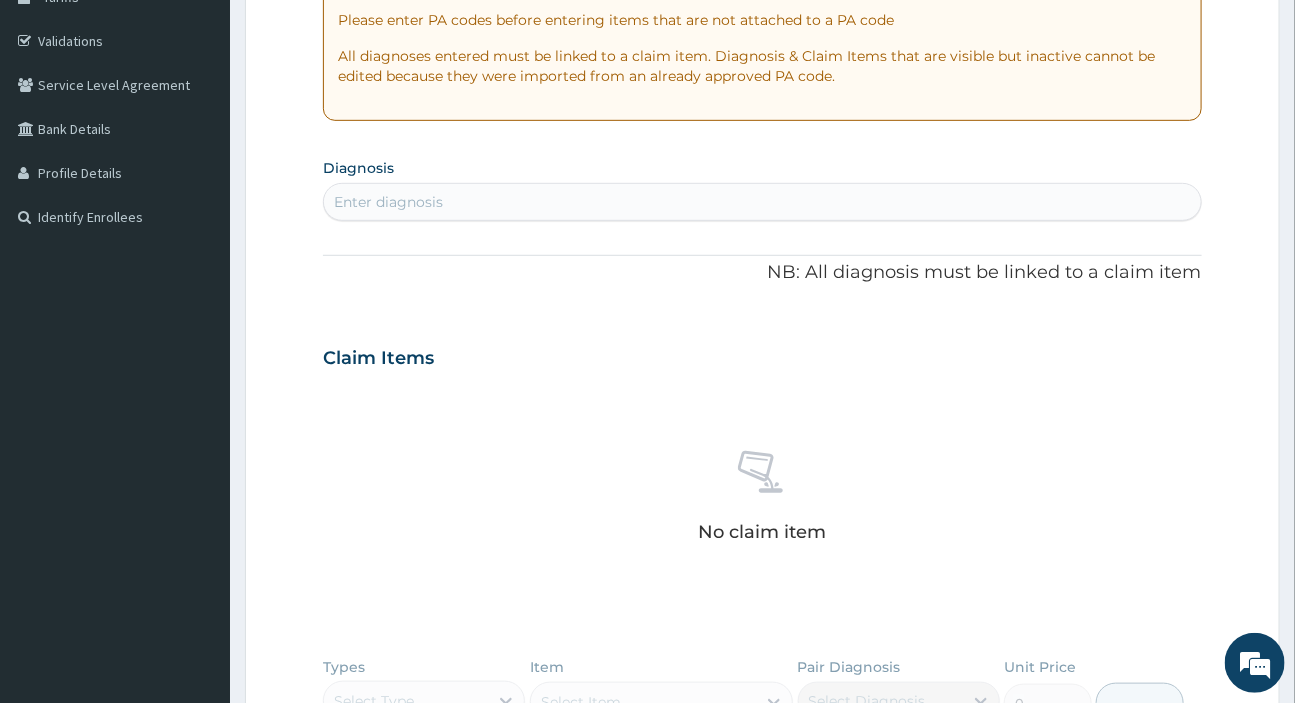 click on "Enter diagnosis" at bounding box center (762, 202) 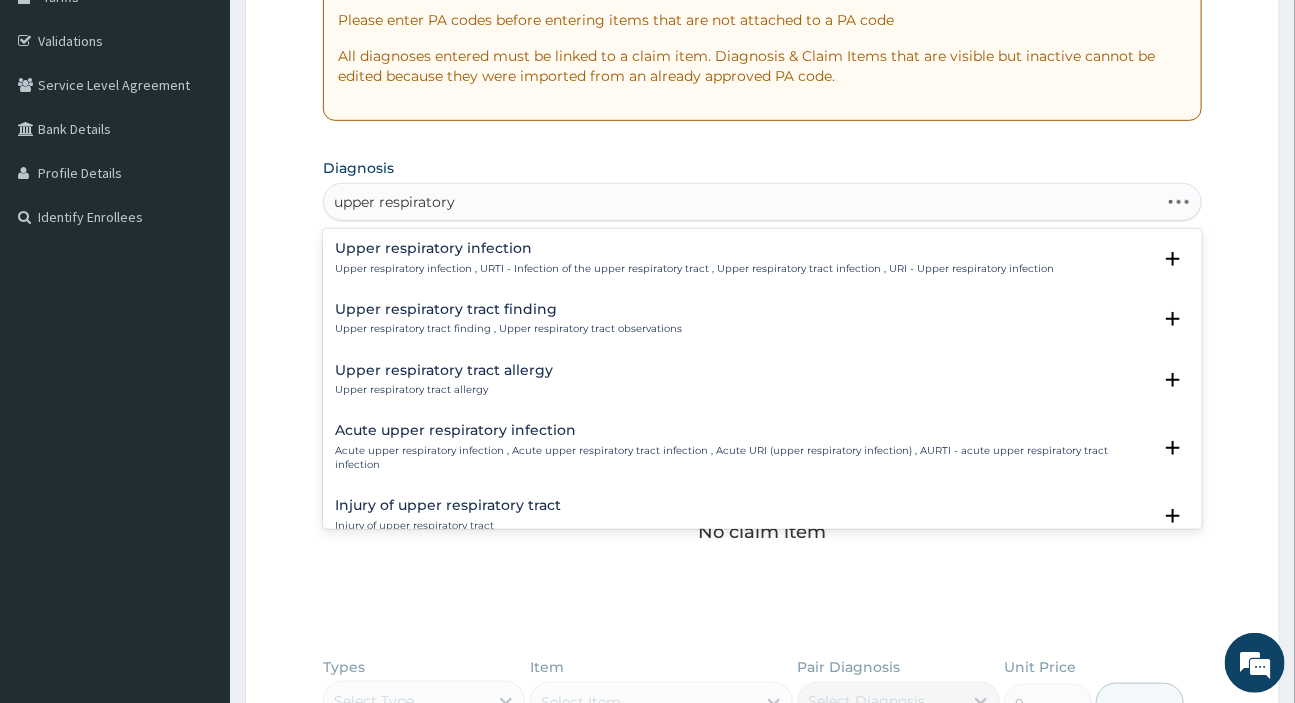 type on "upper respiratory" 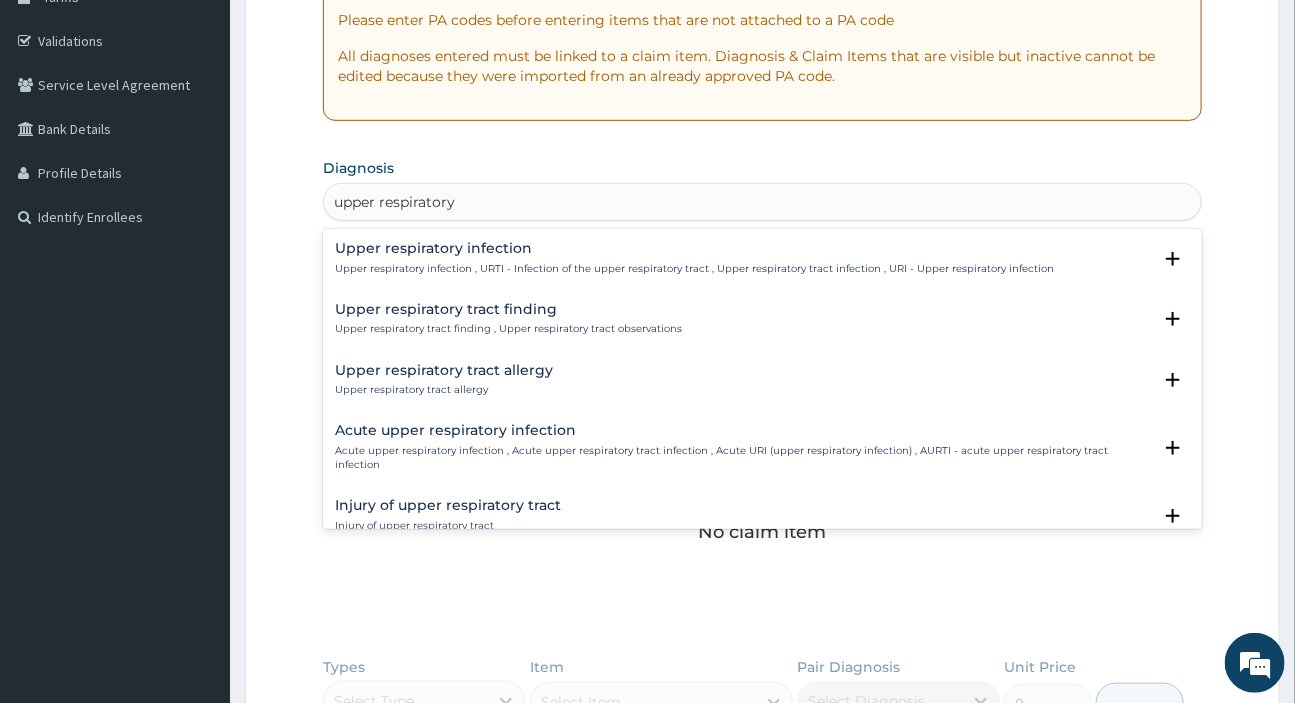 click on "Upper respiratory infection , URTI - Infection of the upper respiratory tract , Upper respiratory tract infection , URI - Upper respiratory infection" at bounding box center (694, 269) 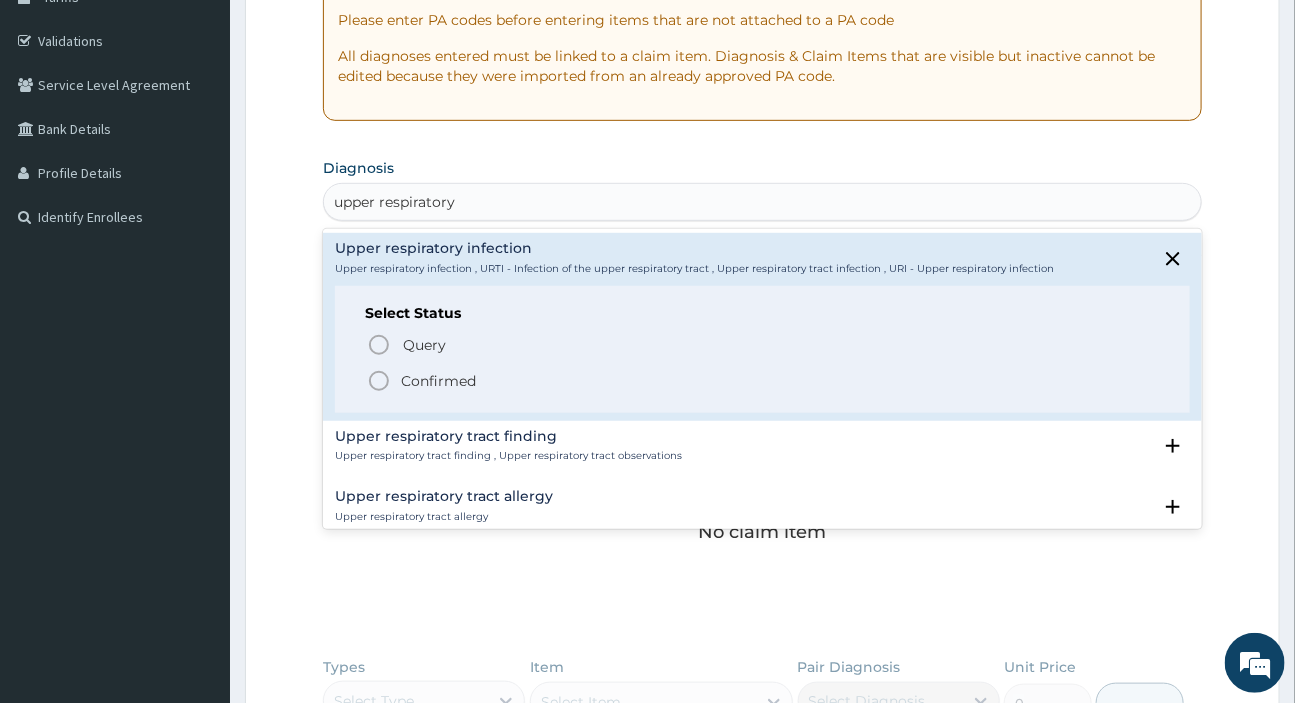 click on "Confirmed" at bounding box center (438, 381) 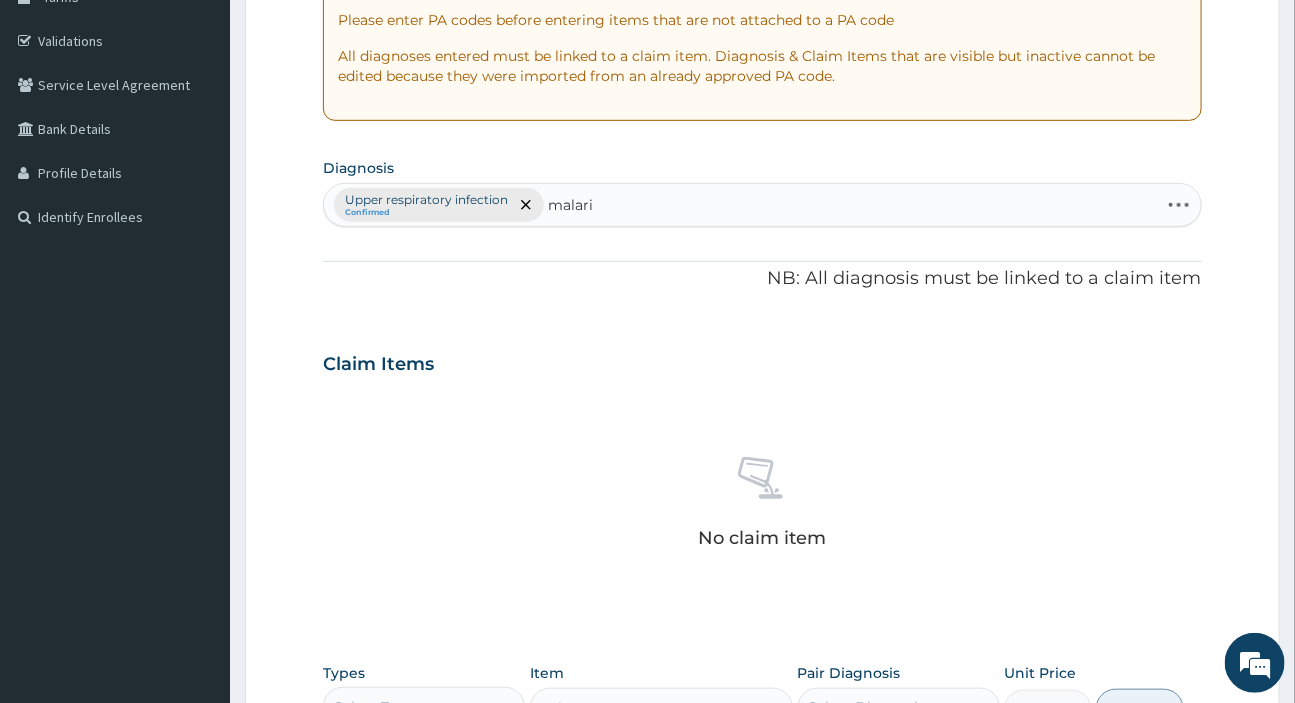type on "malaria" 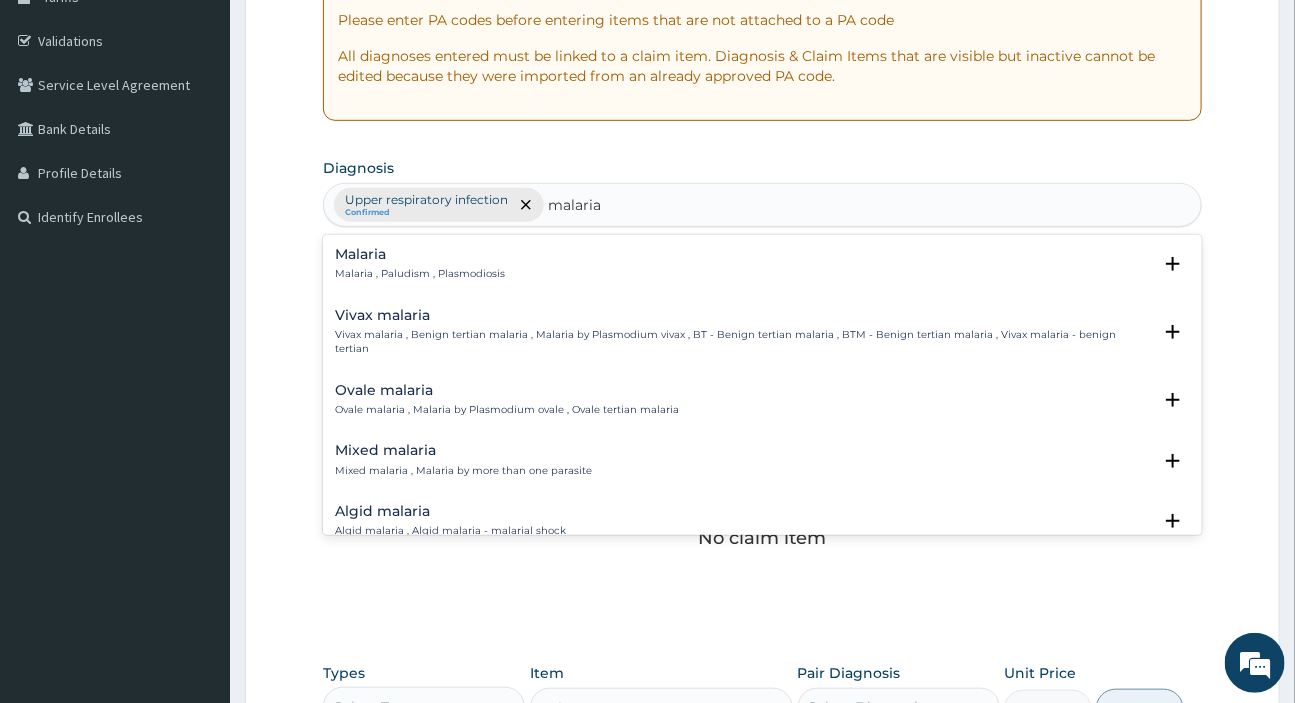 click on "Malaria Malaria , Paludism , Plasmodiosis" at bounding box center (762, 264) 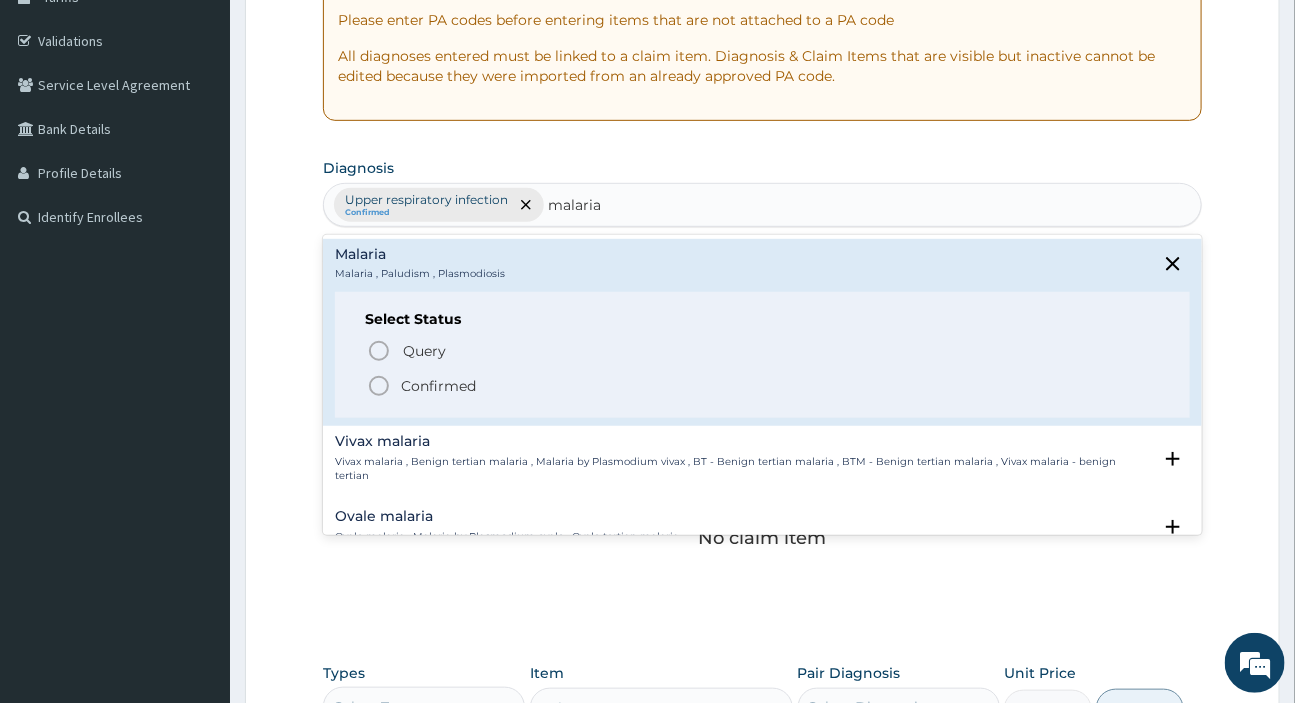 click 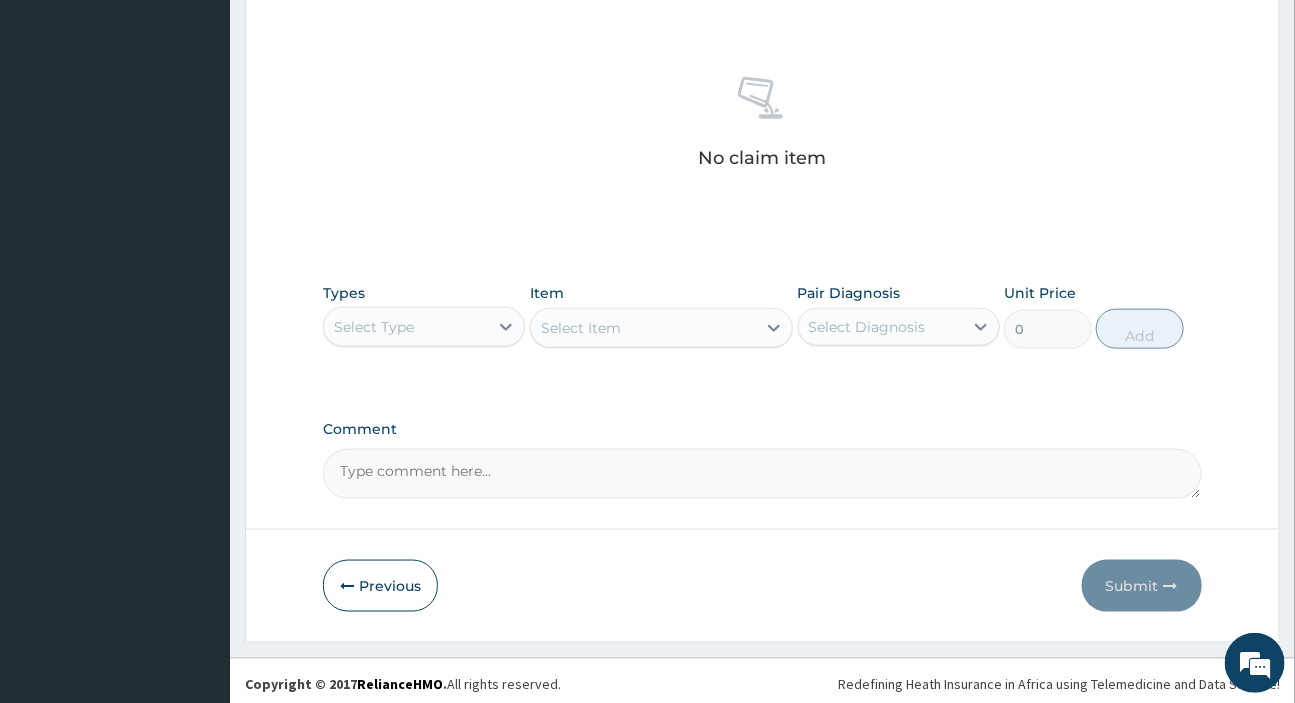 scroll, scrollTop: 738, scrollLeft: 0, axis: vertical 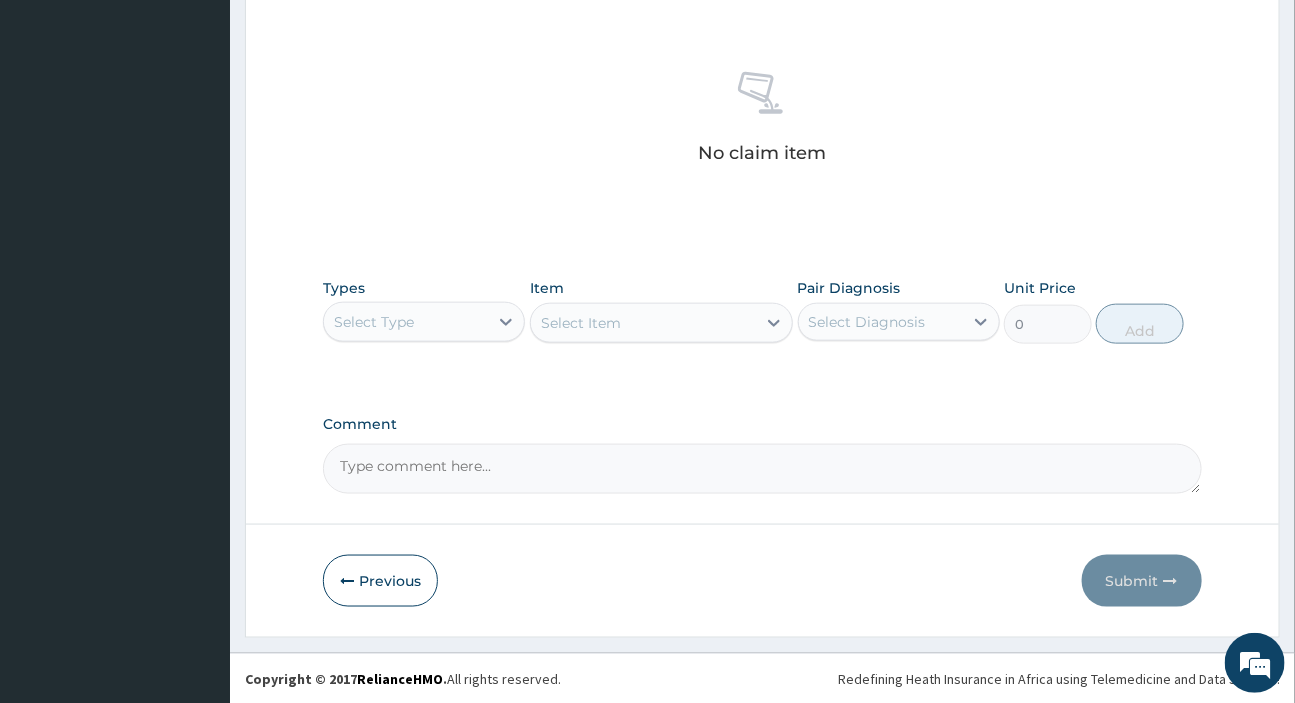 click on "Select Type" at bounding box center [406, 322] 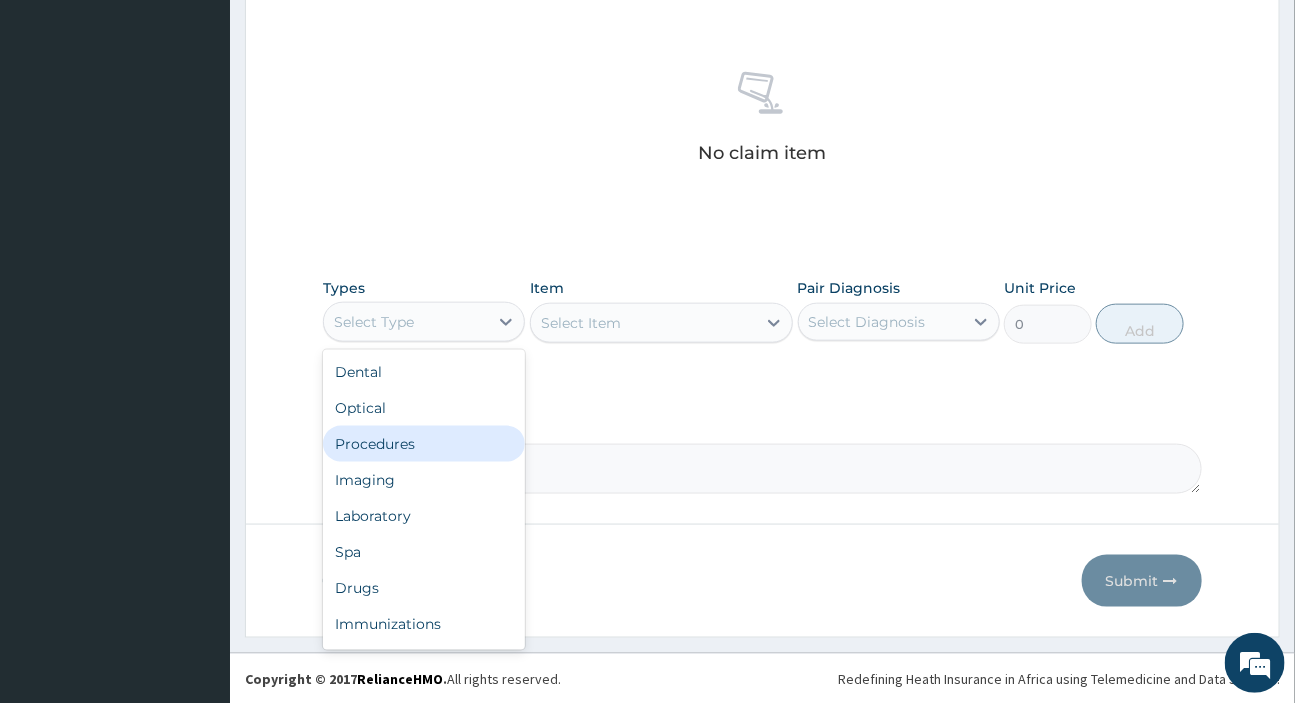 click on "Procedures" at bounding box center [424, 444] 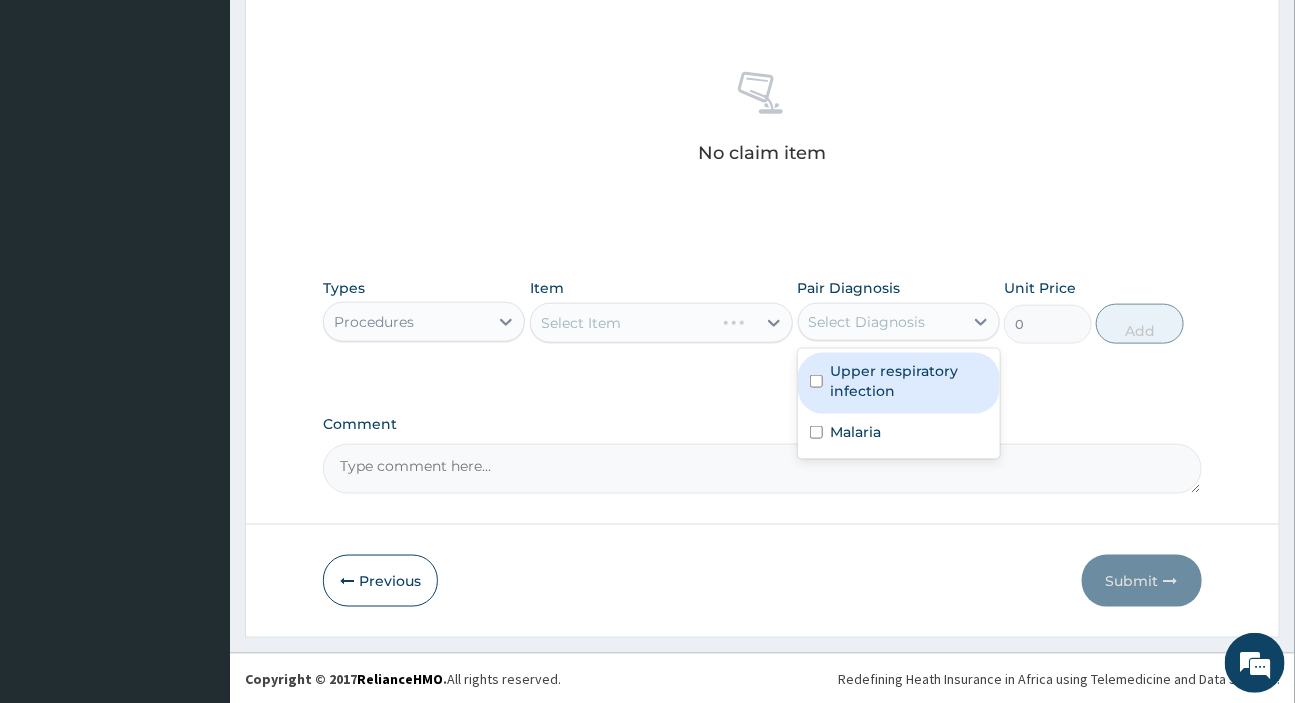 click on "Select Diagnosis" at bounding box center [867, 322] 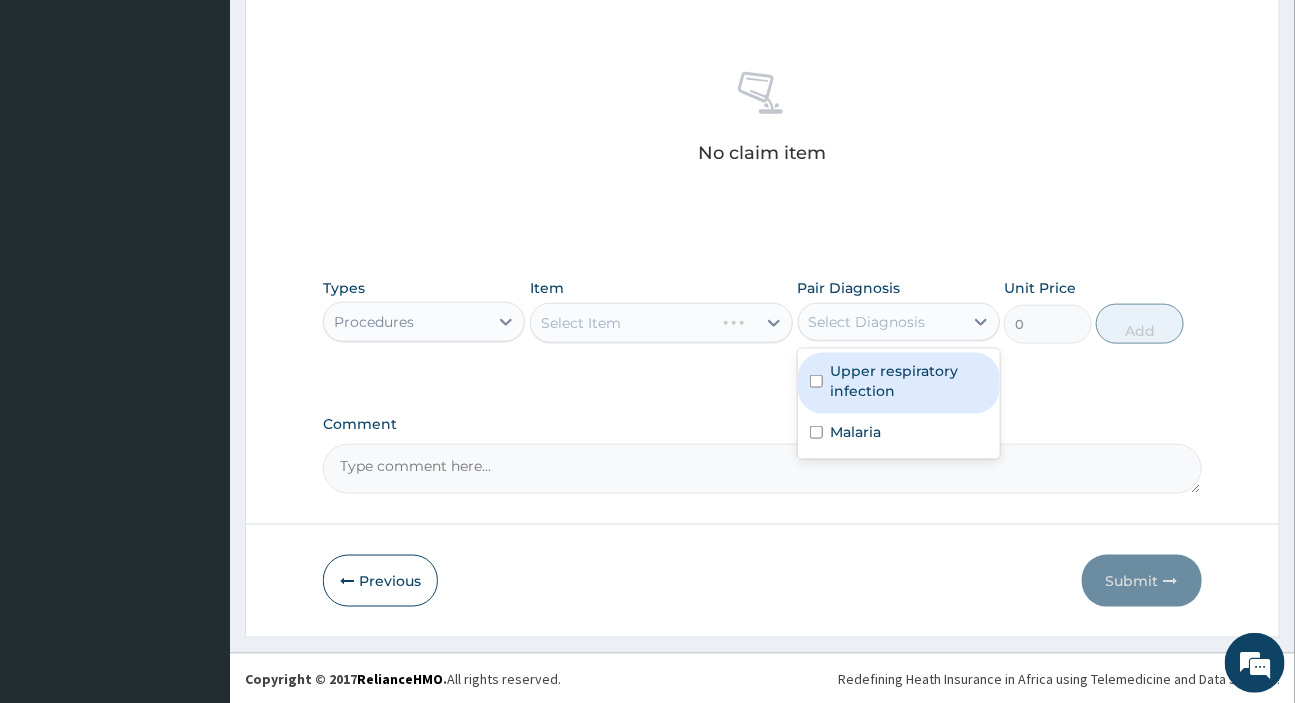 click on "Upper respiratory infection" at bounding box center [899, 383] 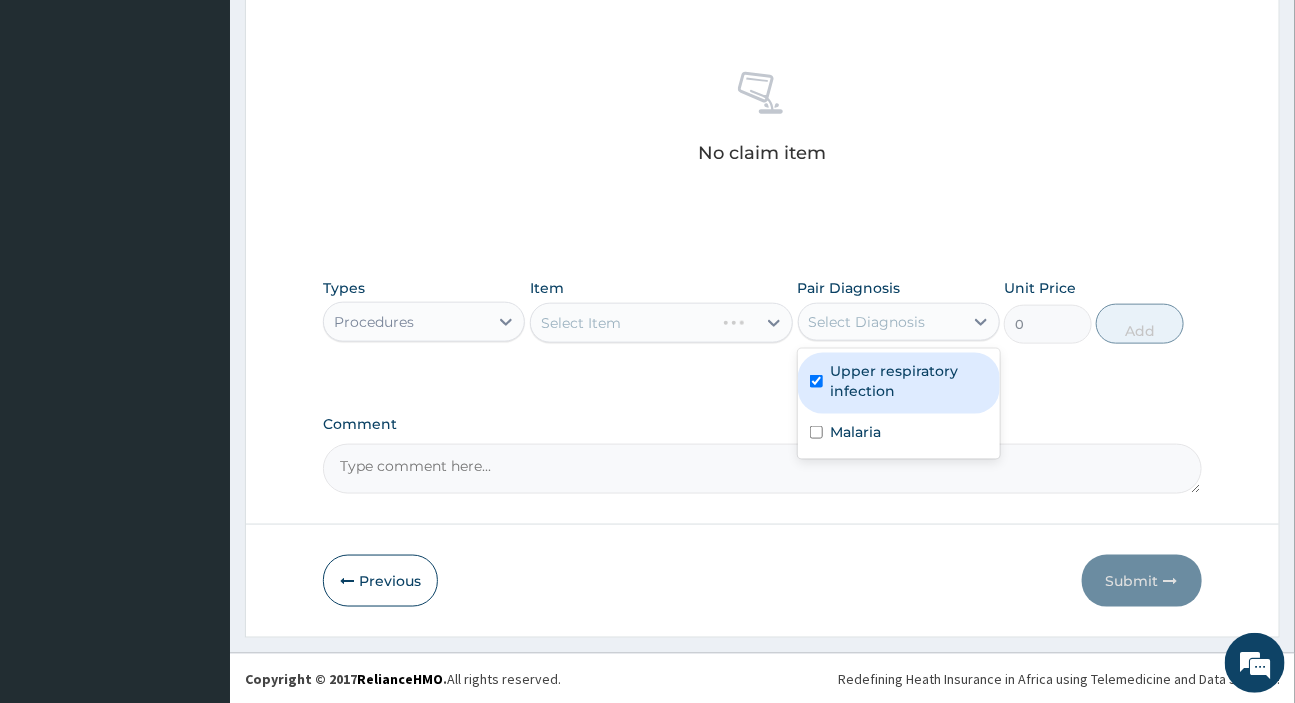 checkbox on "true" 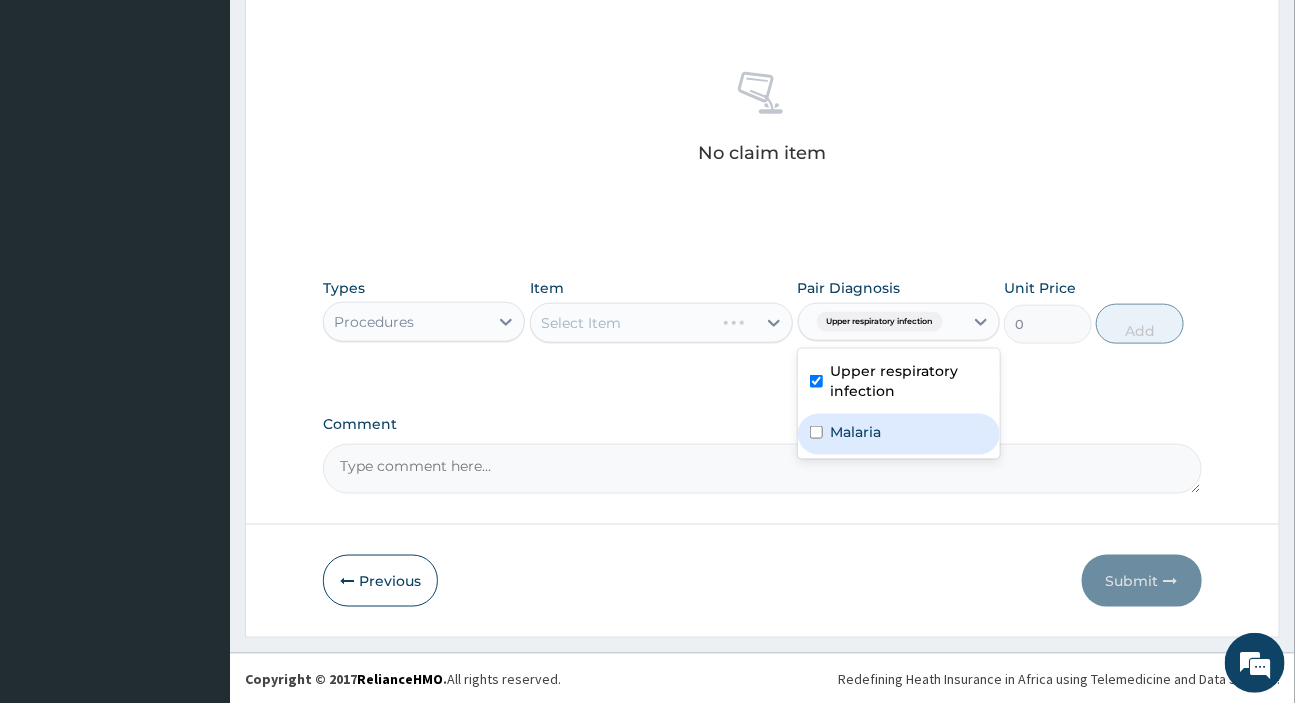 click on "Malaria" at bounding box center [856, 432] 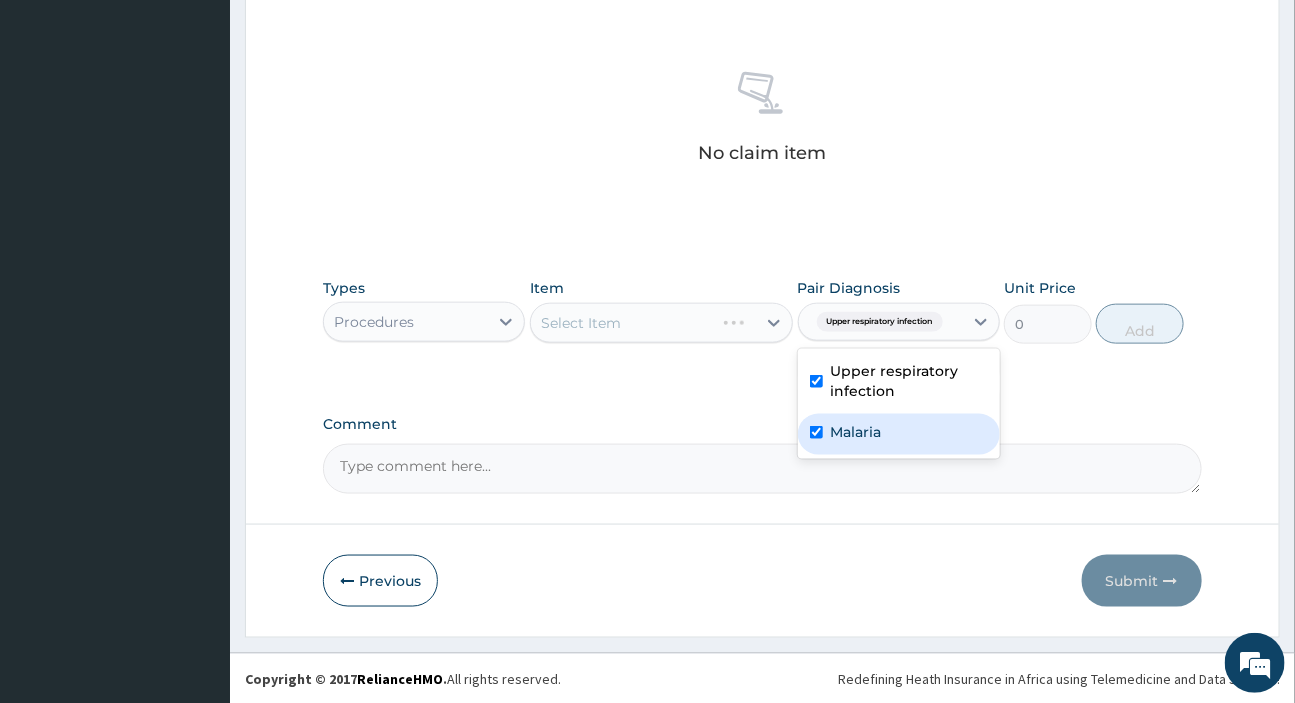 checkbox on "true" 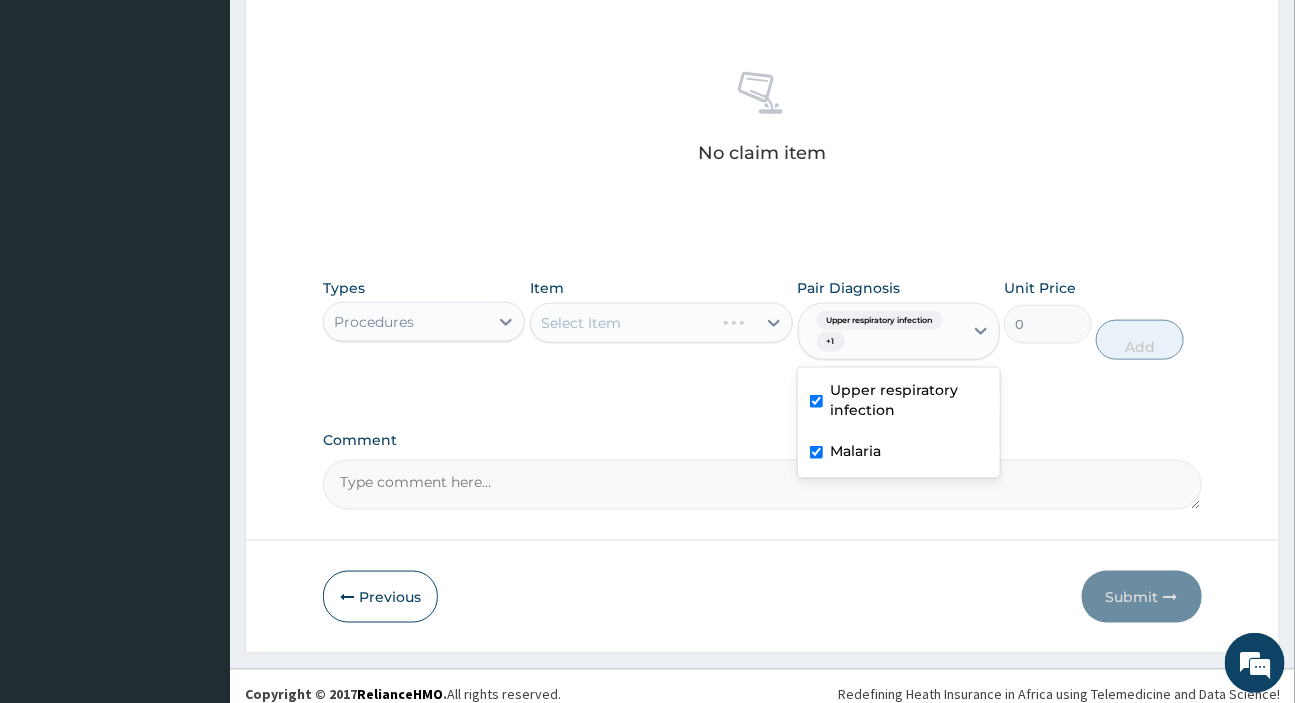 click on "Select Item" at bounding box center [661, 323] 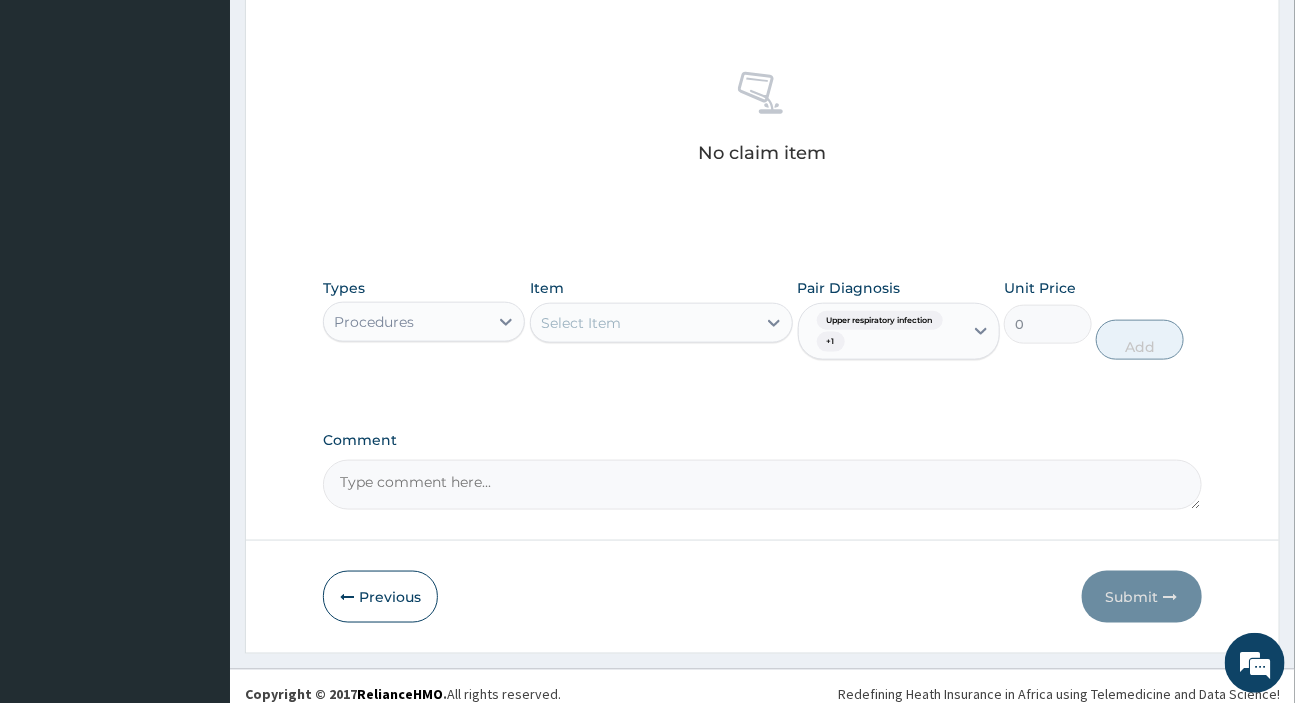 click on "Select Item" at bounding box center (643, 323) 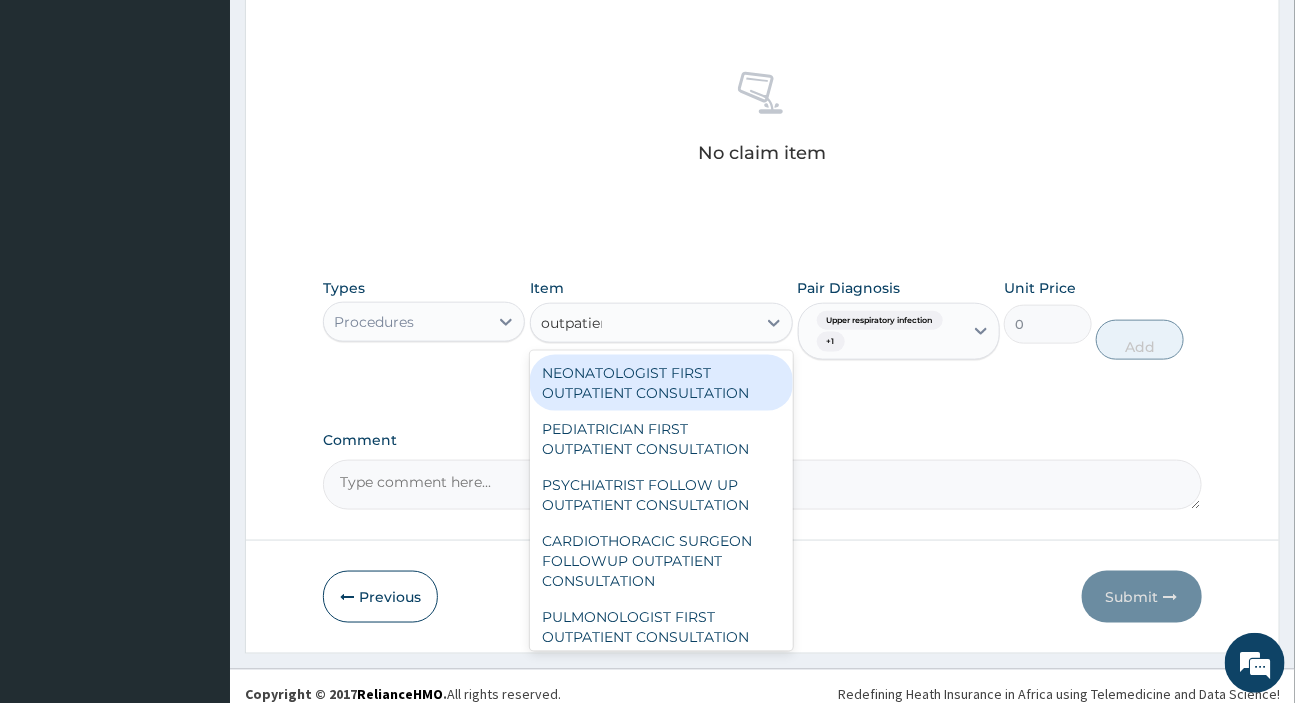 type on "outpatient" 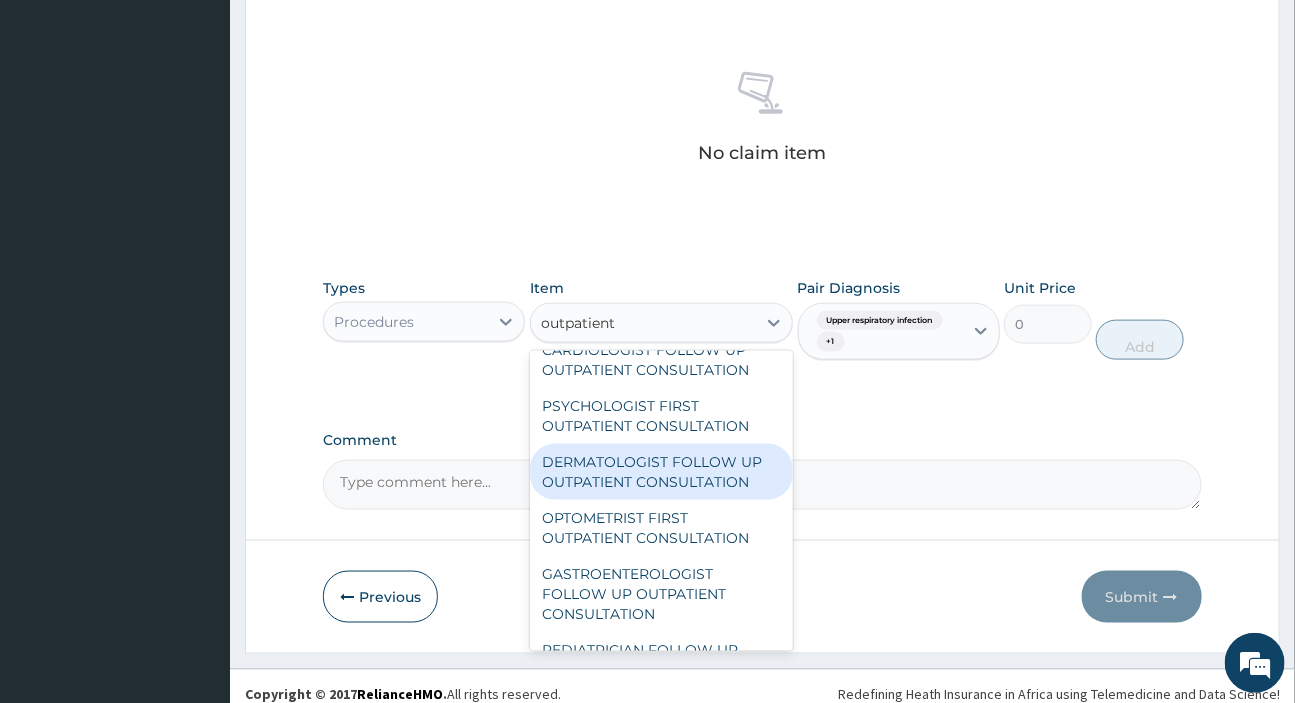scroll, scrollTop: 2816, scrollLeft: 0, axis: vertical 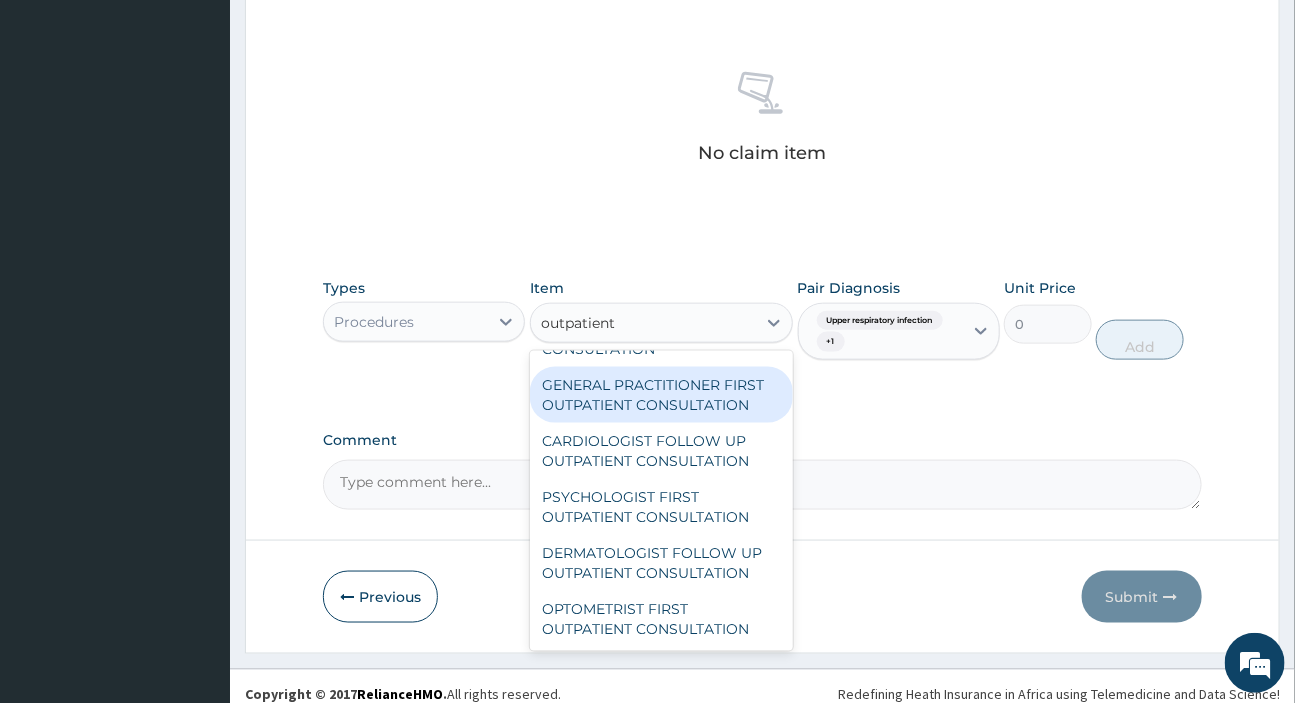 click on "GENERAL PRACTITIONER FIRST OUTPATIENT CONSULTATION" at bounding box center (661, 395) 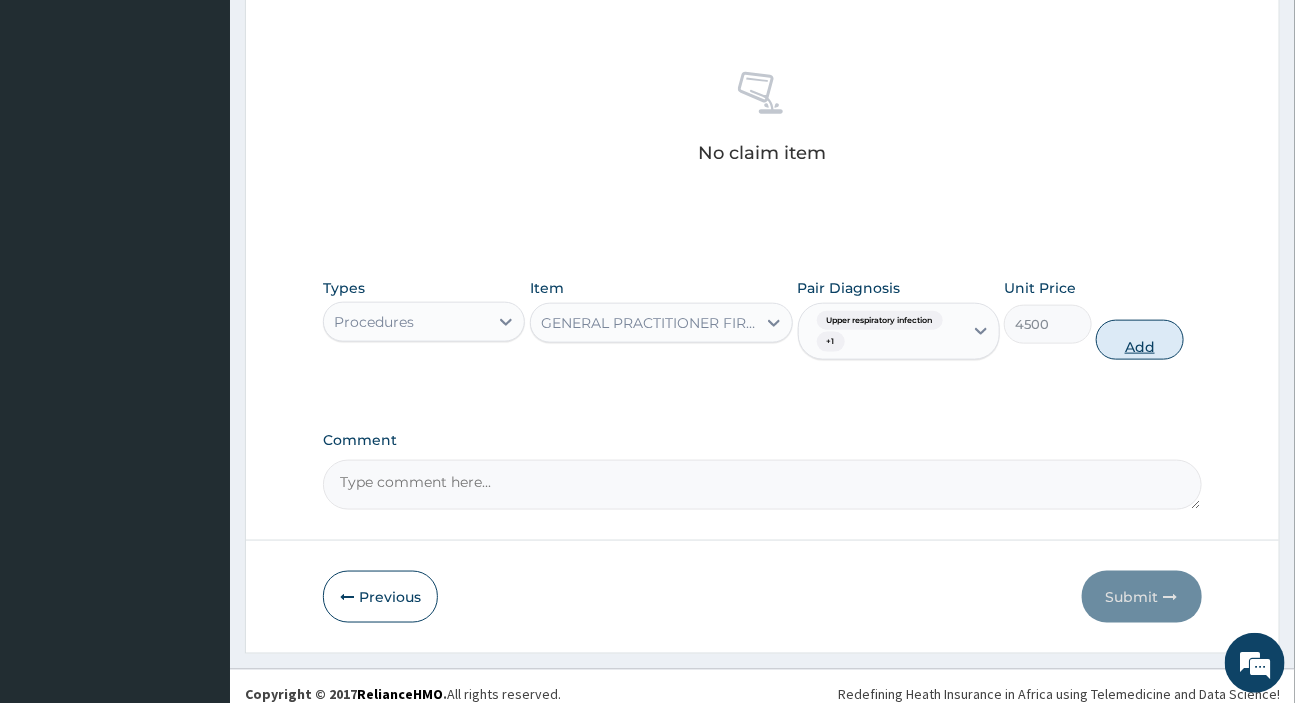 click on "Add" at bounding box center [1140, 340] 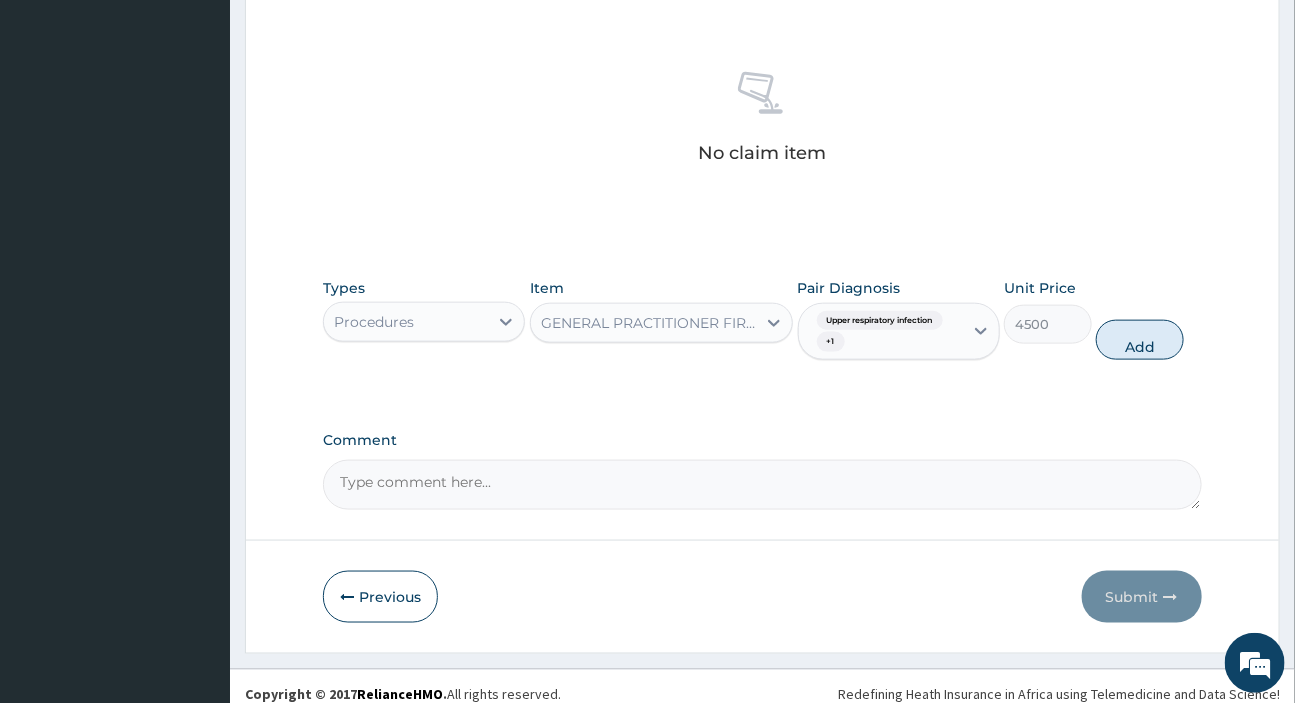 type on "0" 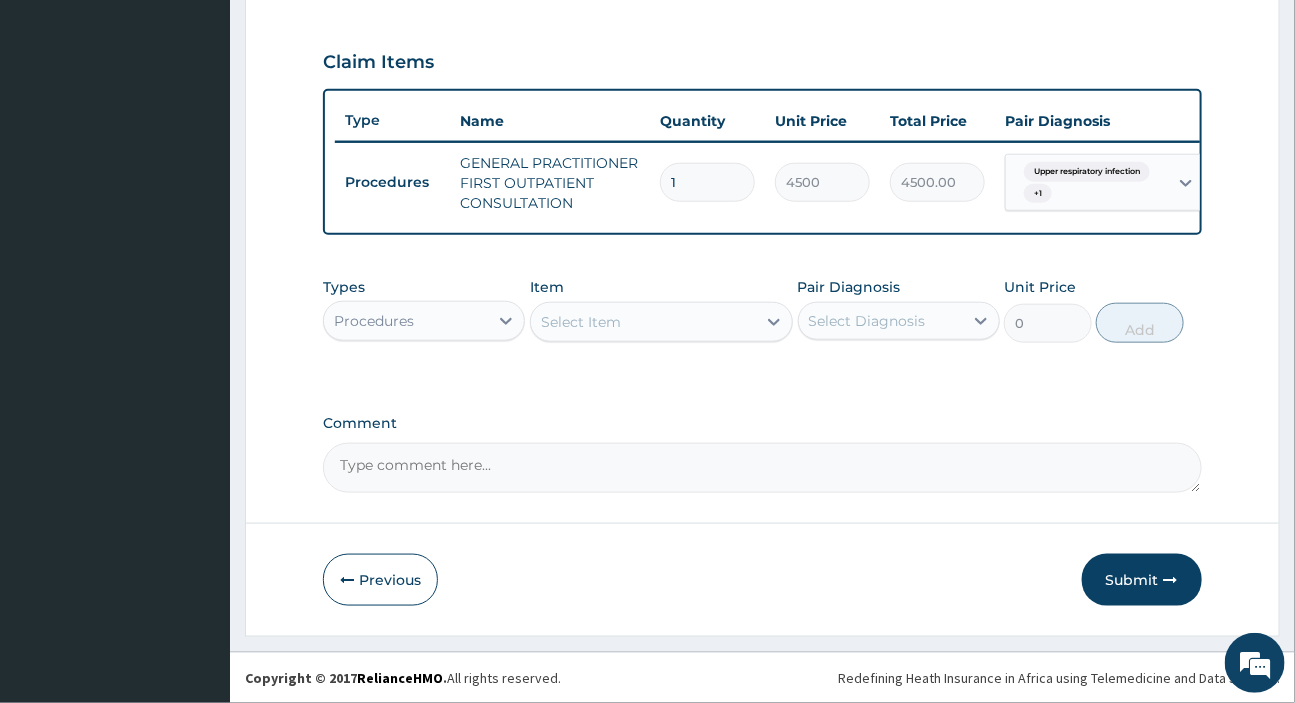 scroll, scrollTop: 667, scrollLeft: 0, axis: vertical 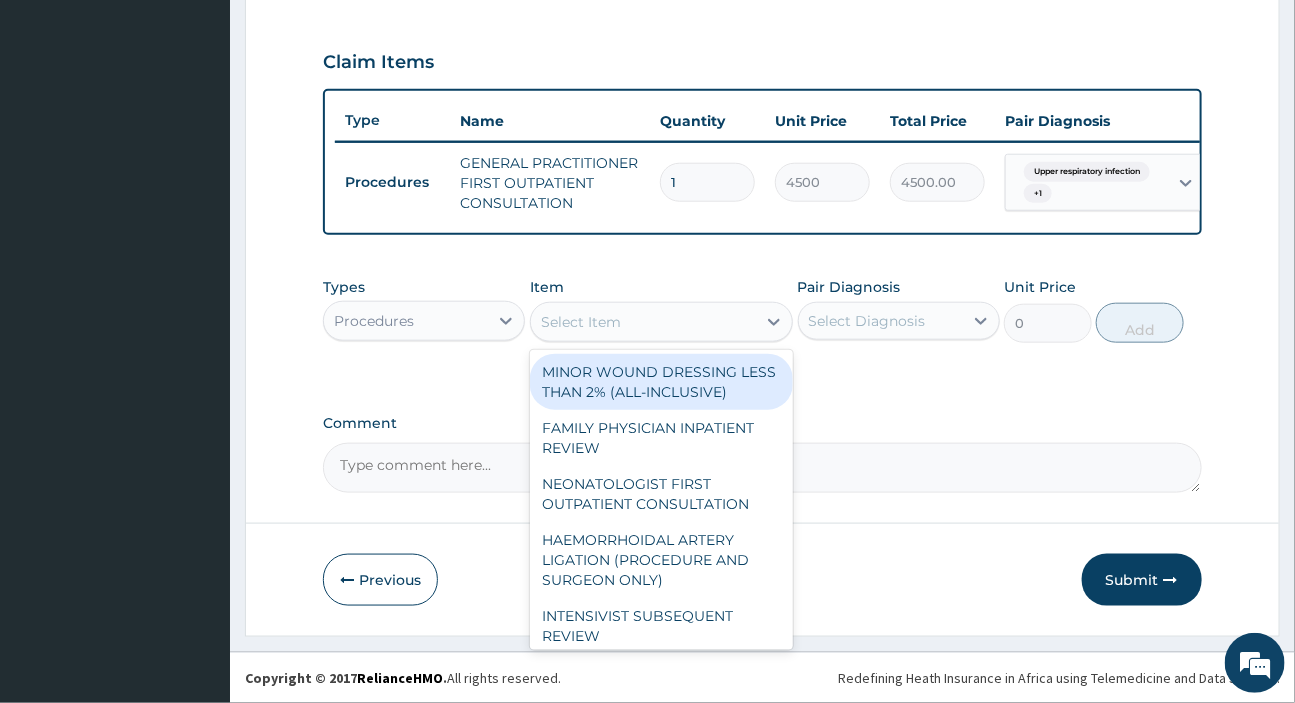 click on "Select Item" at bounding box center [581, 322] 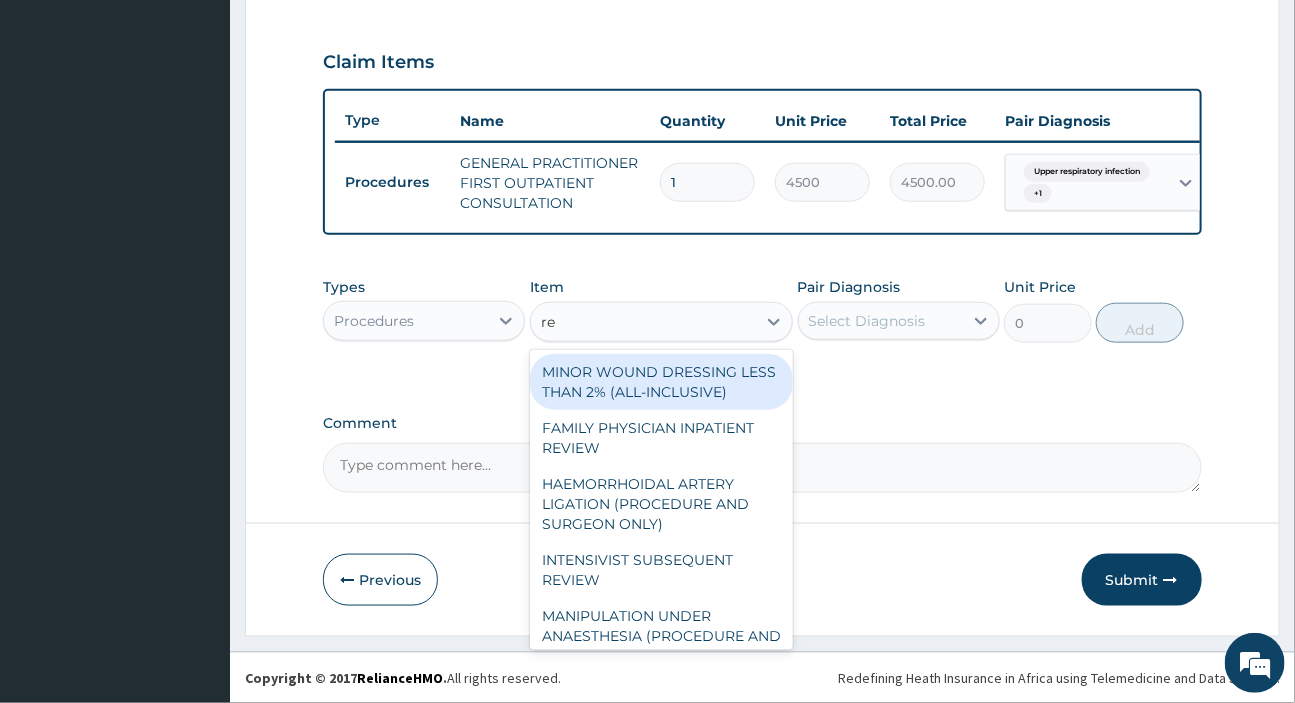 type on "reg" 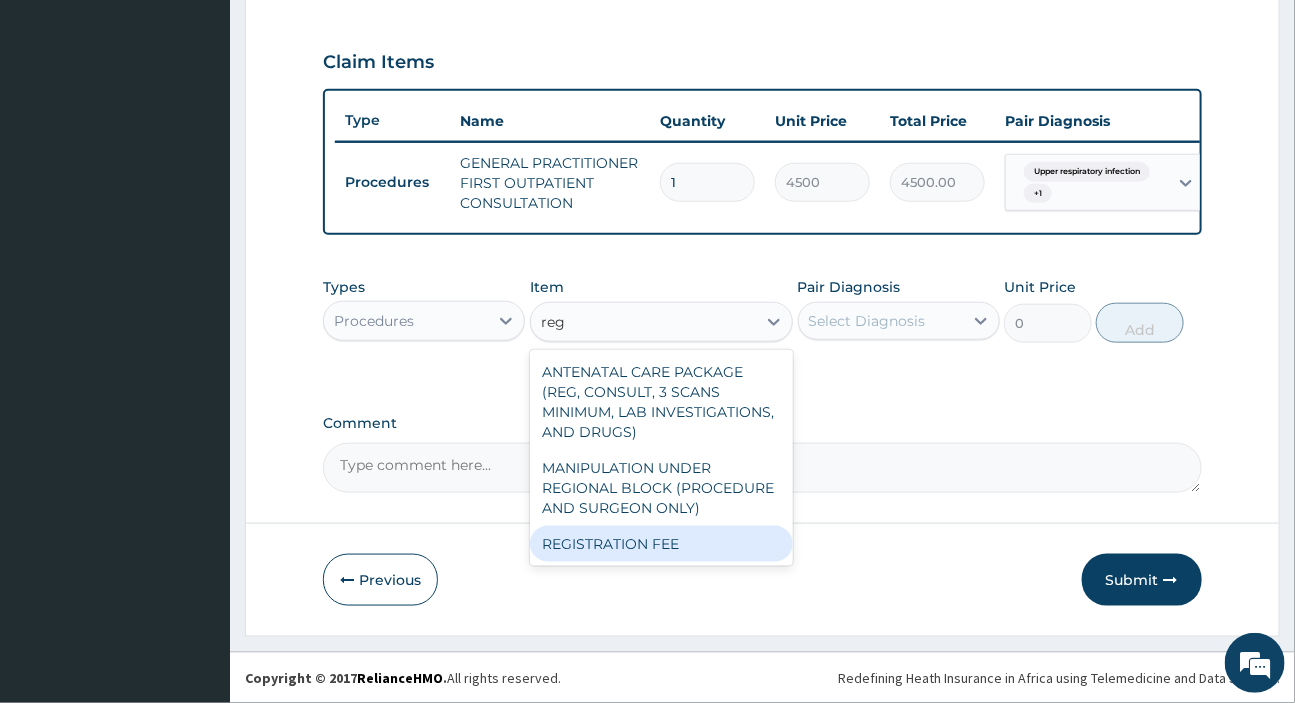 click on "REGISTRATION FEE" at bounding box center [661, 544] 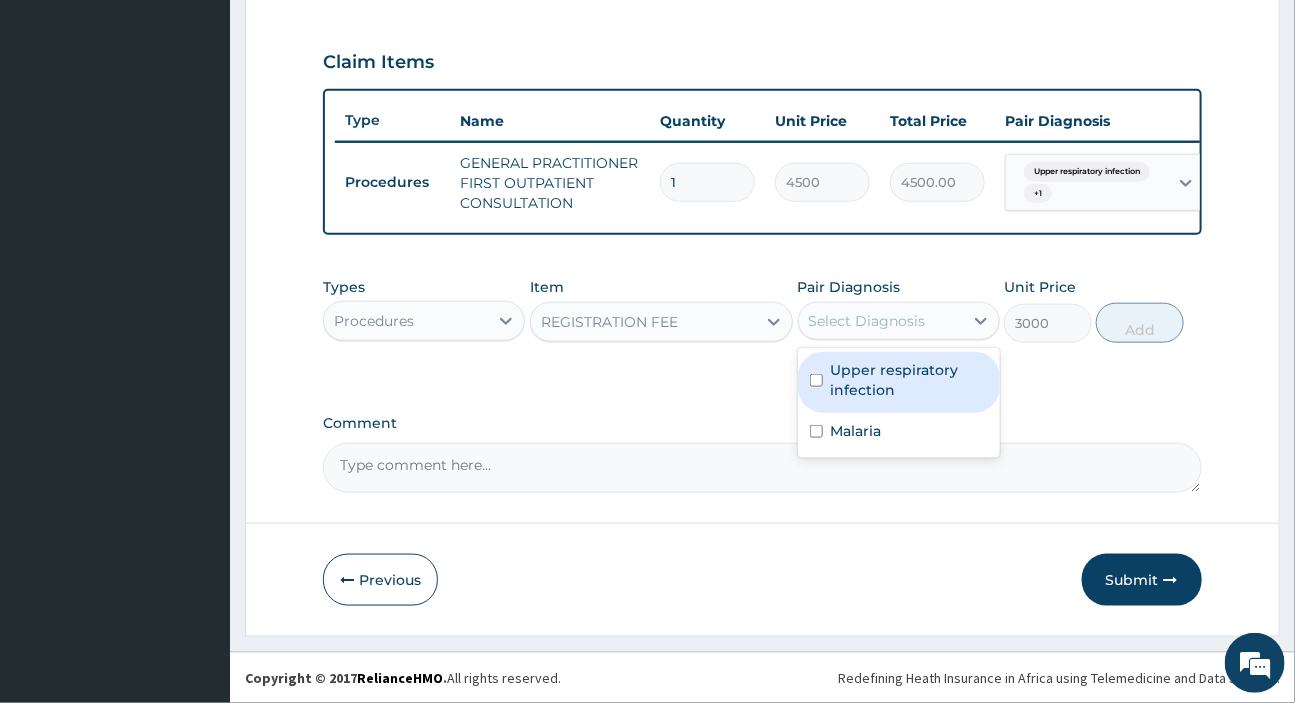 click on "Select Diagnosis" at bounding box center [867, 321] 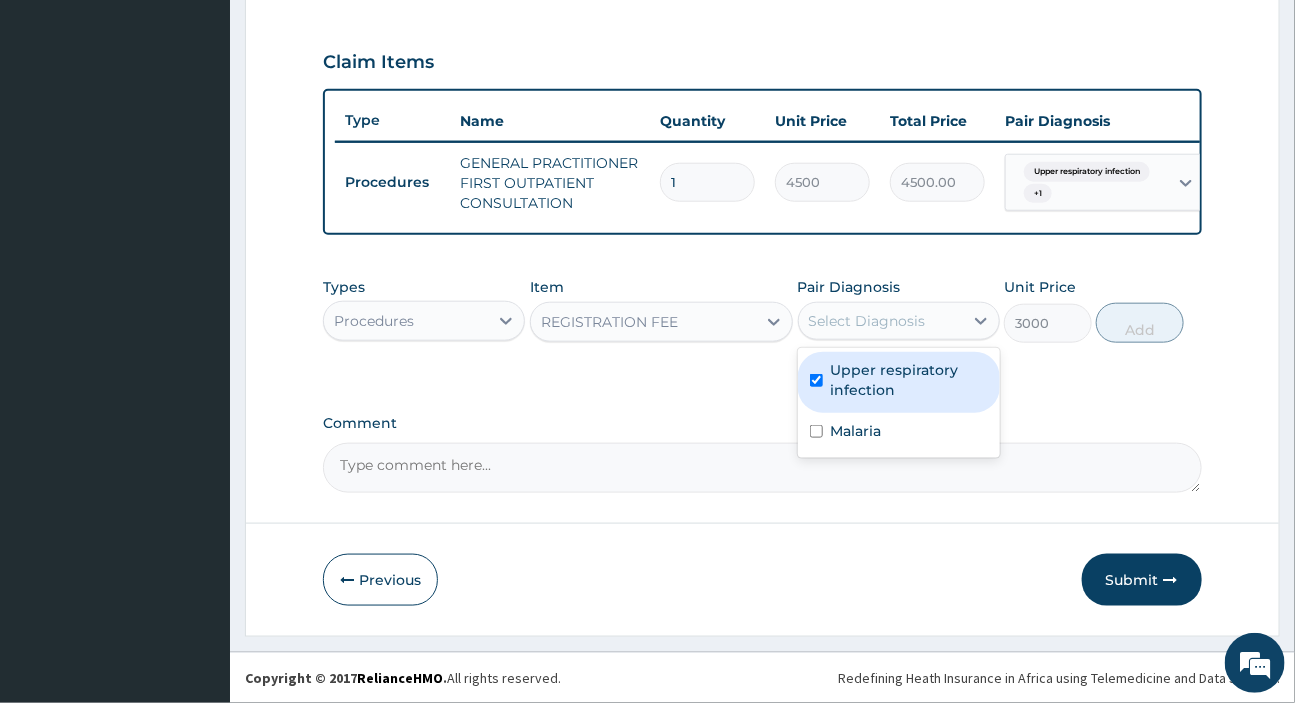 checkbox on "true" 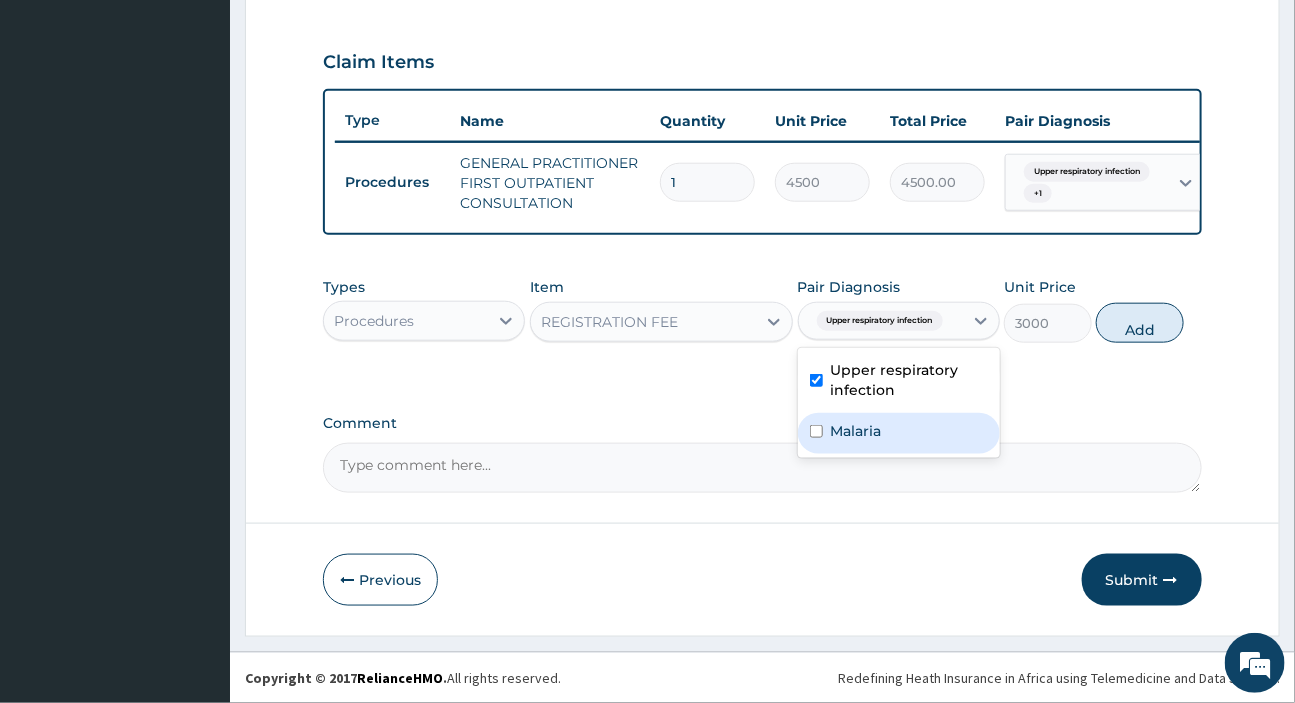 drag, startPoint x: 866, startPoint y: 426, endPoint x: 992, endPoint y: 390, distance: 131.04198 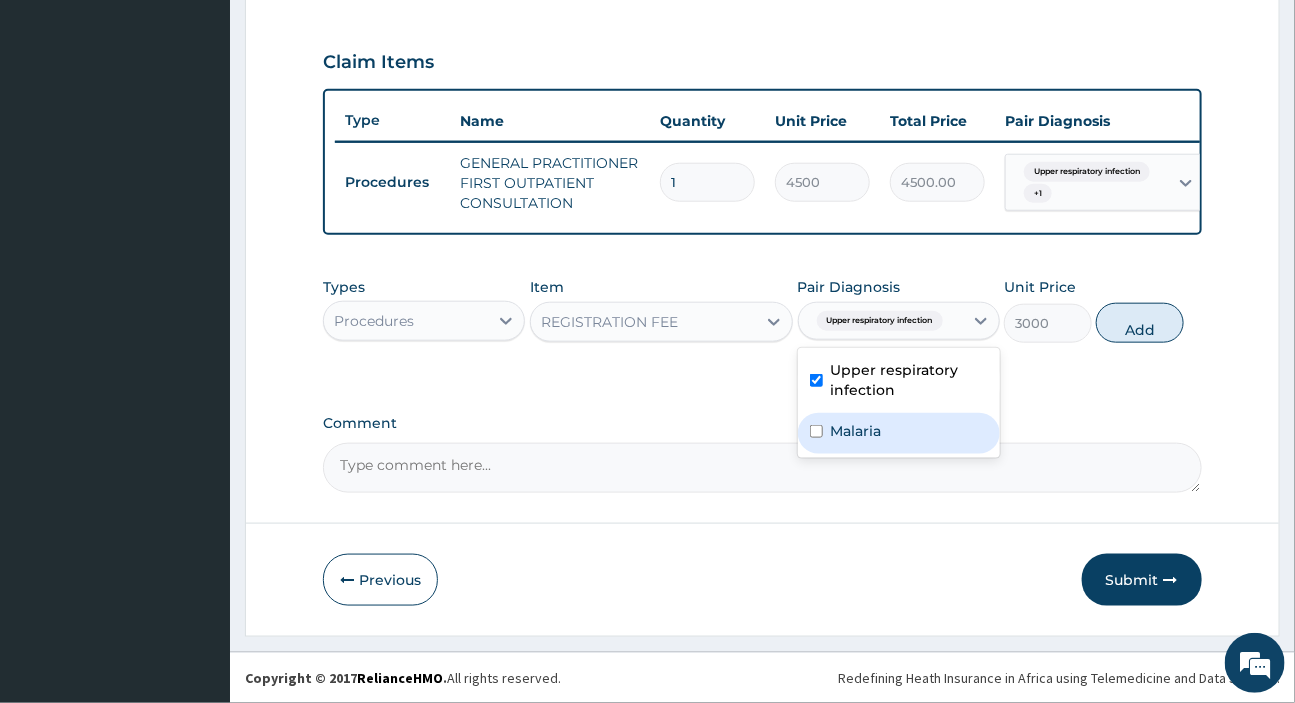 click on "Malaria" at bounding box center [856, 431] 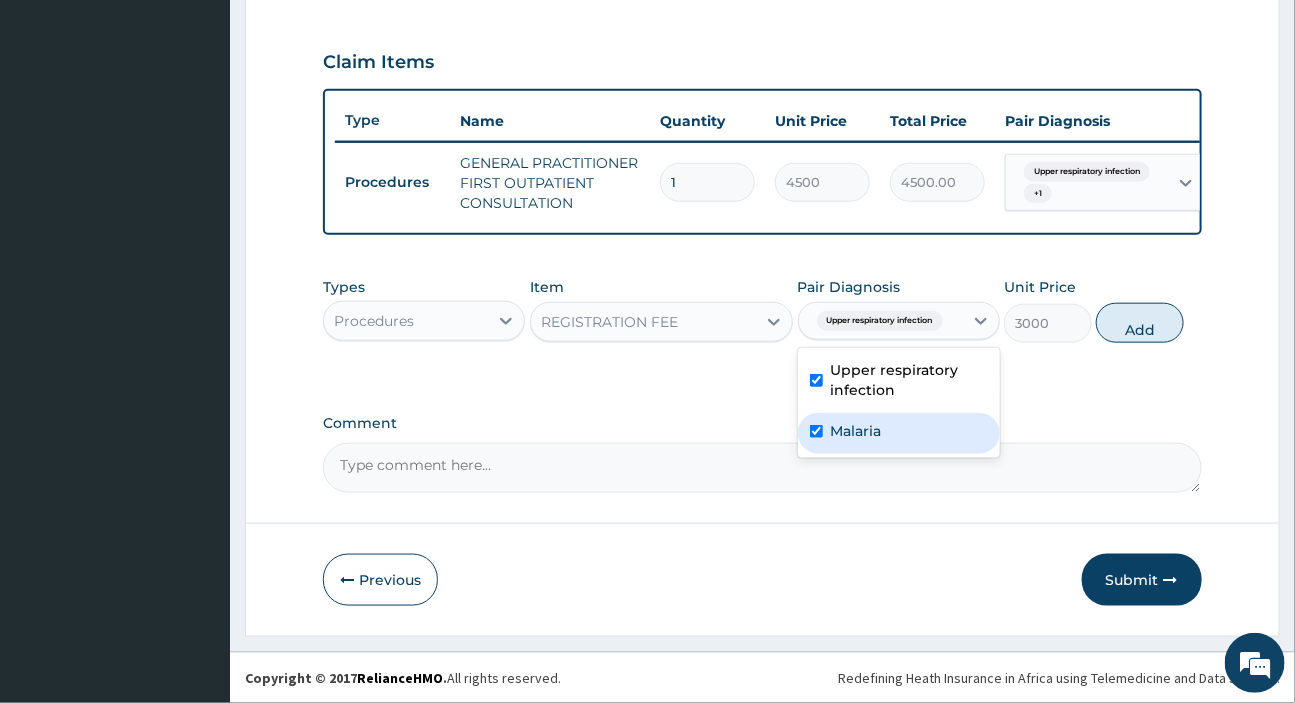 checkbox on "true" 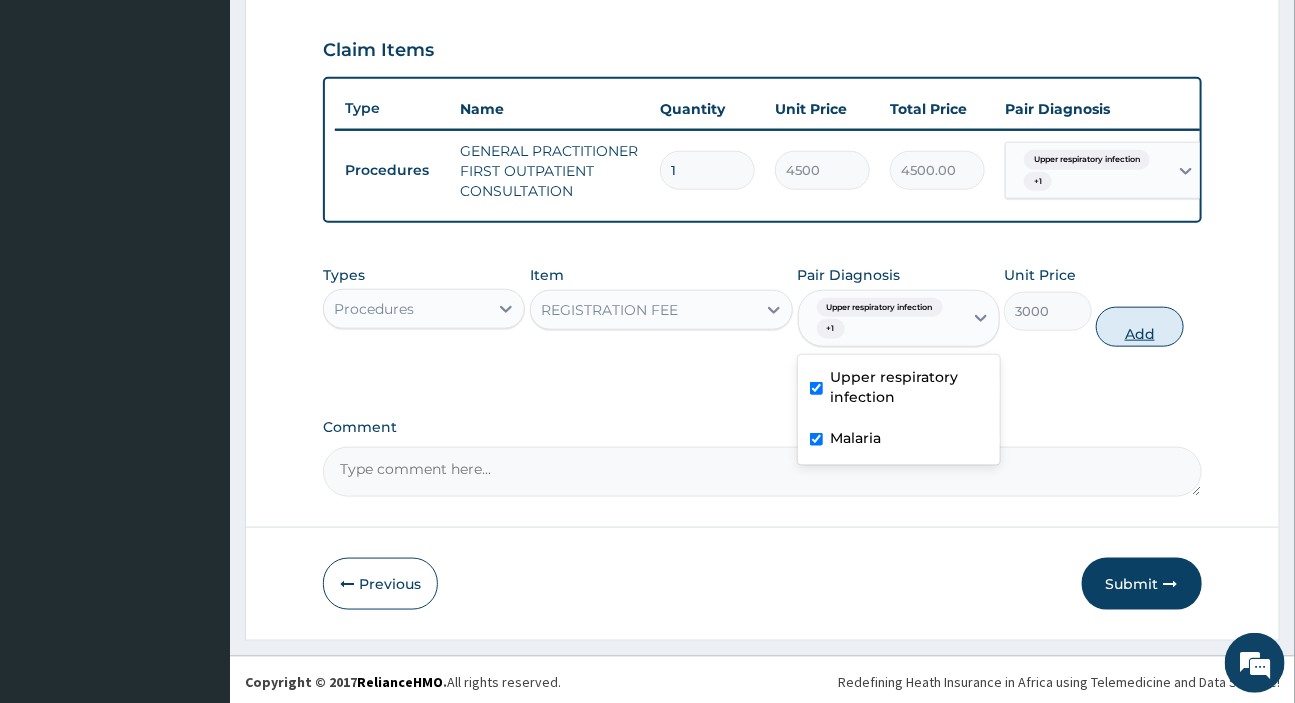click on "Add" at bounding box center [1140, 327] 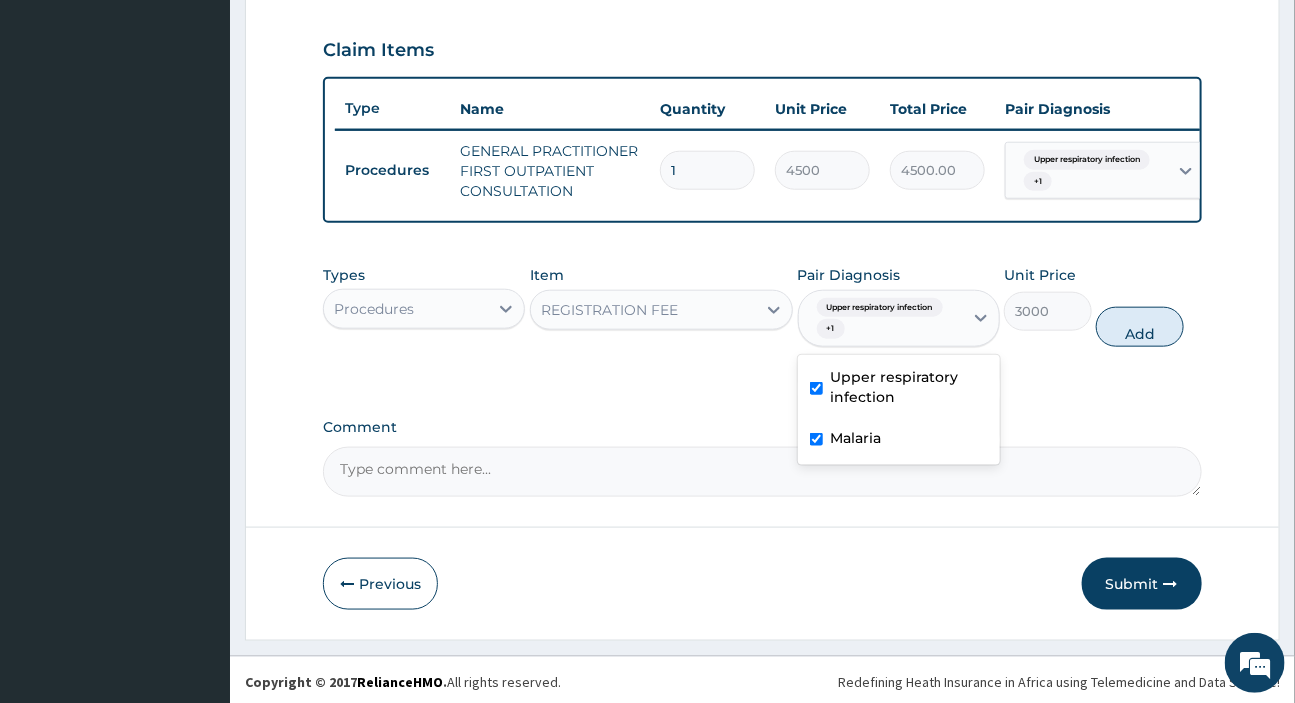 type on "0" 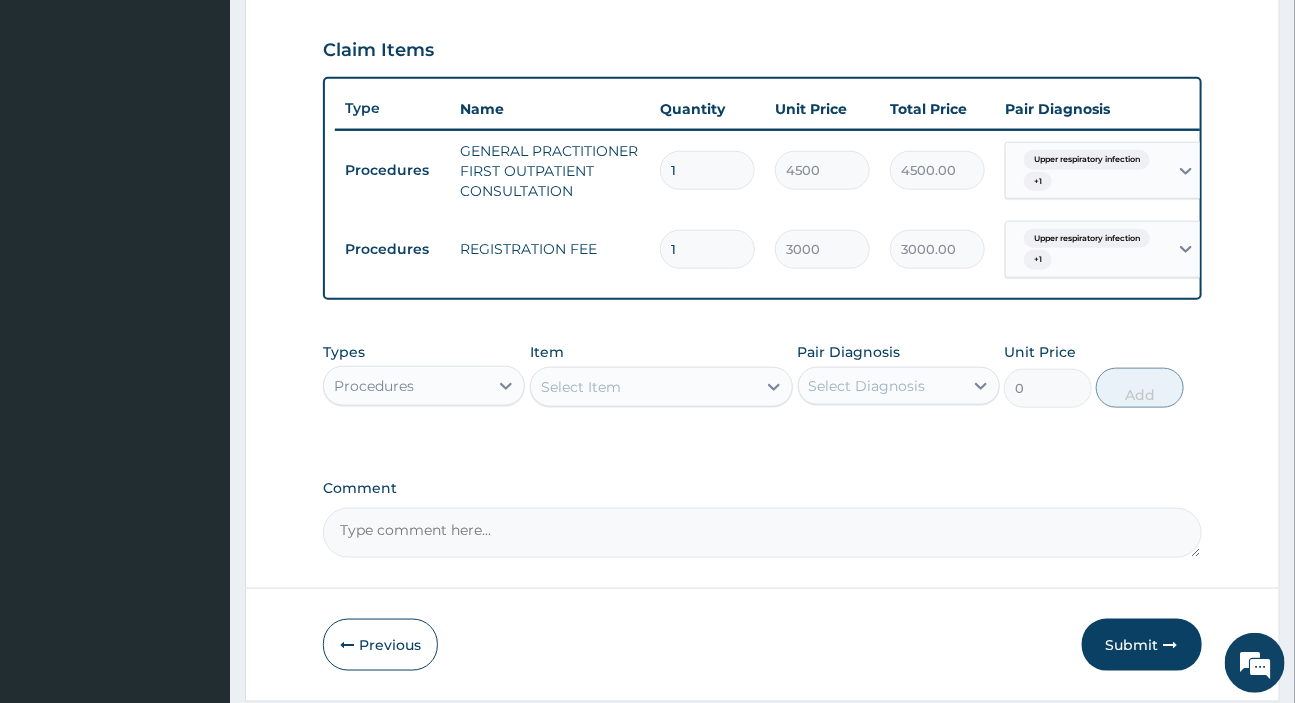click on "Procedures" at bounding box center [406, 386] 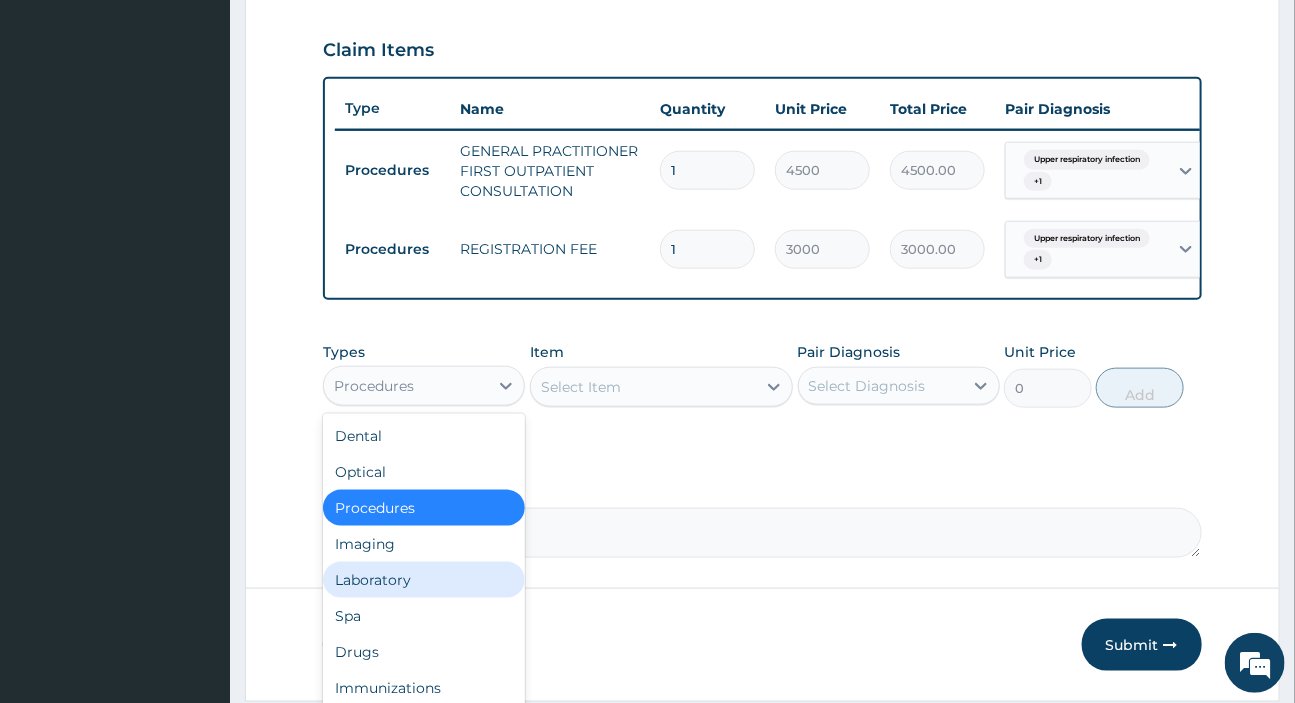 click on "Laboratory" at bounding box center [424, 580] 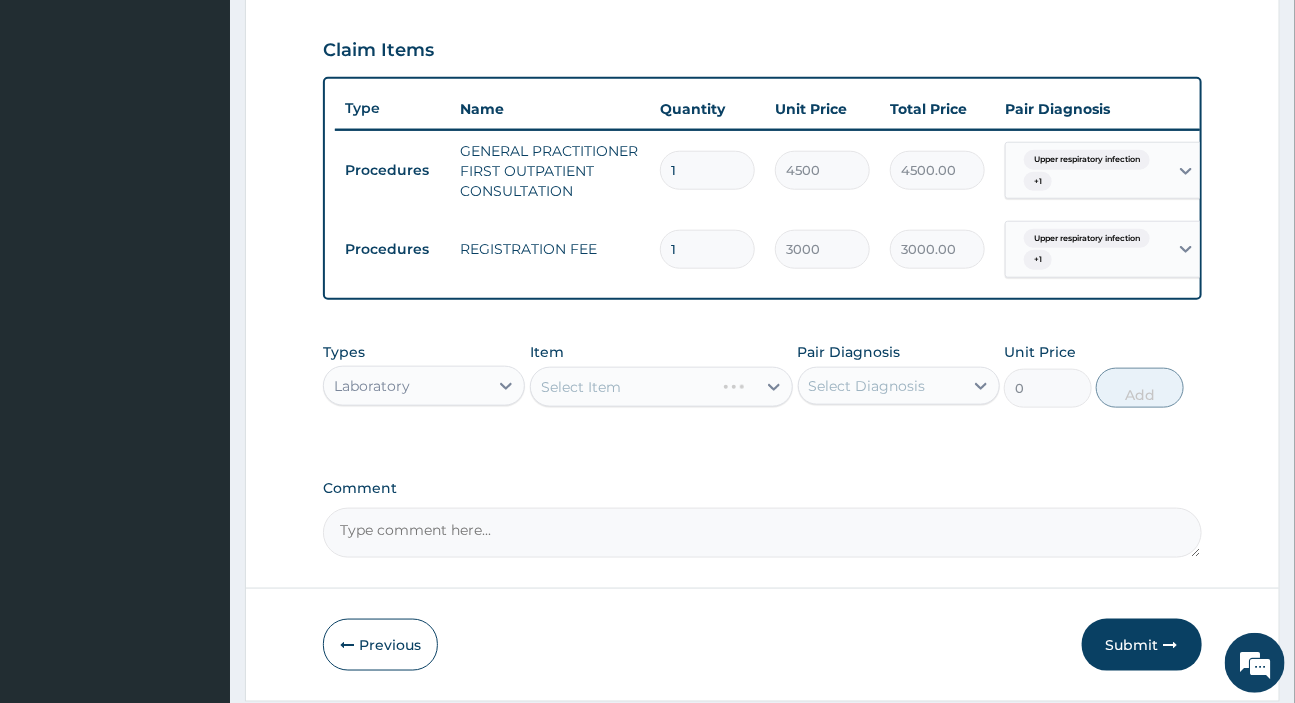 click on "Select Diagnosis" at bounding box center [867, 386] 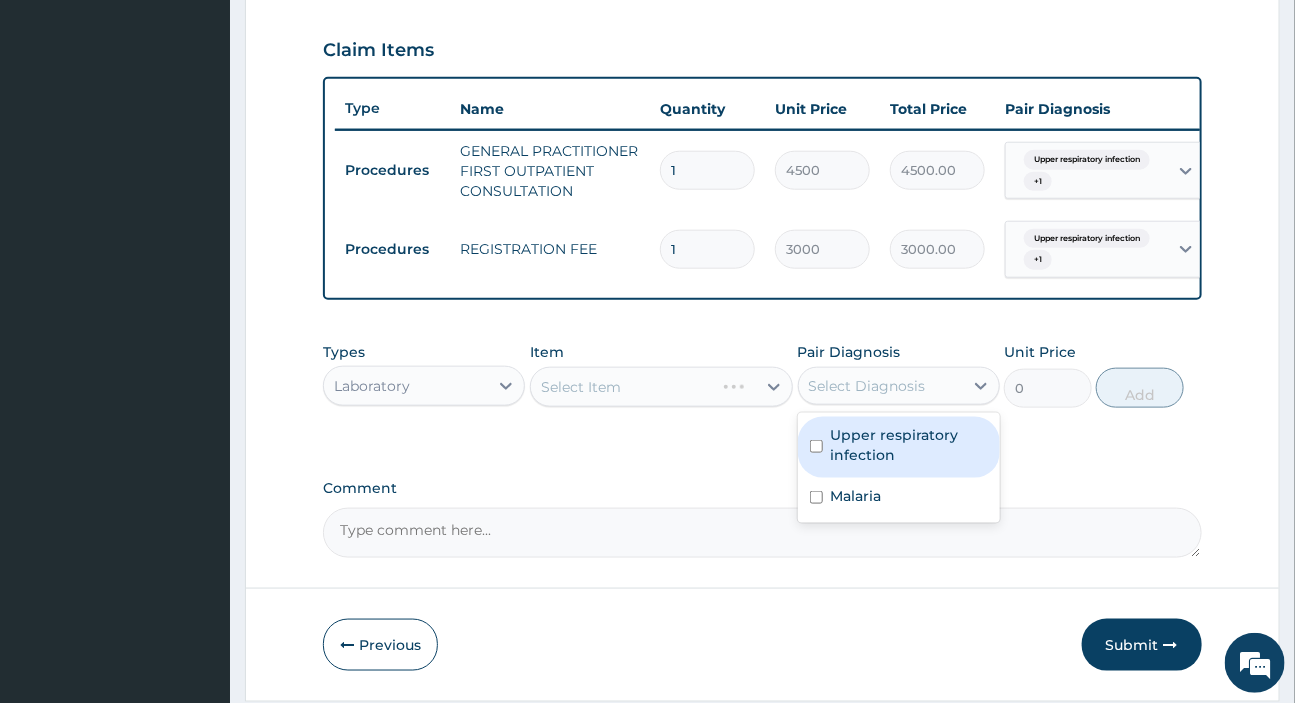click on "Upper respiratory infection" at bounding box center [909, 445] 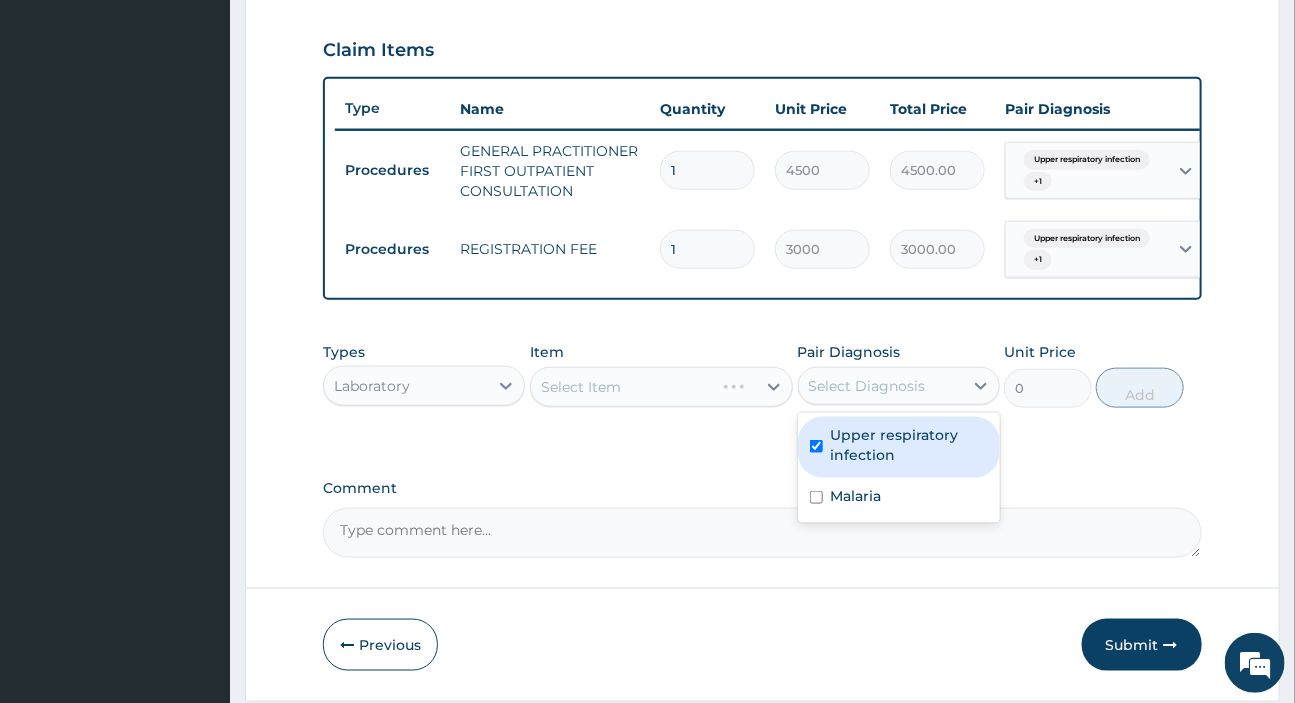 checkbox on "true" 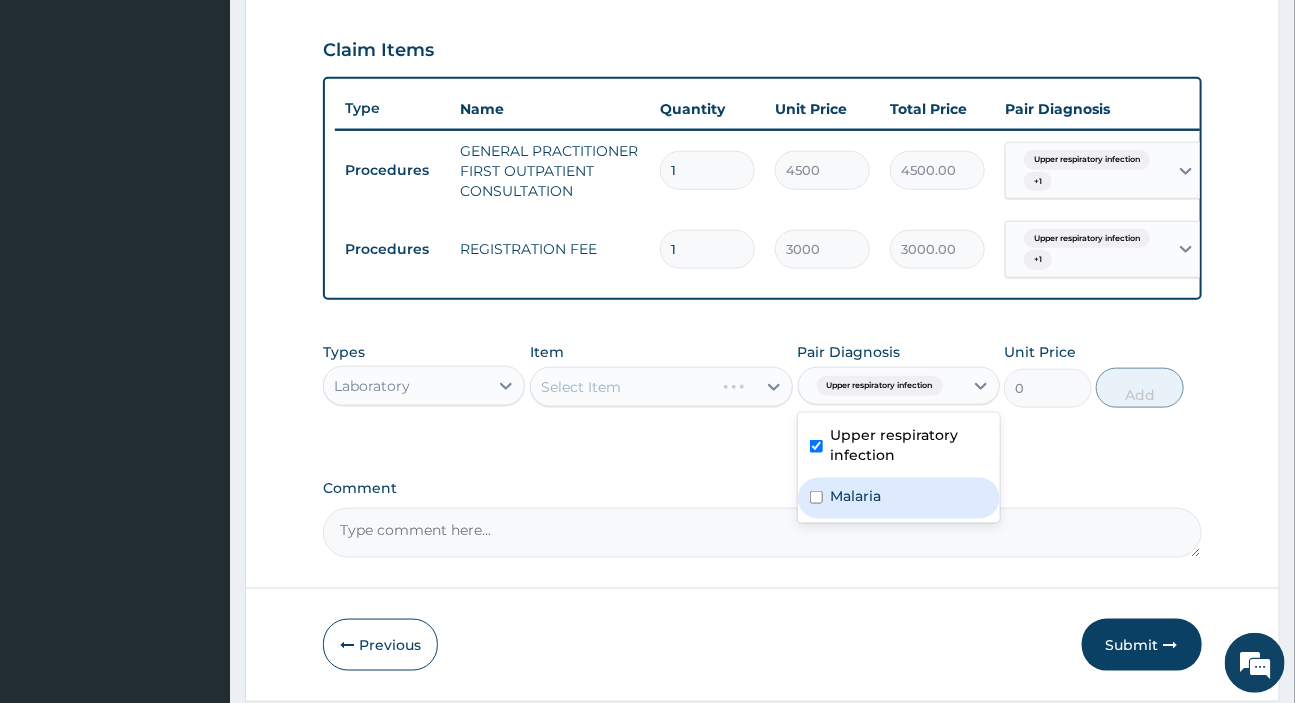click on "Malaria" at bounding box center [856, 496] 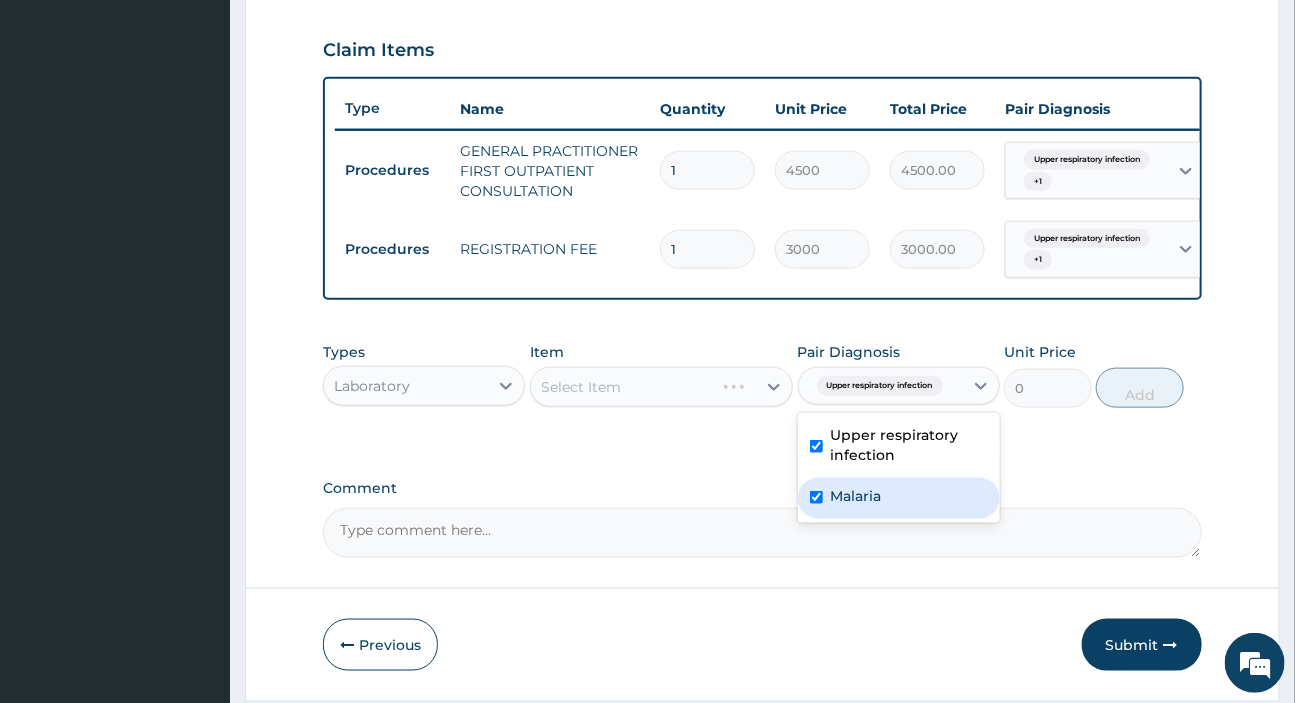 checkbox on "true" 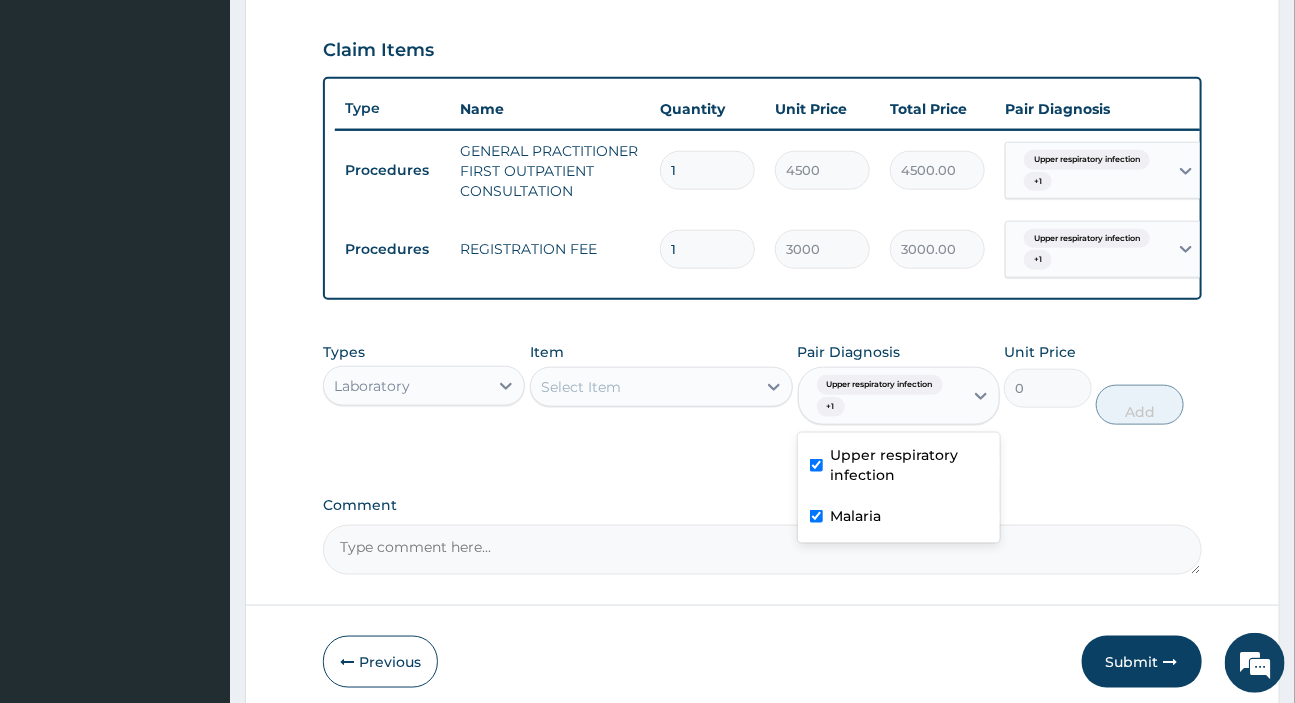 click on "Select Item" at bounding box center [643, 387] 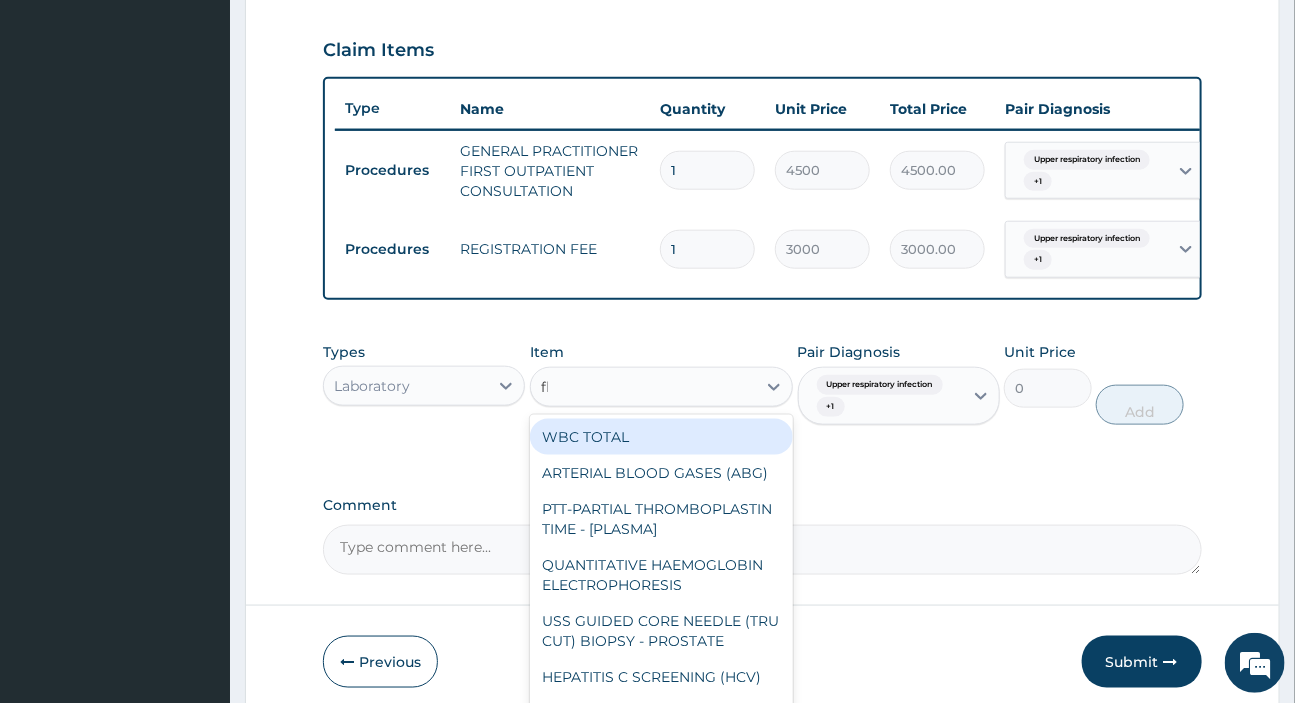 type on "fbc" 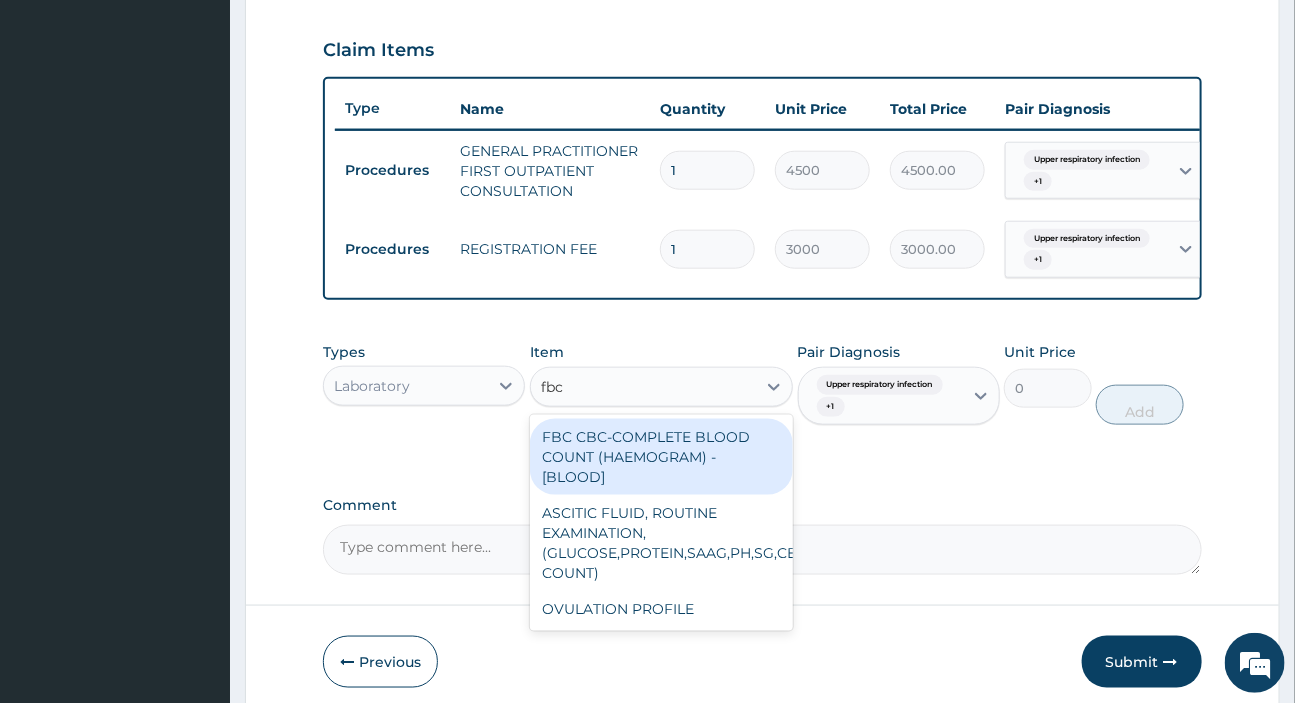 click on "FBC CBC-COMPLETE BLOOD COUNT (HAEMOGRAM) - [BLOOD]" at bounding box center [661, 457] 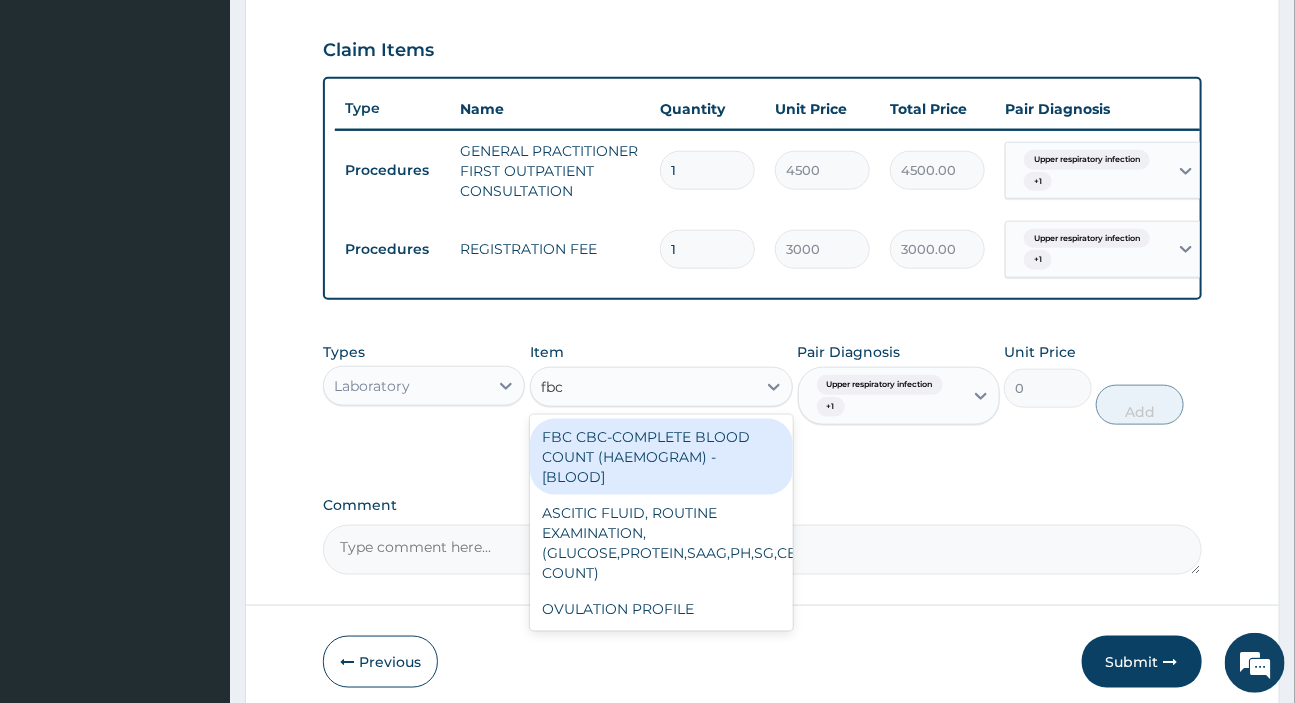 type 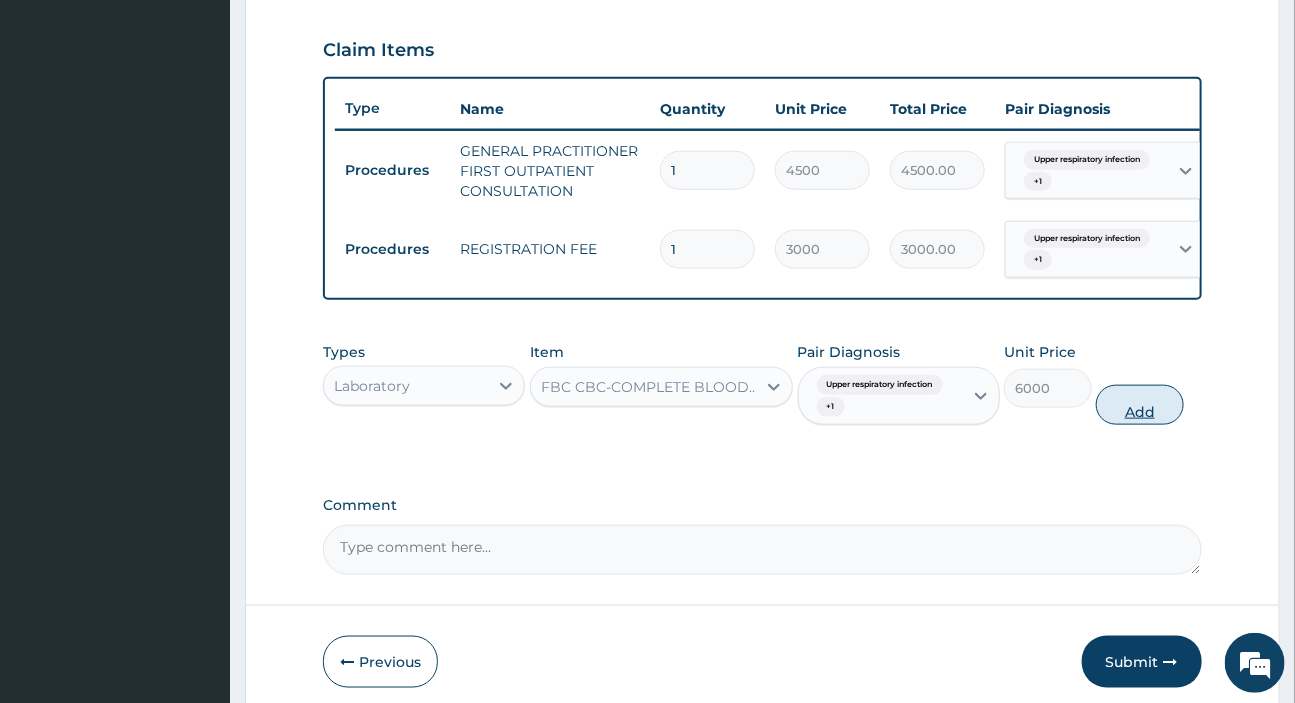 click on "Add" at bounding box center [1140, 405] 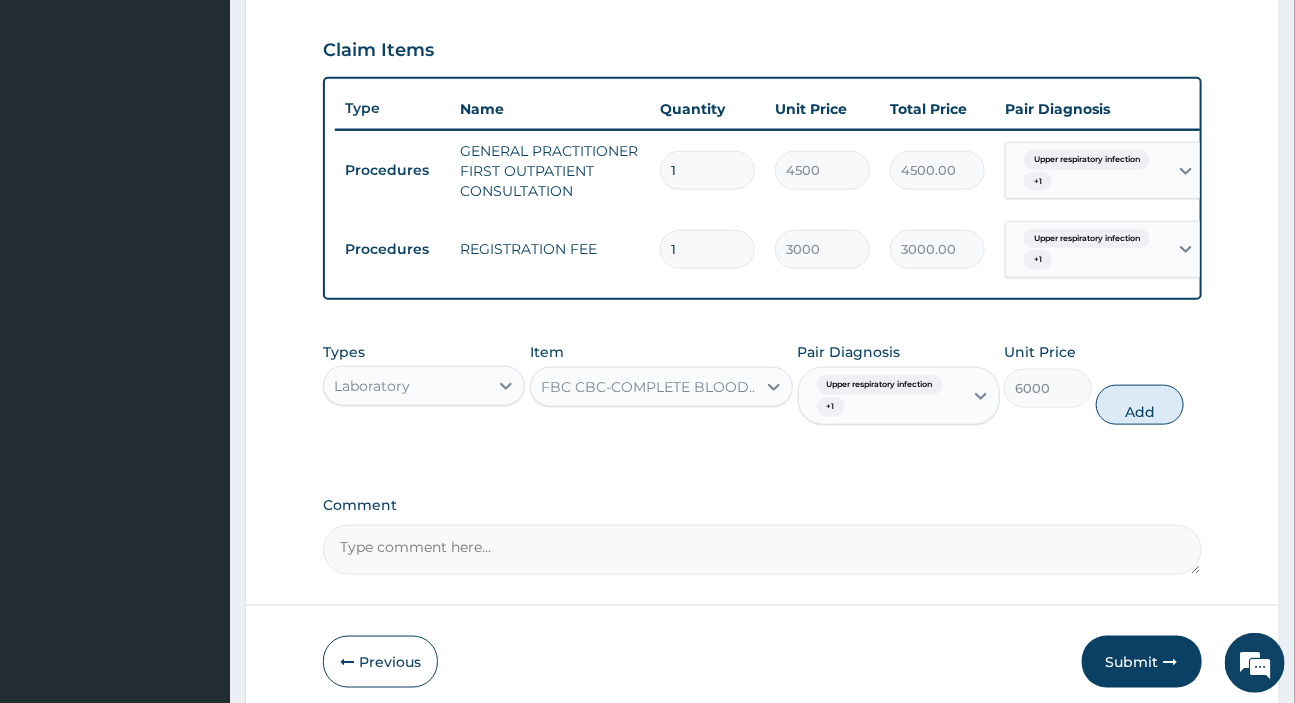 type on "0" 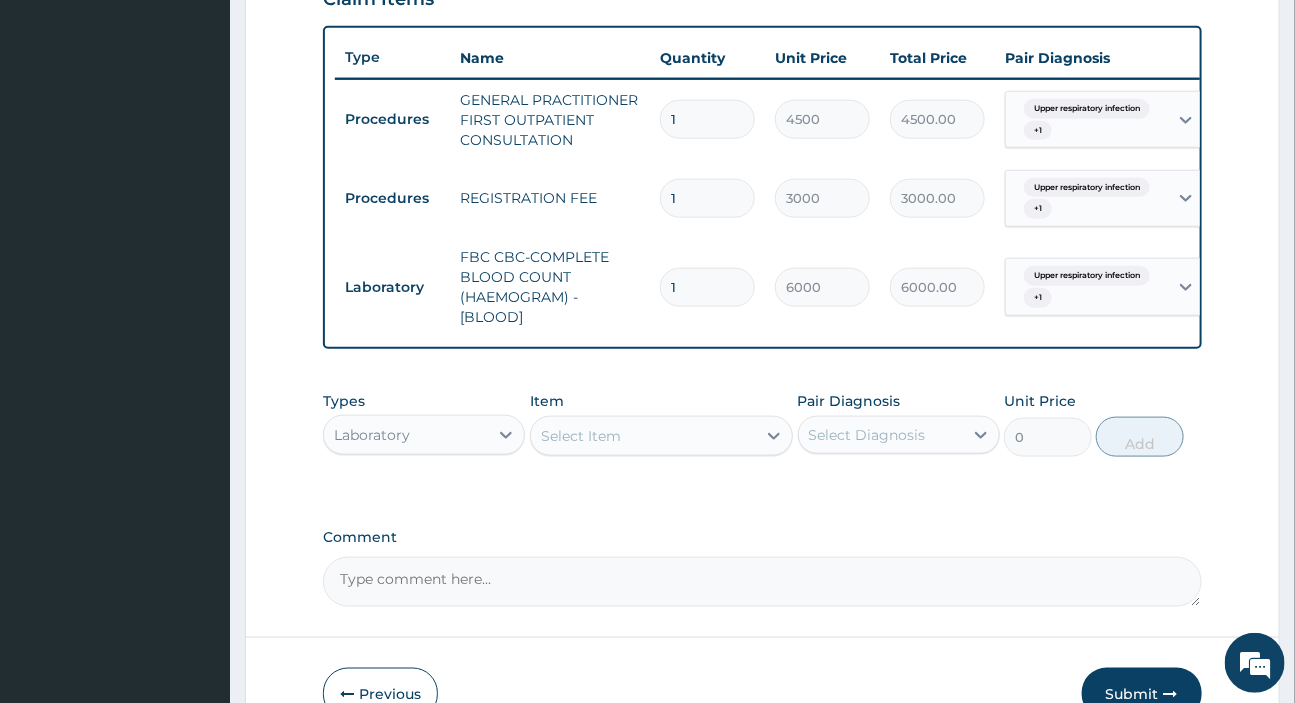 scroll, scrollTop: 844, scrollLeft: 0, axis: vertical 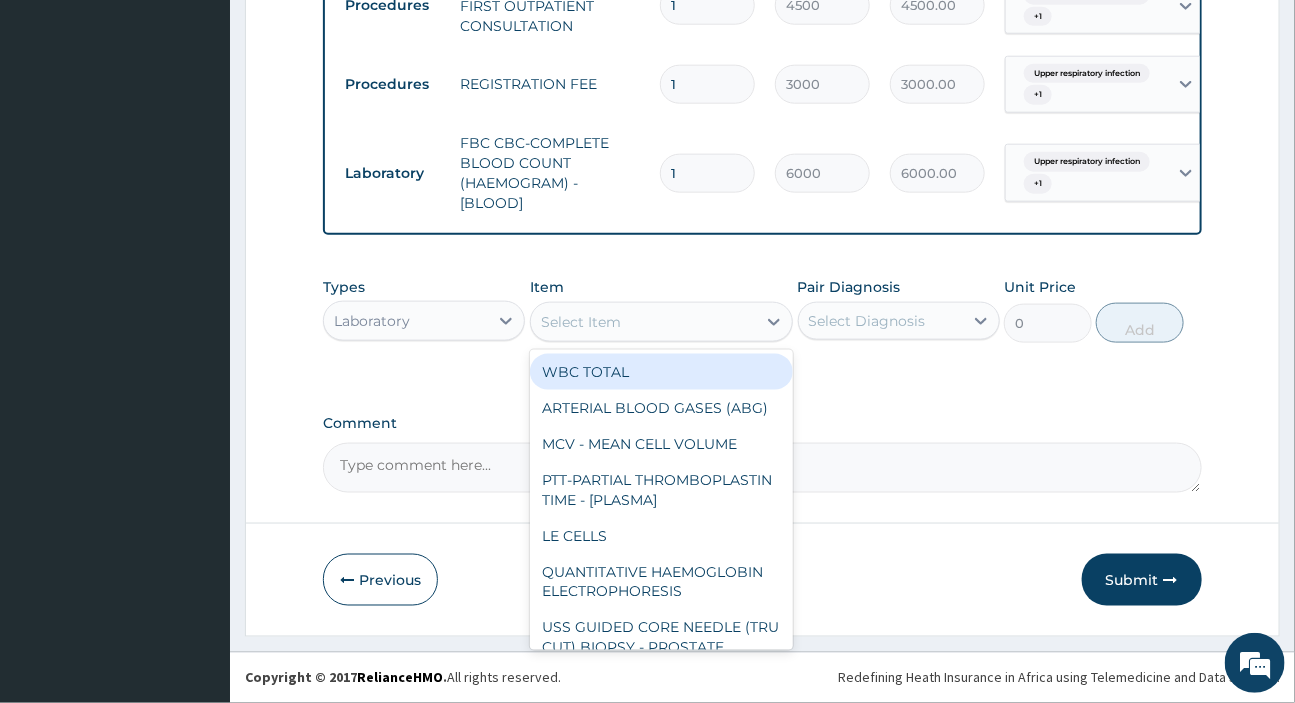 click on "Select Item" at bounding box center [581, 322] 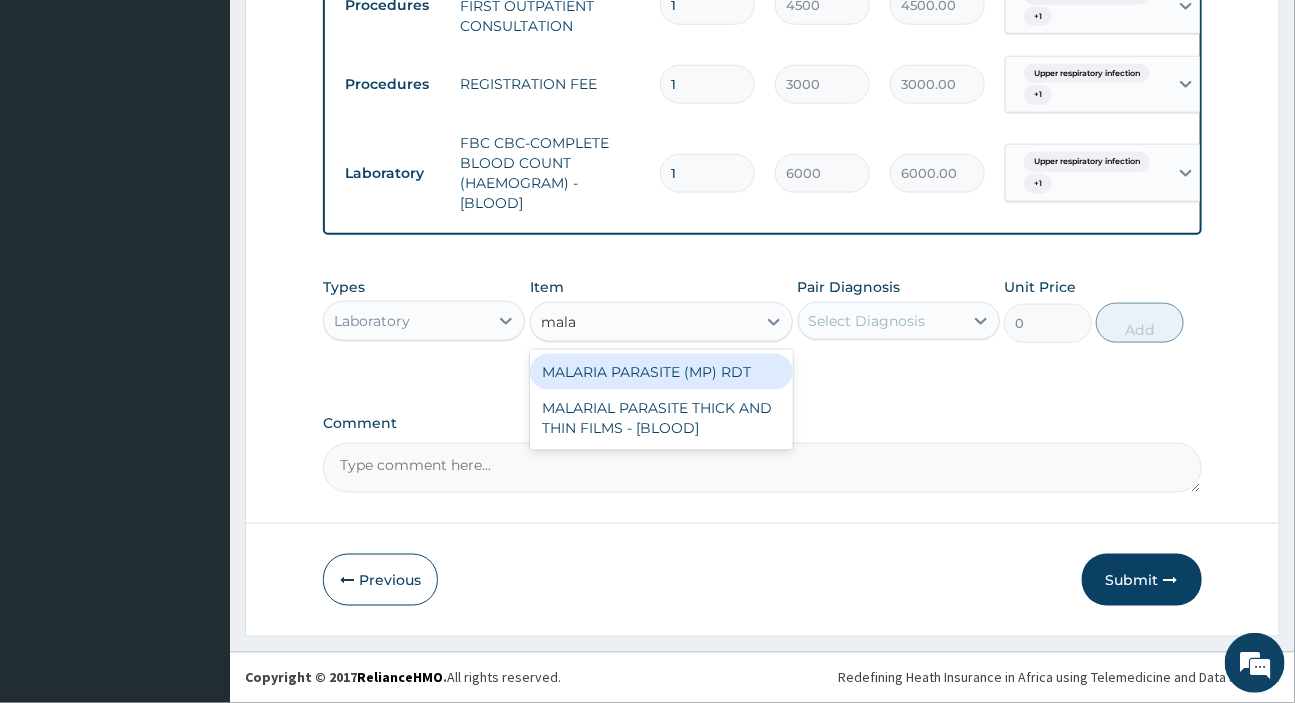 type on "malar" 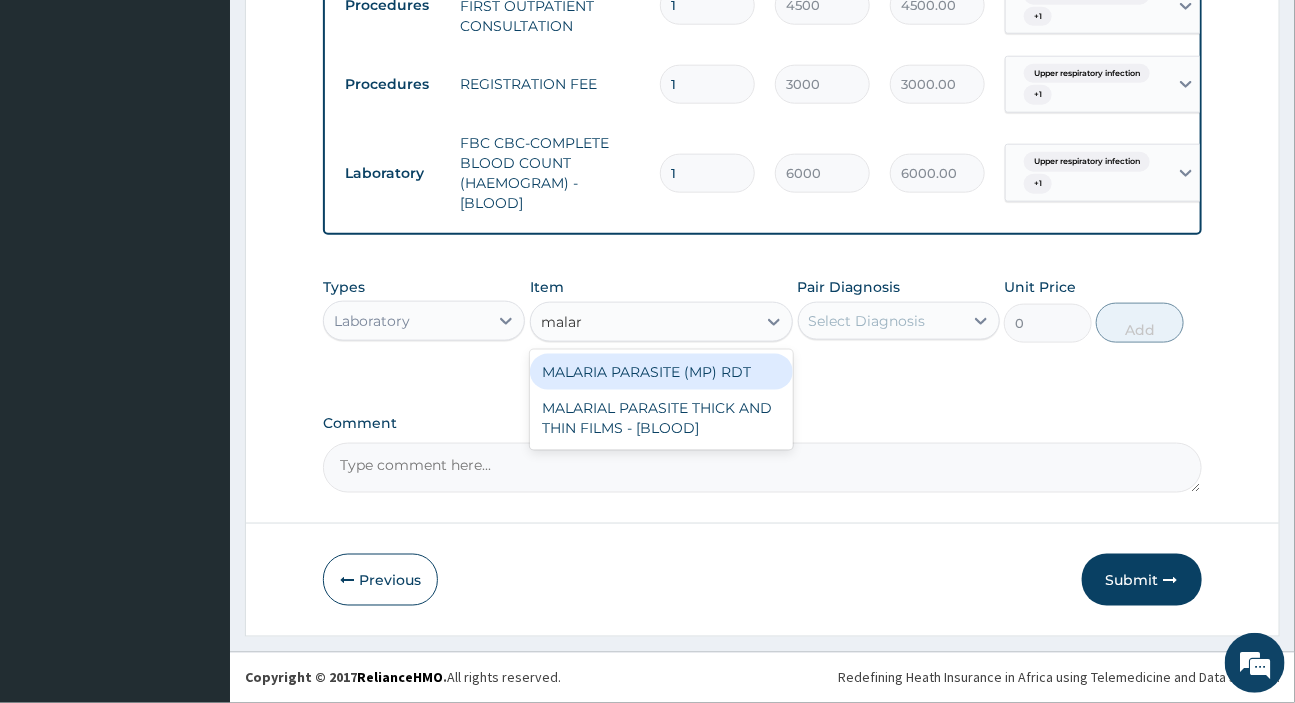 click on "MALARIA PARASITE (MP) RDT" at bounding box center [661, 372] 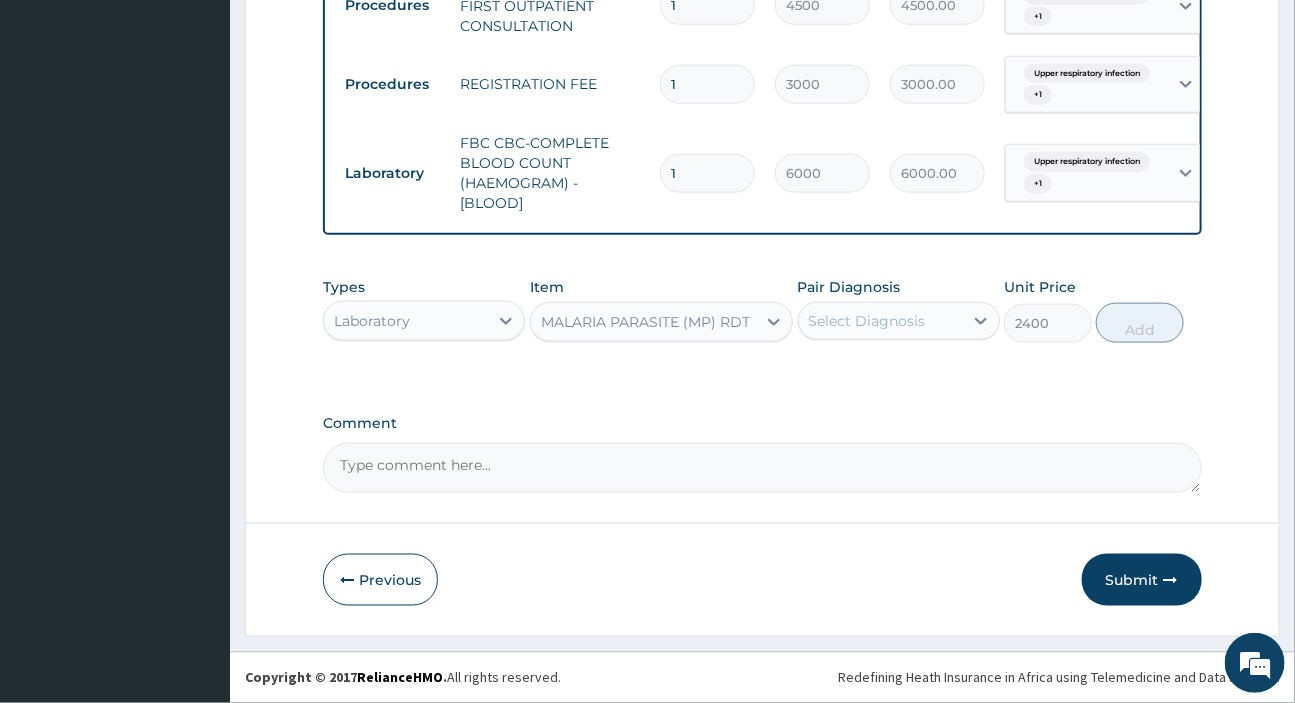 click on "Select Diagnosis" at bounding box center [867, 321] 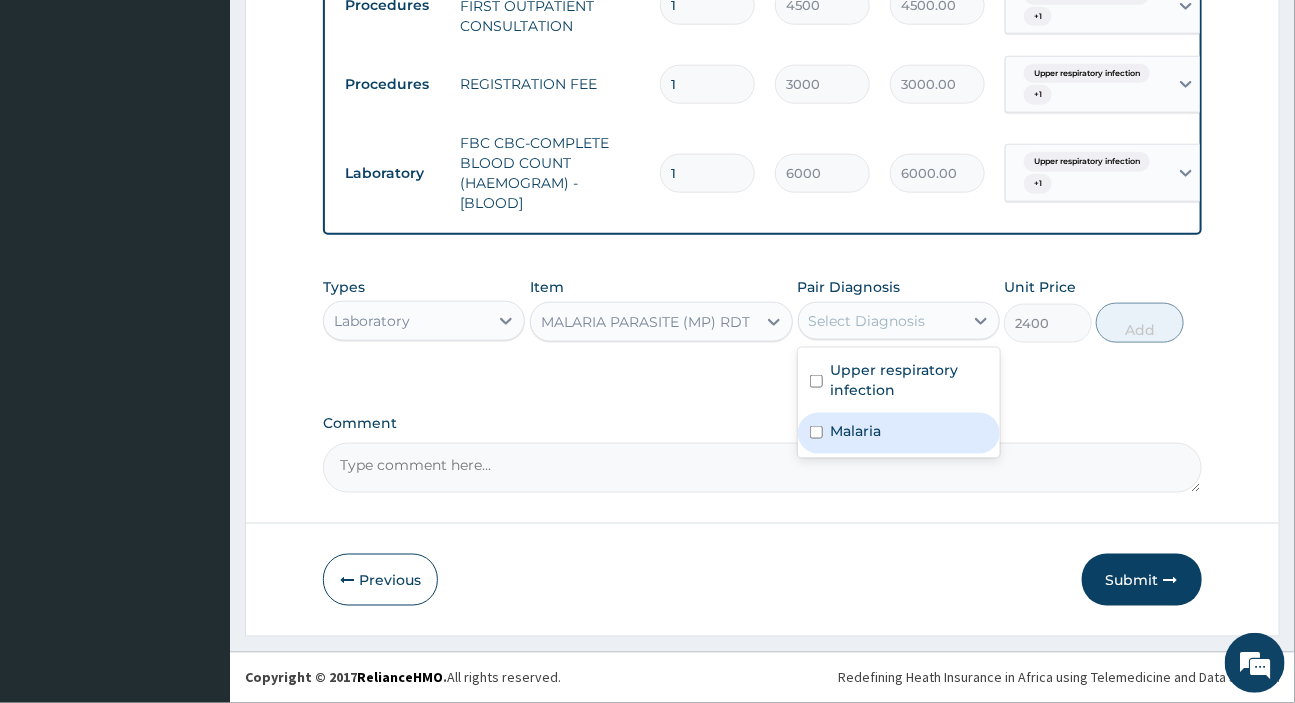 click on "Malaria" at bounding box center (856, 431) 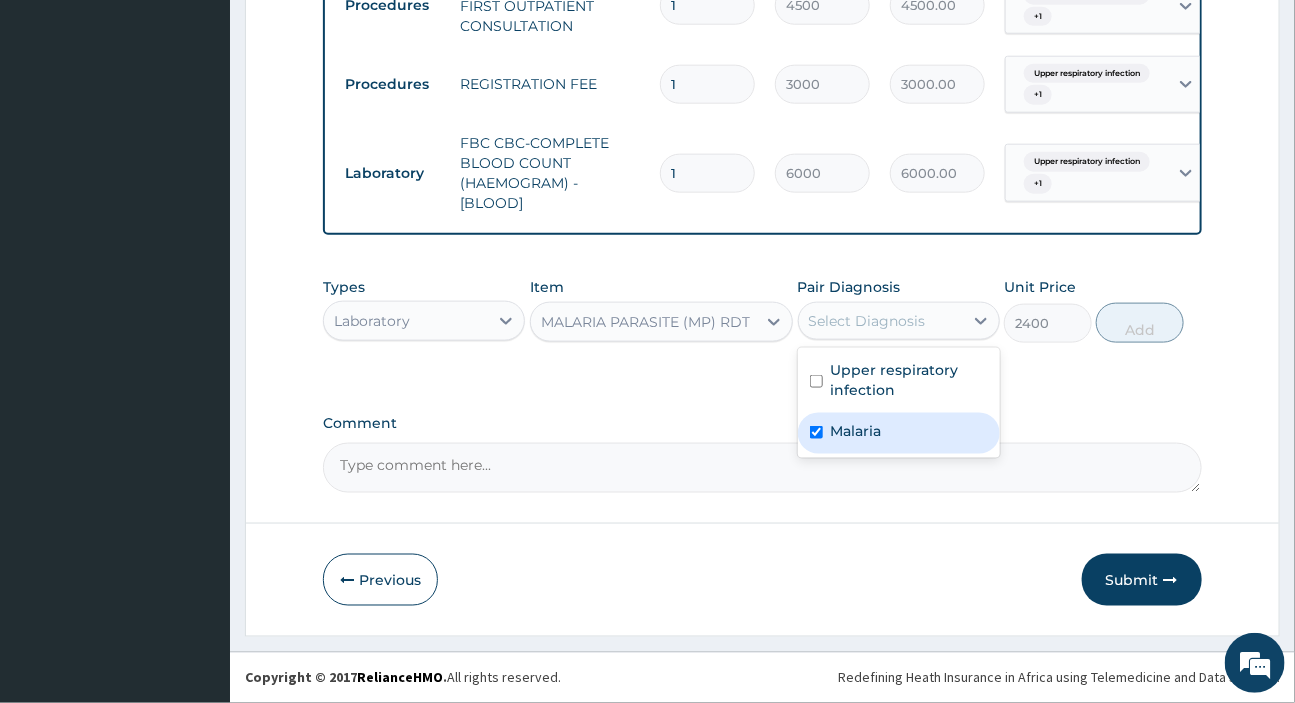 checkbox on "true" 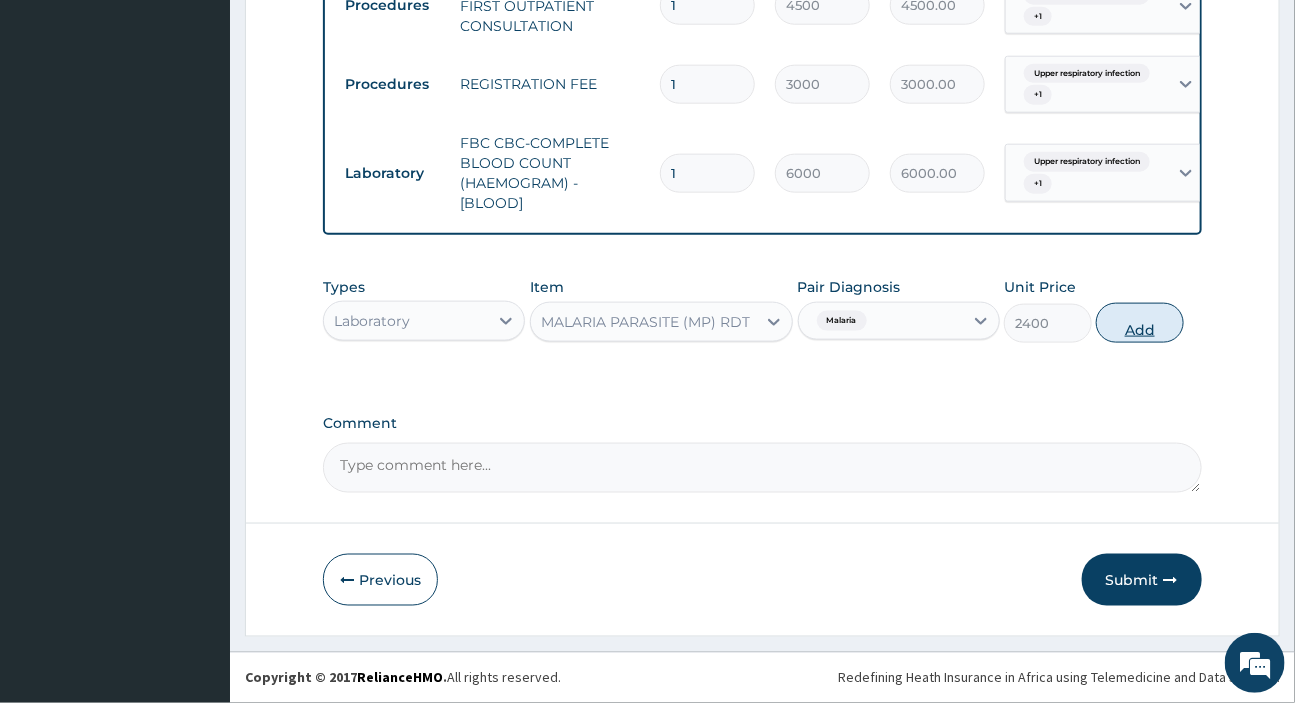 click on "Add" at bounding box center (1140, 323) 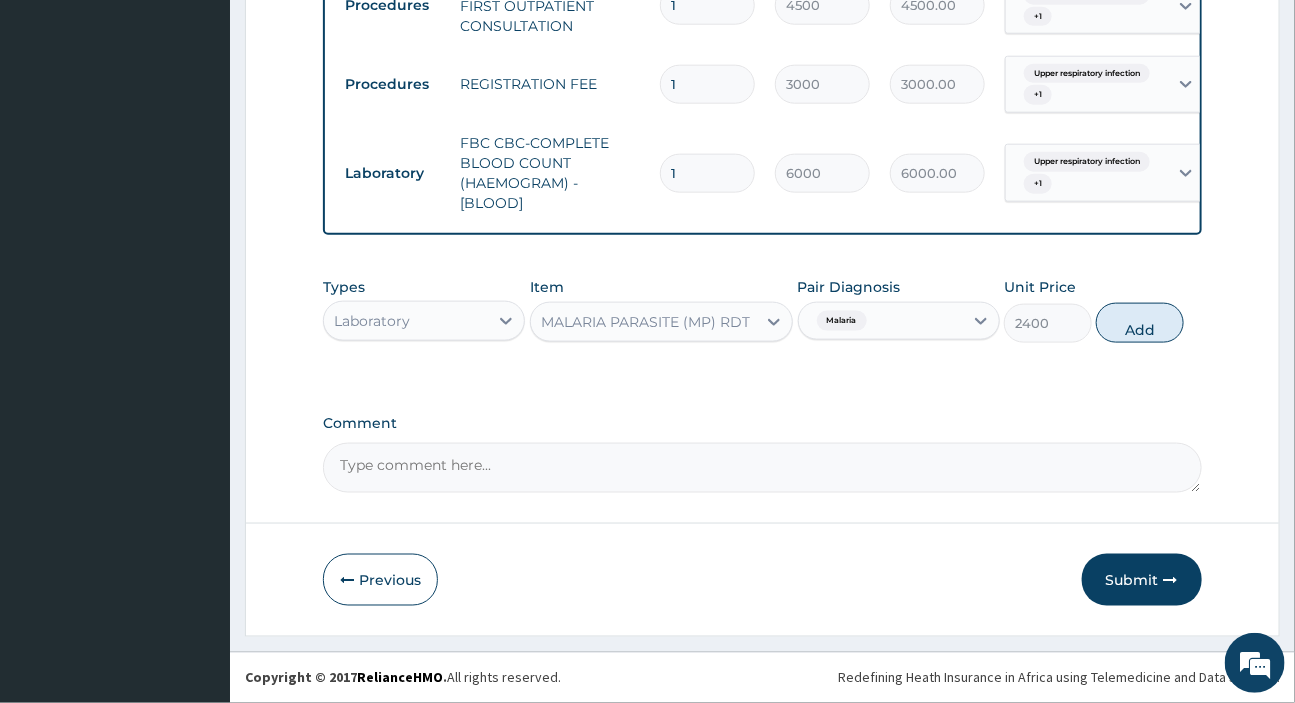 type on "0" 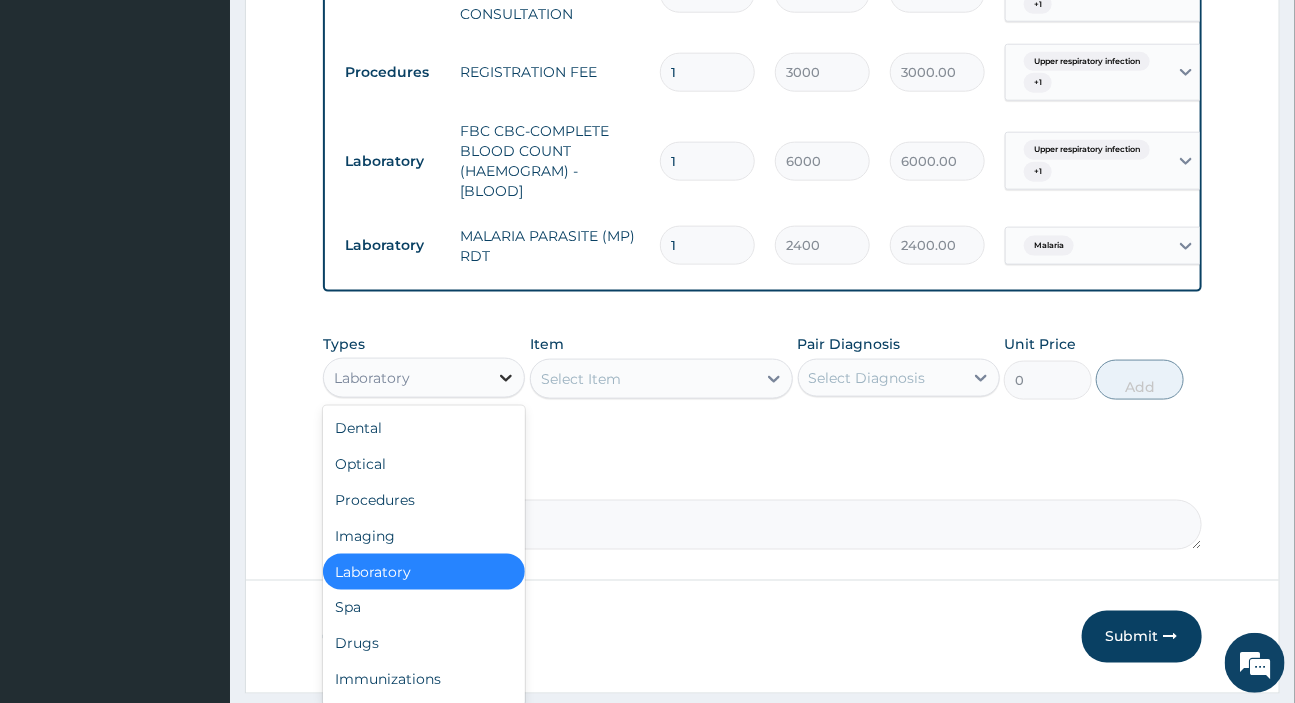 click 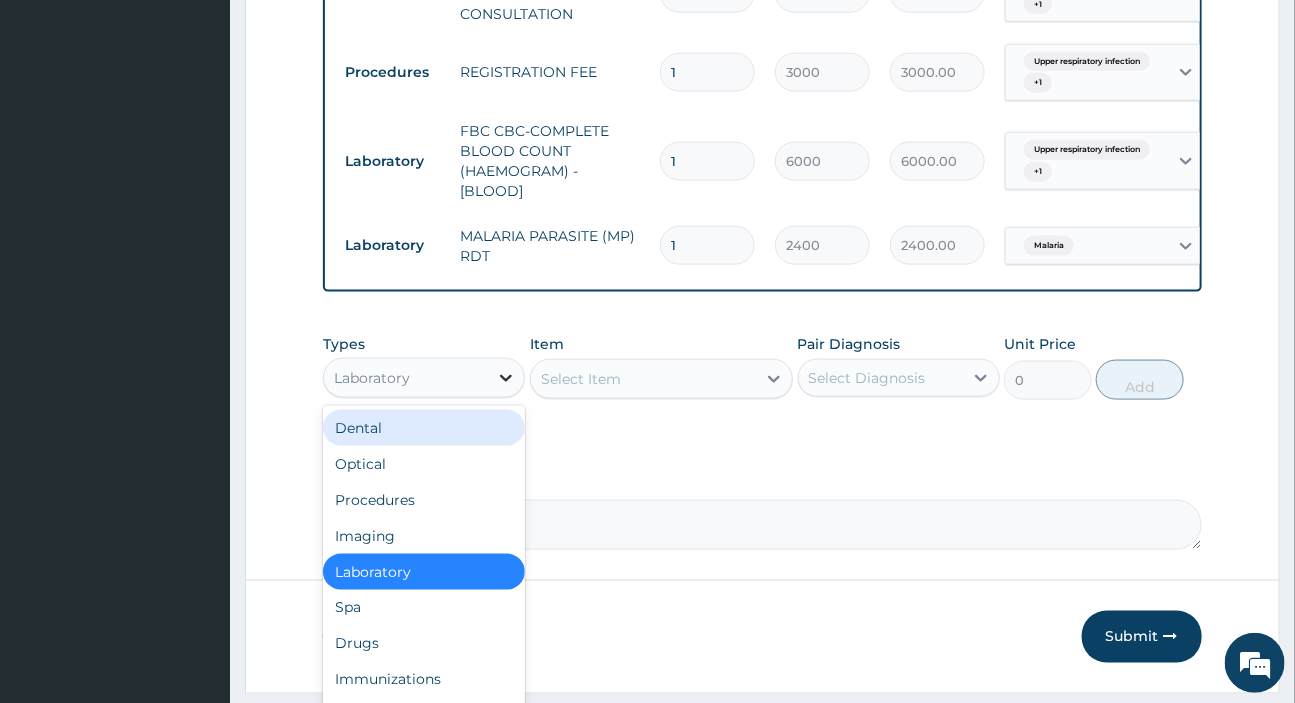 scroll, scrollTop: 913, scrollLeft: 0, axis: vertical 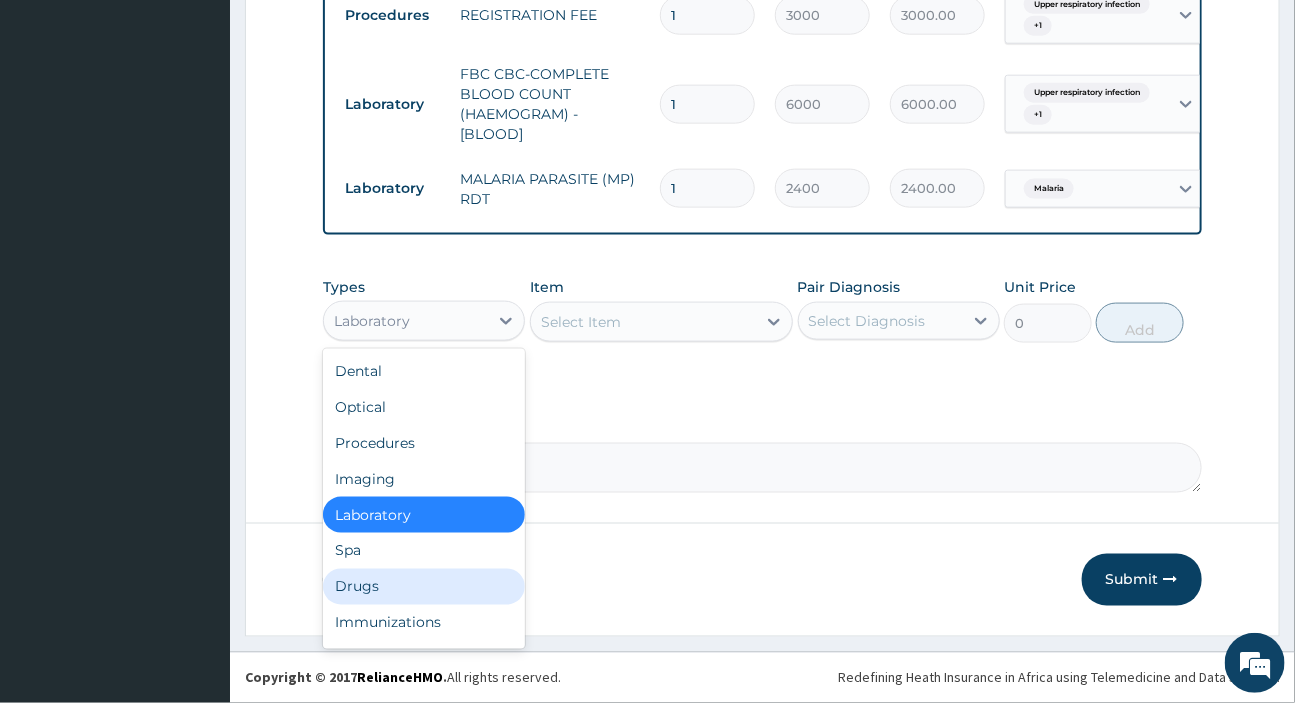 click on "Drugs" at bounding box center [424, 587] 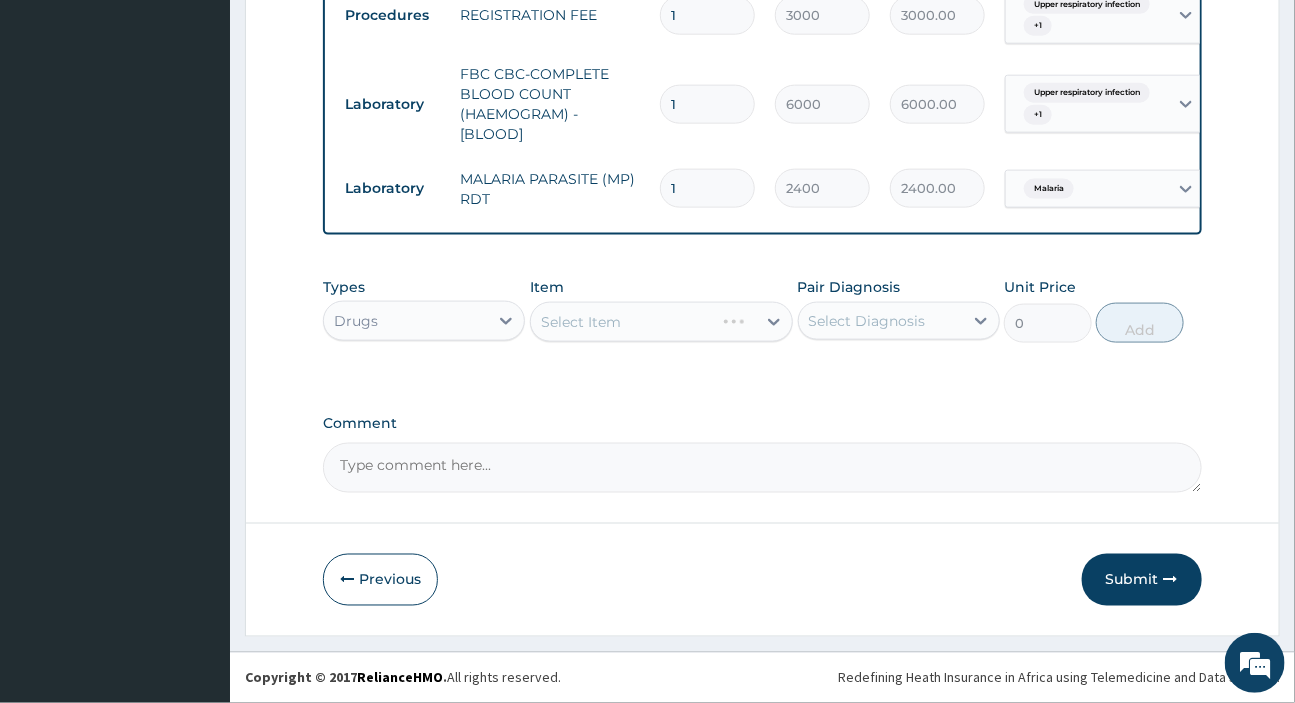 click on "Select Diagnosis" at bounding box center (867, 321) 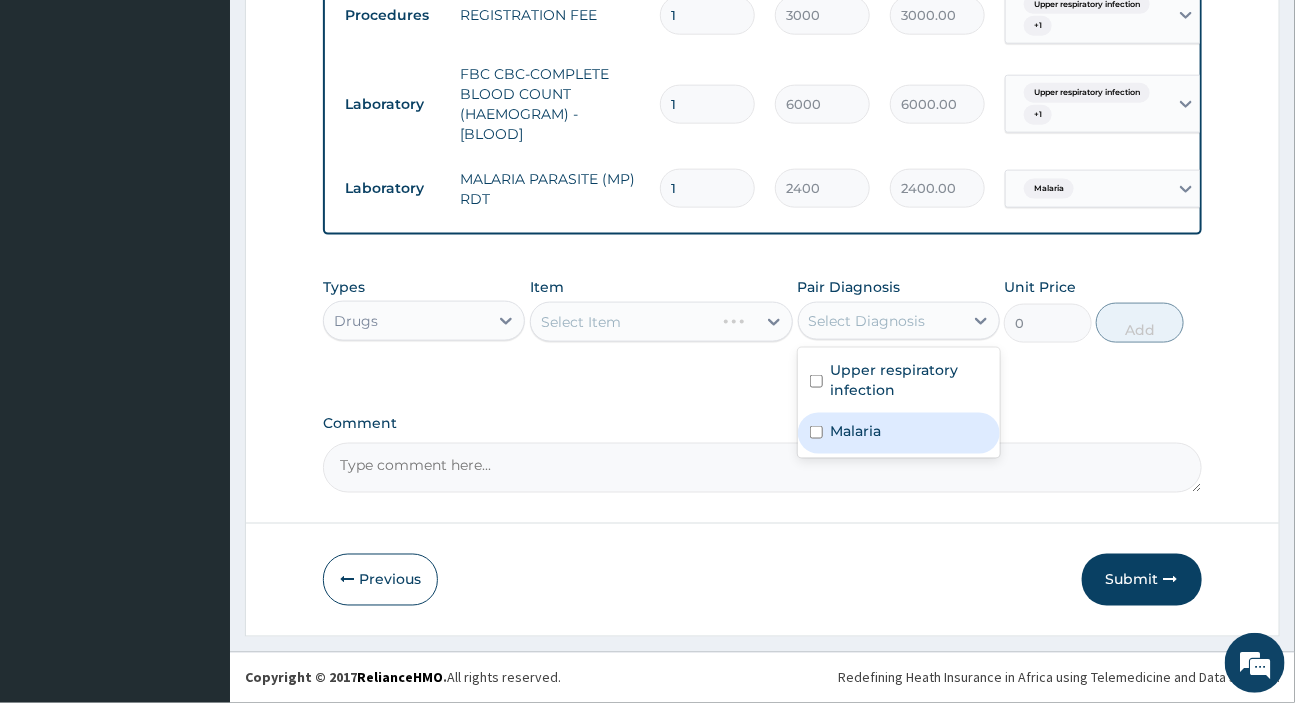 click on "Malaria" at bounding box center [856, 431] 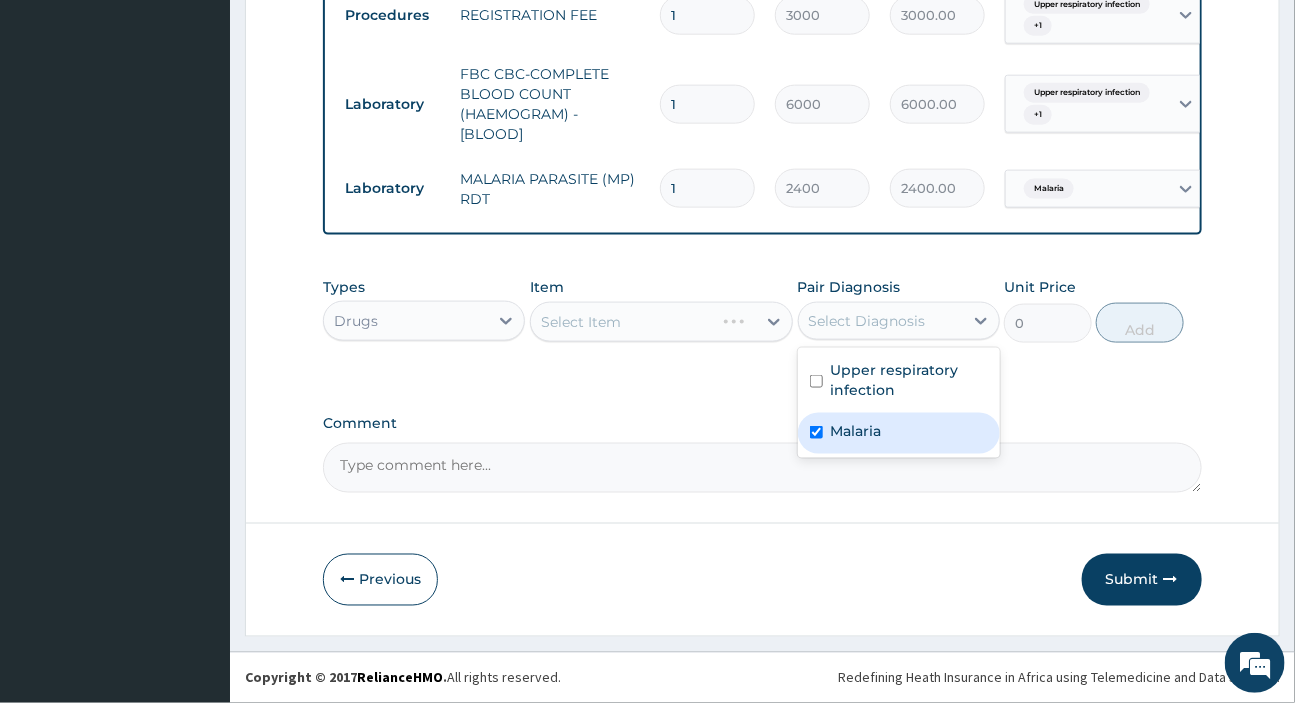 checkbox on "true" 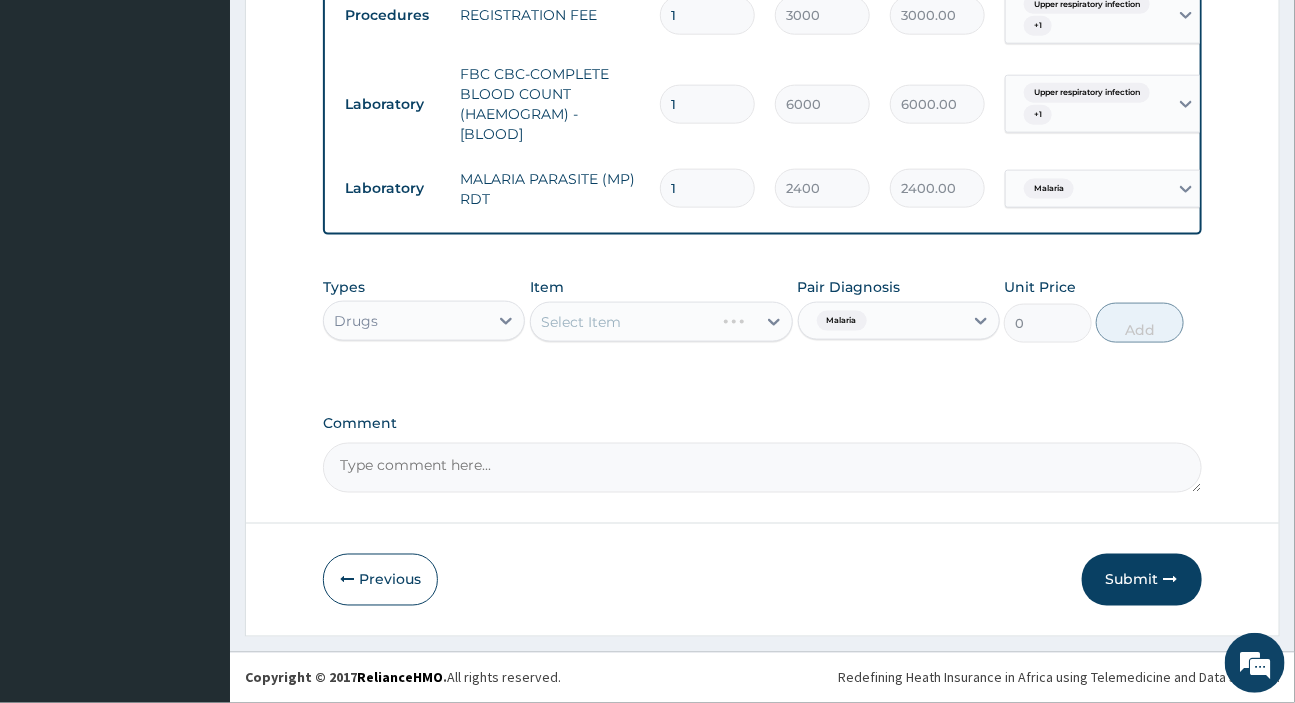click on "Select Item" at bounding box center [661, 322] 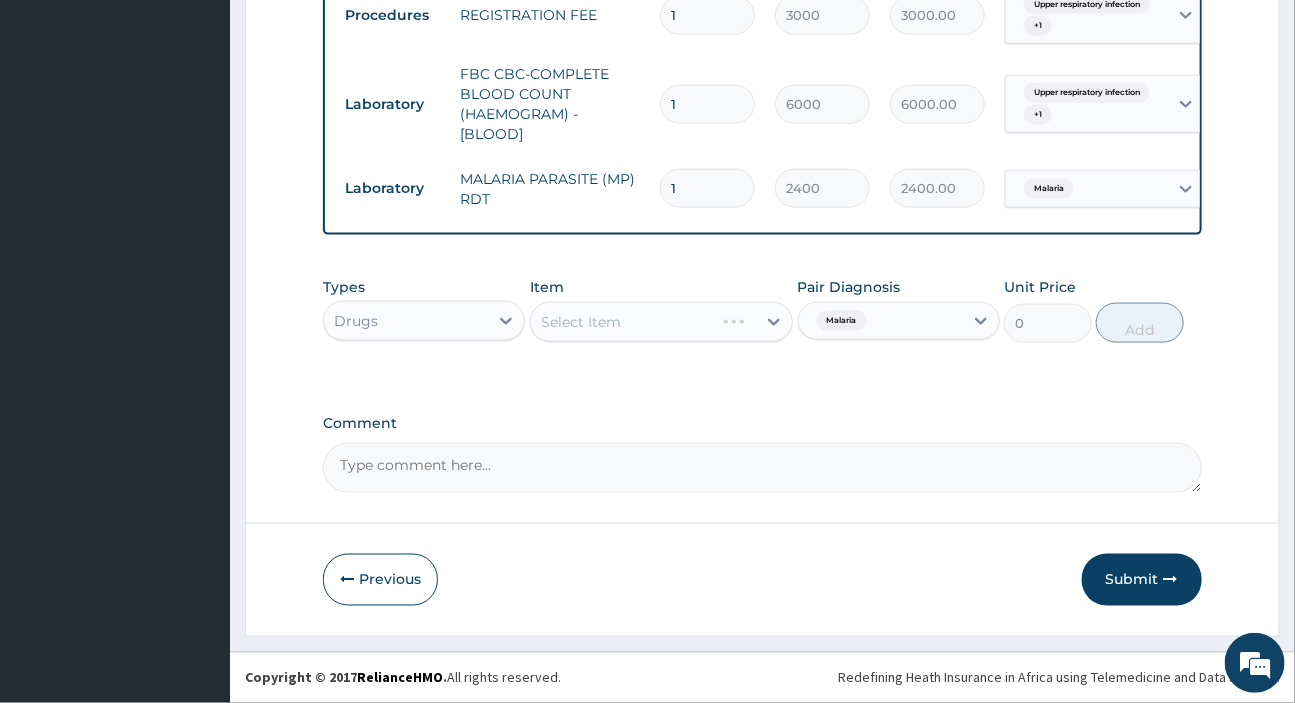 click on "Select Item" at bounding box center (661, 322) 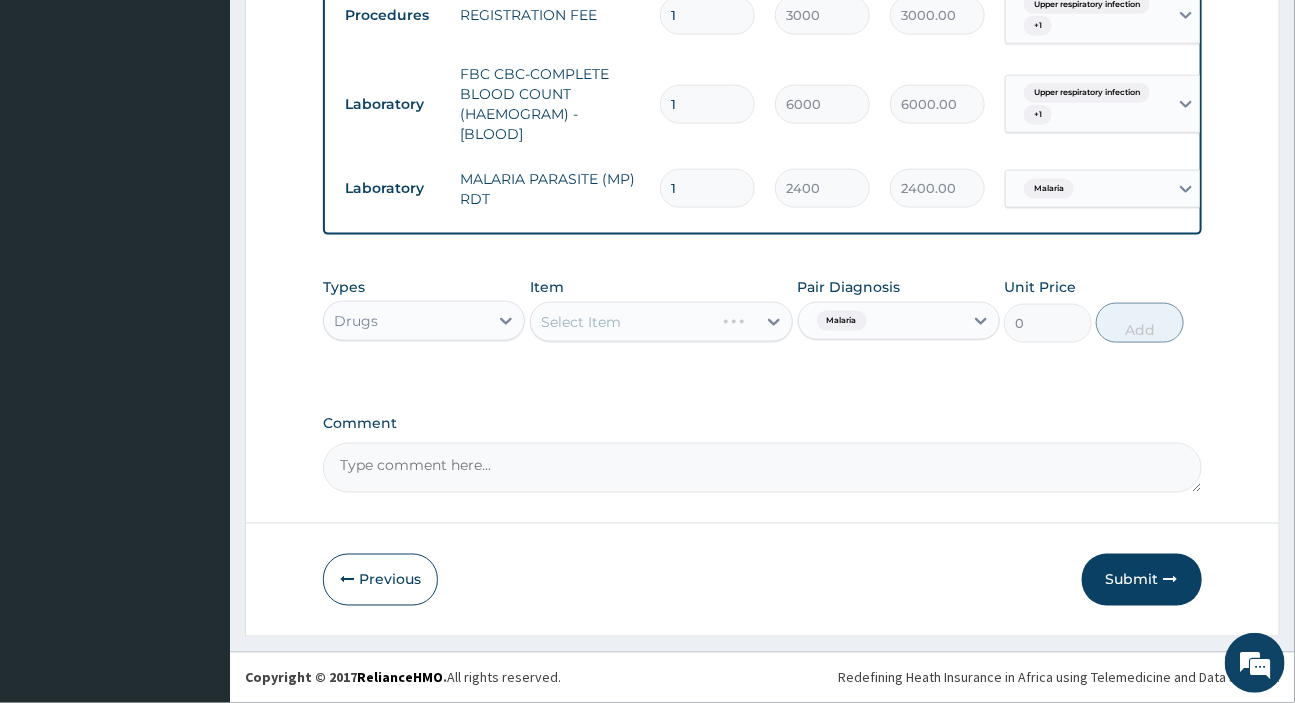 click on "Select Item" at bounding box center [661, 322] 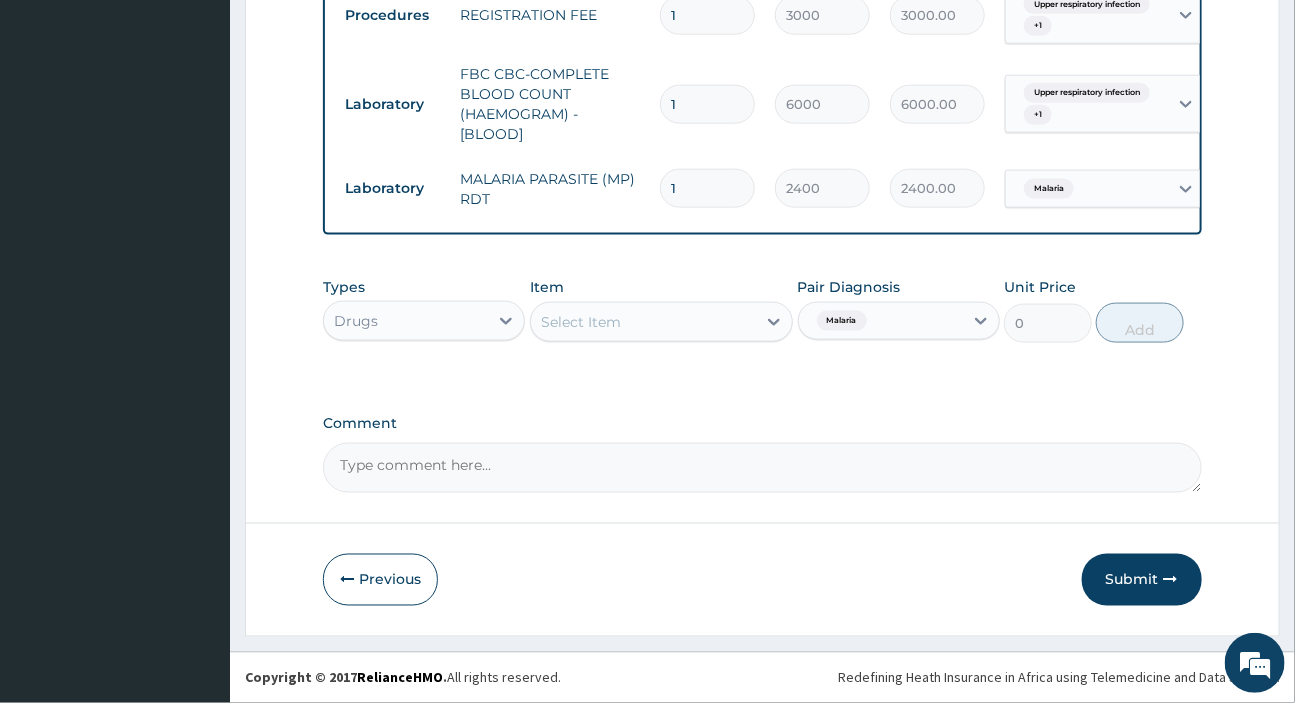 click on "Select Item" at bounding box center (643, 322) 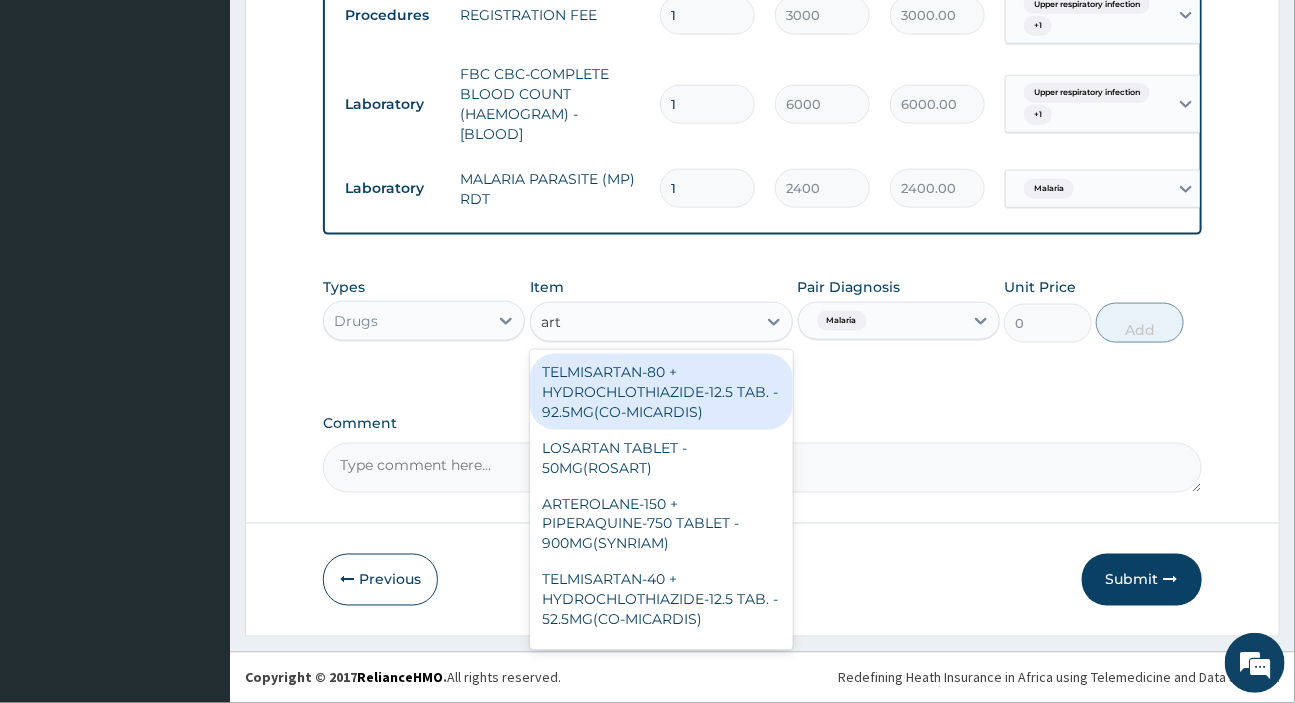 type on "arte" 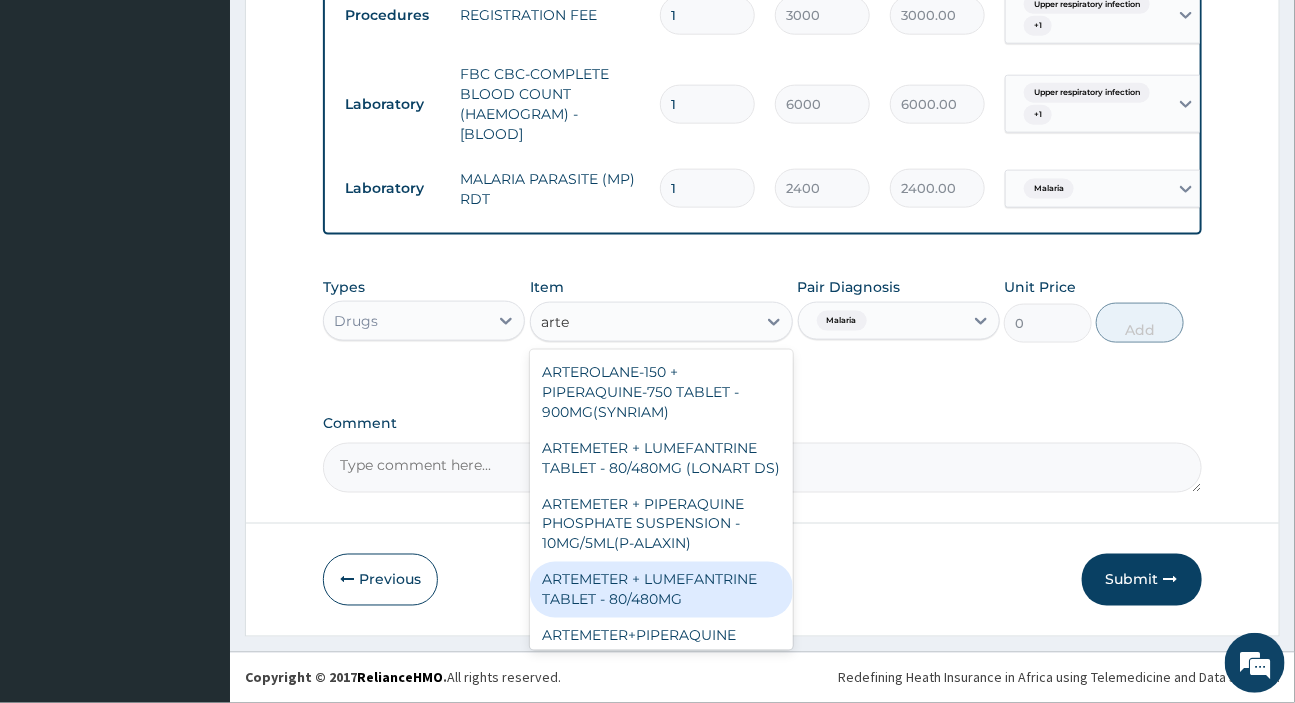 click on "ARTEMETER + LUMEFANTRINE TABLET - 80/480MG" at bounding box center [661, 590] 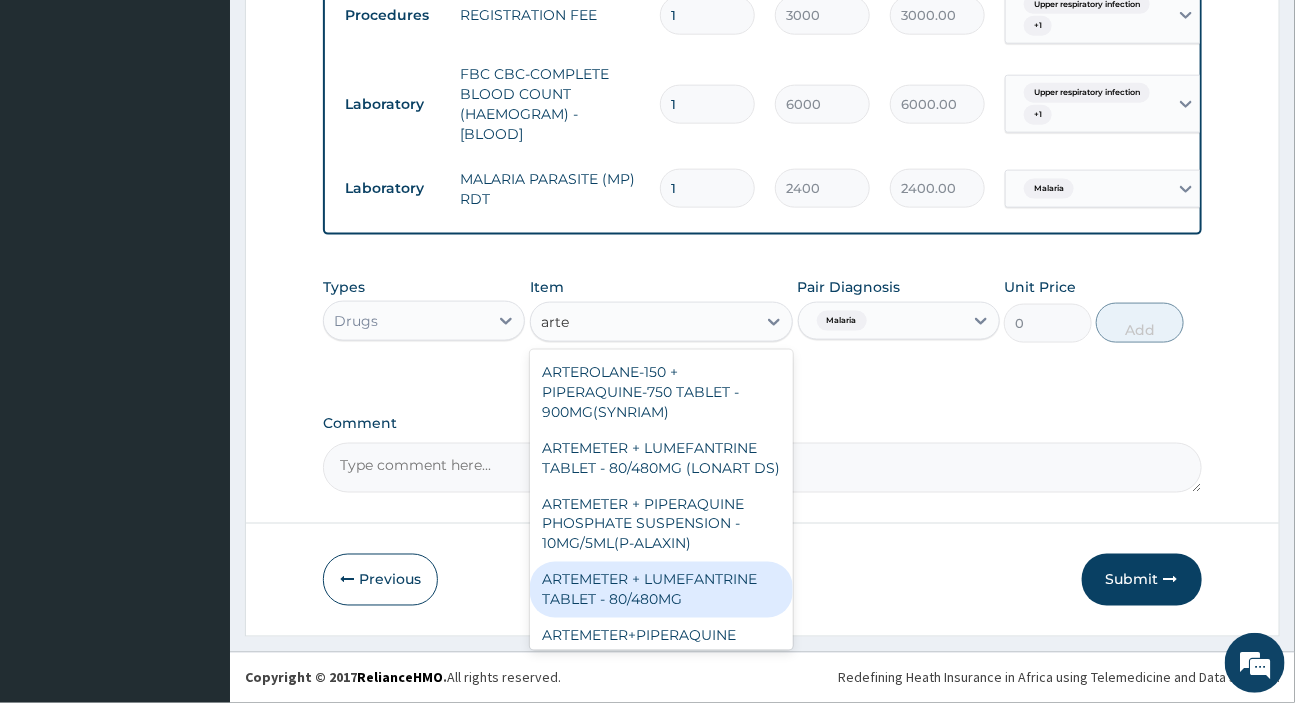 type 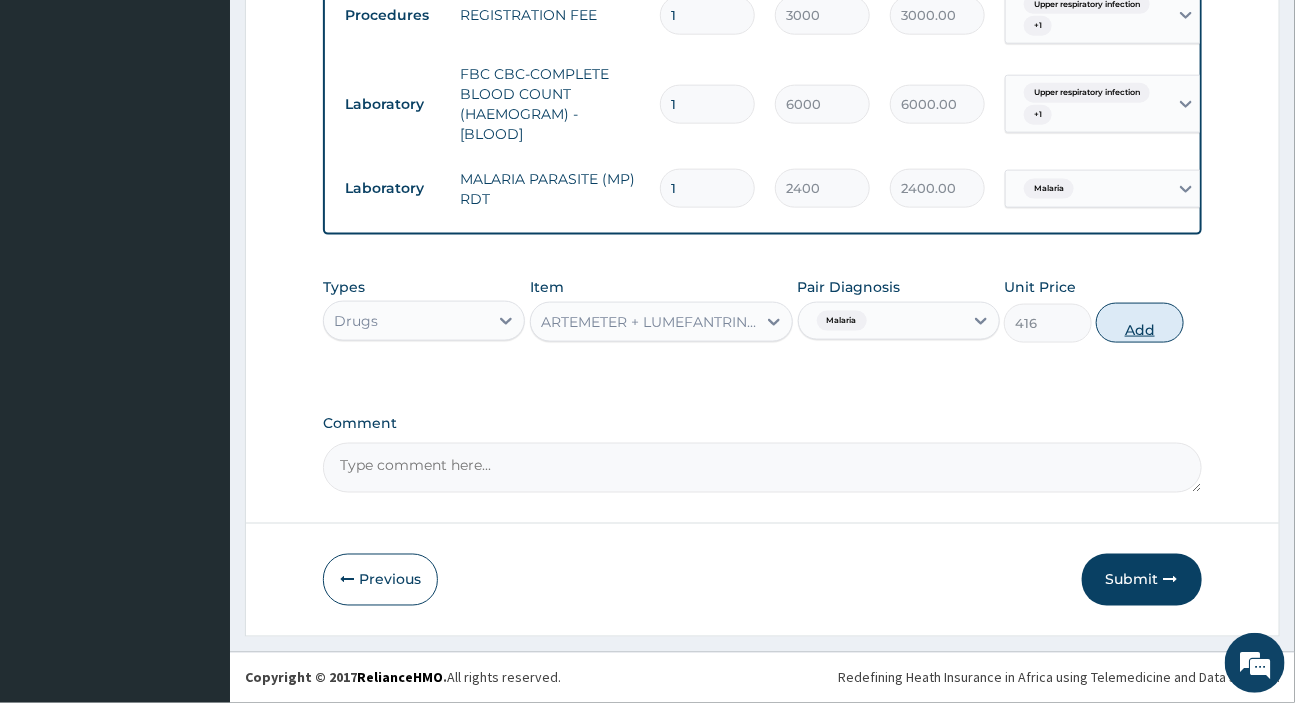 click on "Add" at bounding box center [1140, 323] 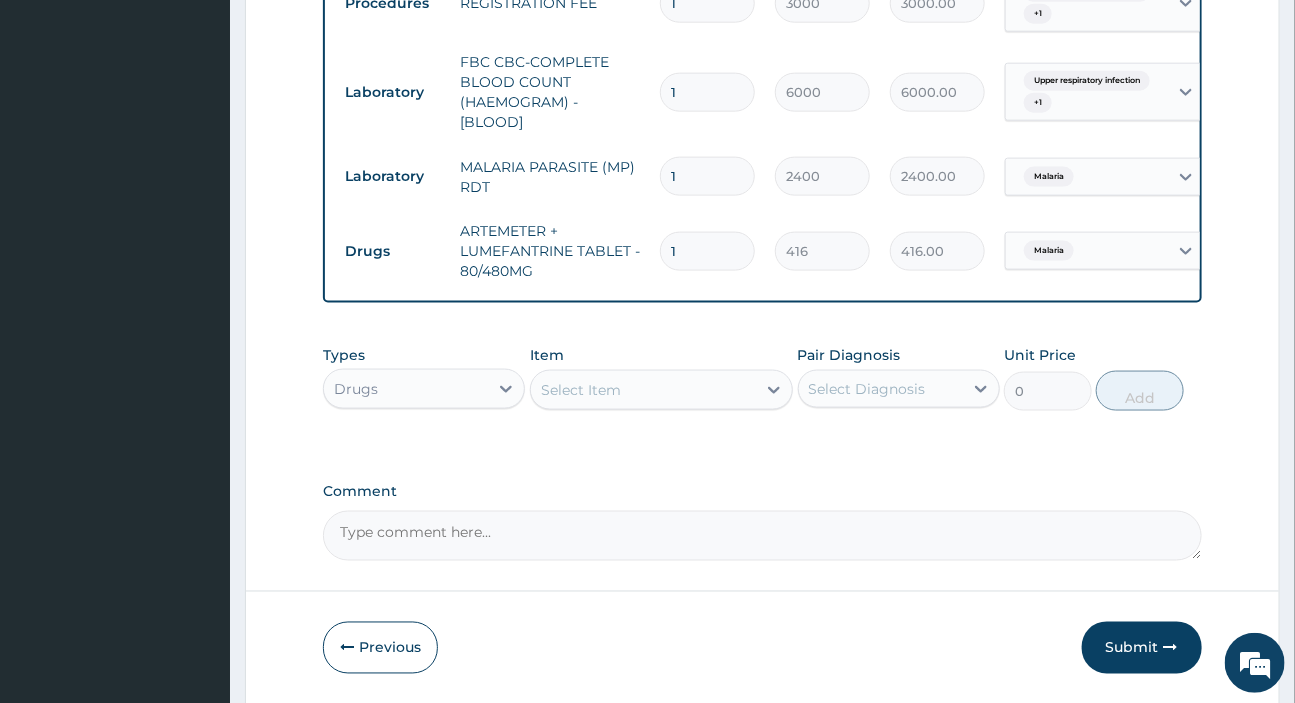 drag, startPoint x: 688, startPoint y: 253, endPoint x: 335, endPoint y: 275, distance: 353.68488 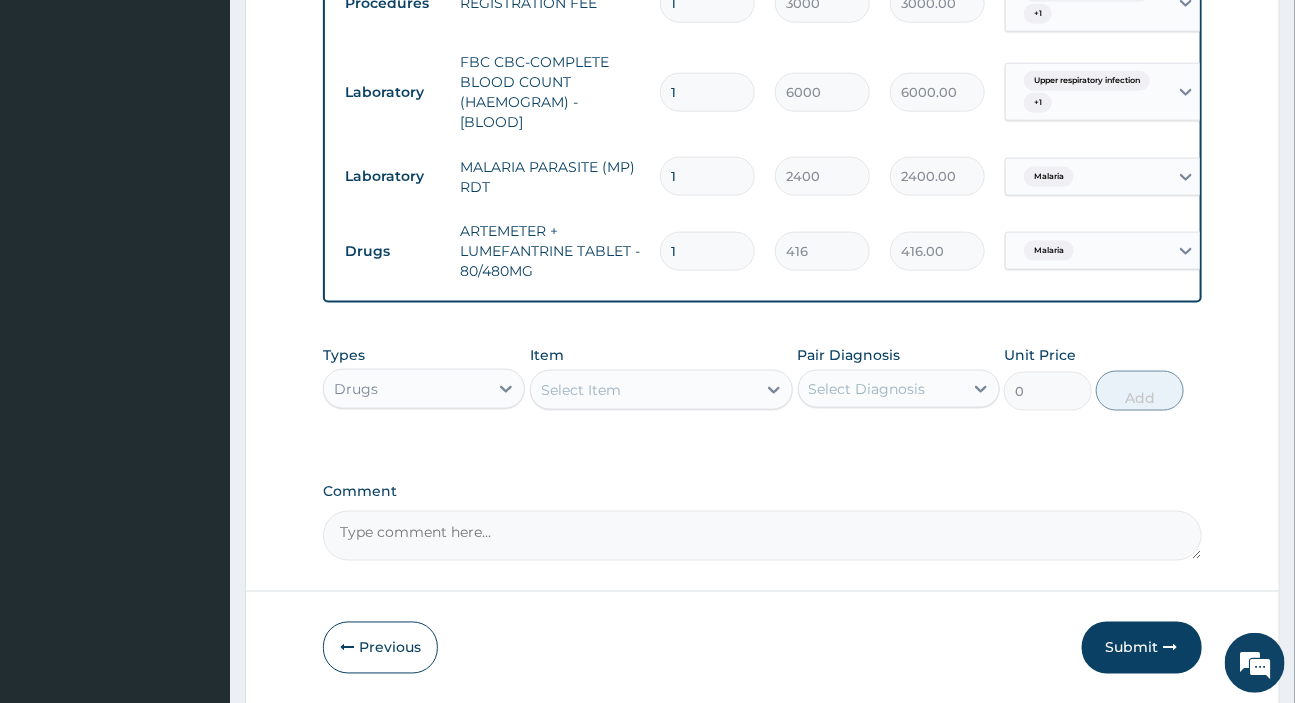 click on "Drugs ARTEMETER + LUMEFANTRINE TABLET - 80/480MG 1 416 416.00 Malaria Delete" at bounding box center (825, 251) 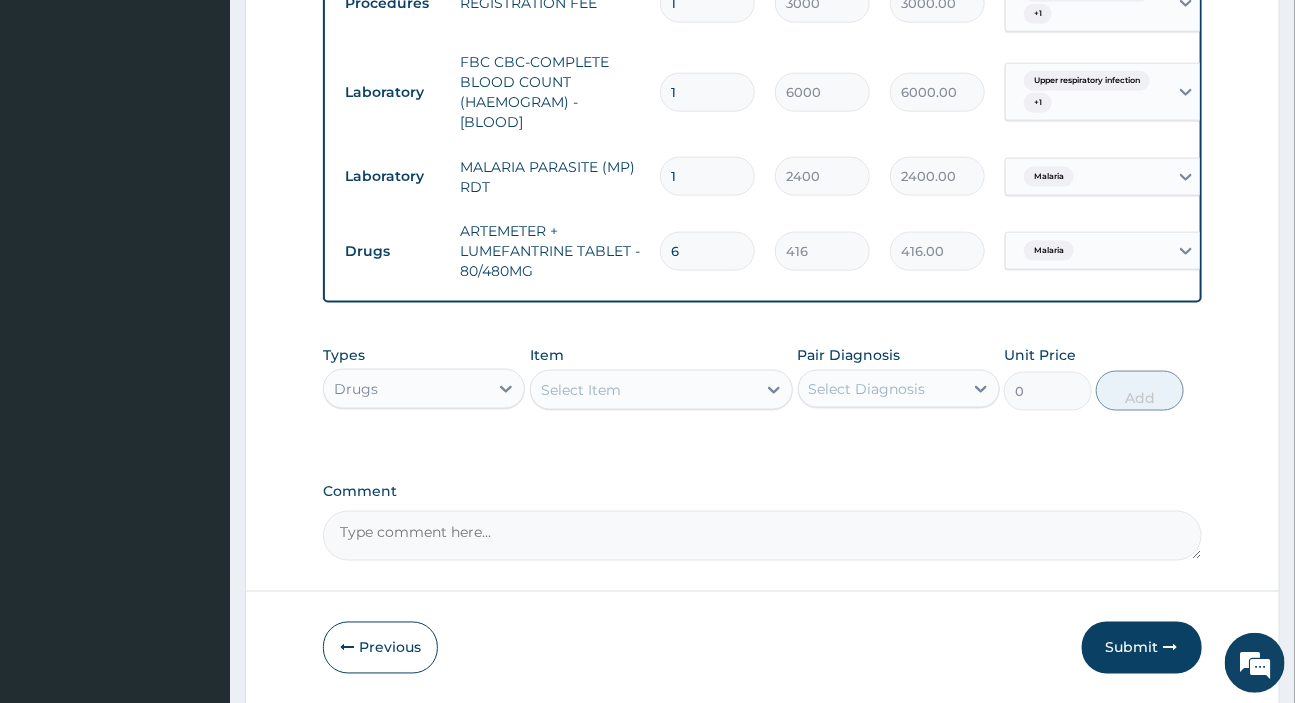 type on "2496.00" 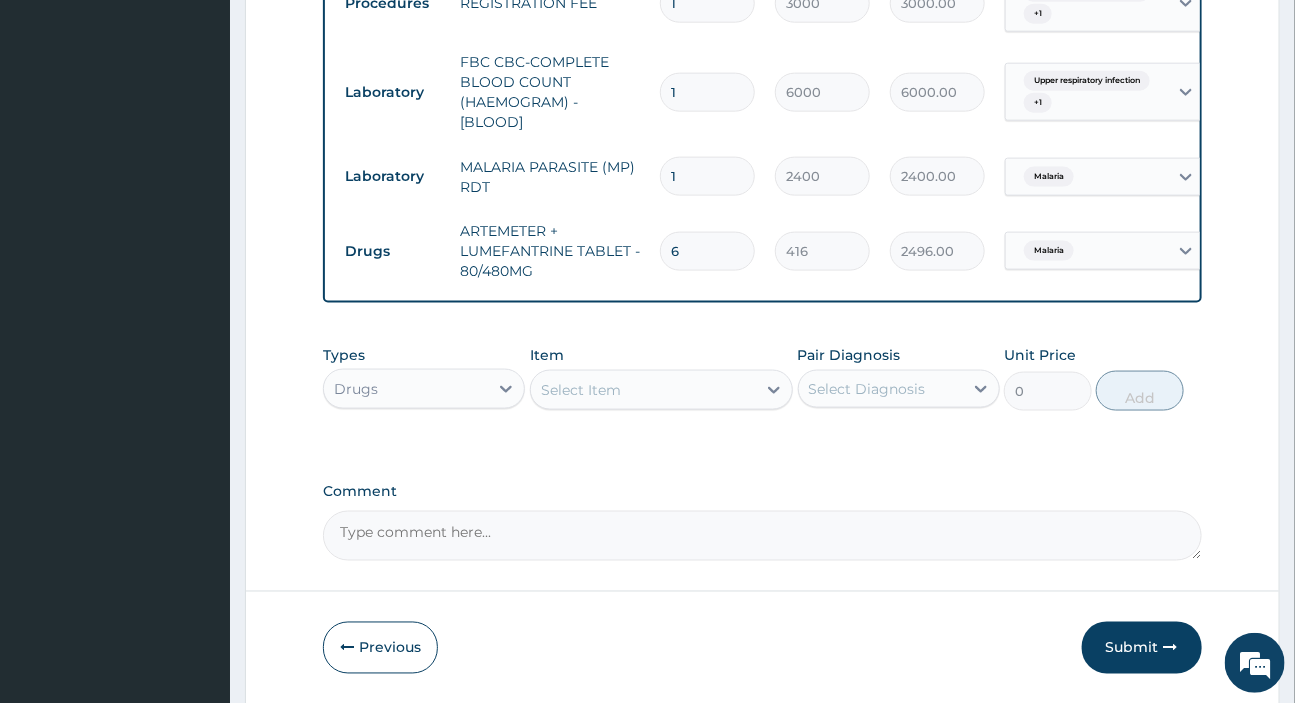 scroll, scrollTop: 993, scrollLeft: 0, axis: vertical 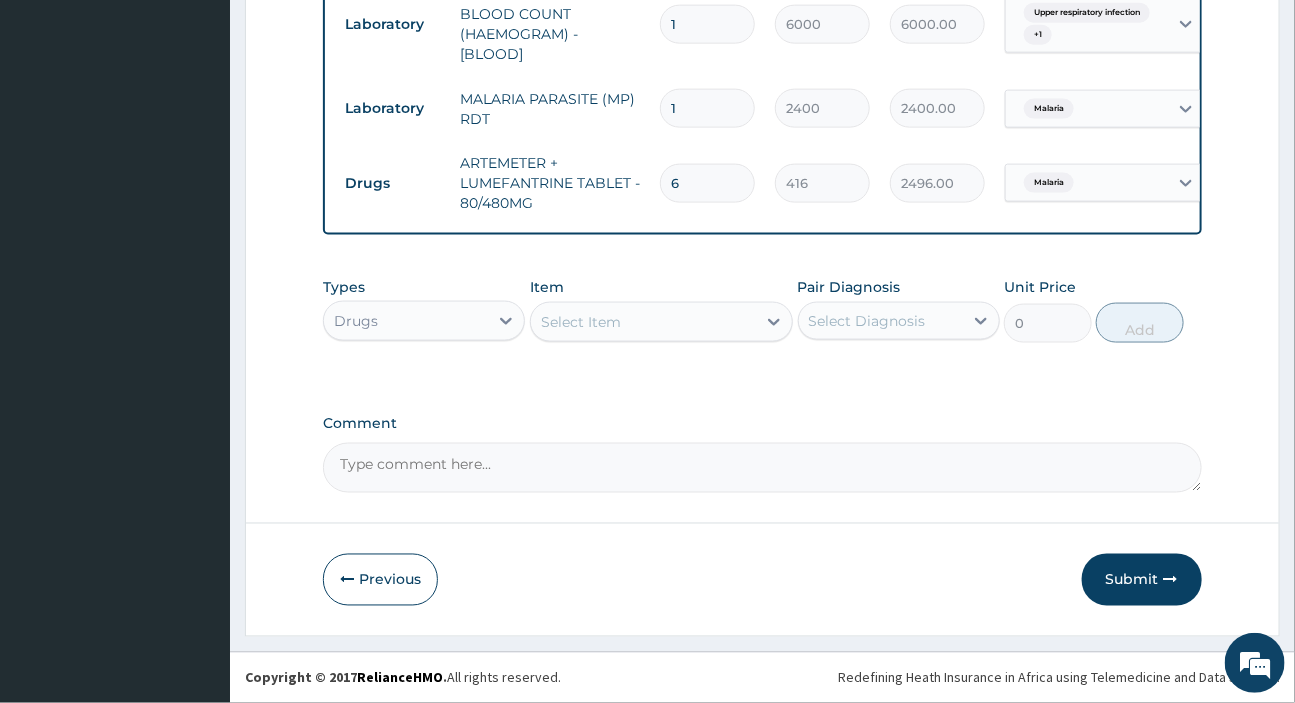 type on "6" 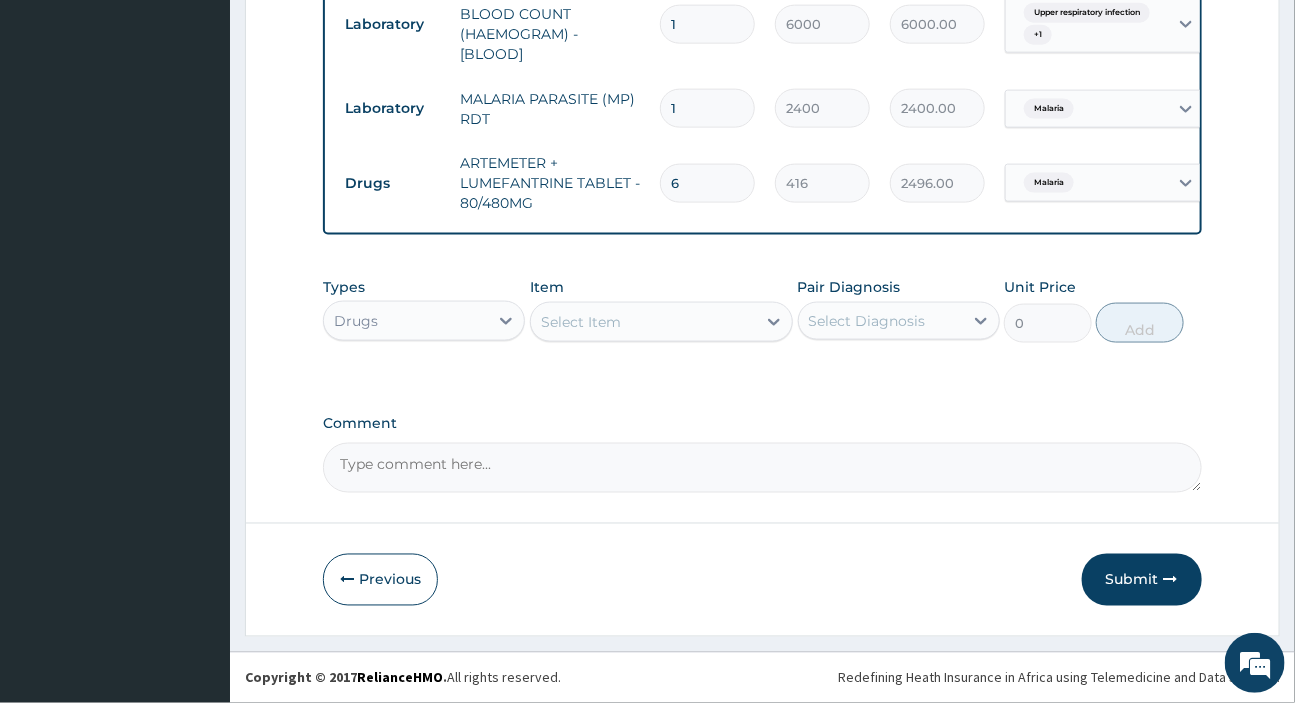 click on "Select Item" at bounding box center [581, 322] 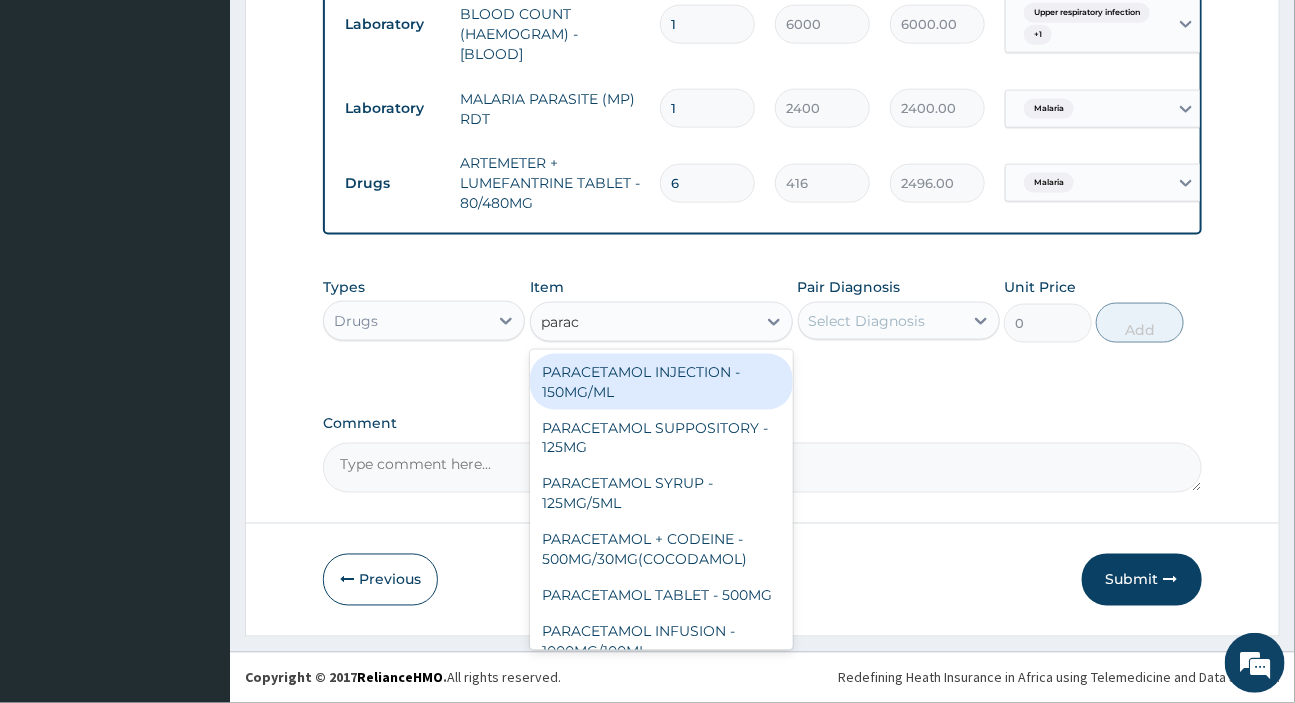 type on "parace" 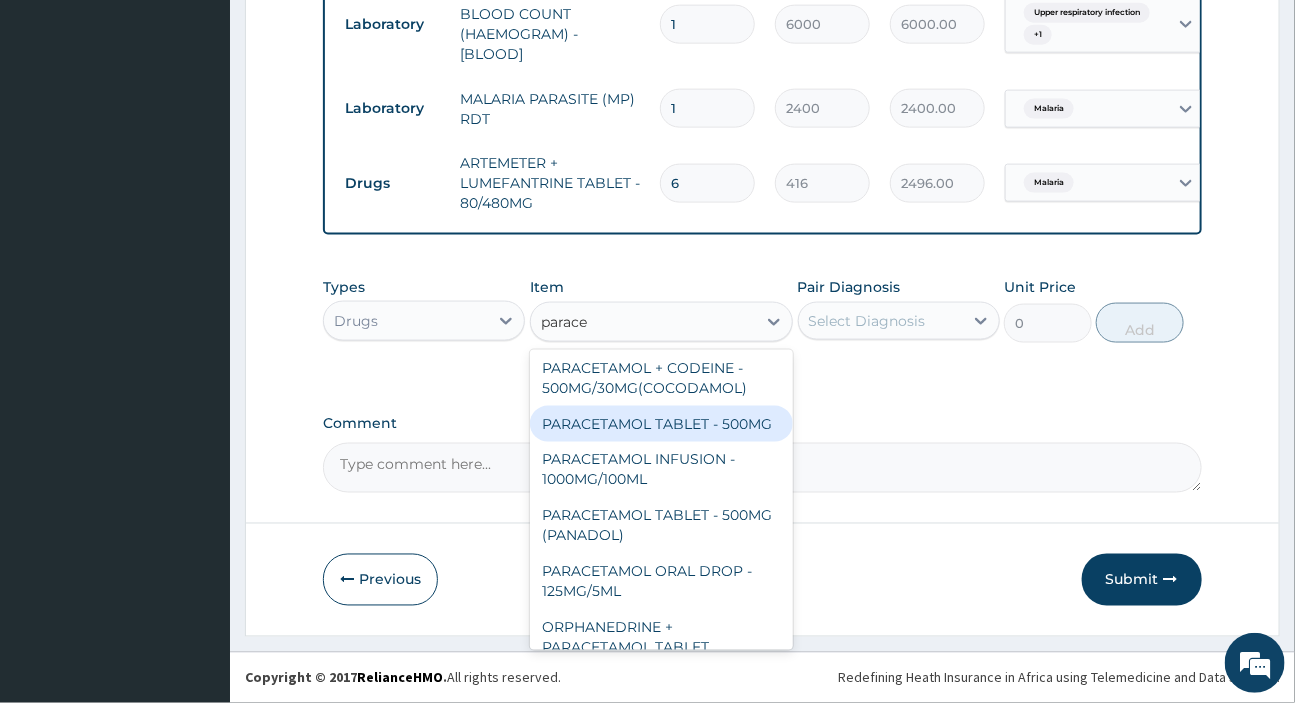 scroll, scrollTop: 231, scrollLeft: 0, axis: vertical 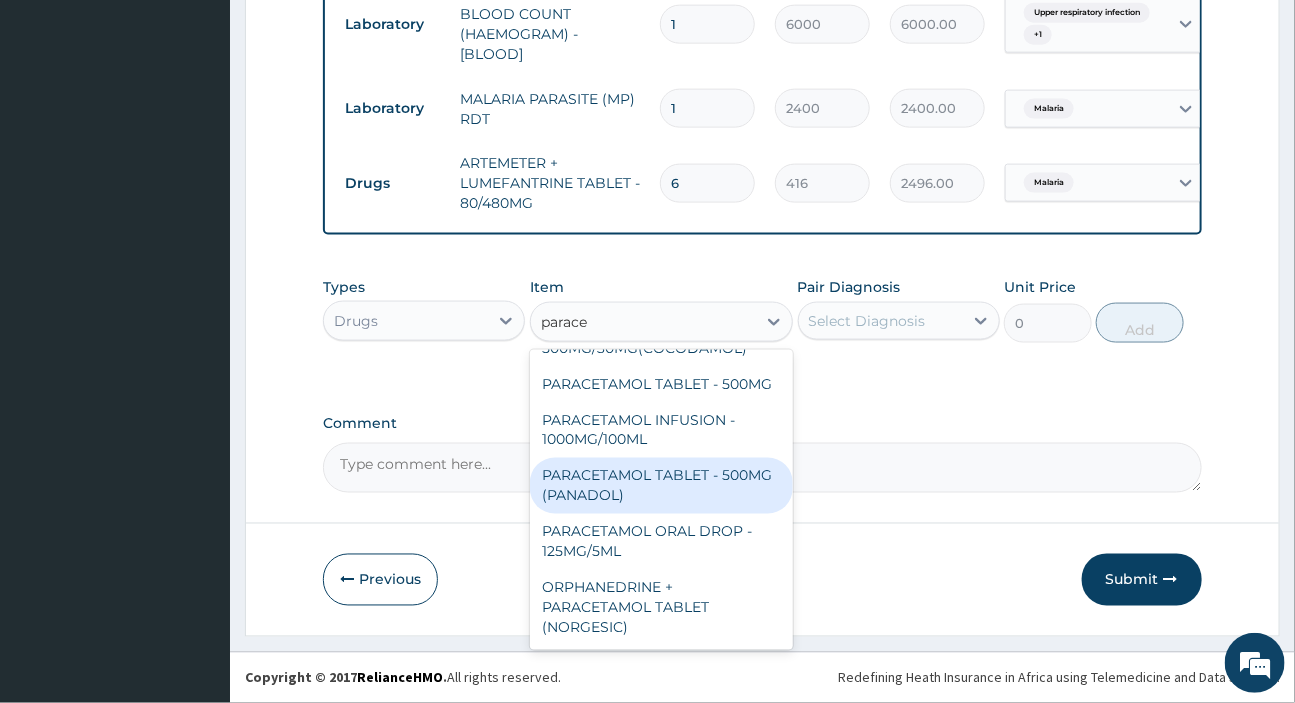 click on "PARACETAMOL TABLET - 500MG (PANADOL)" at bounding box center [661, 486] 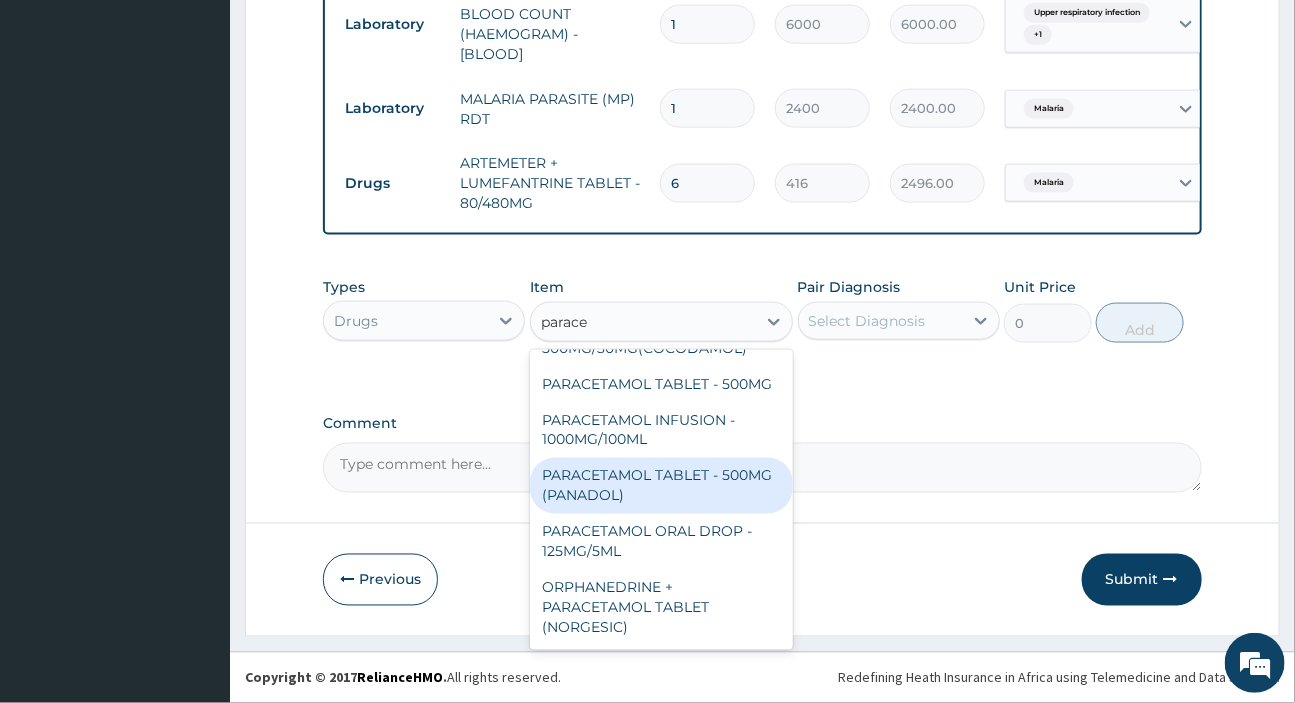 type 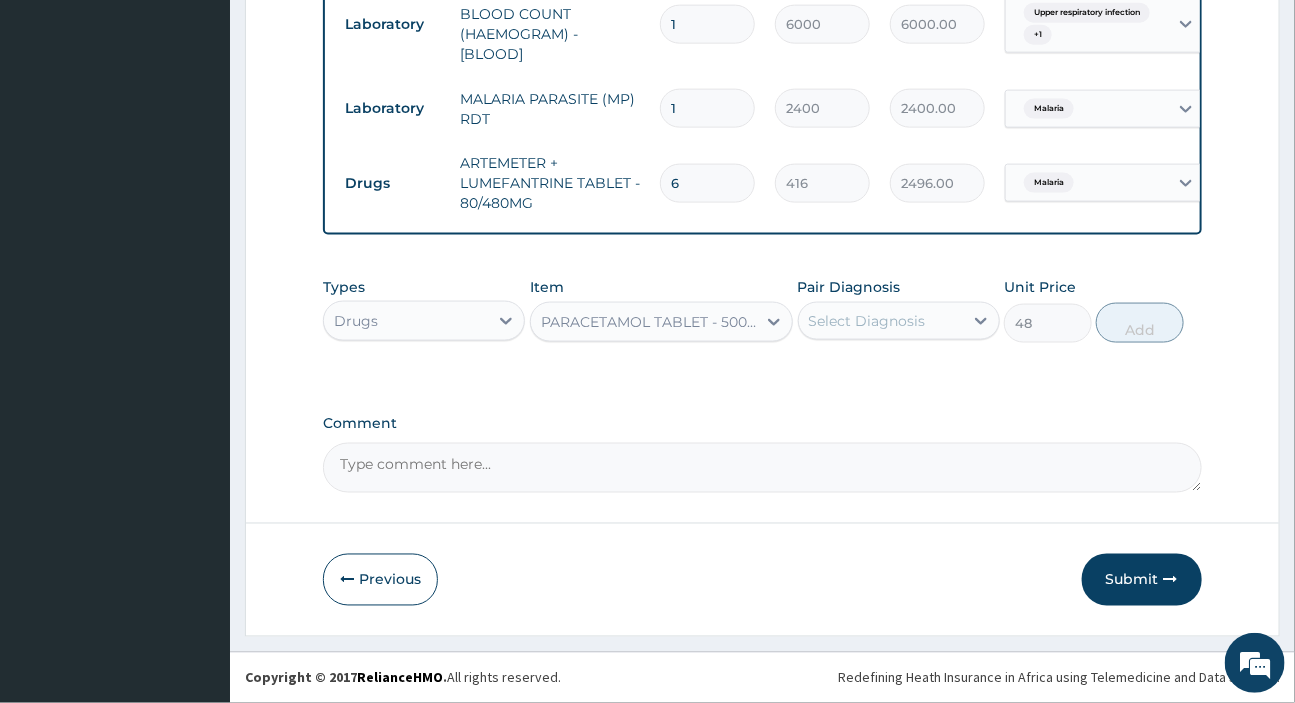 click on "Select Diagnosis" at bounding box center (881, 321) 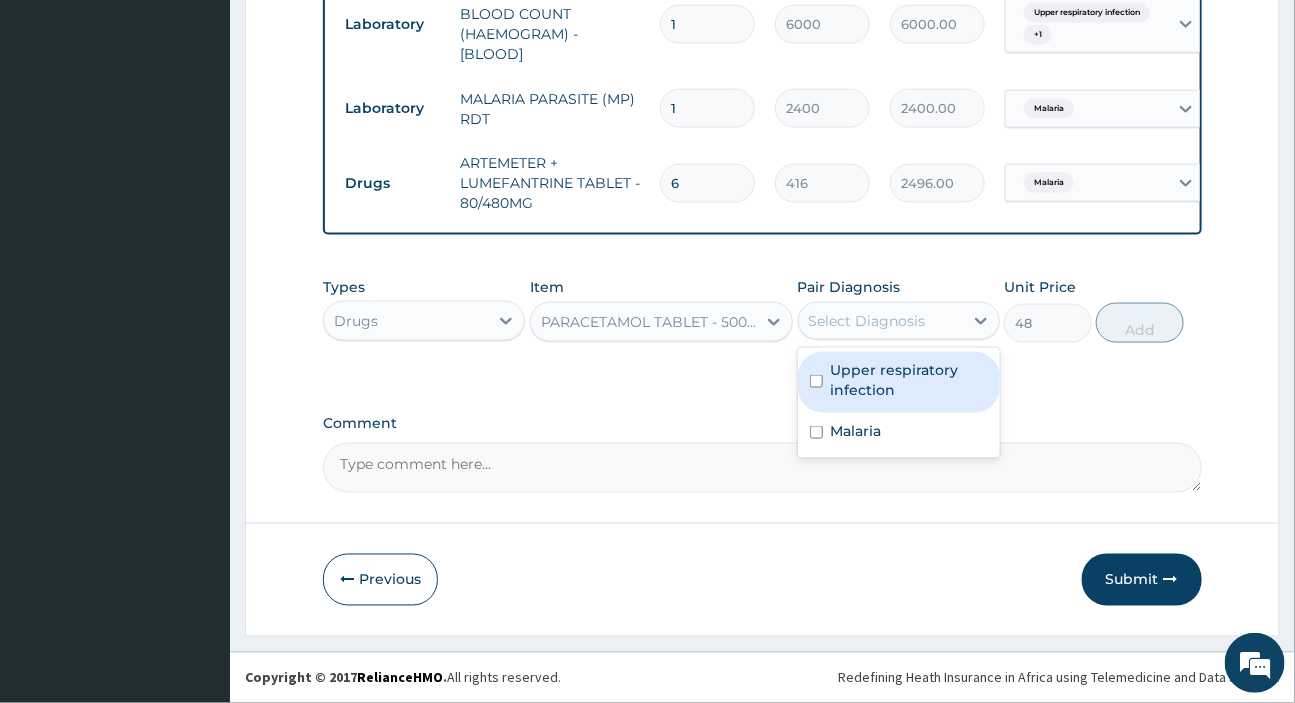 click on "Upper respiratory infection" at bounding box center (909, 380) 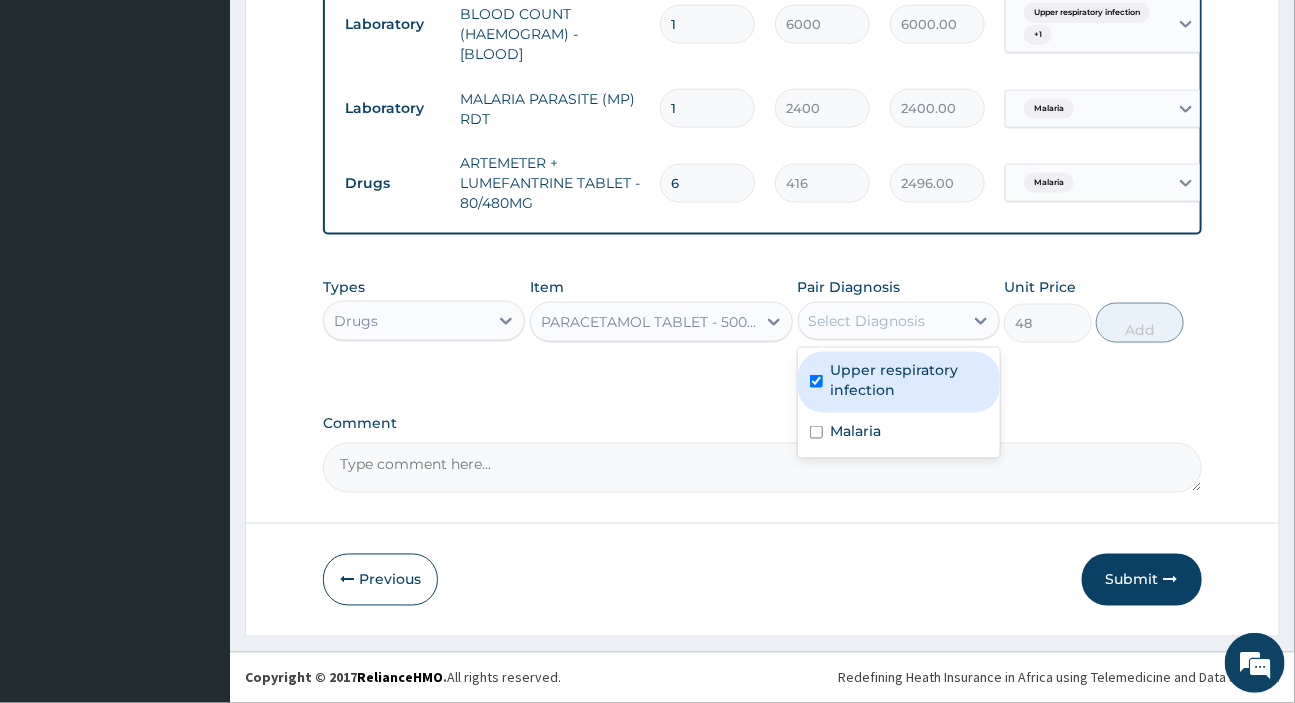 checkbox on "true" 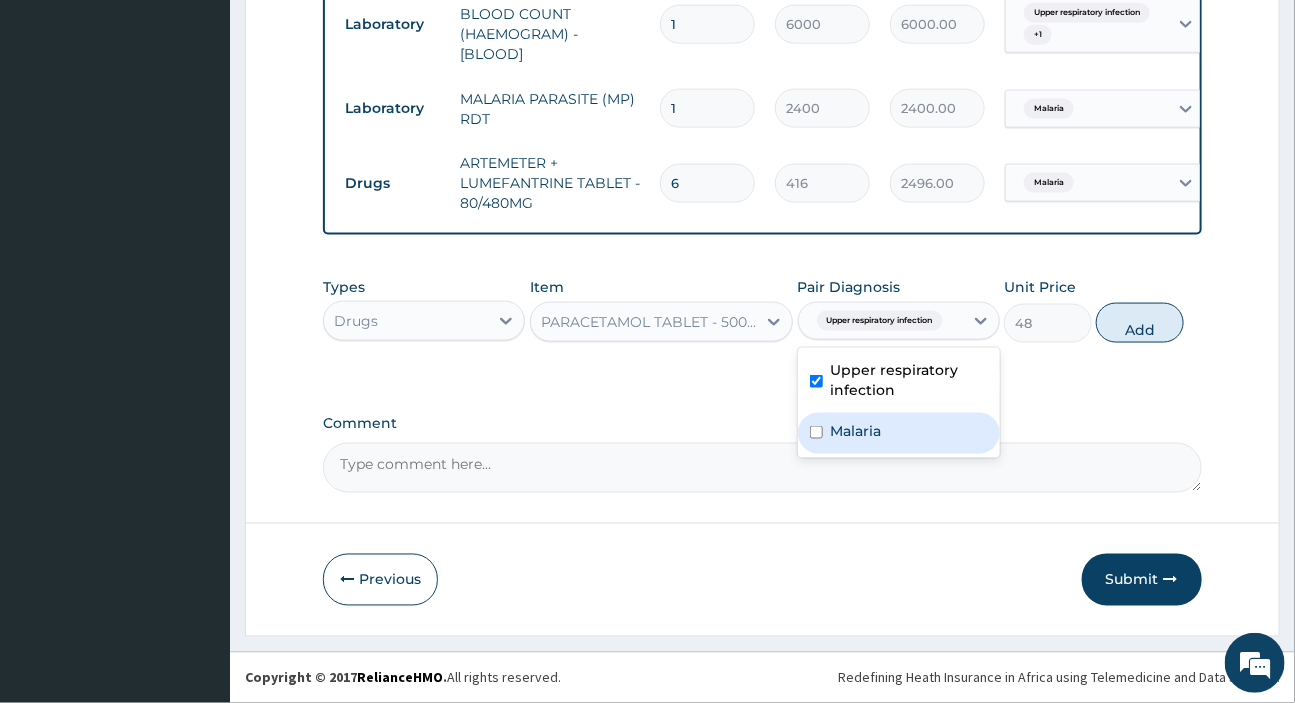 click on "Malaria" at bounding box center [856, 431] 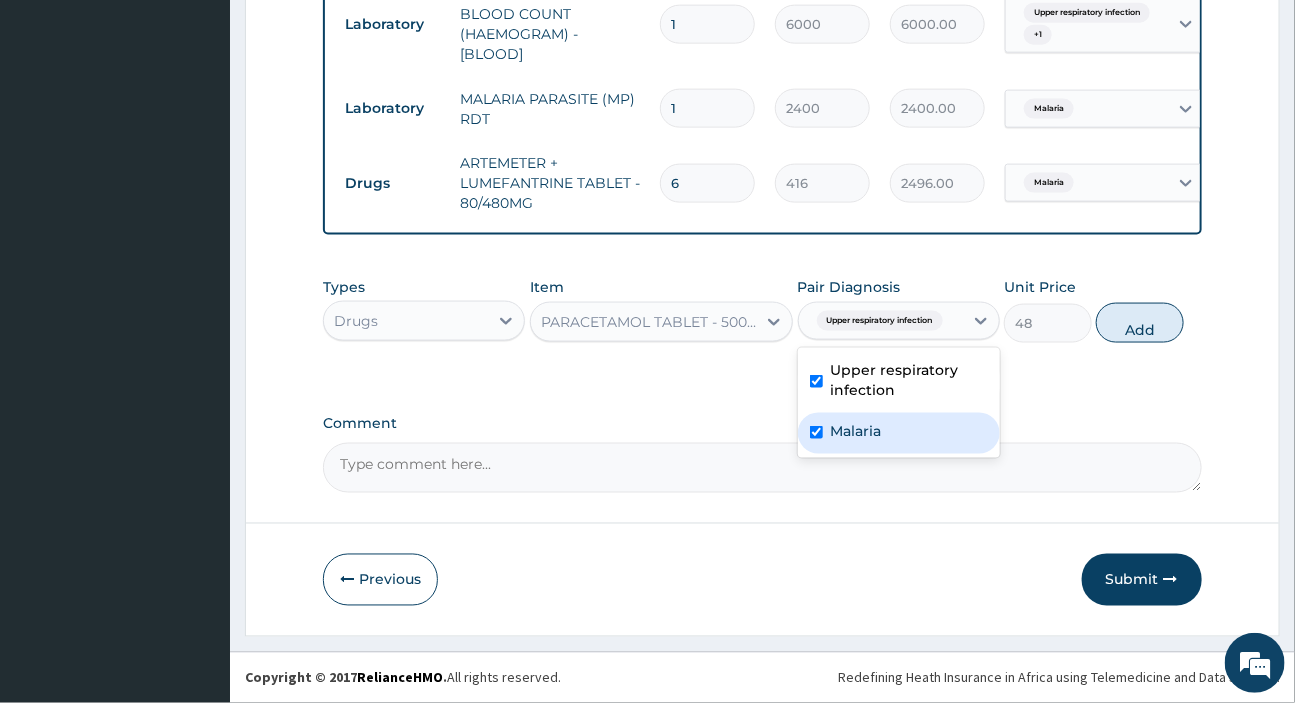 checkbox on "true" 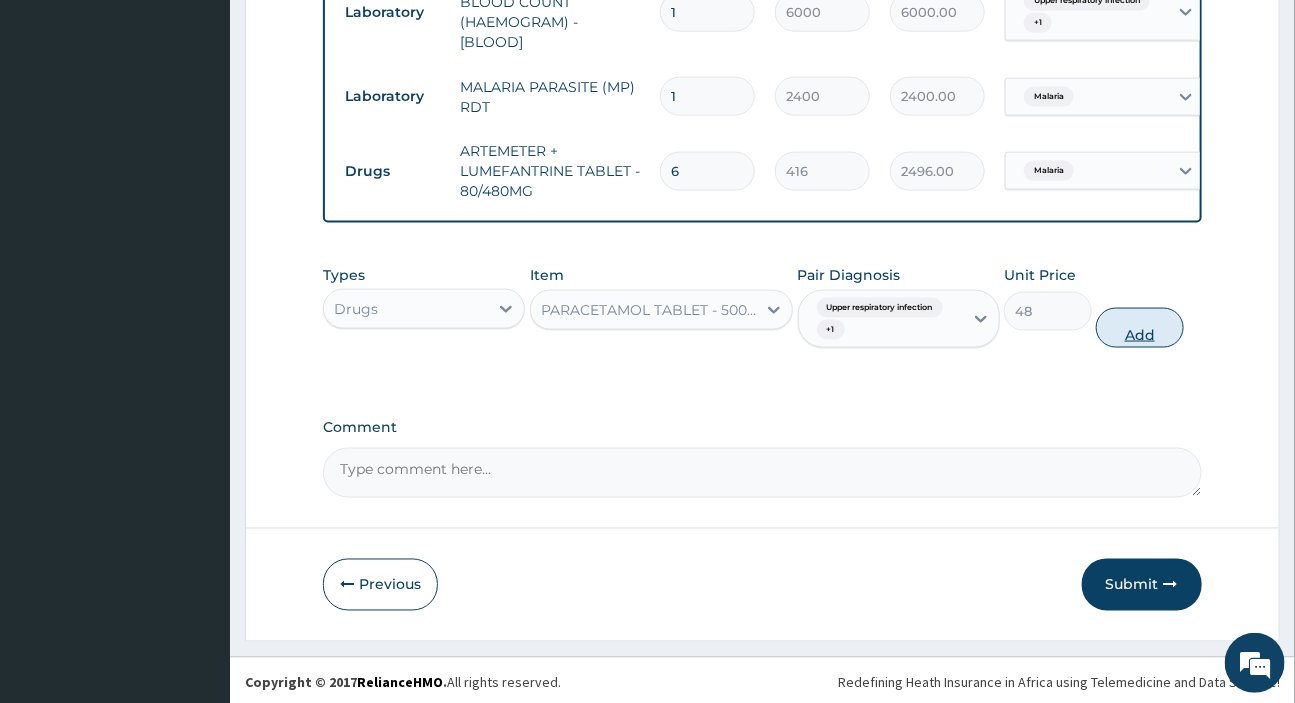 click on "Add" at bounding box center [1140, 328] 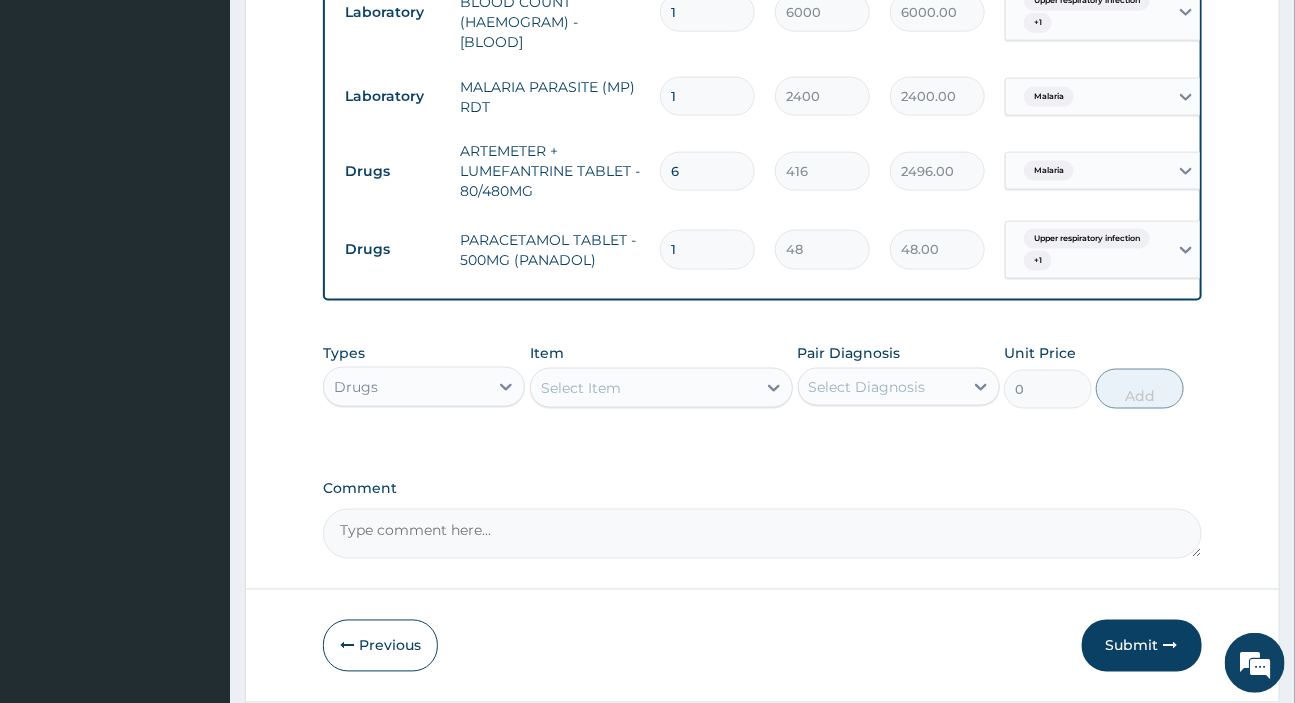 type on "18" 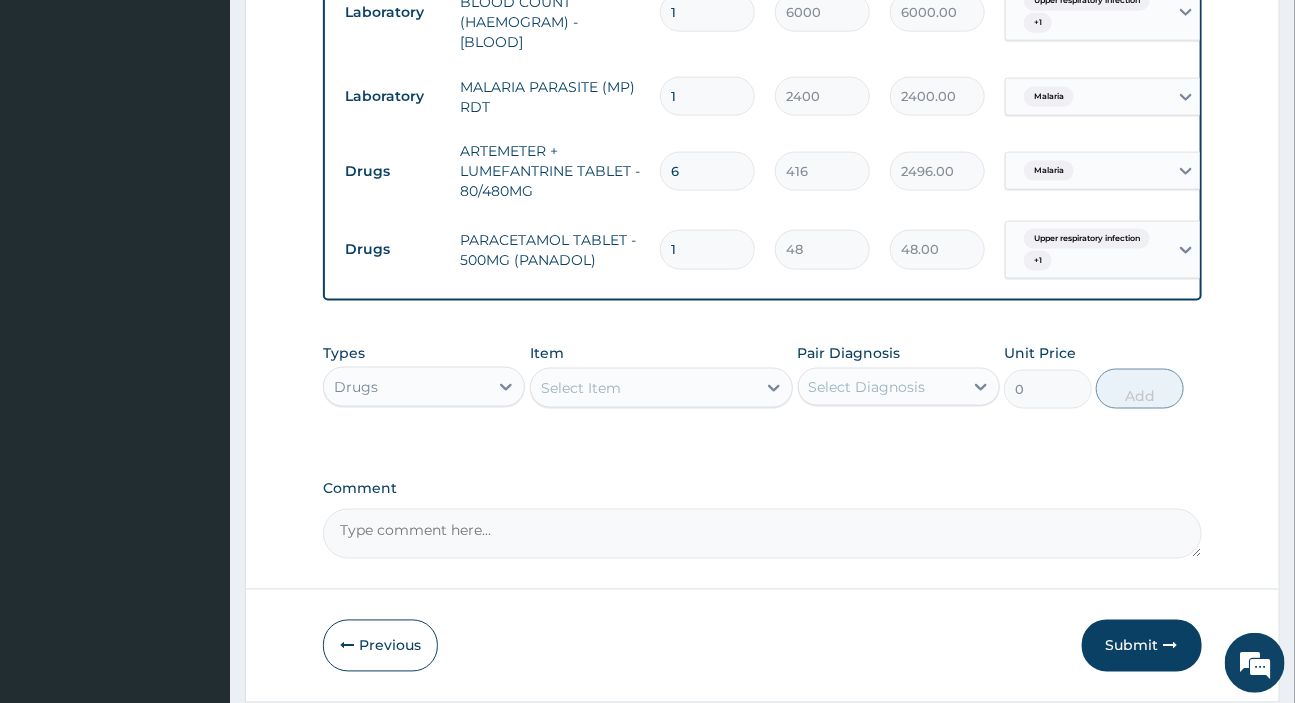 type on "864.00" 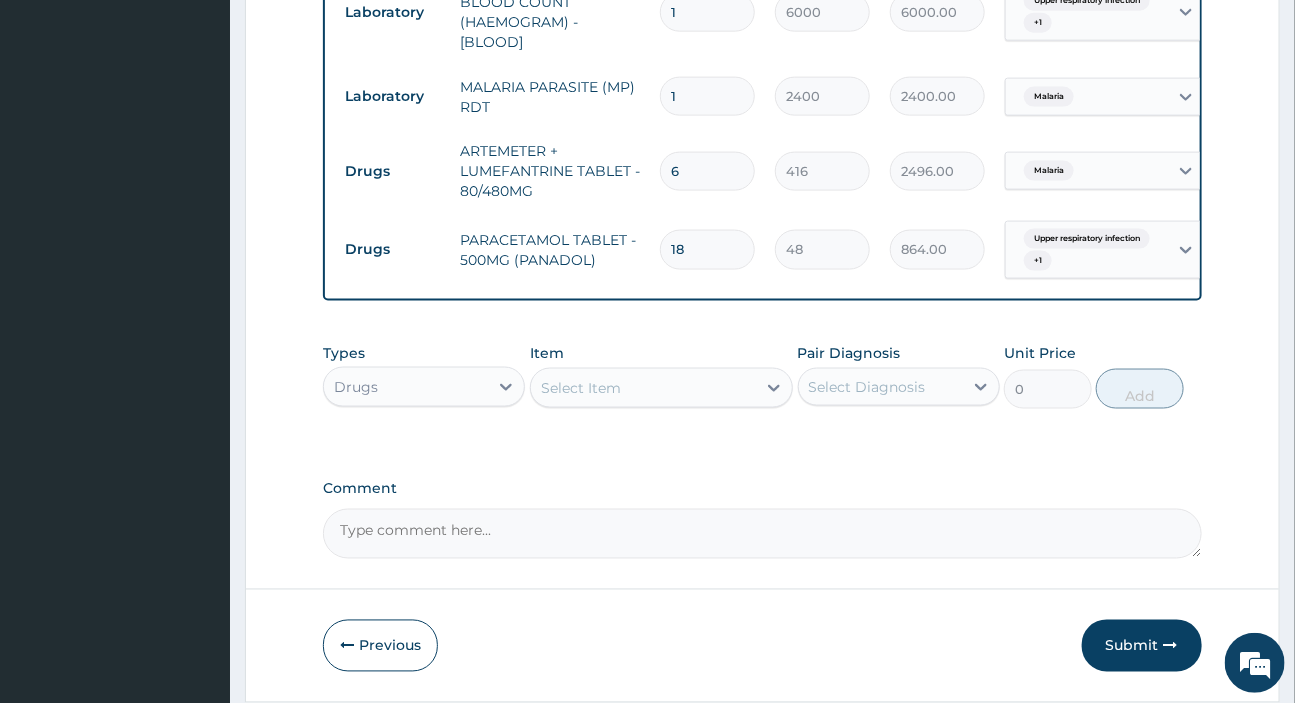 type on "18" 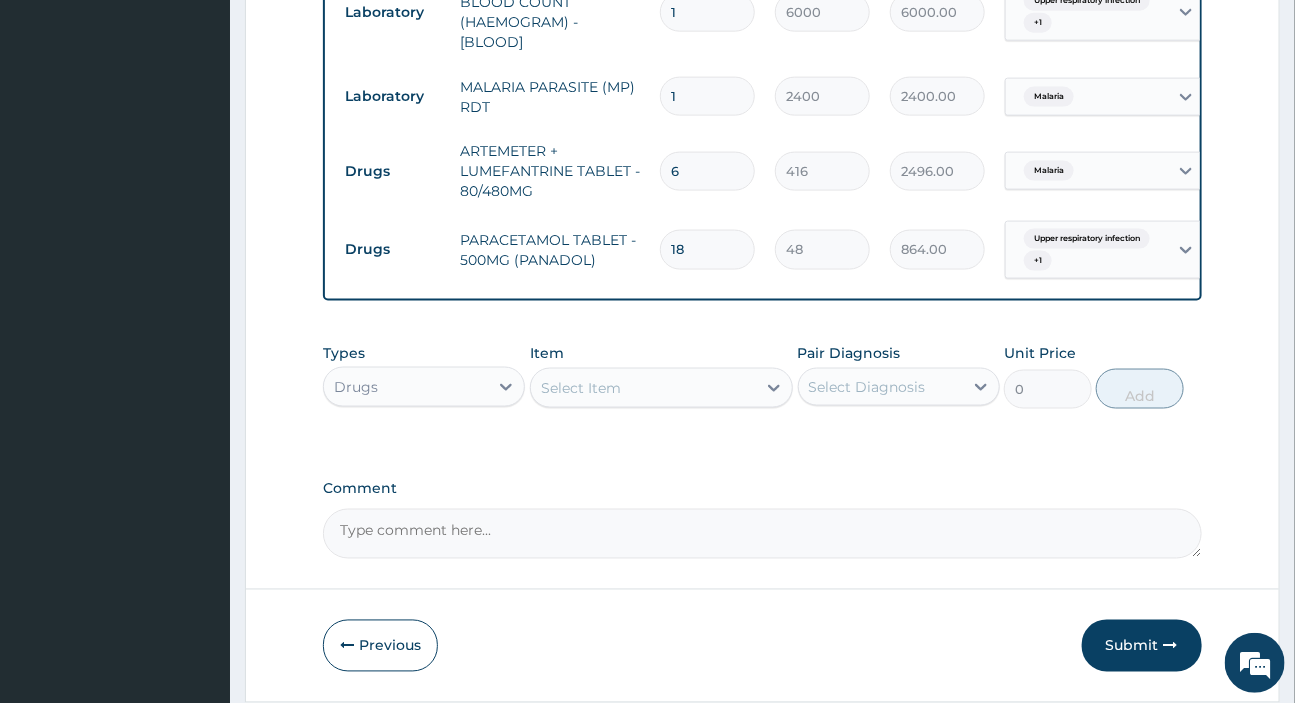 click on "Select Item" at bounding box center [643, 388] 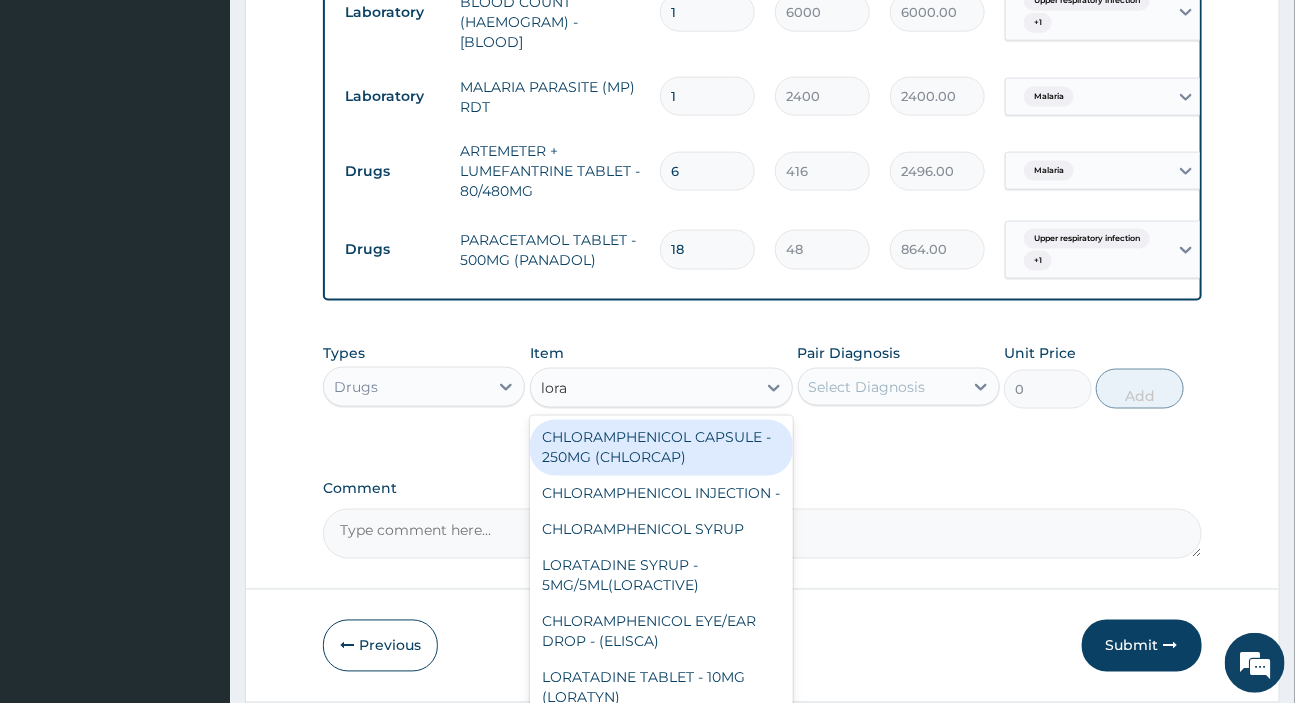 type on "lorat" 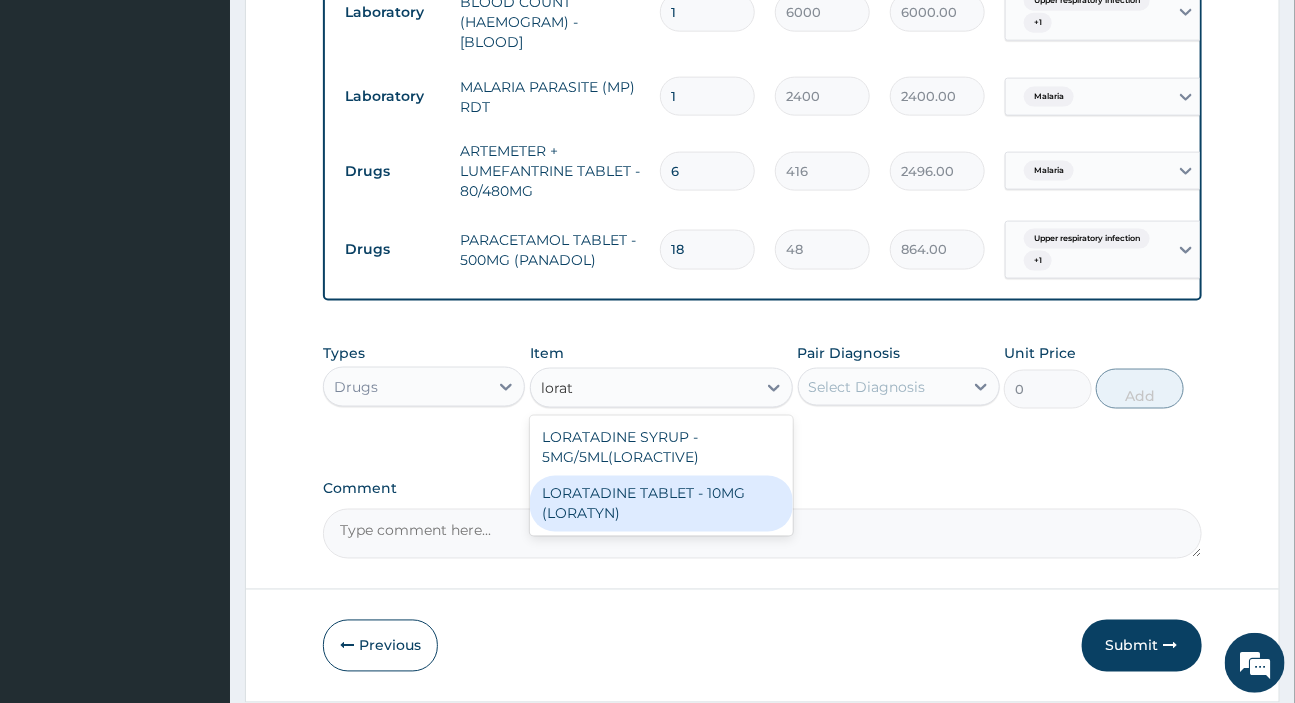 click on "LORATADINE TABLET - 10MG (LORATYN)" at bounding box center [661, 504] 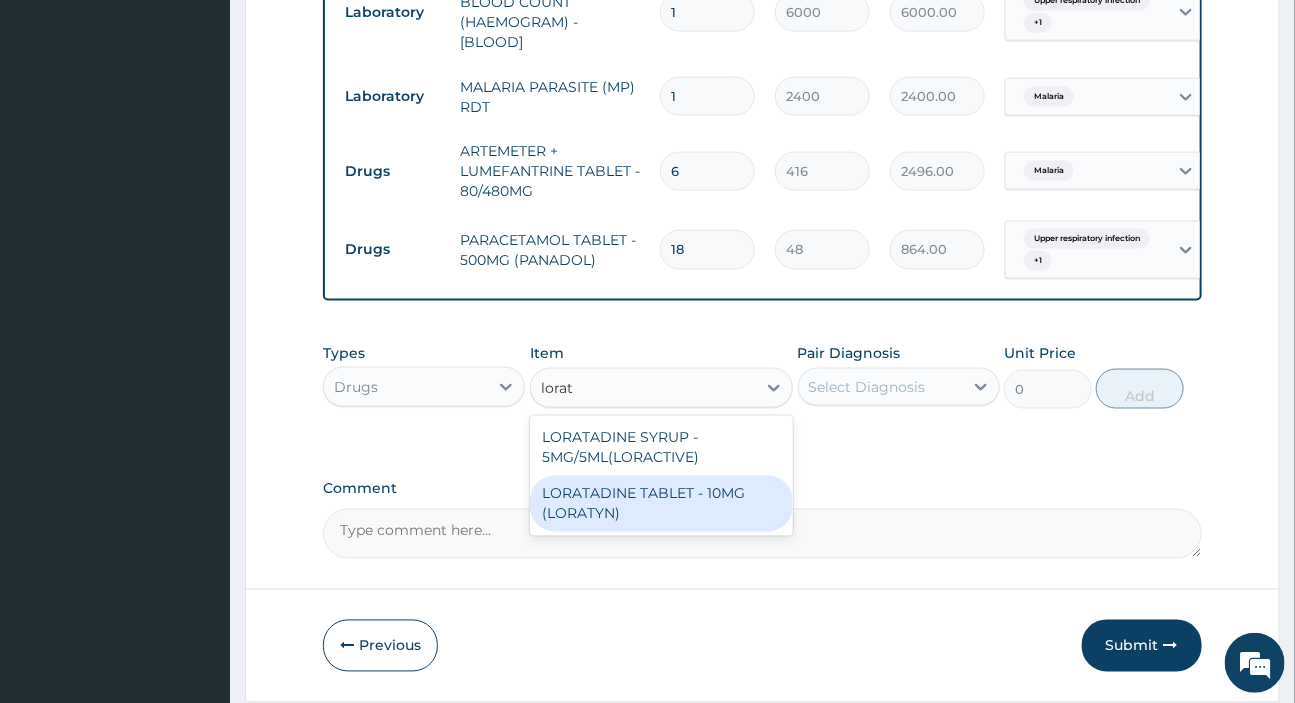 type 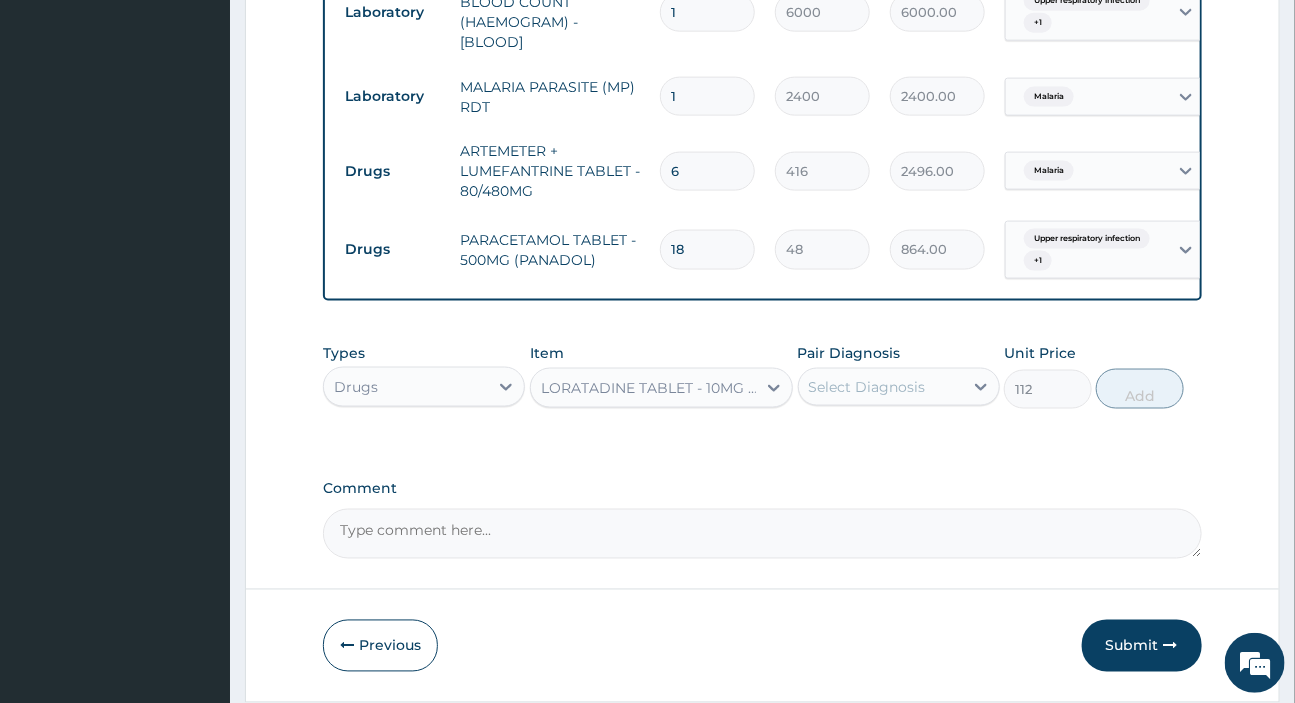 click on "Select Diagnosis" at bounding box center [881, 387] 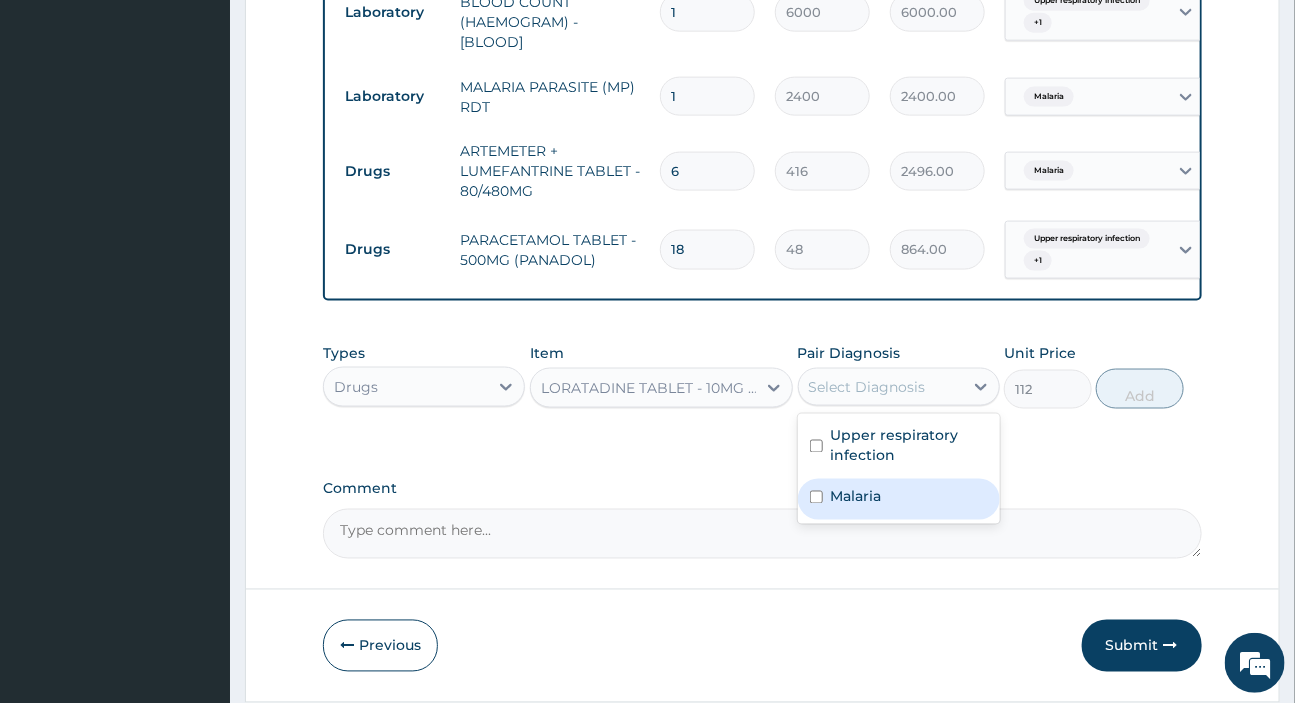 click on "Malaria" at bounding box center (856, 497) 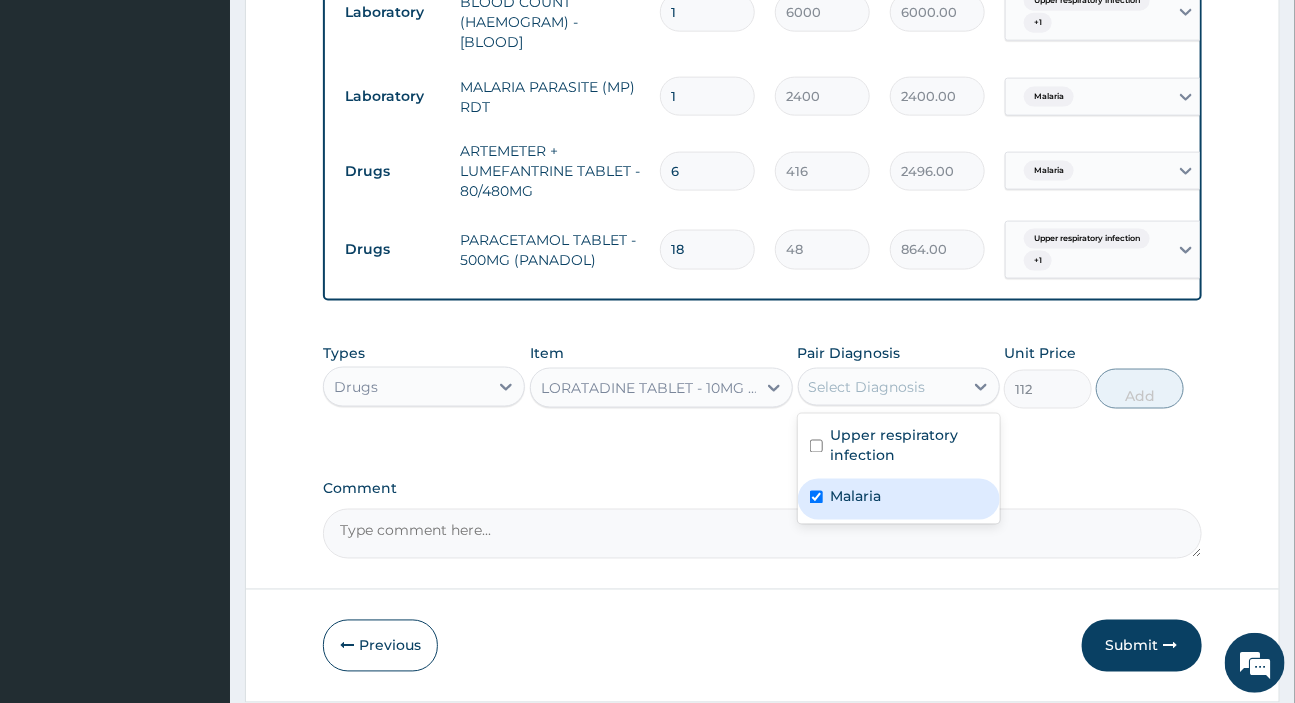 checkbox on "true" 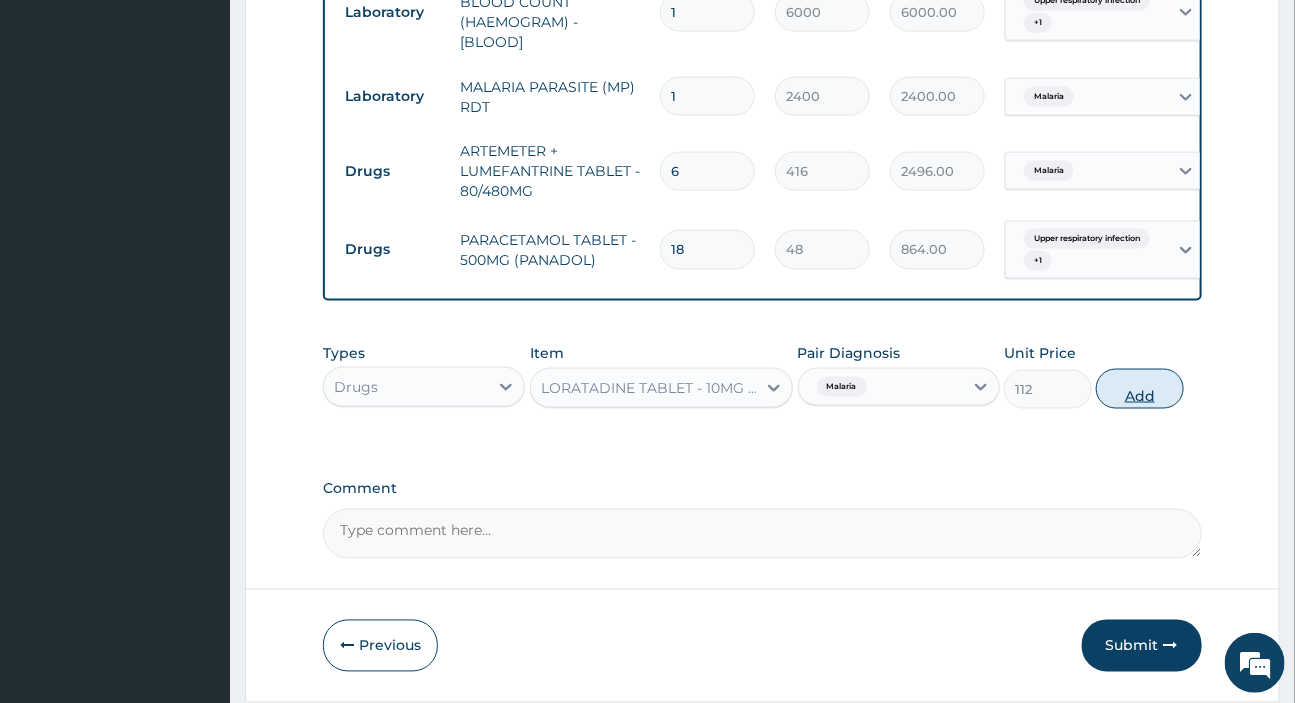 click on "Add" at bounding box center (1140, 389) 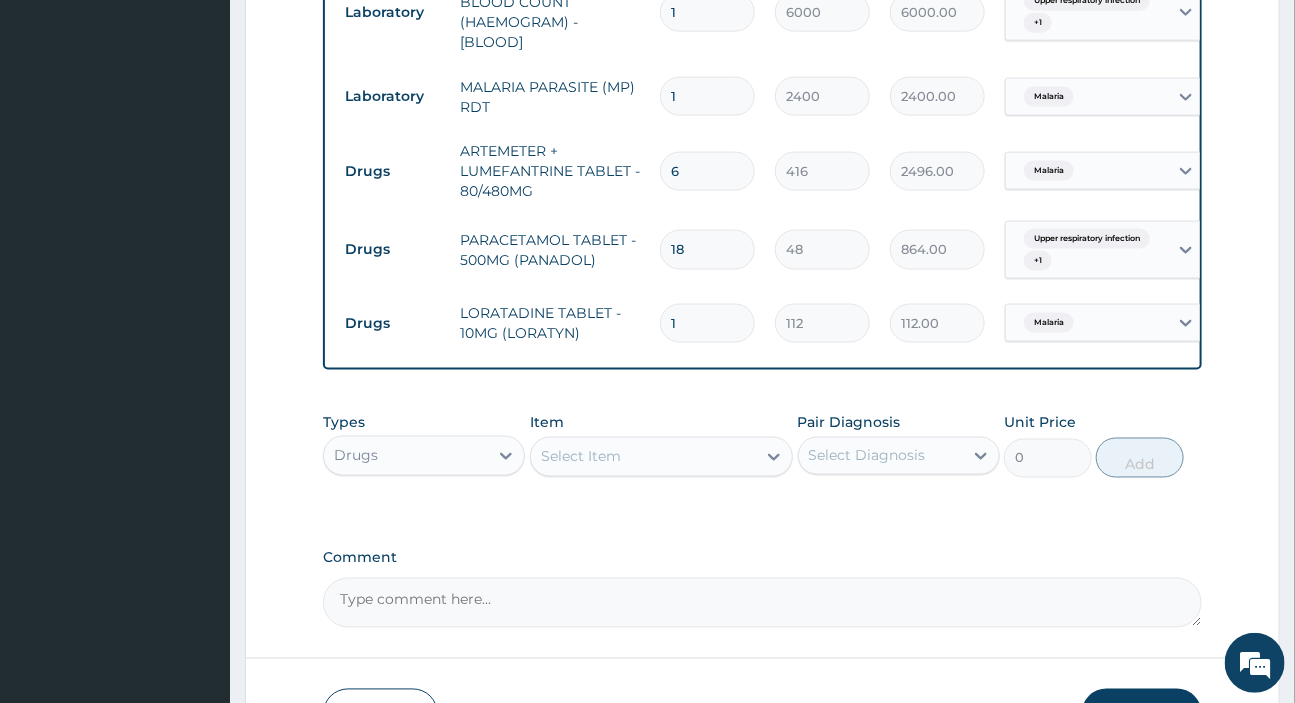 drag, startPoint x: 685, startPoint y: 316, endPoint x: 351, endPoint y: 307, distance: 334.12125 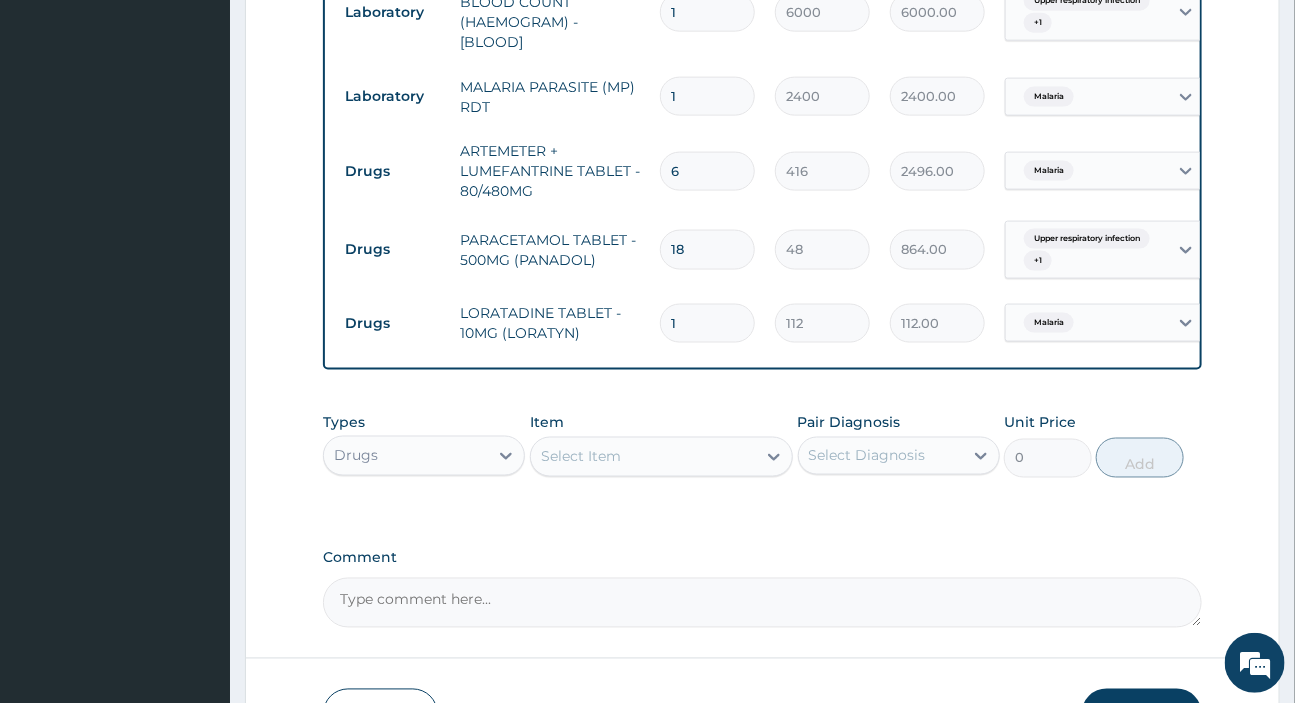 click on "Drugs LORATADINE TABLET - 10MG (LORATYN) 1 112 112.00 Malaria Delete" at bounding box center (825, 323) 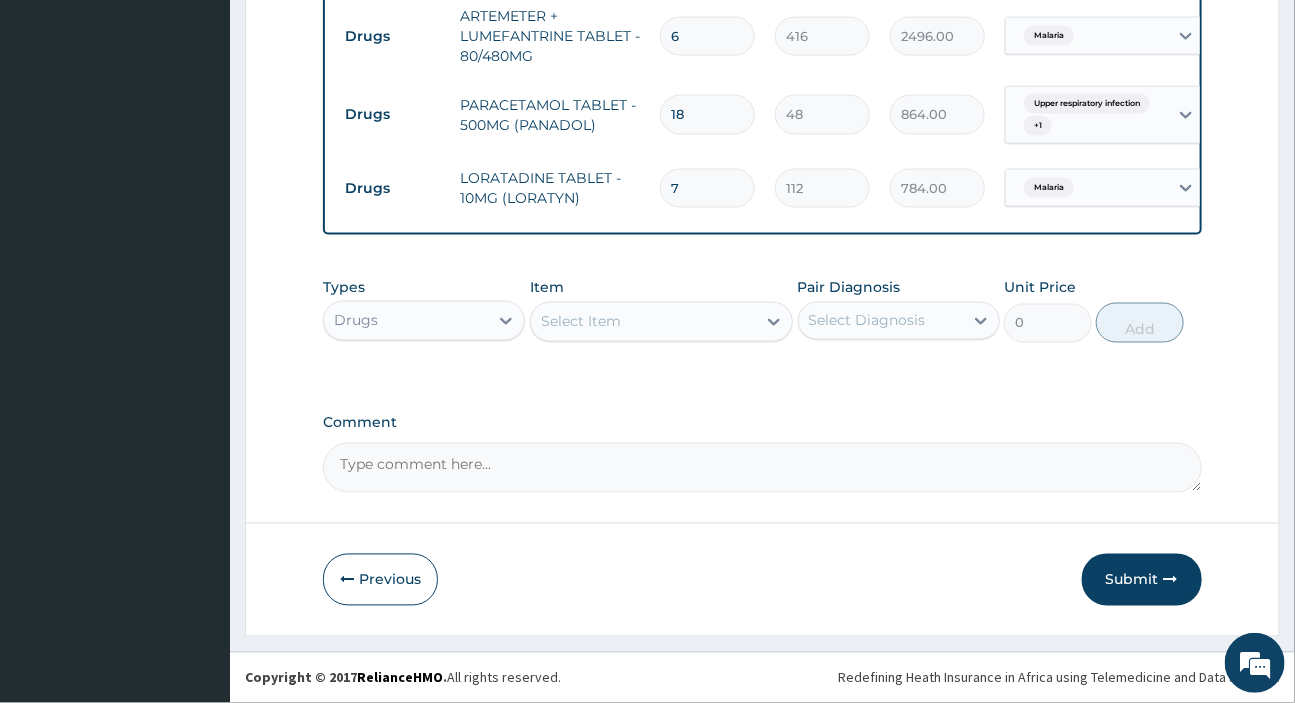 scroll, scrollTop: 1140, scrollLeft: 0, axis: vertical 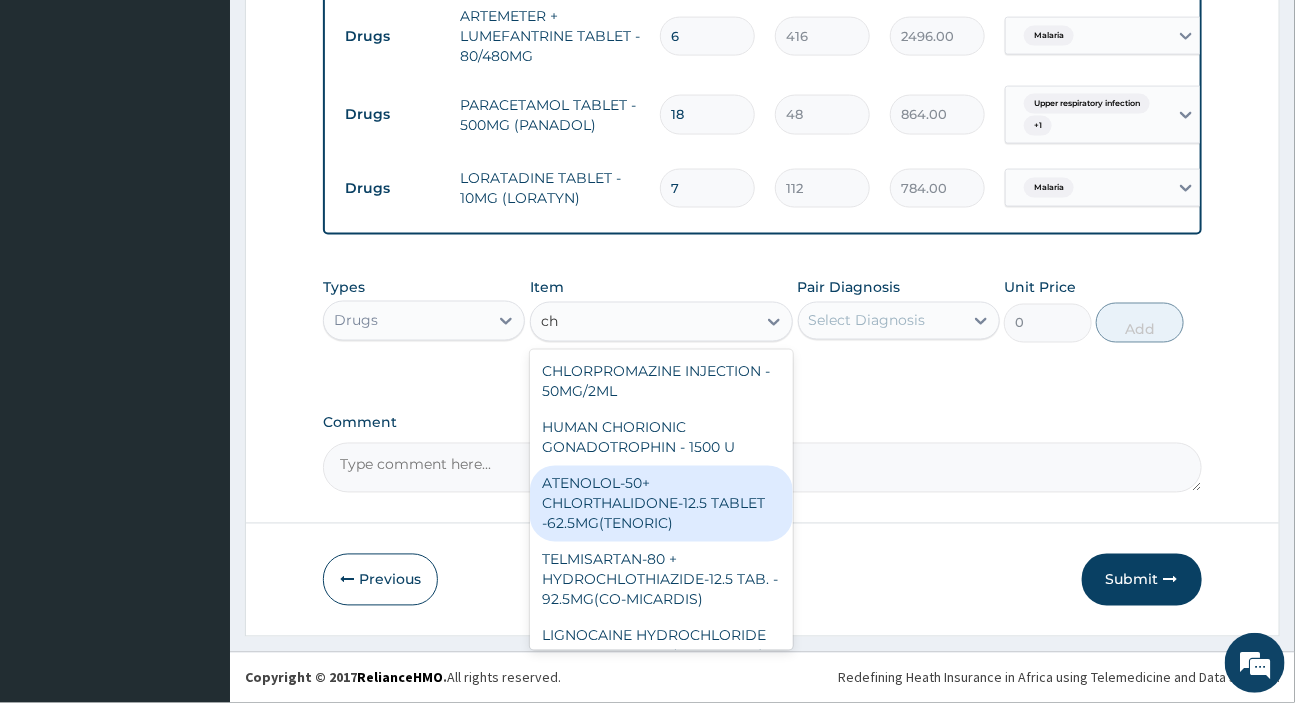 type on "ch" 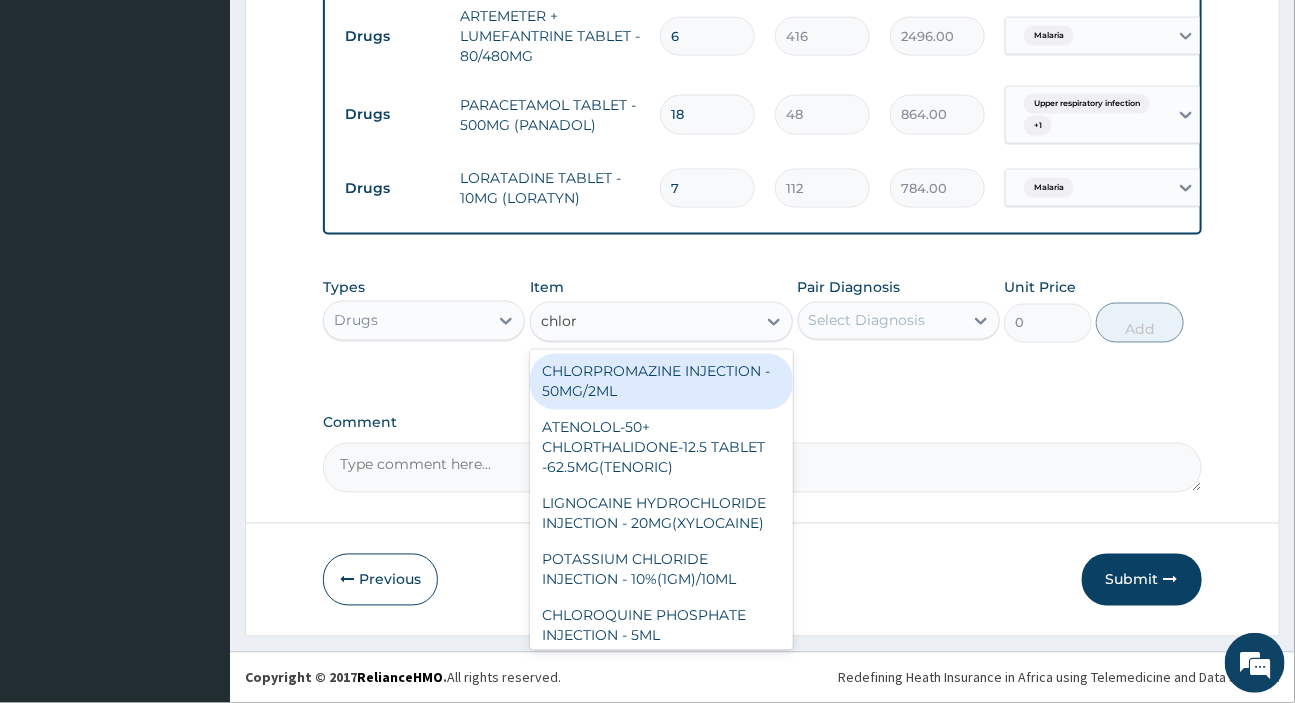 type on "chlora" 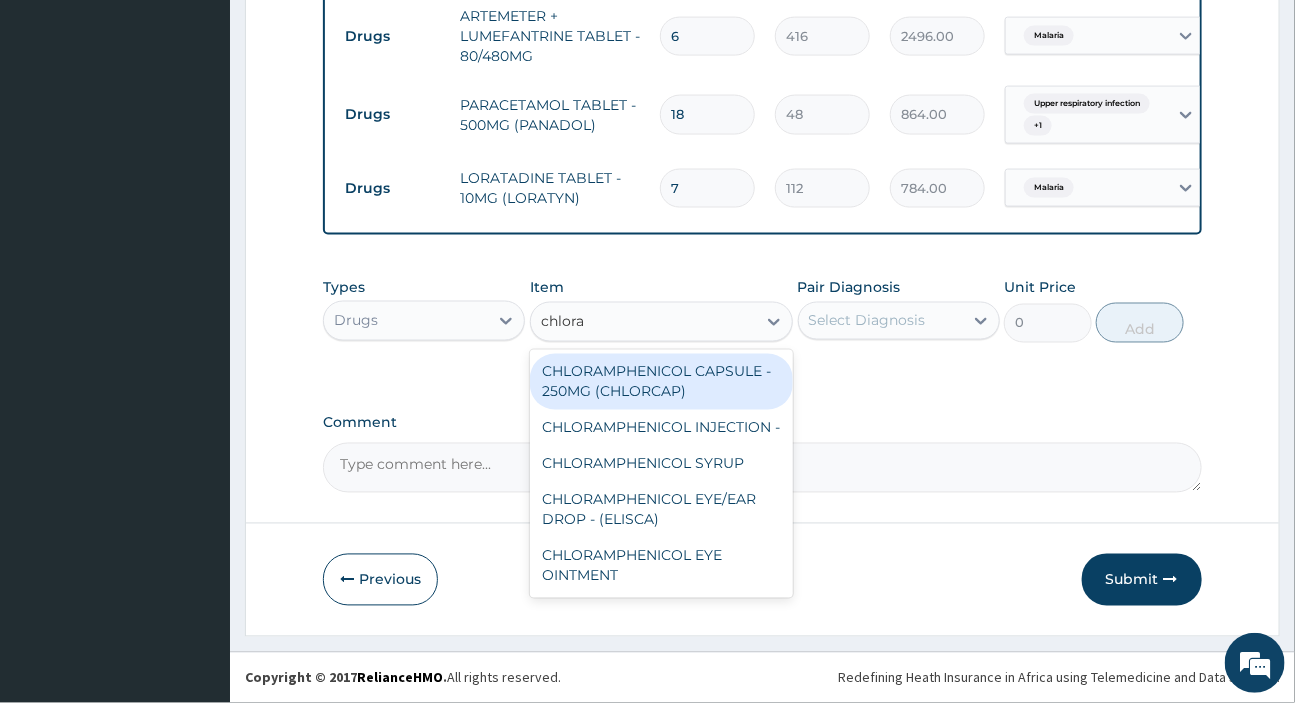 click on "CHLORAMPHENICOL CAPSULE - 250MG (CHLORCAP)" at bounding box center (661, 382) 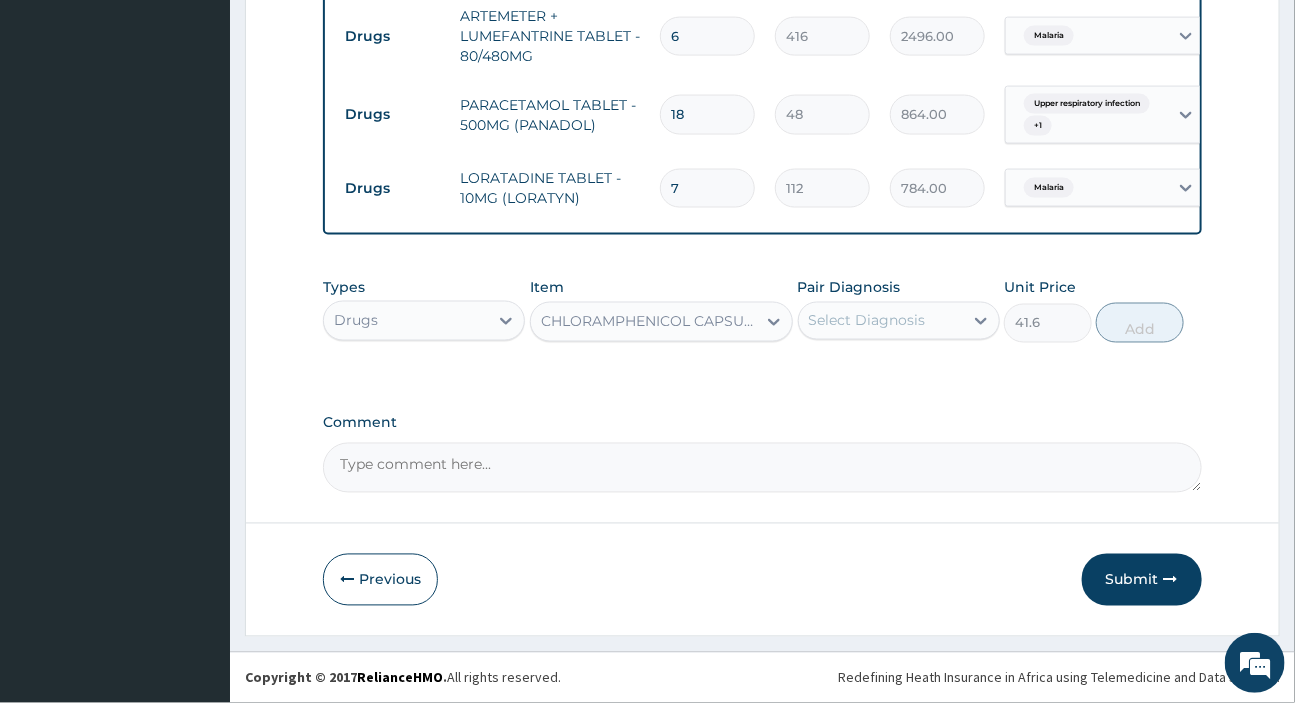 click on "CHLORAMPHENICOL CAPSULE - 250MG (CHLORCAP)" at bounding box center (649, 322) 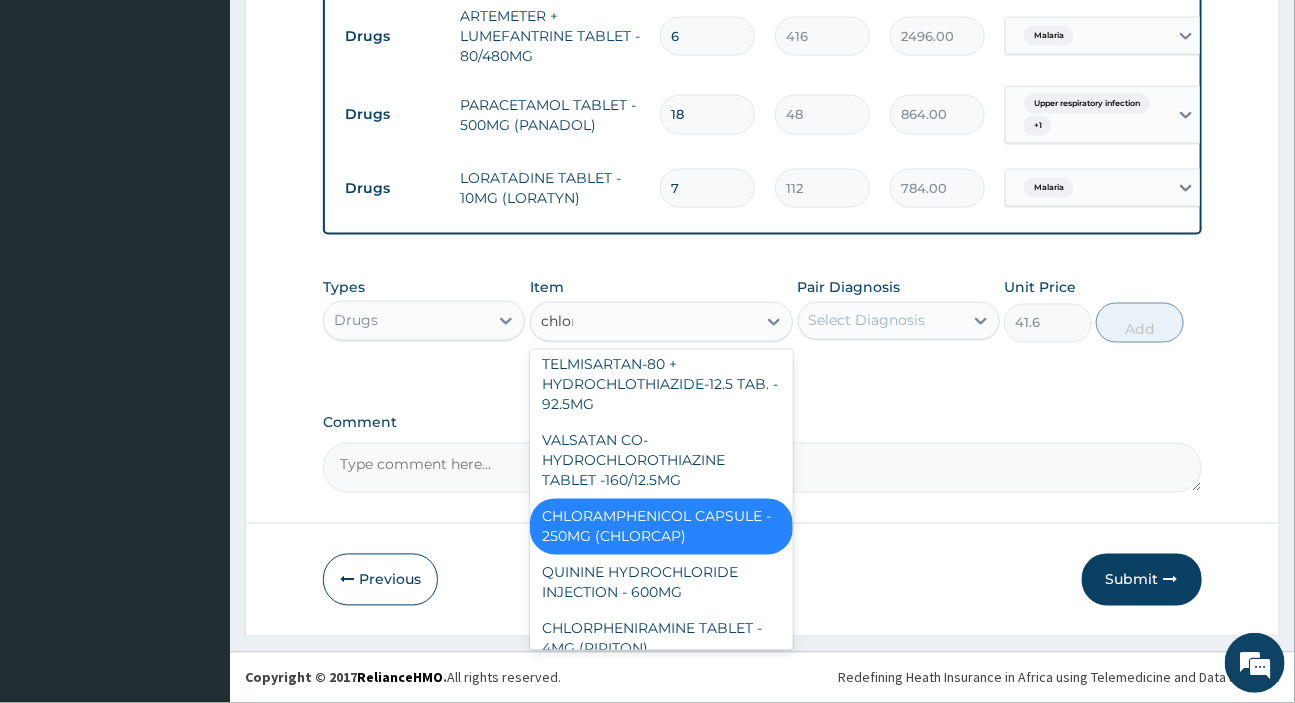 scroll, scrollTop: 663, scrollLeft: 0, axis: vertical 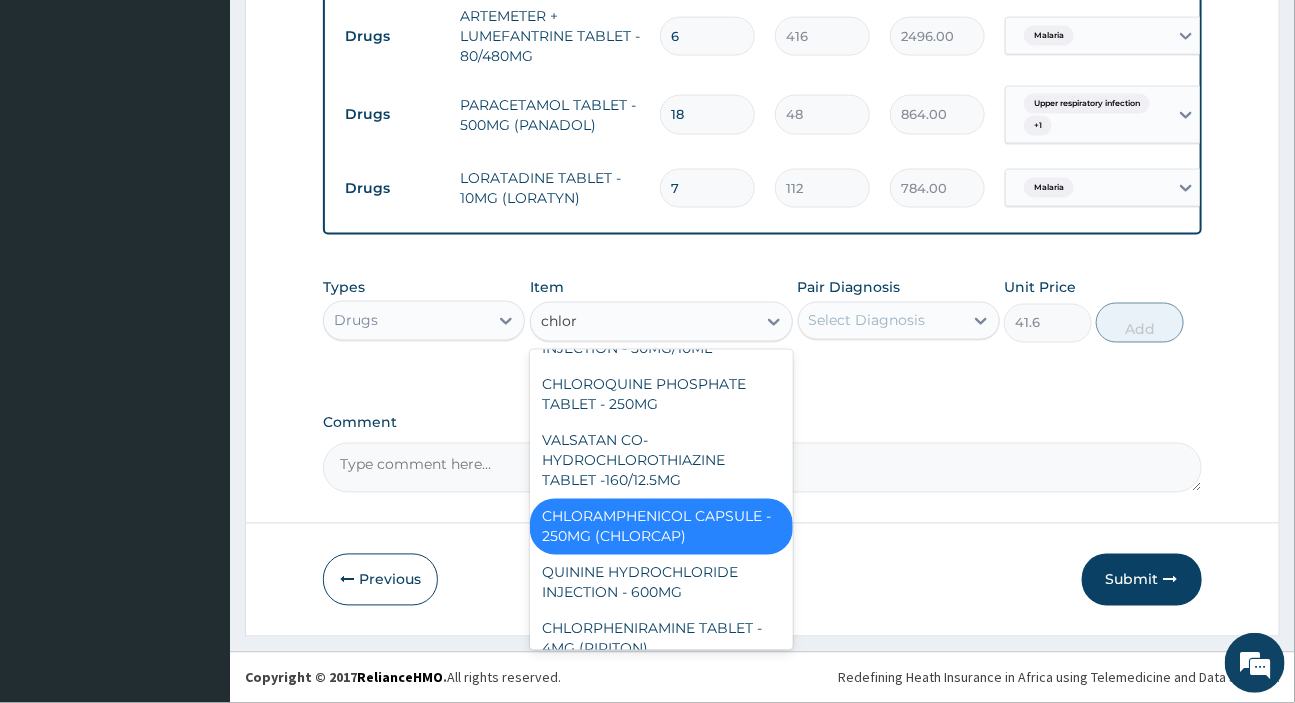 type on "chlora" 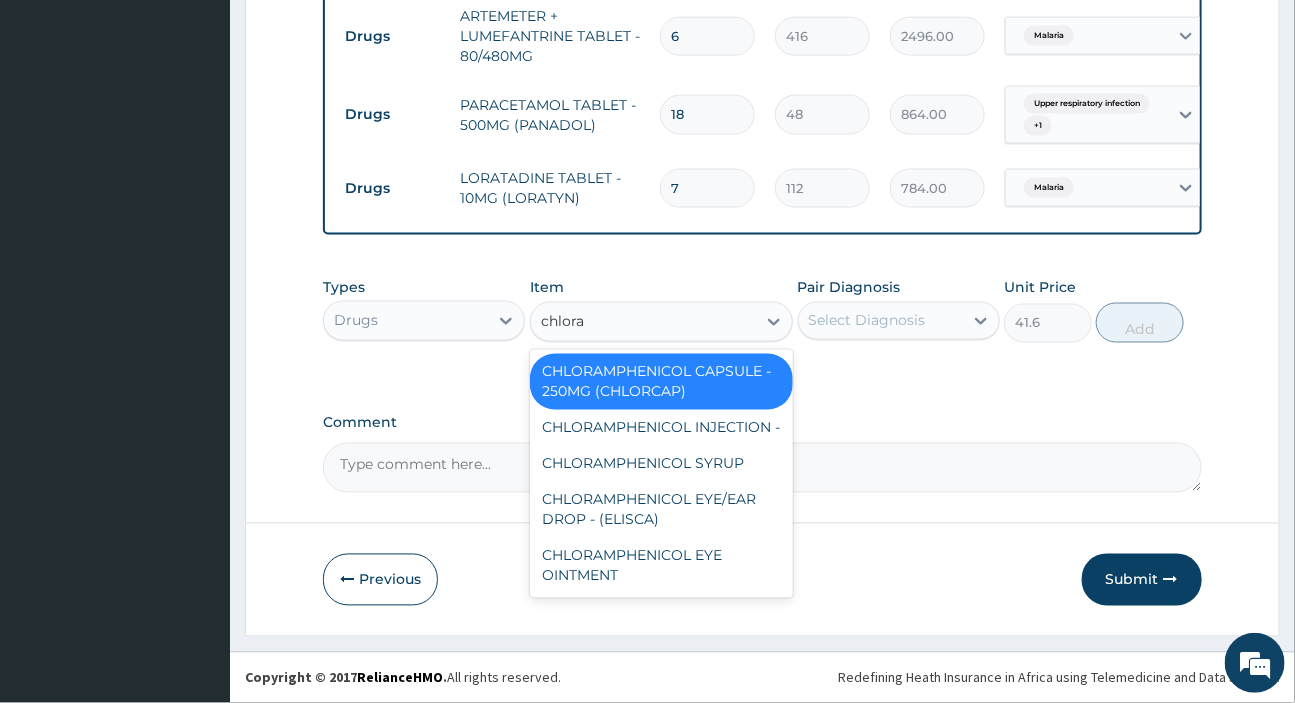 scroll, scrollTop: 0, scrollLeft: 0, axis: both 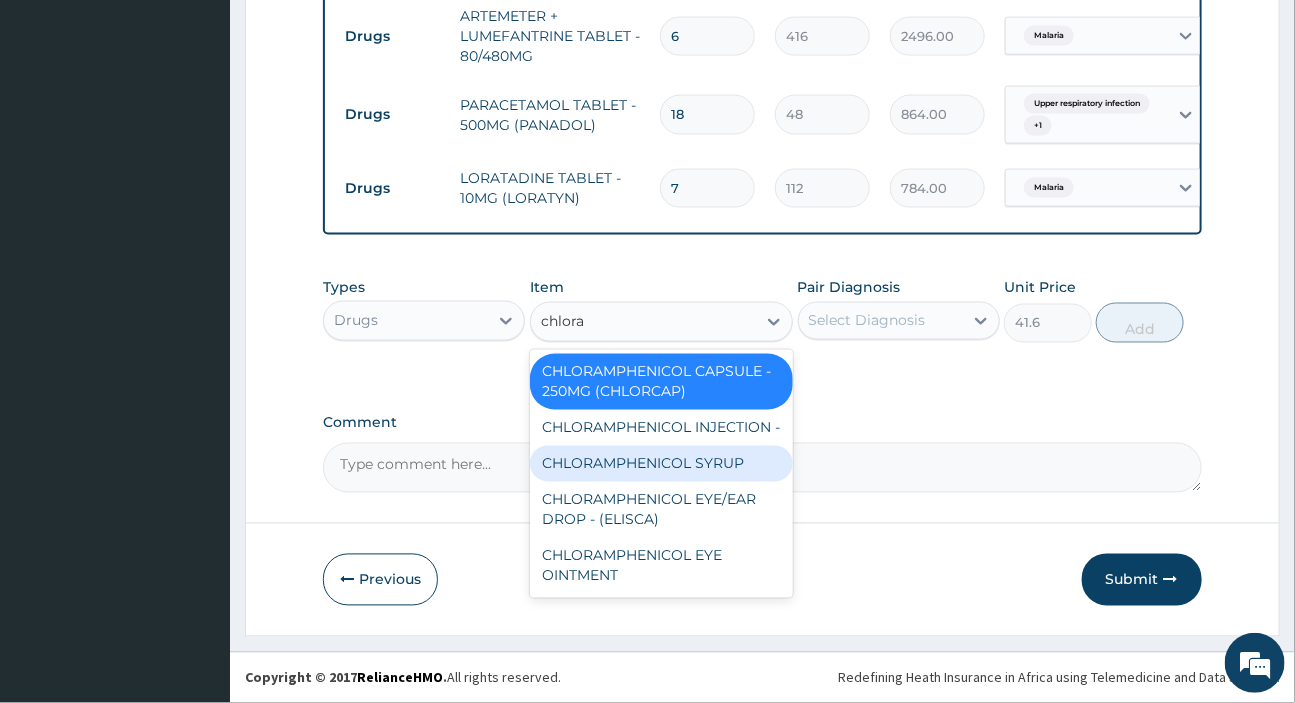 click on "CHLORAMPHENICOL SYRUP" at bounding box center (661, 464) 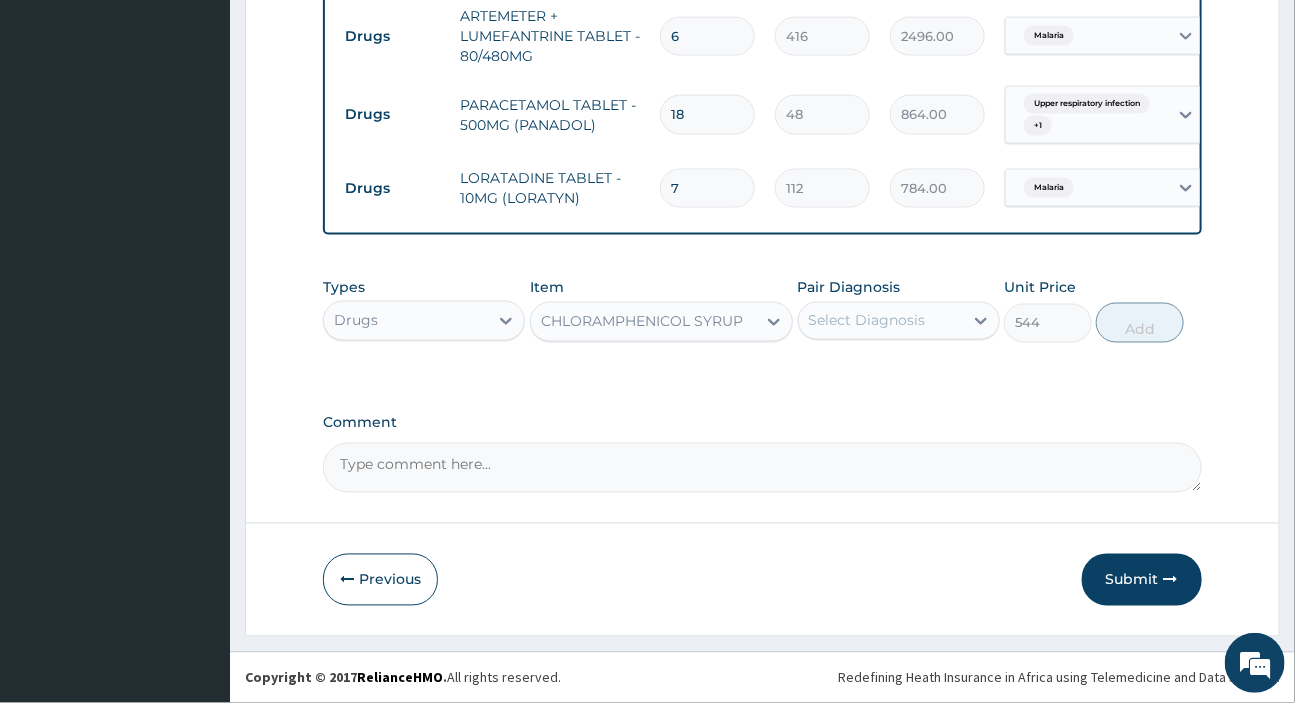 click on "Select Diagnosis" at bounding box center (867, 321) 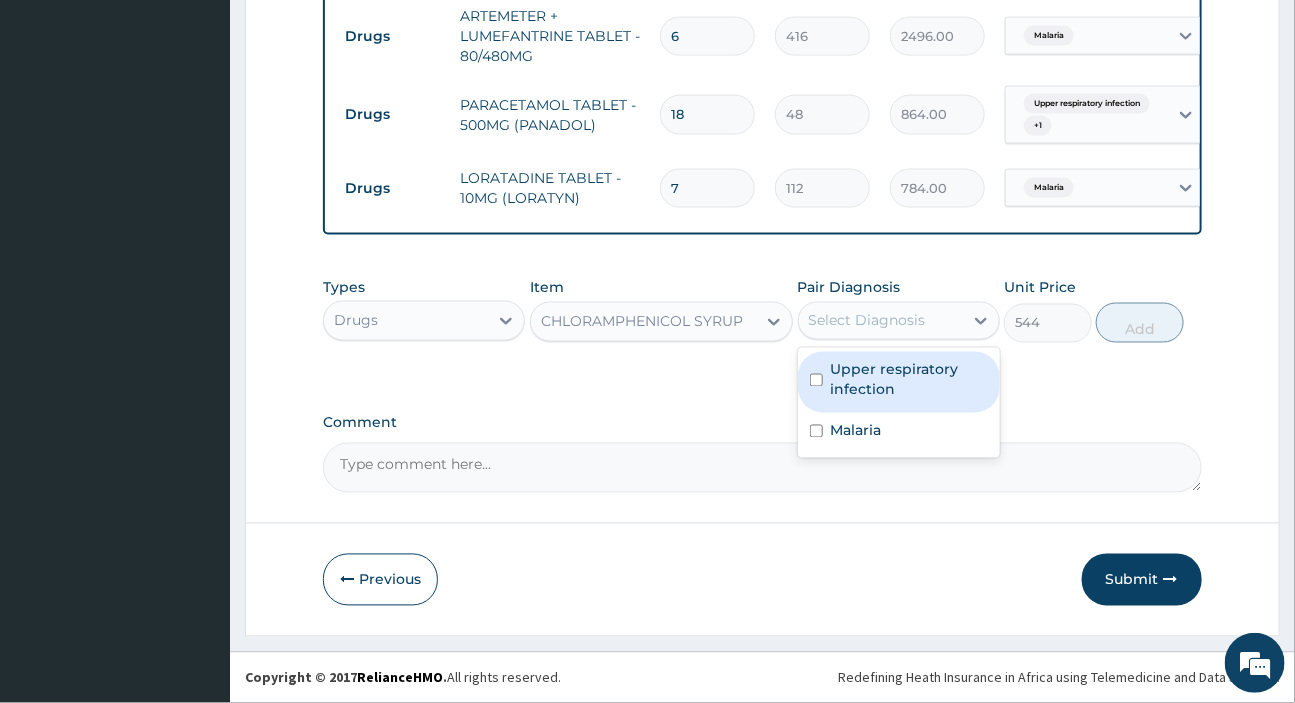 click on "Select Diagnosis" at bounding box center [867, 321] 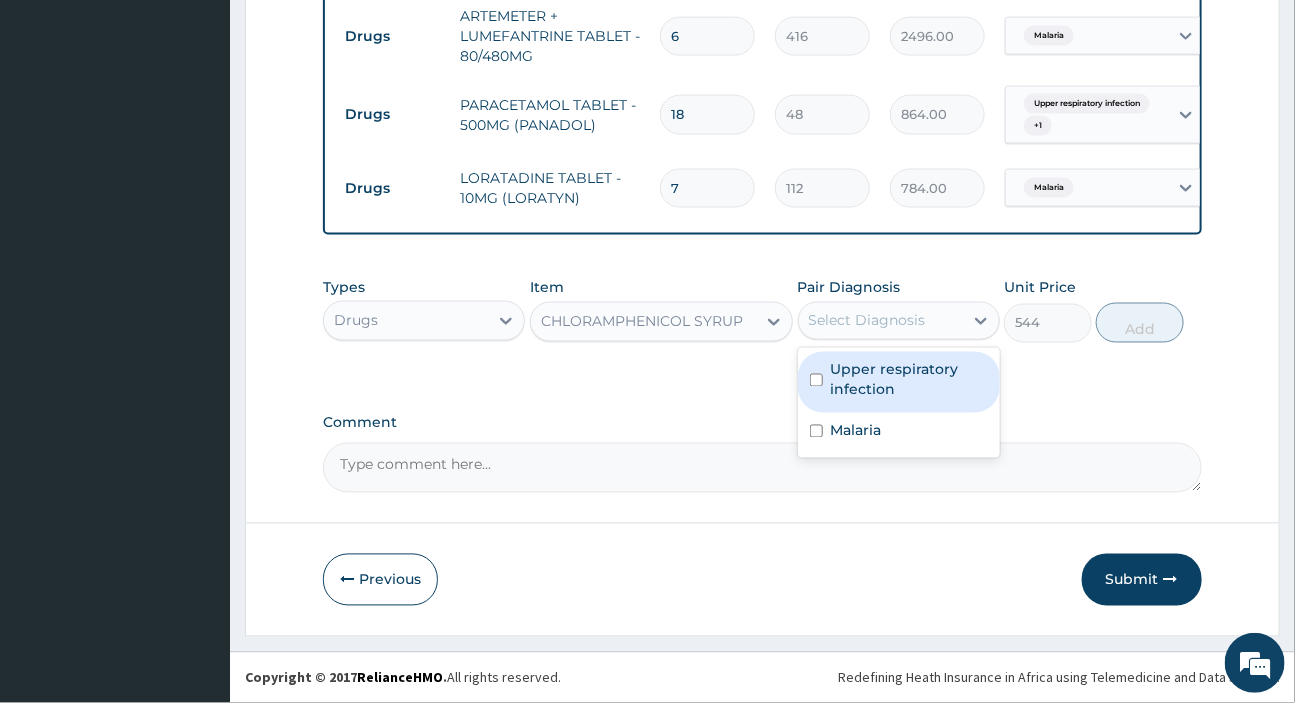 click on "Upper respiratory infection" at bounding box center (909, 380) 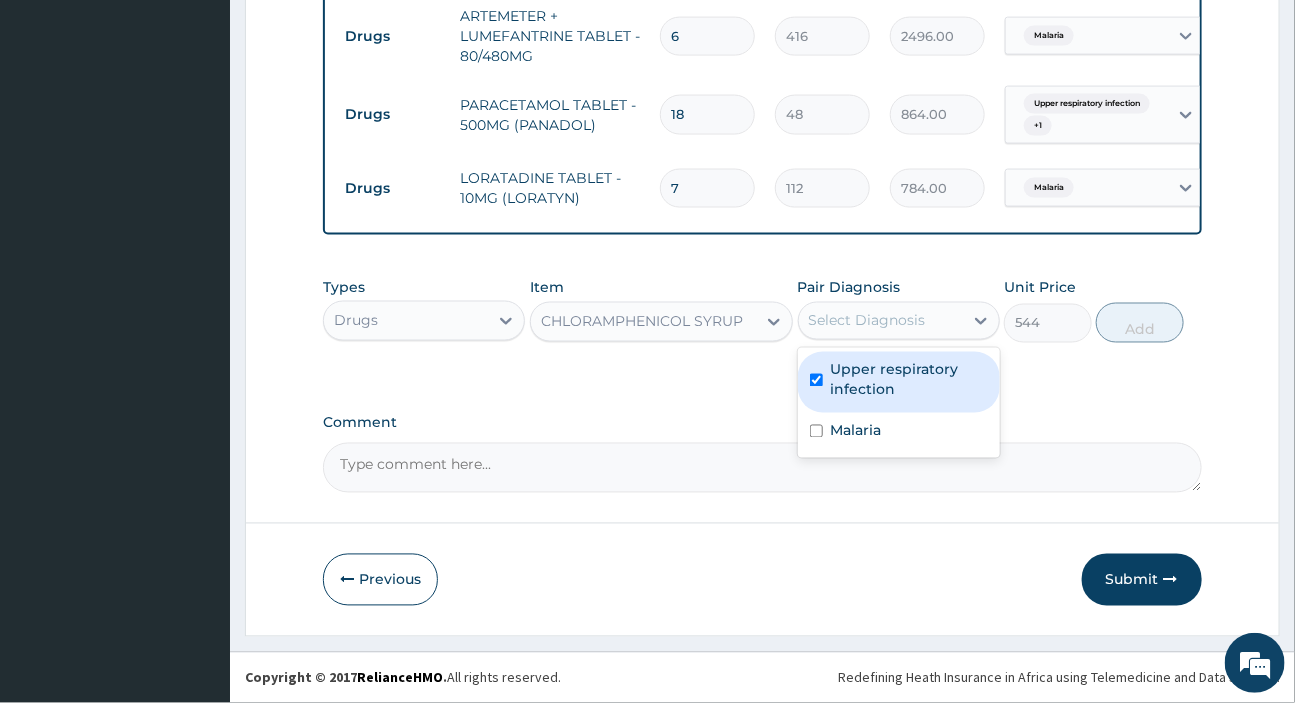 checkbox on "true" 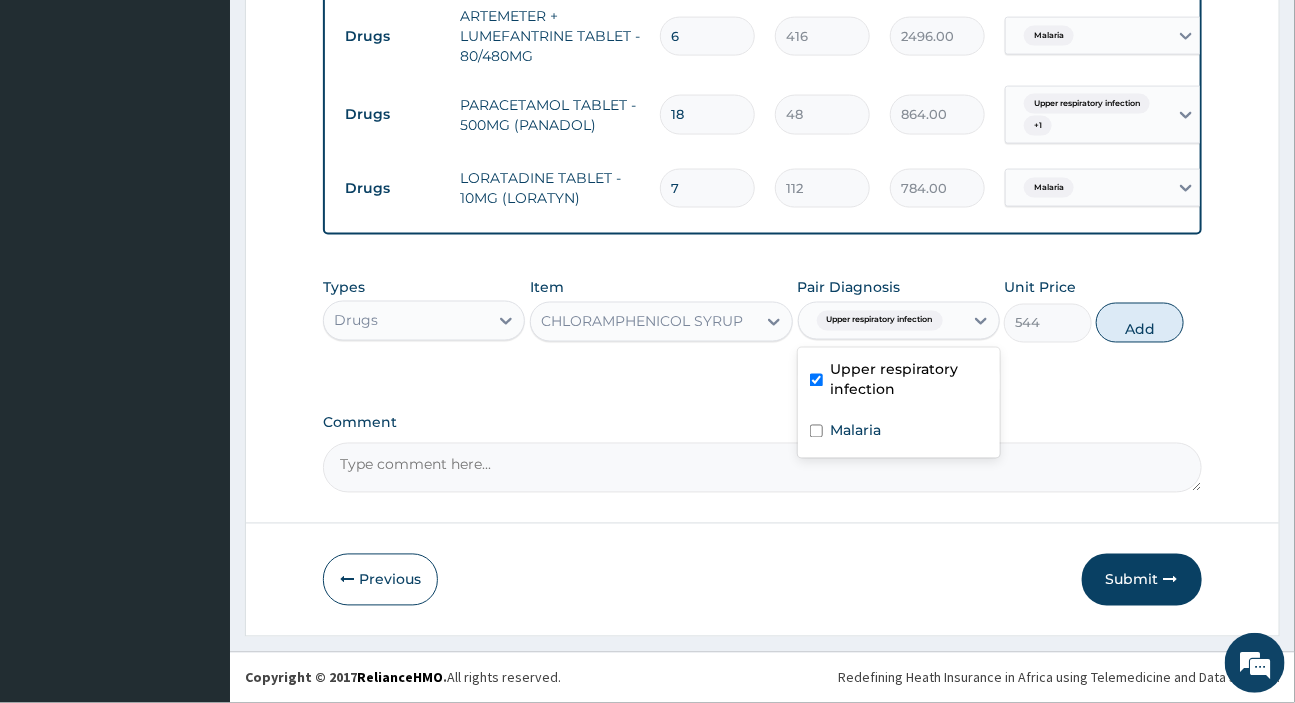 click on "CHLORAMPHENICOL SYRUP" at bounding box center [642, 322] 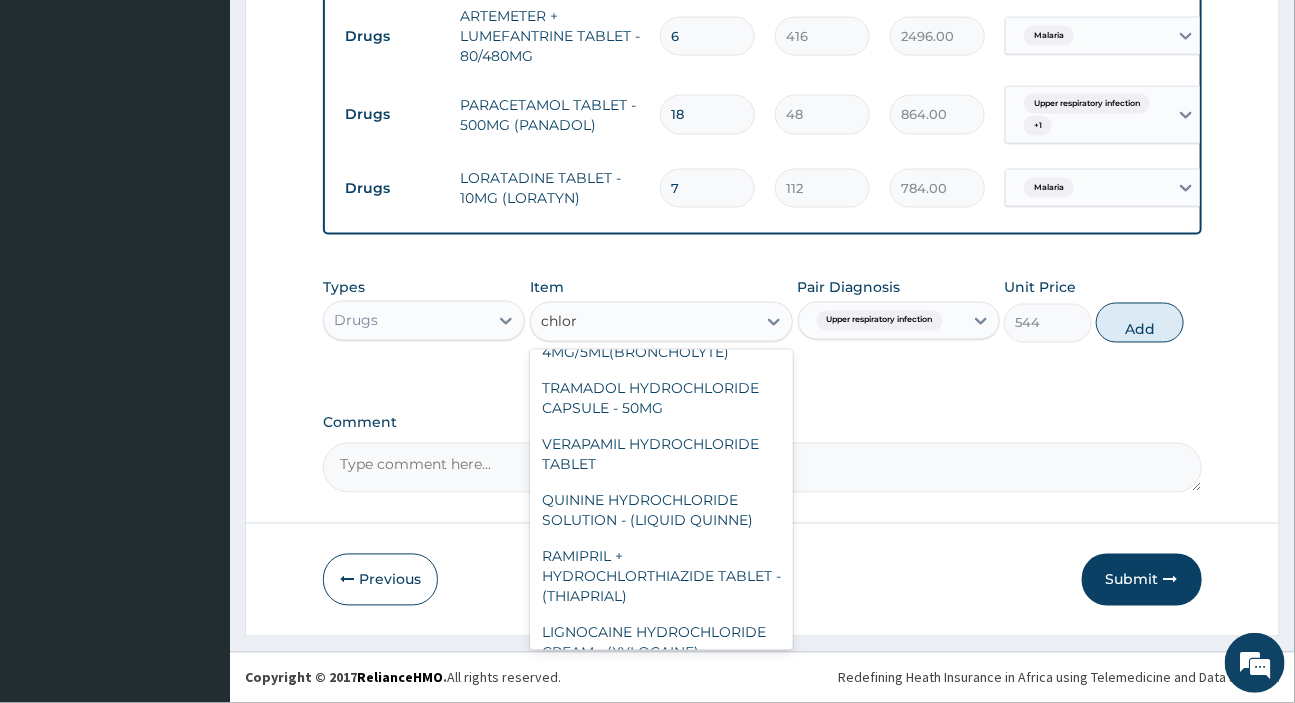 scroll, scrollTop: 1068, scrollLeft: 0, axis: vertical 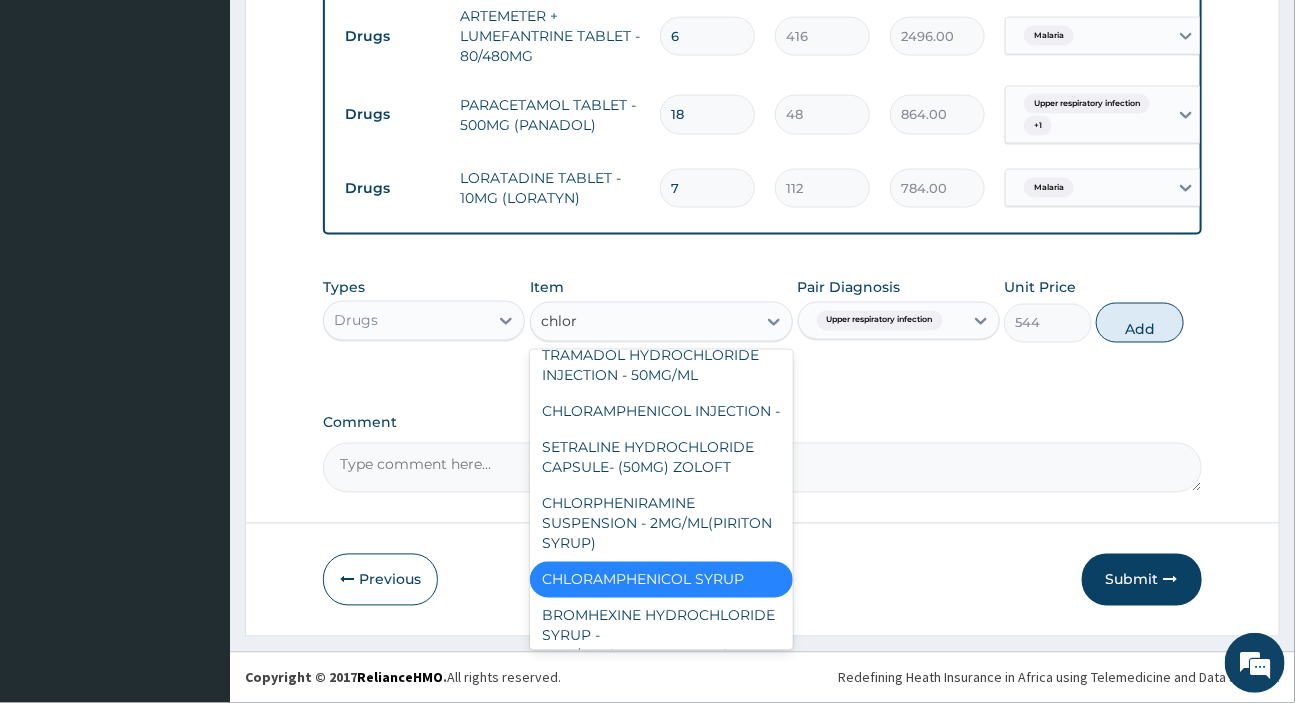 type on "chlora" 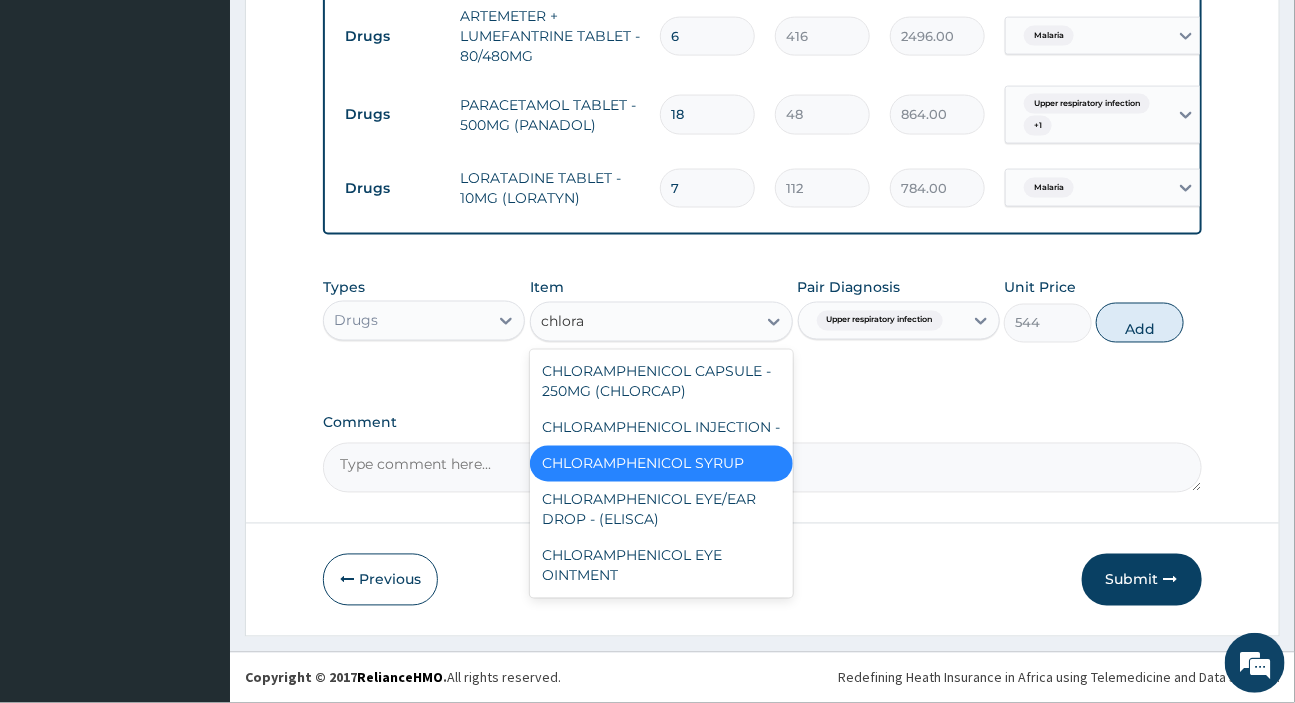 scroll, scrollTop: 0, scrollLeft: 0, axis: both 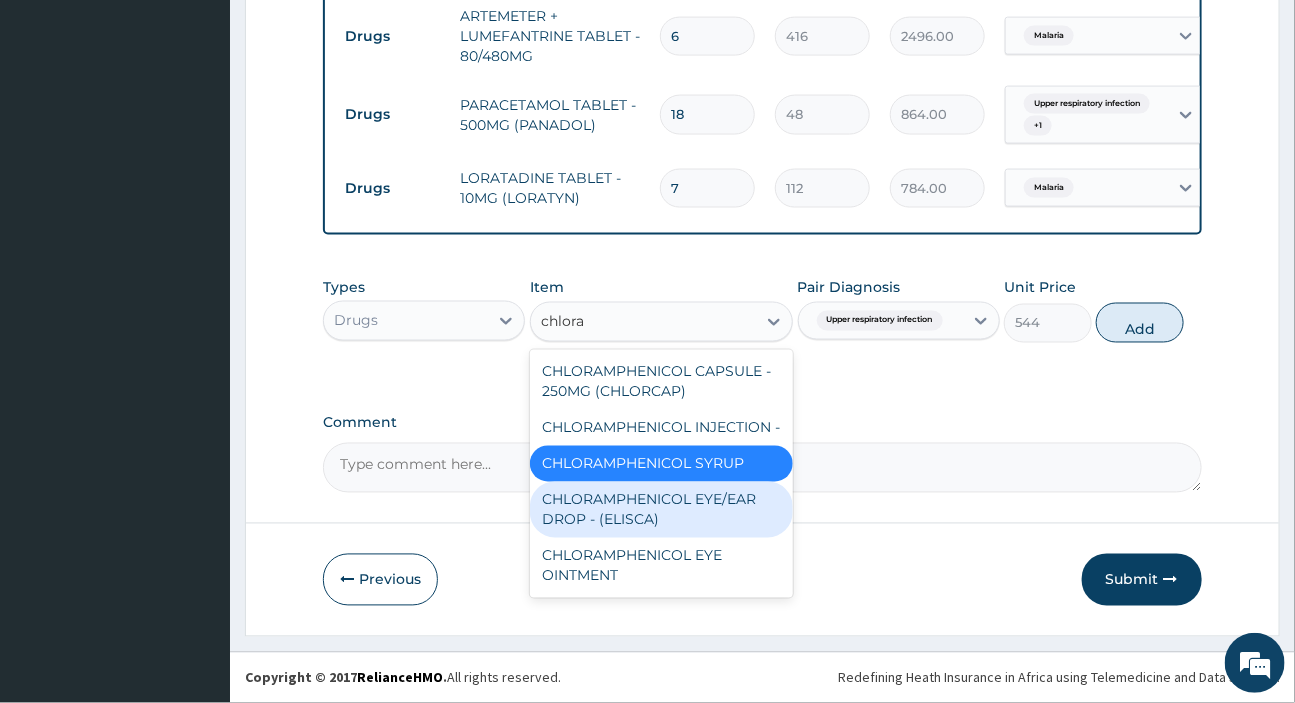 click on "CHLORAMPHENICOL EYE/EAR DROP - (ELISCA)" at bounding box center (661, 510) 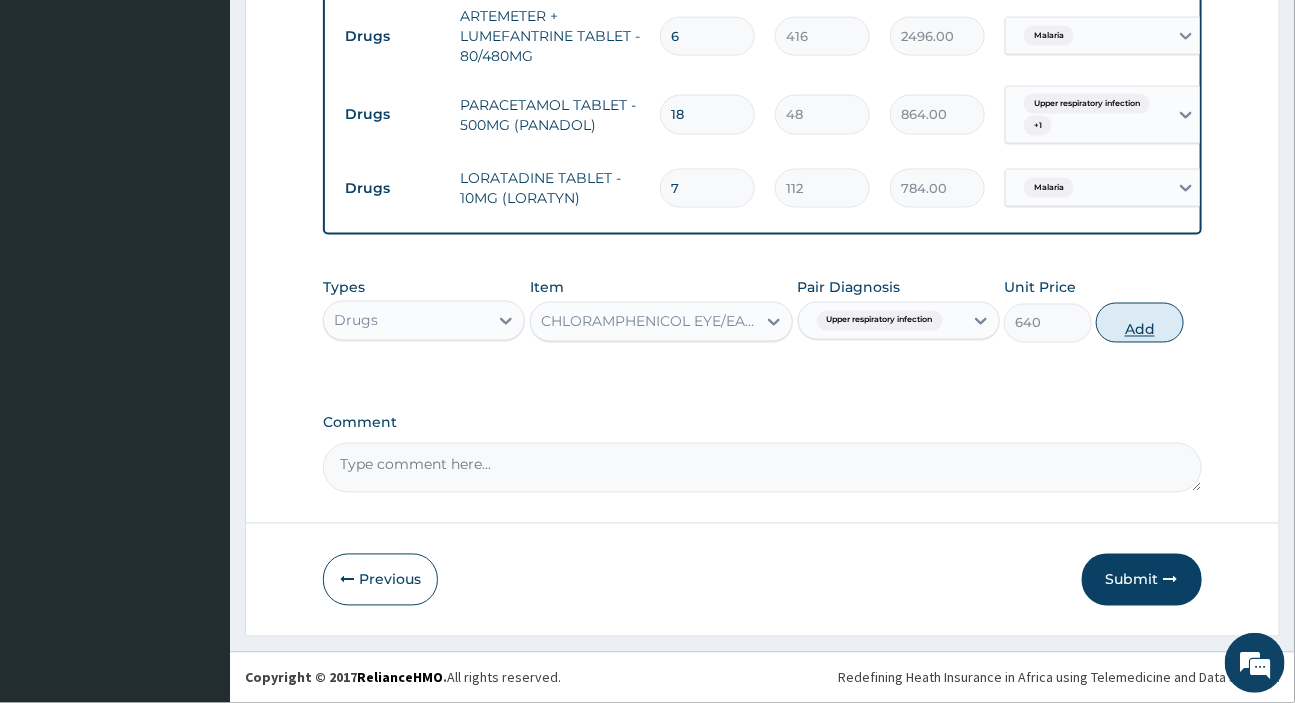 click on "Add" at bounding box center [1140, 323] 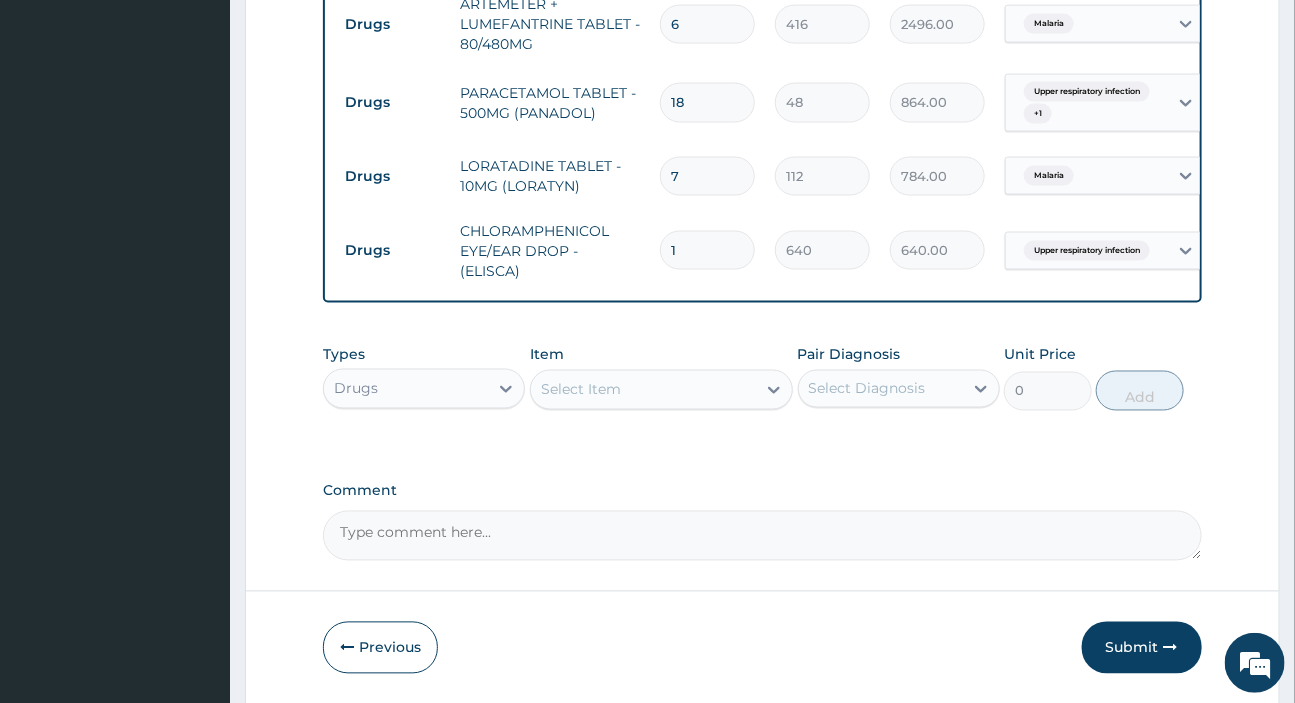 type on "10" 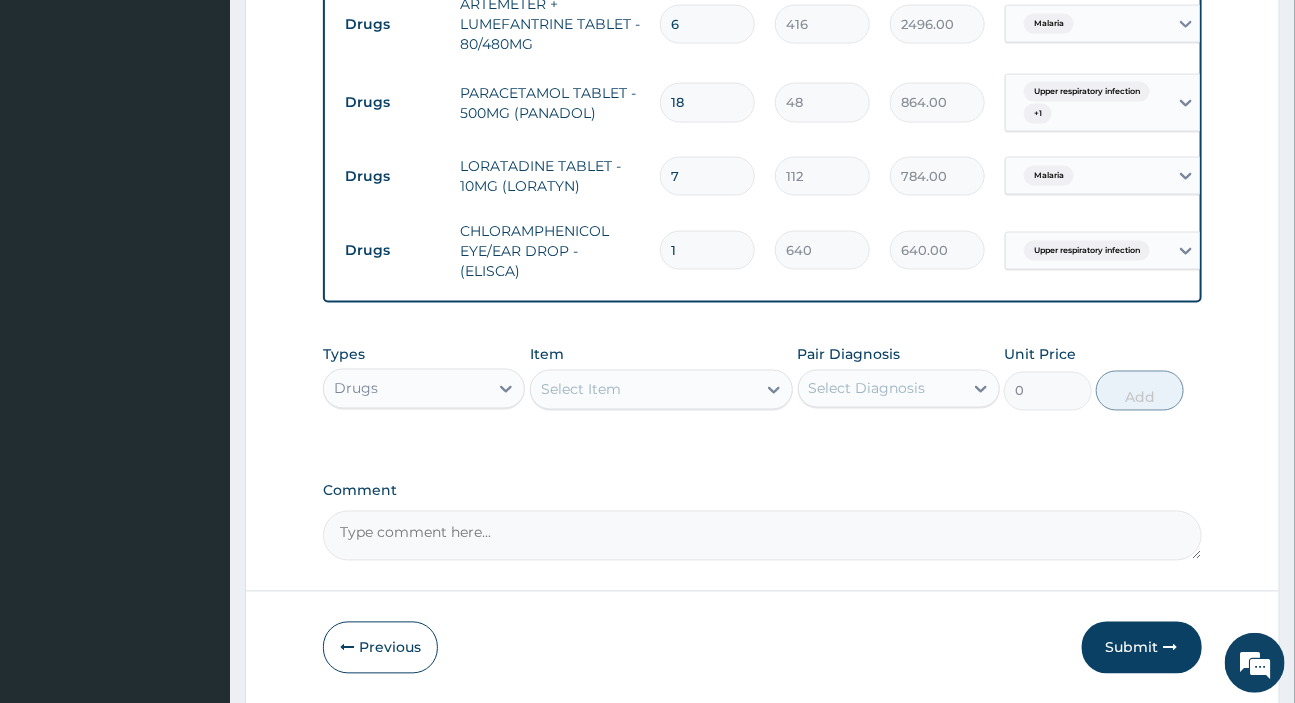 type on "6400.00" 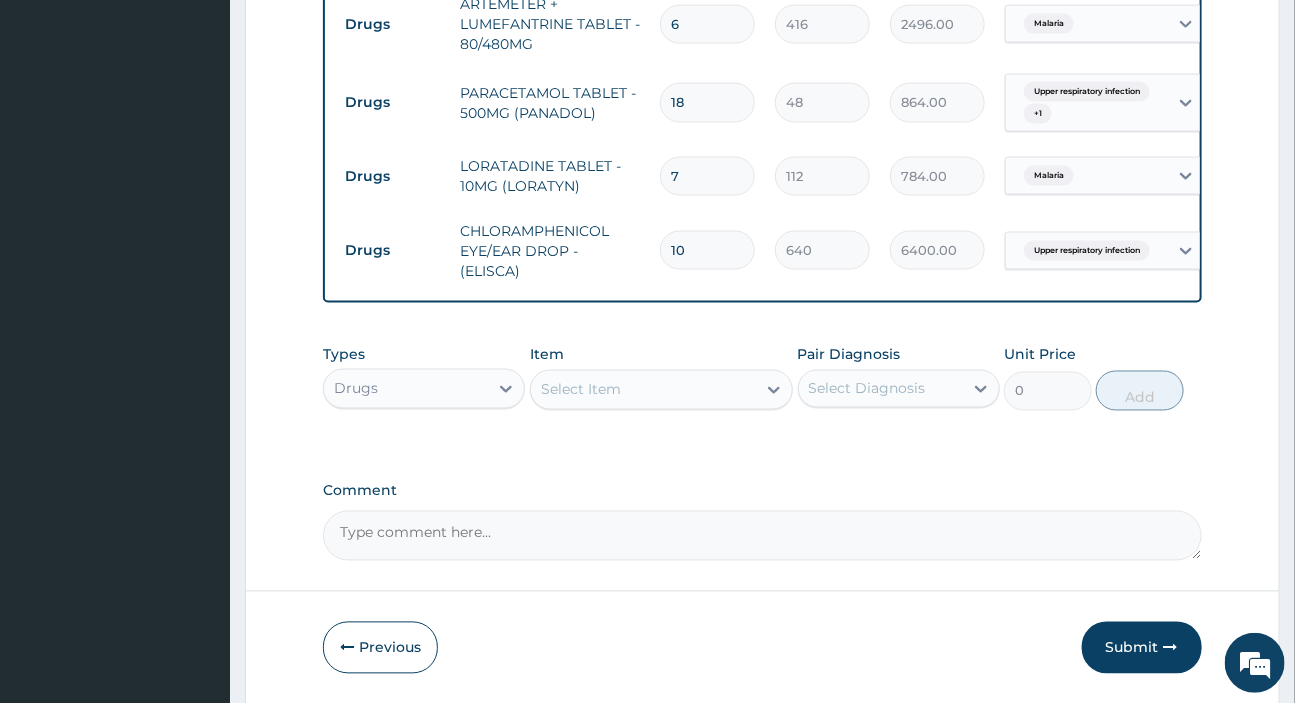 type on "1" 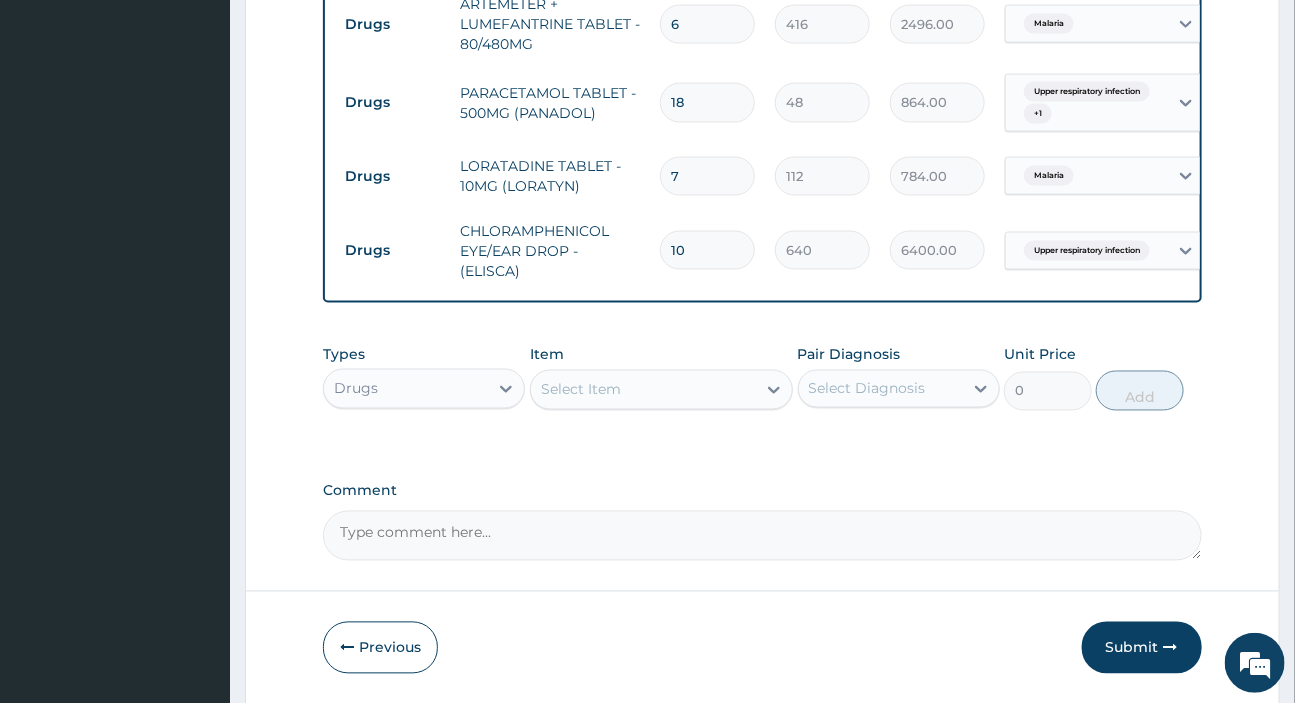 type on "640.00" 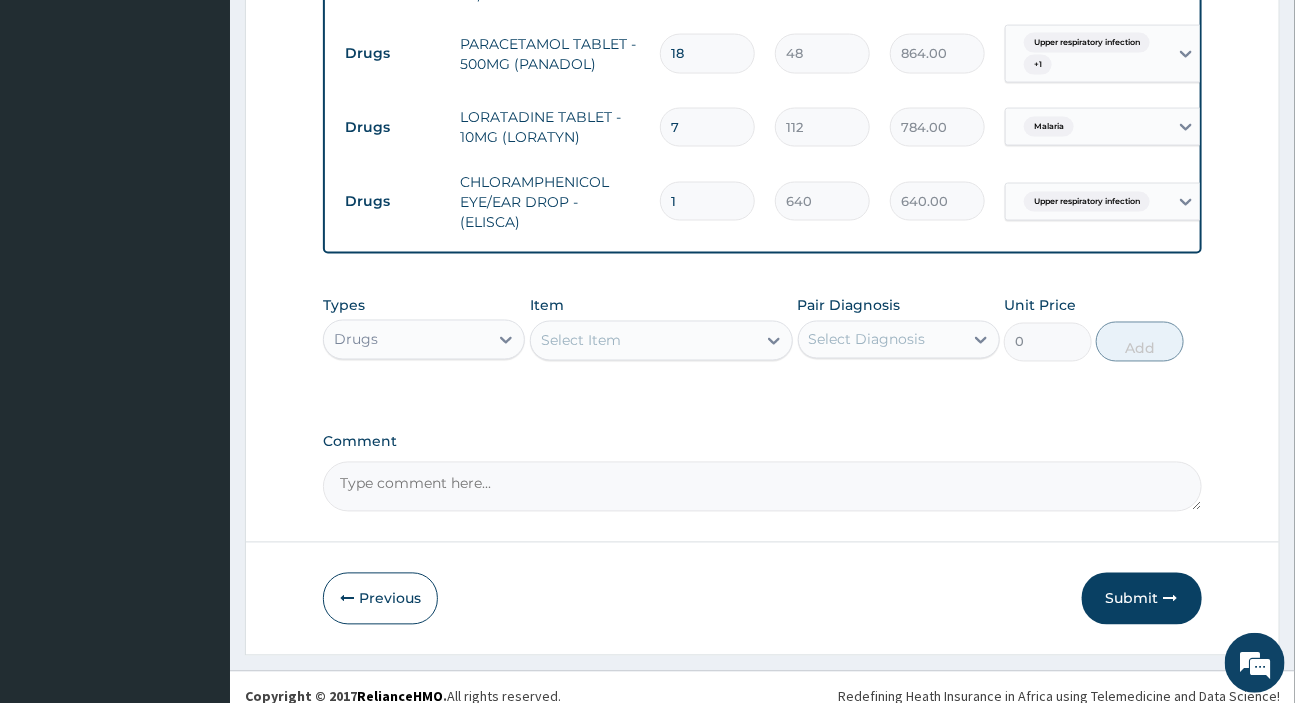 scroll, scrollTop: 1220, scrollLeft: 0, axis: vertical 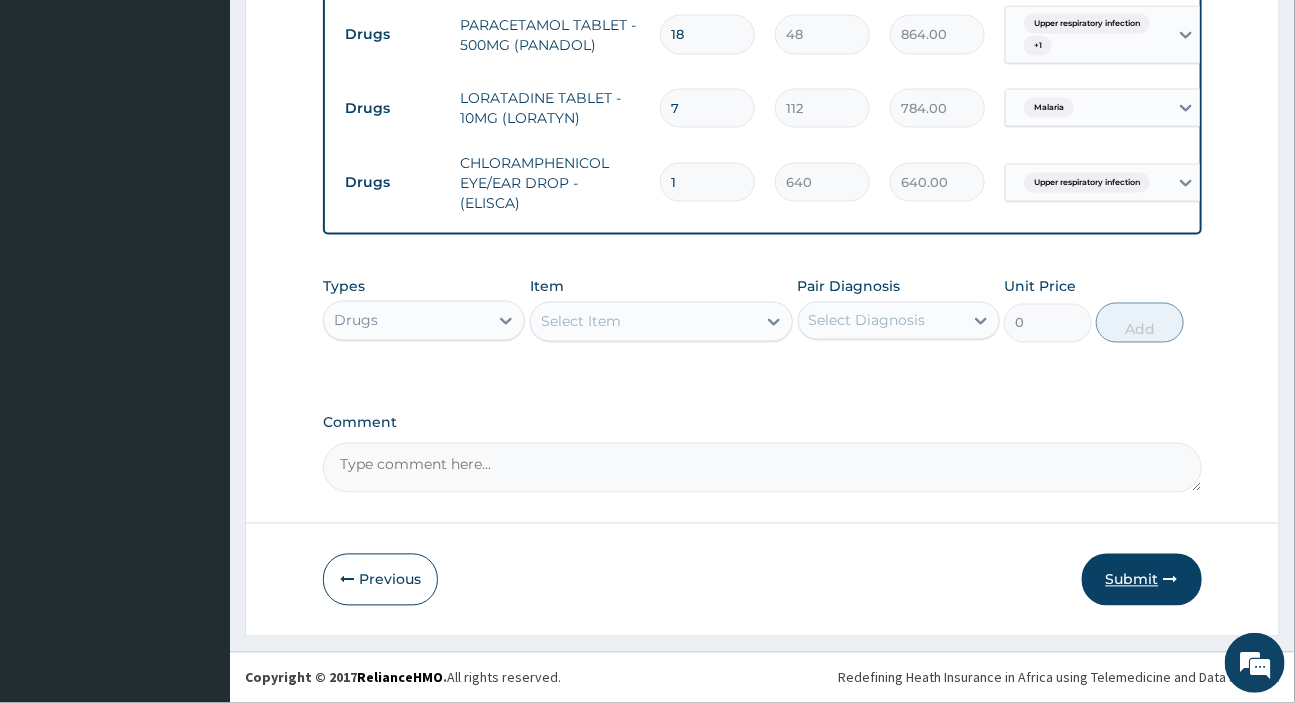 click on "Submit" at bounding box center (1142, 580) 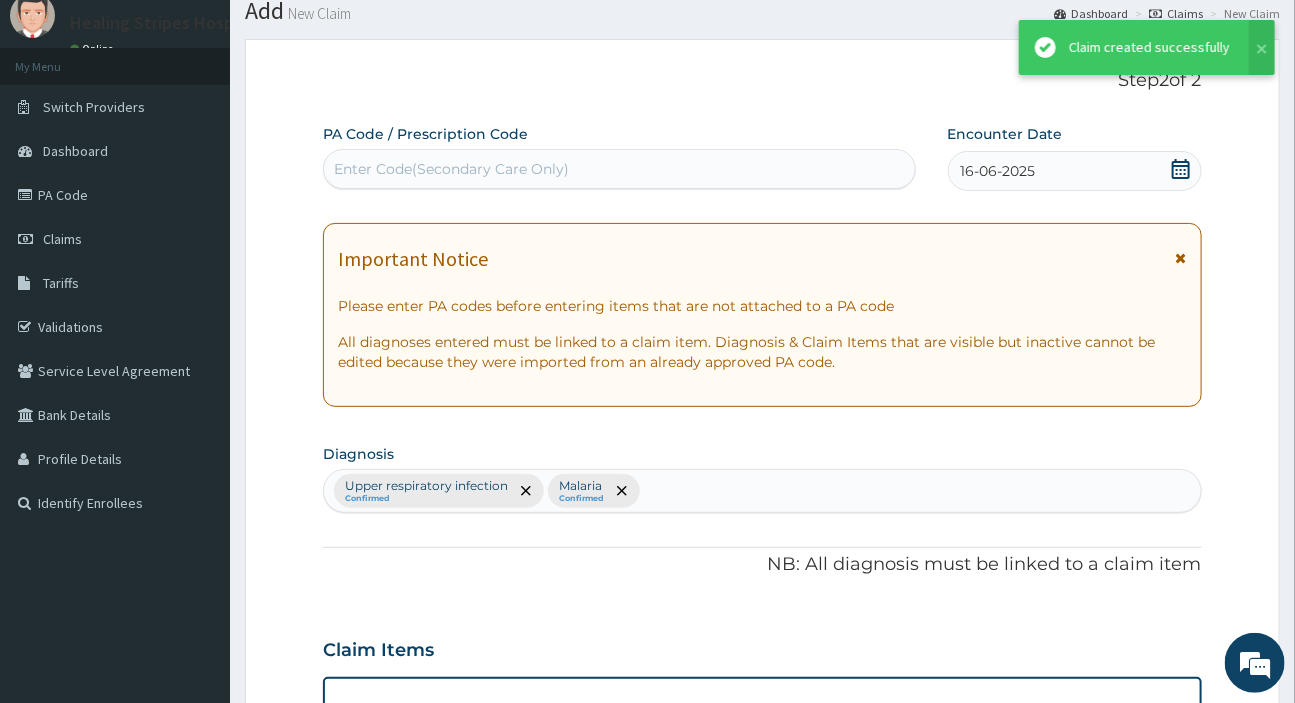 scroll, scrollTop: 1220, scrollLeft: 0, axis: vertical 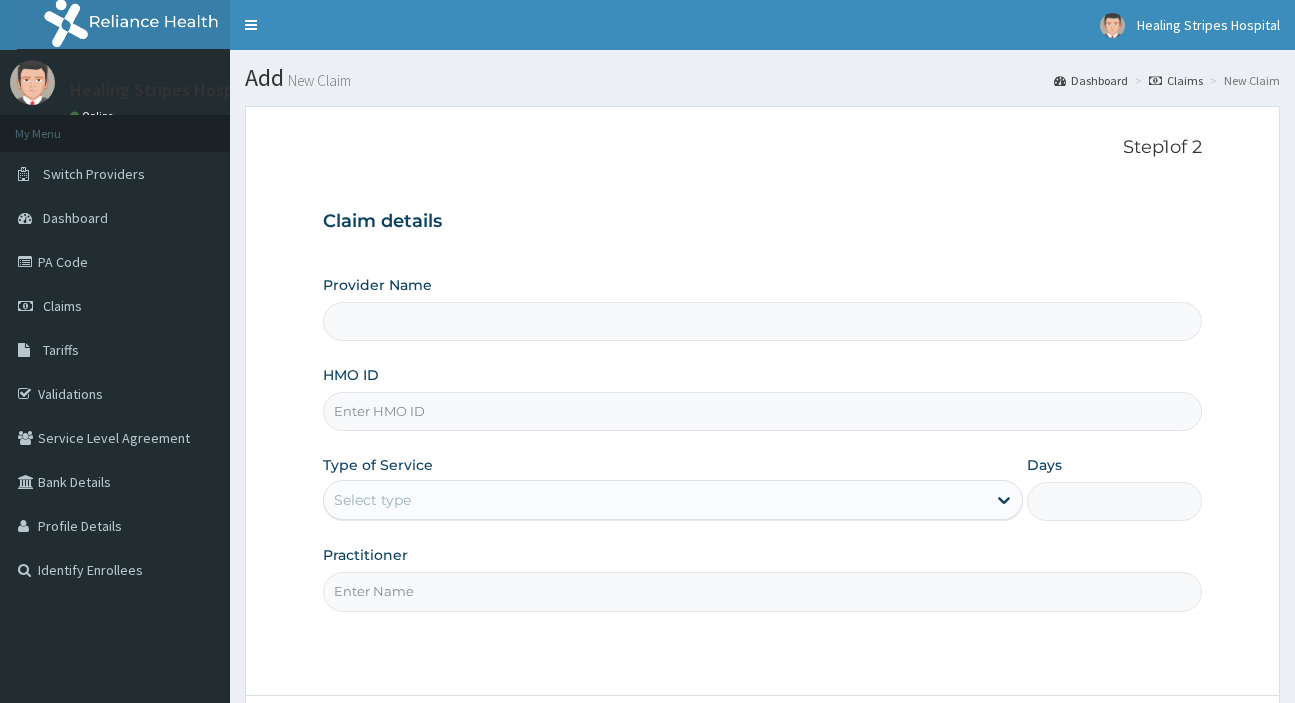 type on "Healing Stripes Hospital" 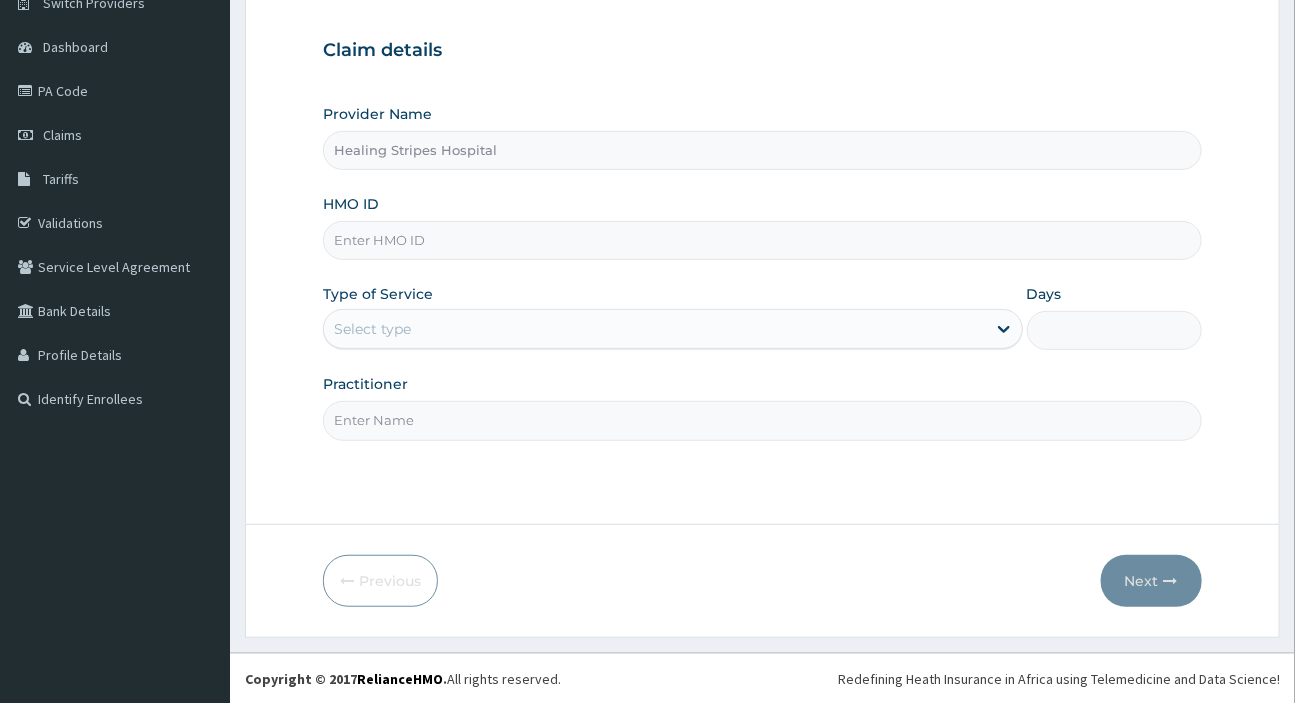 scroll, scrollTop: 171, scrollLeft: 0, axis: vertical 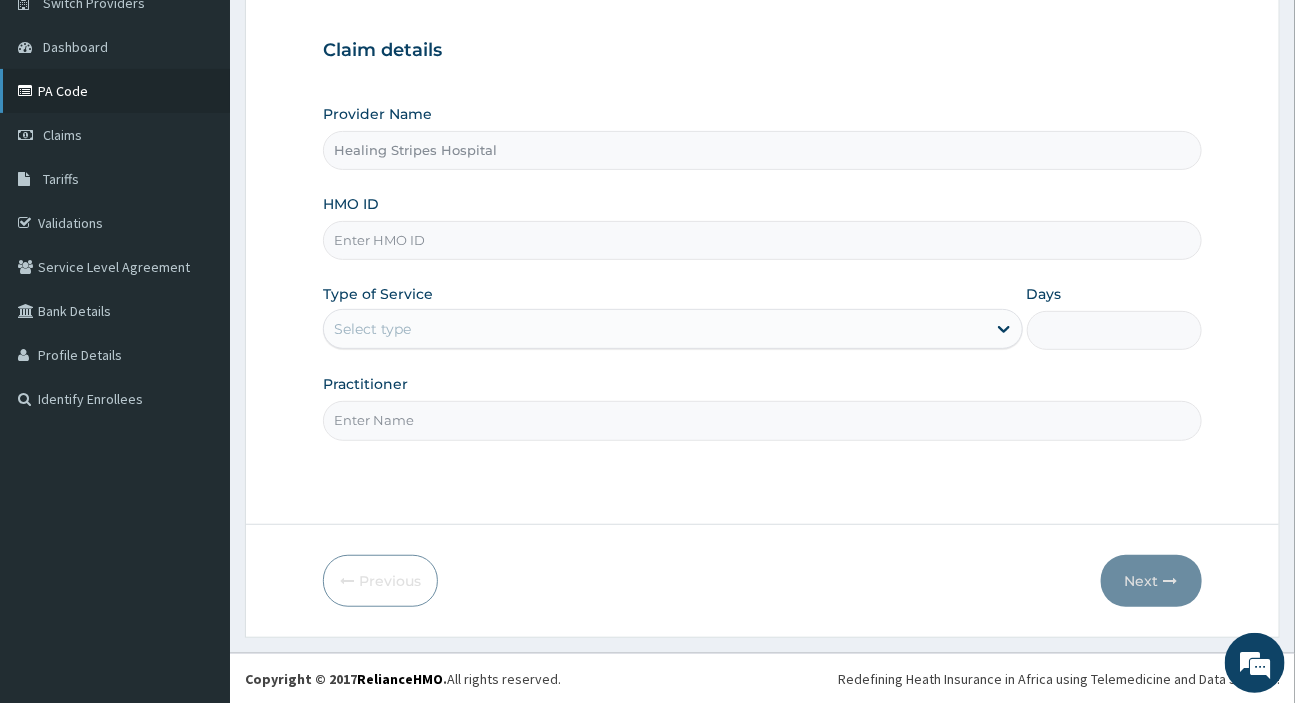 click on "PA Code" at bounding box center [115, 91] 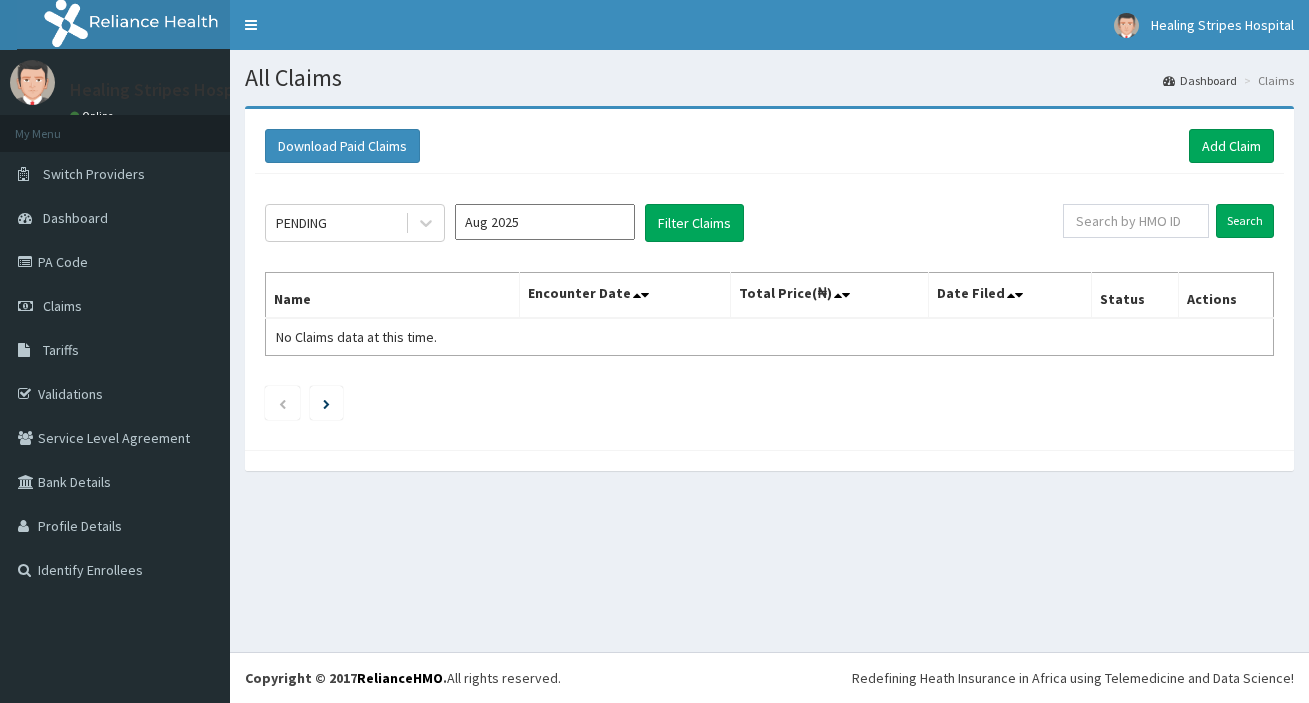 scroll, scrollTop: 0, scrollLeft: 0, axis: both 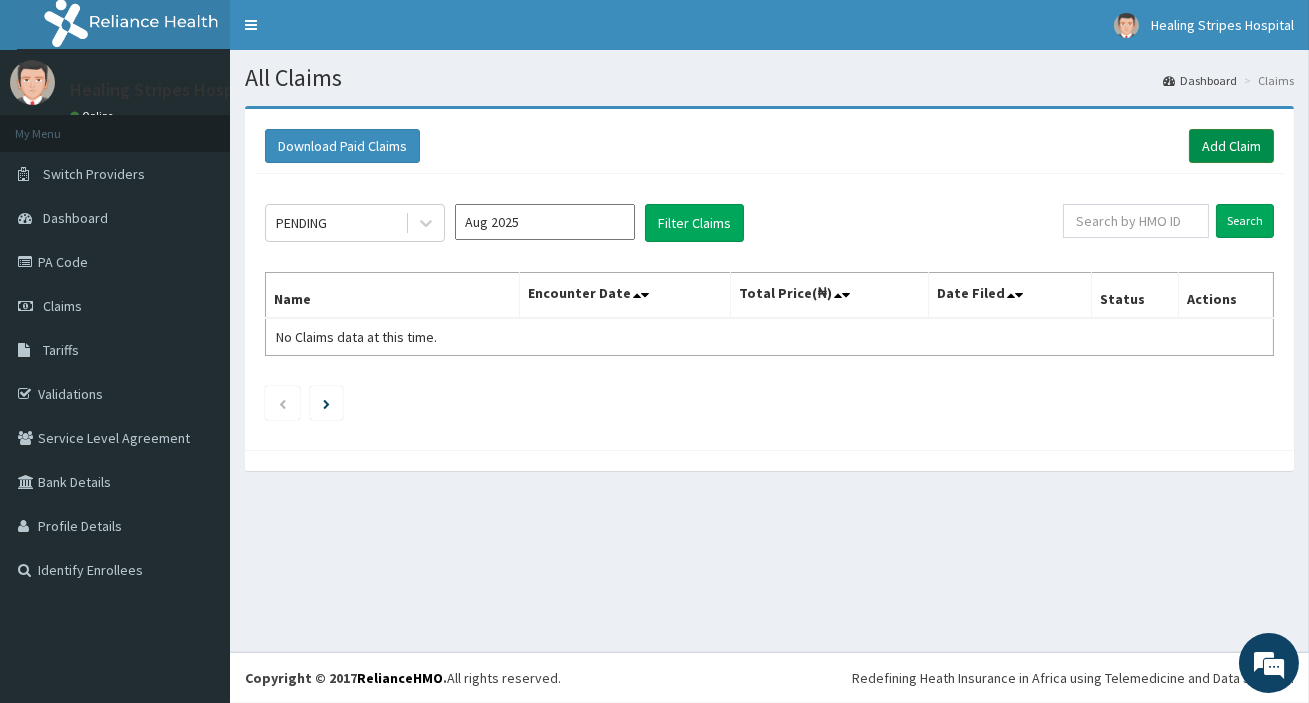 click on "Add Claim" at bounding box center [1231, 146] 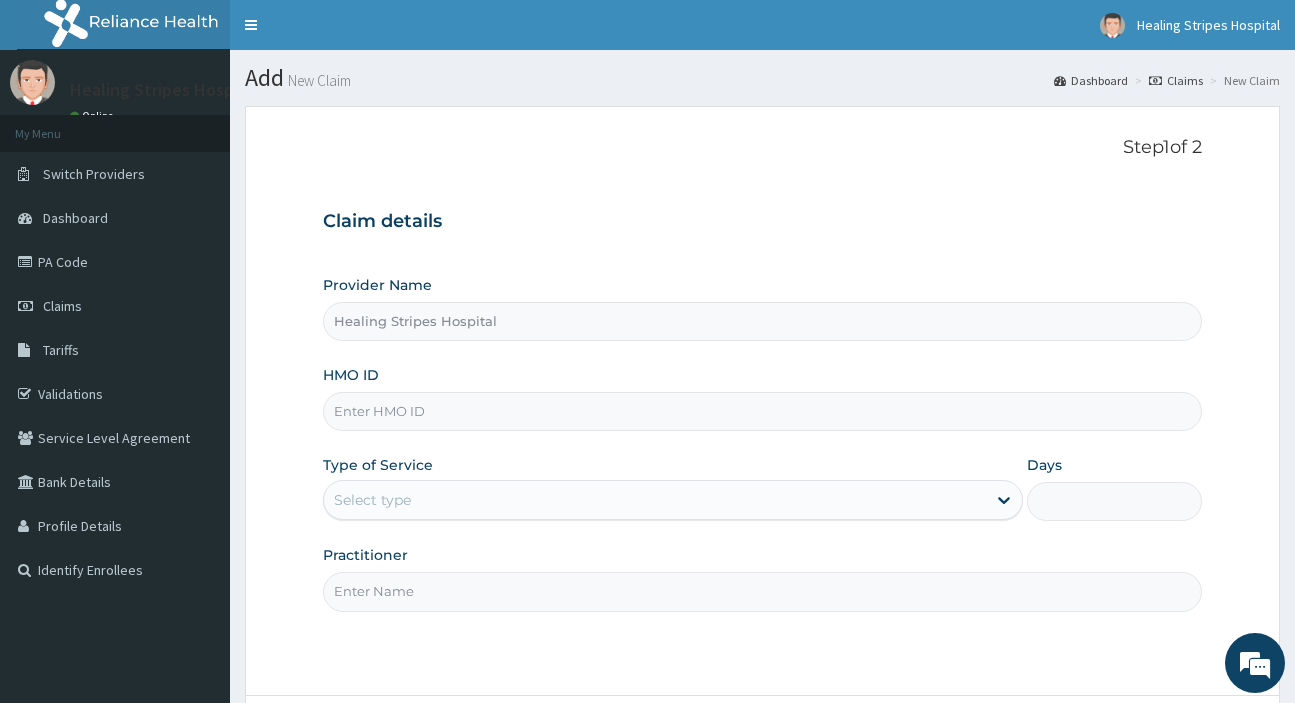 scroll, scrollTop: 0, scrollLeft: 0, axis: both 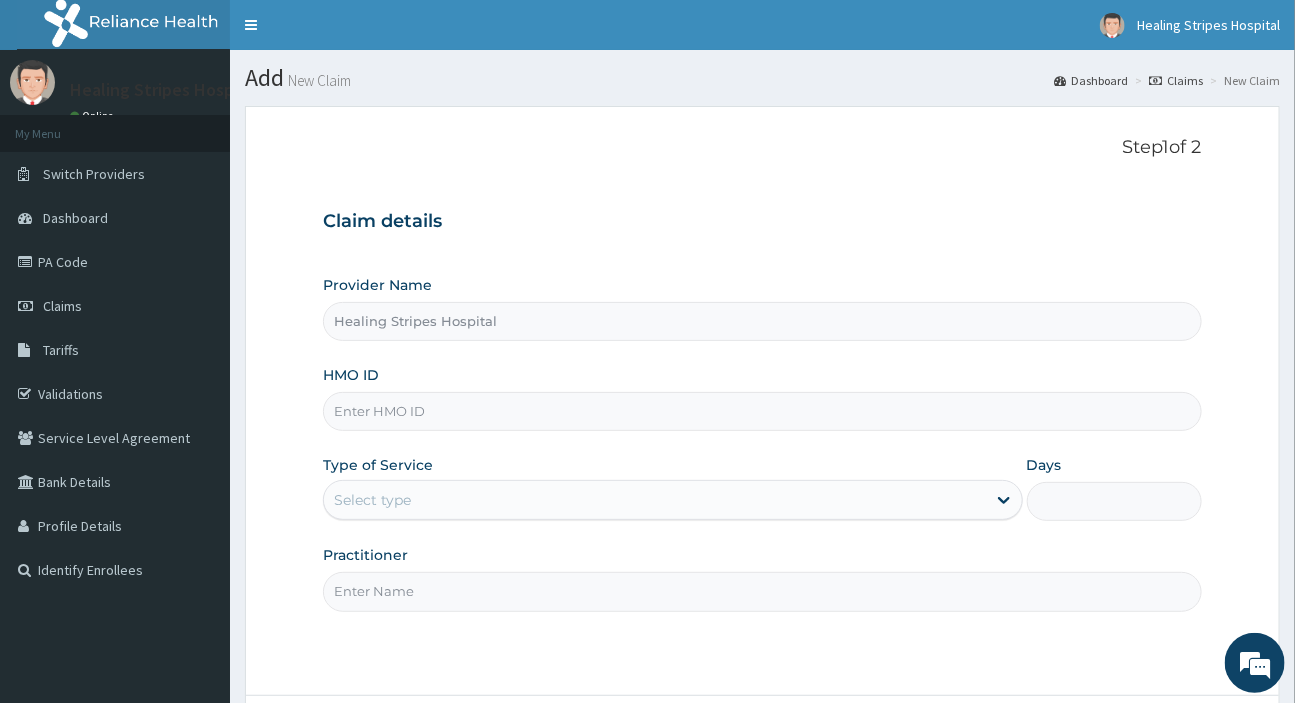click on "HMO ID" at bounding box center (762, 411) 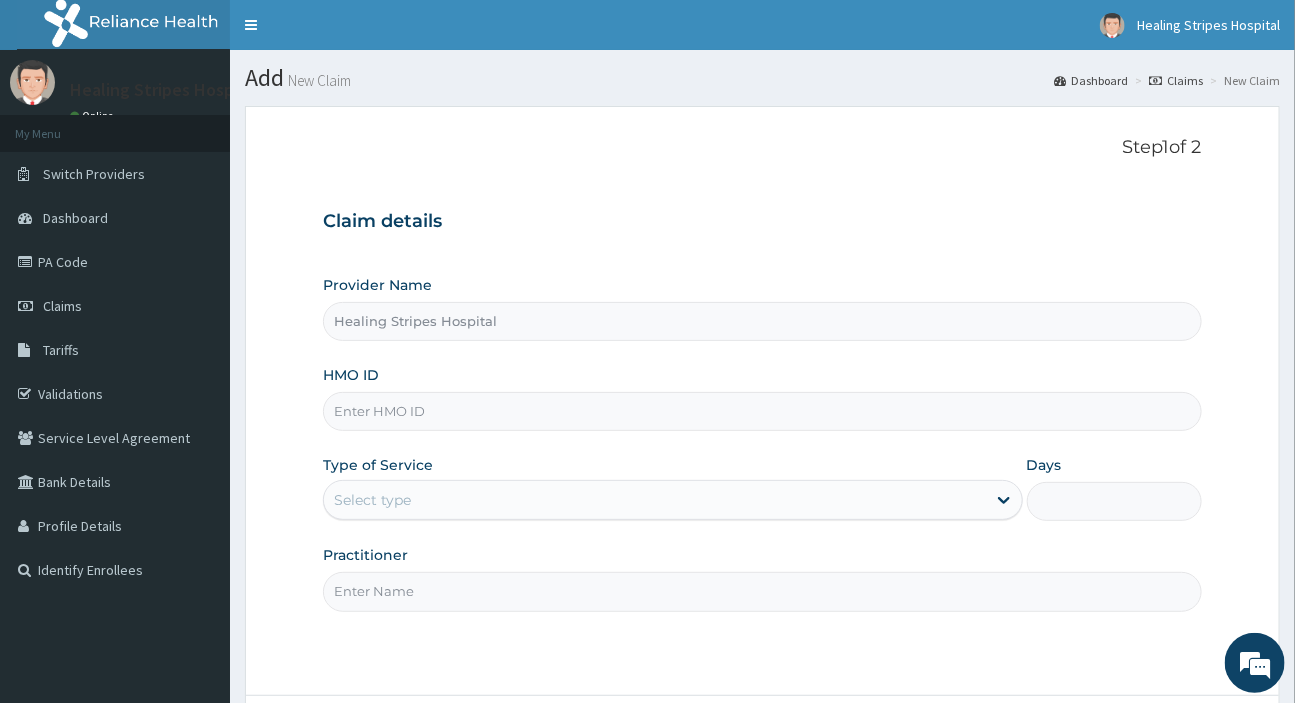 paste on "KSB/11467/A" 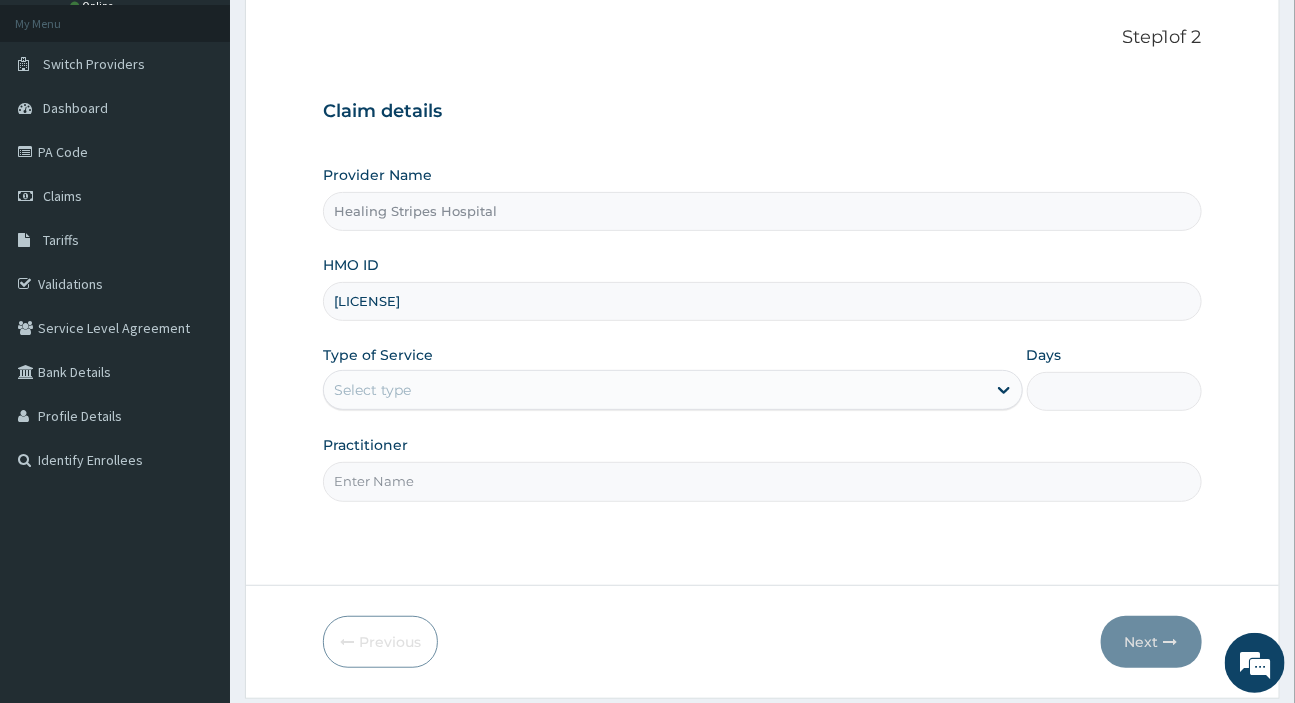 scroll, scrollTop: 171, scrollLeft: 0, axis: vertical 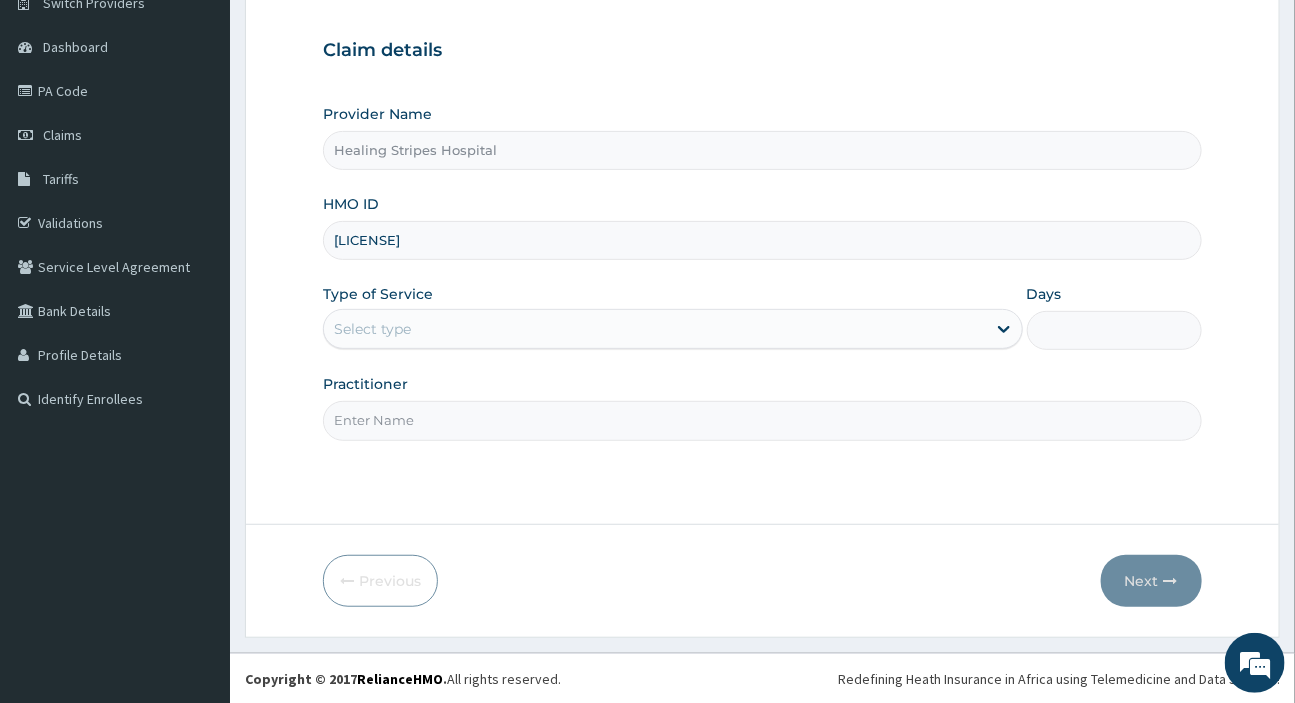 type on "KSB/11467/A" 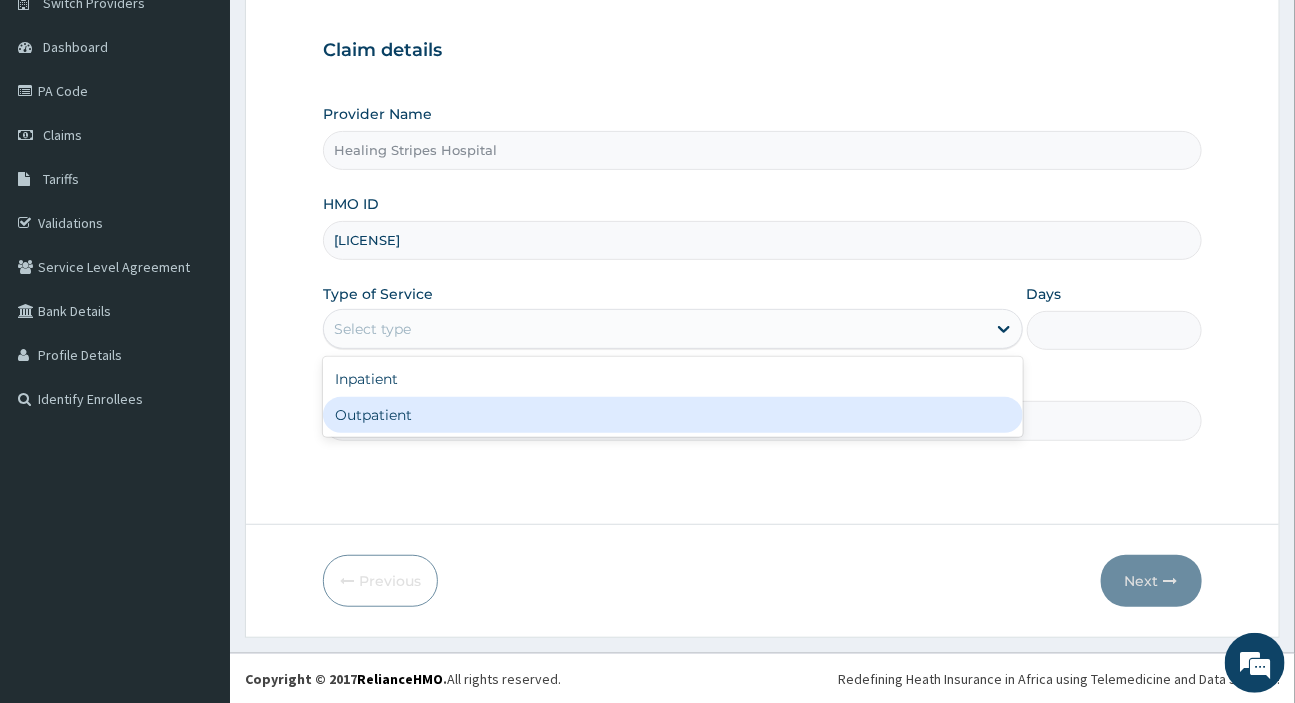 click on "Outpatient" at bounding box center (672, 415) 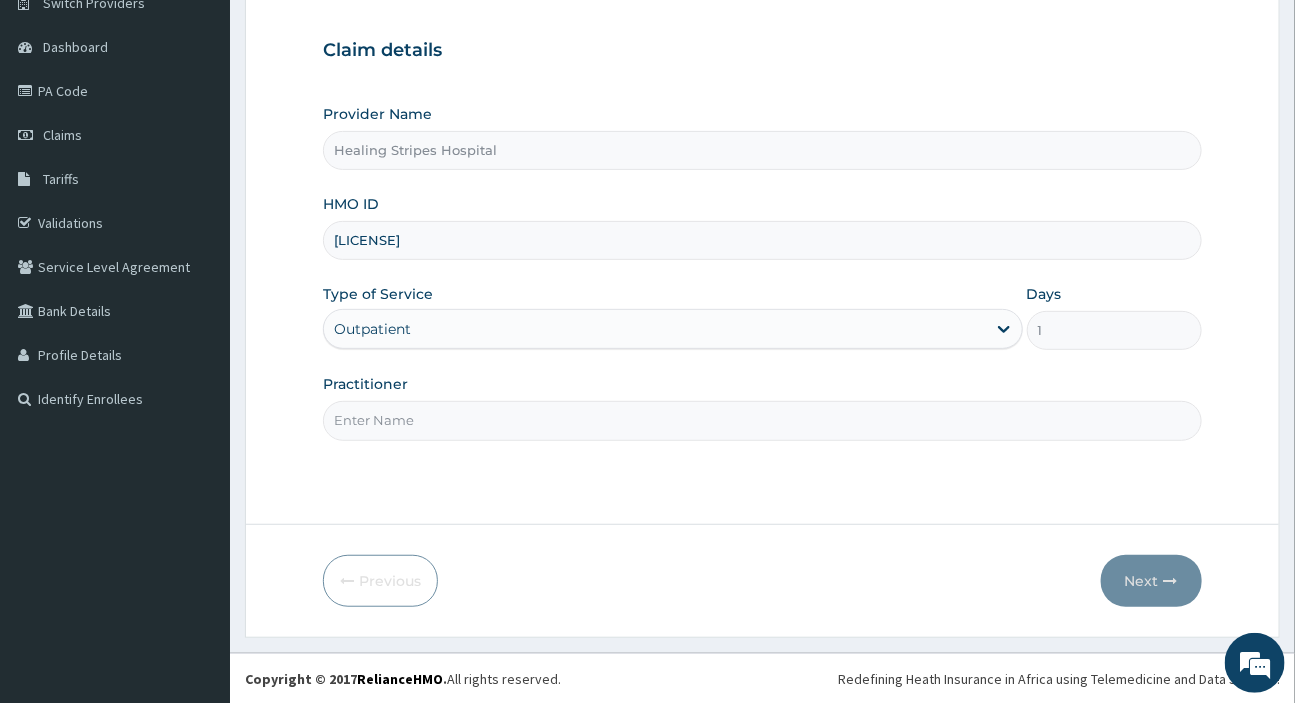 click on "Practitioner" at bounding box center [762, 420] 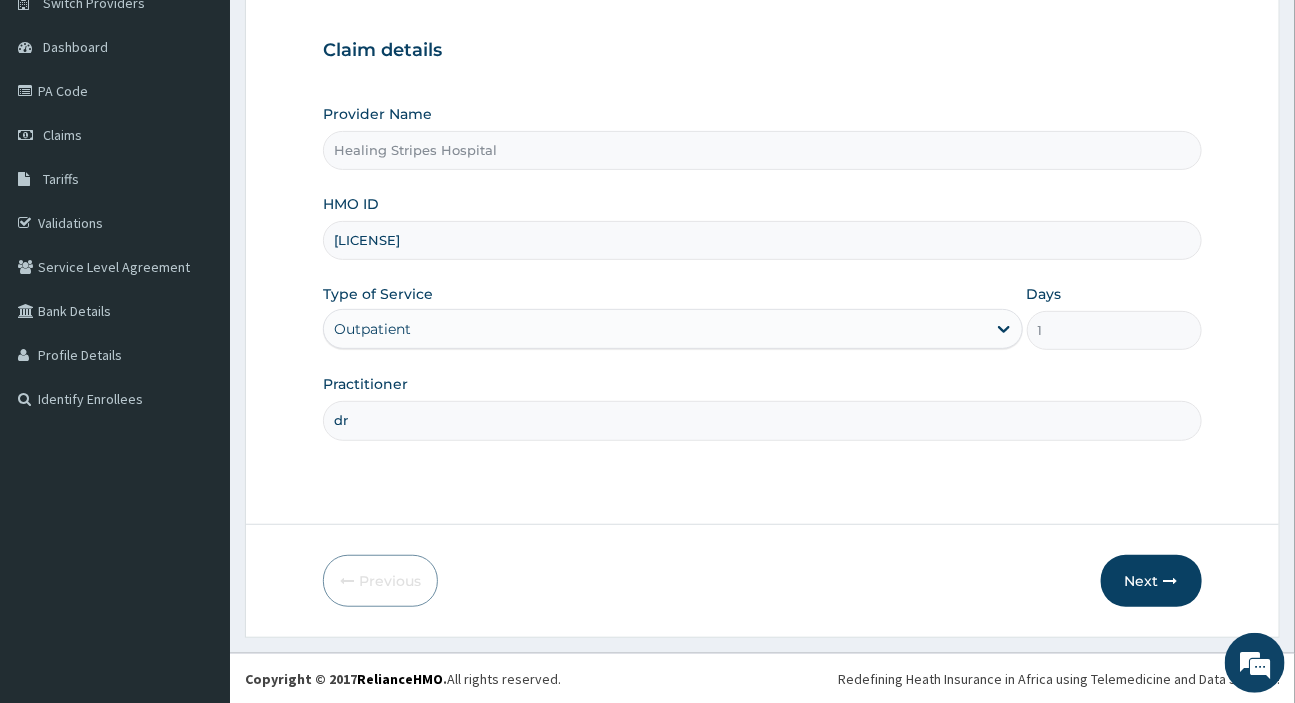 type on "d" 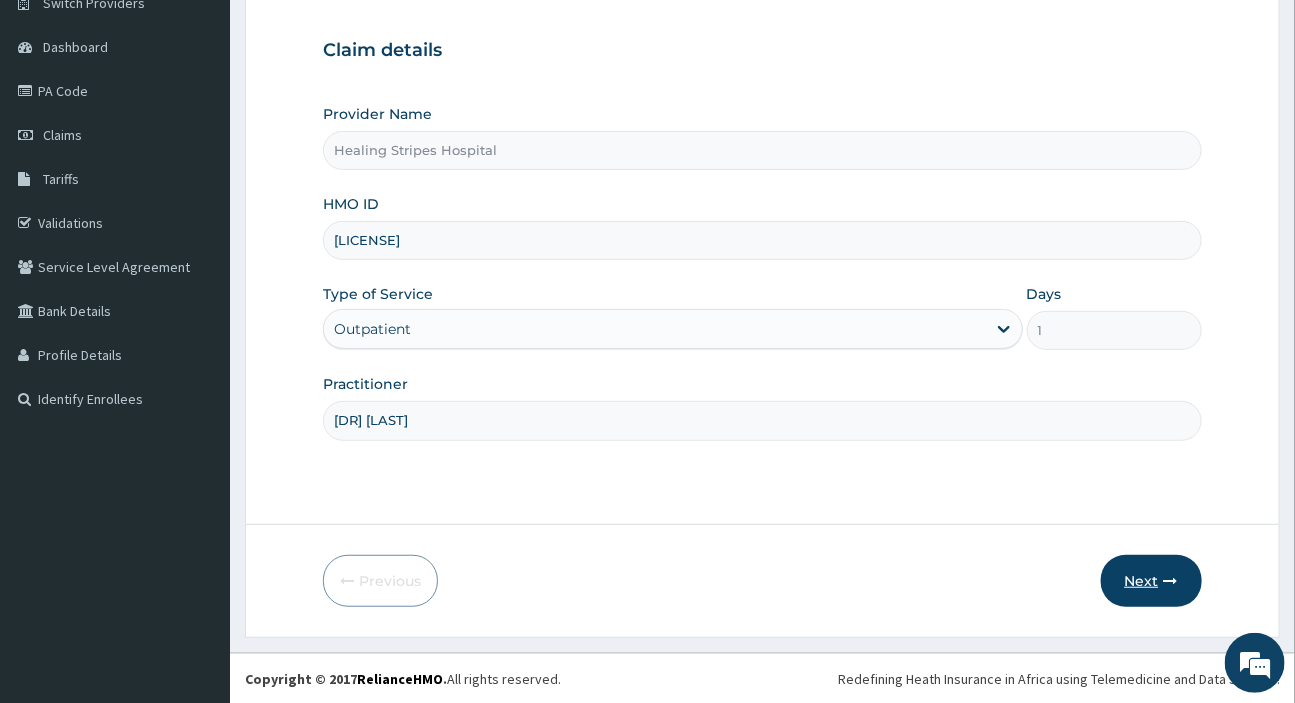 type on "DR [LAST]" 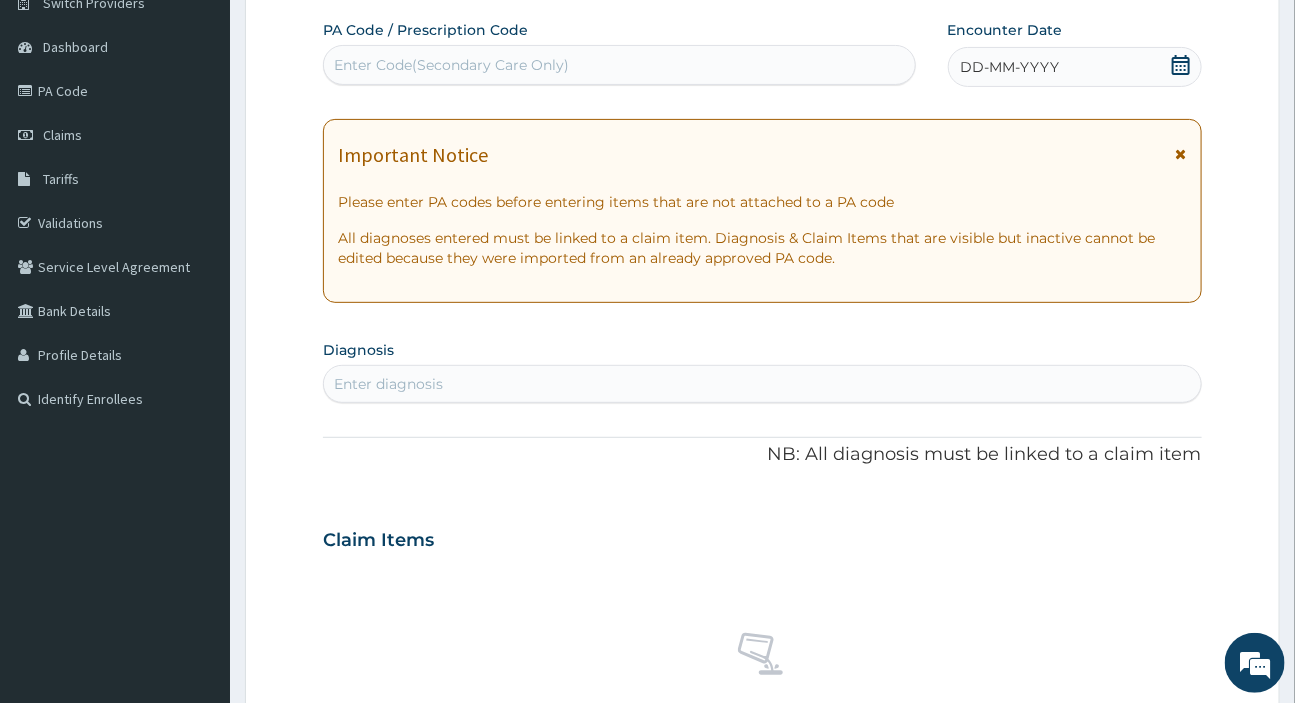 click on "DD-MM-YYYY" at bounding box center [1010, 67] 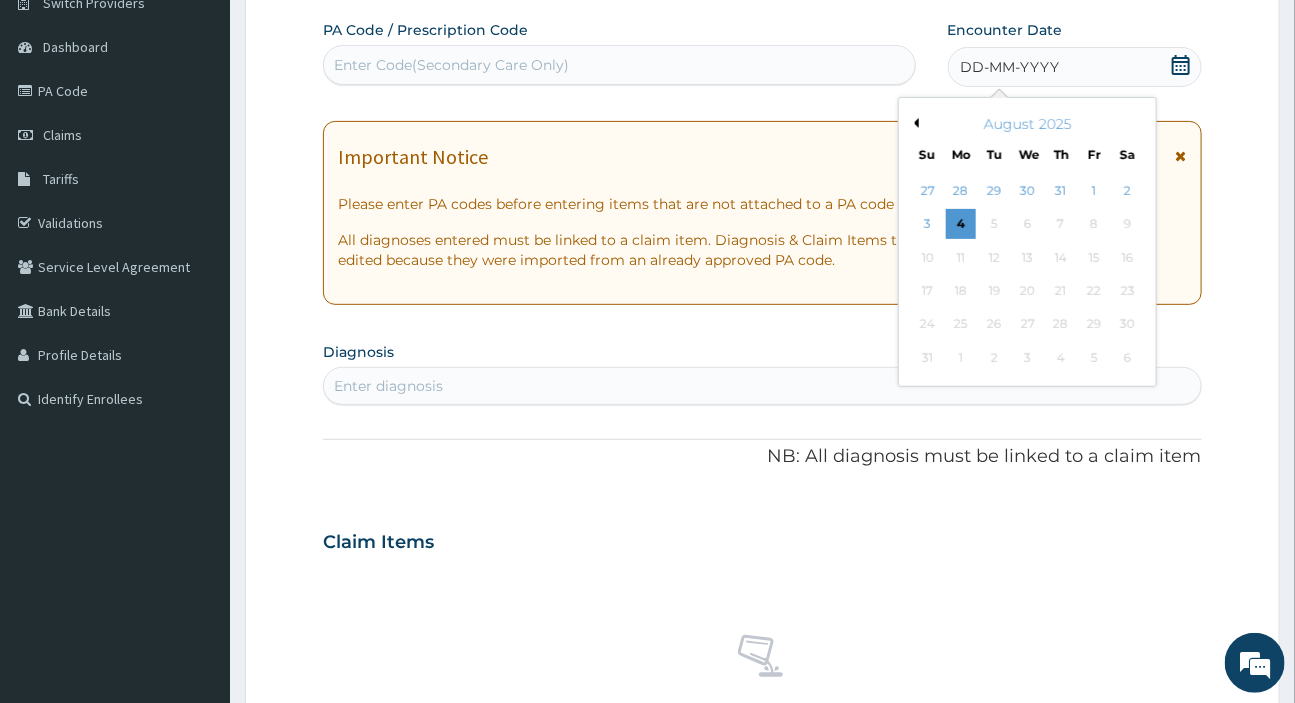 click on "Previous Month" at bounding box center [914, 123] 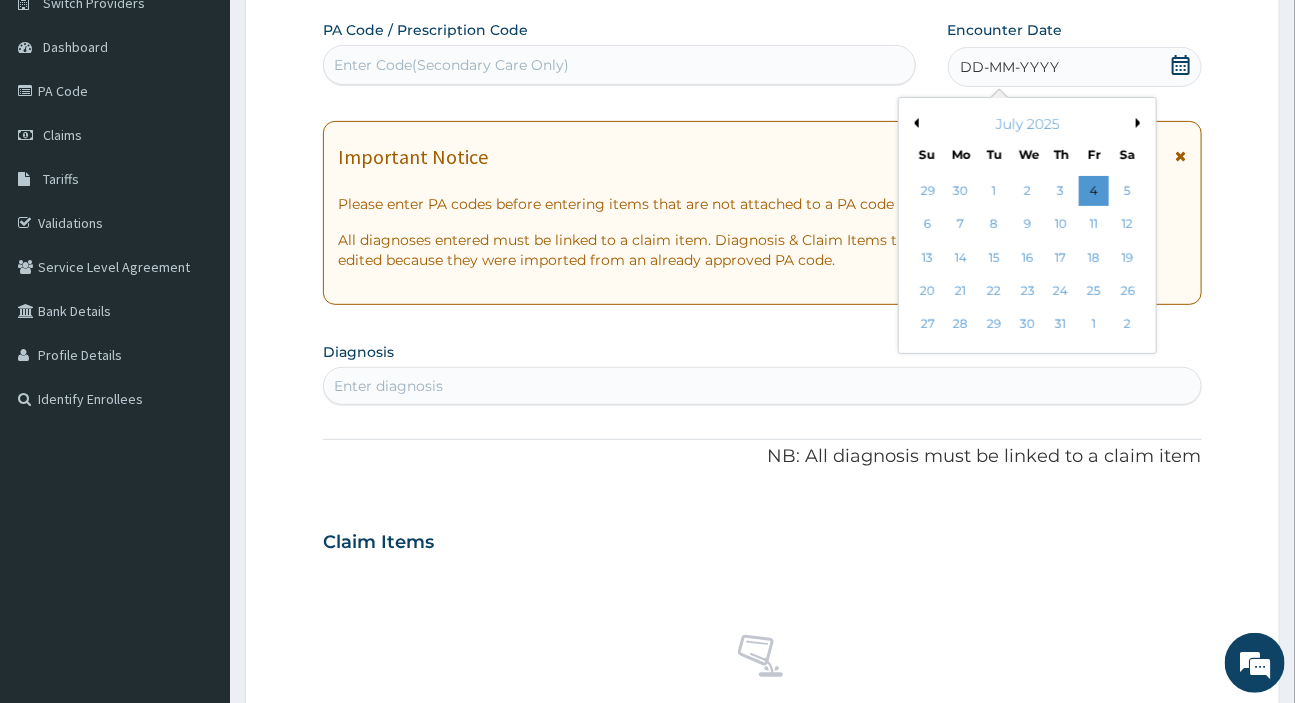 click on "Previous Month" at bounding box center (914, 123) 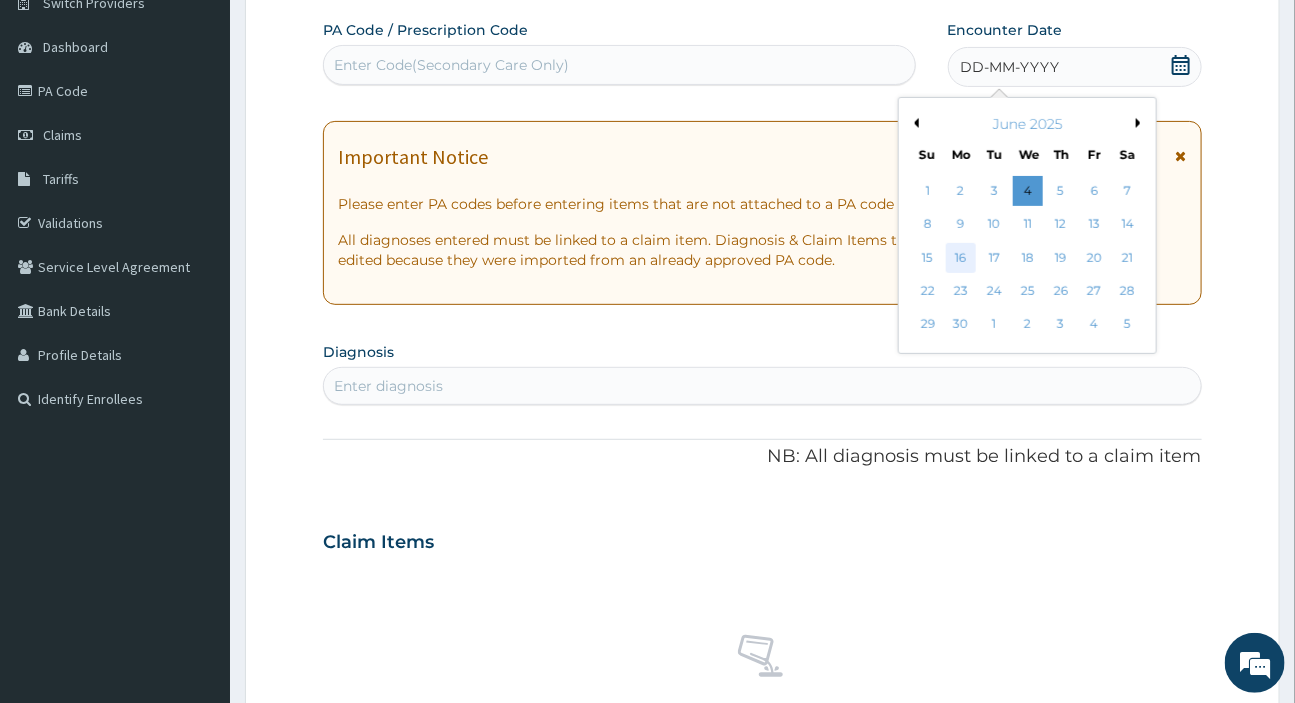 click on "16" at bounding box center [961, 258] 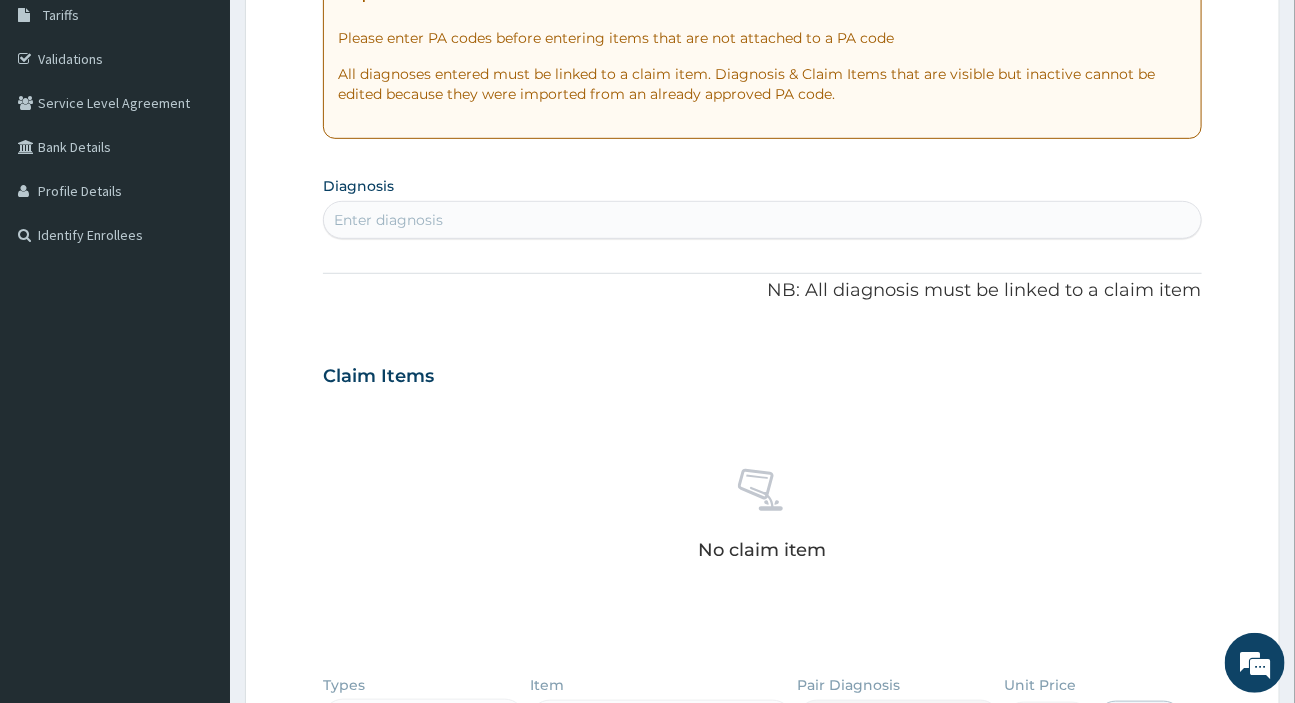 scroll, scrollTop: 353, scrollLeft: 0, axis: vertical 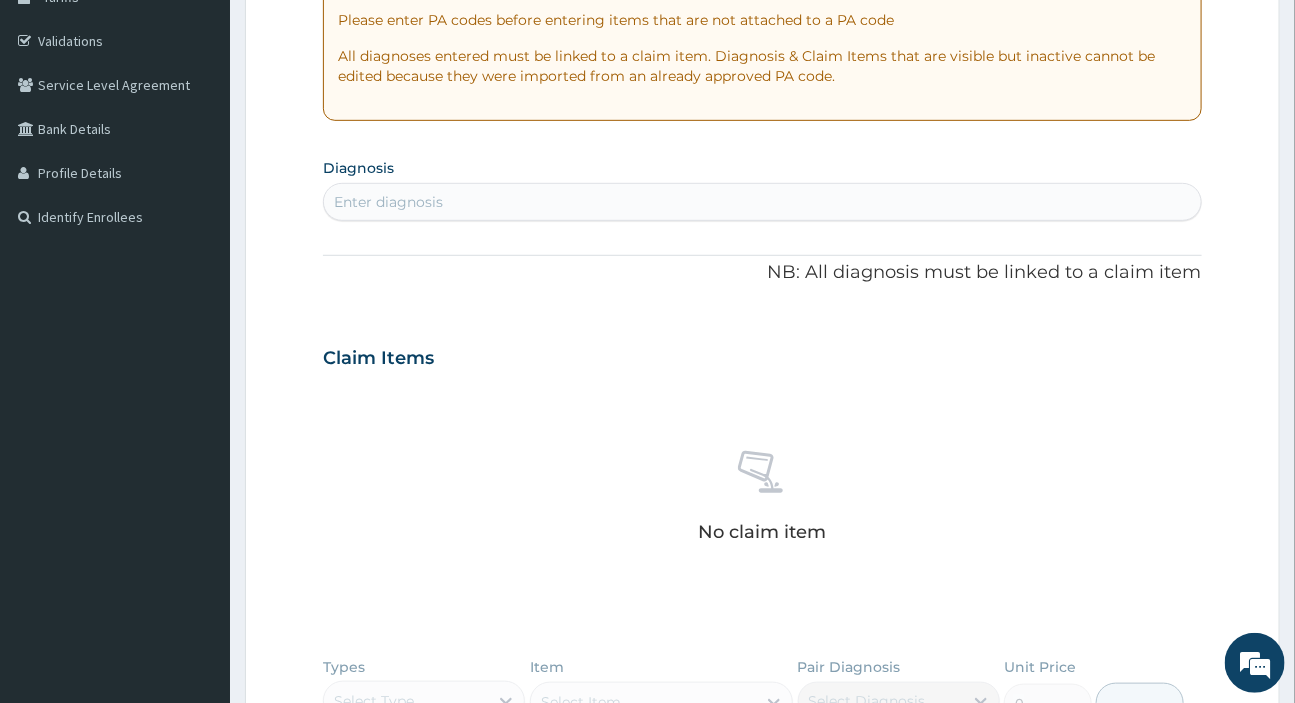 click on "Enter diagnosis" at bounding box center [388, 202] 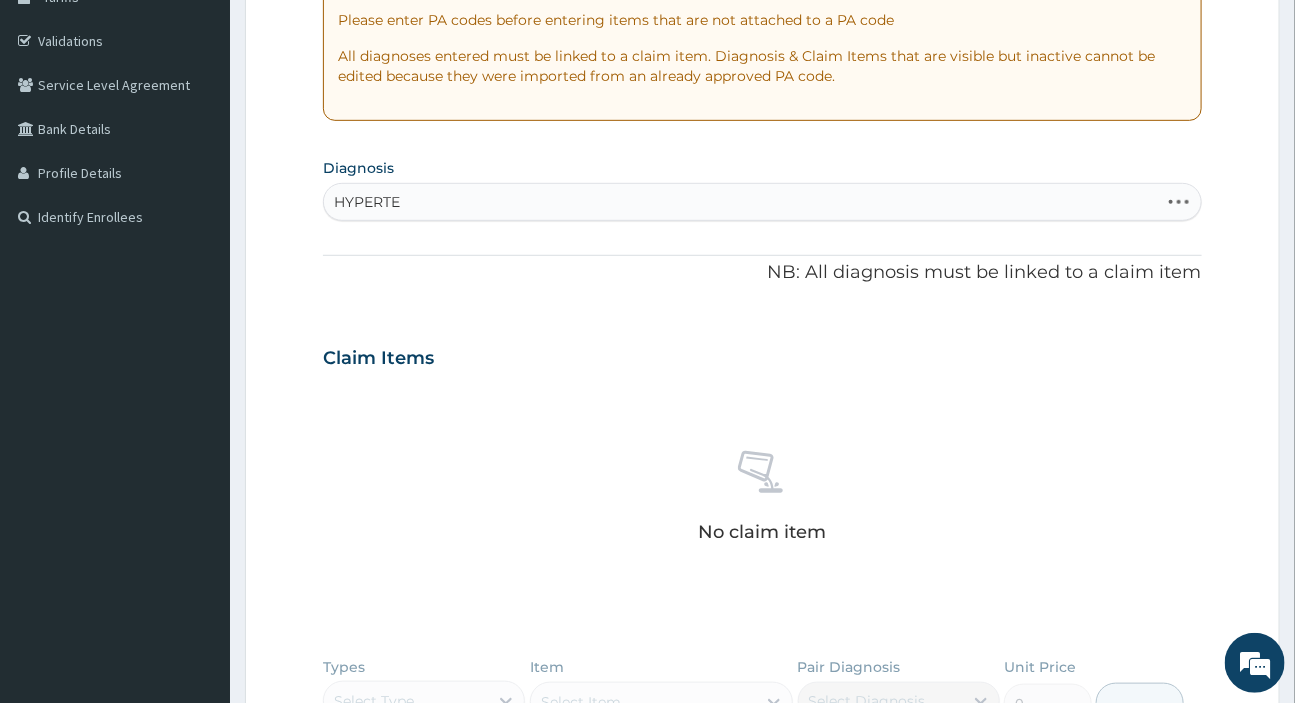 type on "HYPERTEN" 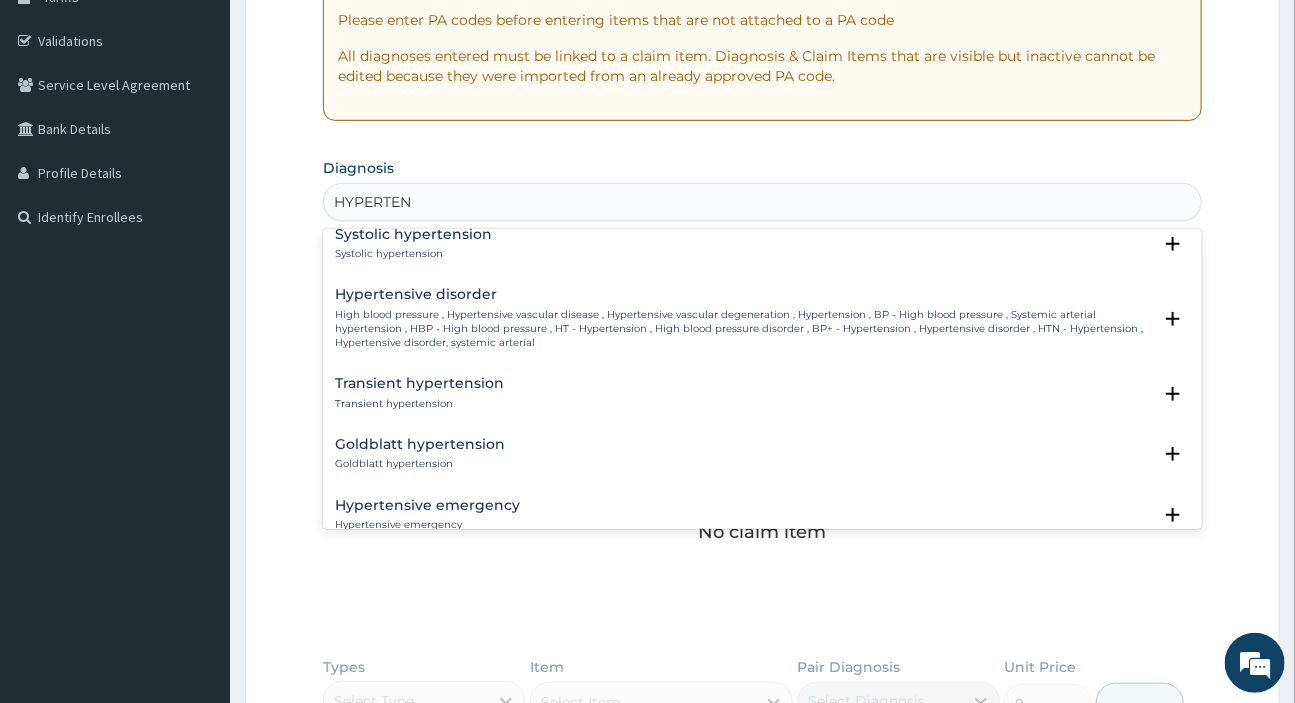 scroll, scrollTop: 1454, scrollLeft: 0, axis: vertical 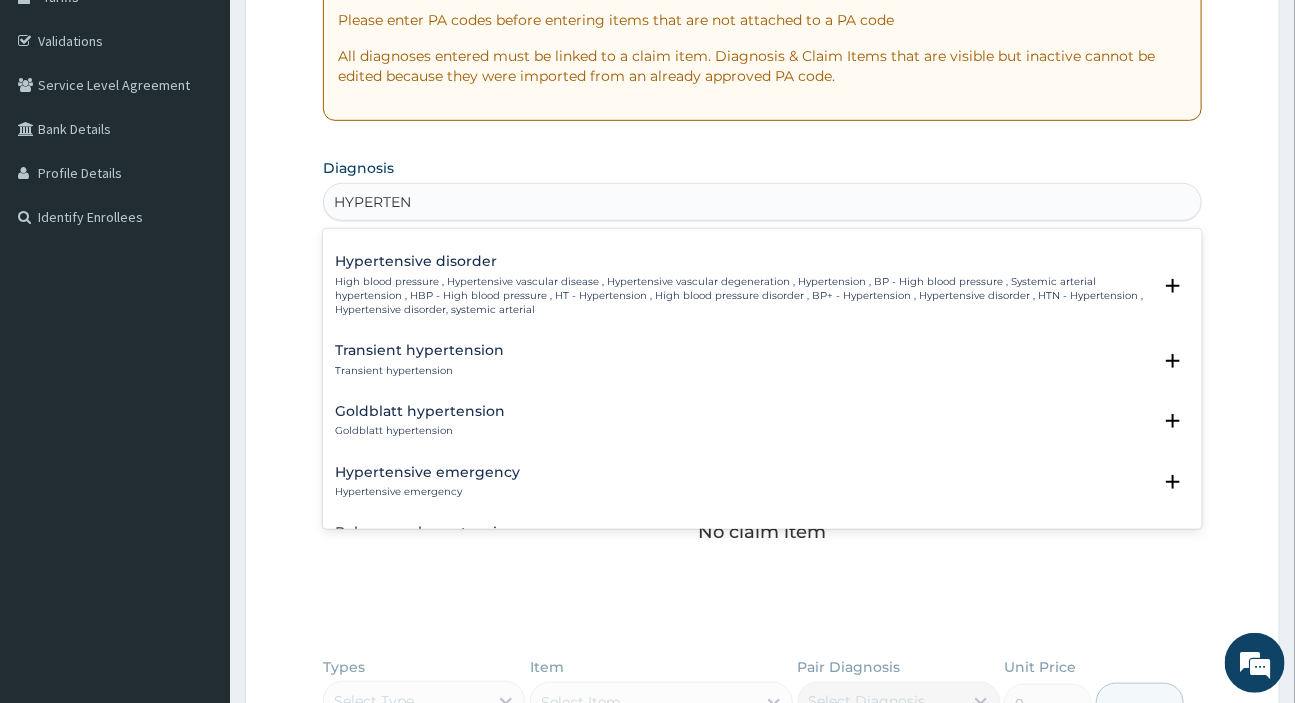 click on "High blood pressure , Hypertensive vascular disease , Hypertensive vascular degeneration , Hypertension , BP - High blood pressure , Systemic arterial hypertension , HBP - High blood pressure , HT - Hypertension , High blood pressure disorder , BP+ - Hypertension , Hypertensive disorder , HTN - Hypertension , Hypertensive disorder, systemic arterial" at bounding box center [742, 296] 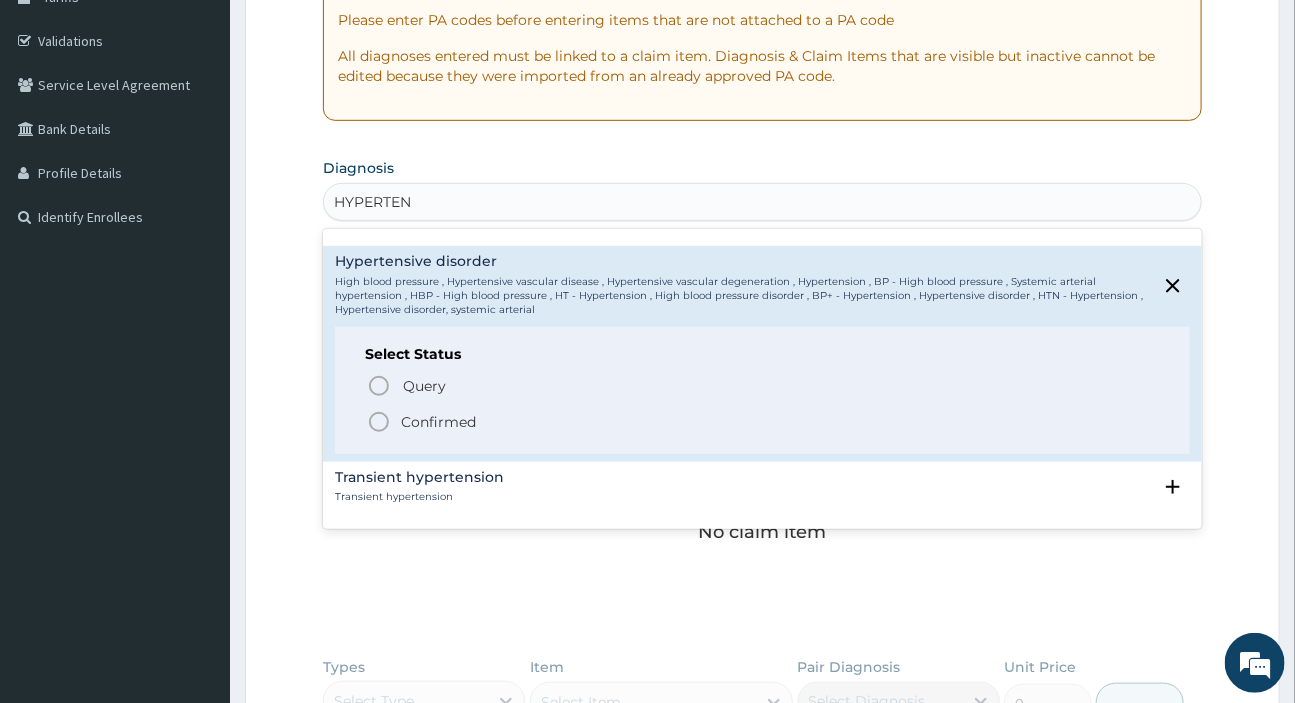 click on "Confirmed" at bounding box center [438, 422] 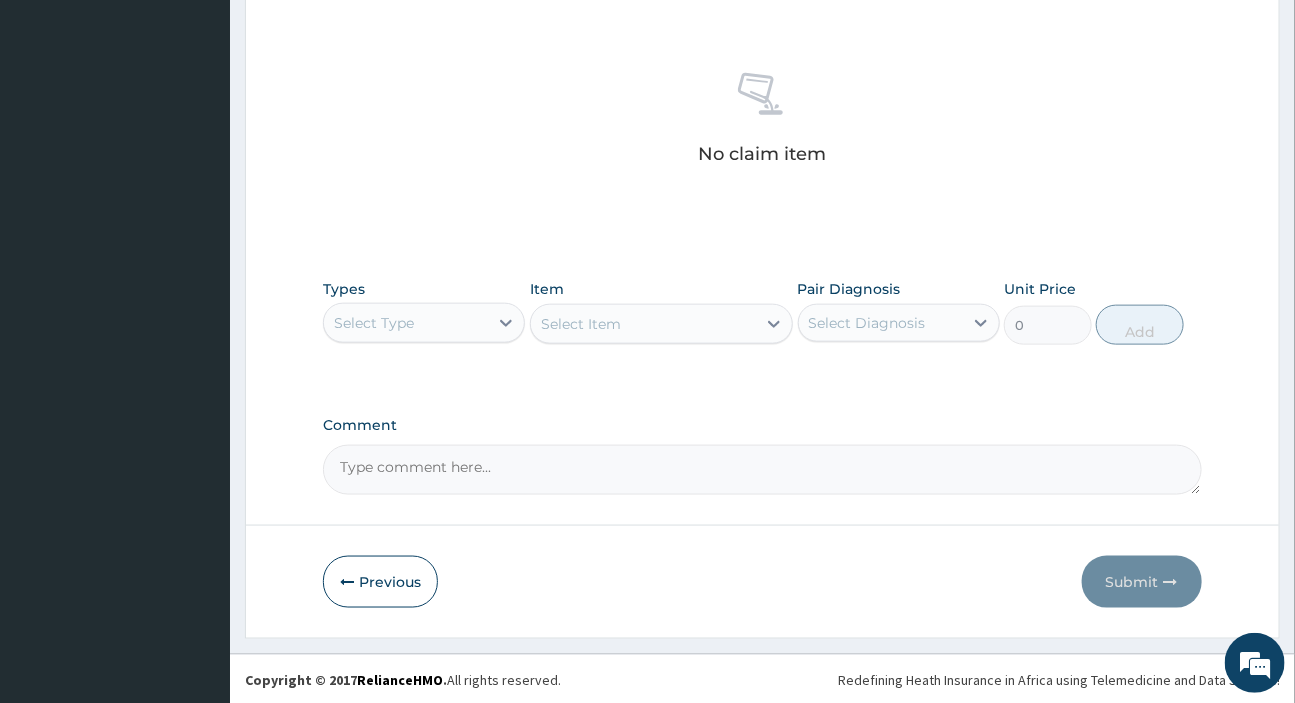 scroll, scrollTop: 738, scrollLeft: 0, axis: vertical 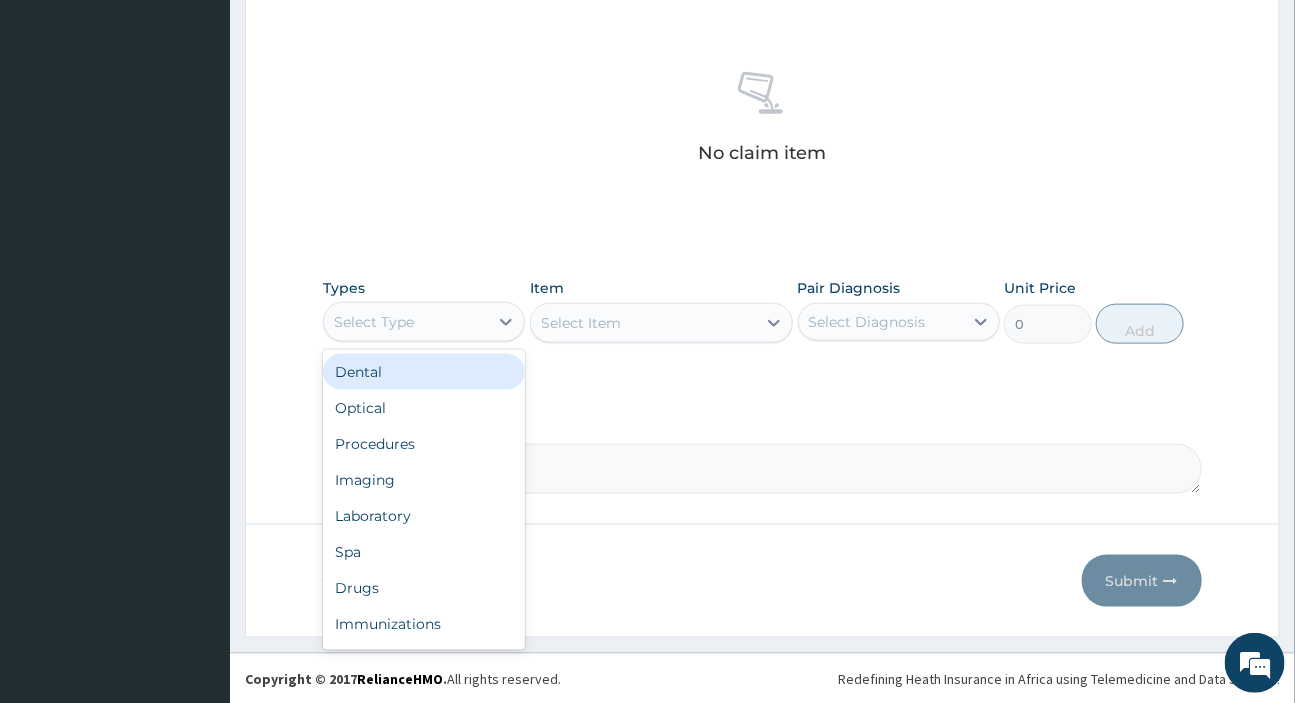 click on "Select Type" at bounding box center [374, 322] 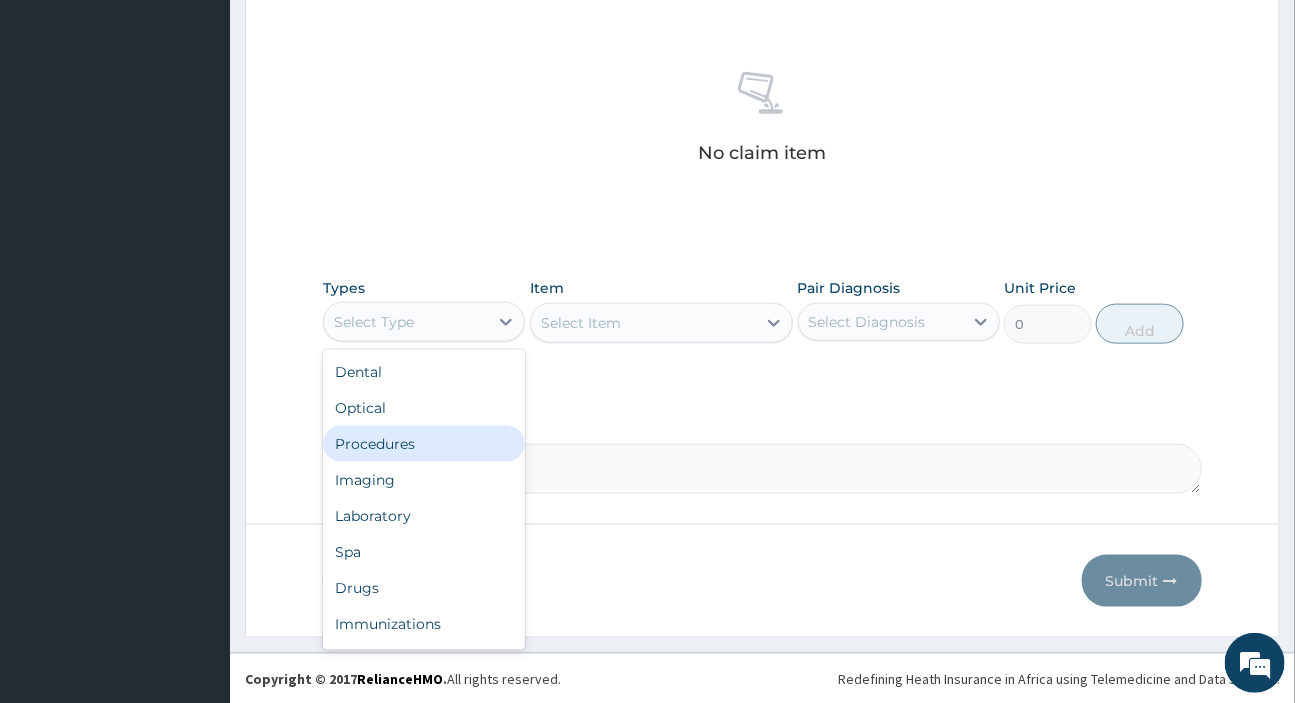 click on "Procedures" at bounding box center (424, 444) 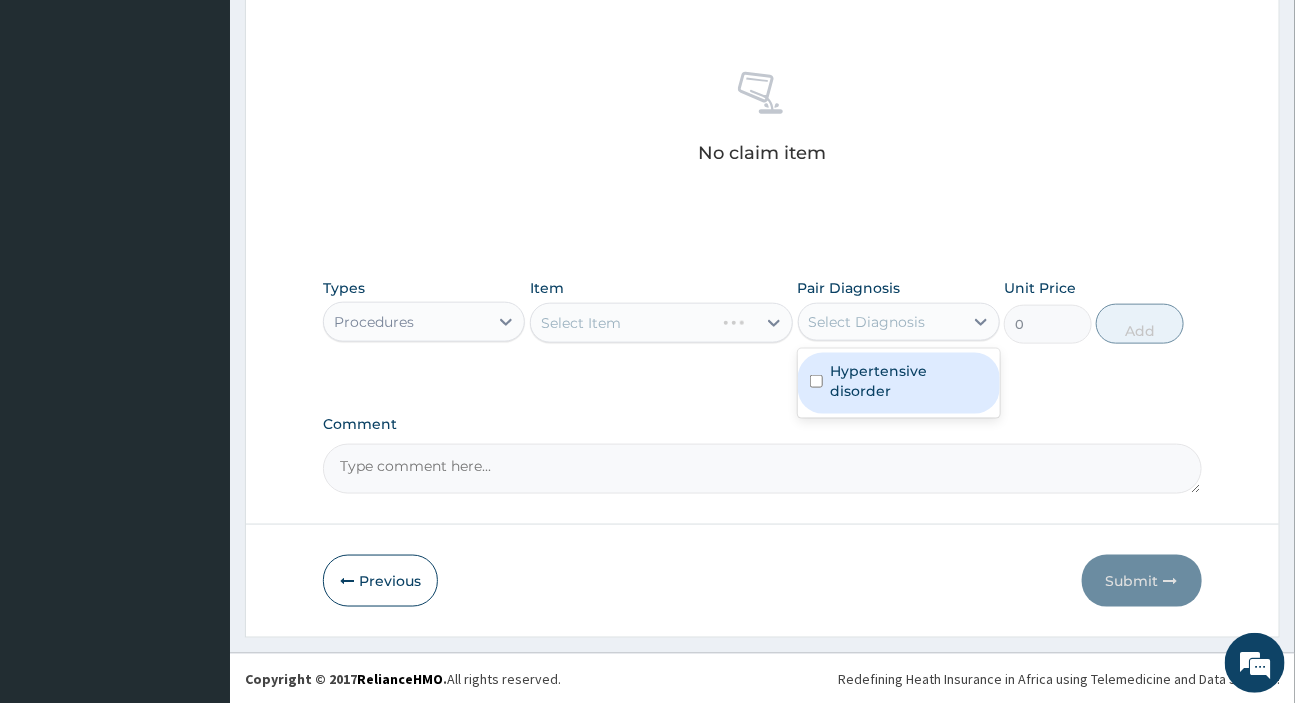 click on "Select Diagnosis" at bounding box center (867, 322) 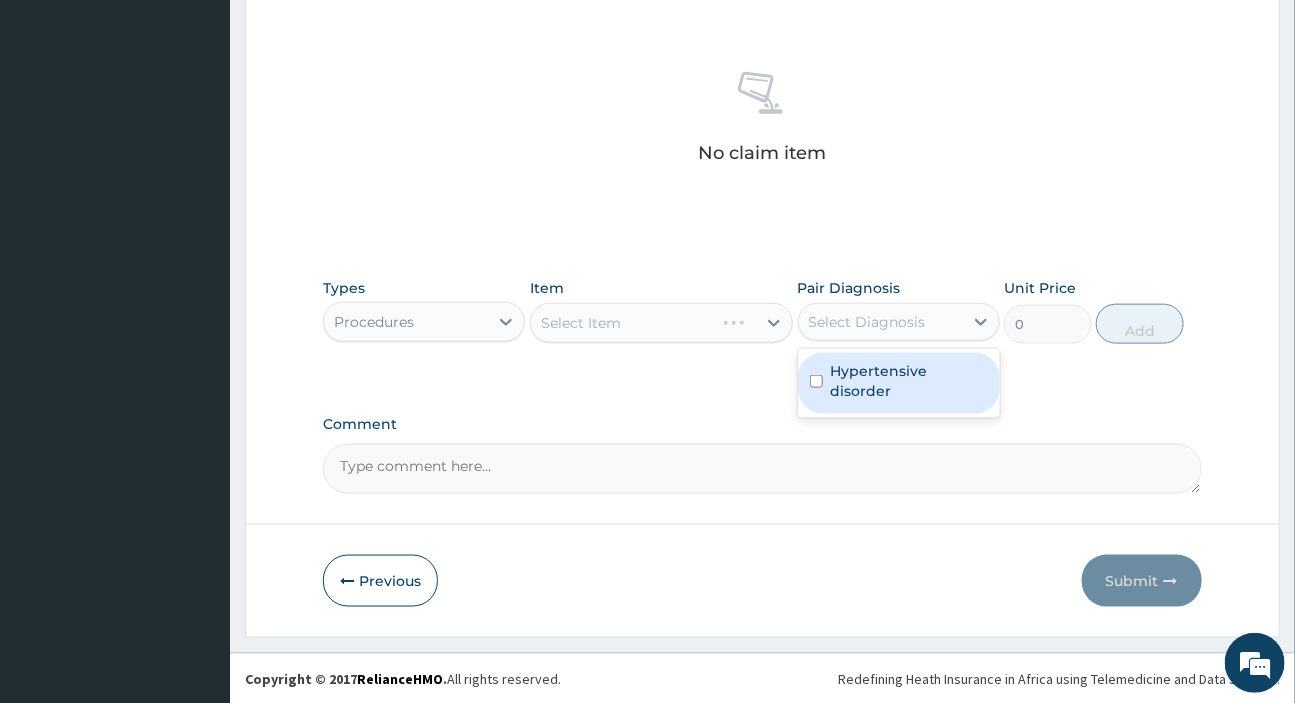 click on "Hypertensive disorder" at bounding box center (909, 381) 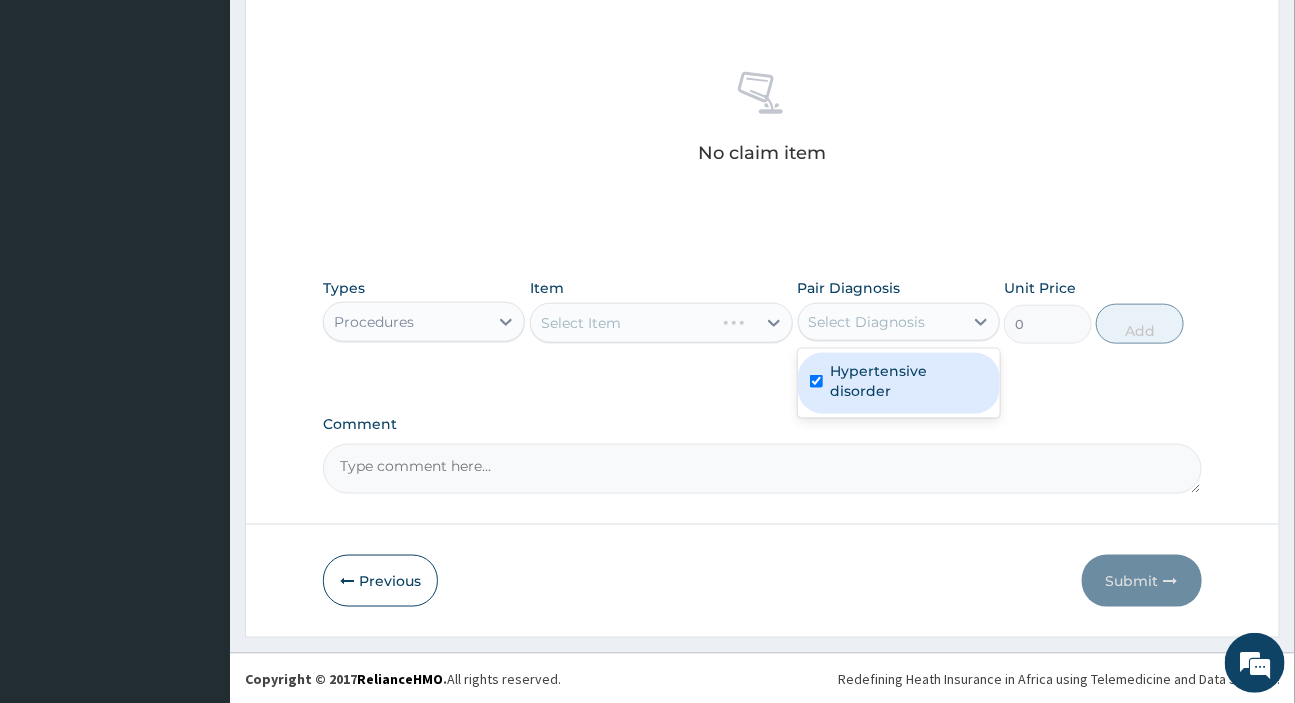 checkbox on "true" 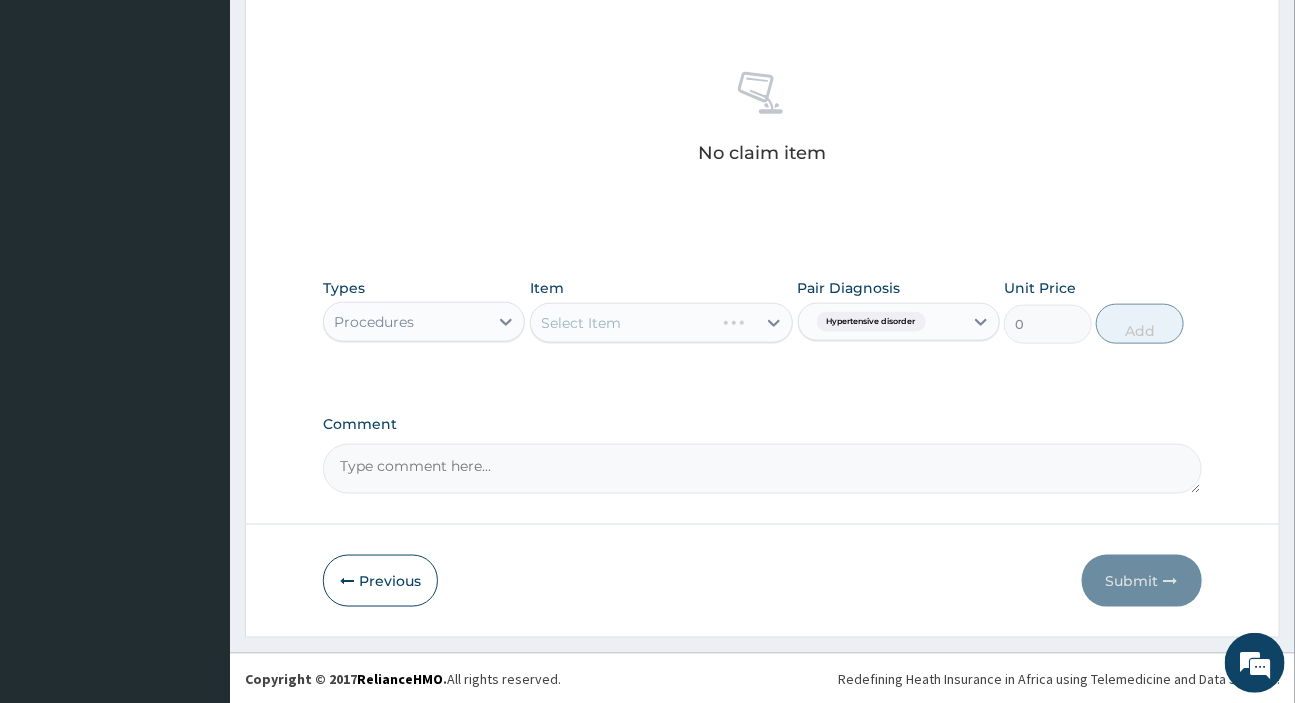 click on "Select Item" at bounding box center [661, 323] 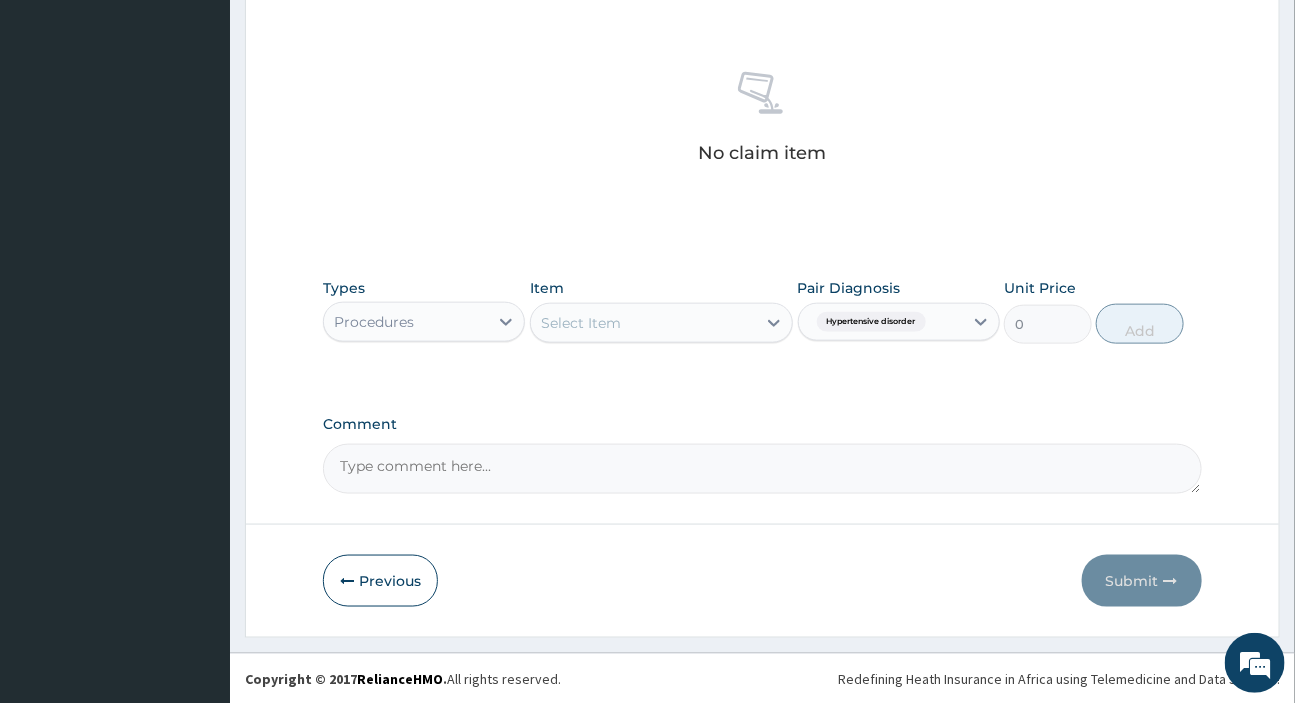 click on "Select Item" at bounding box center (661, 323) 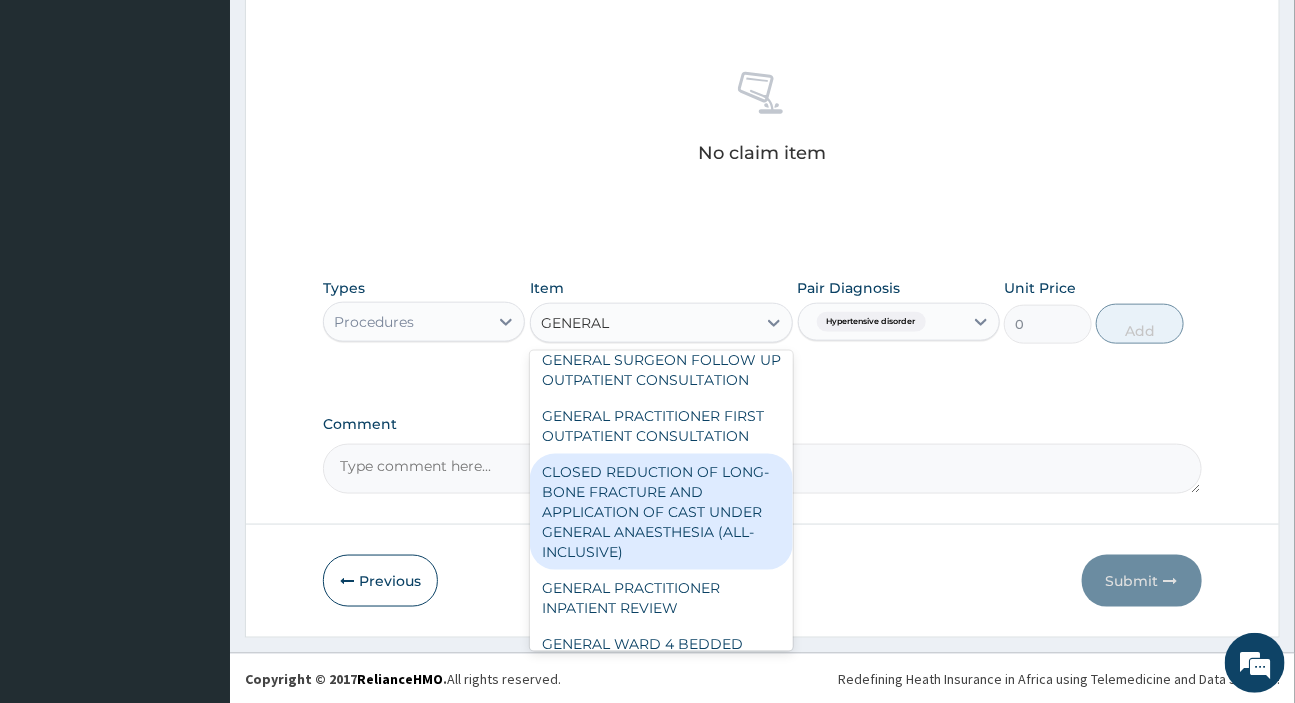 scroll, scrollTop: 580, scrollLeft: 0, axis: vertical 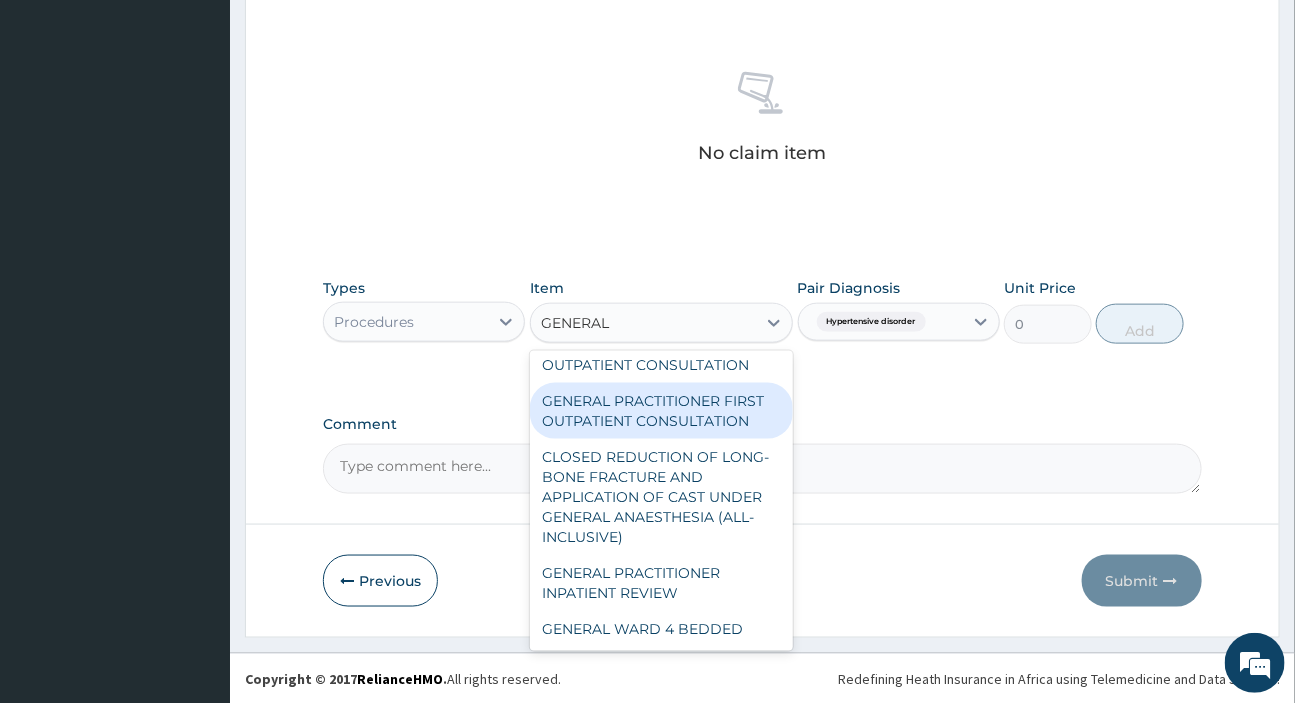 type on "GENERAL" 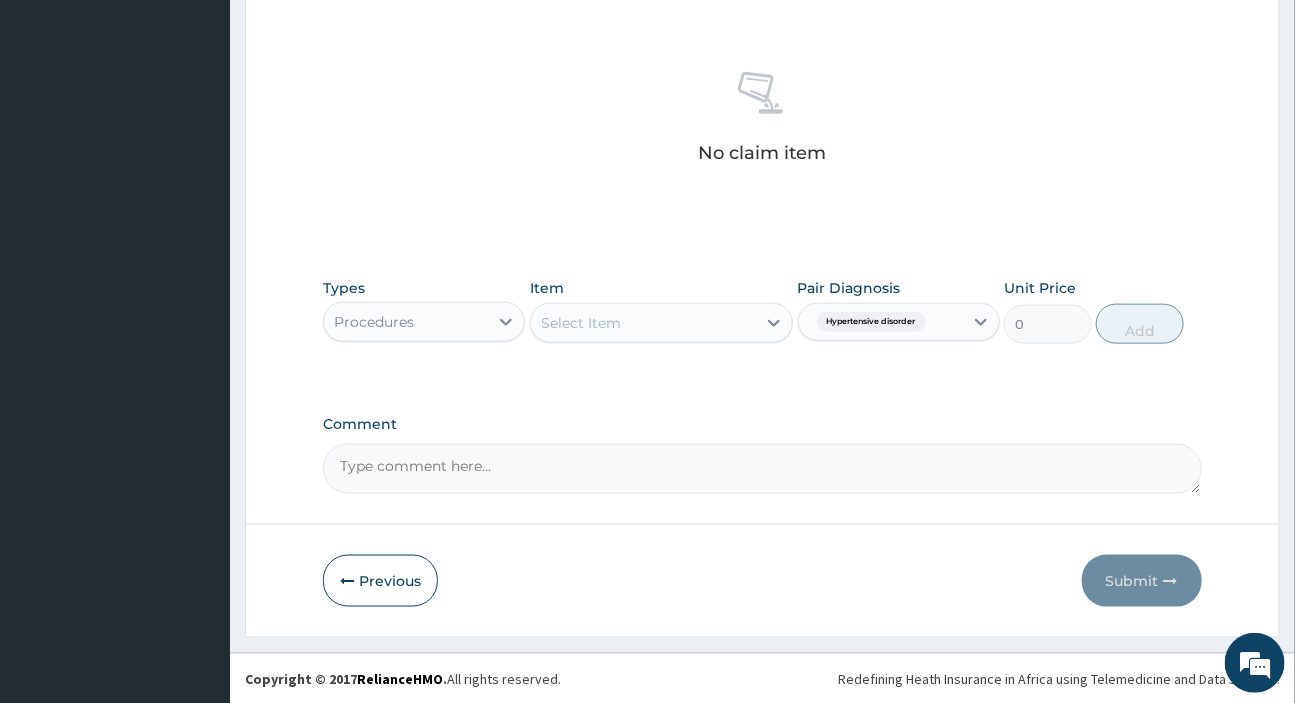 drag, startPoint x: 686, startPoint y: 416, endPoint x: 600, endPoint y: 339, distance: 115.43397 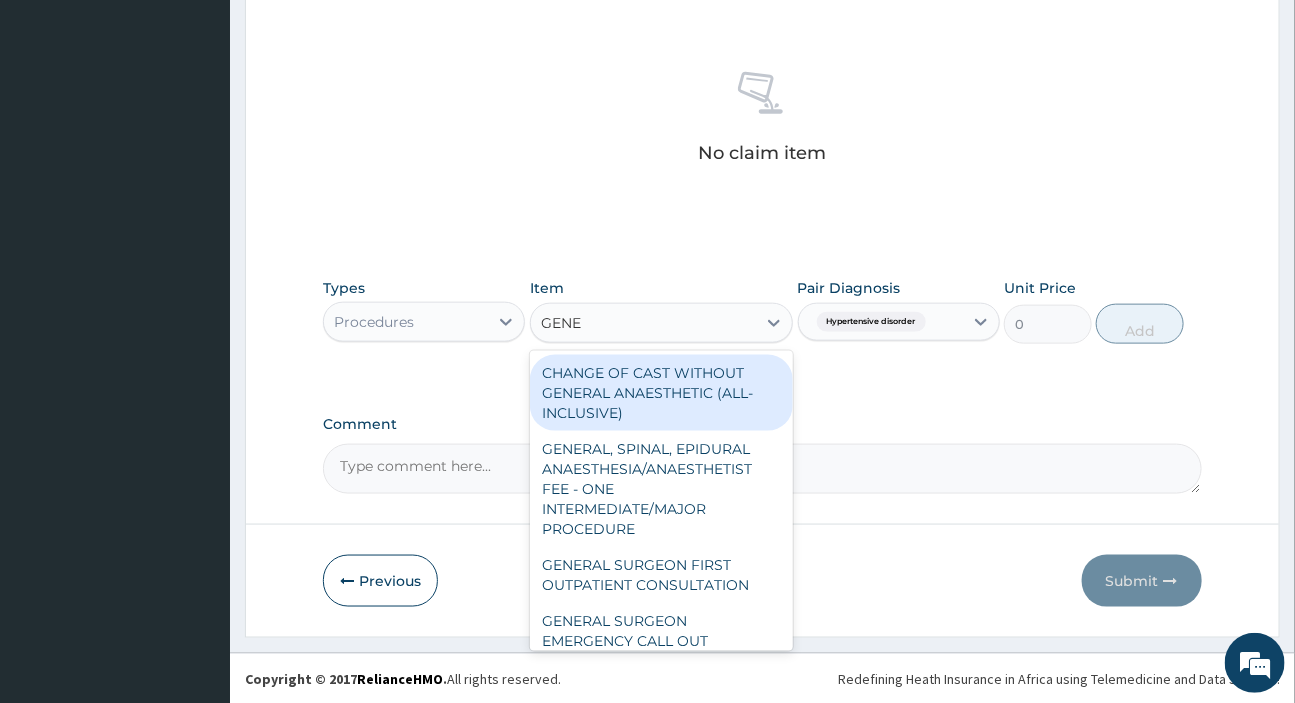 type on "GENER" 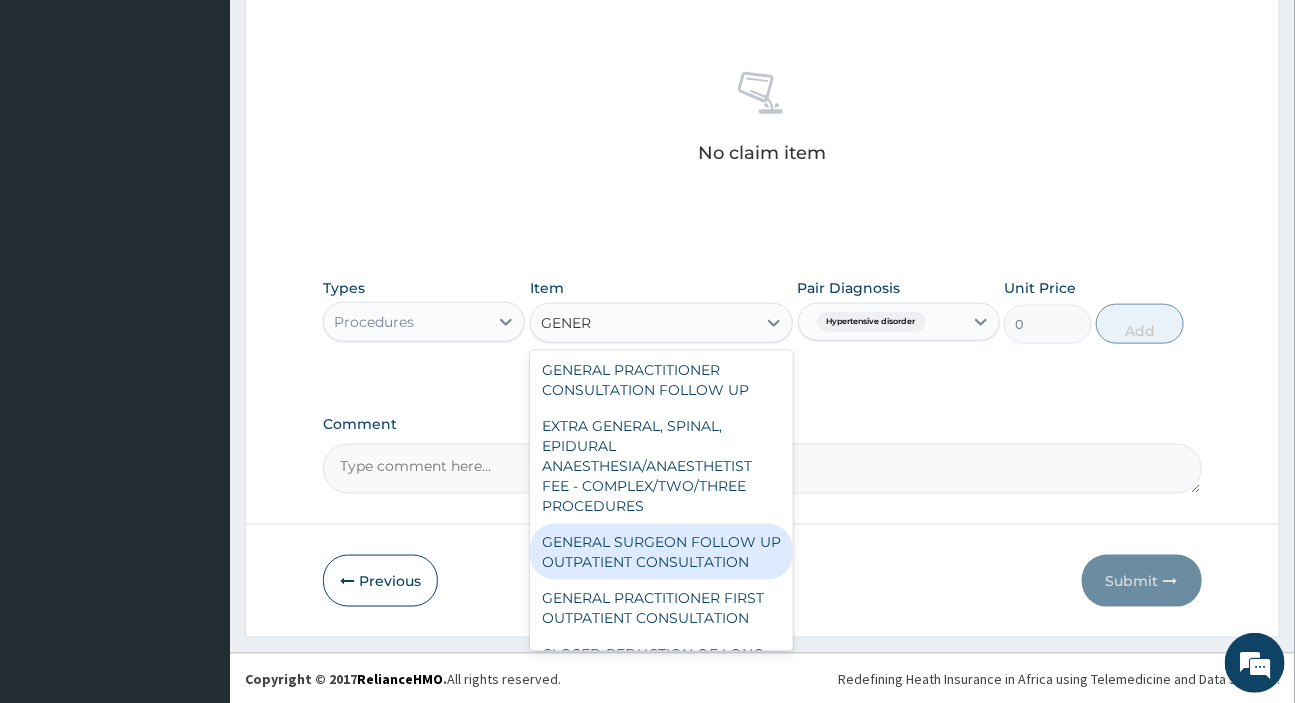 scroll, scrollTop: 454, scrollLeft: 0, axis: vertical 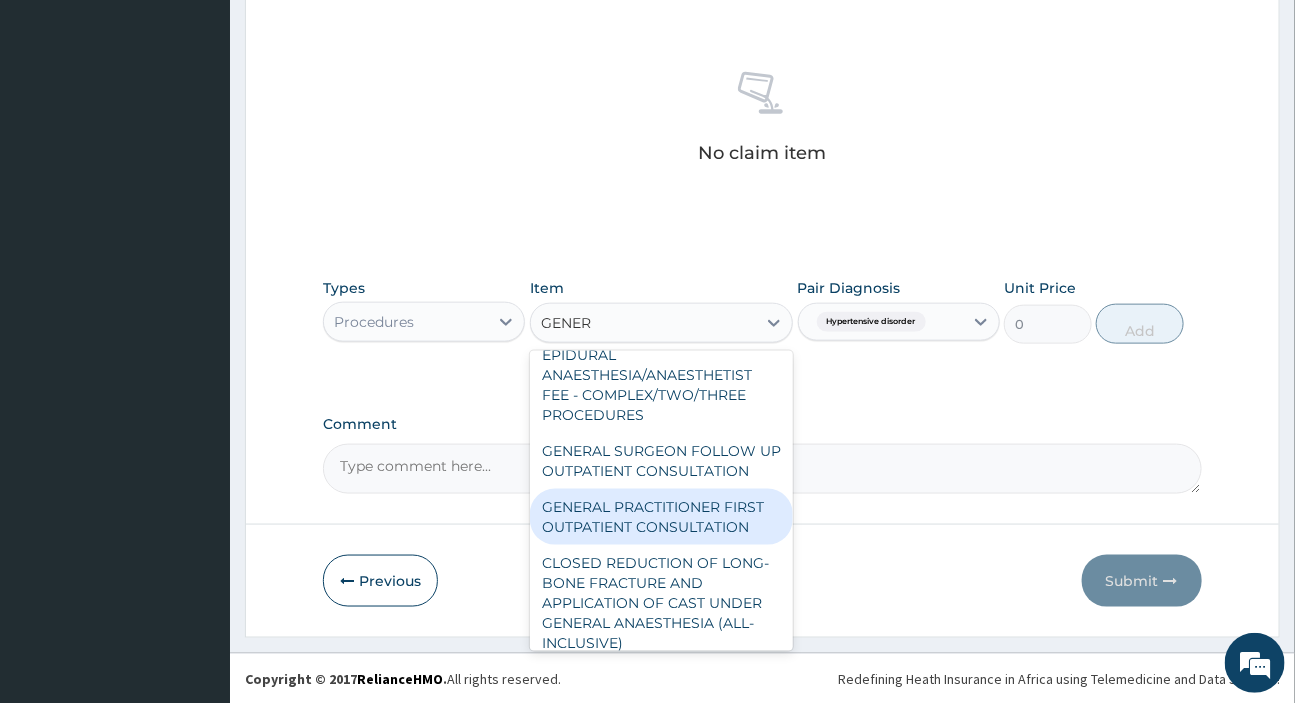 click on "GENERAL PRACTITIONER FIRST OUTPATIENT CONSULTATION" at bounding box center (661, 517) 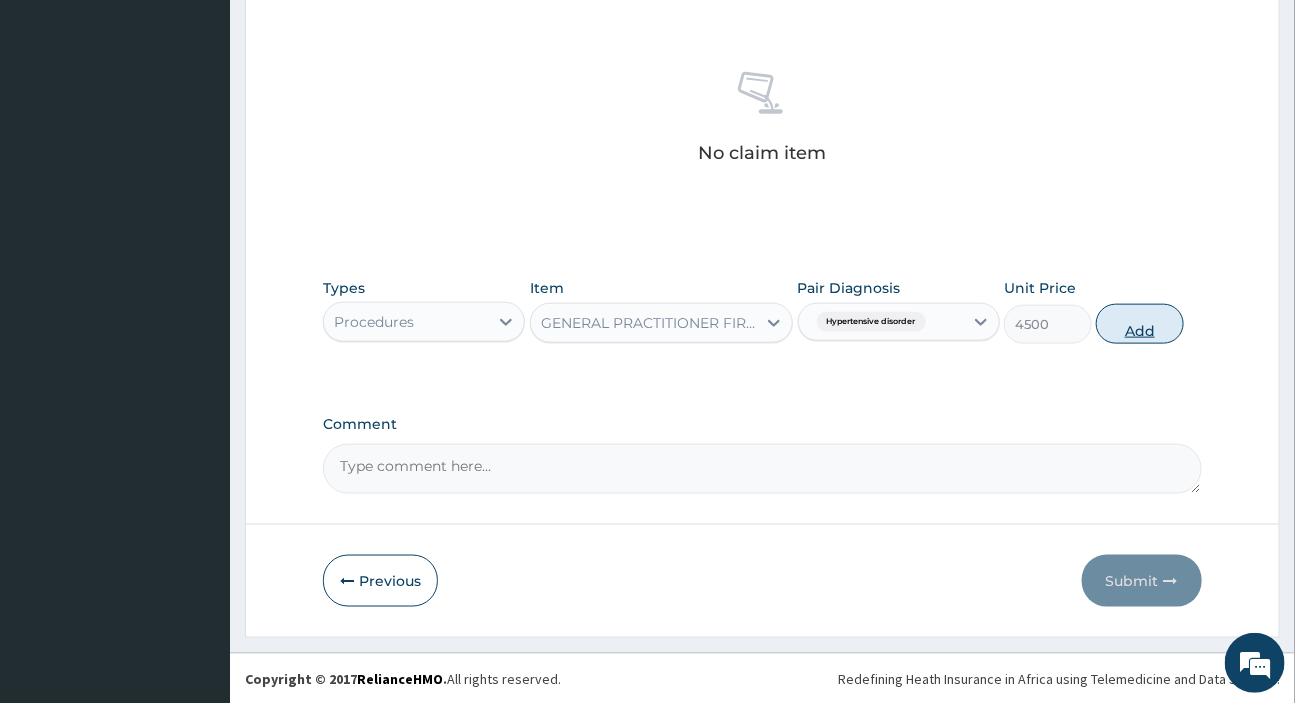 click on "Add" at bounding box center (1140, 324) 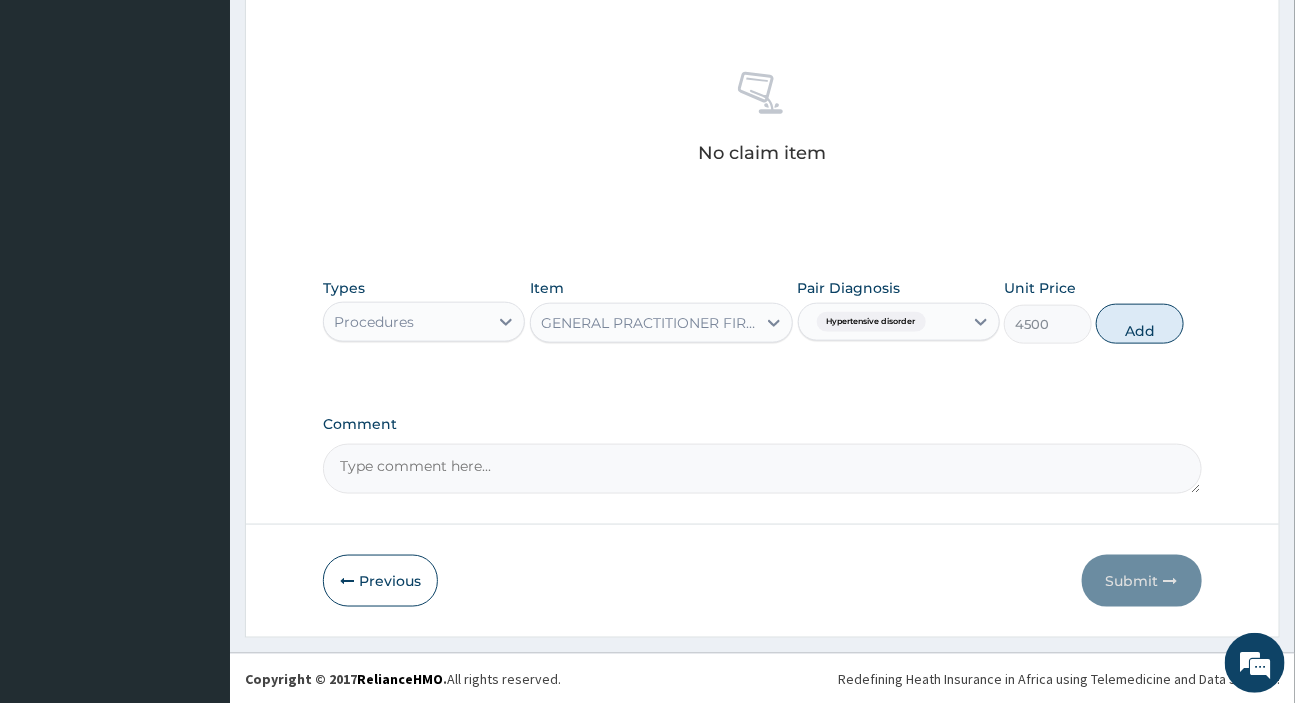 type on "0" 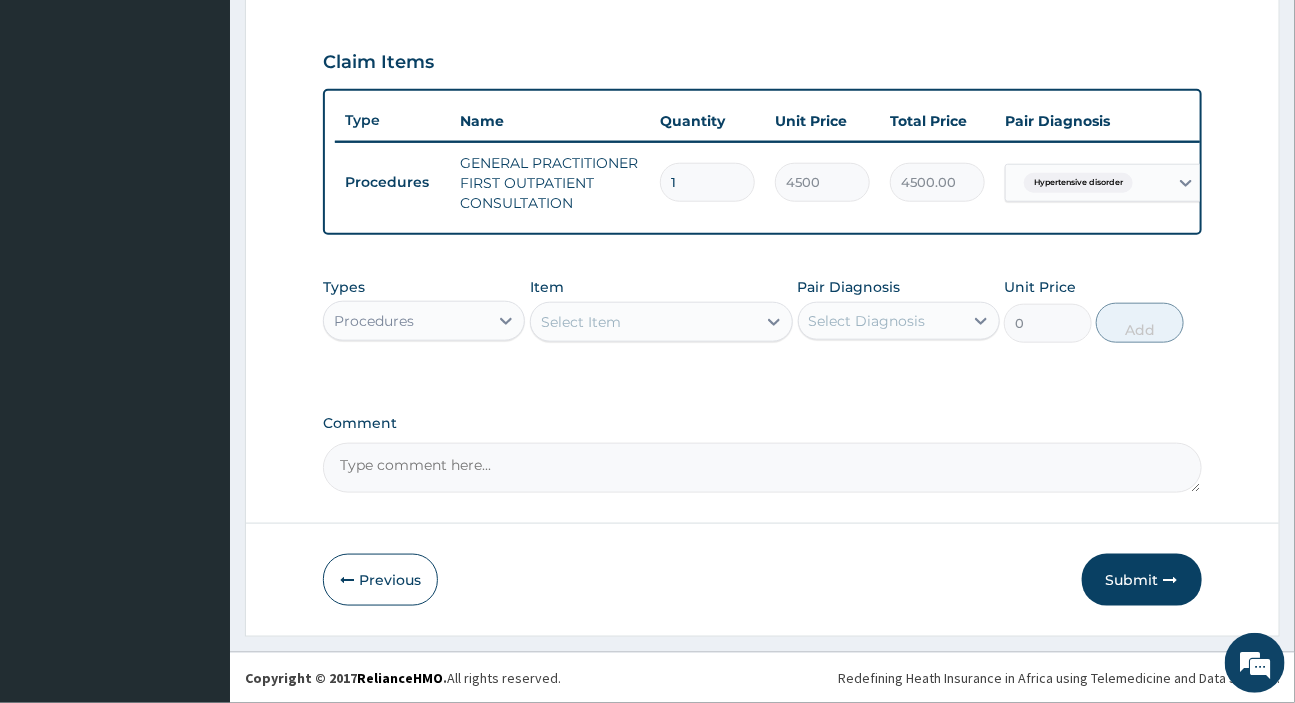 scroll, scrollTop: 667, scrollLeft: 0, axis: vertical 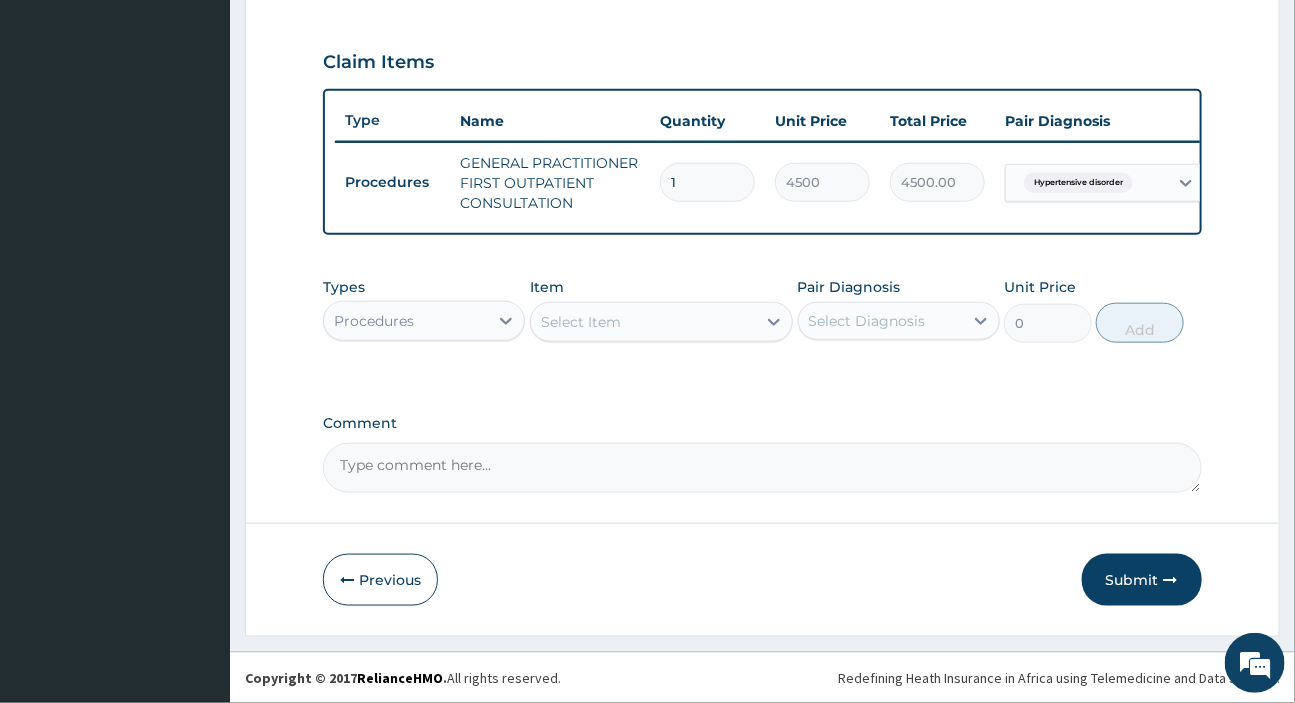 click on "Select Item" at bounding box center [581, 322] 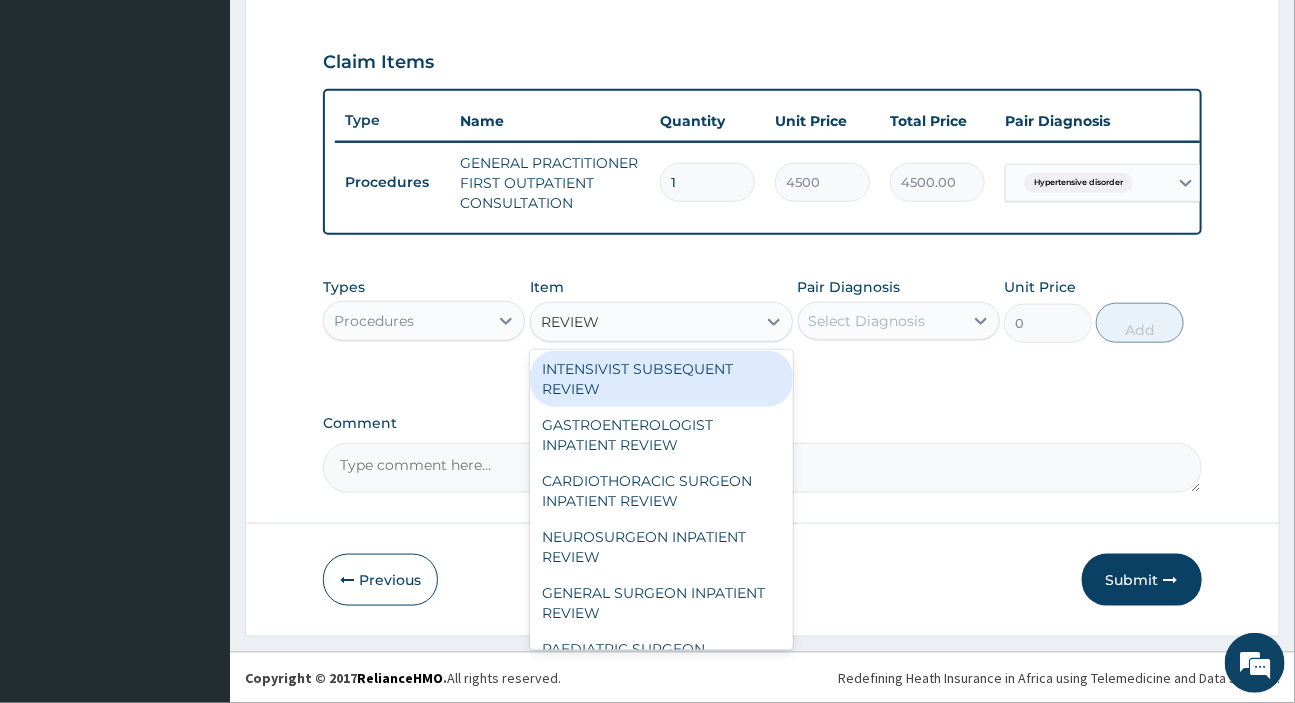 scroll, scrollTop: 0, scrollLeft: 0, axis: both 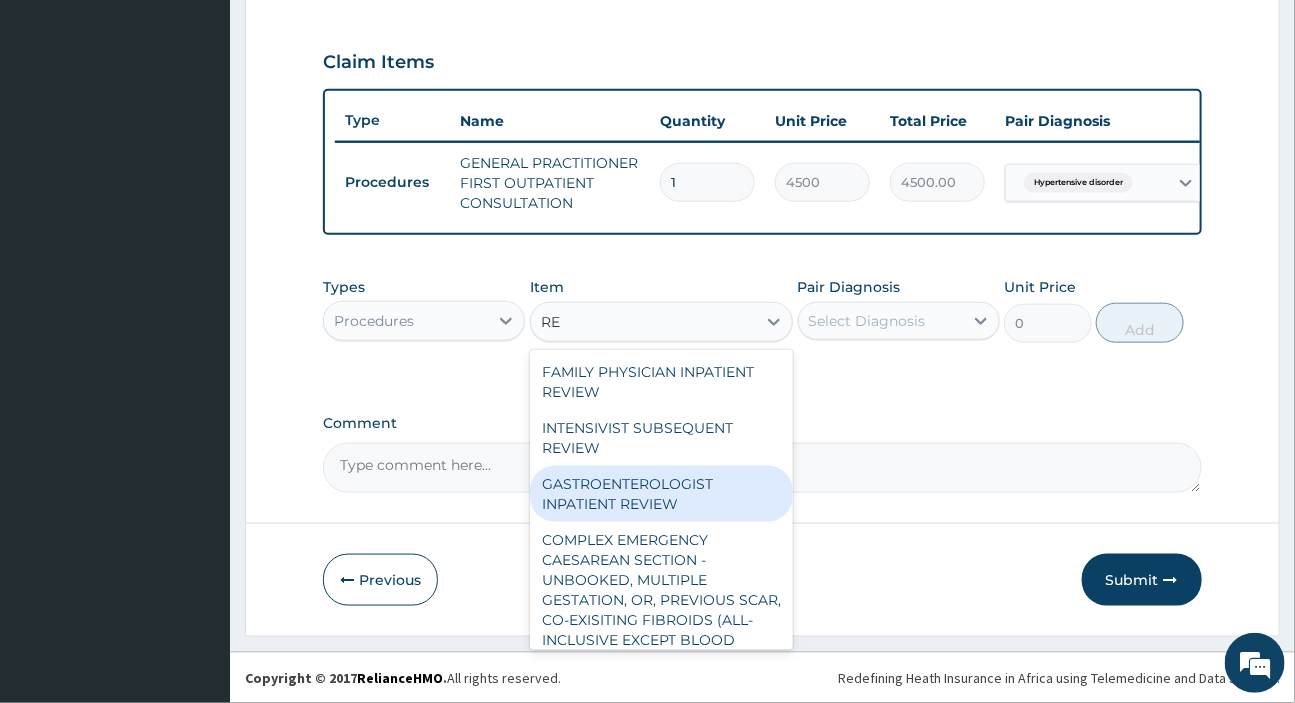 type on "R" 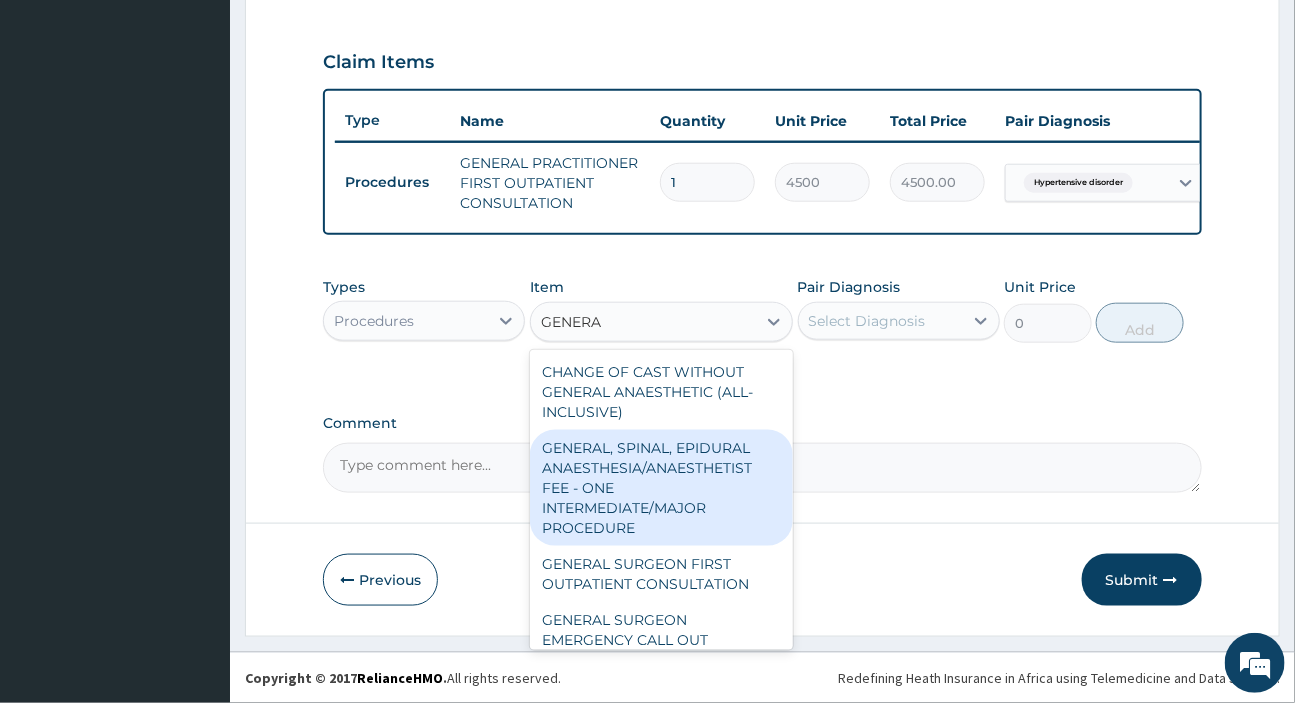 type on "GENERAL" 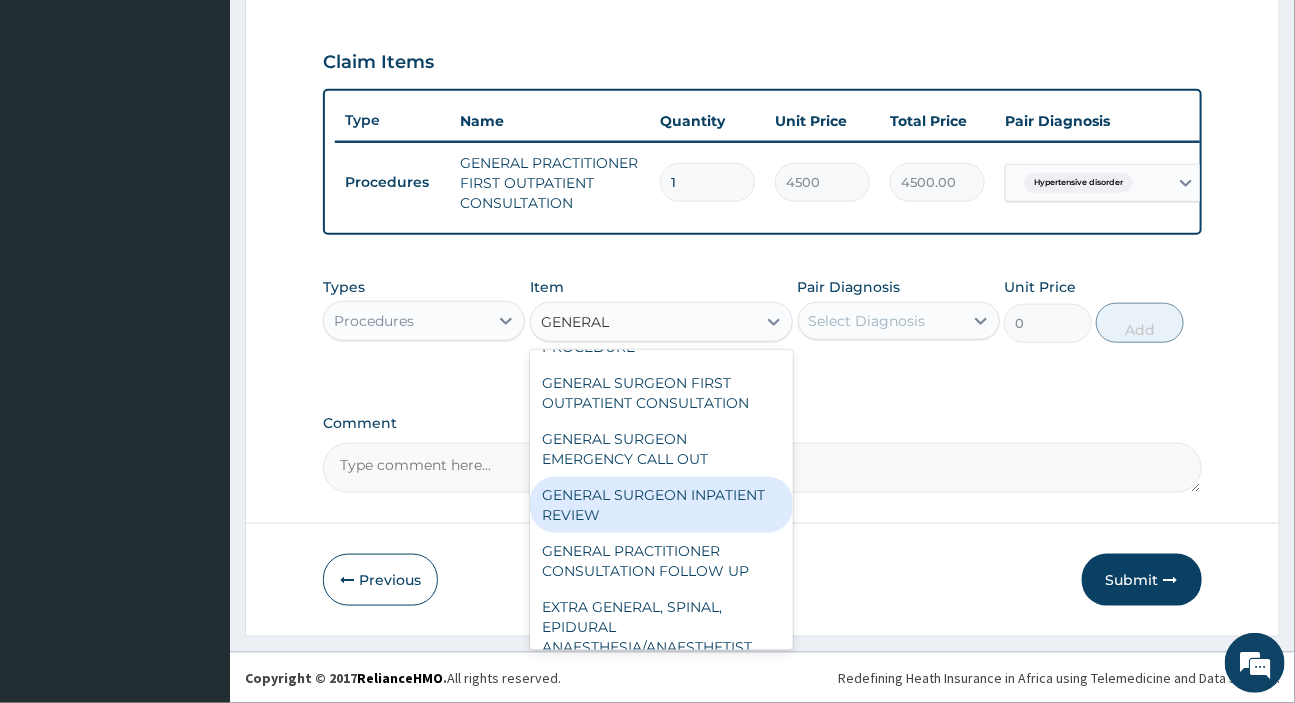 scroll, scrollTop: 272, scrollLeft: 0, axis: vertical 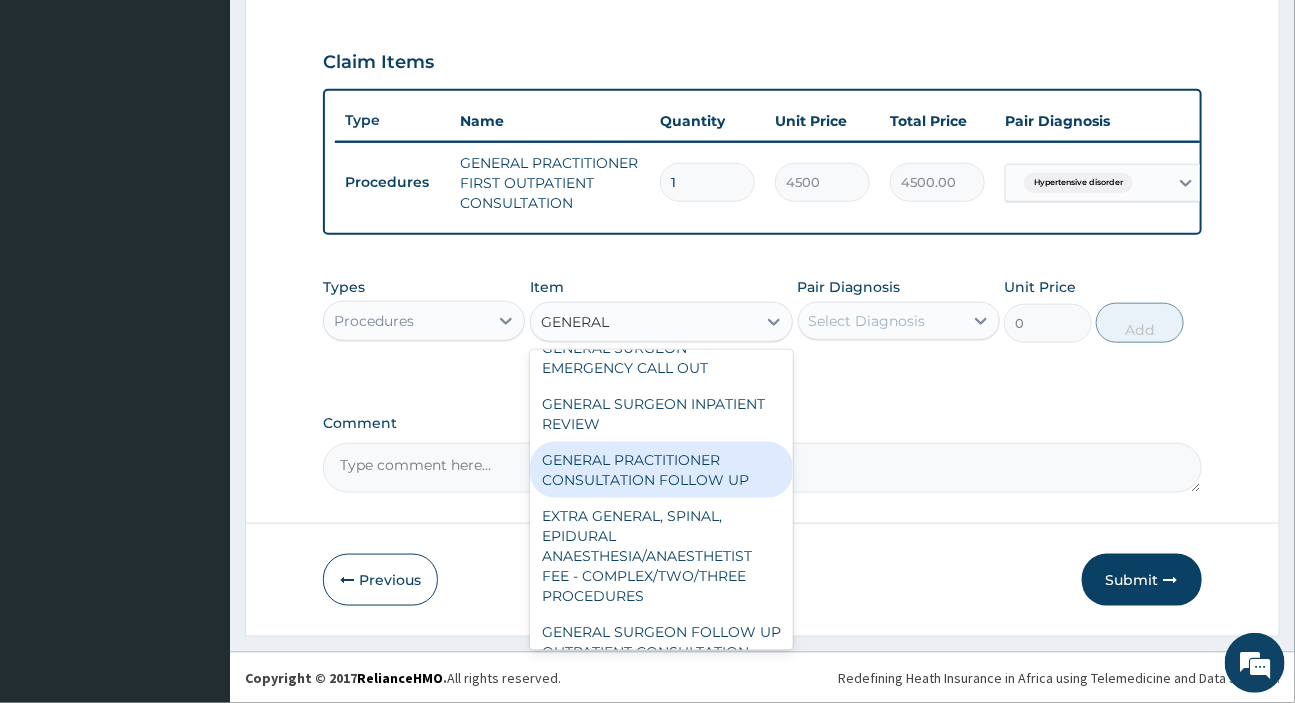 click on "GENERAL PRACTITIONER CONSULTATION FOLLOW UP" at bounding box center [661, 470] 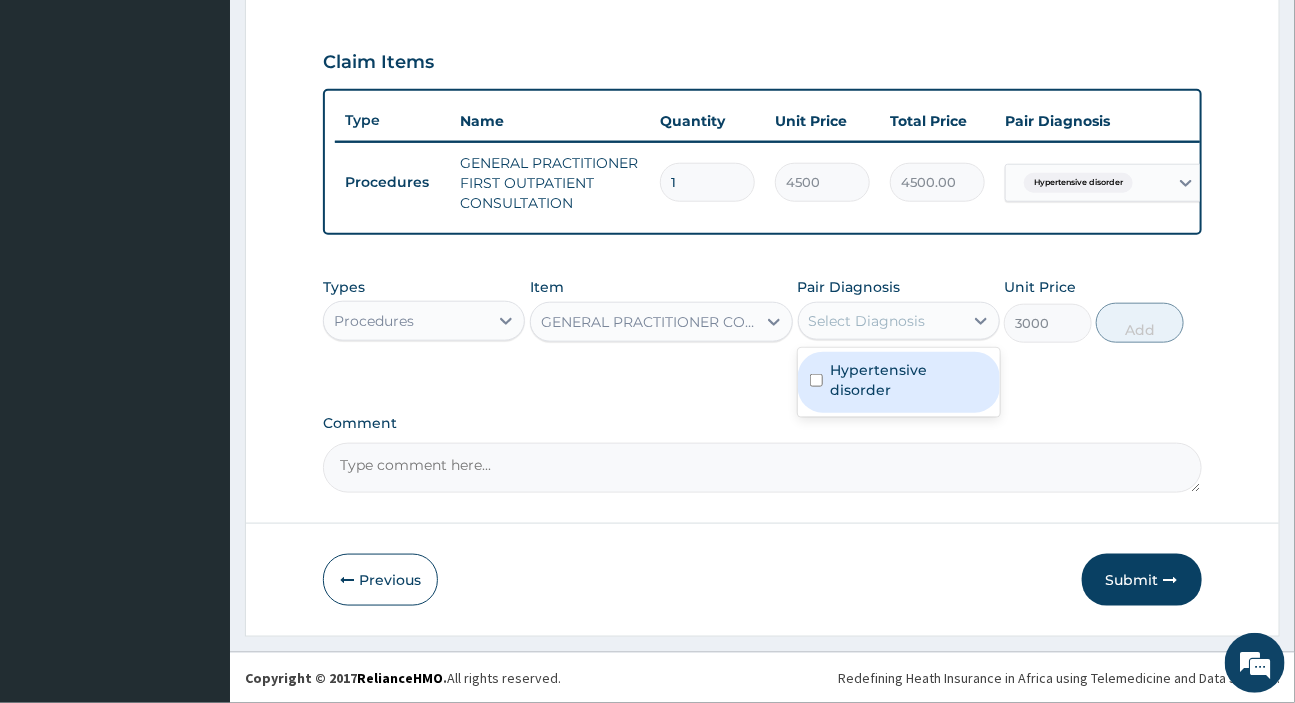 click on "Select Diagnosis" at bounding box center [867, 321] 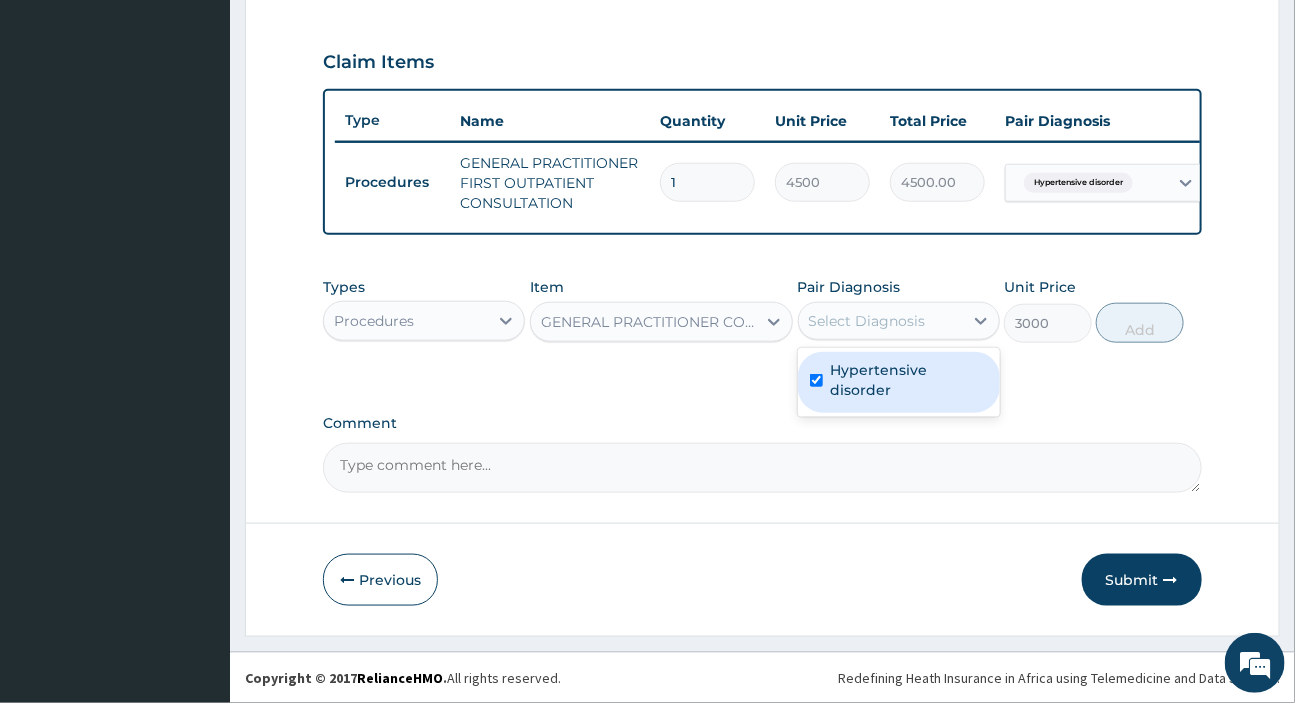 checkbox on "true" 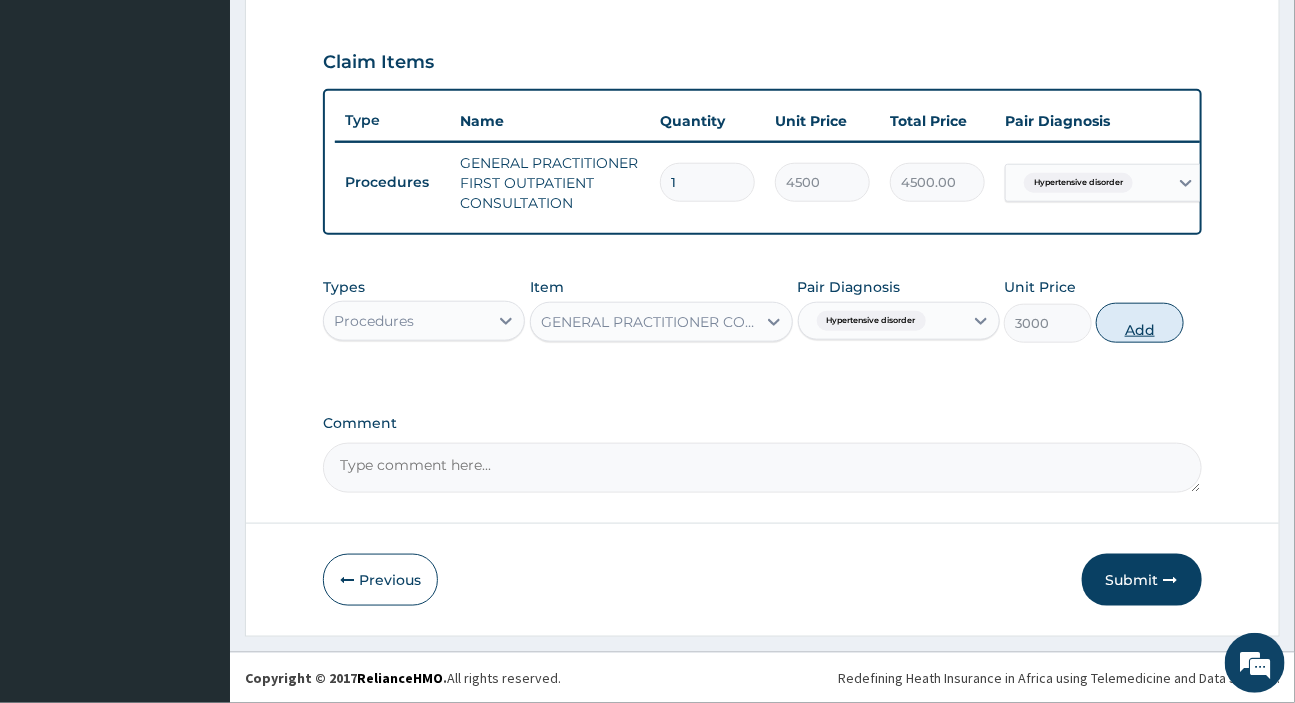 click on "Add" at bounding box center (1140, 323) 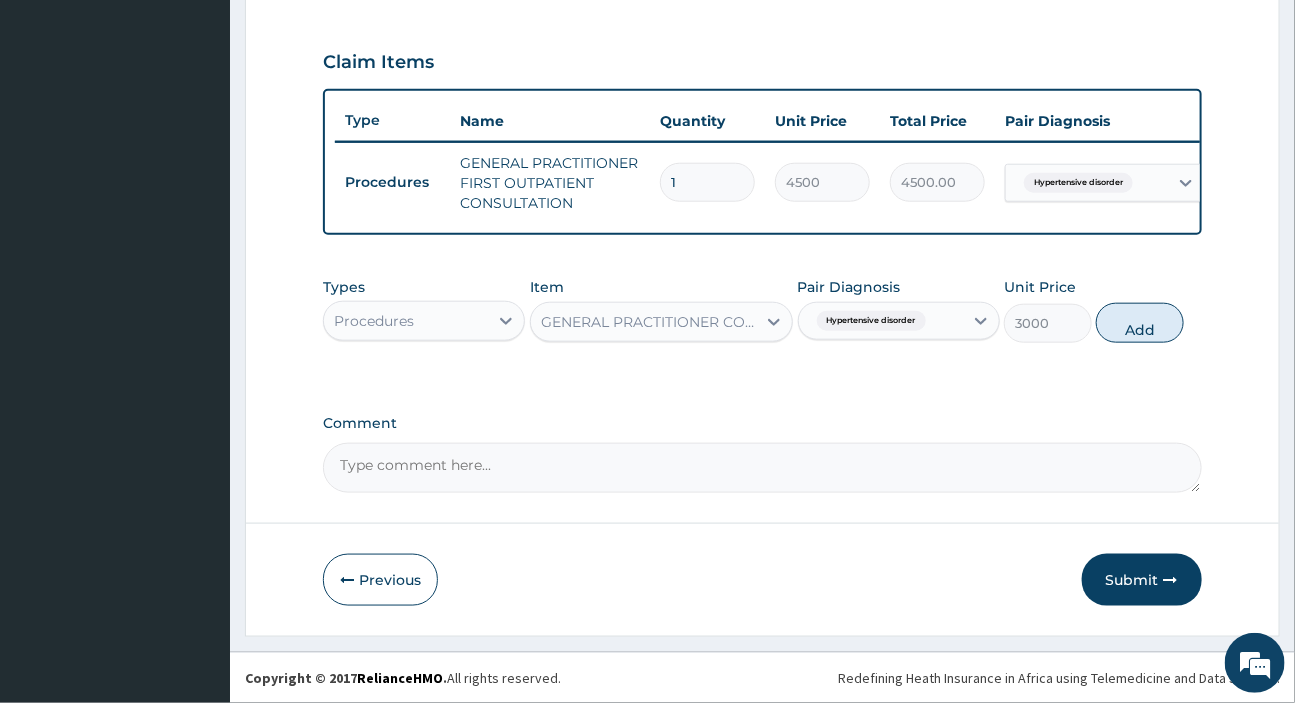 type on "0" 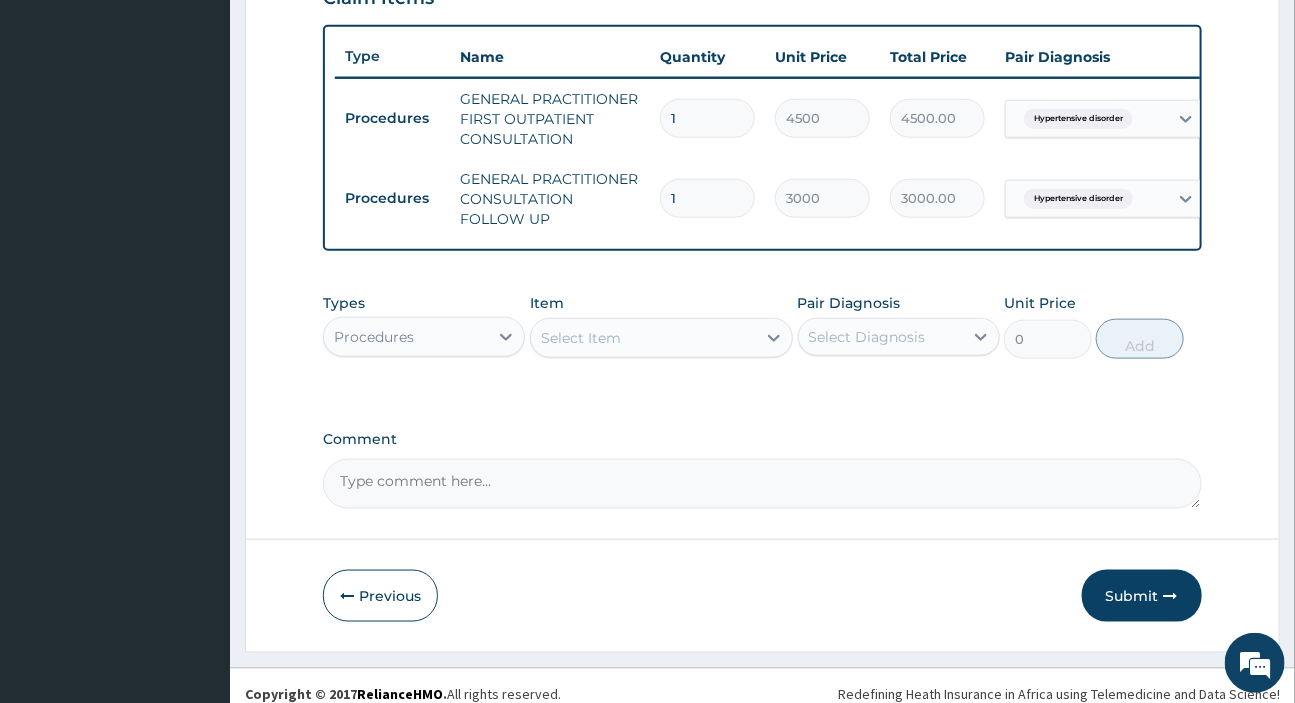 scroll, scrollTop: 747, scrollLeft: 0, axis: vertical 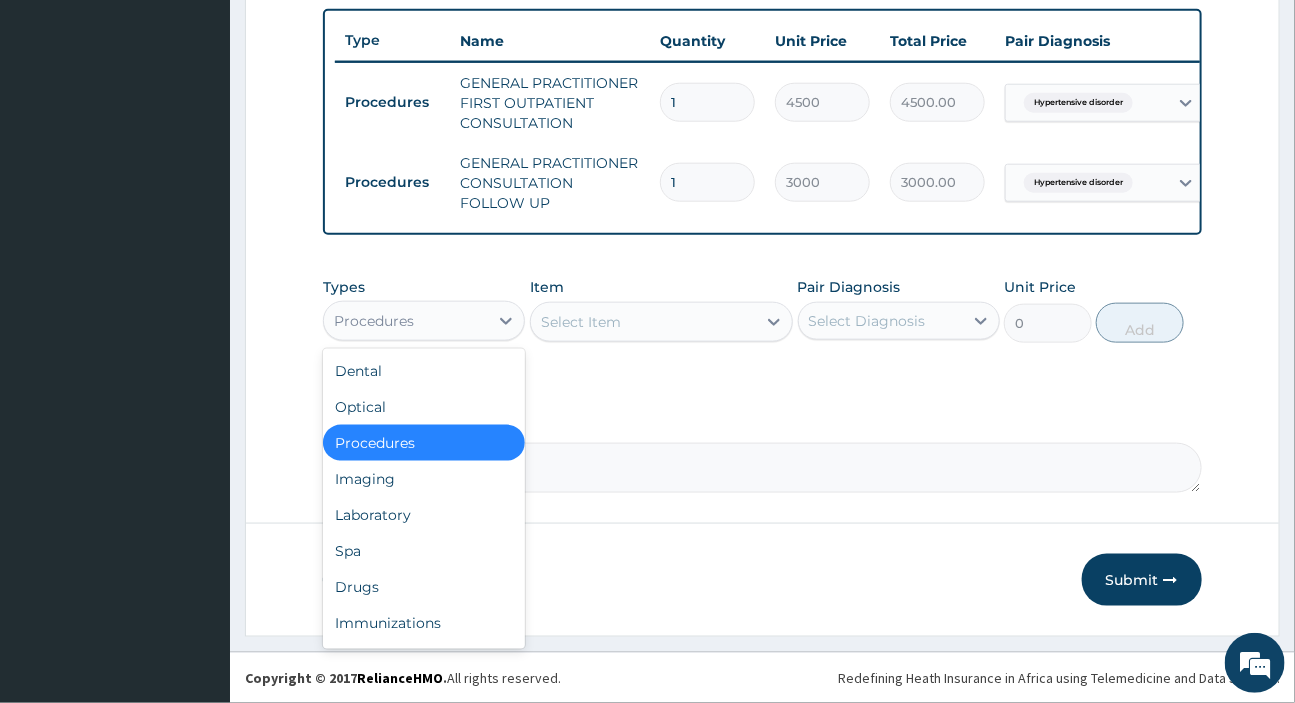 click on "Procedures" at bounding box center [406, 321] 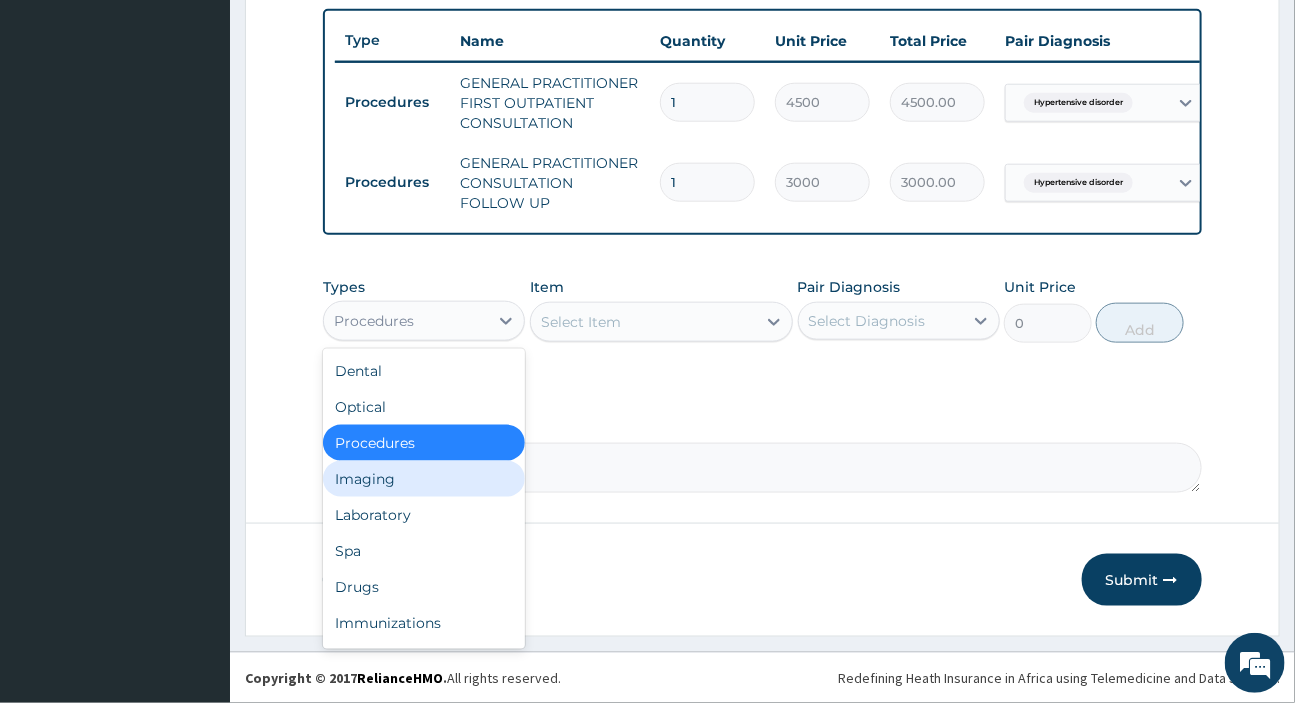 click on "Imaging" at bounding box center (424, 479) 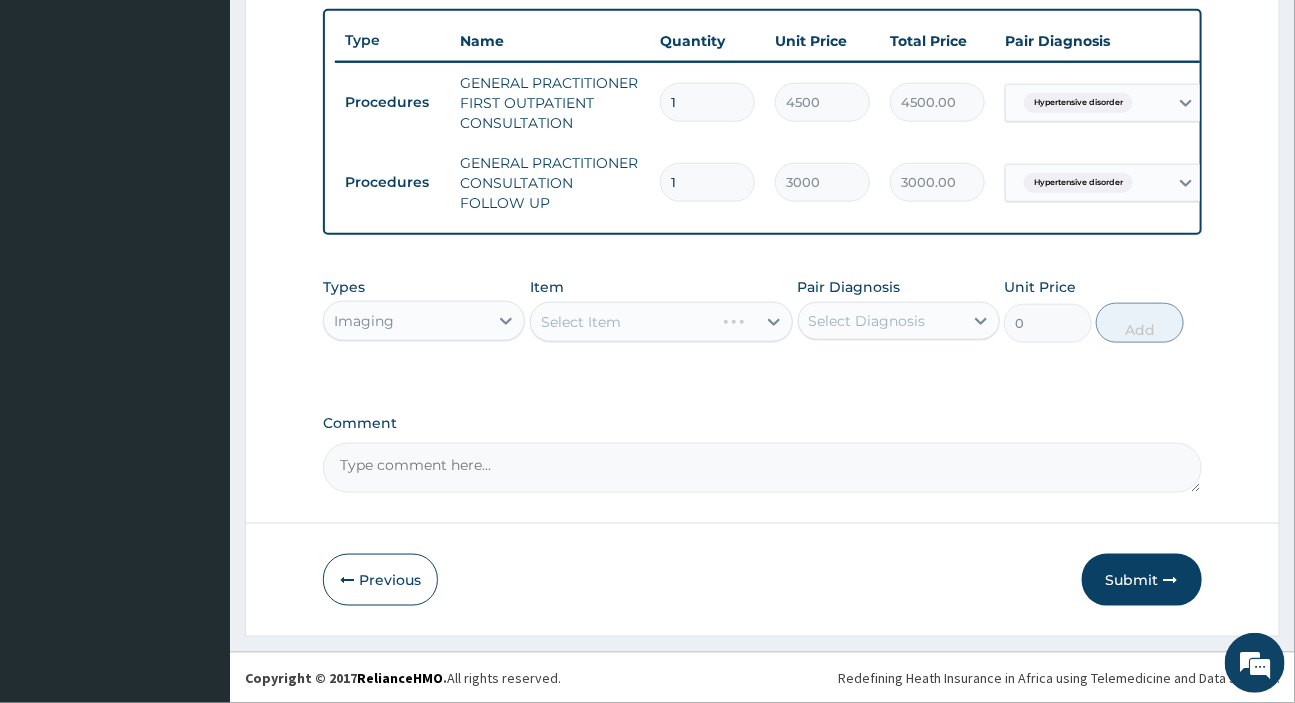 click on "Select Diagnosis" at bounding box center [867, 321] 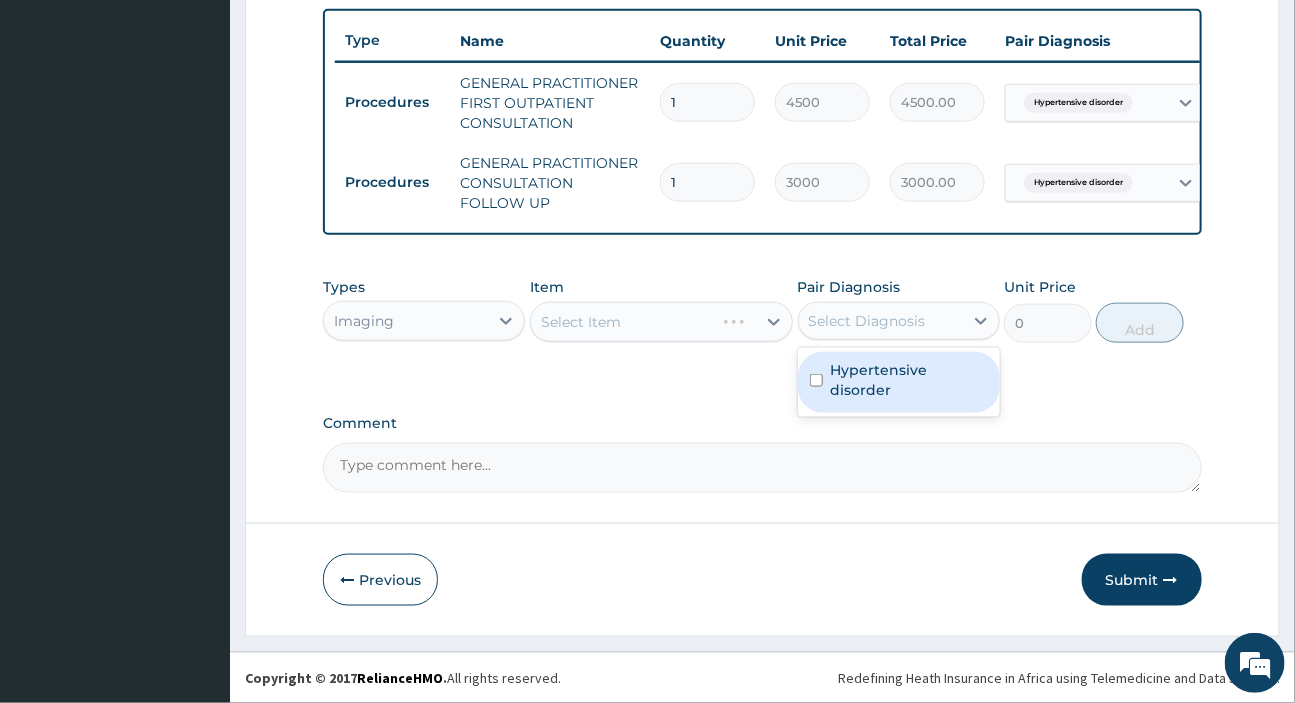 click on "Hypertensive disorder" at bounding box center (909, 380) 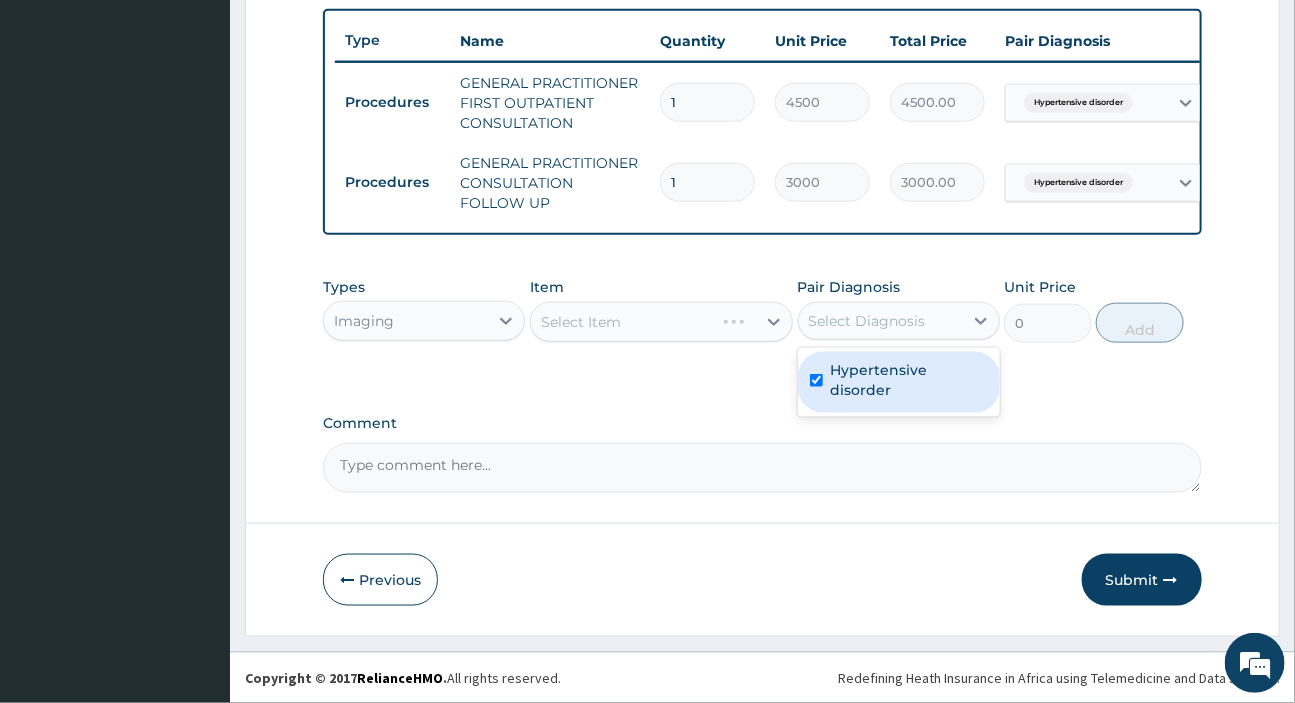 checkbox on "true" 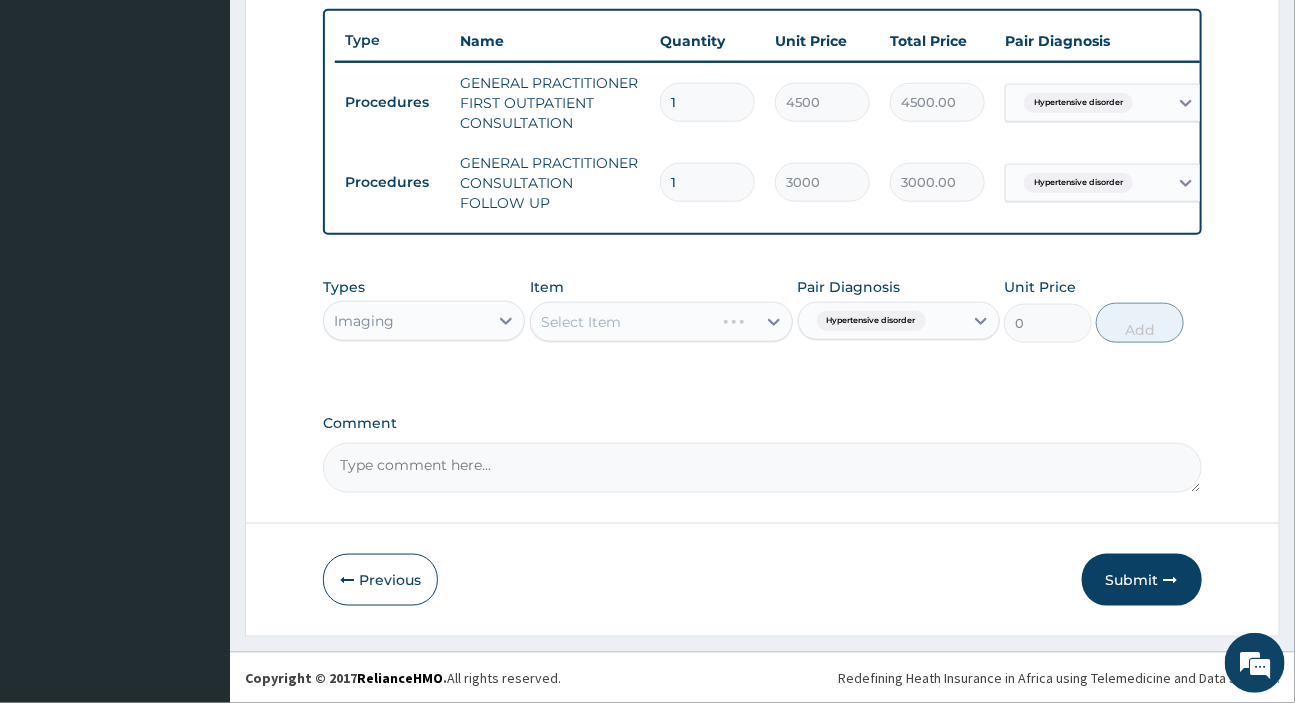 click on "Select Item" at bounding box center [661, 322] 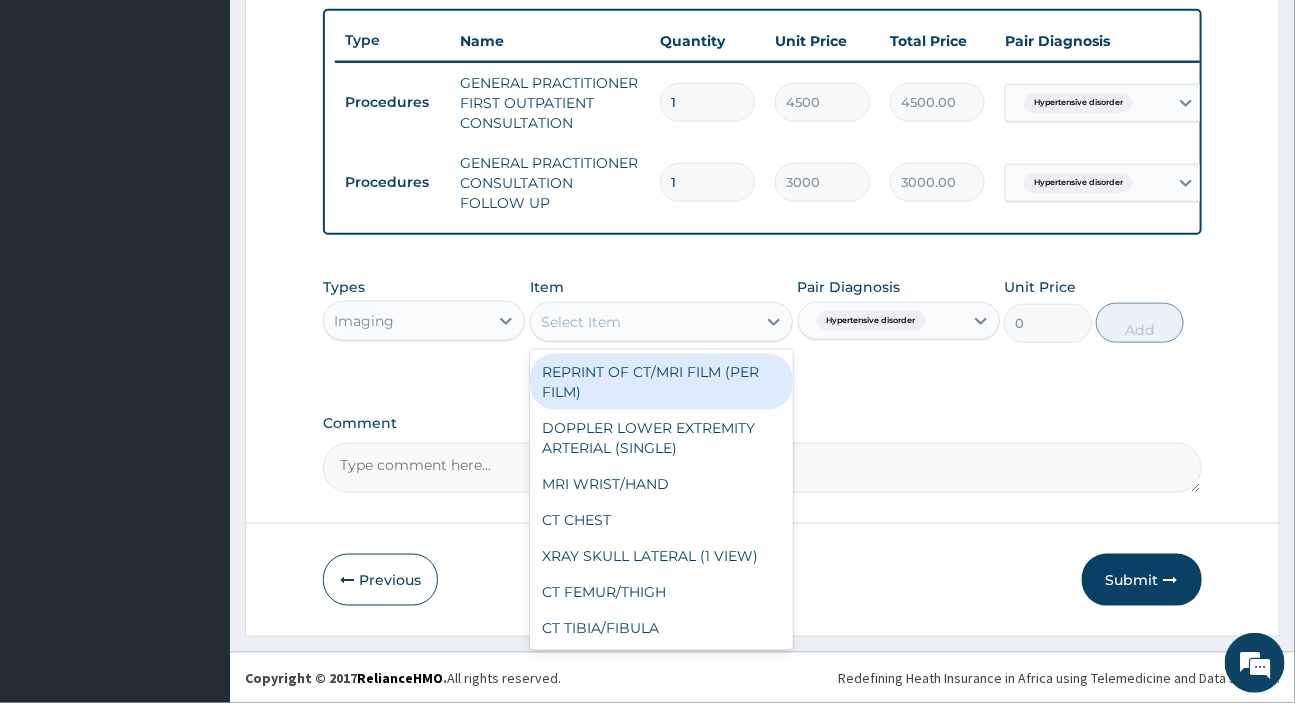 click on "Select Item" at bounding box center (643, 322) 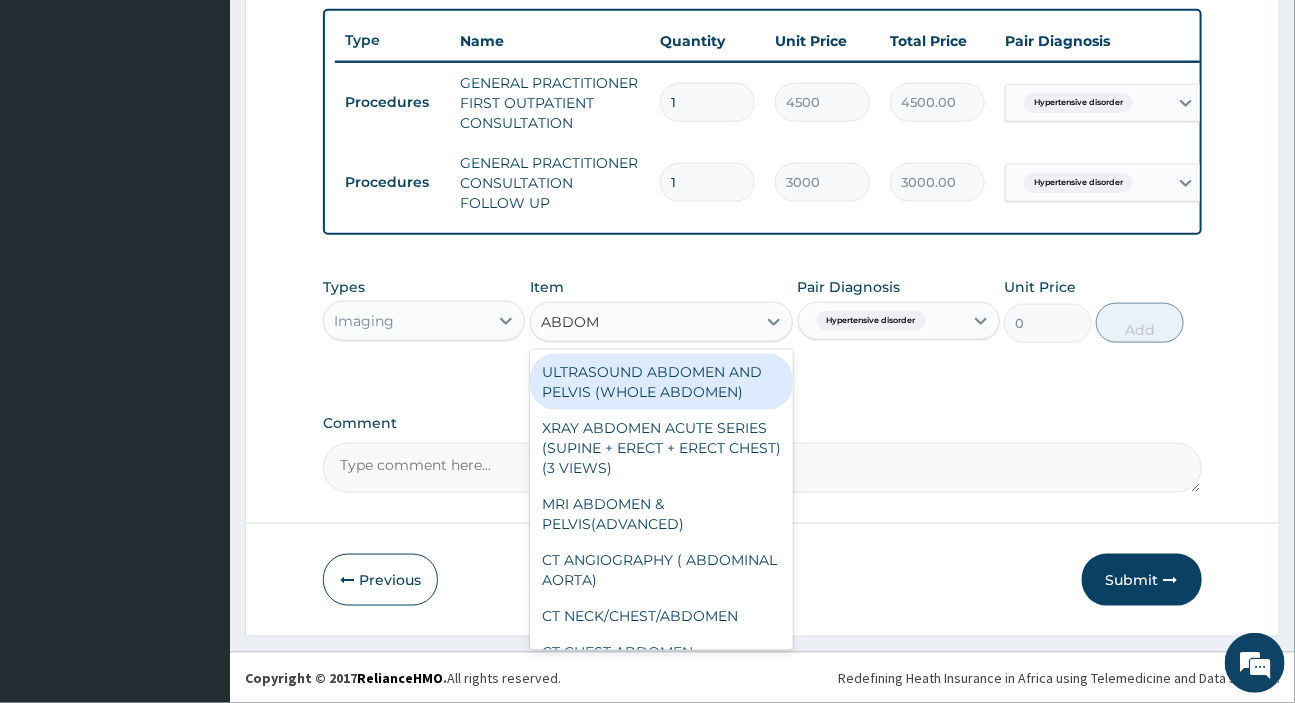 type on "ABDOMI" 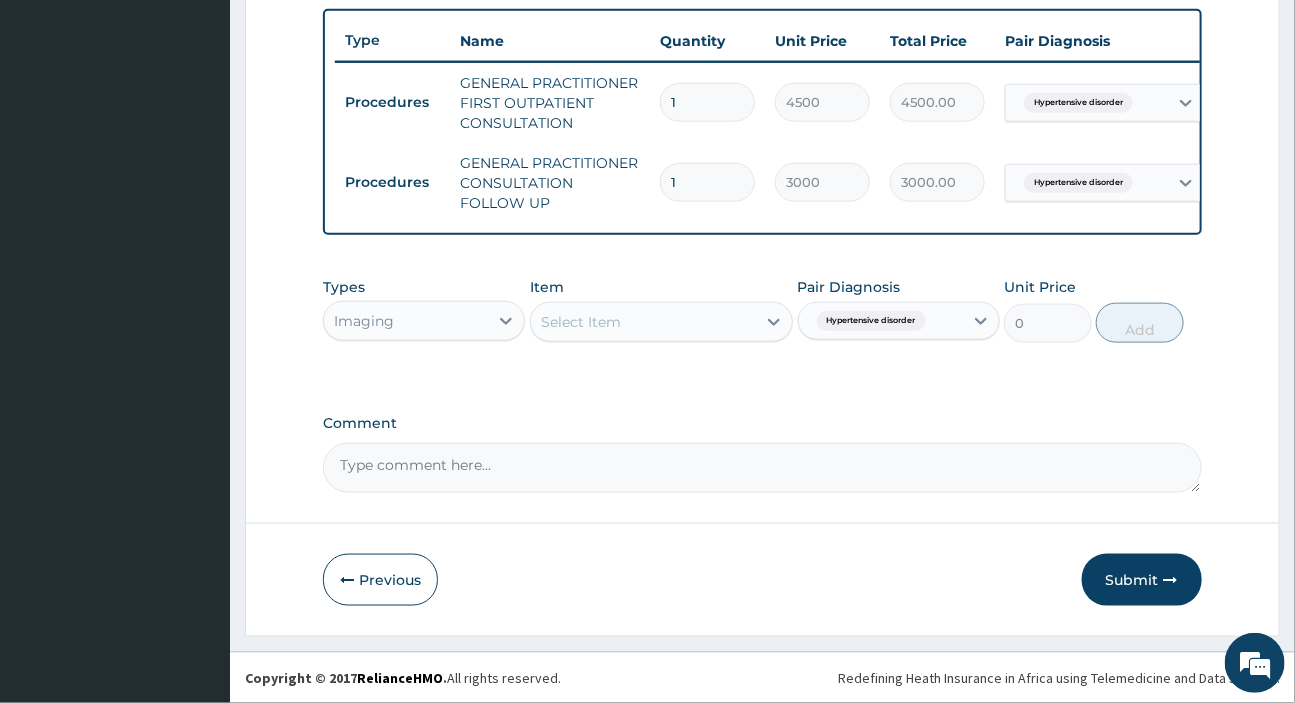 drag, startPoint x: 635, startPoint y: 311, endPoint x: 584, endPoint y: 313, distance: 51.0392 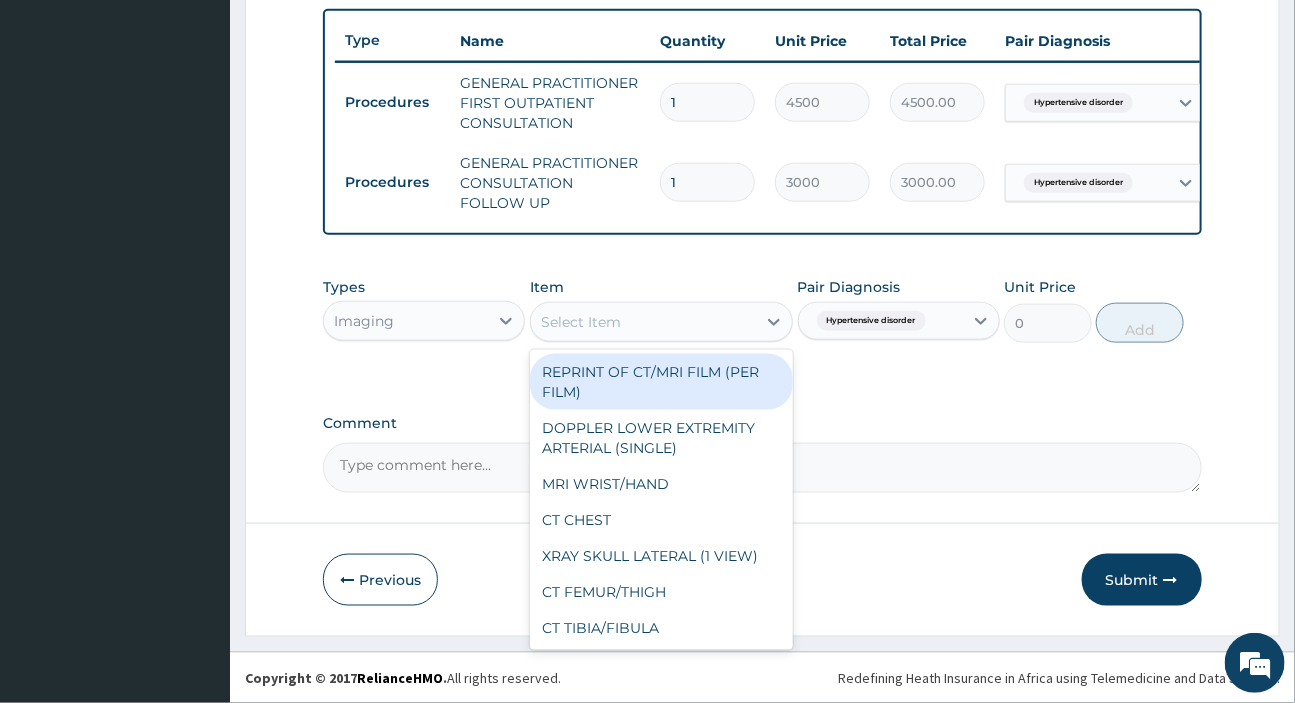 click on "Select Item" at bounding box center (581, 322) 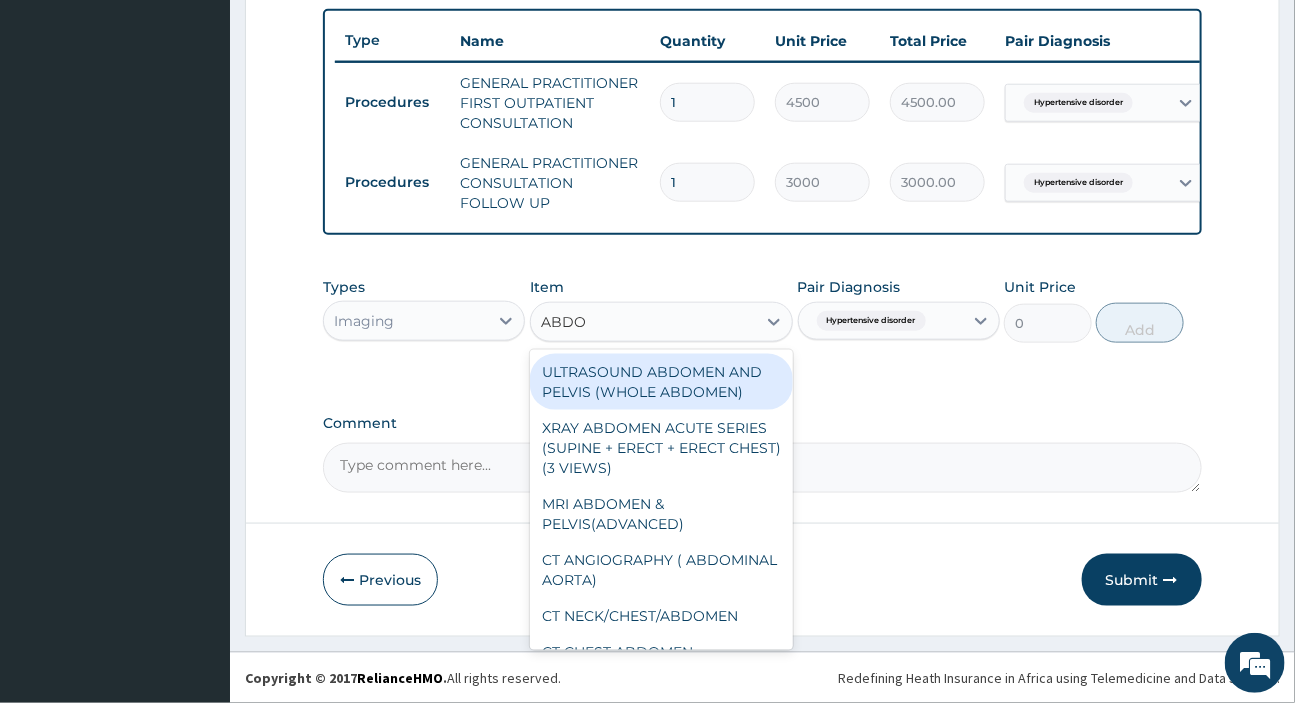 type on "ABDOM" 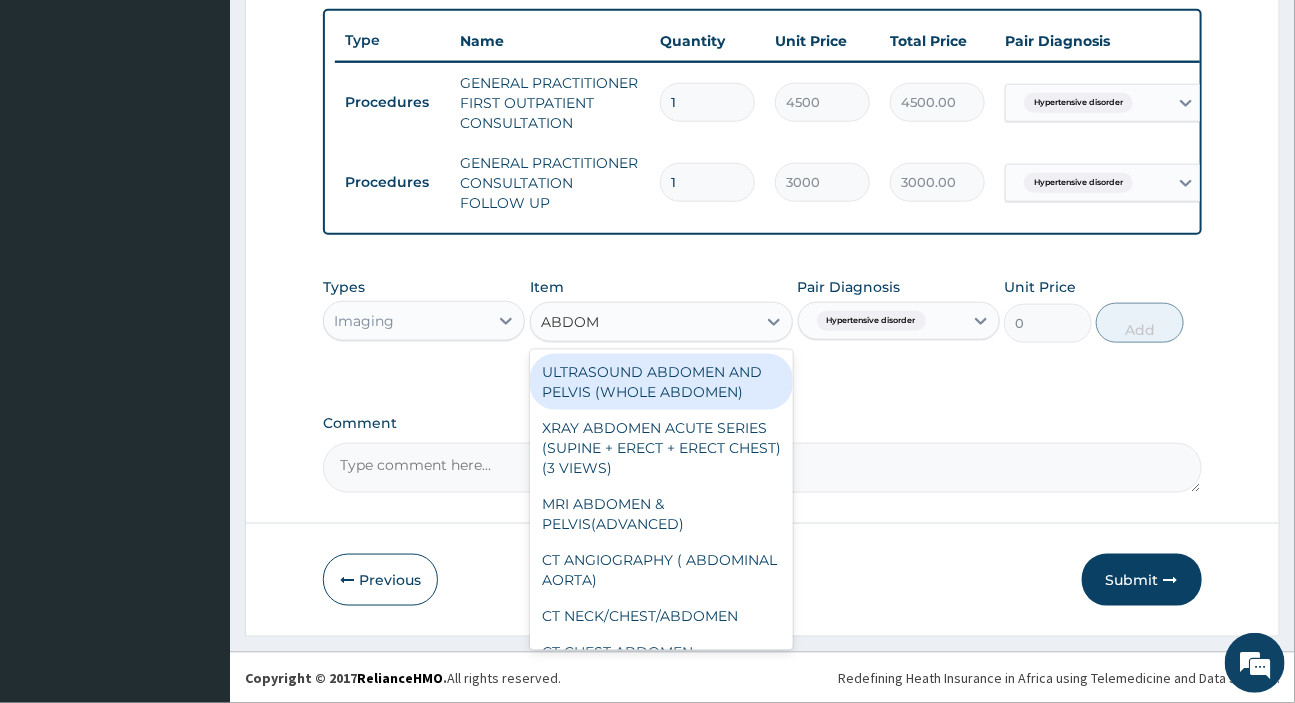 click on "ULTRASOUND ABDOMEN AND PELVIS (WHOLE ABDOMEN)" at bounding box center [661, 382] 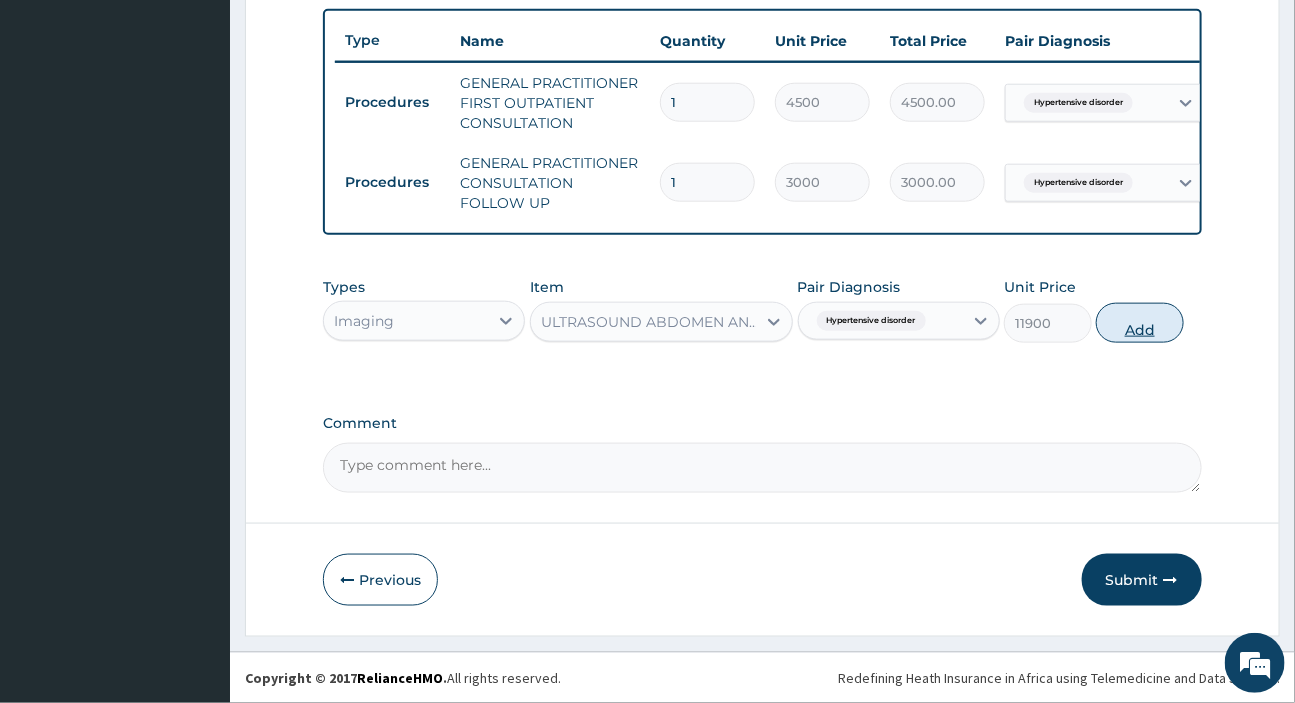 click on "Add" at bounding box center [1140, 323] 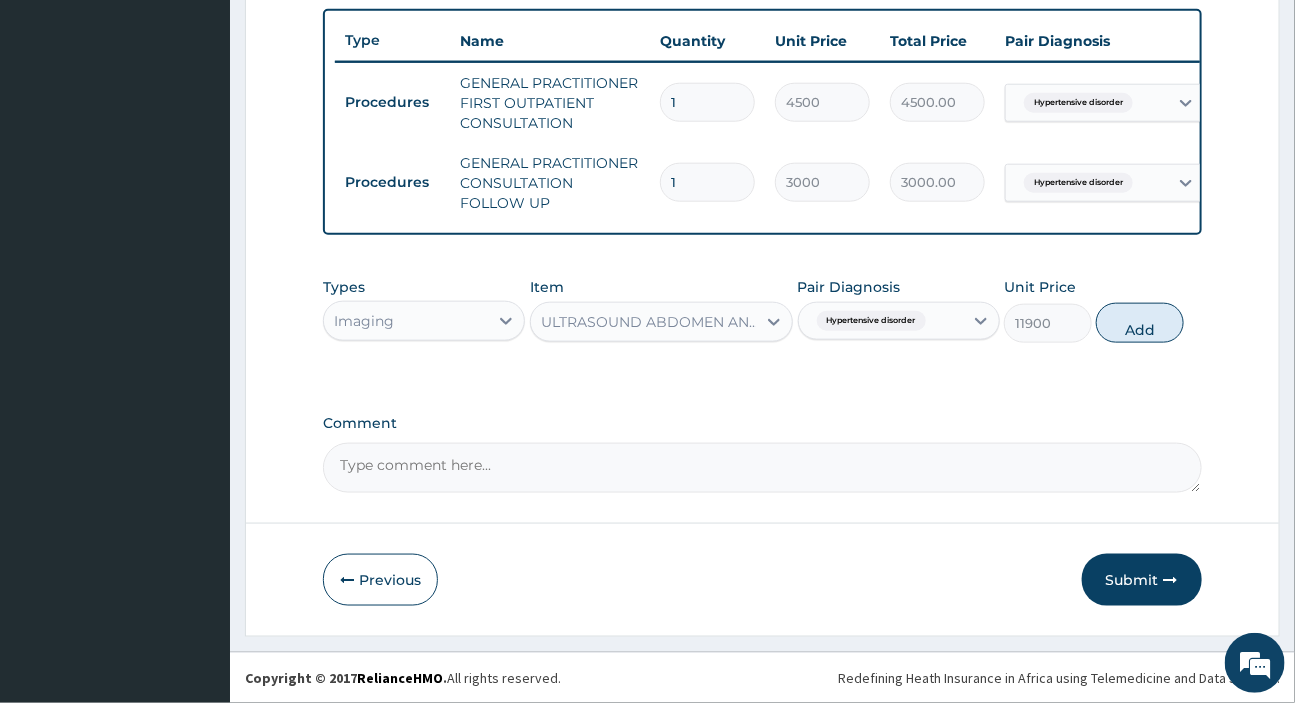 type on "0" 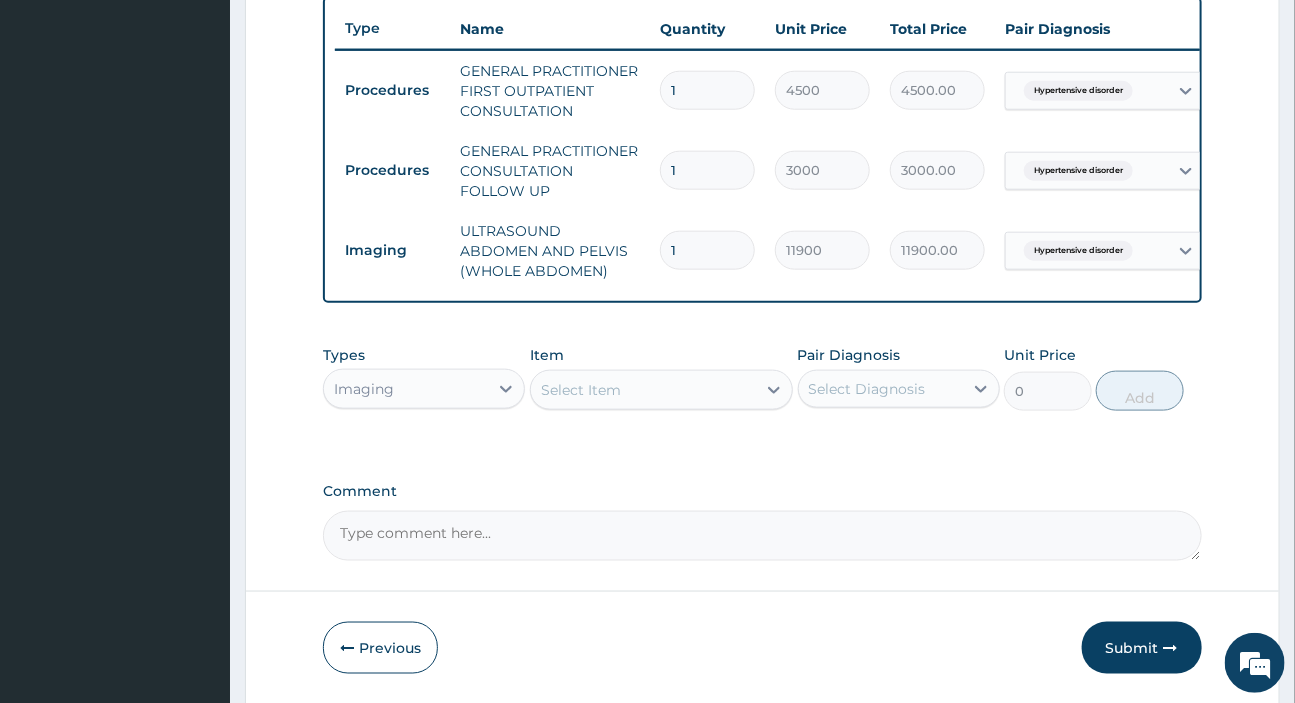 click on "Select Item" at bounding box center (643, 390) 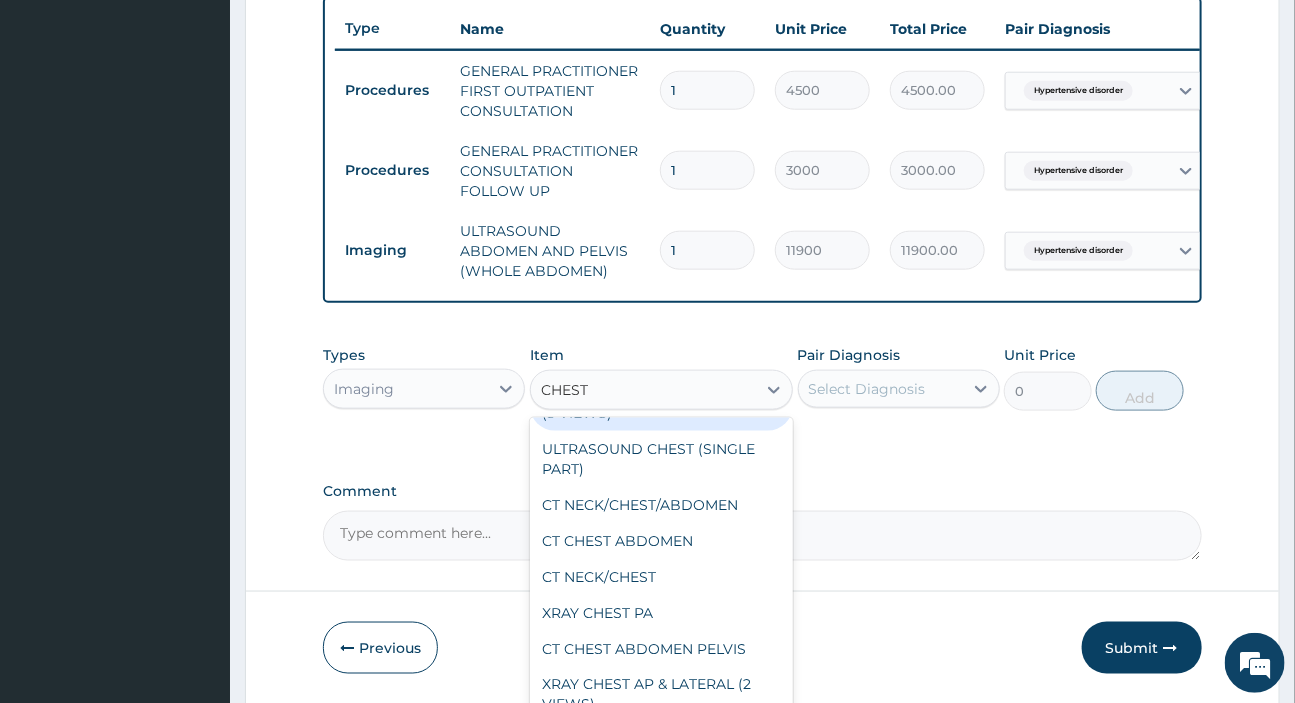 scroll, scrollTop: 111, scrollLeft: 0, axis: vertical 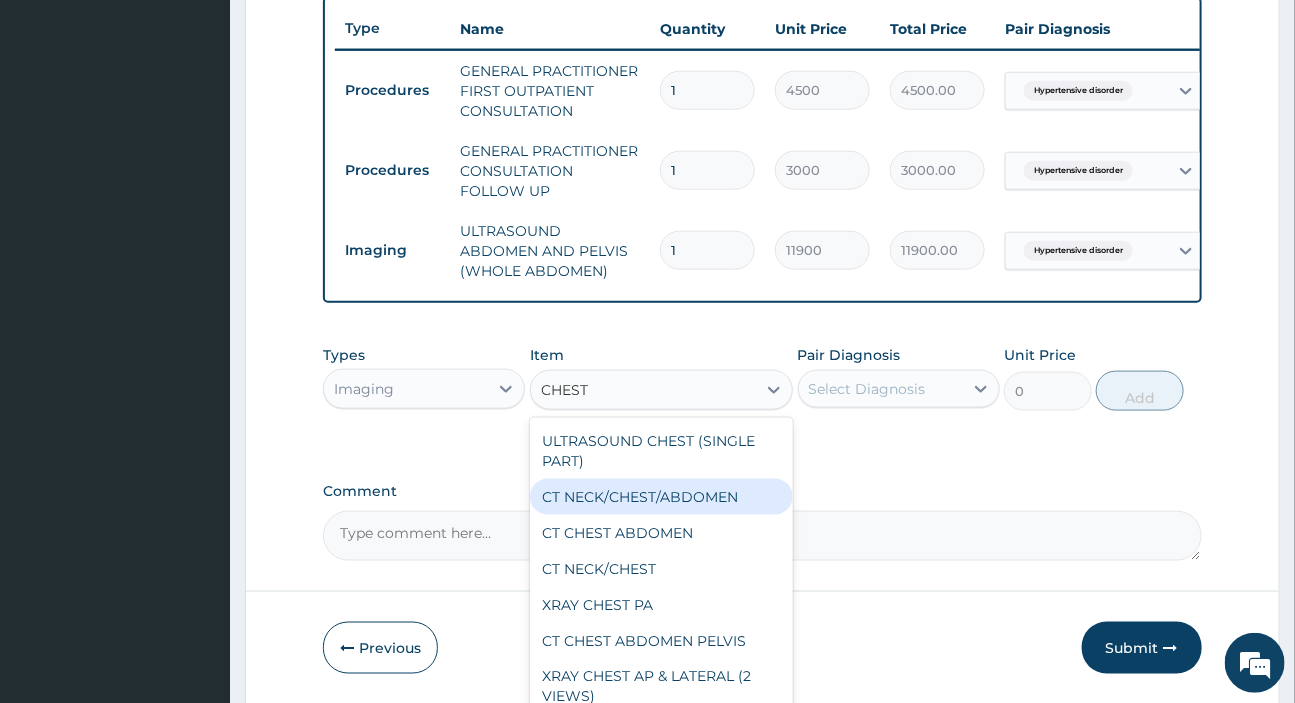 type on "CHEST" 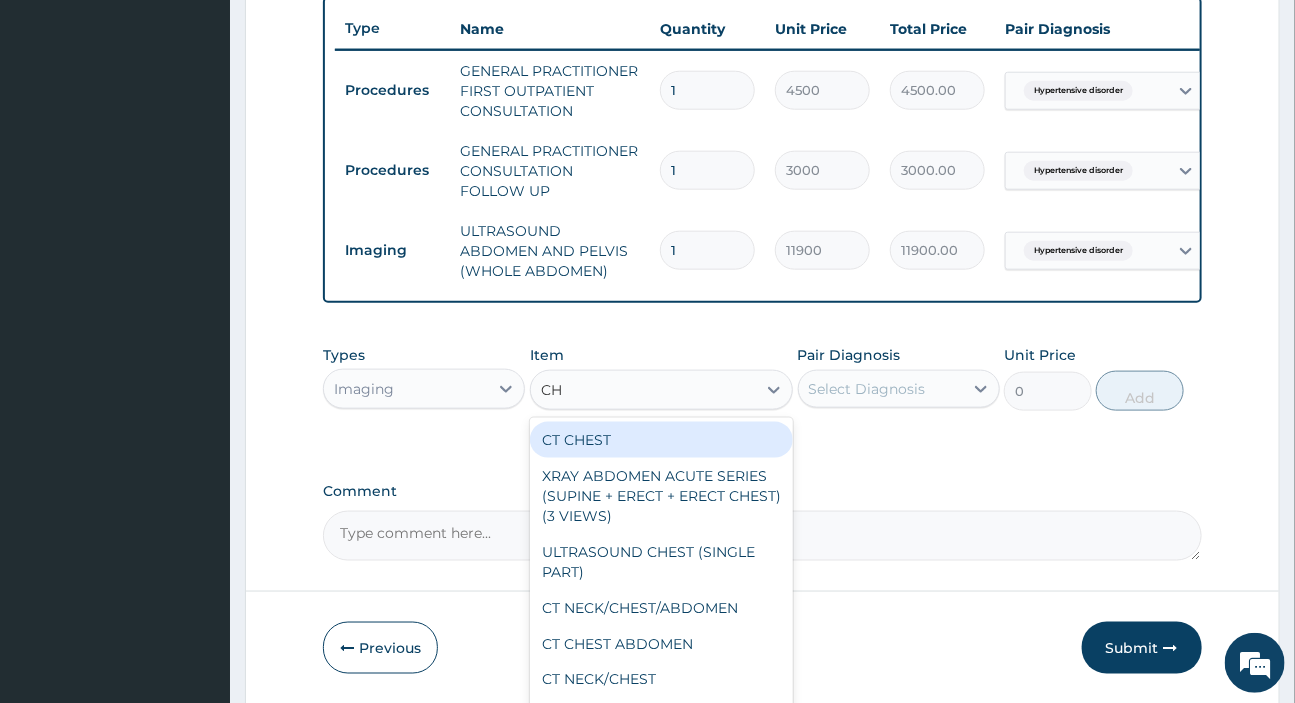 type on "C" 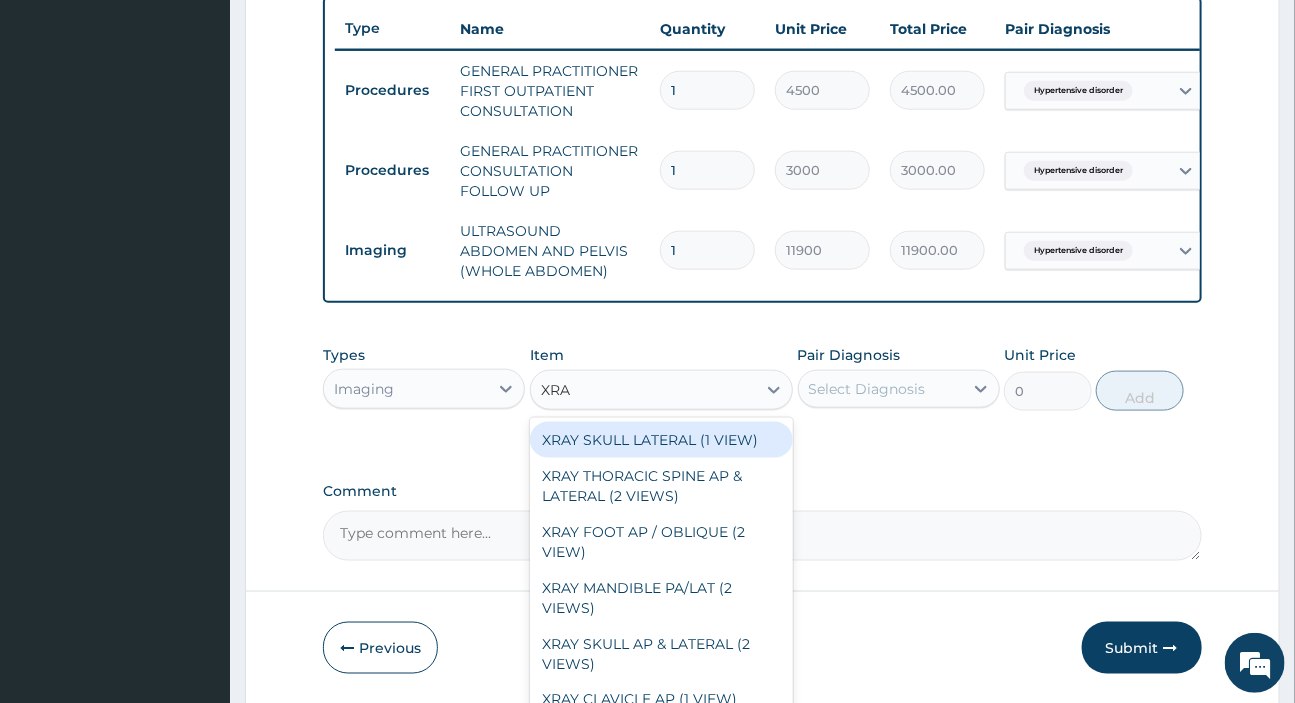 type on "XRAY" 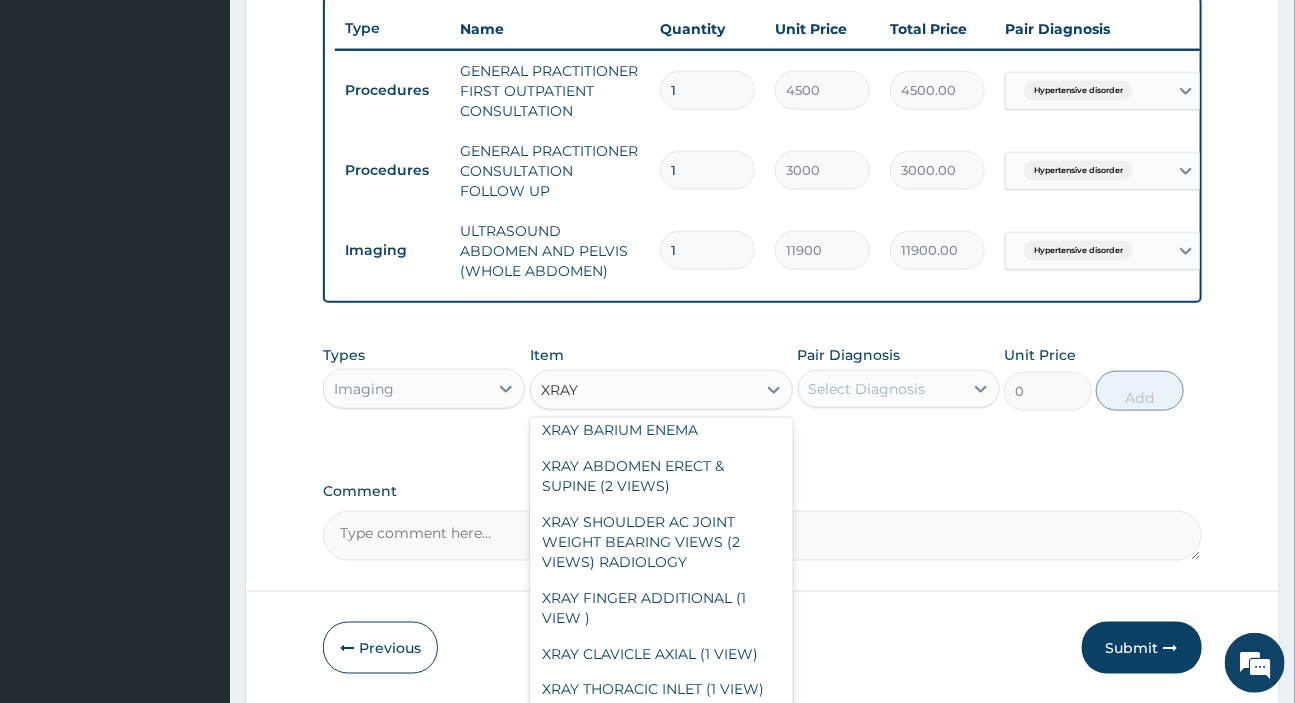 scroll, scrollTop: 3272, scrollLeft: 0, axis: vertical 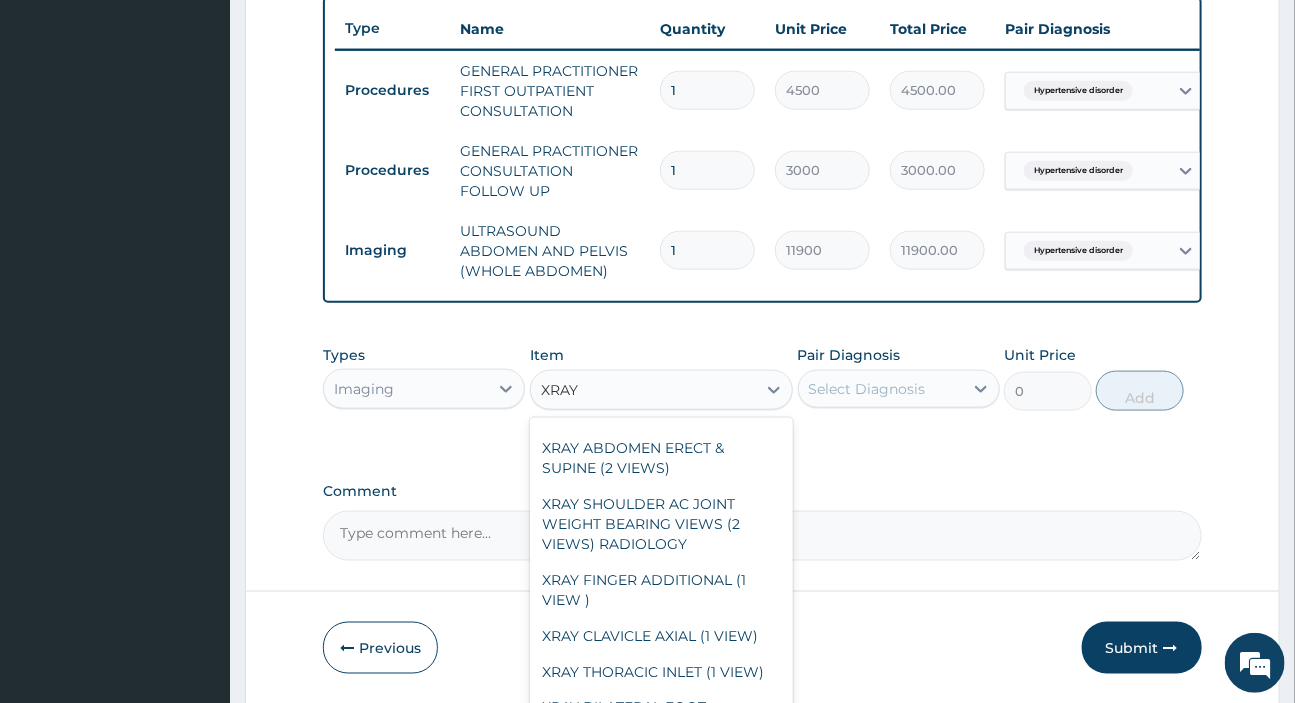 click on "XRAY CHEST PA" at bounding box center [661, 340] 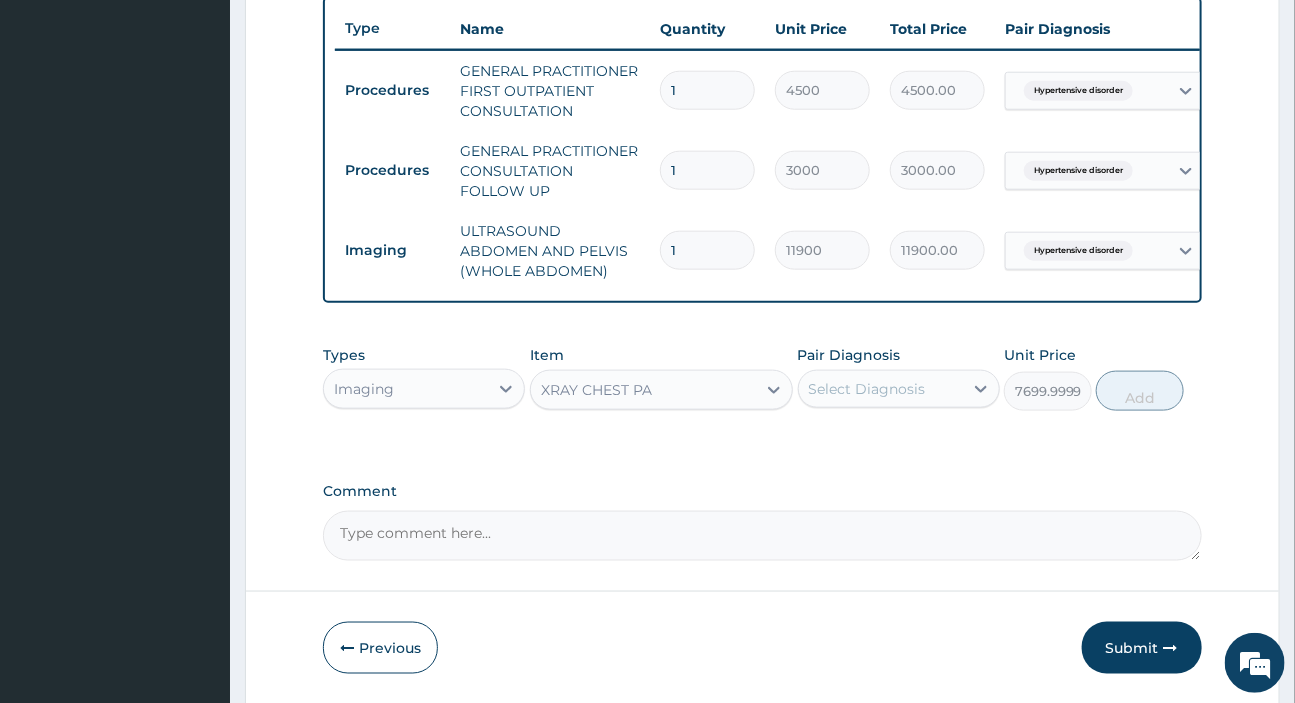 click on "XRAY CHEST PA" at bounding box center (643, 390) 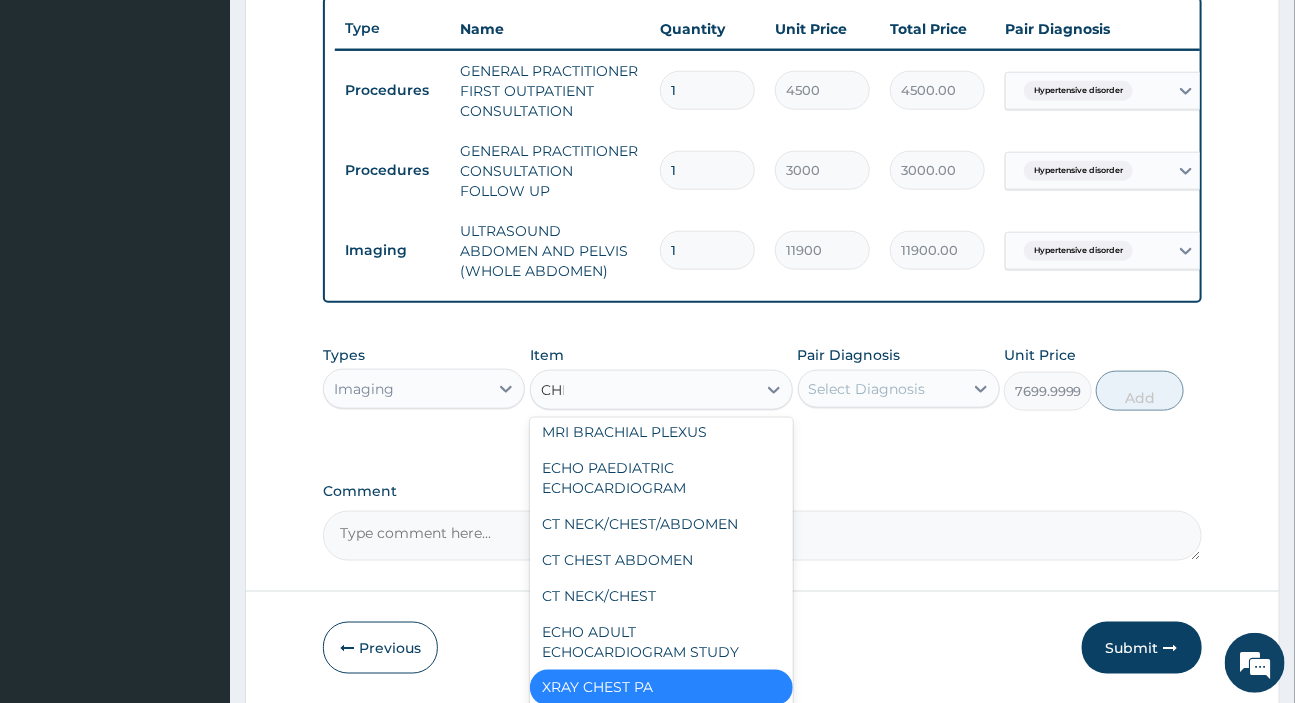 scroll, scrollTop: 29, scrollLeft: 0, axis: vertical 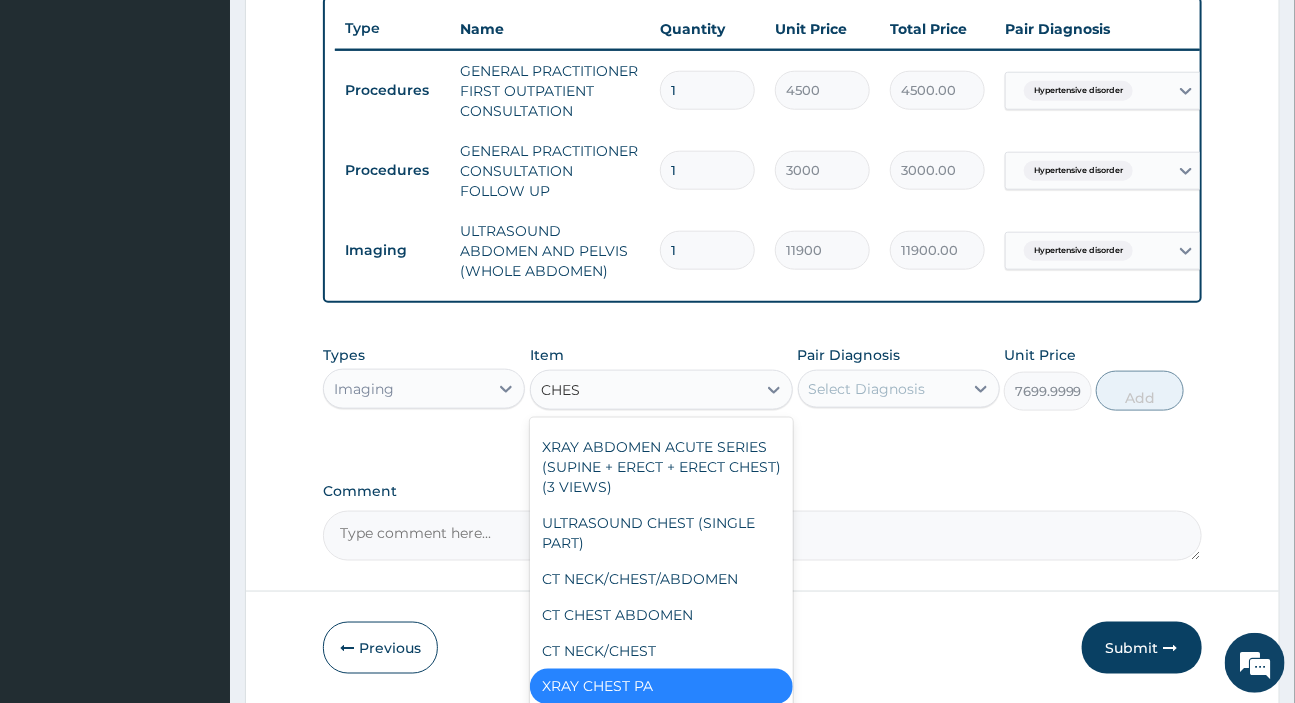type on "CHEST" 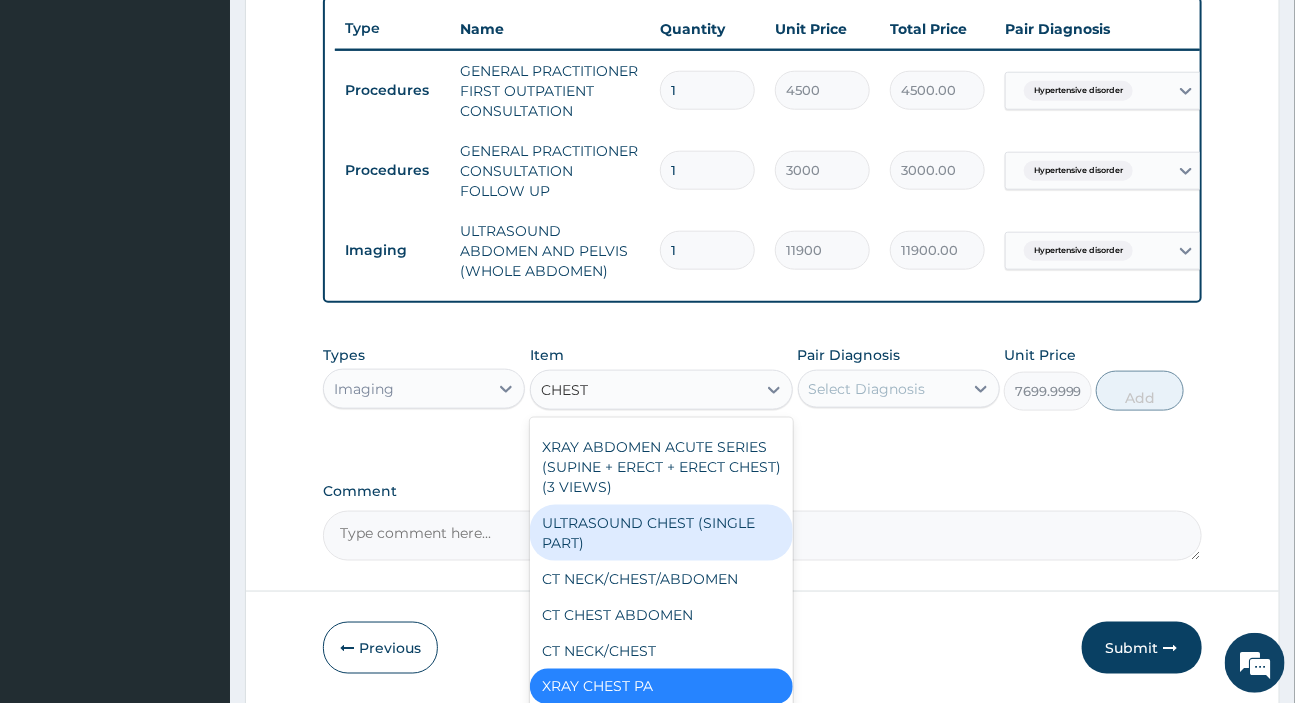 scroll, scrollTop: 111, scrollLeft: 0, axis: vertical 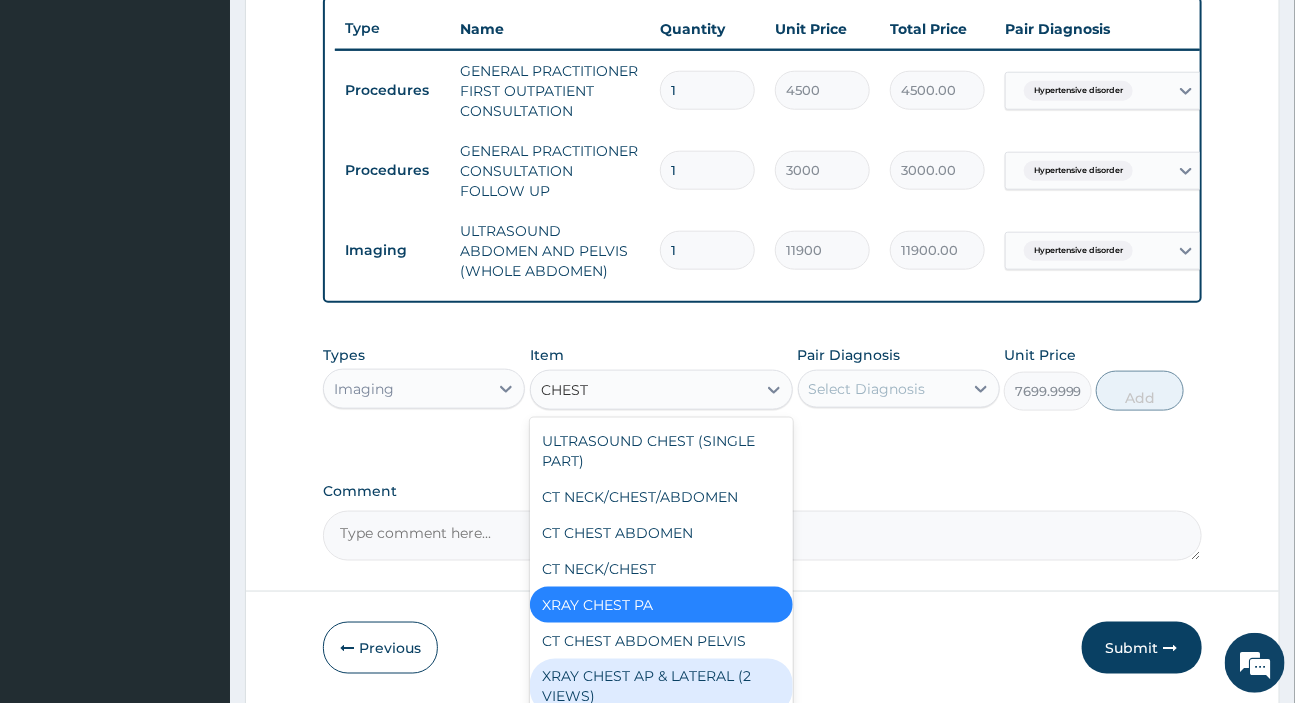click on "XRAY CHEST AP & LATERAL (2 VIEWS)" at bounding box center [661, 687] 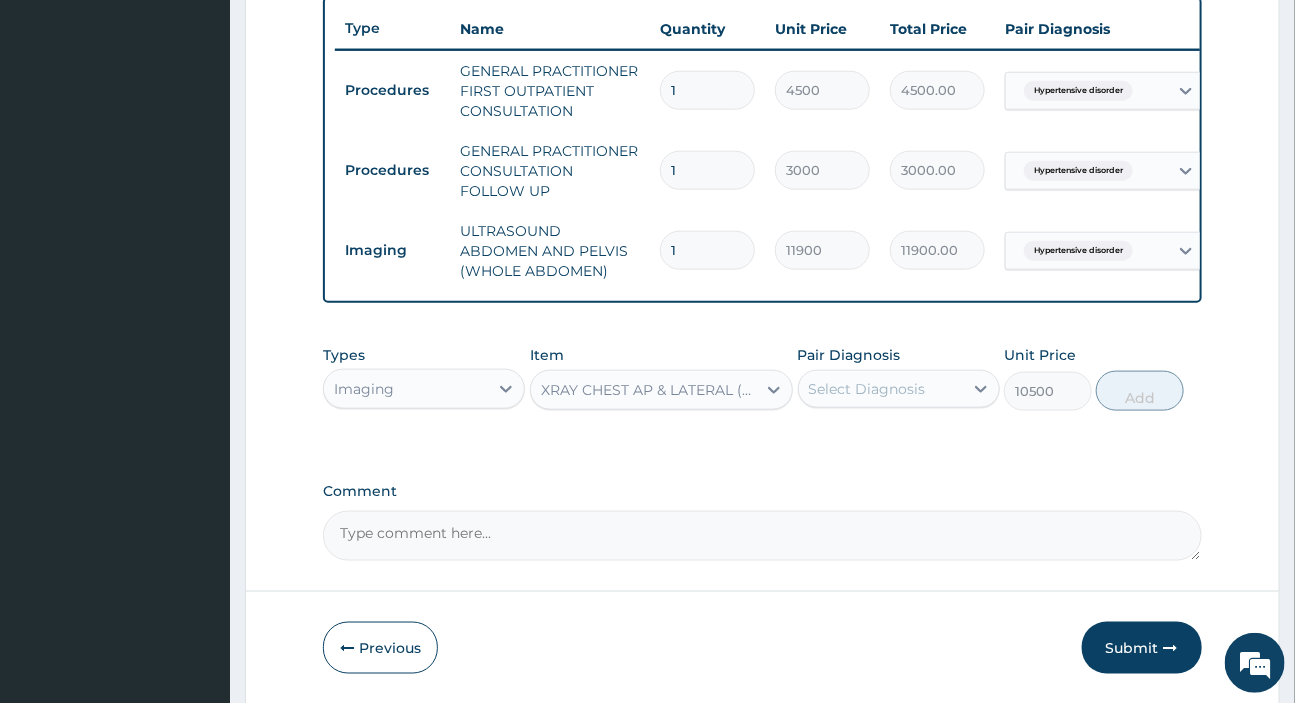 click on "Select Diagnosis" at bounding box center (867, 389) 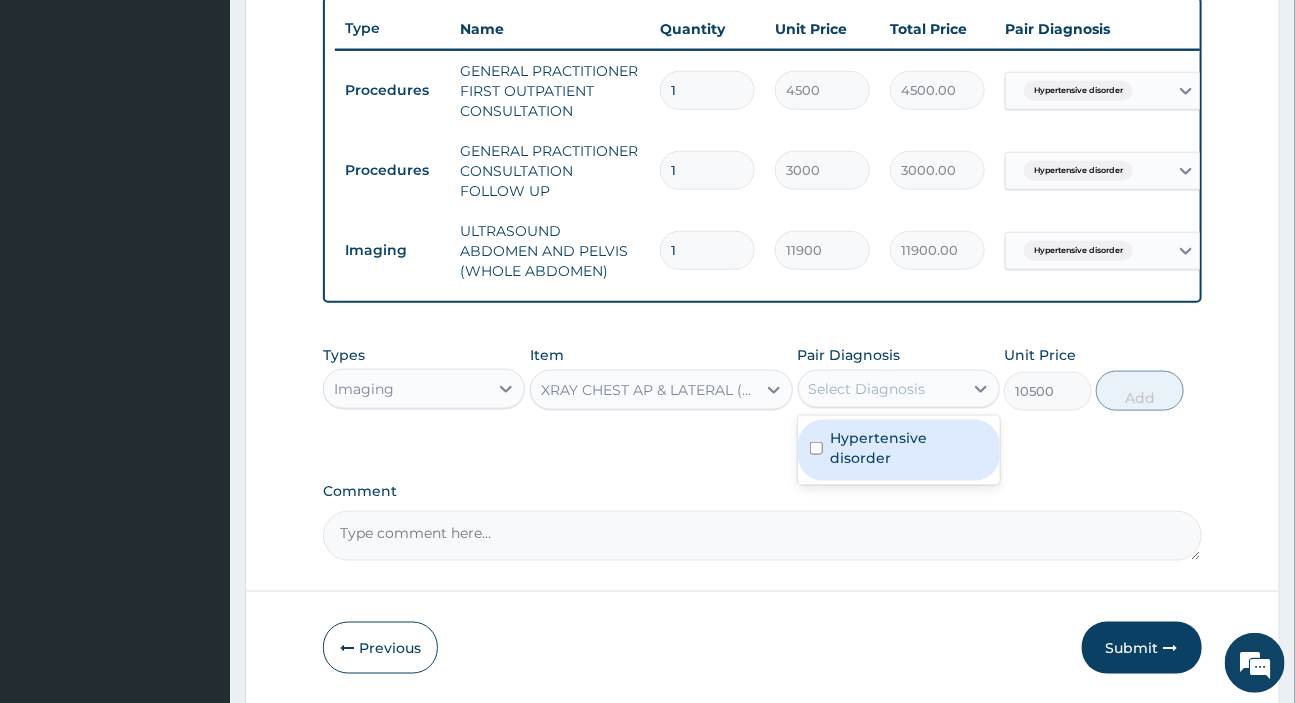 click on "Hypertensive disorder" at bounding box center (909, 448) 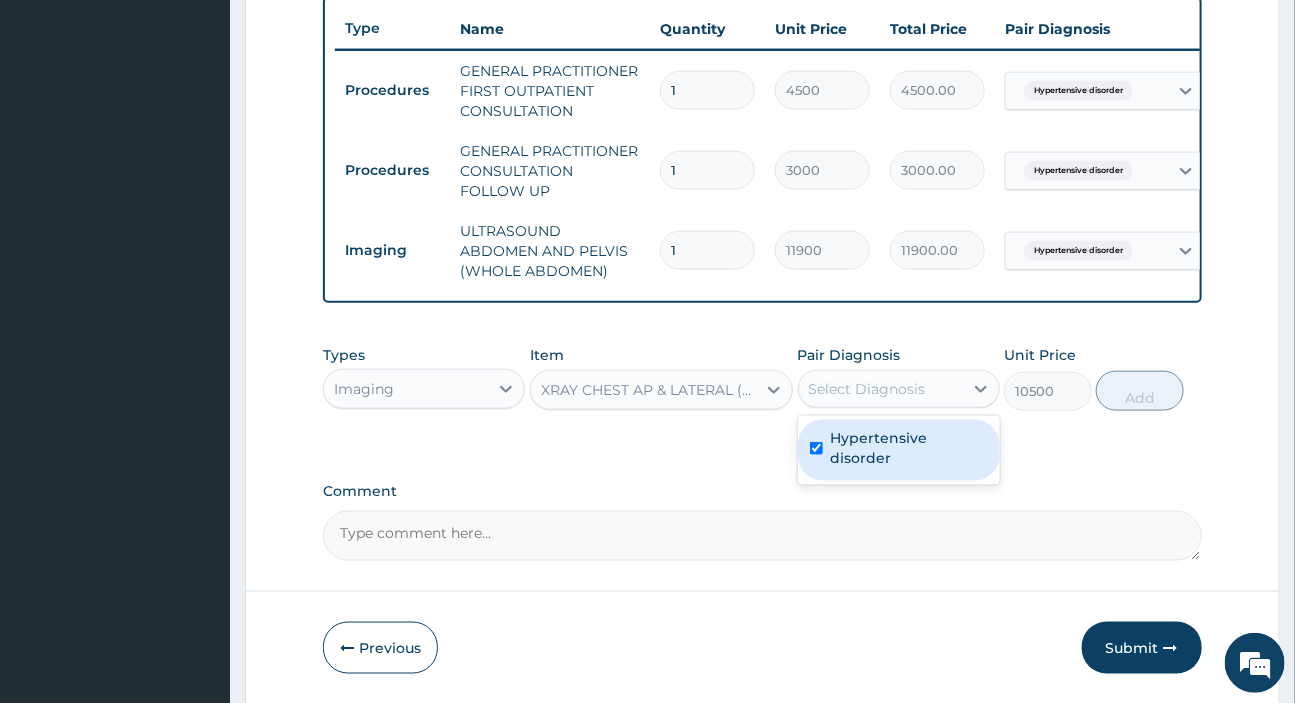 checkbox on "true" 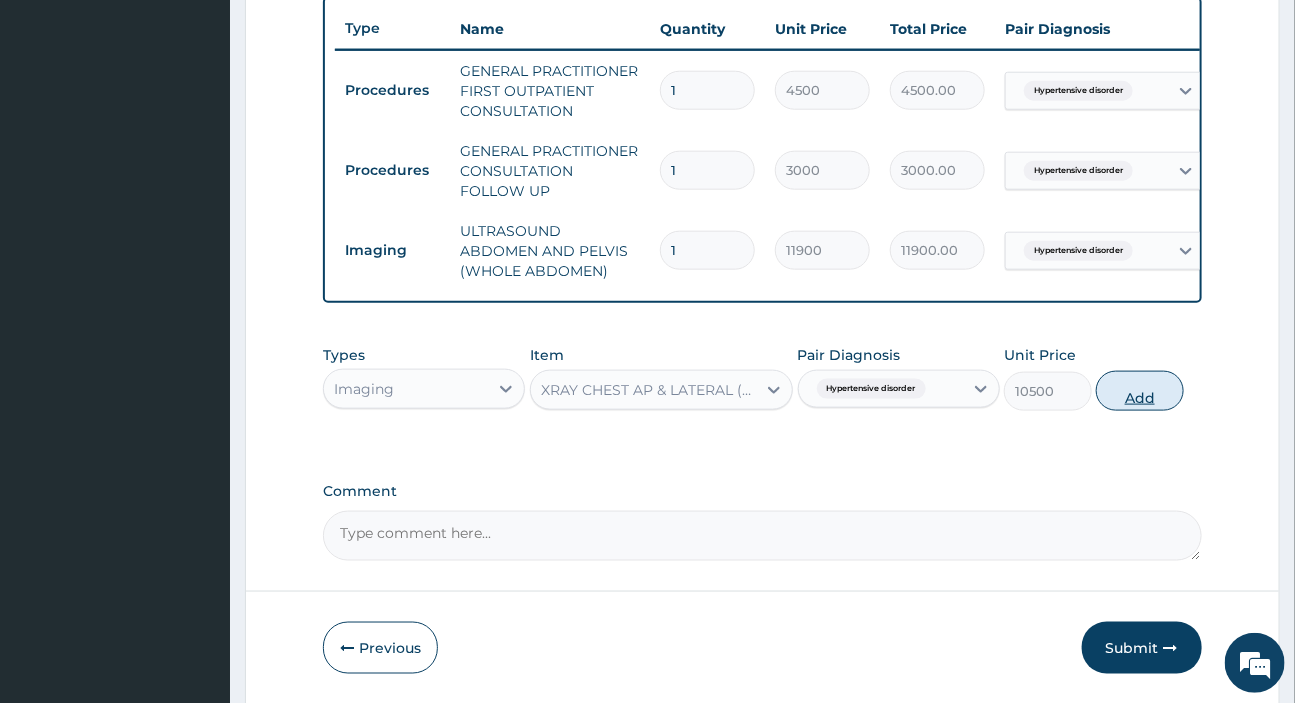 click on "Add" at bounding box center (1140, 391) 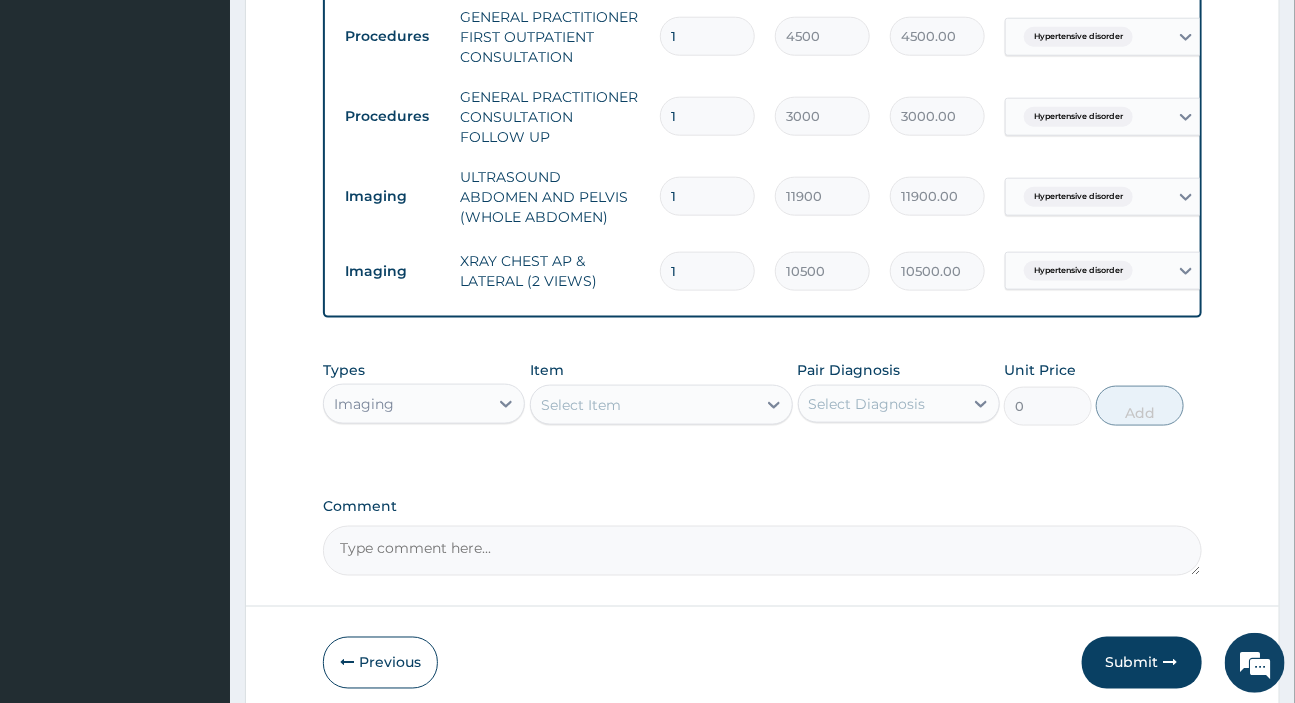 scroll, scrollTop: 896, scrollLeft: 0, axis: vertical 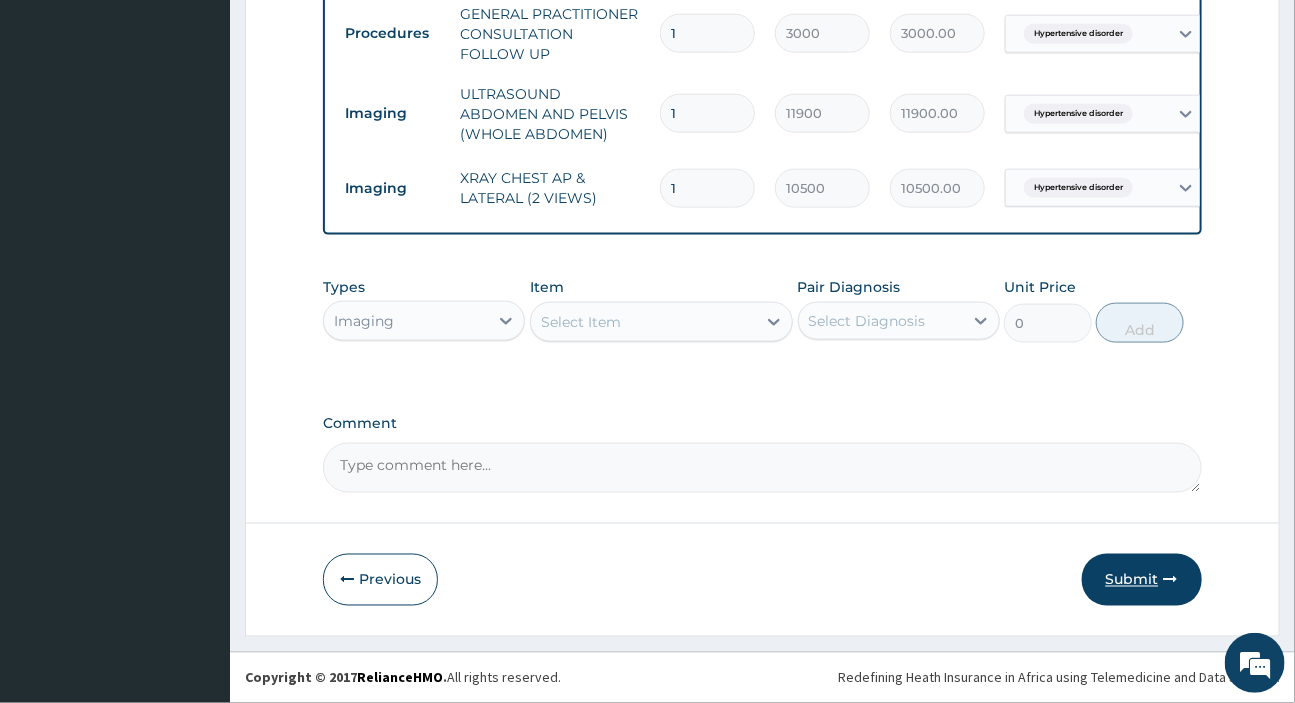 click on "Submit" at bounding box center [1142, 580] 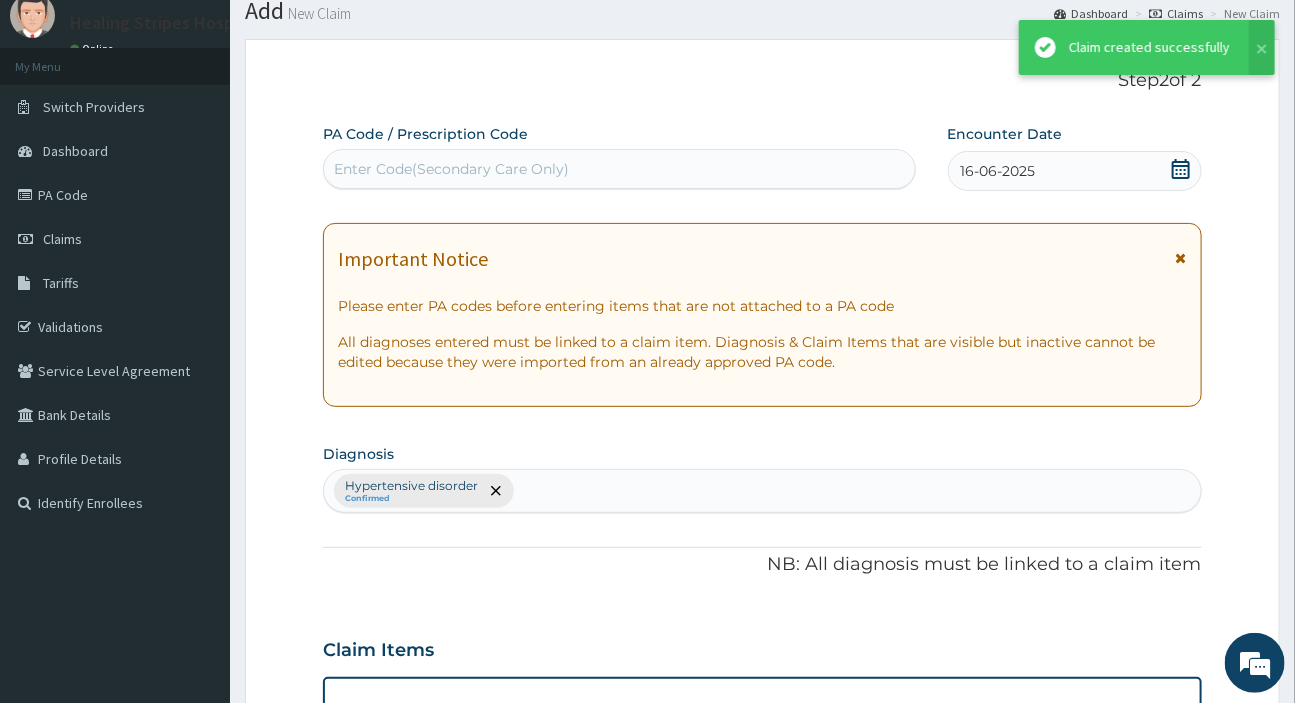 scroll, scrollTop: 896, scrollLeft: 0, axis: vertical 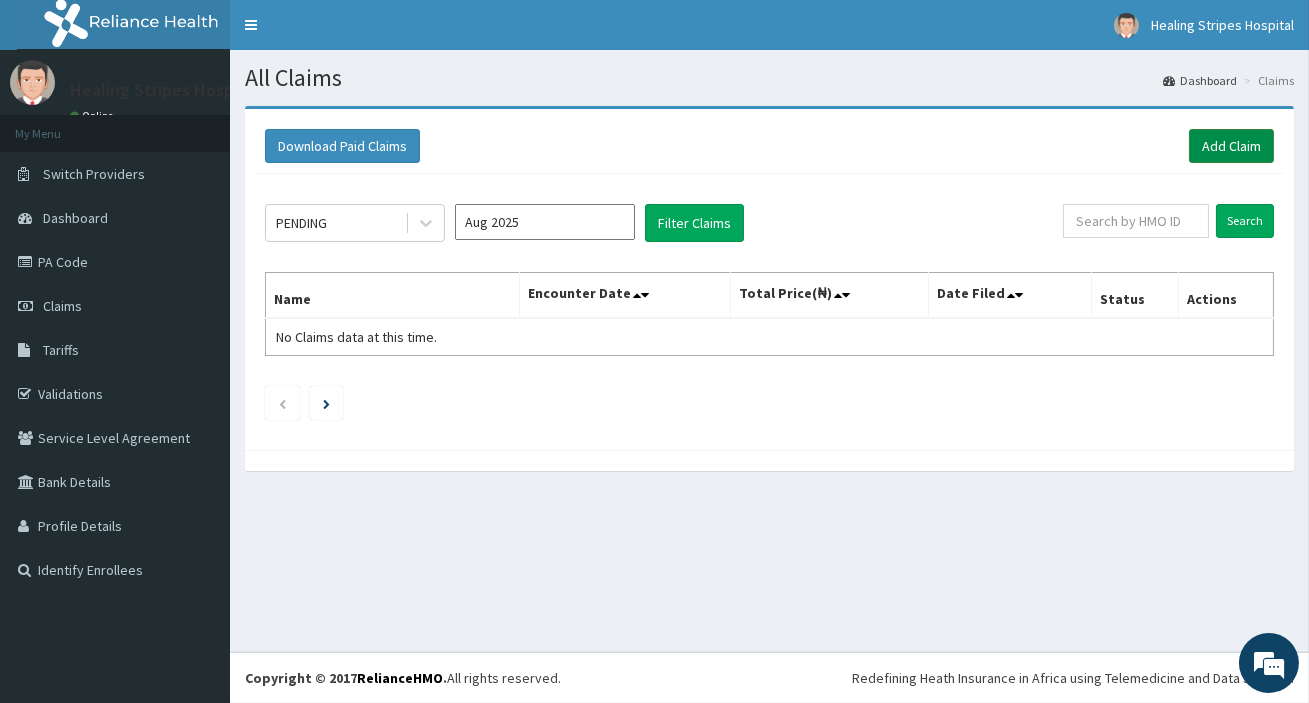 click on "Add Claim" at bounding box center (1231, 146) 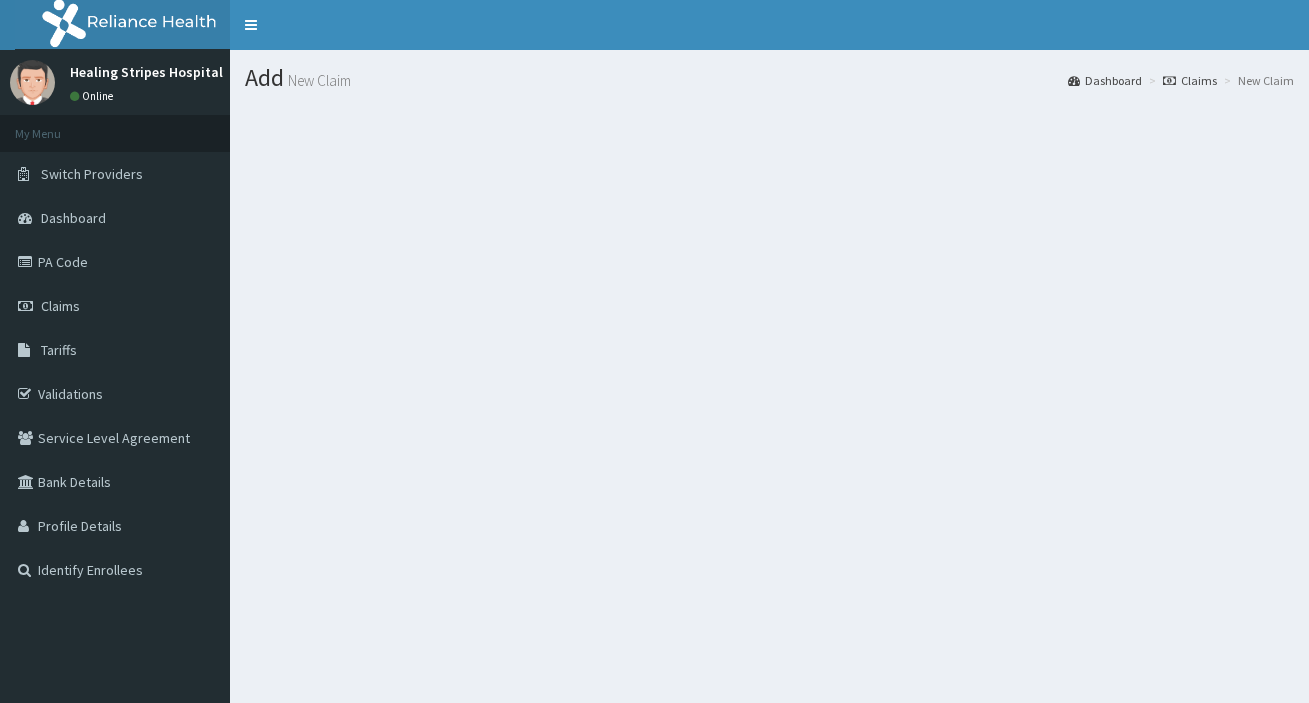 scroll, scrollTop: 0, scrollLeft: 0, axis: both 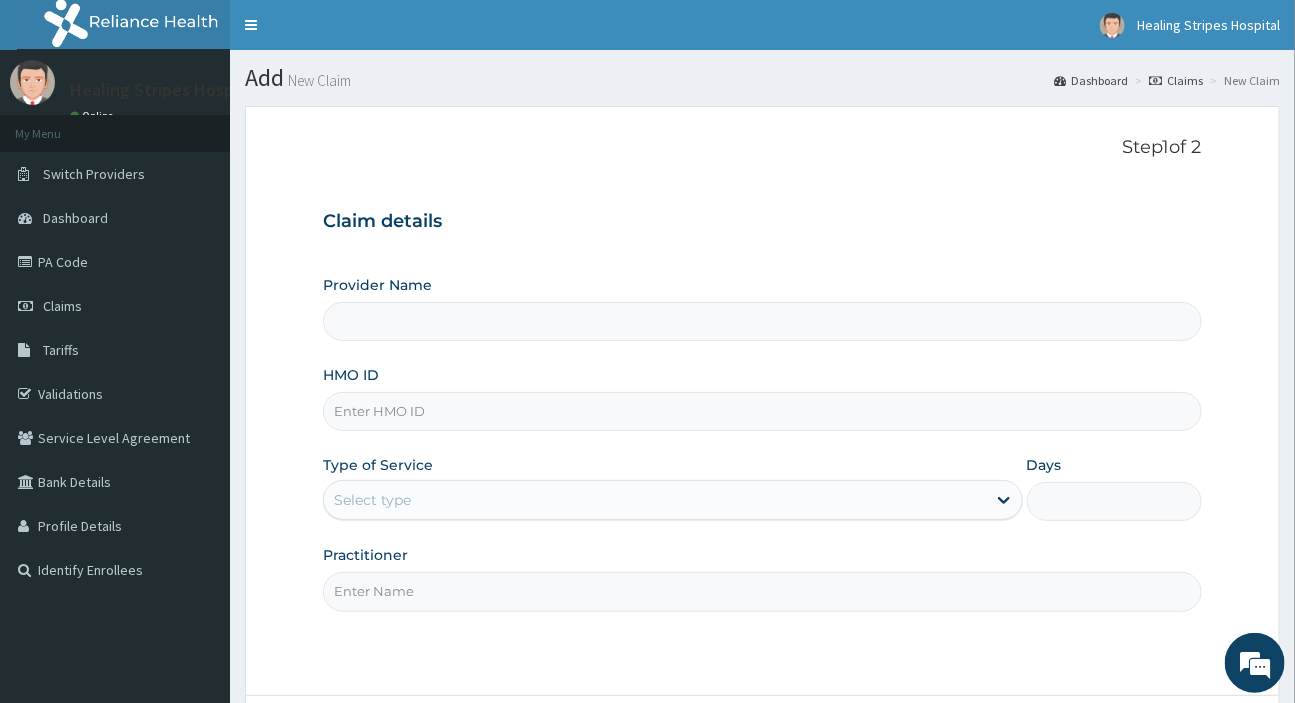 drag, startPoint x: 401, startPoint y: 398, endPoint x: 515, endPoint y: 430, distance: 118.40608 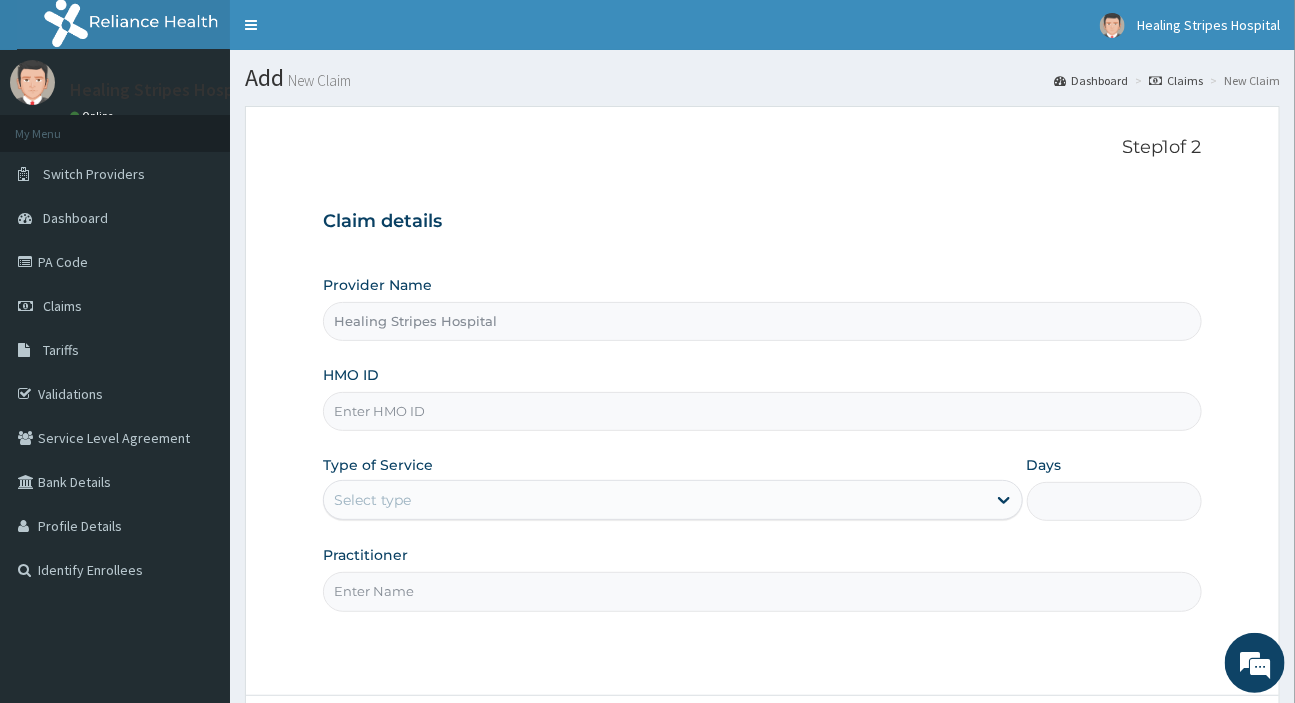 type on "Healing Stripes Hospital" 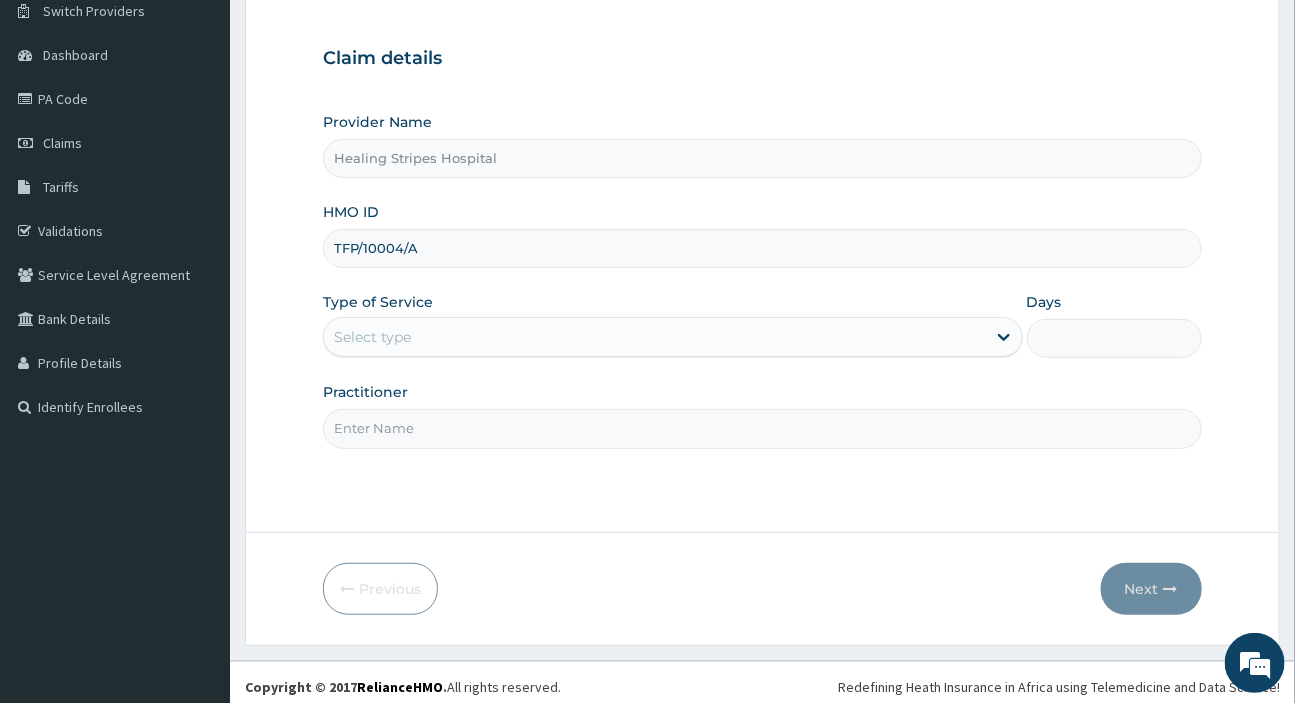 scroll, scrollTop: 171, scrollLeft: 0, axis: vertical 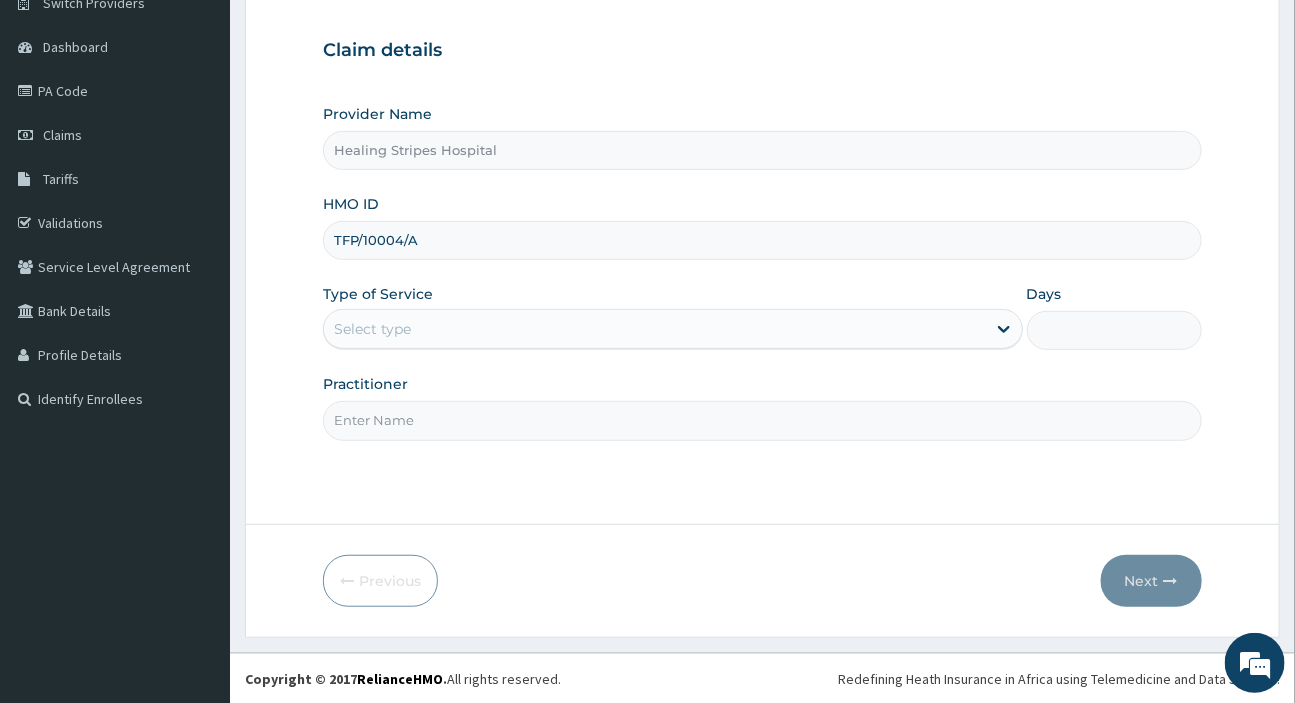 type on "TFP/10004/A" 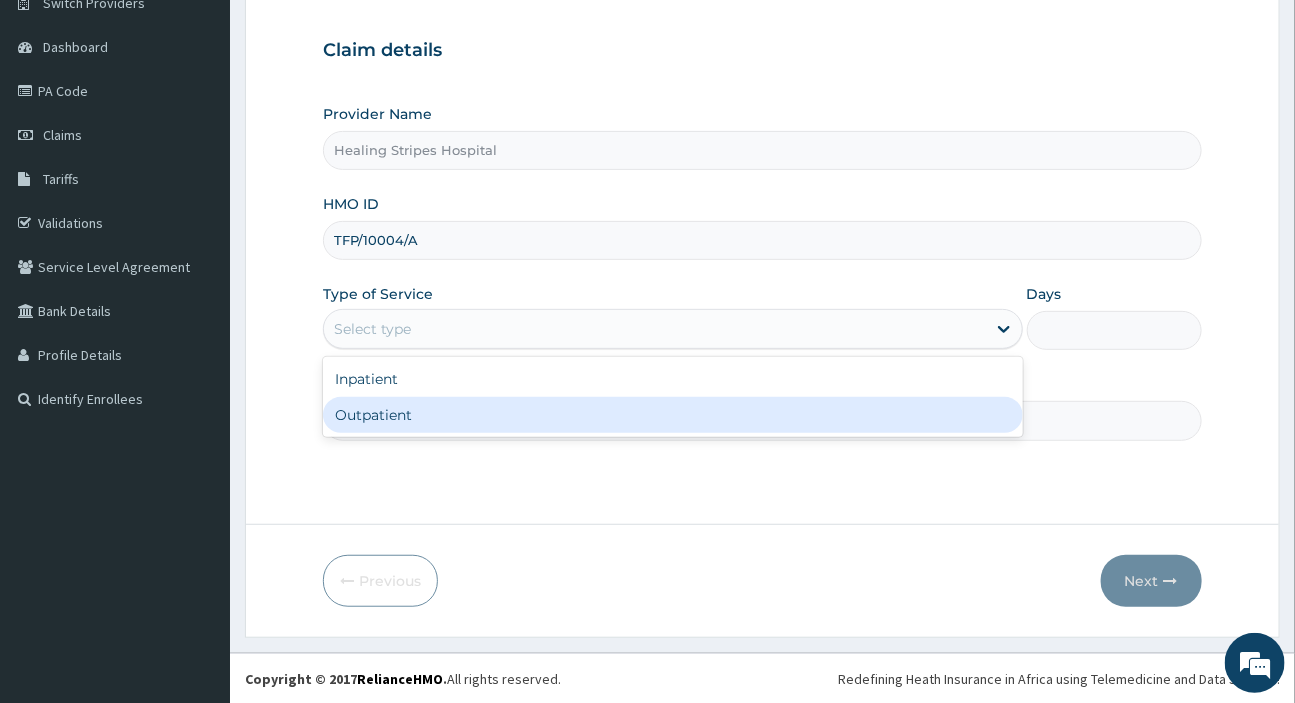 drag, startPoint x: 433, startPoint y: 398, endPoint x: 437, endPoint y: 411, distance: 13.601471 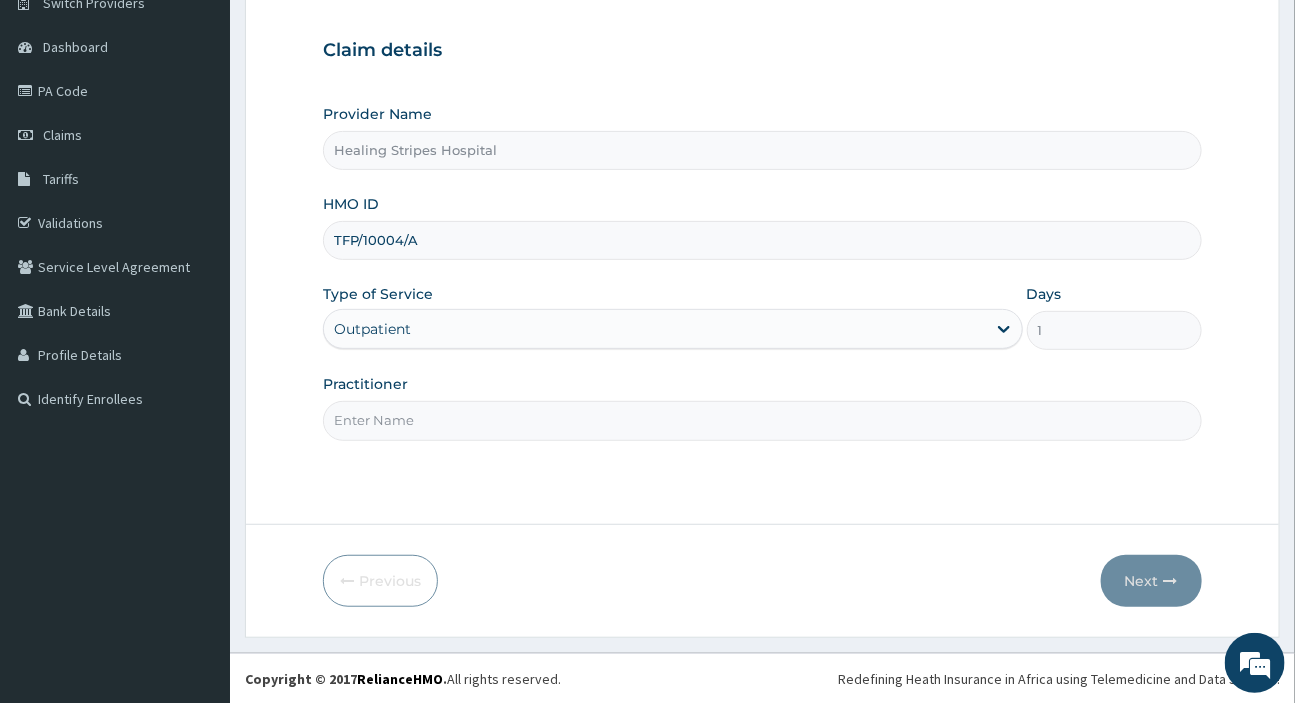 click on "Practitioner" at bounding box center [762, 420] 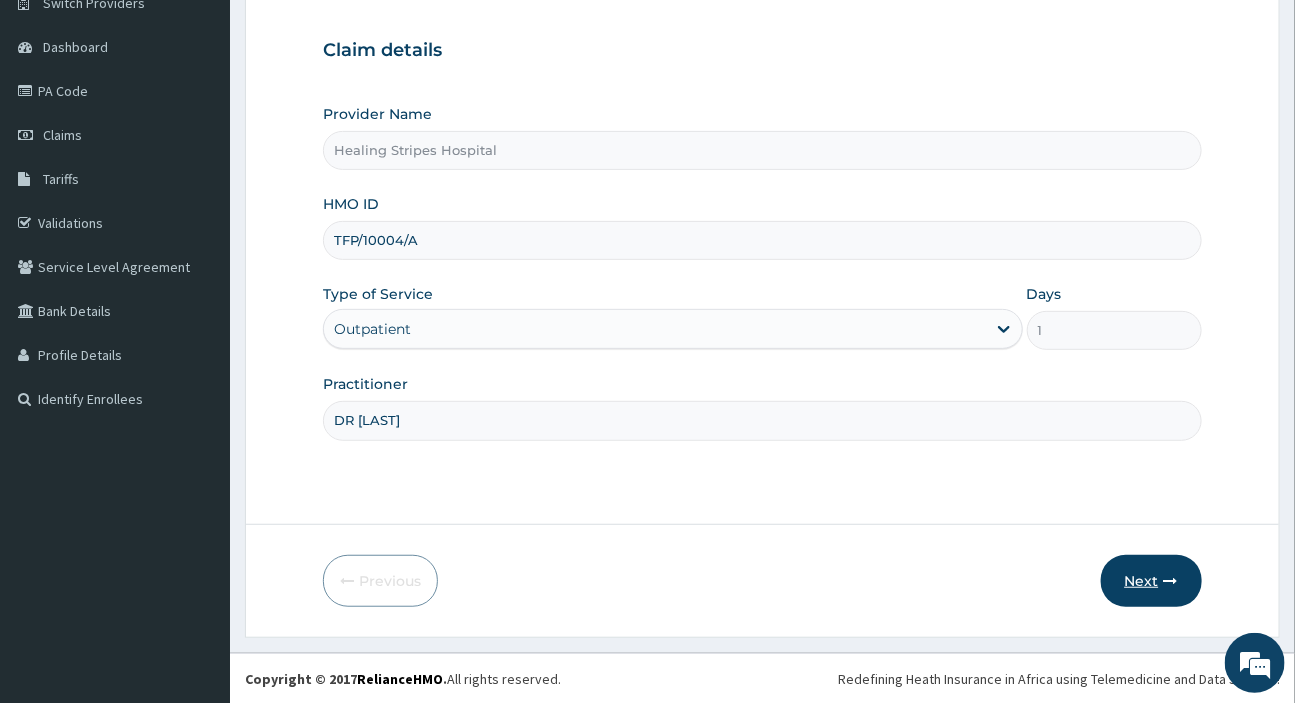type on "DR [LAST]" 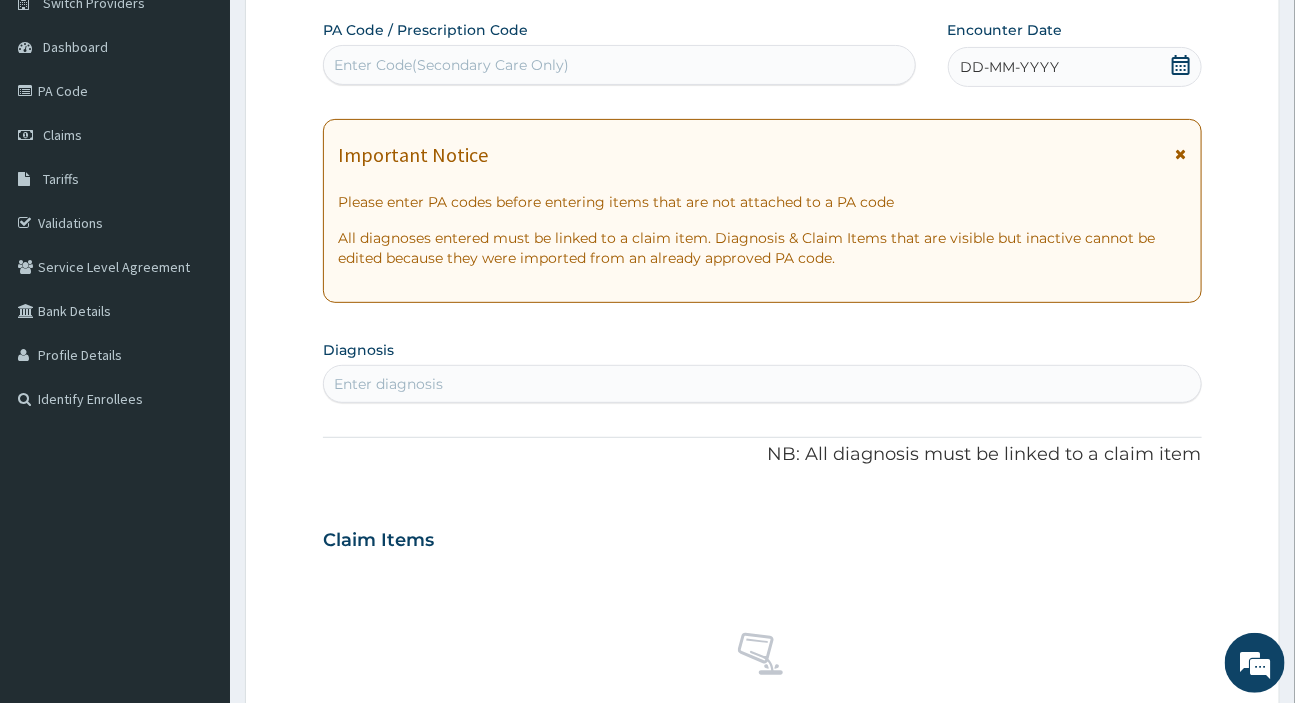 scroll, scrollTop: 0, scrollLeft: 0, axis: both 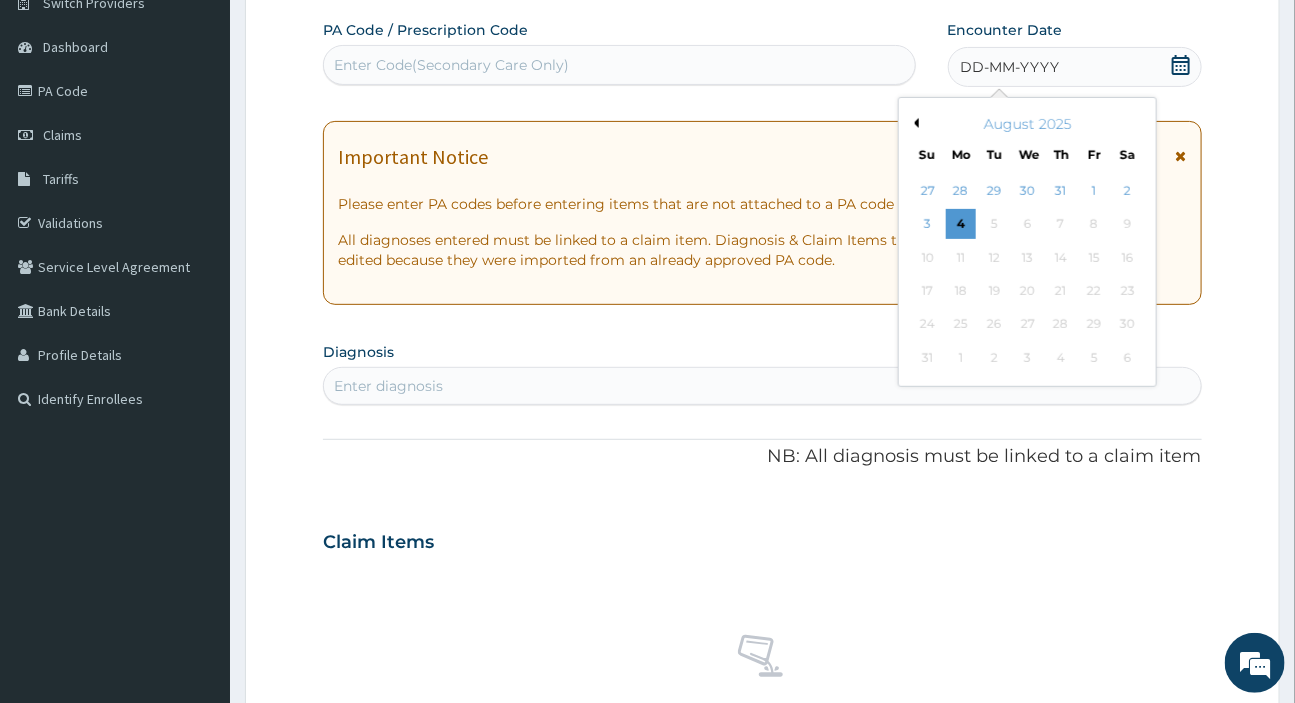 click on "Previous Month" at bounding box center (914, 123) 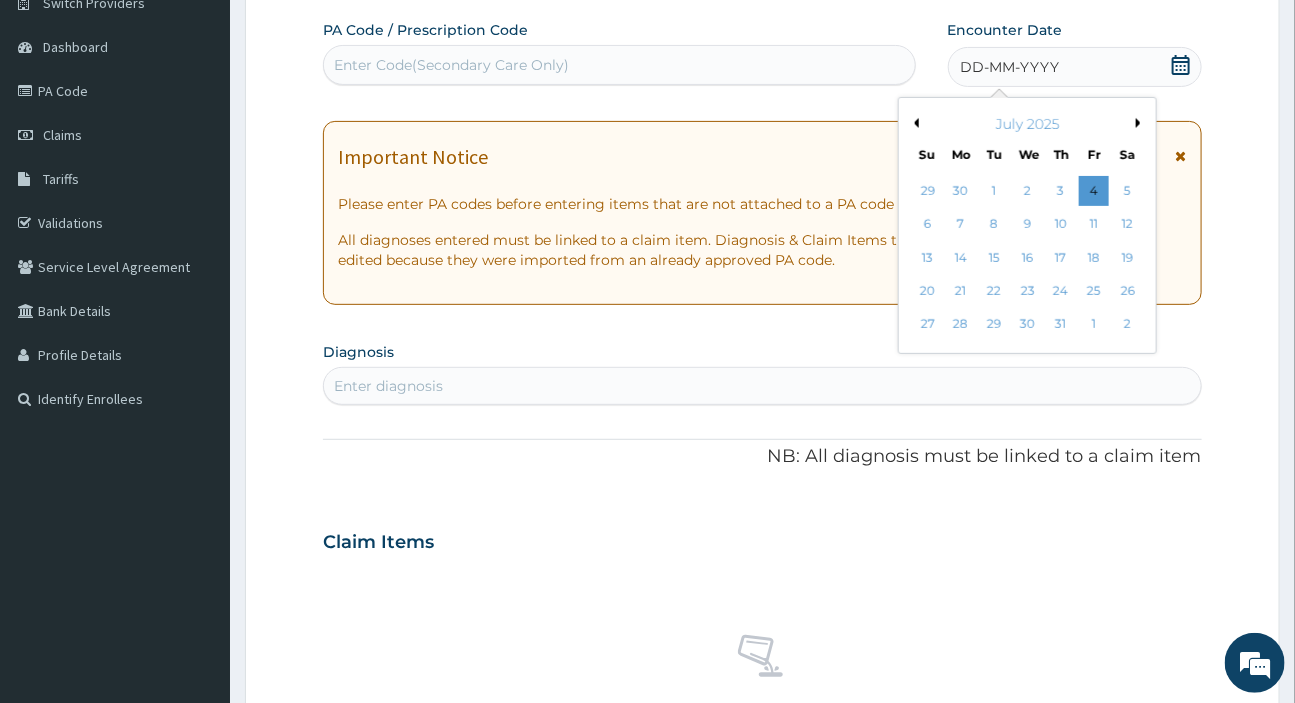 click on "Previous Month" at bounding box center (914, 123) 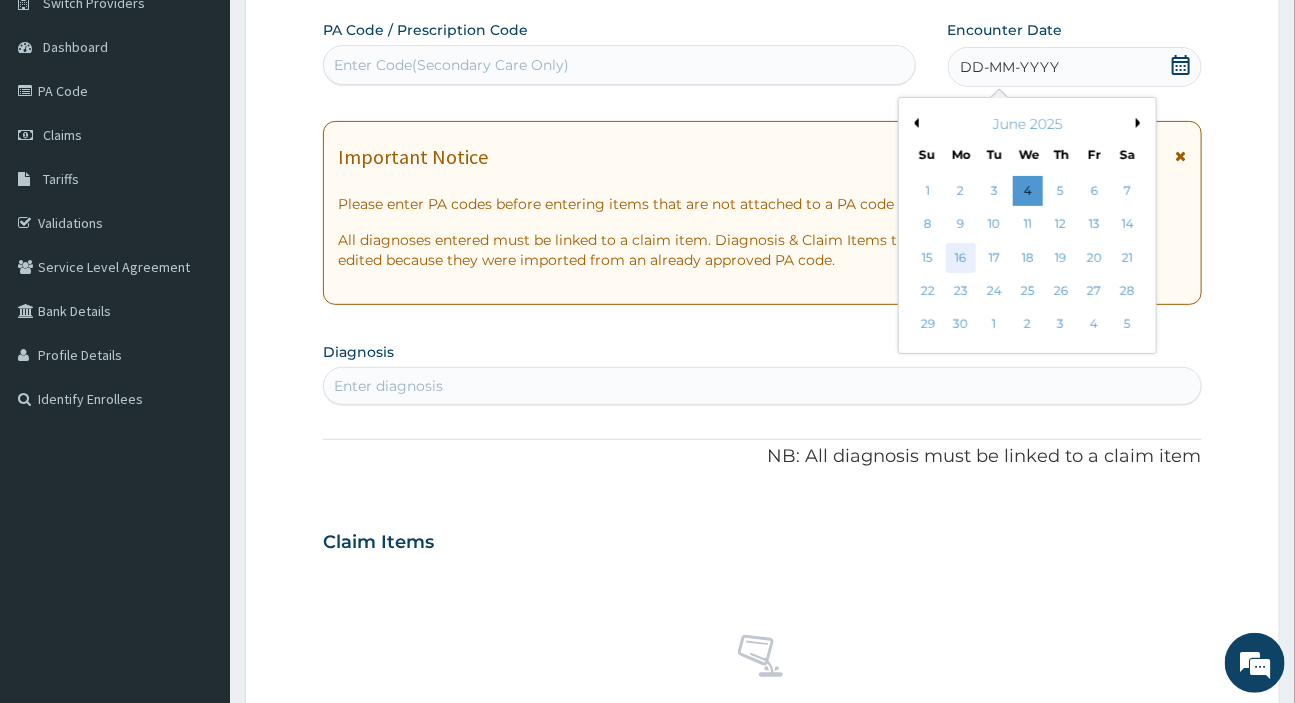 click on "16" at bounding box center [961, 258] 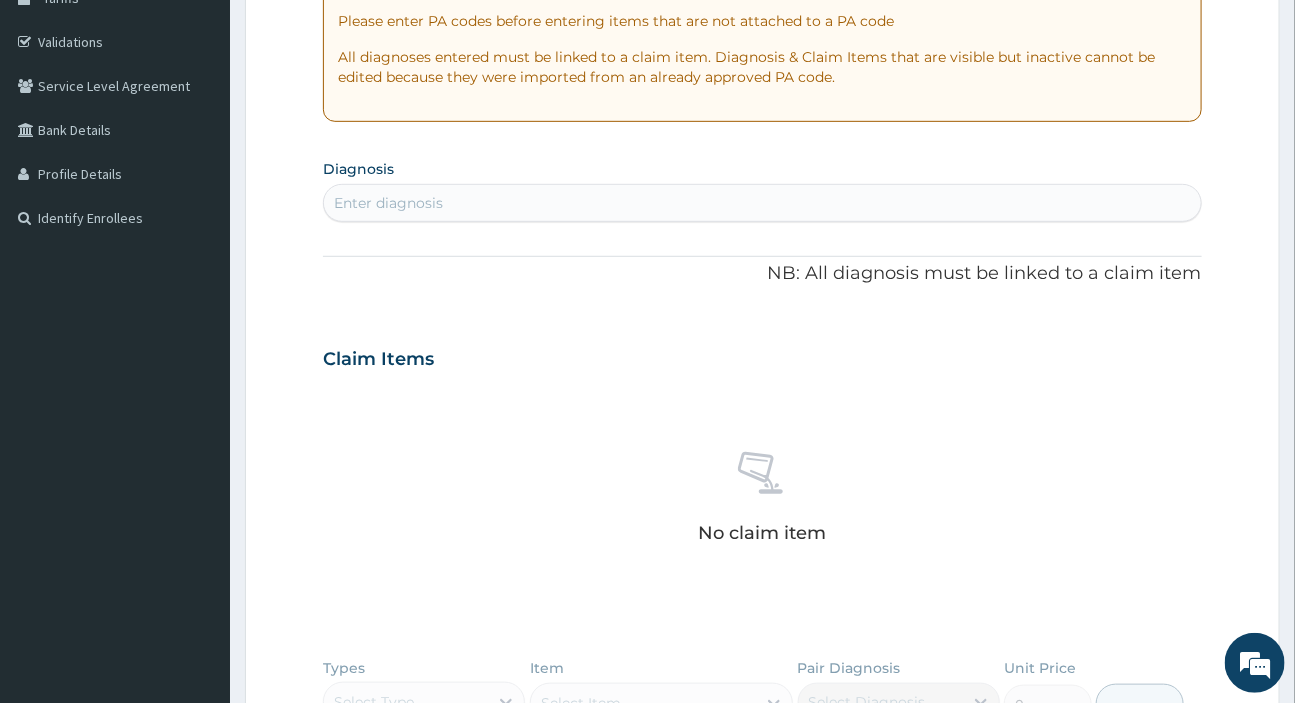 scroll, scrollTop: 353, scrollLeft: 0, axis: vertical 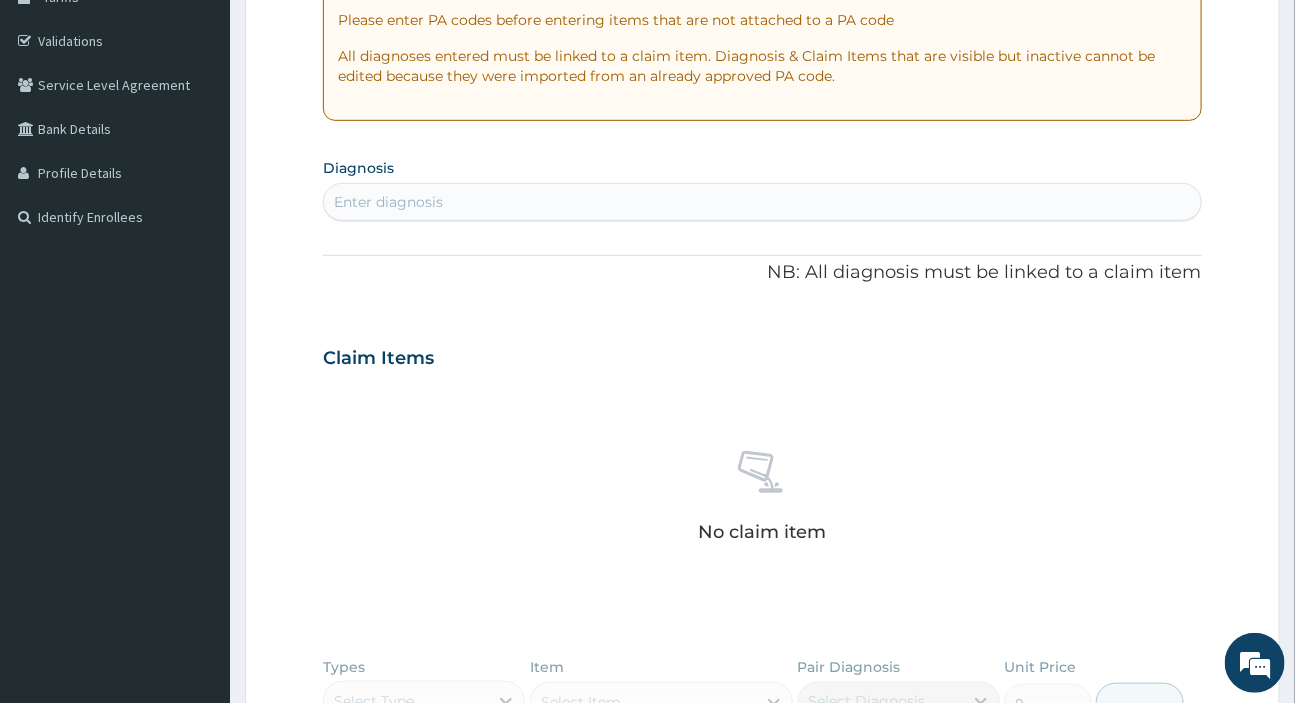 click on "Enter diagnosis" at bounding box center (762, 202) 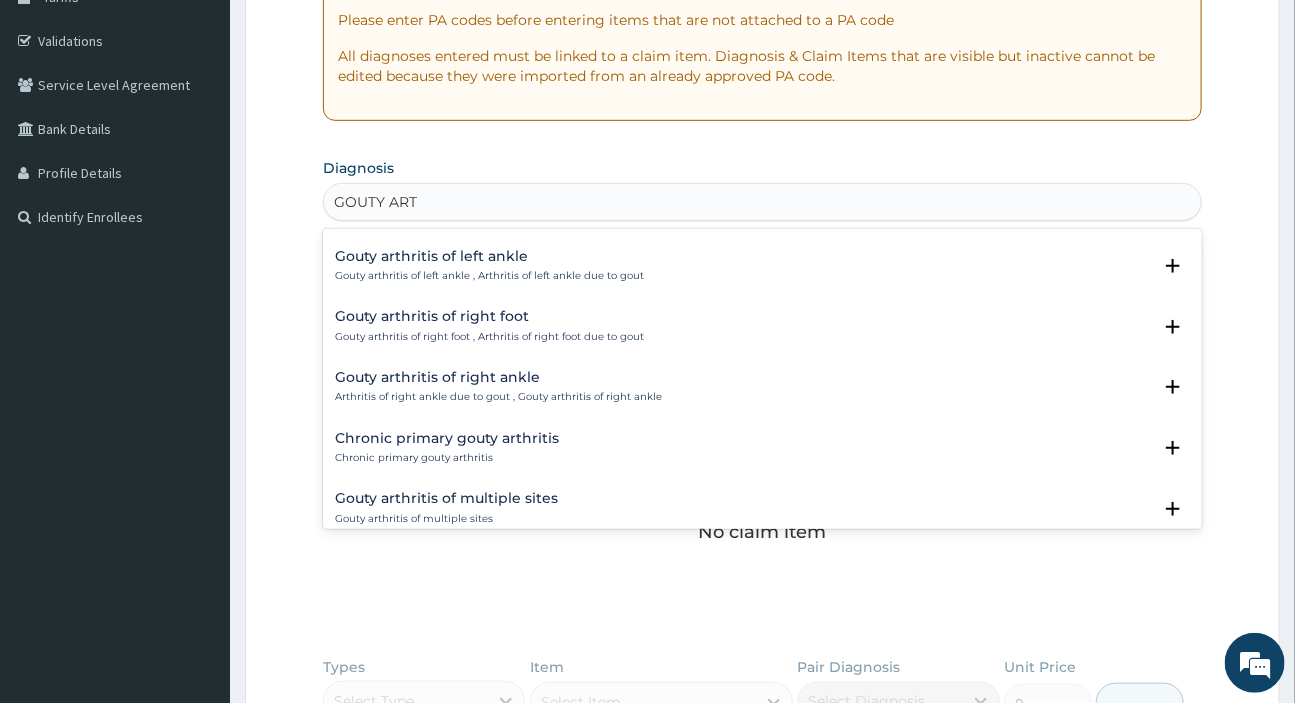 scroll, scrollTop: 636, scrollLeft: 0, axis: vertical 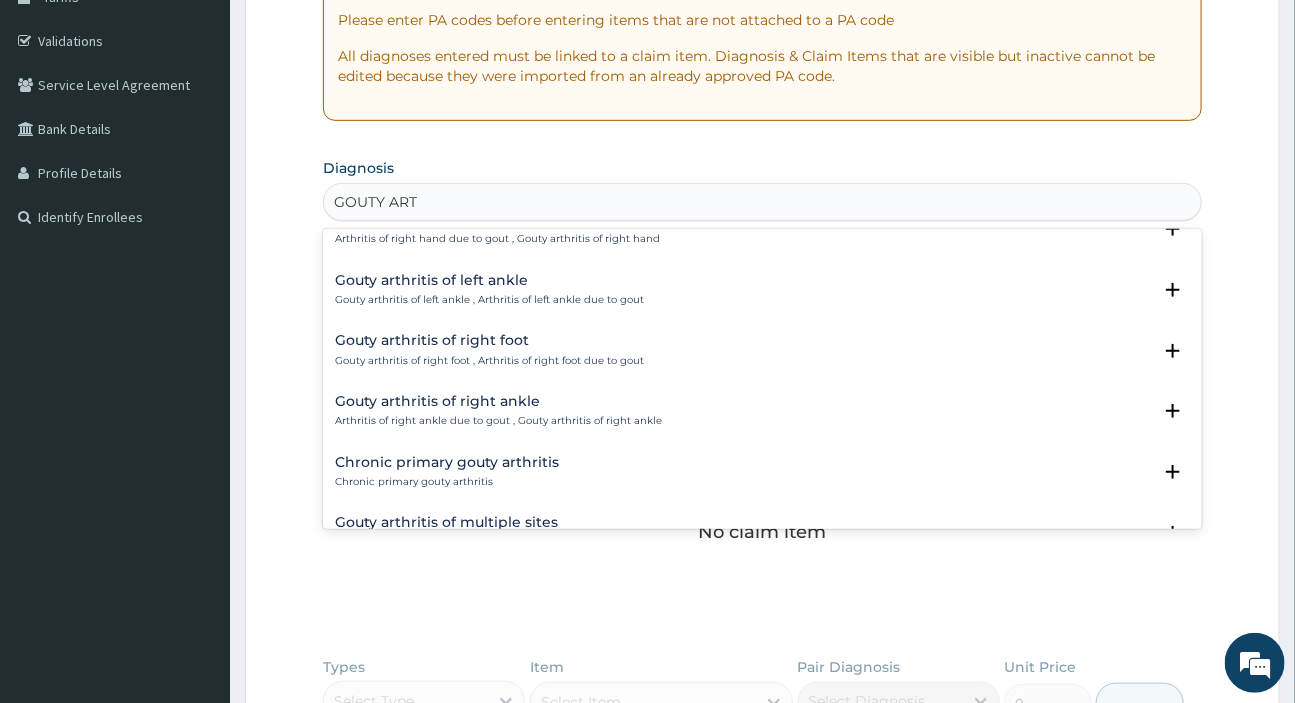 type on "GOUTY ART" 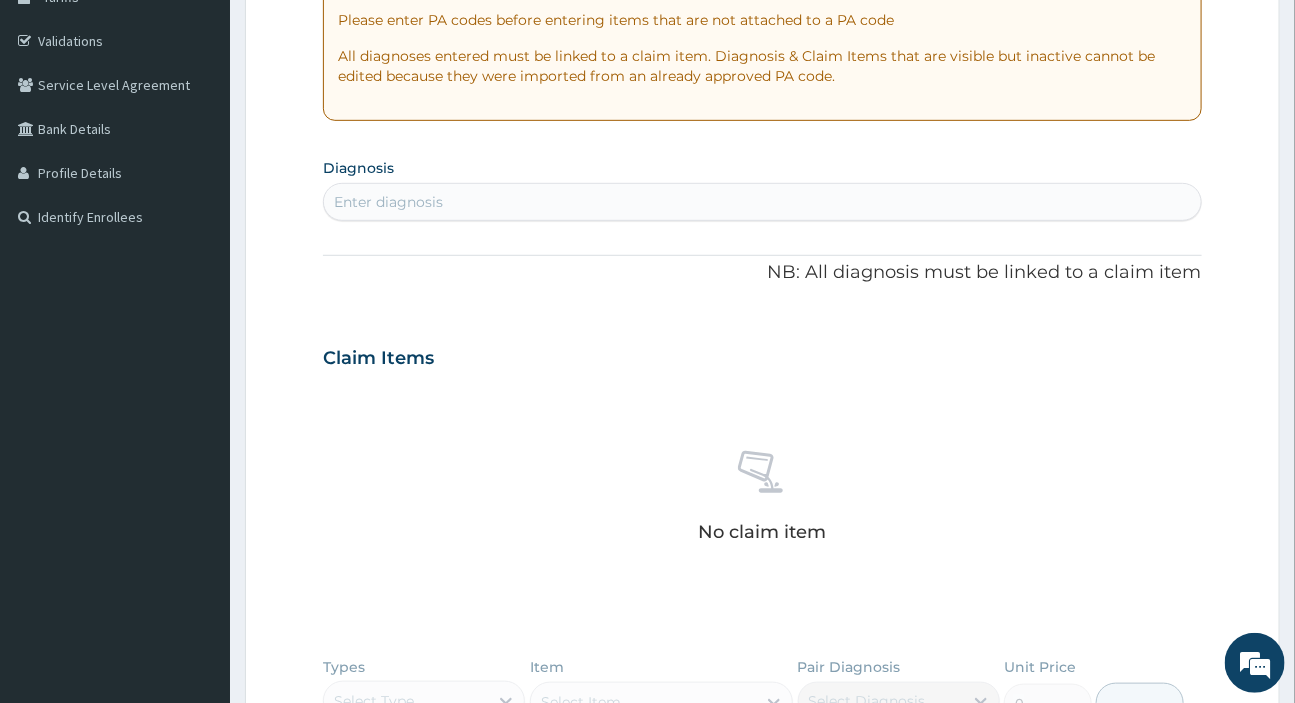 click on "Step  2  of 2 PA Code / Prescription Code Enter Code(Secondary Care Only) Encounter Date 16-06-2025 Important Notice Please enter PA codes before entering items that are not attached to a PA code   All diagnoses entered must be linked to a claim item. Diagnosis & Claim Items that are visible but inactive cannot be edited because they were imported from an already approved PA code. Diagnosis Enter diagnosis NB: All diagnosis must be linked to a claim item Claim Items No claim item Types Select Type Item Select Item Pair Diagnosis Select Diagnosis Unit Price 0 Add Comment     Previous   Submit" at bounding box center [762, 385] 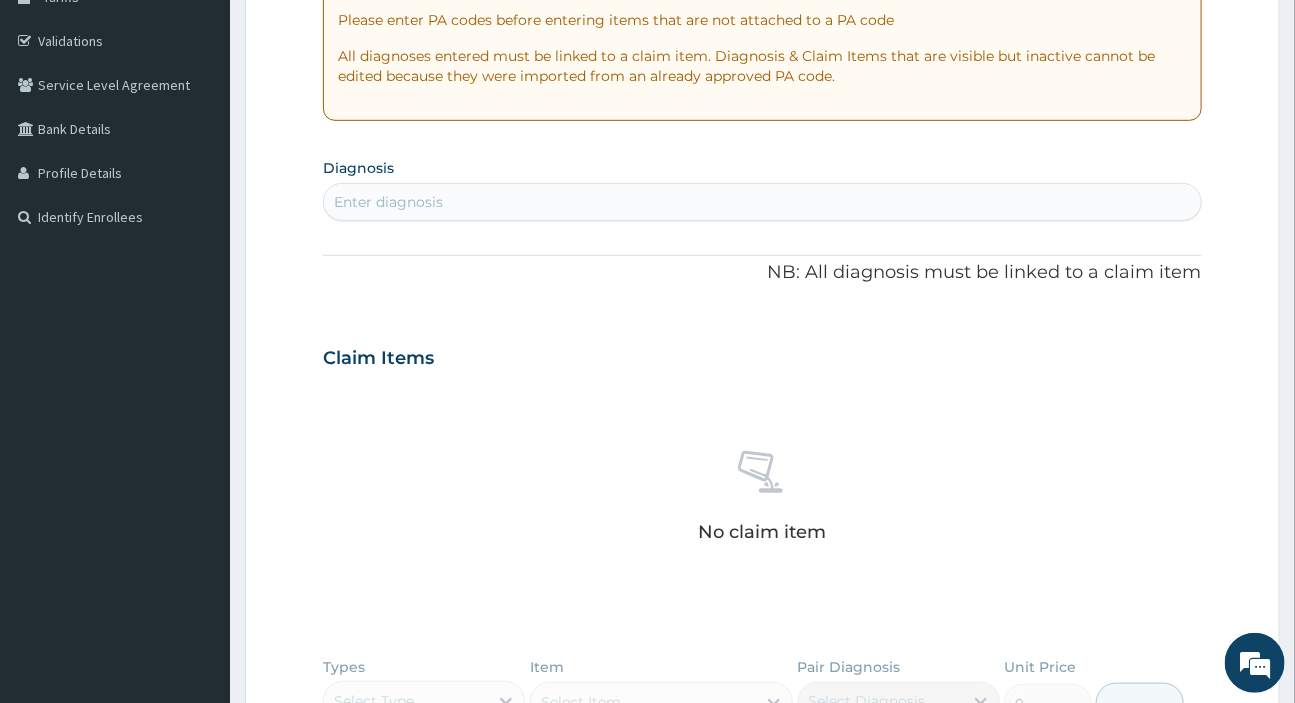 click on "Enter diagnosis" at bounding box center [762, 202] 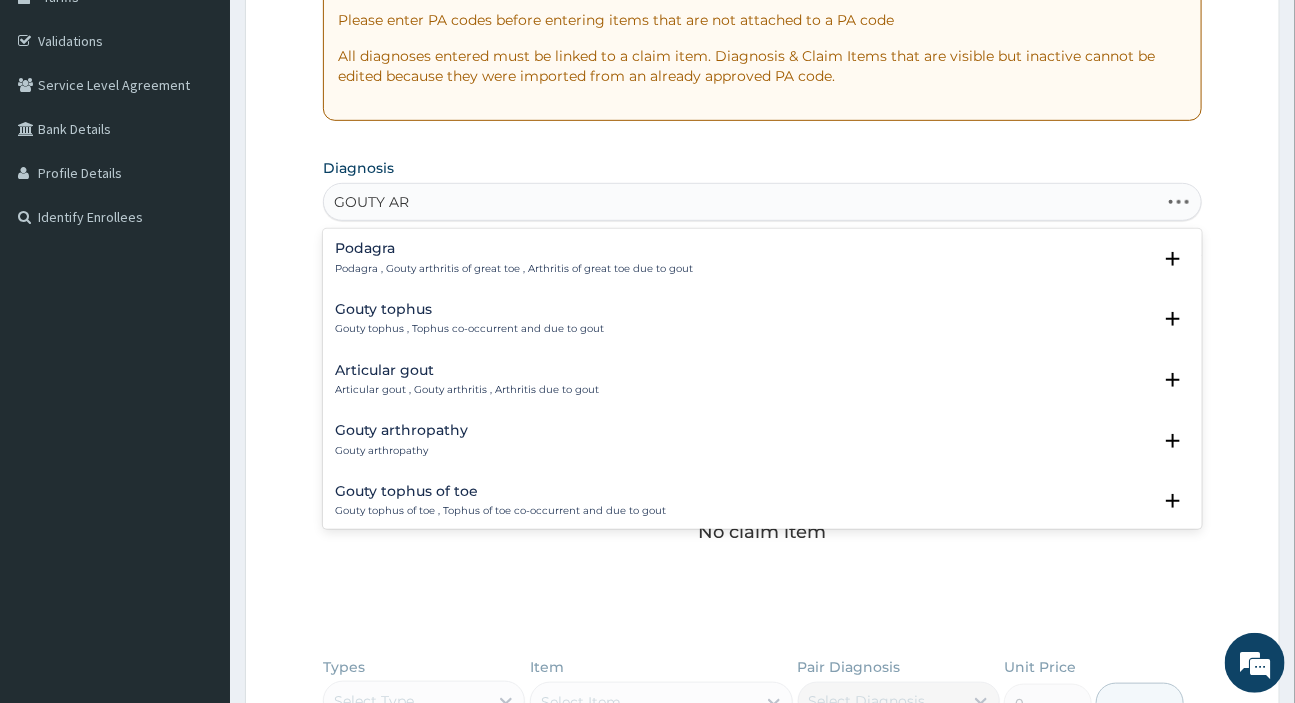 type on "GOUTY ART" 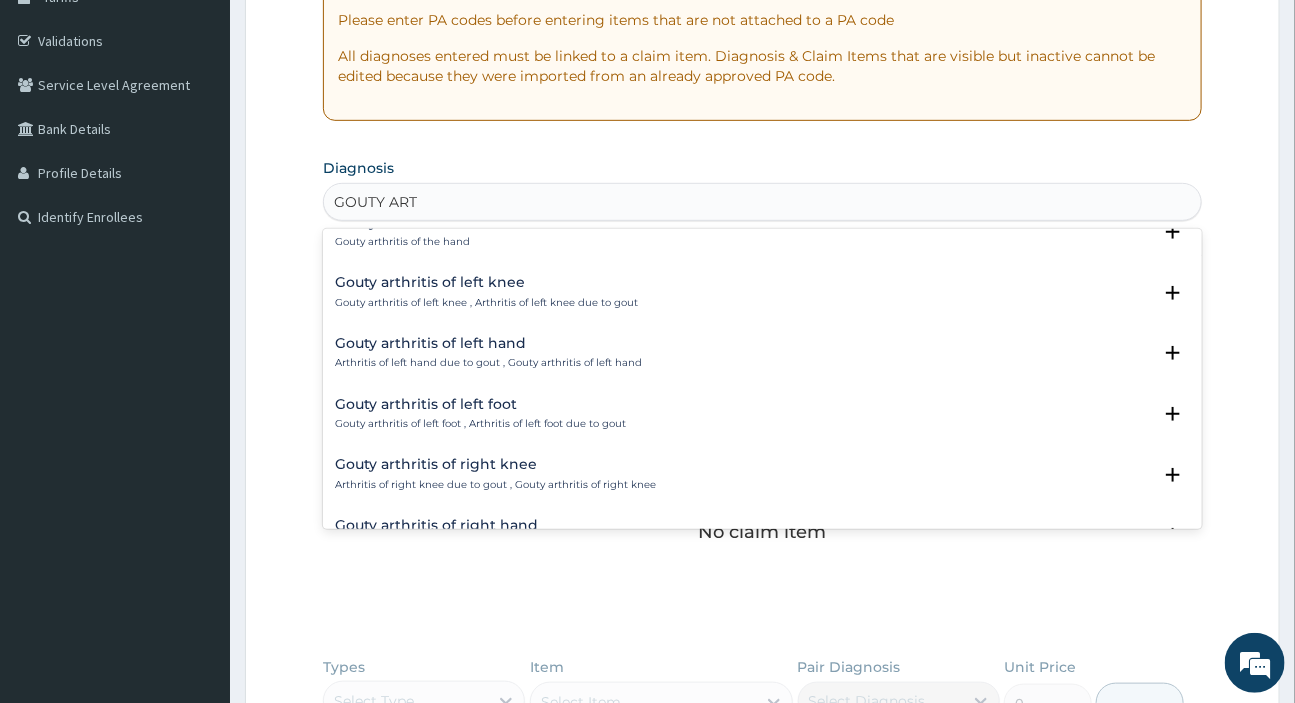 scroll, scrollTop: 363, scrollLeft: 0, axis: vertical 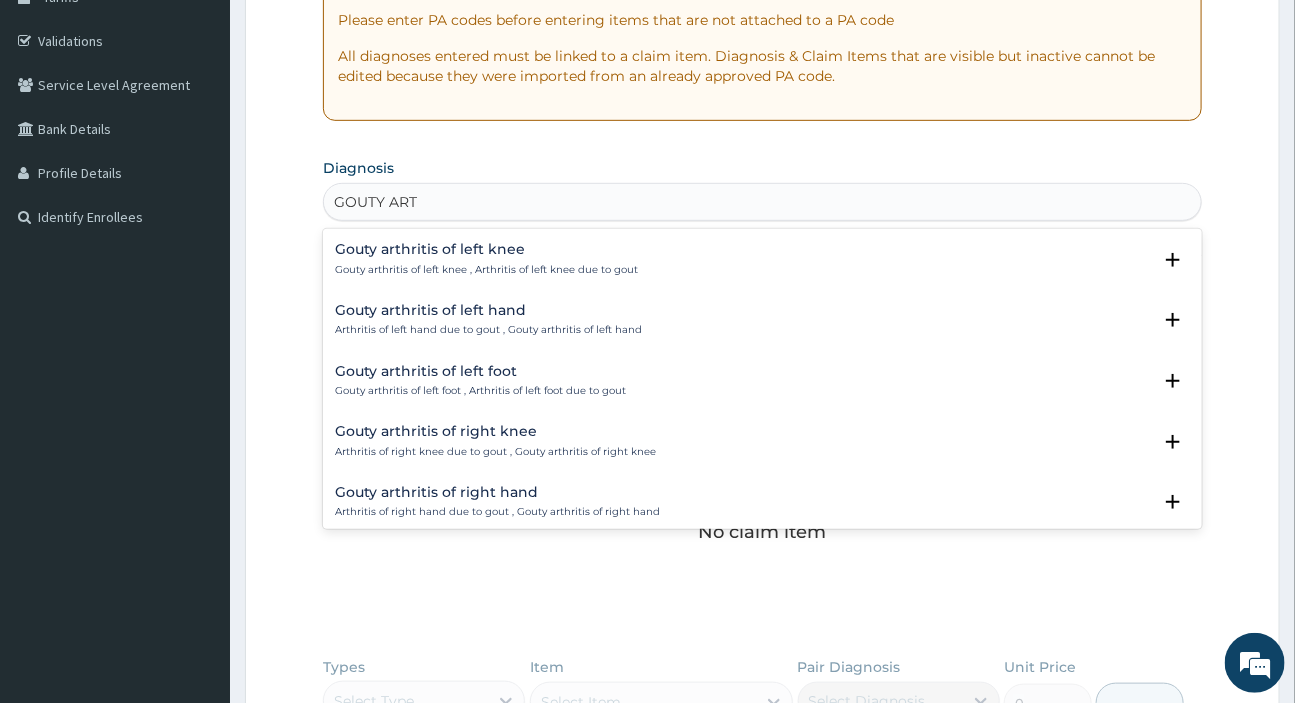 click on "Gouty arthritis of left foot" at bounding box center (480, 371) 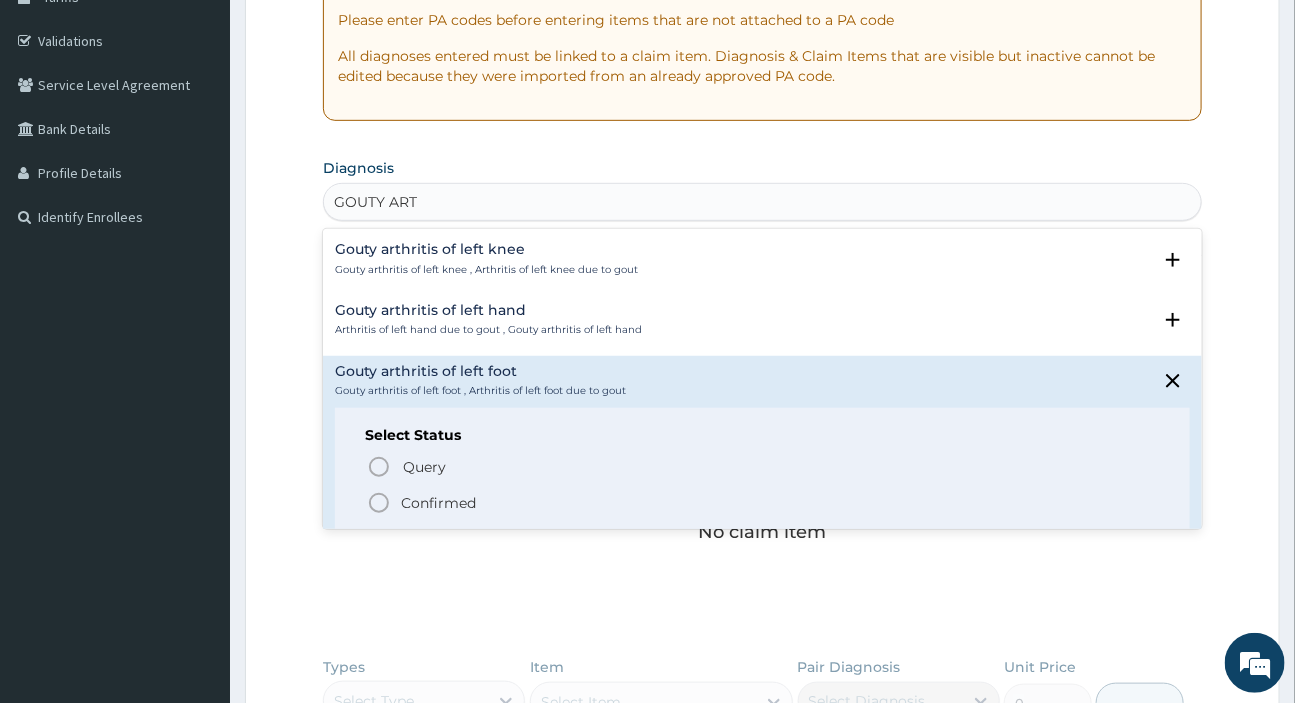 click on "Confirmed" at bounding box center [763, 503] 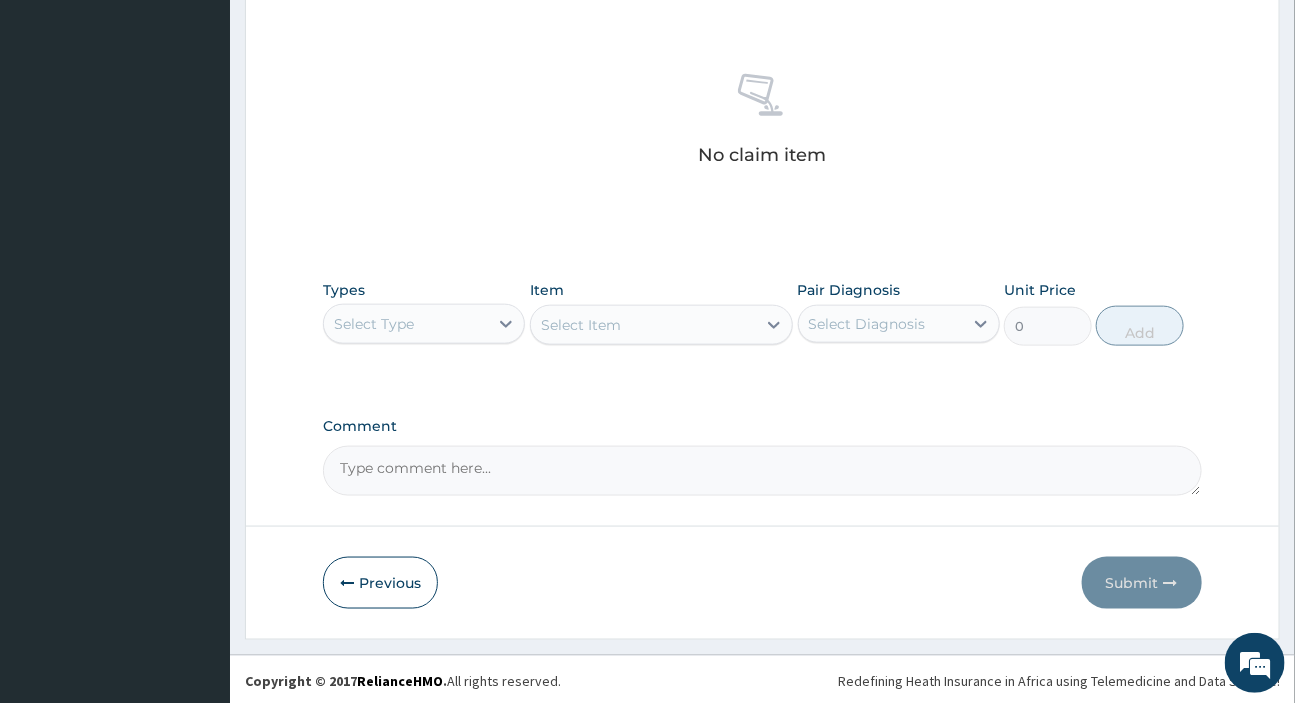 scroll, scrollTop: 738, scrollLeft: 0, axis: vertical 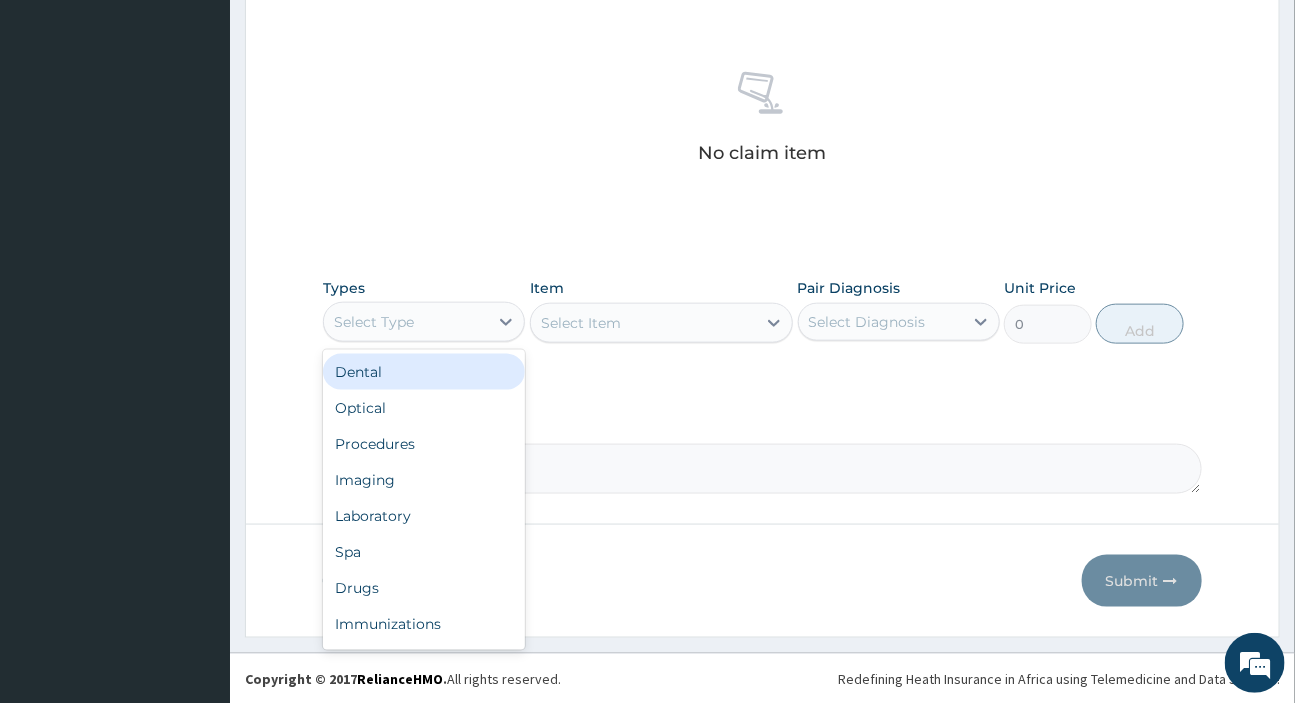 click on "Select Type" at bounding box center (406, 322) 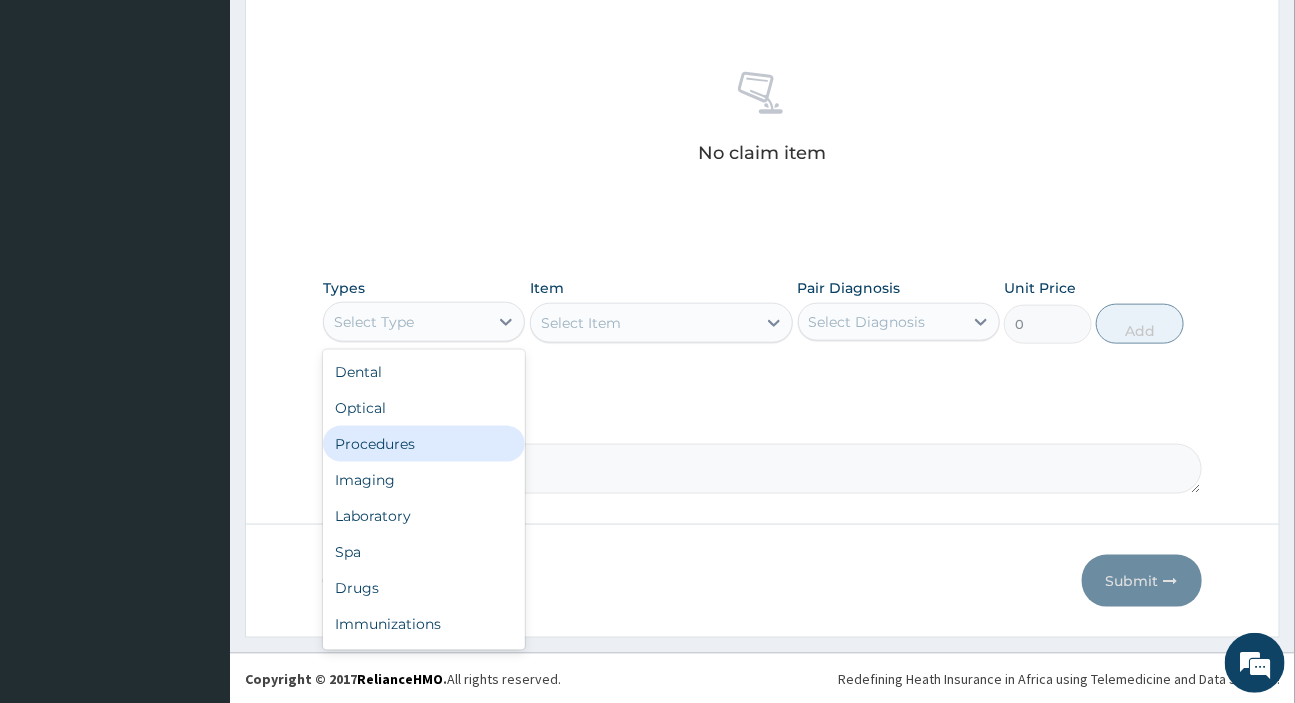 click on "Procedures" at bounding box center [424, 444] 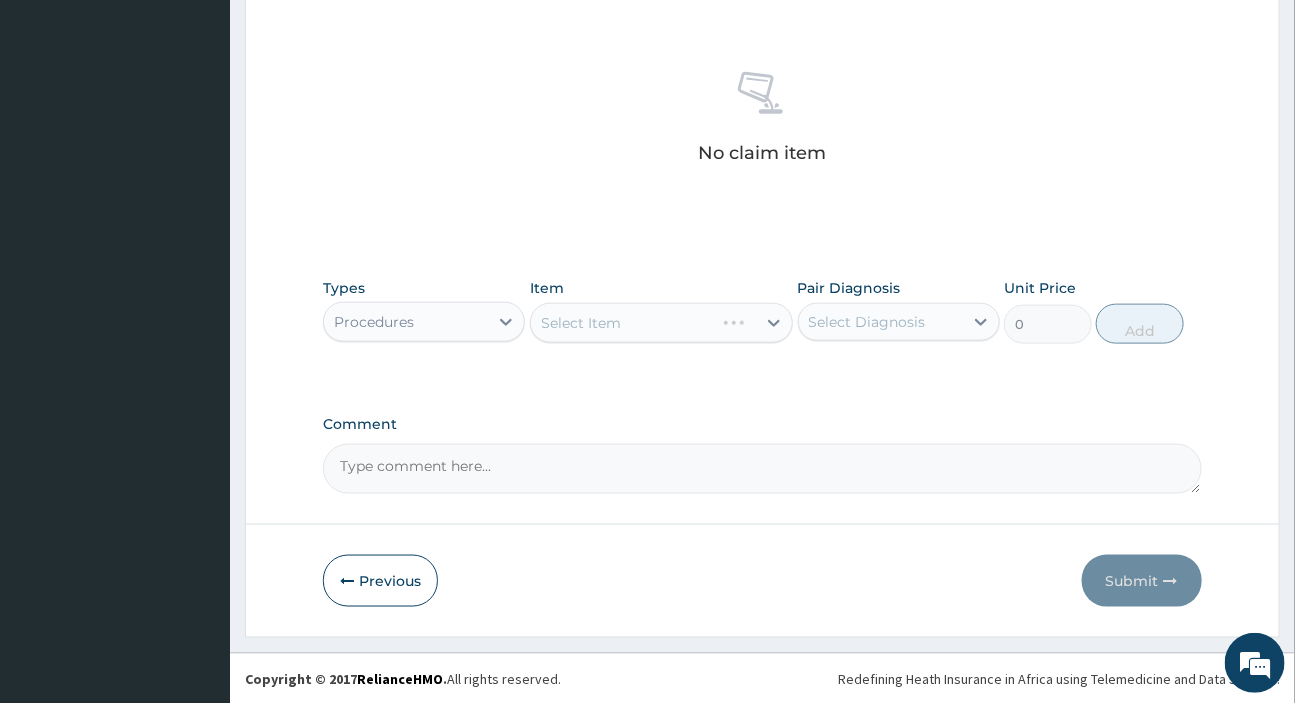 click on "Select Diagnosis" at bounding box center [867, 322] 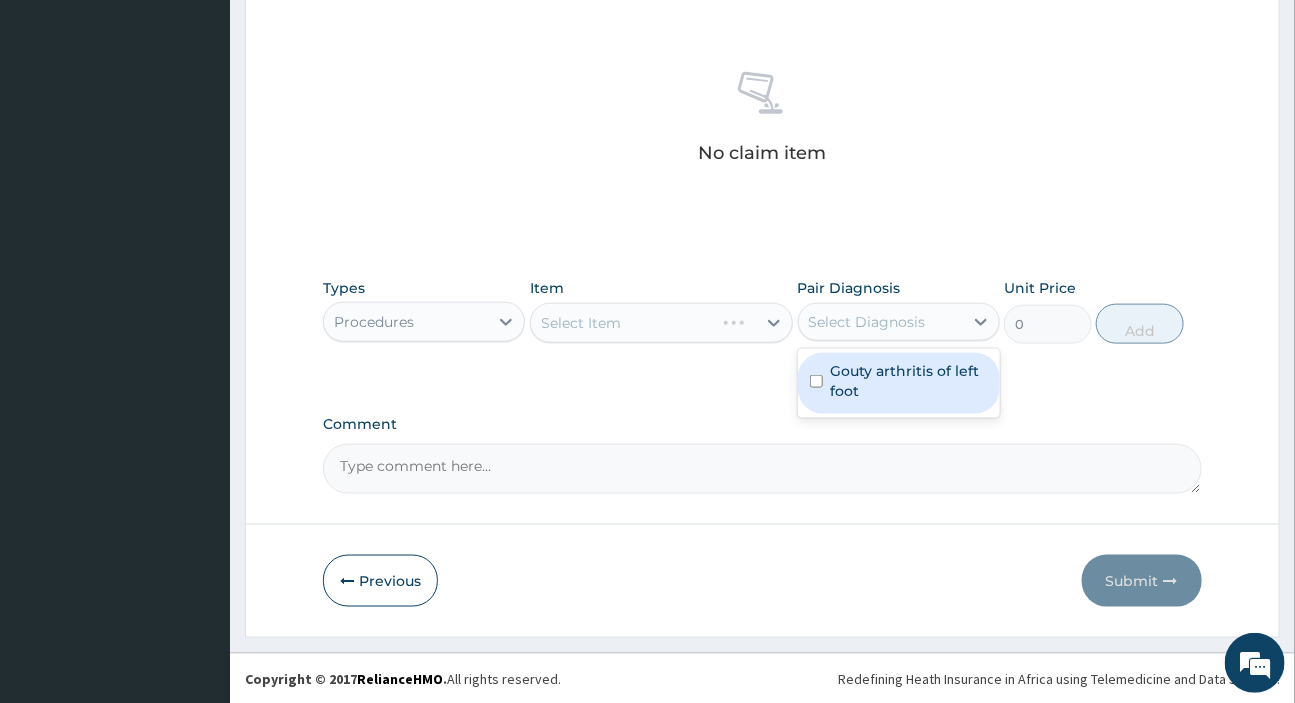 click on "Gouty arthritis of left foot" at bounding box center (909, 381) 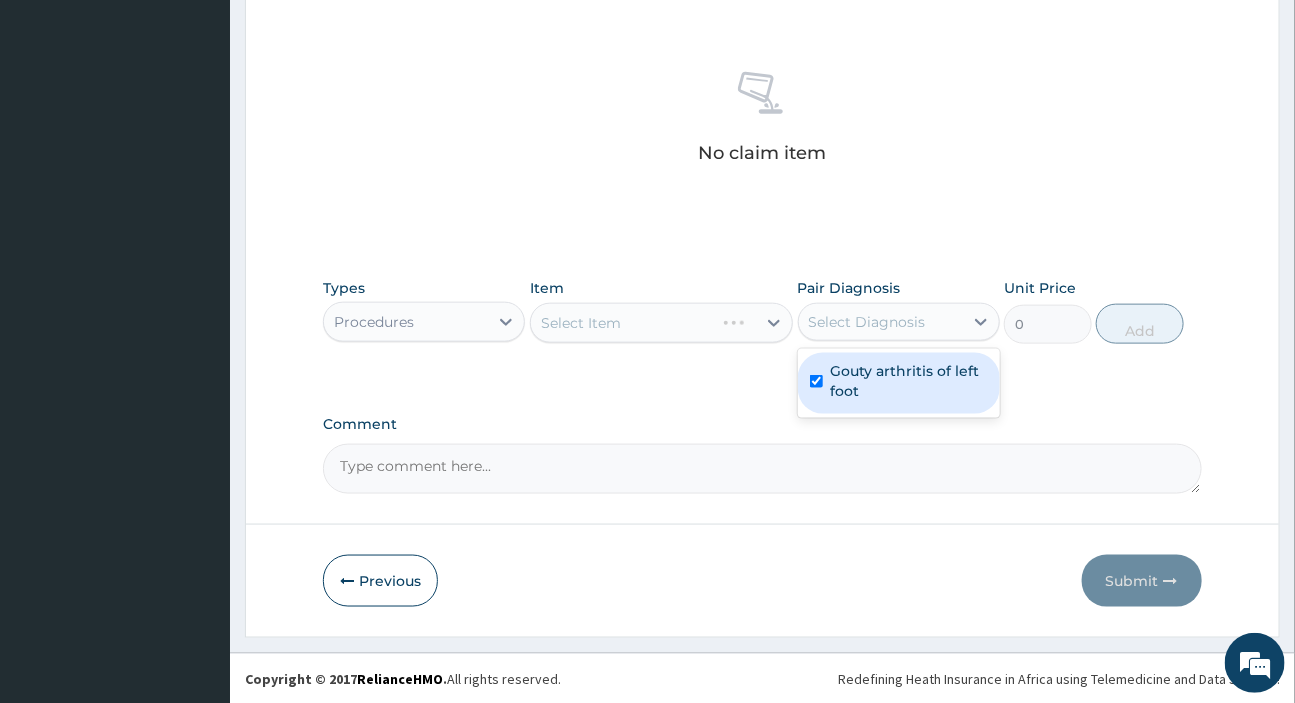 checkbox on "true" 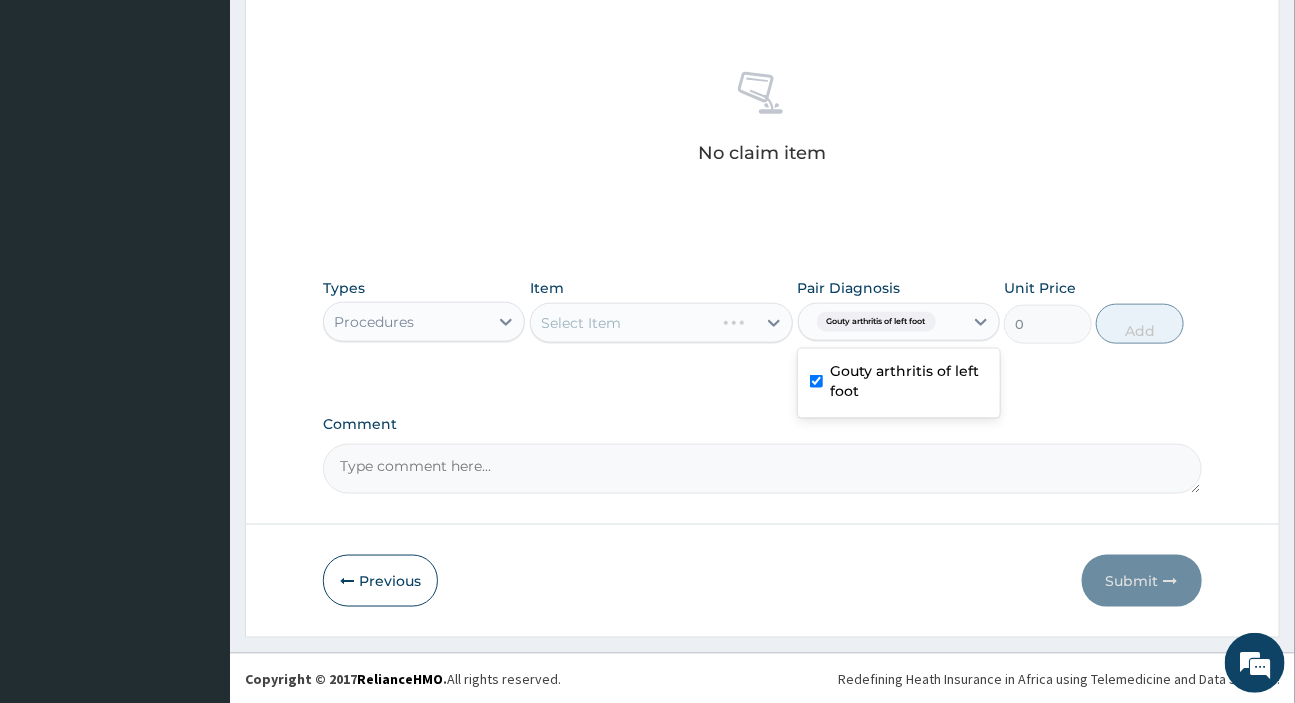 click on "Select Item" at bounding box center (661, 323) 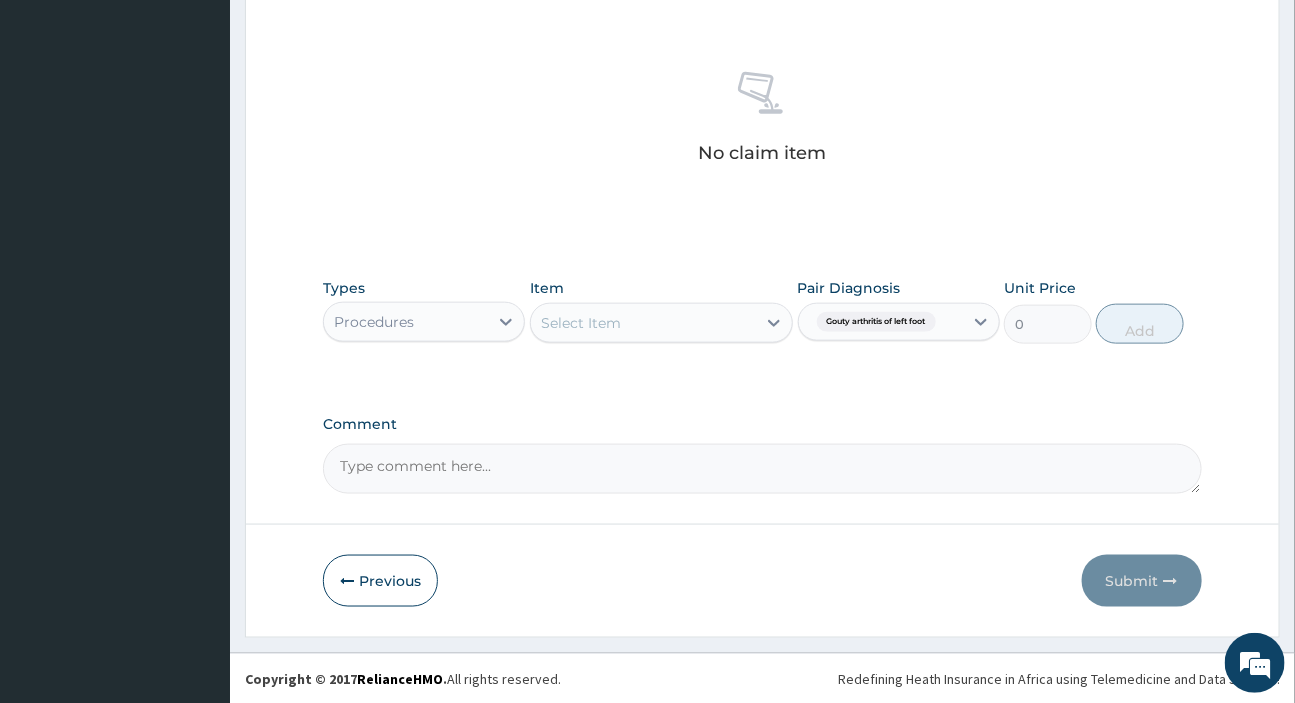 click on "Select Item" at bounding box center (643, 323) 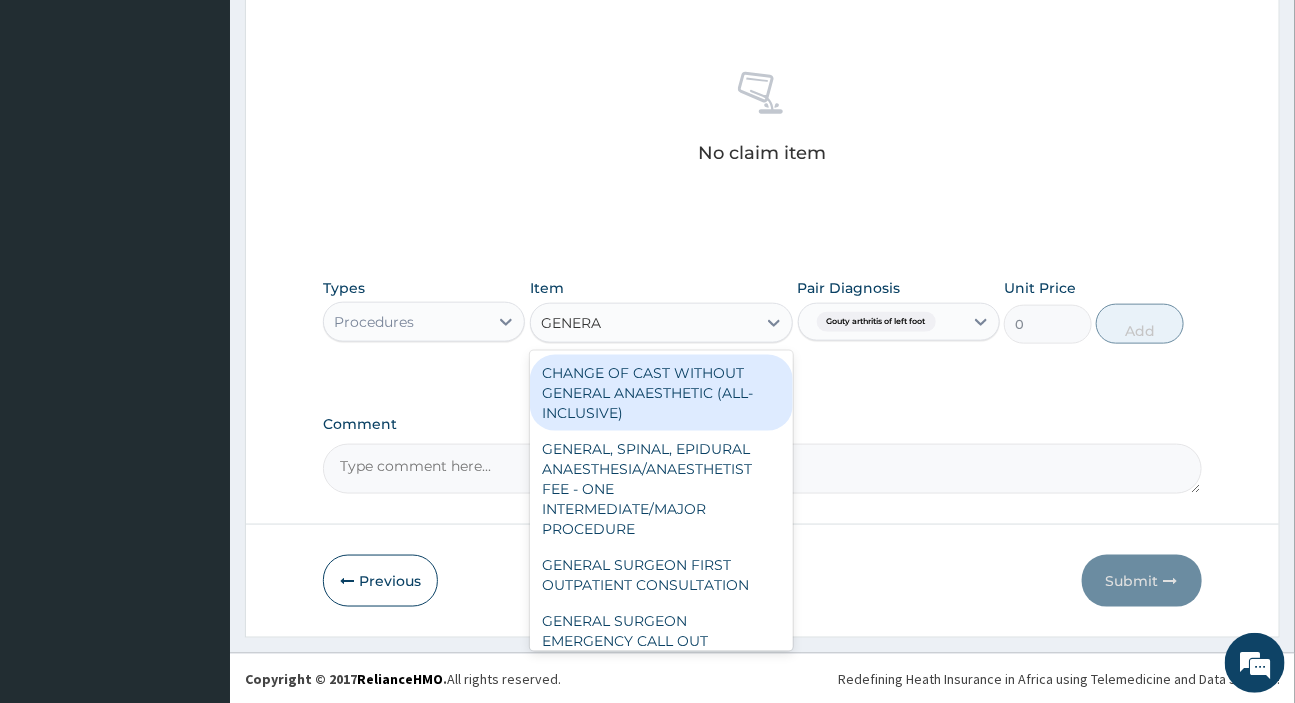 type on "GENERAL" 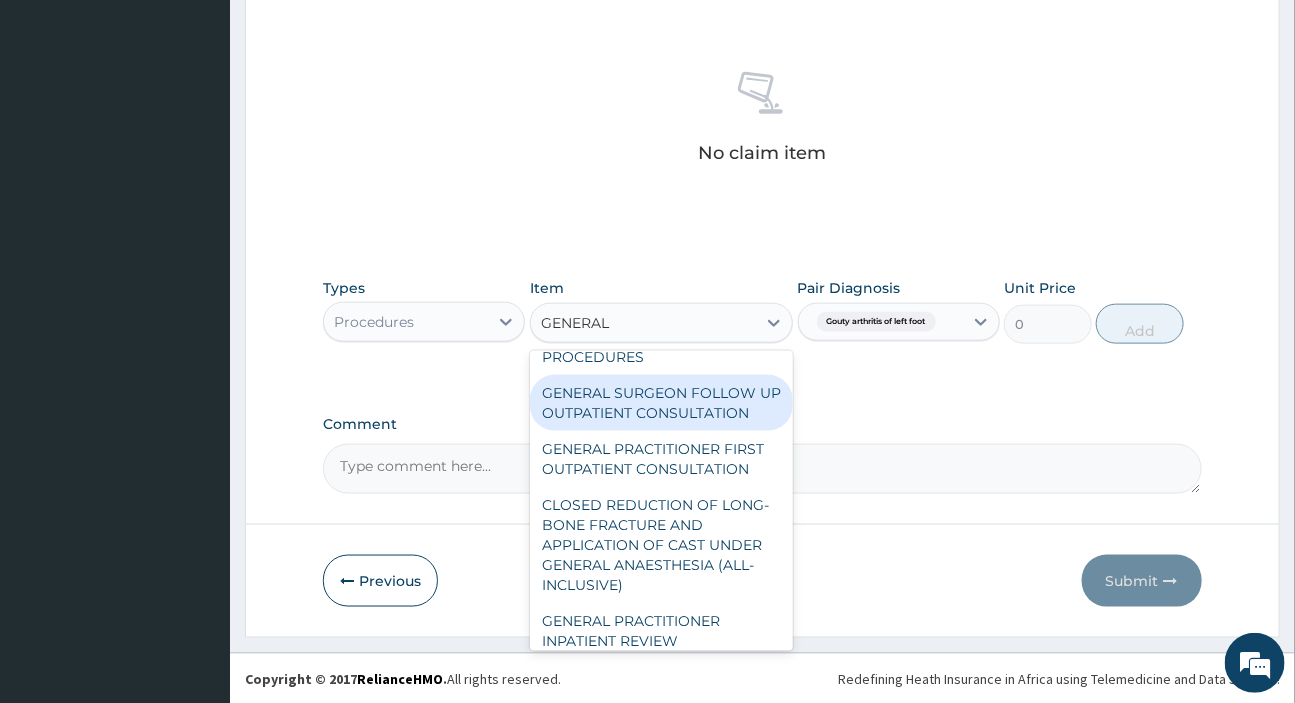 scroll, scrollTop: 545, scrollLeft: 0, axis: vertical 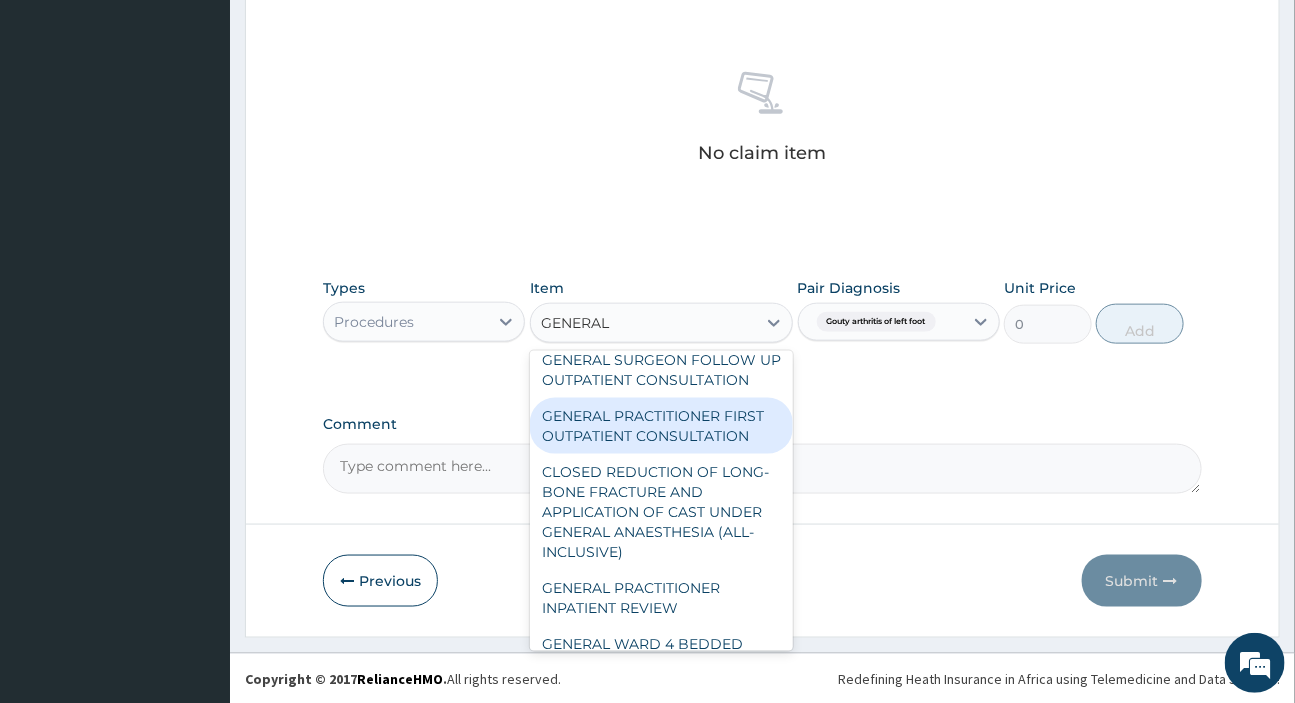 click on "GENERAL PRACTITIONER FIRST OUTPATIENT CONSULTATION" at bounding box center [661, 426] 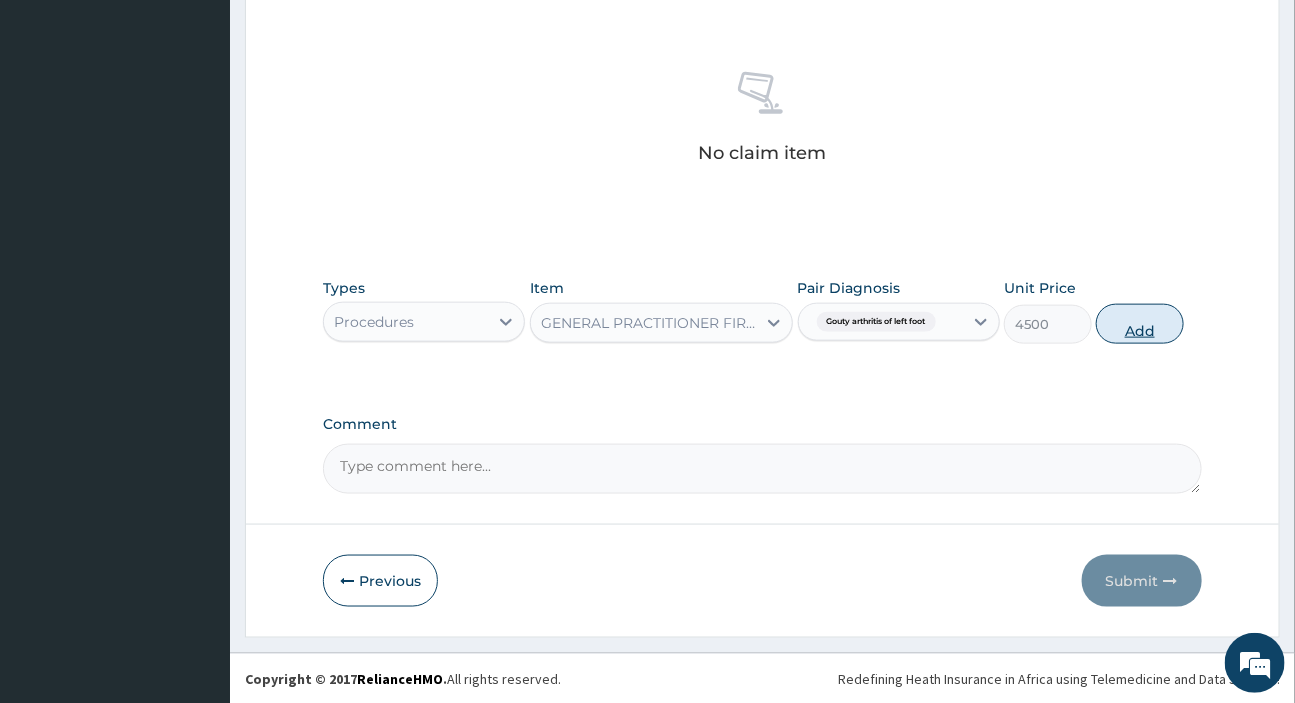 click on "Add" at bounding box center [1140, 324] 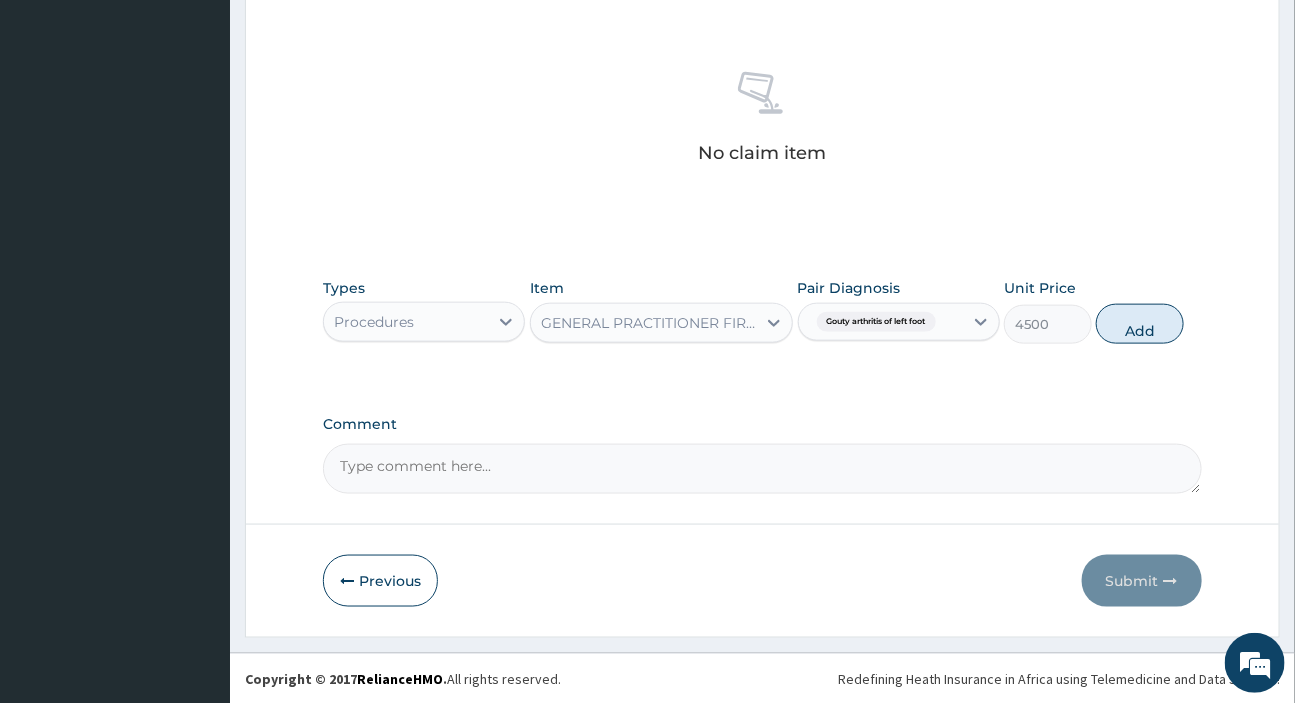 type on "0" 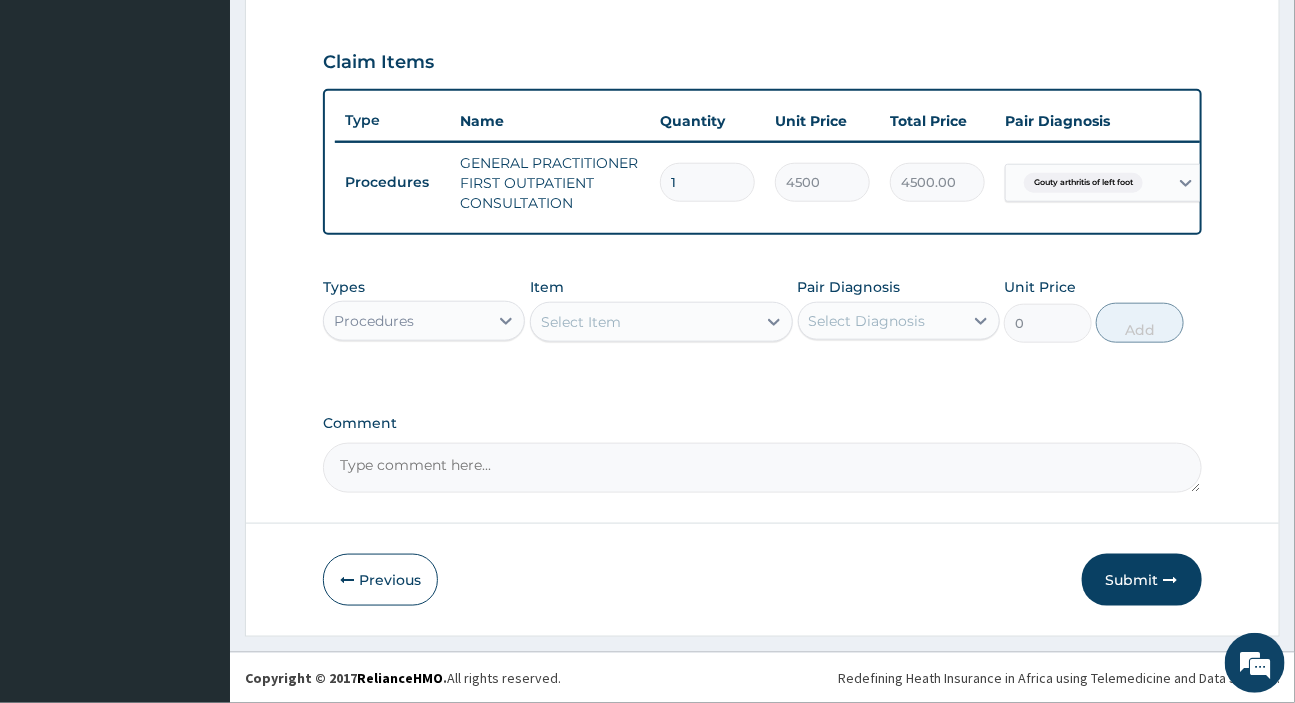scroll, scrollTop: 667, scrollLeft: 0, axis: vertical 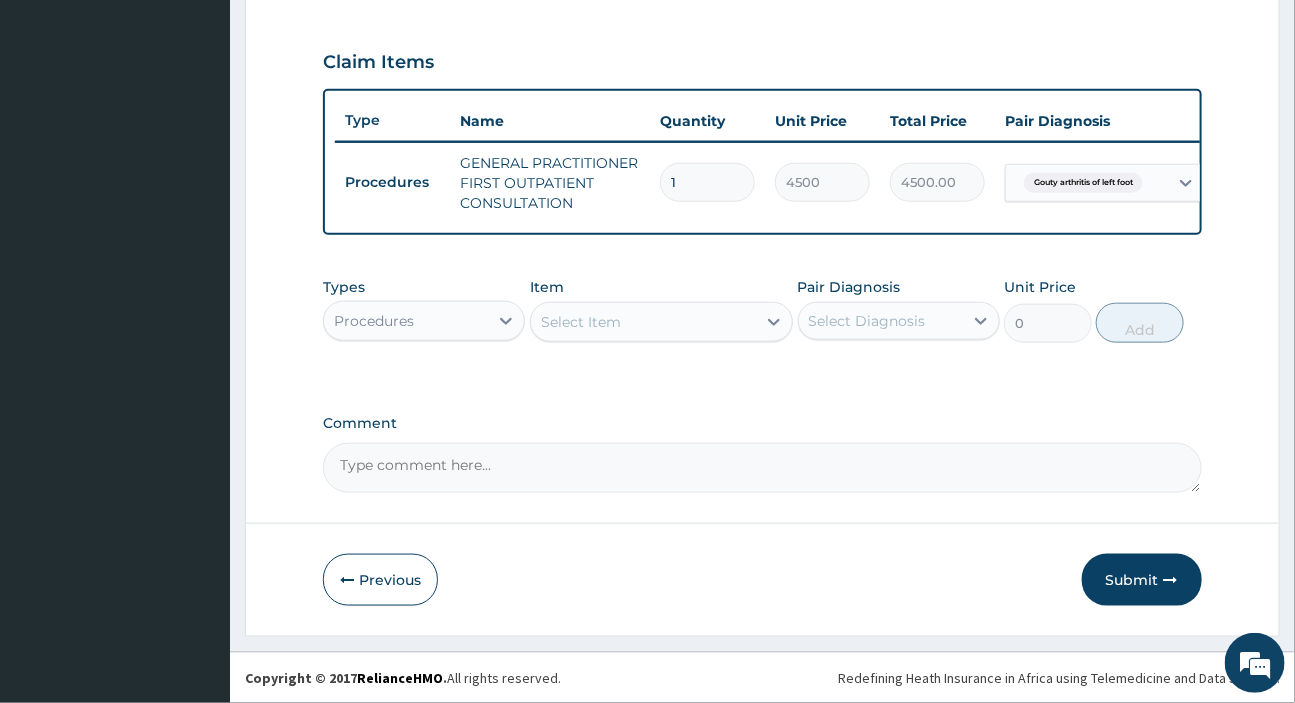 click on "Procedures" at bounding box center [406, 321] 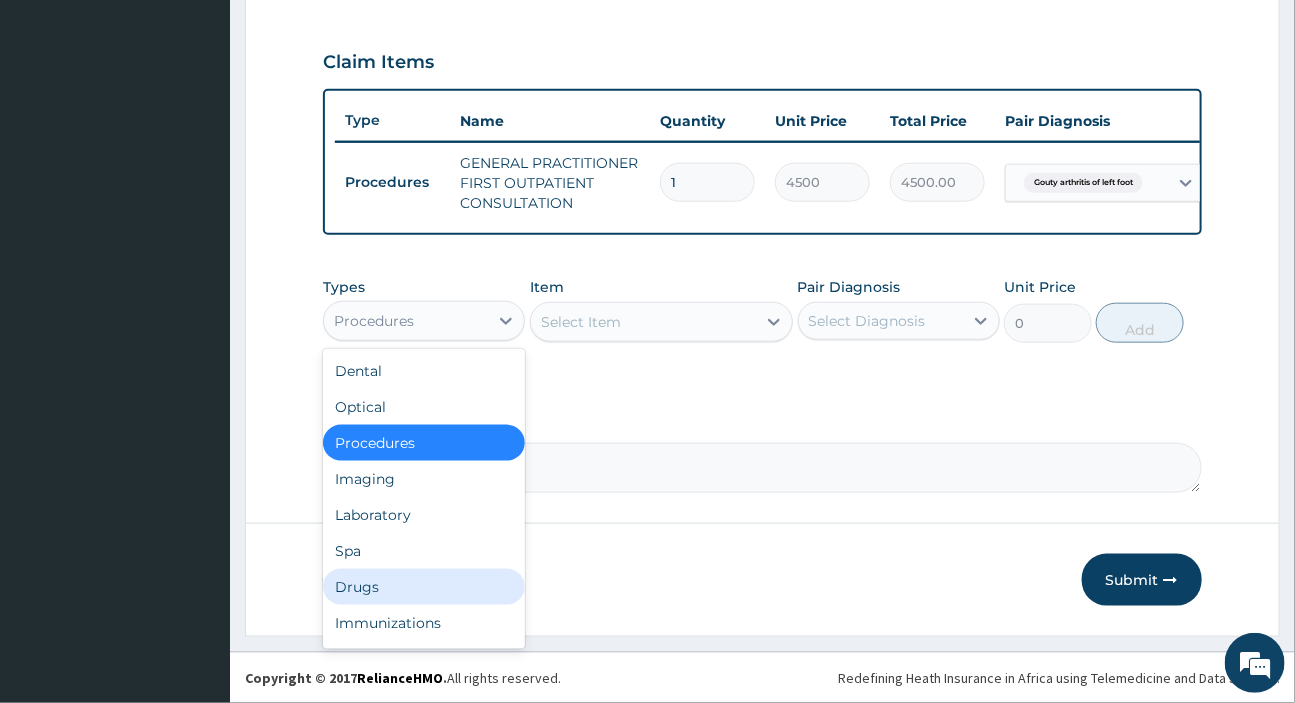 click on "Drugs" at bounding box center [424, 587] 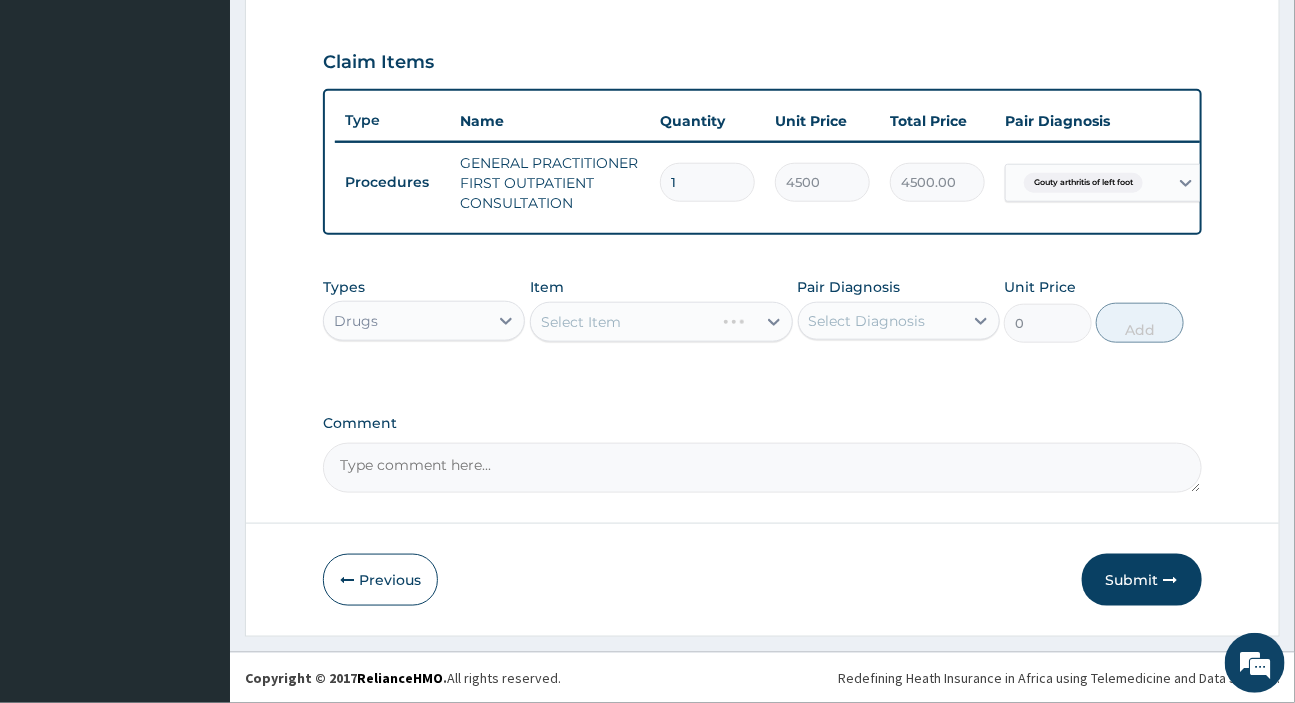 click on "Select Diagnosis" at bounding box center (867, 321) 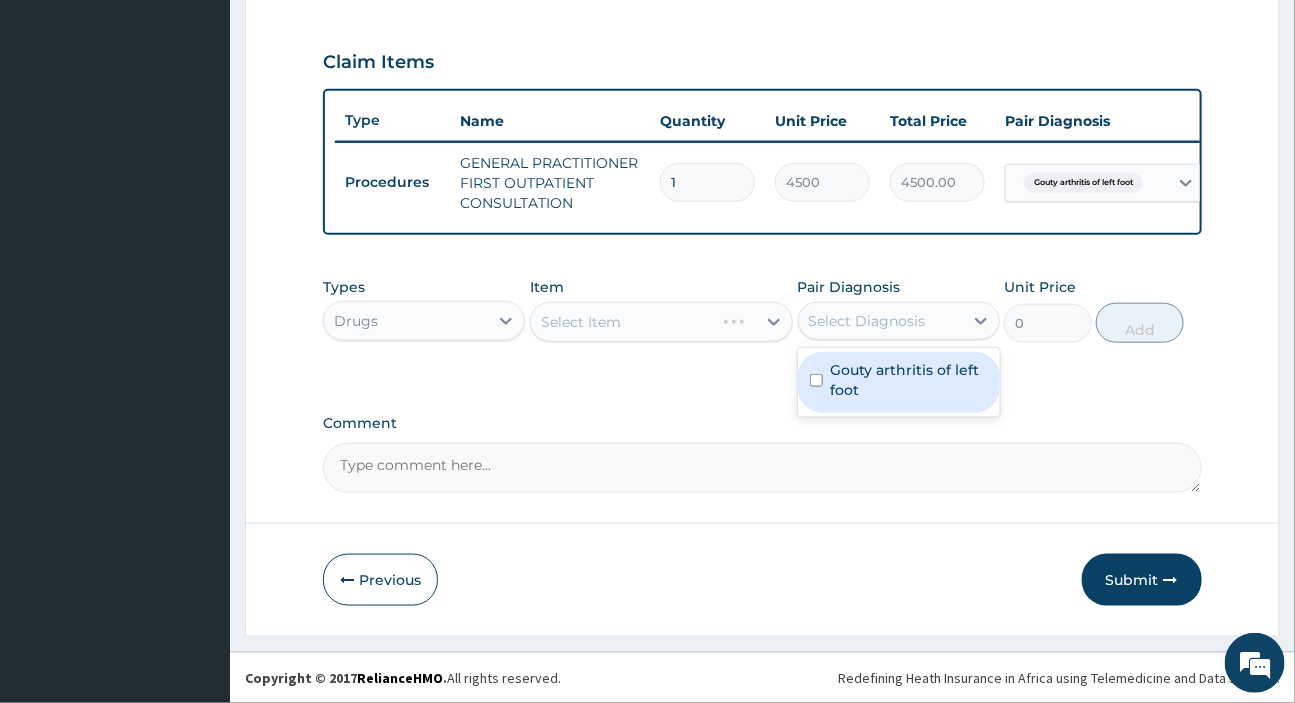 click on "Gouty arthritis of left foot" at bounding box center [909, 380] 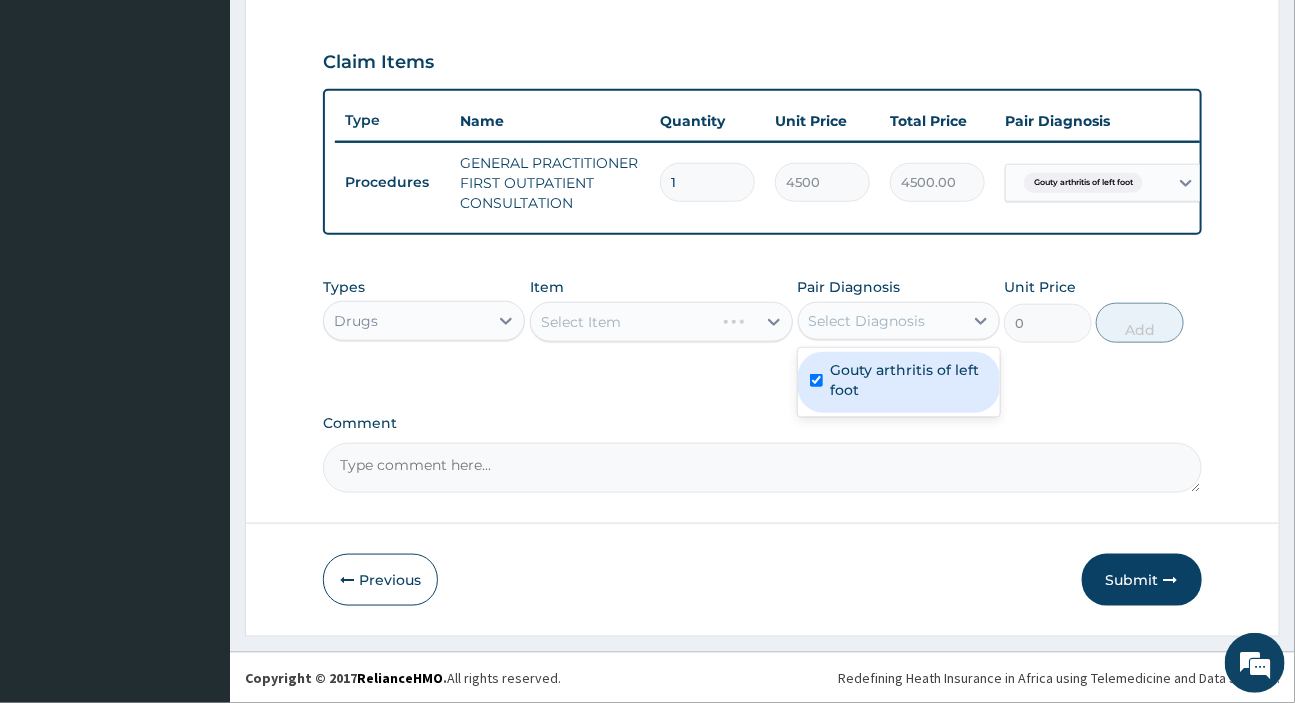 checkbox on "true" 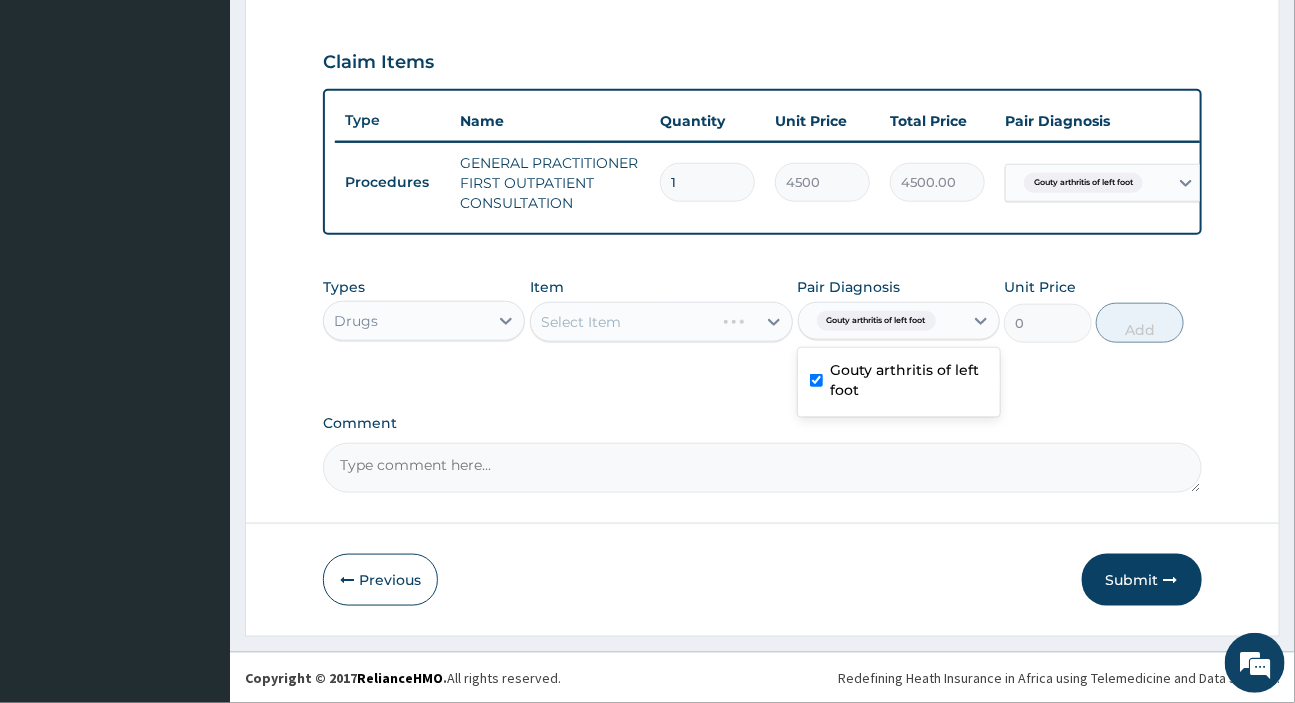 click on "Select Item" at bounding box center (661, 322) 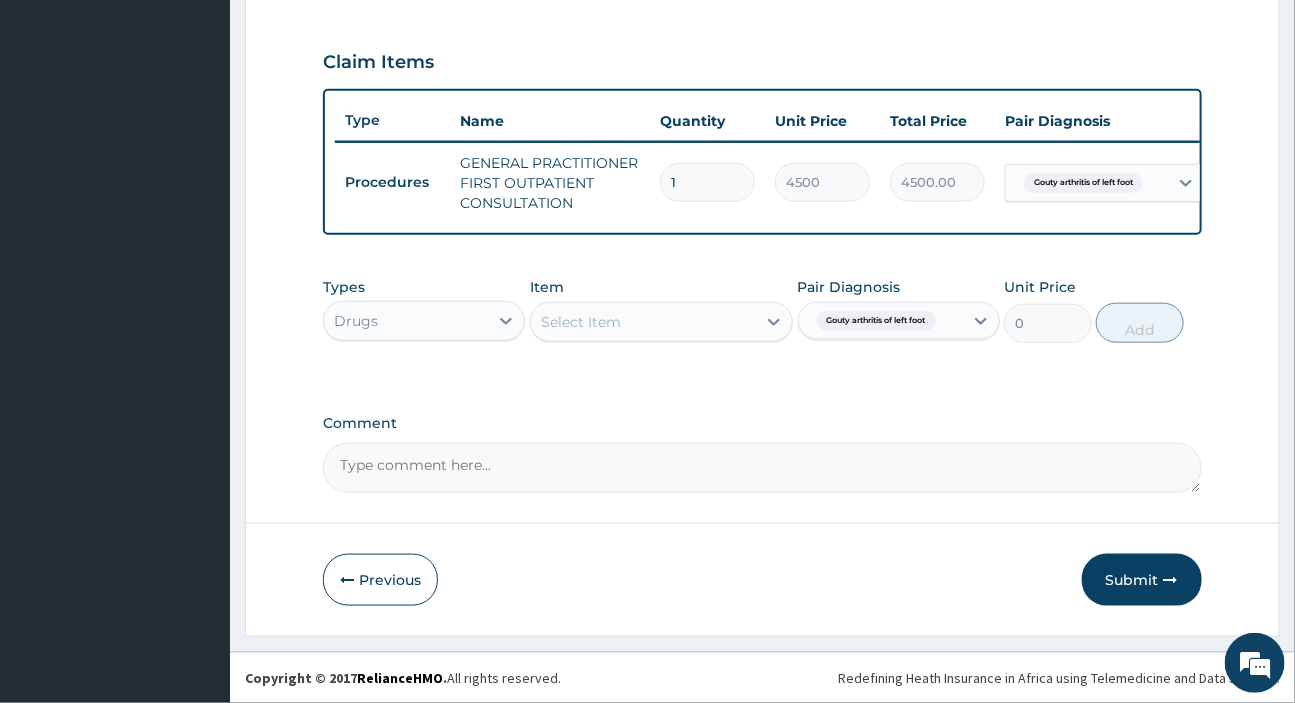 click on "Select Item" at bounding box center [643, 322] 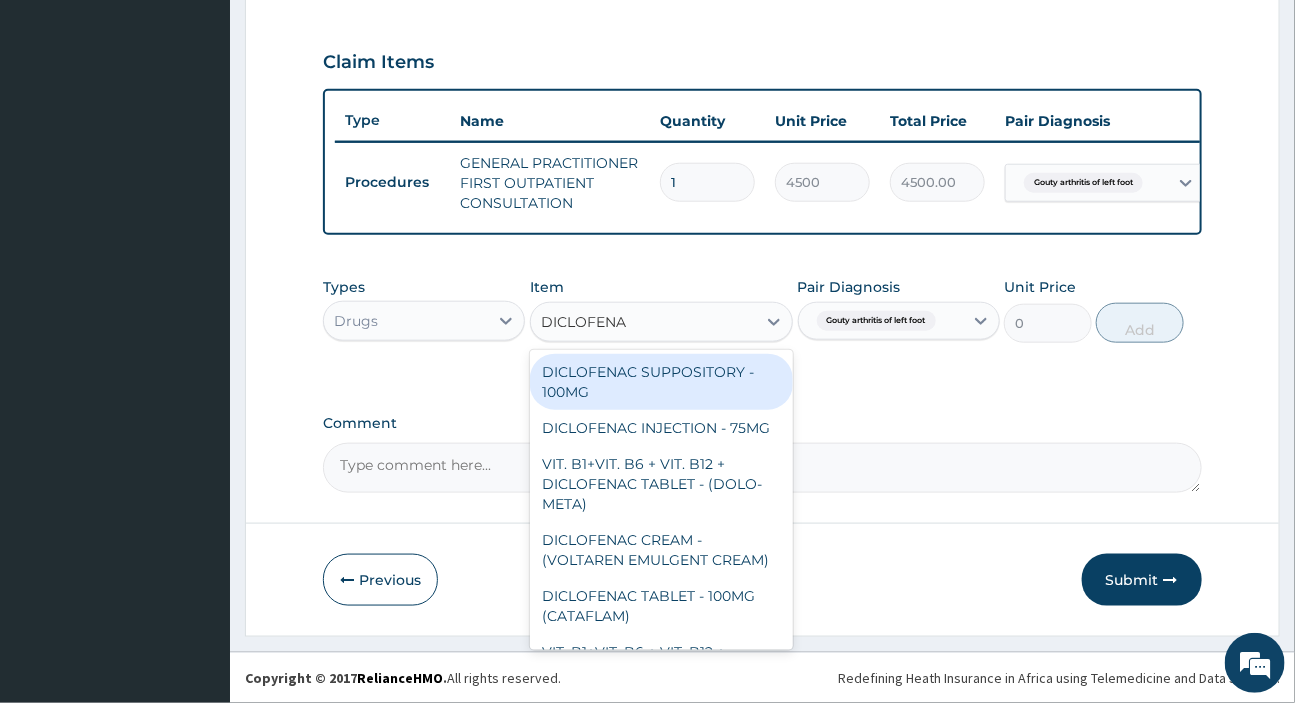 type on "DICLOFENAC" 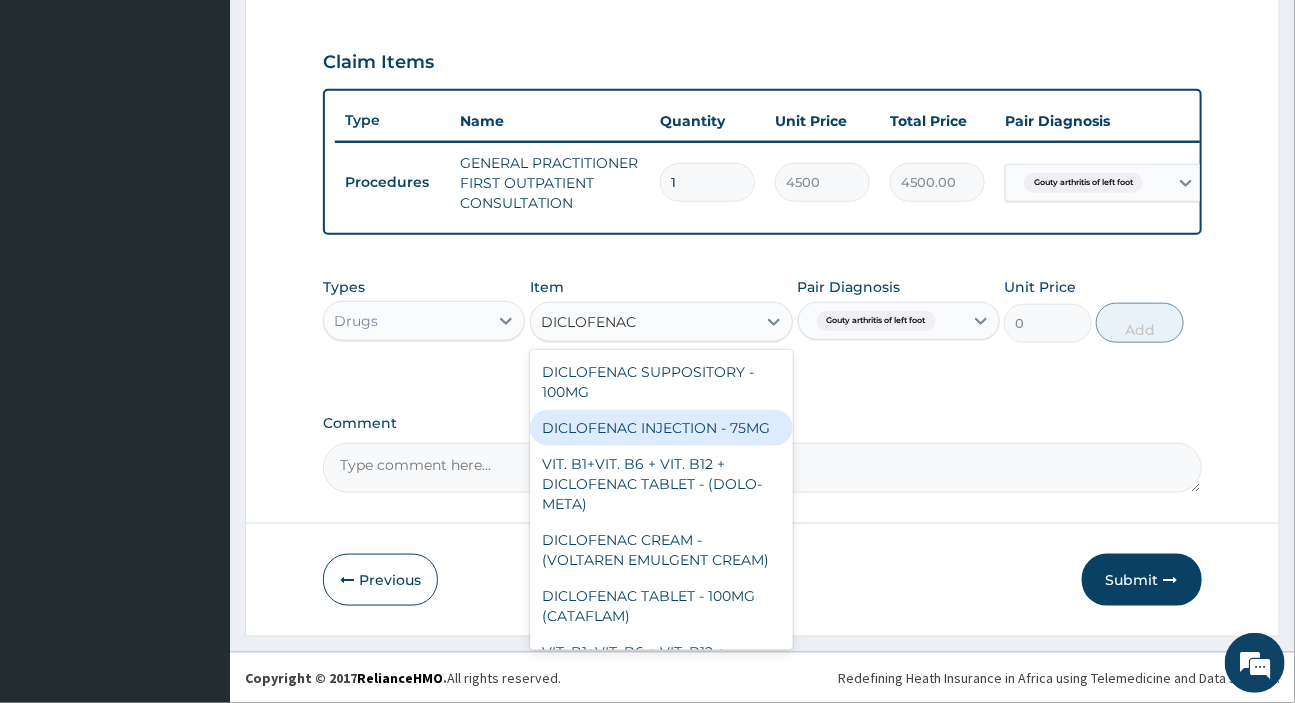 click on "DICLOFENAC INJECTION - 75MG" at bounding box center (661, 428) 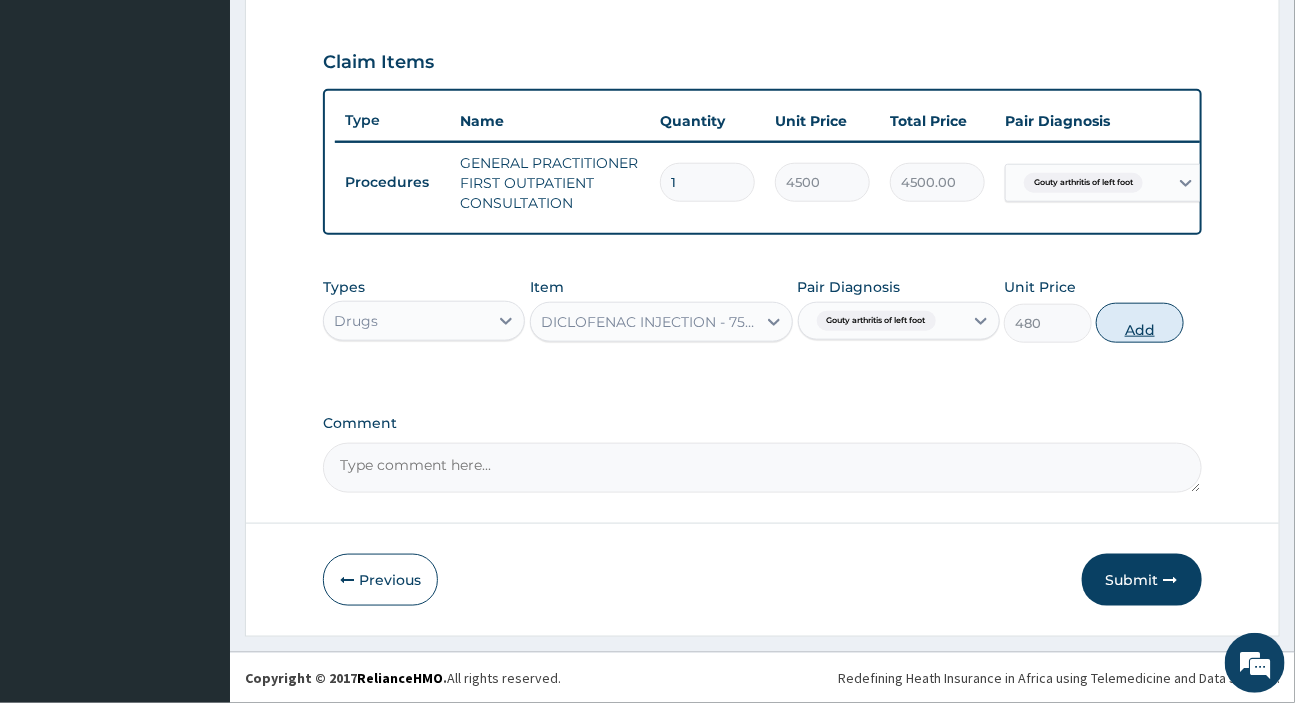 click on "Add" at bounding box center [1140, 323] 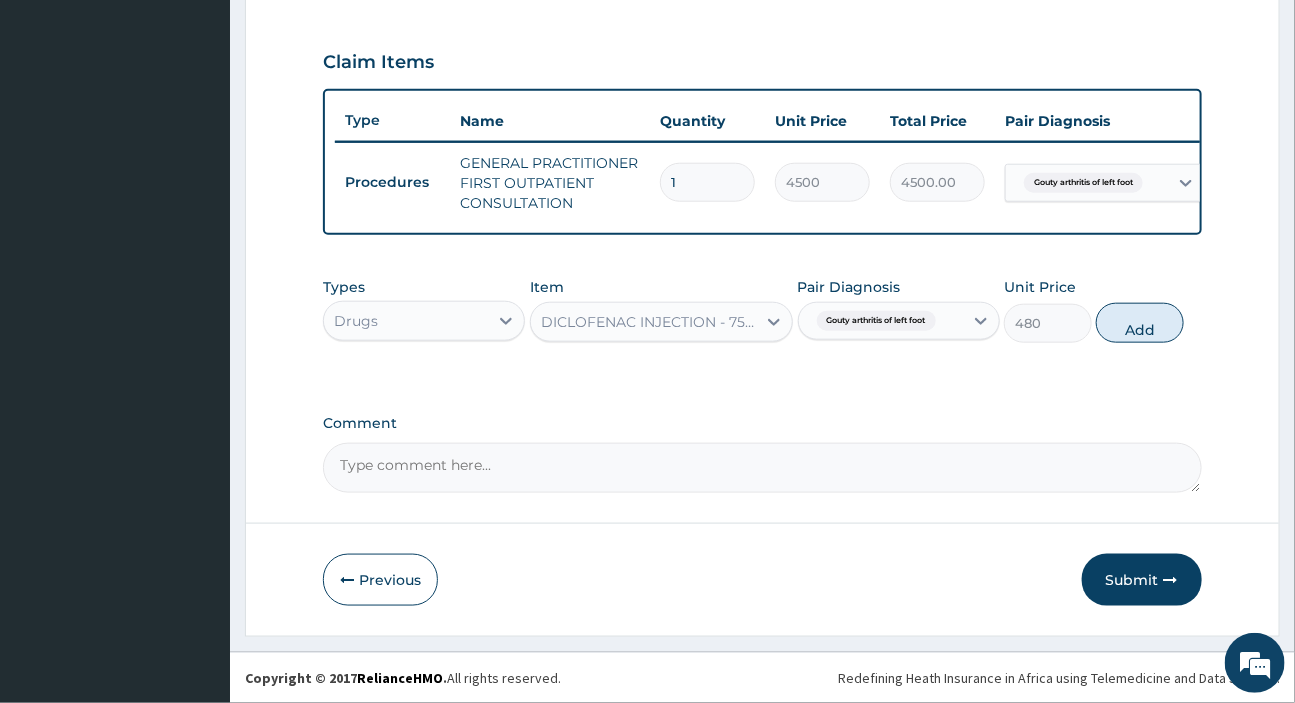 type on "0" 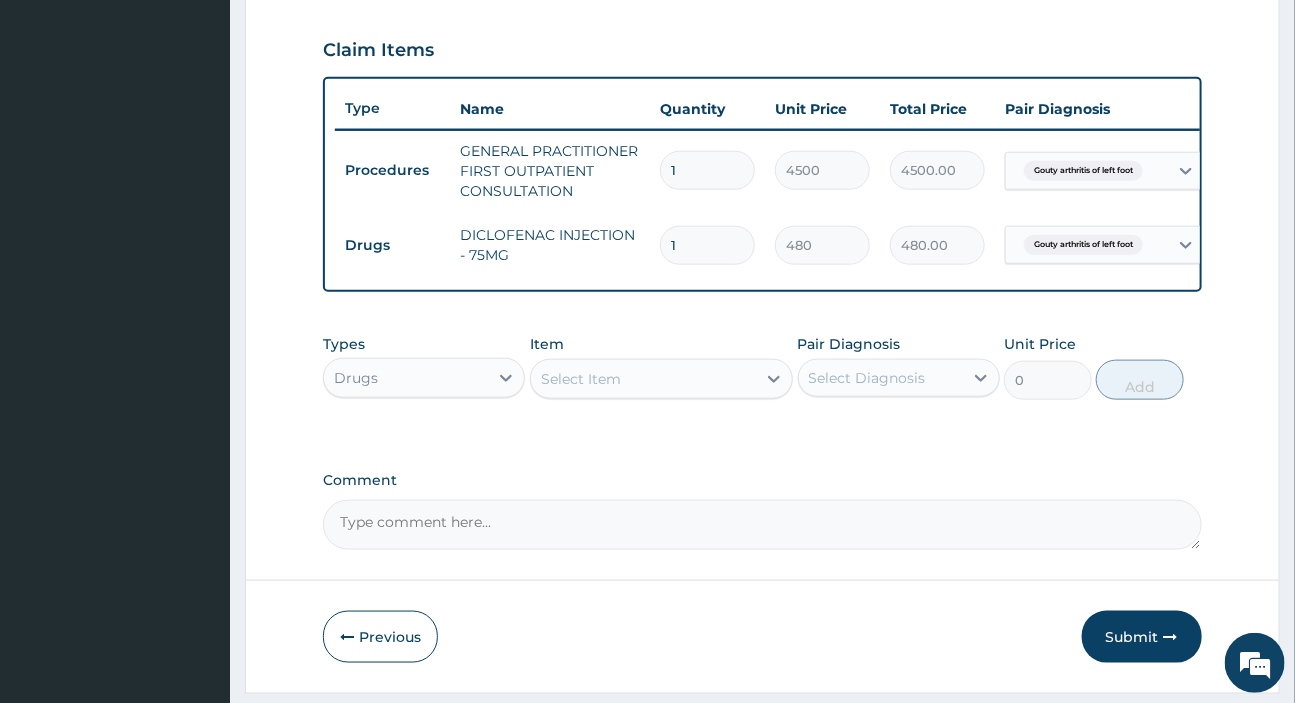click on "Select Item" at bounding box center [581, 379] 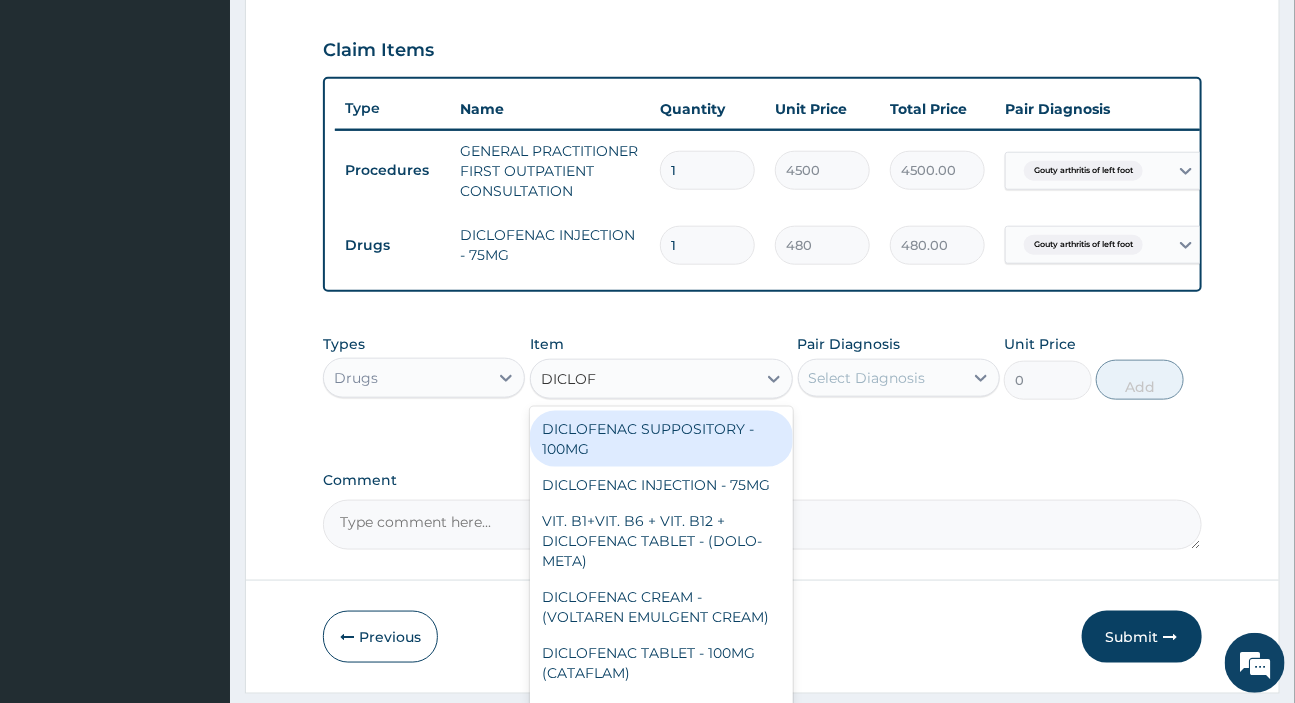 type on "DICLOFE" 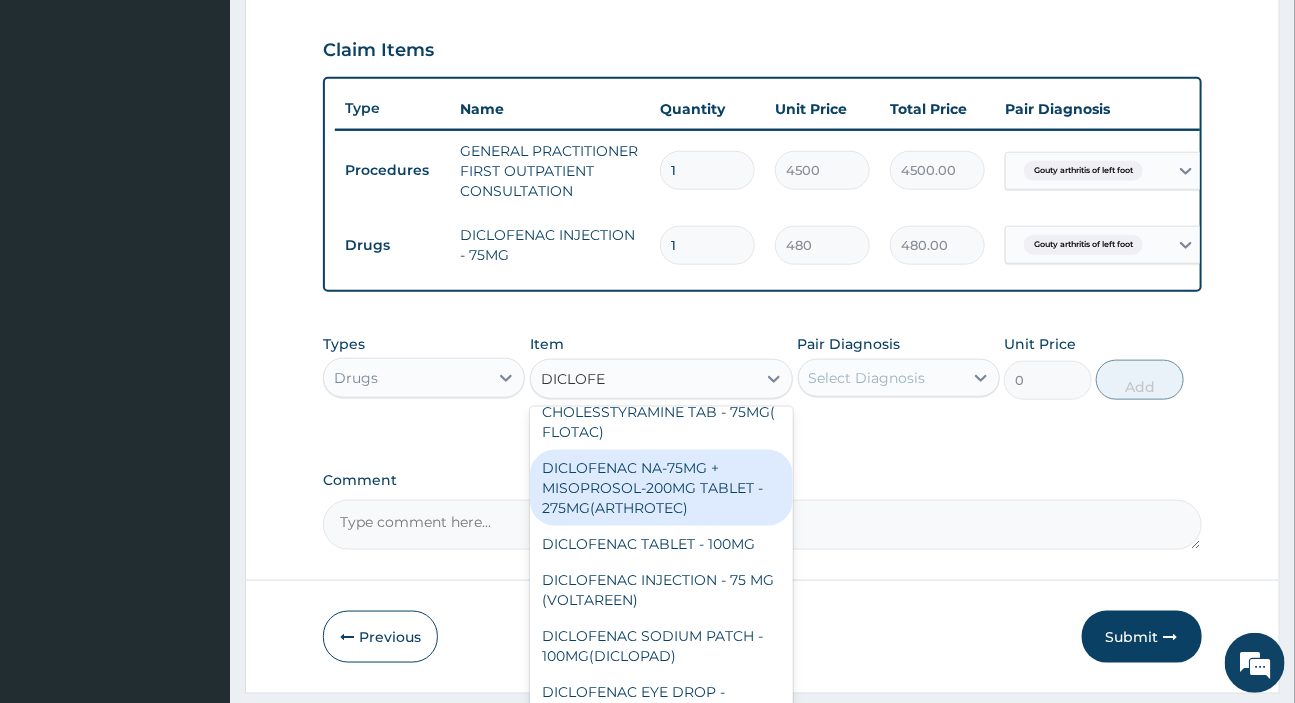 scroll, scrollTop: 425, scrollLeft: 0, axis: vertical 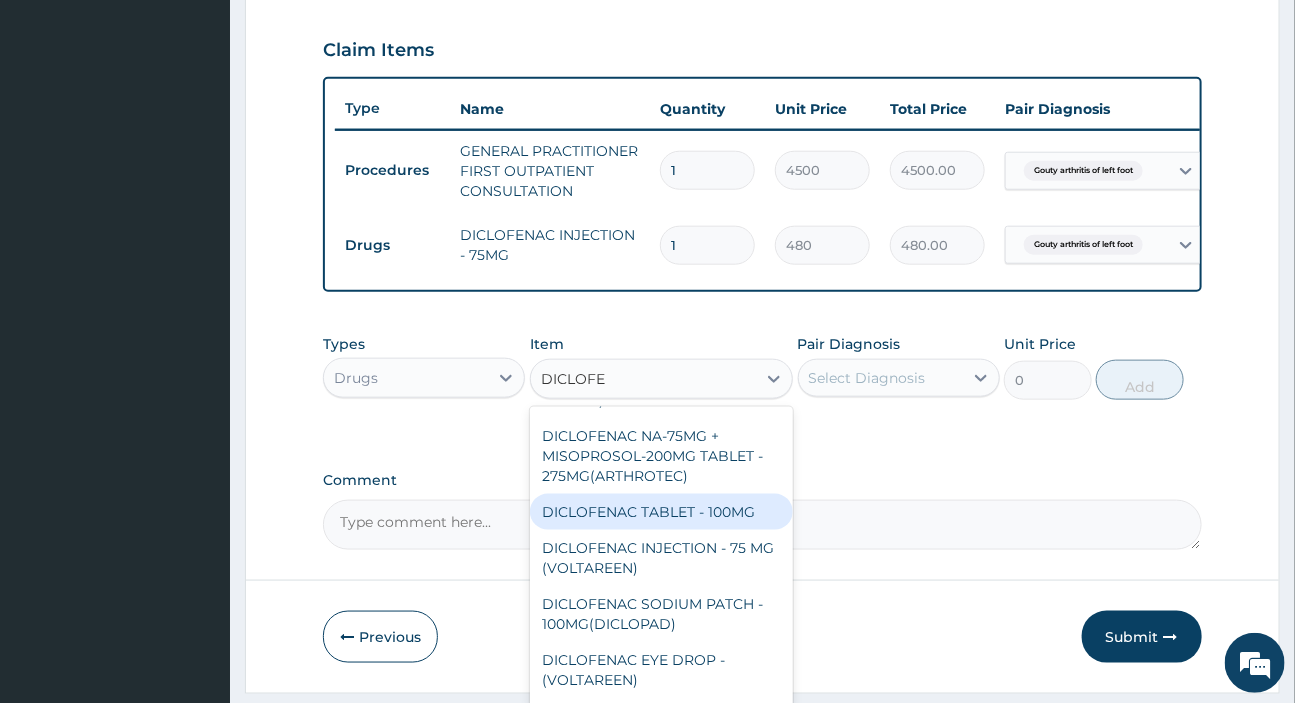 click on "DICLOFENAC TABLET - 100MG" at bounding box center (661, 512) 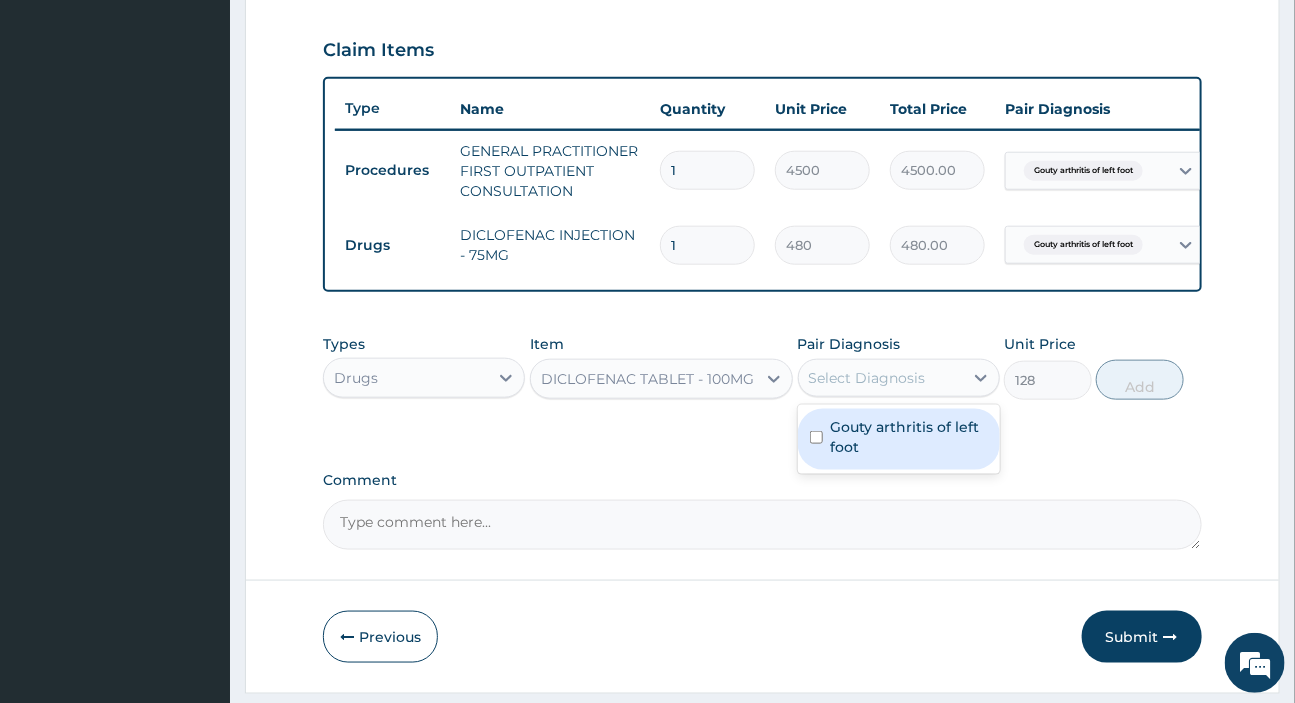 click on "Select Diagnosis" at bounding box center [867, 378] 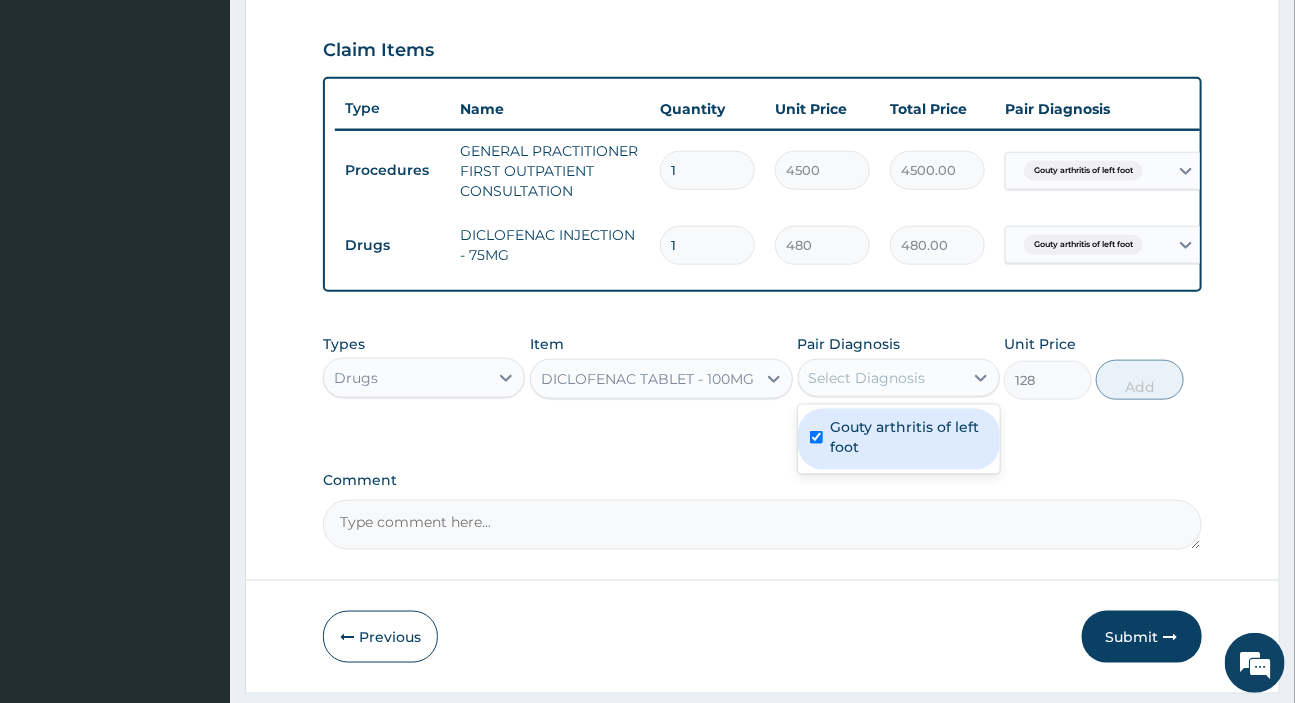 checkbox on "true" 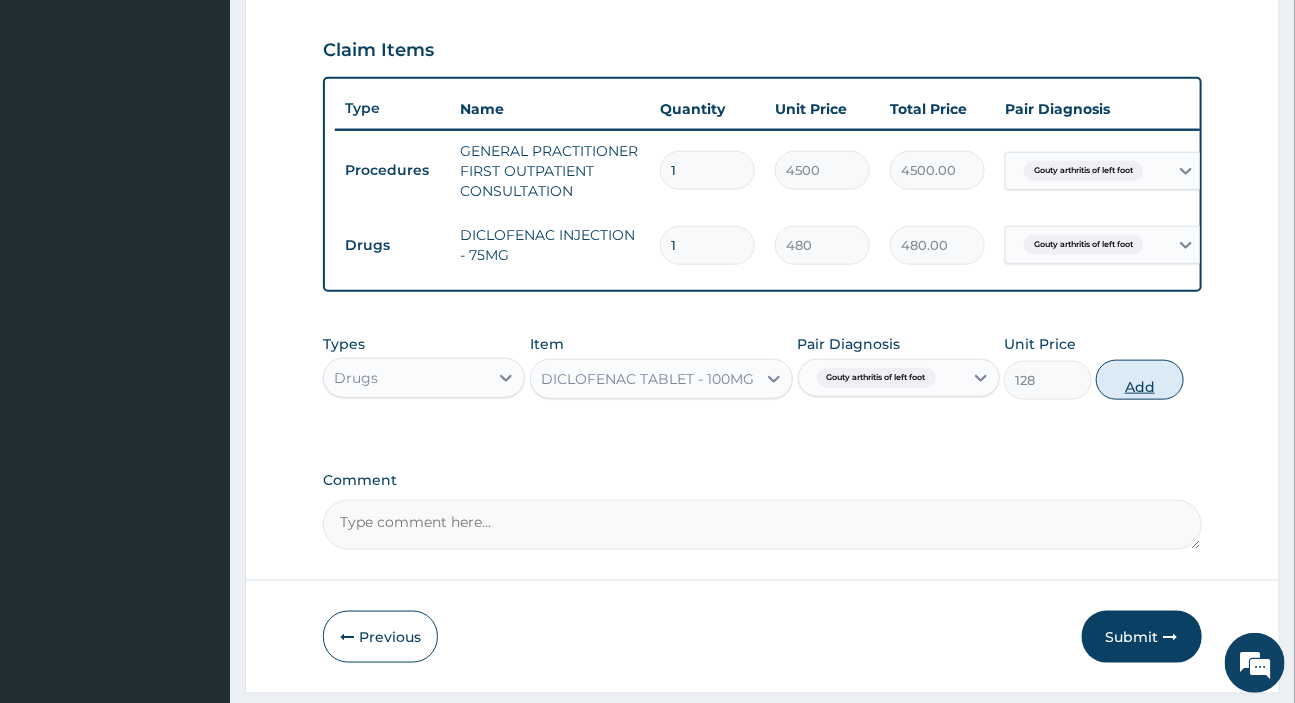 click on "Add" at bounding box center (1140, 380) 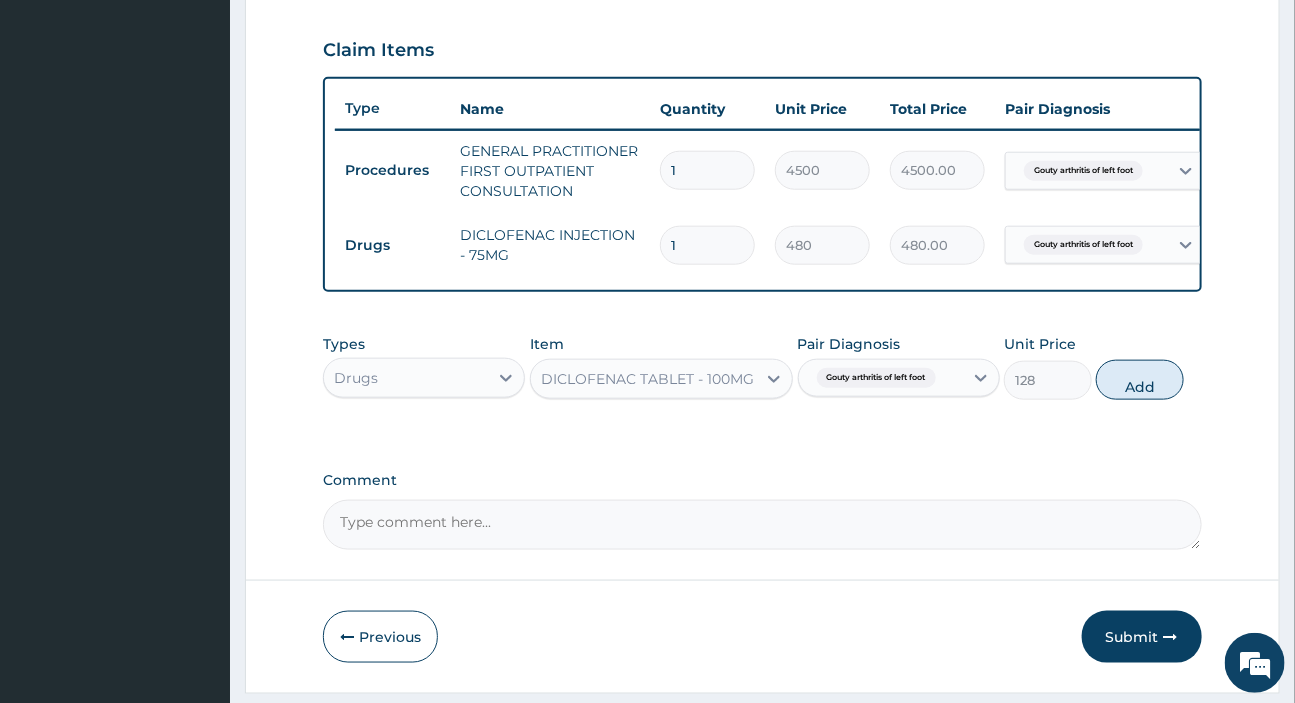 type on "0" 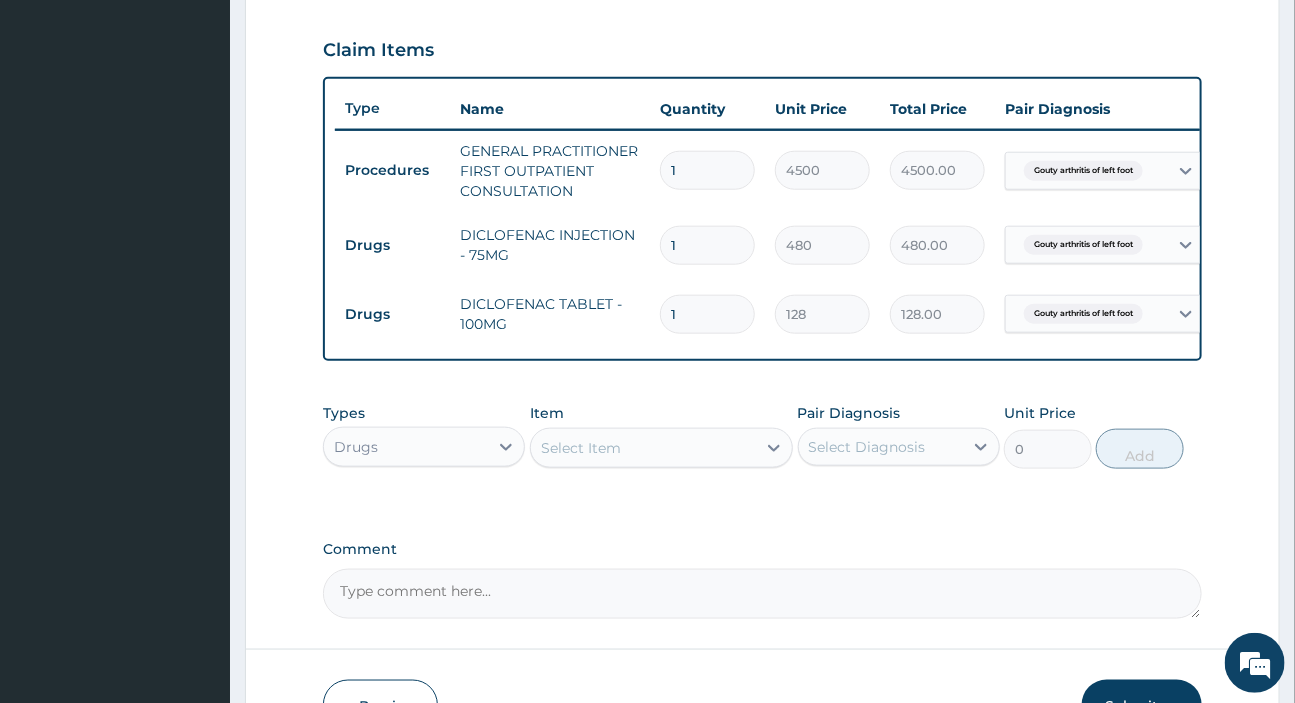 drag, startPoint x: 720, startPoint y: 311, endPoint x: 594, endPoint y: 295, distance: 127.01181 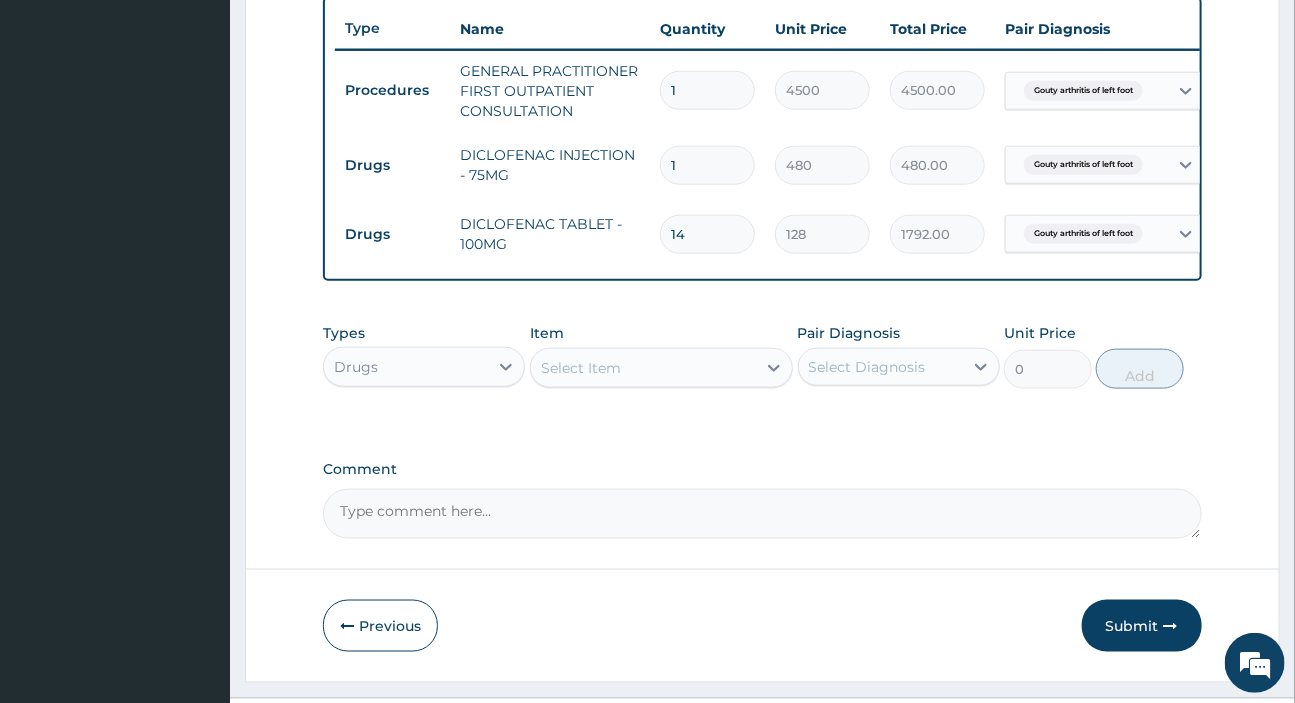 scroll, scrollTop: 806, scrollLeft: 0, axis: vertical 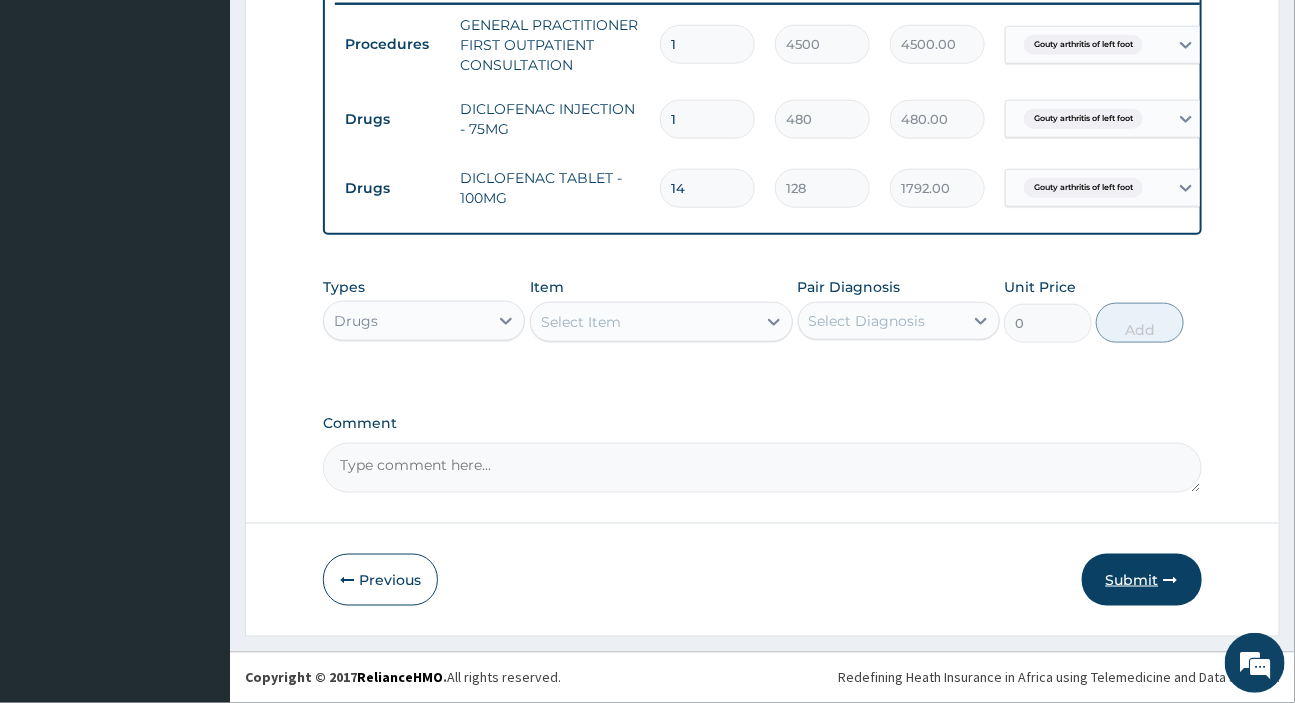 type on "14" 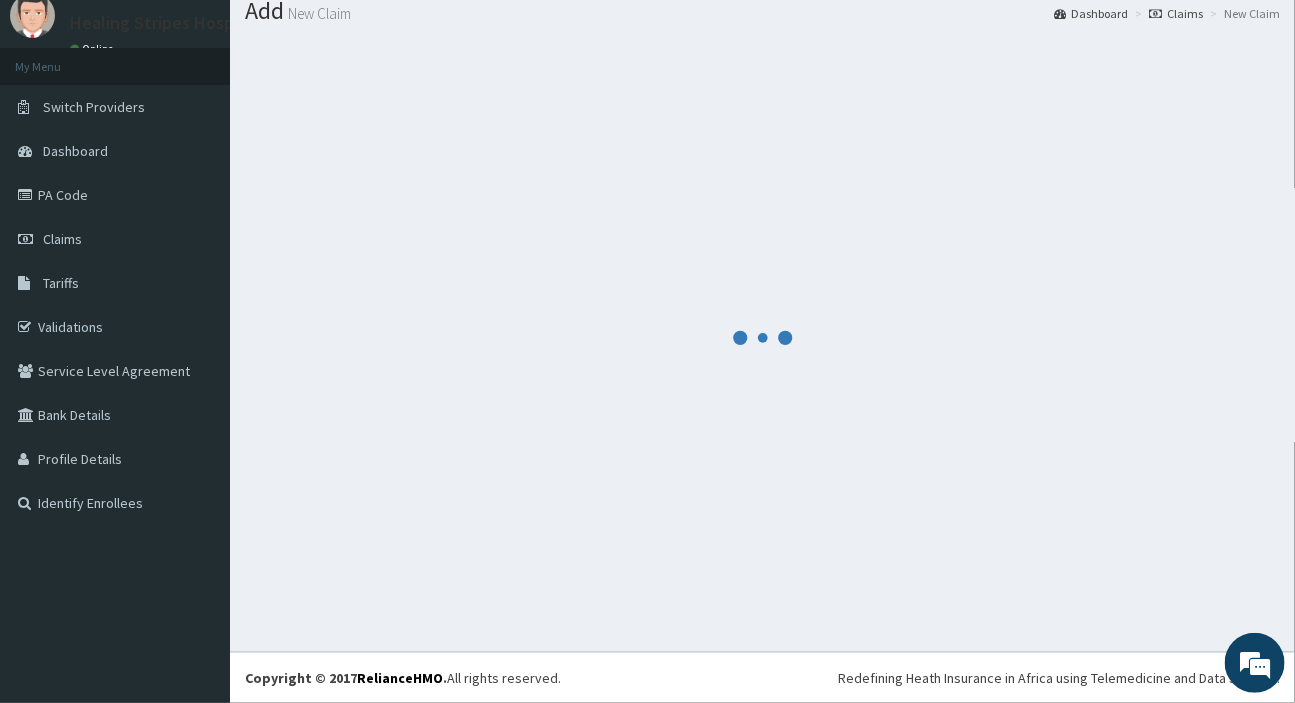 scroll, scrollTop: 806, scrollLeft: 0, axis: vertical 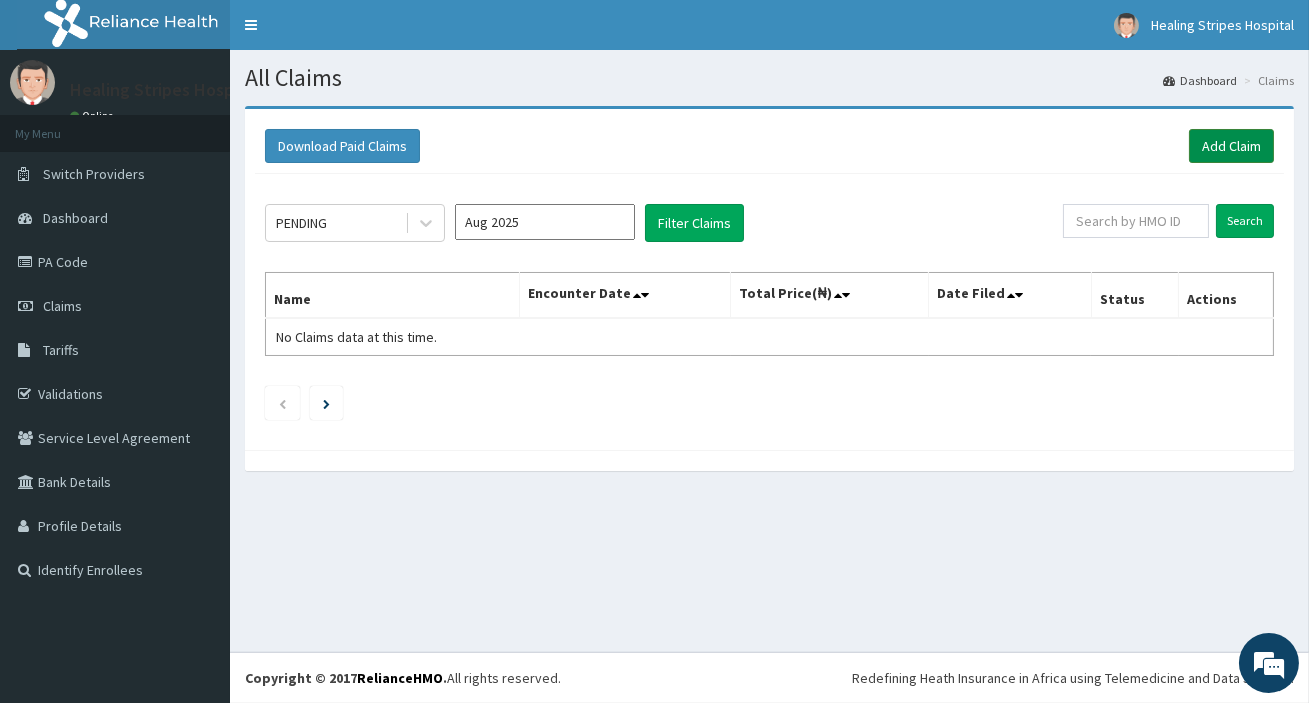 click on "Add Claim" at bounding box center (1231, 146) 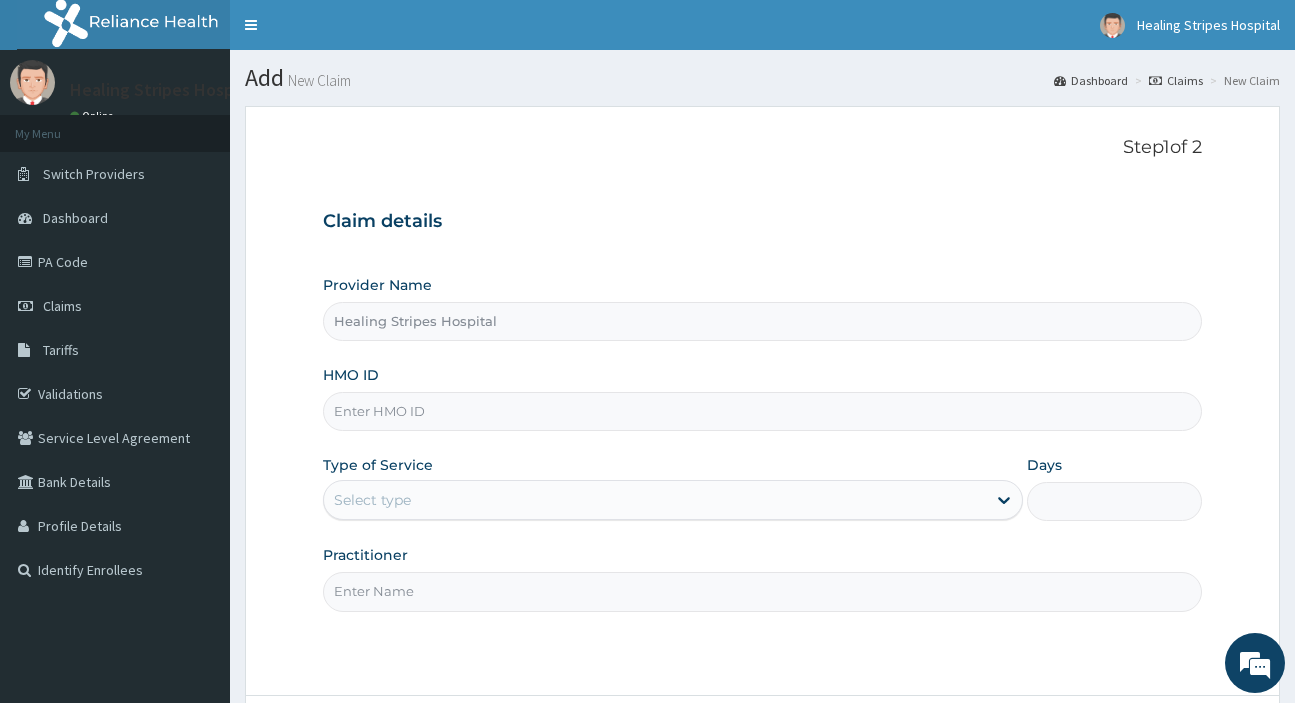 scroll, scrollTop: 0, scrollLeft: 0, axis: both 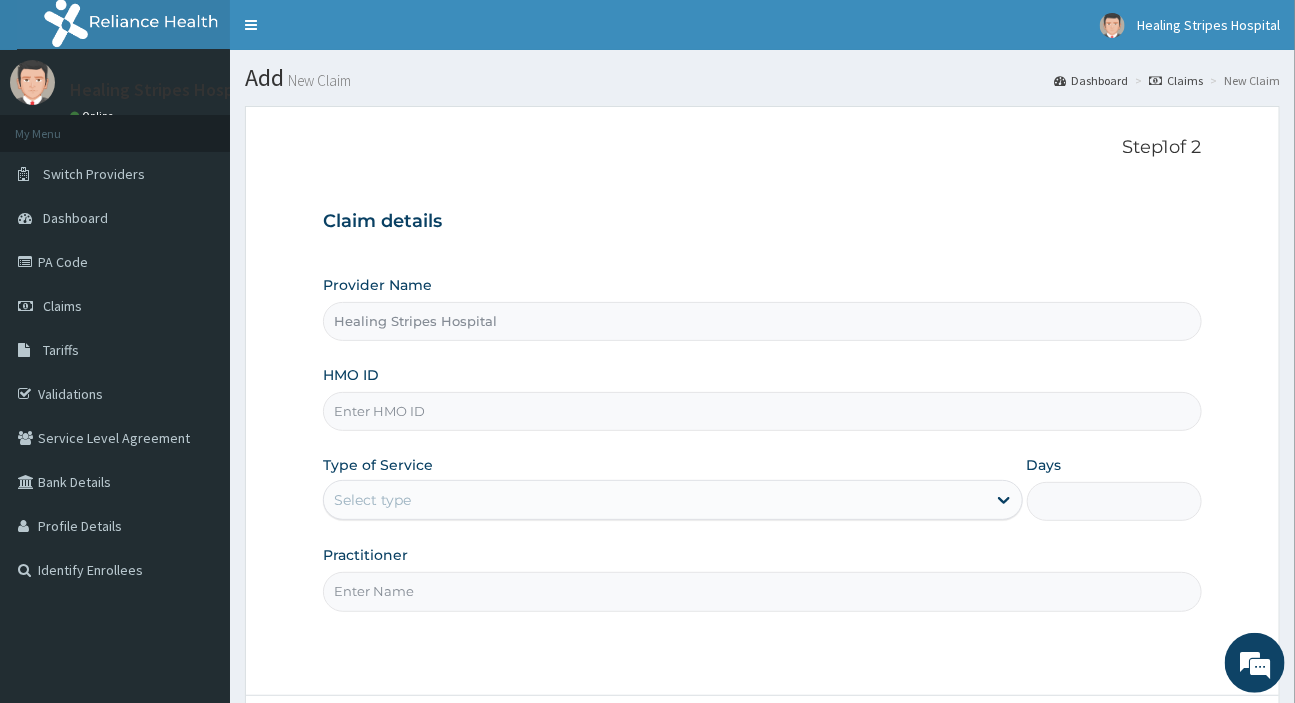 click on "HMO ID" at bounding box center [762, 411] 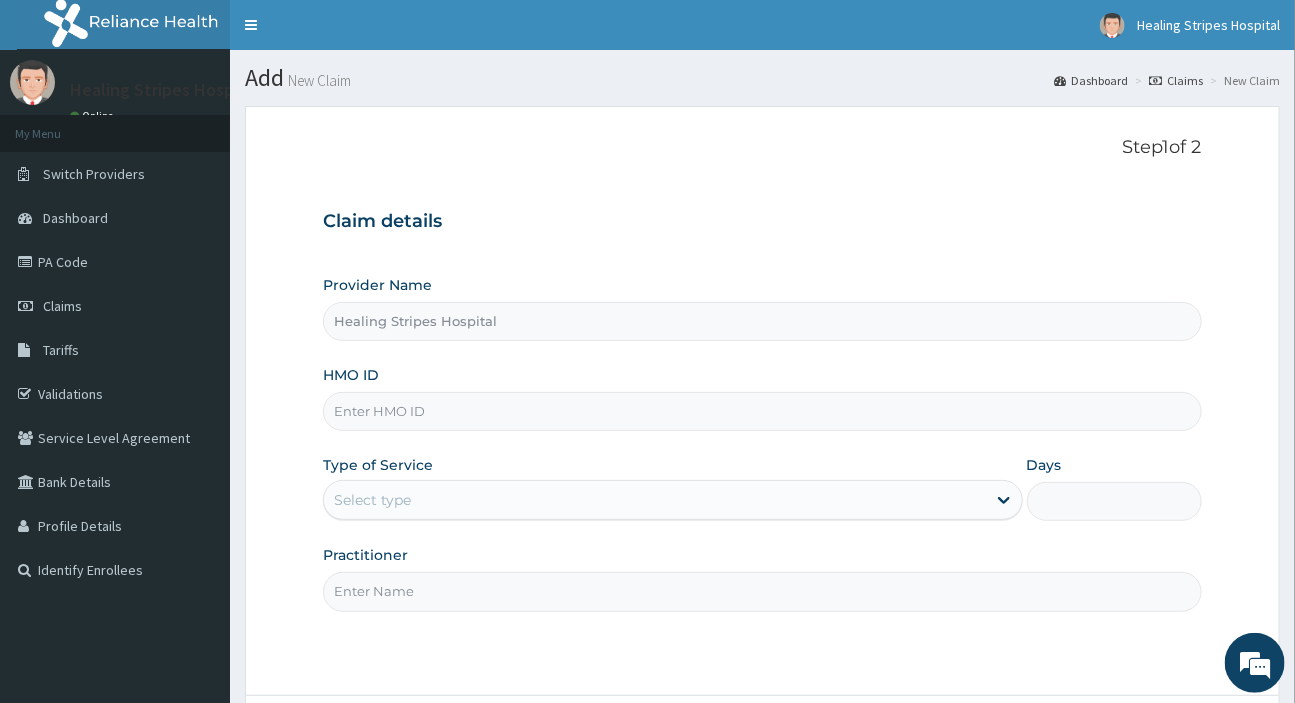 paste on "LWW/10120/A" 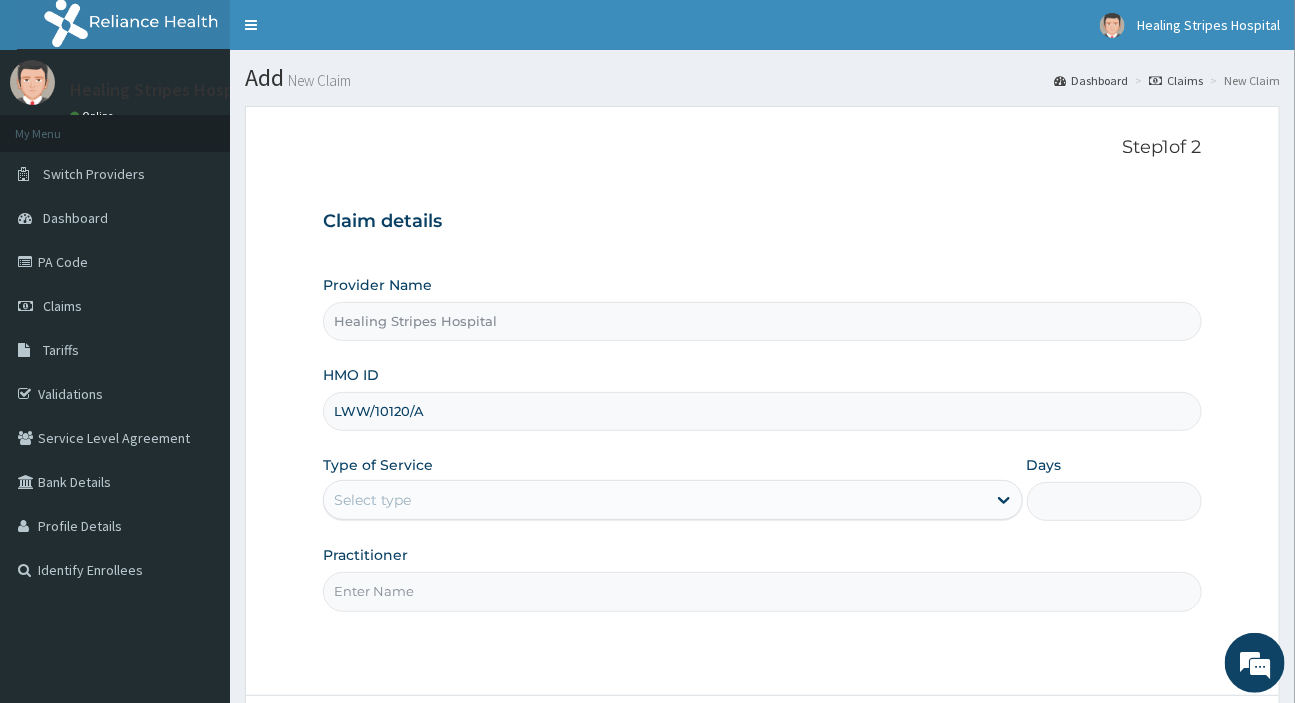type on "LWW/10120/A" 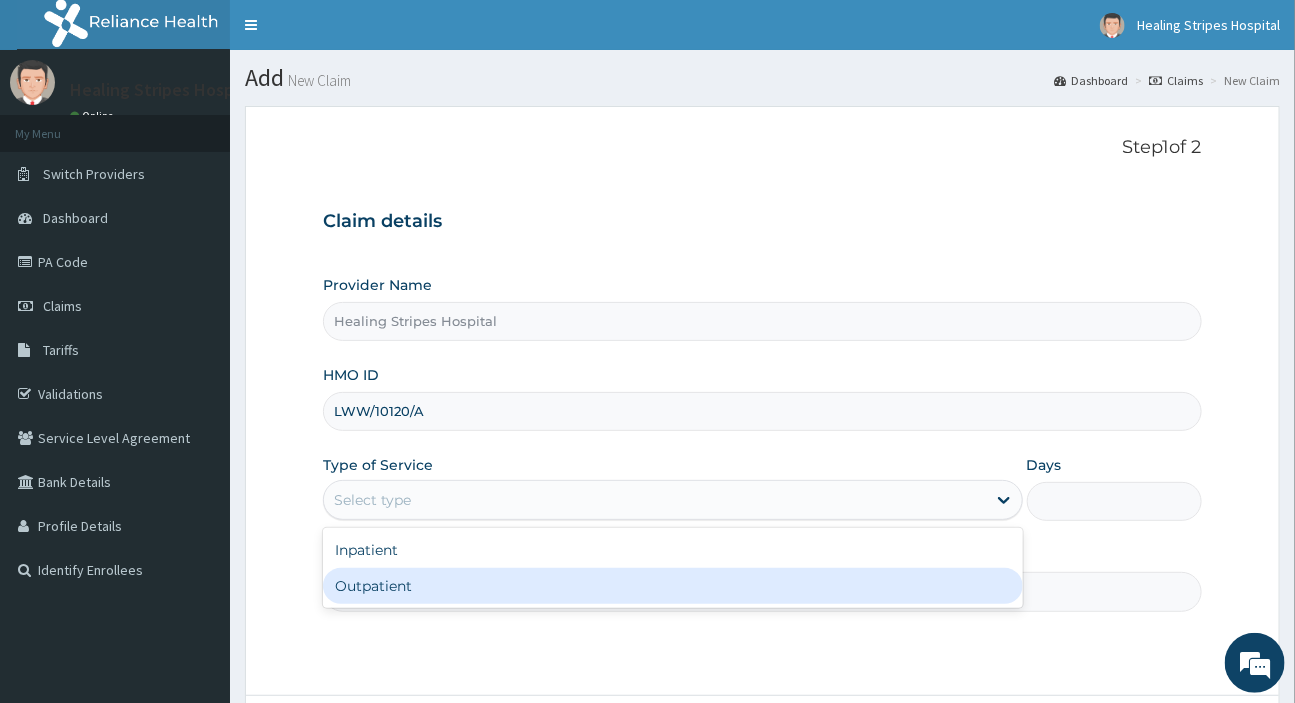 click on "Outpatient" at bounding box center (672, 586) 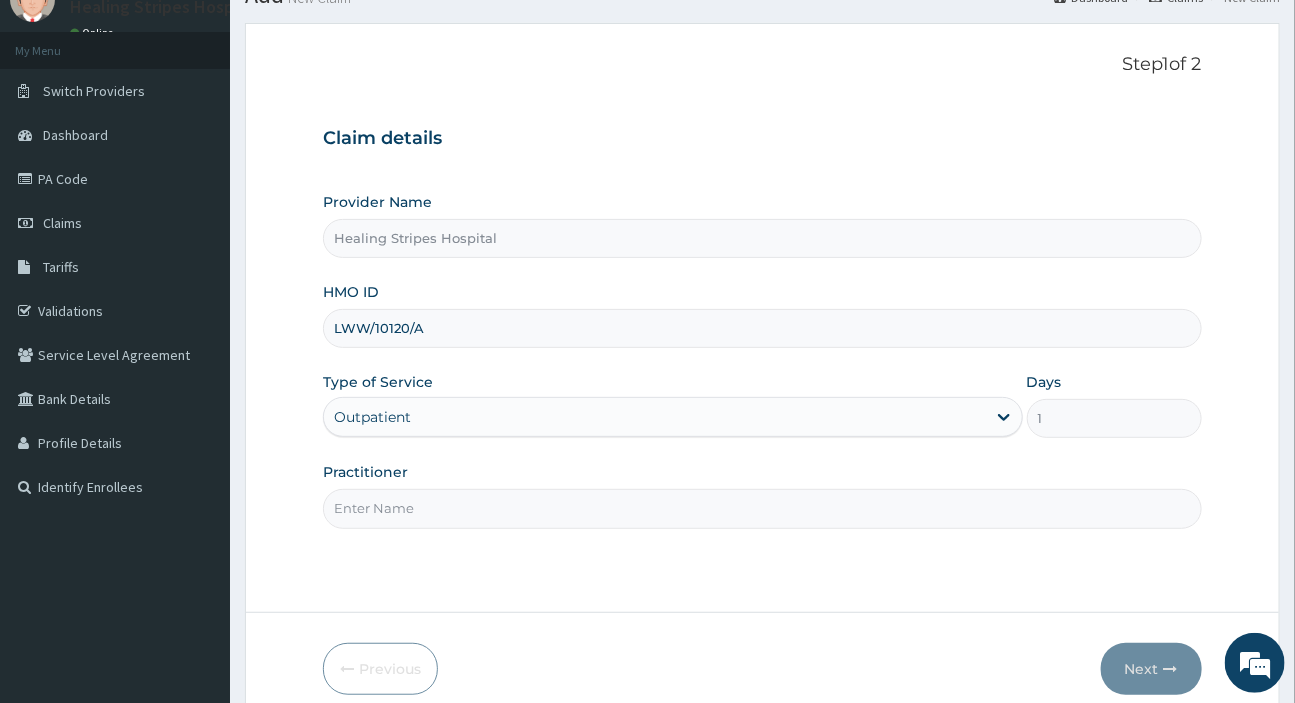scroll, scrollTop: 171, scrollLeft: 0, axis: vertical 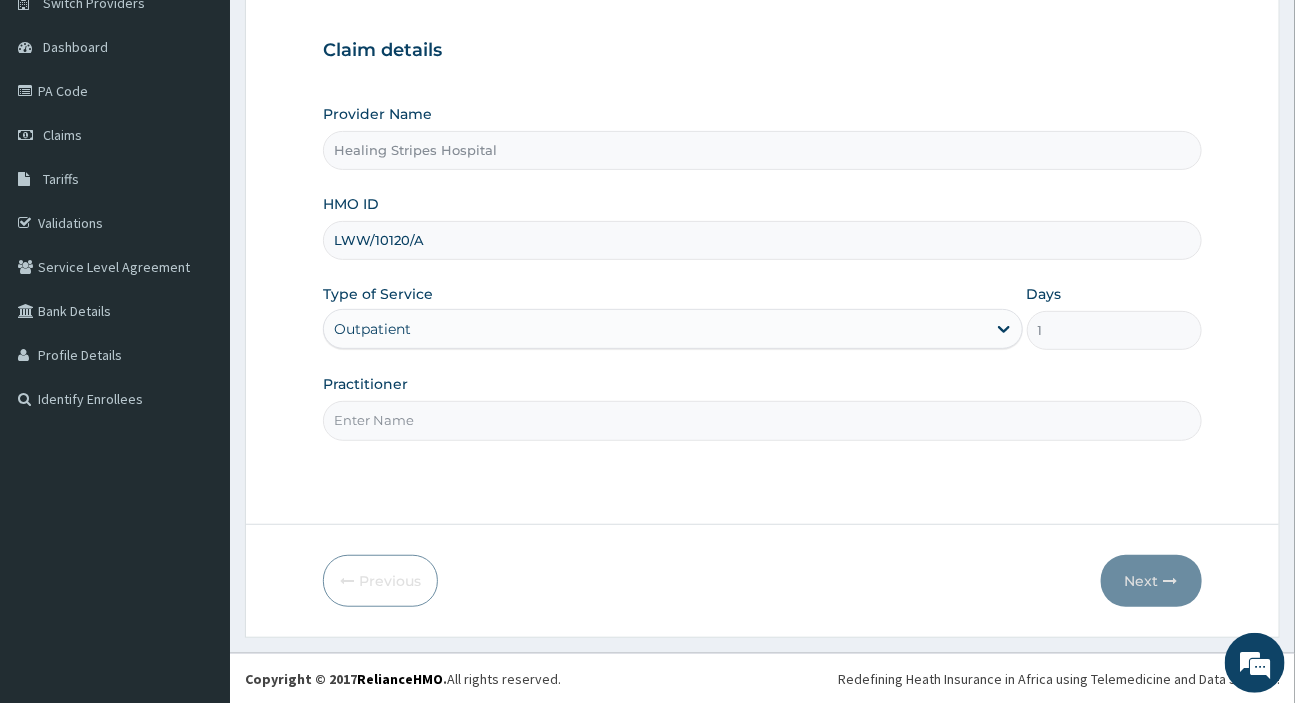 drag, startPoint x: 464, startPoint y: 420, endPoint x: 489, endPoint y: 432, distance: 27.730848 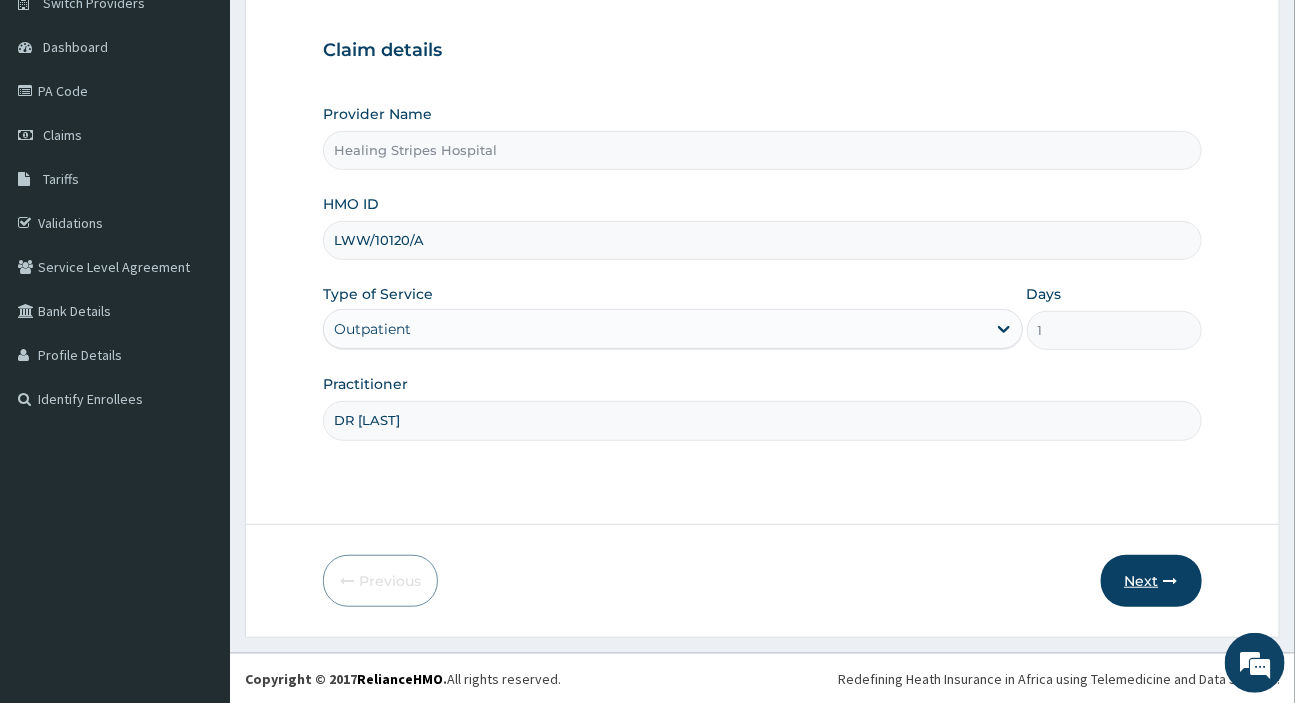 type on "DR [LAST]" 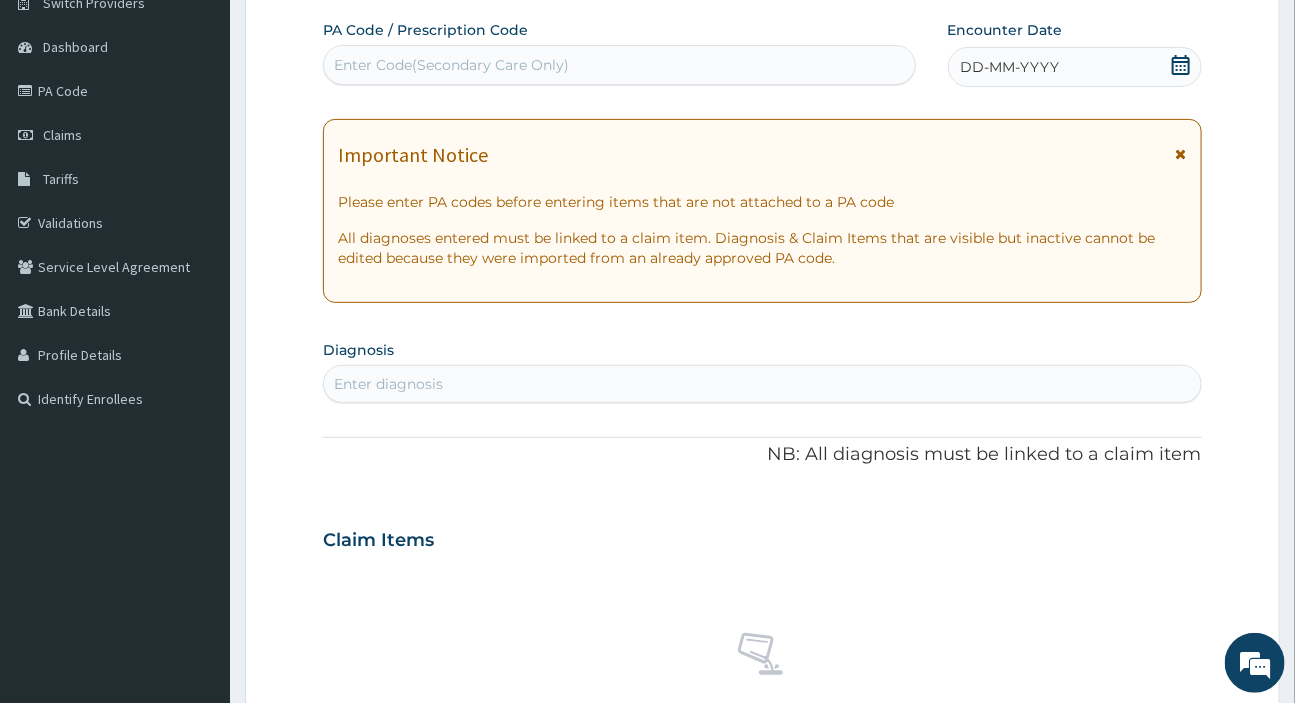click on "DD-MM-YYYY" at bounding box center (1010, 67) 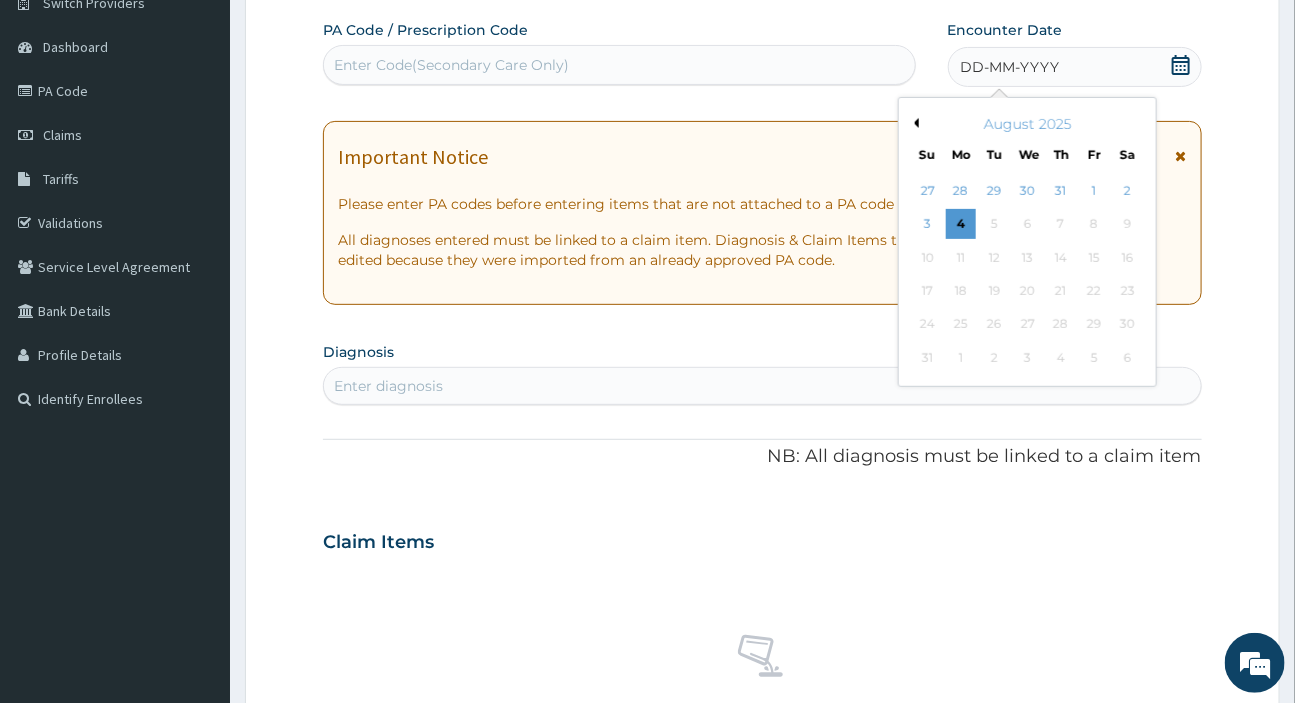 click on "Previous Month" at bounding box center (914, 123) 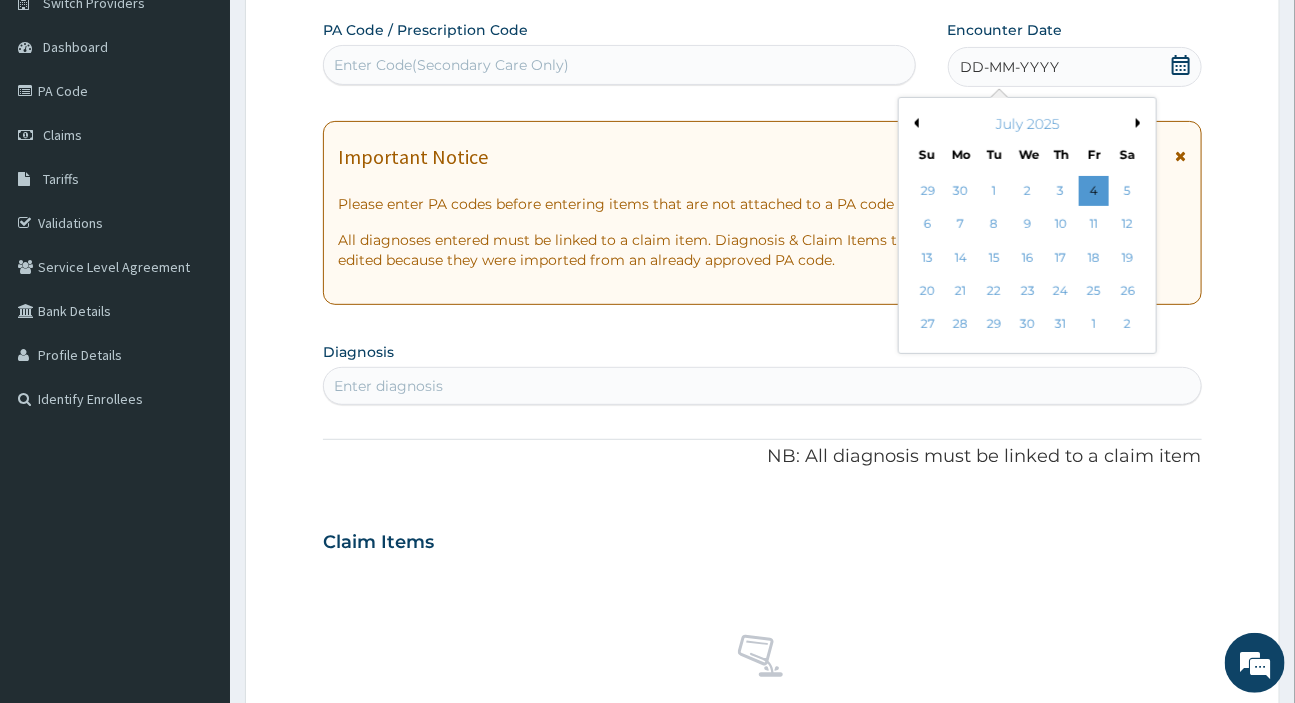 click on "Previous Month" at bounding box center (914, 123) 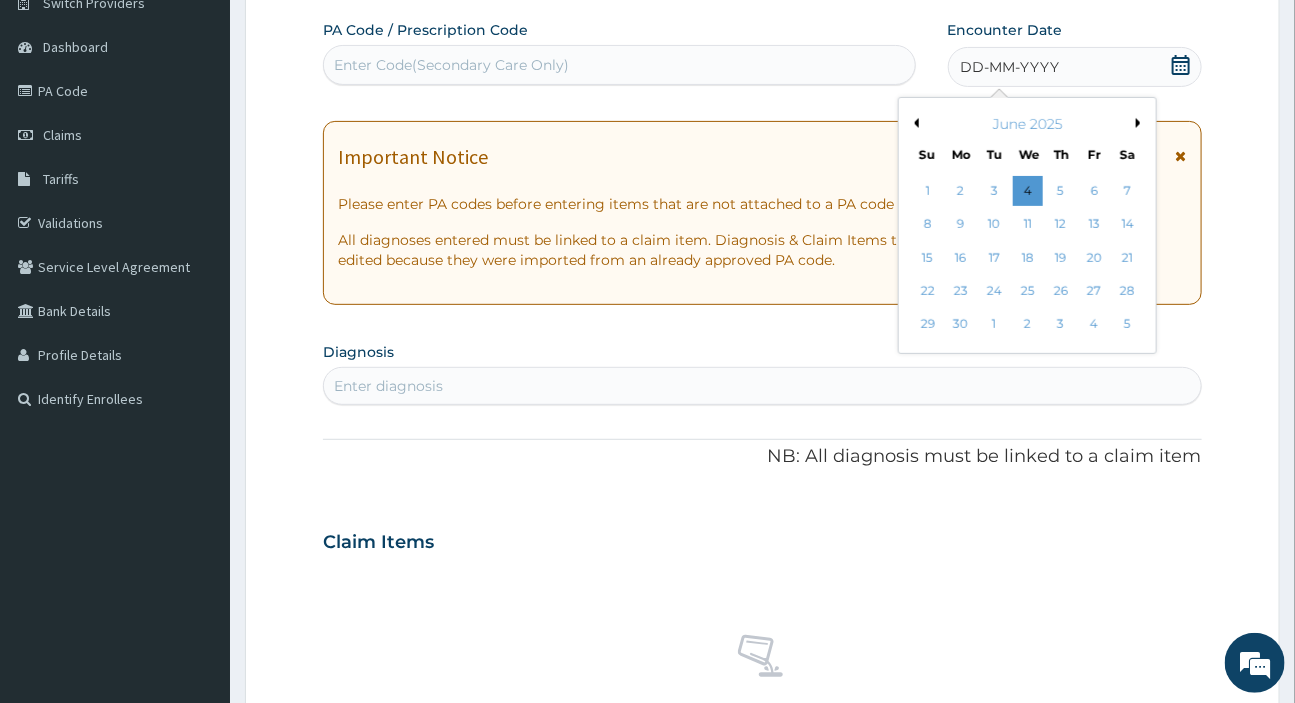 click on "17" at bounding box center (994, 258) 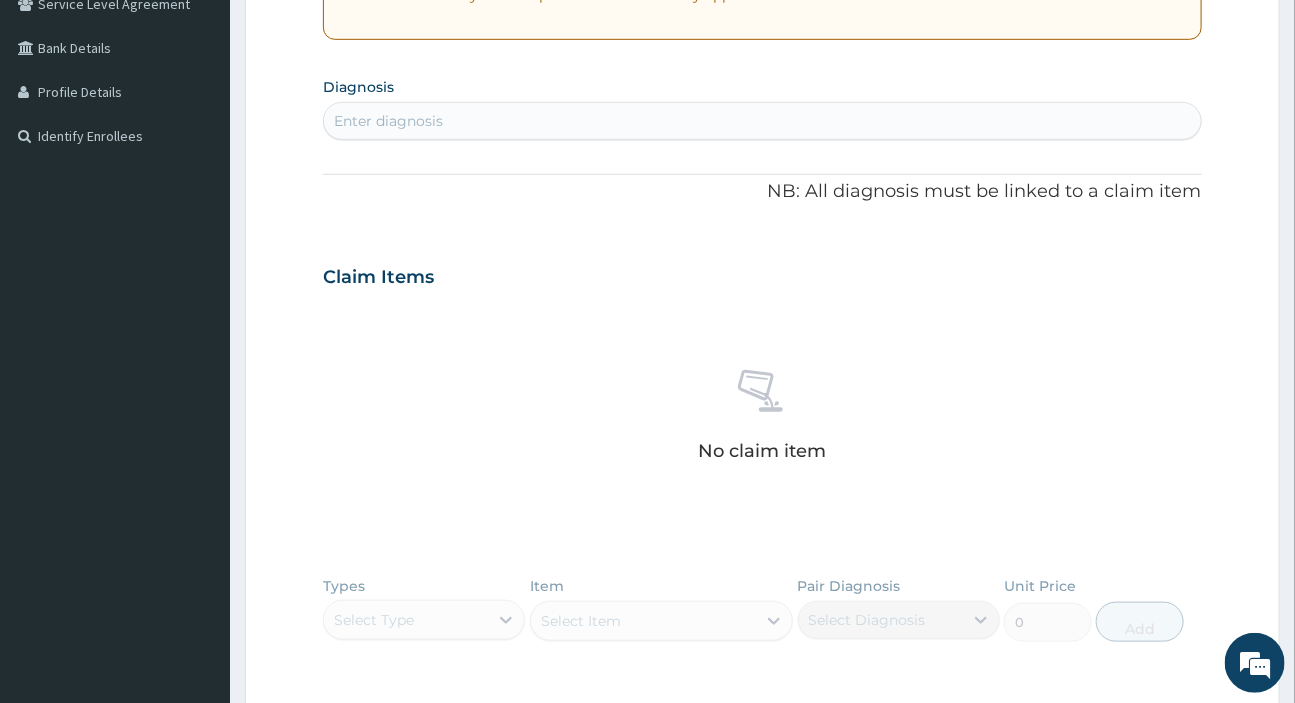 scroll, scrollTop: 444, scrollLeft: 0, axis: vertical 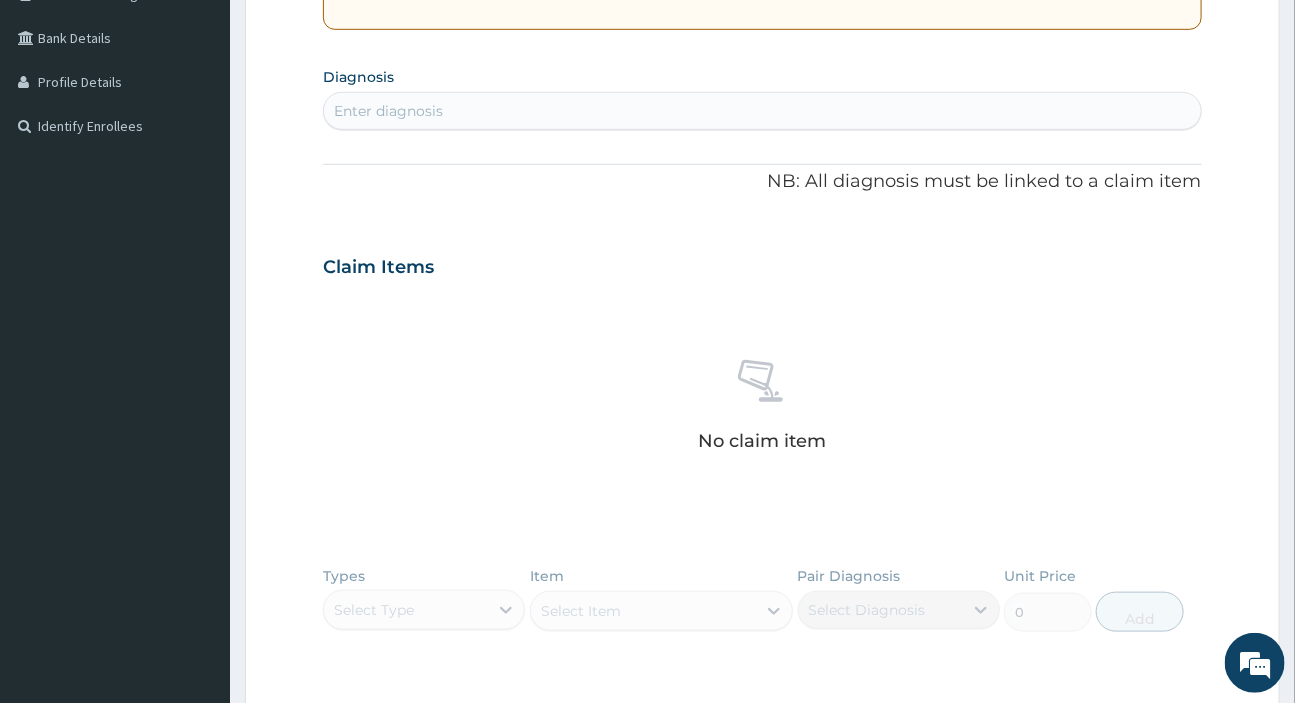 click on "Enter diagnosis" at bounding box center [762, 111] 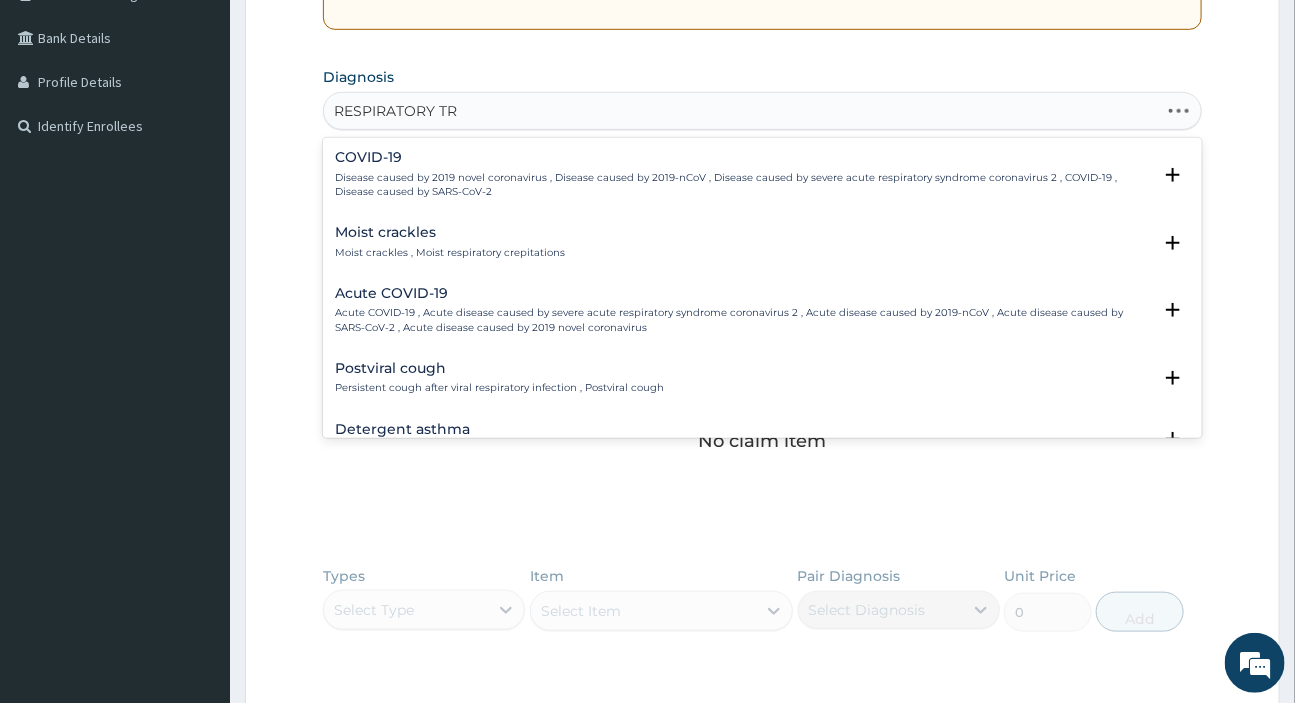 type on "RESPIRATORY TRA" 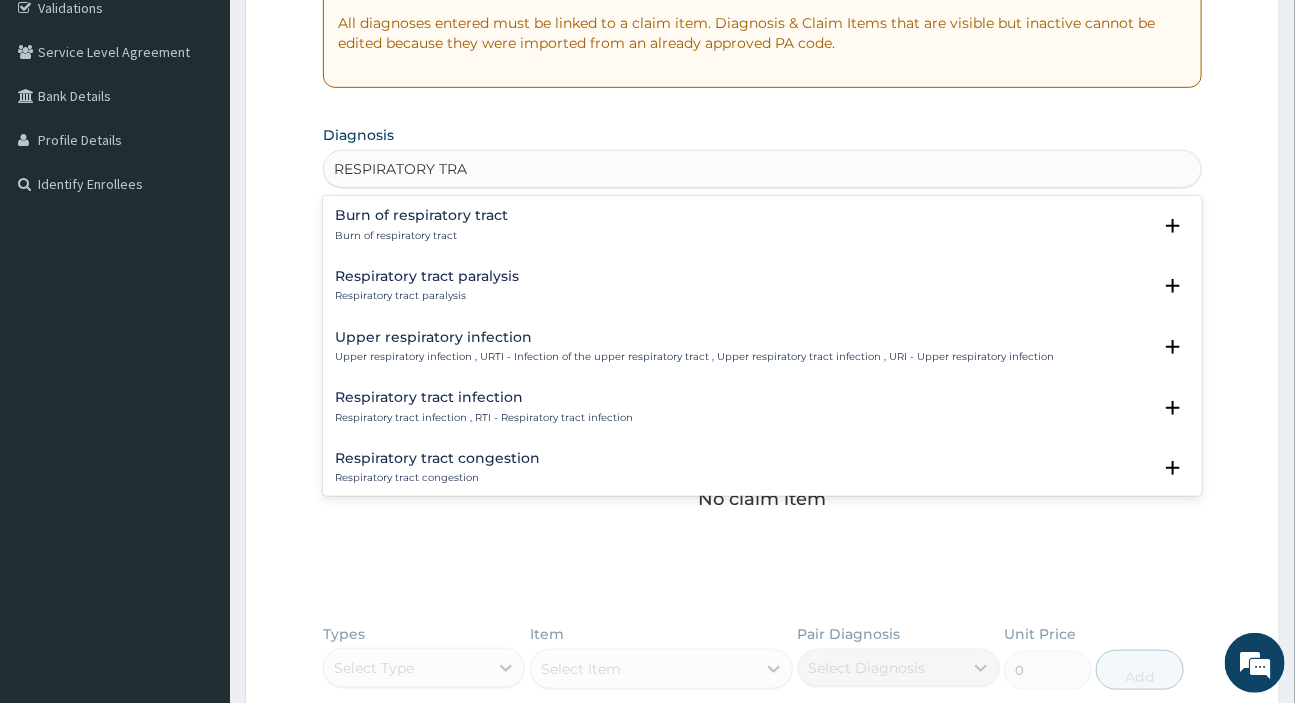 scroll, scrollTop: 353, scrollLeft: 0, axis: vertical 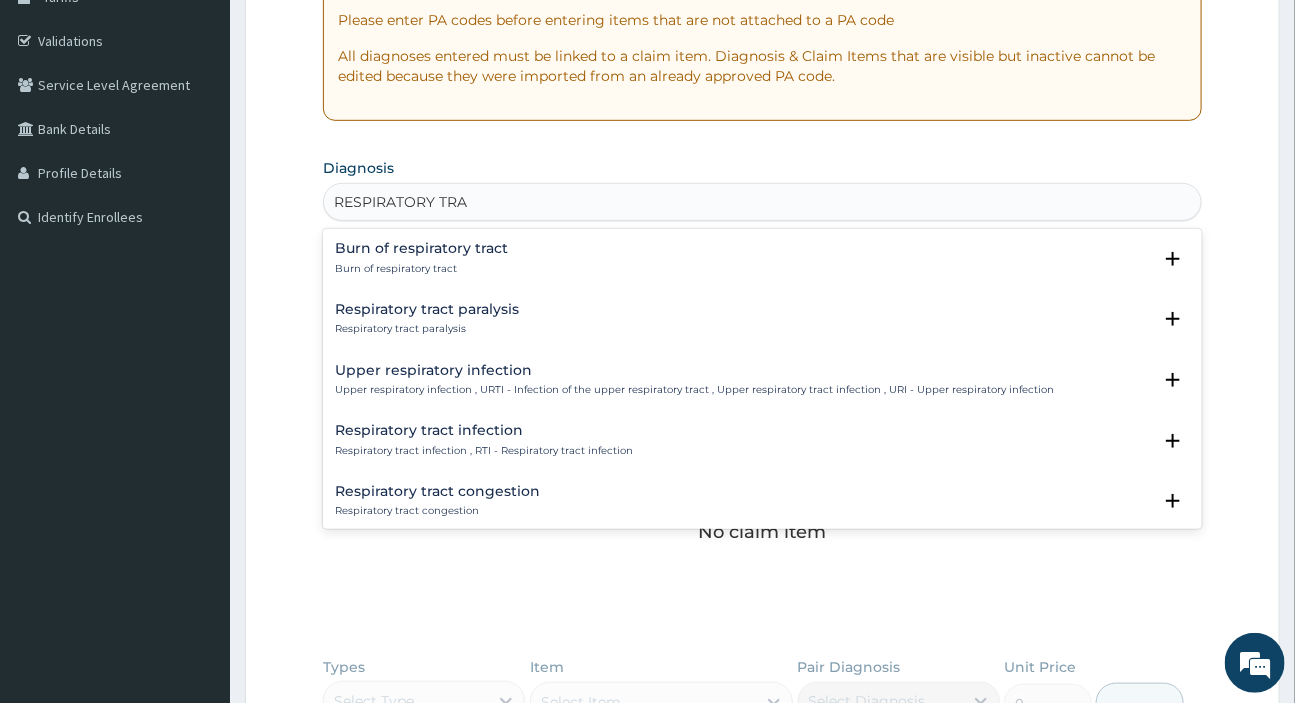 click on "Respiratory tract infection Respiratory tract infection , RTI - Respiratory tract infection" at bounding box center (484, 440) 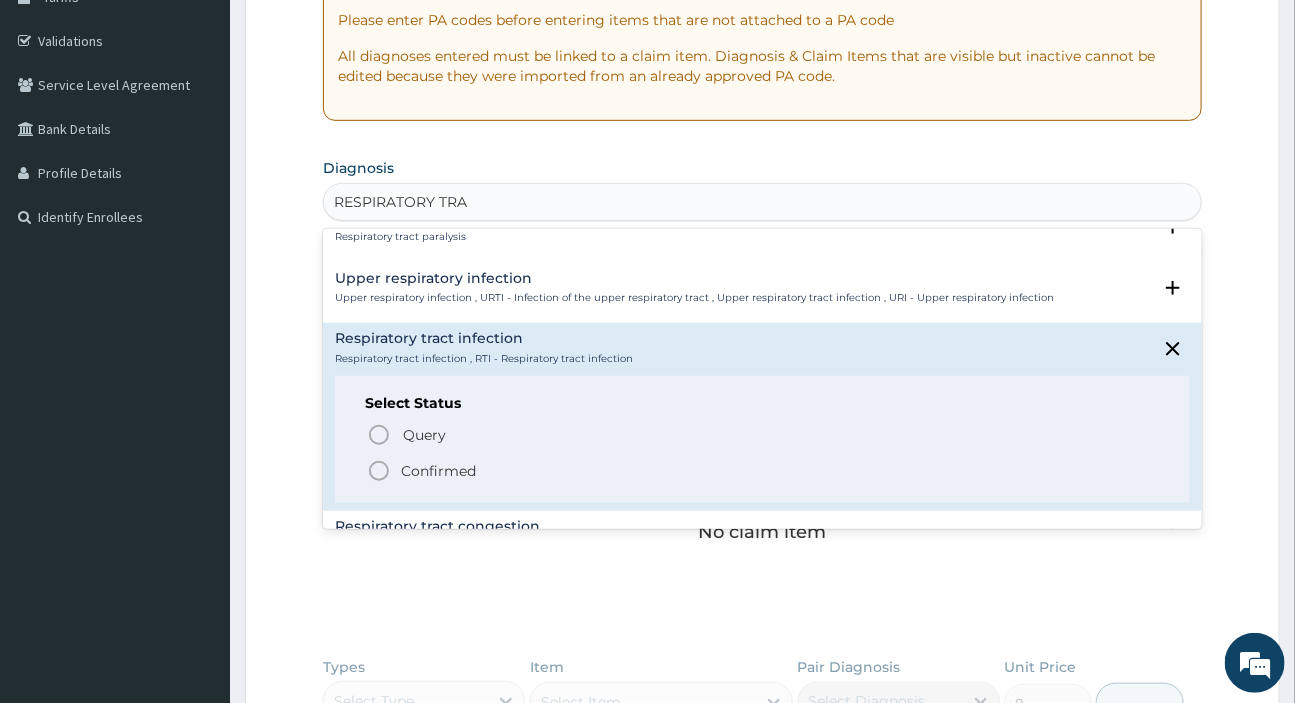 scroll, scrollTop: 181, scrollLeft: 0, axis: vertical 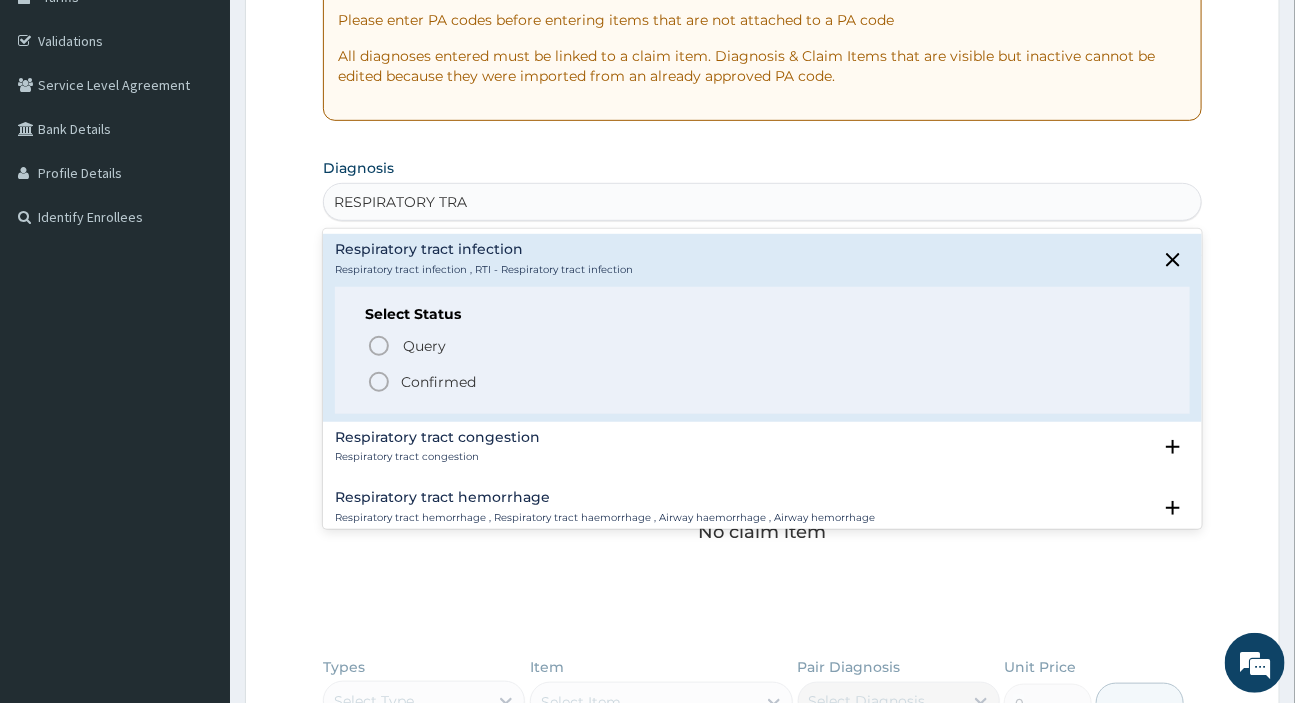click on "Confirmed" at bounding box center (438, 382) 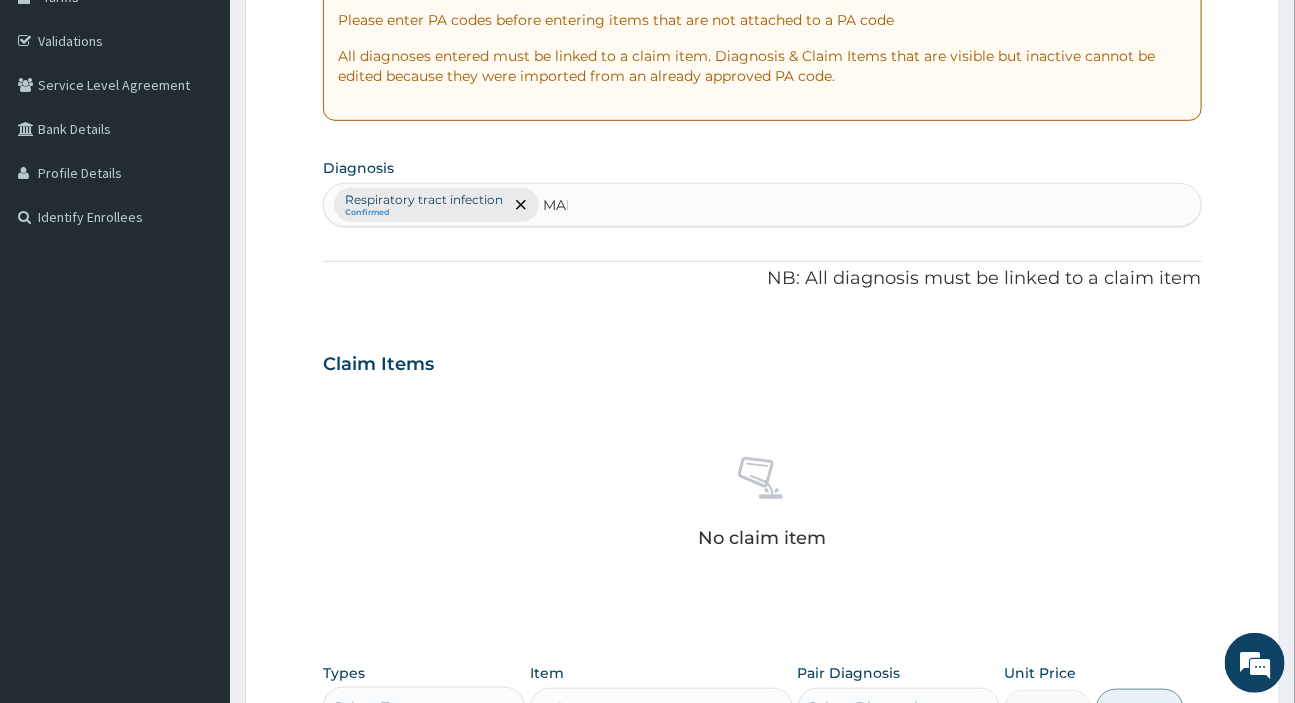 type on "MALA" 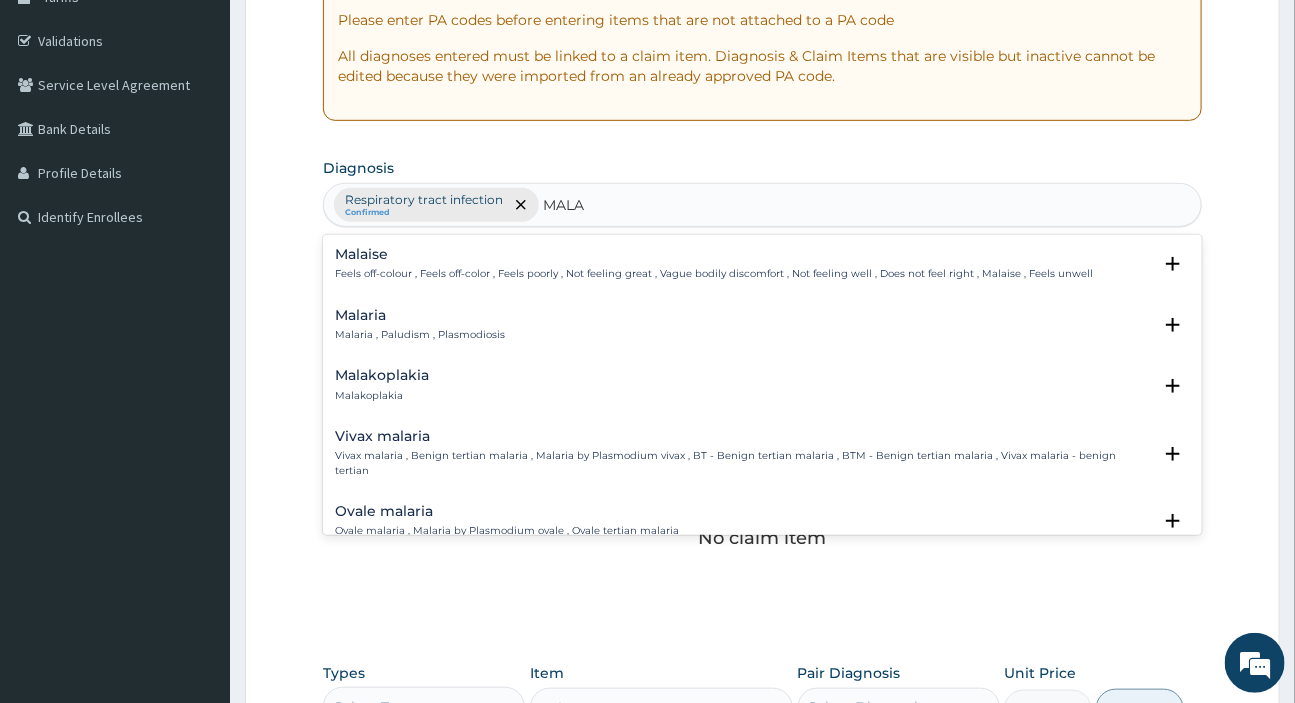 click on "Malaria" at bounding box center (420, 315) 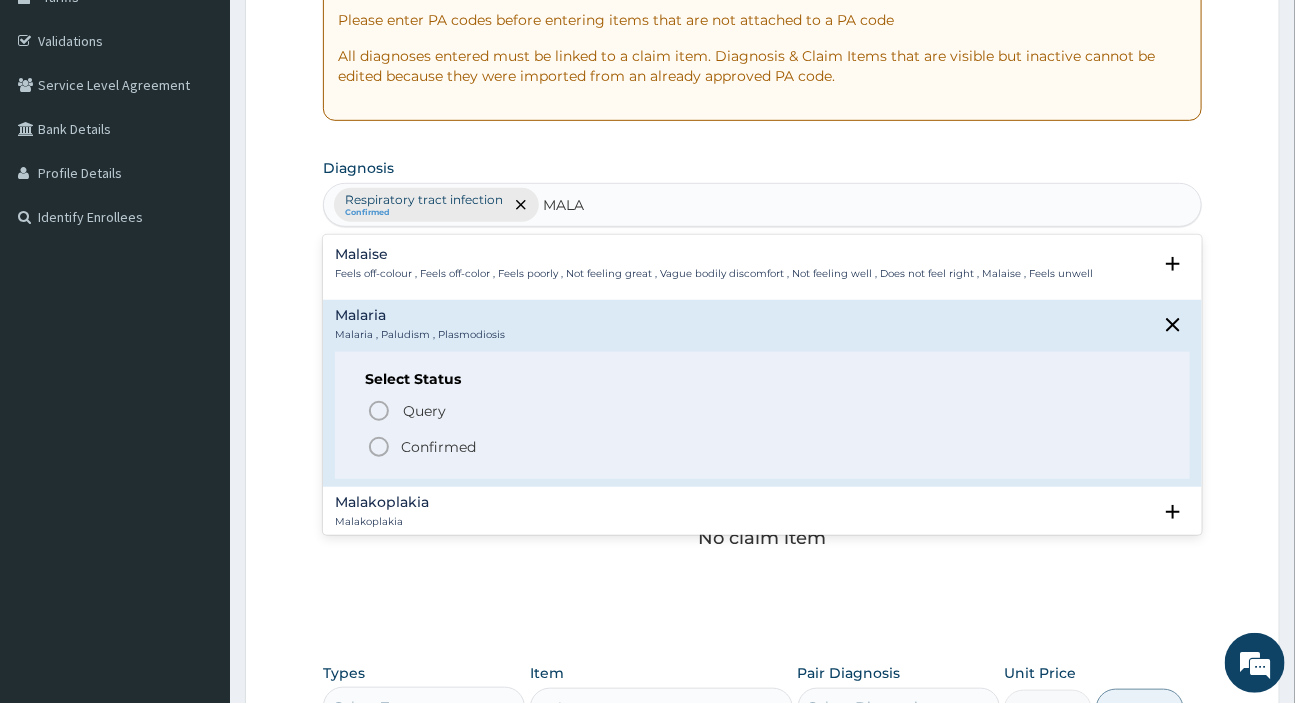 click on "Confirmed" at bounding box center [763, 447] 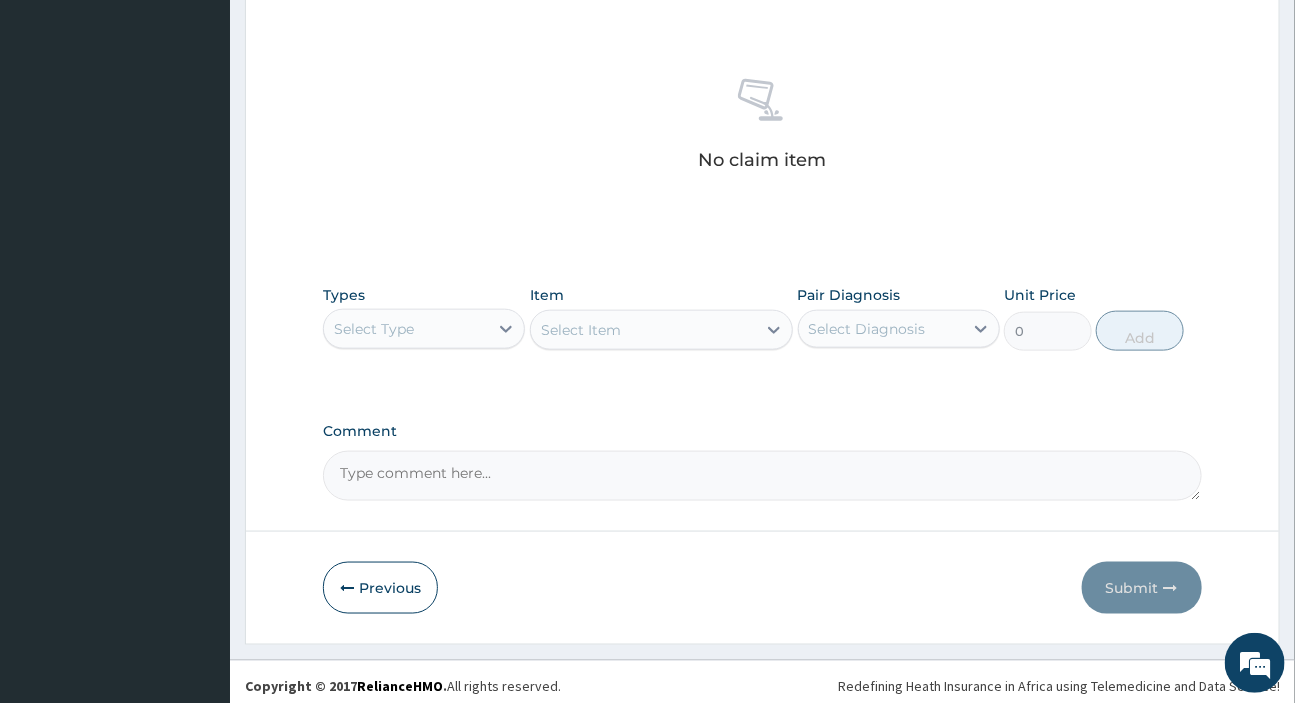 scroll, scrollTop: 738, scrollLeft: 0, axis: vertical 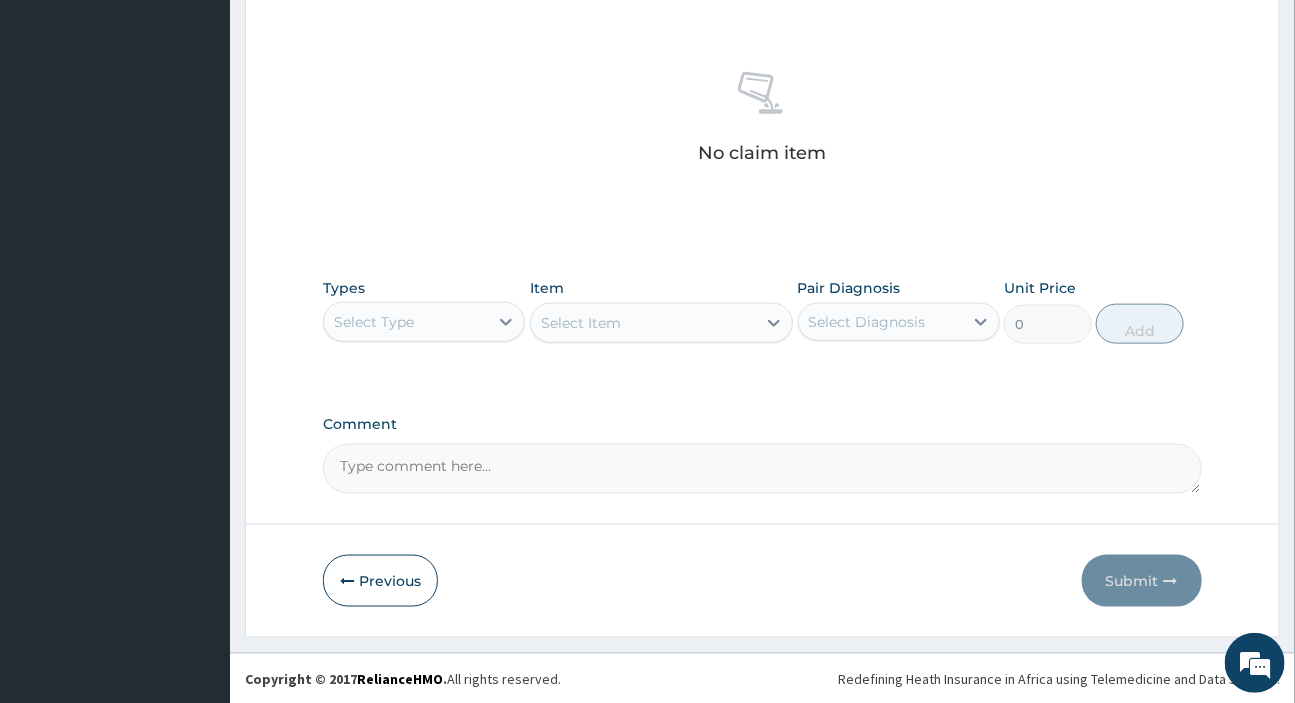 click on "Select Type" at bounding box center [374, 322] 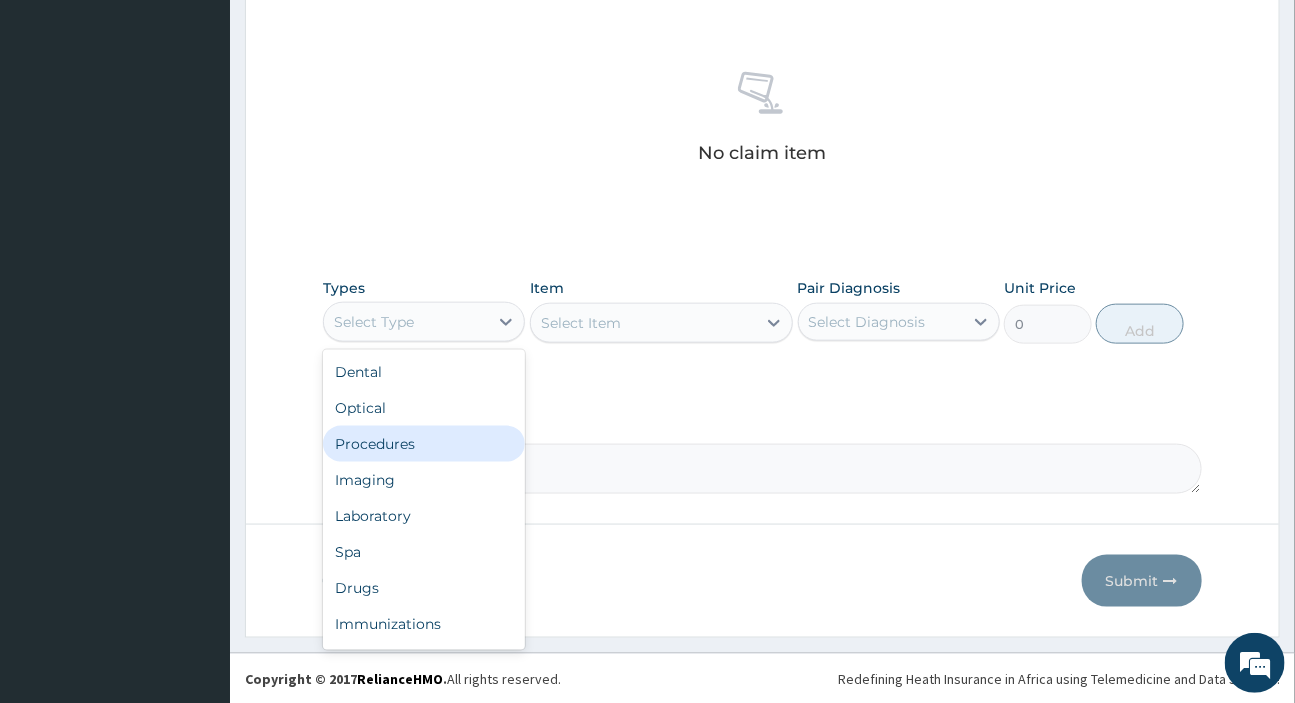 click on "Procedures" at bounding box center [424, 444] 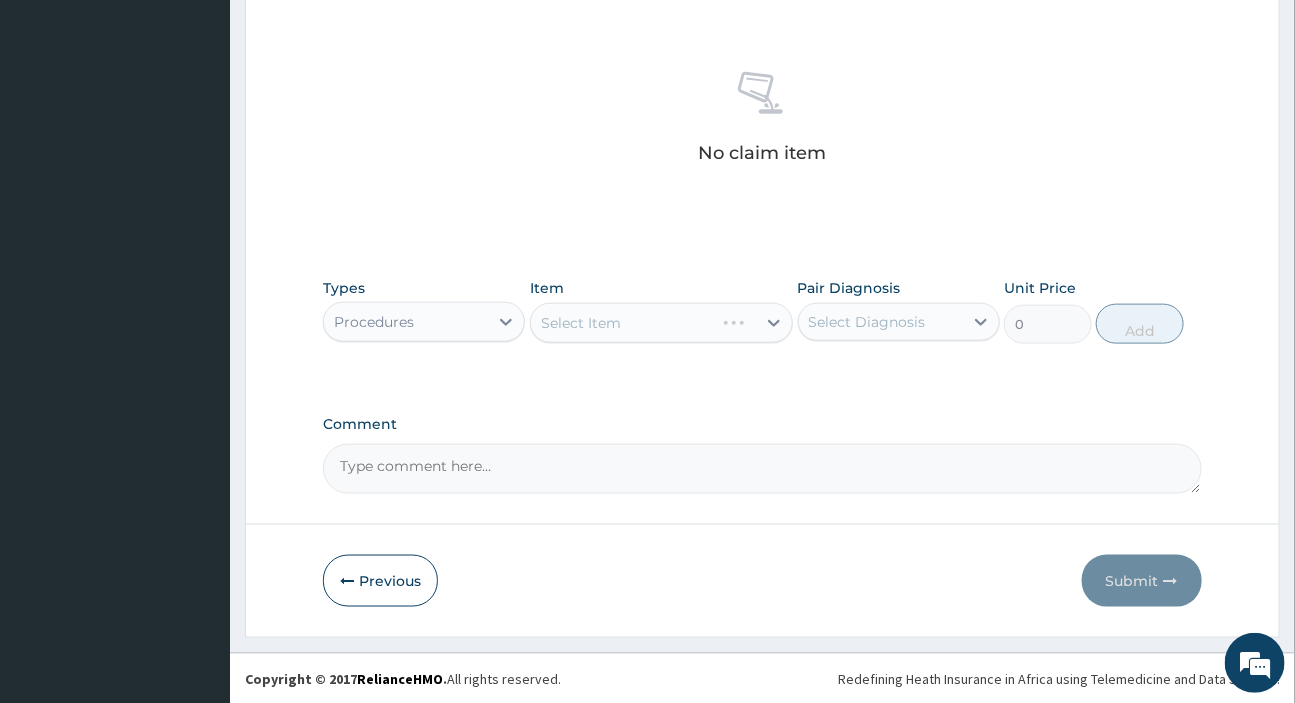 click on "Select Diagnosis" at bounding box center [867, 322] 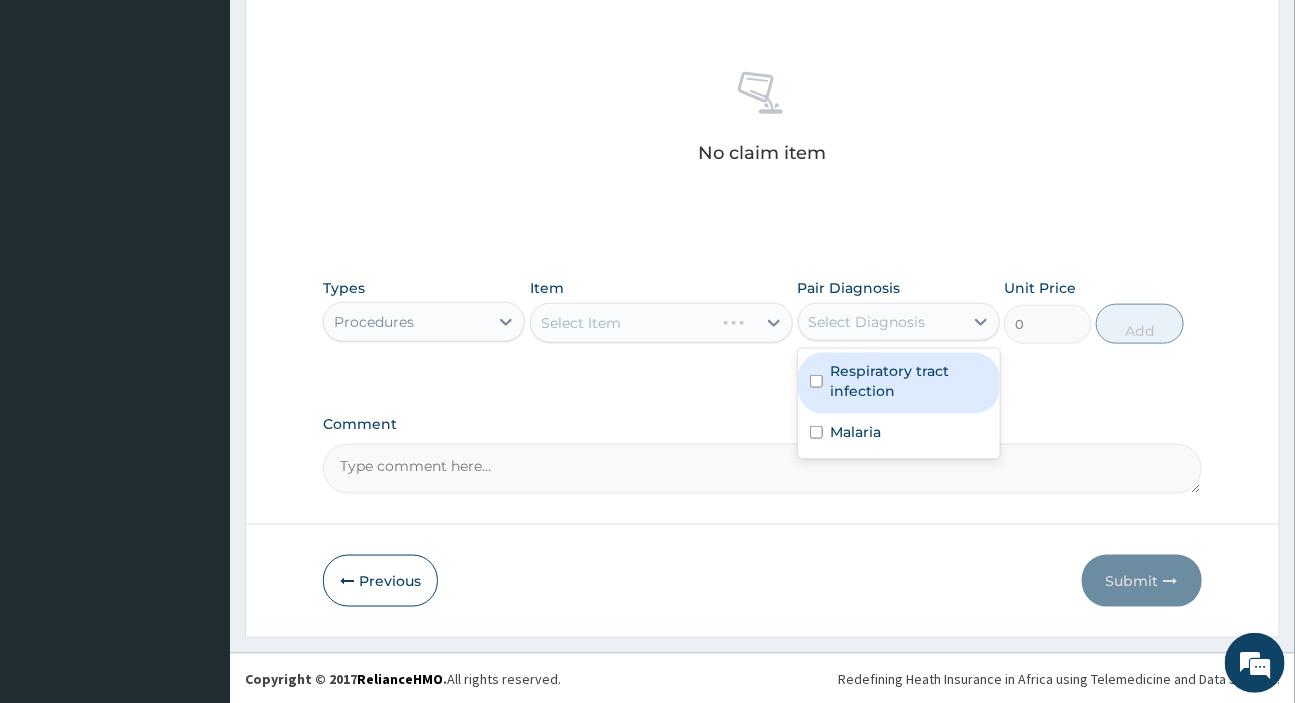 click on "Respiratory tract infection" at bounding box center [909, 381] 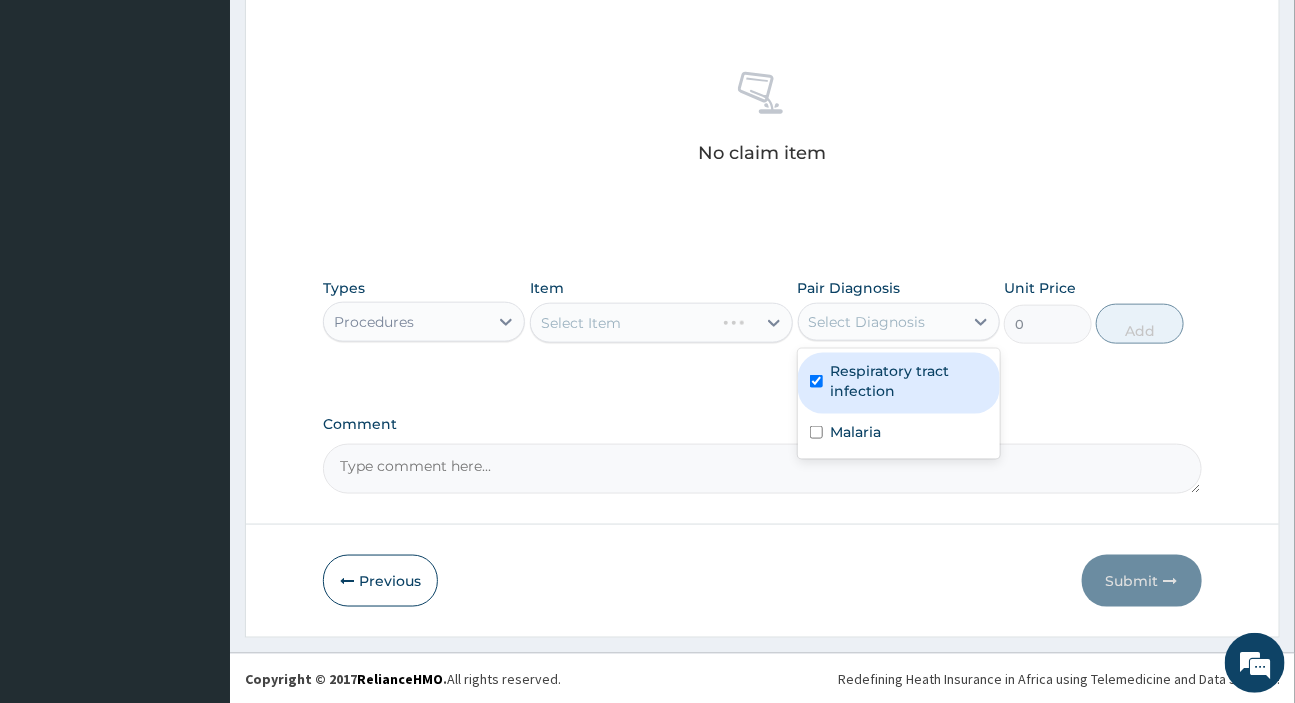 checkbox on "true" 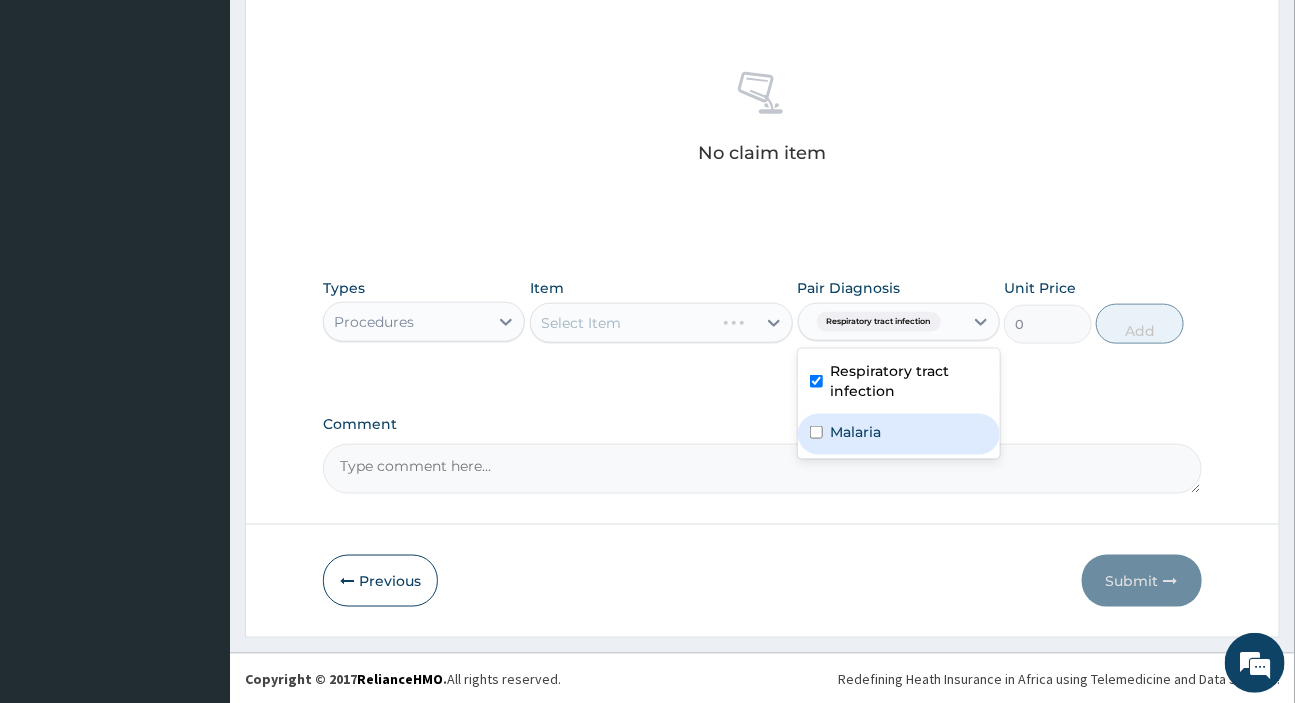 click on "Malaria" at bounding box center [856, 432] 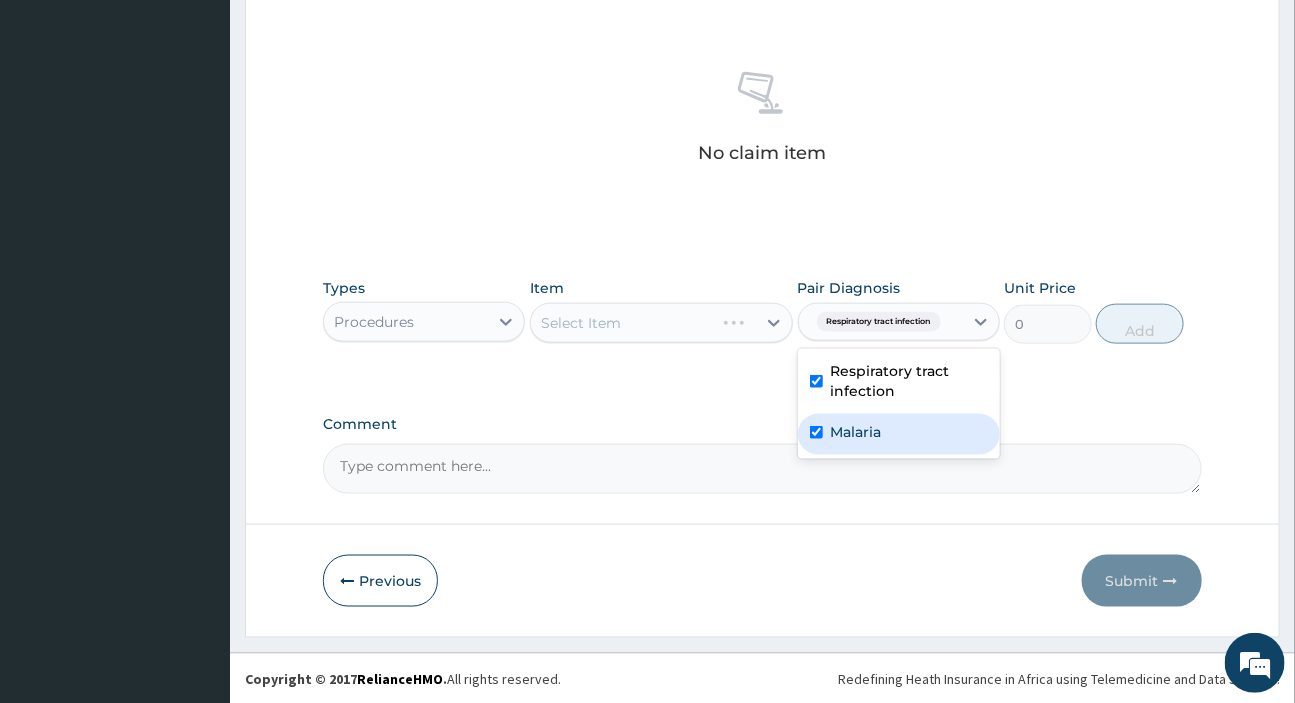 checkbox on "true" 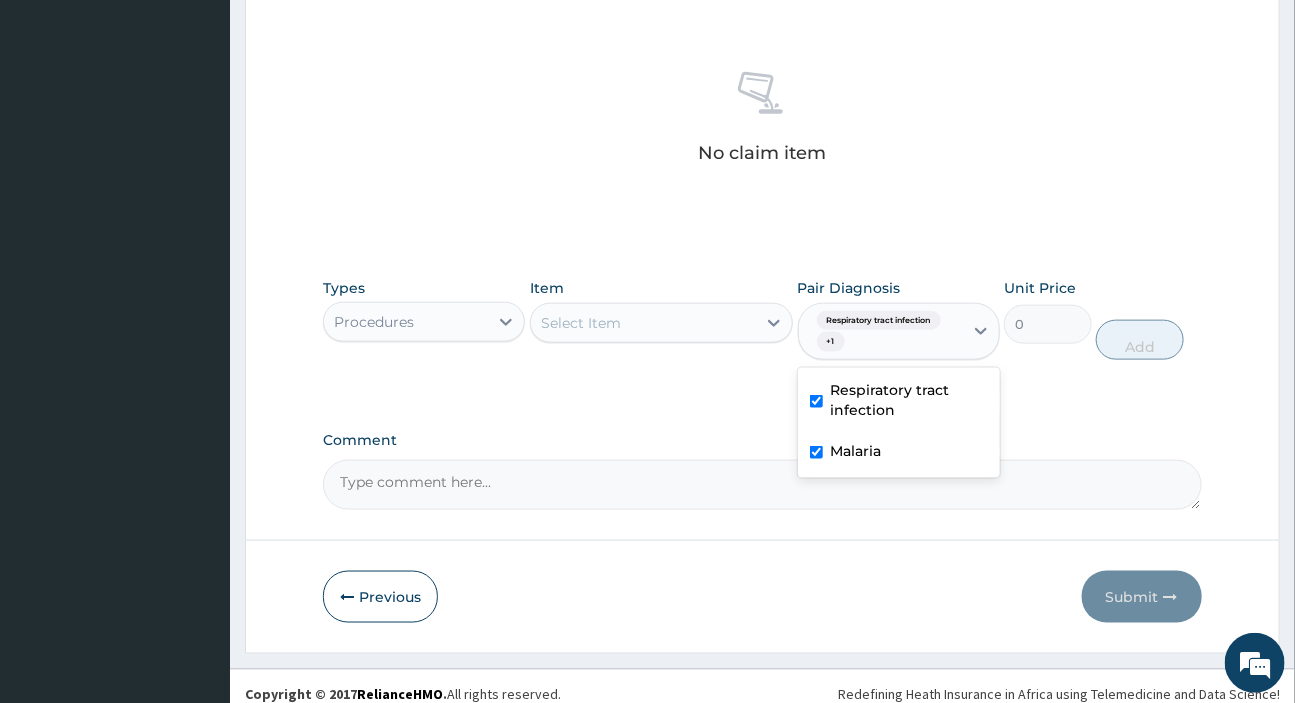 click on "Select Item" at bounding box center [581, 323] 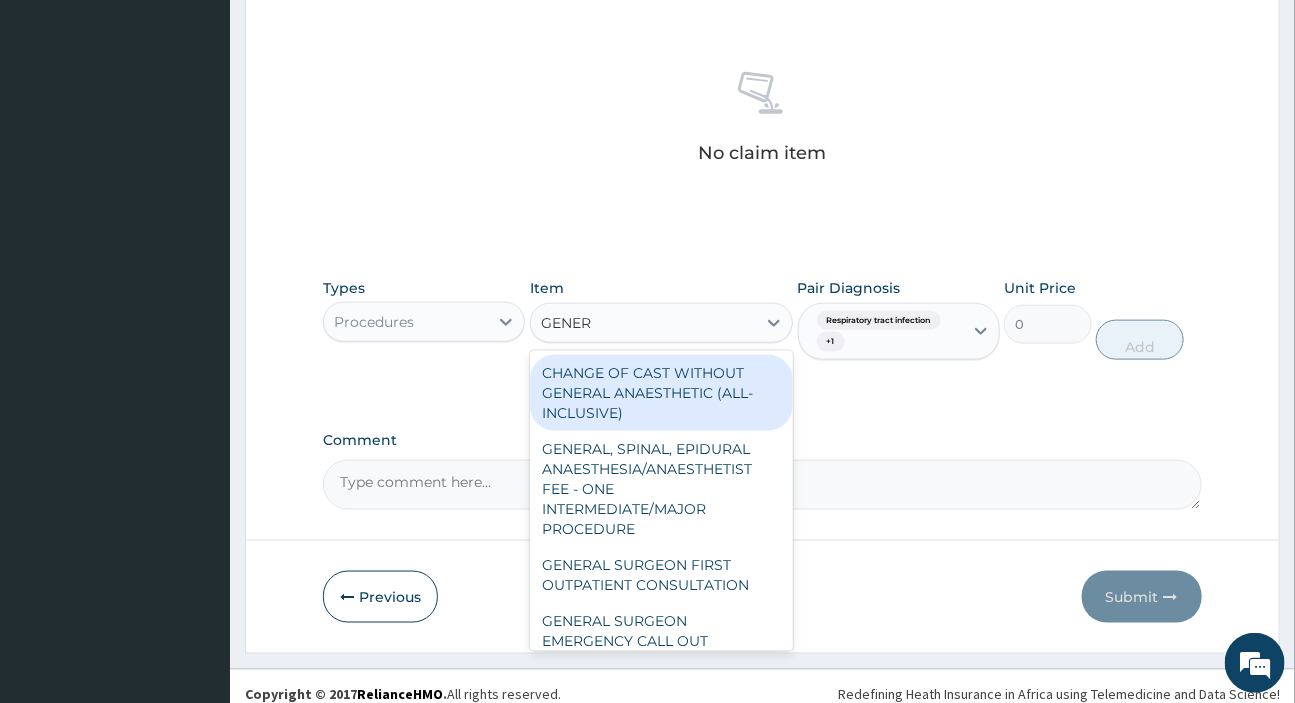 type on "GENERA" 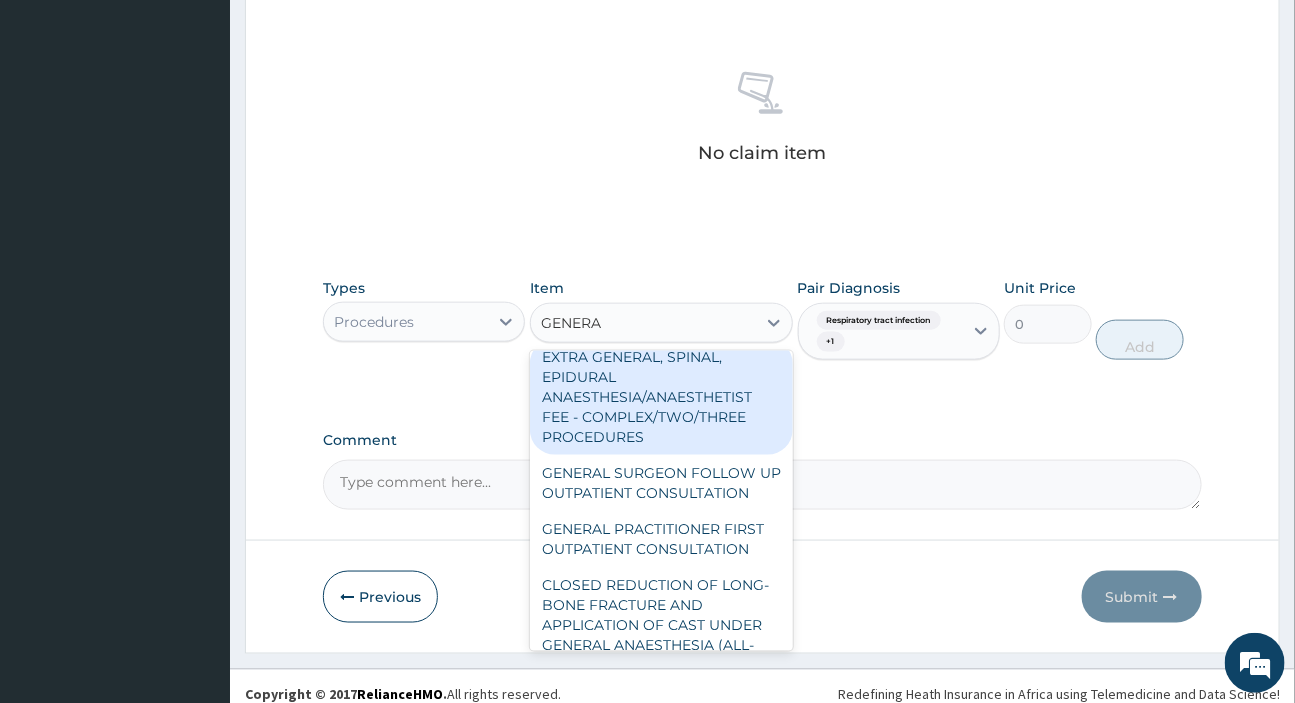scroll, scrollTop: 545, scrollLeft: 0, axis: vertical 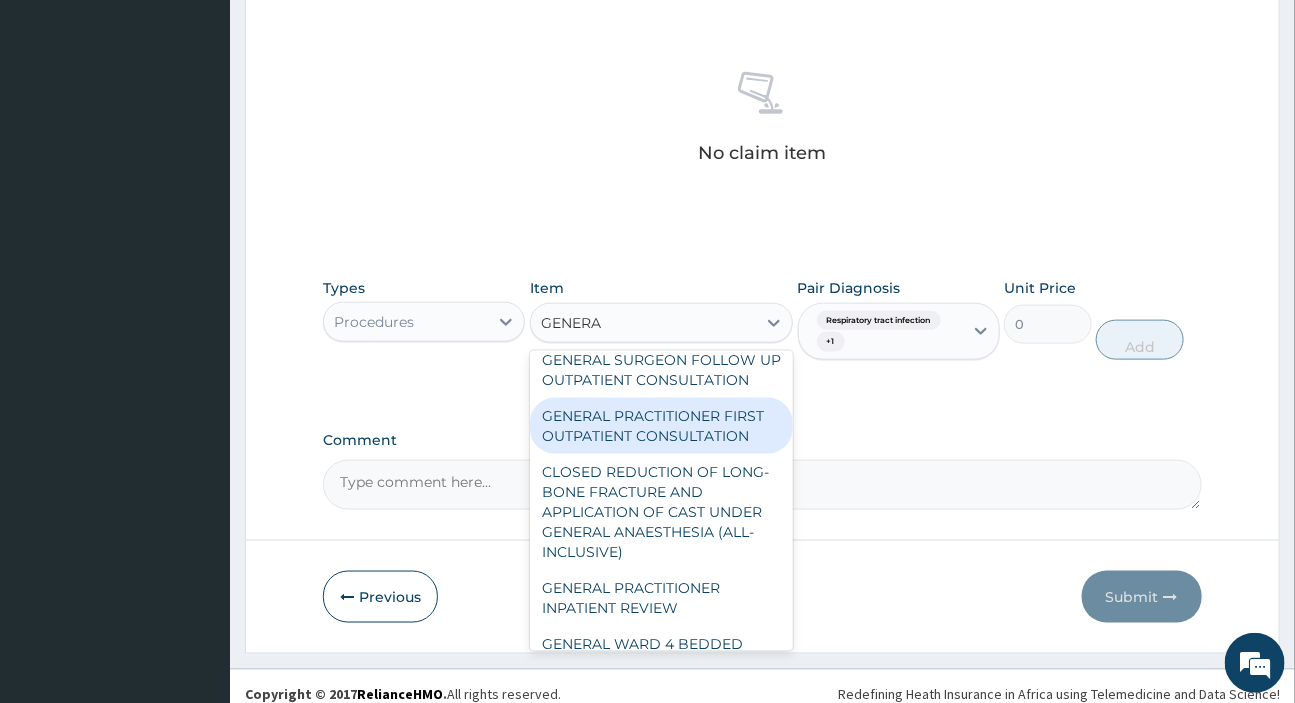 click on "GENERAL PRACTITIONER FIRST OUTPATIENT CONSULTATION" at bounding box center [661, 426] 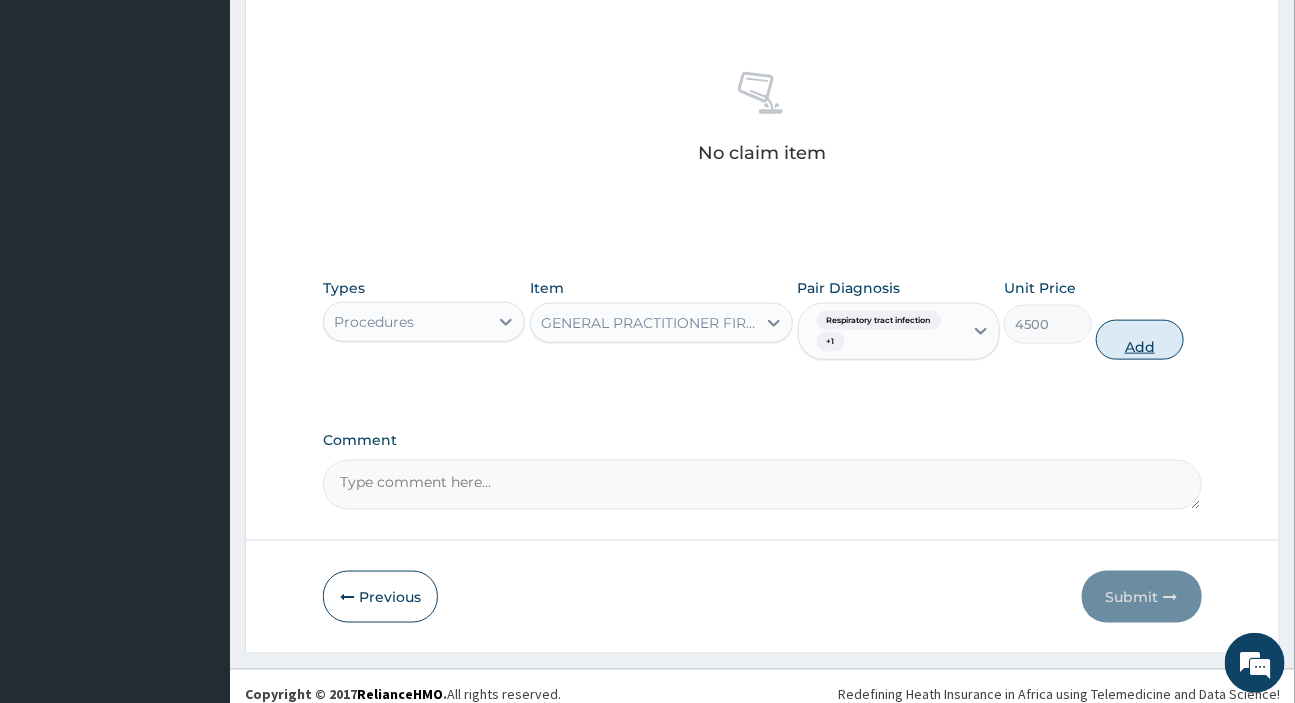 click on "Add" at bounding box center [1140, 340] 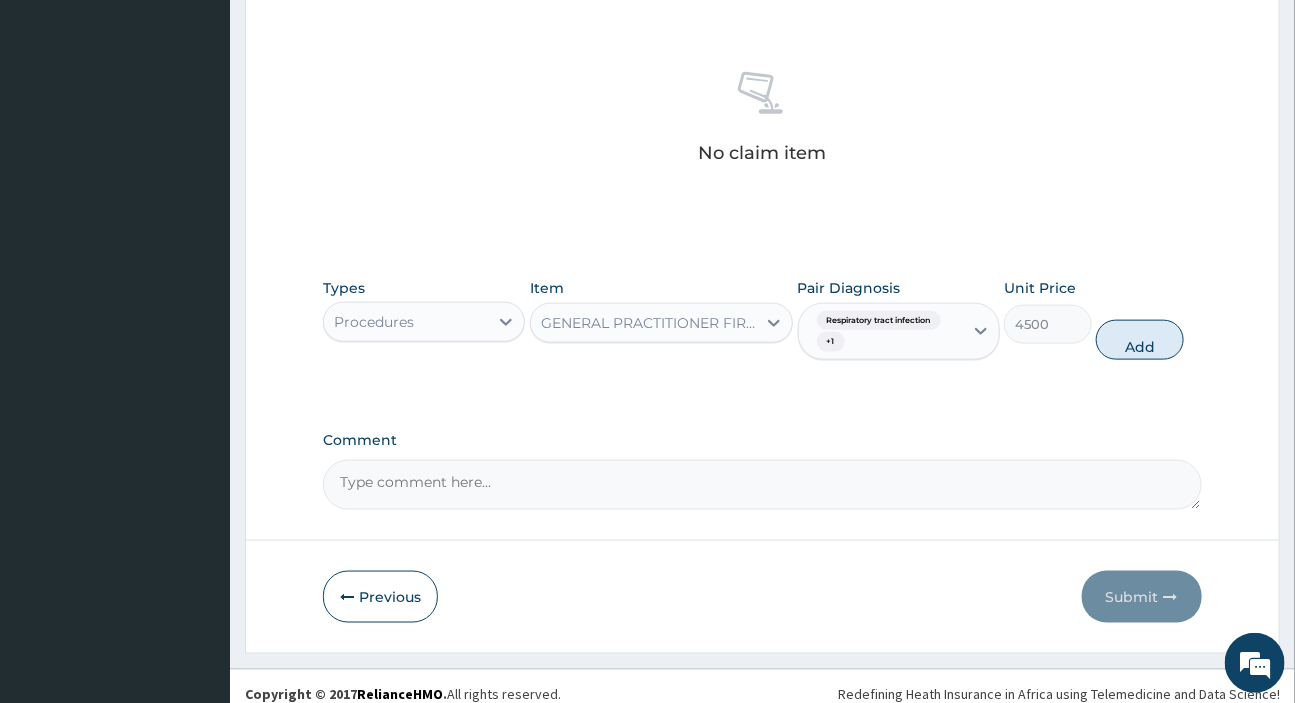 type on "0" 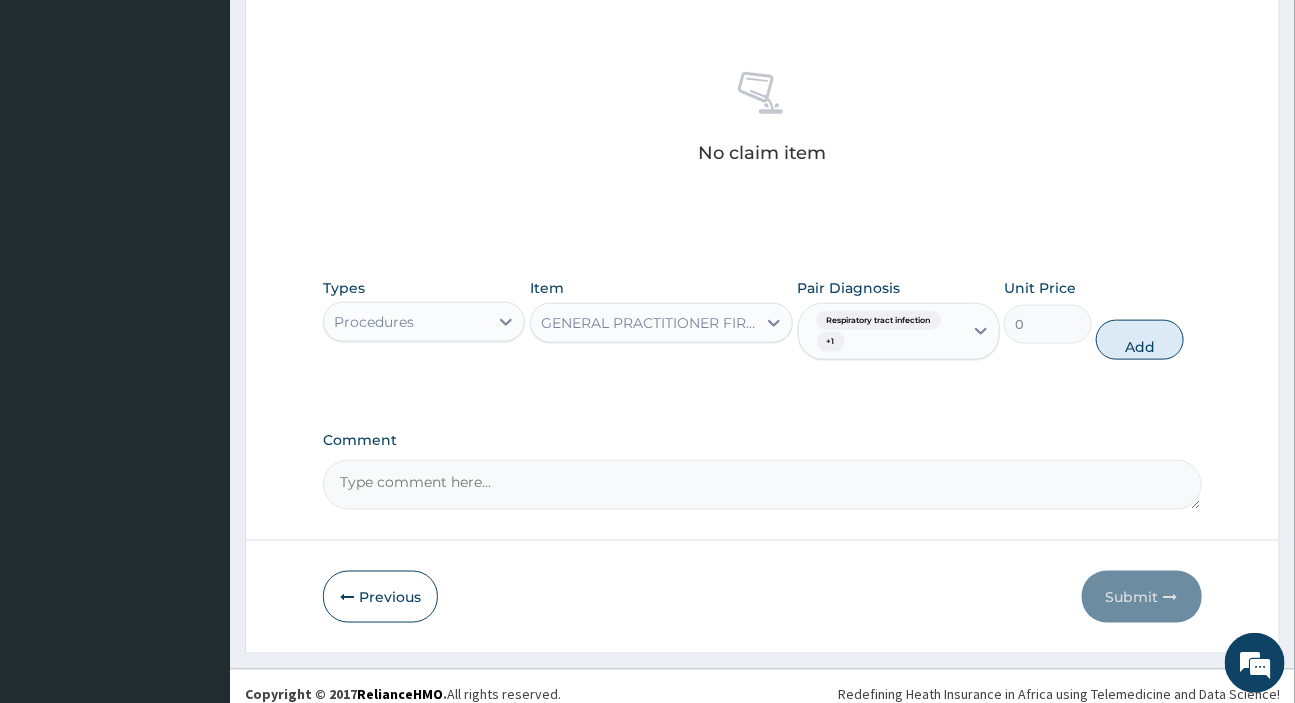 scroll, scrollTop: 667, scrollLeft: 0, axis: vertical 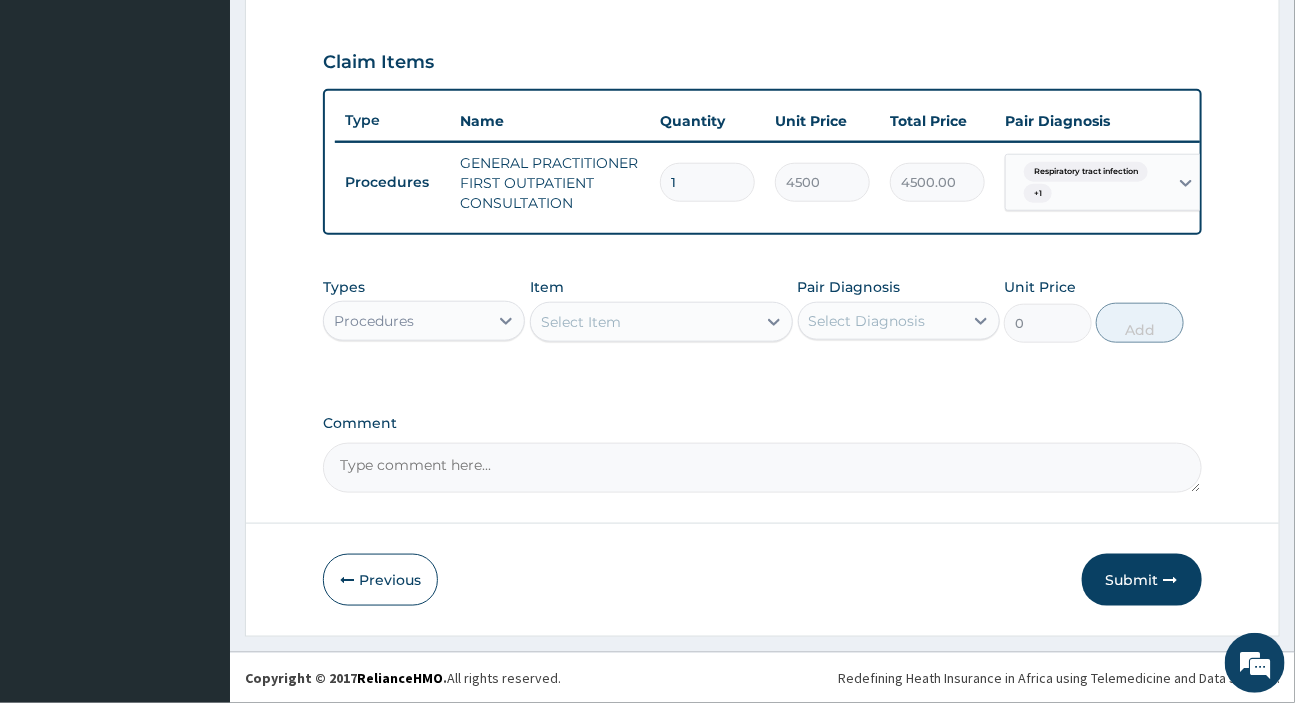 click on "Select Item" at bounding box center [581, 322] 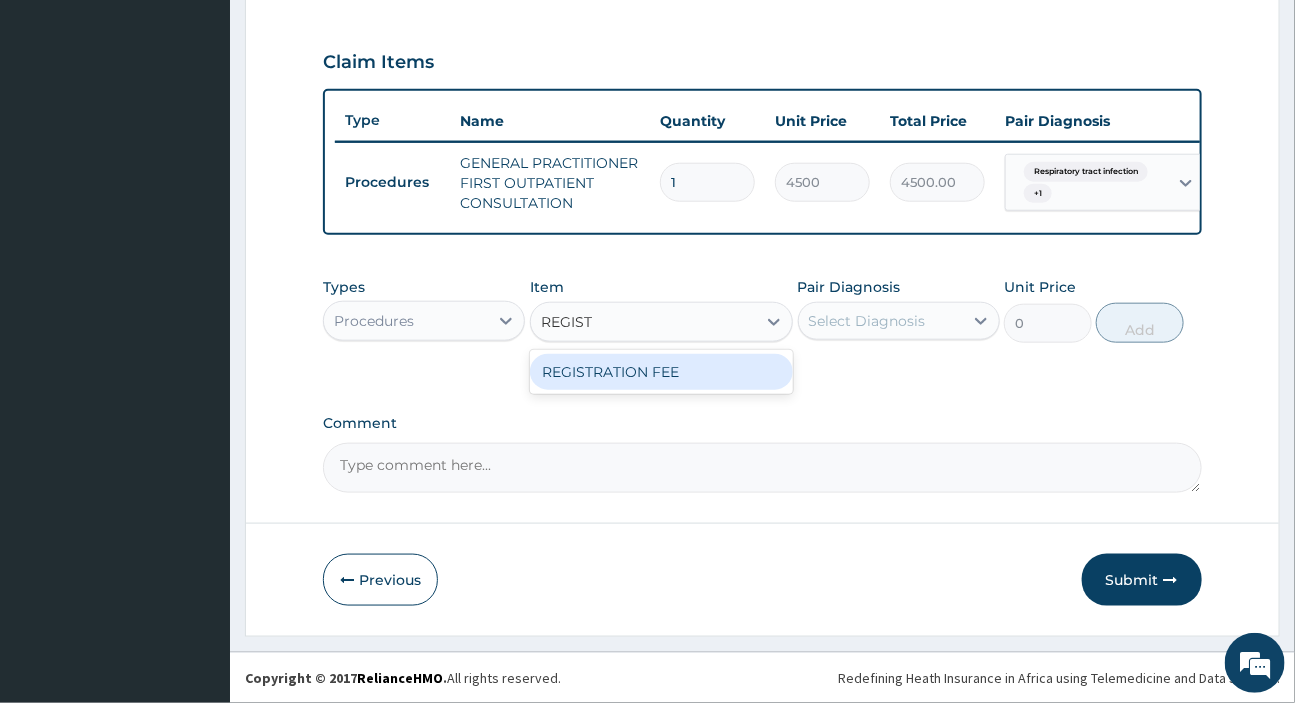 type on "REGISTR" 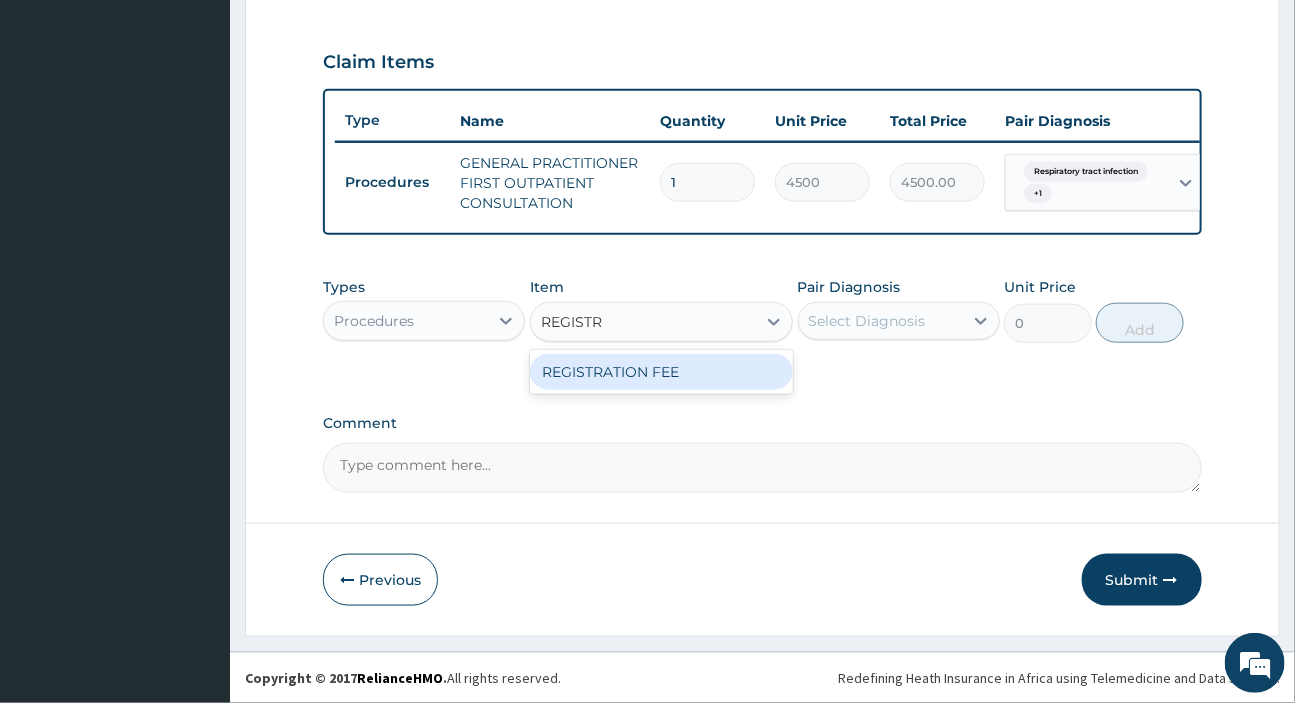 click on "REGISTRATION FEE" at bounding box center (661, 372) 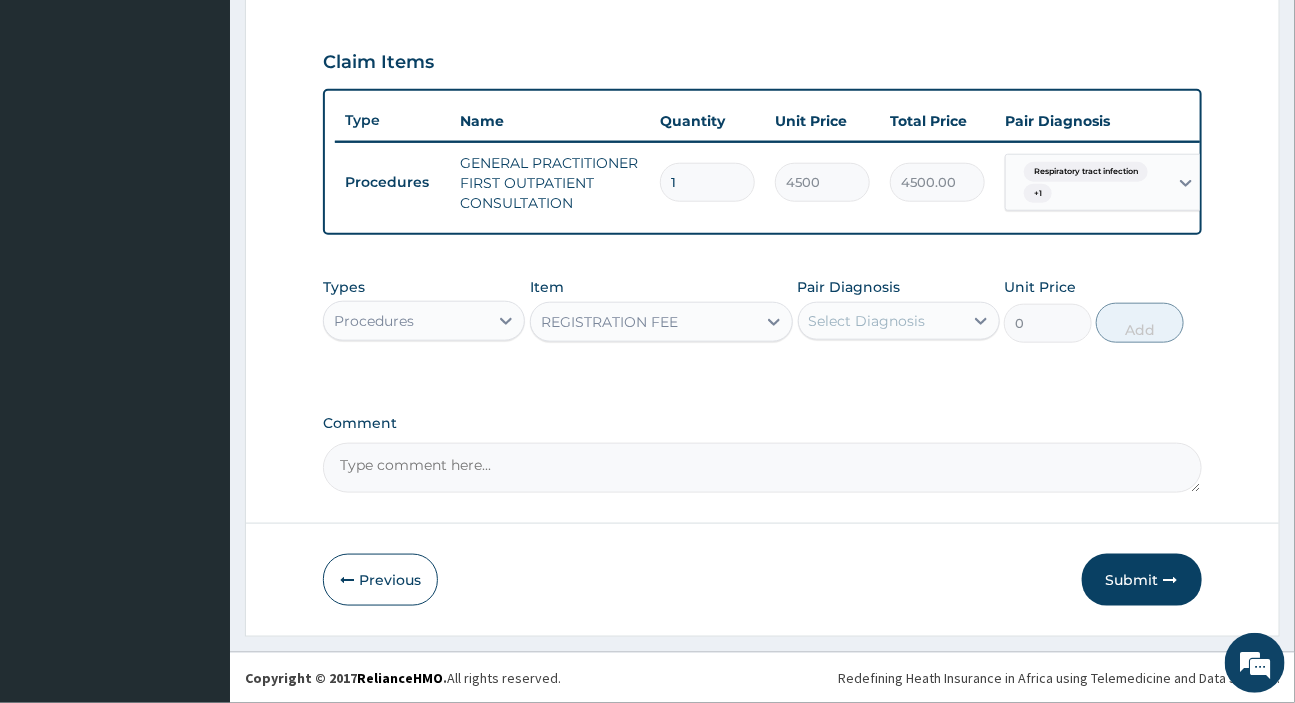 type 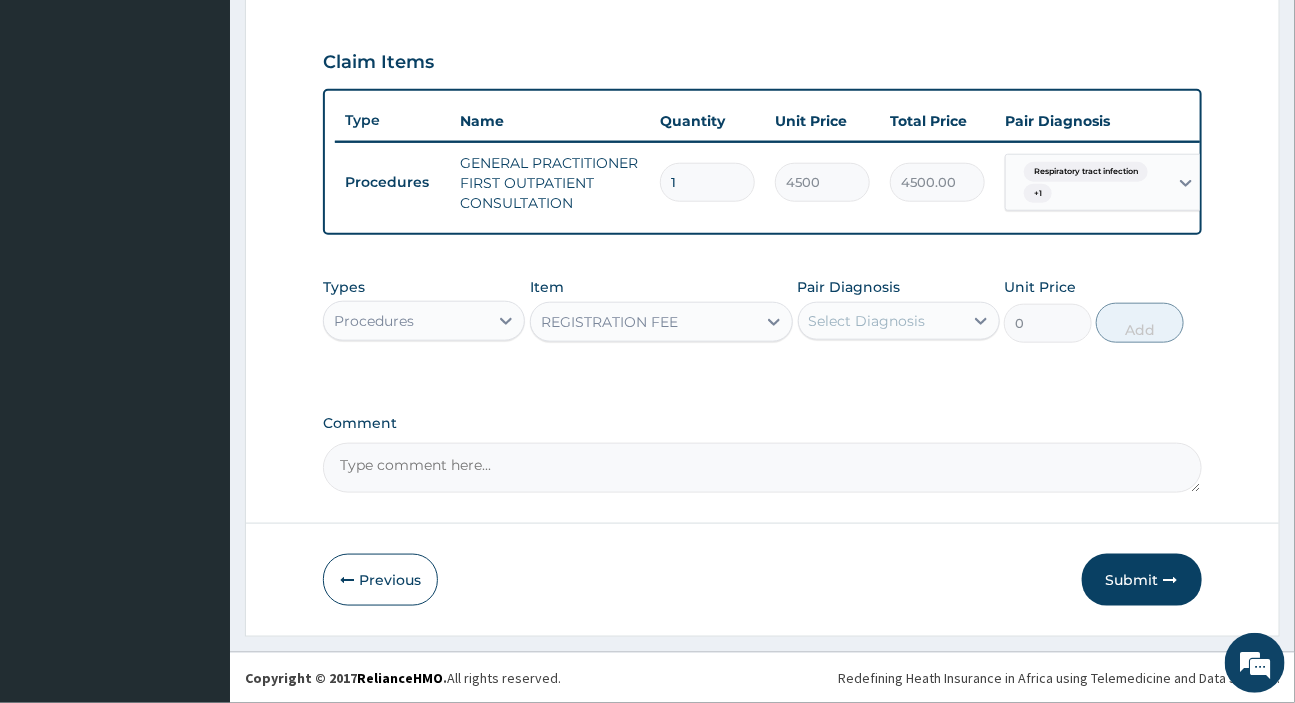 type on "3000" 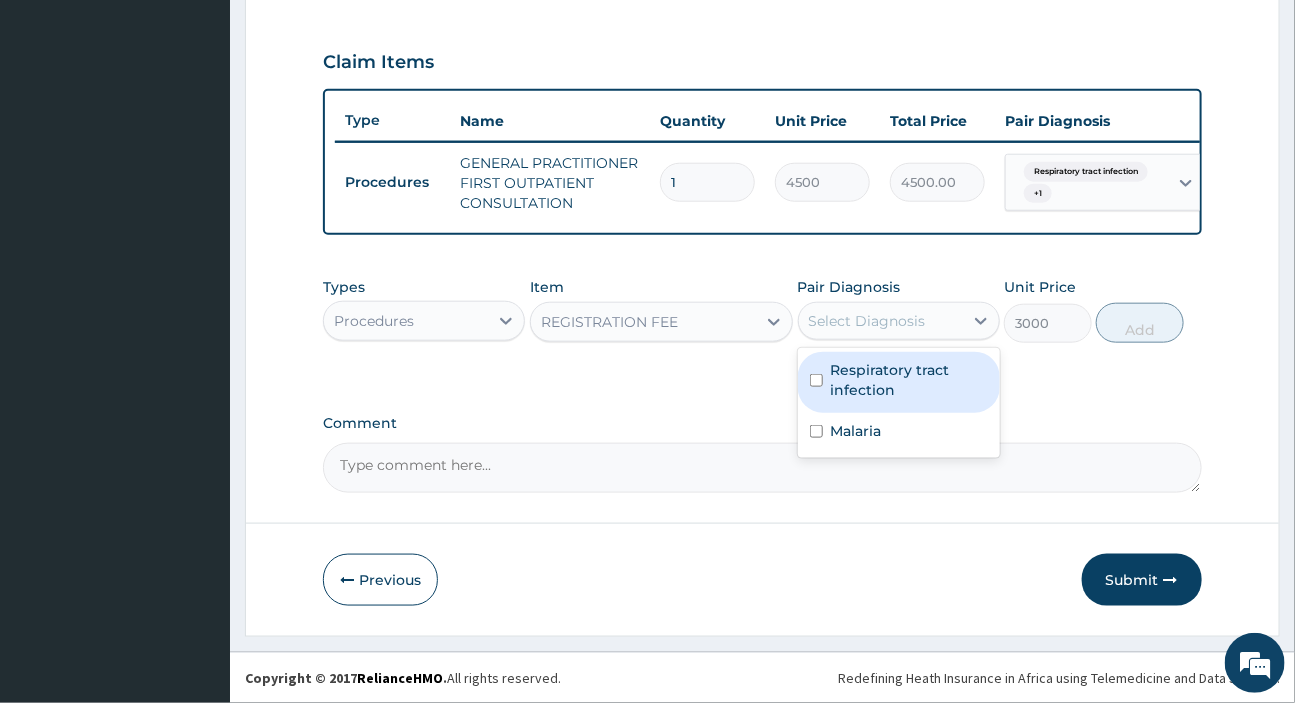 click on "Select Diagnosis" at bounding box center (867, 321) 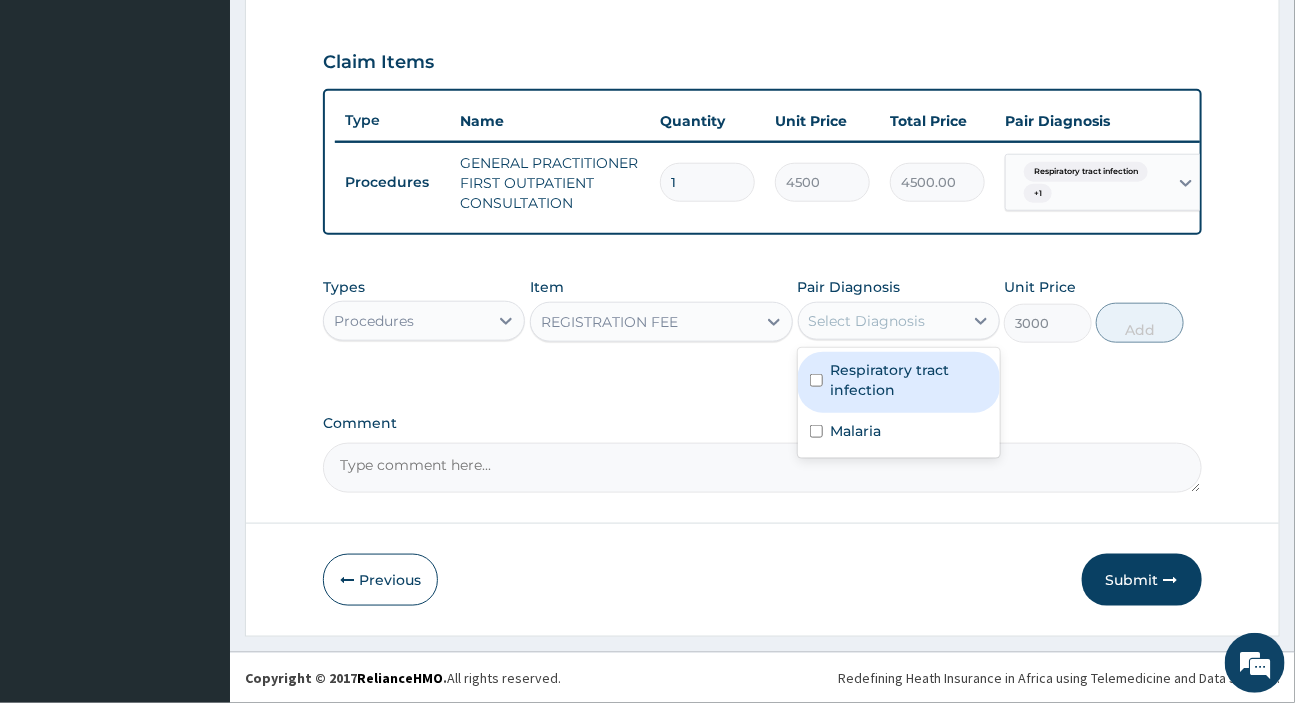 click on "Respiratory tract infection" at bounding box center [909, 380] 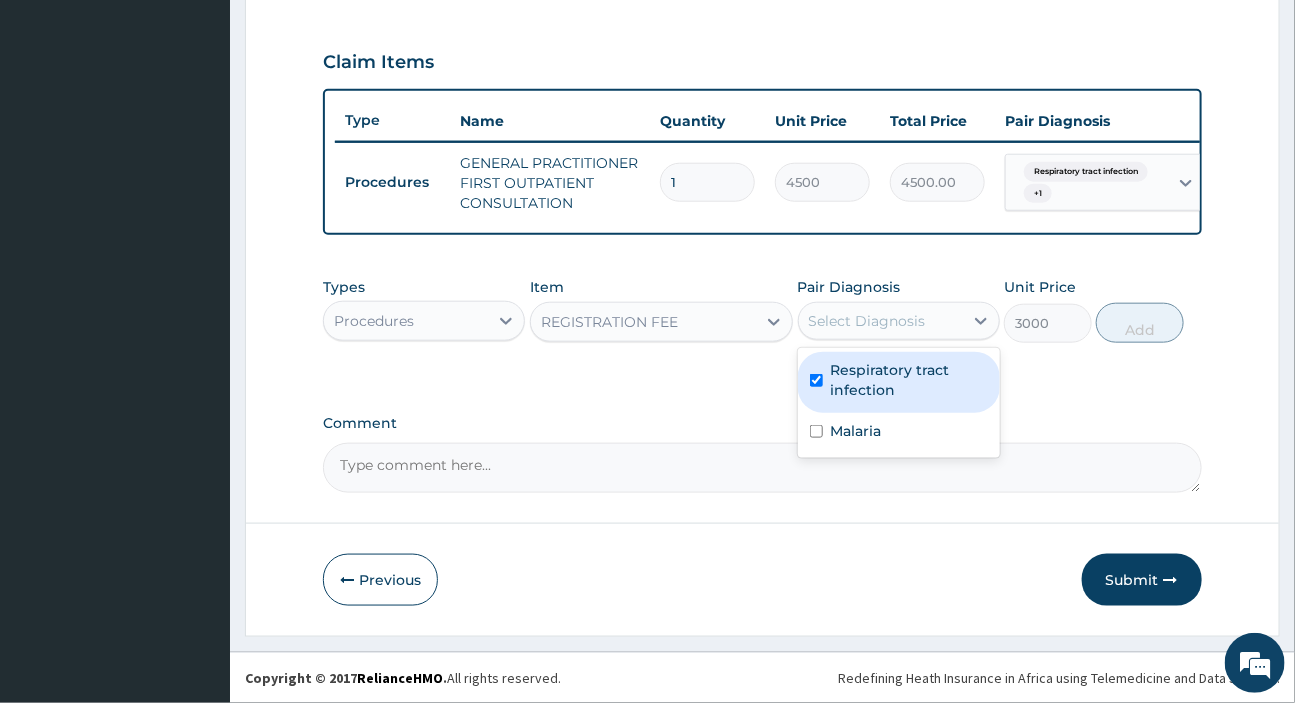 checkbox on "true" 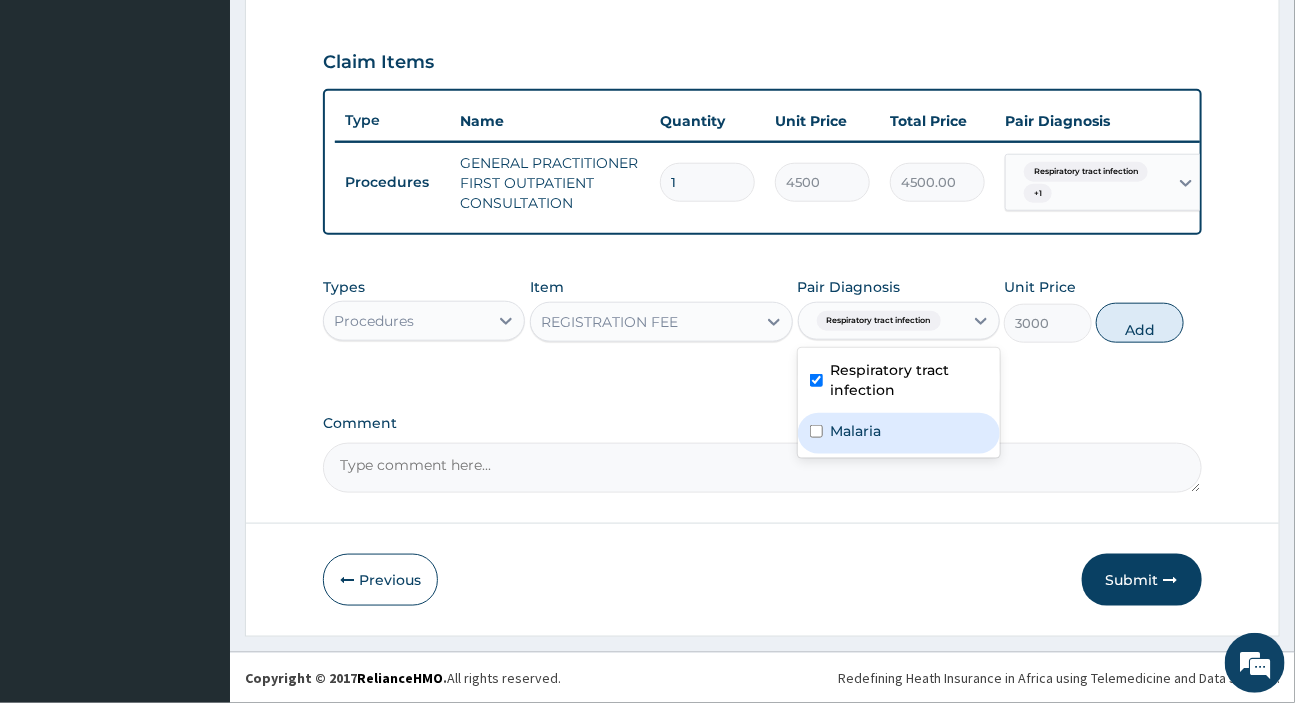click on "Malaria" at bounding box center [856, 431] 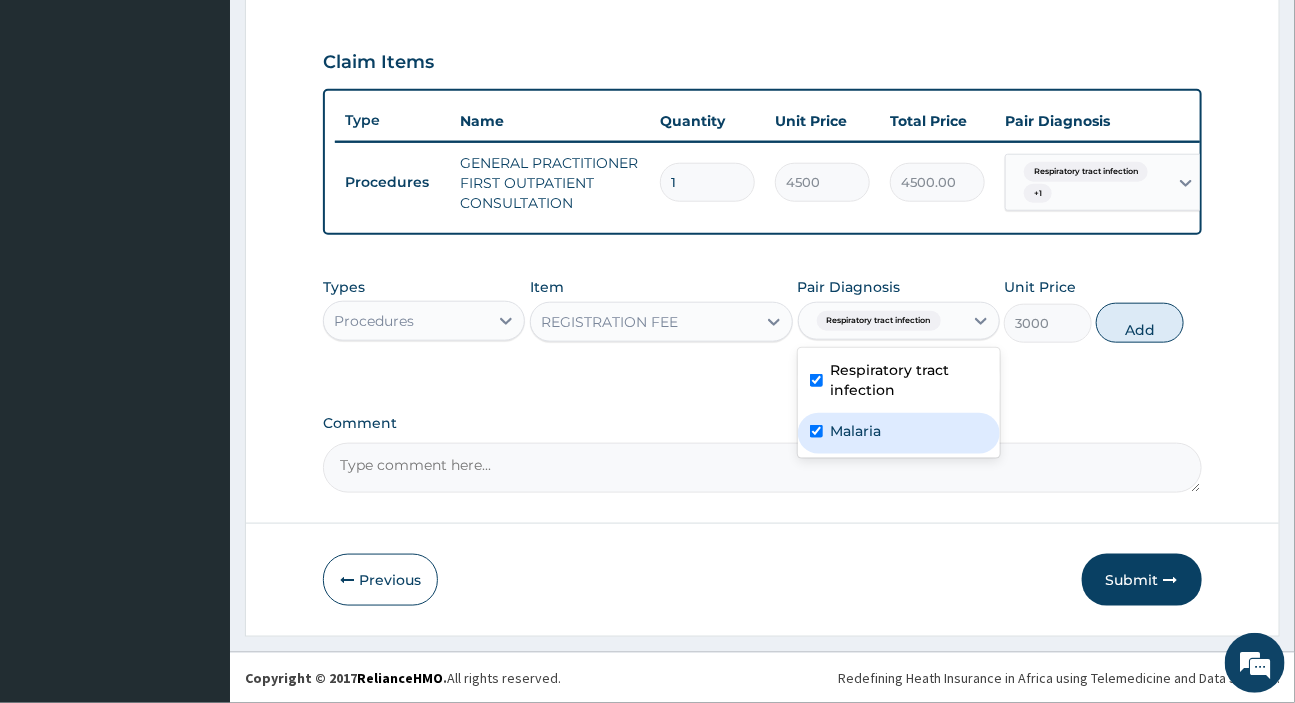 checkbox on "true" 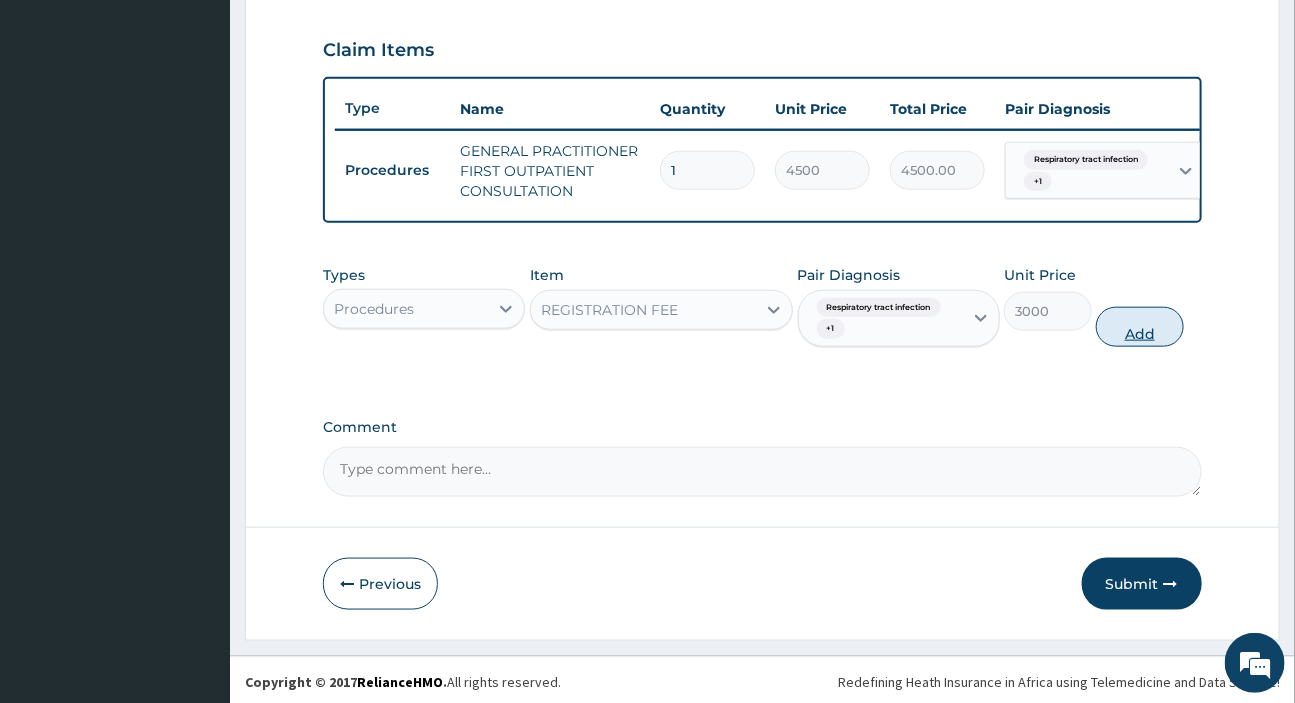 click on "Add" at bounding box center (1140, 327) 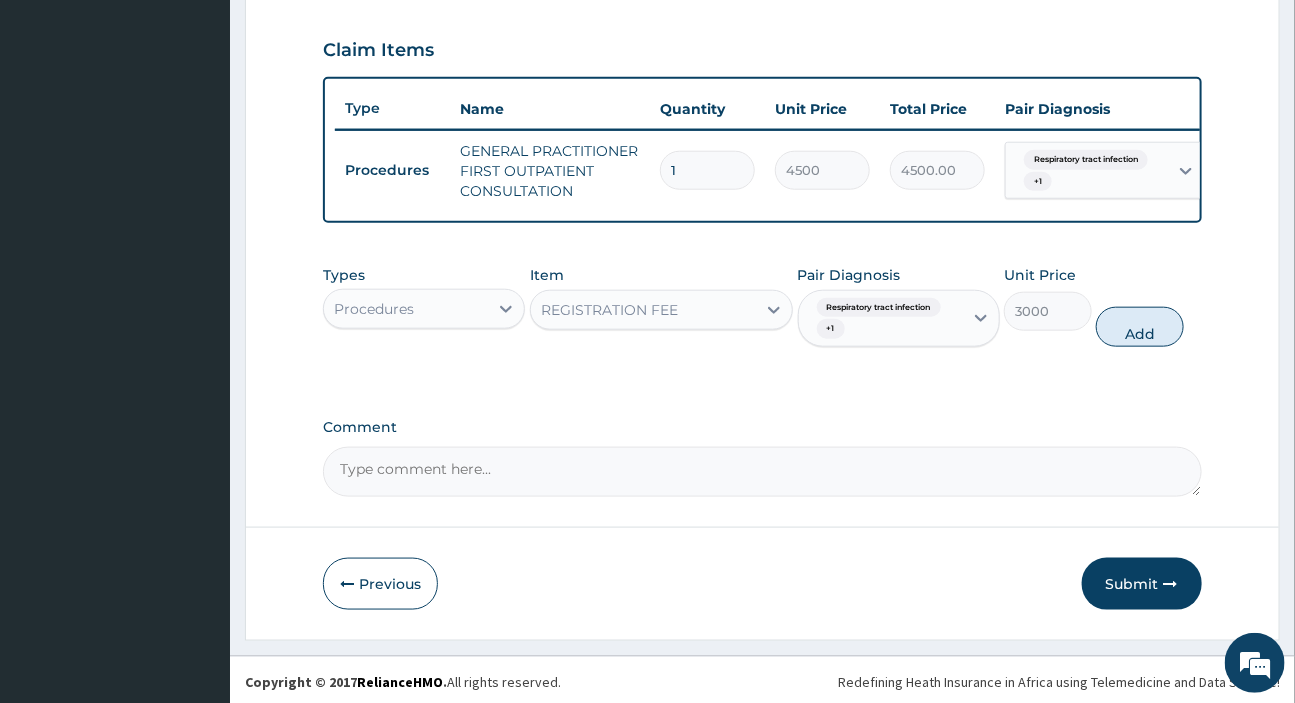 type on "0" 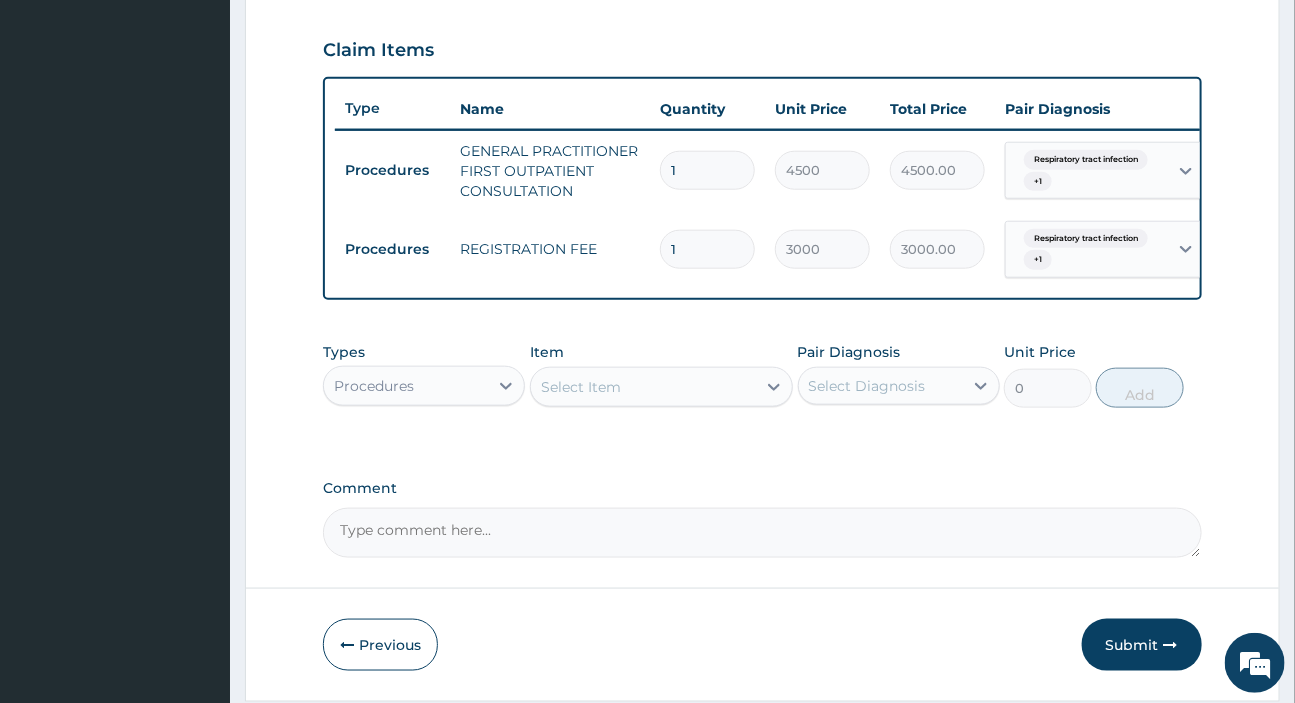 click on "Procedures" at bounding box center (374, 386) 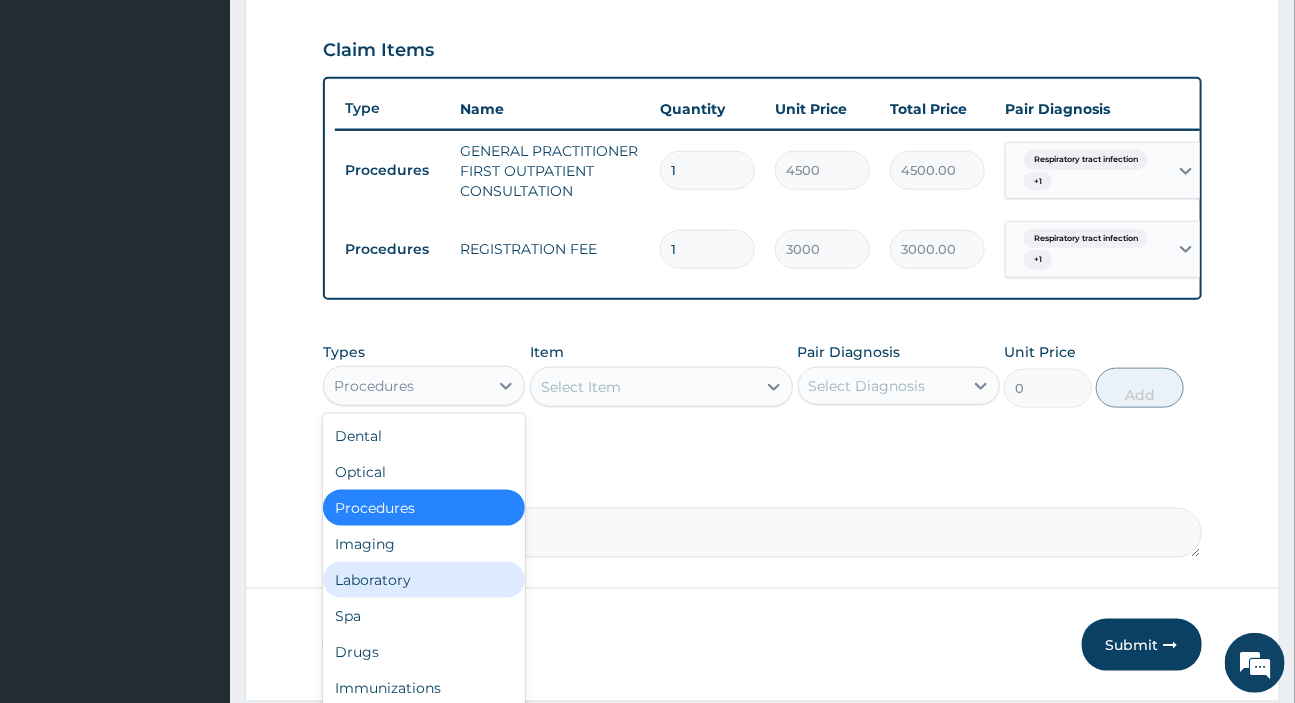 click on "Laboratory" at bounding box center [424, 580] 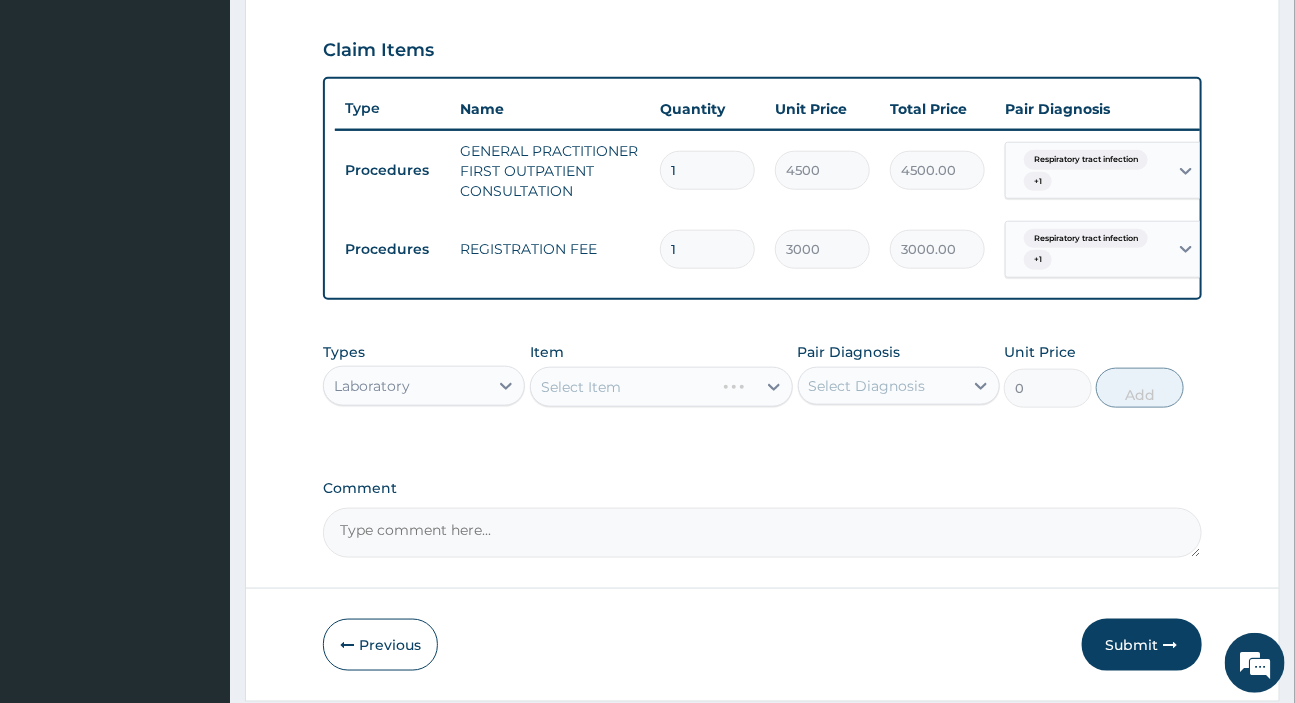 click on "Select Diagnosis" at bounding box center (867, 386) 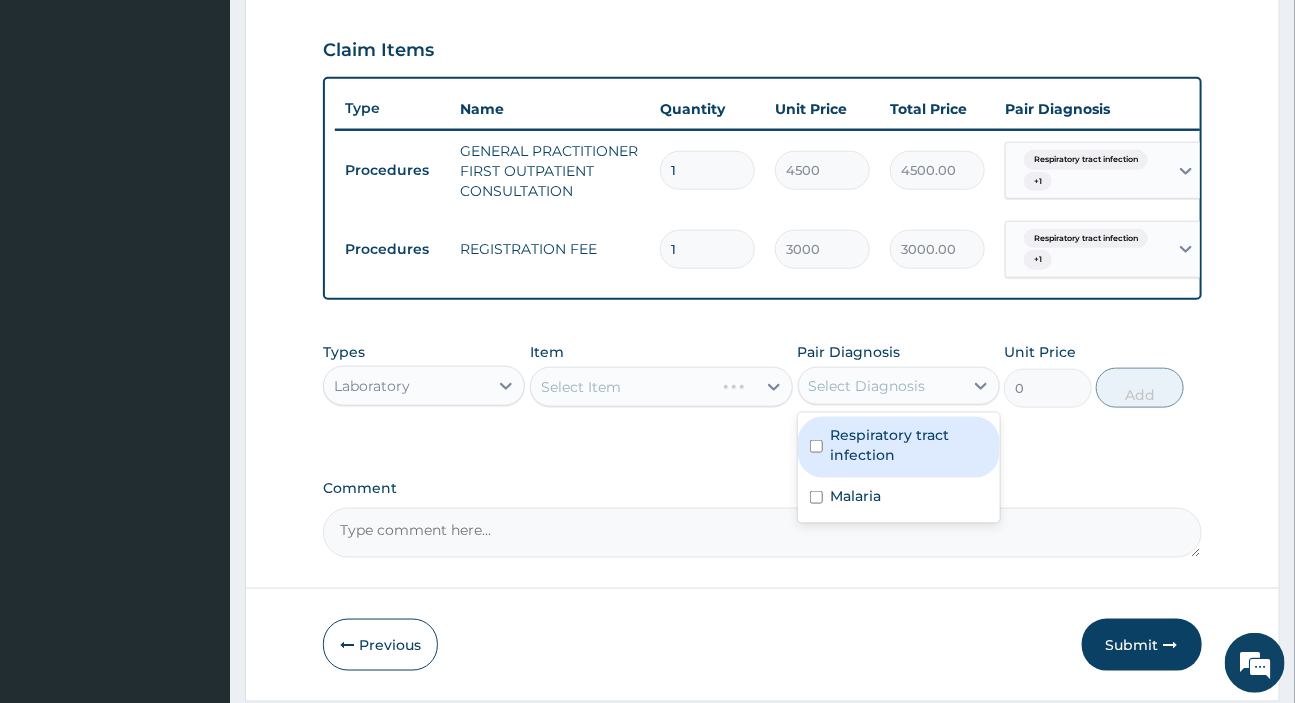 click on "Respiratory tract infection" at bounding box center [909, 445] 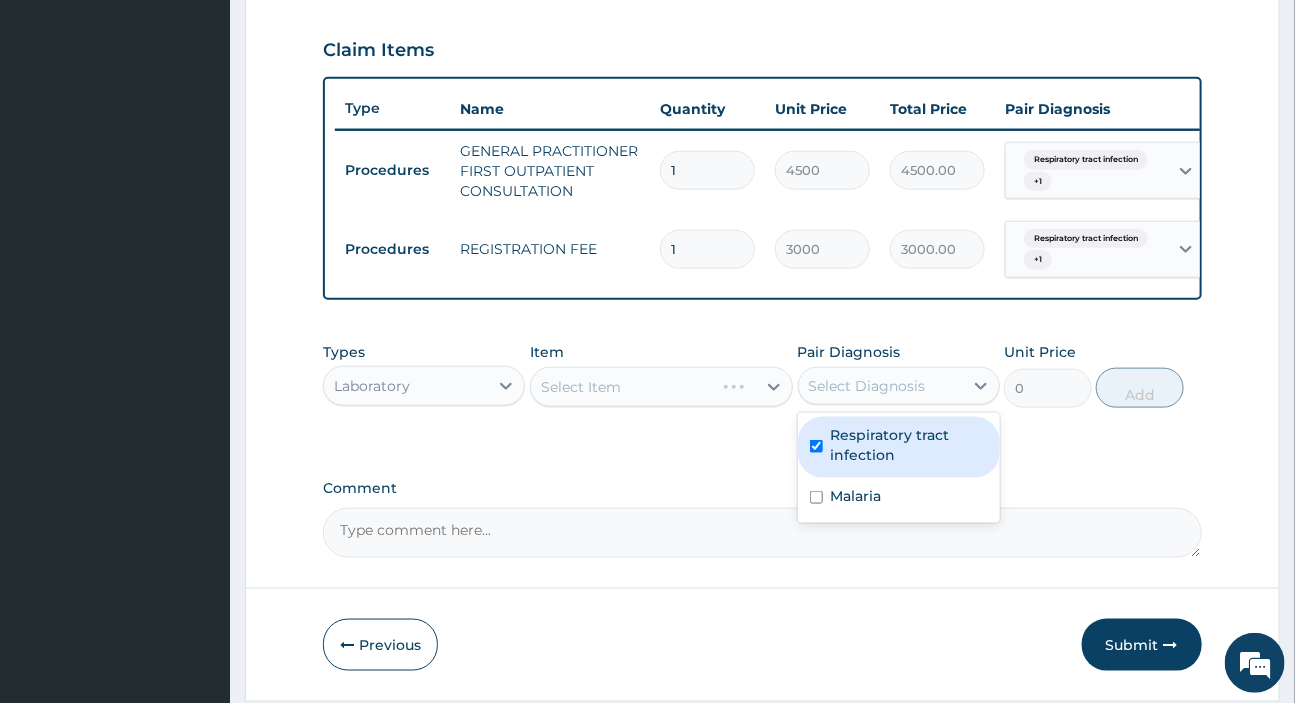 checkbox on "true" 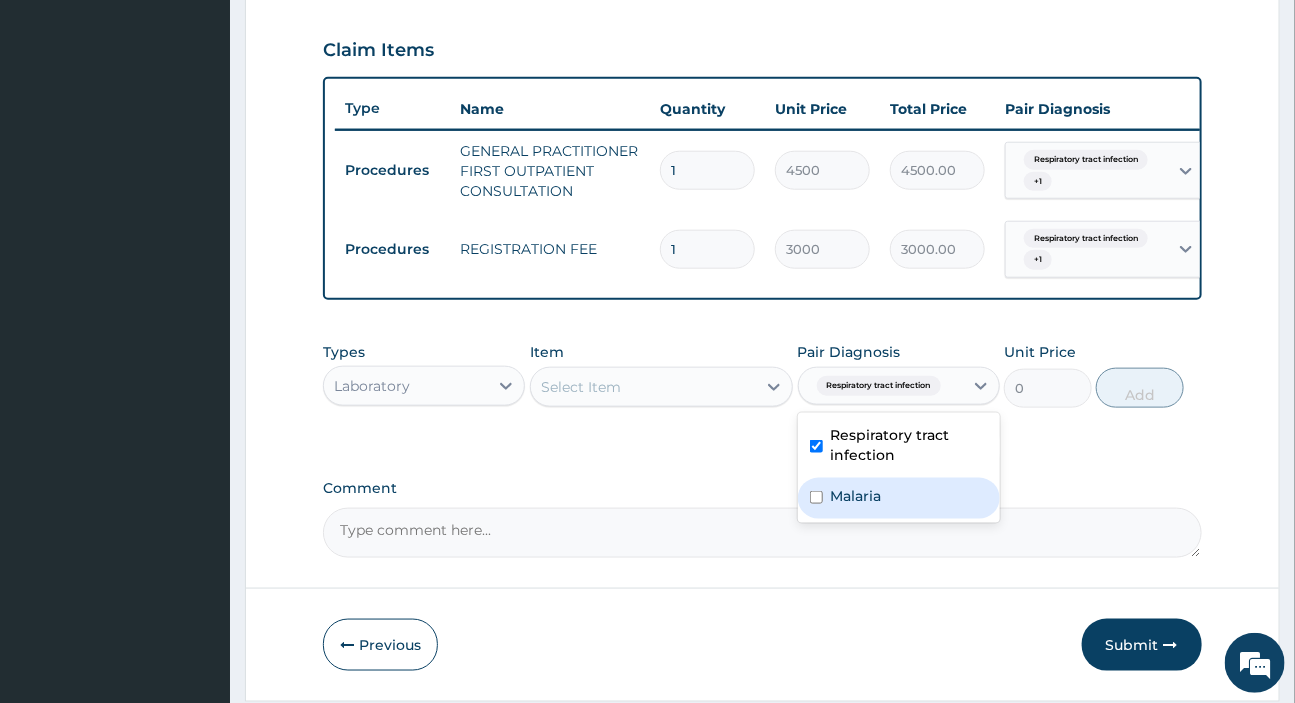 click on "Malaria" at bounding box center (856, 496) 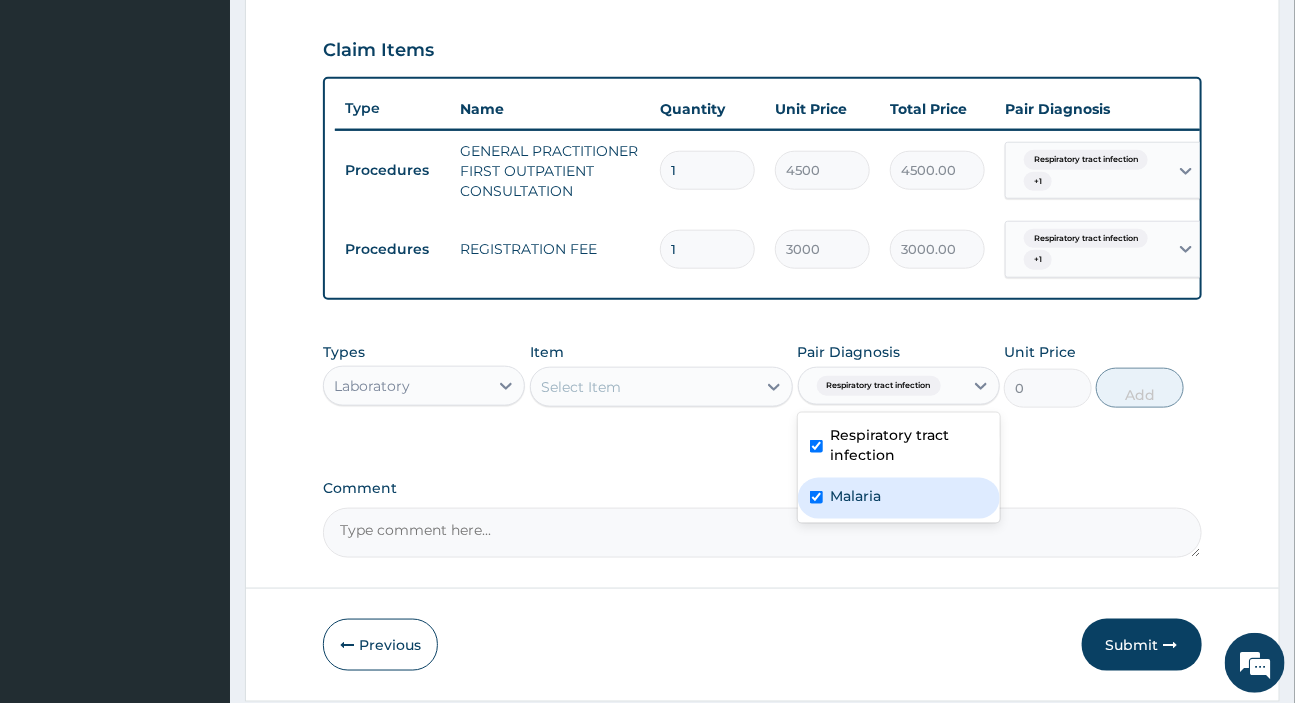 checkbox on "true" 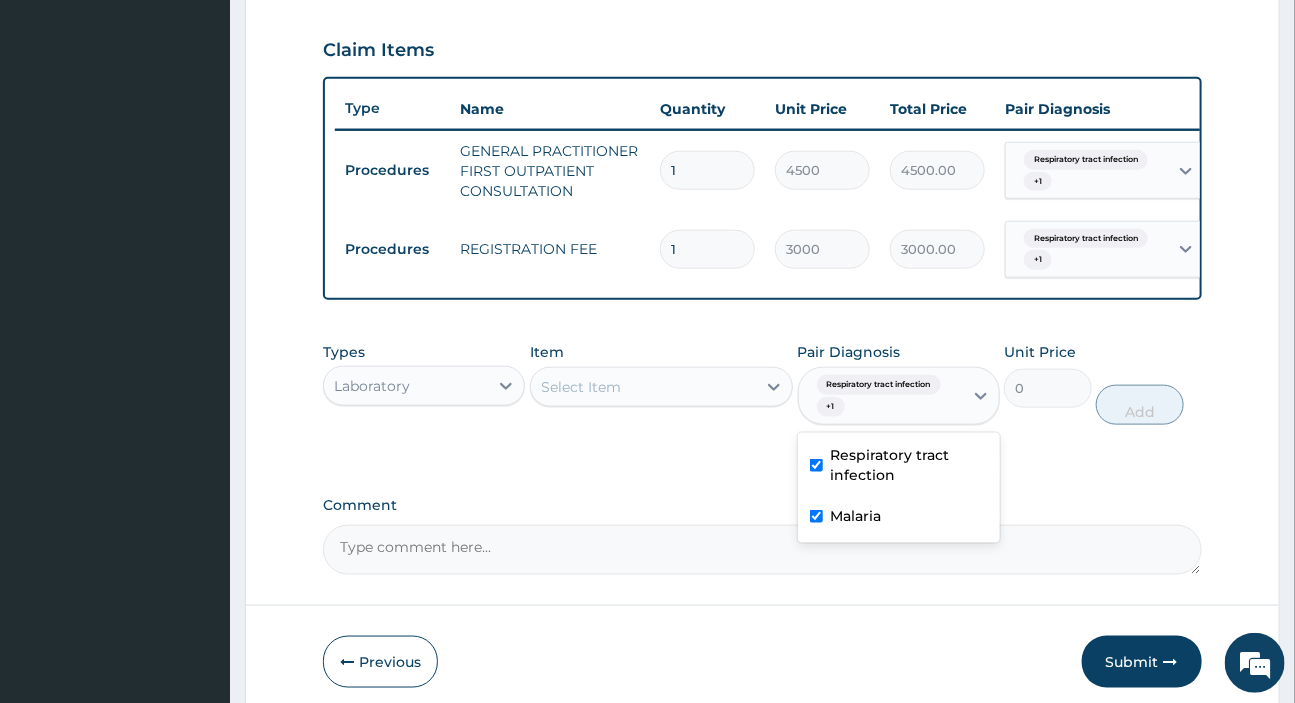 click on "Select Item" at bounding box center [643, 387] 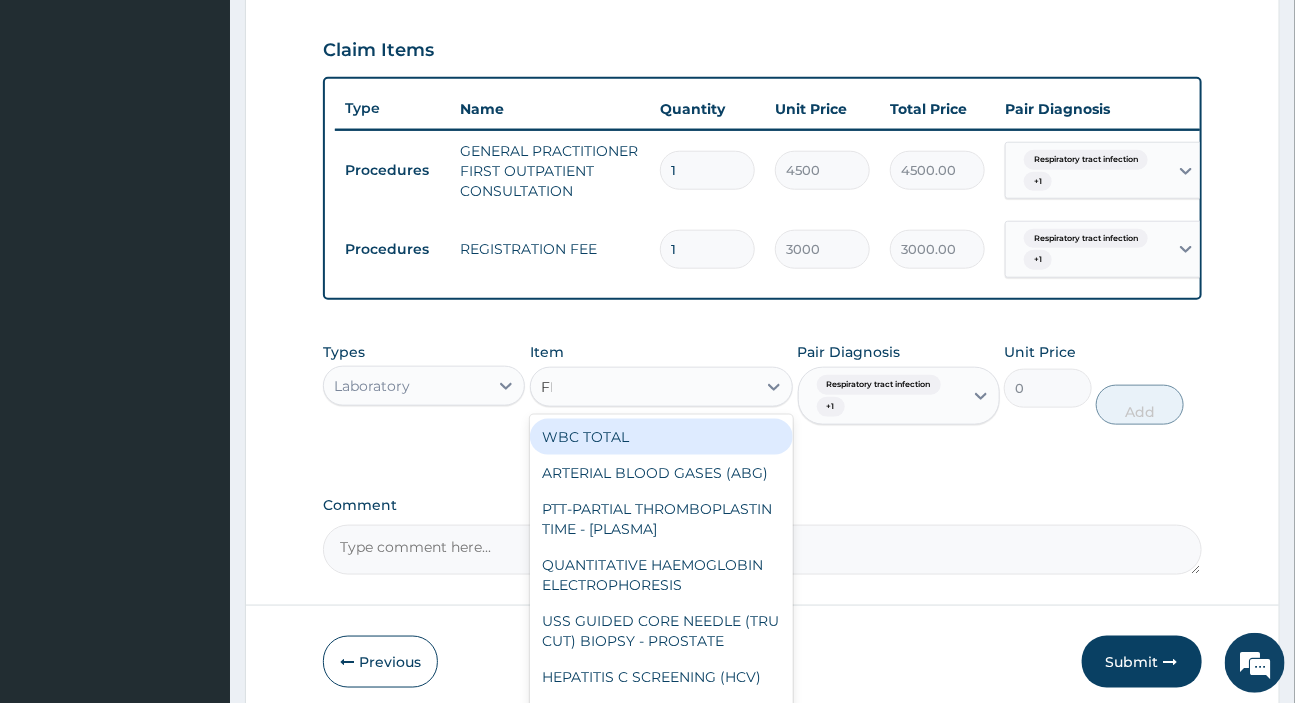 type on "FBC" 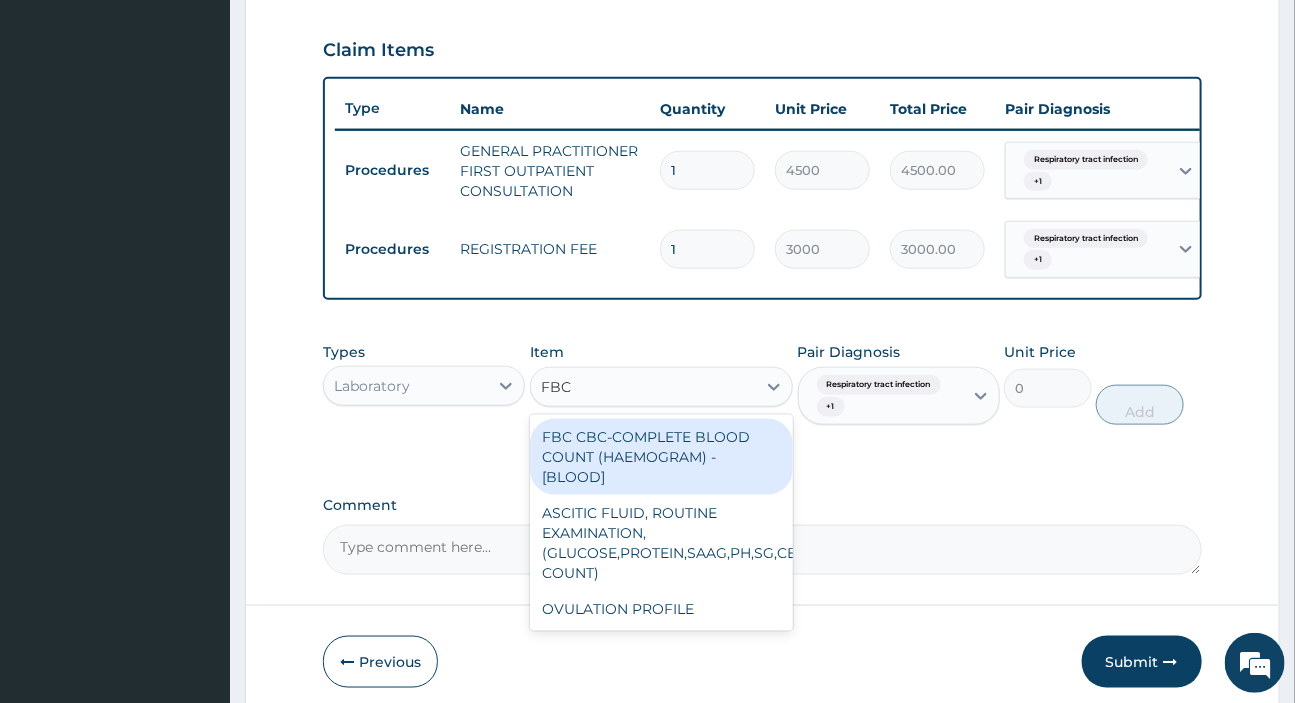 click on "FBC CBC-COMPLETE BLOOD COUNT (HAEMOGRAM) - [BLOOD]" at bounding box center (661, 457) 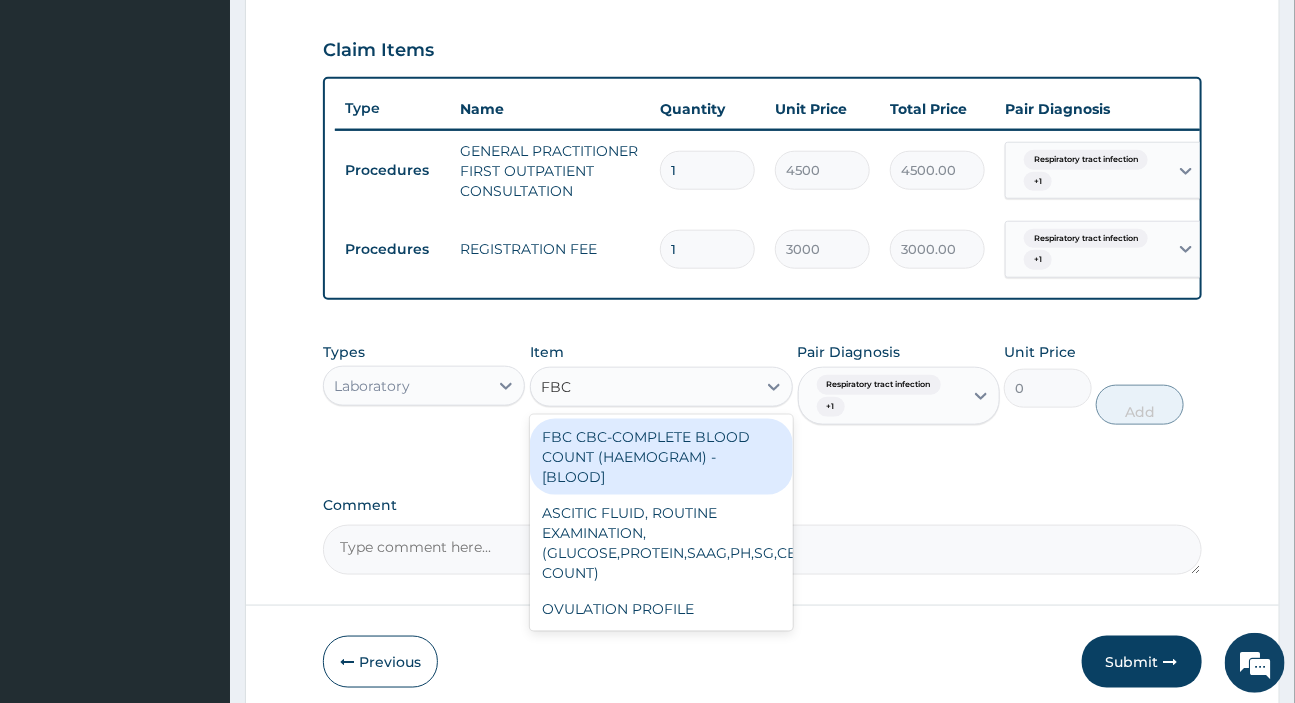type 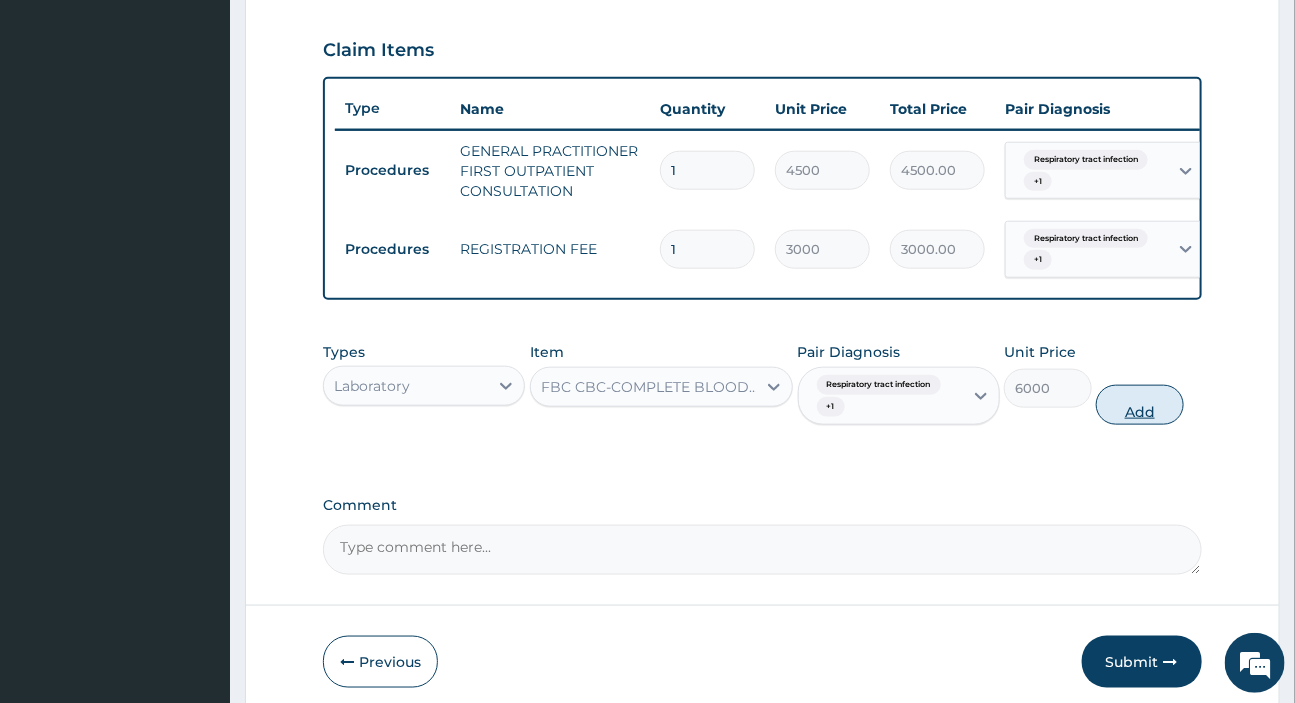 click on "Add" at bounding box center (1140, 405) 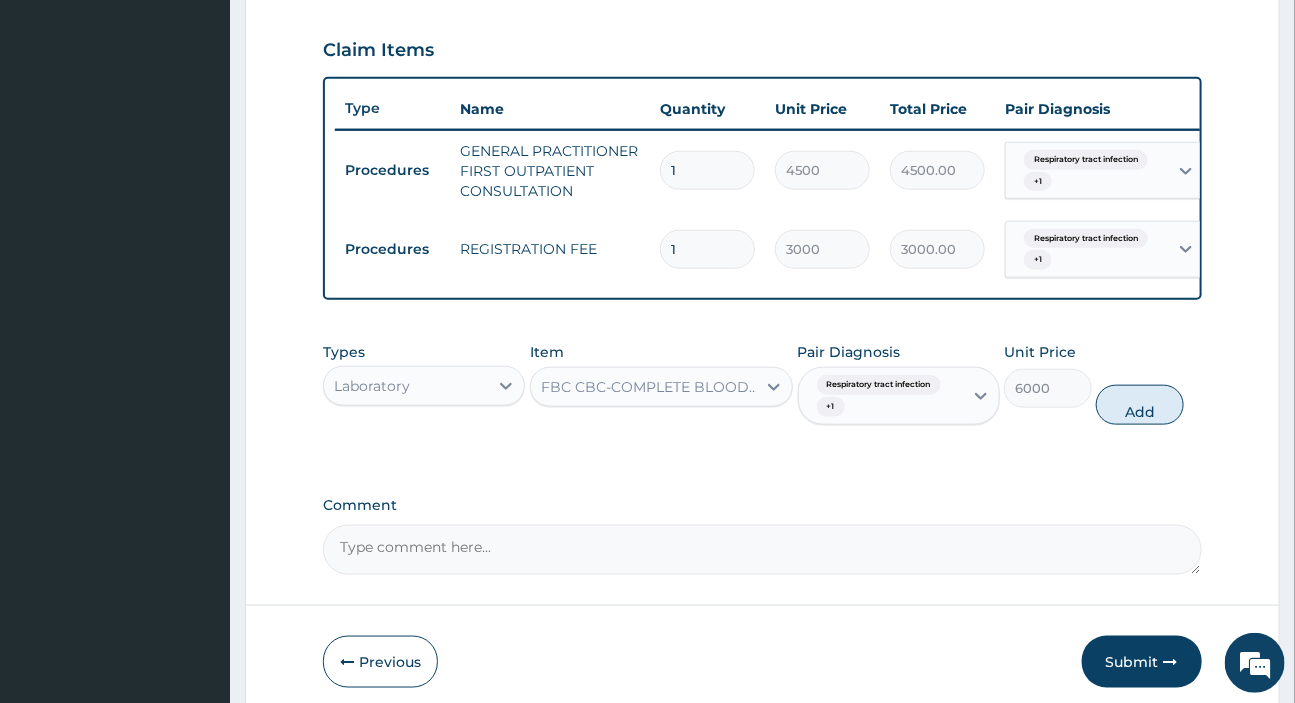 type on "0" 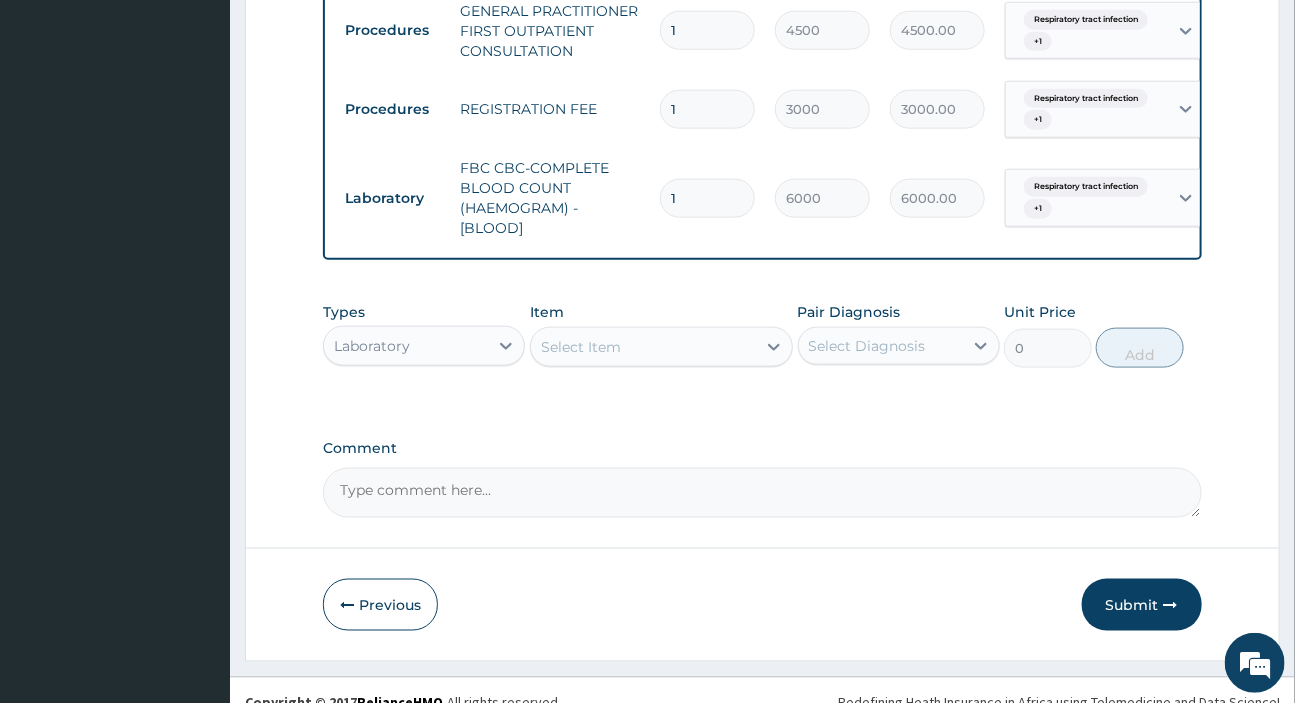 scroll, scrollTop: 844, scrollLeft: 0, axis: vertical 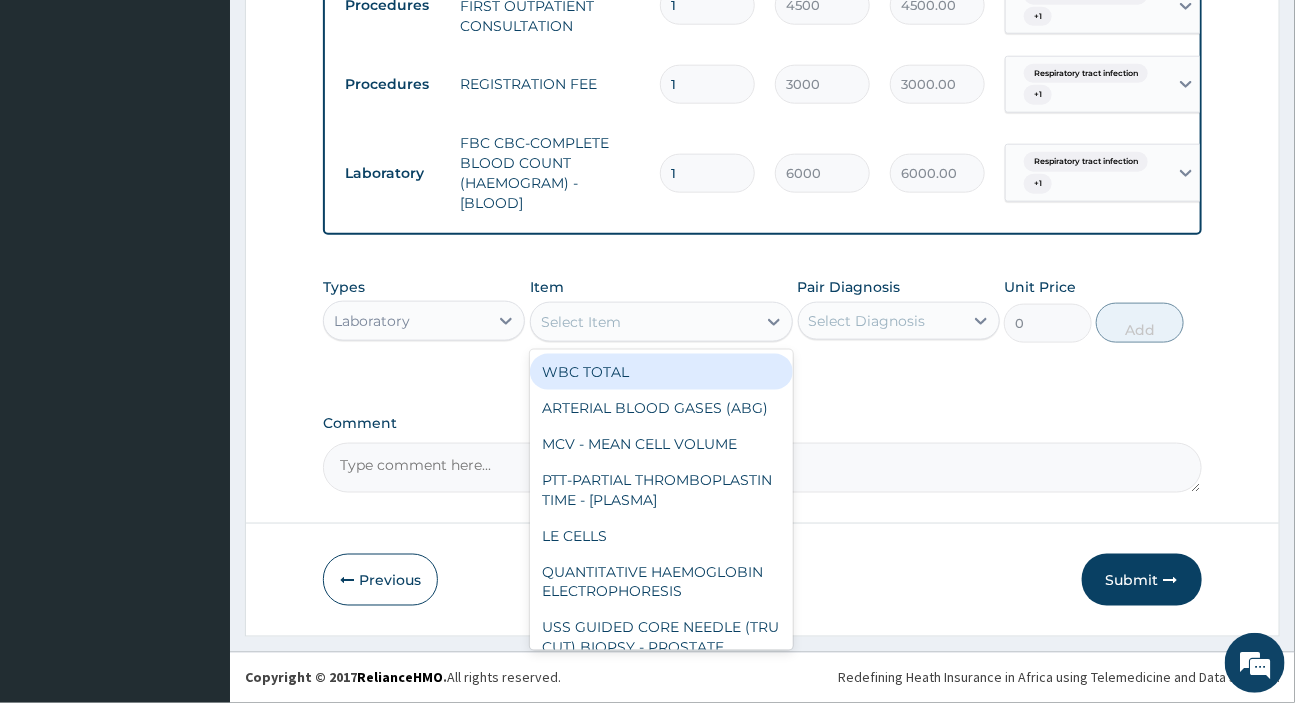 click on "Select Item" at bounding box center [643, 322] 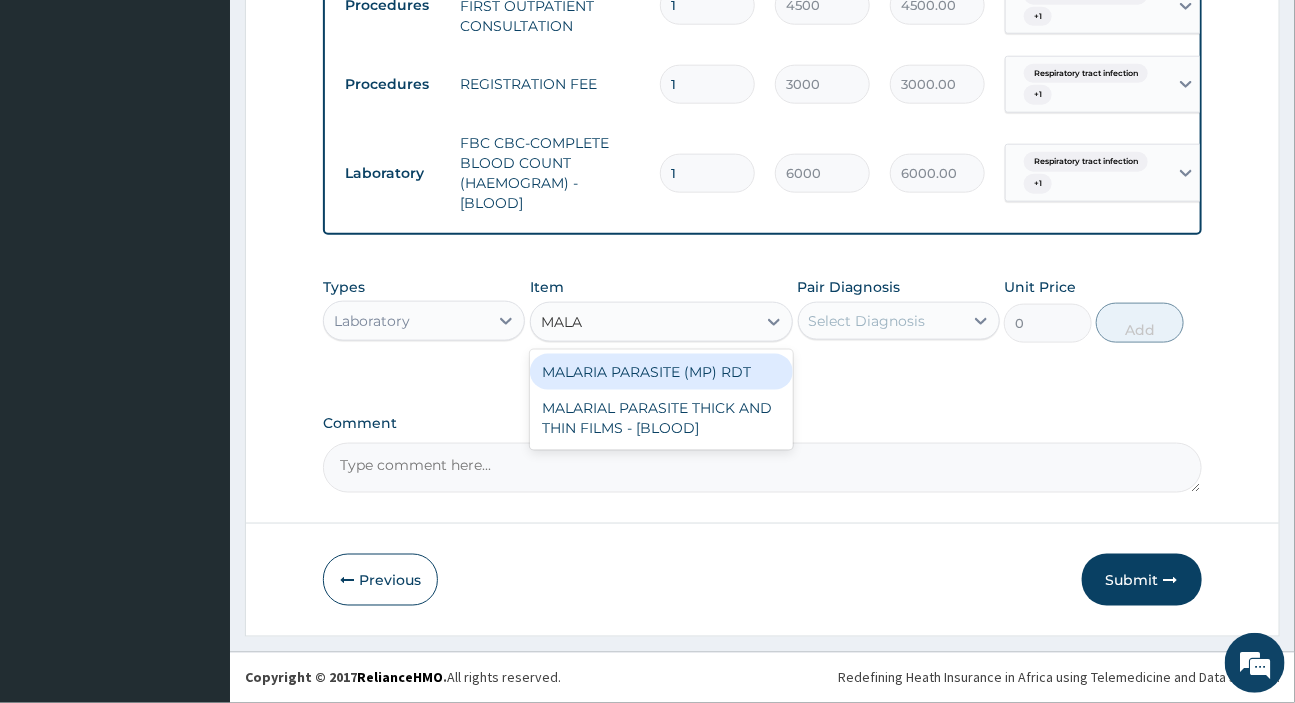 type on "MALAR" 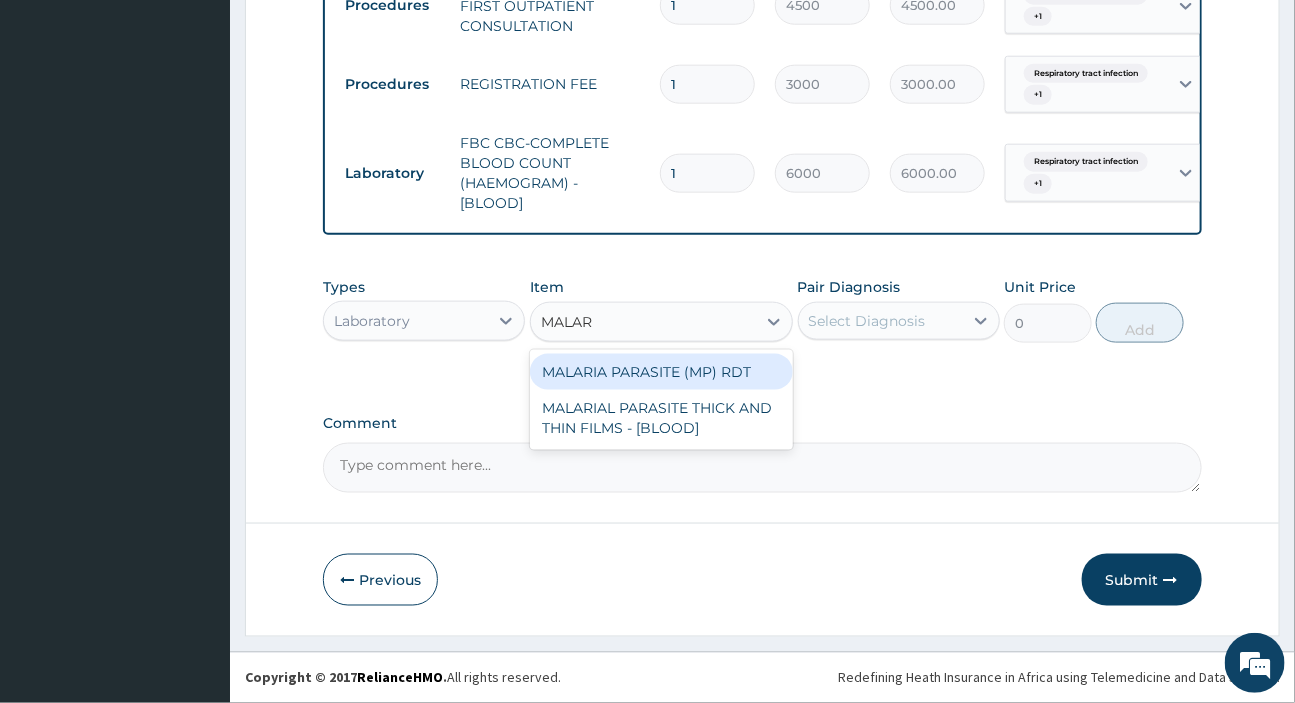 click on "MALARIA PARASITE (MP) RDT" at bounding box center (661, 372) 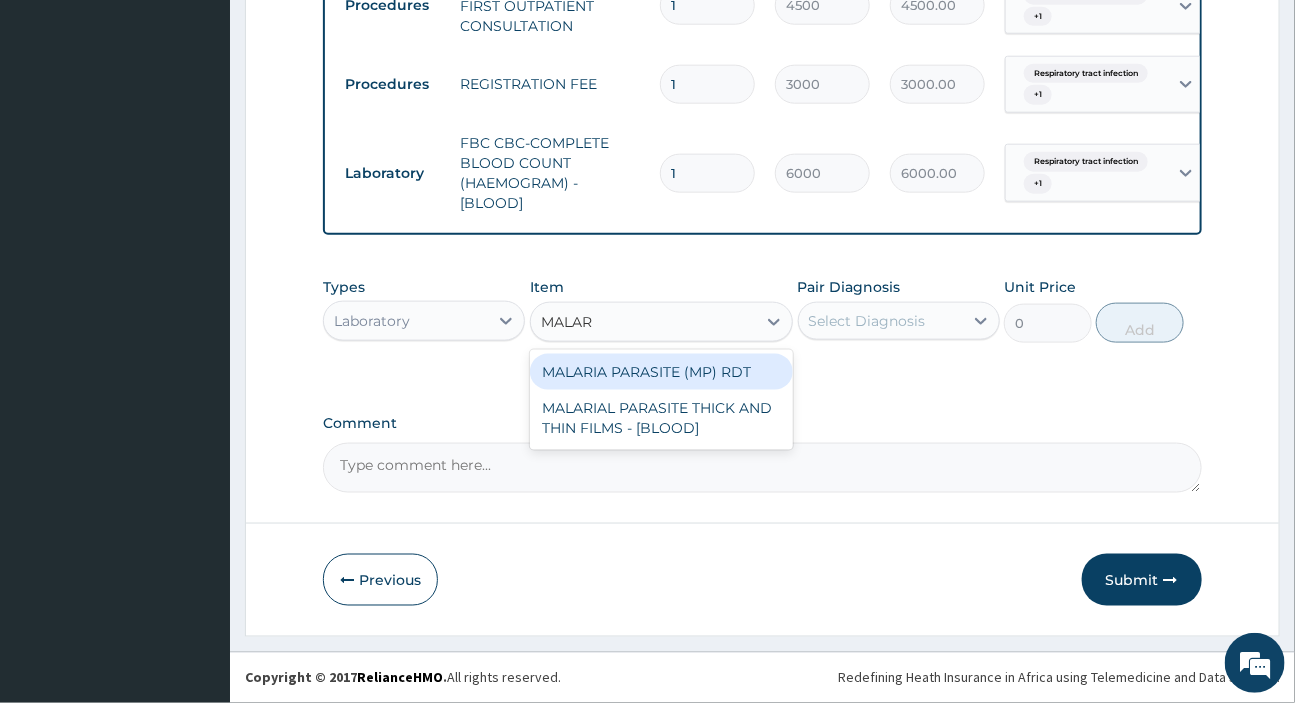type 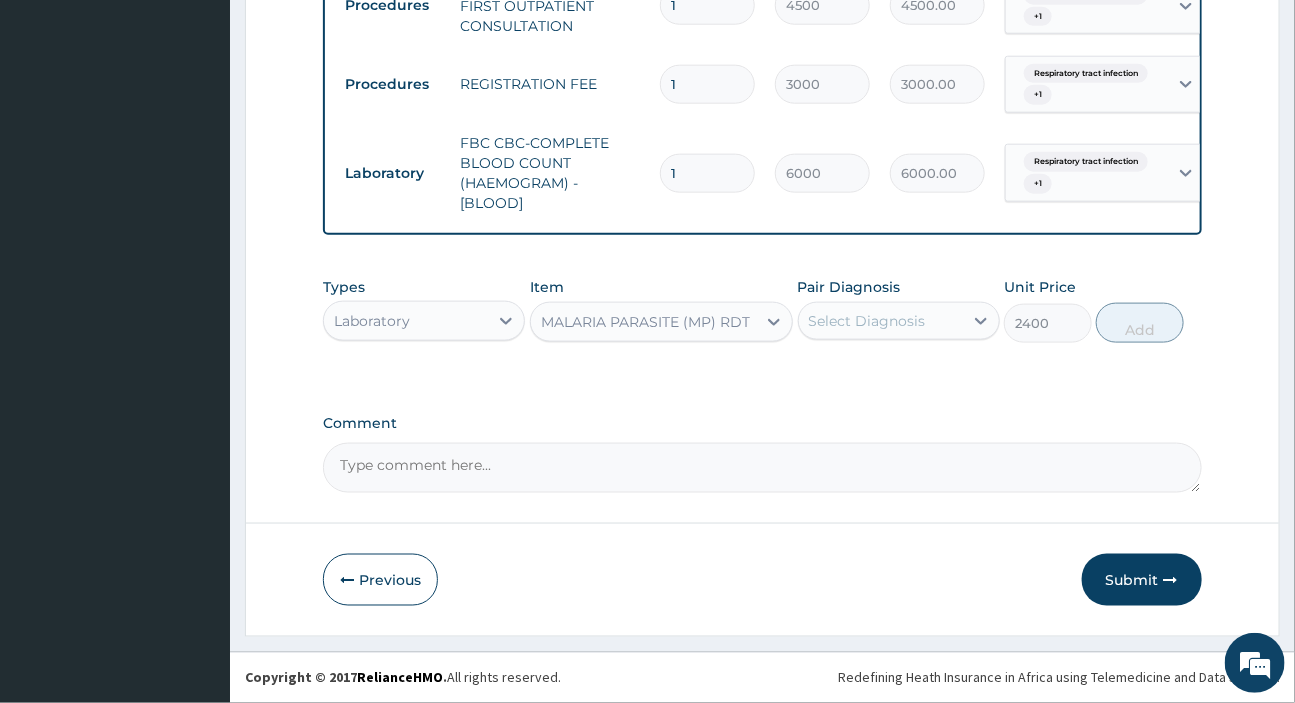 click on "Select Diagnosis" at bounding box center [867, 321] 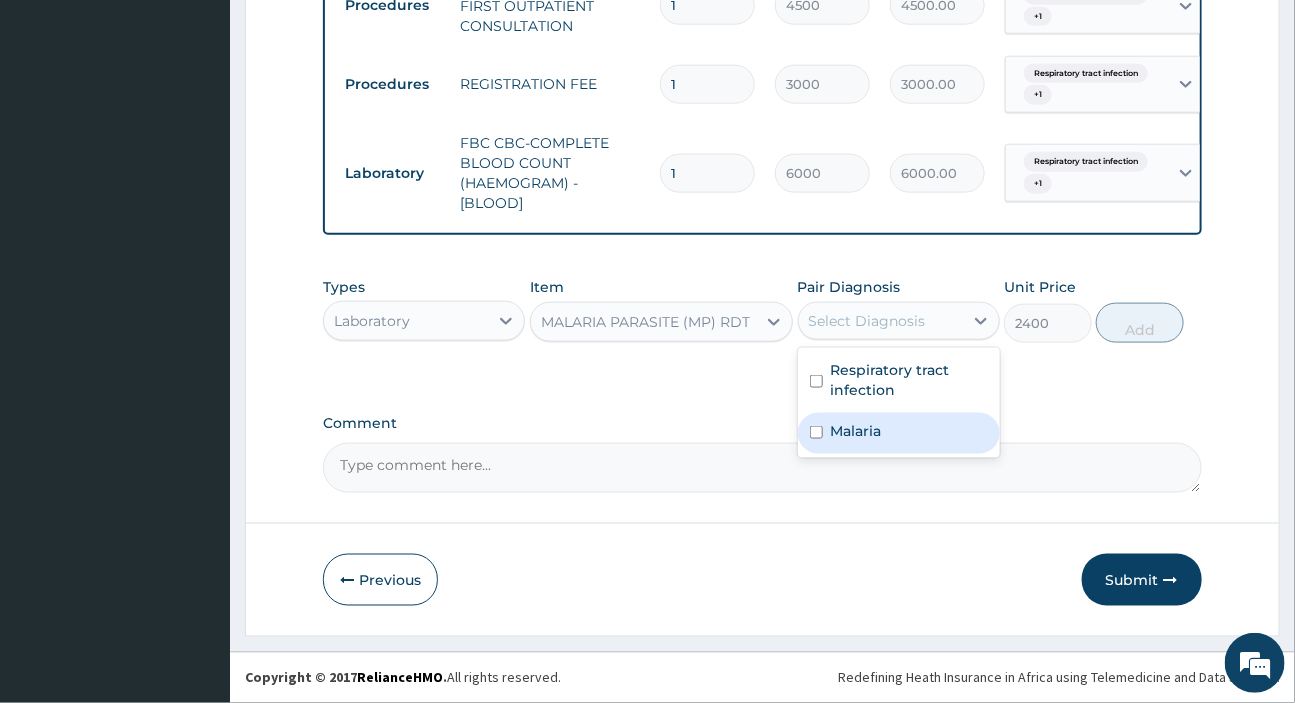 click on "Malaria" at bounding box center (856, 431) 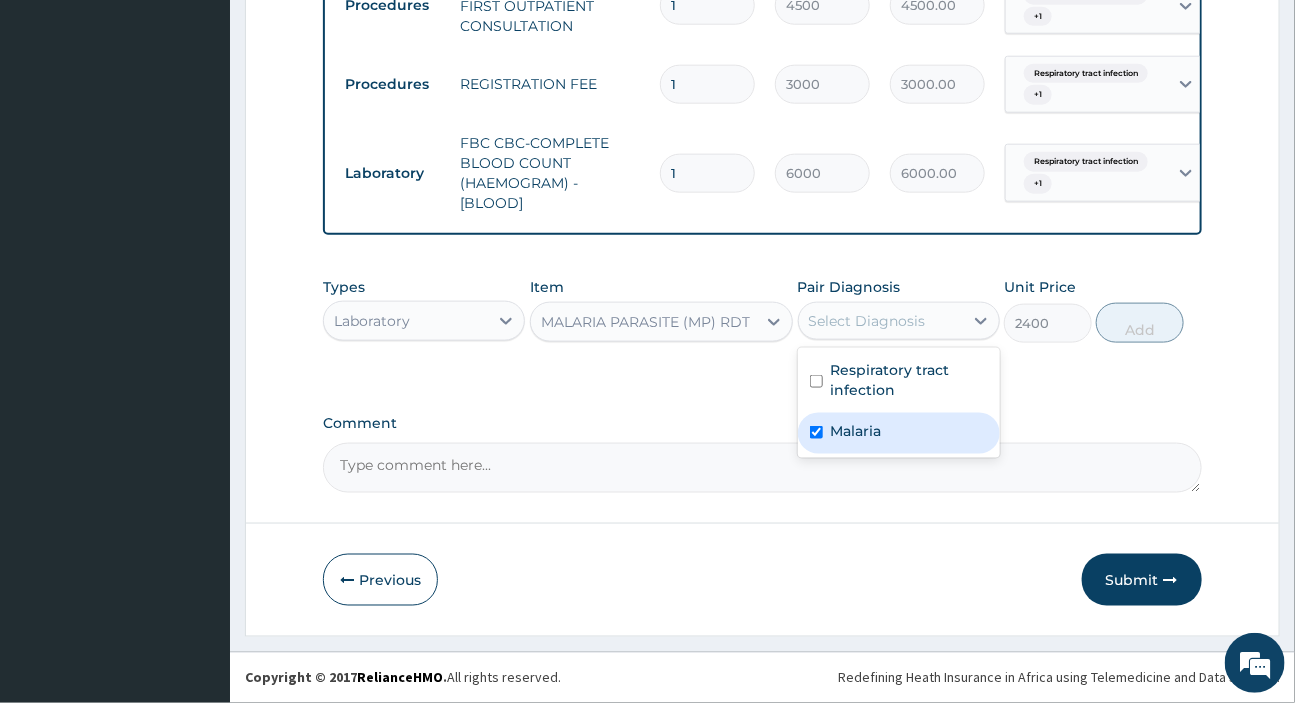 checkbox on "true" 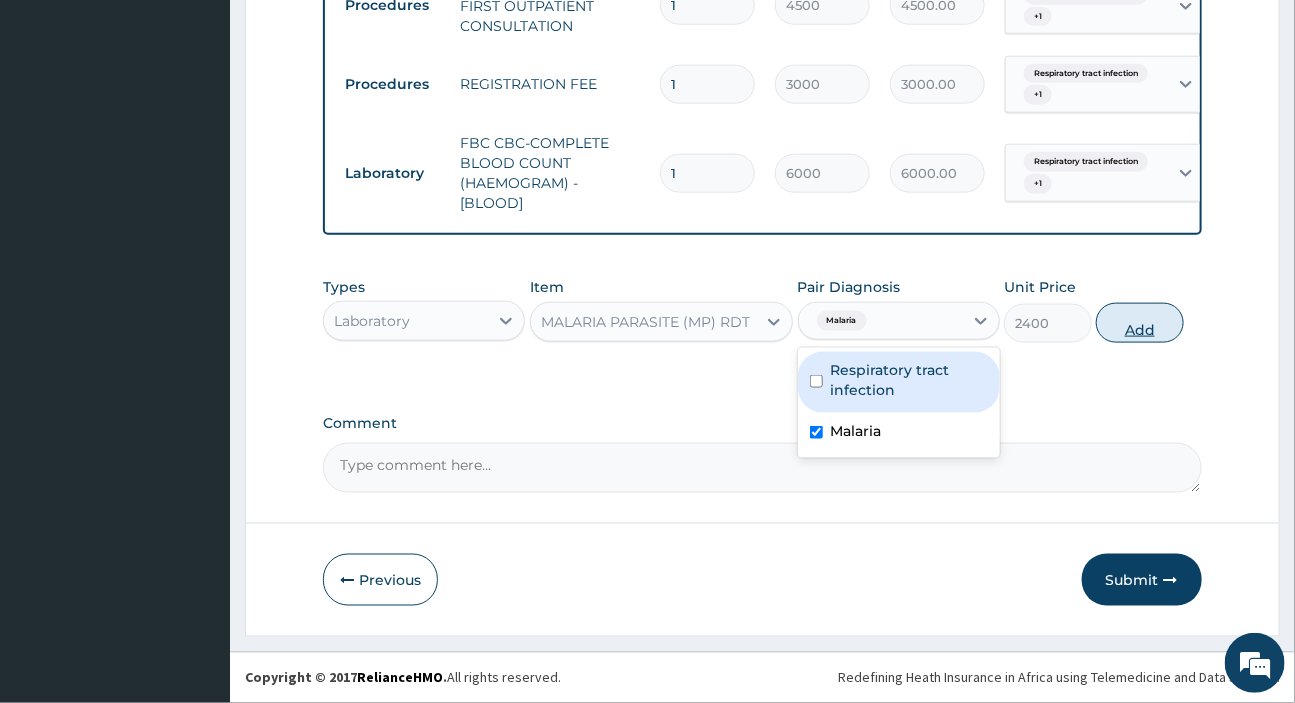 click on "Add" at bounding box center [1140, 323] 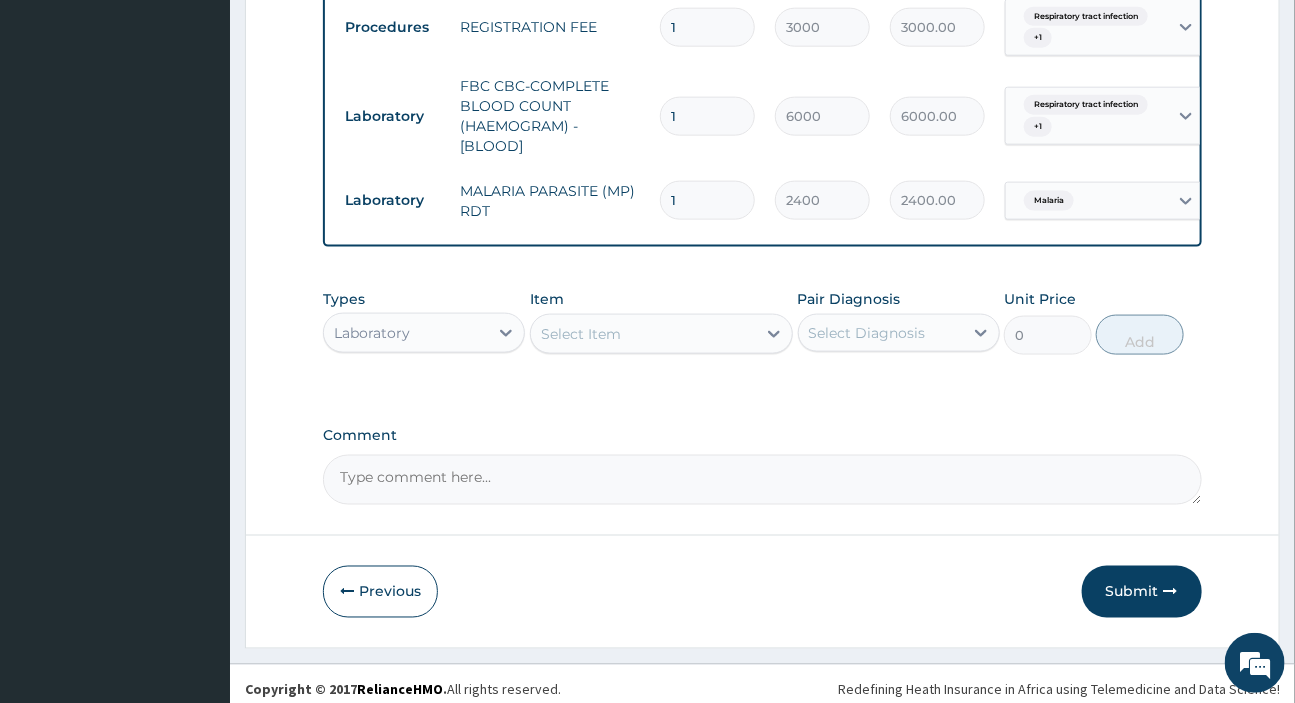 scroll, scrollTop: 913, scrollLeft: 0, axis: vertical 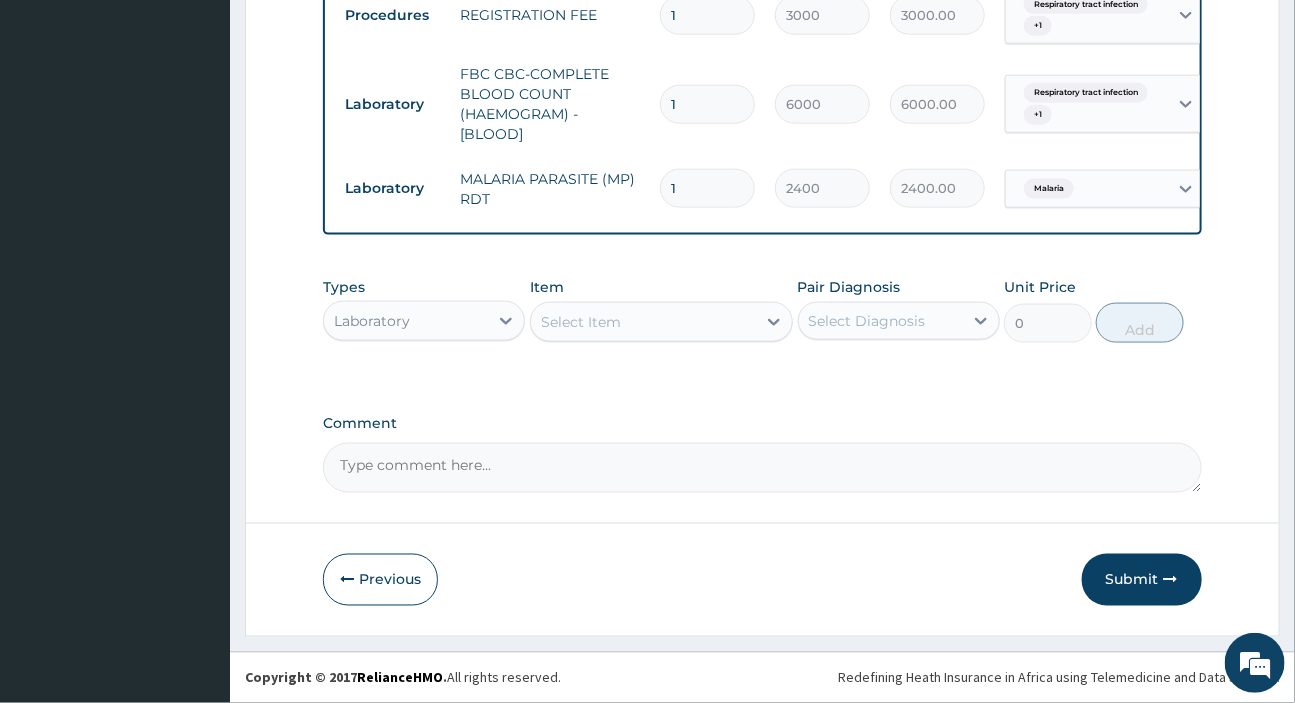 click on "Select Item" at bounding box center [581, 322] 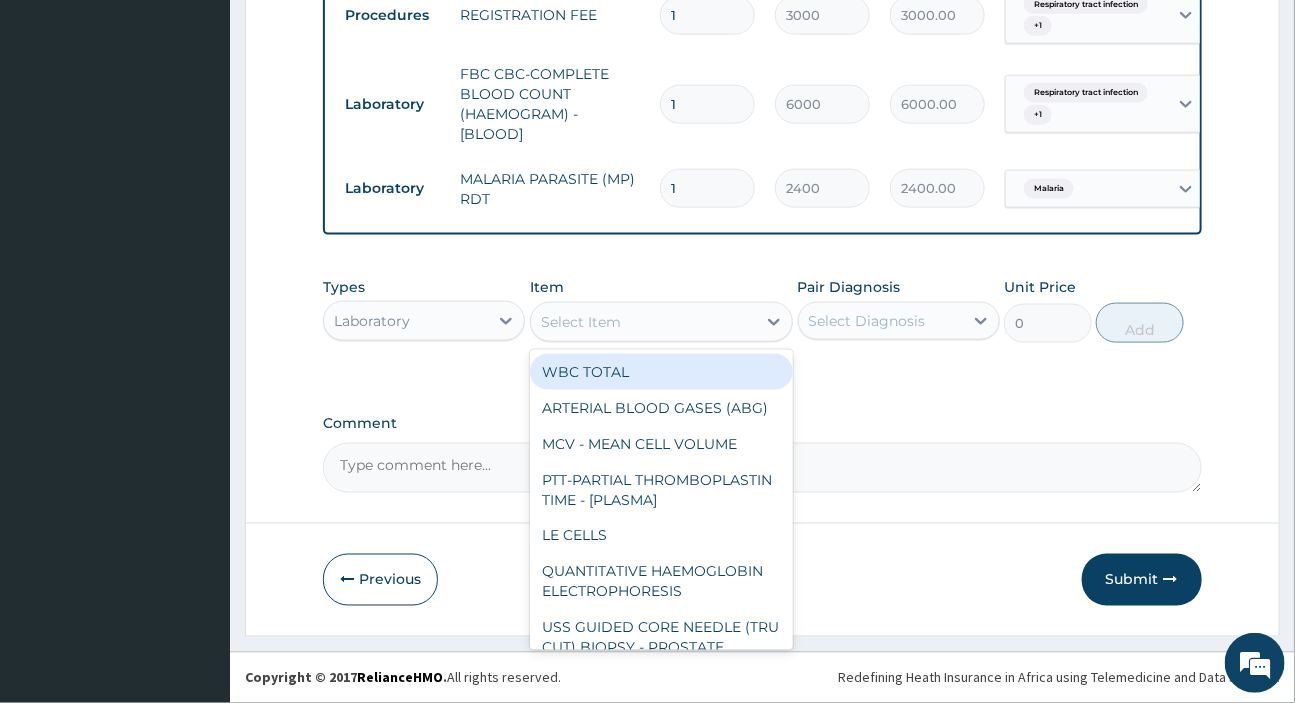 click on "Laboratory" at bounding box center [406, 321] 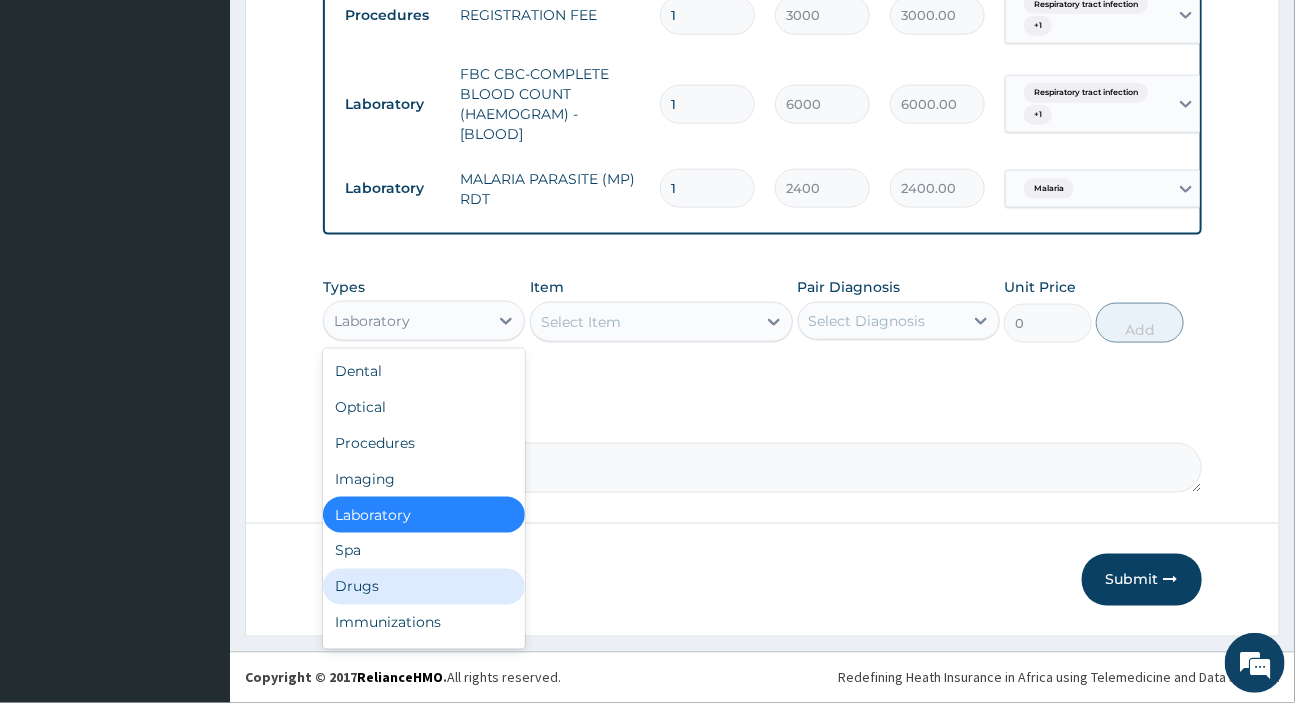 click on "Drugs" at bounding box center (424, 587) 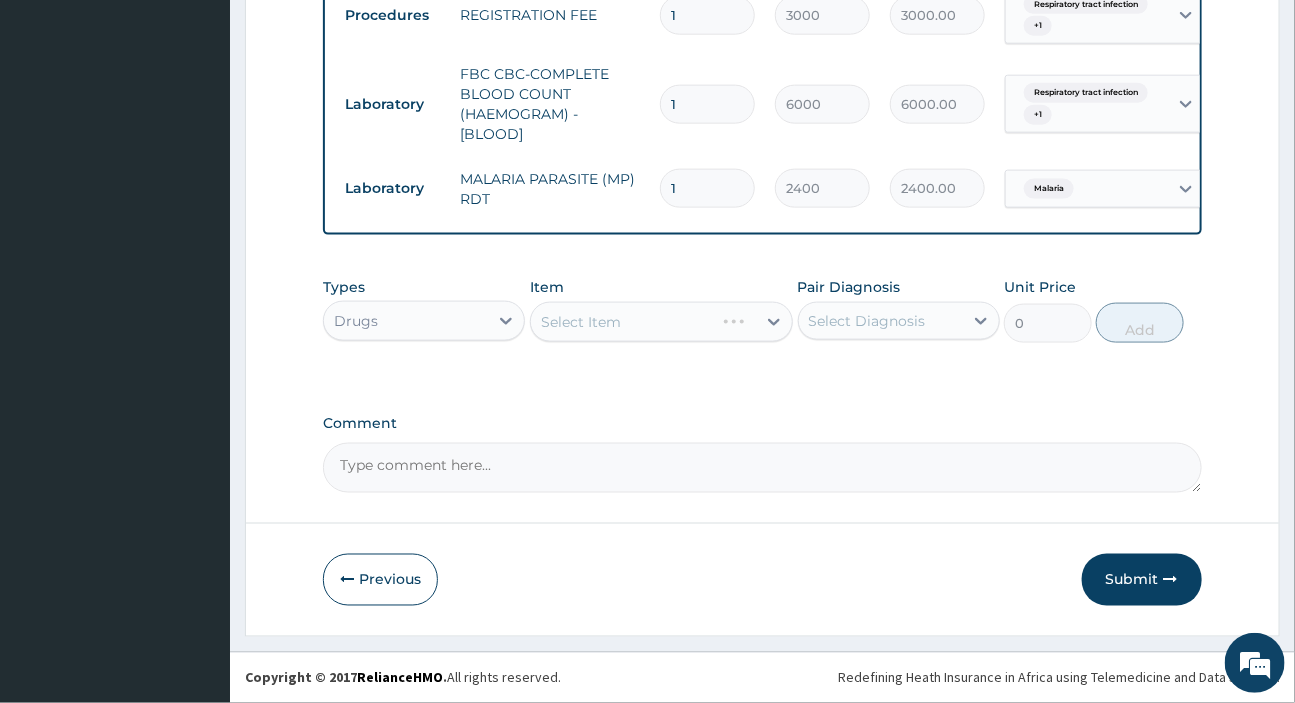 click on "Select Diagnosis" at bounding box center (867, 321) 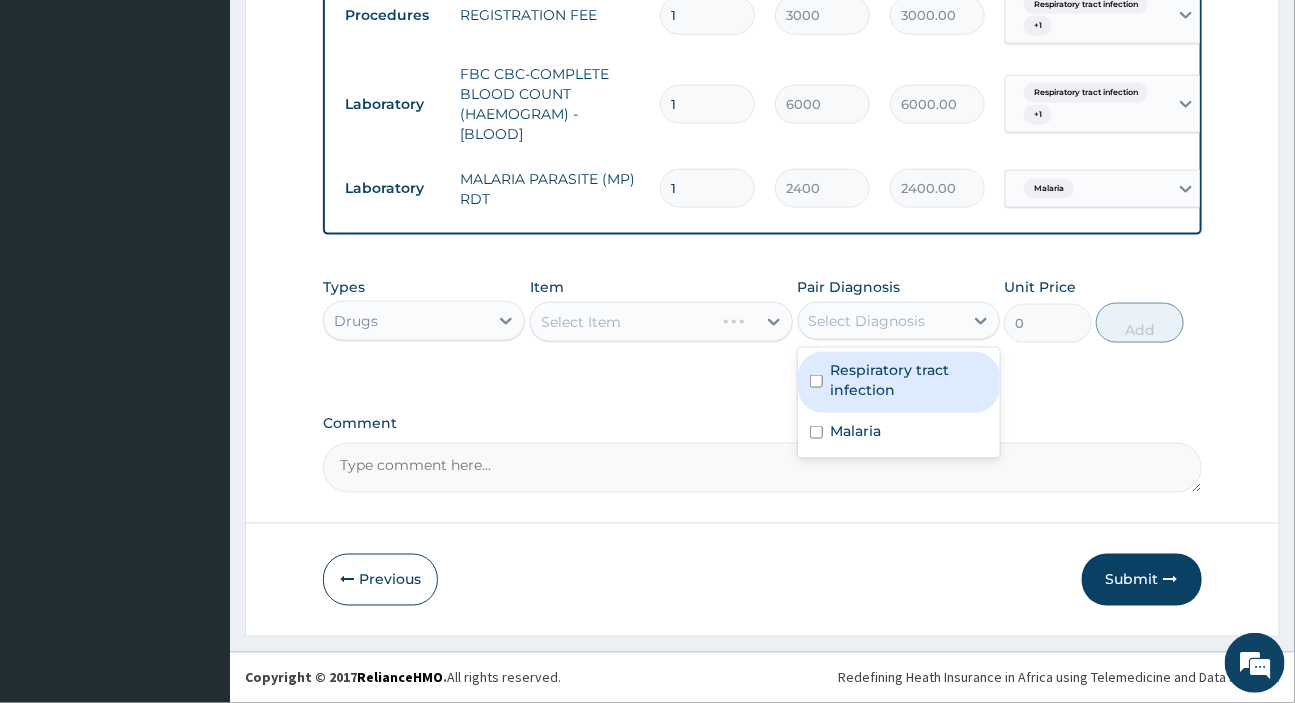 click on "Respiratory tract infection" at bounding box center (909, 380) 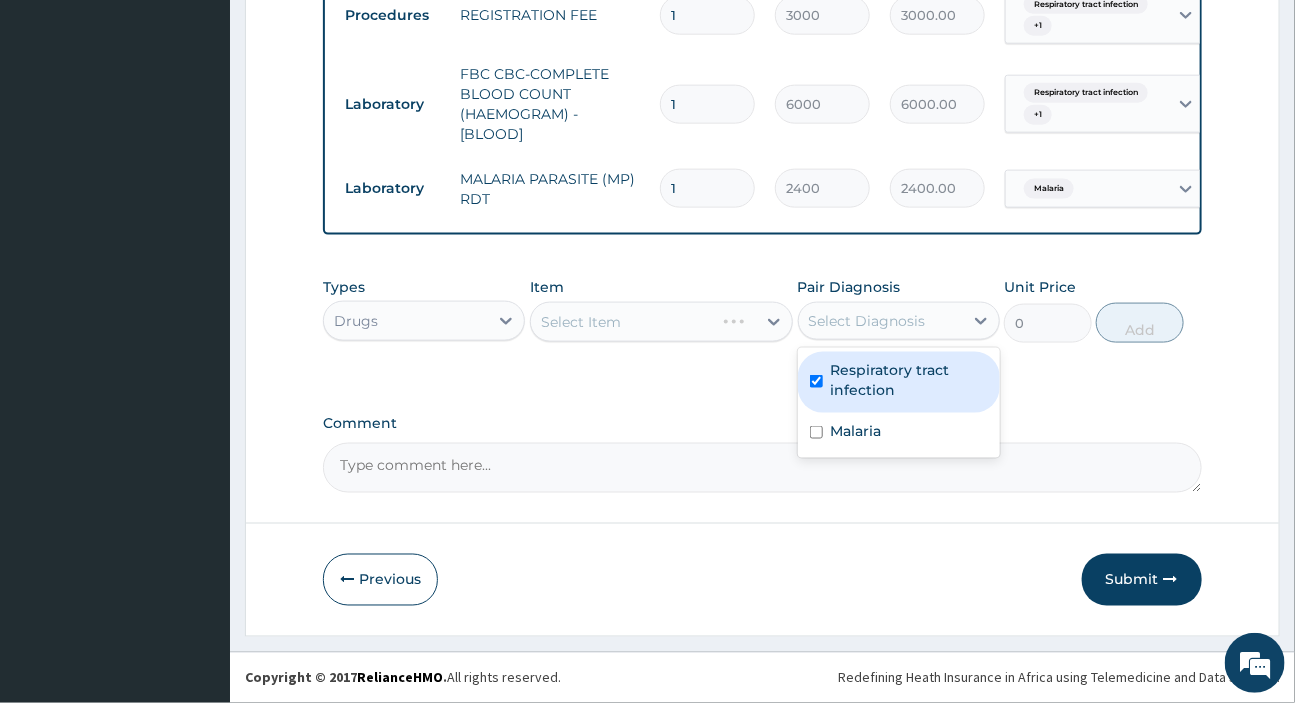 checkbox on "true" 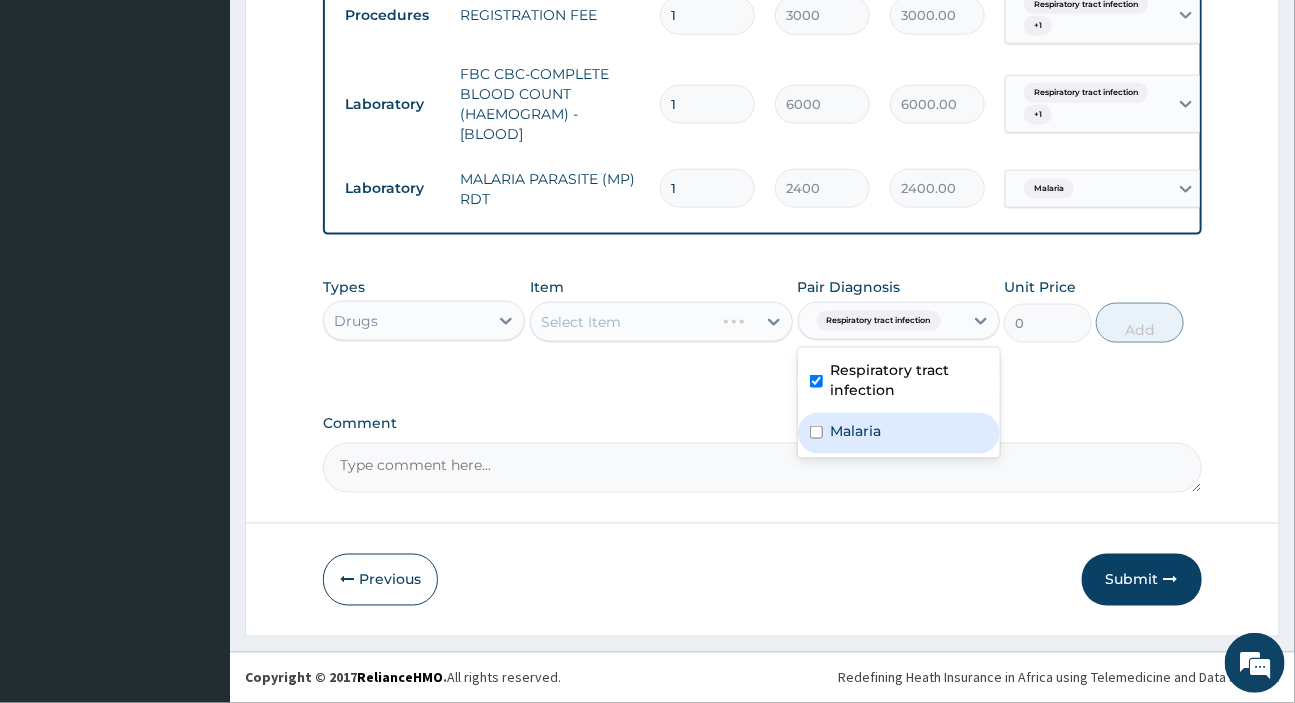 click on "Malaria" at bounding box center (856, 431) 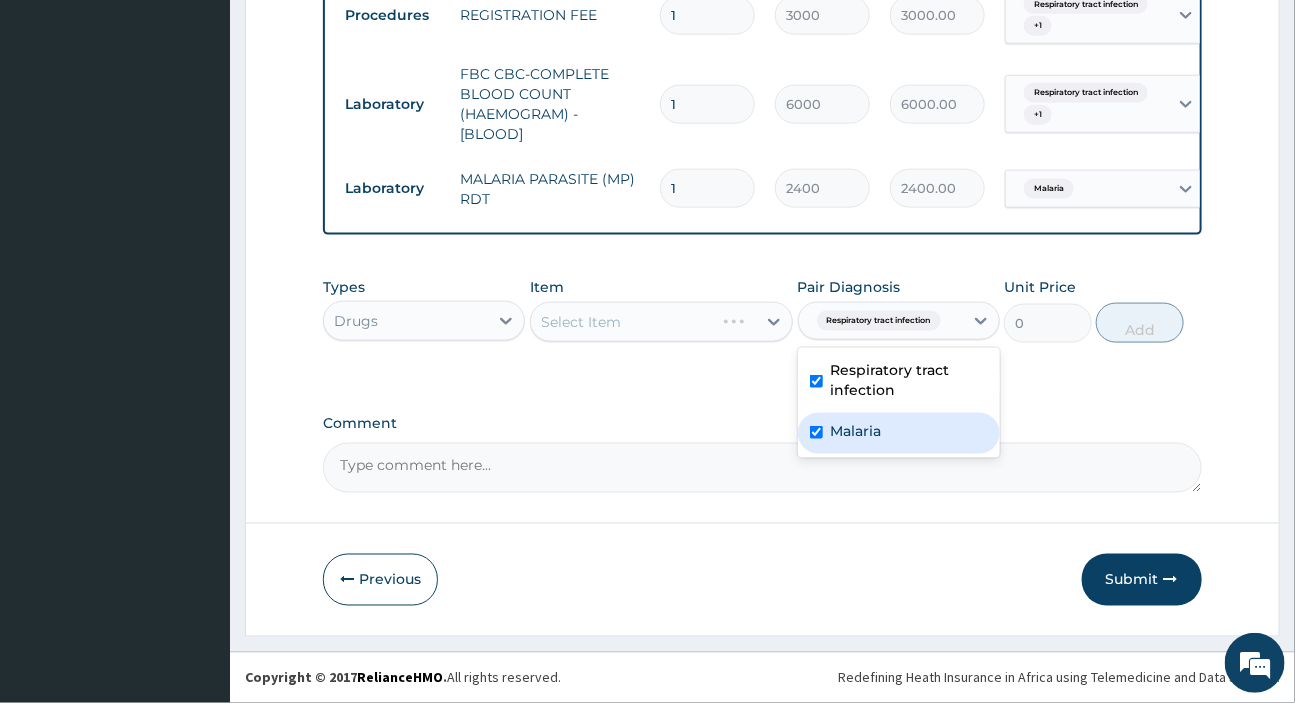 checkbox on "true" 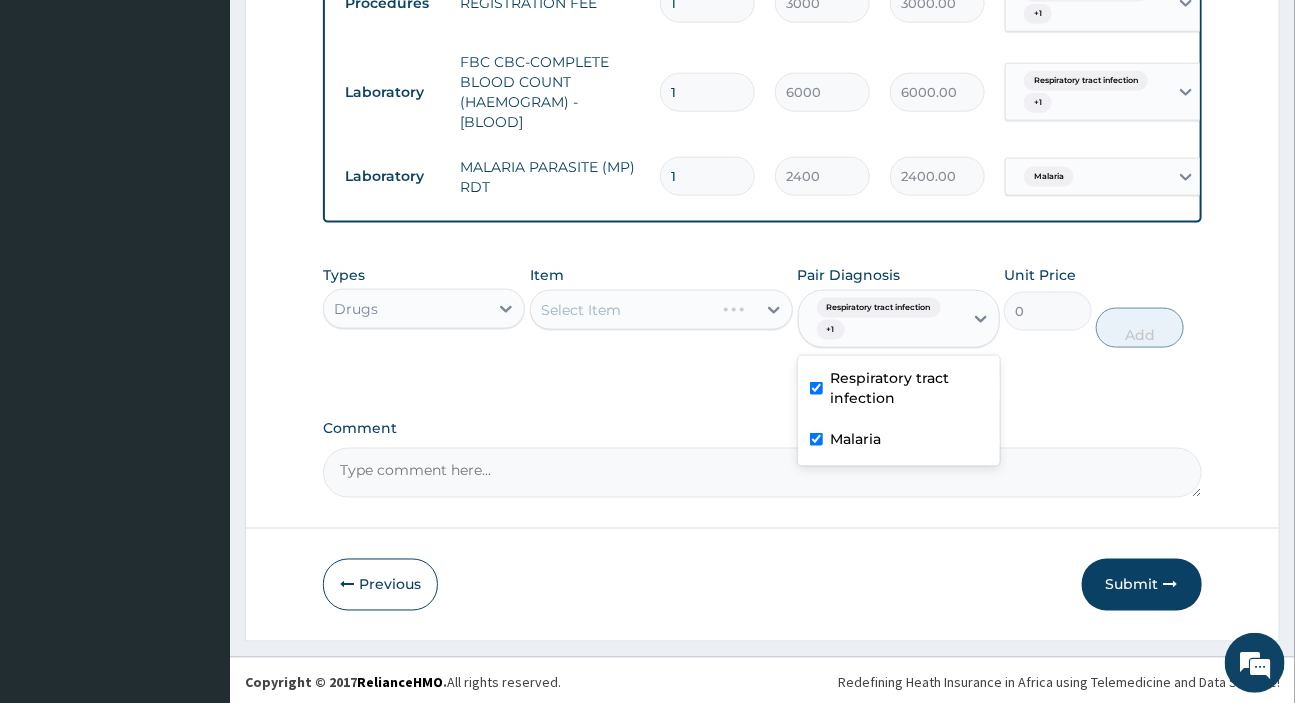 click on "Select Item" at bounding box center [661, 310] 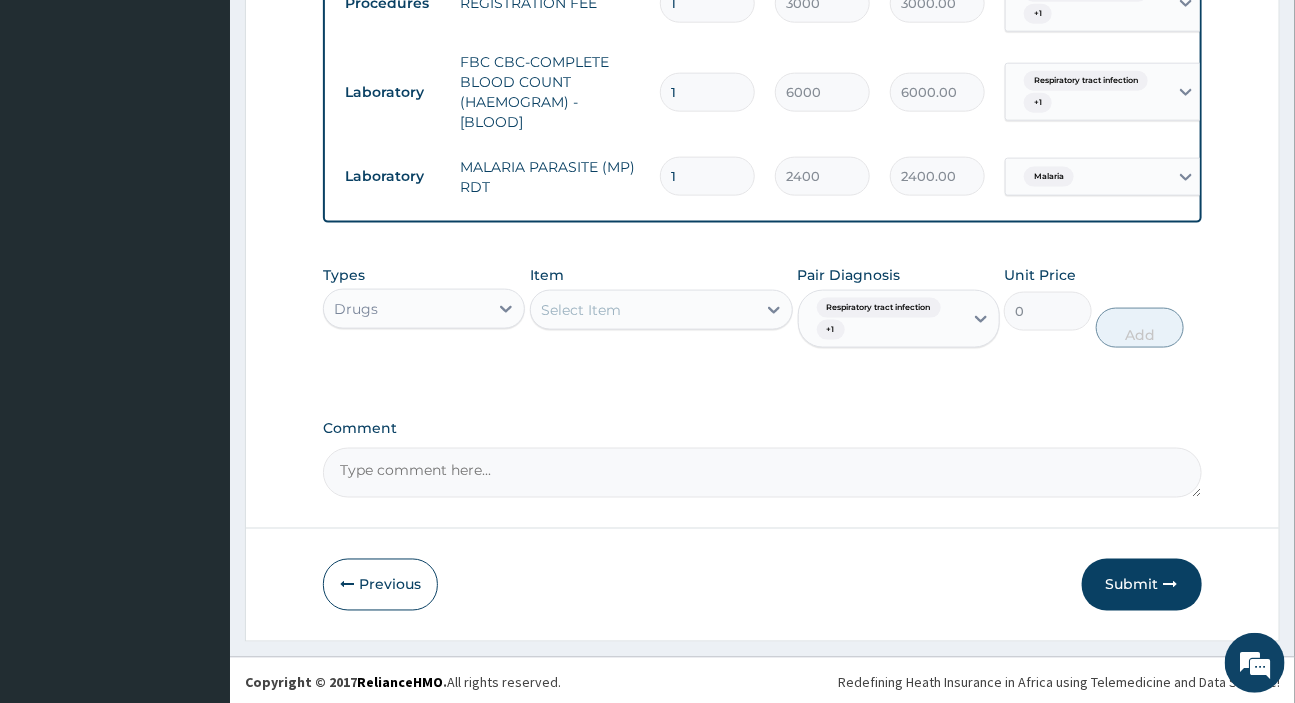 click on "Select Item" at bounding box center [643, 310] 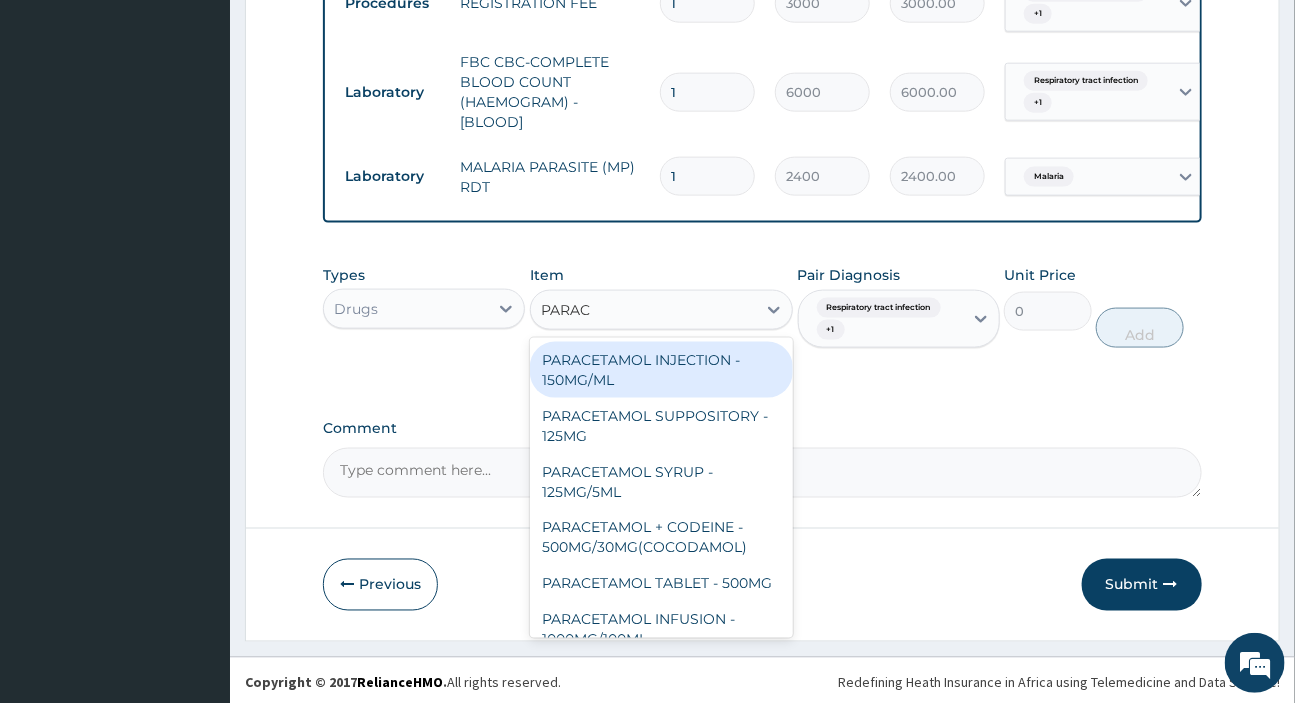 type on "PARACE" 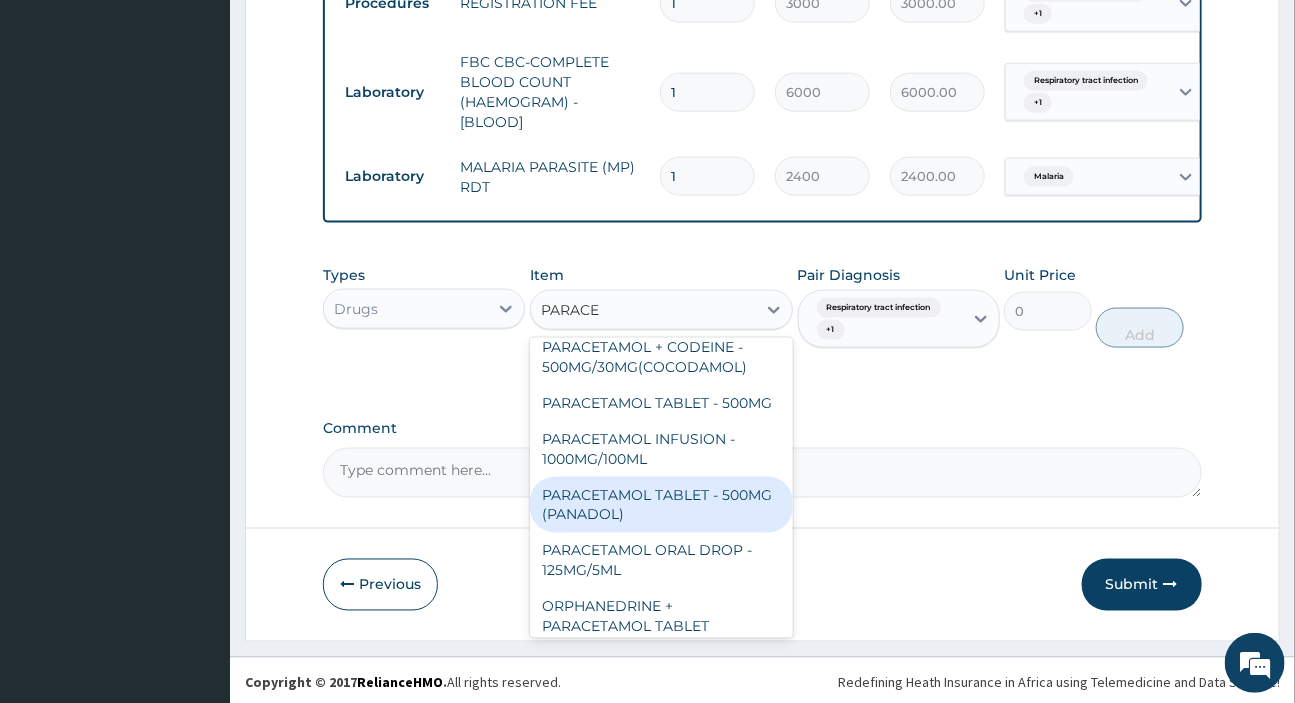 scroll, scrollTop: 231, scrollLeft: 0, axis: vertical 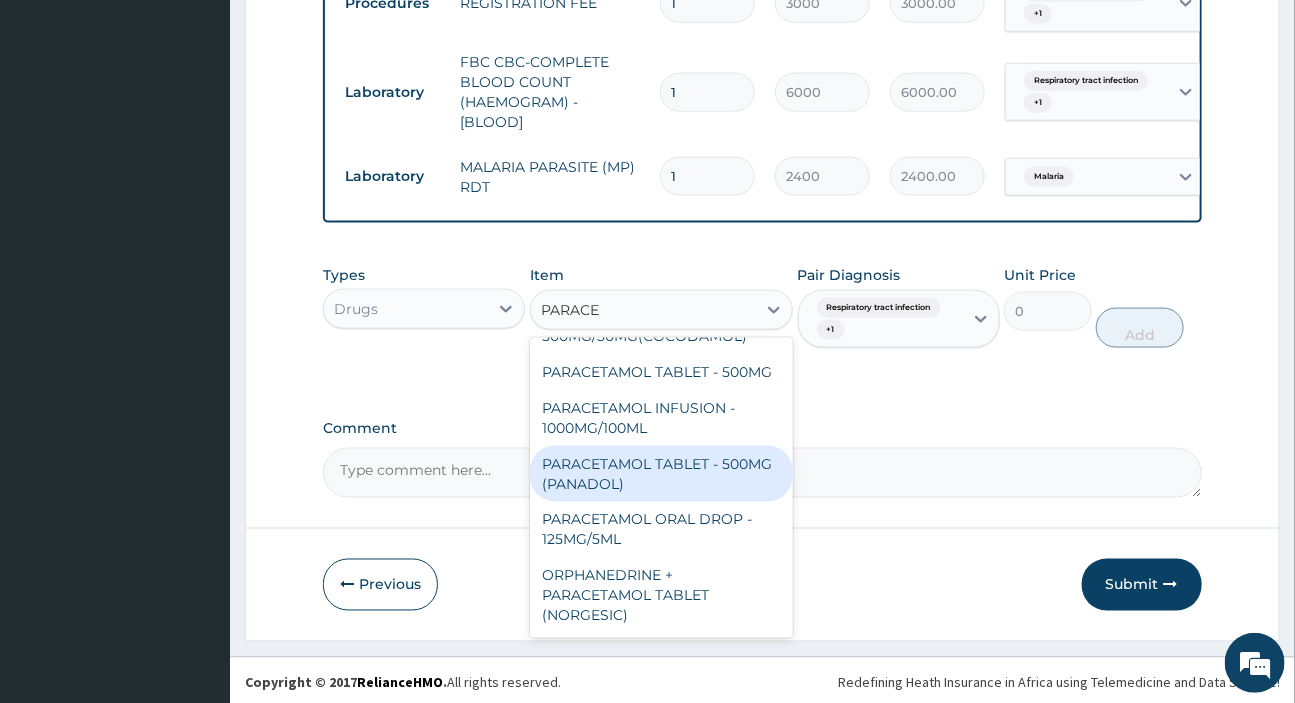 click on "PARACETAMOL TABLET - 500MG (PANADOL)" at bounding box center (661, 474) 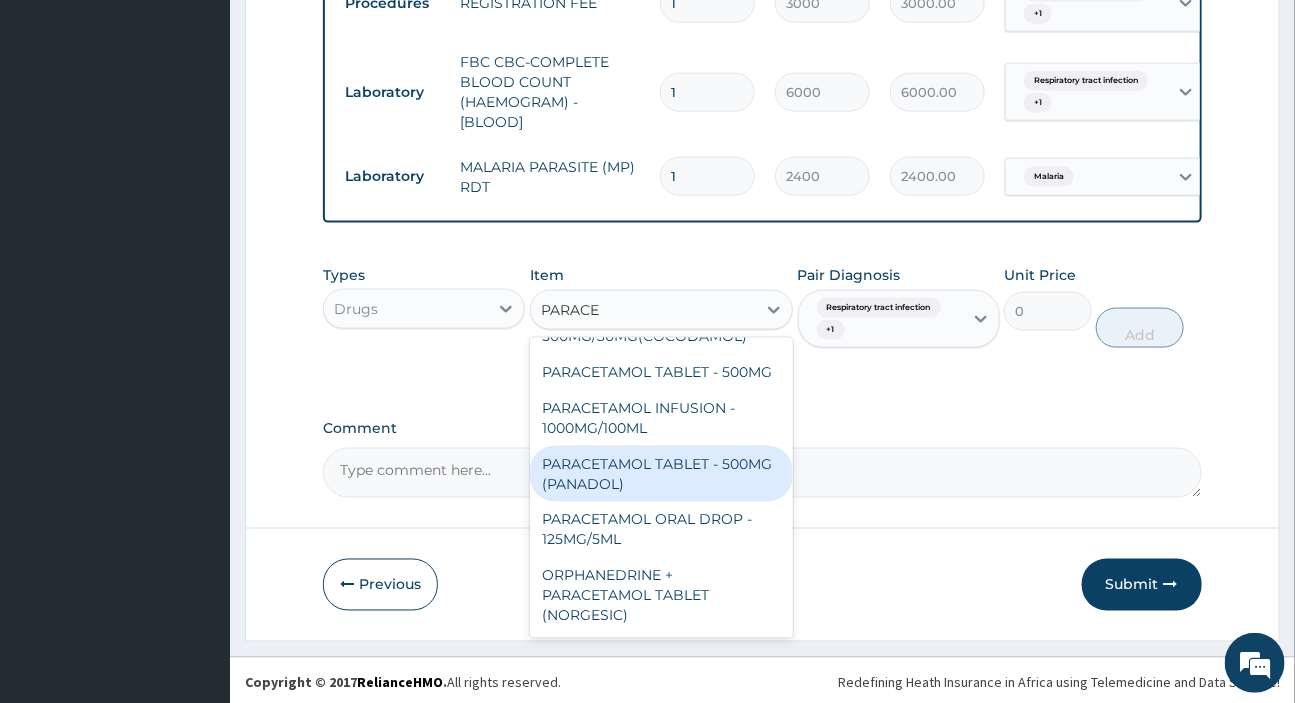 type 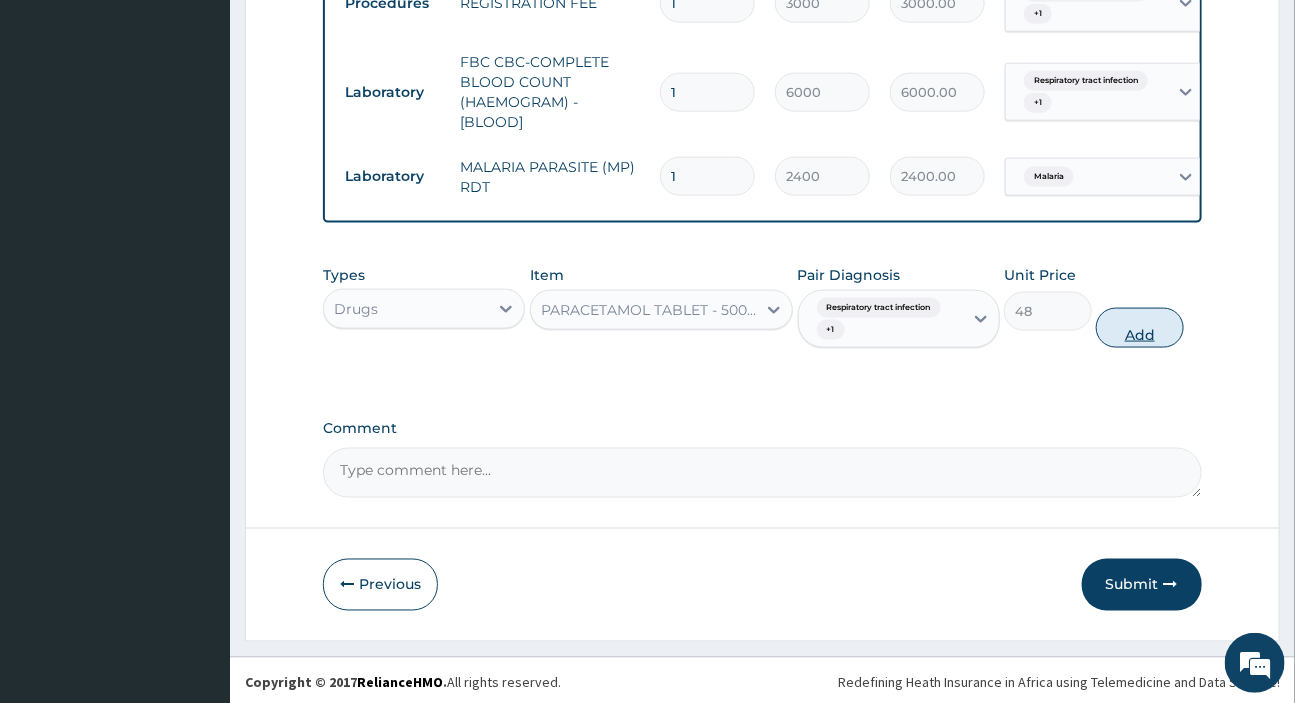 click on "Add" at bounding box center (1140, 328) 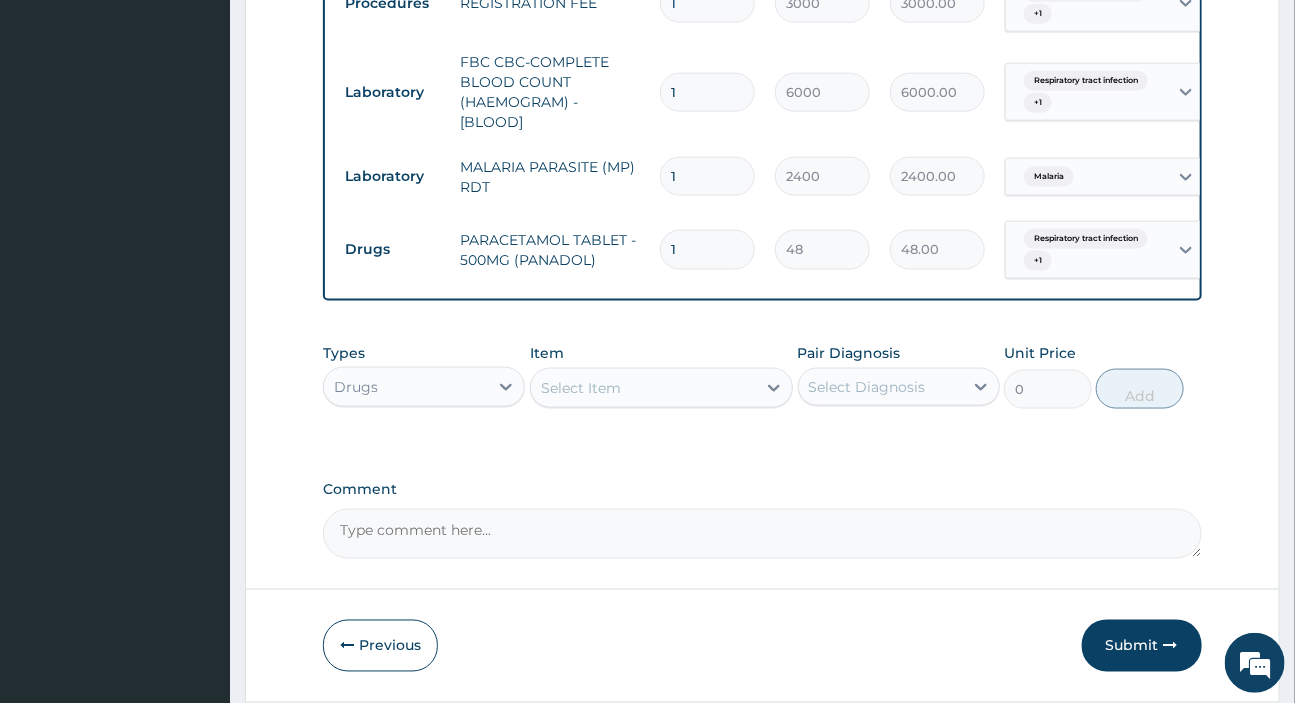 drag, startPoint x: 721, startPoint y: 249, endPoint x: 575, endPoint y: 249, distance: 146 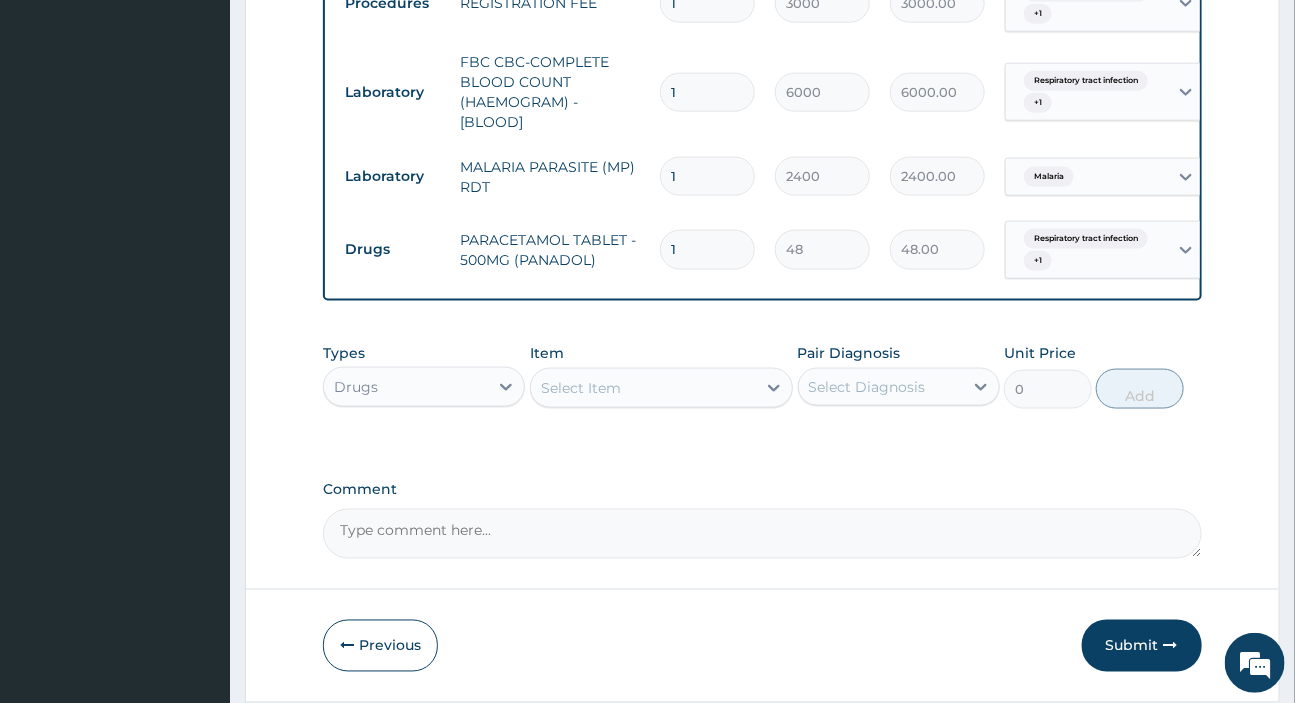 click on "Drugs PARACETAMOL TABLET - 500MG (PANADOL) 1 48 48.00 Respiratory tract infection  + 1 Delete" at bounding box center [825, 250] 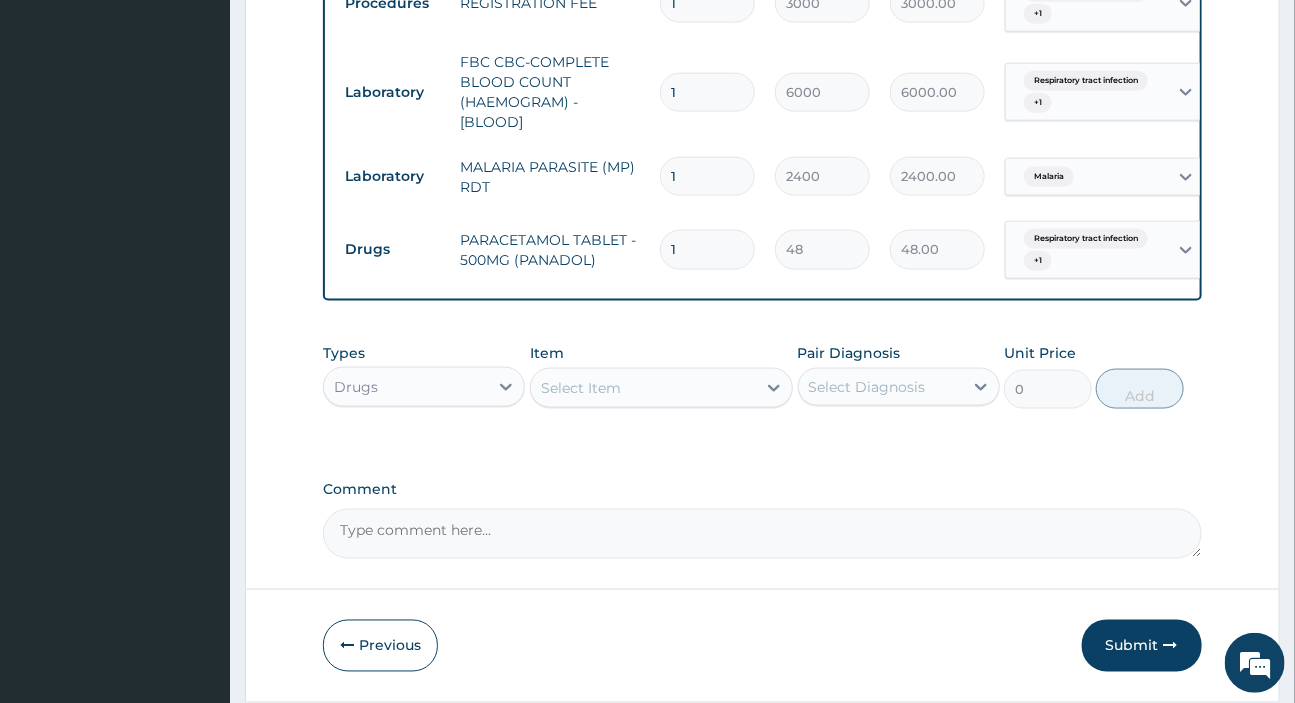 type on "3" 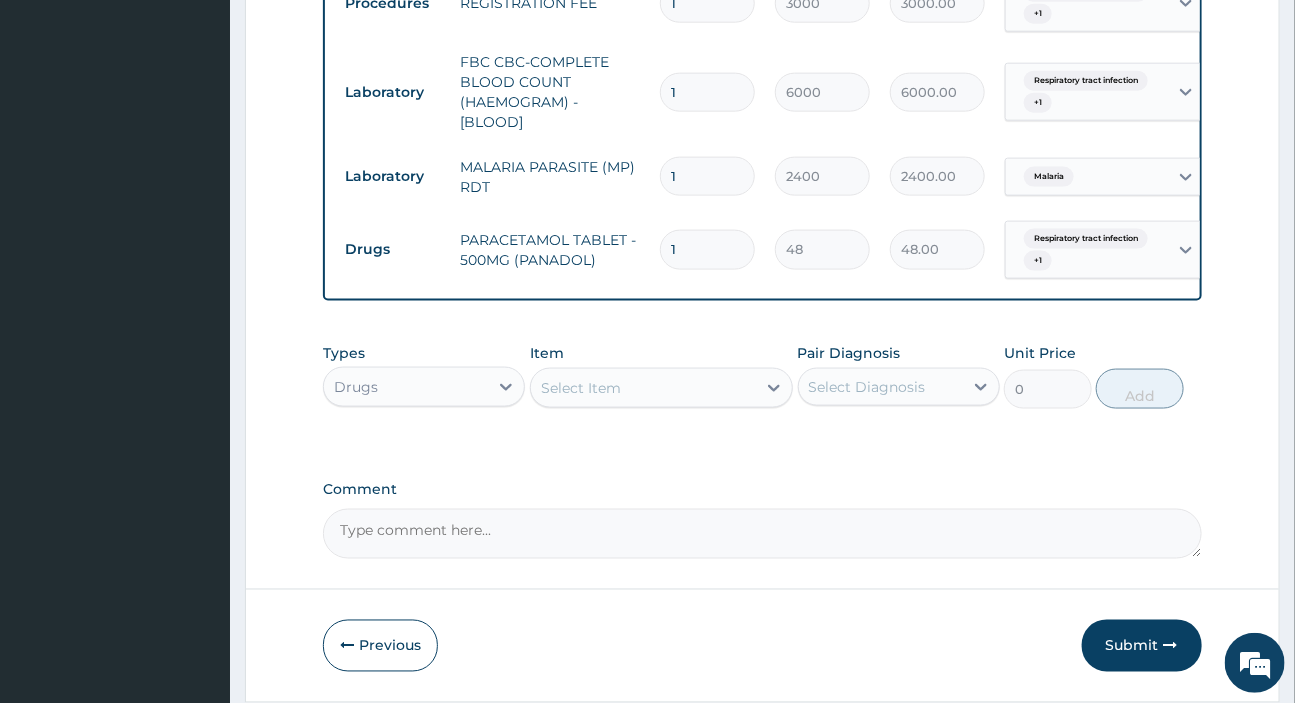 type on "144.00" 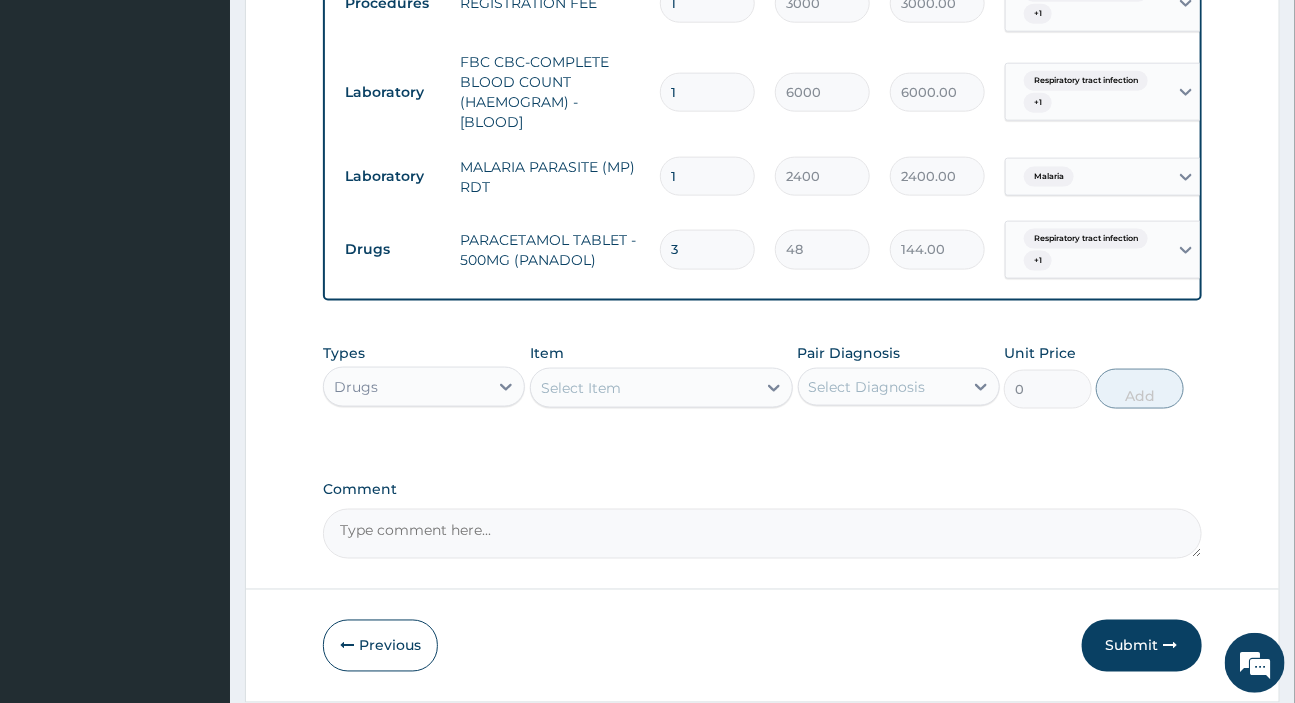 type on "30" 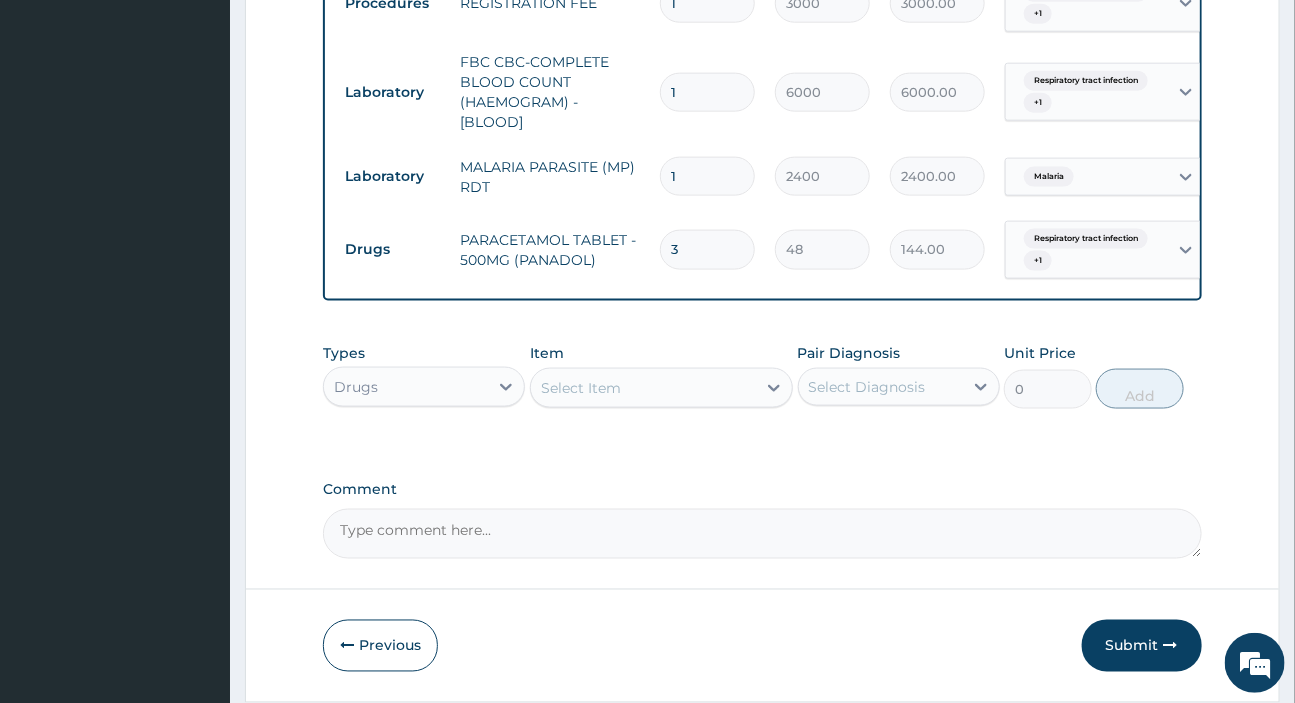 type on "1440.00" 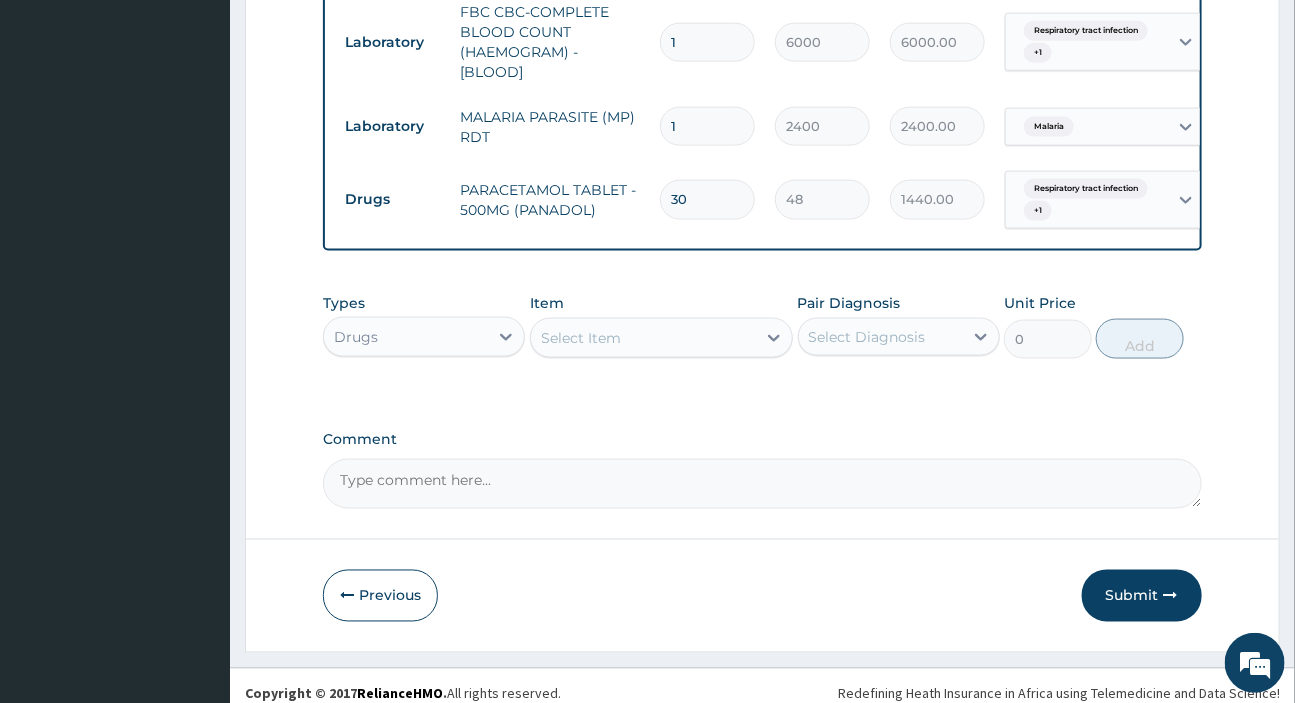 scroll, scrollTop: 990, scrollLeft: 0, axis: vertical 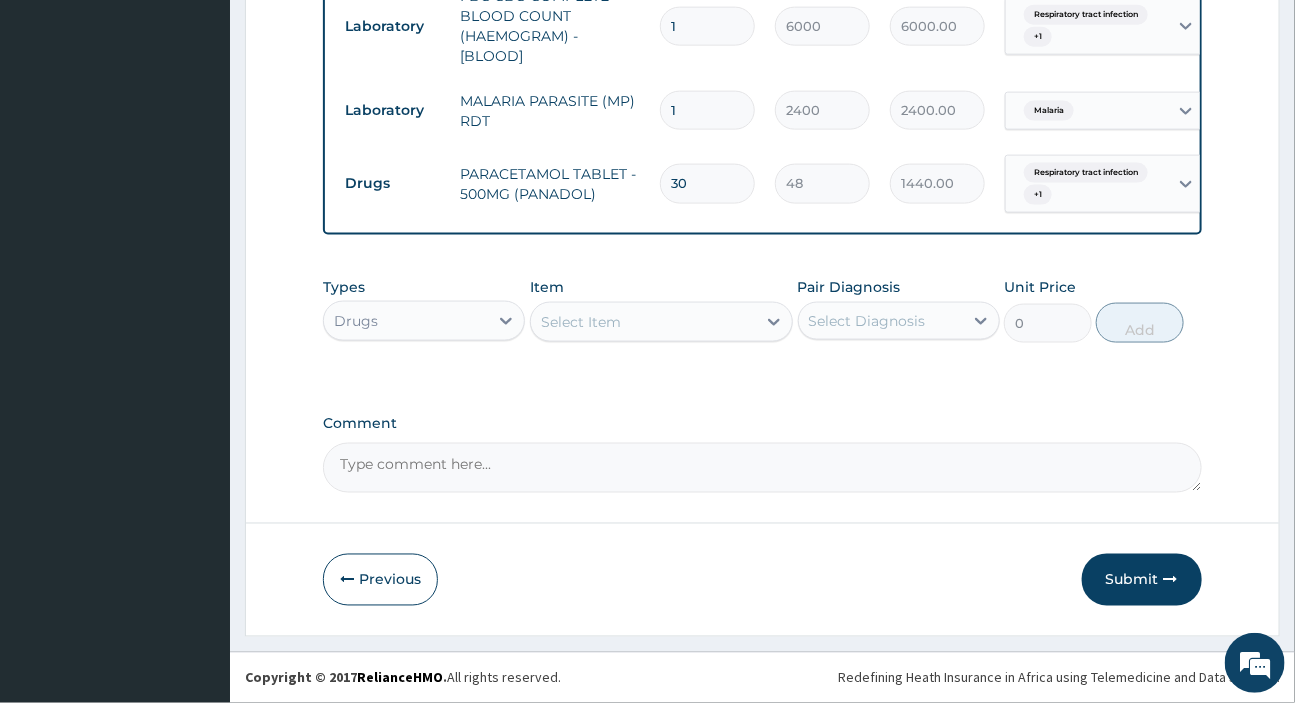 type on "30" 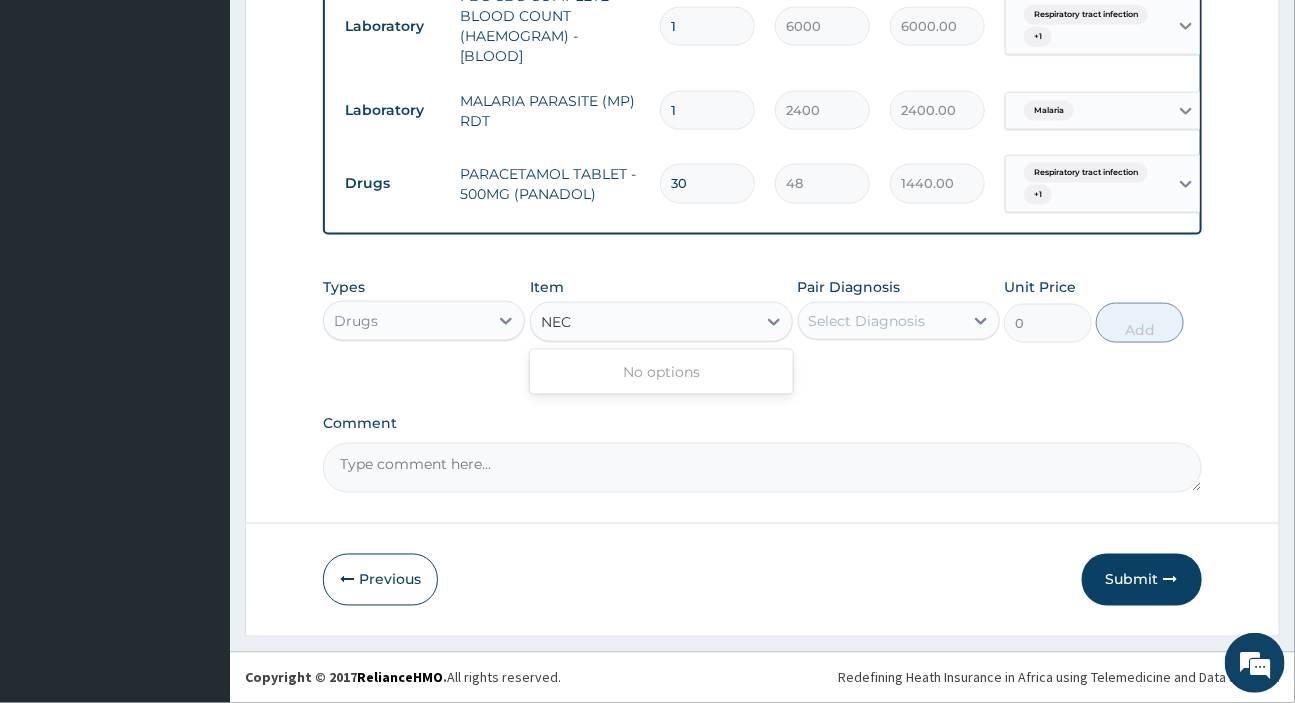 type on "NE" 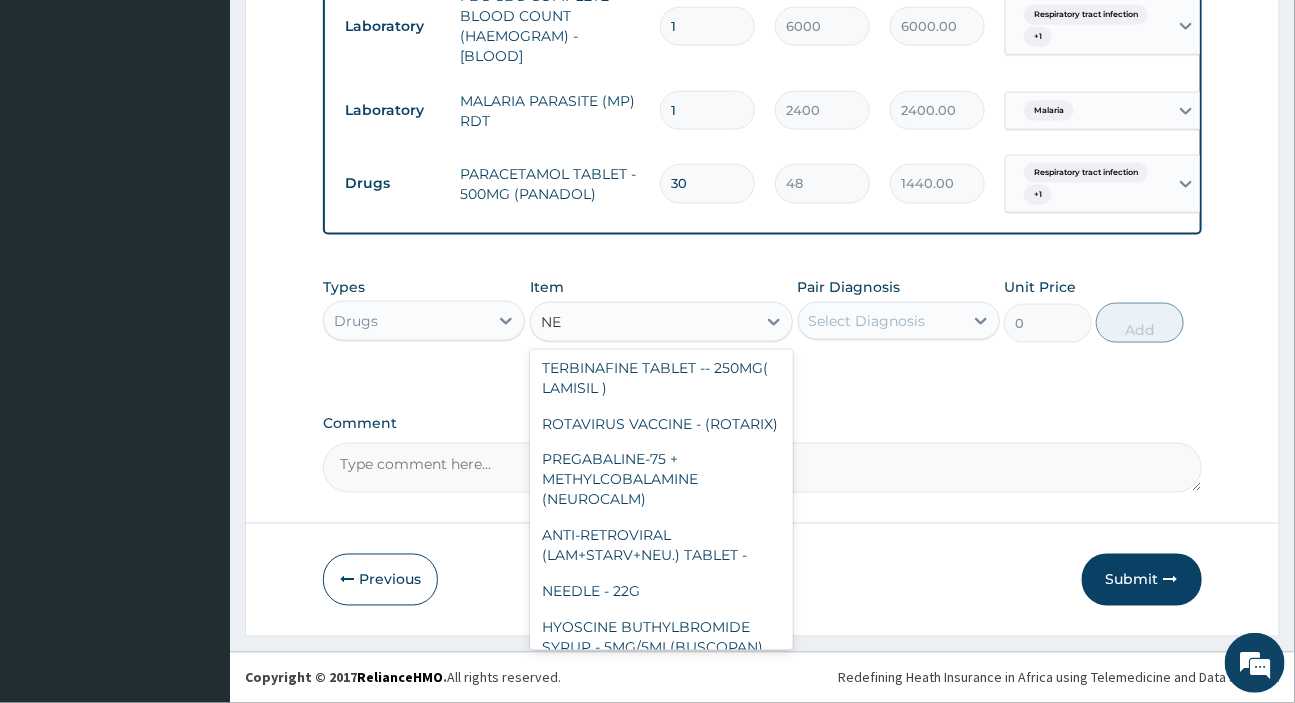 scroll, scrollTop: 2181, scrollLeft: 0, axis: vertical 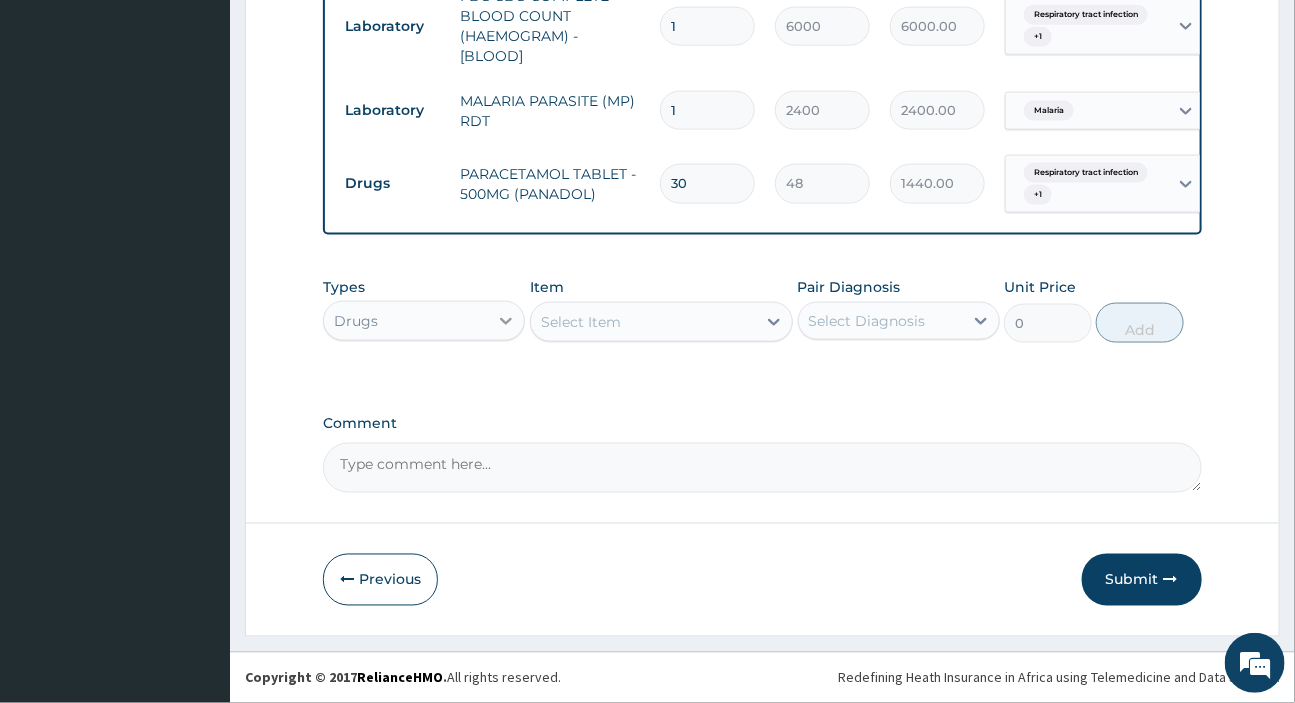 drag, startPoint x: 585, startPoint y: 315, endPoint x: 514, endPoint y: 320, distance: 71.17584 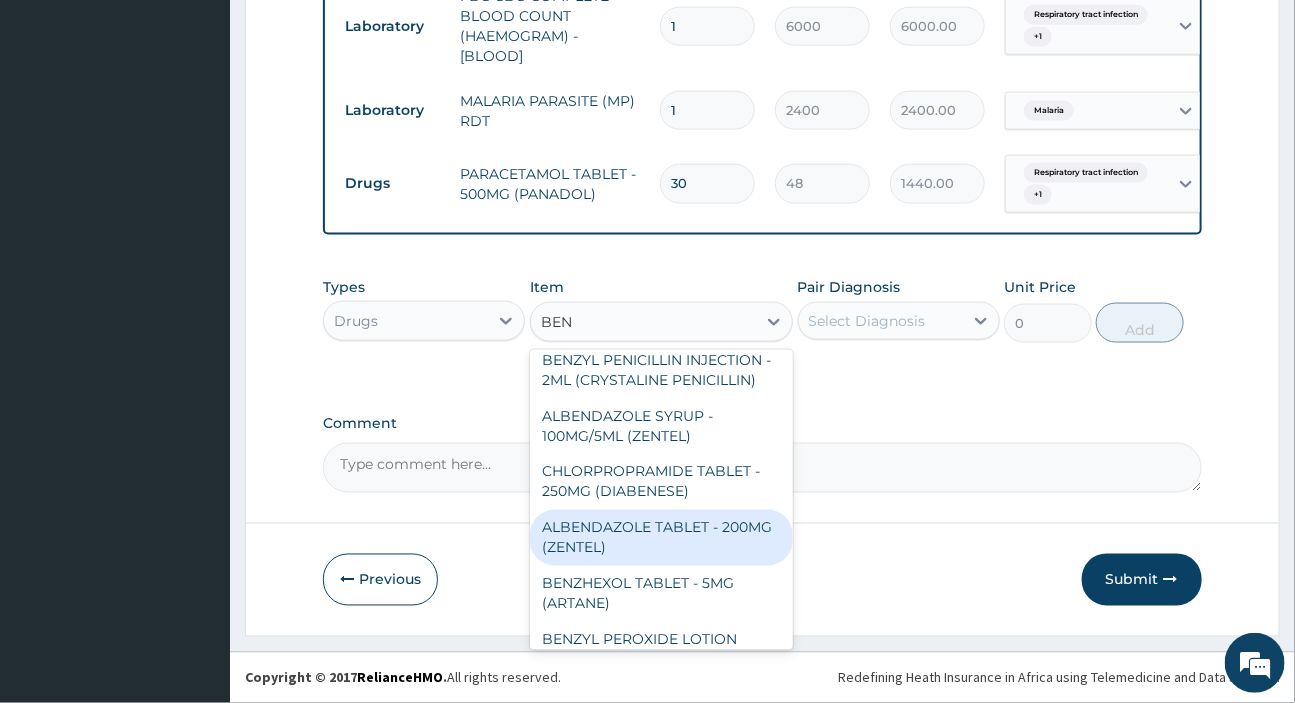 scroll, scrollTop: 360, scrollLeft: 0, axis: vertical 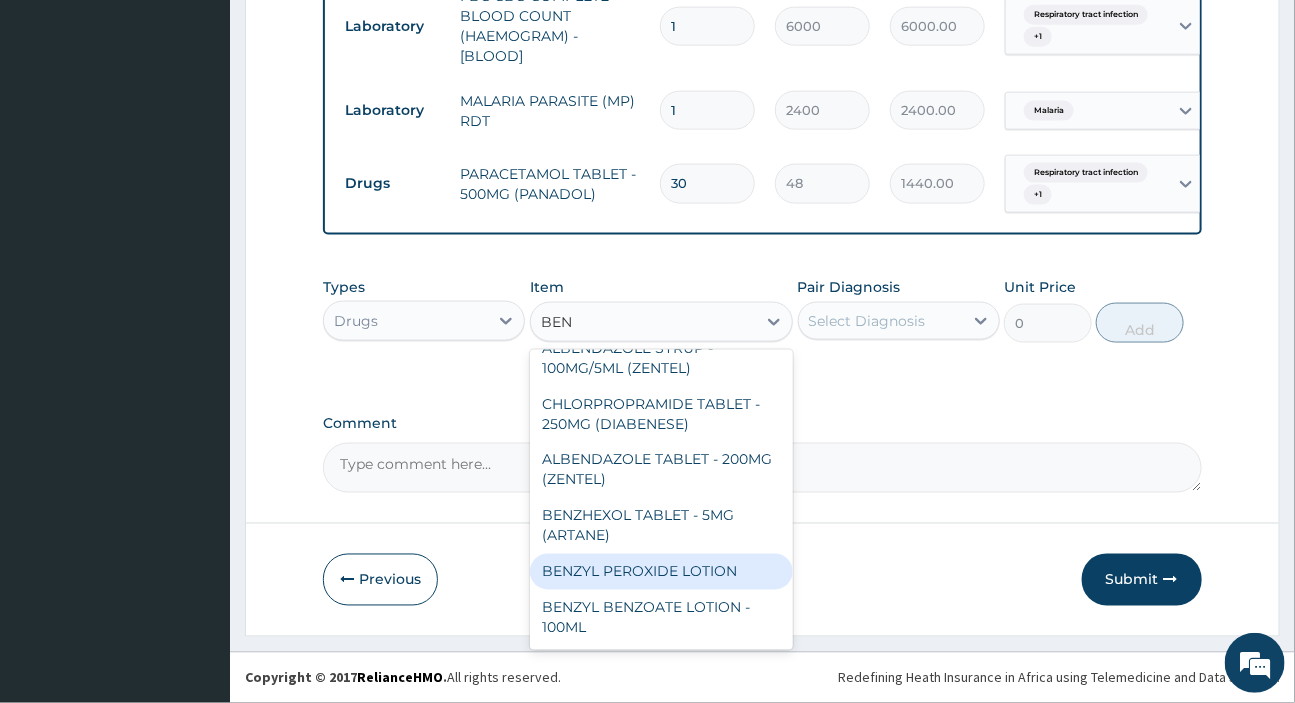 type on "BEN" 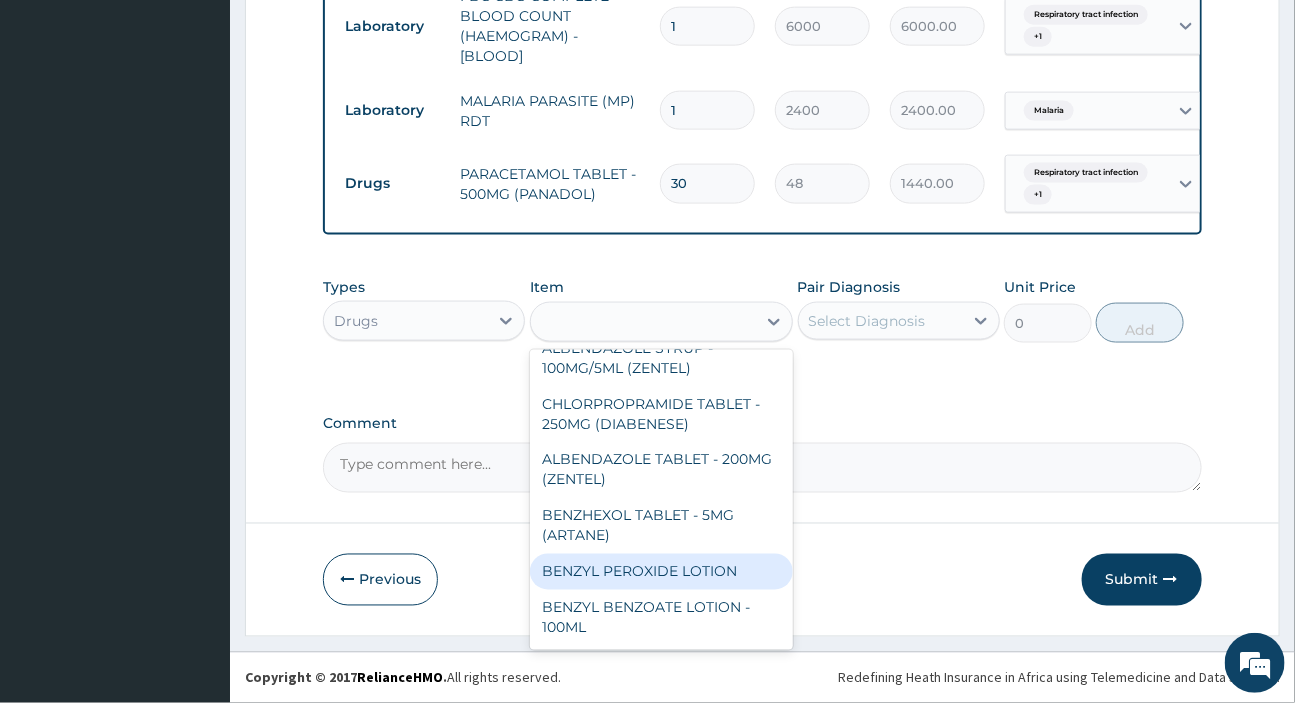 click on "Comment" at bounding box center (762, 468) 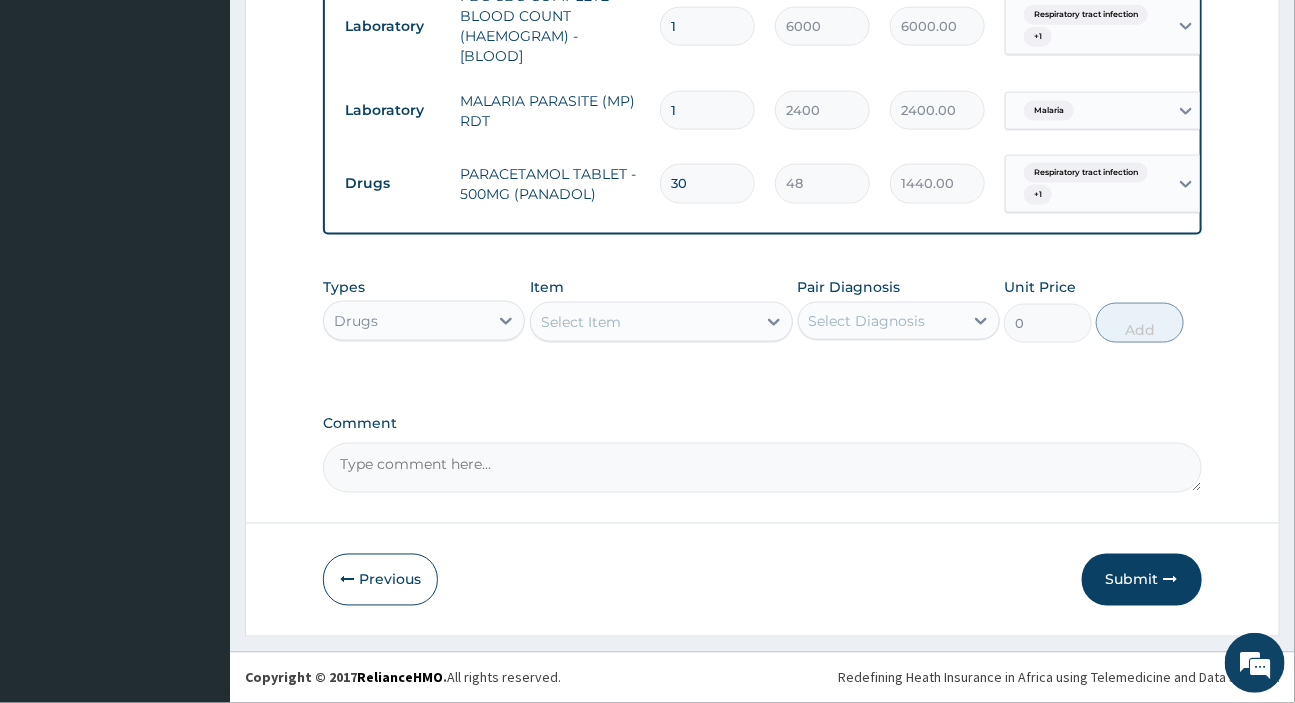 click on "Select Item" at bounding box center (581, 322) 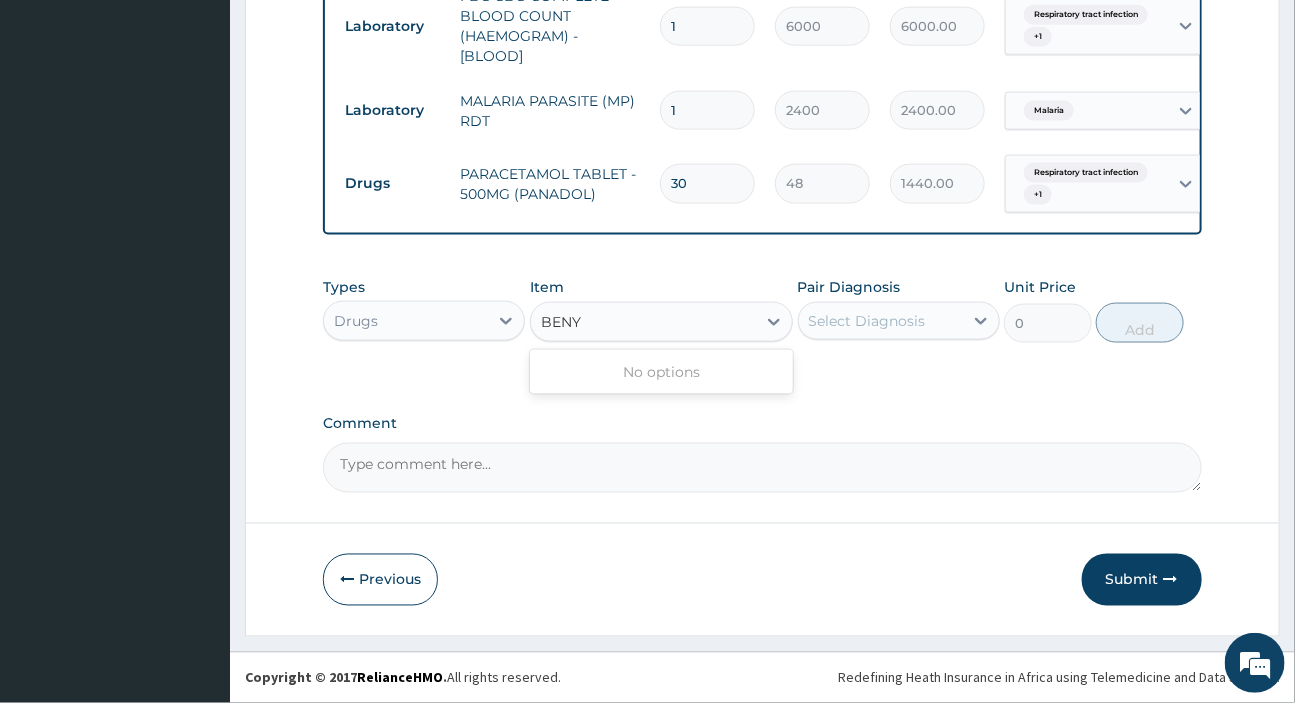 type on "BENY" 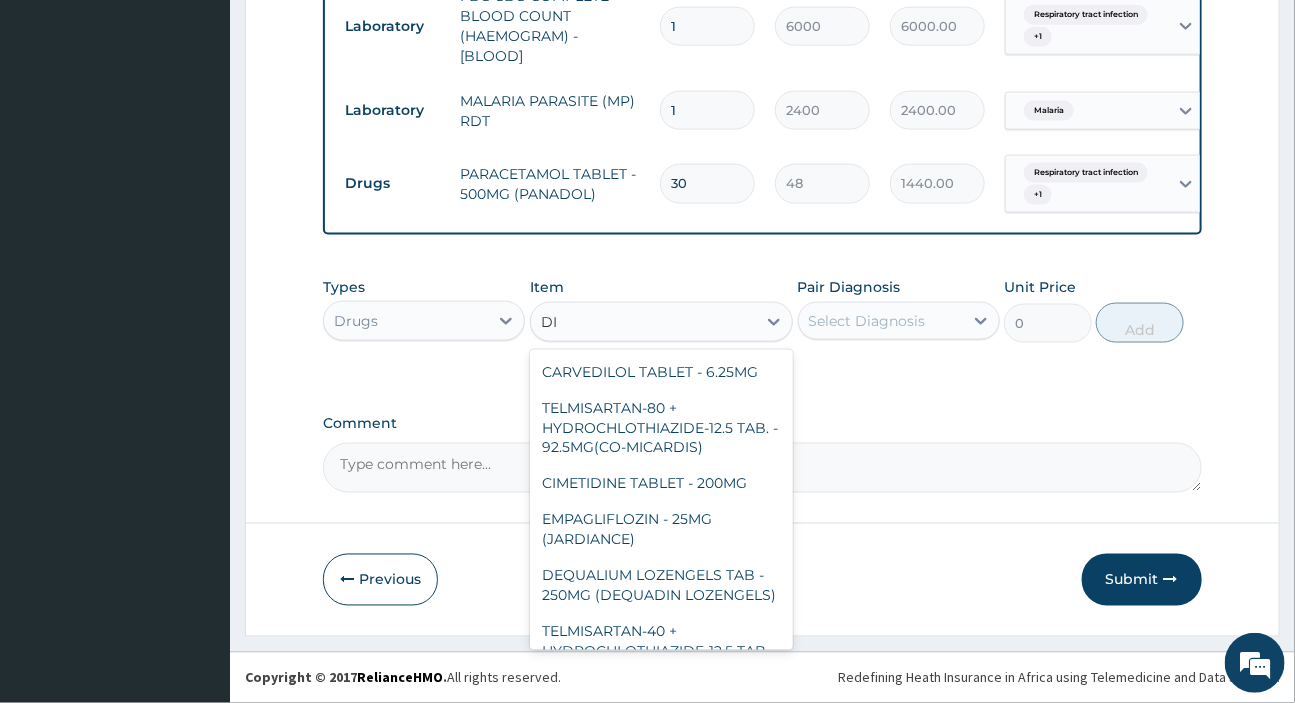 type on "D" 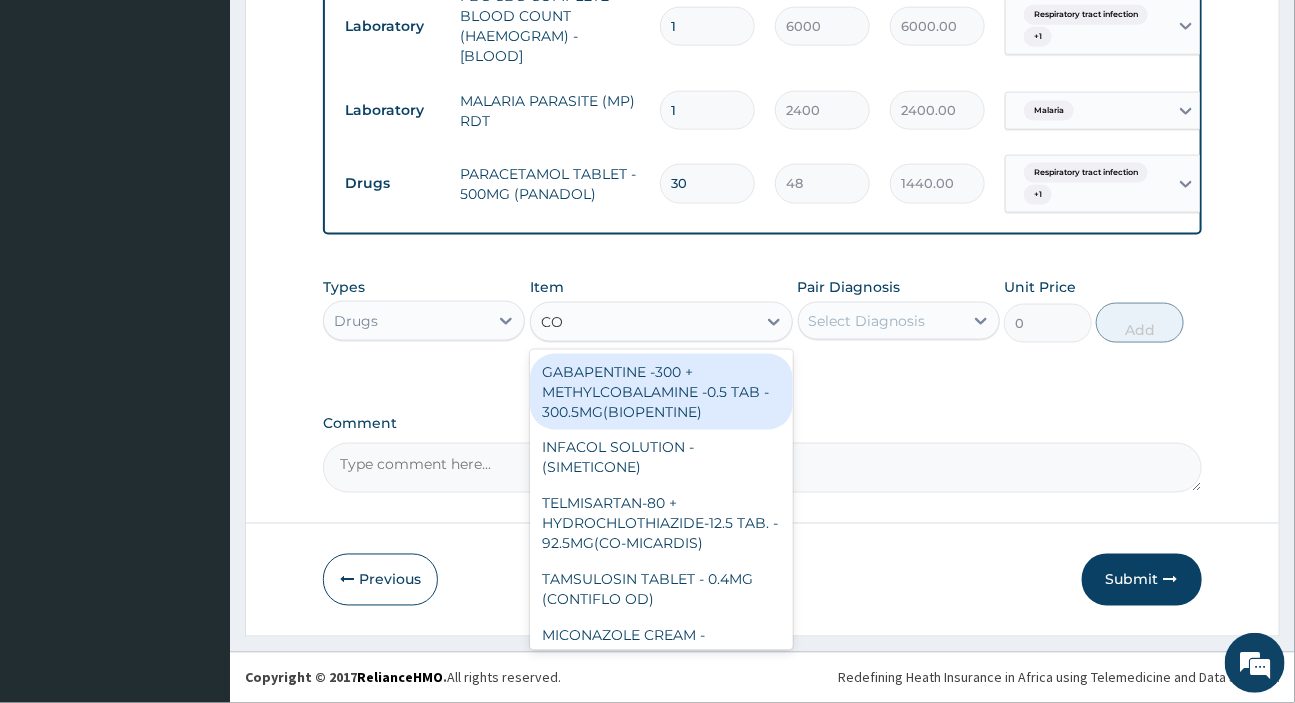 type on "COU" 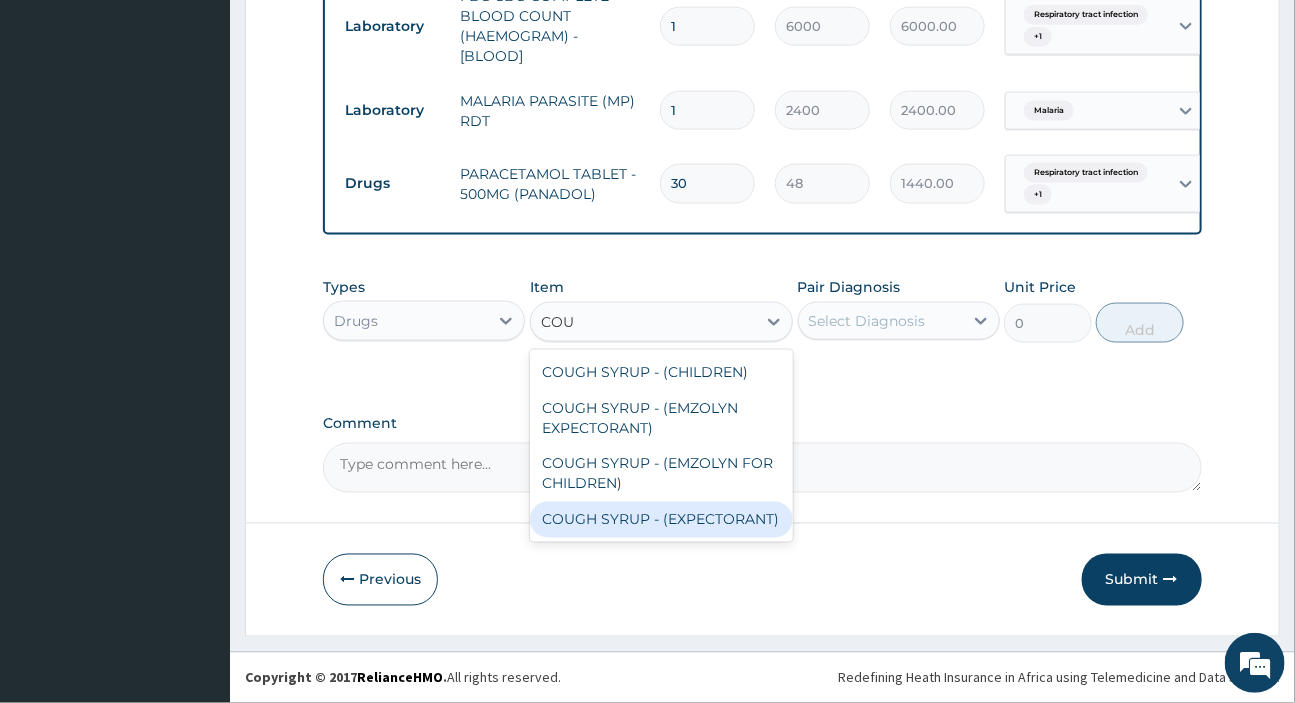 click on "COUGH SYRUP - (EXPECTORANT)" at bounding box center [661, 520] 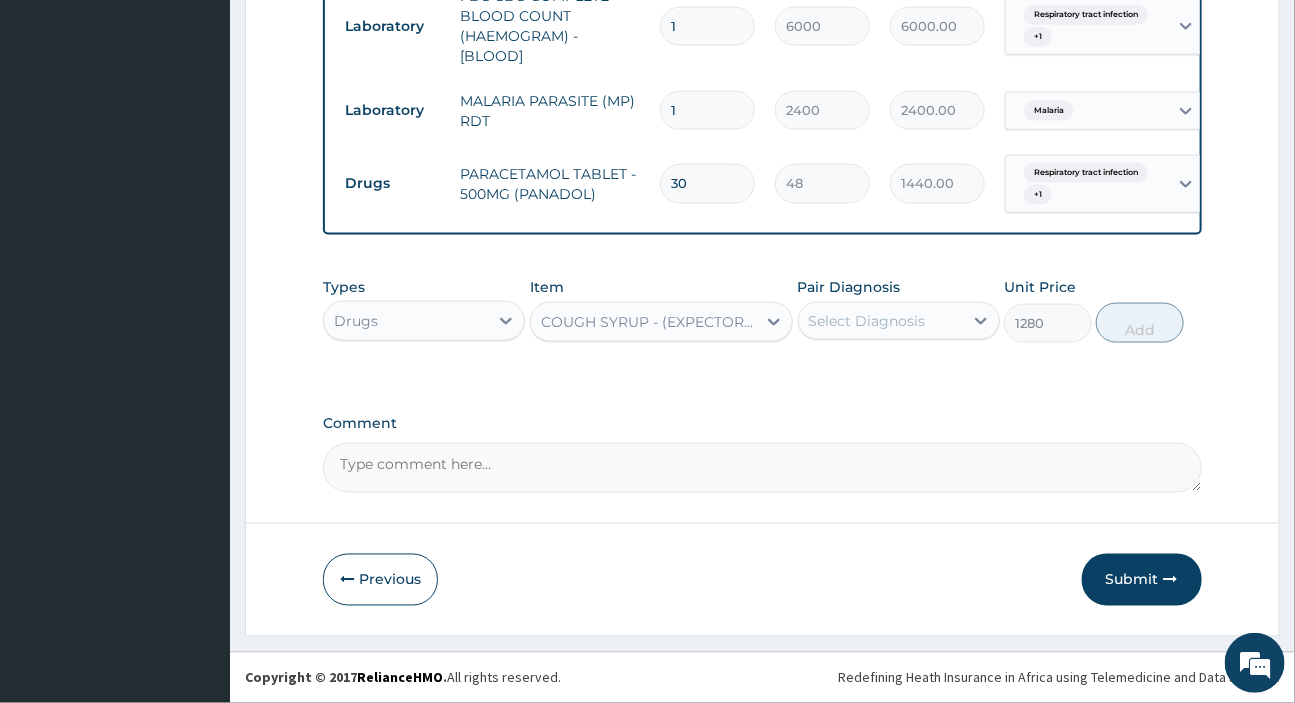 click on "Select Diagnosis" at bounding box center [867, 321] 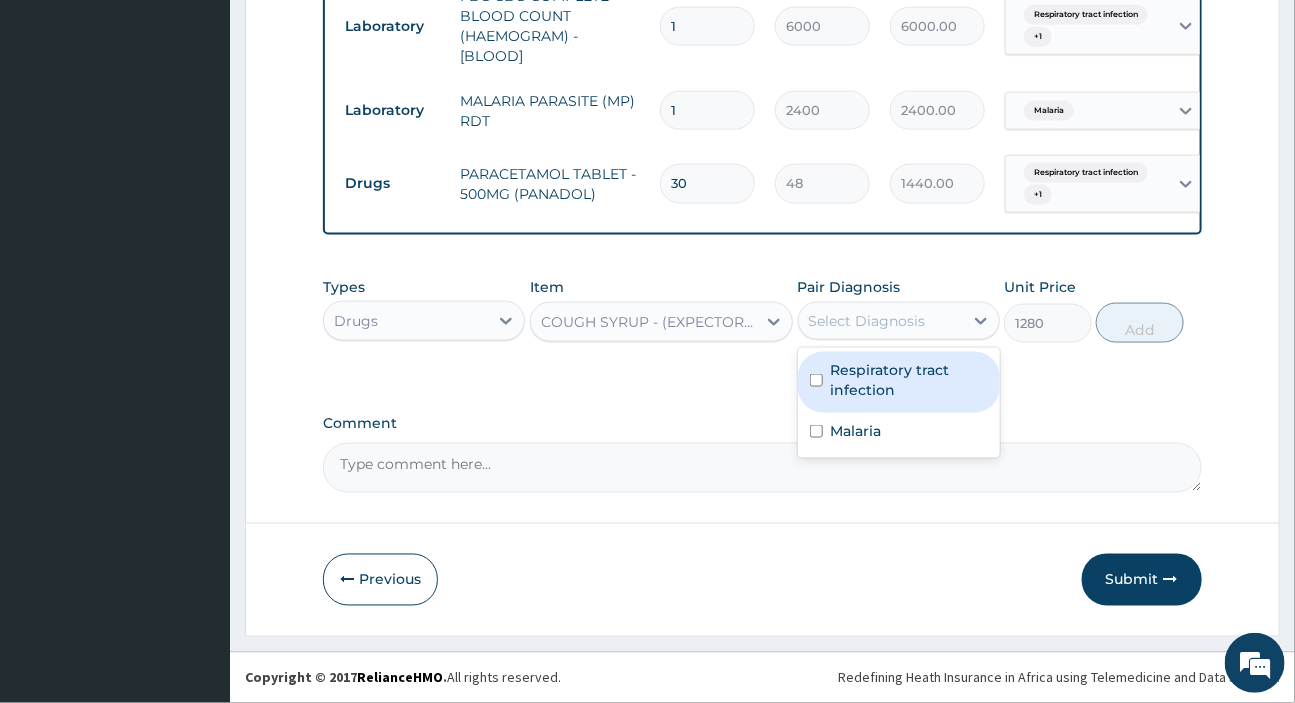 click on "Respiratory tract infection" at bounding box center (909, 380) 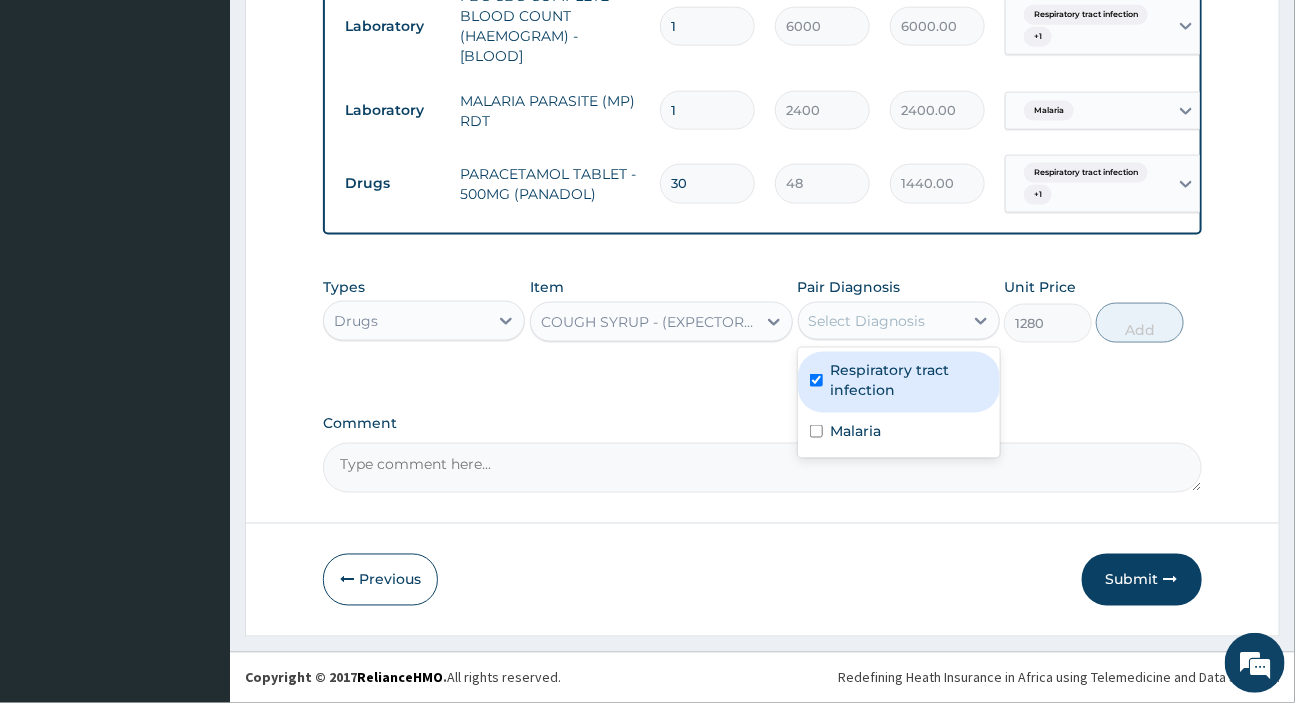 checkbox on "true" 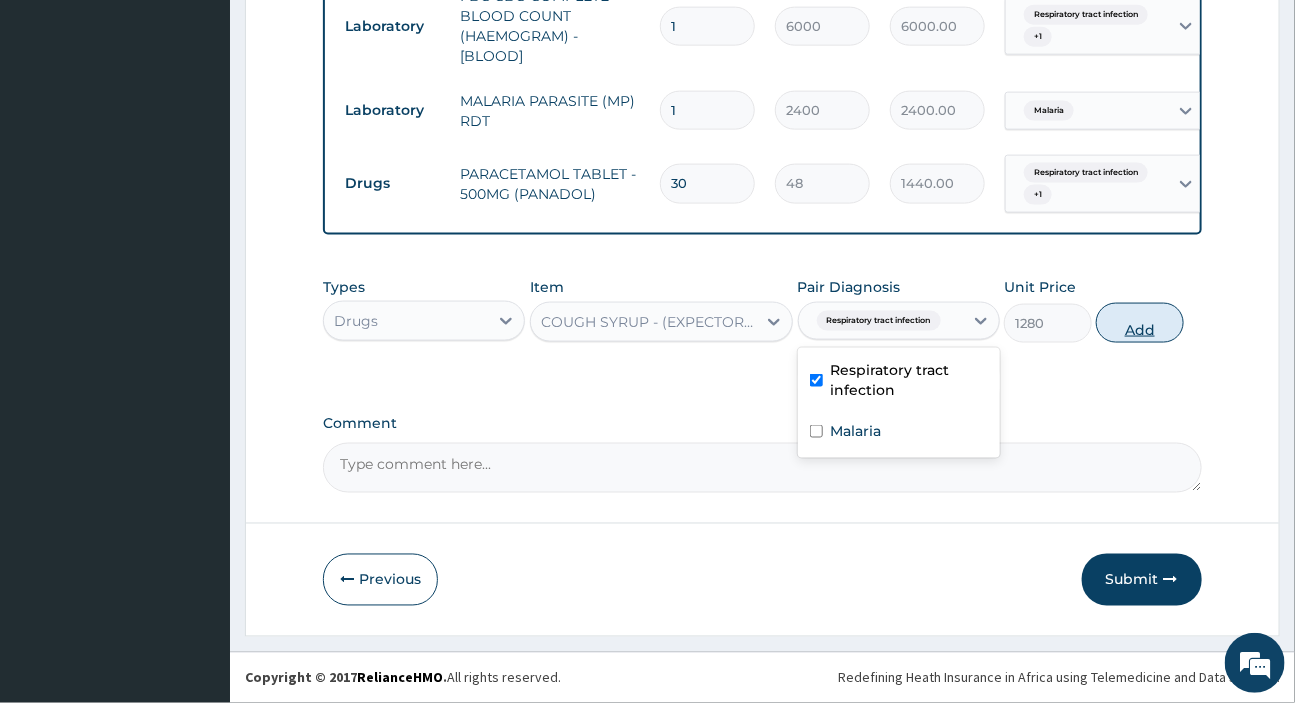click on "Add" at bounding box center (1140, 323) 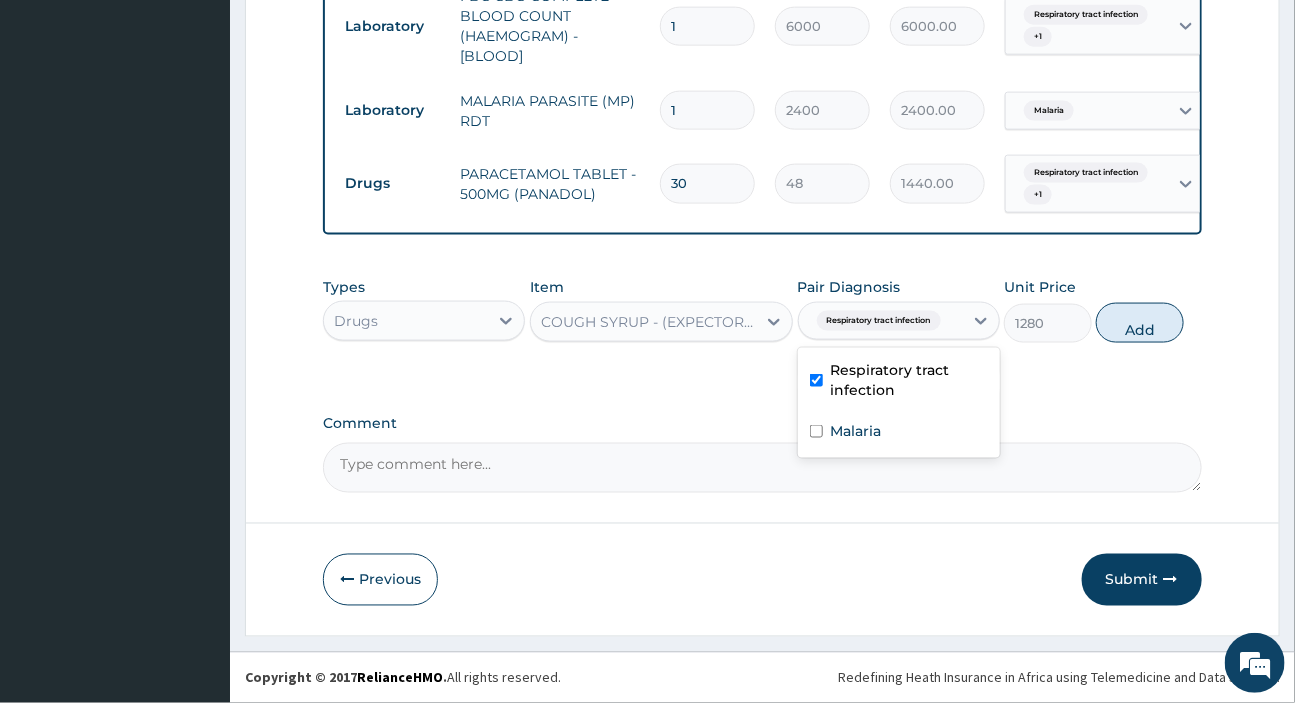 type on "0" 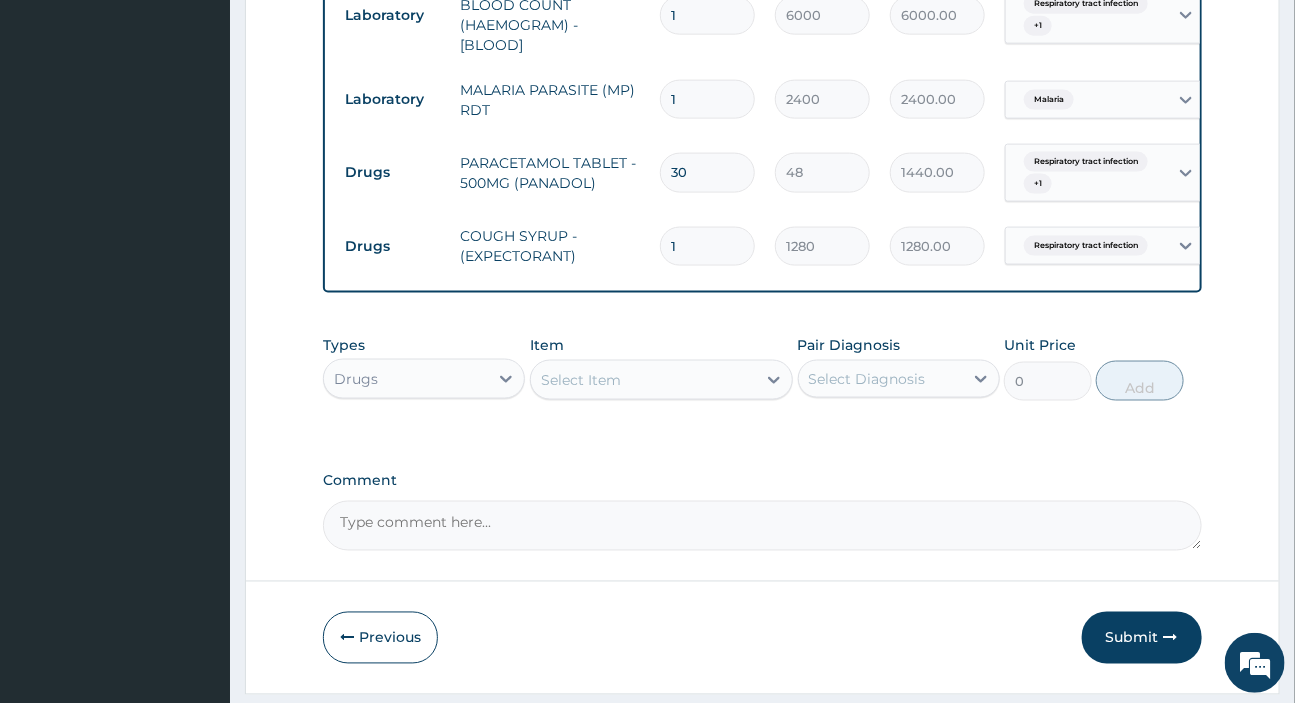 click on "Select Item" at bounding box center [581, 380] 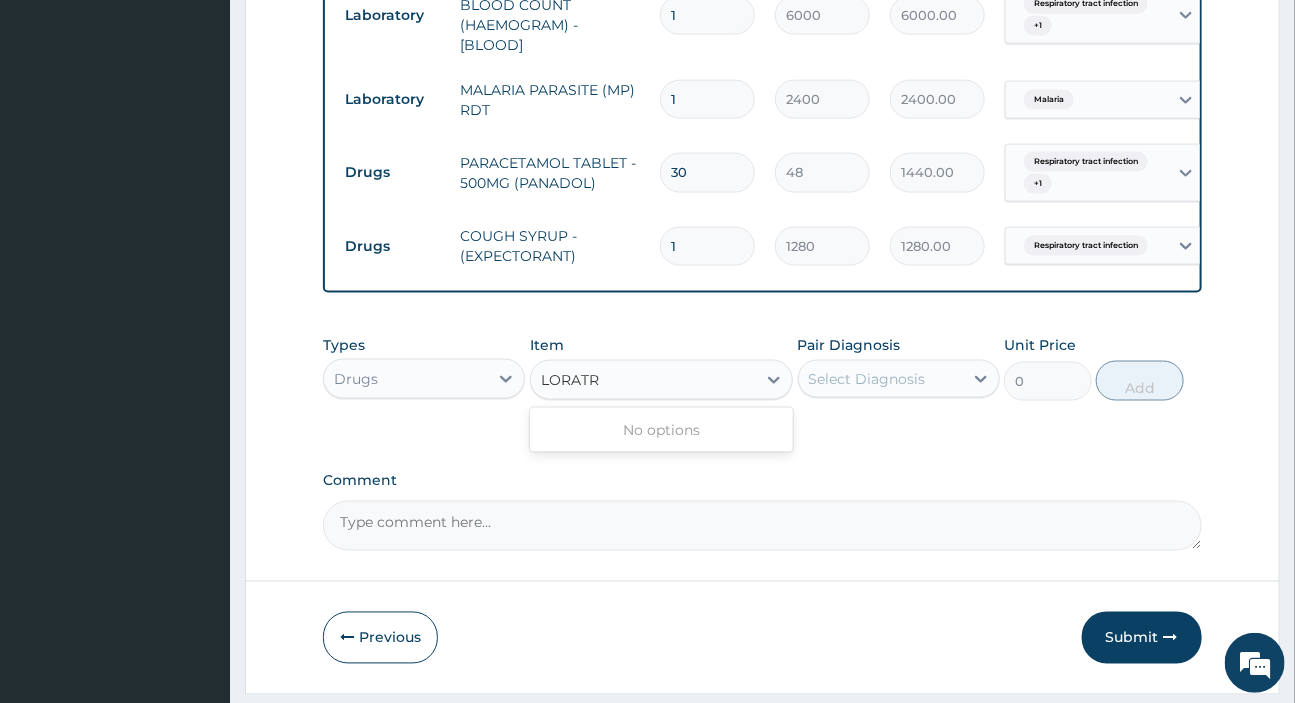 type on "LORAT" 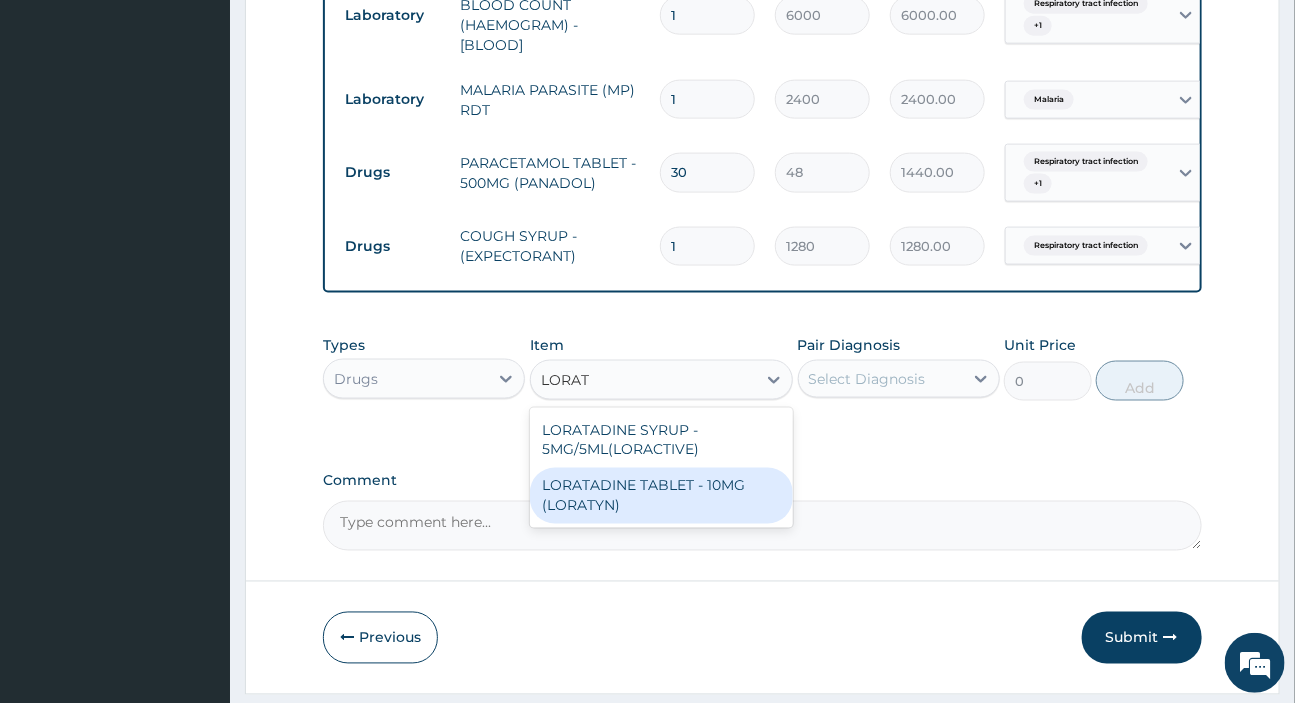 click on "LORATADINE TABLET - 10MG (LORATYN)" at bounding box center [661, 496] 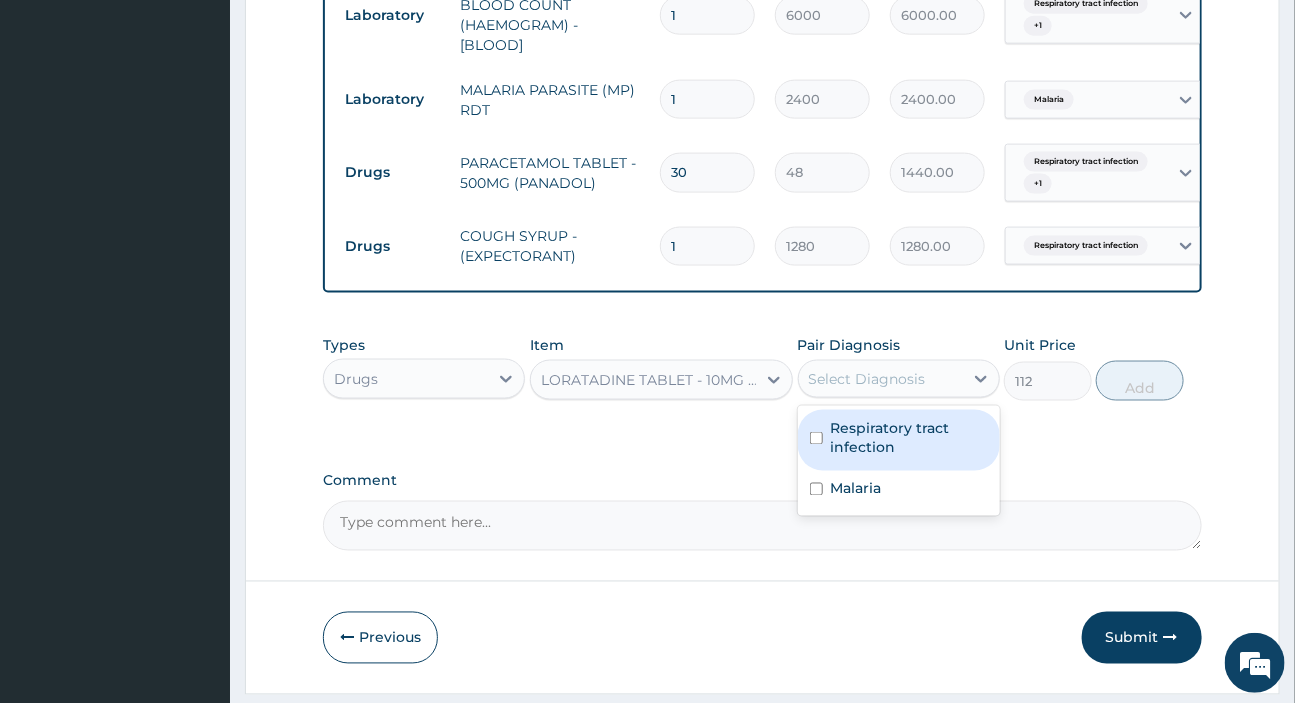 click on "Select Diagnosis" at bounding box center (867, 379) 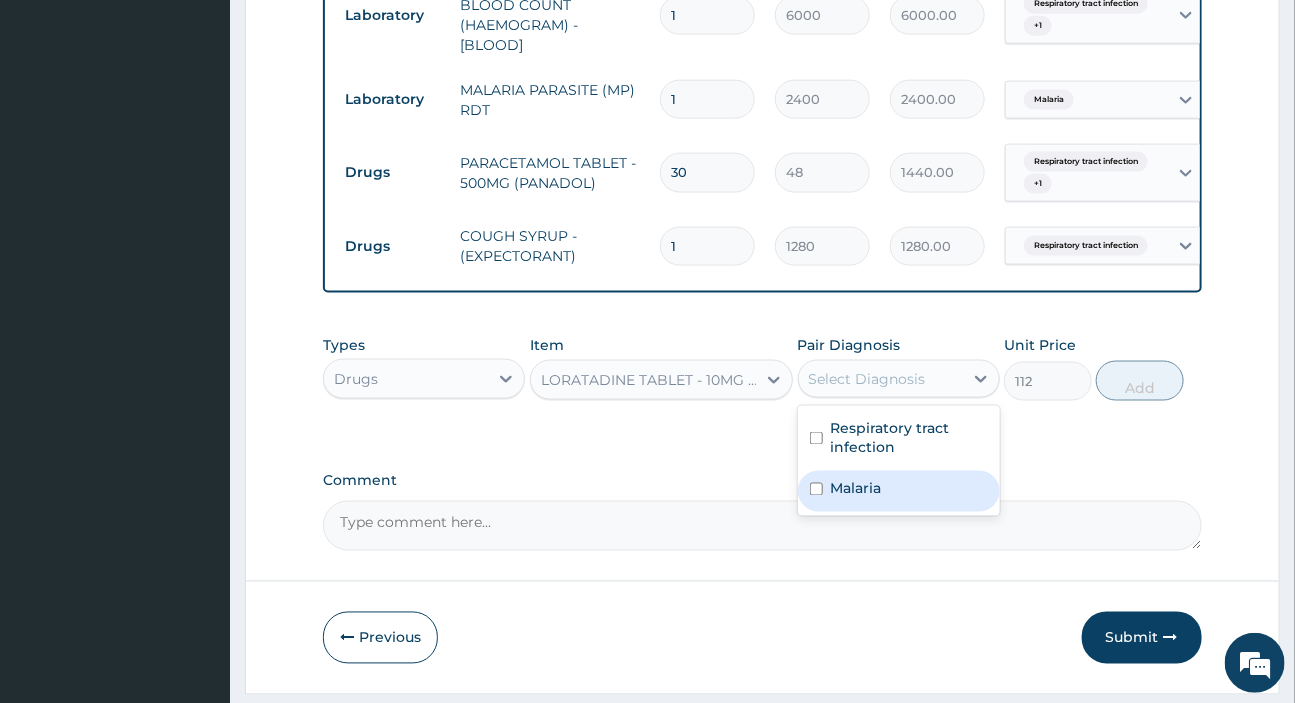 click on "Malaria" at bounding box center (856, 489) 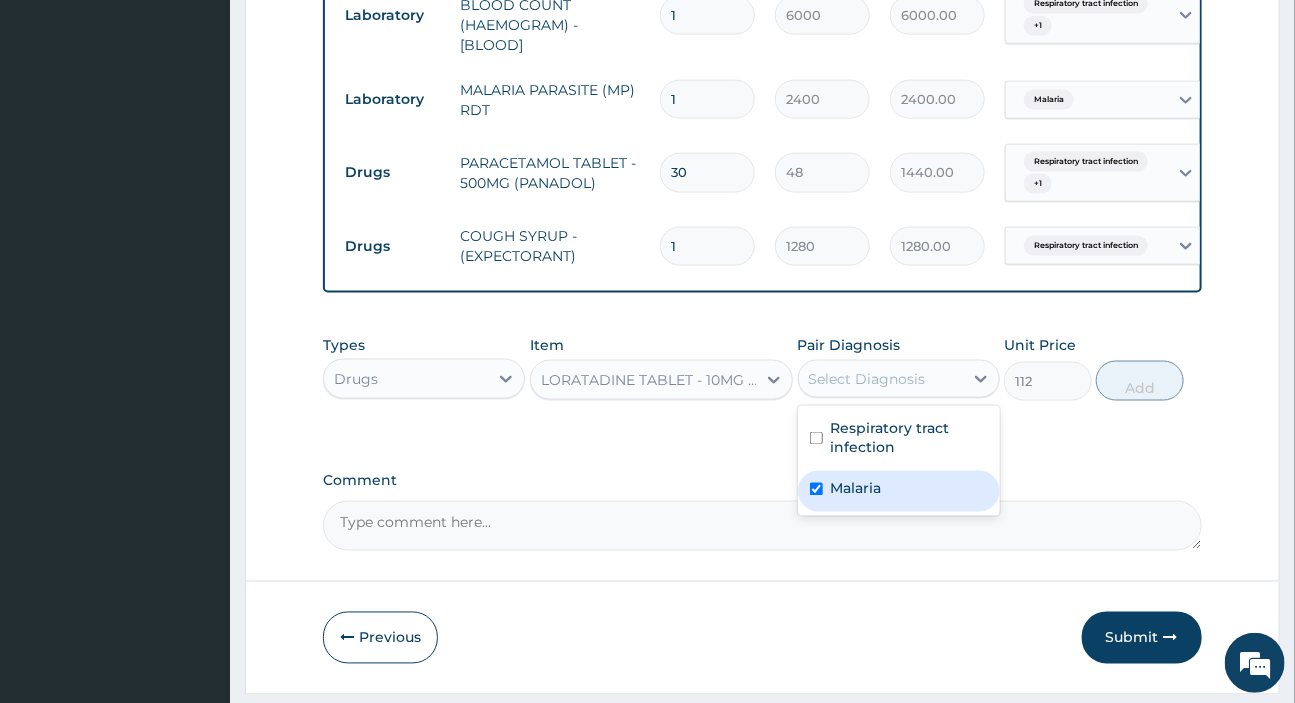 checkbox on "true" 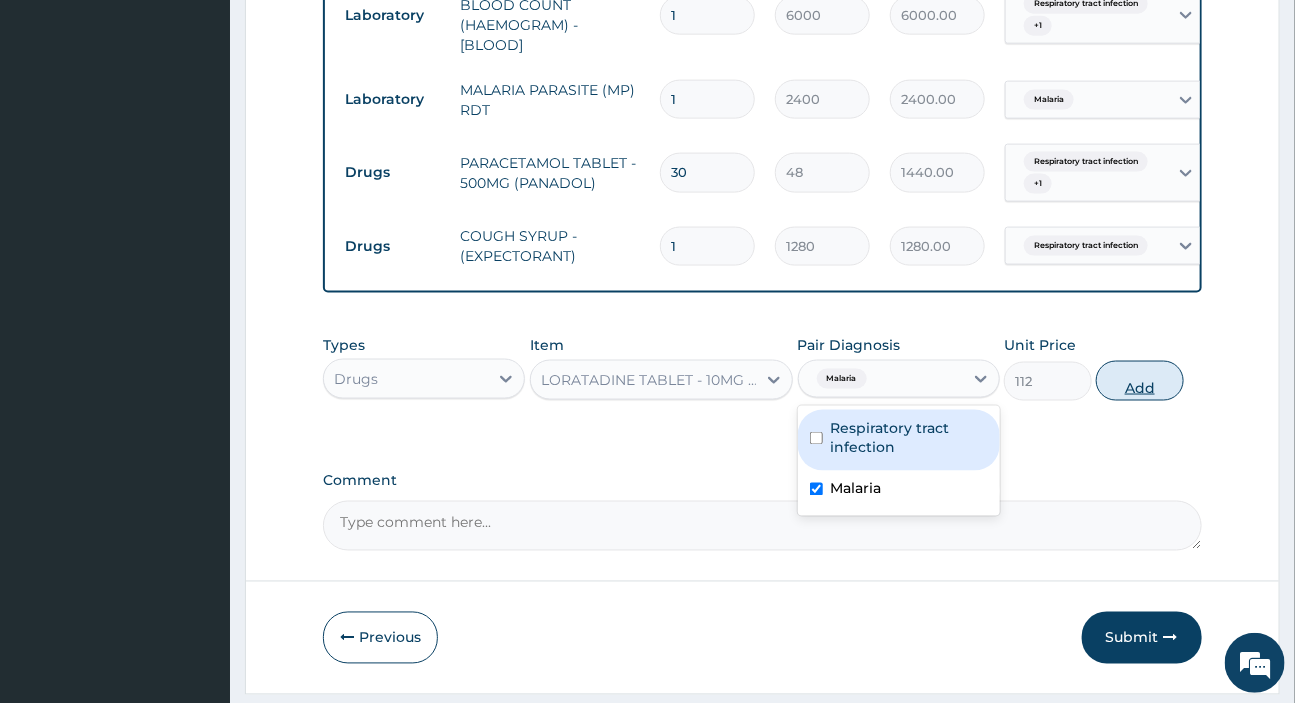 click on "Add" at bounding box center (1140, 381) 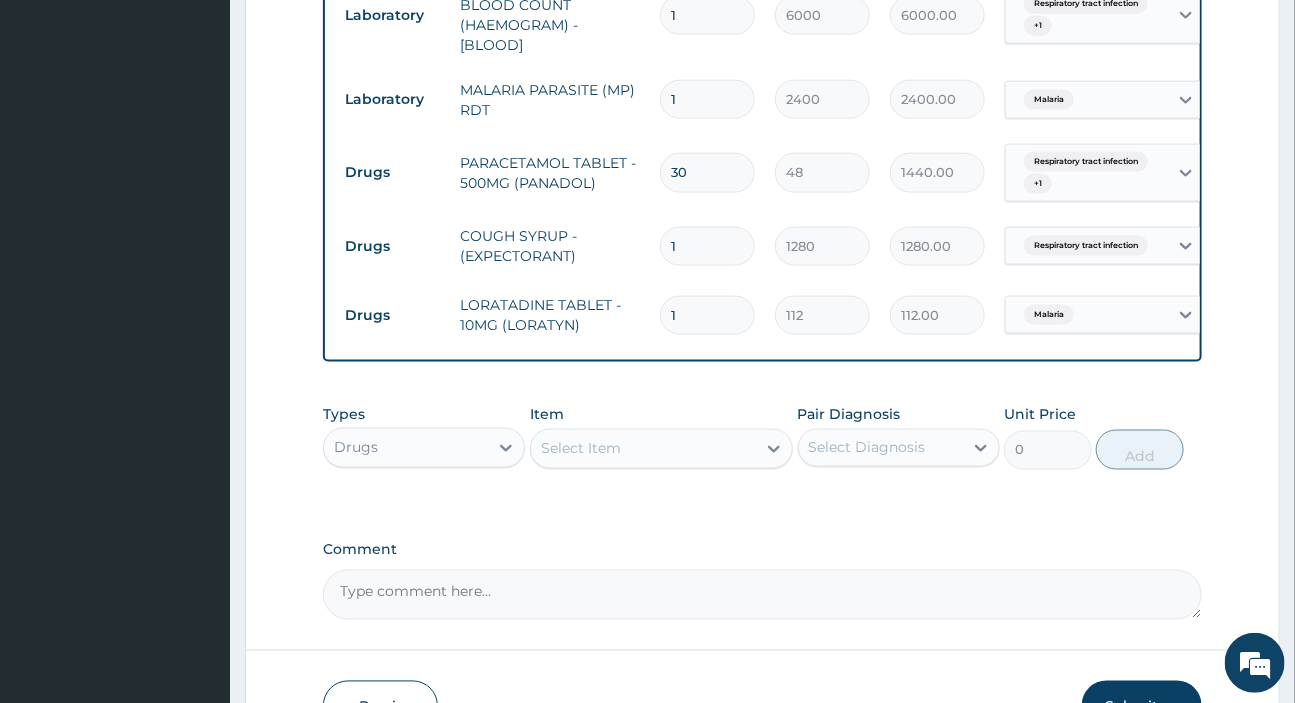 drag, startPoint x: 720, startPoint y: 310, endPoint x: 508, endPoint y: 291, distance: 212.84972 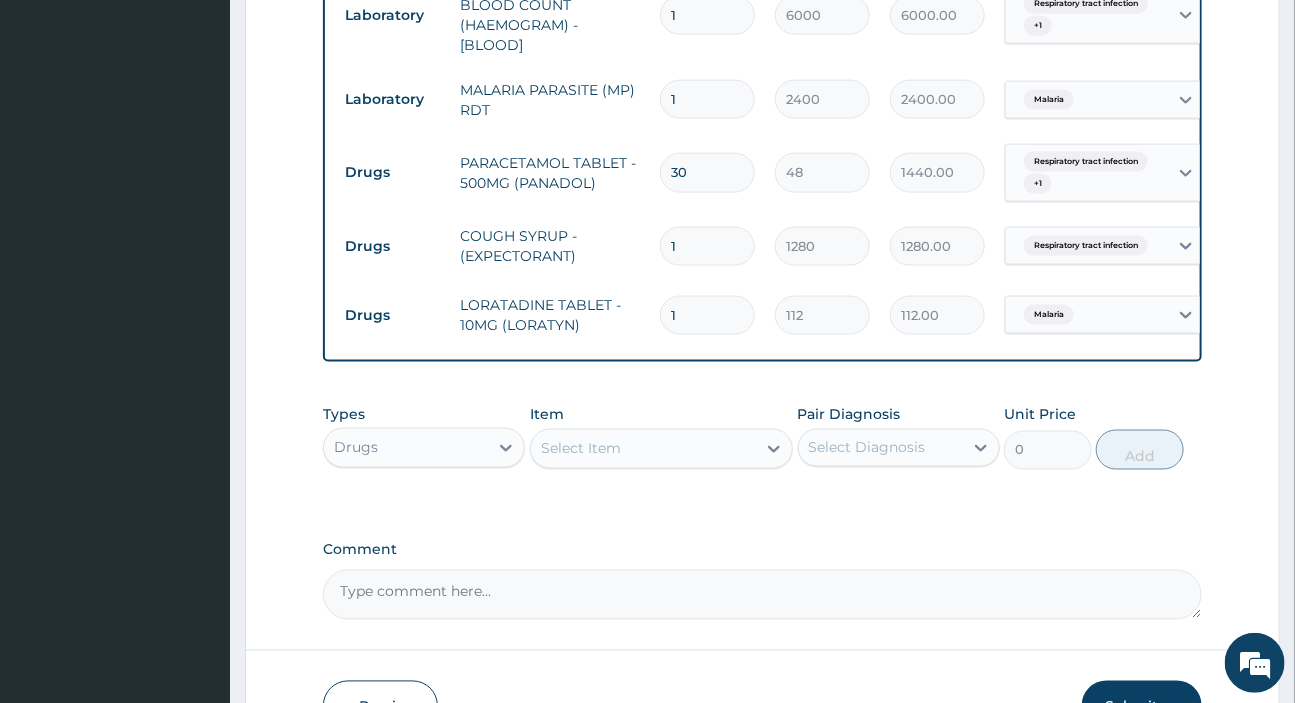 type on "7" 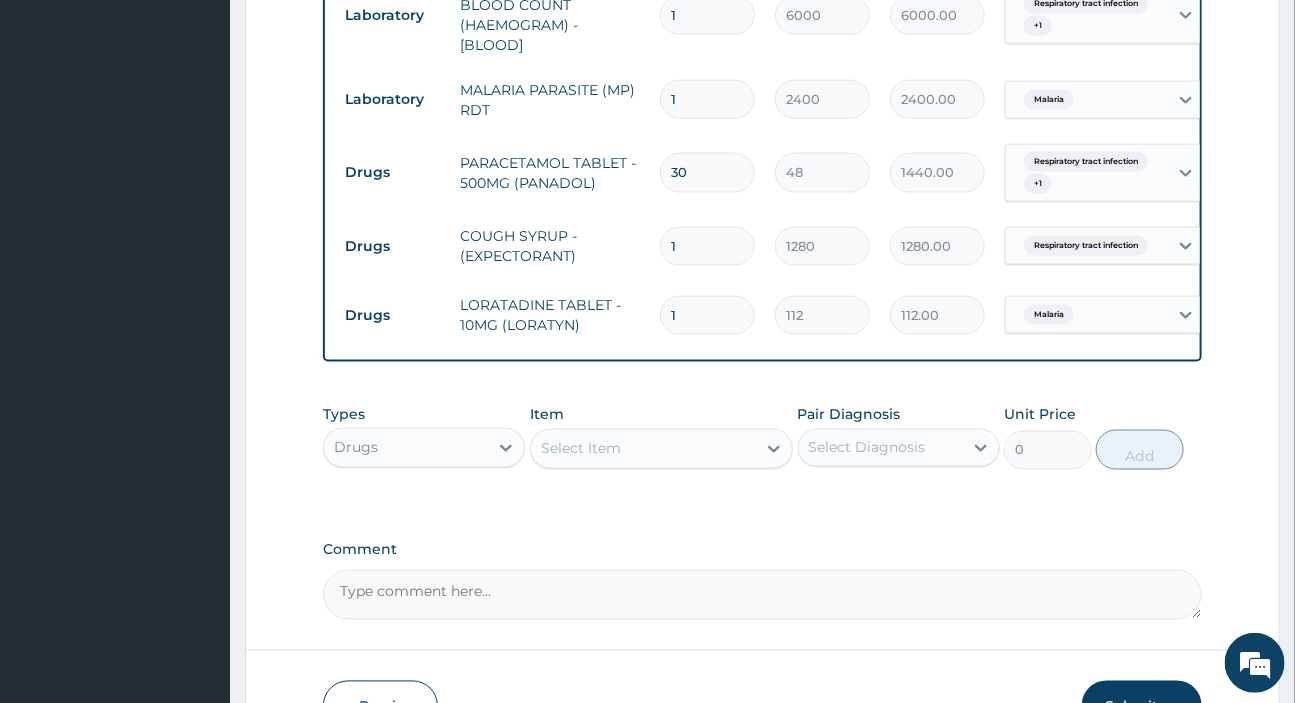 type on "784.00" 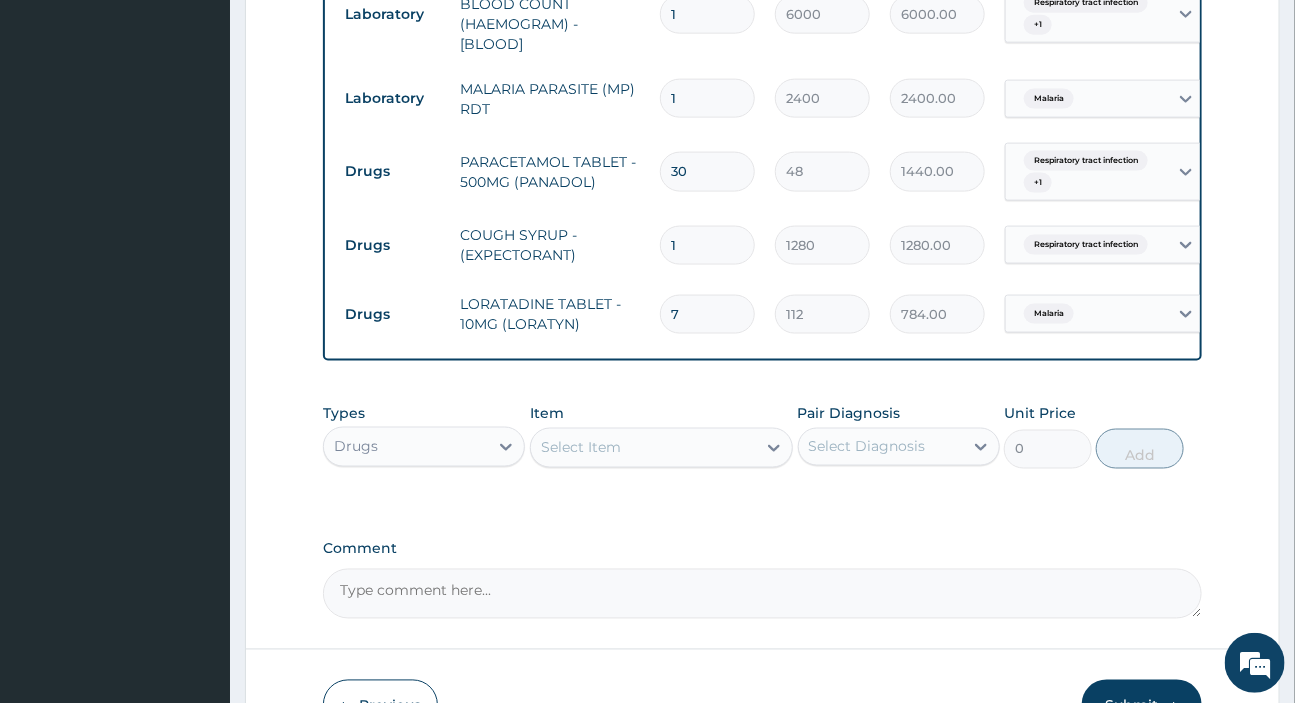 scroll, scrollTop: 1130, scrollLeft: 0, axis: vertical 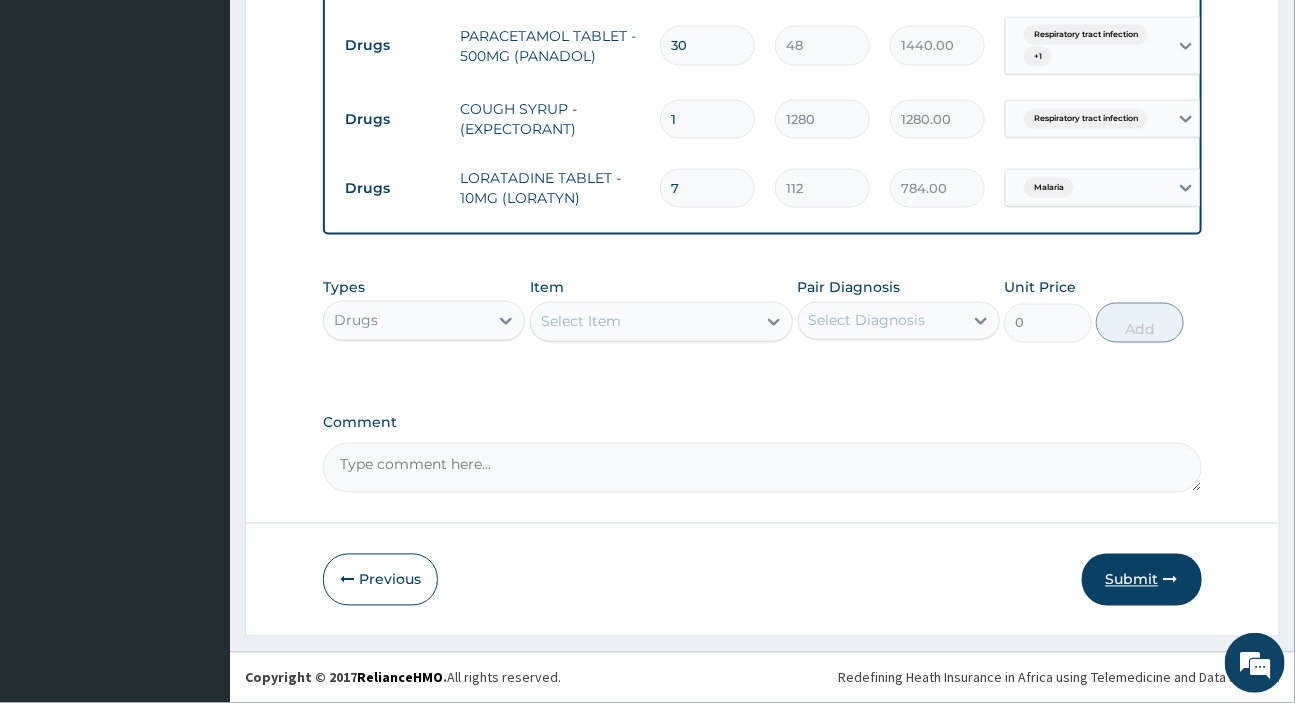 type on "7" 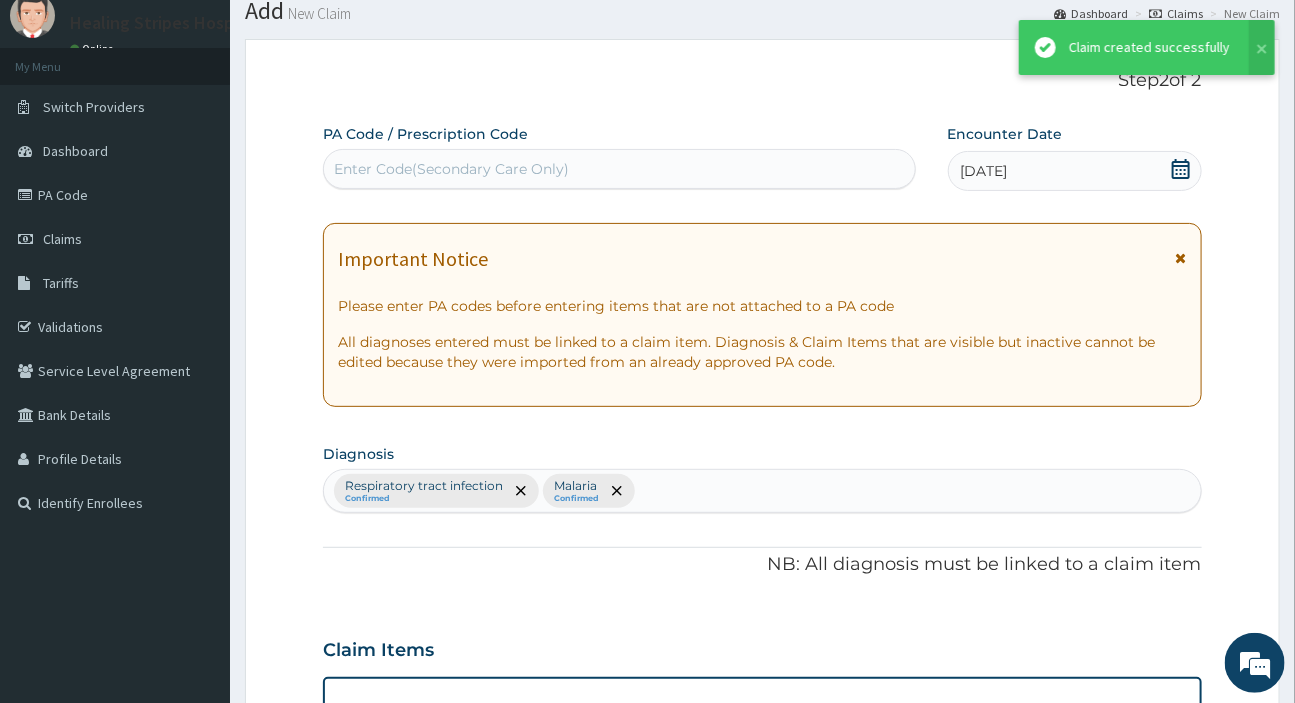 scroll, scrollTop: 1130, scrollLeft: 0, axis: vertical 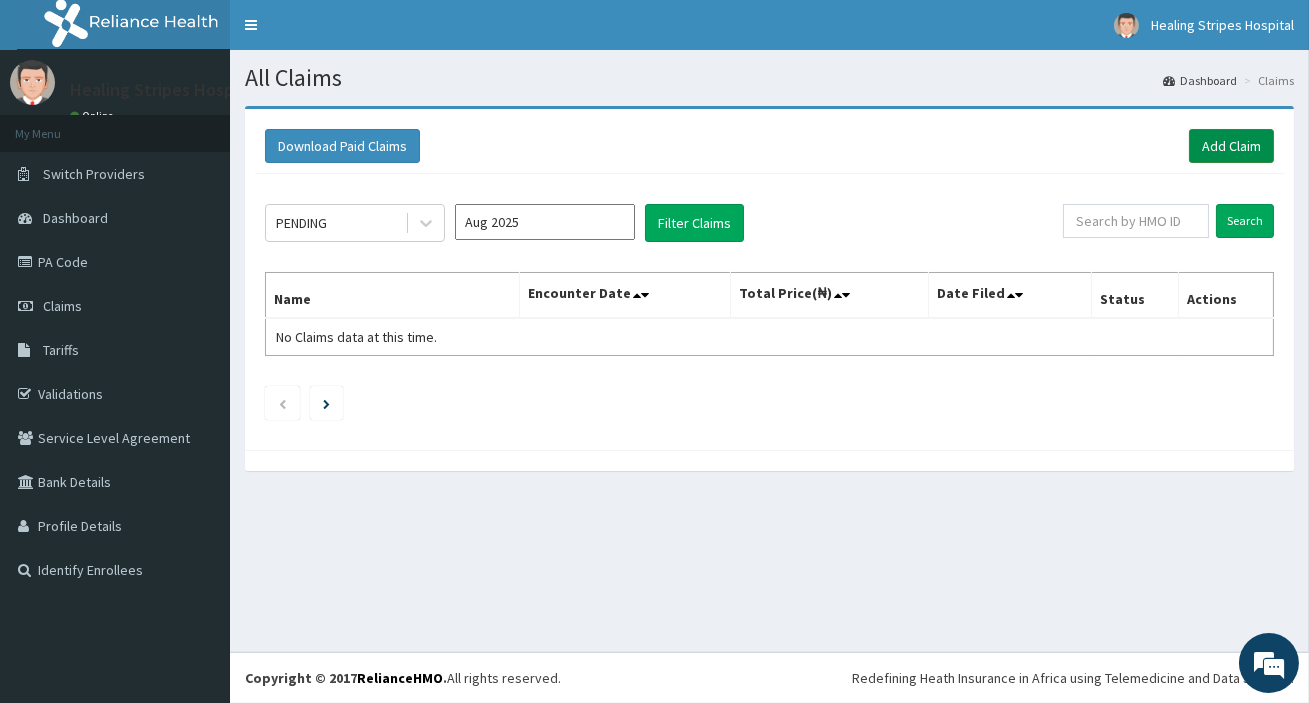 click on "Add Claim" at bounding box center [1231, 146] 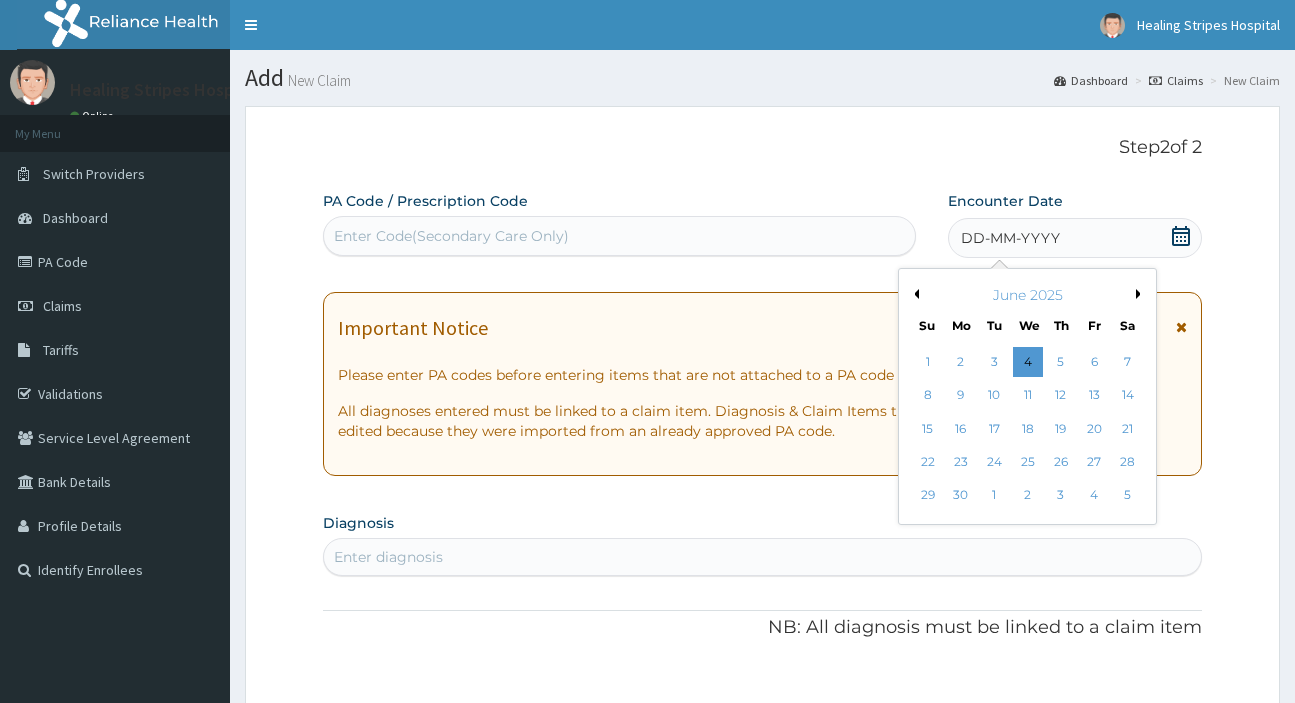 scroll, scrollTop: 171, scrollLeft: 0, axis: vertical 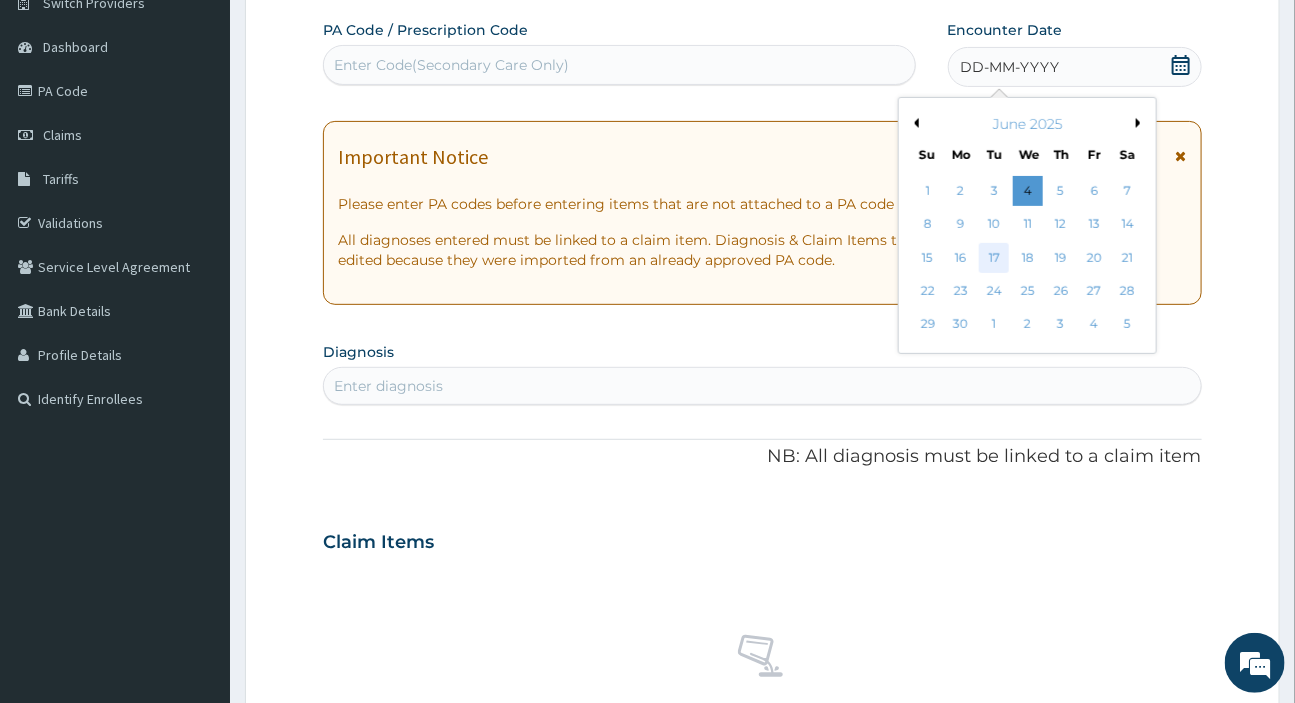 click on "17" at bounding box center (994, 258) 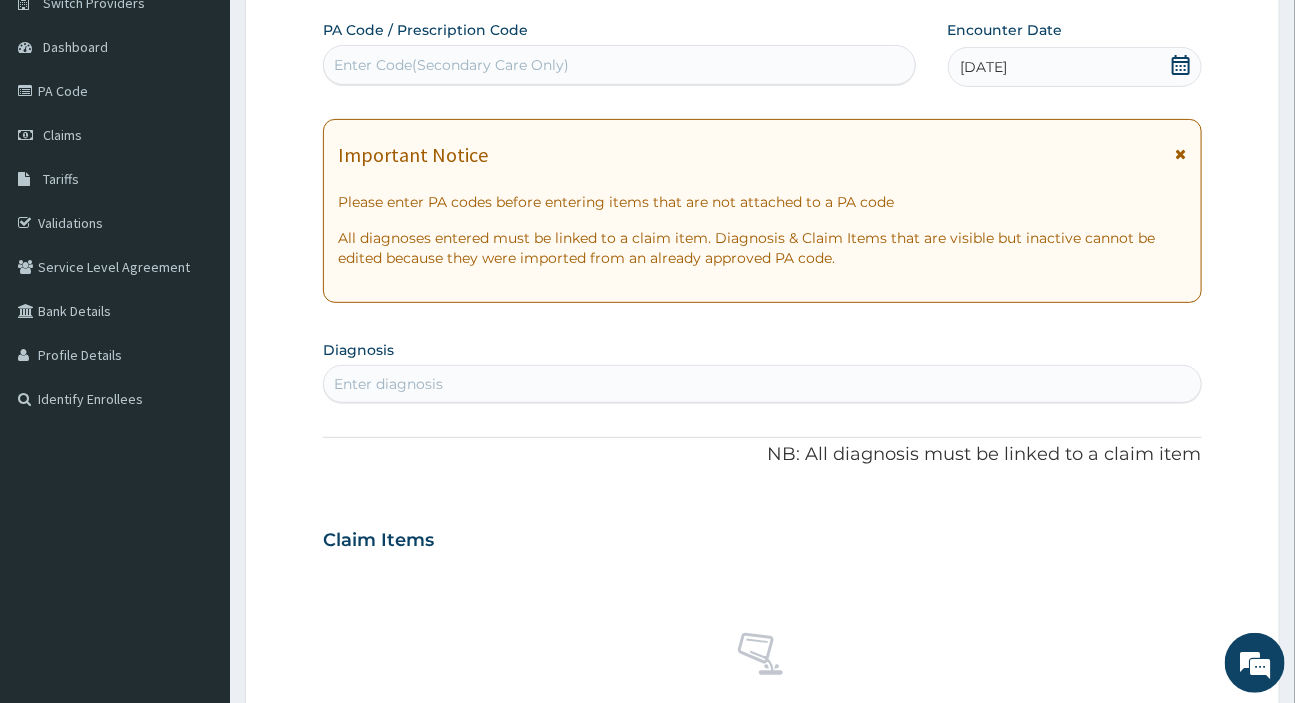 click on "Enter diagnosis" at bounding box center [762, 384] 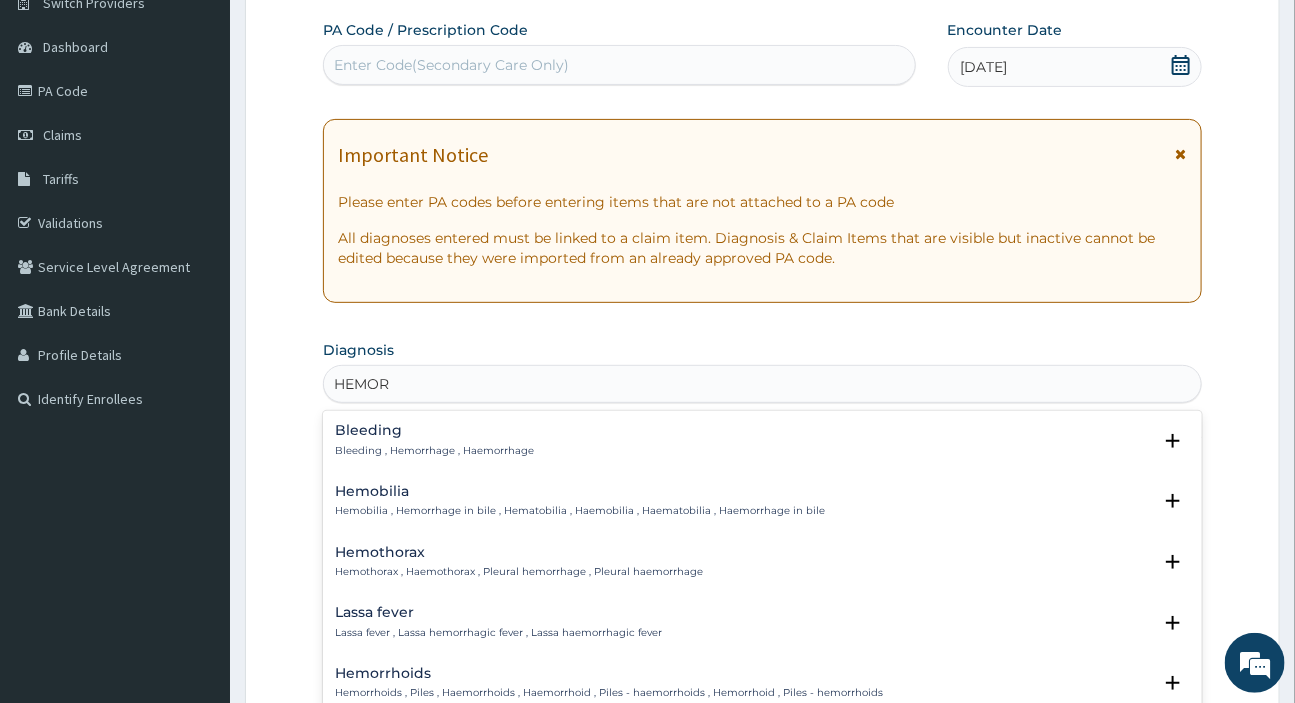 type on "HEMOR" 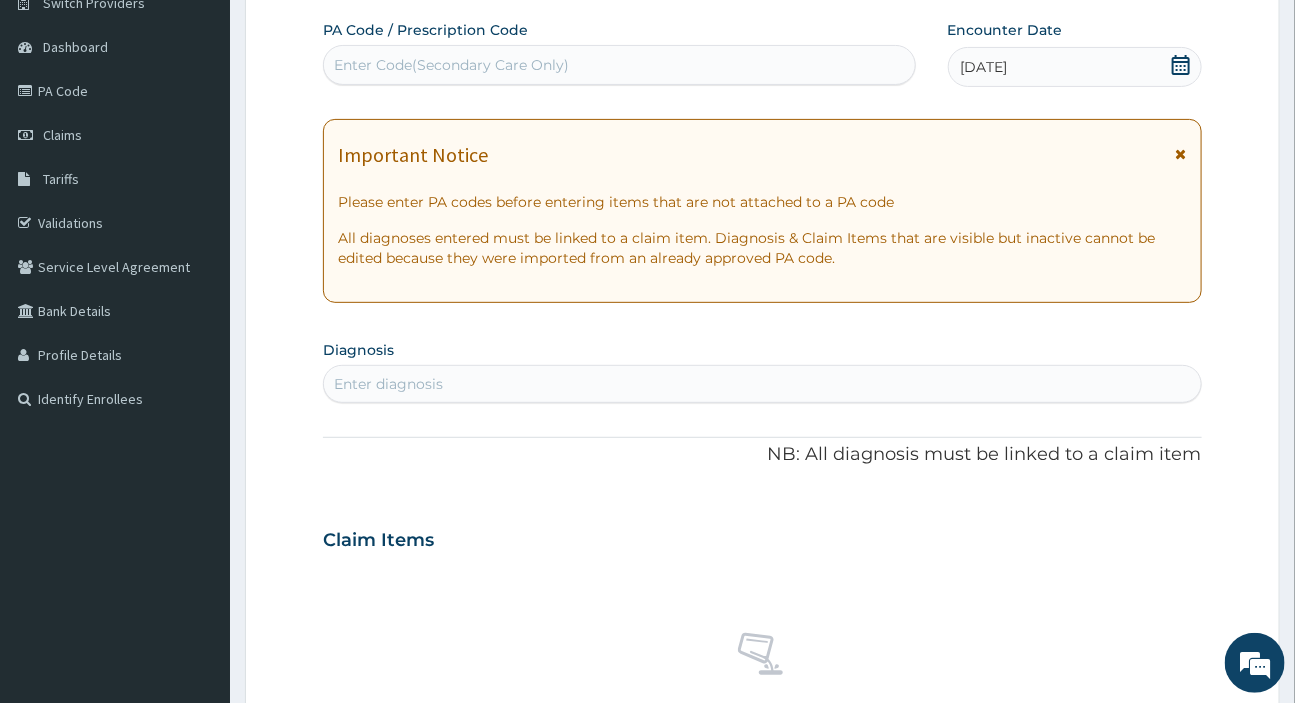 click on "Step  2  of 2 PA Code / Prescription Code Enter Code(Secondary Care Only) Encounter Date 17-06-2025 Important Notice Please enter PA codes before entering items that are not attached to a PA code   All diagnoses entered must be linked to a claim item. Diagnosis & Claim Items that are visible but inactive cannot be edited because they were imported from an already approved PA code. Diagnosis Enter diagnosis NB: All diagnosis must be linked to a claim item Claim Items No claim item Types Select Type Item Select Item Pair Diagnosis Select Diagnosis Unit Price 0 Add Comment     Previous   Submit" at bounding box center [762, 567] 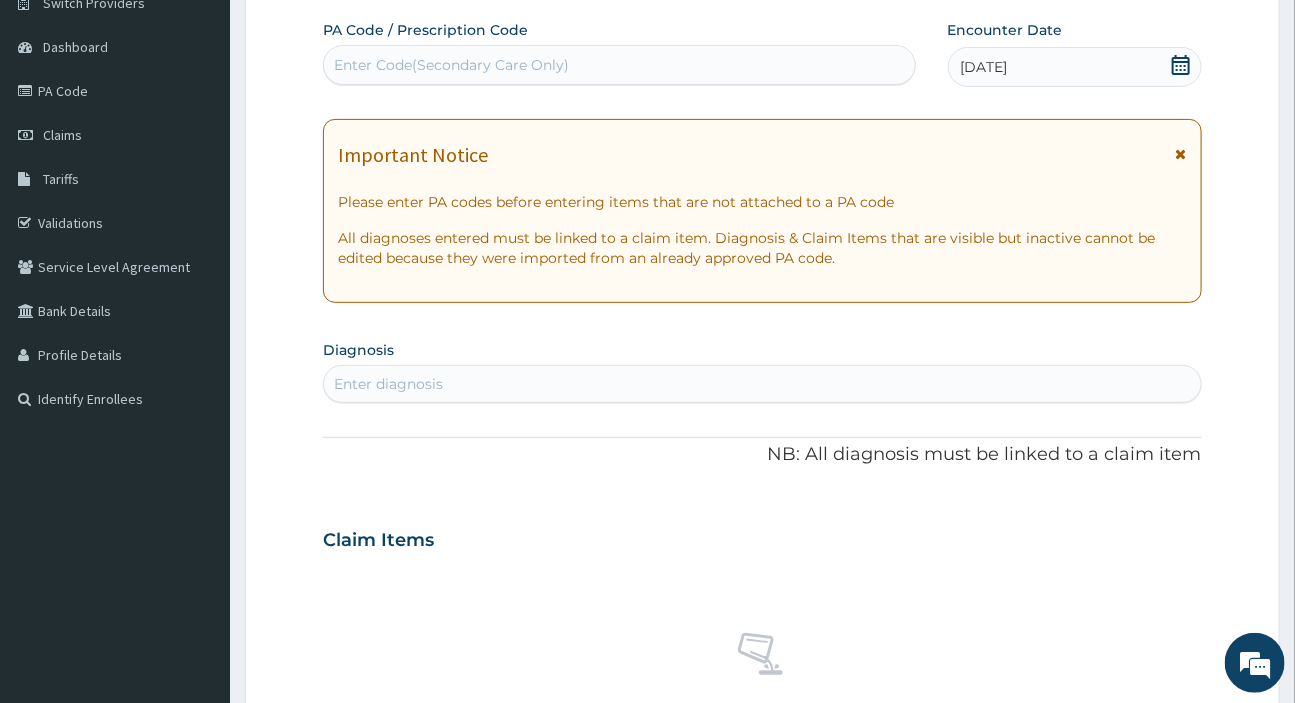 click on "Enter diagnosis" at bounding box center [388, 384] 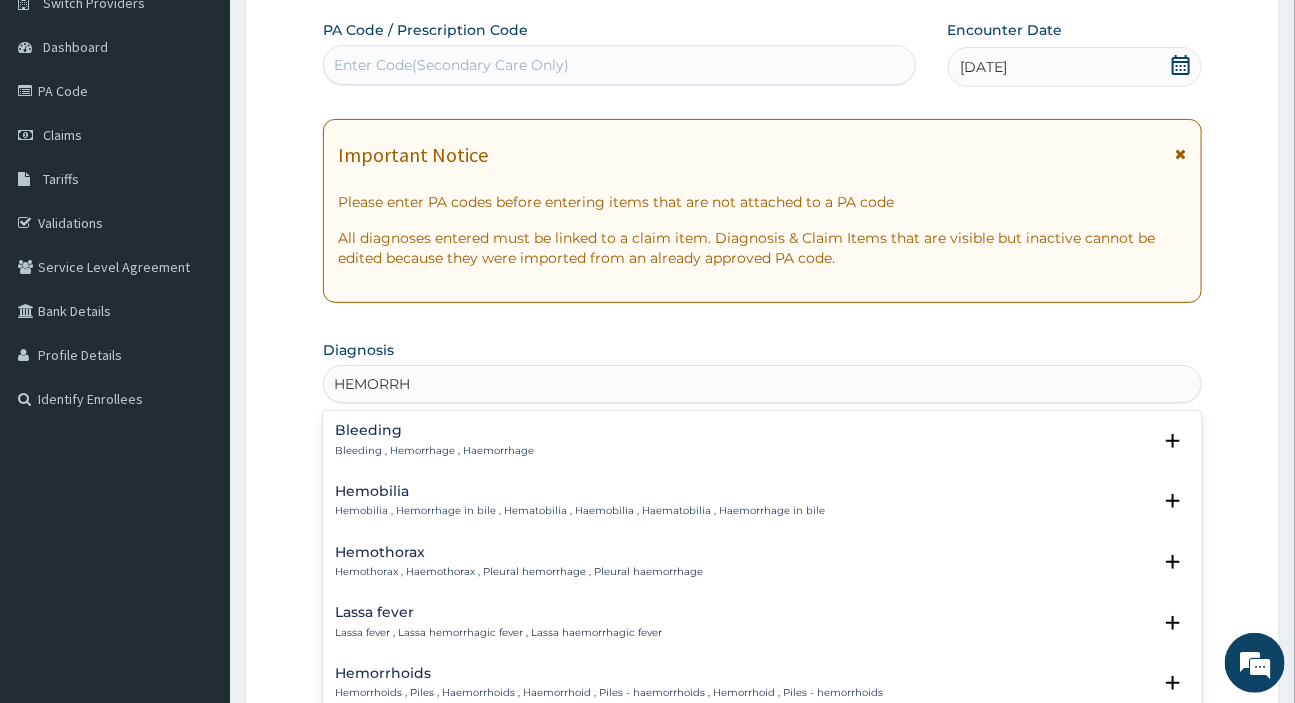 type on "HEMORRHO" 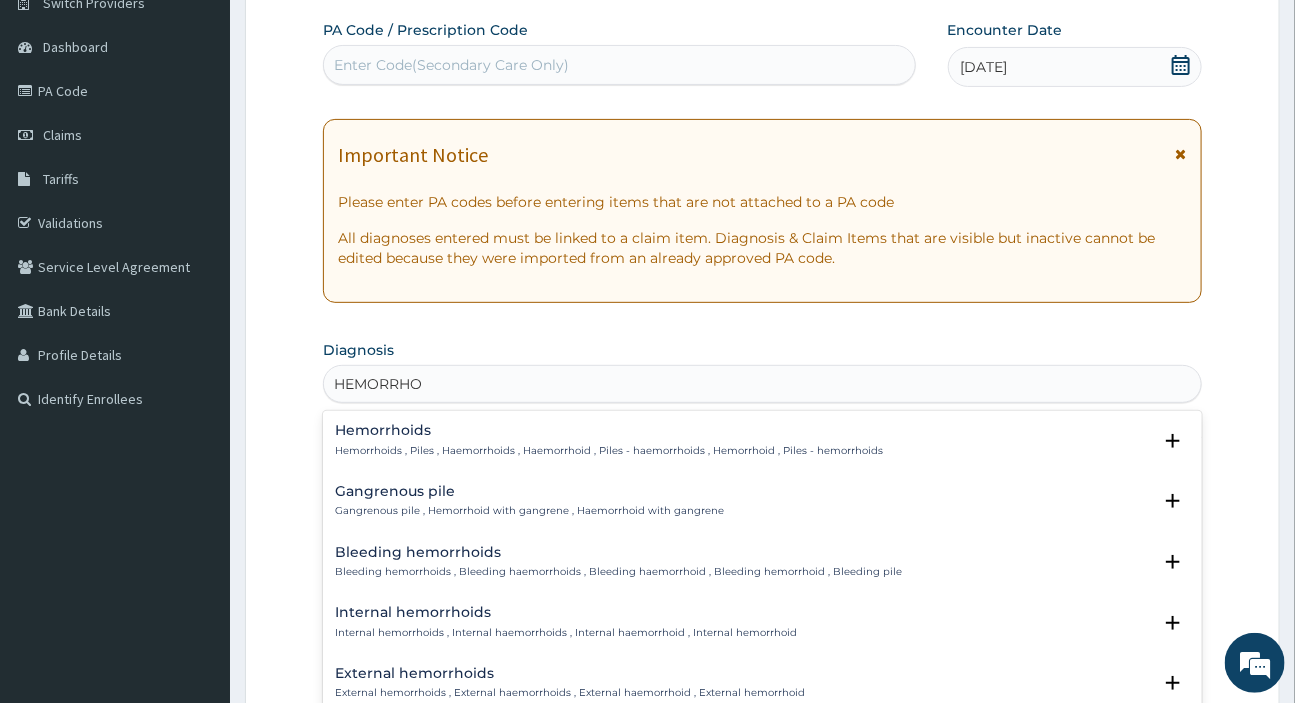 click on "Hemorrhoids Hemorrhoids , Piles , Haemorrhoids , Haemorrhoid , Piles - haemorrhoids , Hemorrhoid , Piles - hemorrhoids" at bounding box center (609, 440) 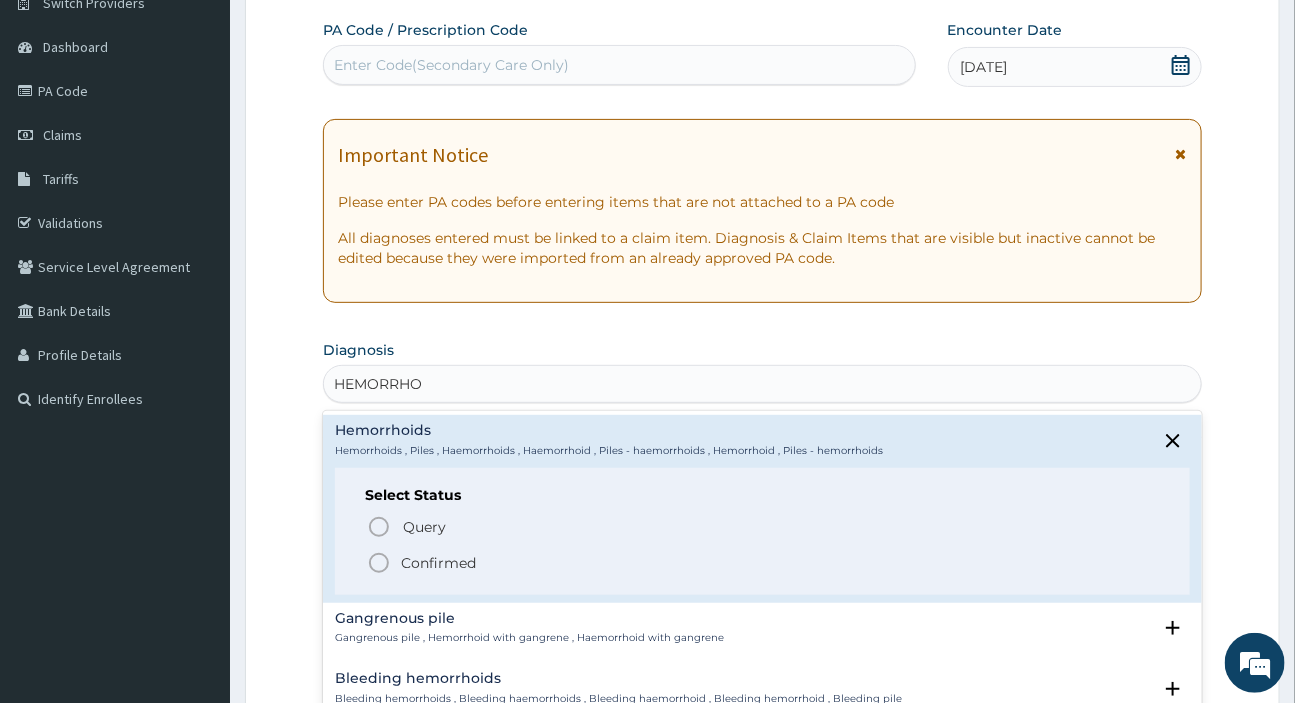 click on "Confirmed" at bounding box center (438, 563) 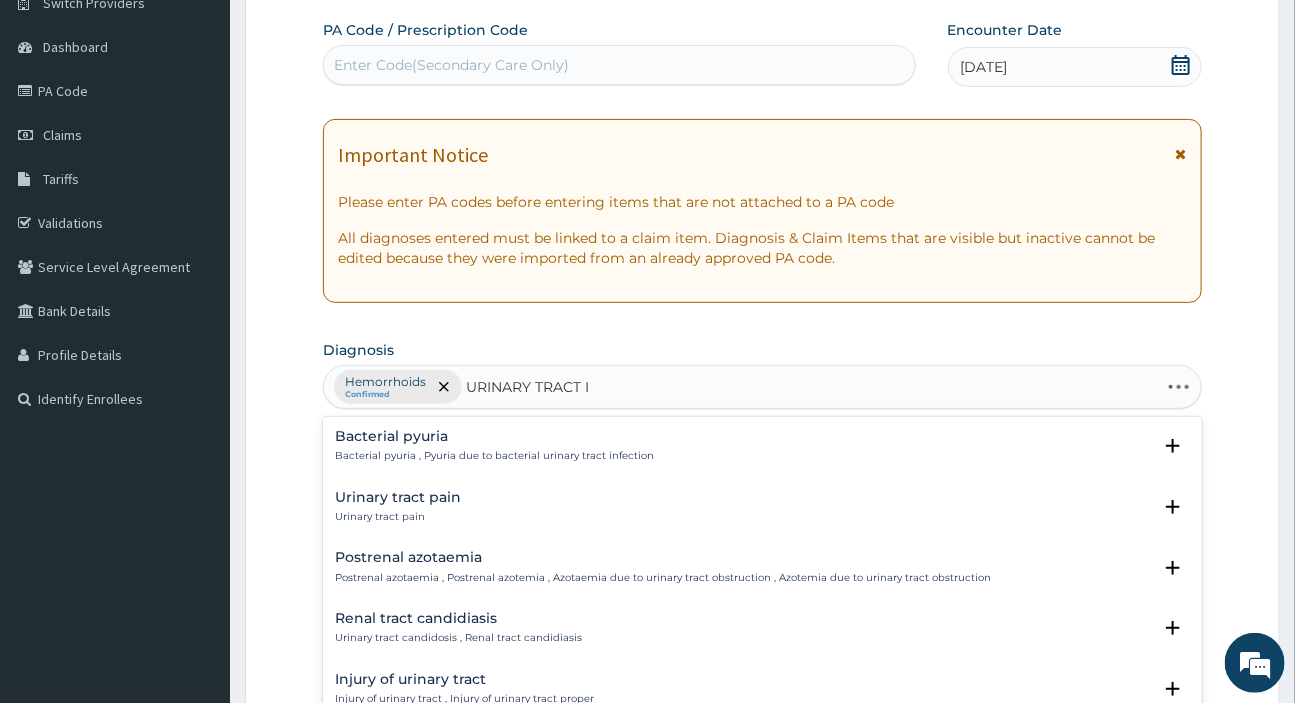 type on "URINARY TRACT IN" 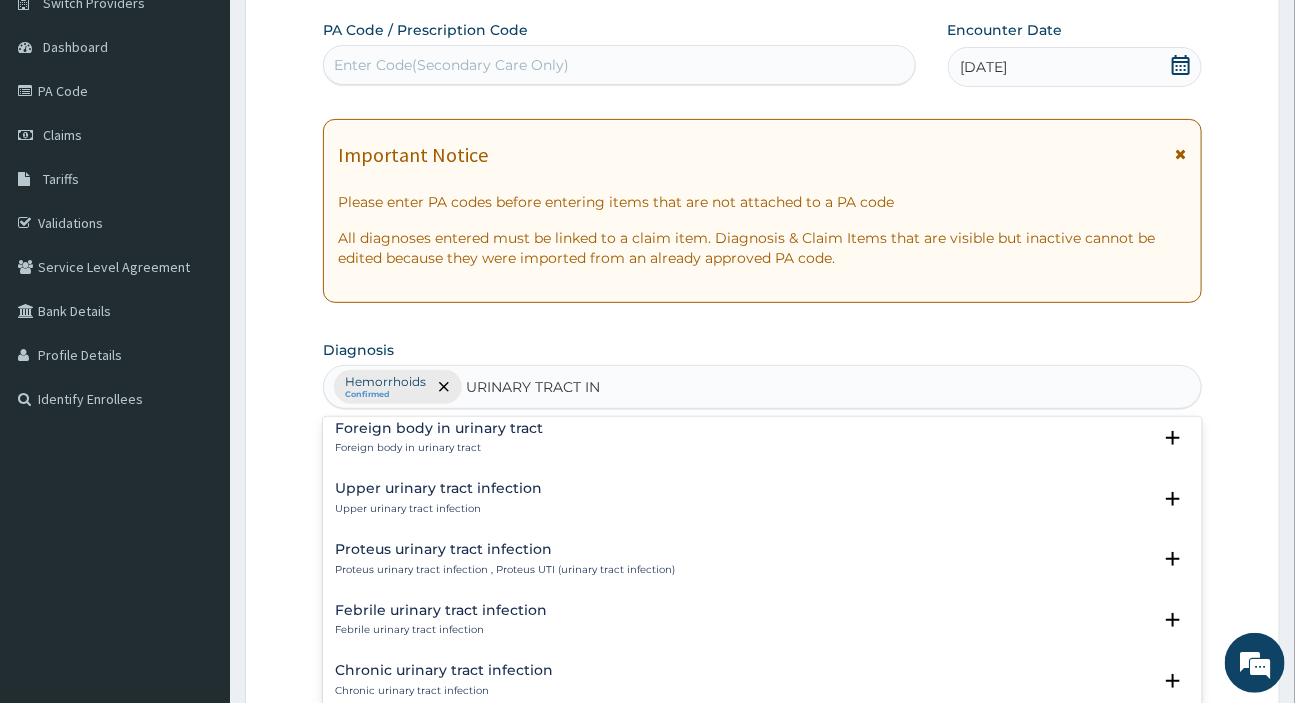 scroll, scrollTop: 272, scrollLeft: 0, axis: vertical 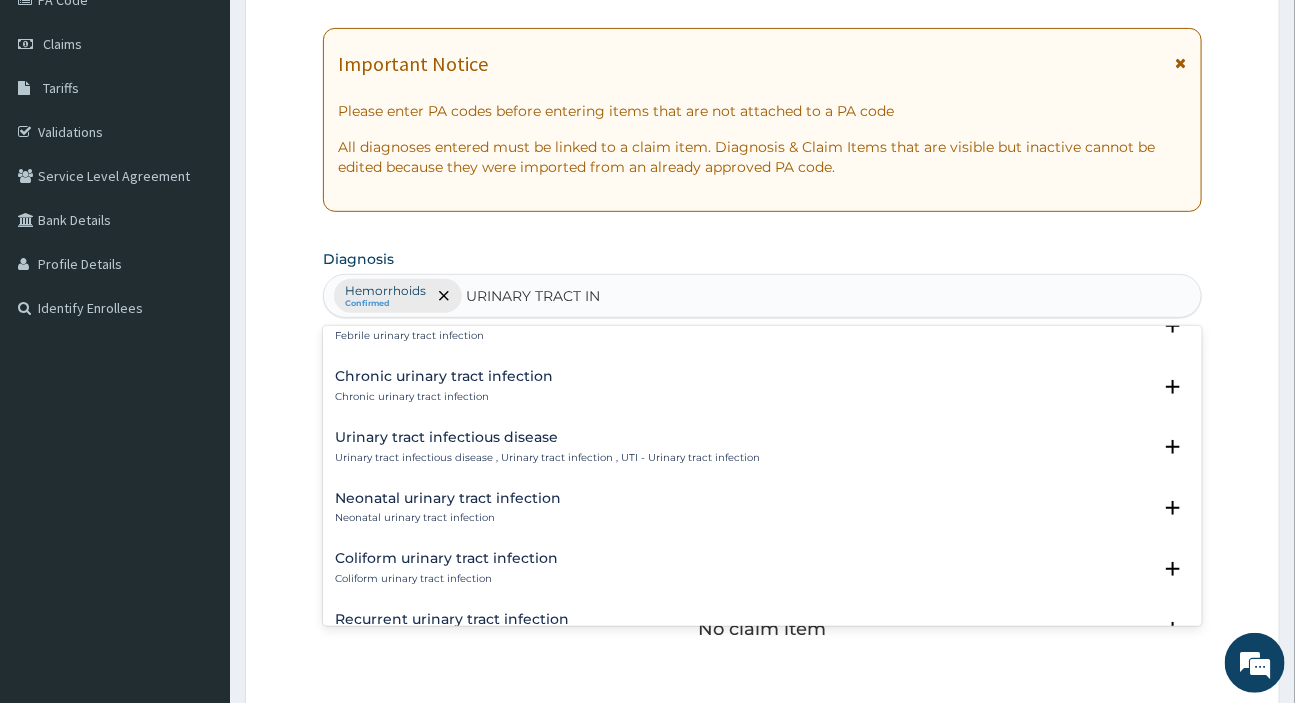 click on "Urinary tract infectious disease" at bounding box center (547, 437) 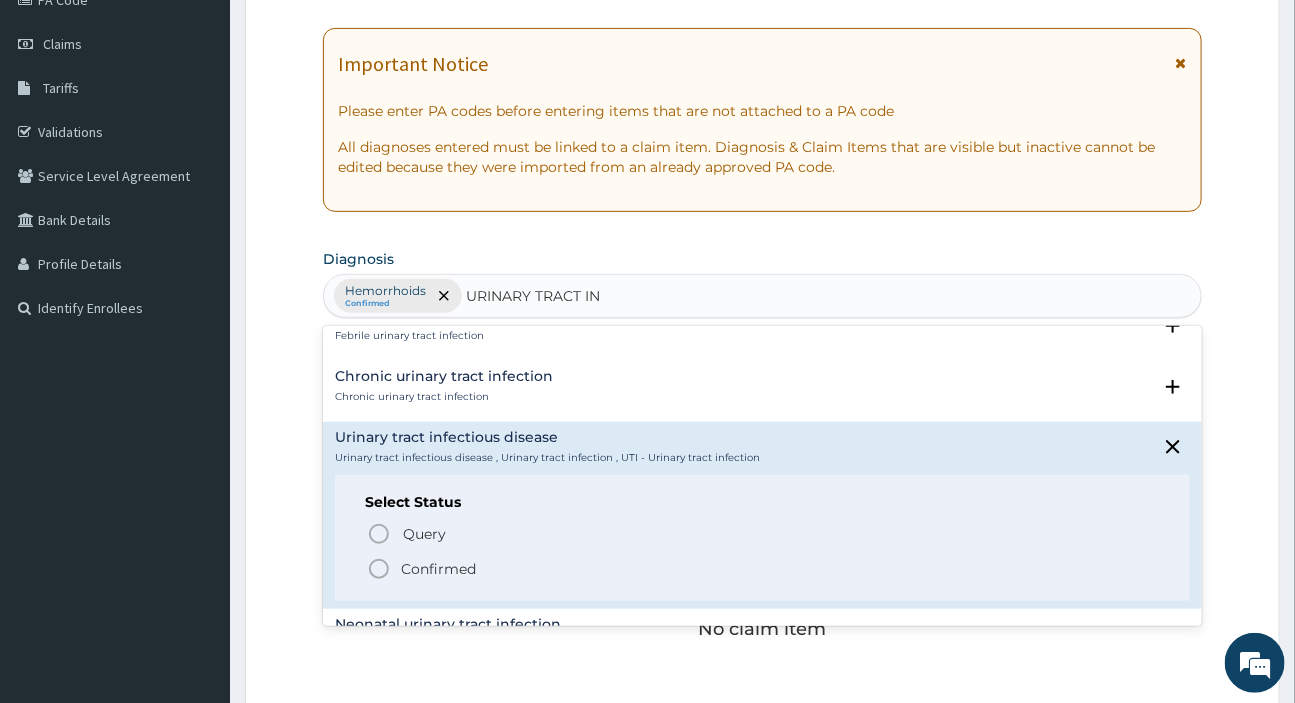 click on "Confirmed" at bounding box center (438, 569) 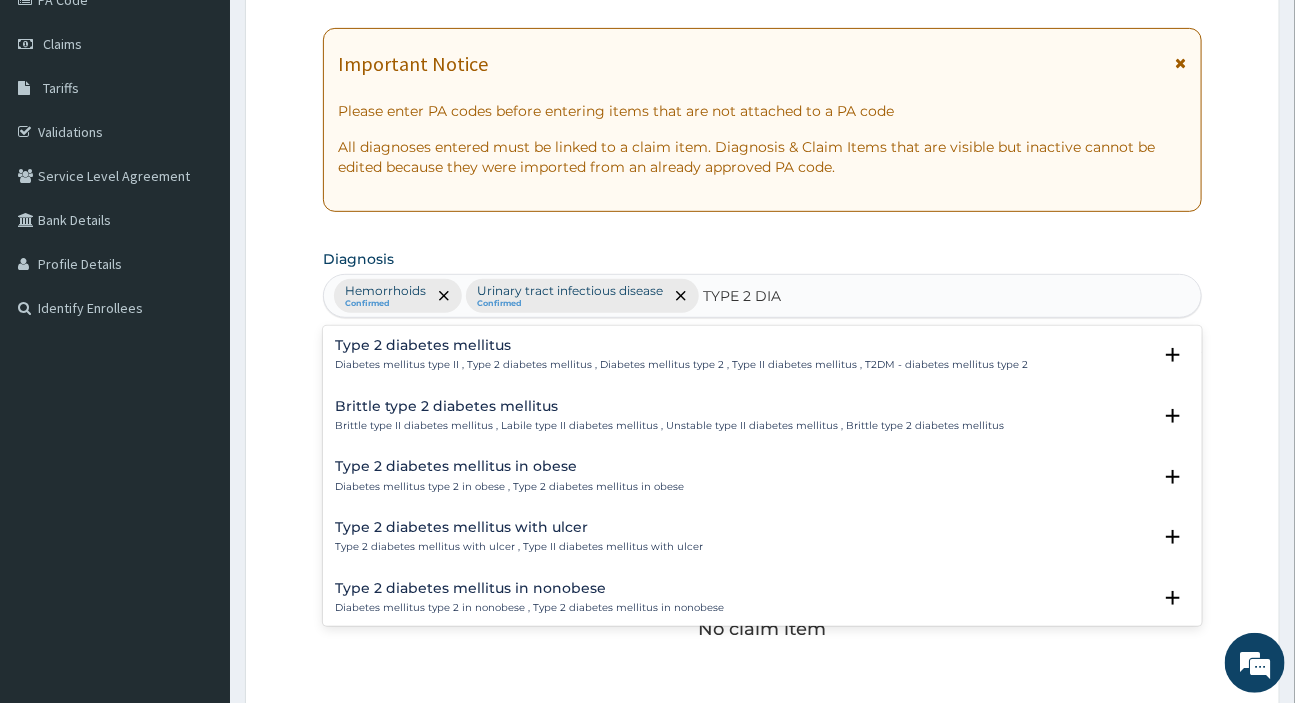type on "TYPE 2 DIAB" 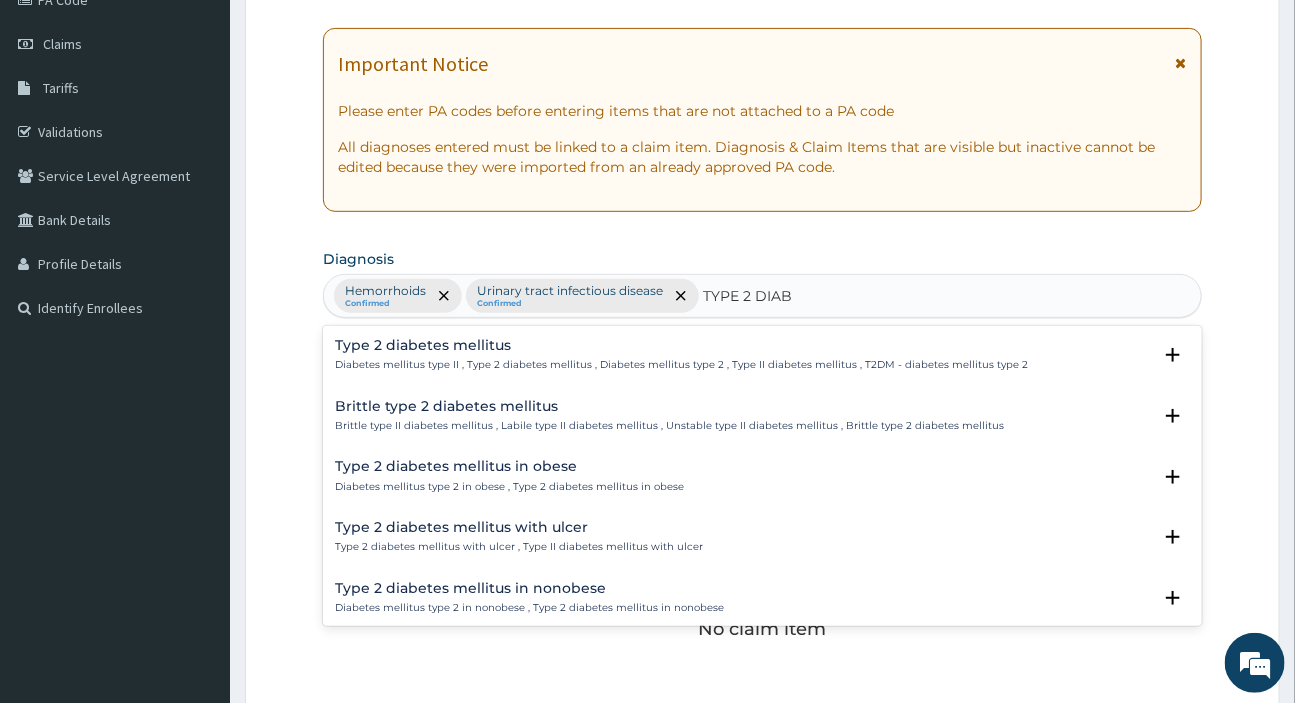 click on "Type 2 diabetes mellitus" at bounding box center (681, 345) 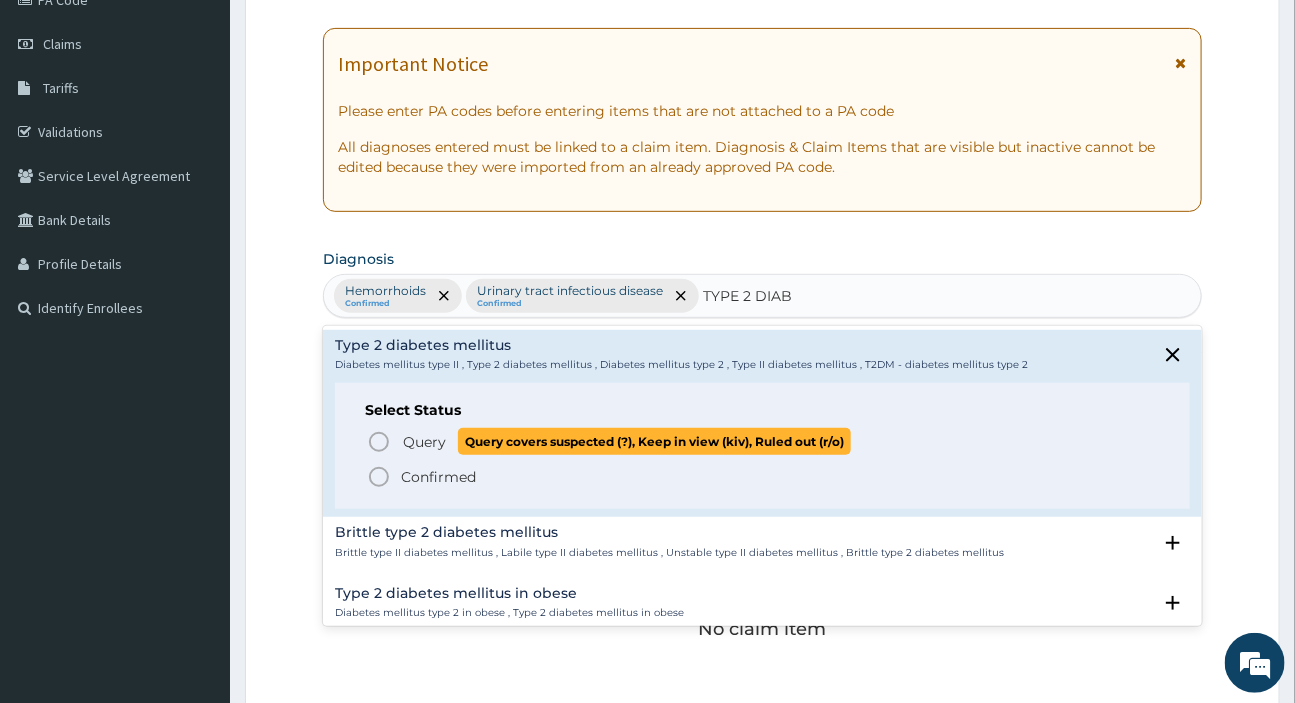 click on "Query" at bounding box center (424, 442) 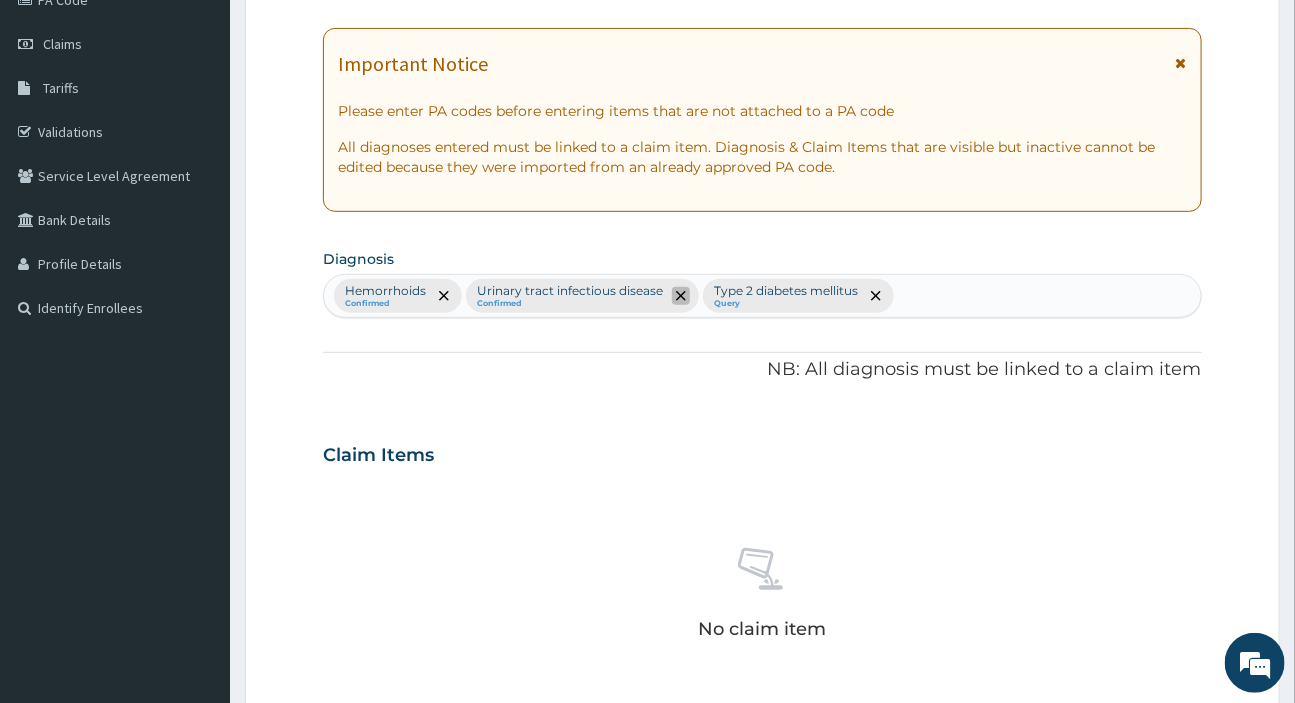 click 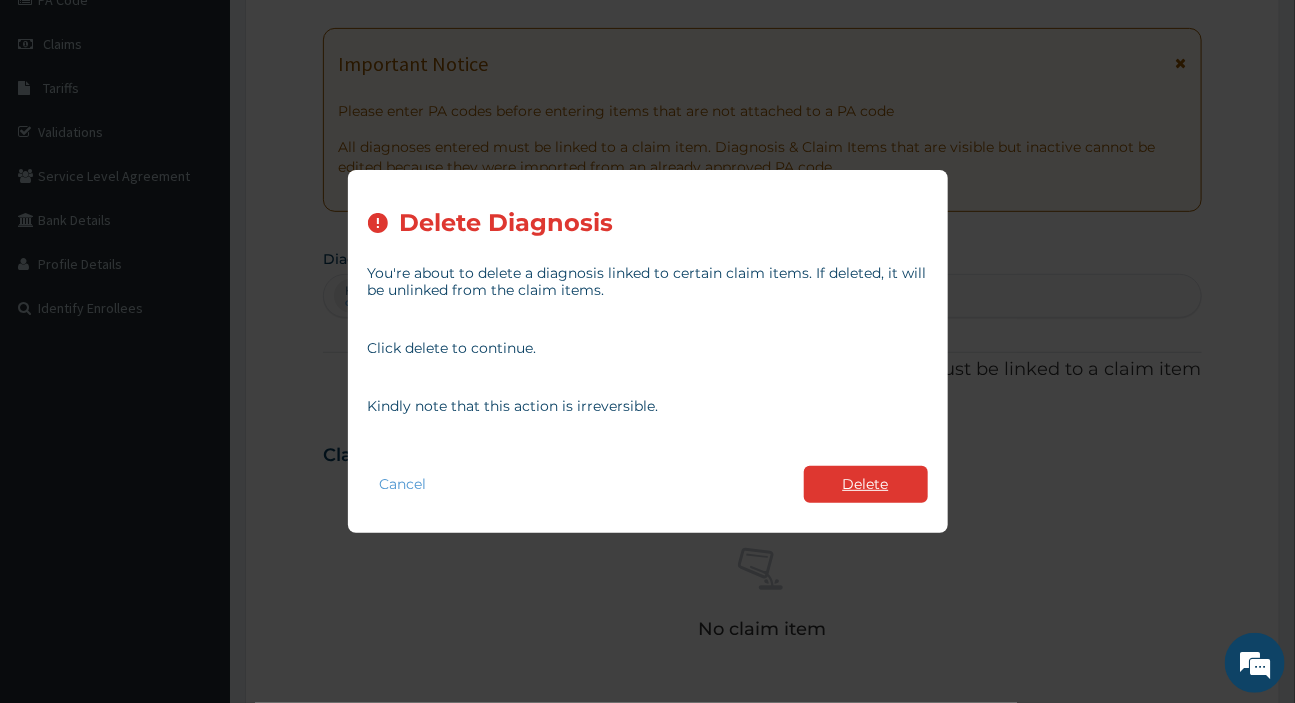 click on "Delete" at bounding box center [866, 484] 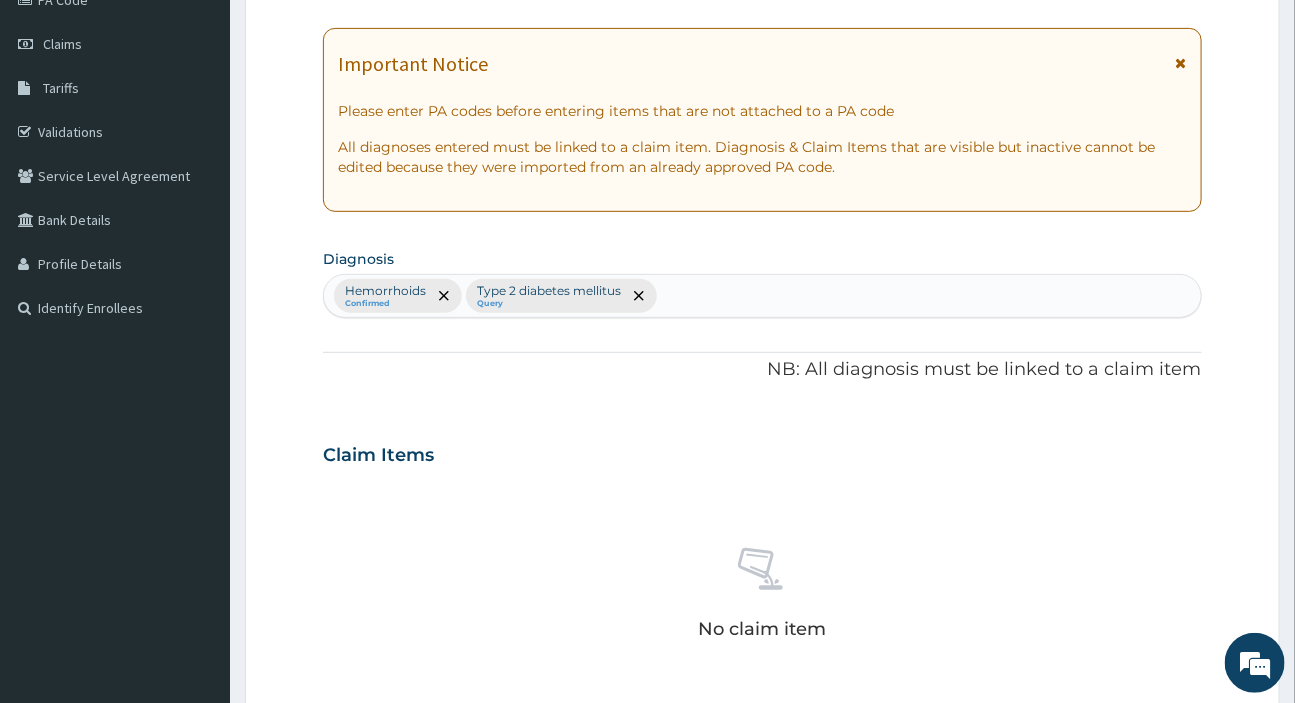click on "Hemorrhoids Confirmed Type 2 diabetes mellitus Query" at bounding box center [762, 296] 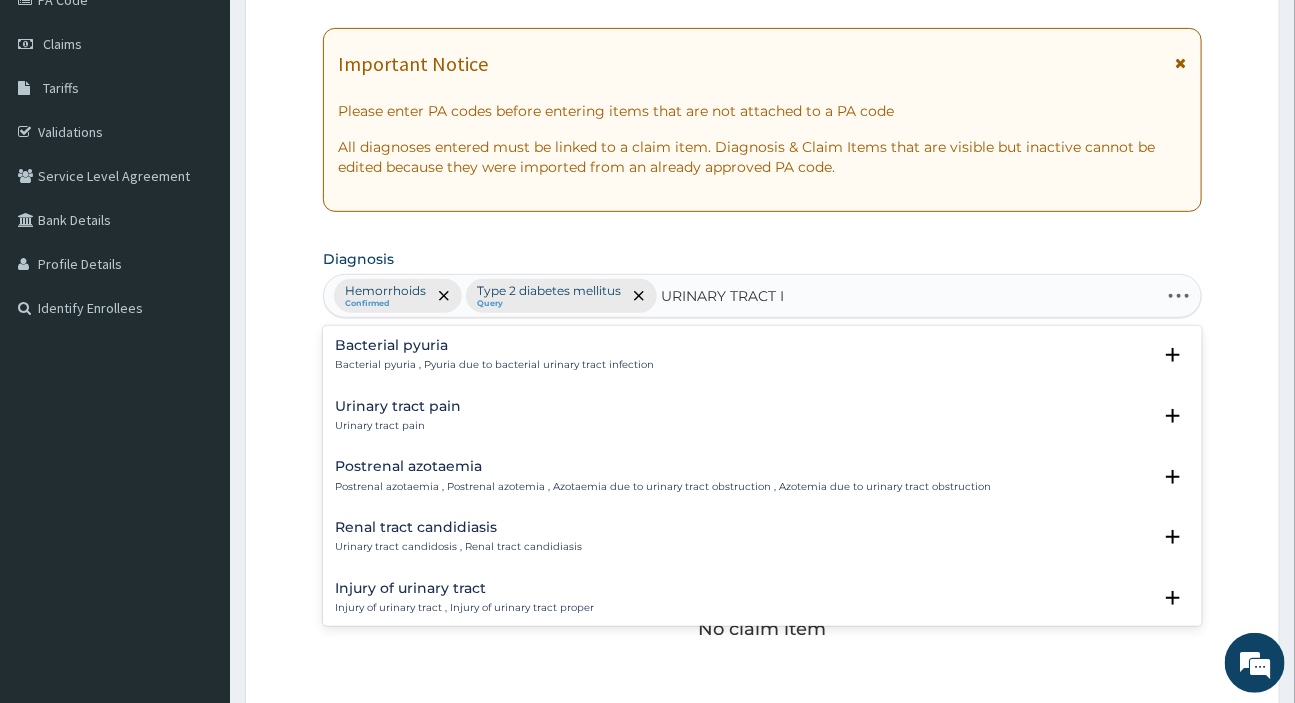 type on "URINARY TRACT IN" 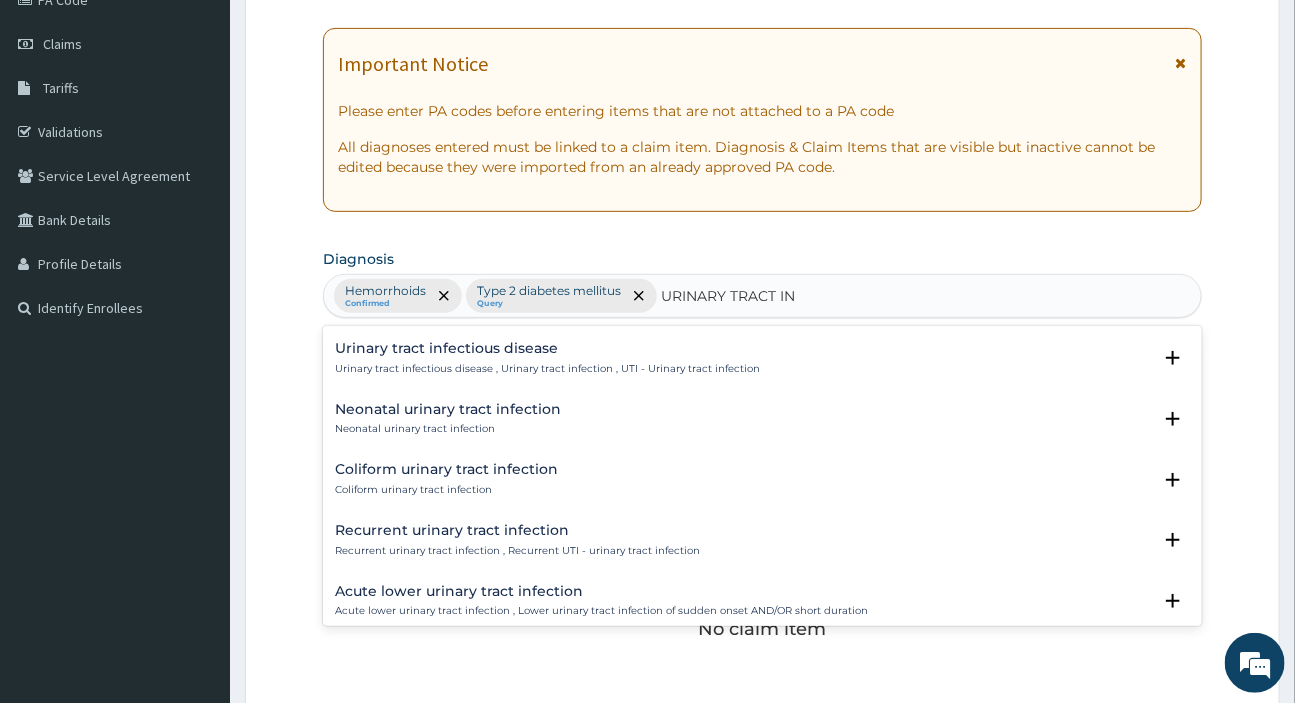 scroll, scrollTop: 454, scrollLeft: 0, axis: vertical 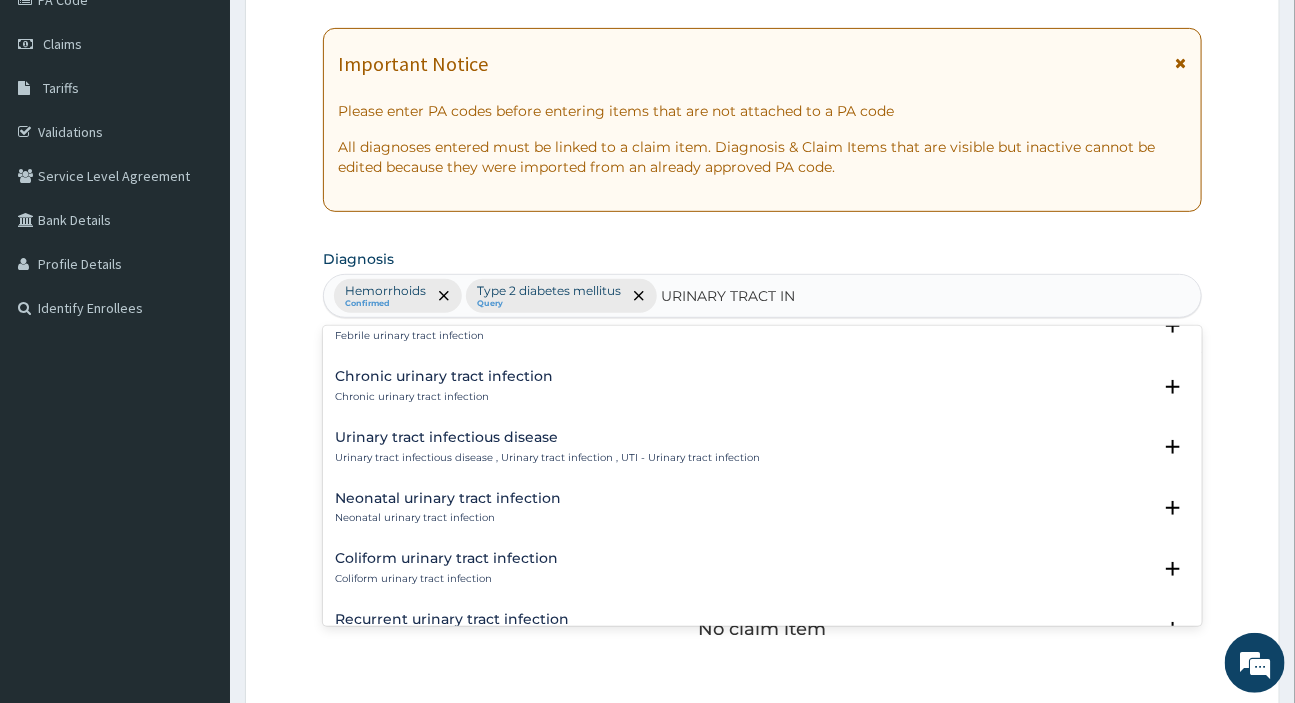 click on "Urinary tract infectious disease" at bounding box center [547, 437] 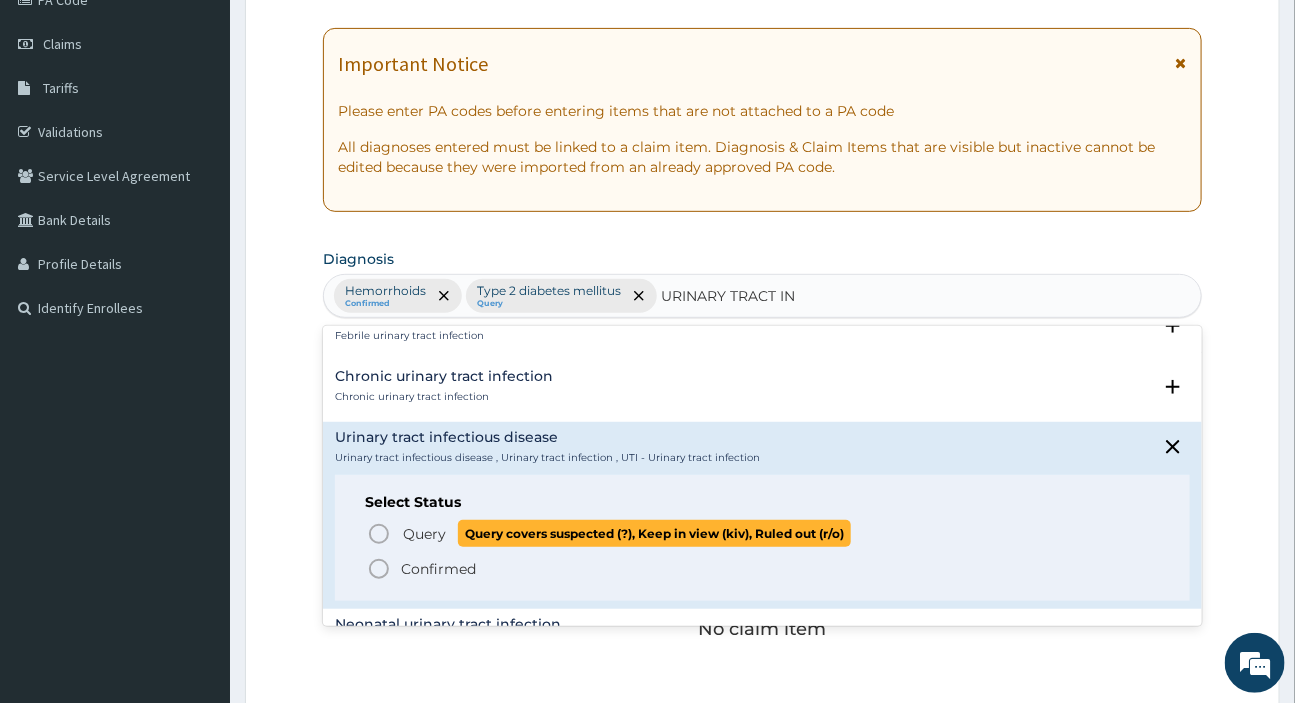 click on "Query" at bounding box center [424, 534] 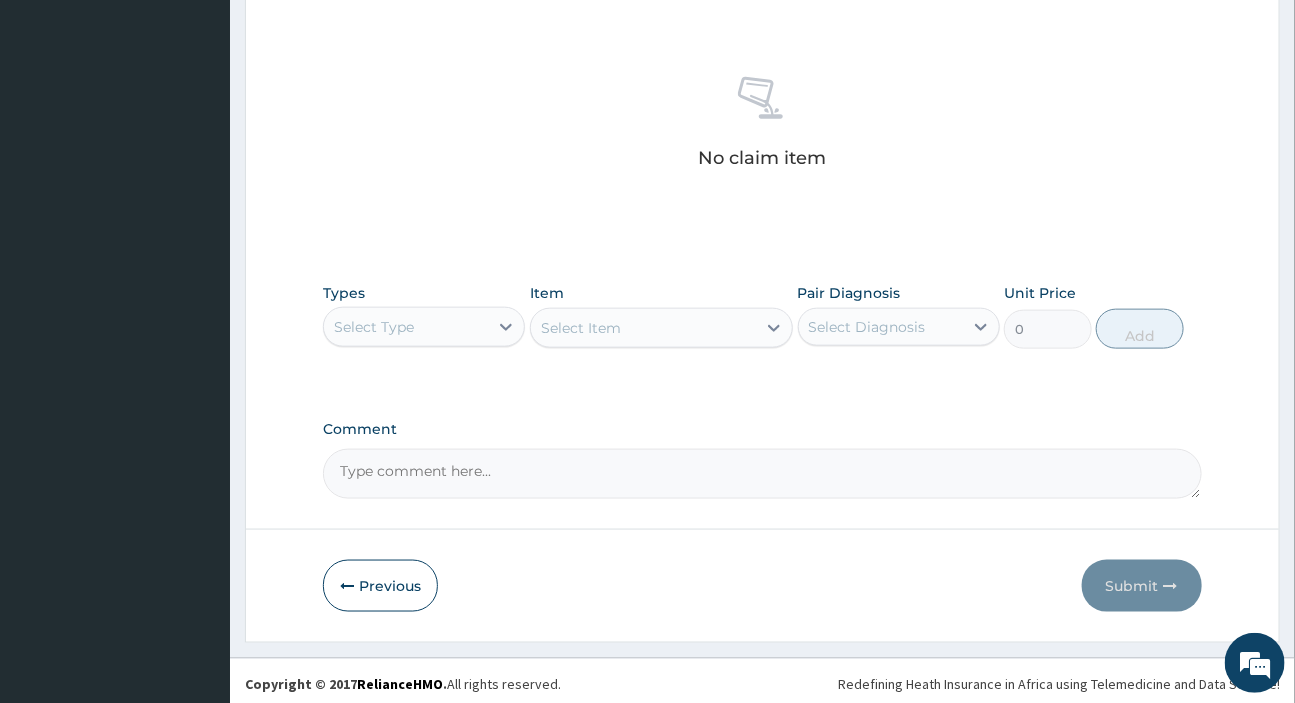 scroll, scrollTop: 738, scrollLeft: 0, axis: vertical 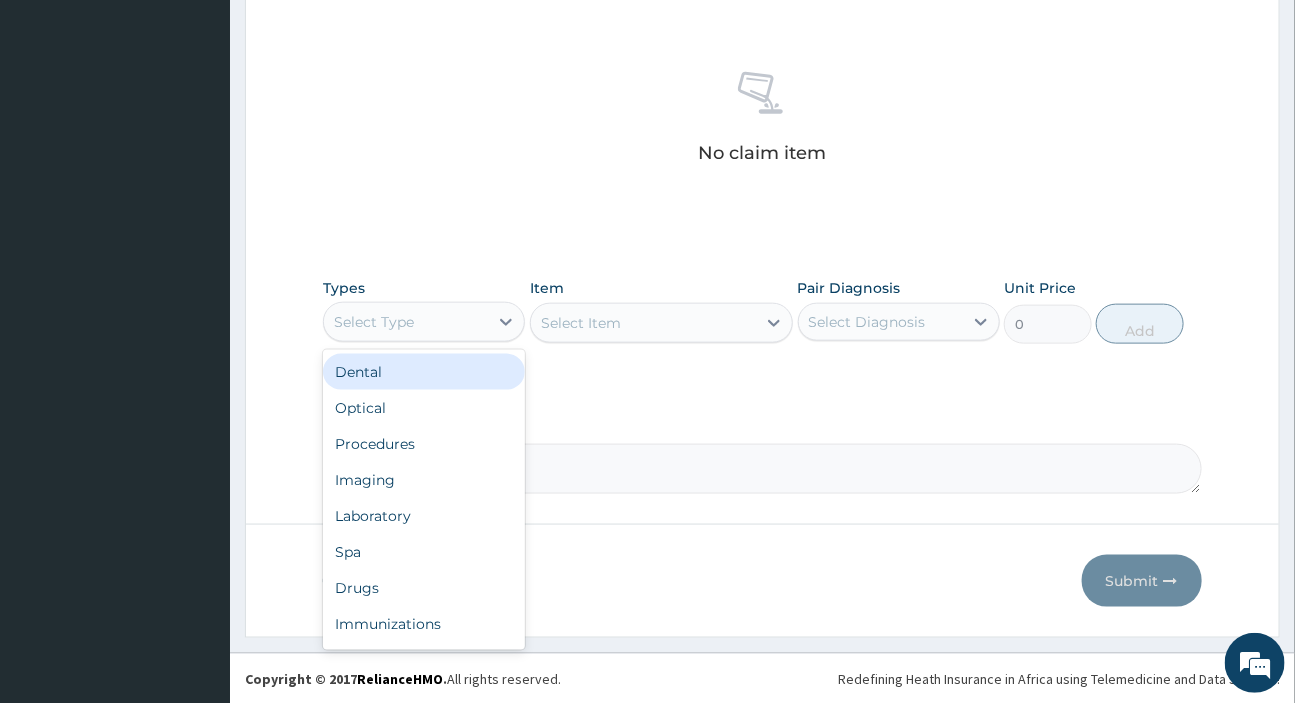 click on "Select Type" at bounding box center (406, 322) 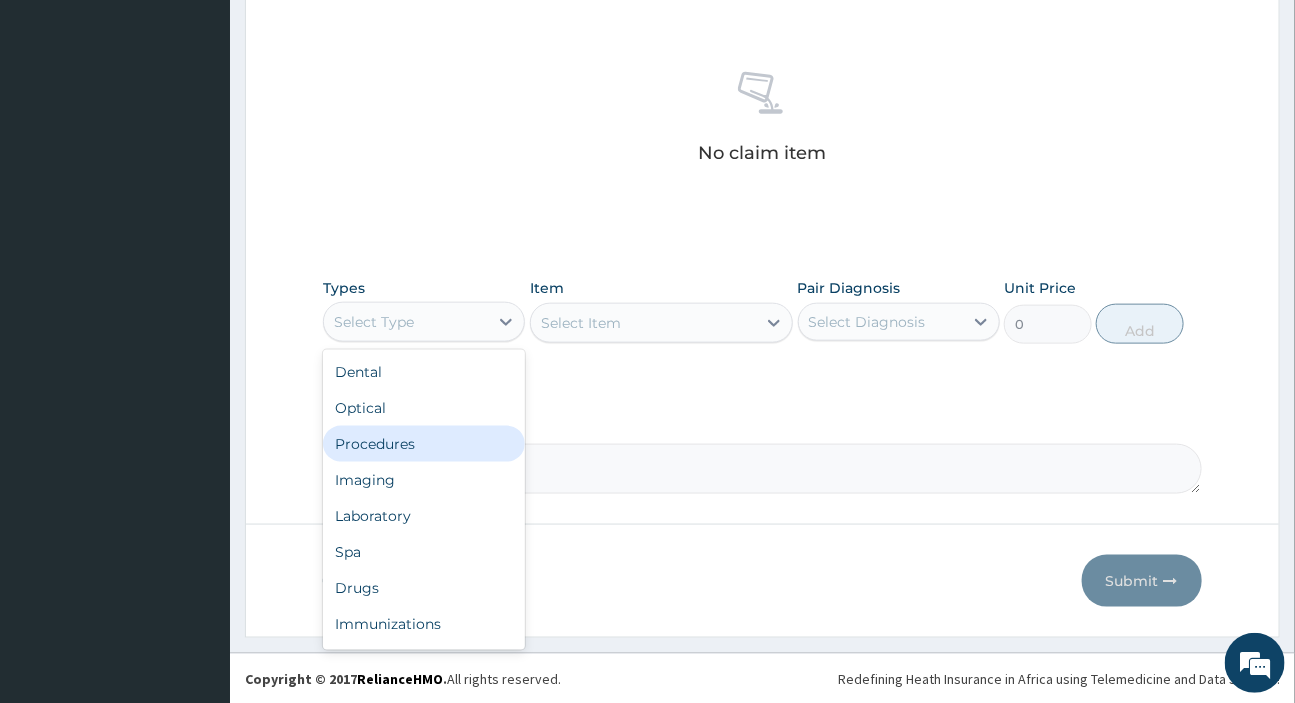 click on "Procedures" at bounding box center [424, 444] 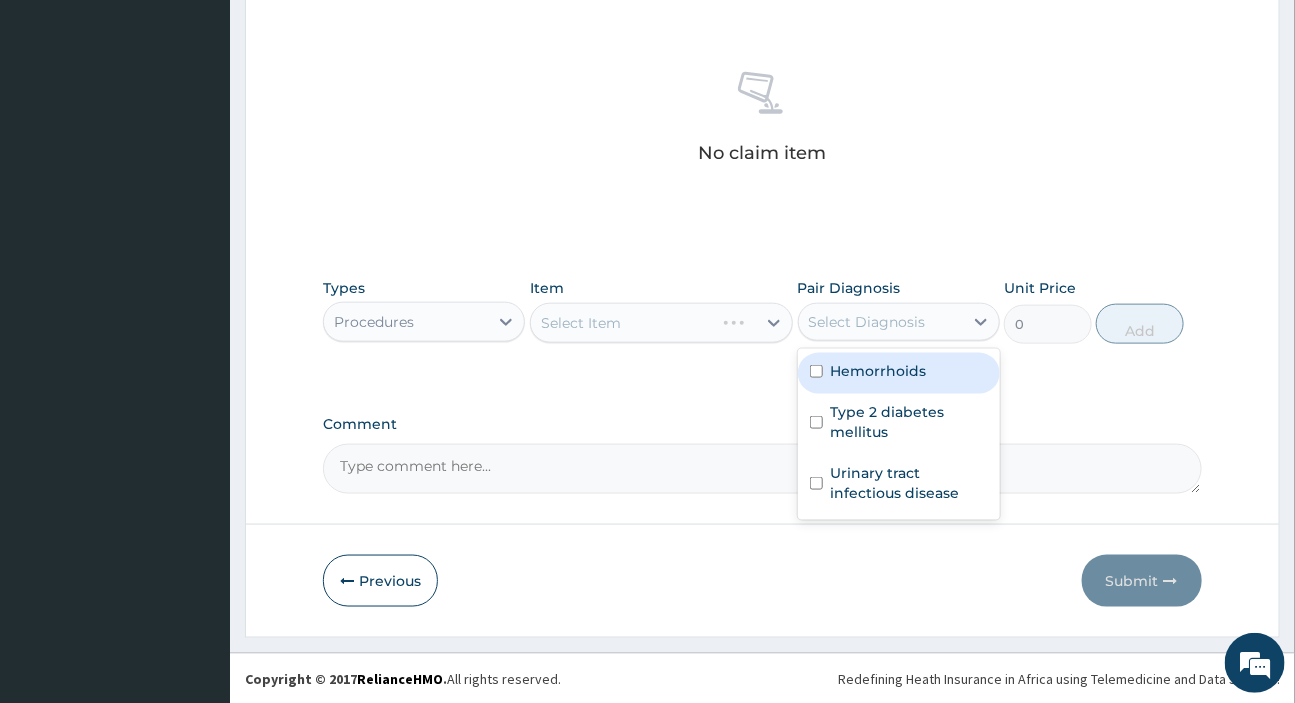 click on "Select Diagnosis" at bounding box center (867, 322) 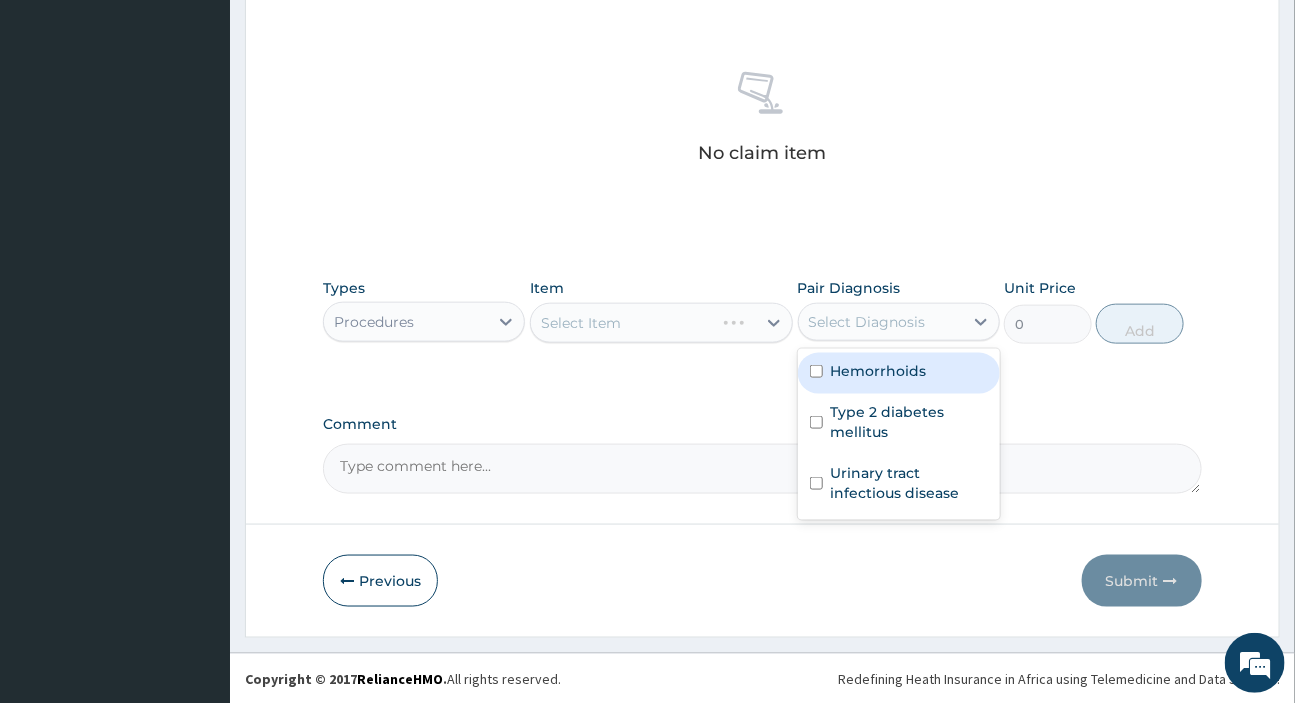 click on "Hemorrhoids" at bounding box center [879, 371] 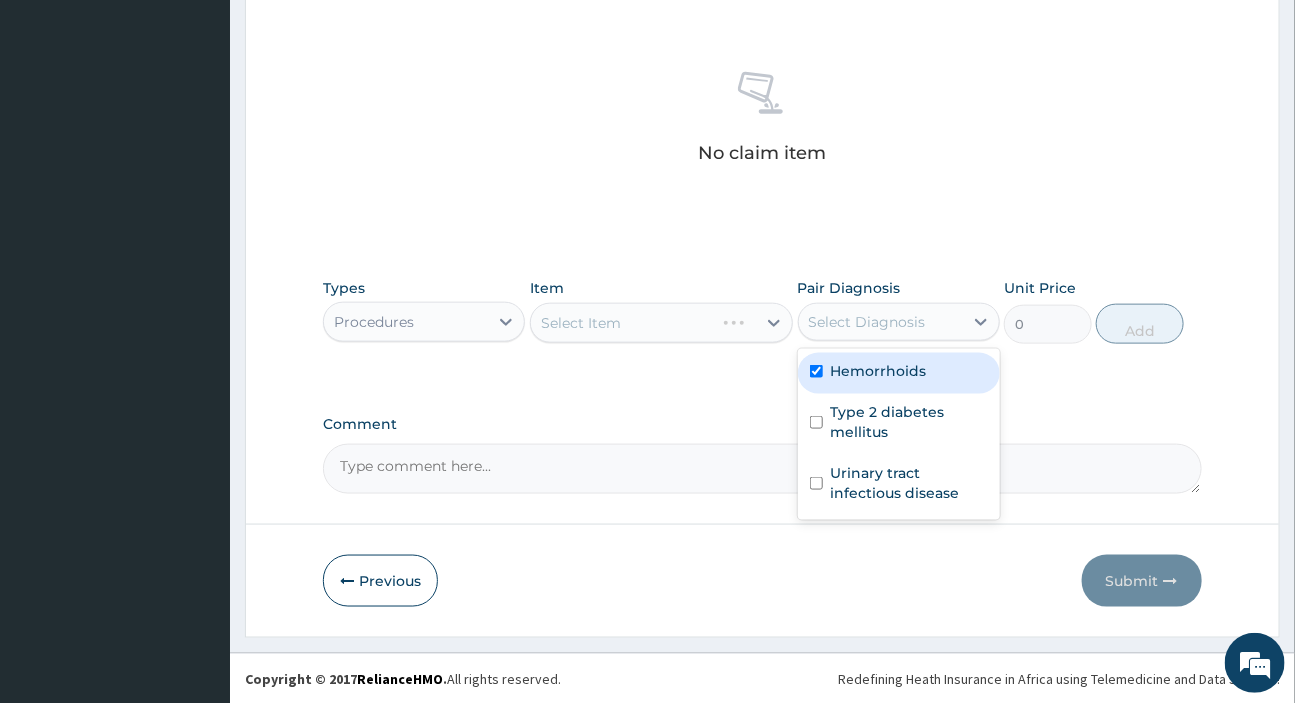 checkbox on "true" 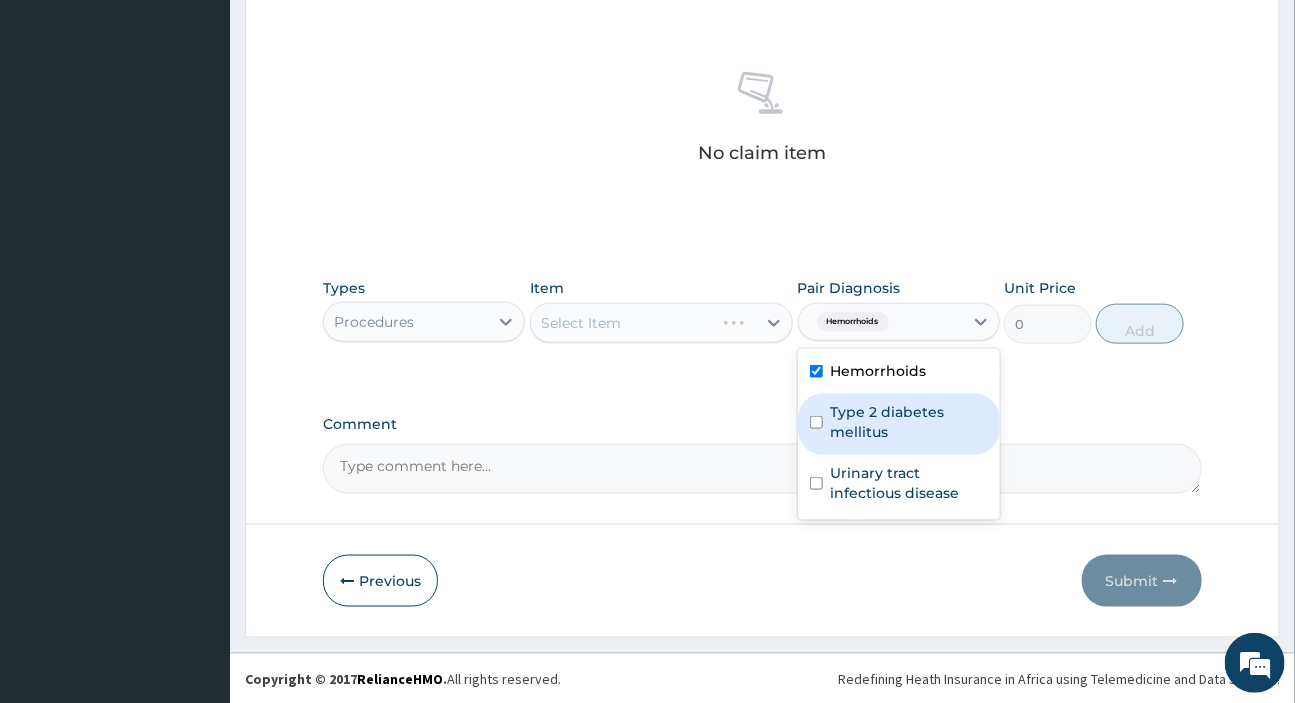 drag, startPoint x: 882, startPoint y: 427, endPoint x: 882, endPoint y: 451, distance: 24 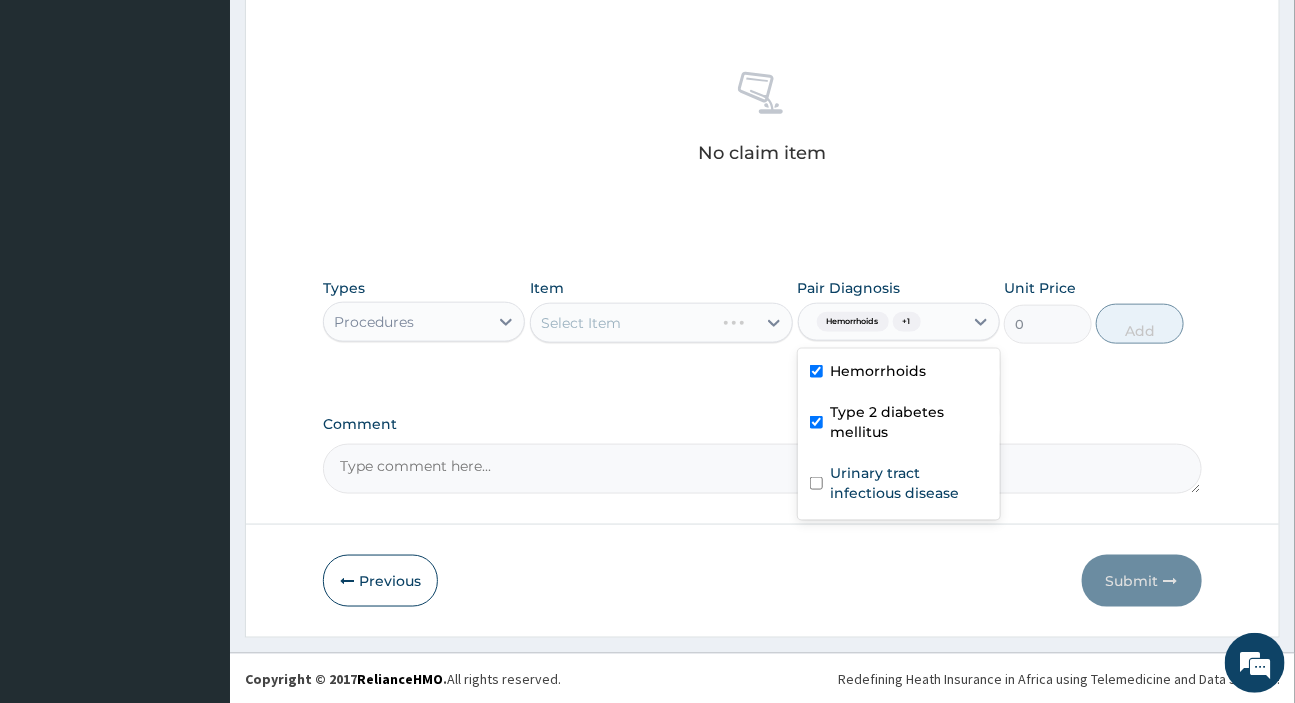 checkbox on "true" 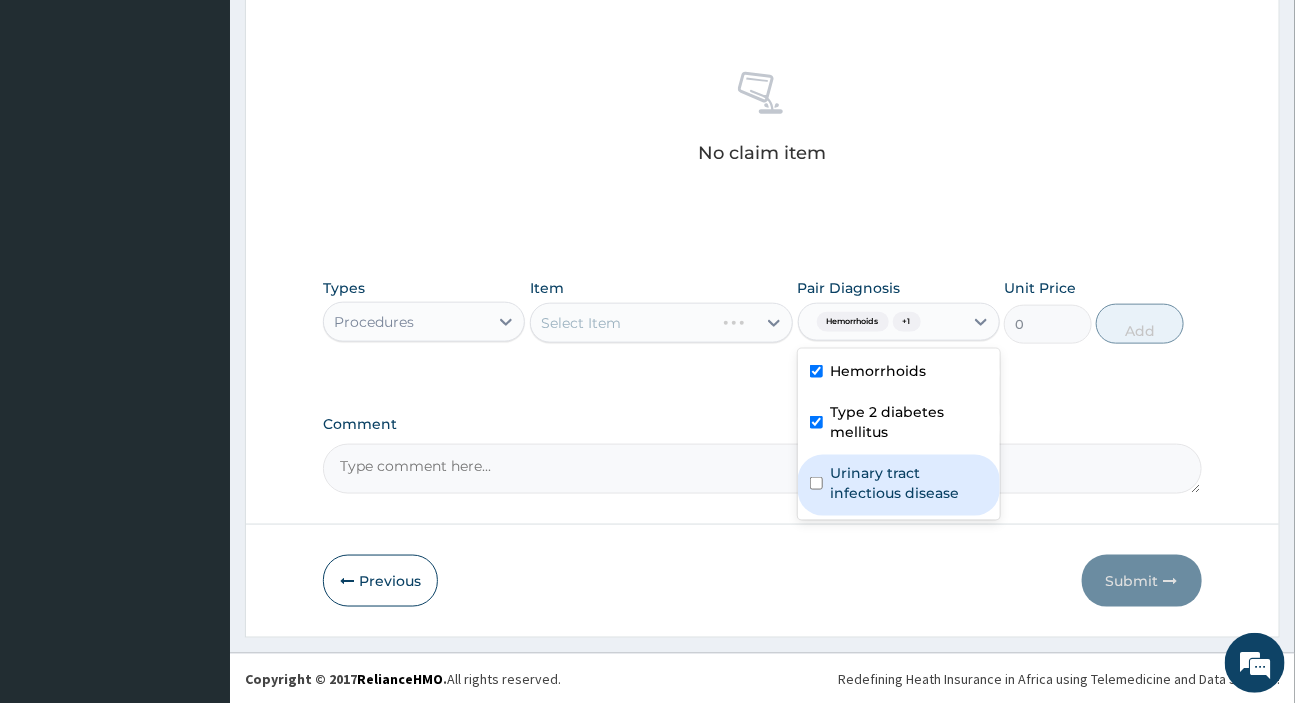 click on "Urinary tract infectious disease" at bounding box center [909, 483] 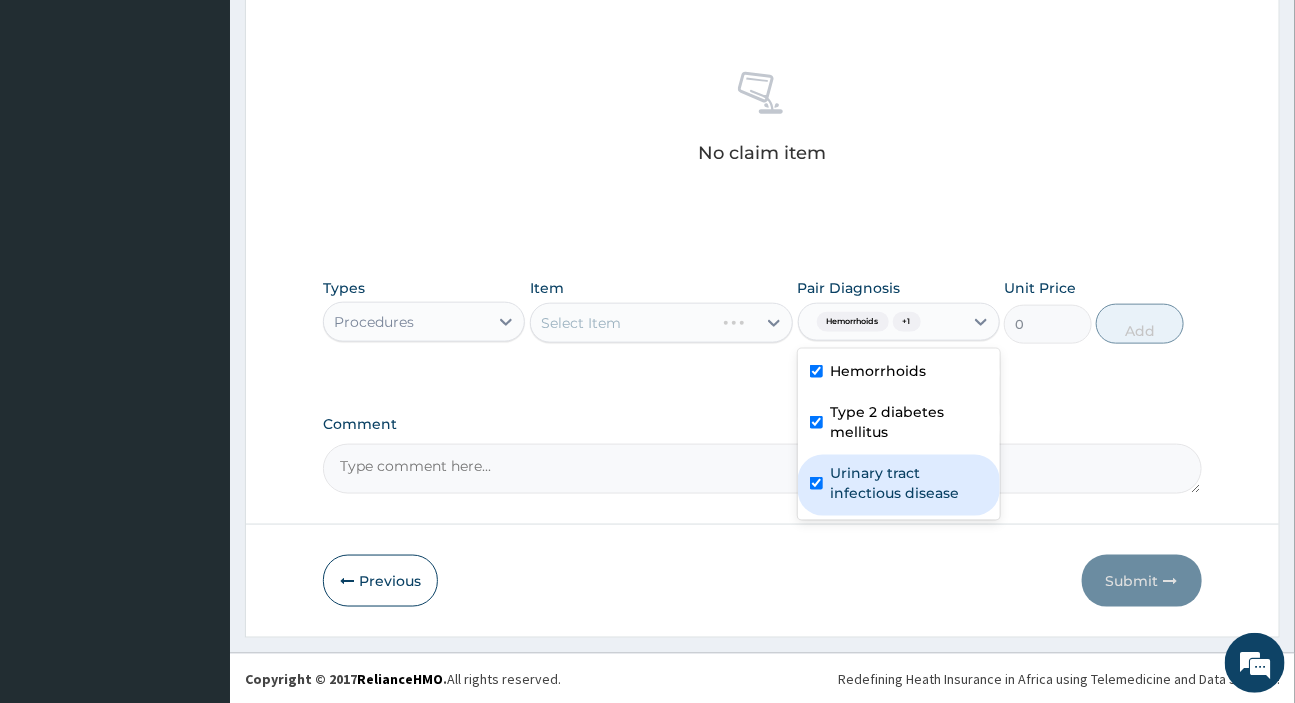 checkbox on "true" 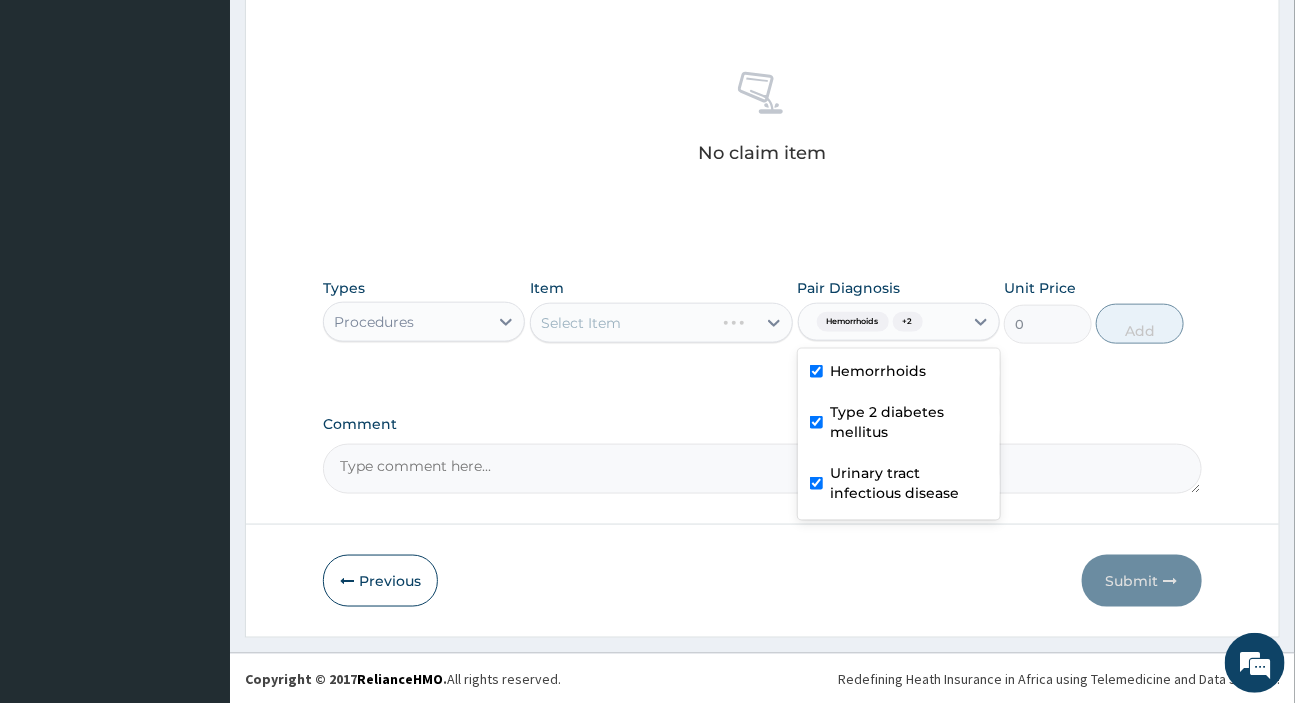 click on "Select Item" at bounding box center (661, 323) 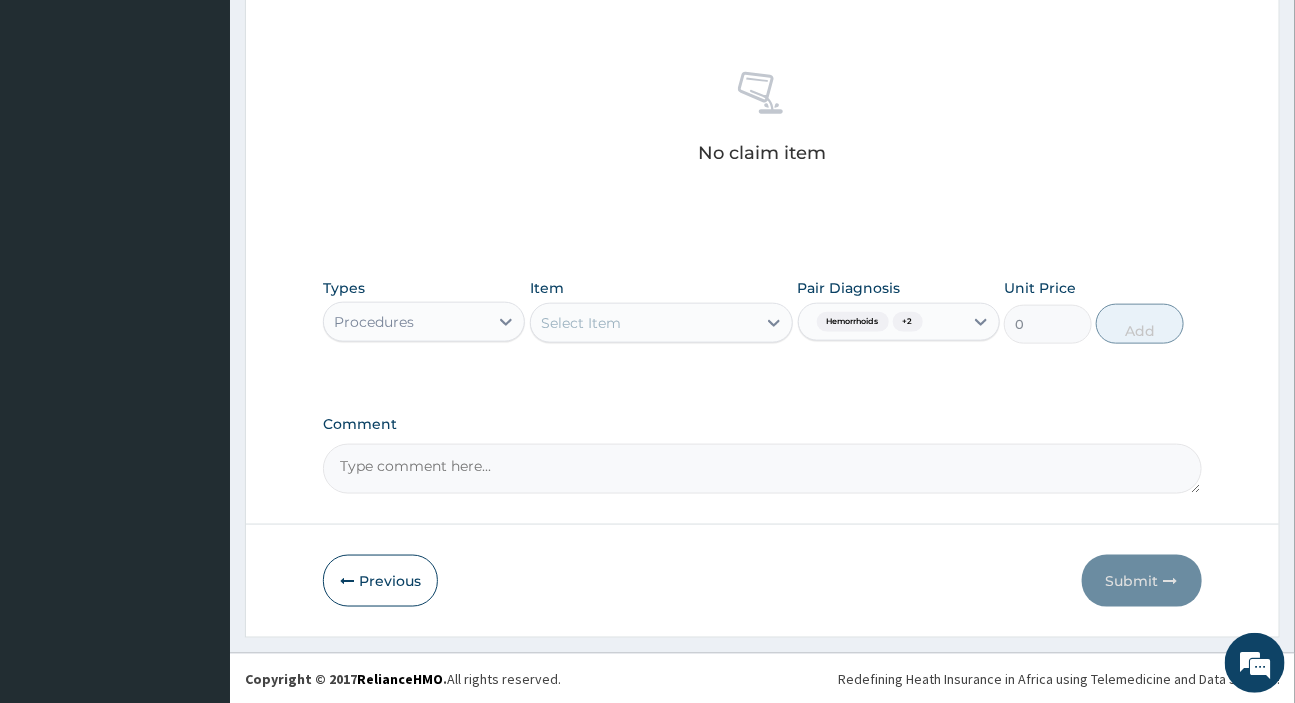 click on "Select Item" at bounding box center [643, 323] 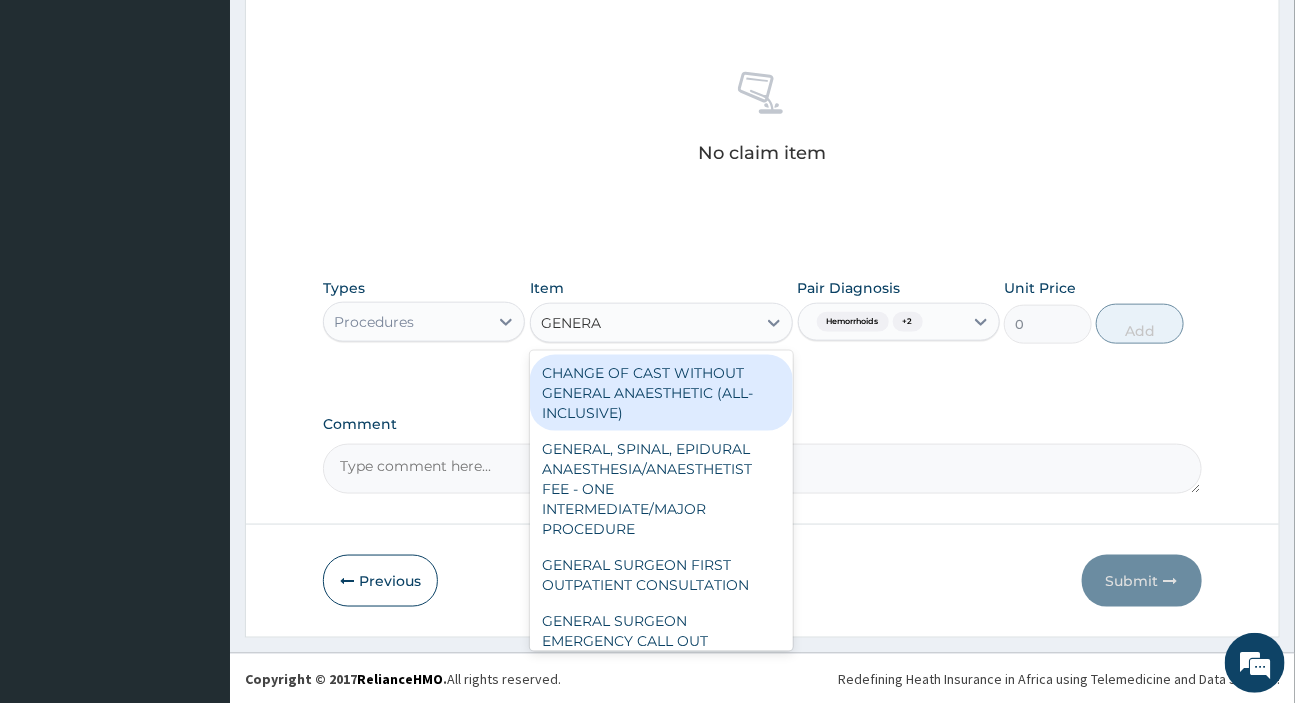 type on "GENERAL" 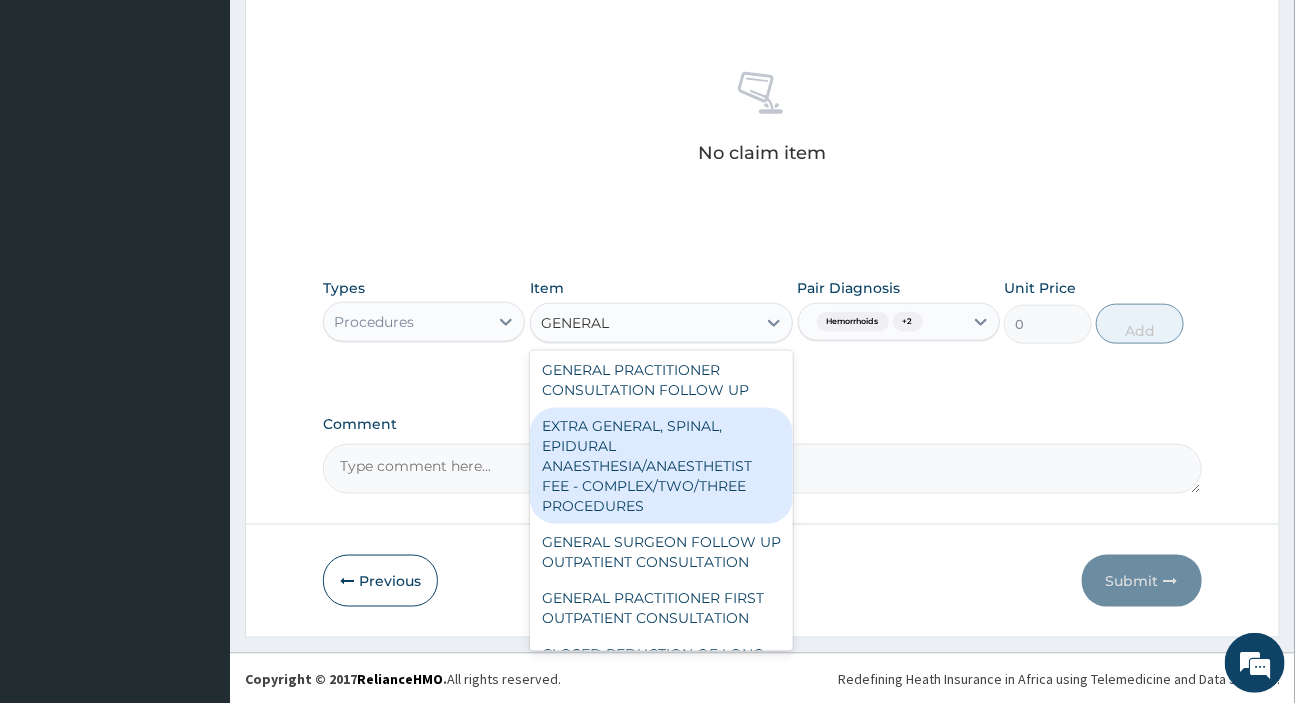 scroll, scrollTop: 545, scrollLeft: 0, axis: vertical 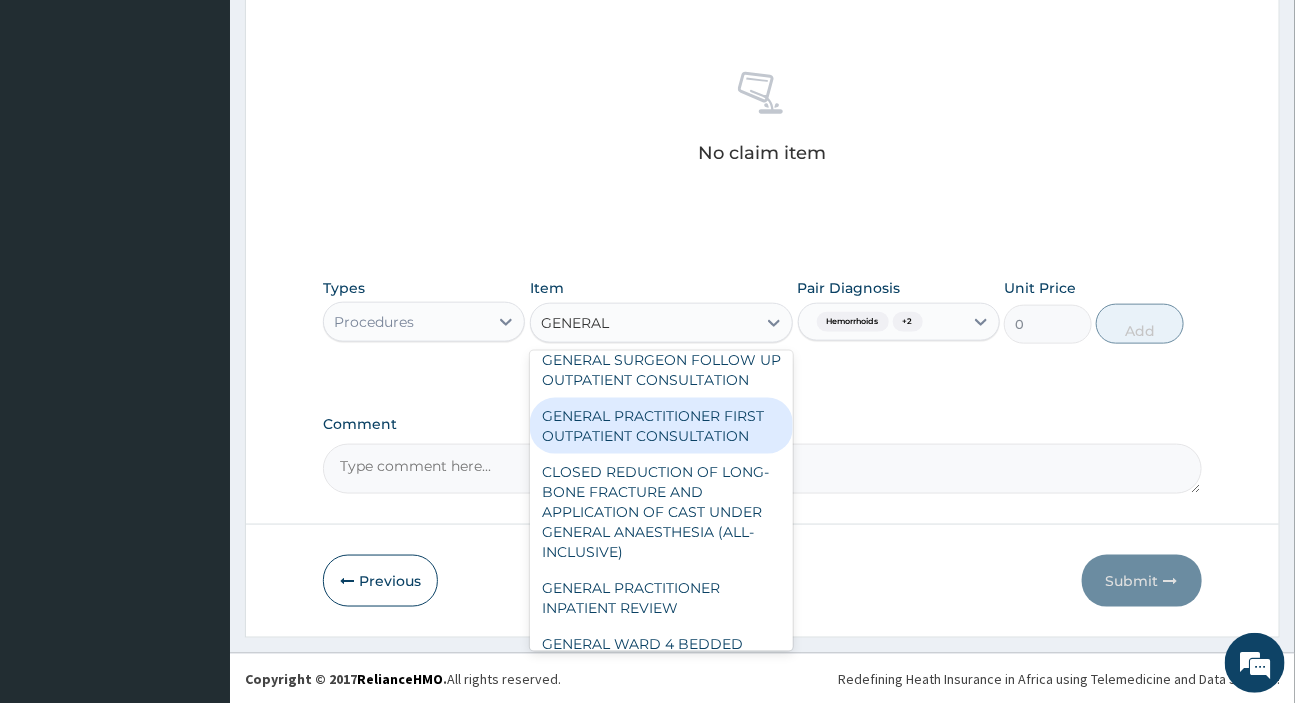click on "GENERAL PRACTITIONER FIRST OUTPATIENT CONSULTATION" at bounding box center (661, 426) 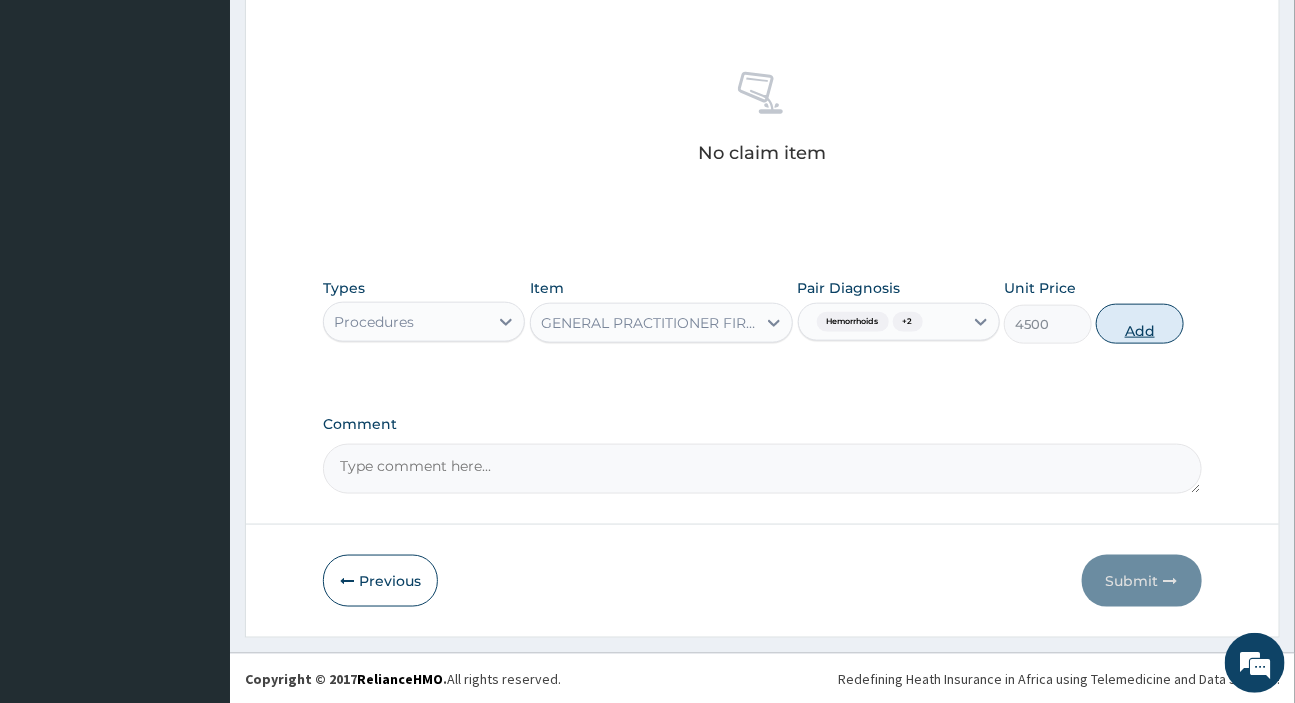click on "Add" at bounding box center (1140, 324) 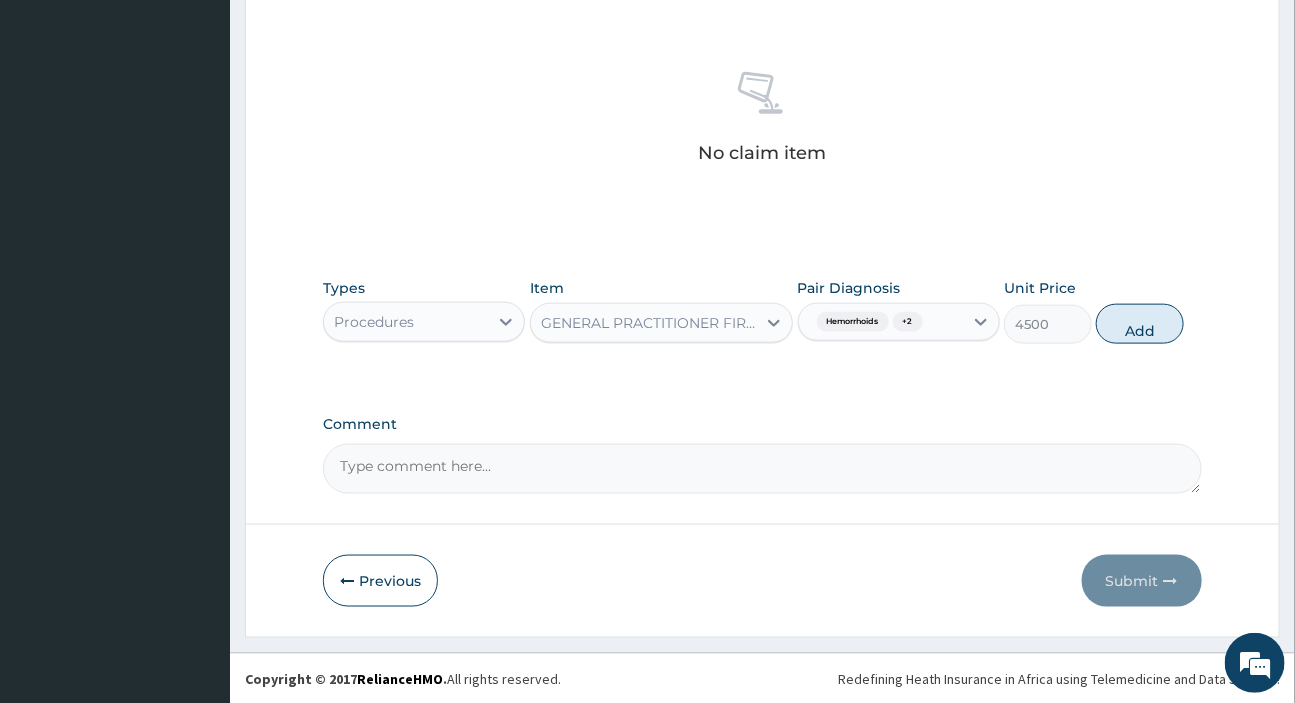 type on "0" 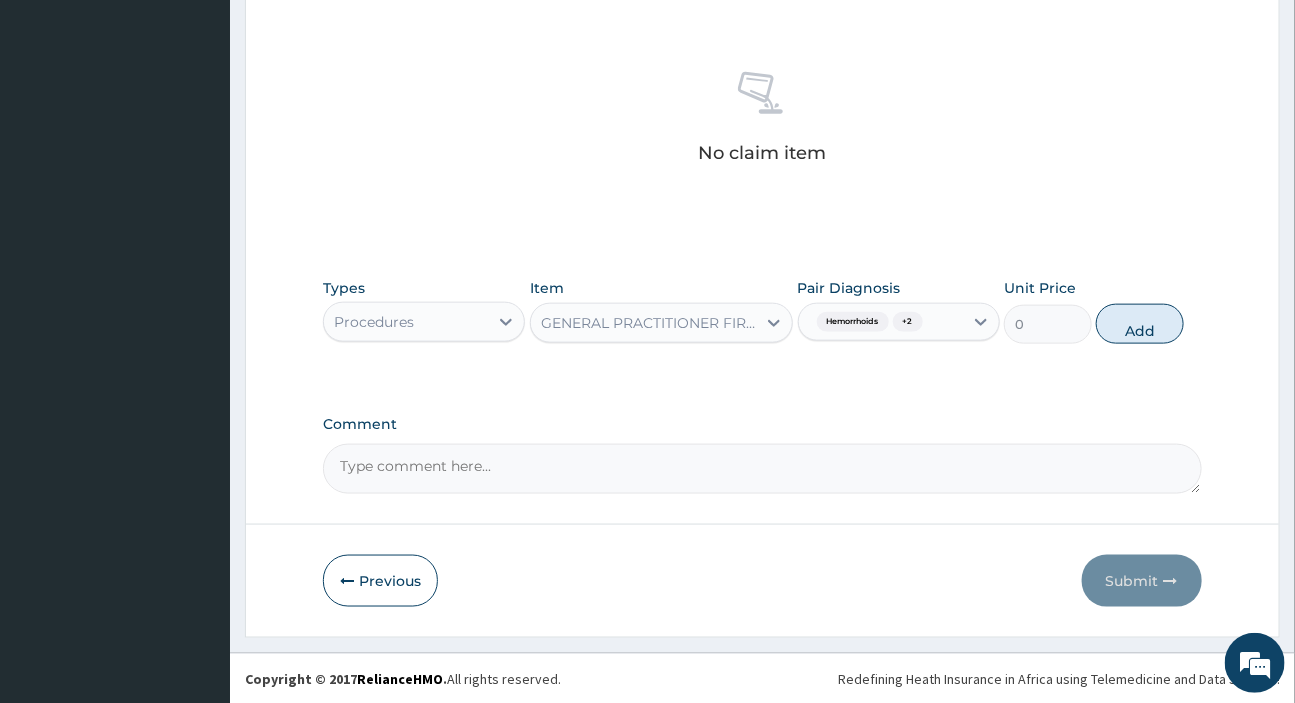 scroll, scrollTop: 667, scrollLeft: 0, axis: vertical 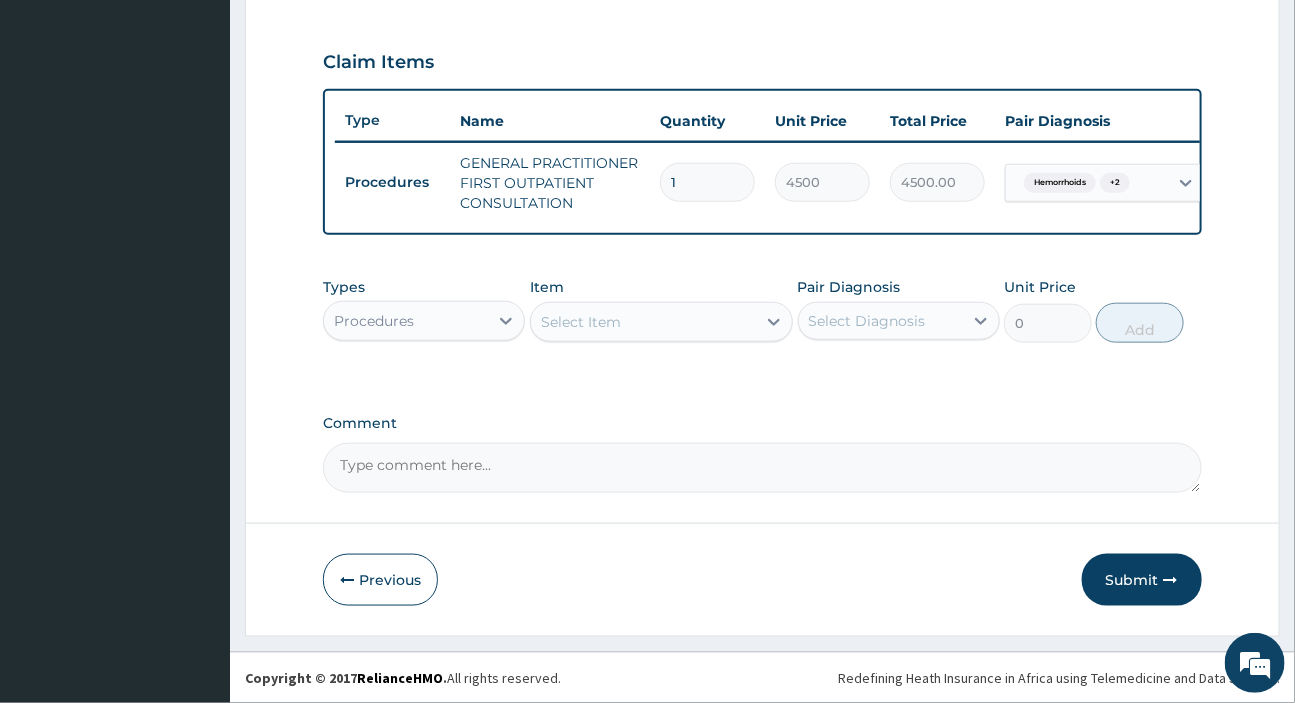 click on "Select Item" at bounding box center [643, 322] 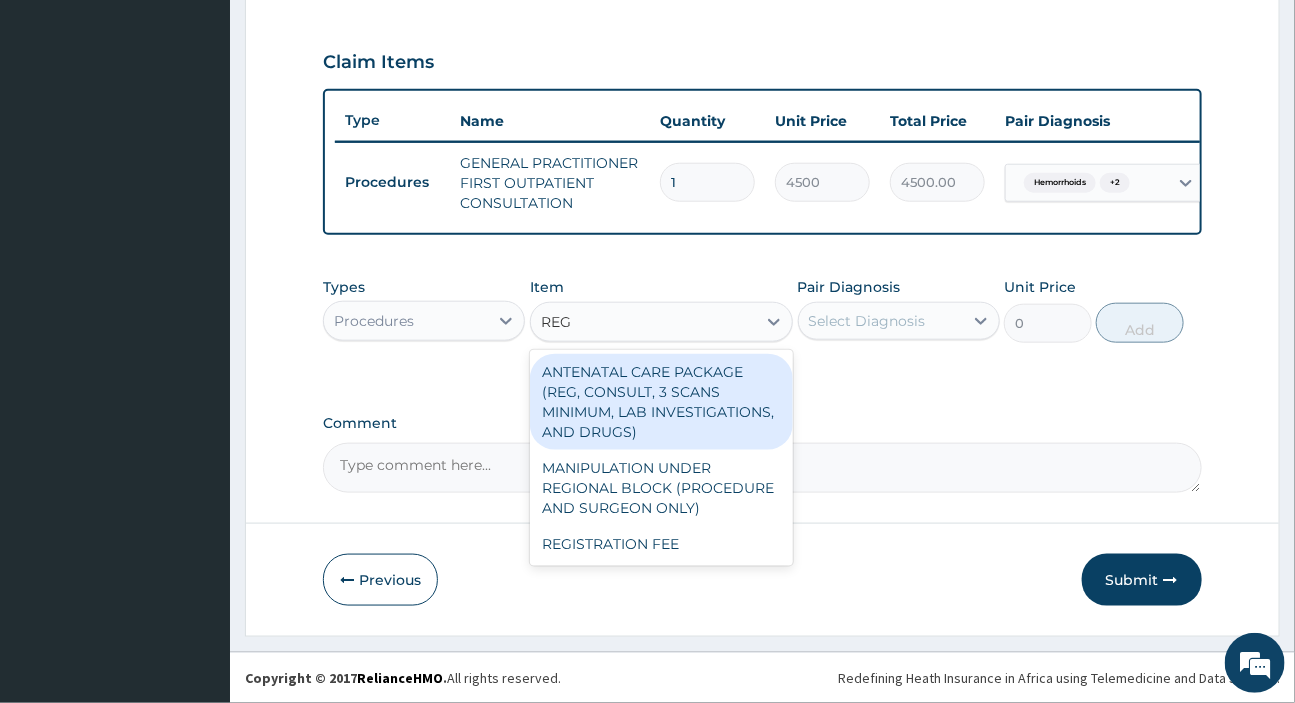 type on "REGI" 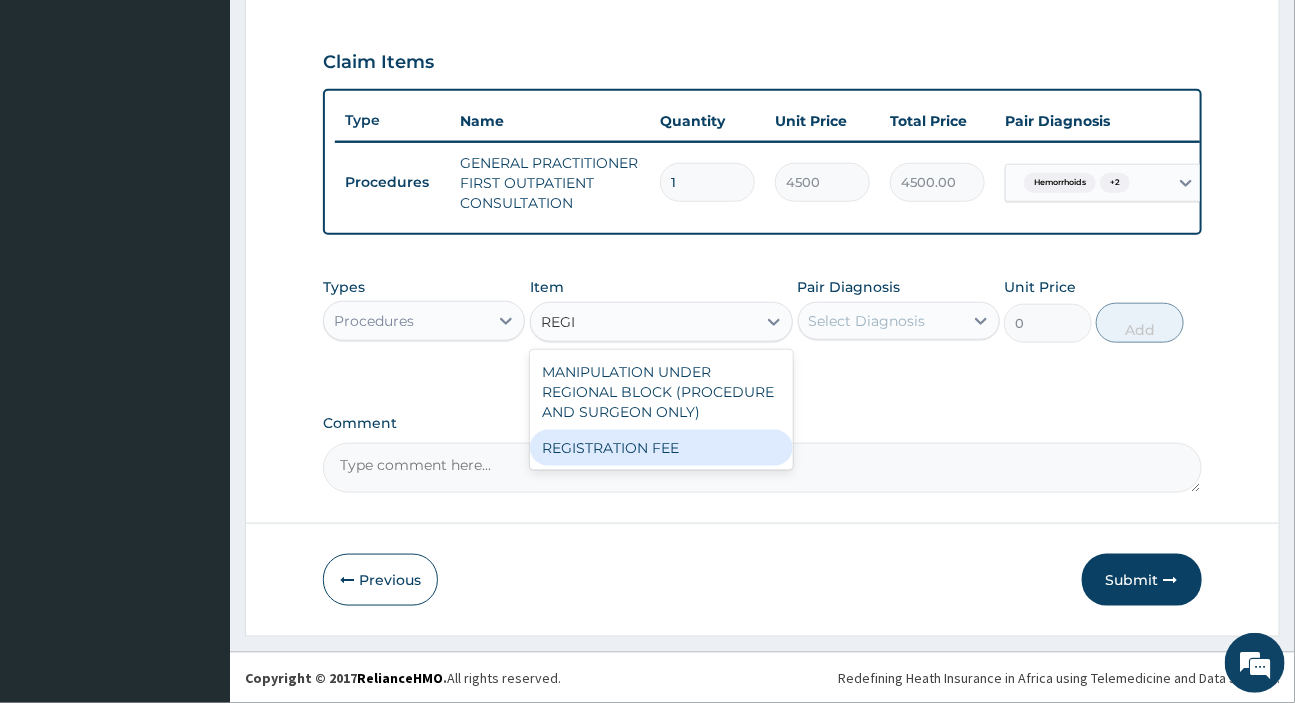 click on "REGISTRATION FEE" at bounding box center [661, 448] 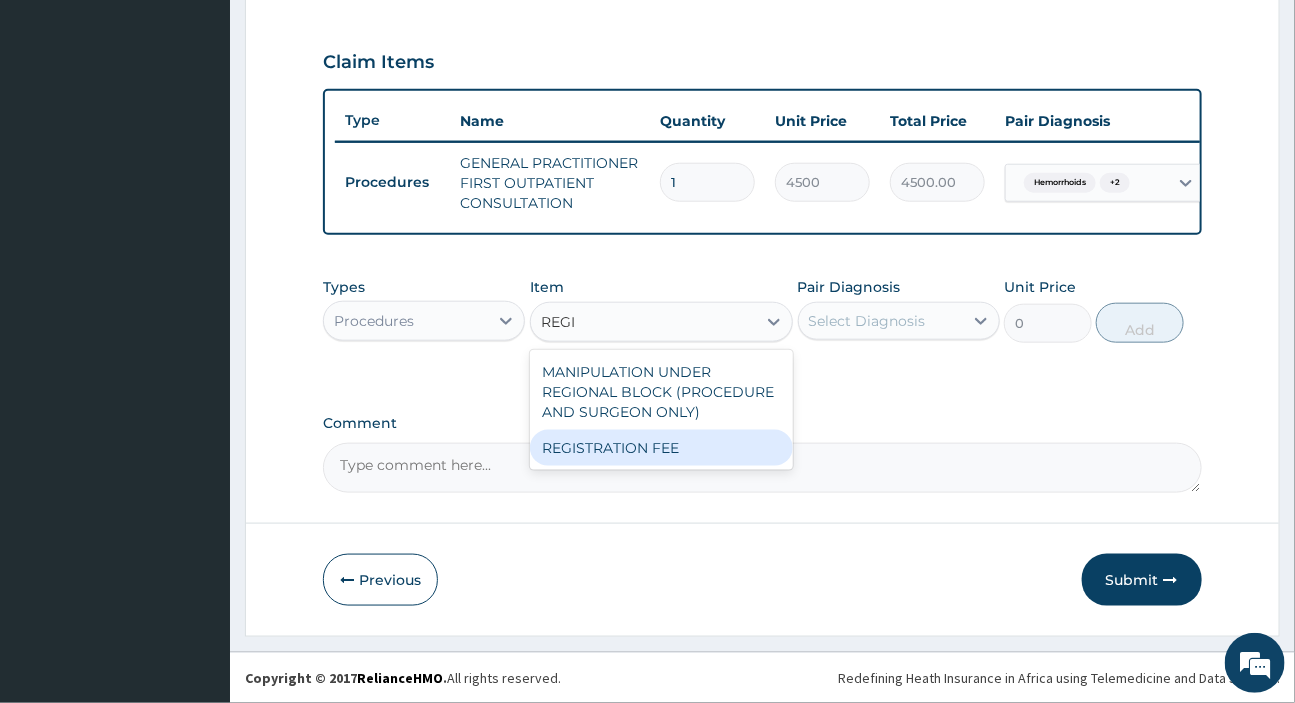 type 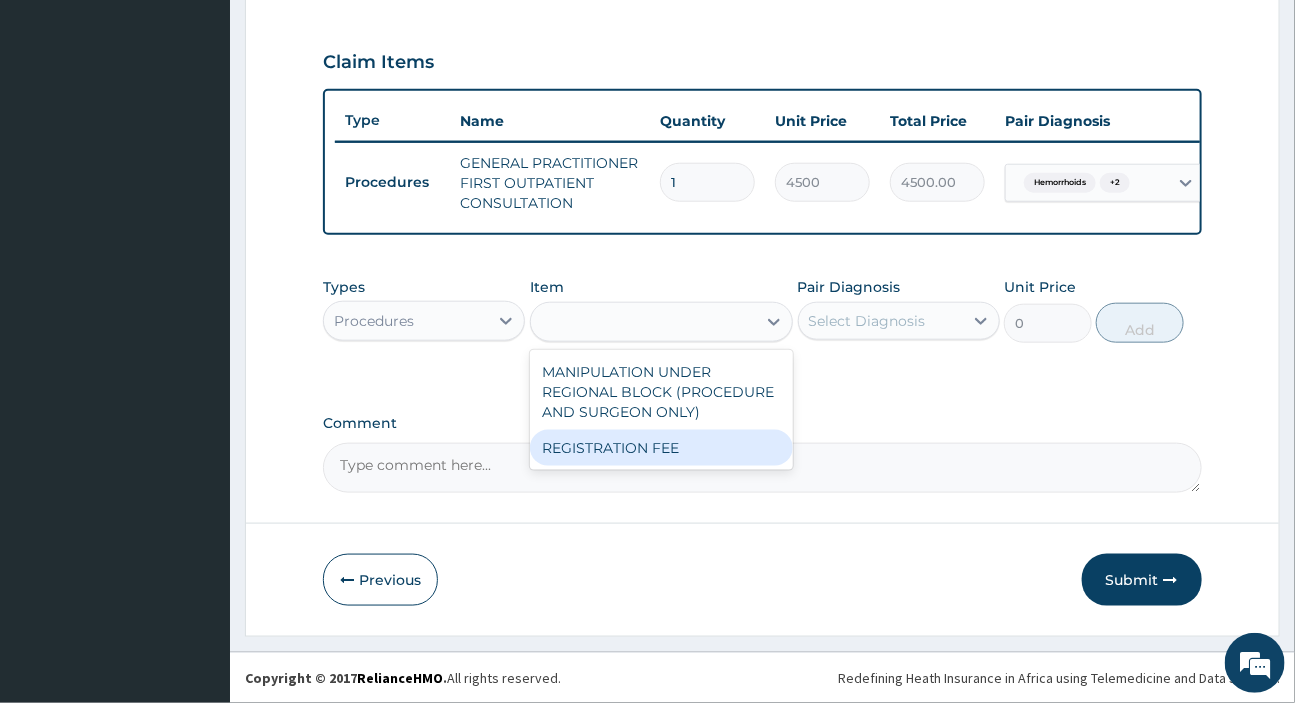 type on "3000" 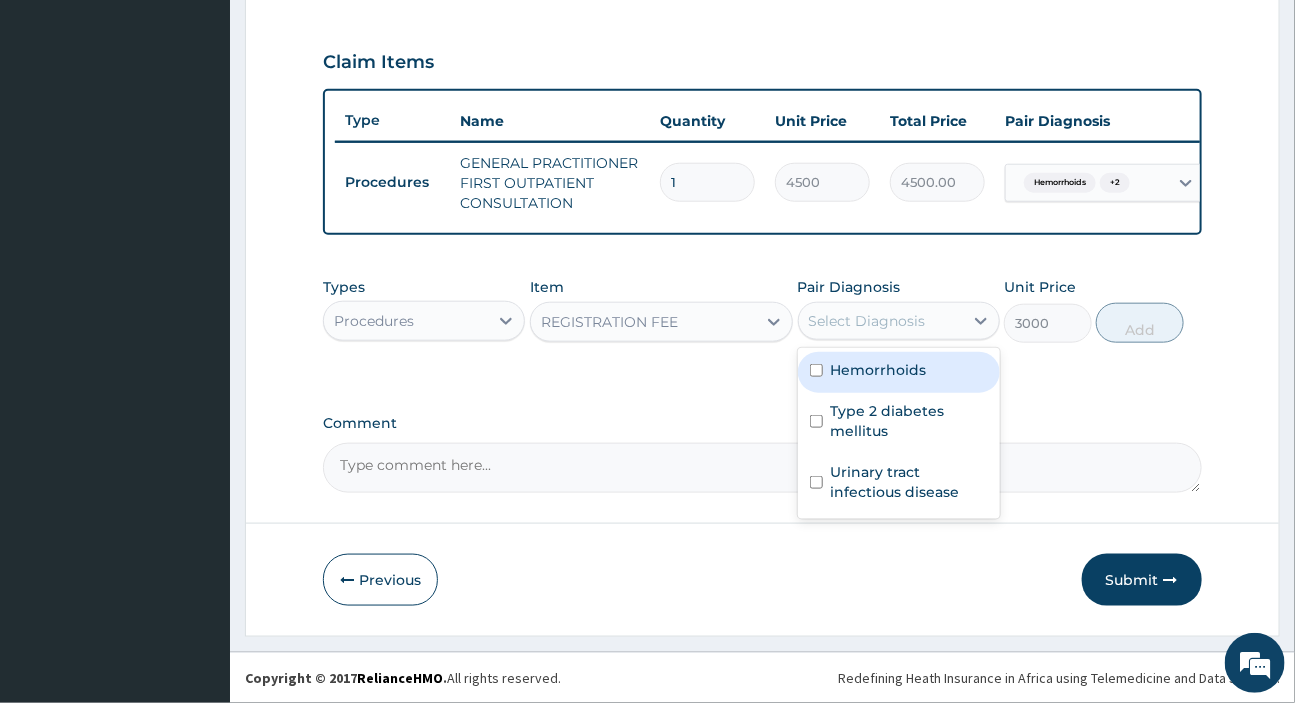 click on "Select Diagnosis" at bounding box center [867, 321] 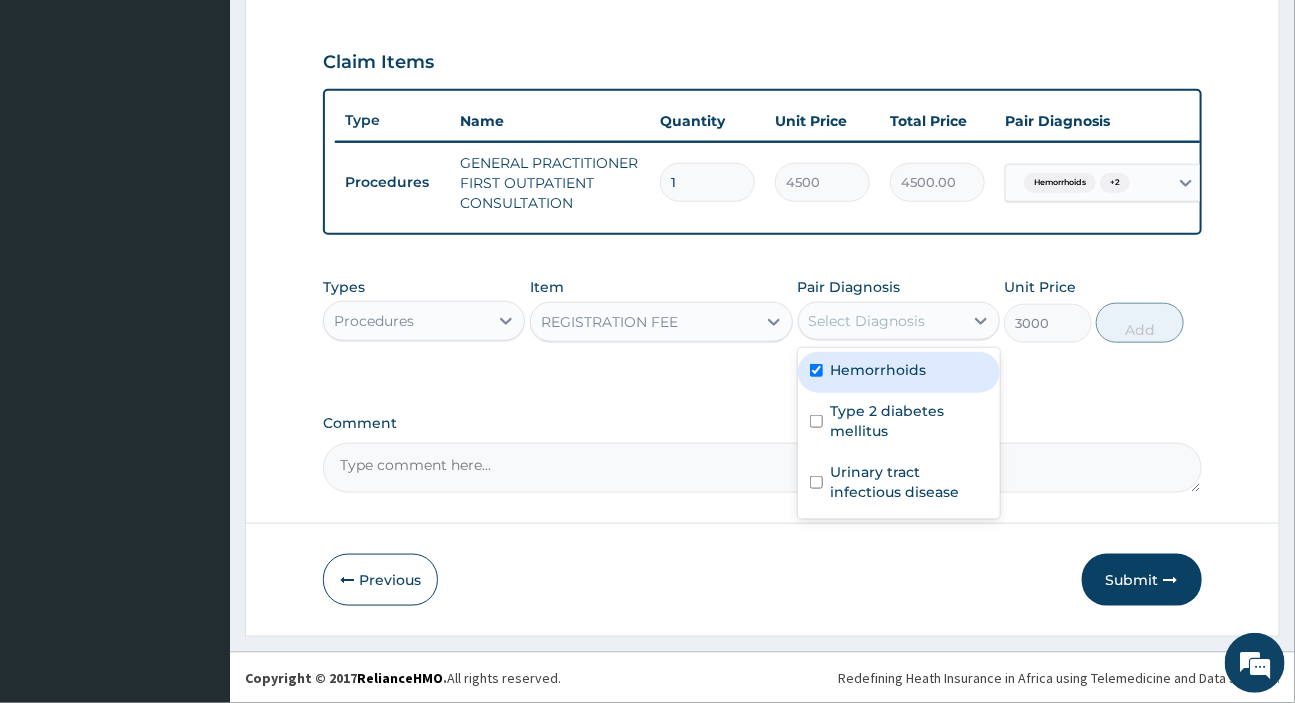 checkbox on "true" 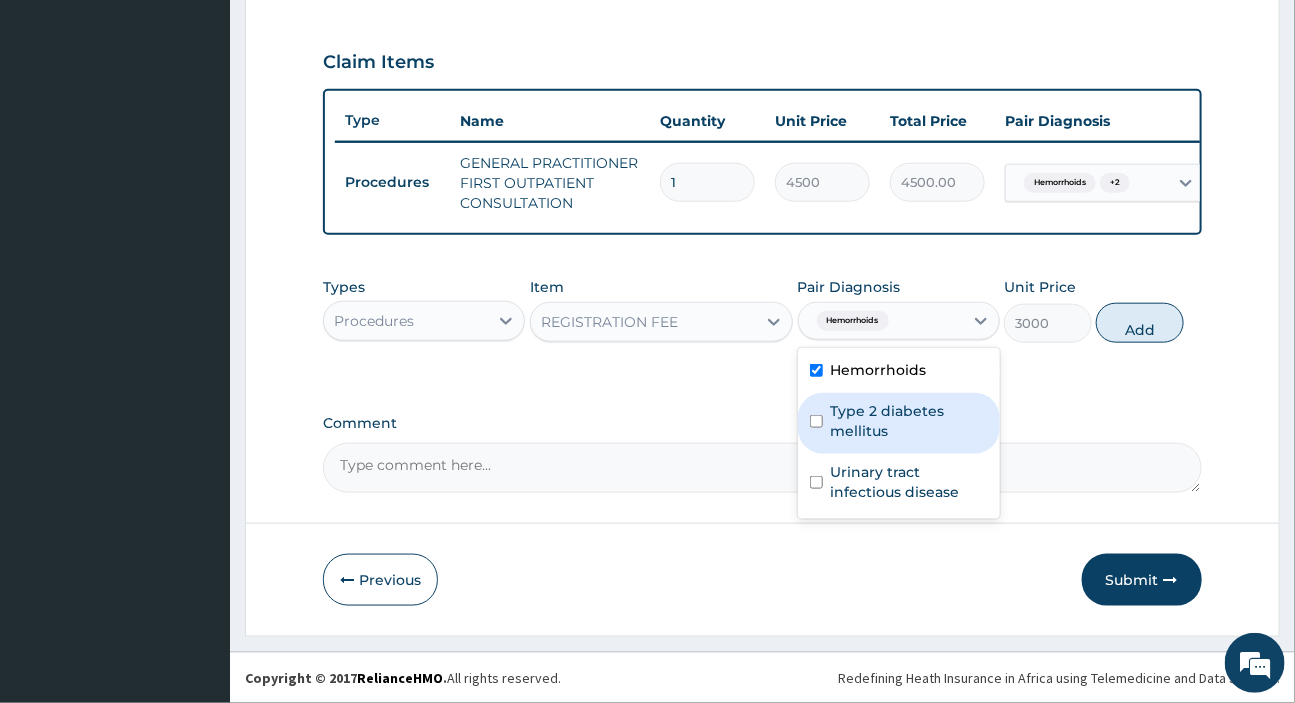 click on "Type 2 diabetes mellitus" at bounding box center [909, 421] 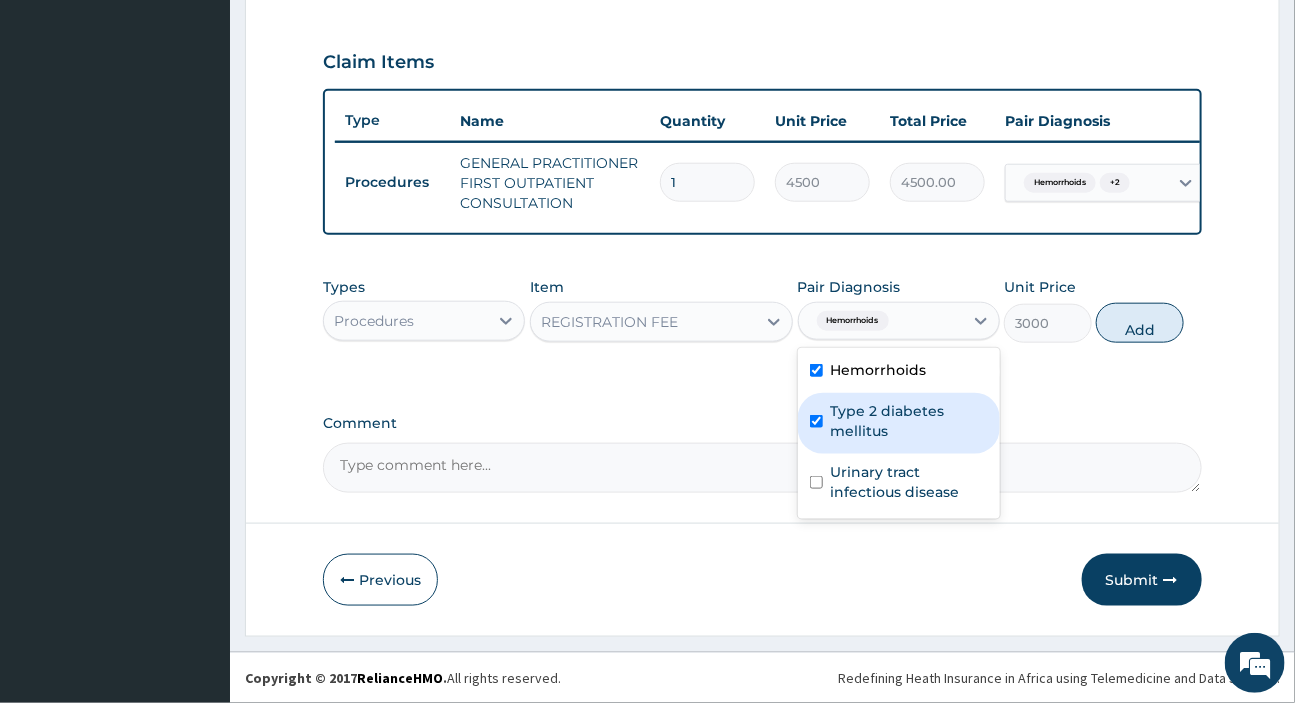 checkbox on "true" 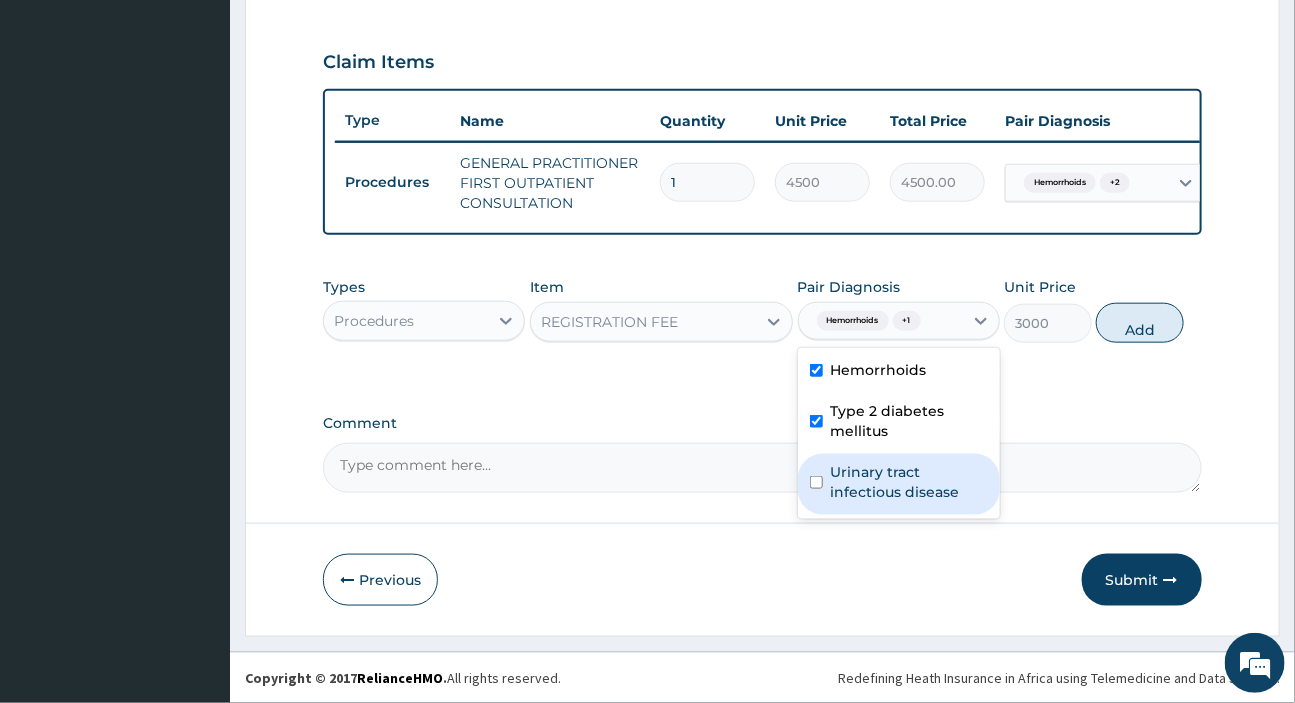 click on "Urinary tract infectious disease" at bounding box center (909, 482) 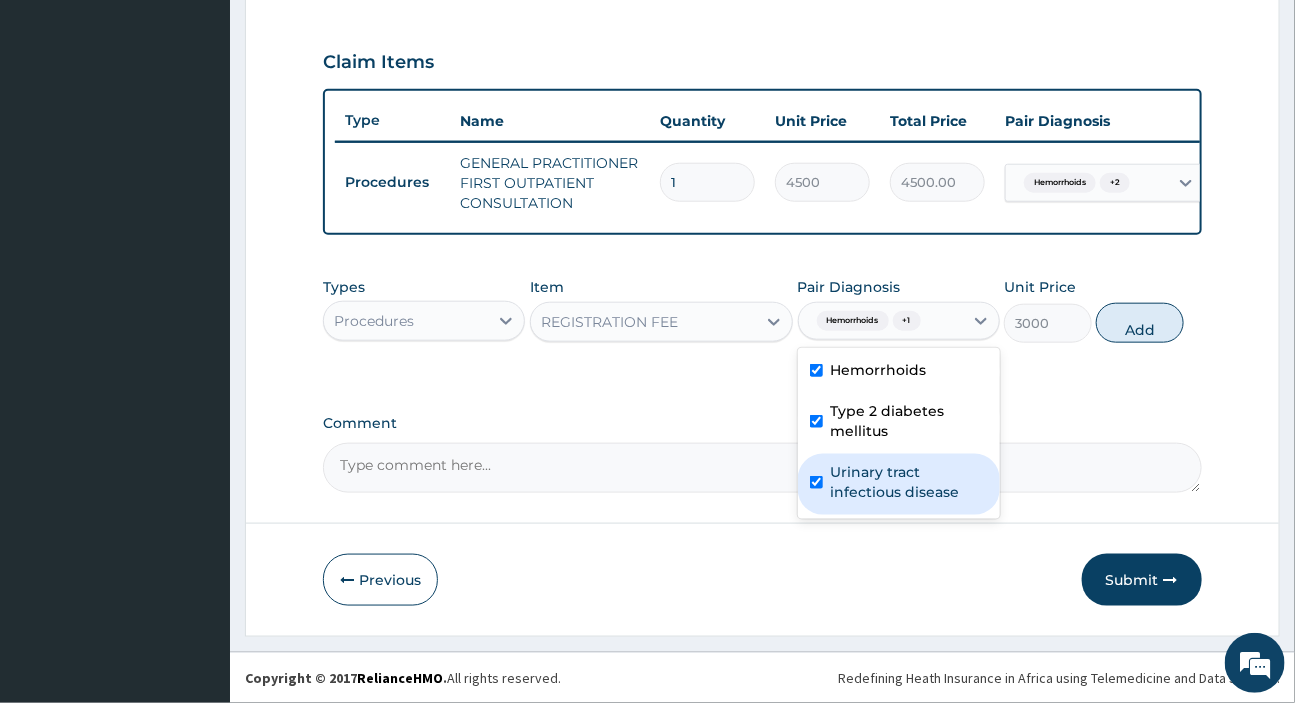 checkbox on "true" 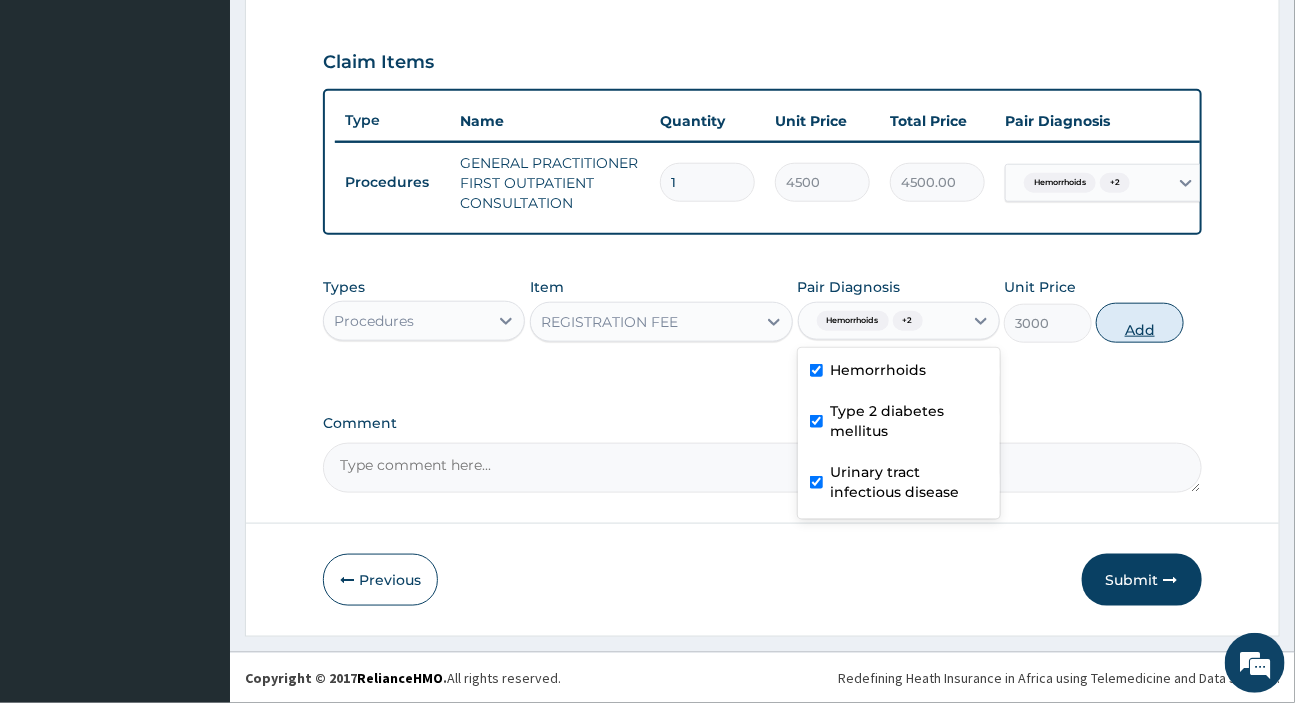 click on "Add" at bounding box center [1140, 323] 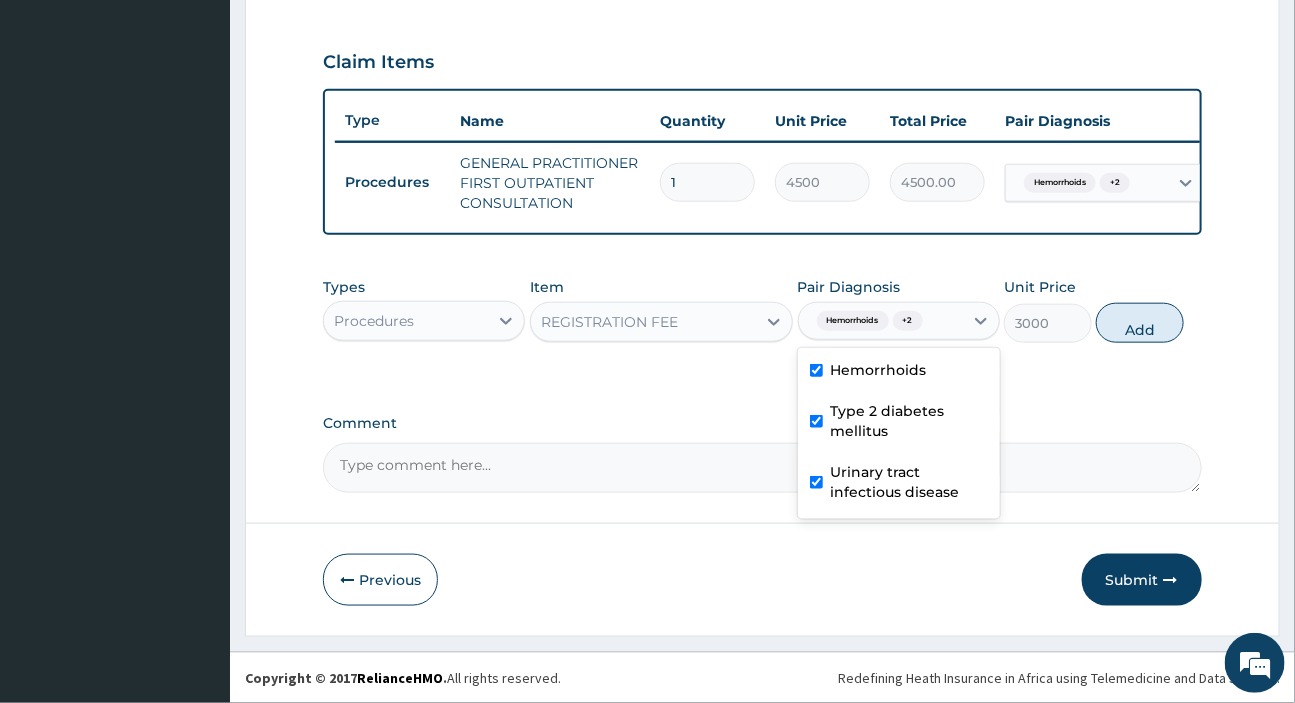 type on "0" 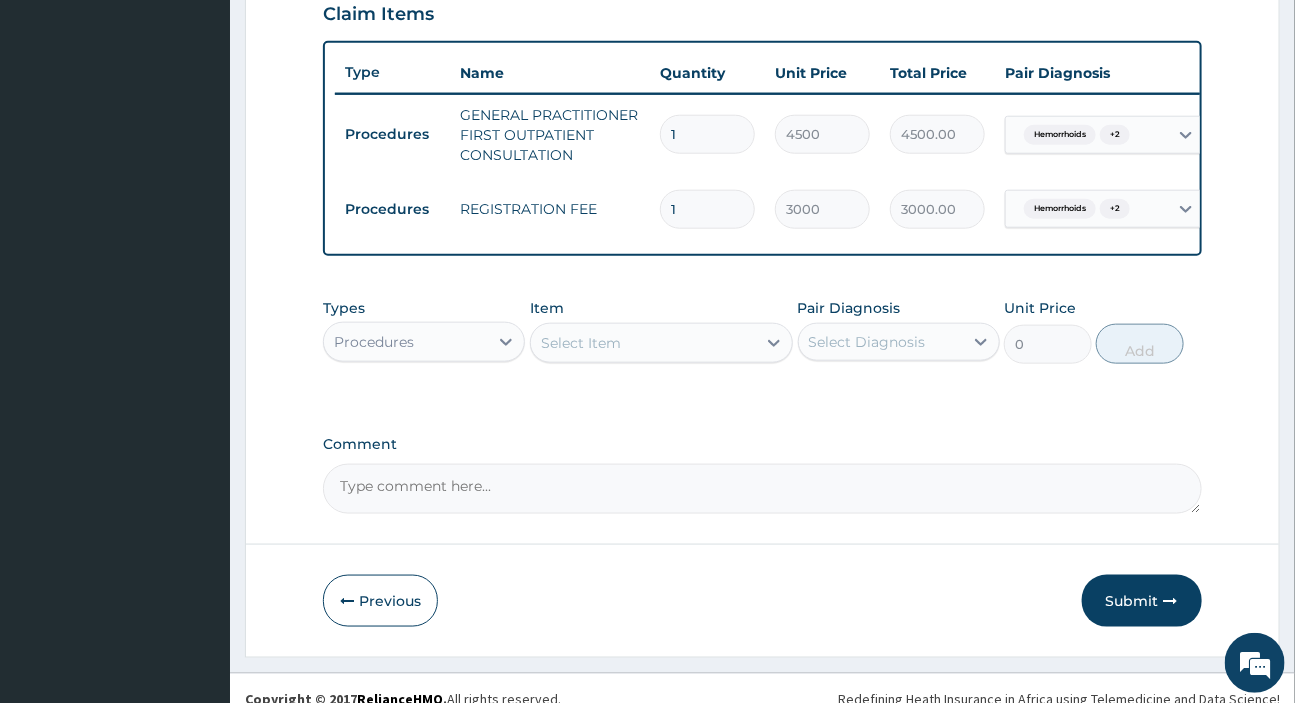 scroll, scrollTop: 736, scrollLeft: 0, axis: vertical 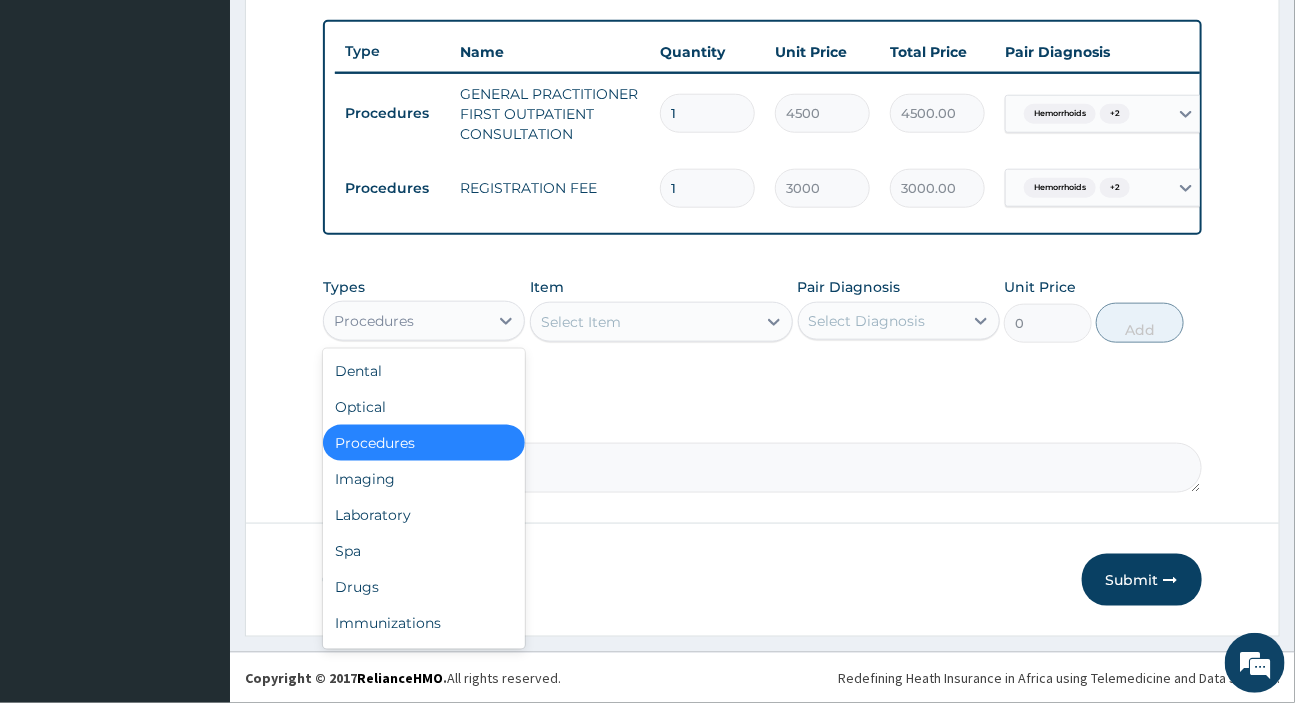 drag, startPoint x: 449, startPoint y: 320, endPoint x: 442, endPoint y: 342, distance: 23.086792 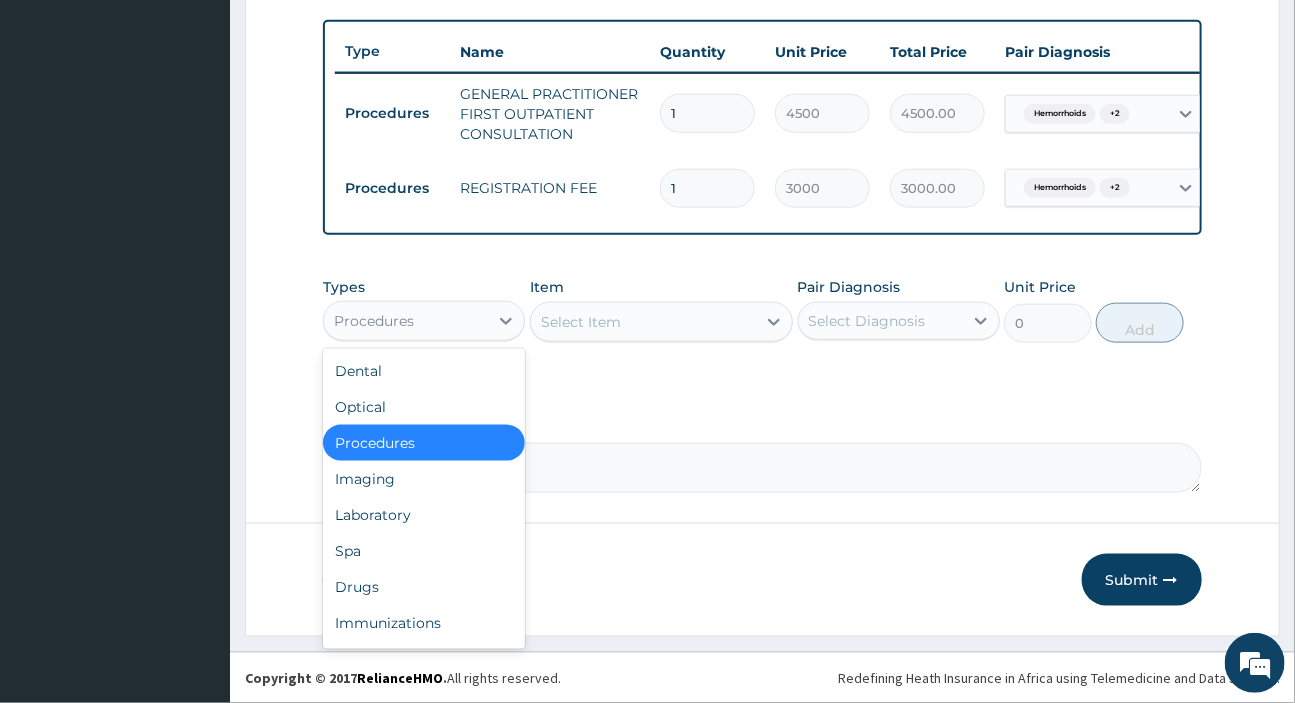 click on "Procedures" at bounding box center (406, 321) 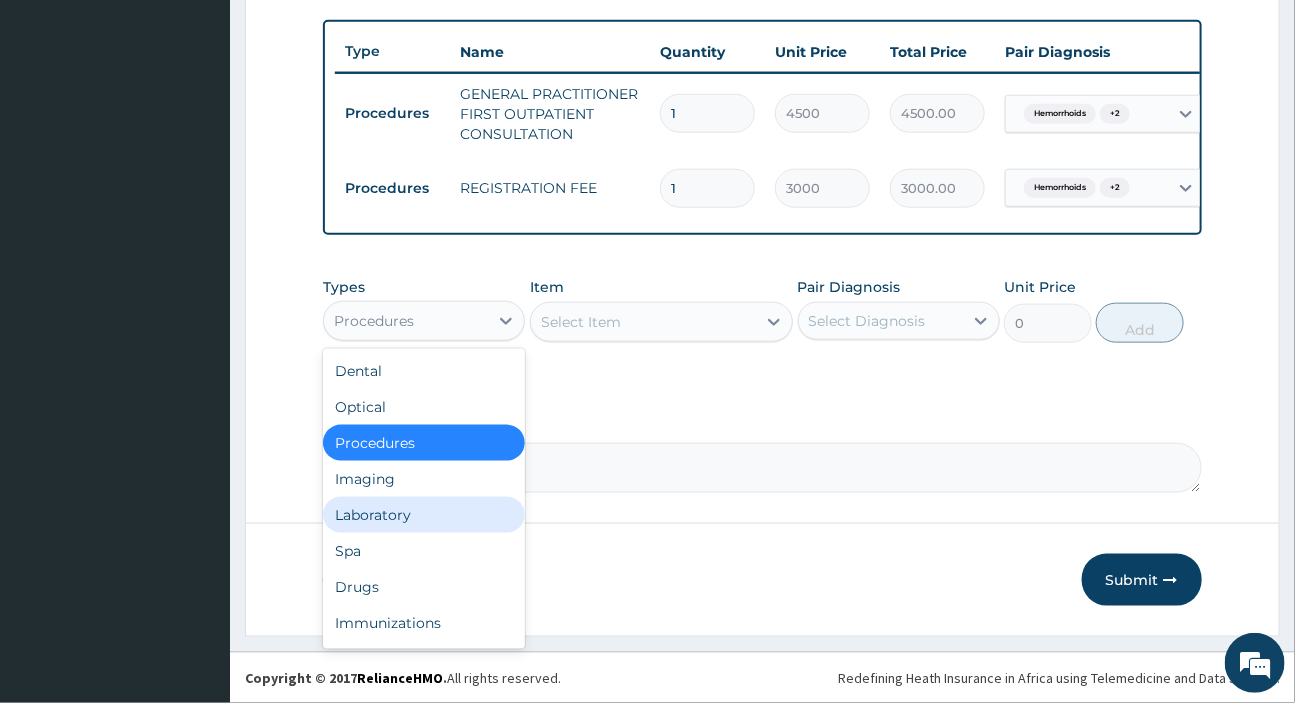 click on "Laboratory" at bounding box center (424, 515) 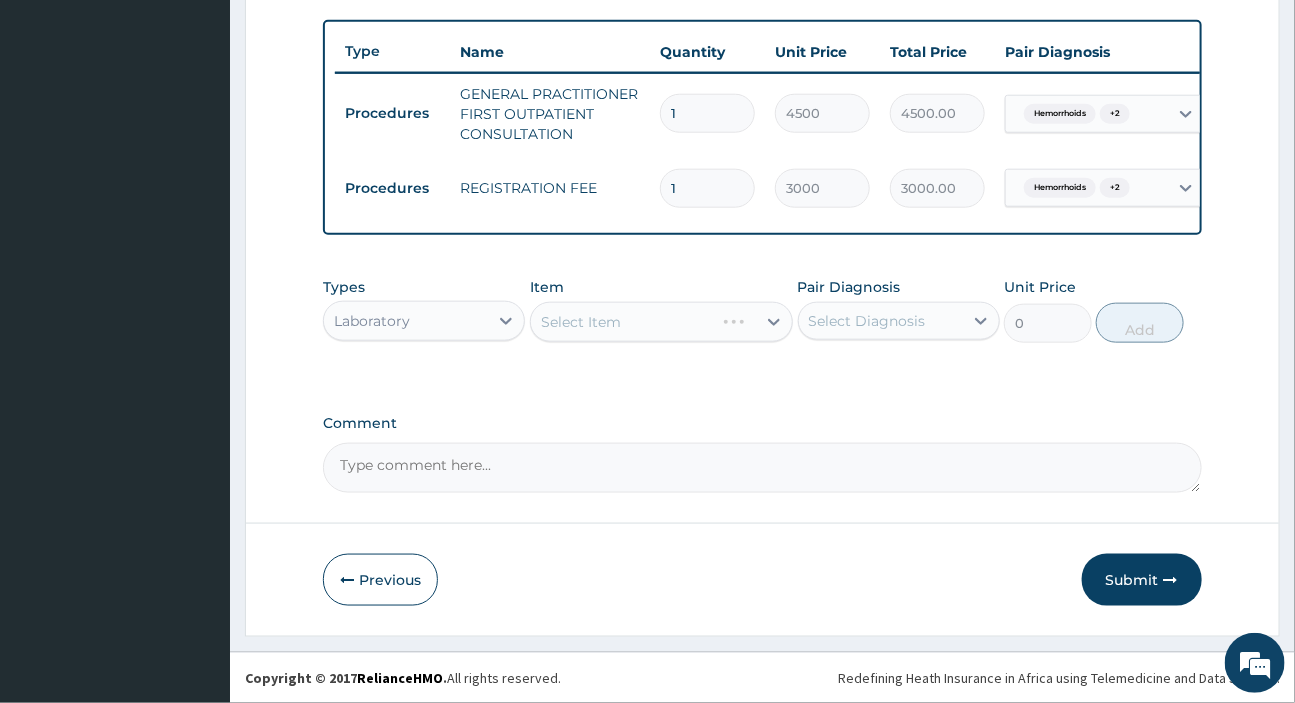 click on "Select Diagnosis" at bounding box center (867, 321) 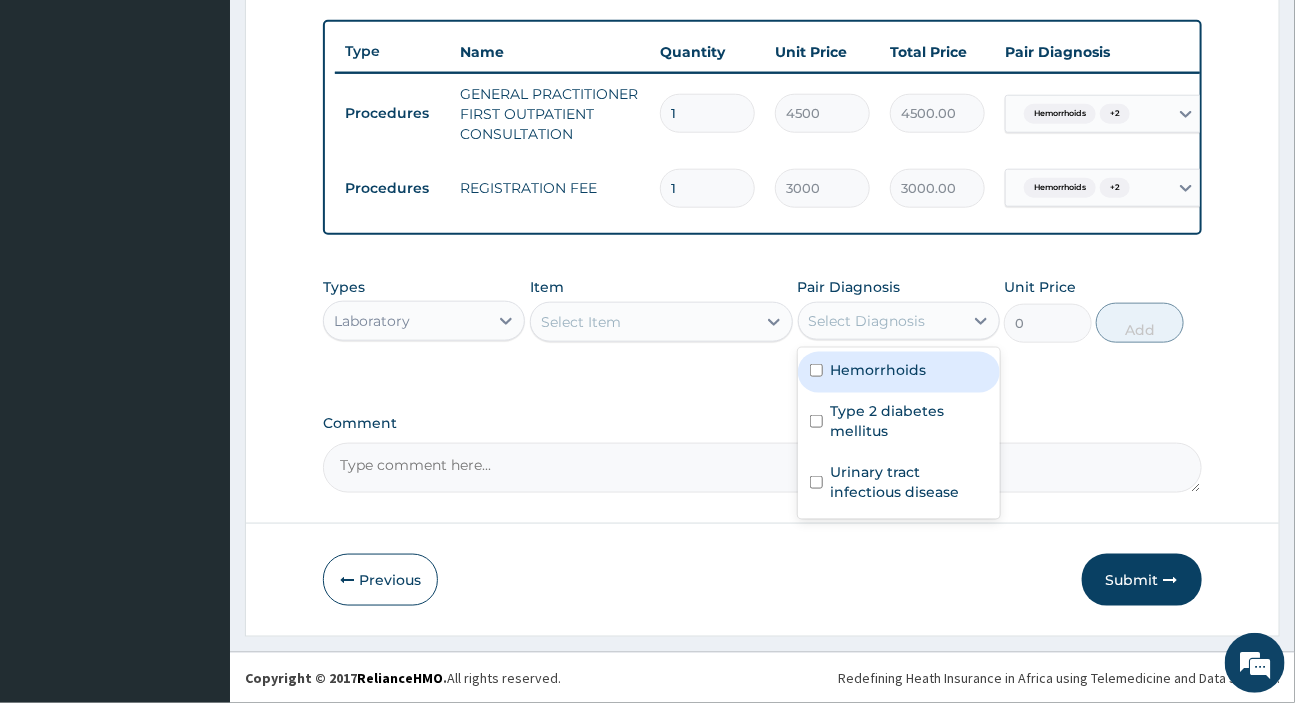 click on "Select Diagnosis" at bounding box center [867, 321] 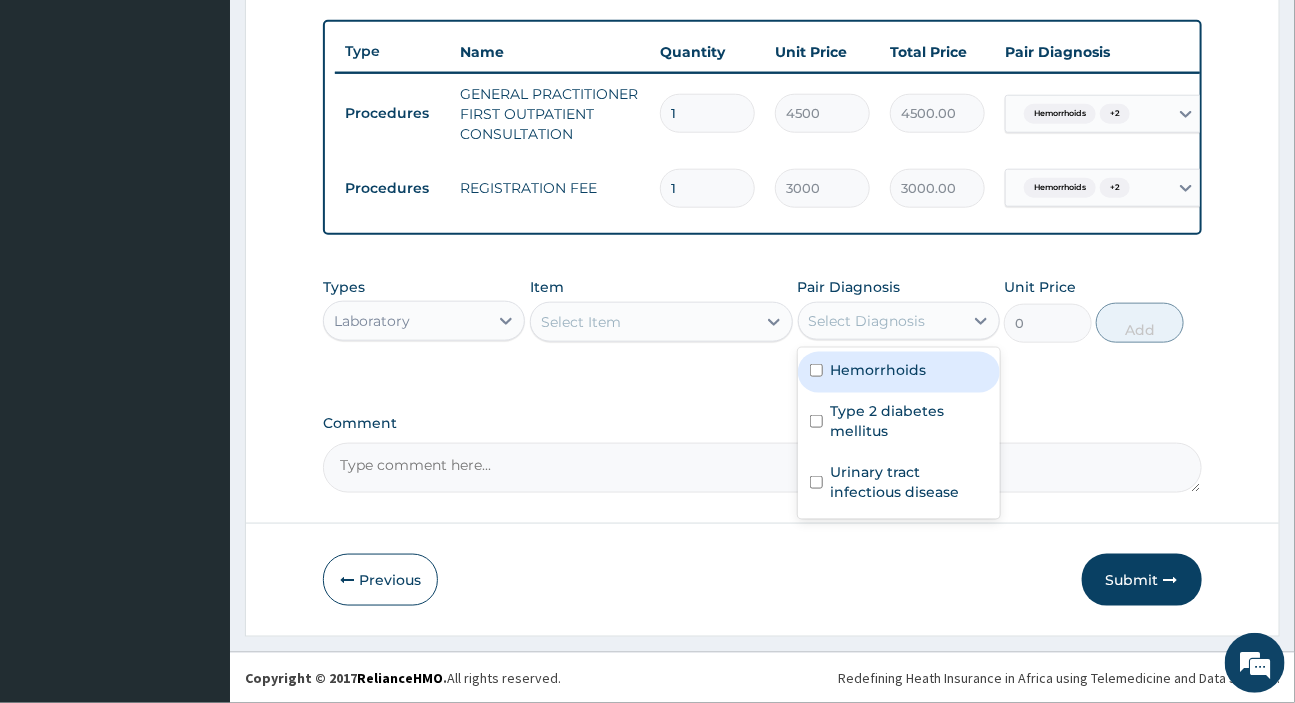 click on "Hemorrhoids" at bounding box center [879, 370] 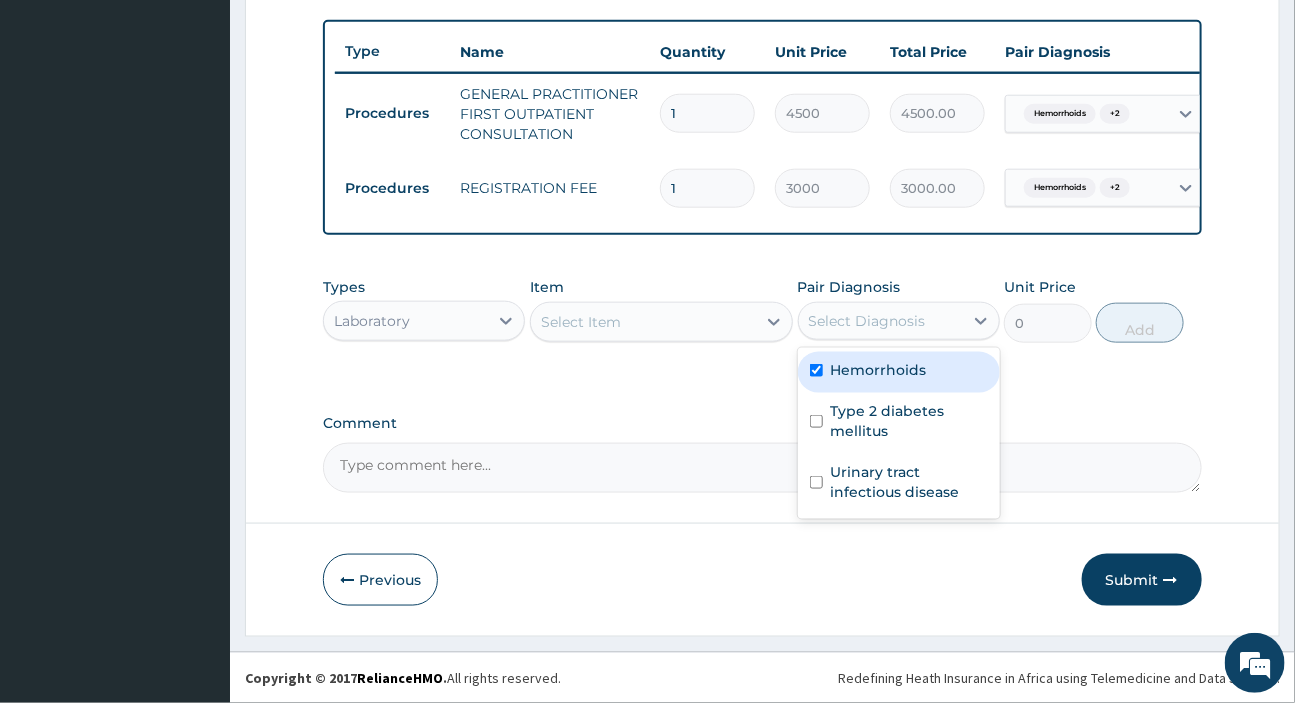 checkbox on "true" 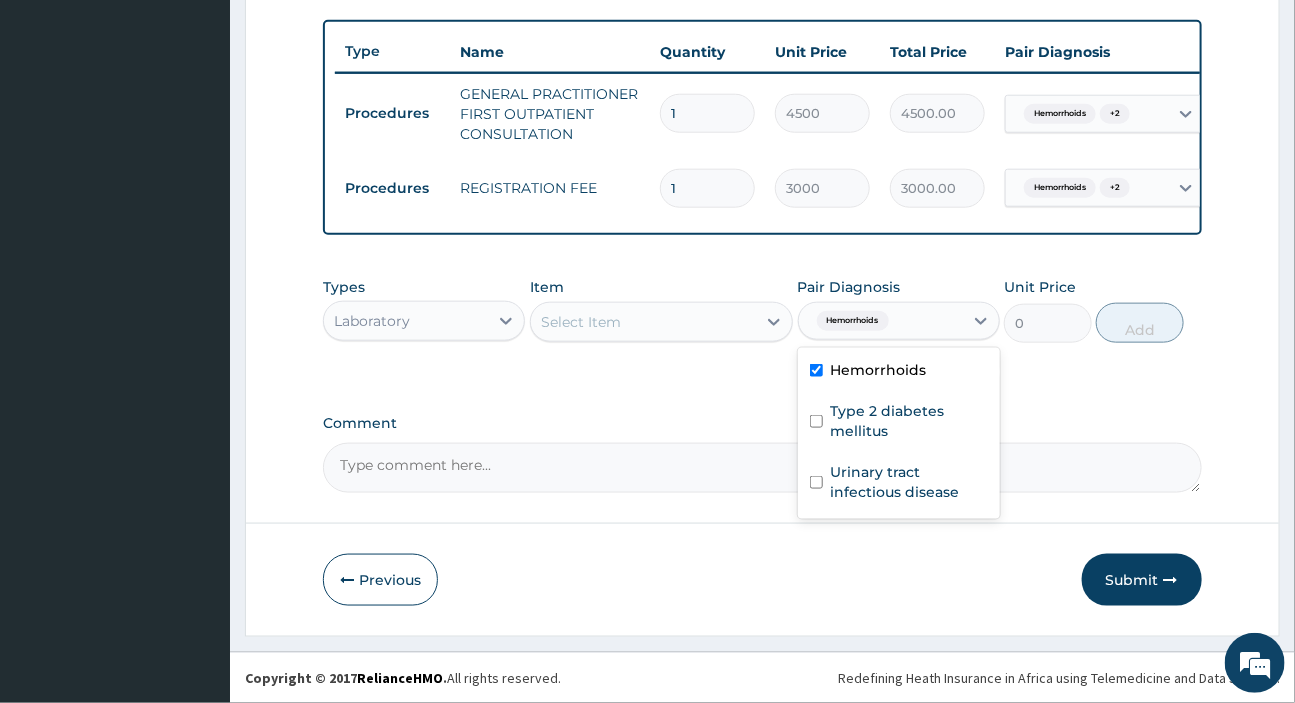 click on "Select Item" at bounding box center (643, 322) 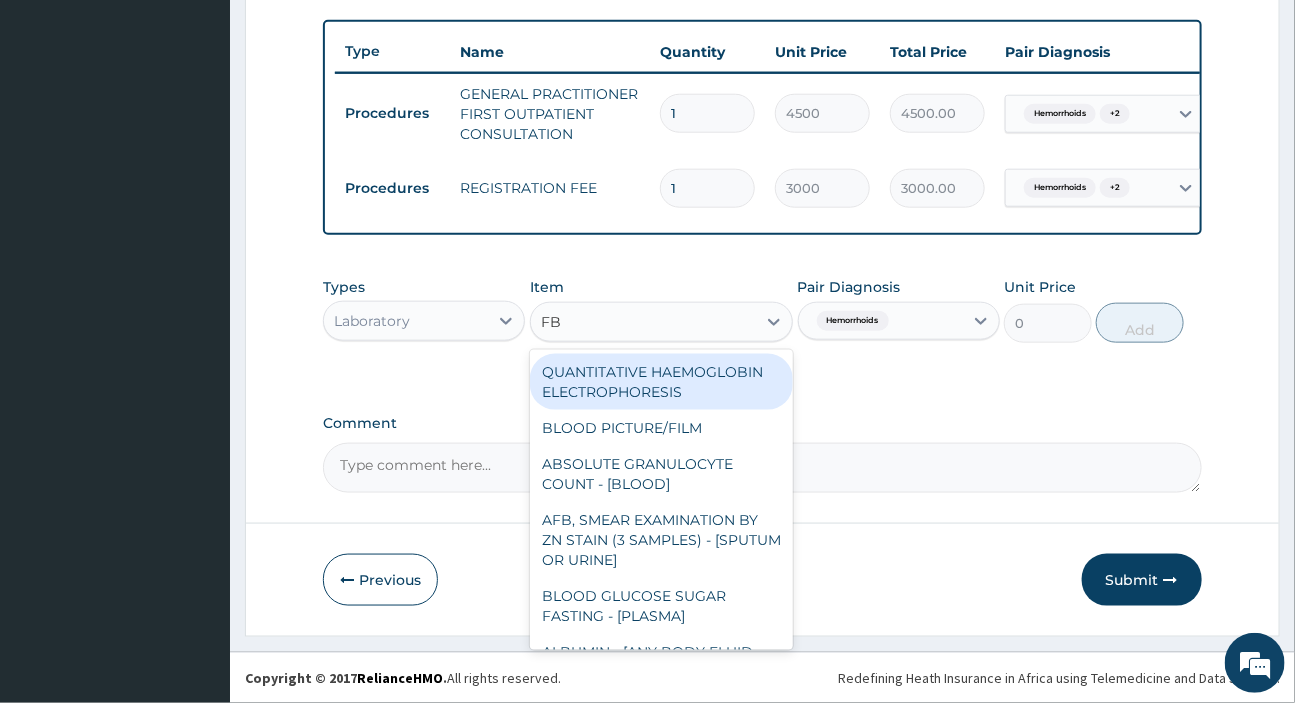 type on "FBC" 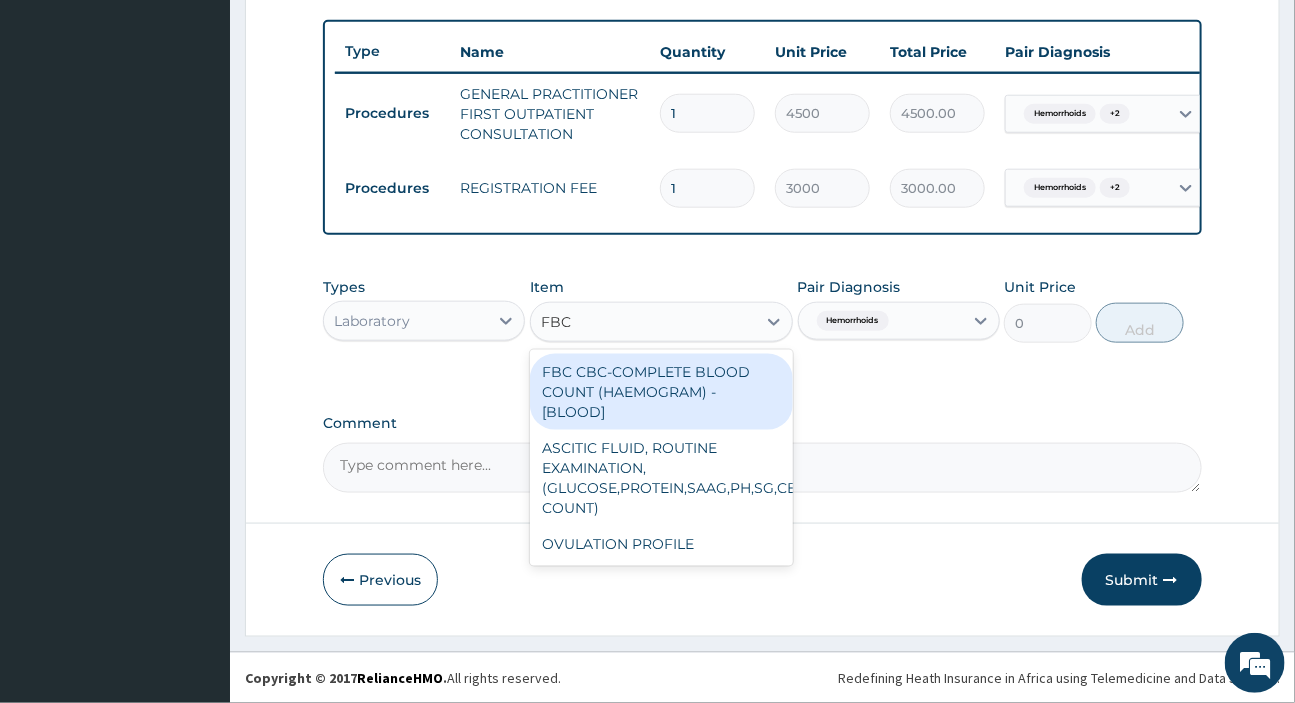 click on "FBC CBC-COMPLETE BLOOD COUNT (HAEMOGRAM) - [BLOOD]" at bounding box center [661, 392] 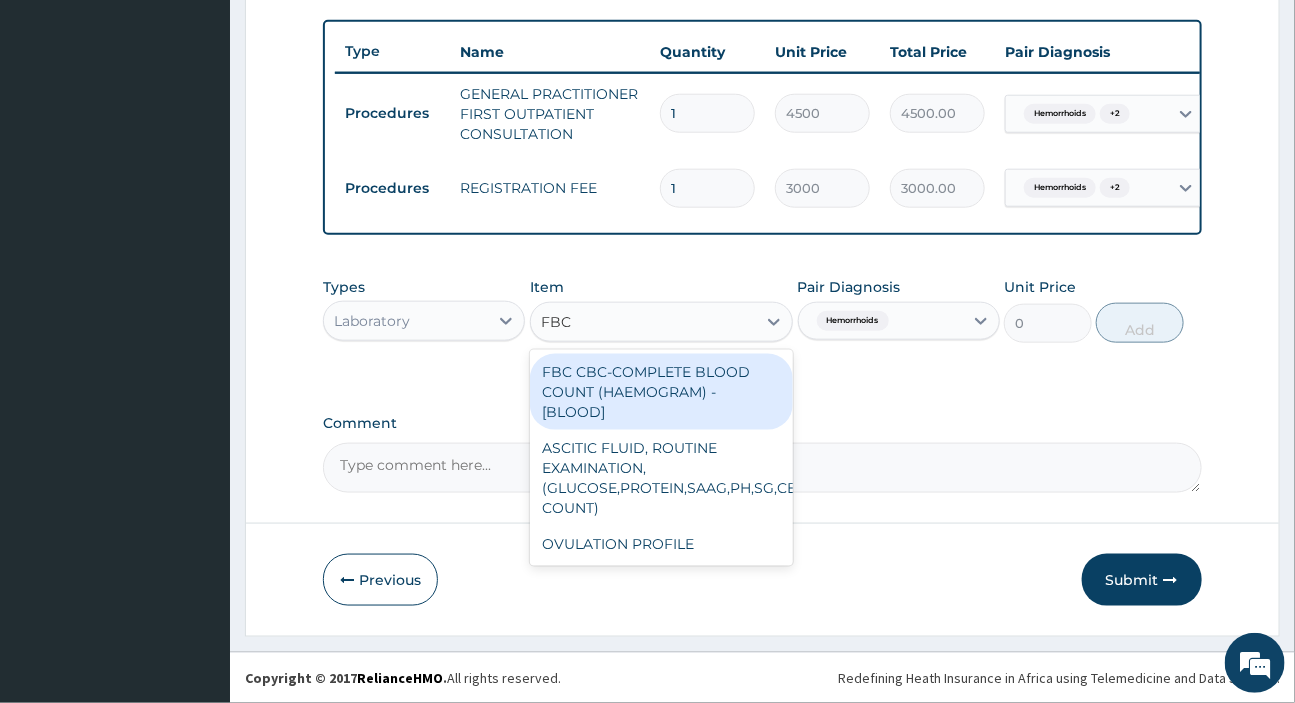 type 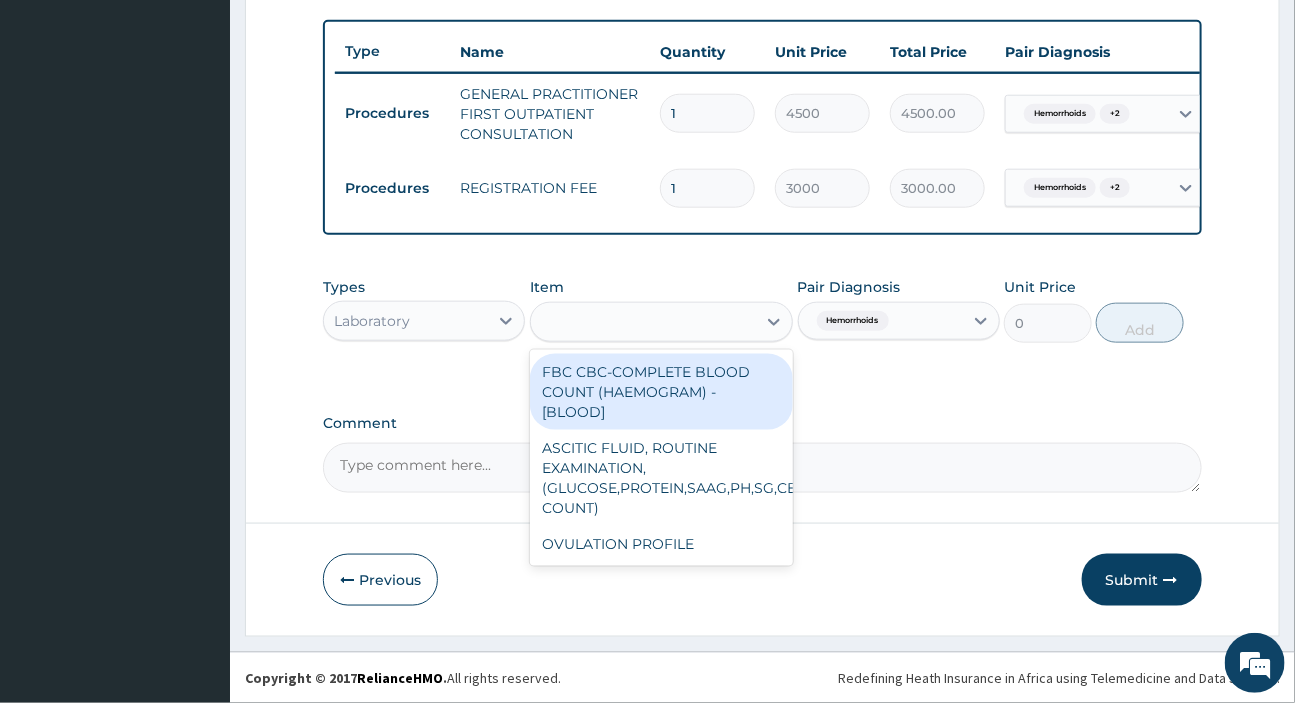 type on "6000" 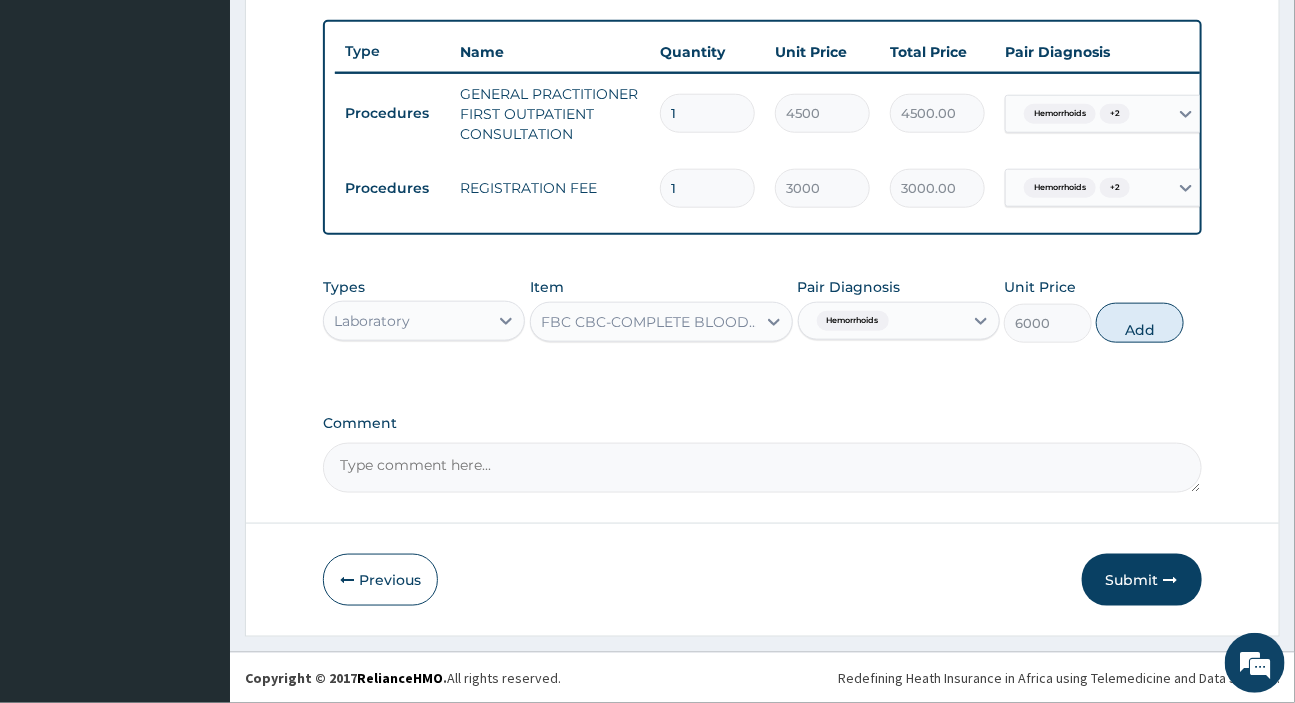 click on "Hemorrhoids" at bounding box center (881, 321) 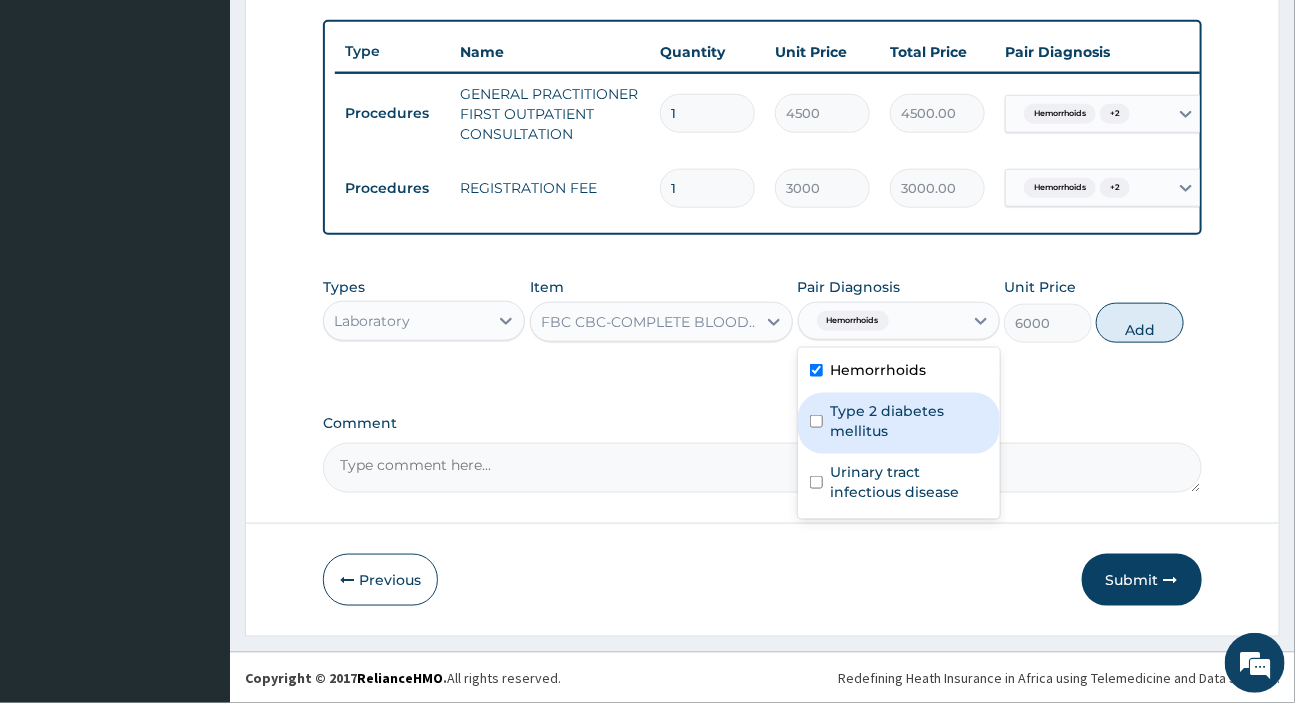 click on "Type 2 diabetes mellitus" at bounding box center (909, 421) 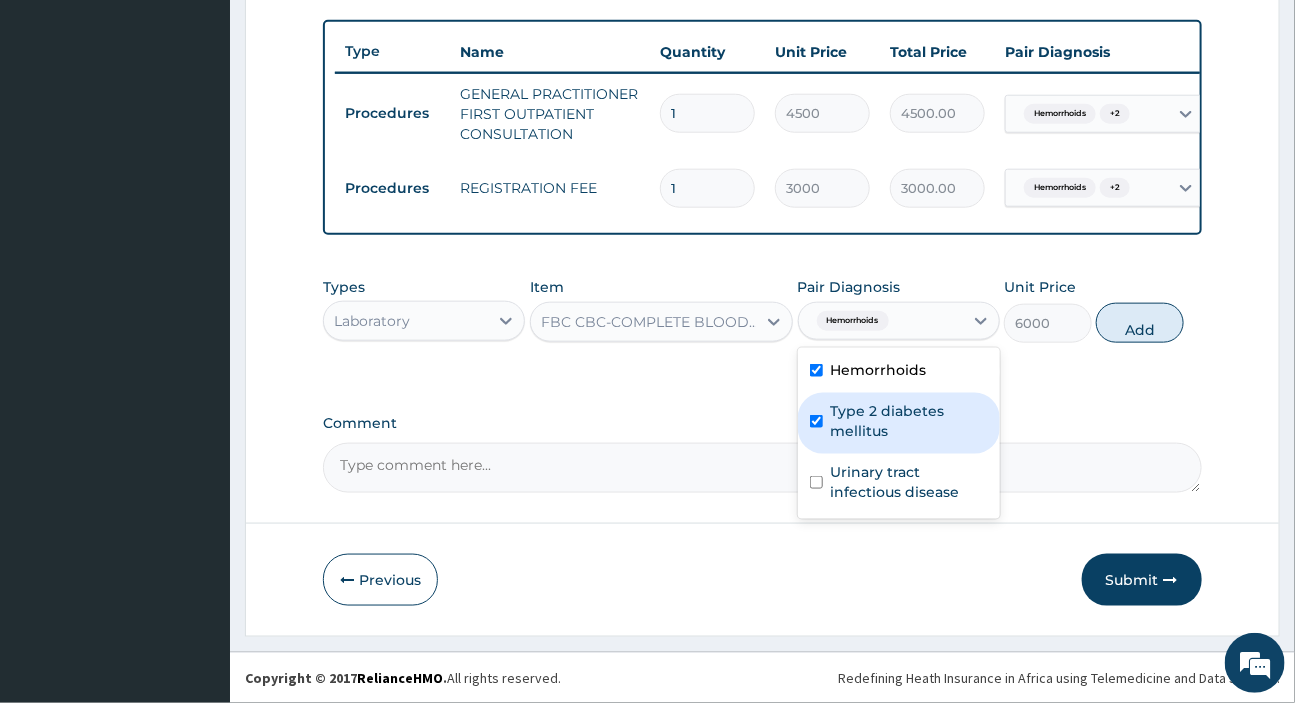checkbox on "true" 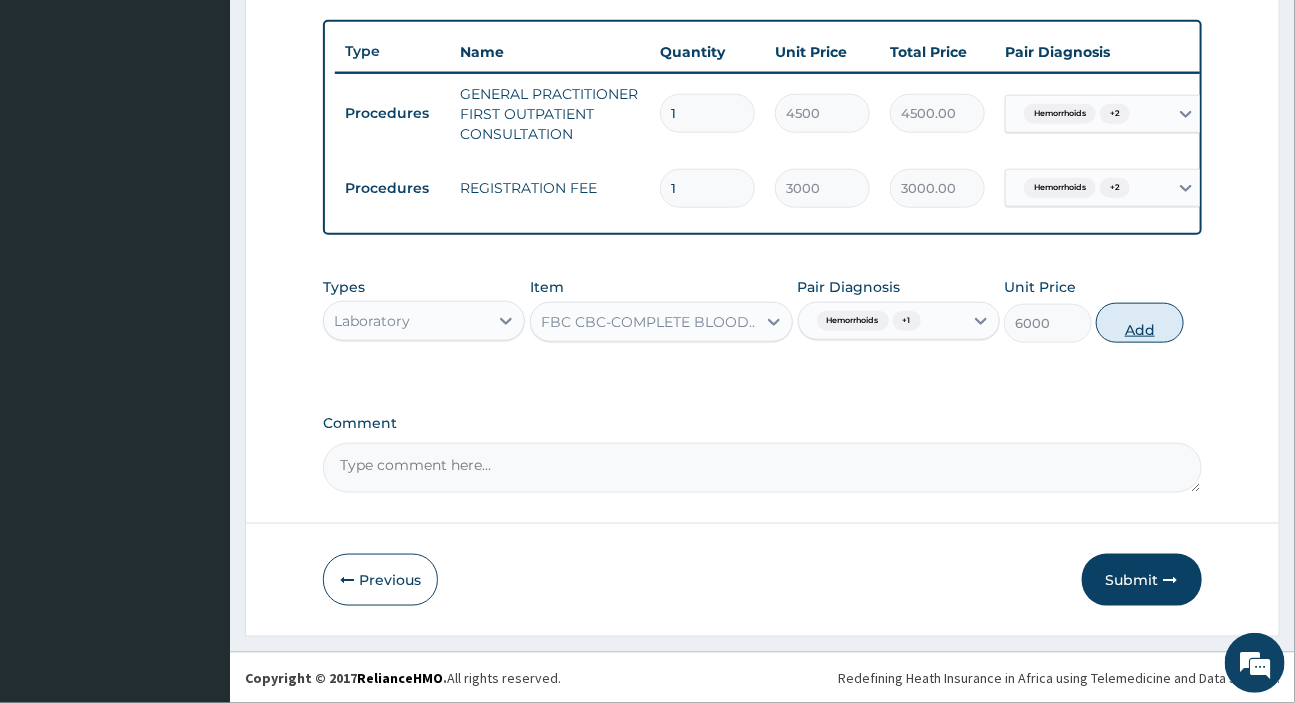 click on "Add" at bounding box center (1140, 323) 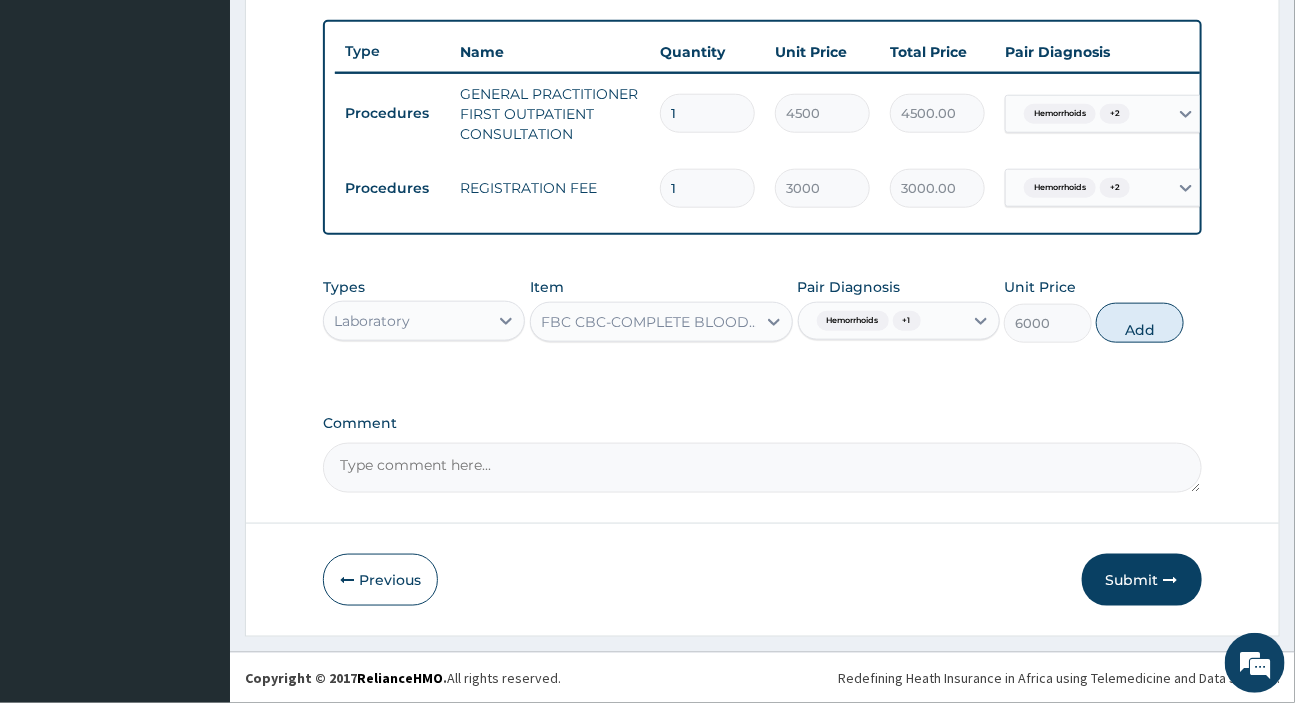type on "0" 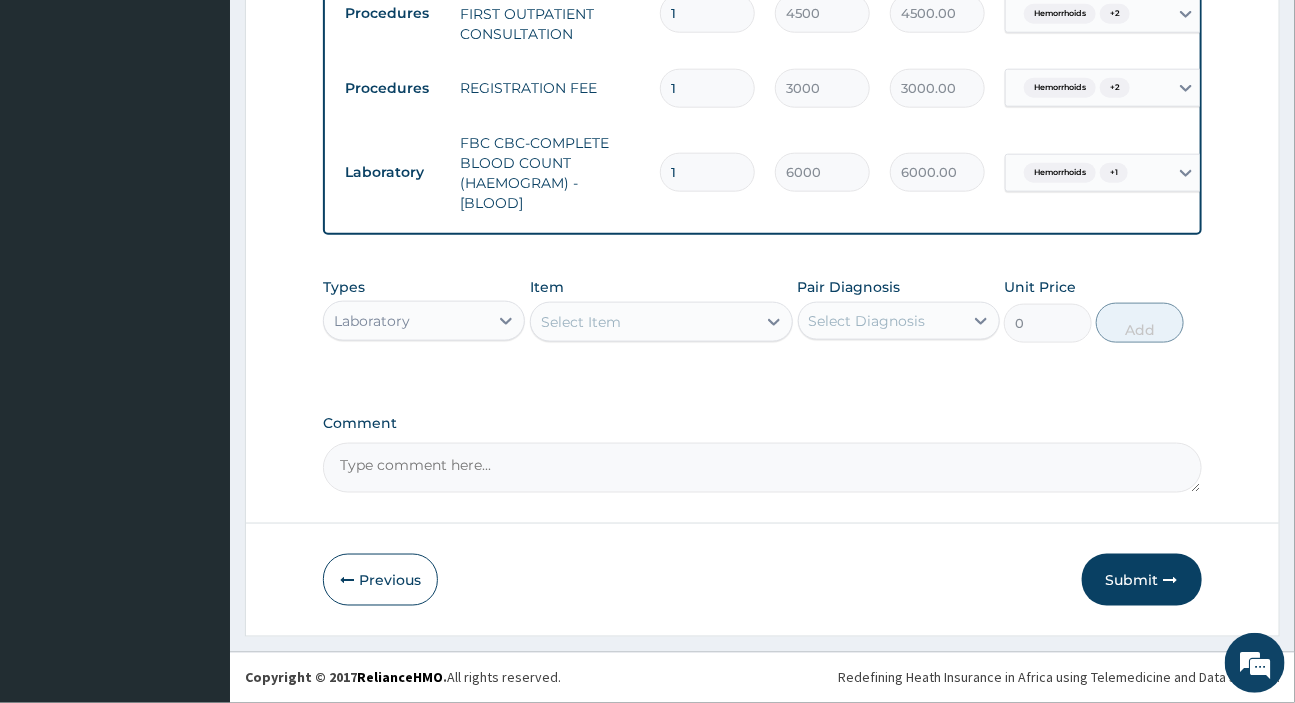 scroll, scrollTop: 836, scrollLeft: 0, axis: vertical 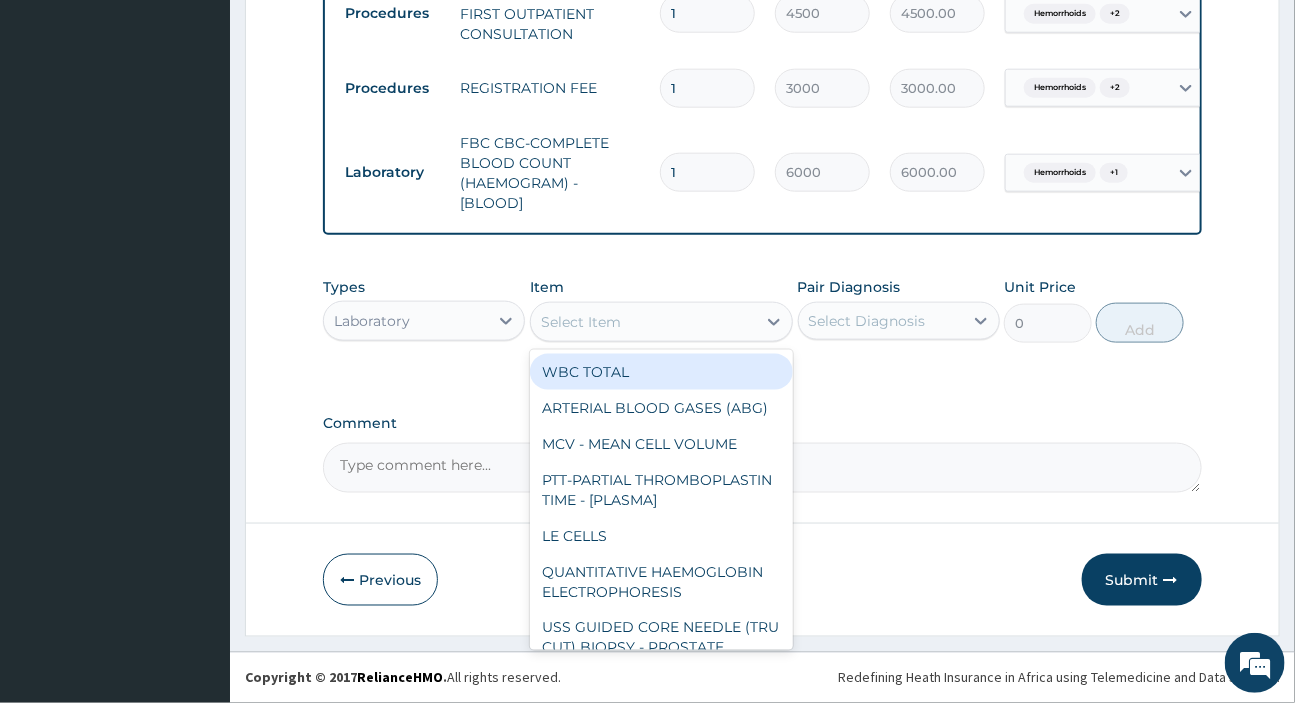 click on "Select Item" at bounding box center (643, 322) 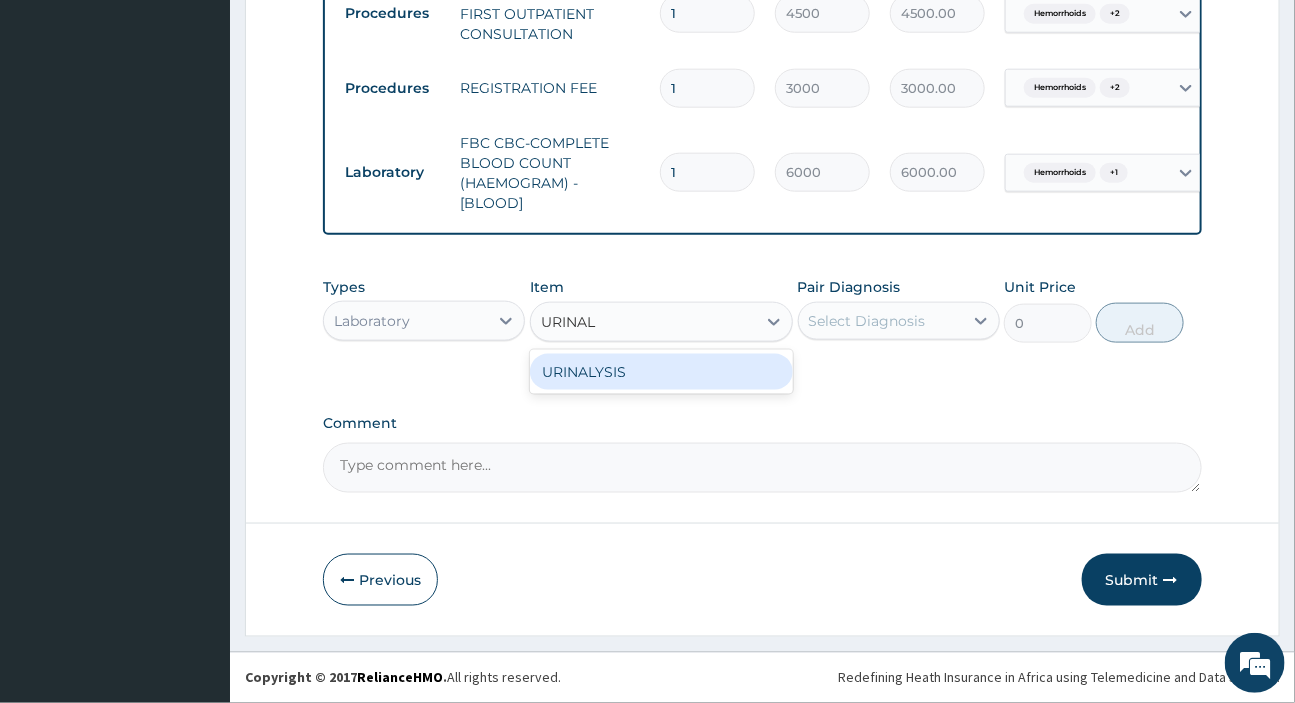 type on "URINALY" 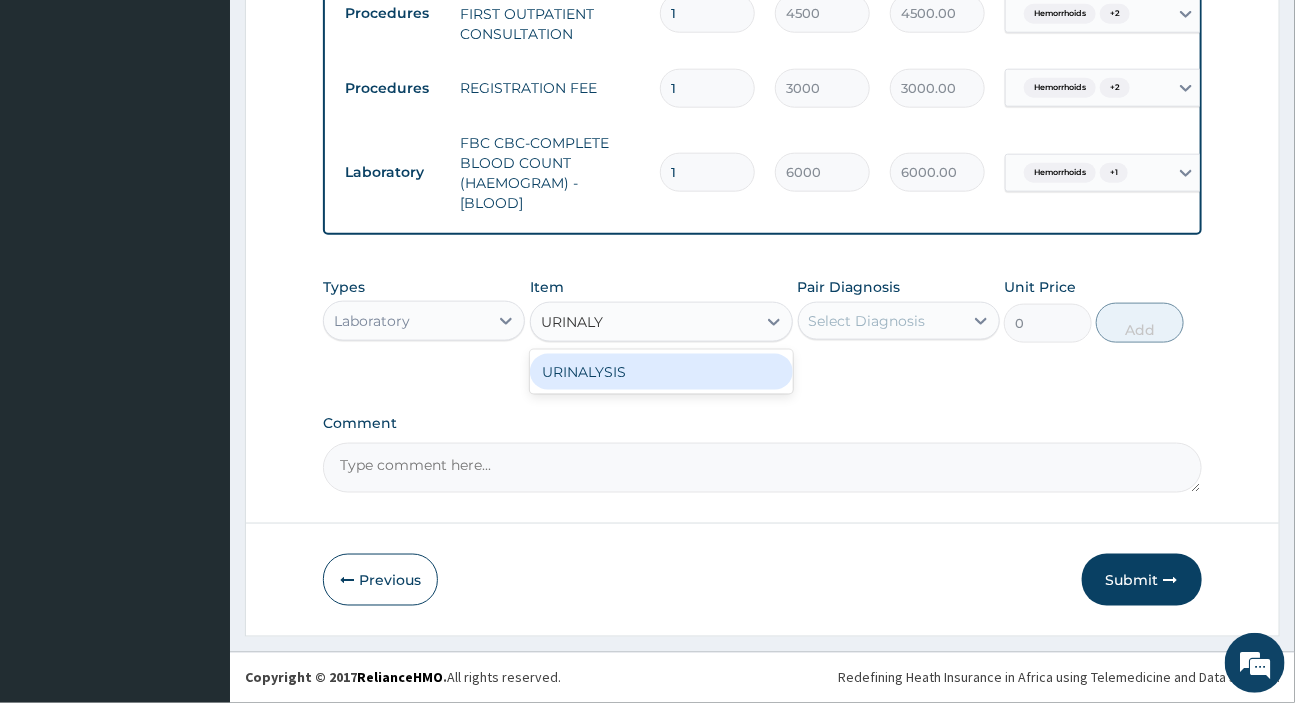 click on "URINALYSIS" at bounding box center (661, 372) 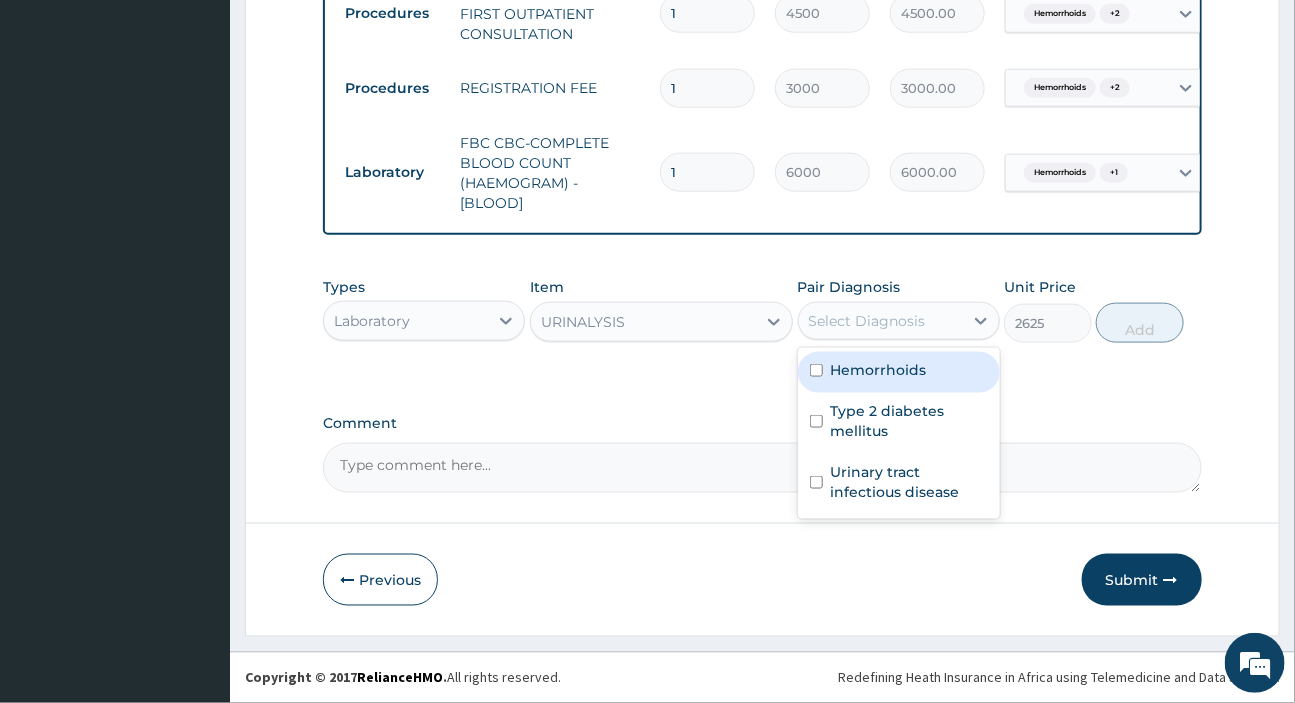click on "Select Diagnosis" at bounding box center (867, 321) 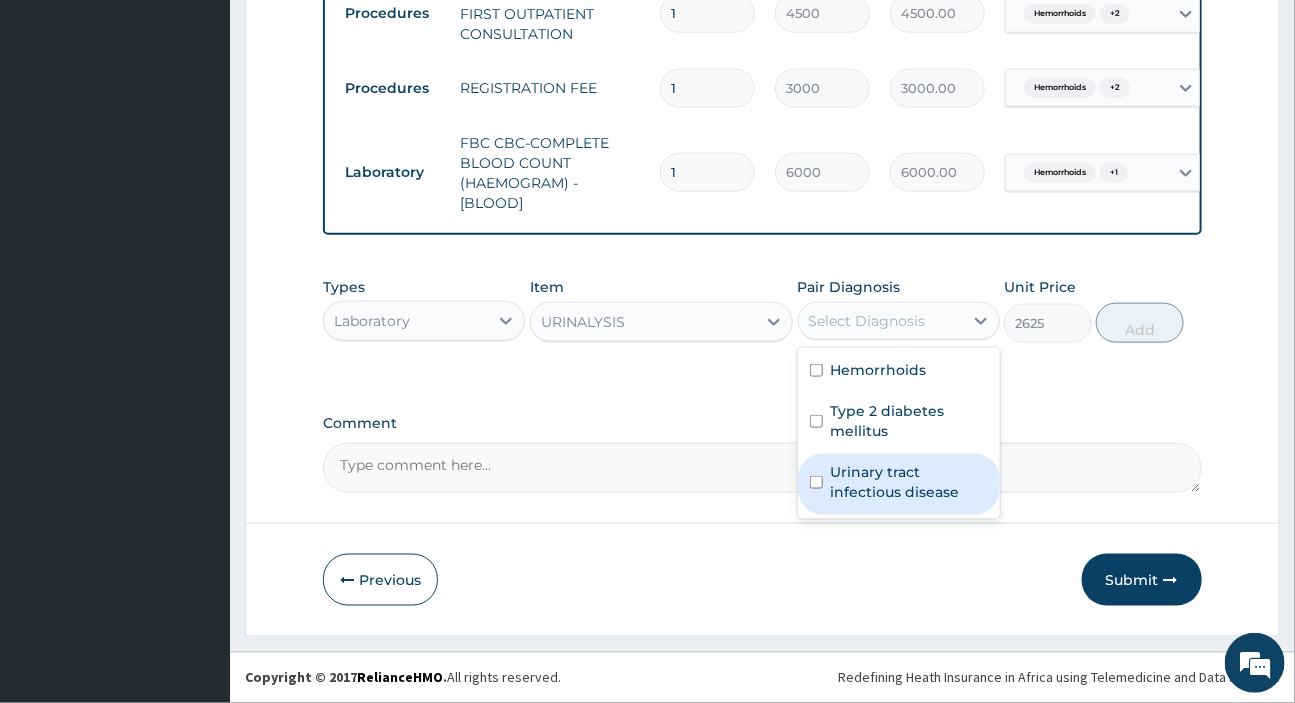 click on "Urinary tract infectious disease" at bounding box center [909, 482] 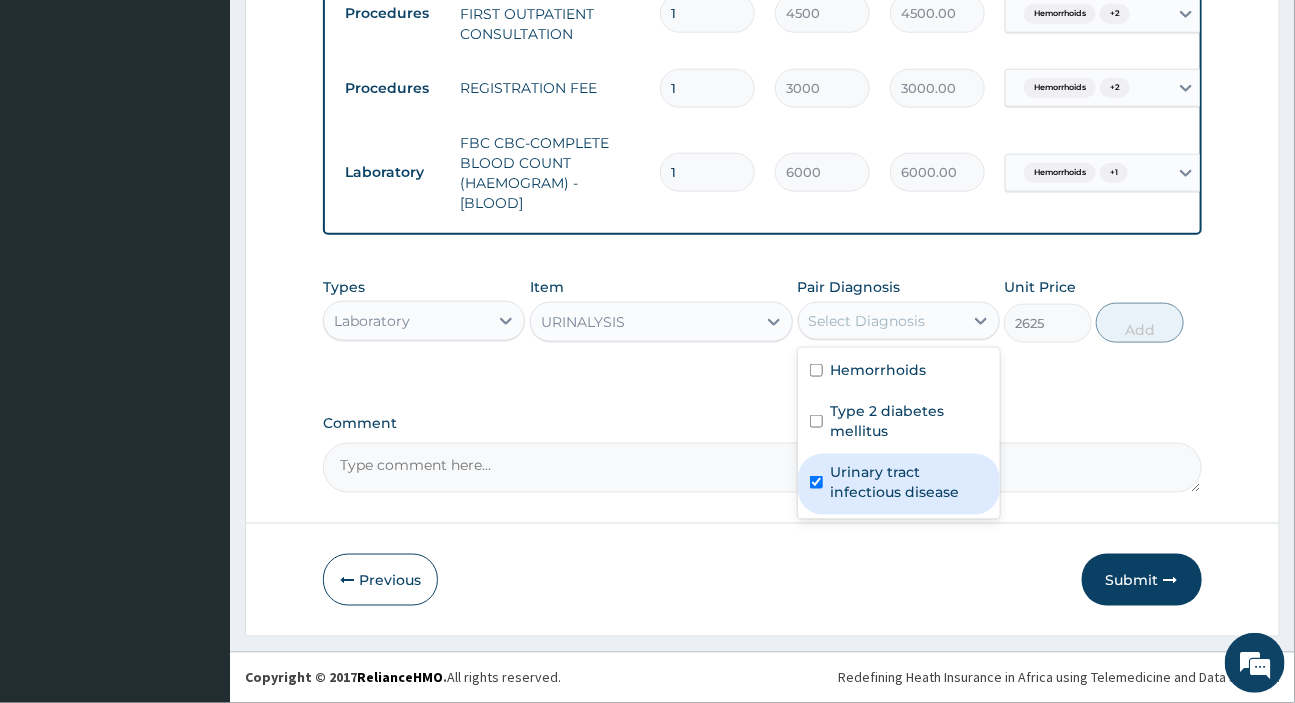 checkbox on "true" 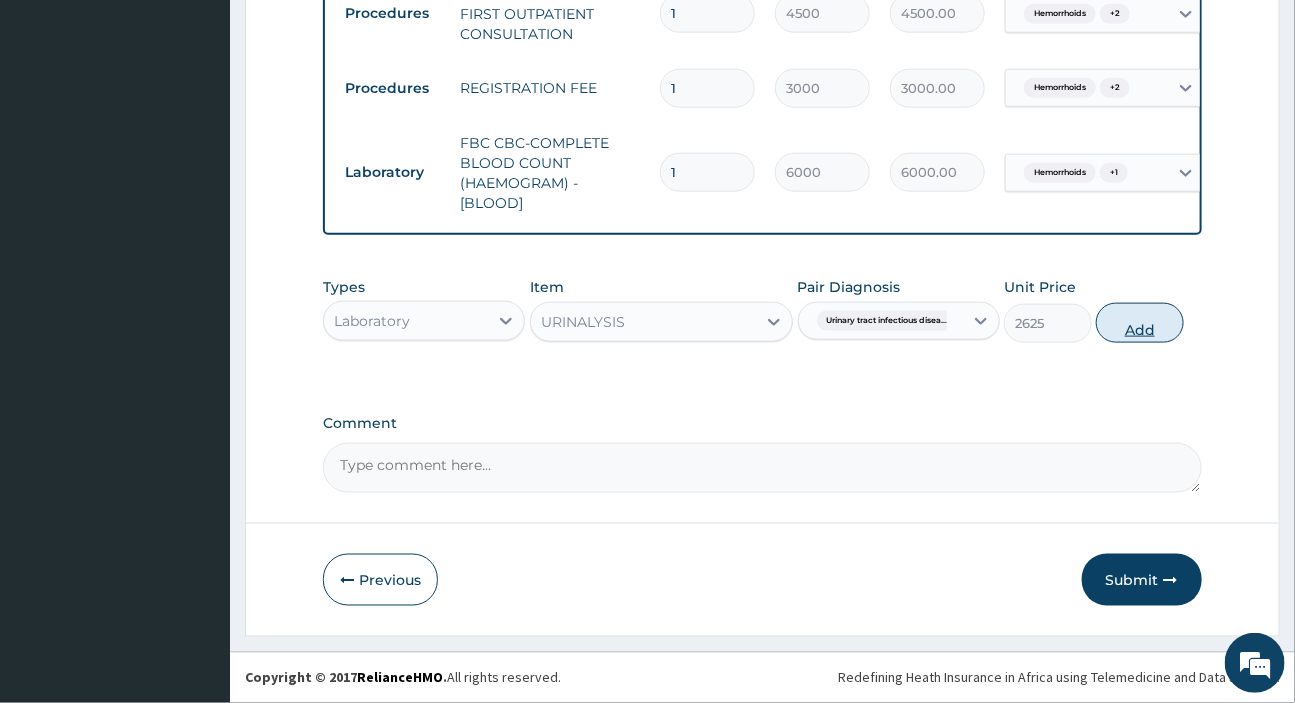 click on "Add" at bounding box center (1140, 323) 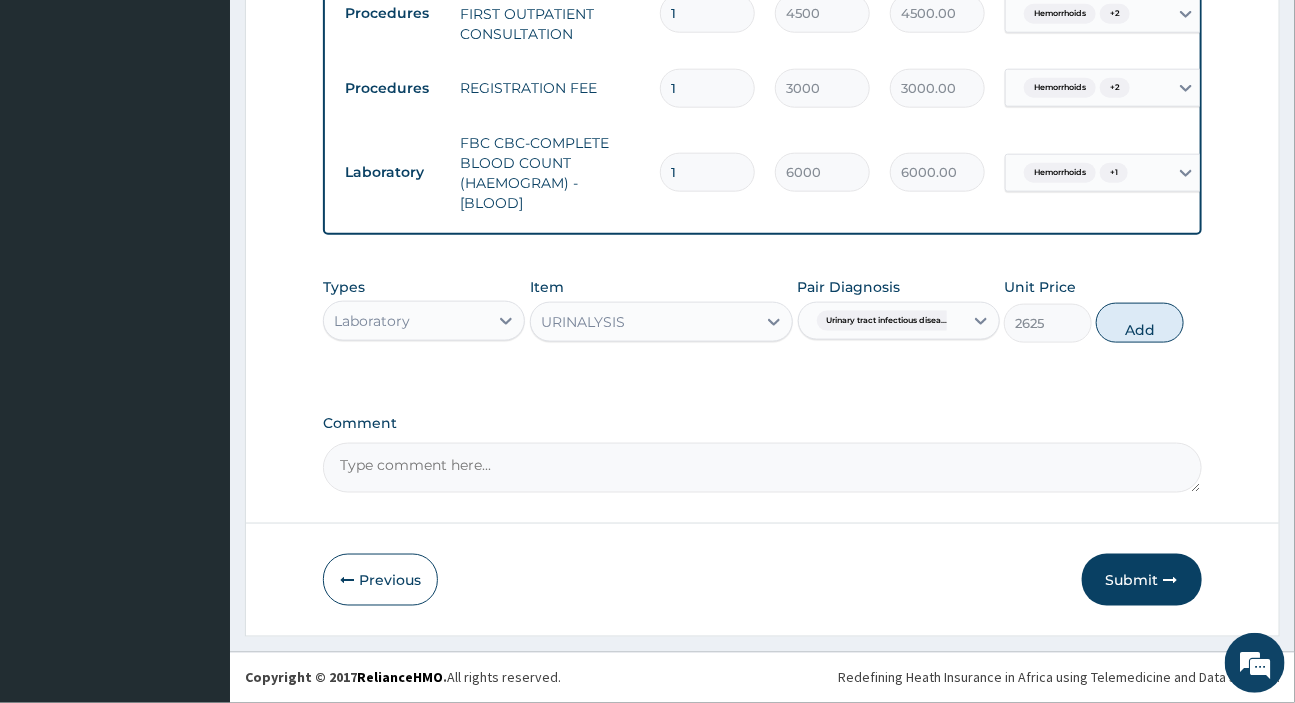 type on "0" 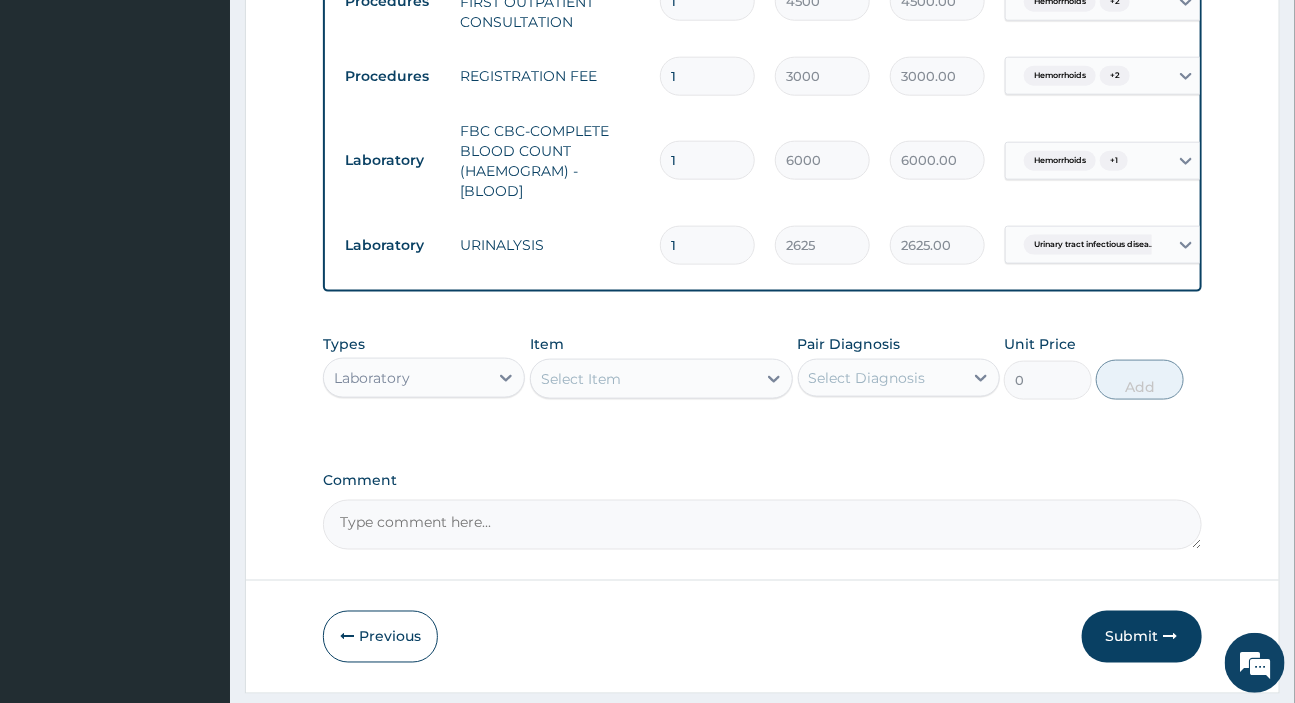 click on "Select Item" at bounding box center (643, 379) 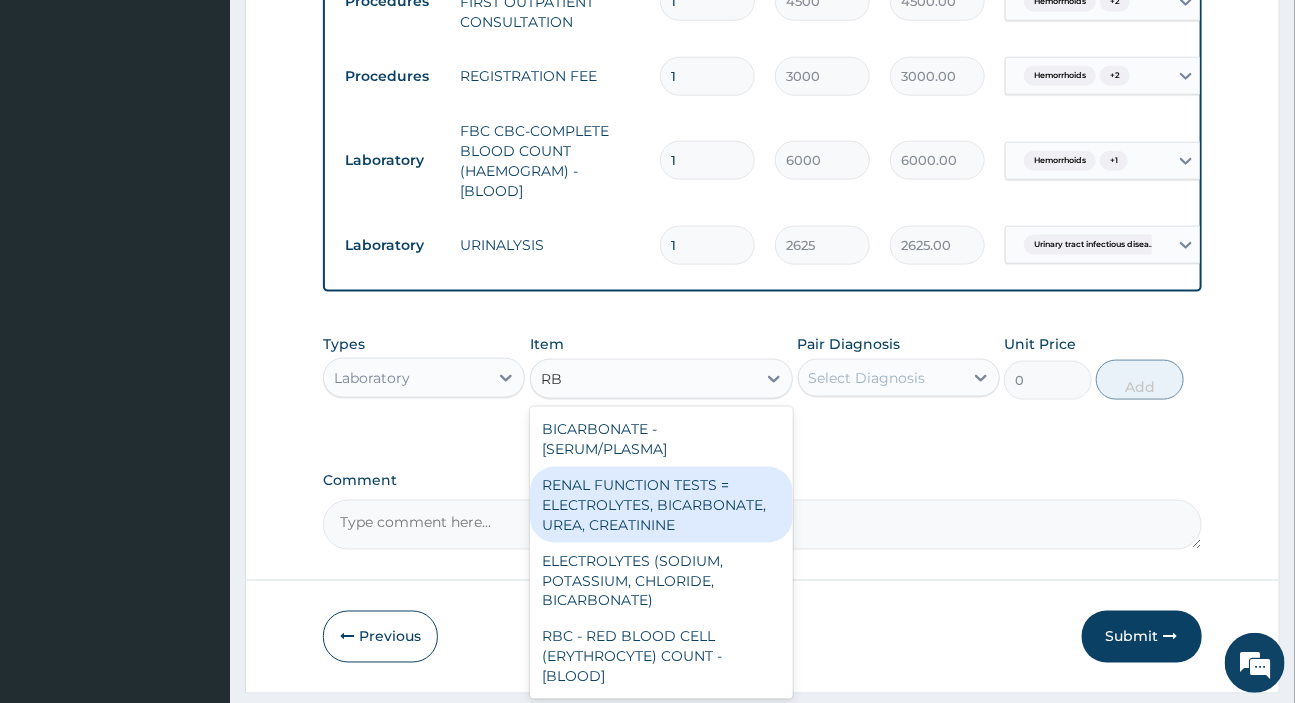 type on "RB" 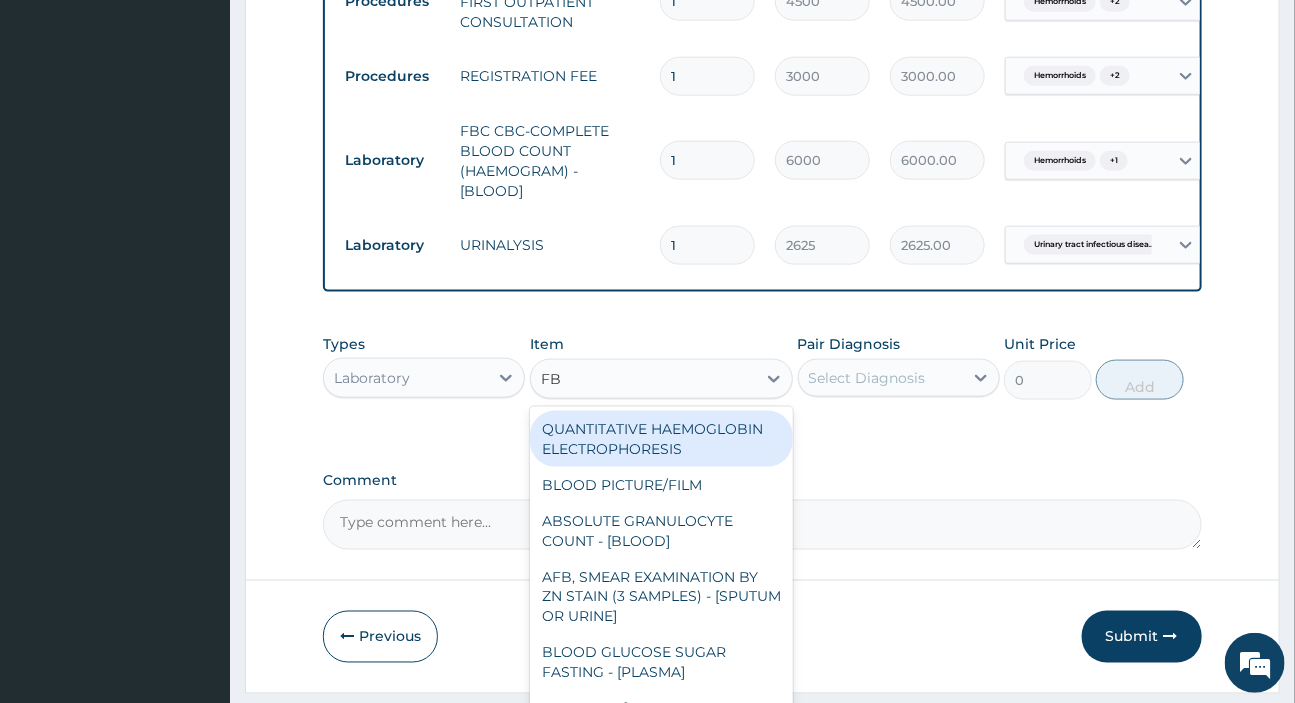 type on "FBS" 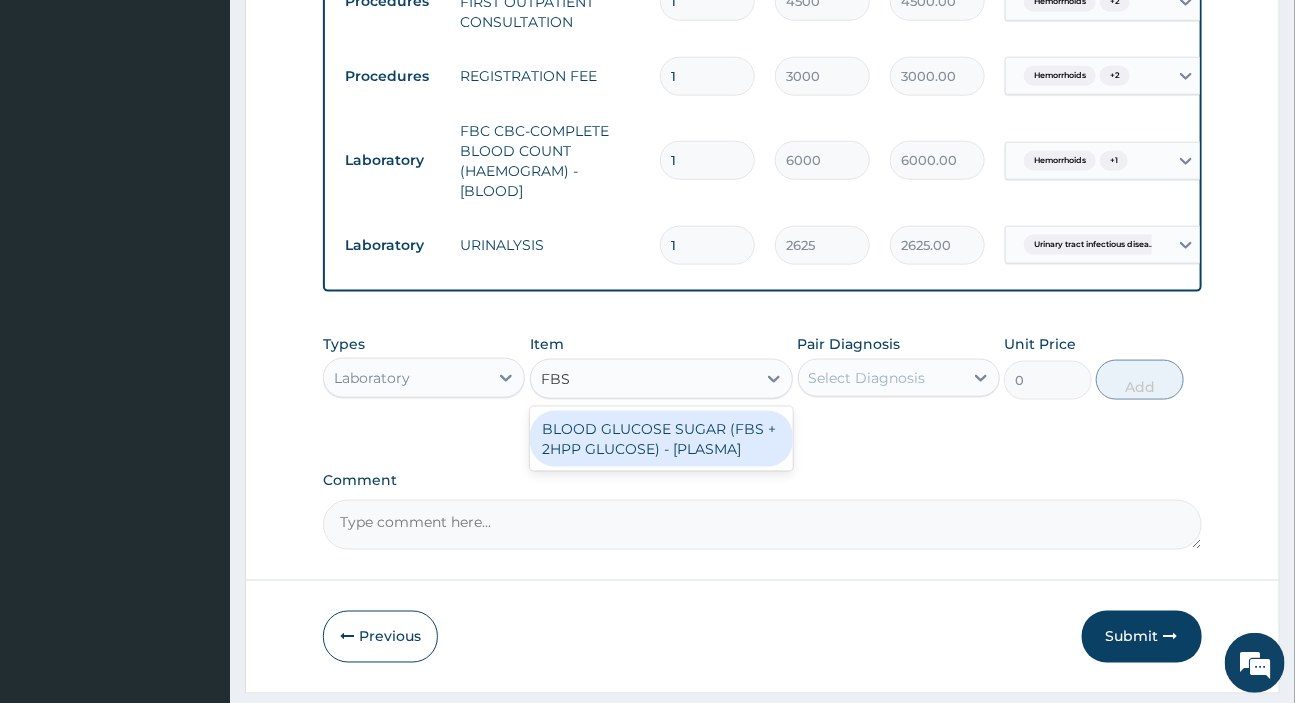 click on "BLOOD GLUCOSE SUGAR (FBS + 2HPP GLUCOSE) - [PLASMA]" at bounding box center [661, 439] 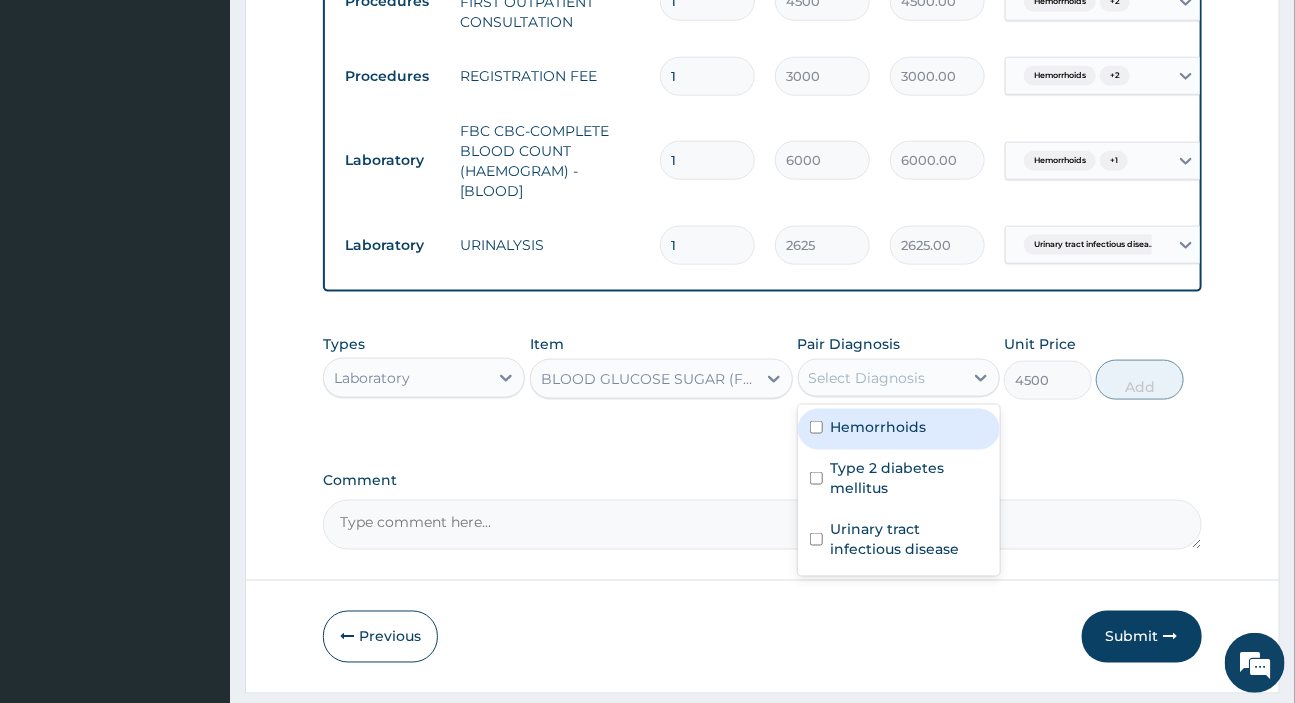 click on "Select Diagnosis" at bounding box center [867, 378] 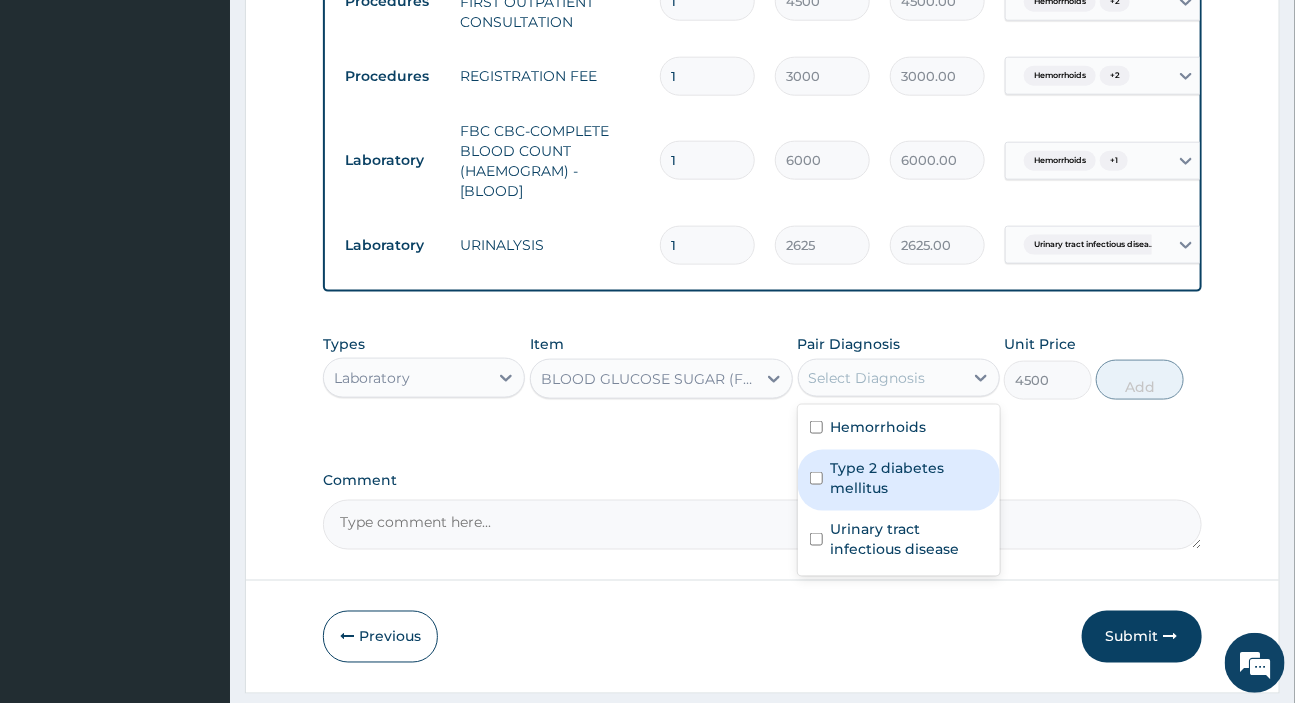 click on "Type 2 diabetes mellitus" at bounding box center (909, 478) 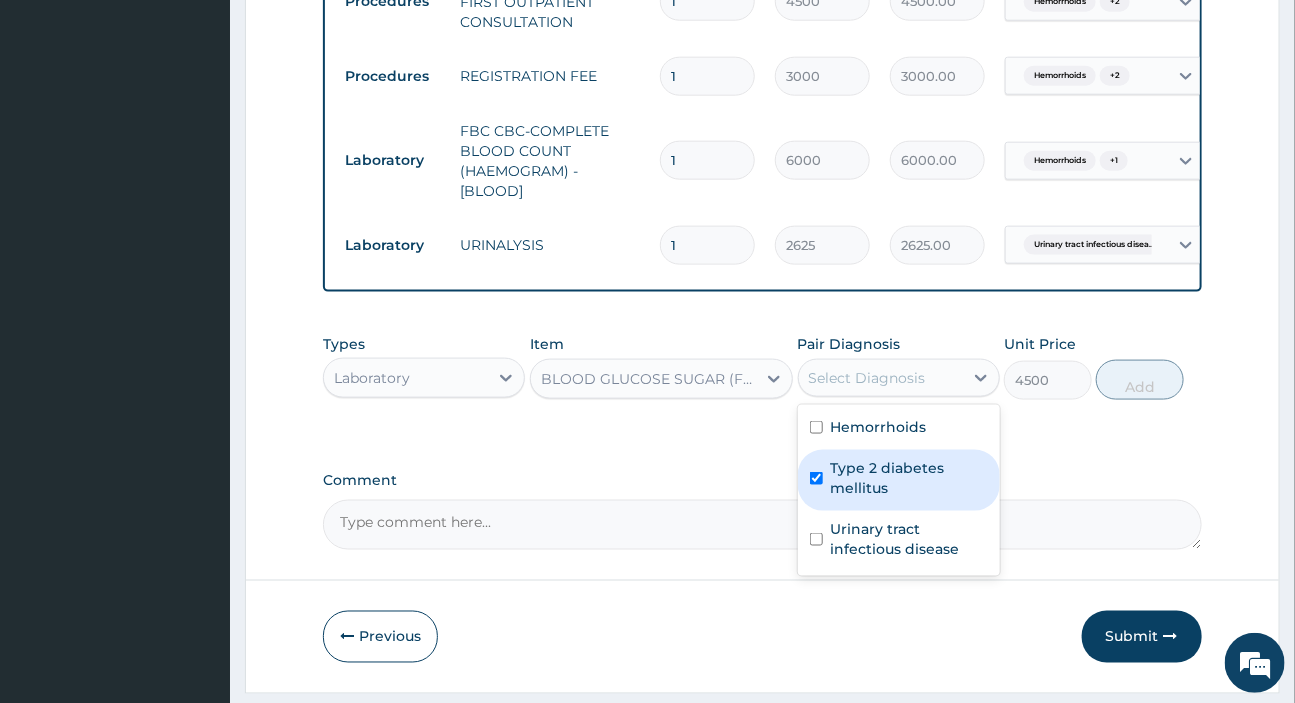 checkbox on "true" 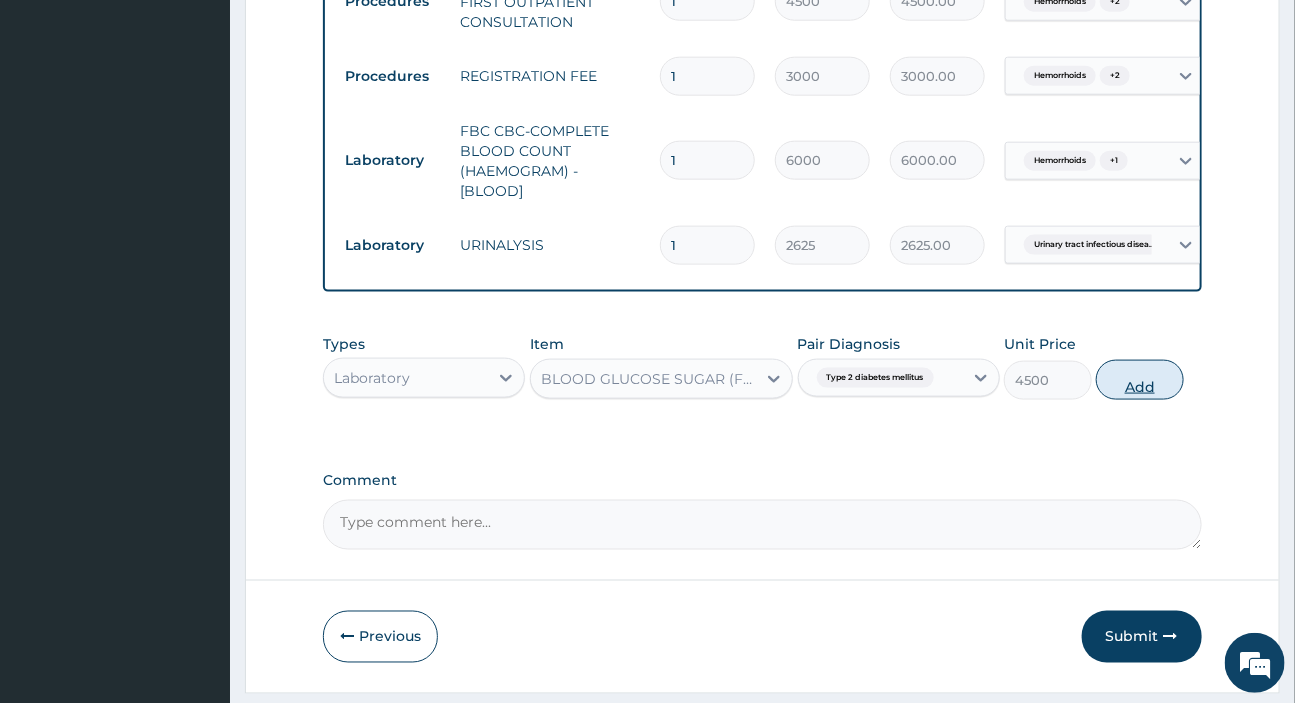 click on "Add" at bounding box center (1140, 380) 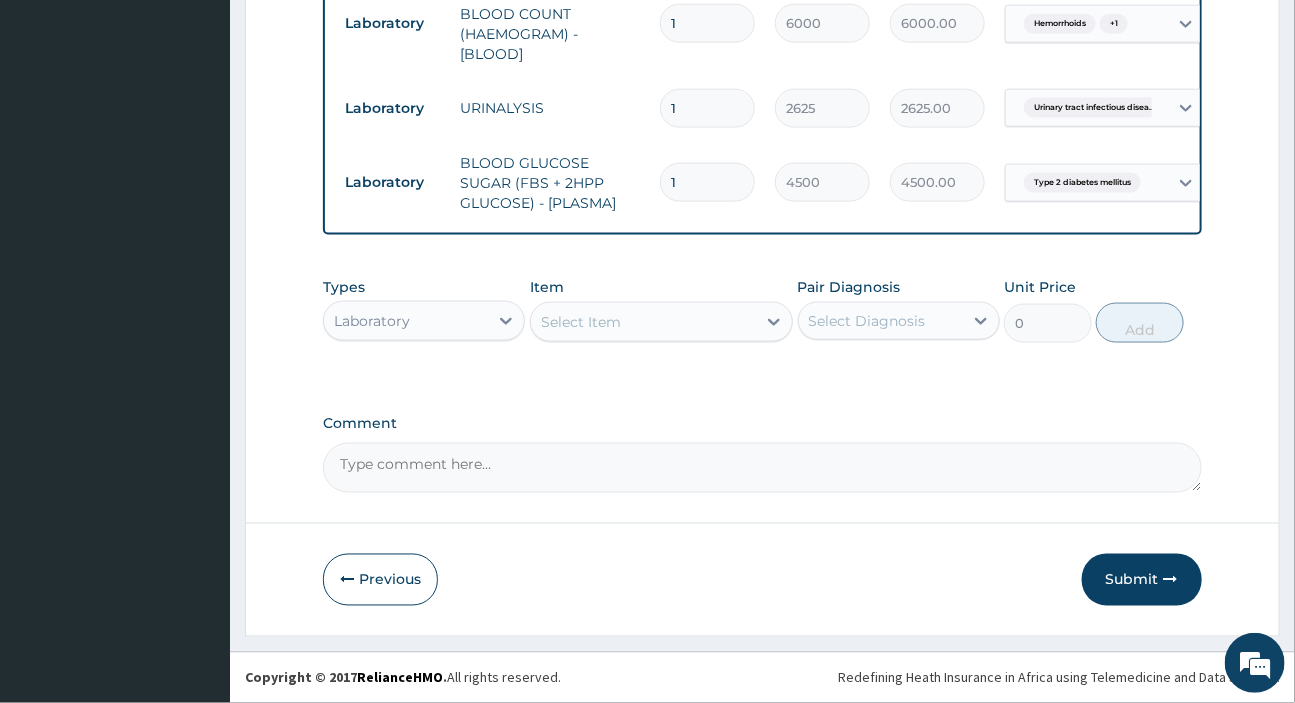 scroll, scrollTop: 986, scrollLeft: 0, axis: vertical 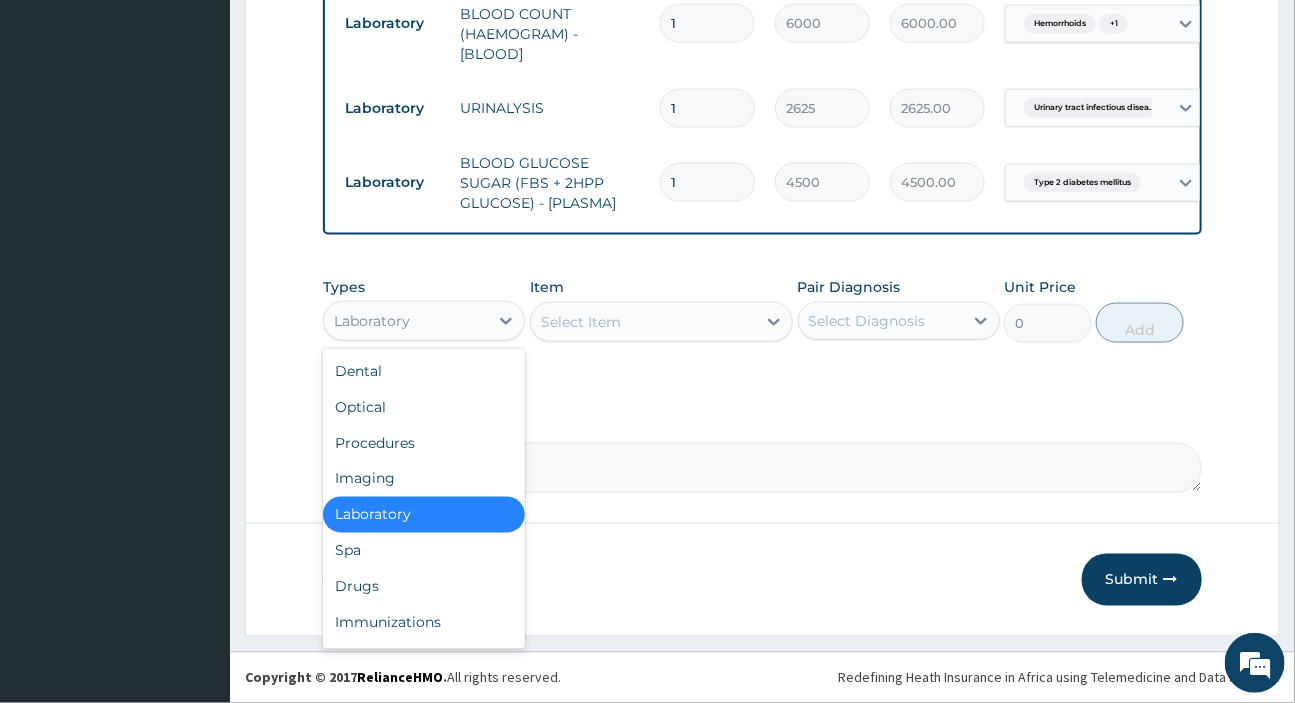 click on "Laboratory" at bounding box center [406, 321] 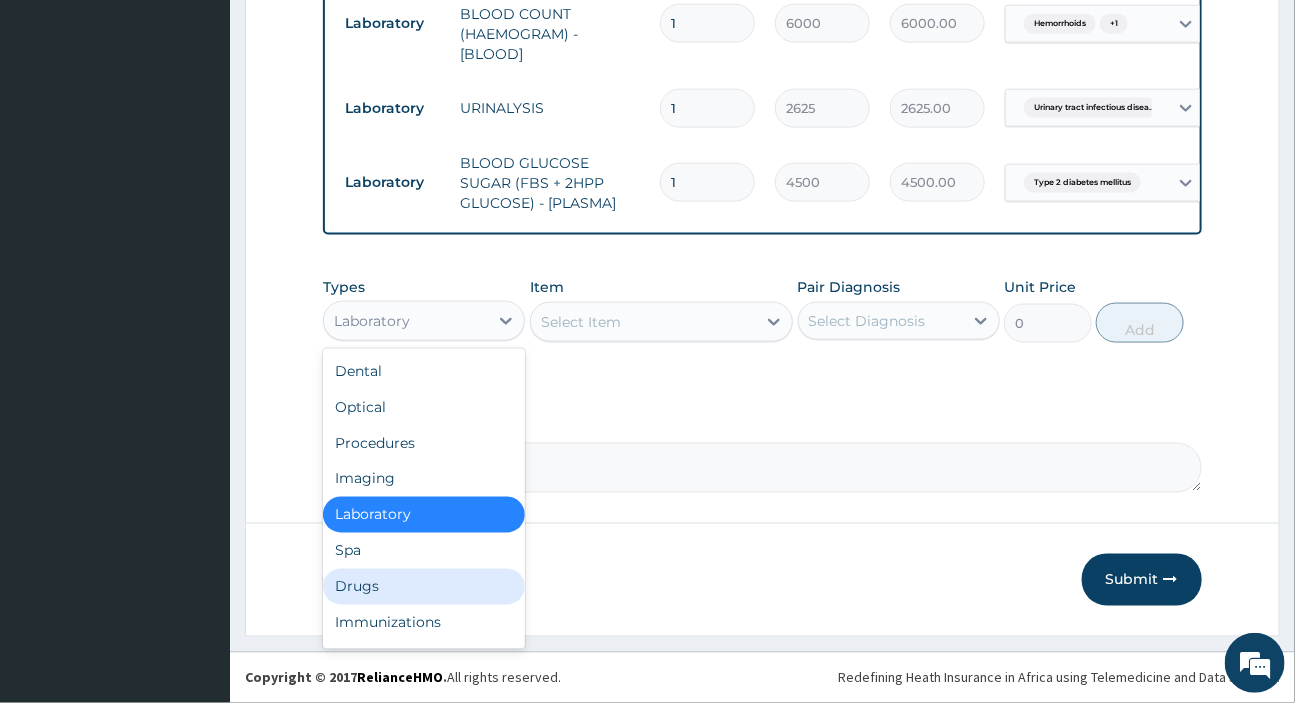 click on "Drugs" at bounding box center [424, 587] 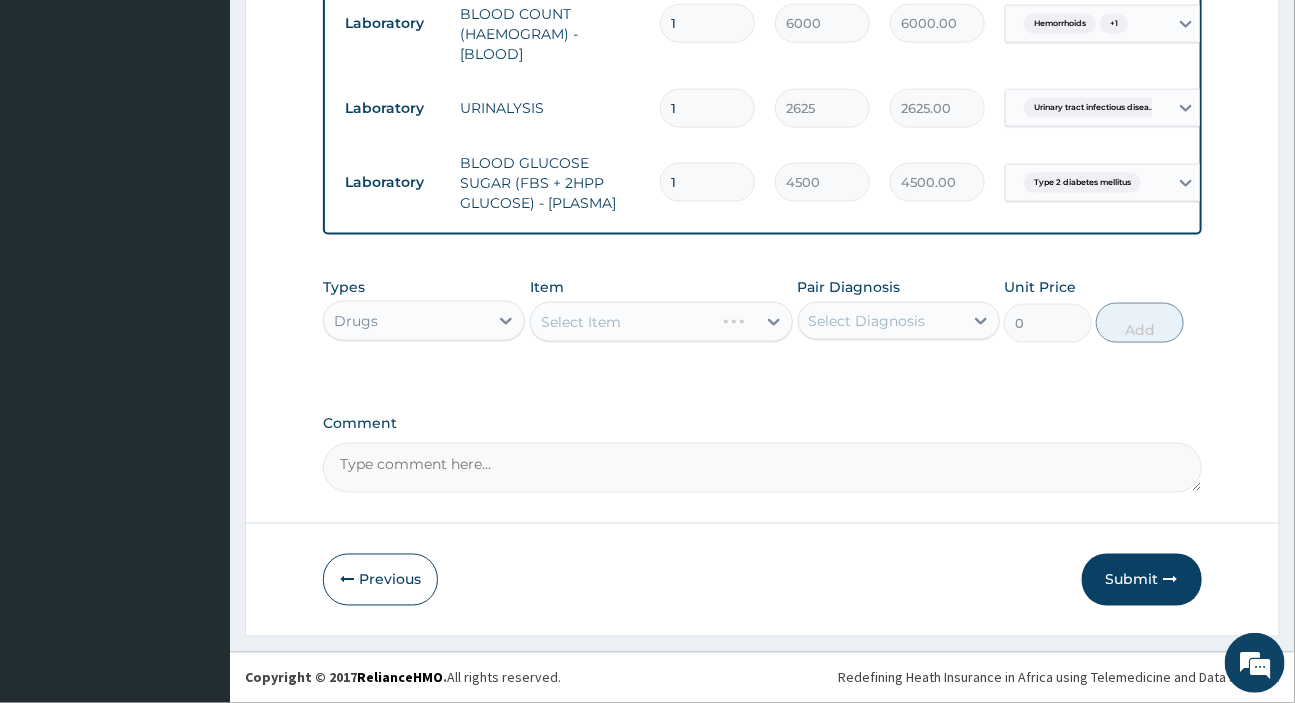 click on "Select Item" at bounding box center [661, 322] 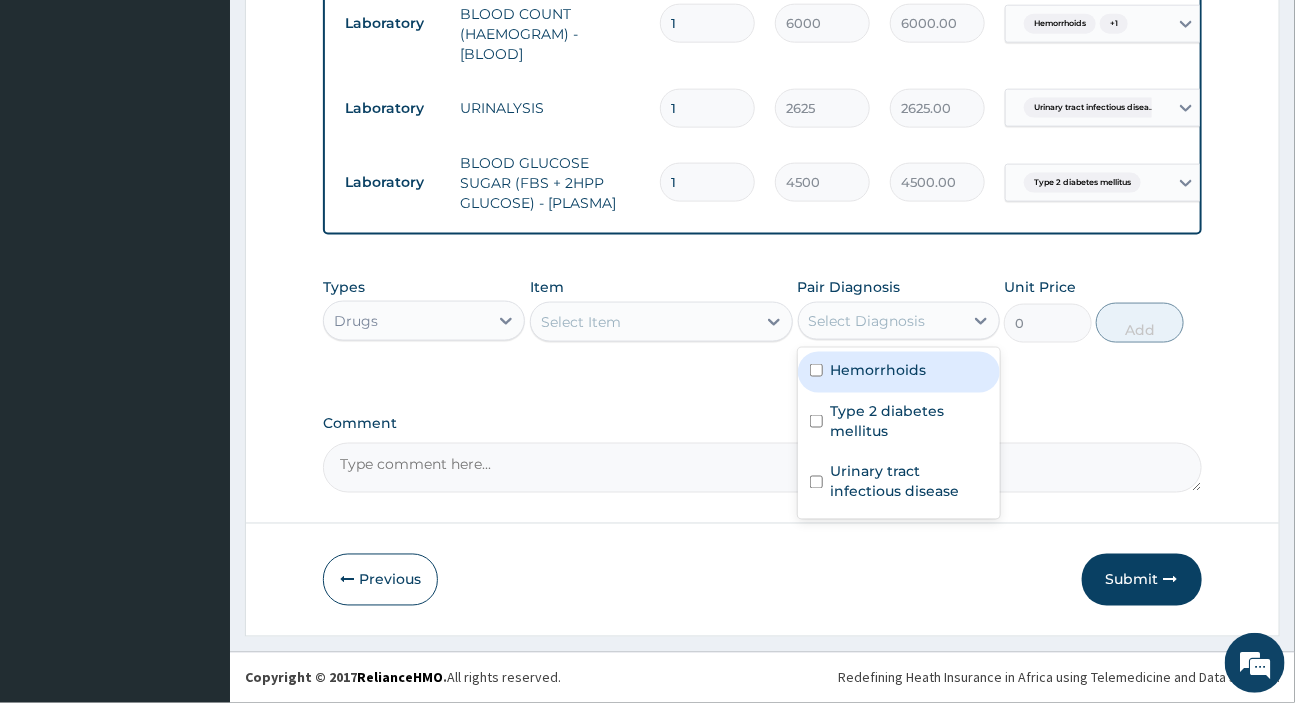 click on "Select Diagnosis" at bounding box center [867, 321] 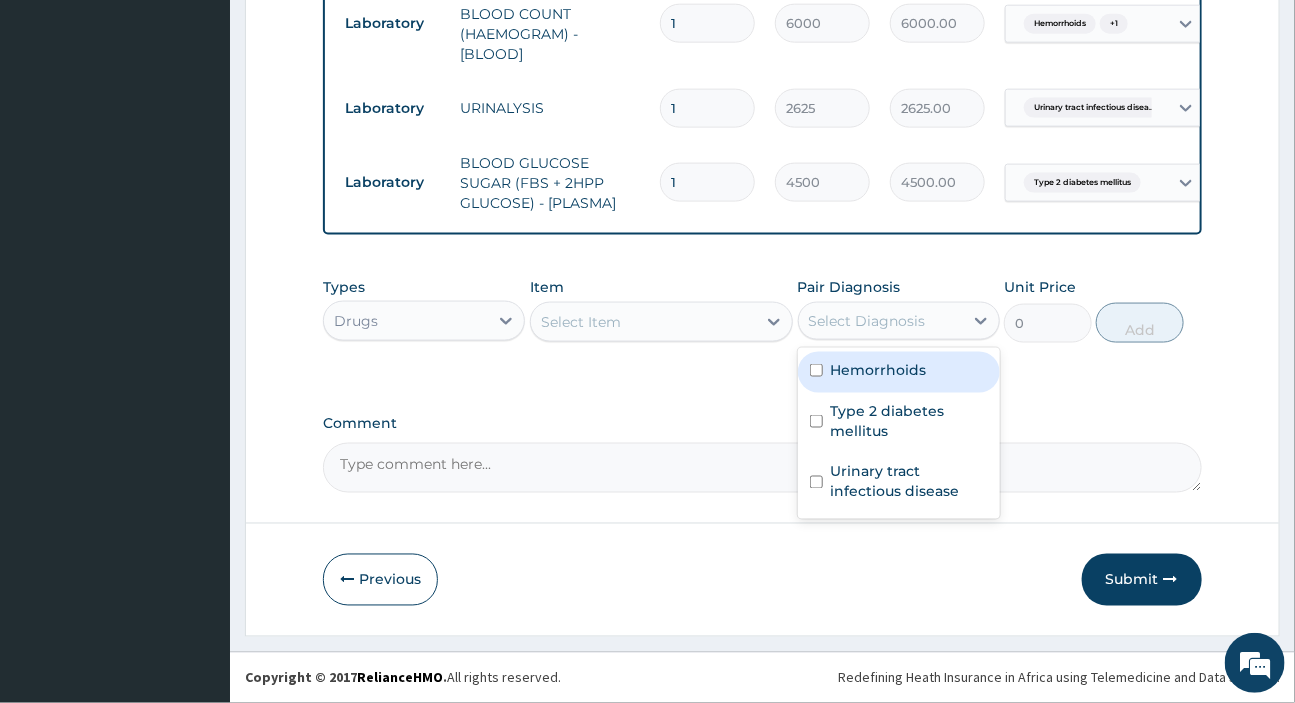 click on "Hemorrhoids" at bounding box center [879, 370] 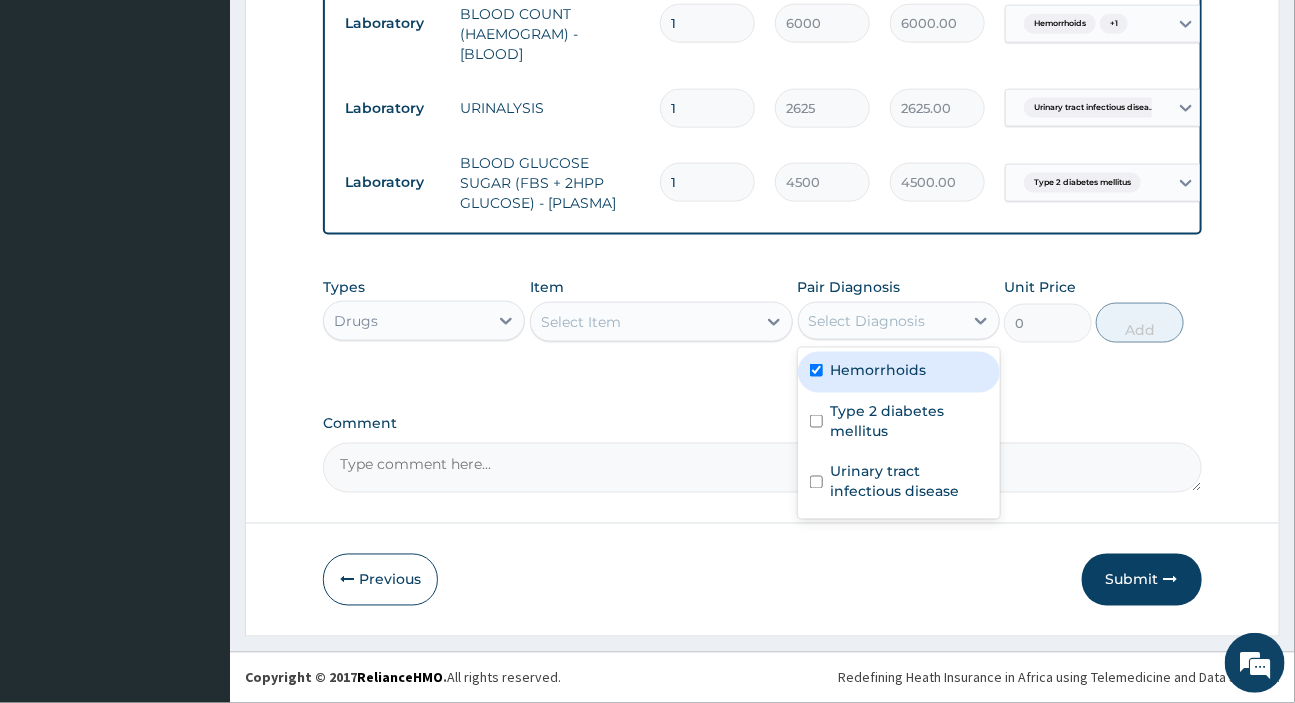 checkbox on "true" 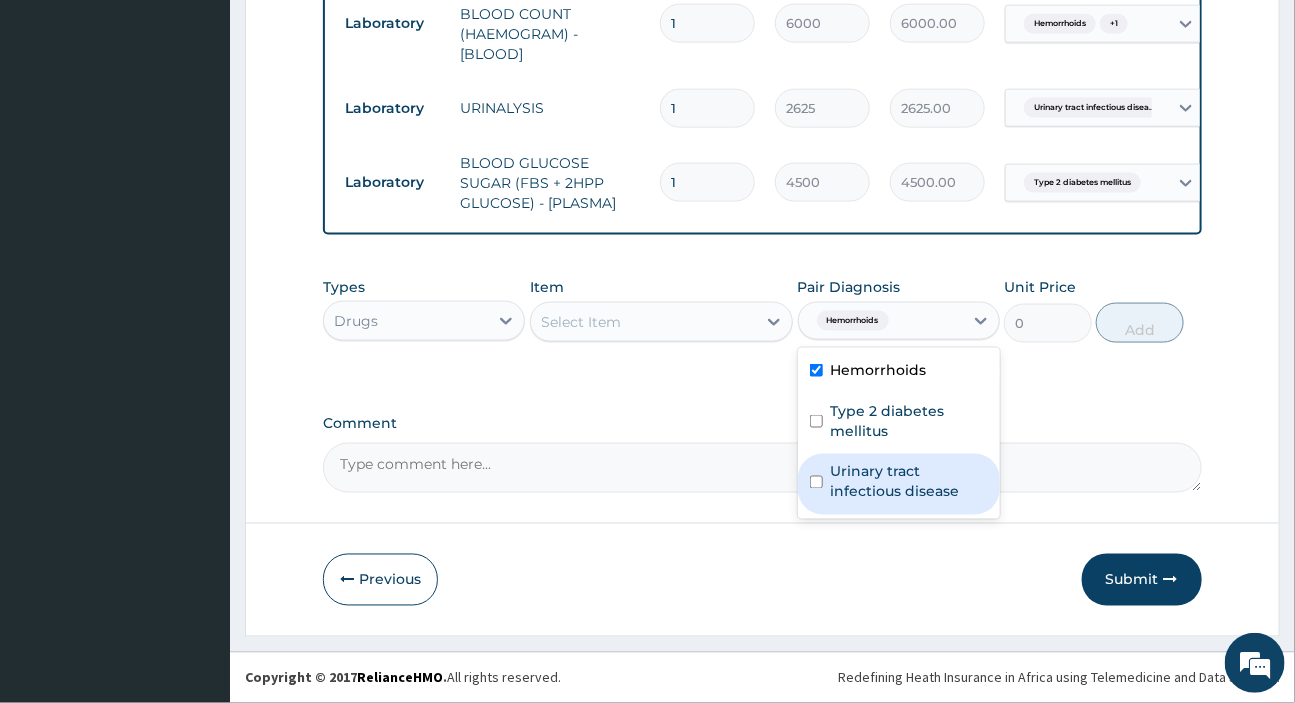 click on "Urinary tract infectious disease" at bounding box center [909, 482] 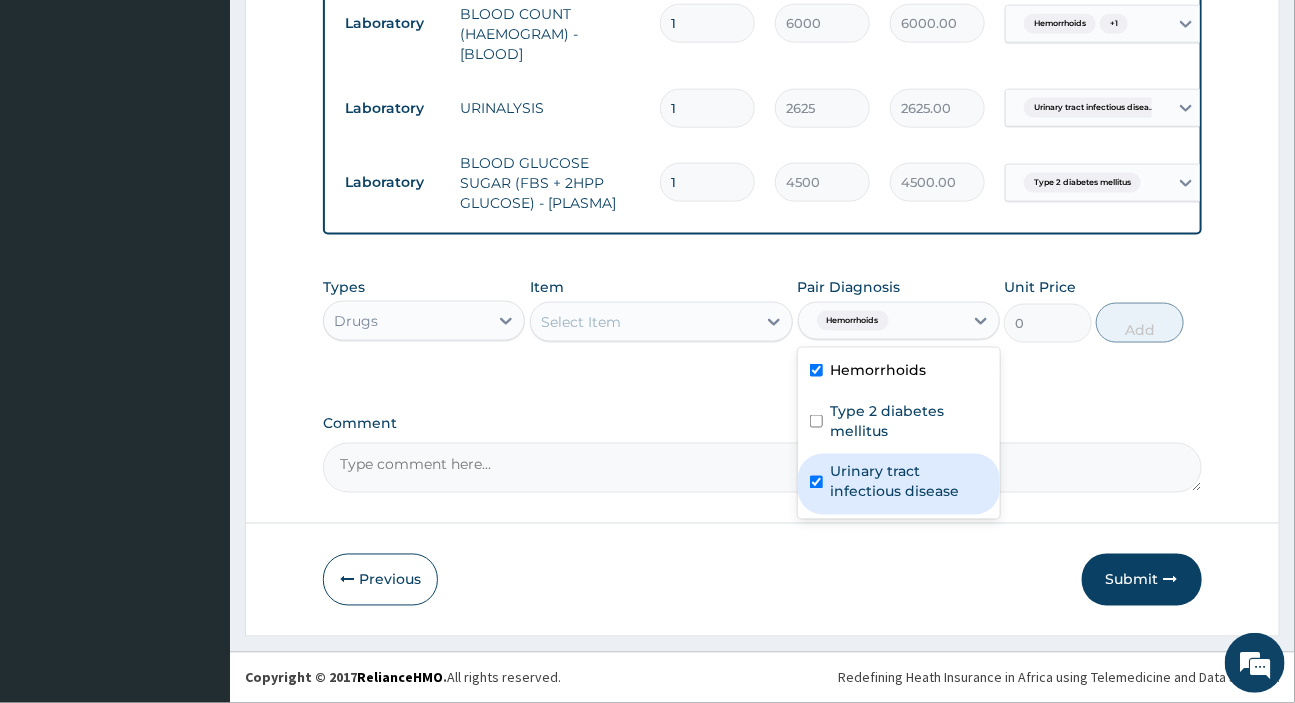 checkbox on "true" 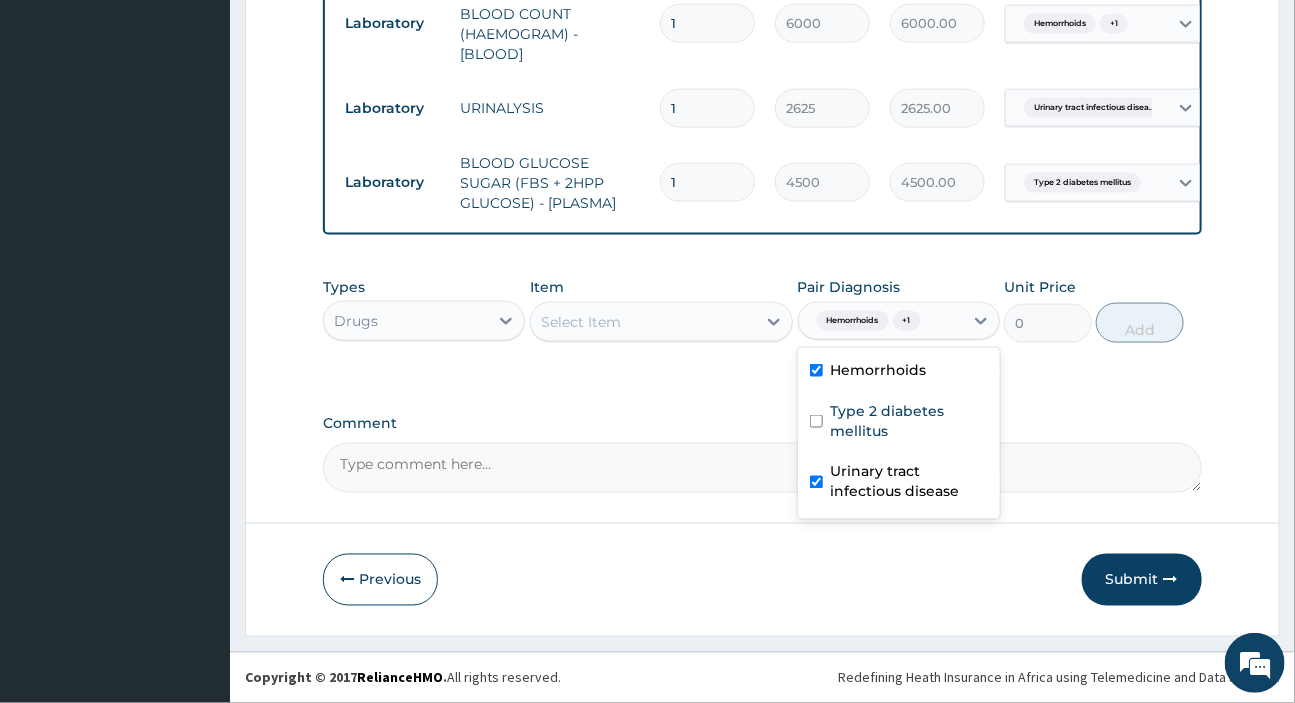 click on "Select Item" at bounding box center (581, 322) 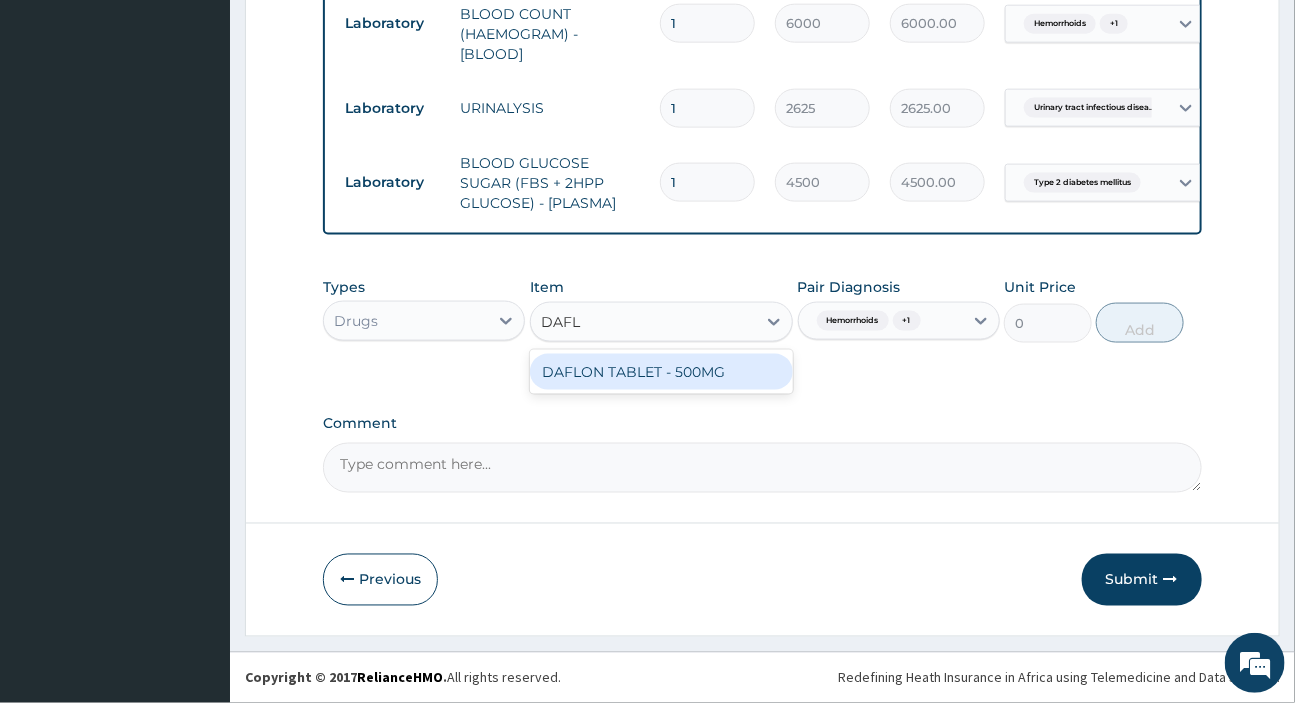 type on "DAFLO" 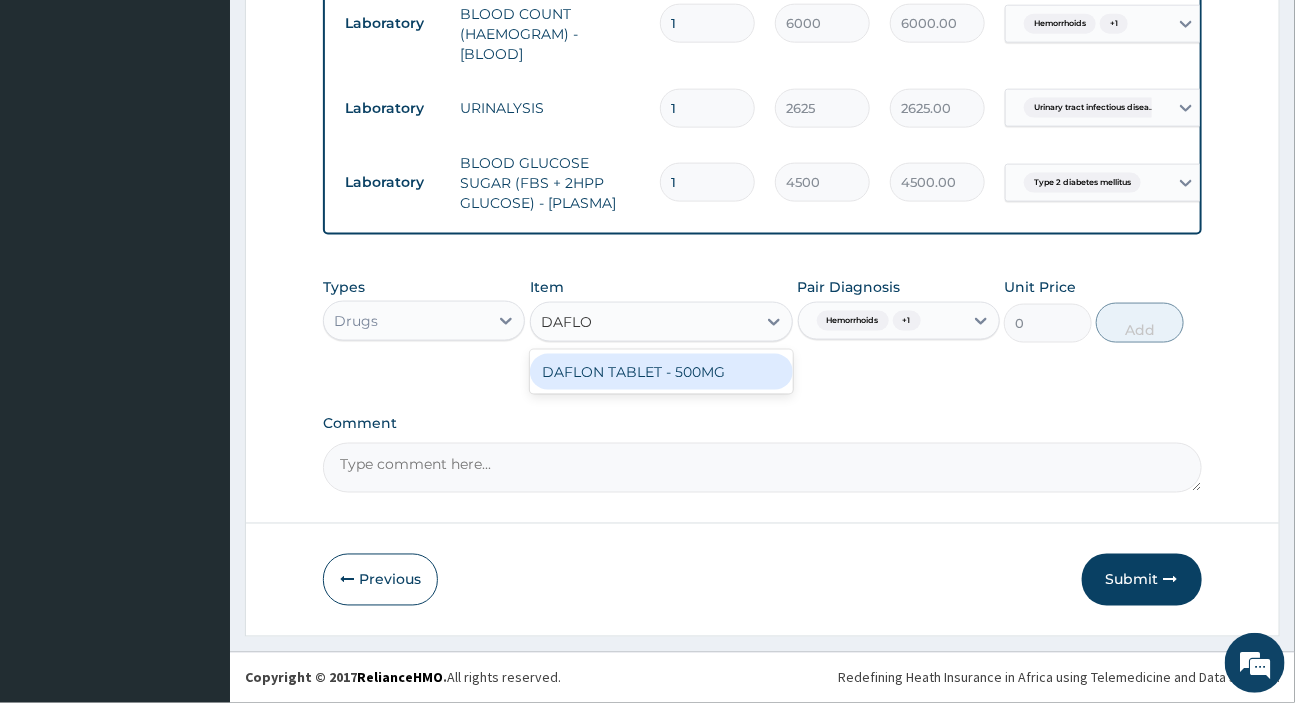 click on "DAFLON TABLET - 500MG" at bounding box center (661, 372) 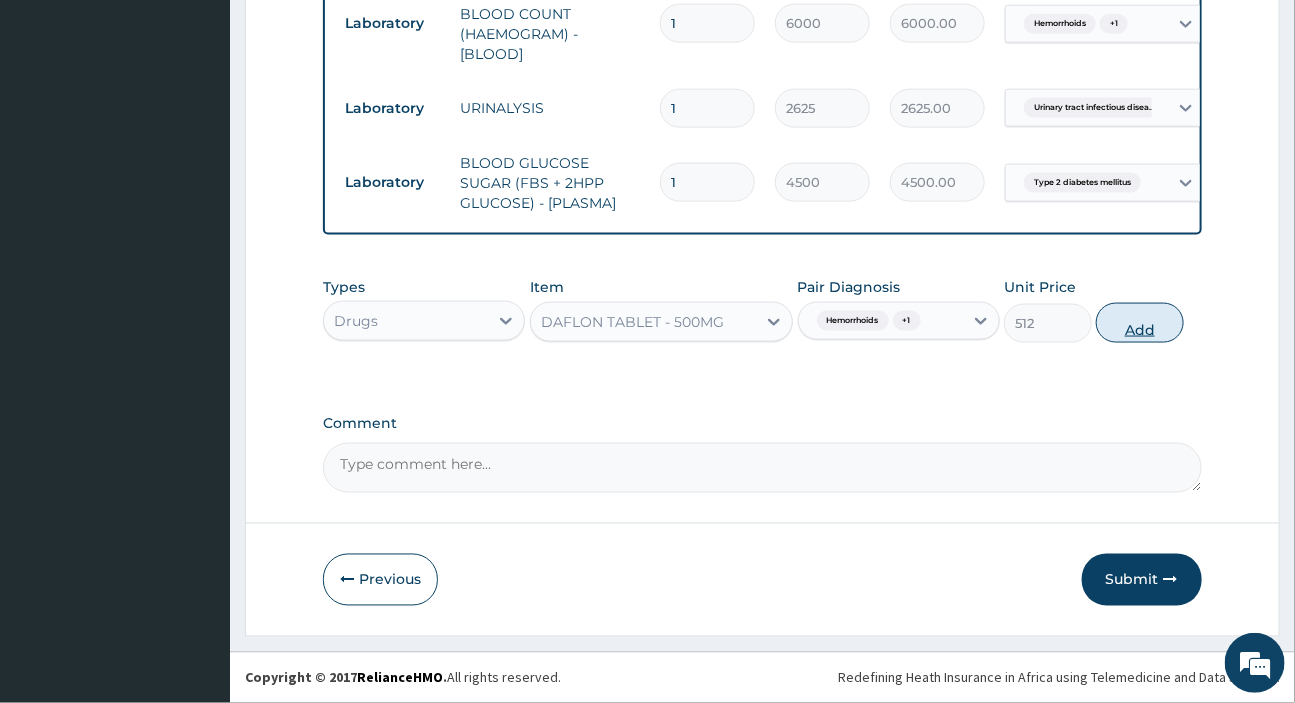 click on "Add" at bounding box center [1140, 323] 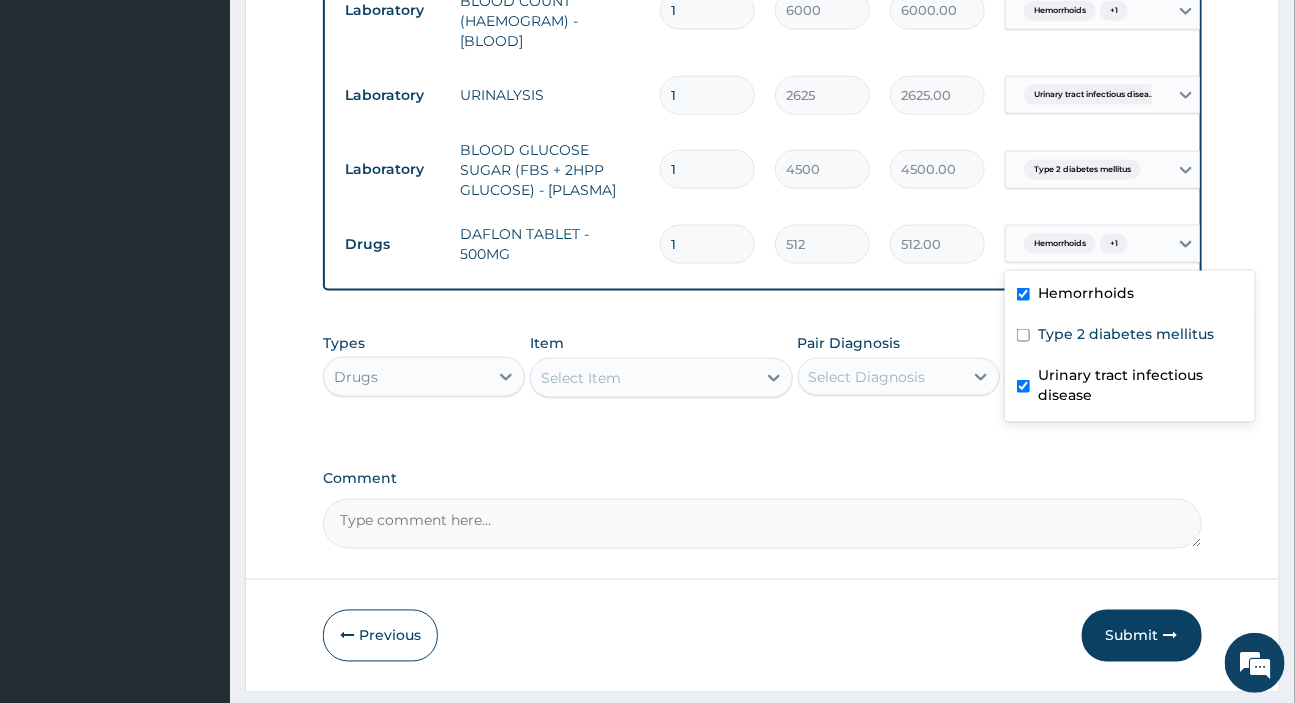 click on "Hemorrhoids" at bounding box center (1060, 244) 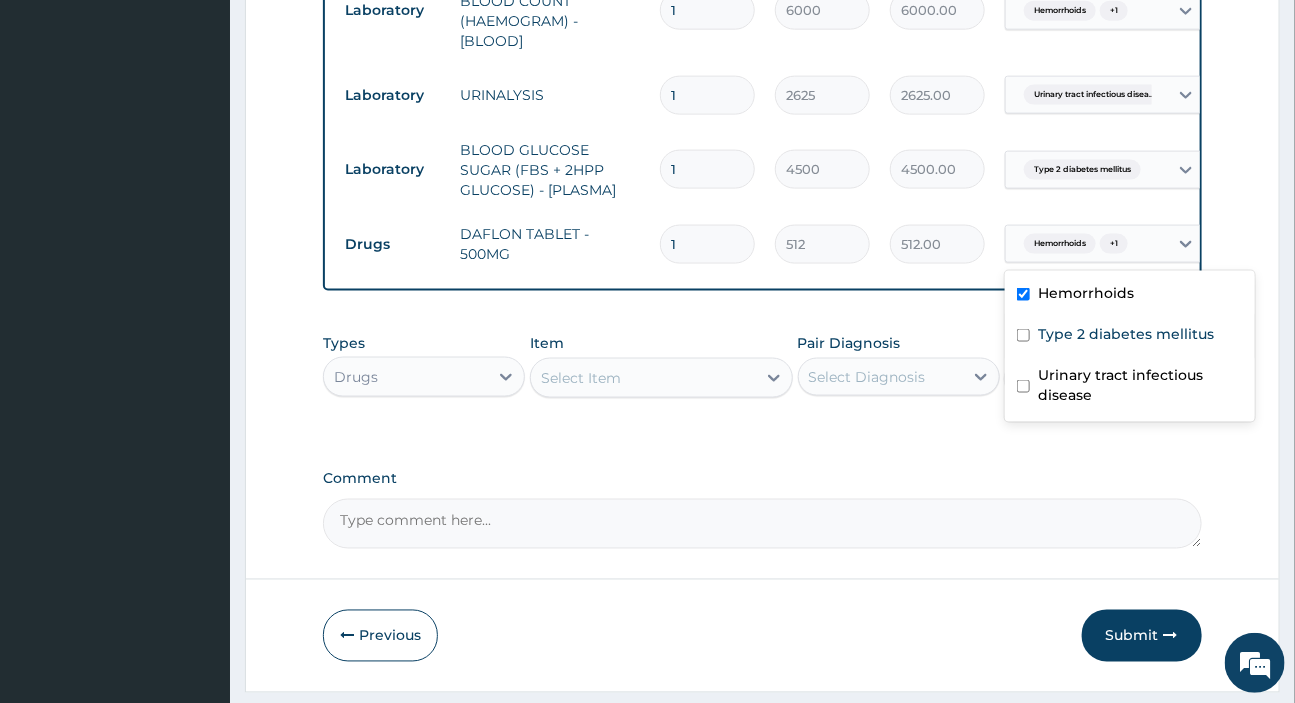 checkbox on "false" 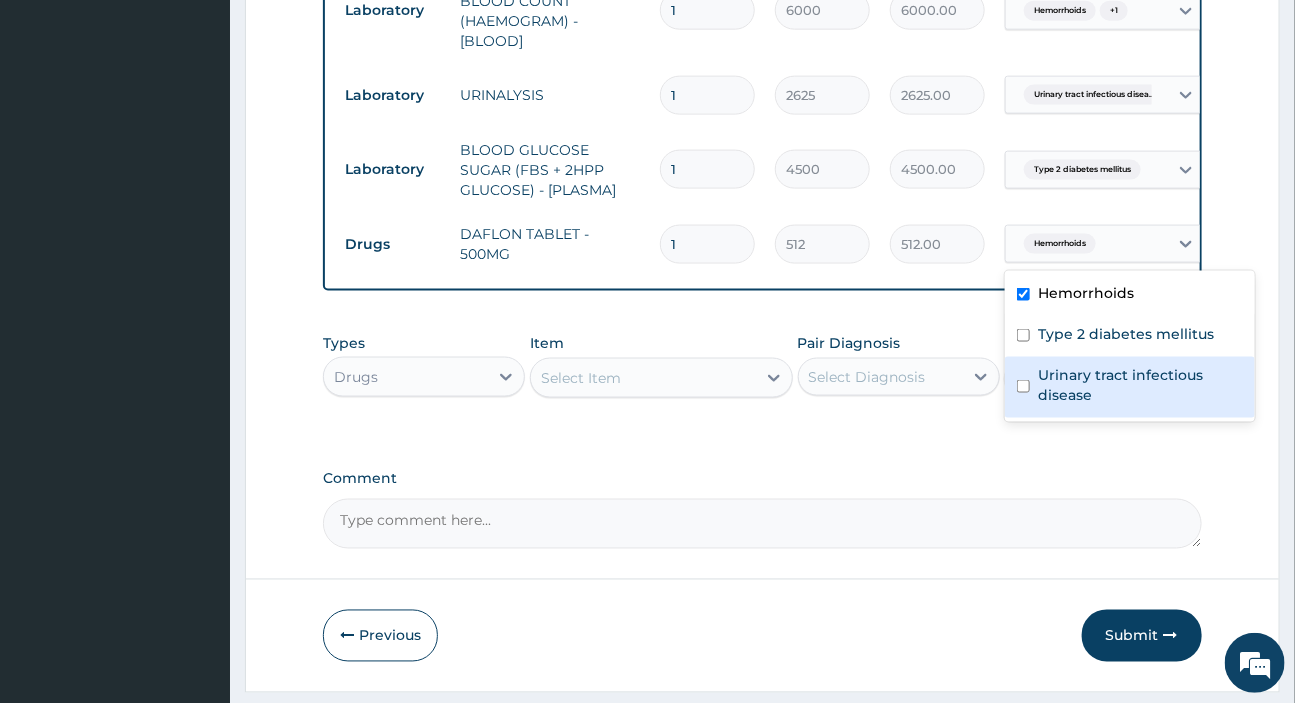 scroll, scrollTop: 1055, scrollLeft: 0, axis: vertical 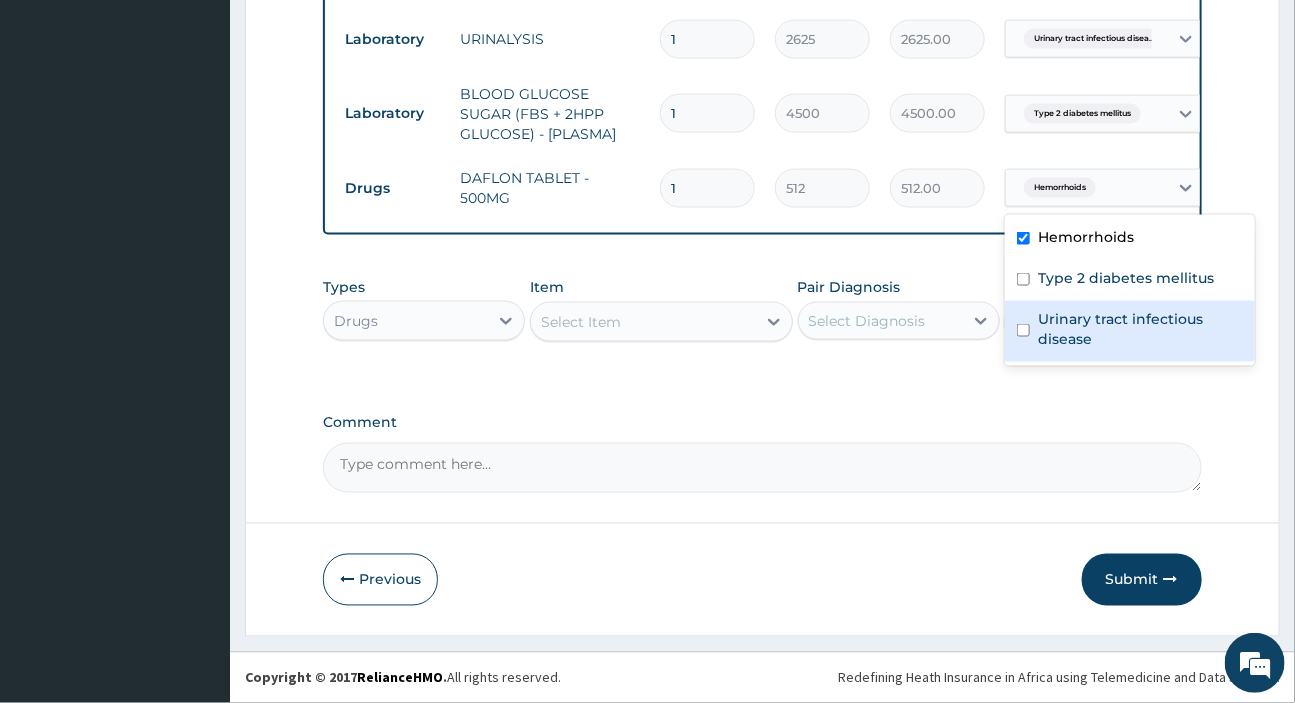 click on "Select Item" at bounding box center (581, 322) 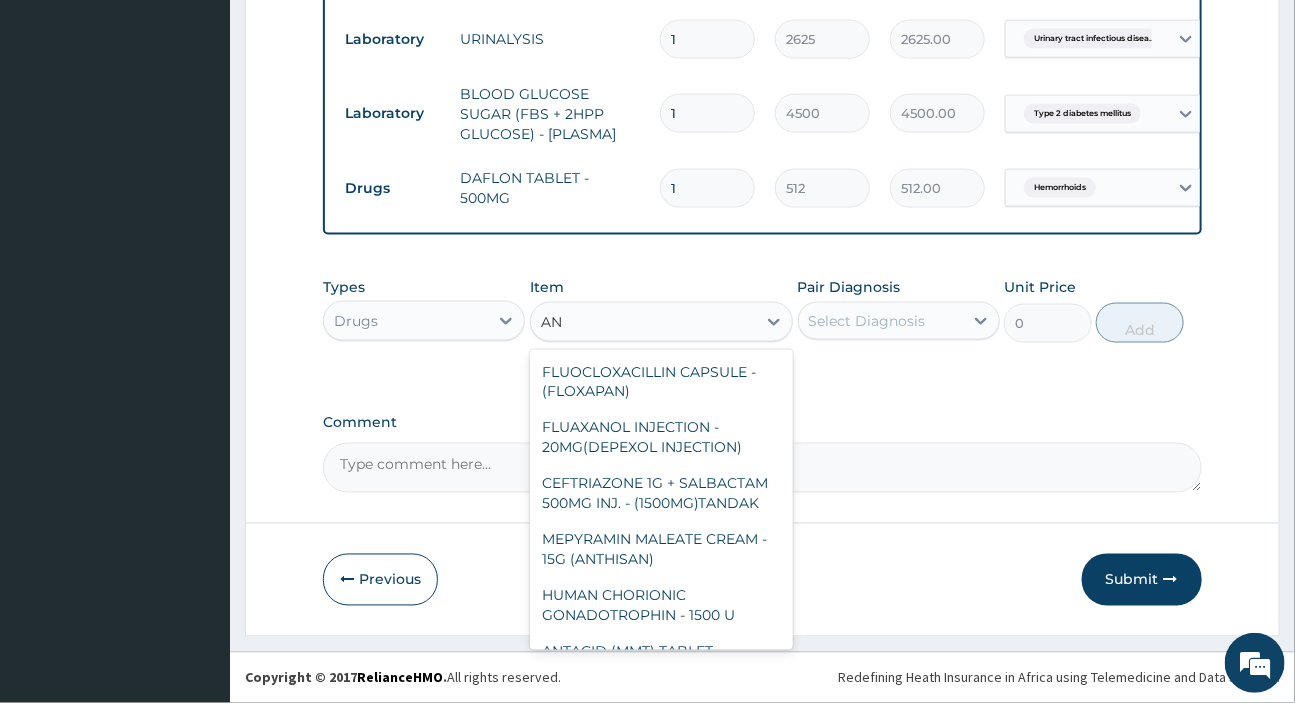 type on "AN" 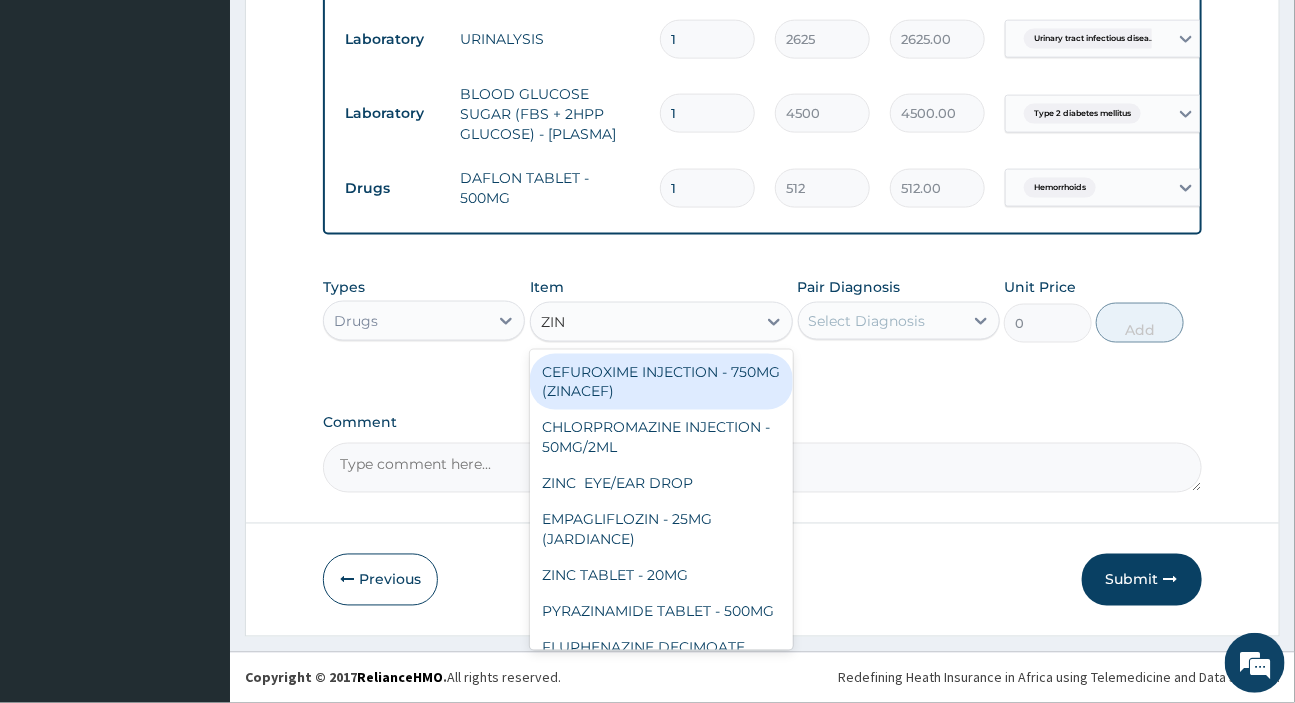 type on "ZINC" 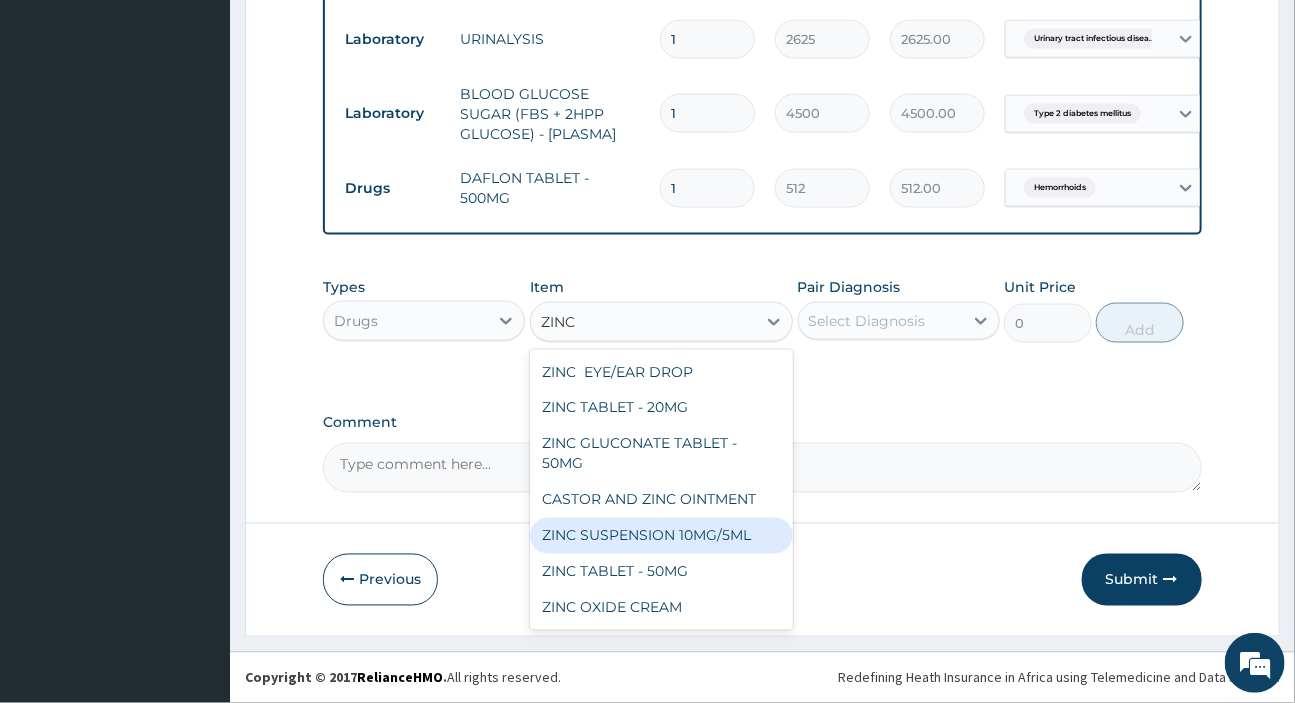 click on "ZINC SUSPENSION  10MG/5ML" at bounding box center [661, 536] 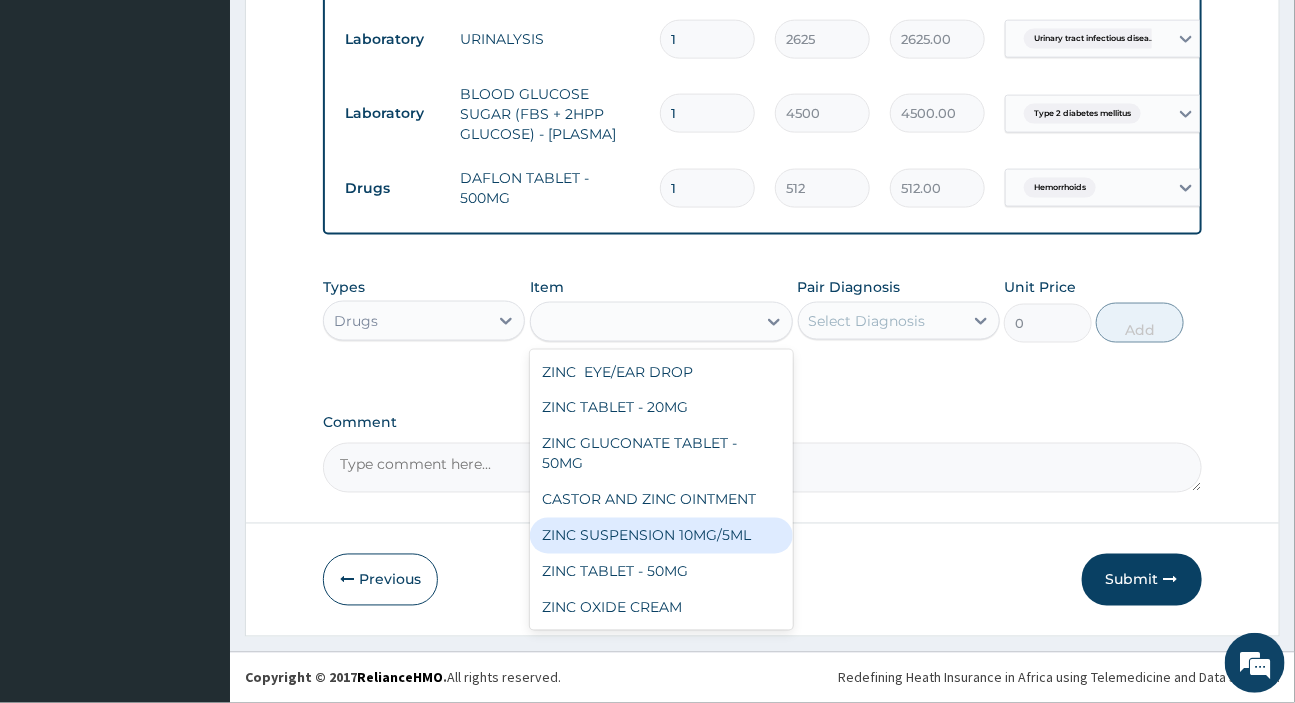 type on "768" 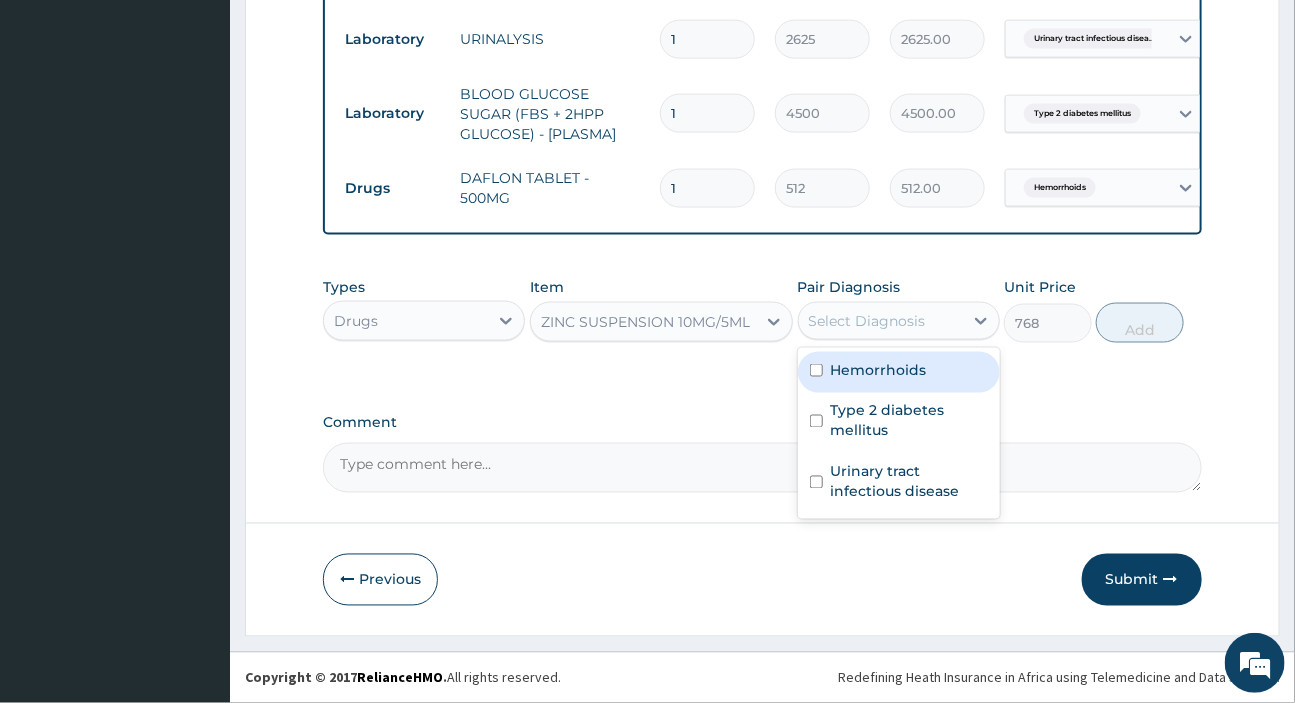 click on "Select Diagnosis" at bounding box center [881, 321] 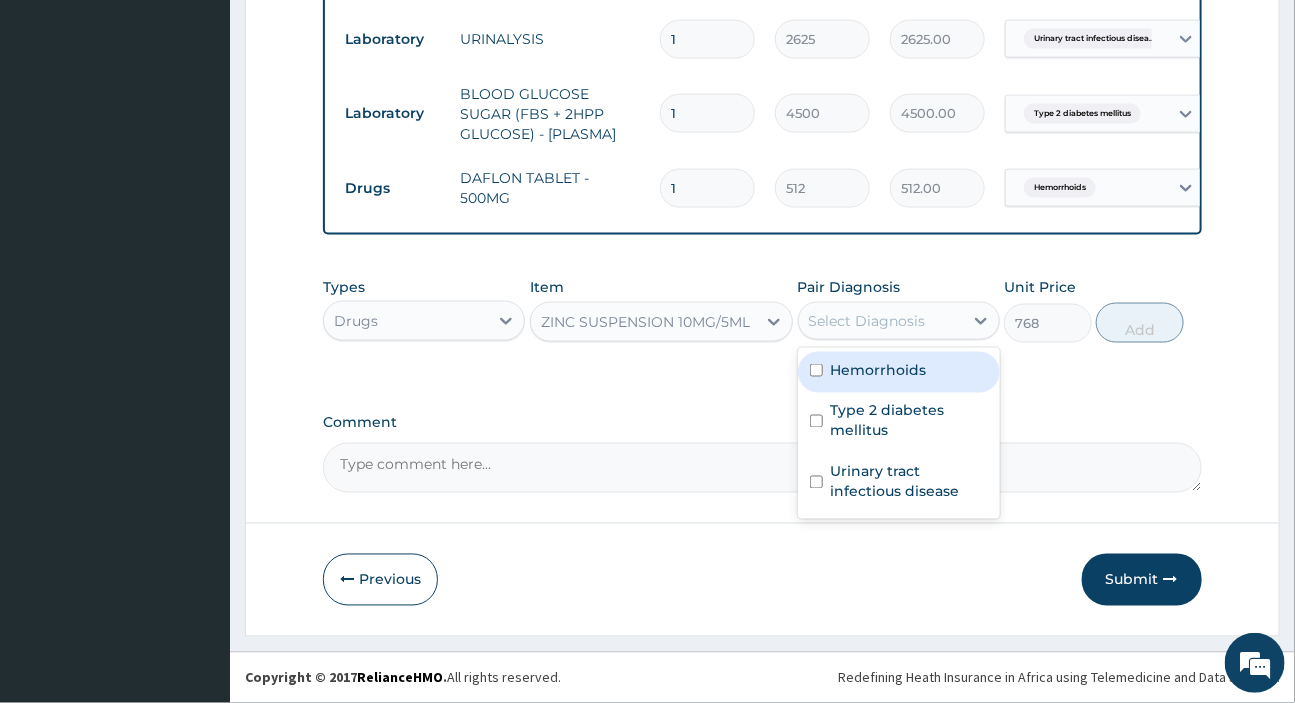 click on "Select Diagnosis" at bounding box center (867, 321) 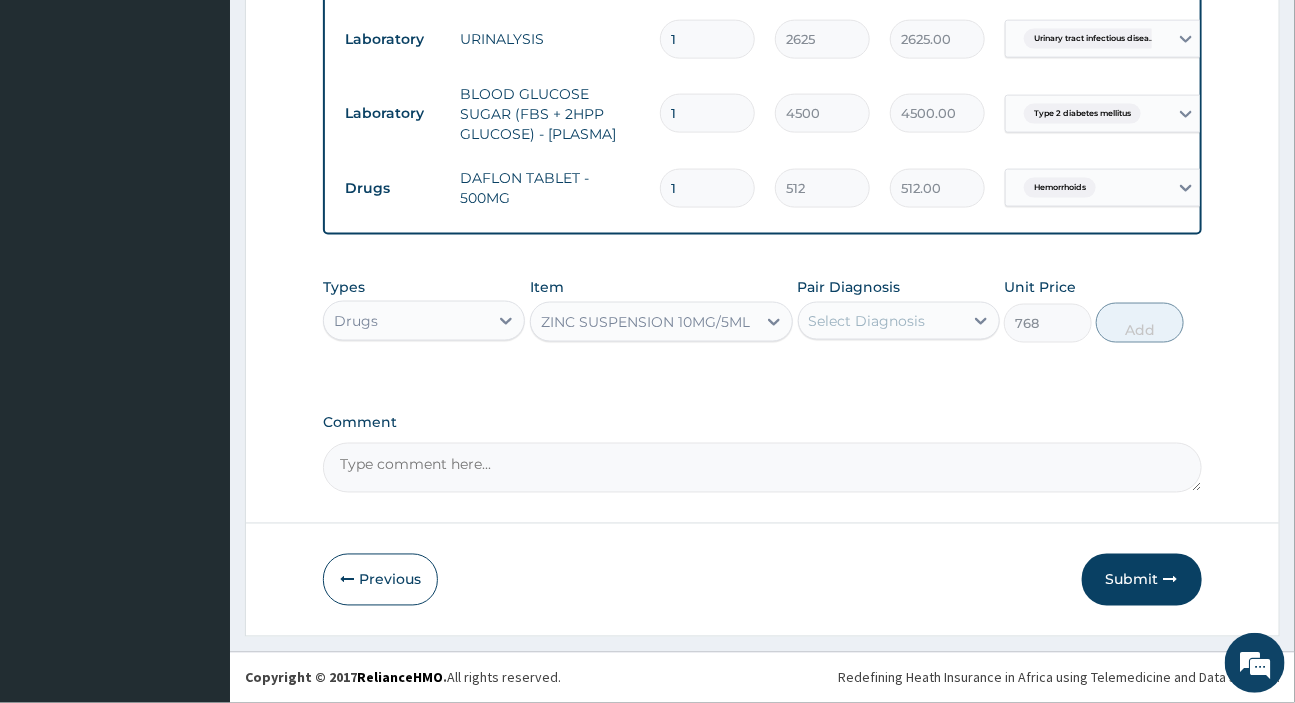 click on "Select Diagnosis" at bounding box center [881, 321] 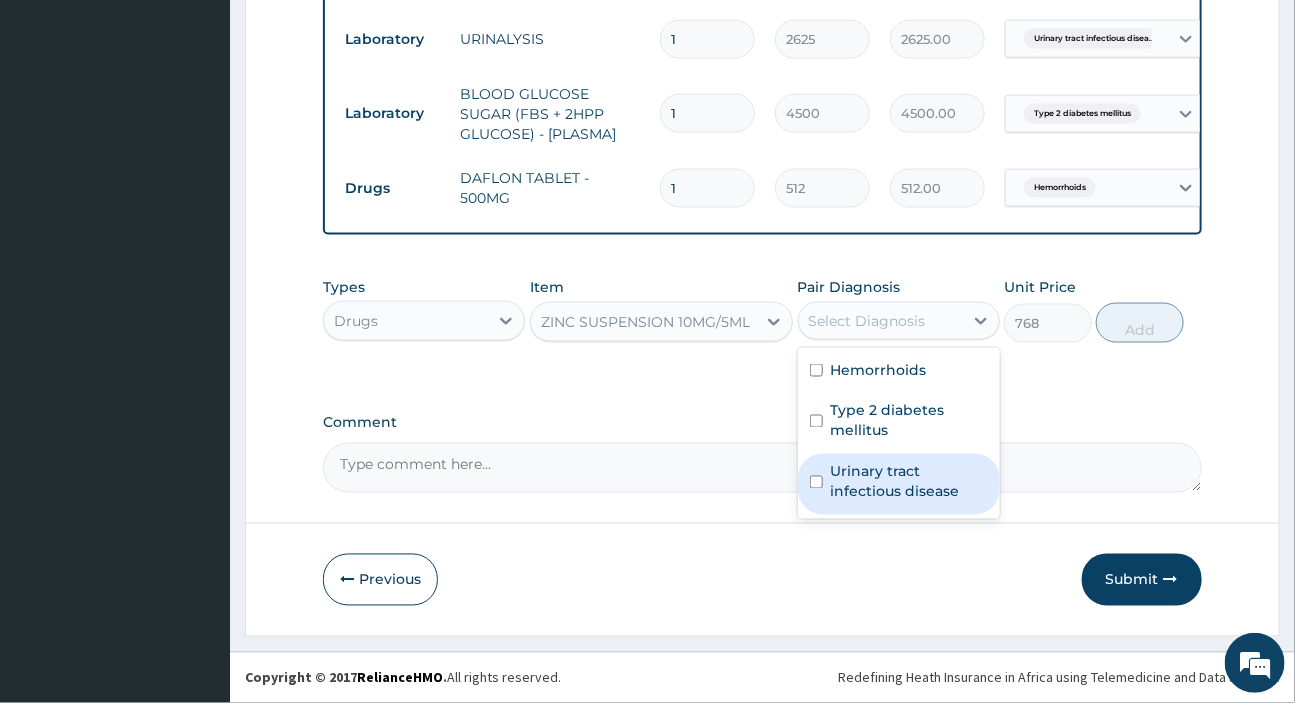 click on "Urinary tract infectious disease" at bounding box center (909, 482) 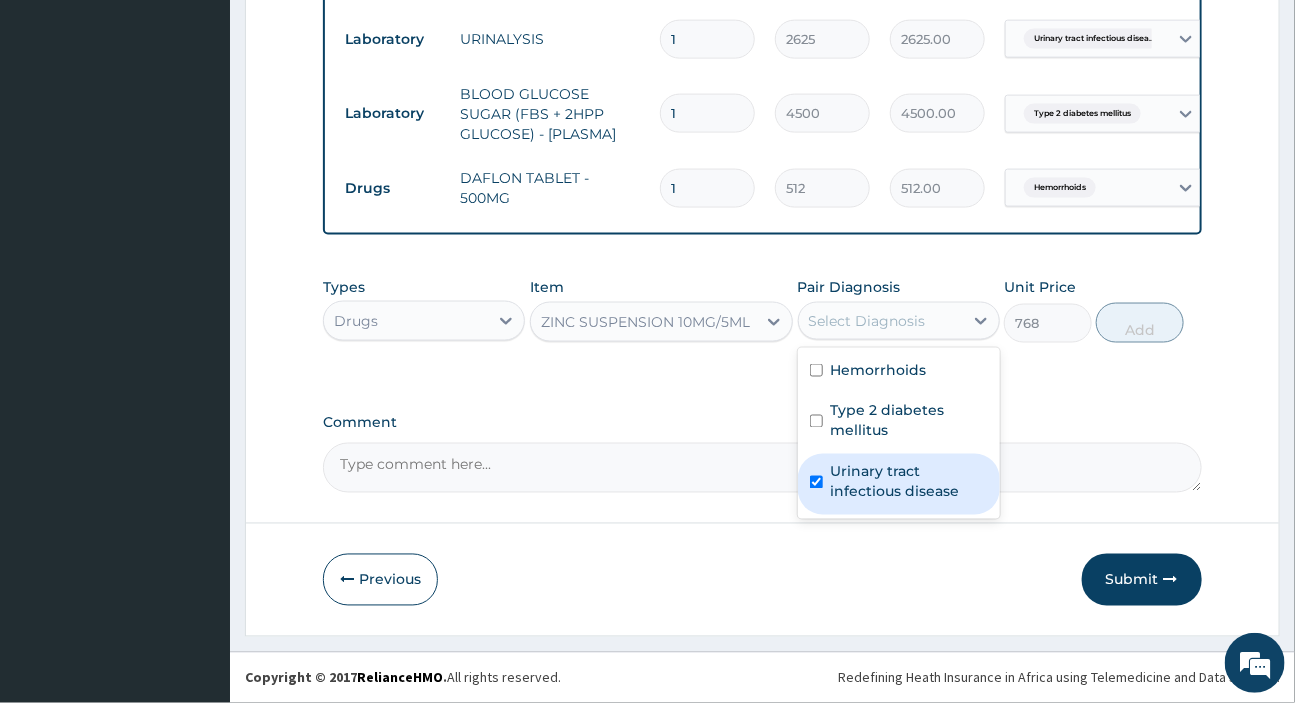 checkbox on "true" 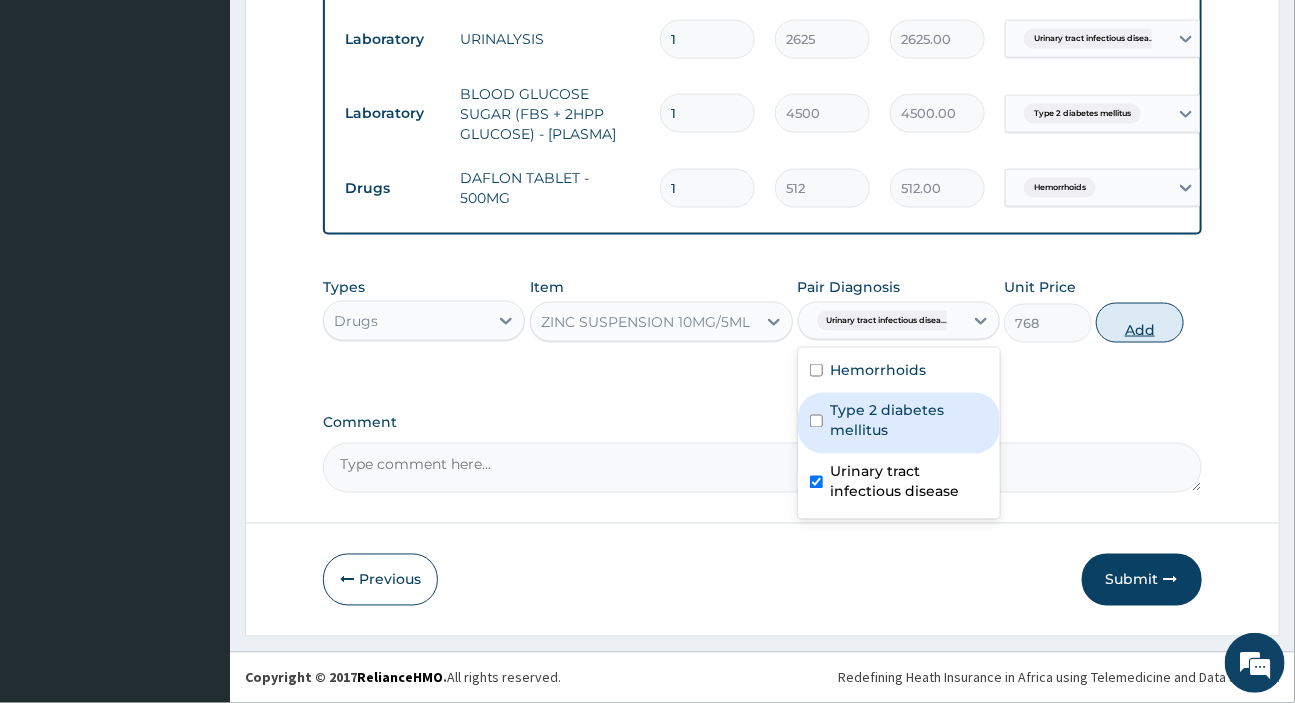 click on "Add" at bounding box center [1140, 323] 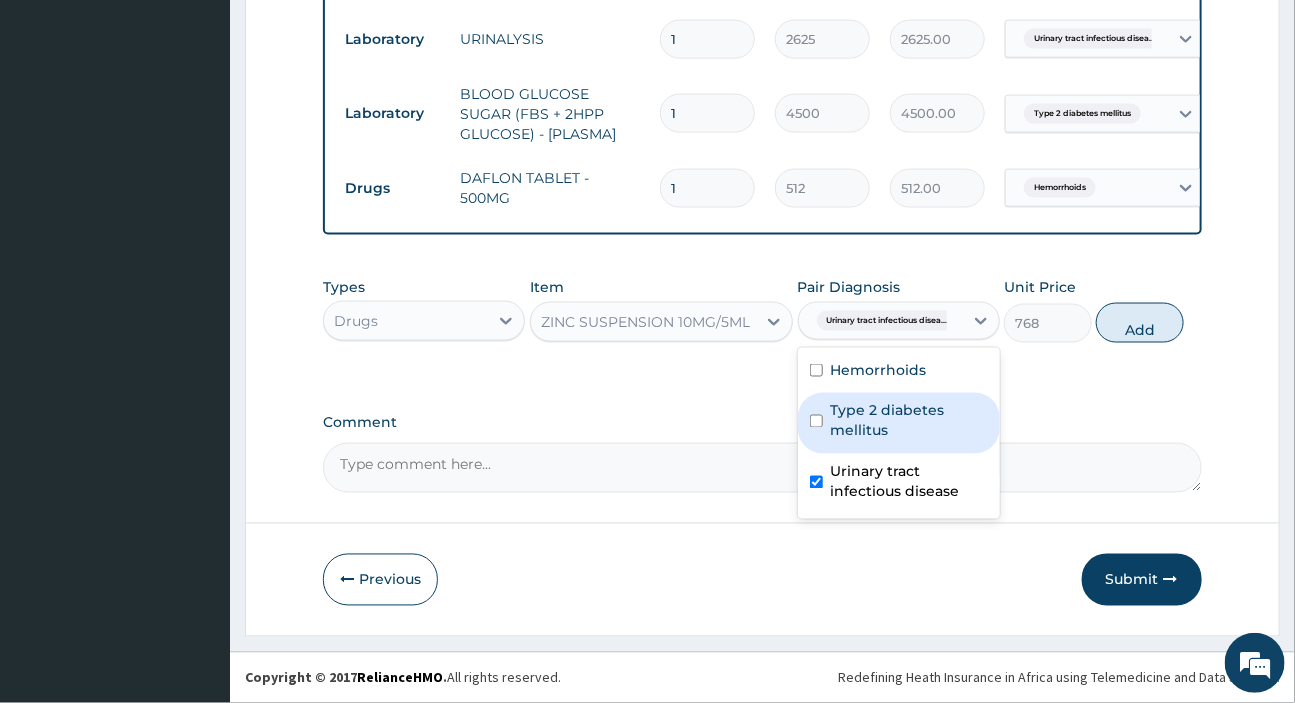 type on "0" 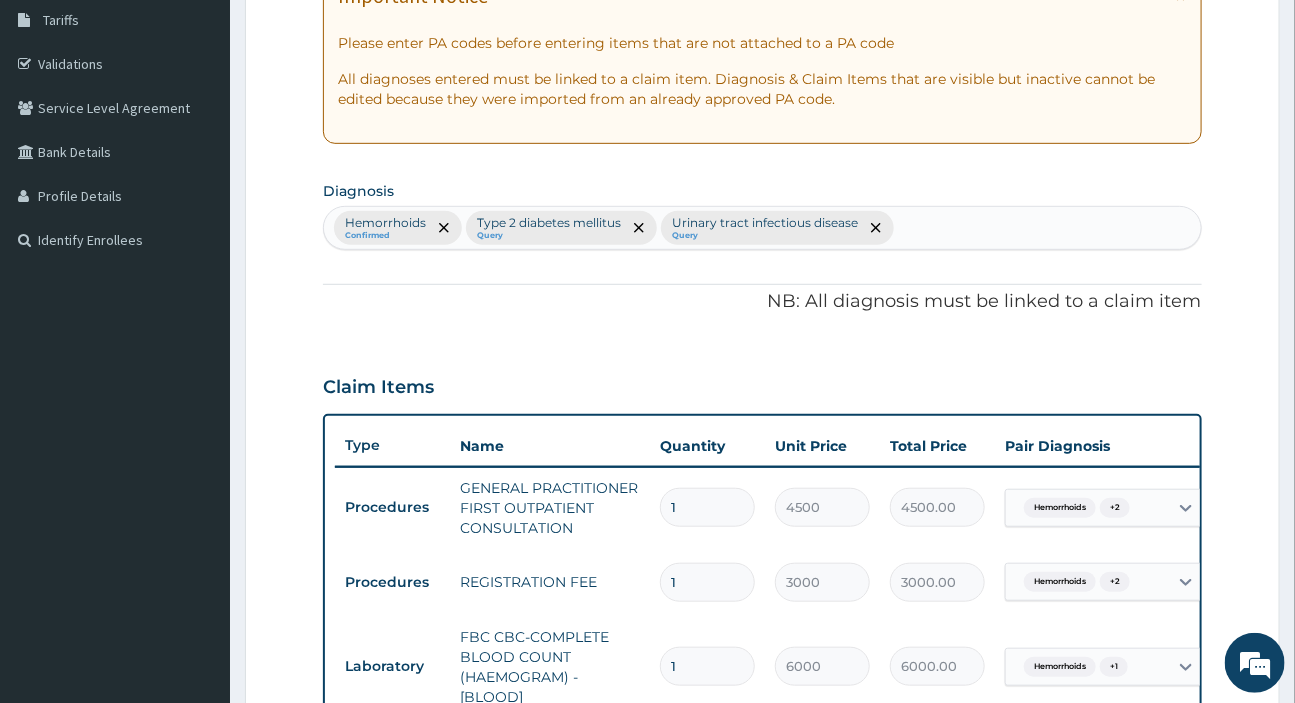 scroll, scrollTop: 328, scrollLeft: 0, axis: vertical 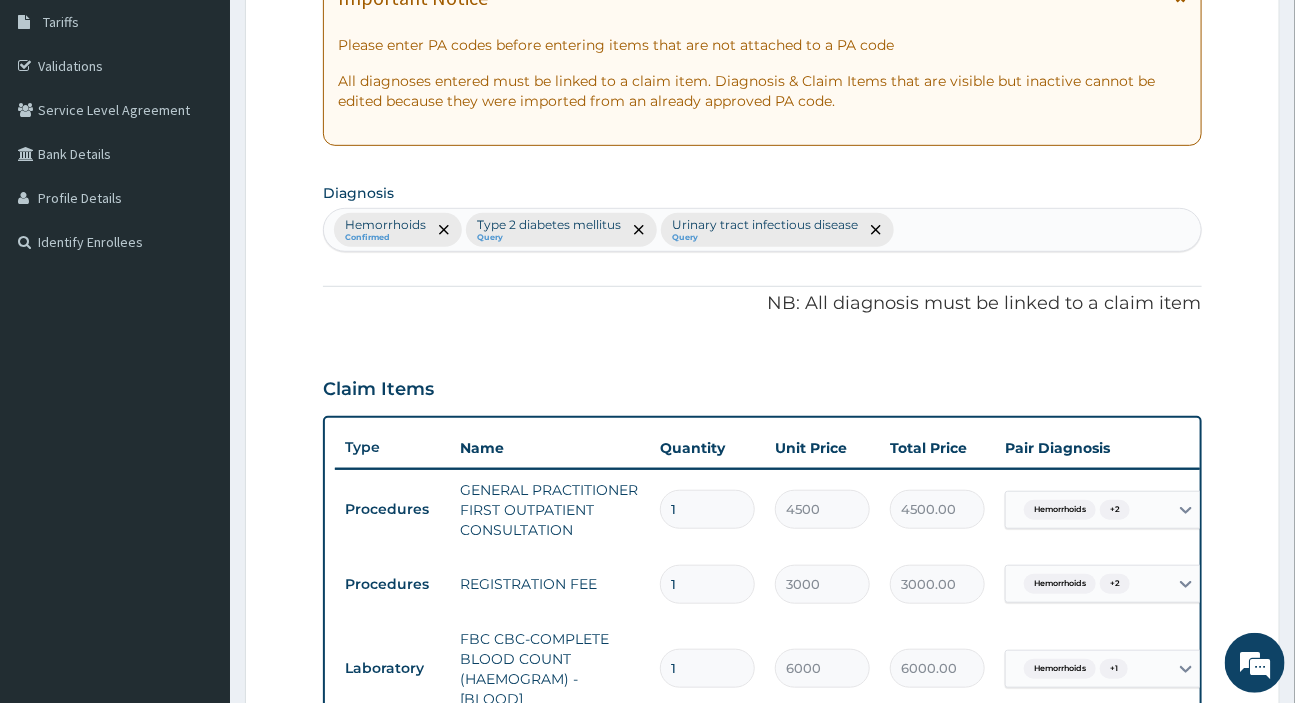 click on "Hemorrhoids Confirmed Type 2 diabetes mellitus Query Urinary tract infectious disease Query" at bounding box center (762, 230) 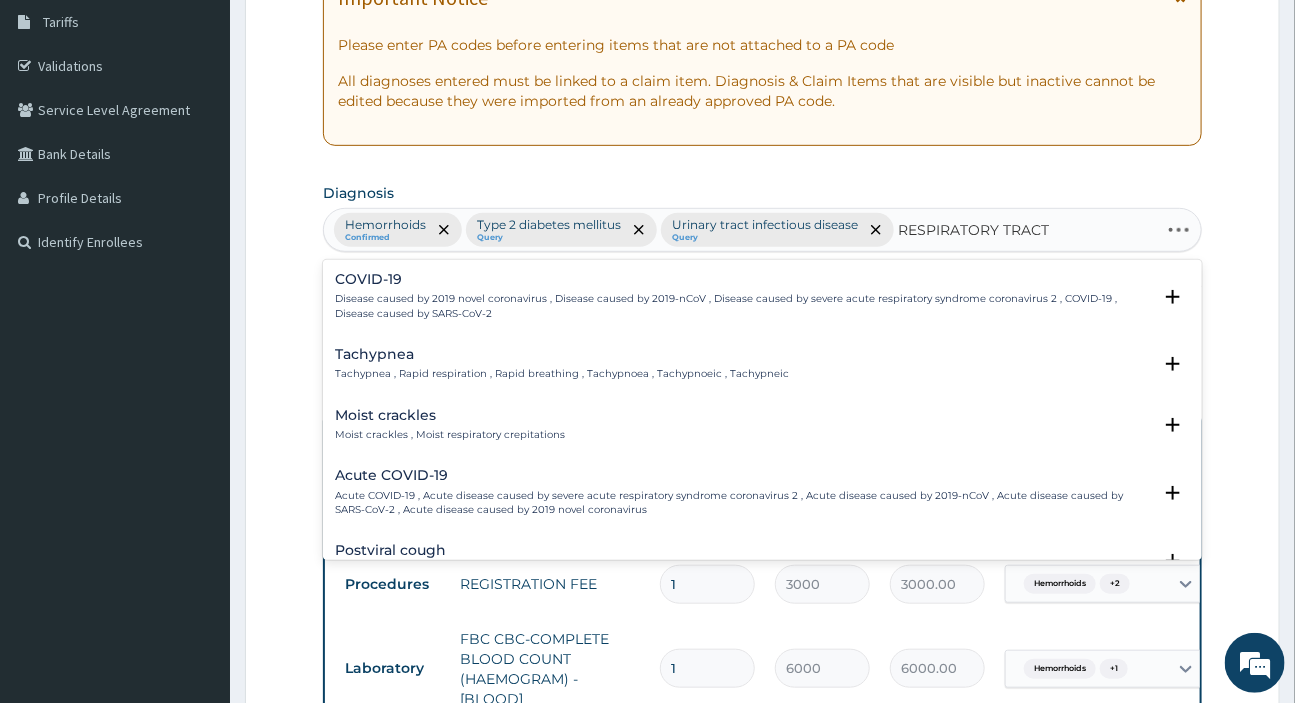 type on "RESPIRATORY TRACT" 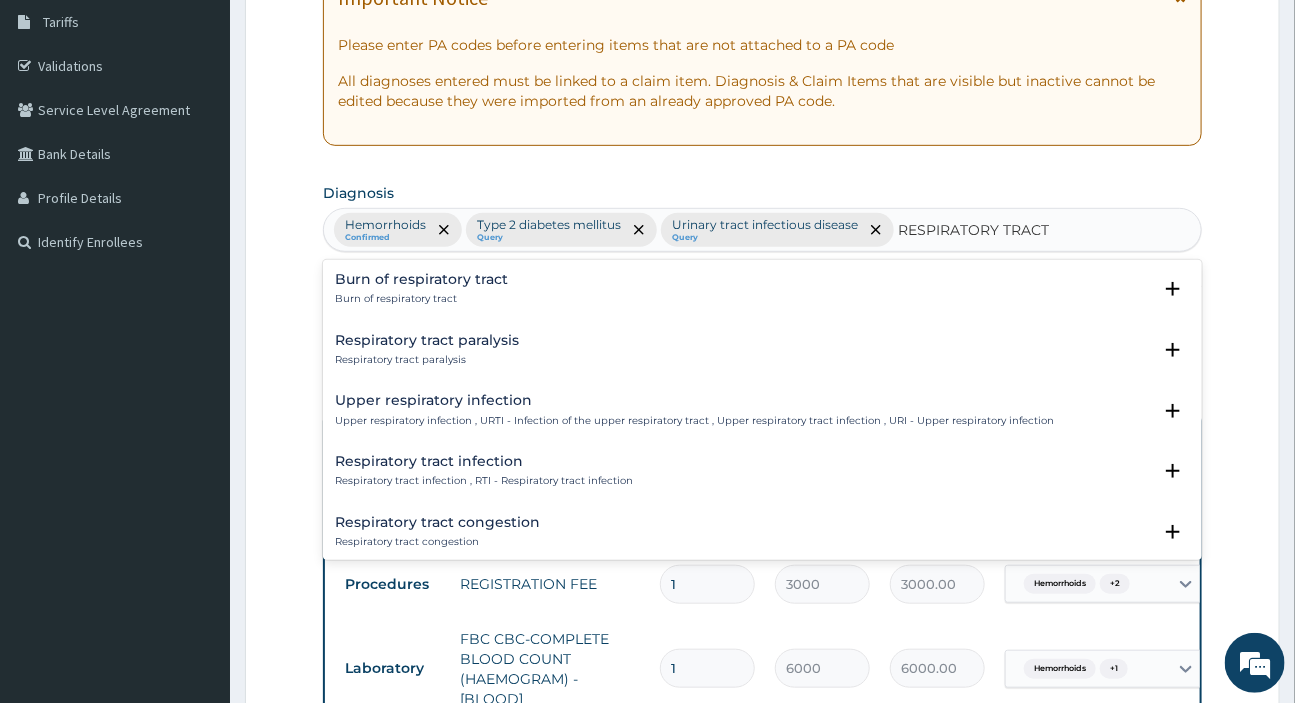 click on "Upper respiratory infection , URTI - Infection of the upper respiratory tract , Upper respiratory tract infection , URI - Upper respiratory infection" at bounding box center [694, 421] 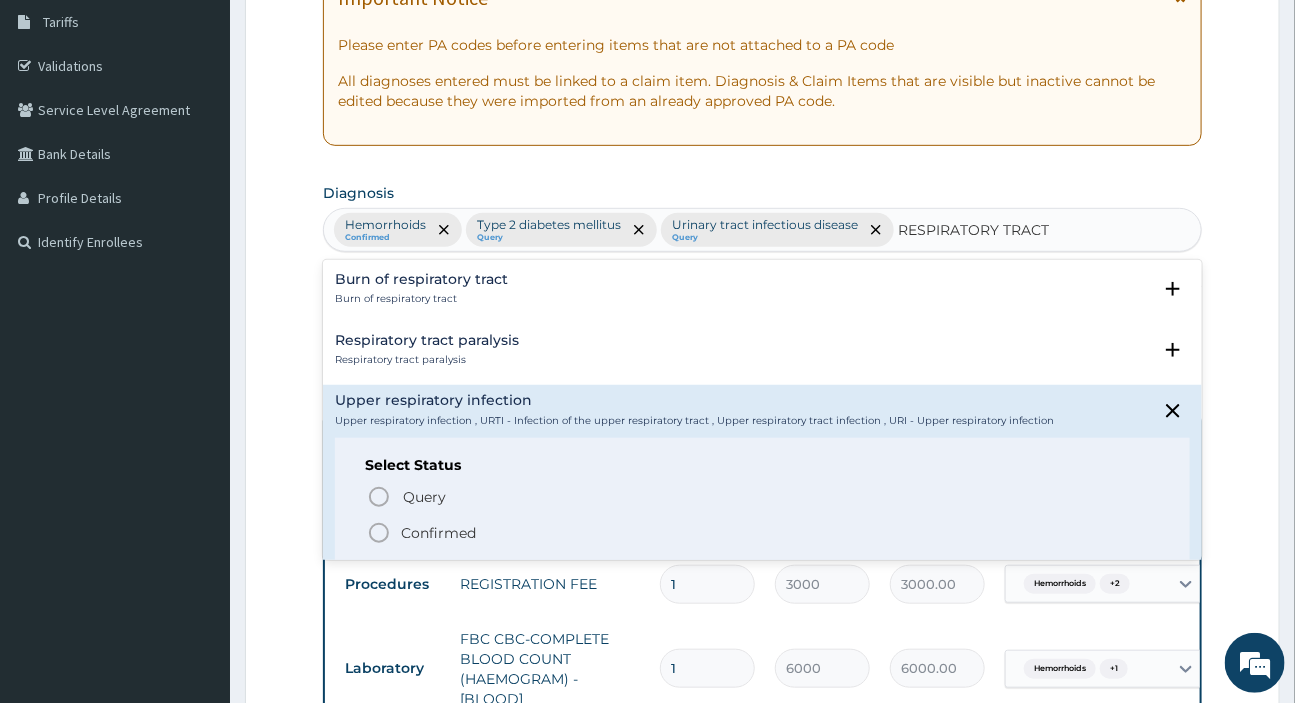 click on "Respiratory tract paralysis Respiratory tract paralysis Select Status Query Query covers suspected (?), Keep in view (kiv), Ruled out (r/o) Confirmed" at bounding box center (762, 355) 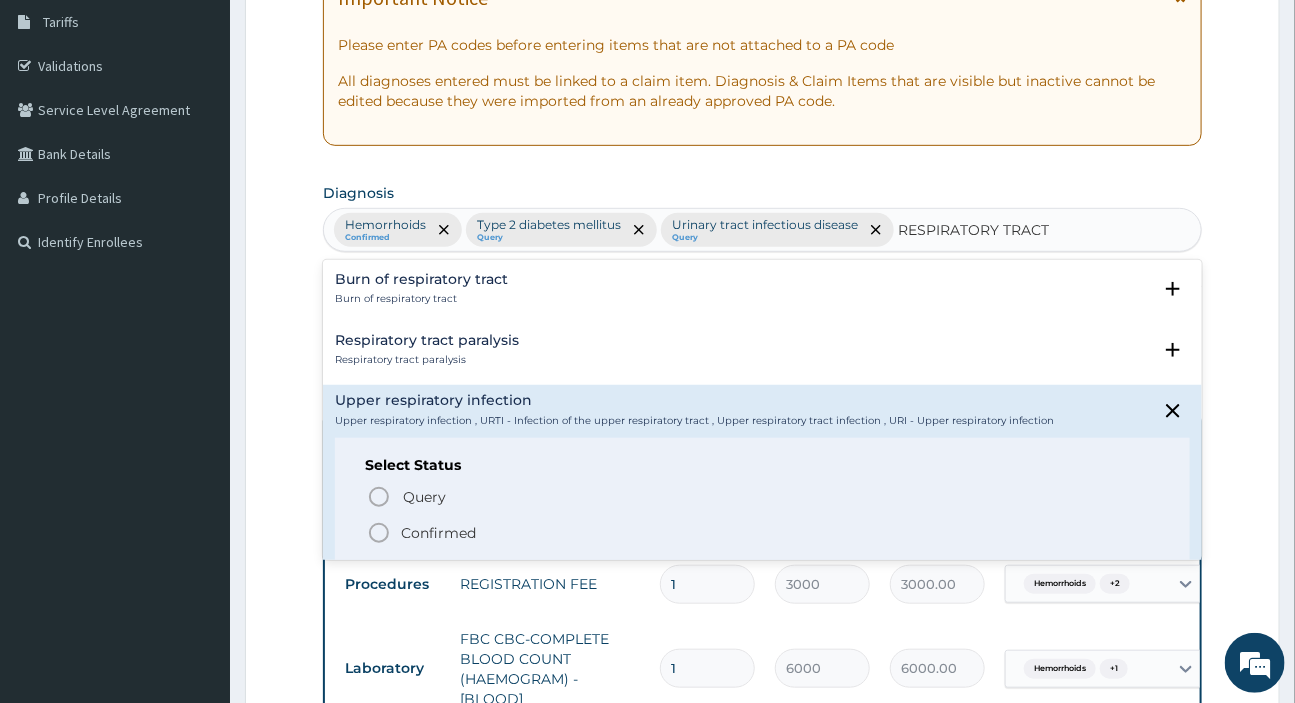 scroll, scrollTop: 181, scrollLeft: 0, axis: vertical 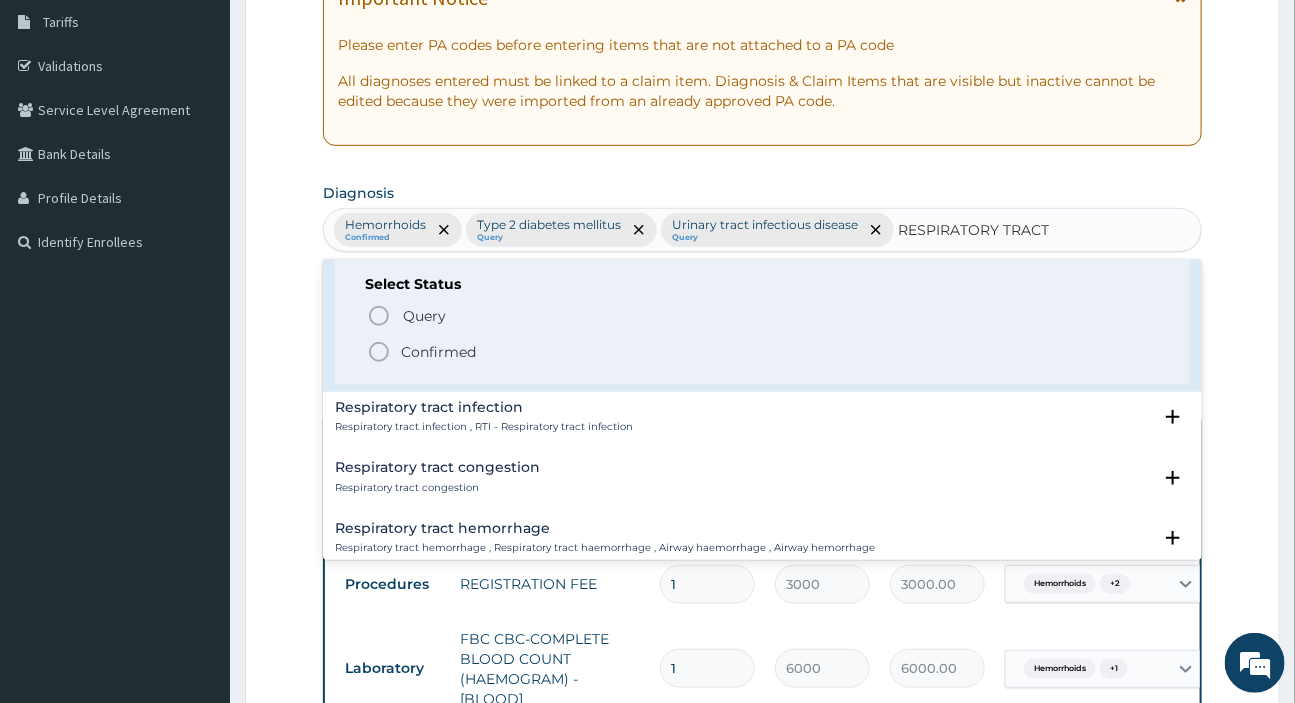 click on "Respiratory tract infection Respiratory tract infection , RTI - Respiratory tract infection" at bounding box center (484, 417) 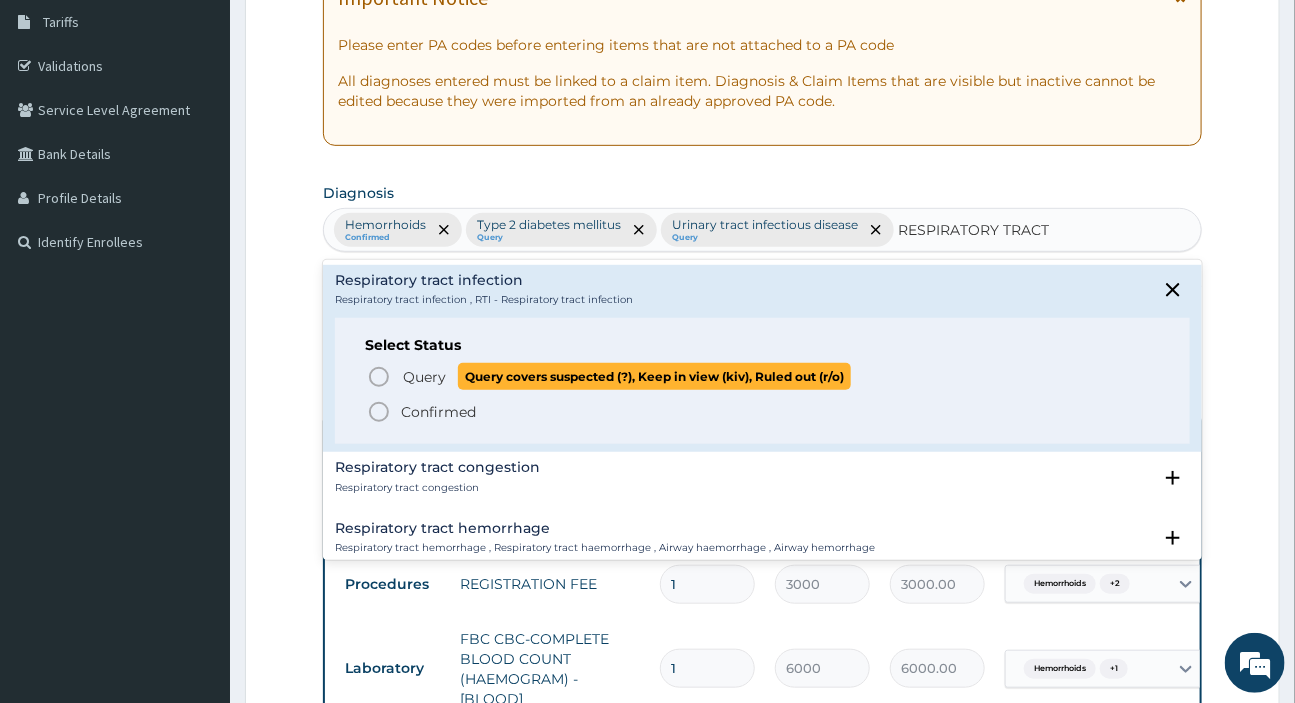click 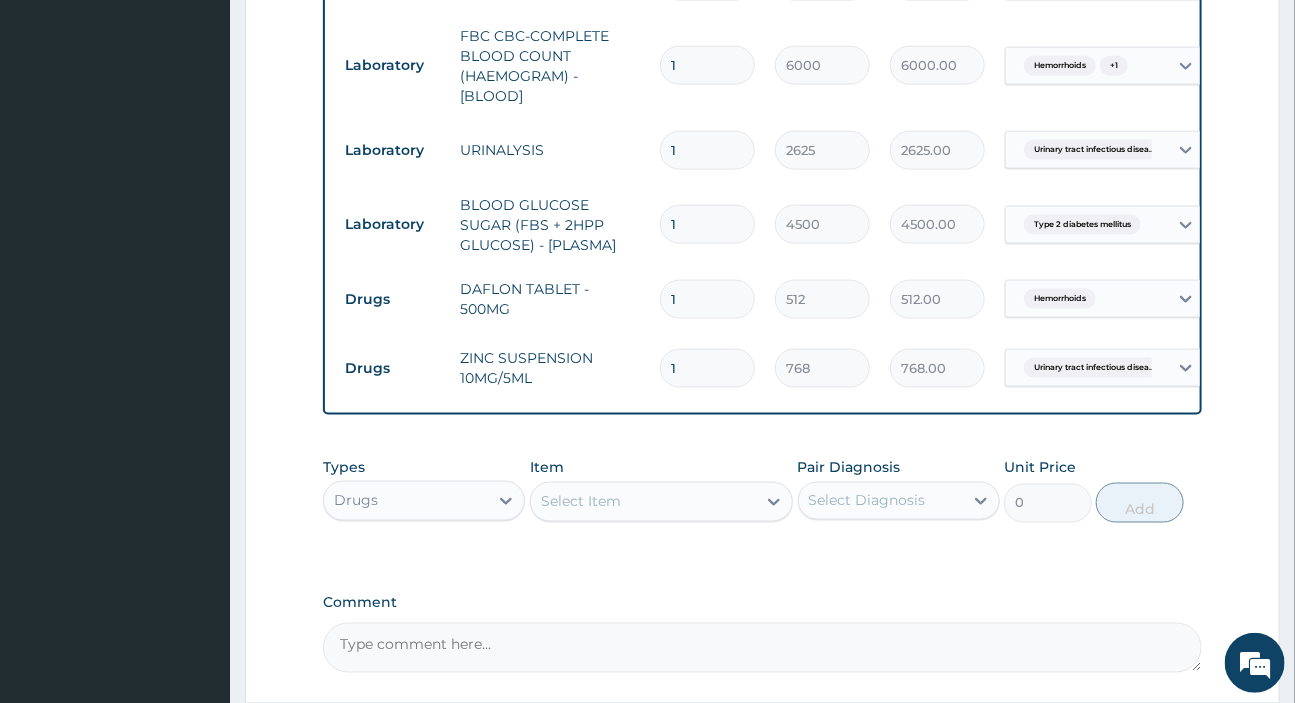 scroll, scrollTop: 1055, scrollLeft: 0, axis: vertical 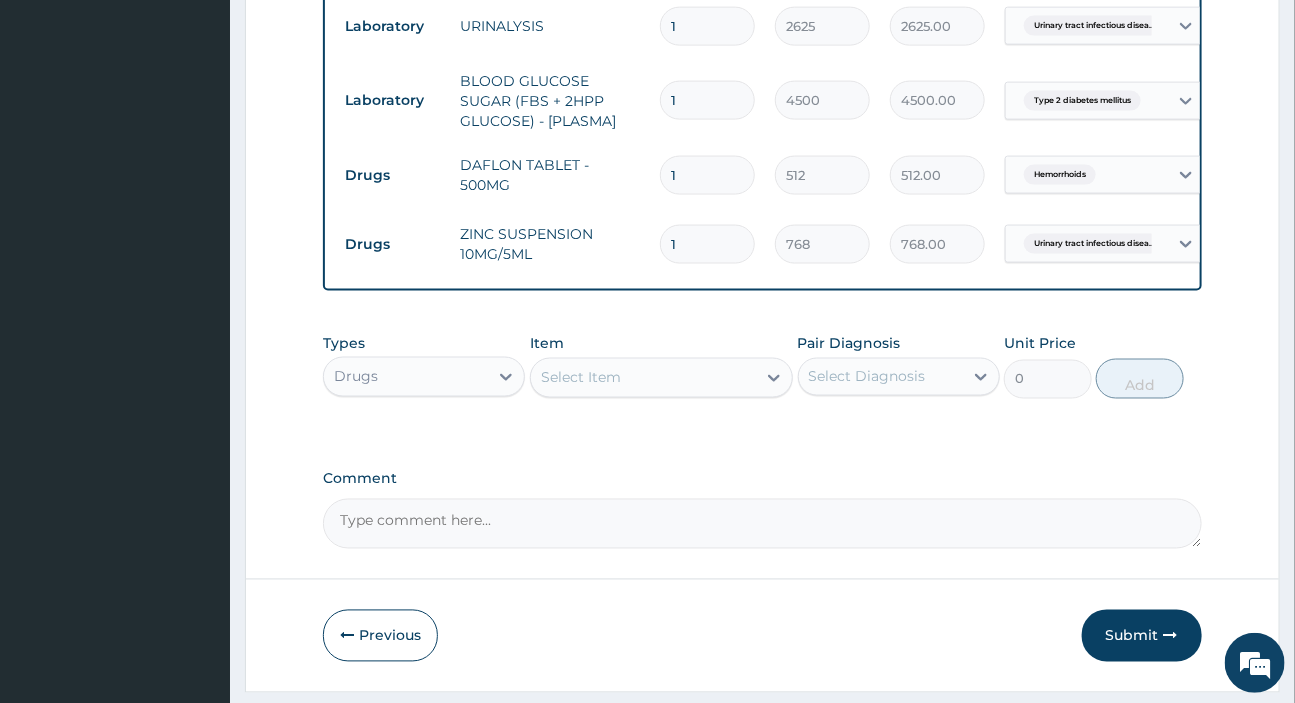 click on "Urinary tract infectious disea..." at bounding box center [1094, 244] 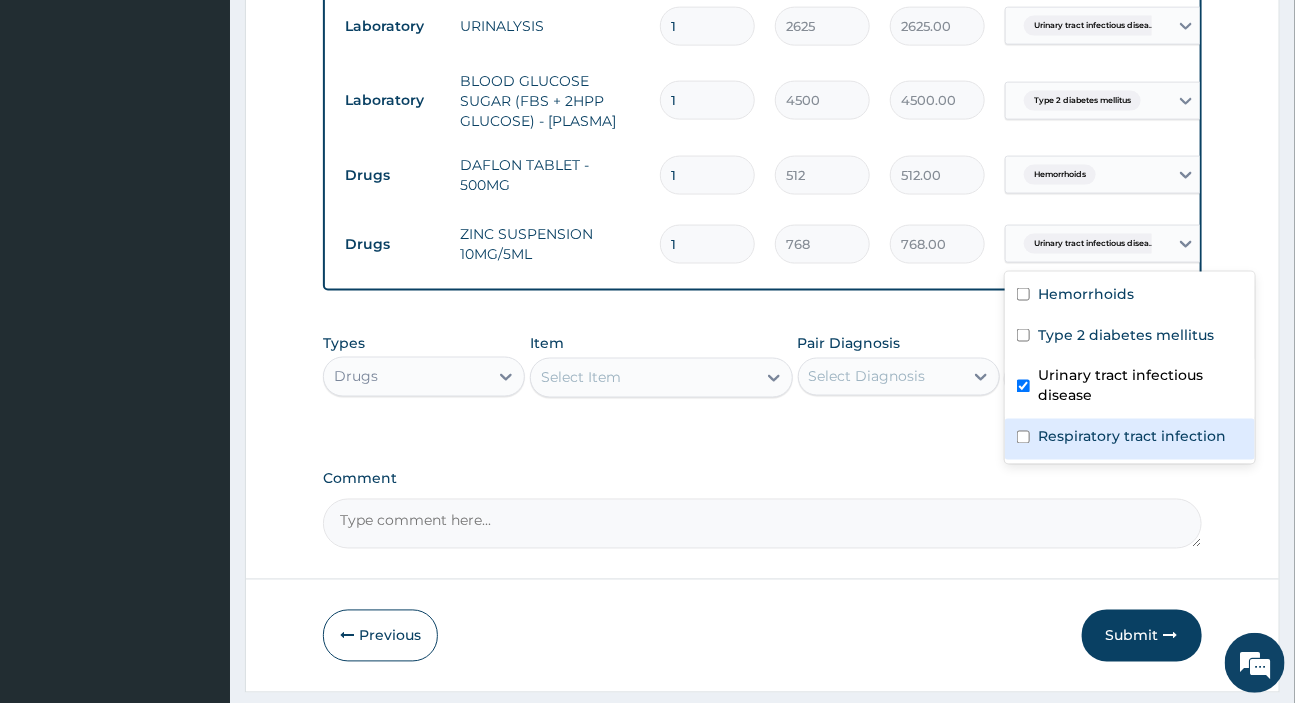 click on "Respiratory tract infection" at bounding box center (1132, 437) 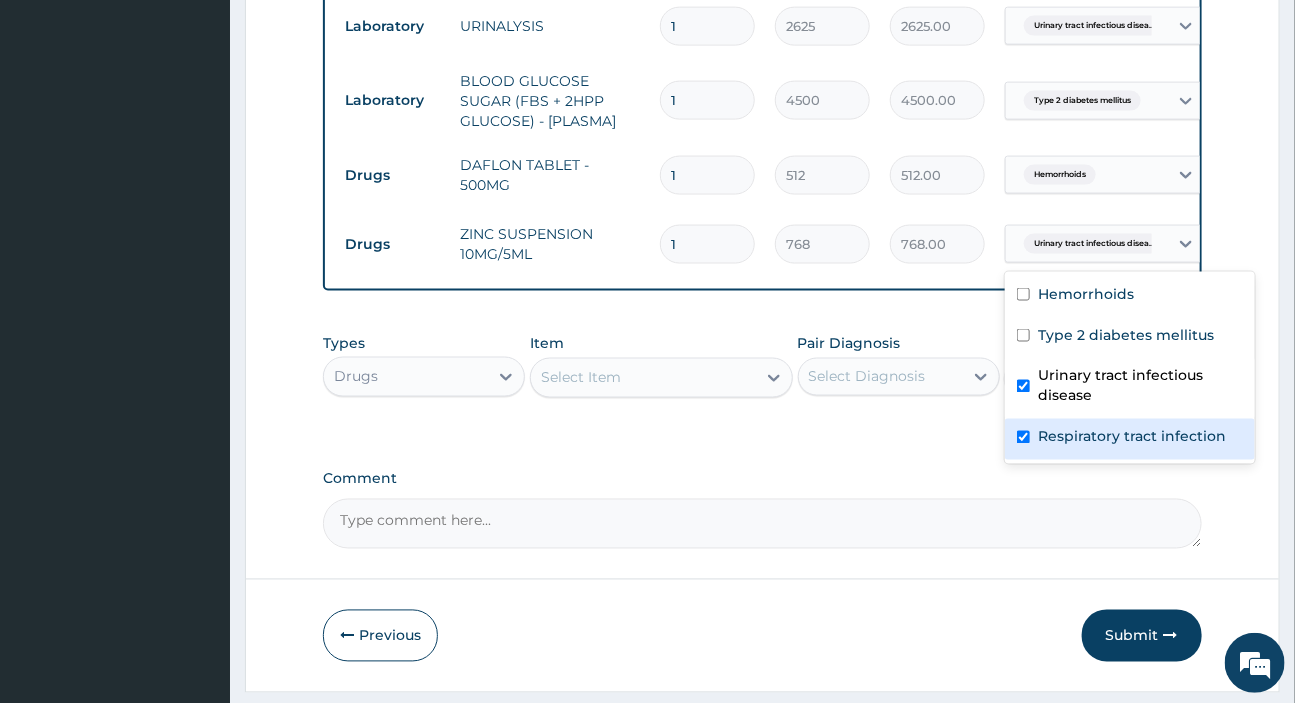 checkbox on "true" 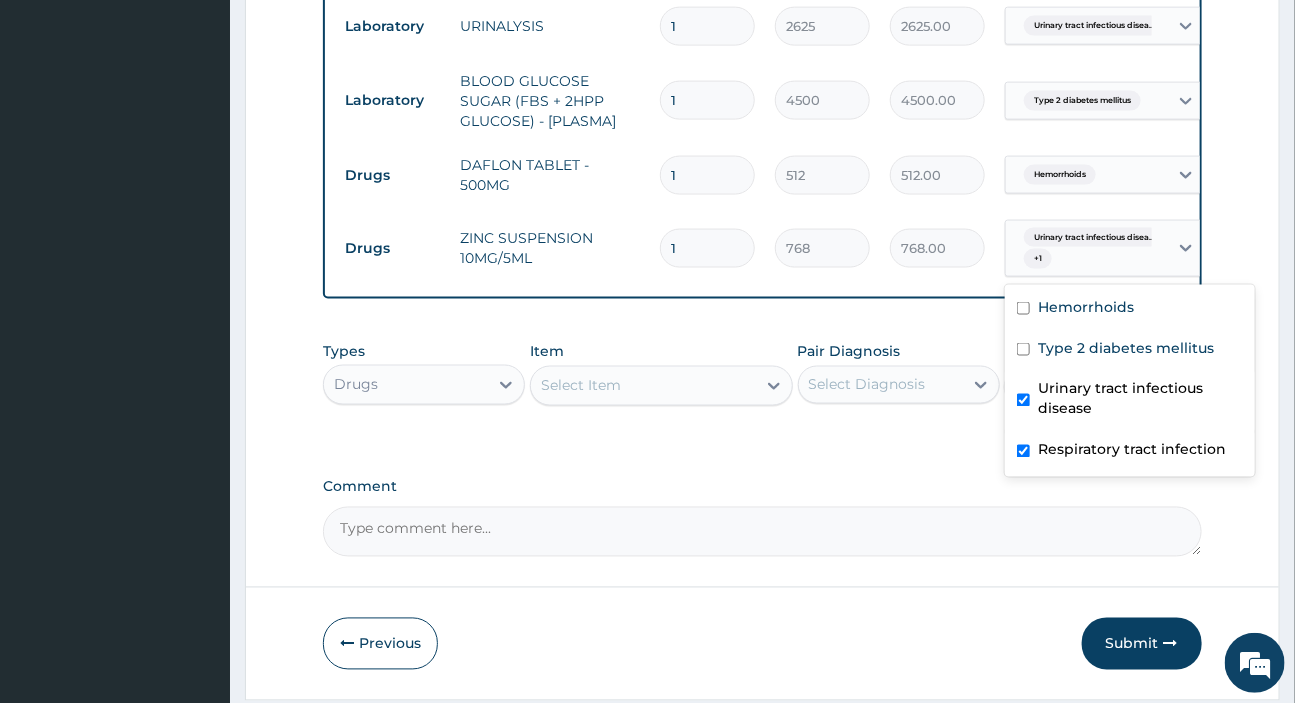 click on "Urinary tract infectious disease" at bounding box center (1140, 399) 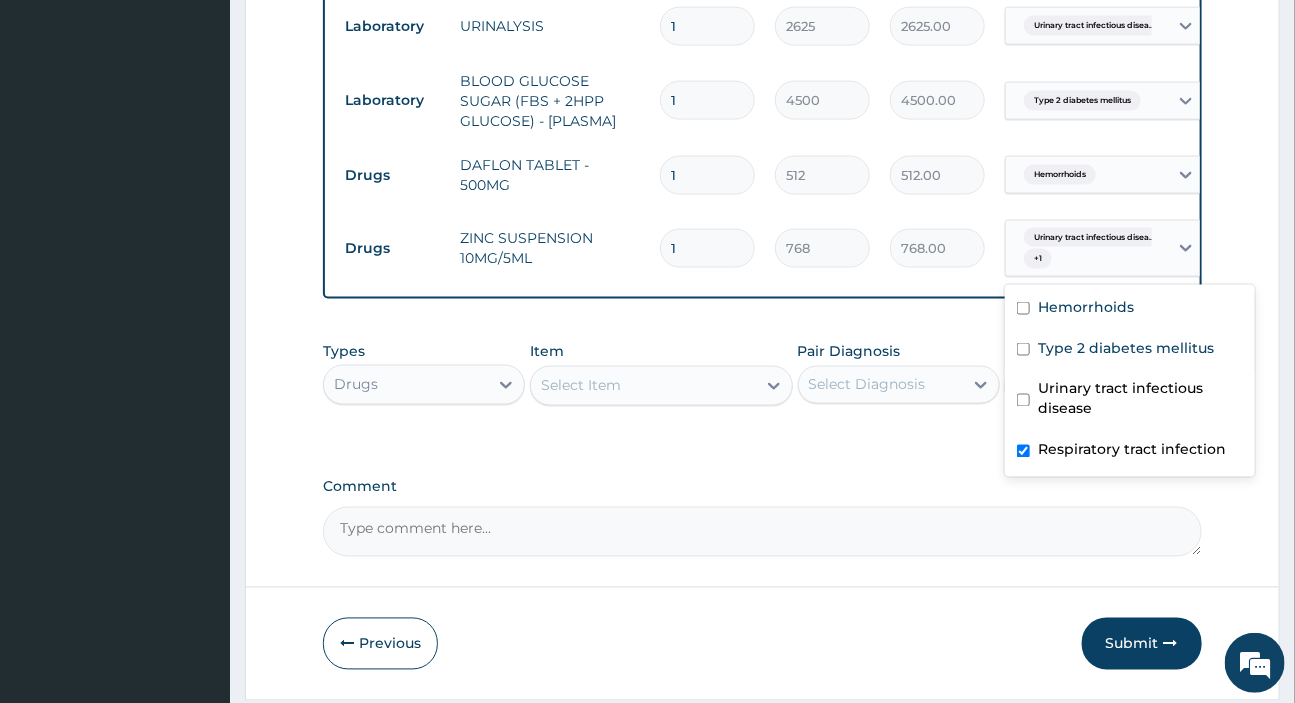 checkbox on "false" 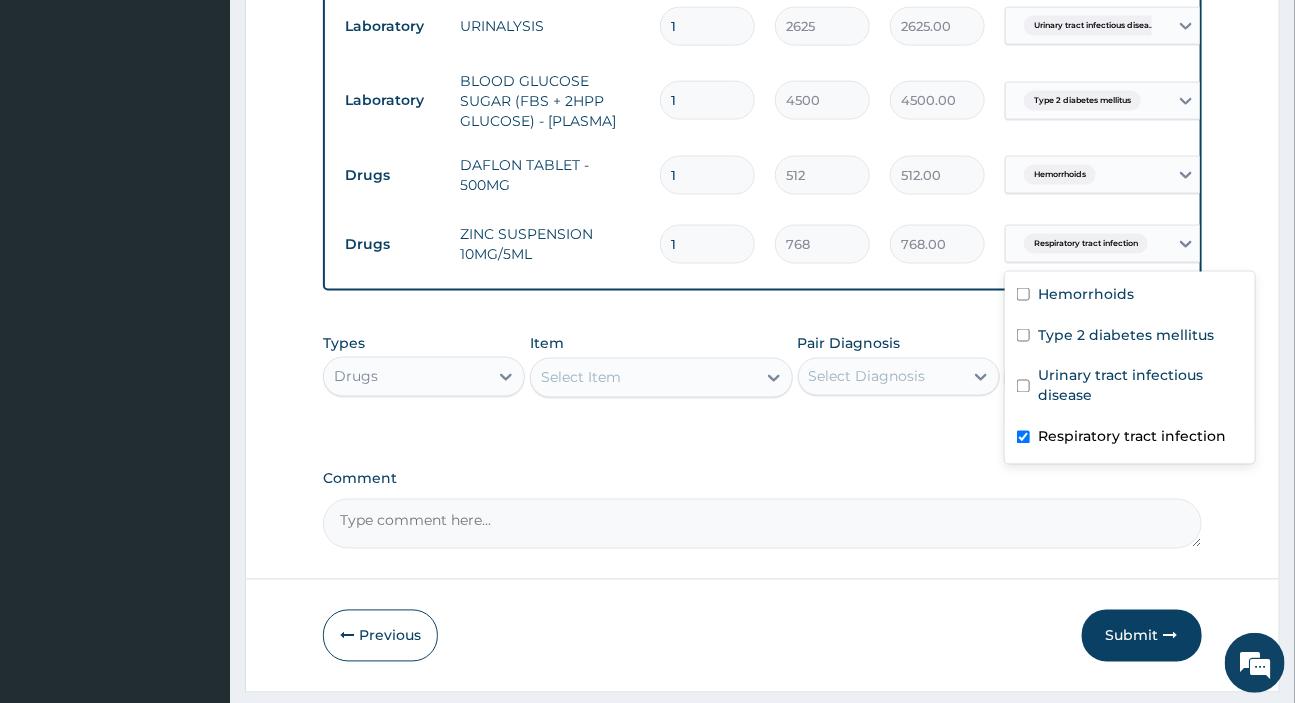 drag, startPoint x: 867, startPoint y: 523, endPoint x: 911, endPoint y: 480, distance: 61.522354 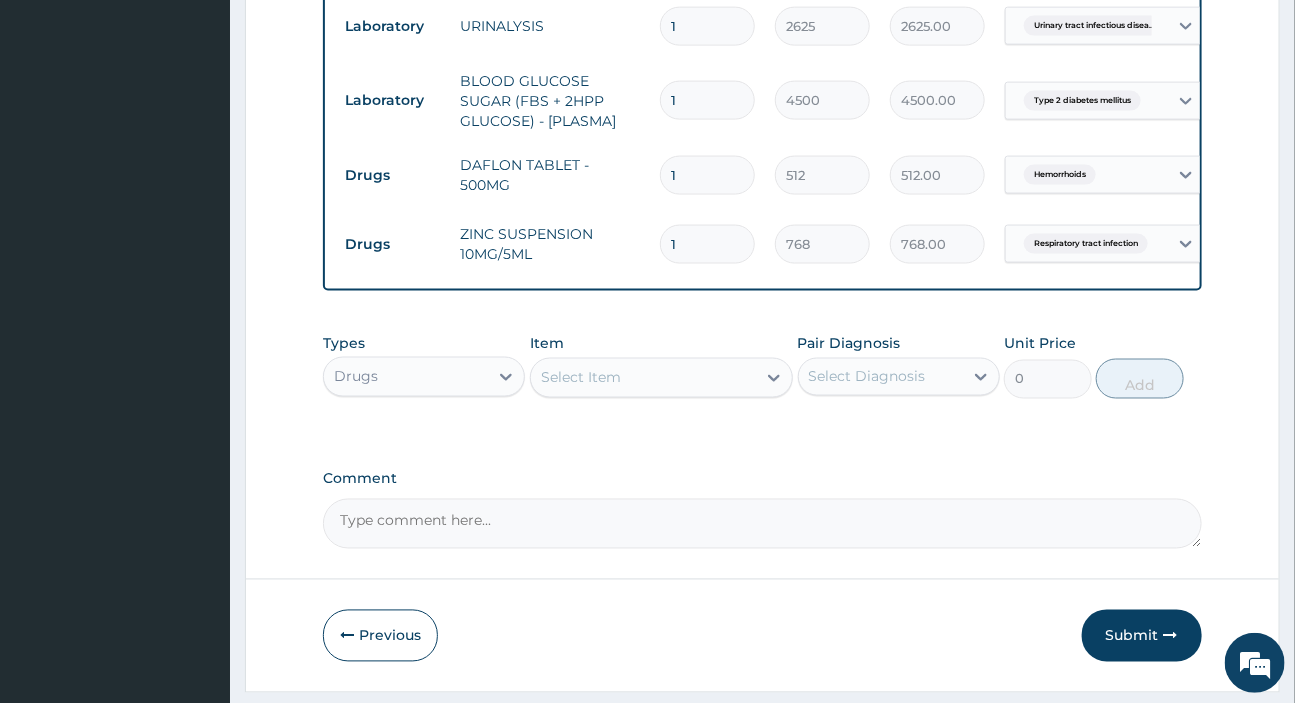 drag, startPoint x: 612, startPoint y: 392, endPoint x: 610, endPoint y: 402, distance: 10.198039 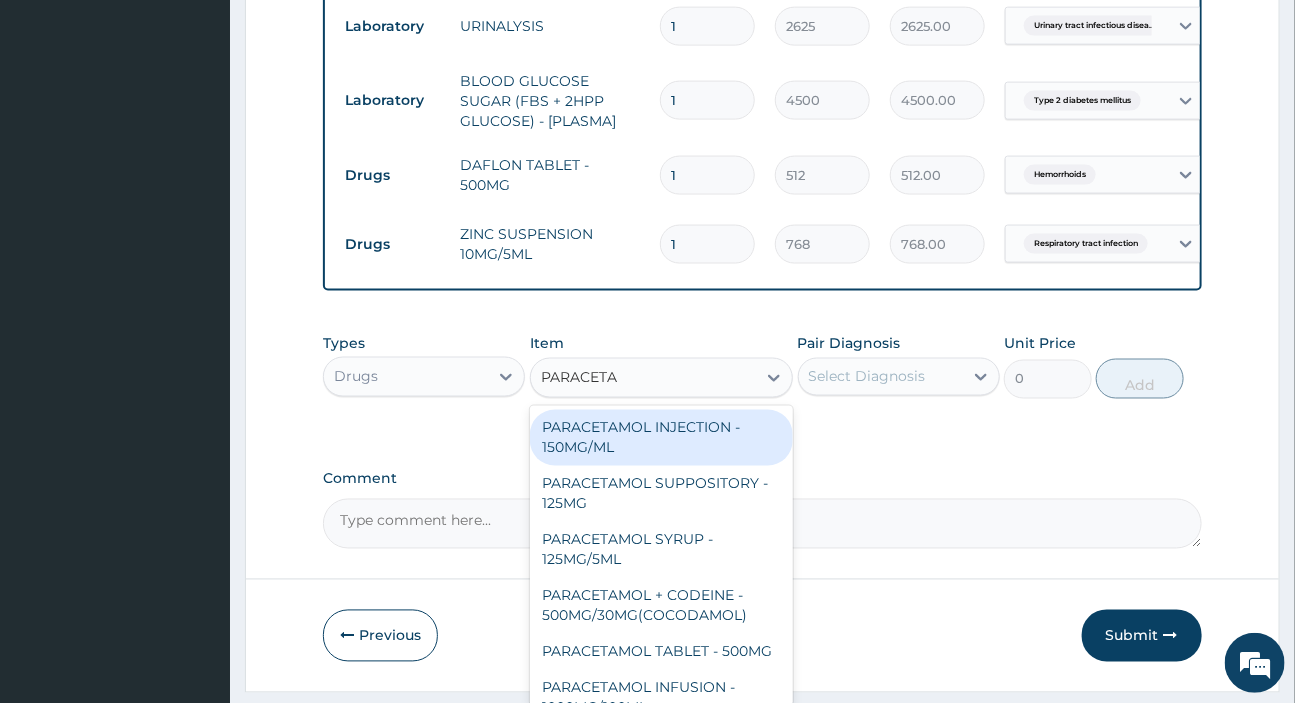 type on "PARACETAM" 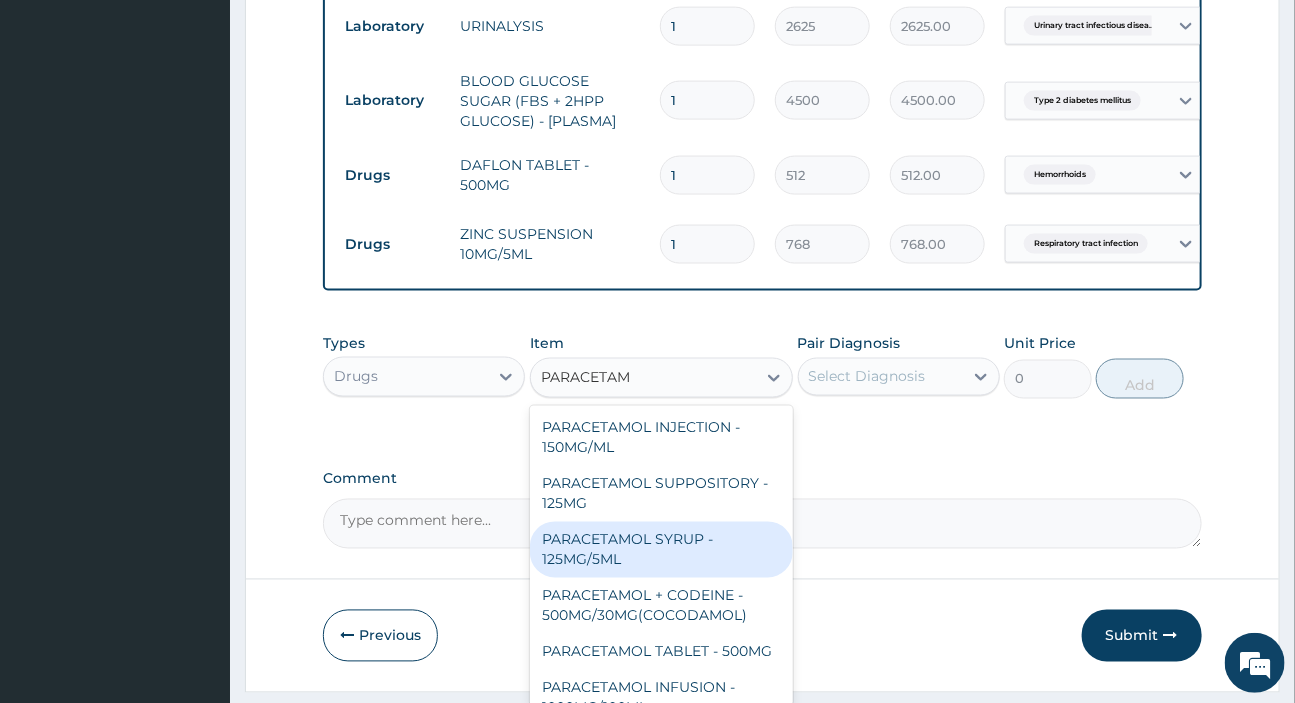 scroll, scrollTop: 231, scrollLeft: 0, axis: vertical 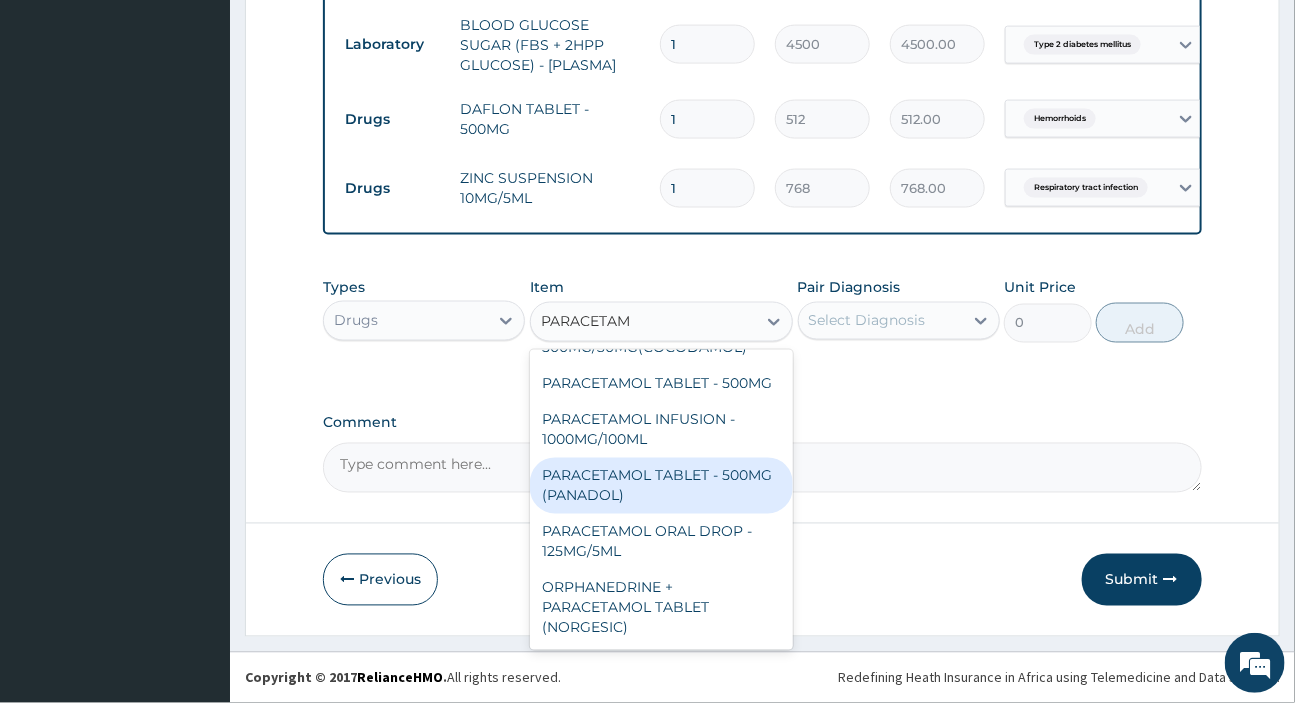 click on "PARACETAMOL TABLET - 500MG (PANADOL)" at bounding box center [661, 486] 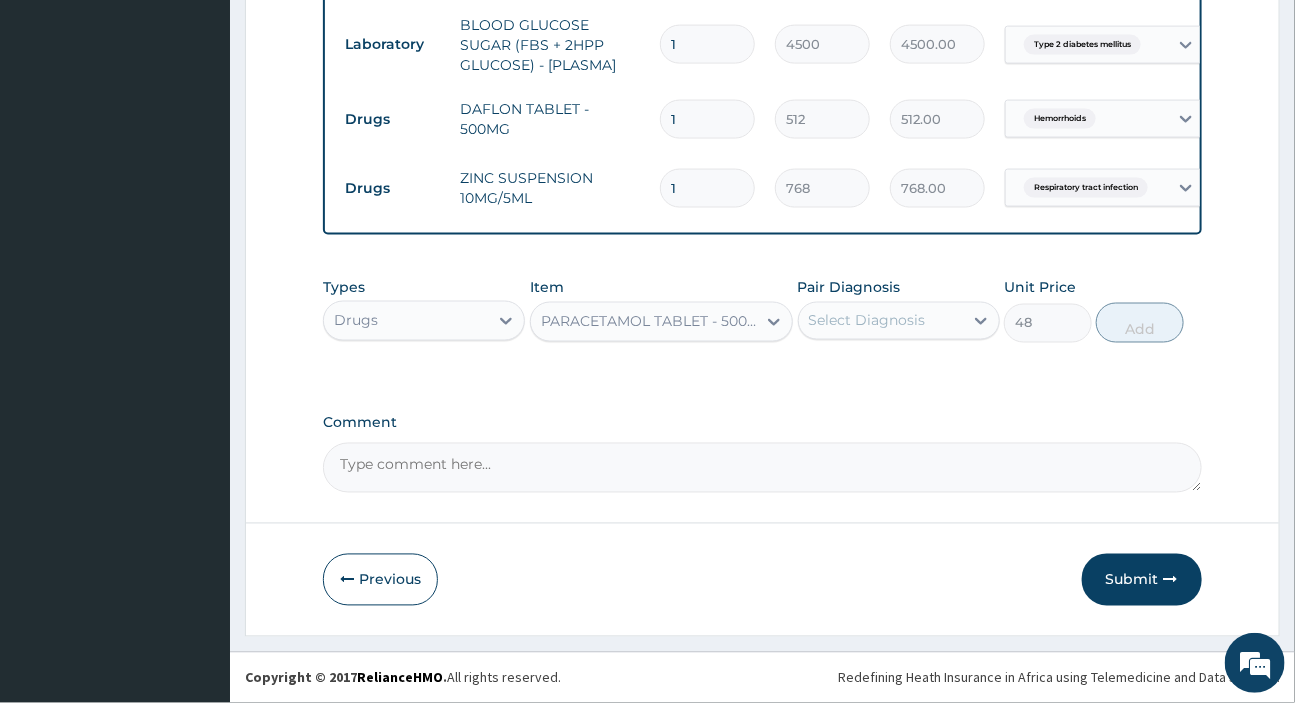 click on "Select Diagnosis" at bounding box center [867, 321] 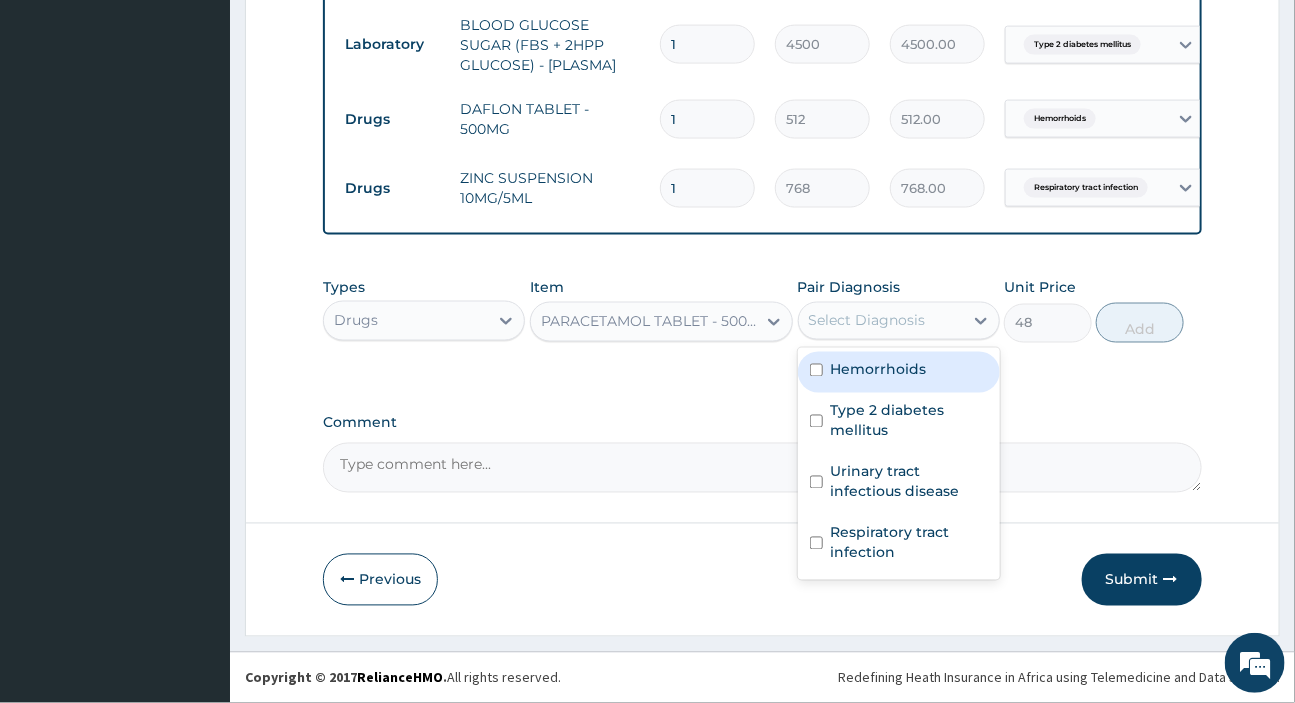 click on "Hemorrhoids" at bounding box center [879, 370] 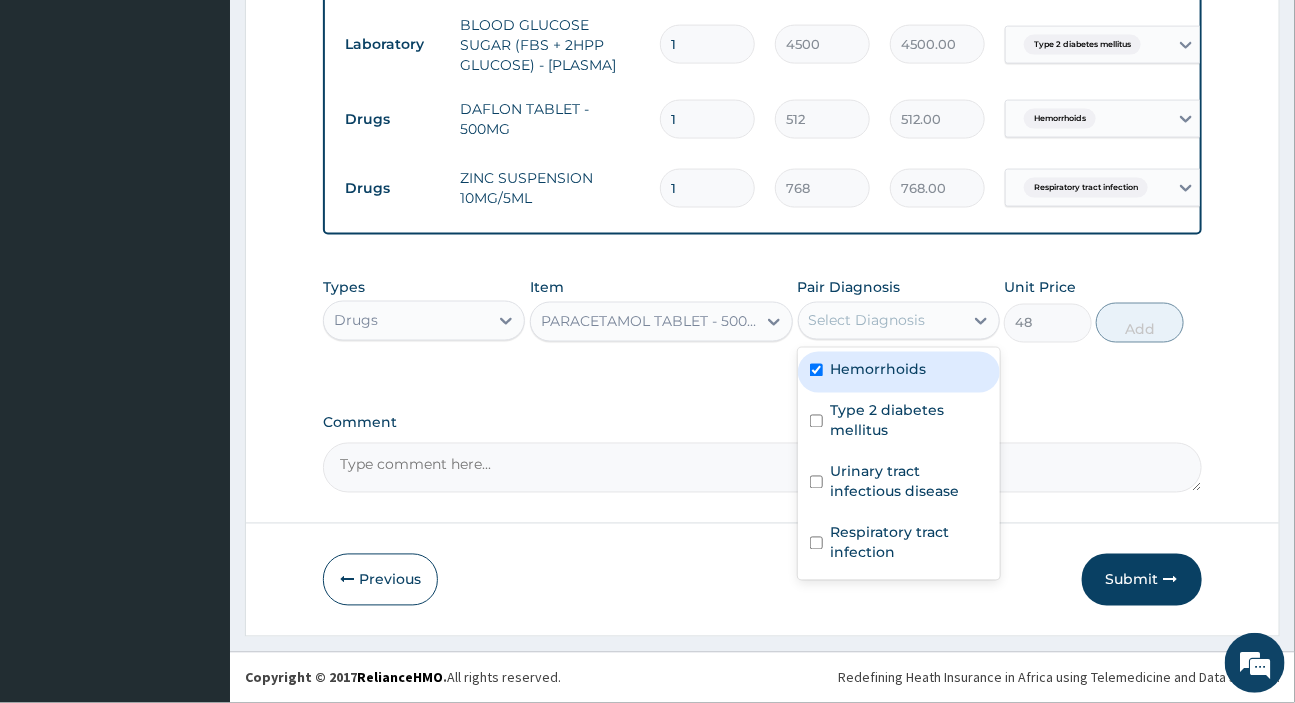 checkbox on "true" 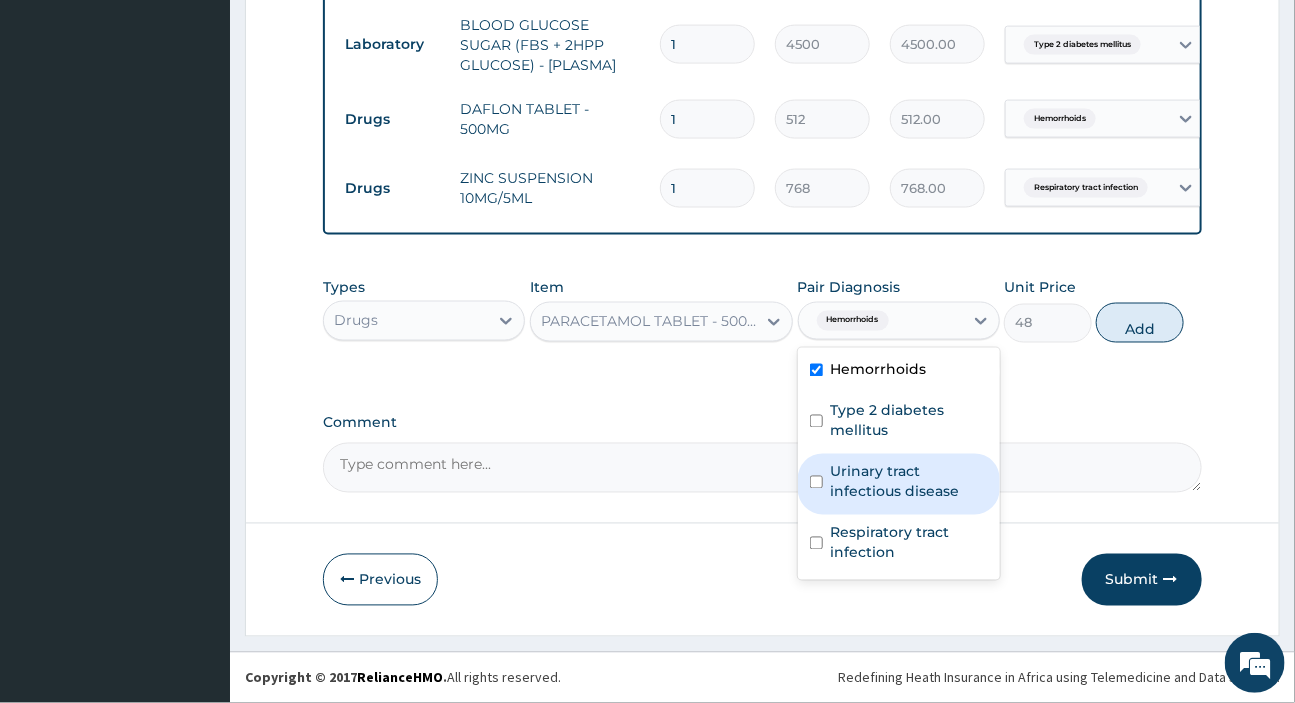 drag, startPoint x: 886, startPoint y: 484, endPoint x: 879, endPoint y: 512, distance: 28.86174 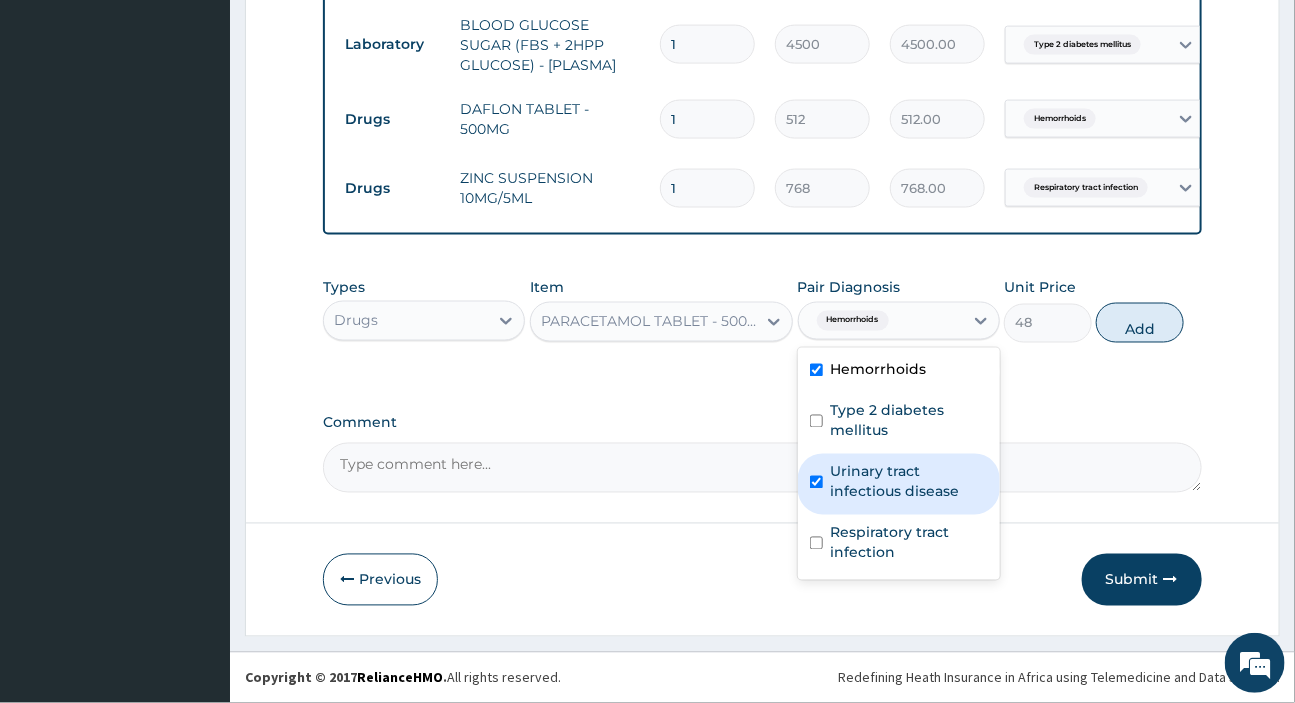 checkbox on "true" 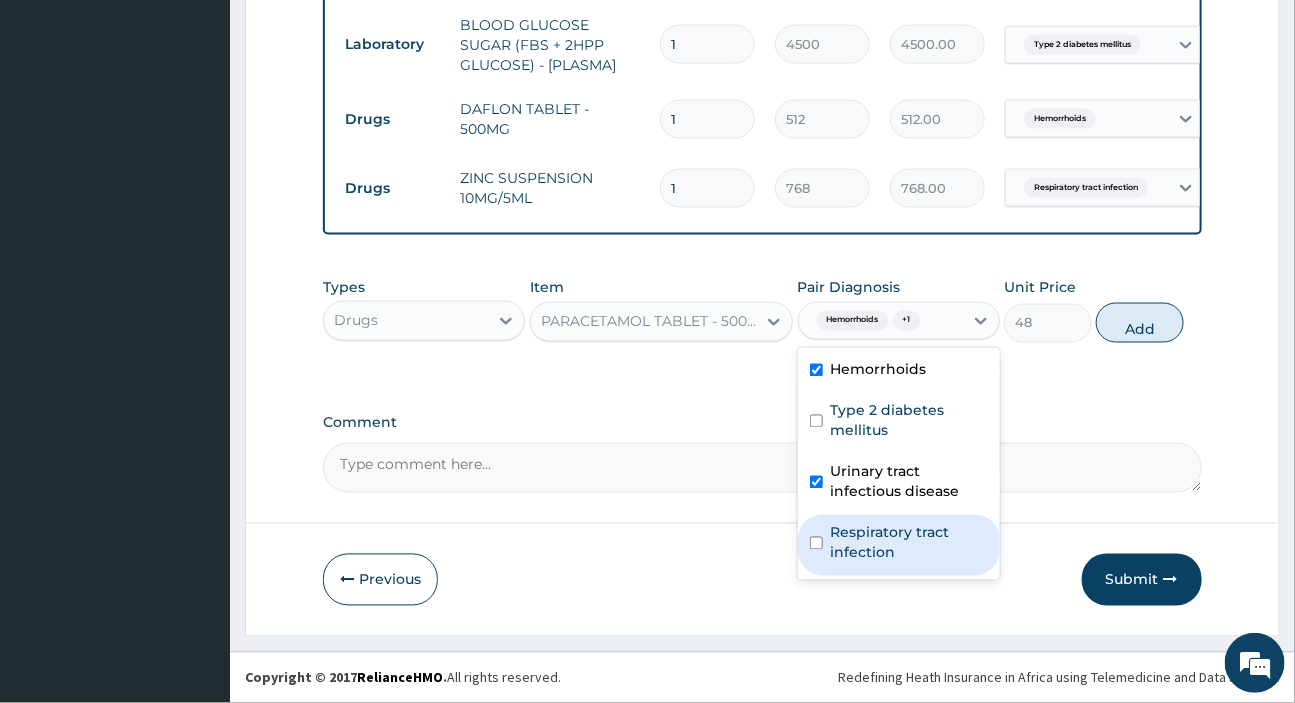 click on "Respiratory tract infection" at bounding box center [909, 543] 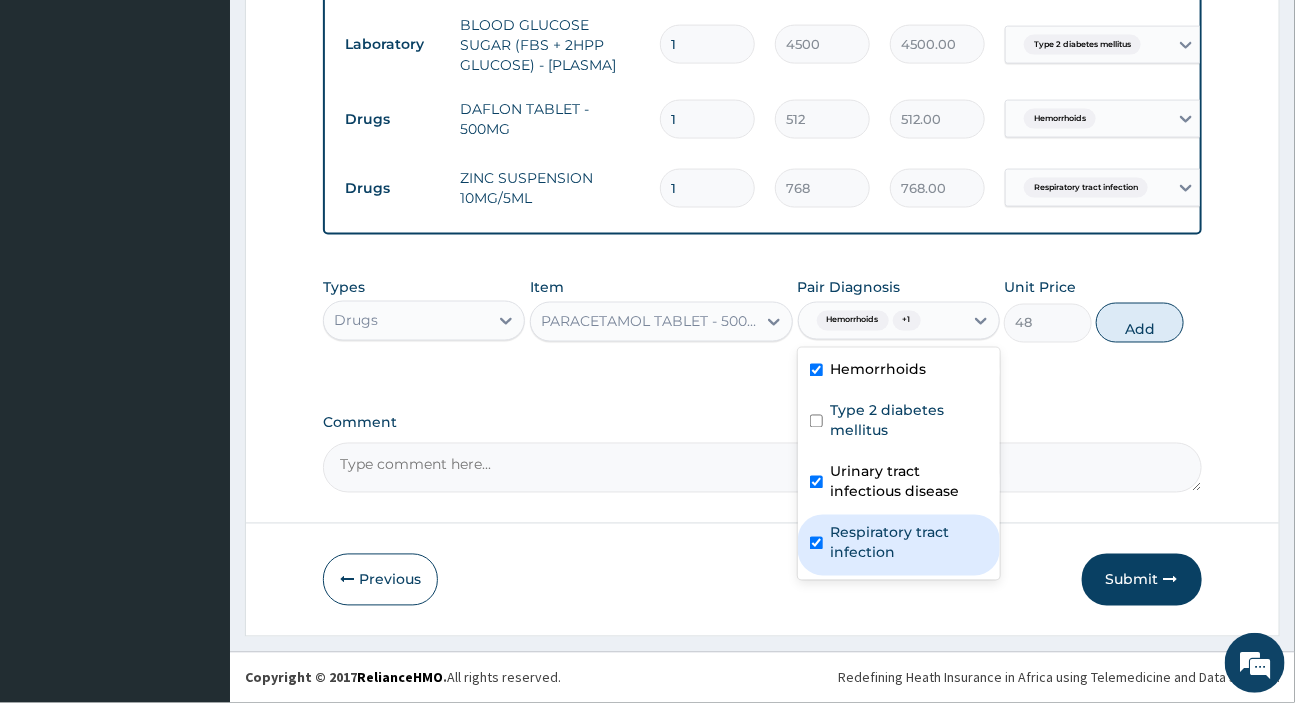 checkbox on "true" 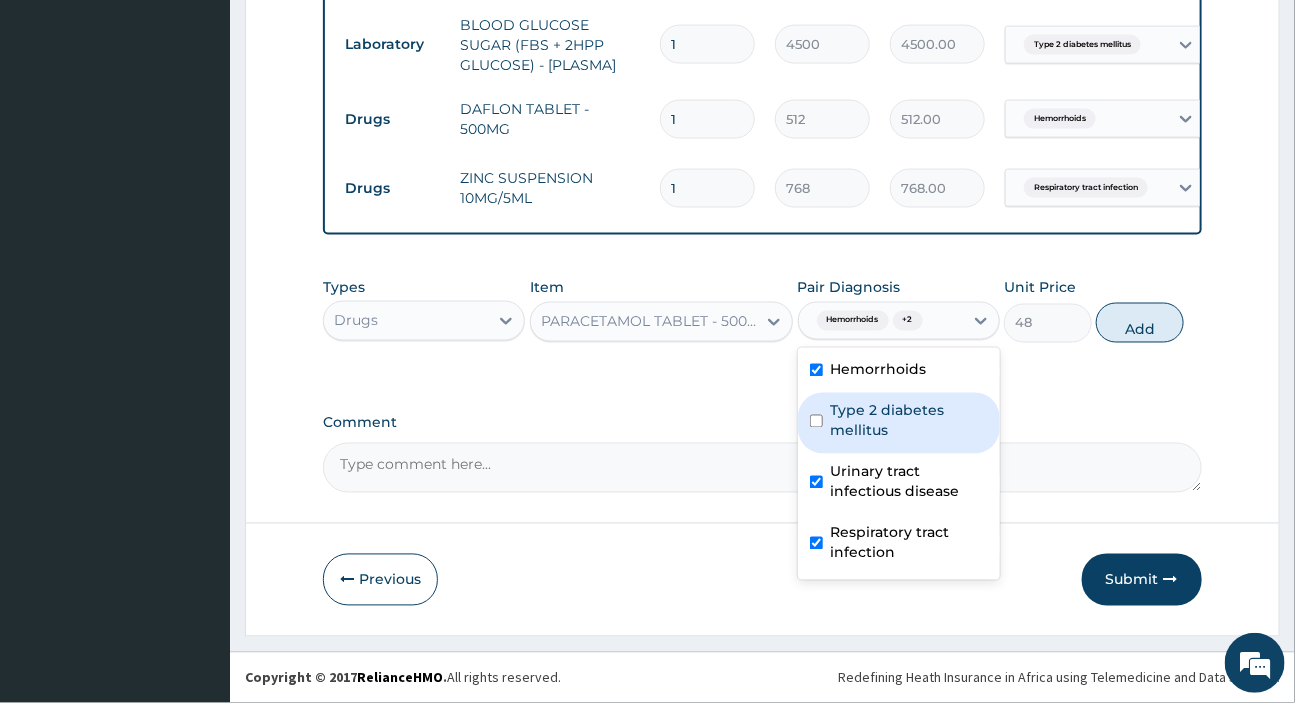 click on "Type 2 diabetes mellitus" at bounding box center [909, 421] 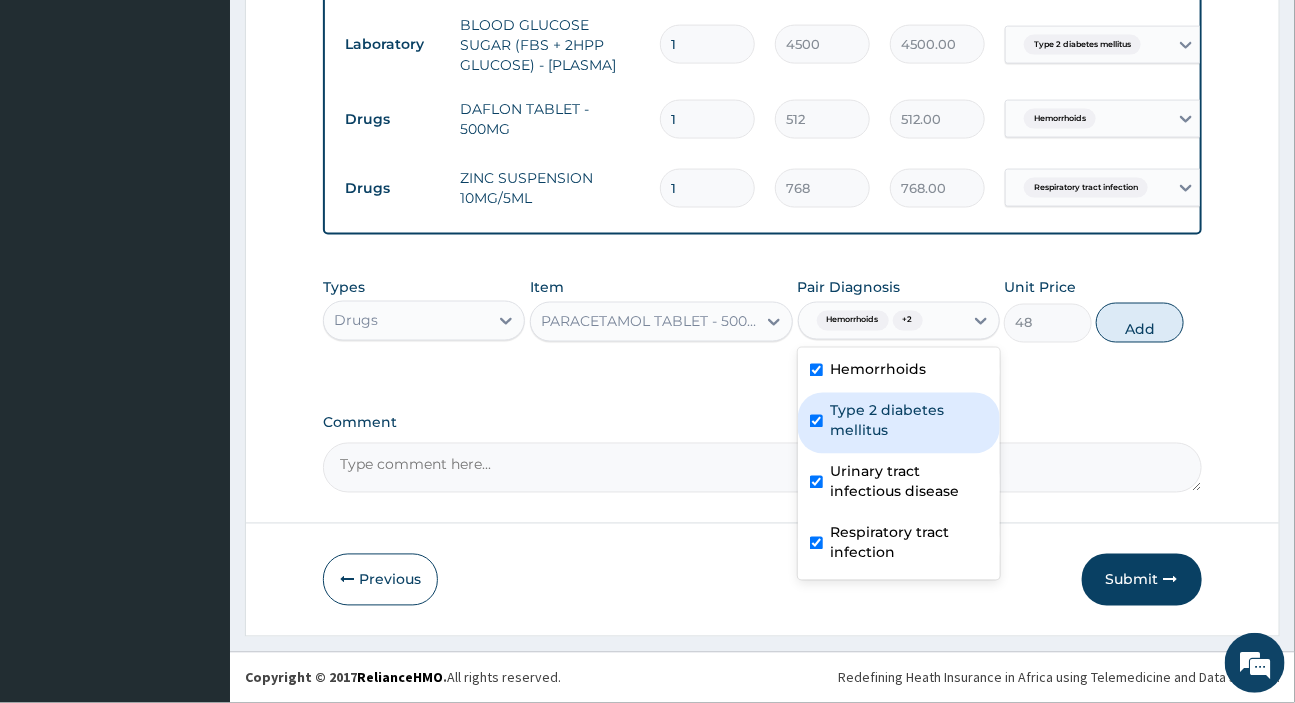 checkbox on "true" 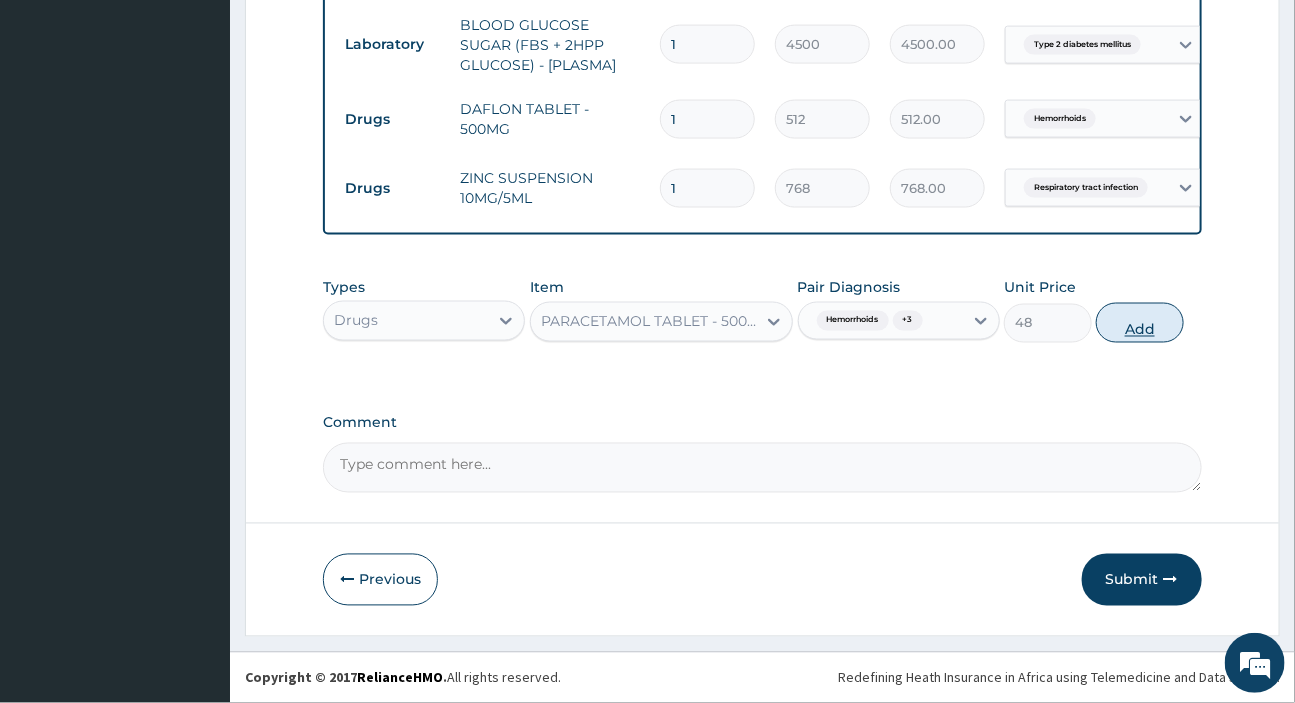 click on "Add" at bounding box center (1140, 323) 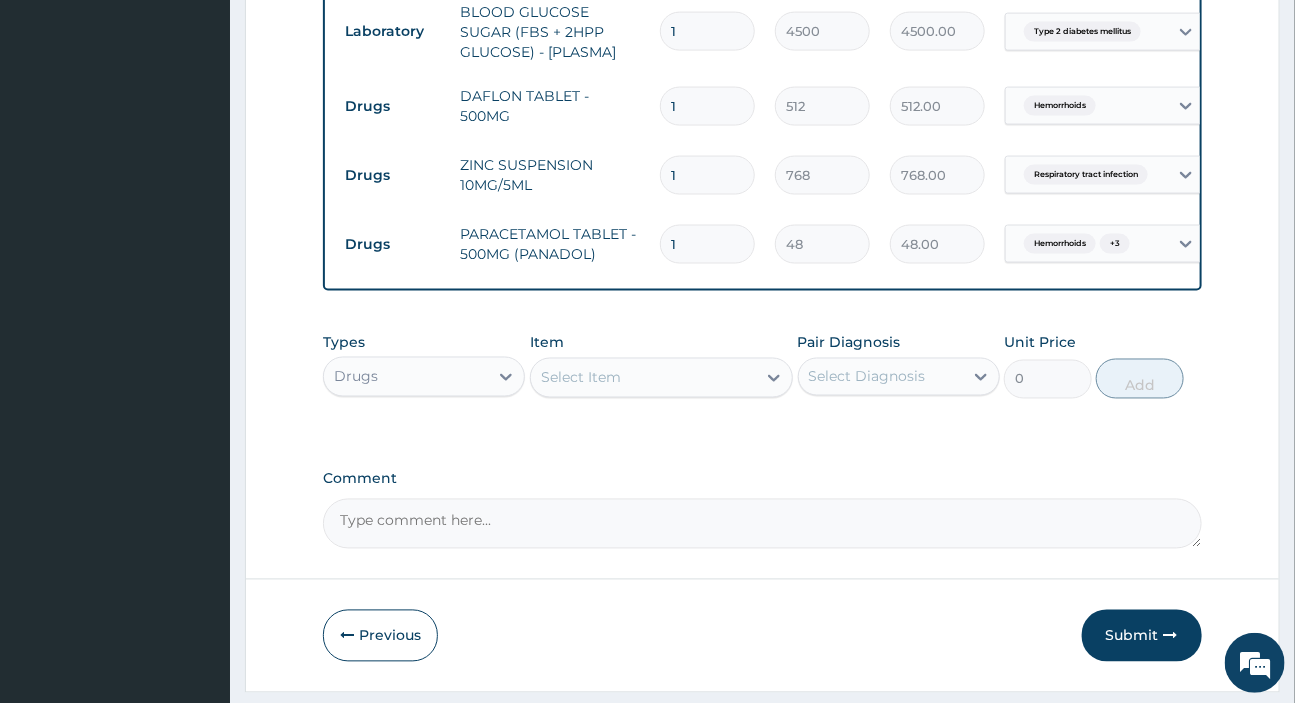 type on "18" 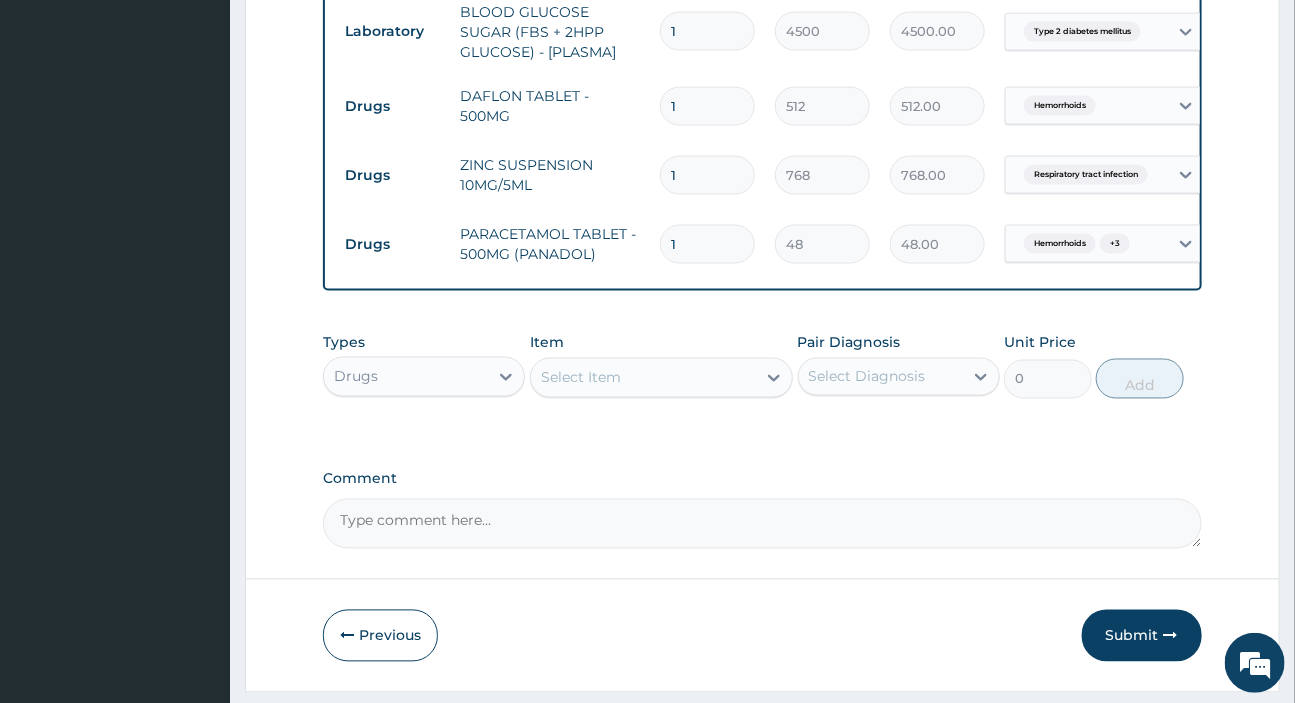 type on "864.00" 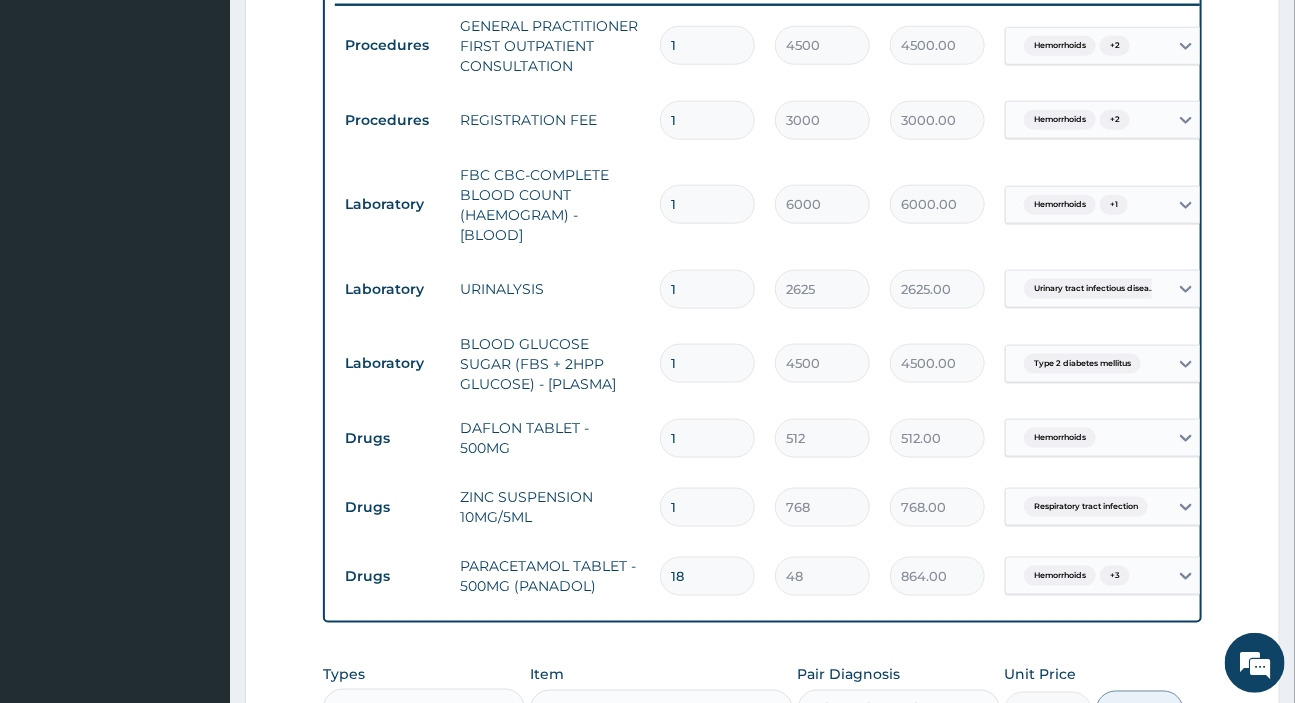 scroll, scrollTop: 760, scrollLeft: 0, axis: vertical 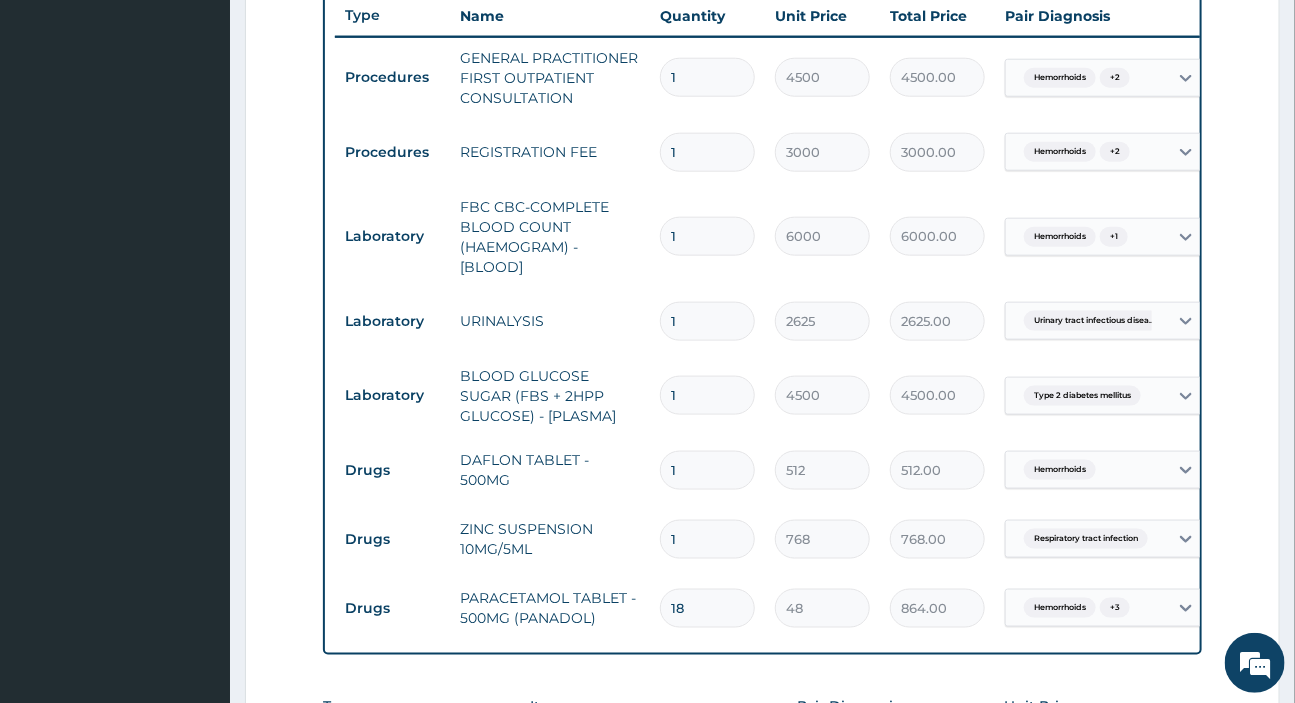 type on "18" 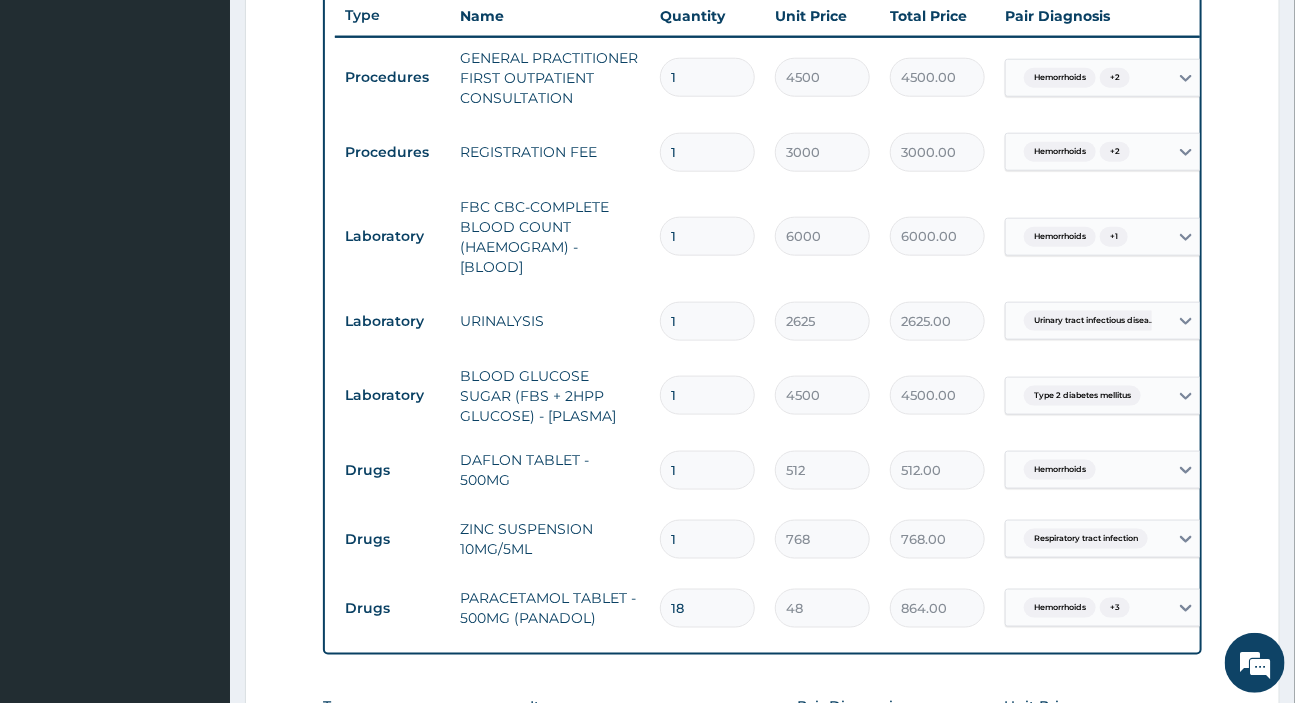 type on "15" 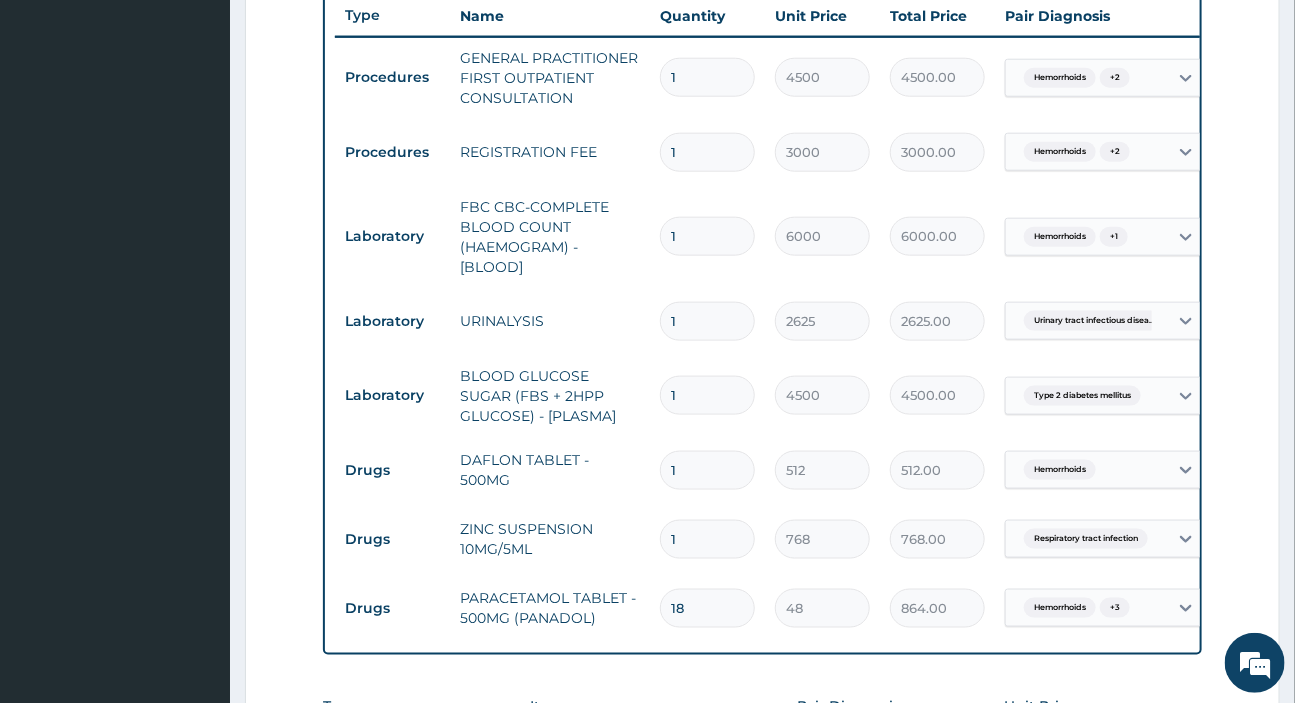 type on "7680.00" 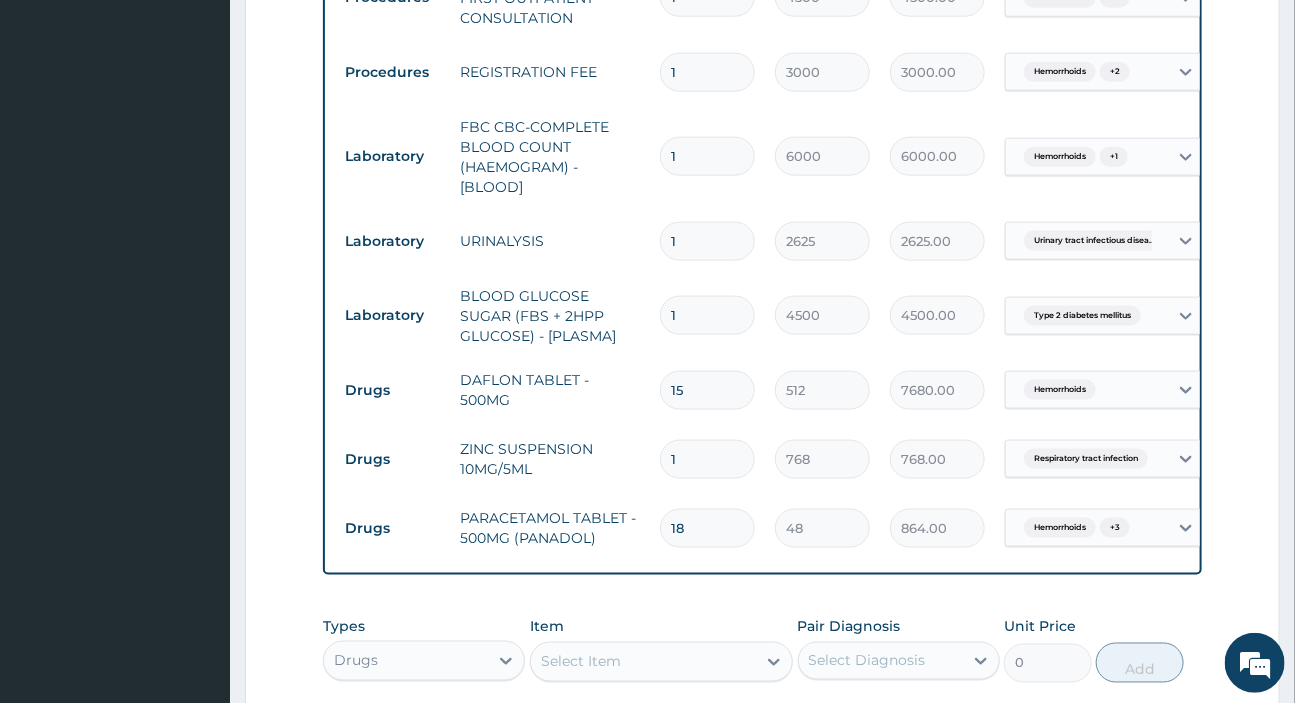 scroll, scrollTop: 851, scrollLeft: 0, axis: vertical 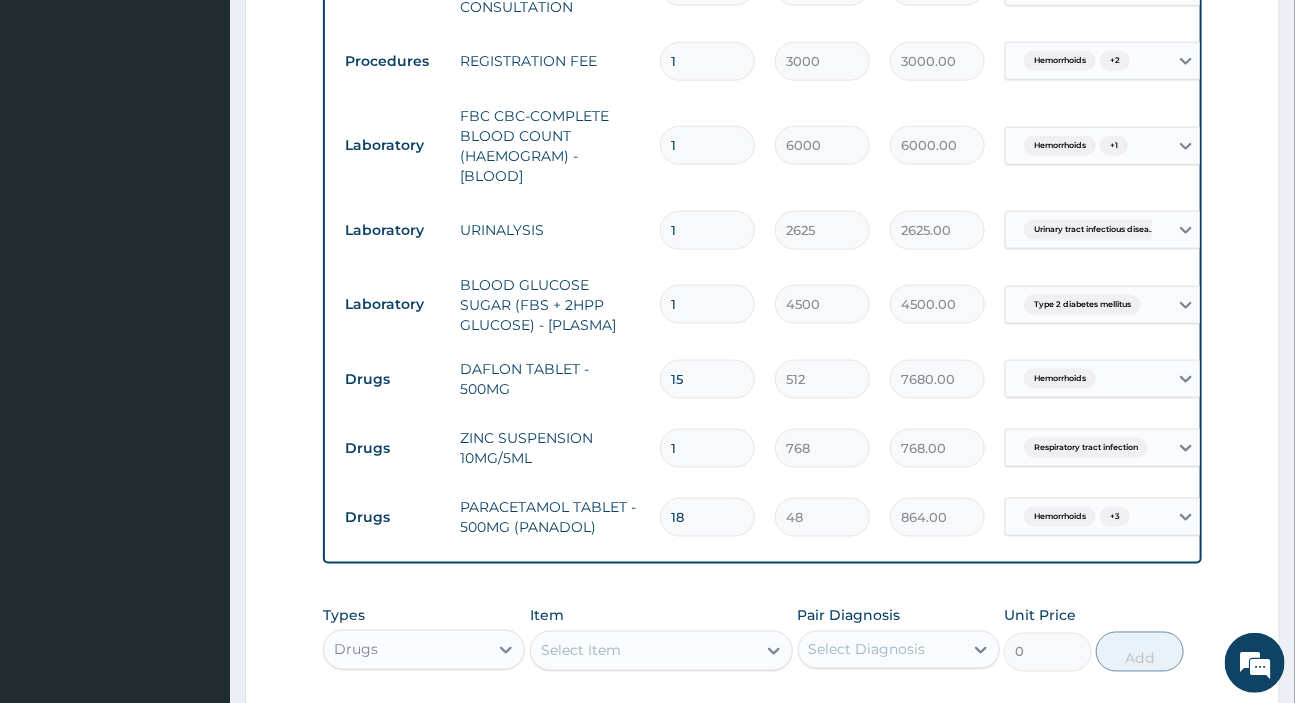 type on "15" 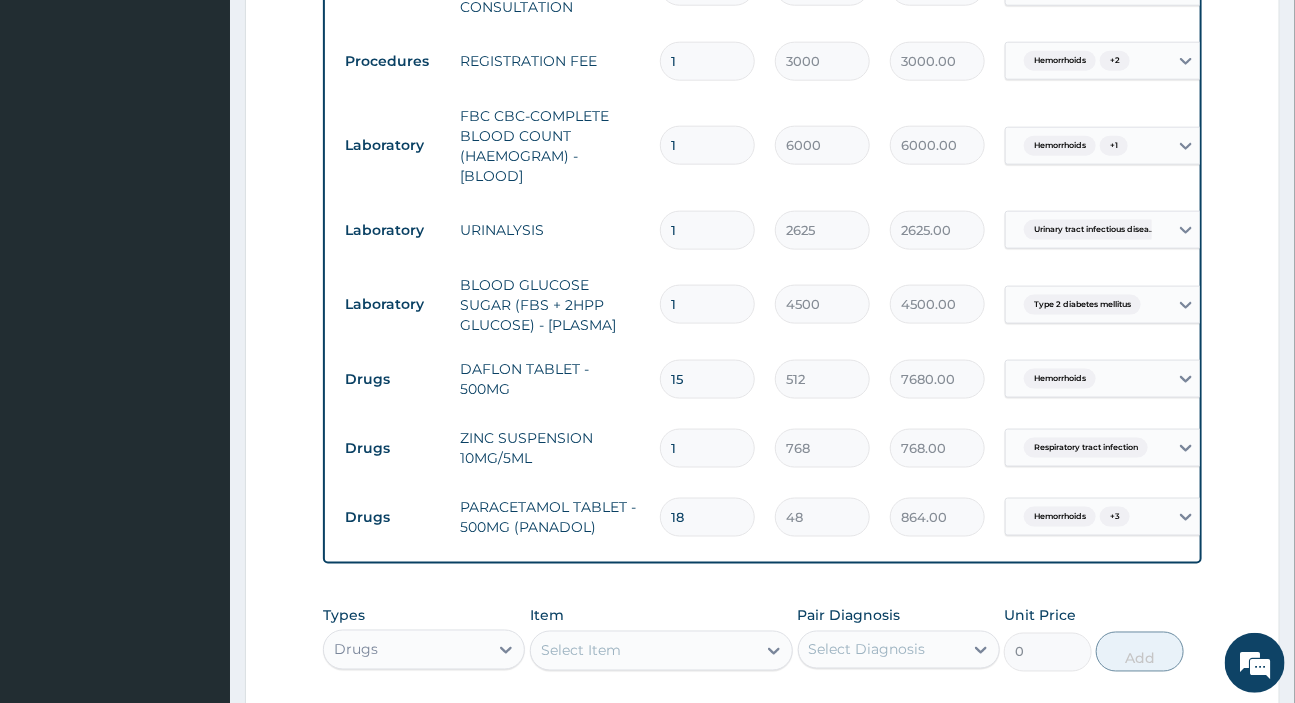 type on "7" 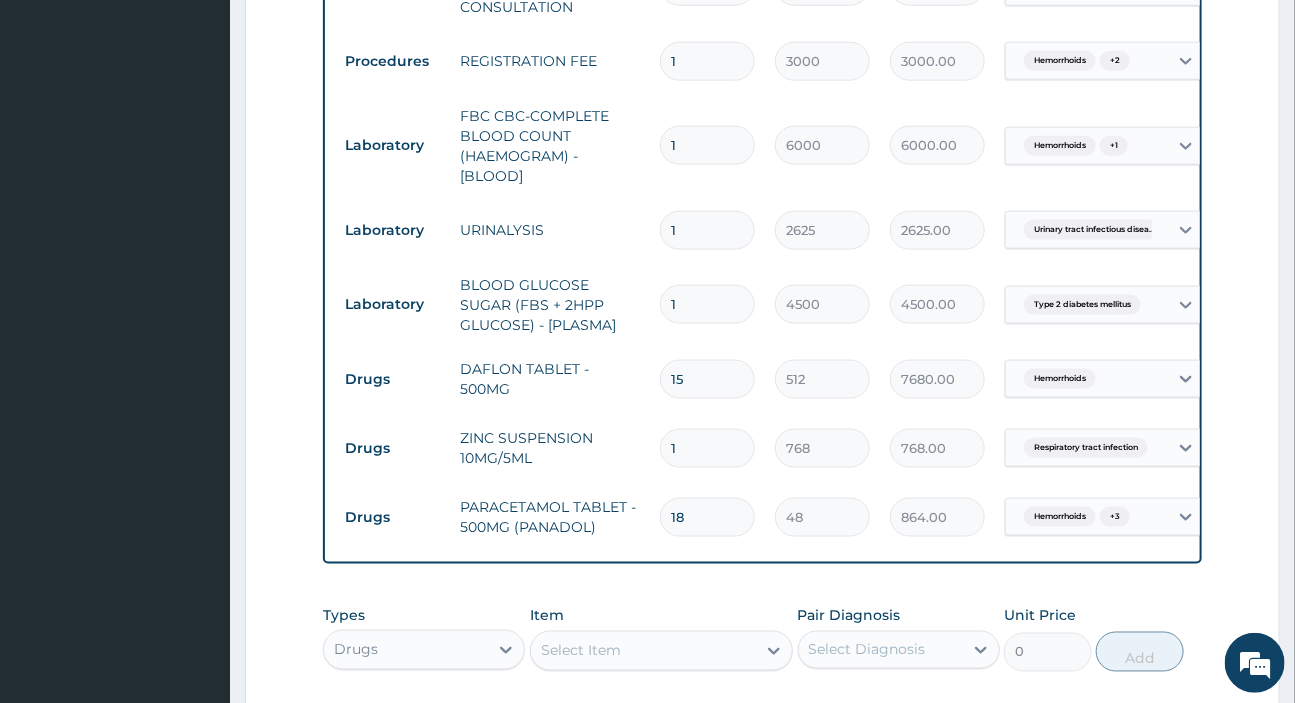 type on "5376.00" 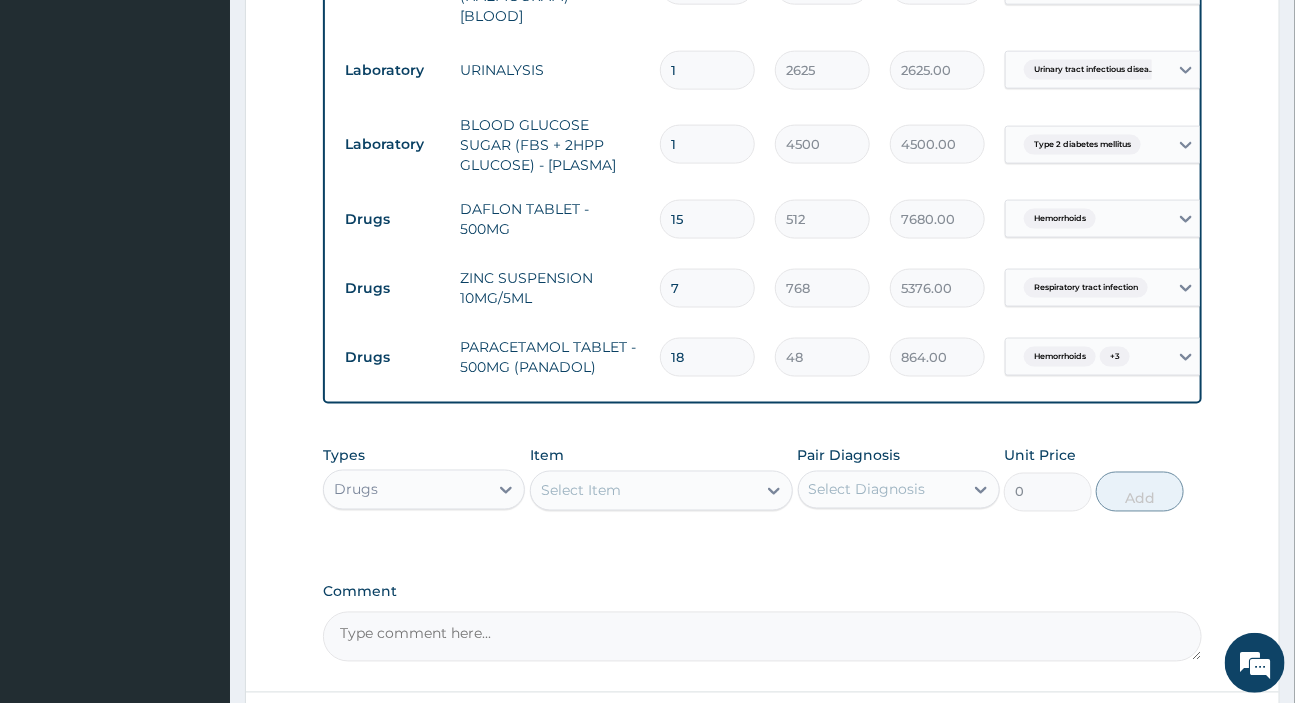 scroll, scrollTop: 1194, scrollLeft: 0, axis: vertical 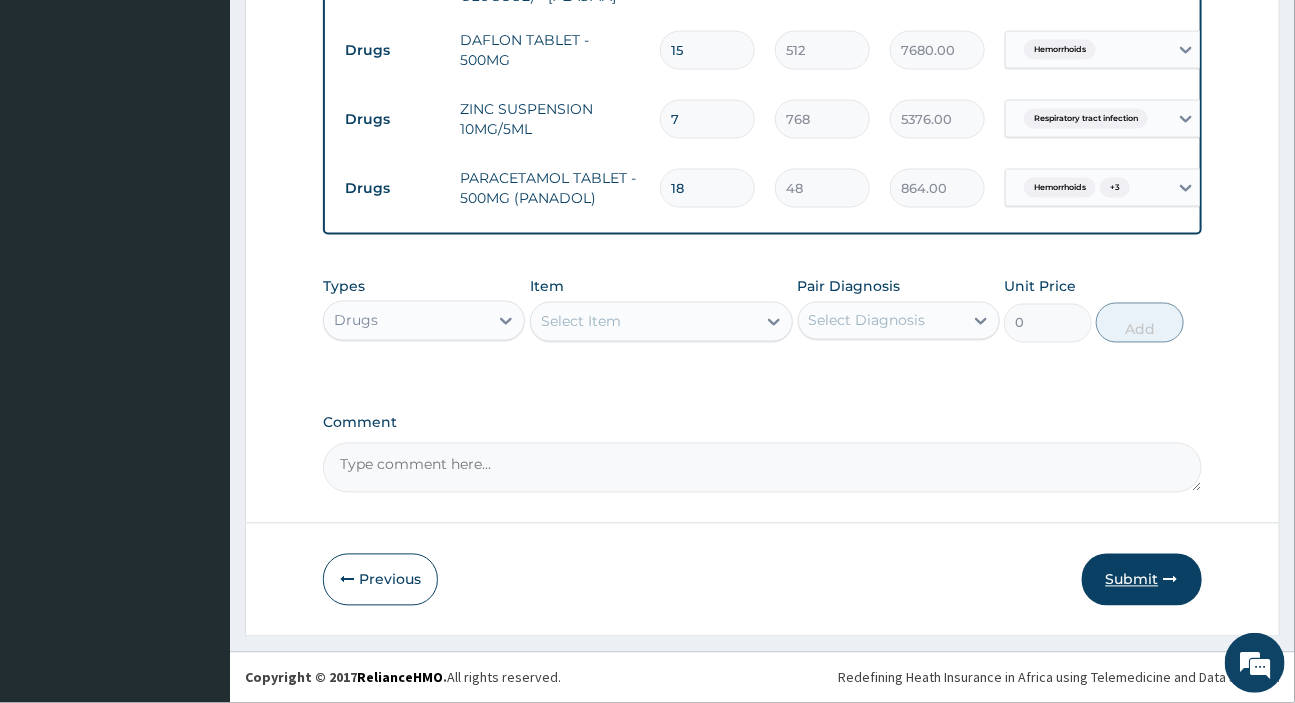 type on "7" 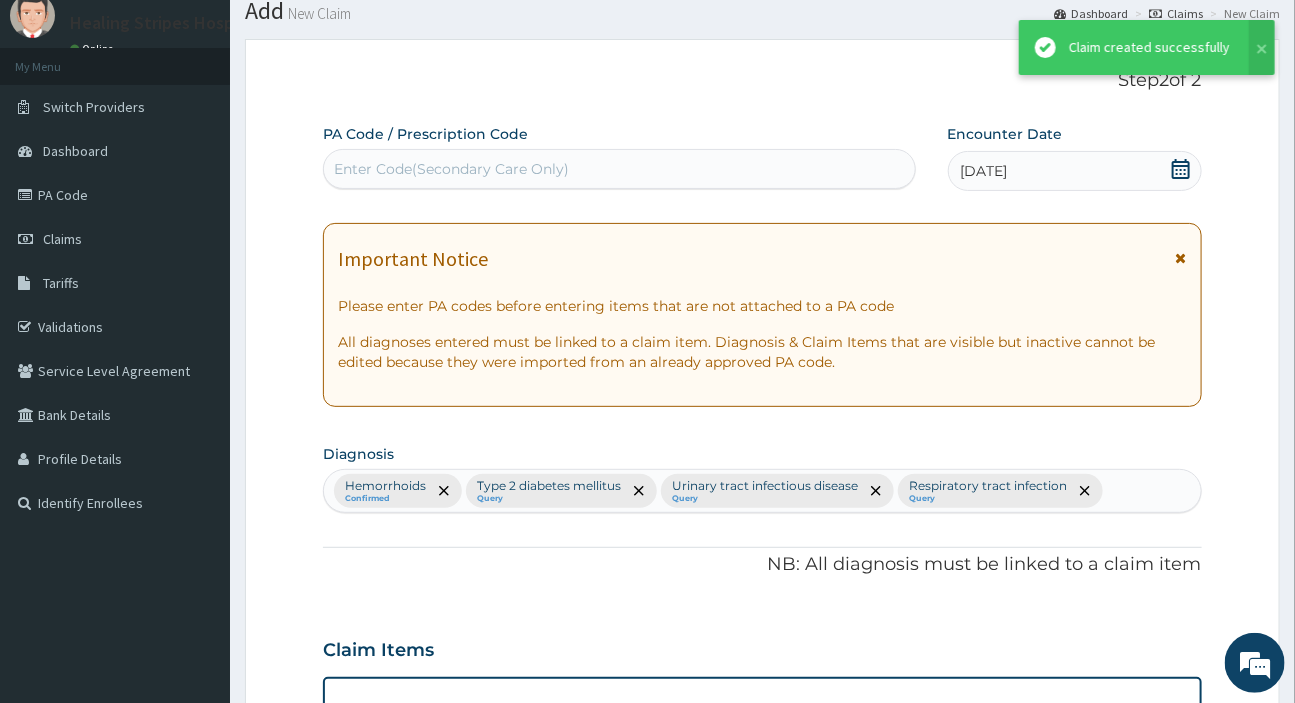 scroll, scrollTop: 1194, scrollLeft: 0, axis: vertical 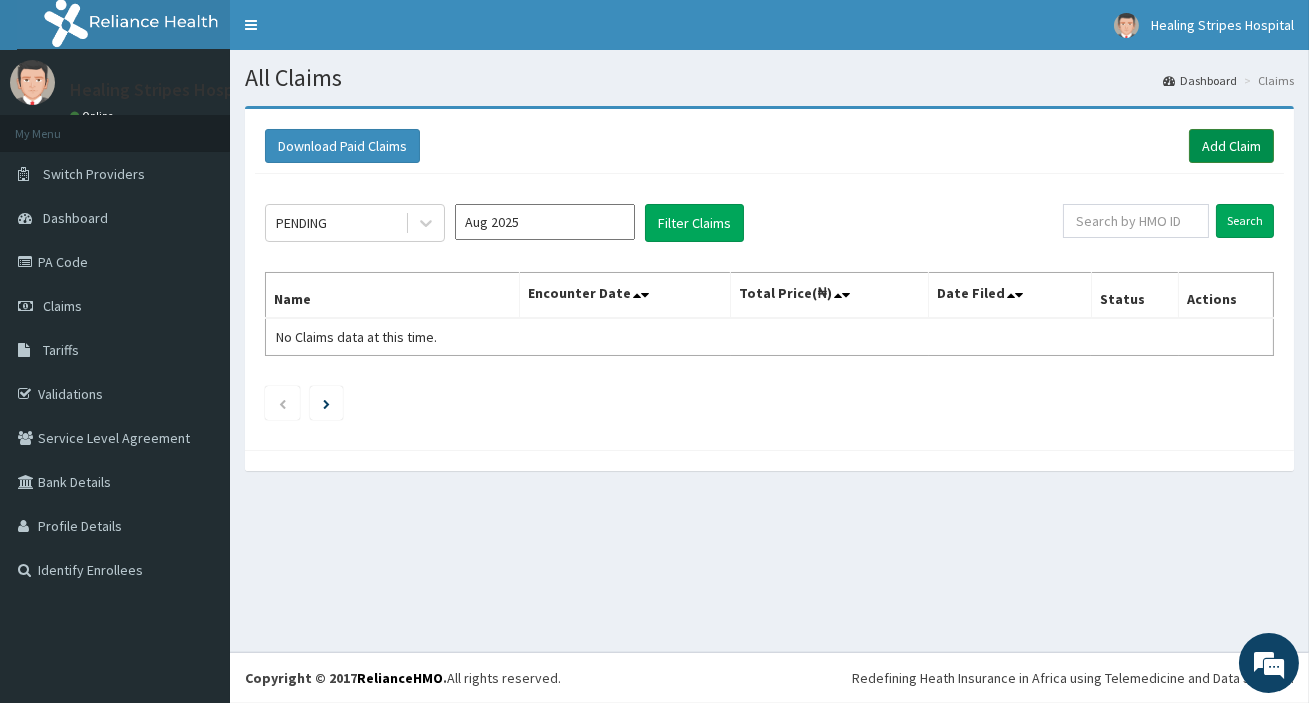 click on "Add Claim" at bounding box center (1231, 146) 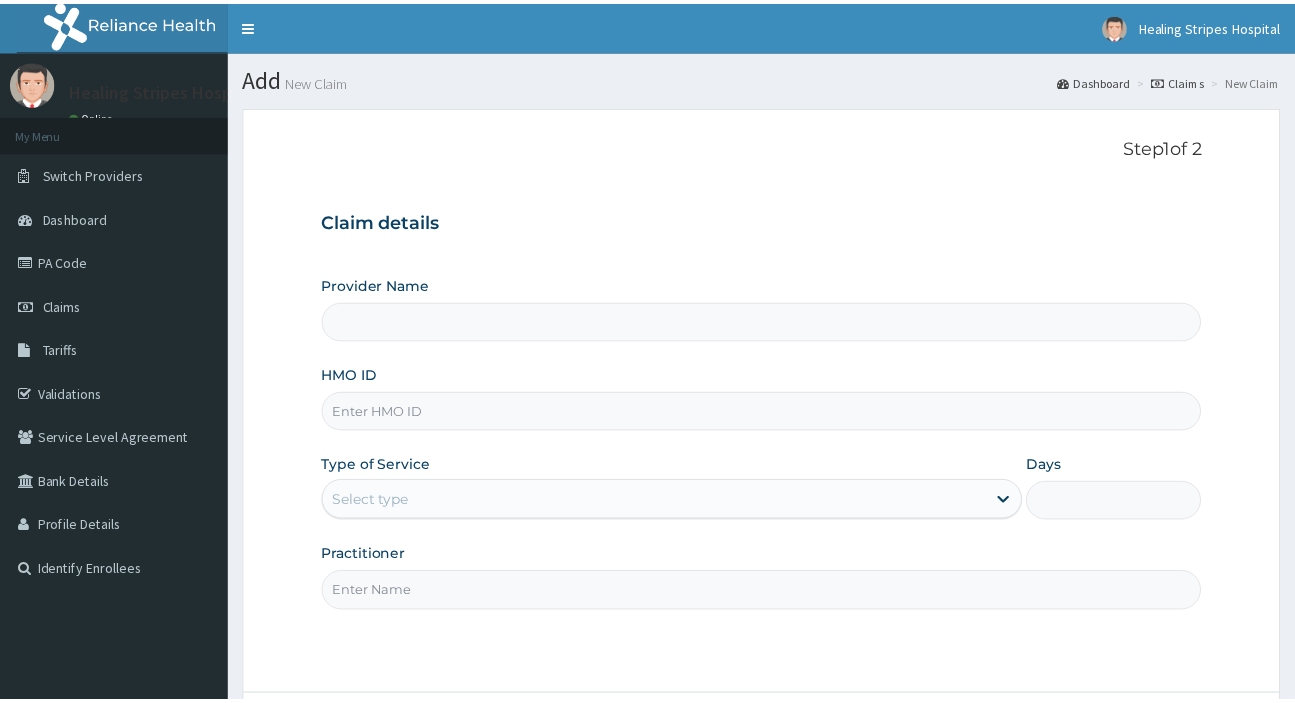 scroll, scrollTop: 0, scrollLeft: 0, axis: both 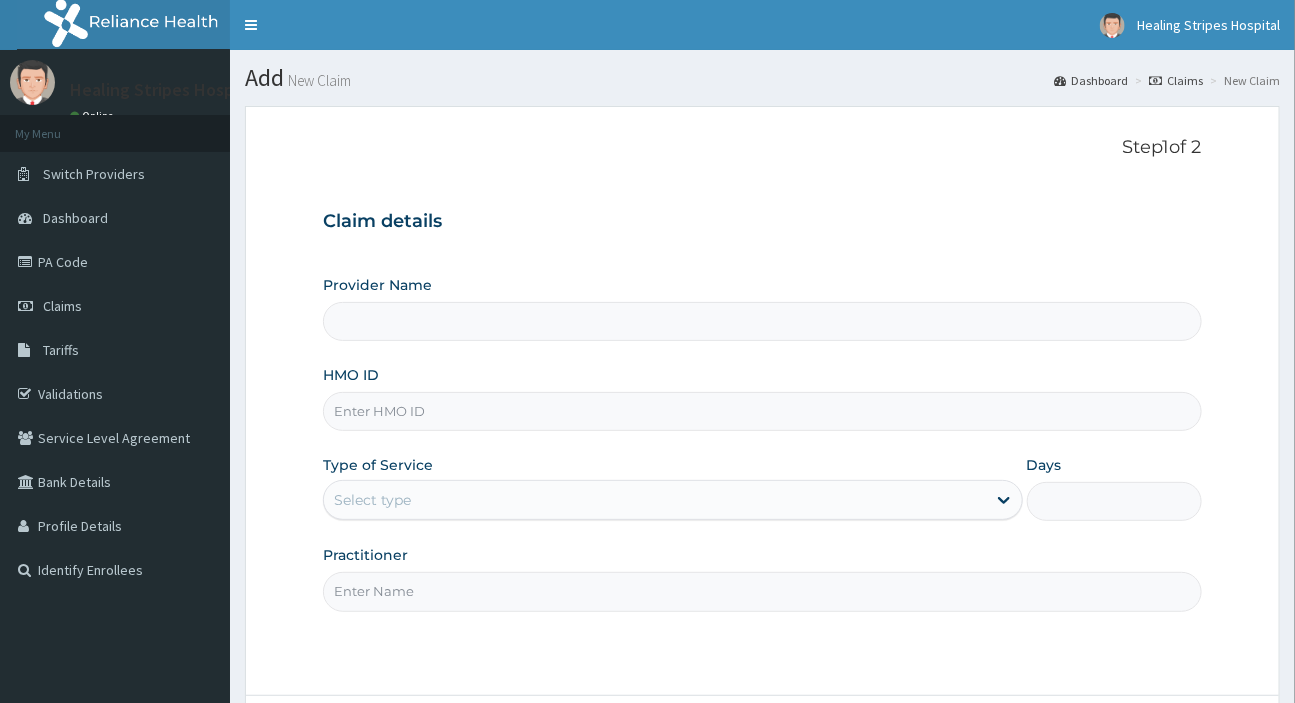type on "Healing Stripes Hospital" 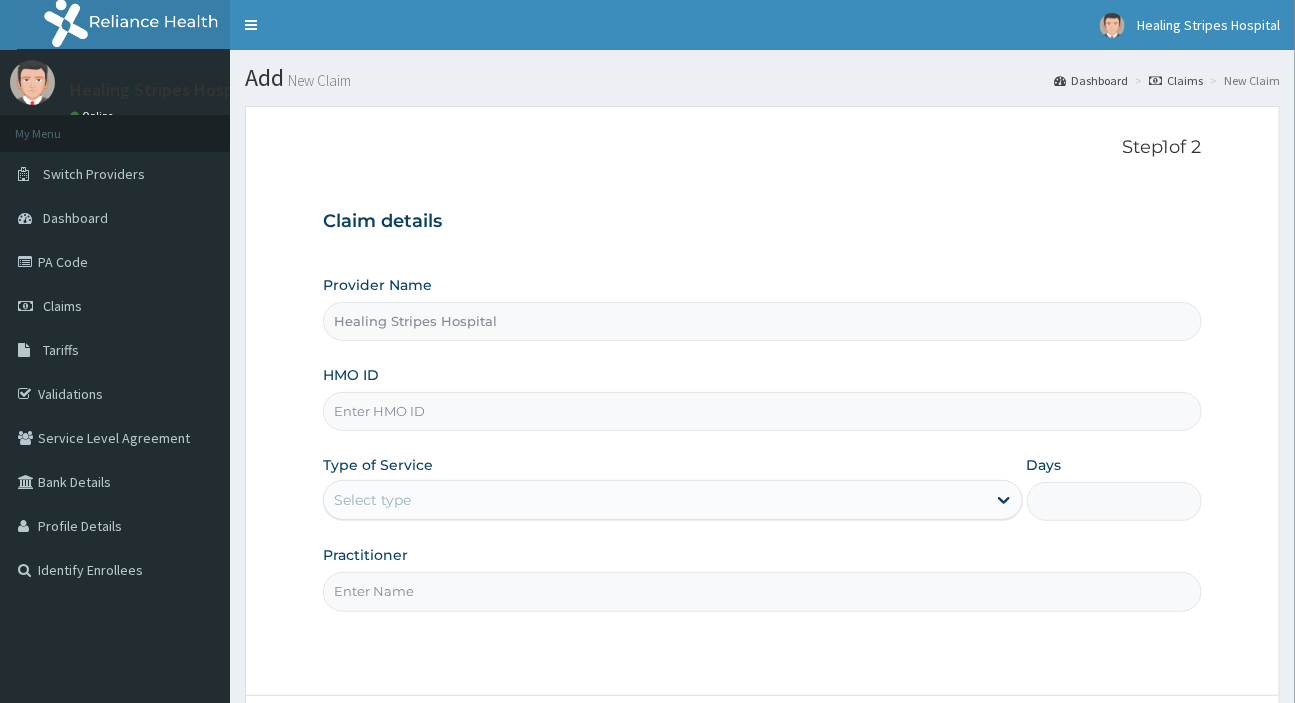 scroll, scrollTop: 0, scrollLeft: 0, axis: both 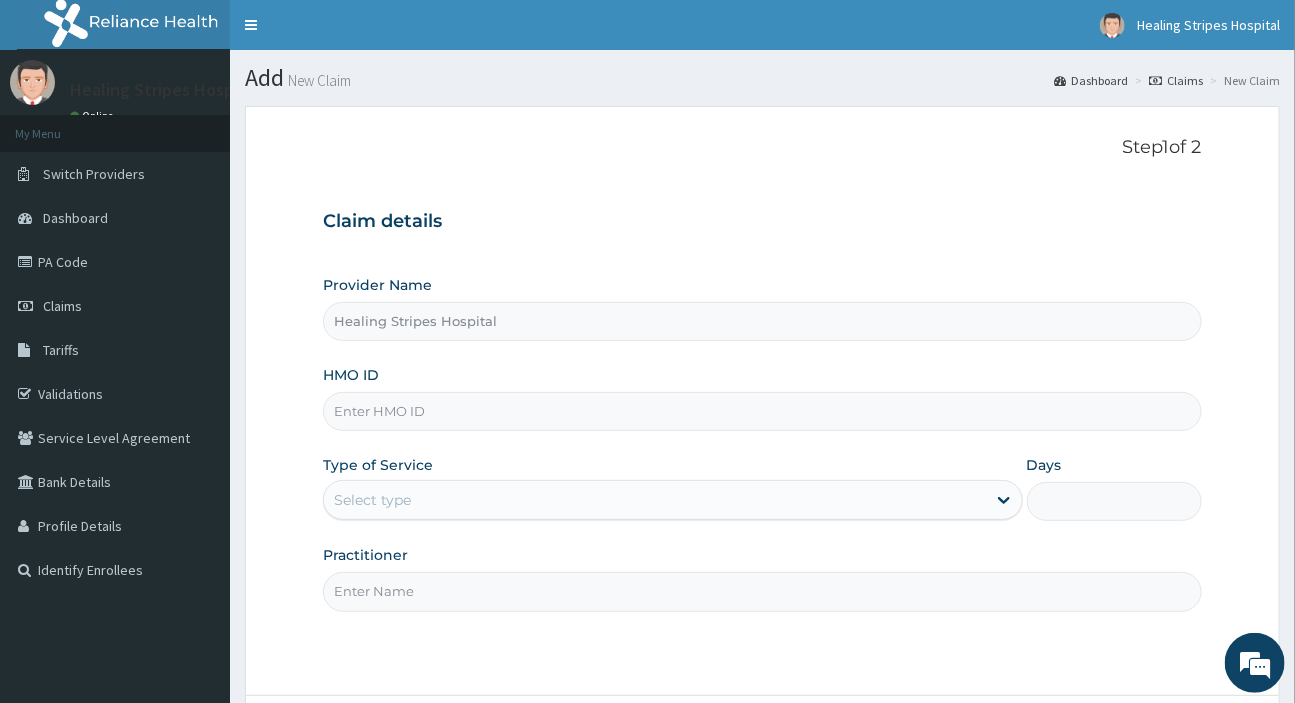 drag, startPoint x: 437, startPoint y: 407, endPoint x: 426, endPoint y: 416, distance: 14.21267 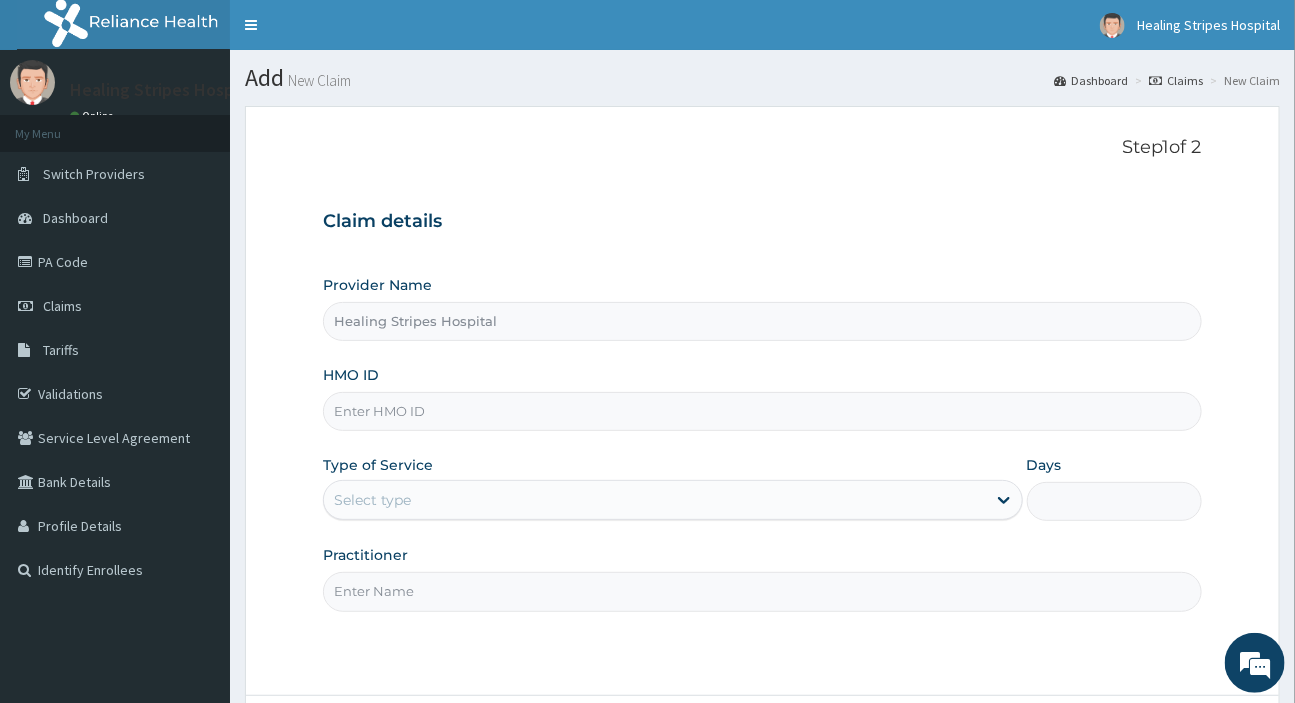 paste on "OMI/10016/A" 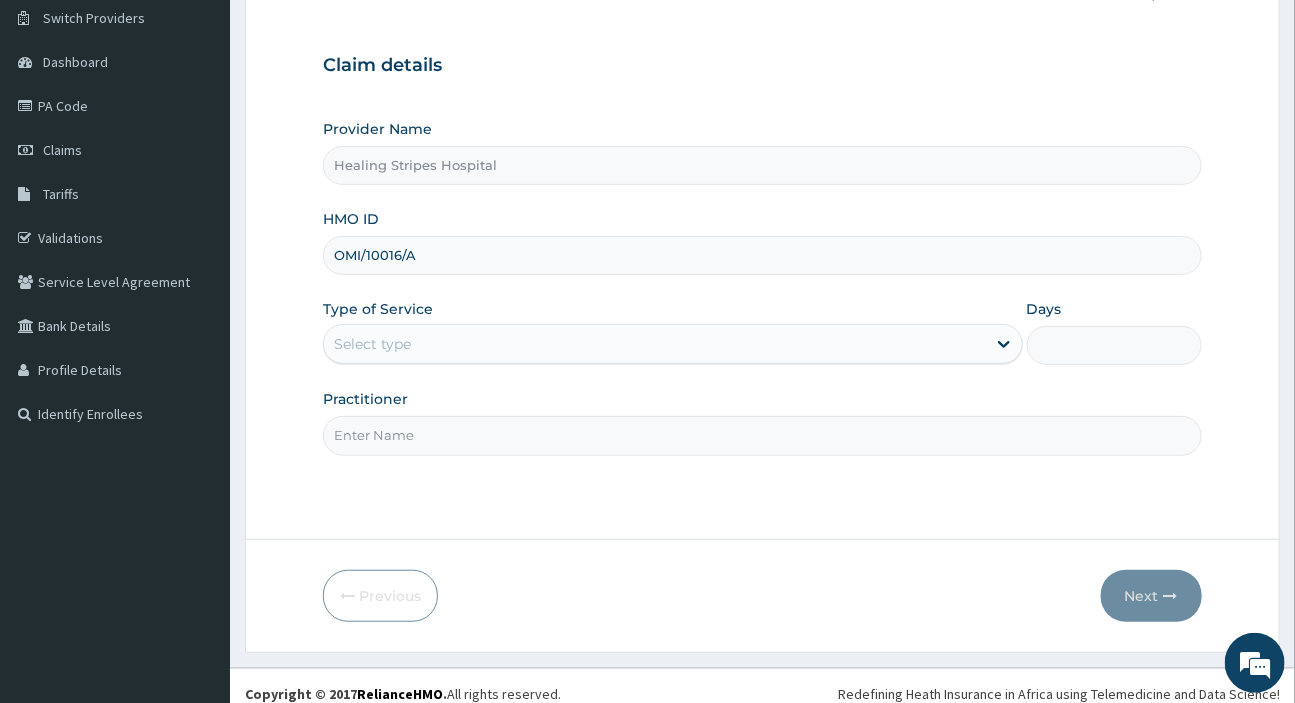 scroll, scrollTop: 171, scrollLeft: 0, axis: vertical 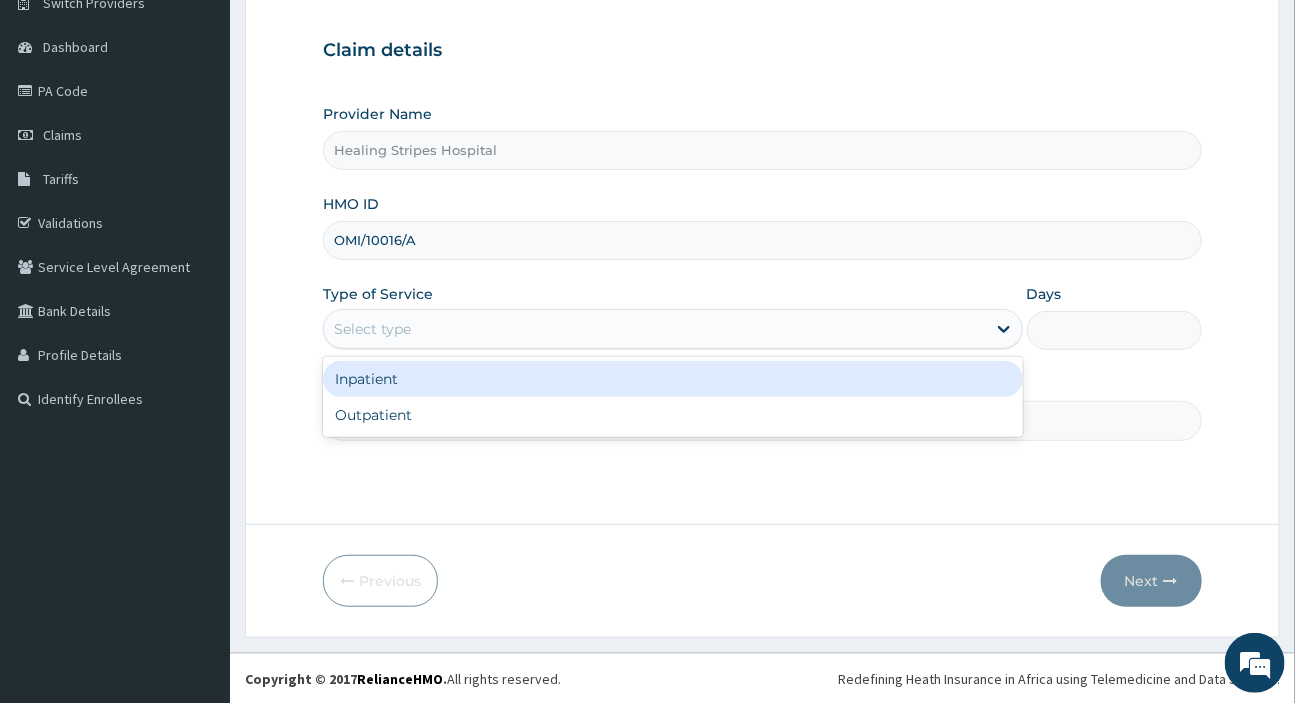 click on "Select type" at bounding box center (372, 329) 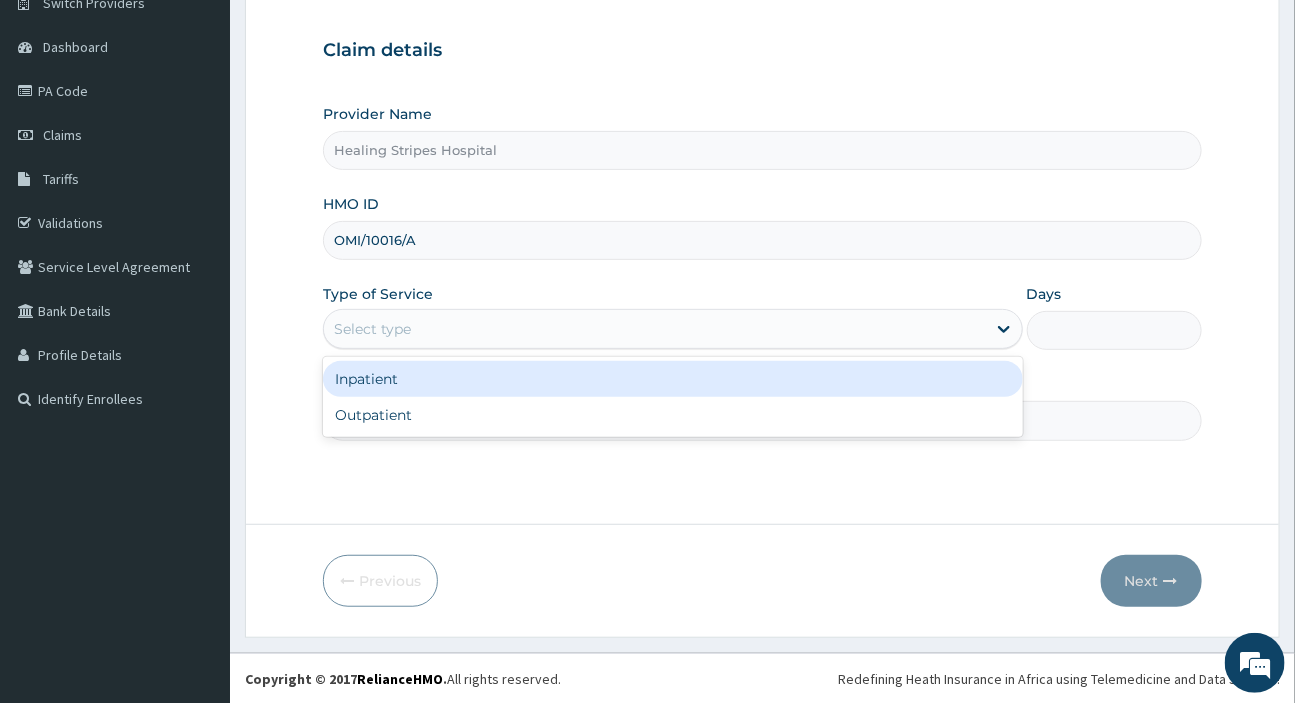 click on "OMI/10016/A" at bounding box center (762, 240) 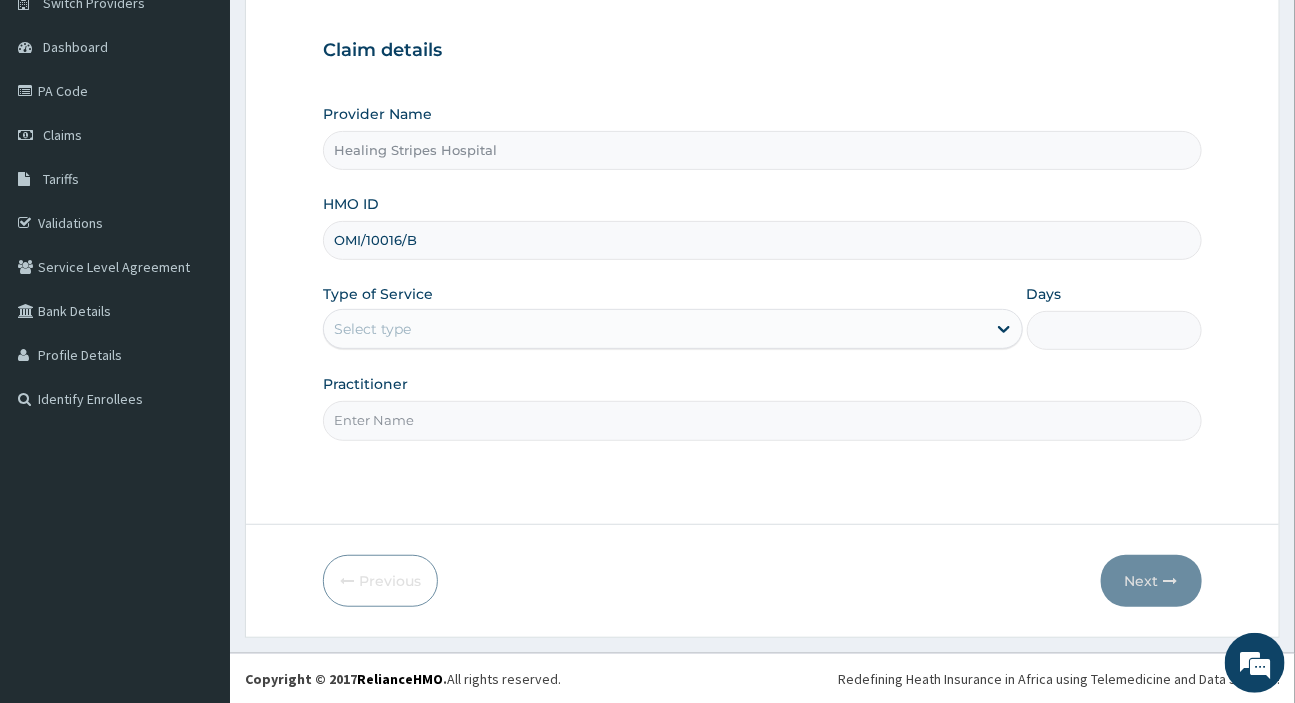 type on "OMI/10016/B" 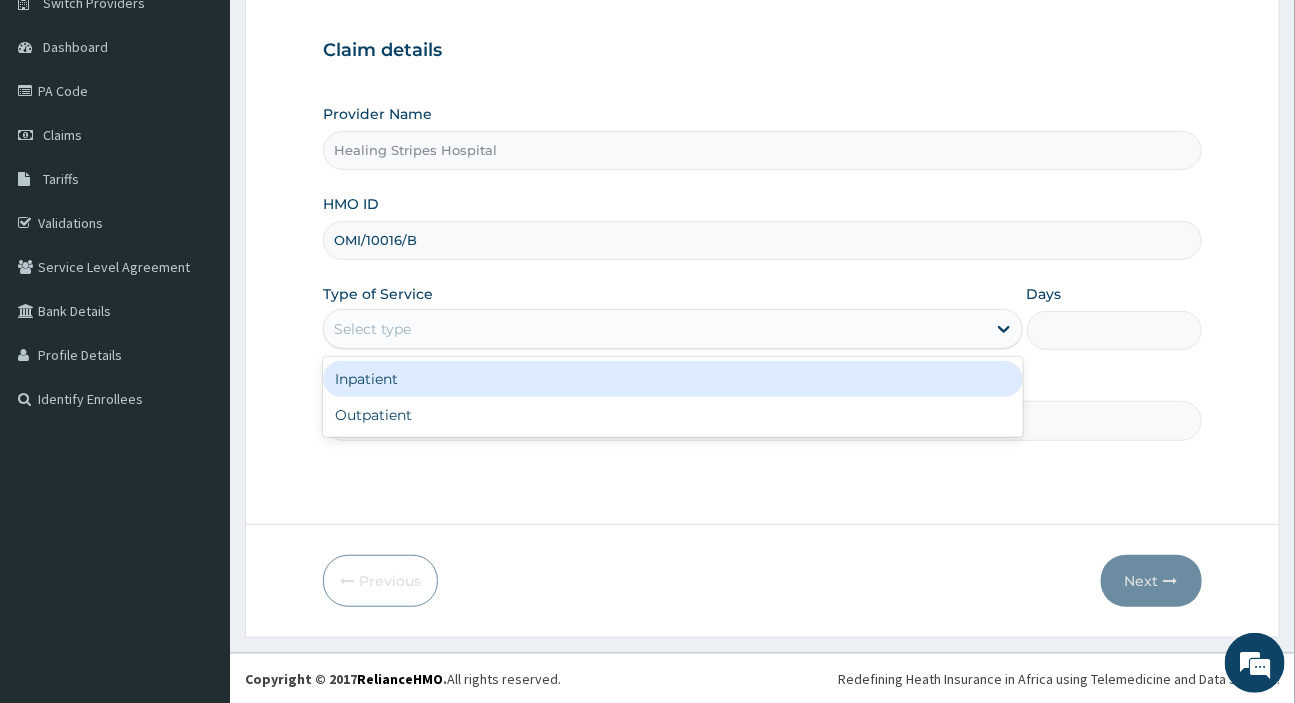click on "Select type" at bounding box center (654, 329) 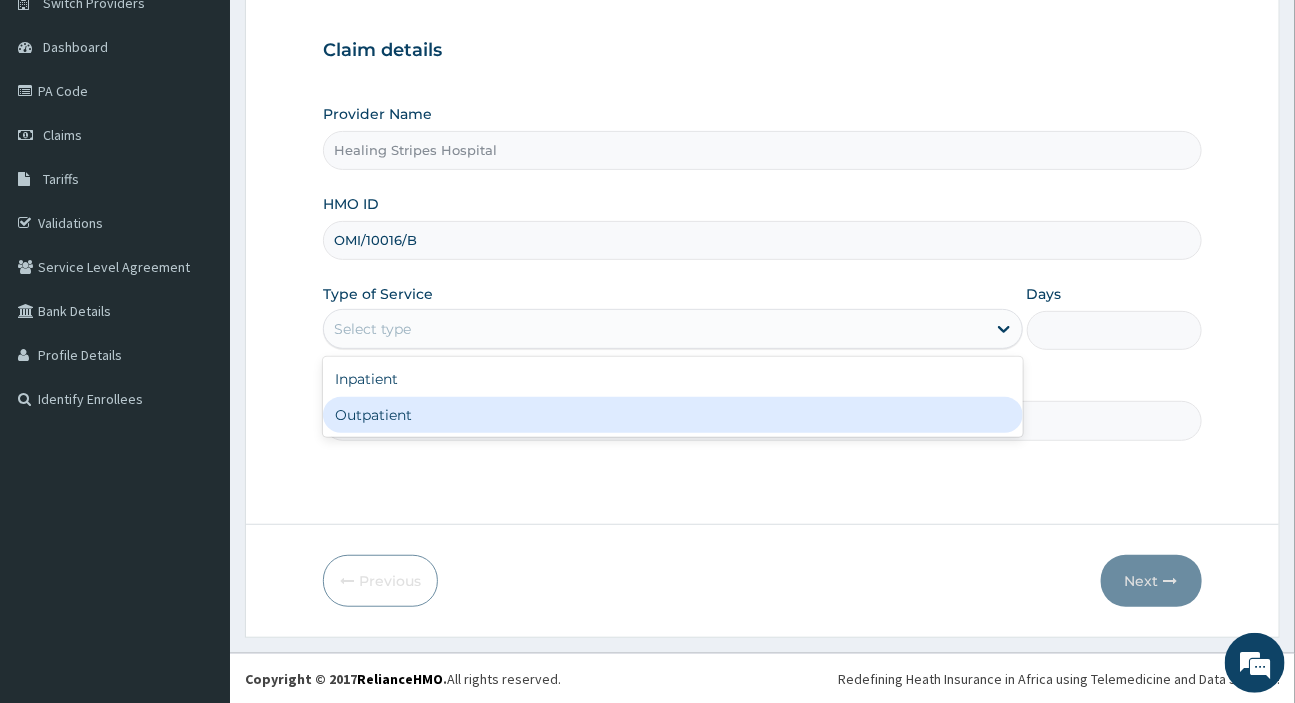 click on "Outpatient" at bounding box center [672, 415] 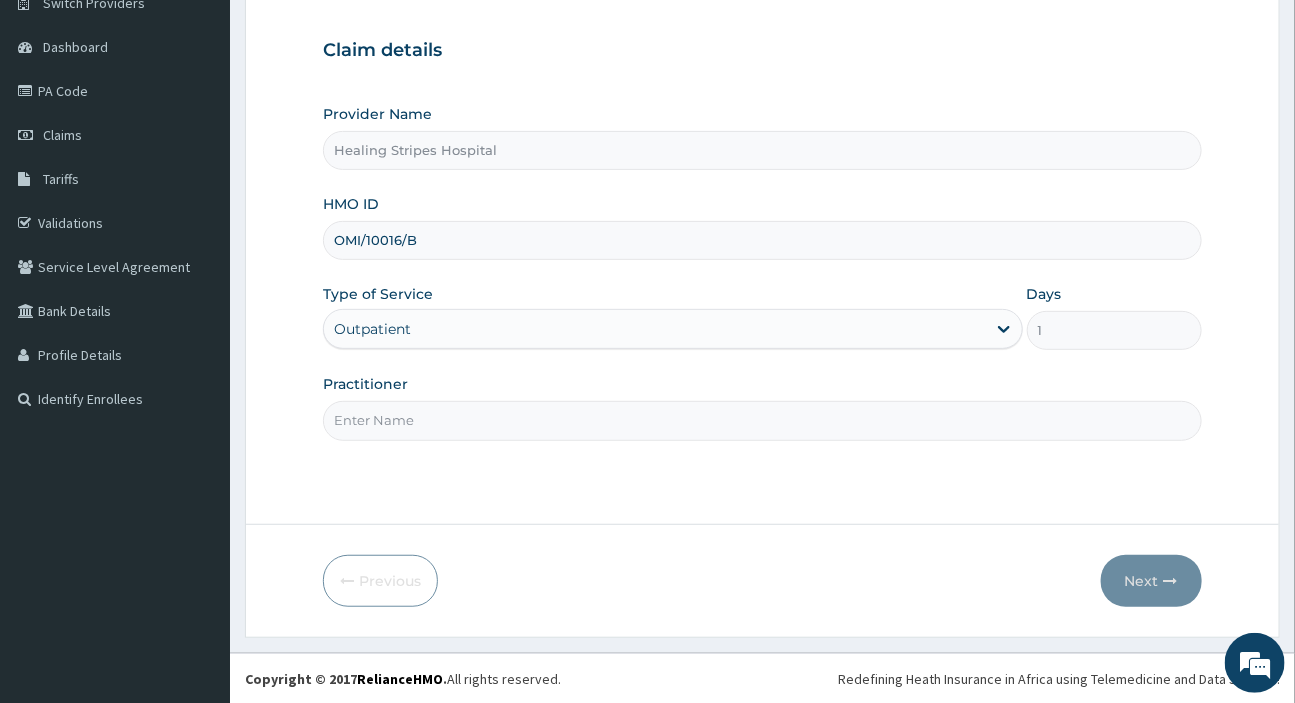 click on "Practitioner" at bounding box center [762, 420] 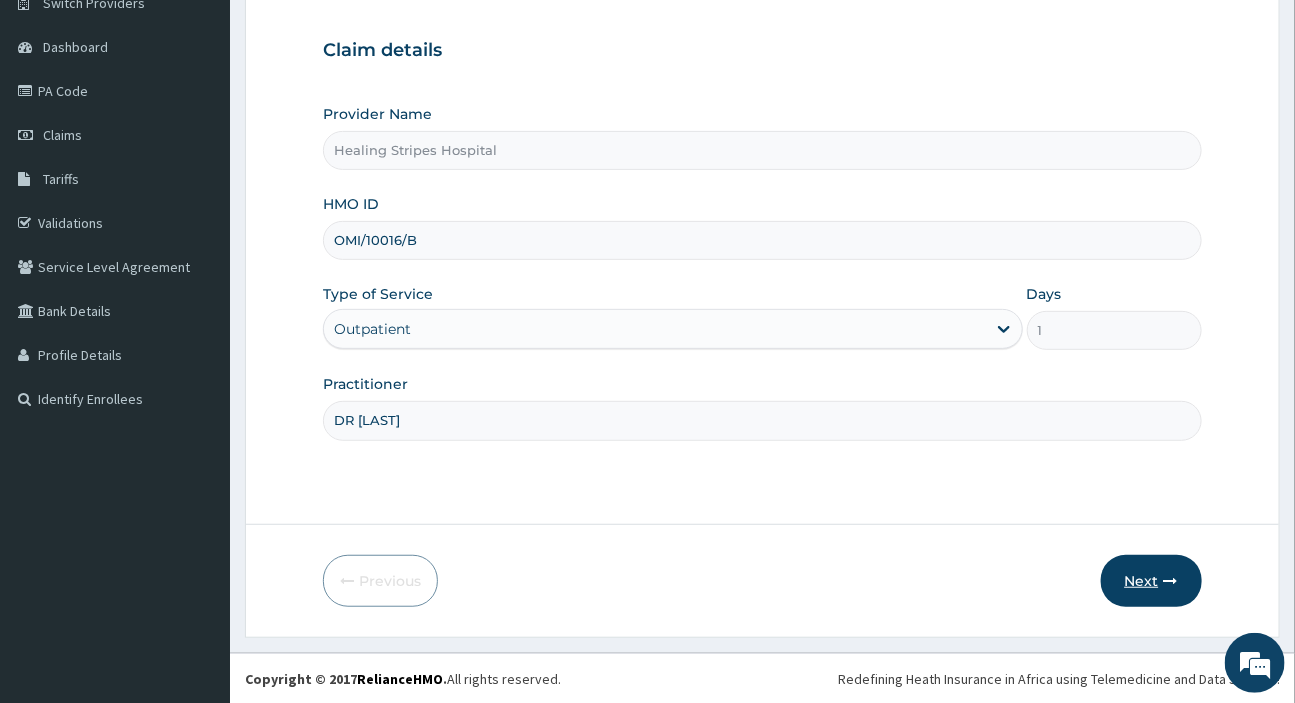 type on "DR [LAST]" 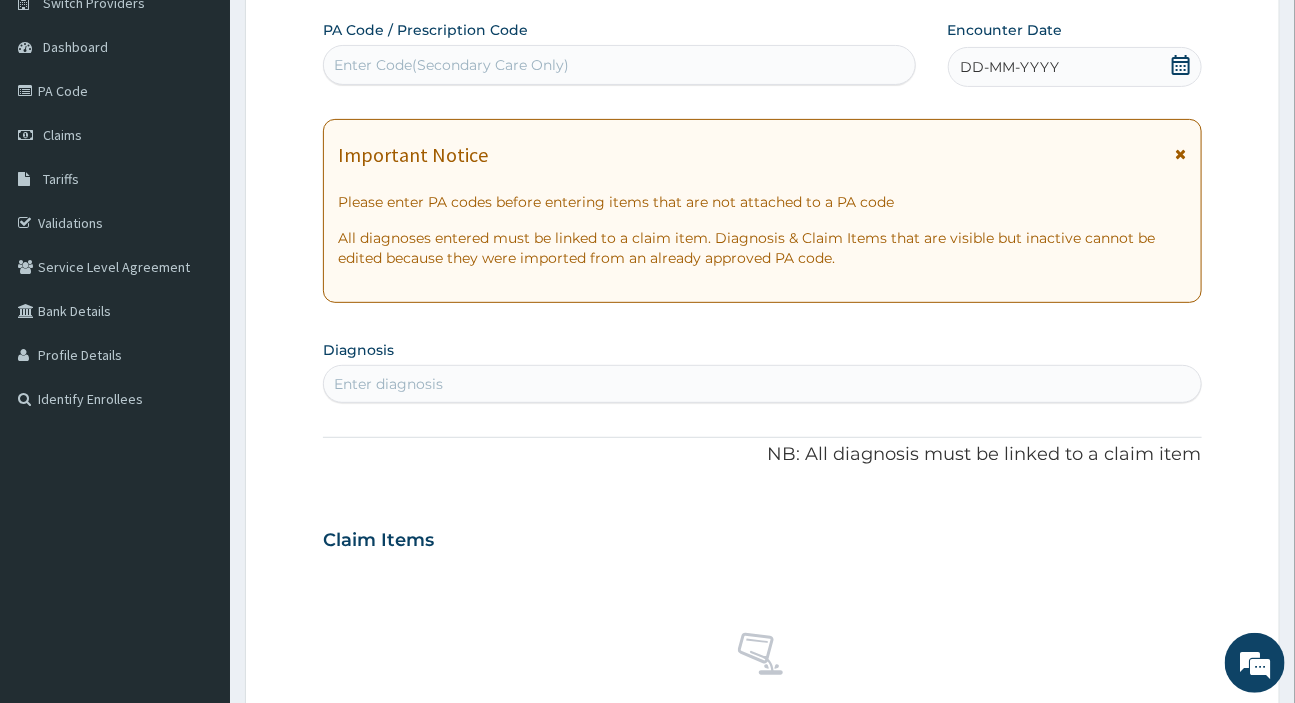 click on "DD-MM-YYYY" at bounding box center [1010, 67] 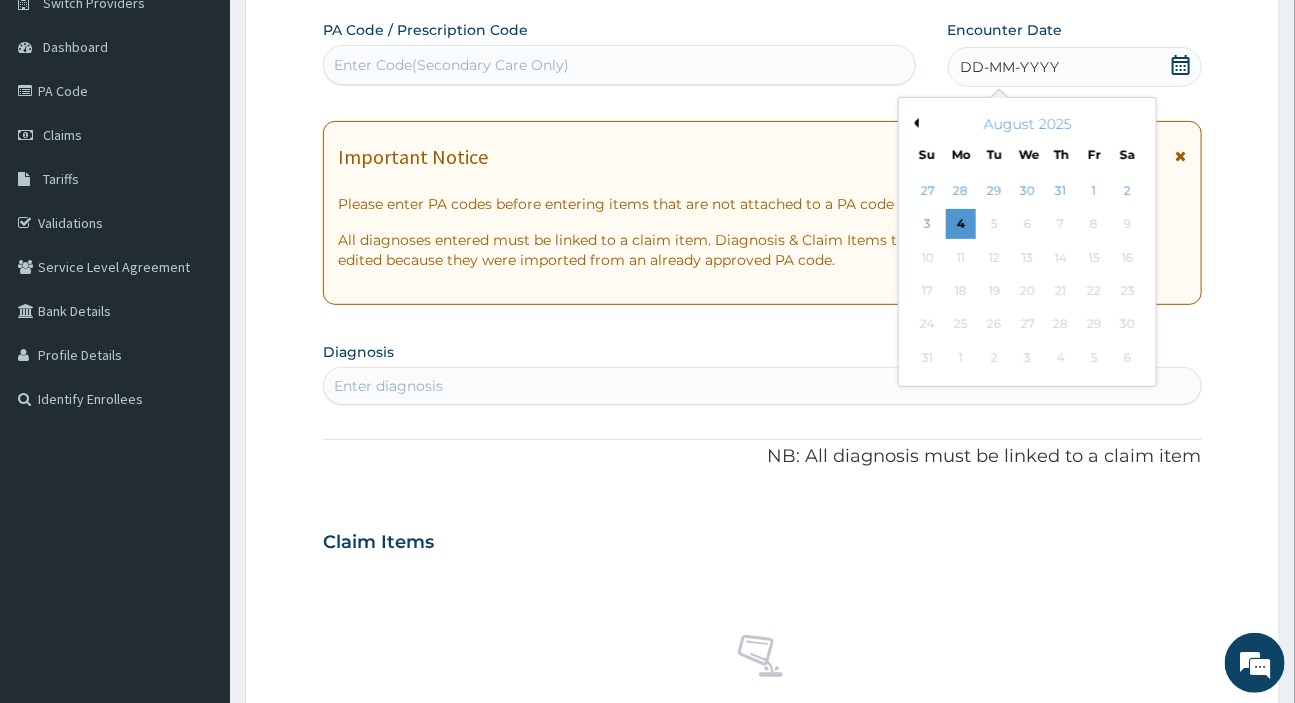 click on "Previous Month" at bounding box center [914, 123] 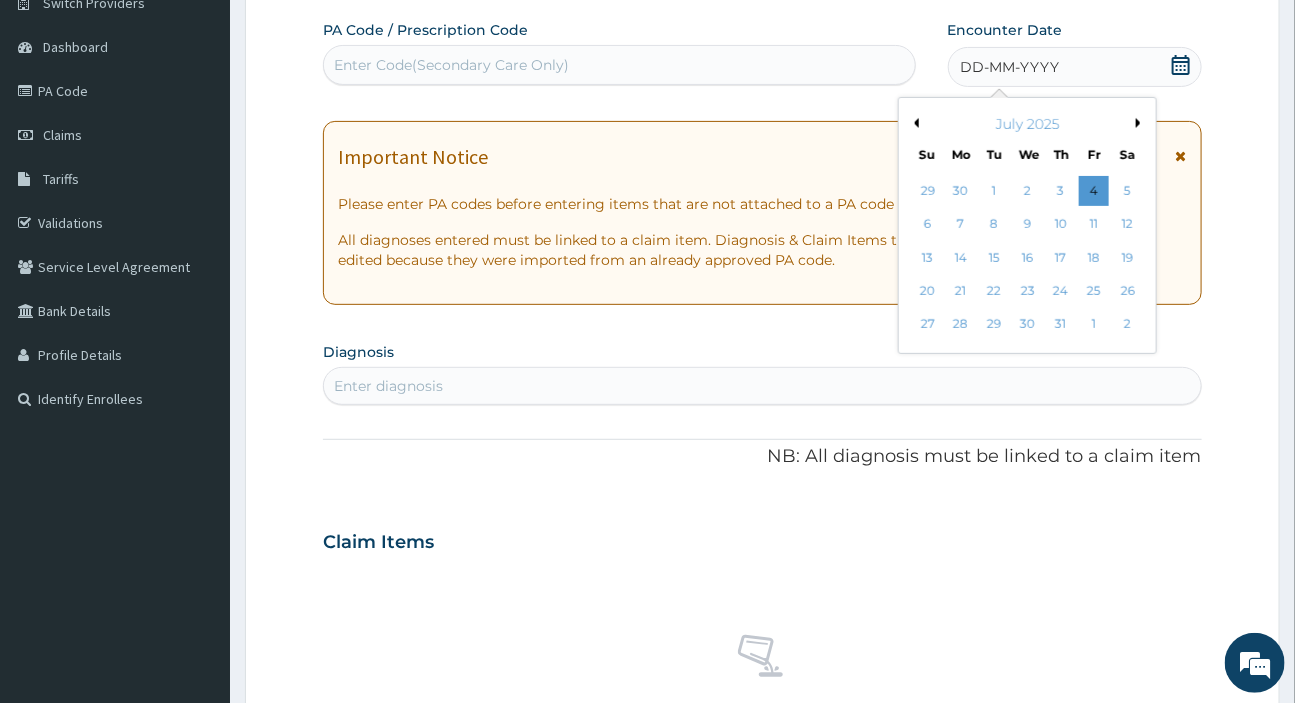 click on "Previous Month" at bounding box center (914, 123) 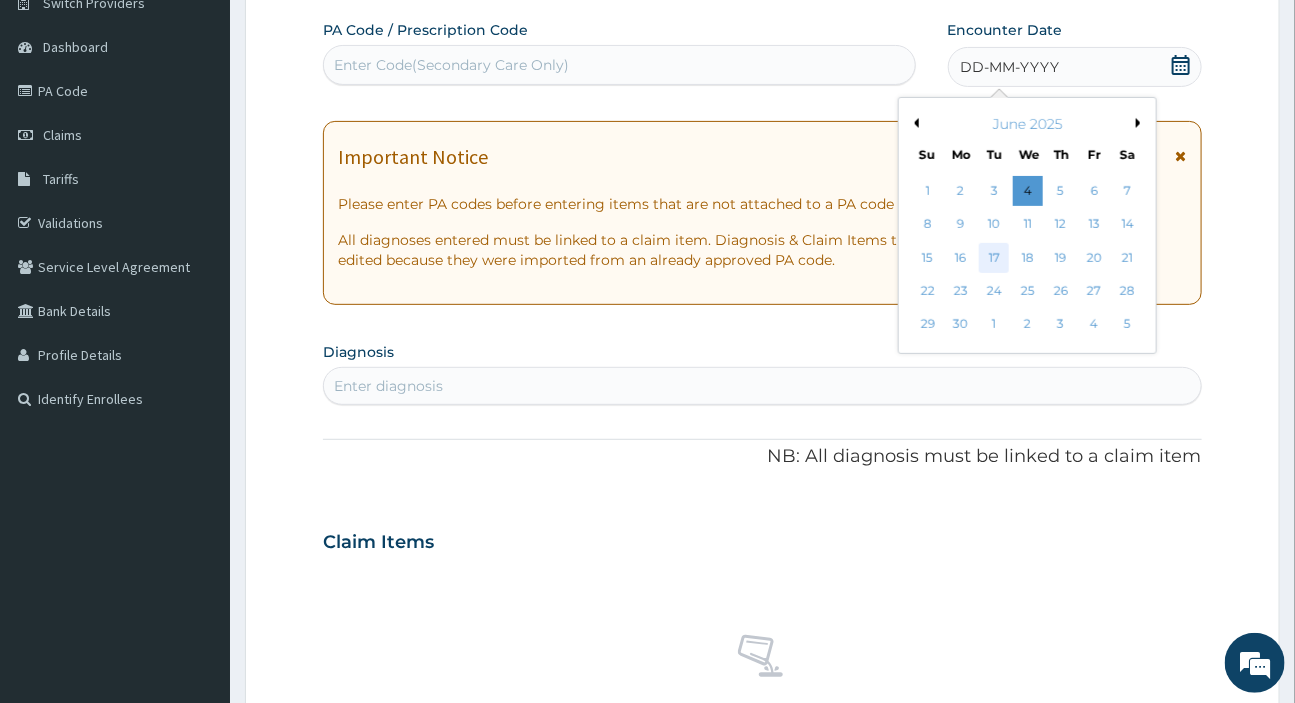 click on "17" at bounding box center [994, 258] 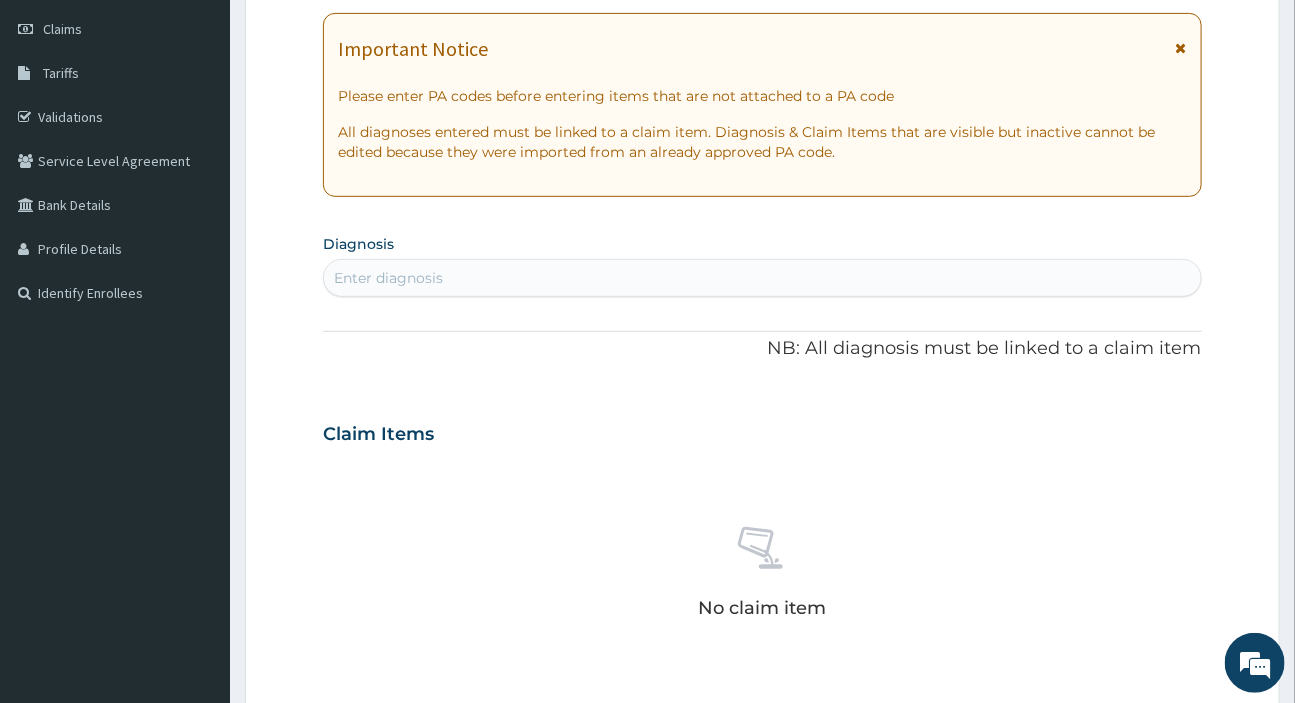 scroll, scrollTop: 444, scrollLeft: 0, axis: vertical 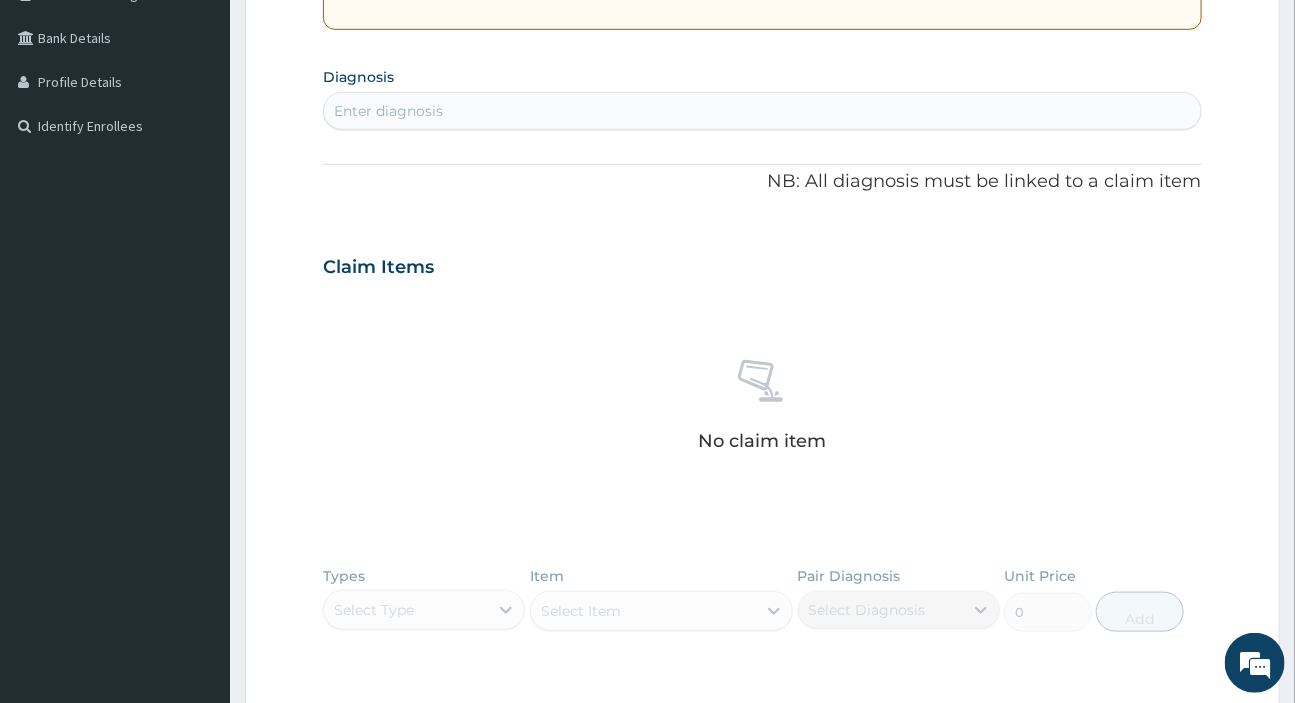click on "Enter diagnosis" at bounding box center [762, 111] 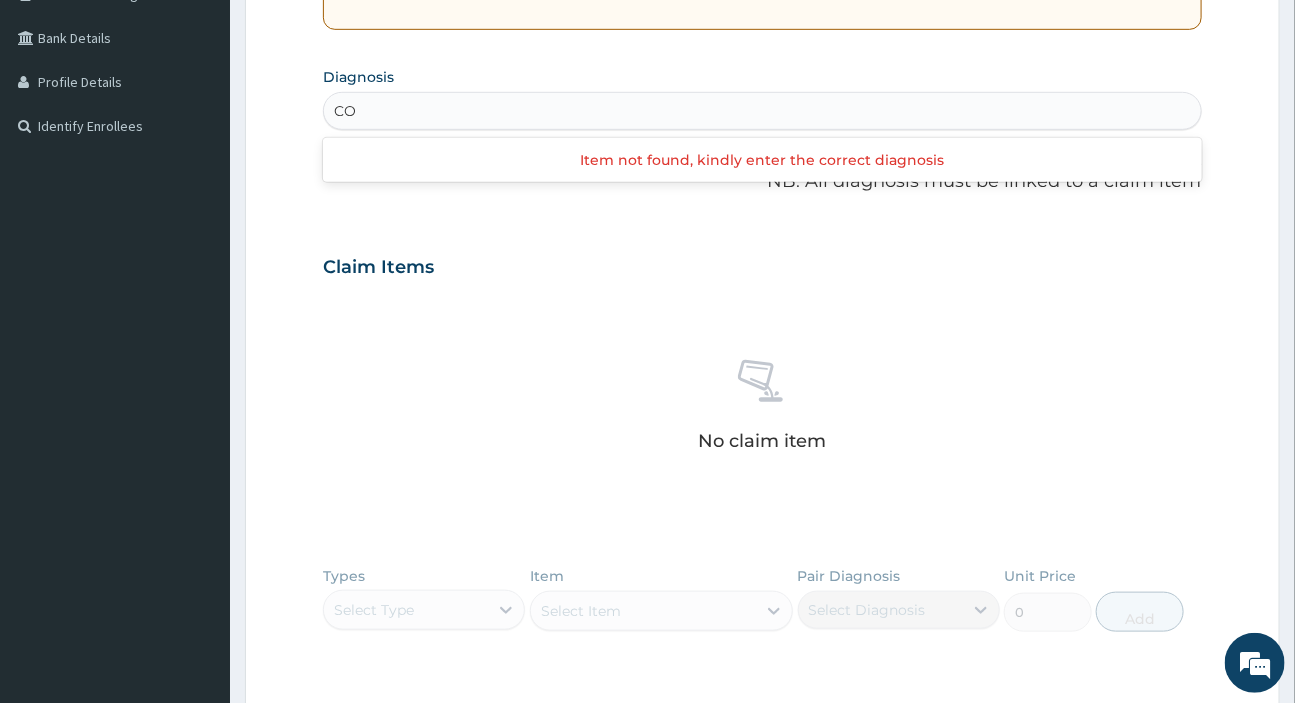 type on "C" 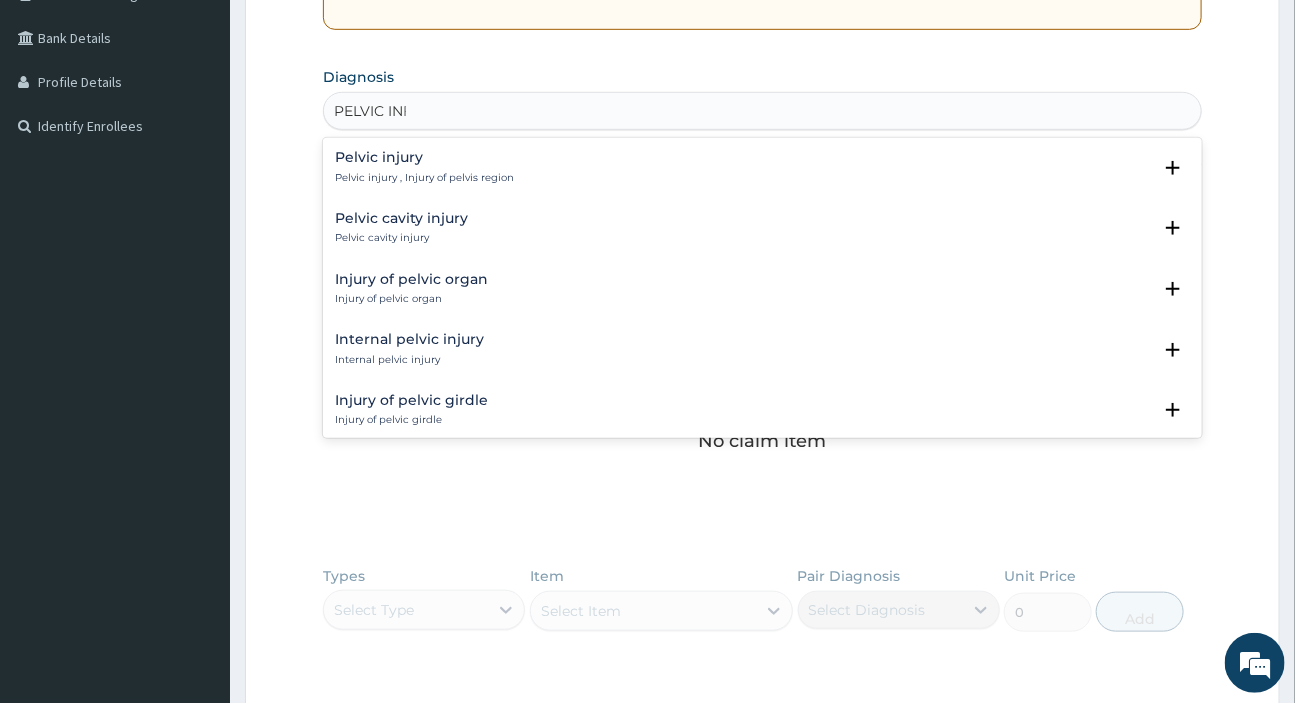 type on "PELVIC INFL" 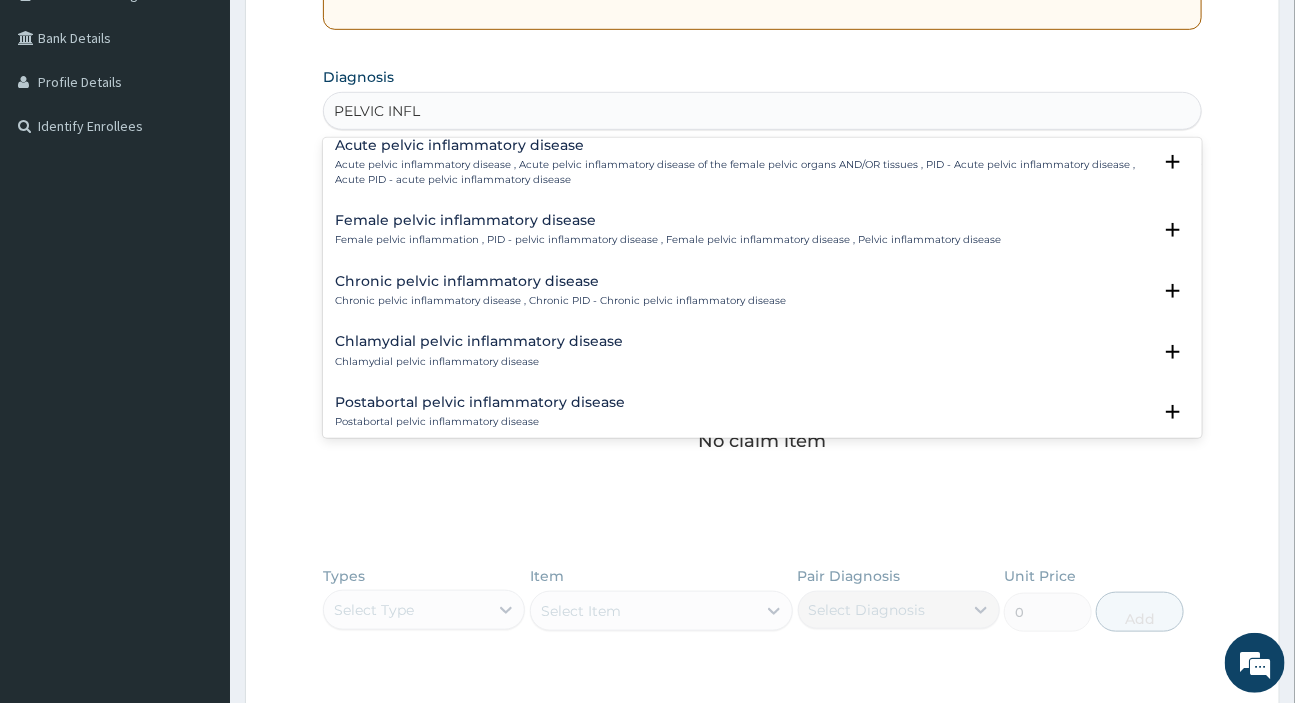 scroll, scrollTop: 0, scrollLeft: 0, axis: both 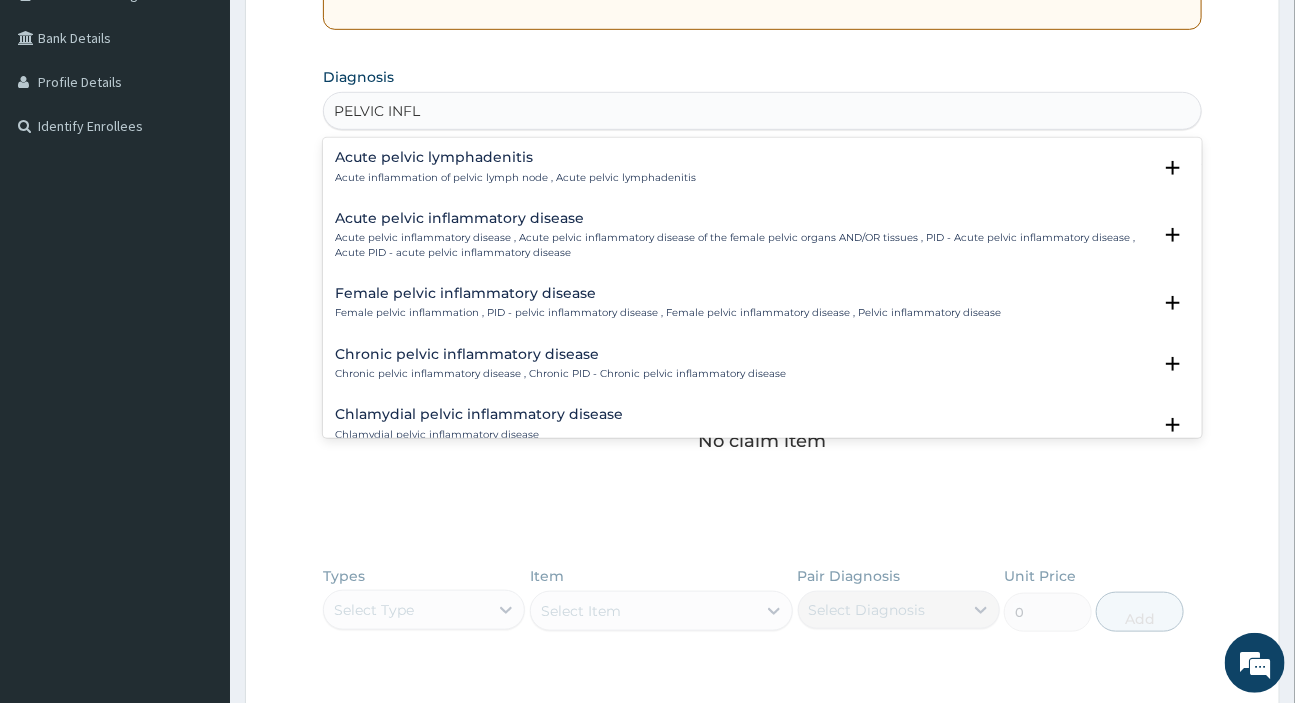 click on "Acute pelvic inflammatory disease , Acute pelvic inflammatory disease of the female pelvic organs AND/OR tissues , PID - Acute pelvic inflammatory disease , Acute PID - acute pelvic inflammatory disease" at bounding box center [742, 245] 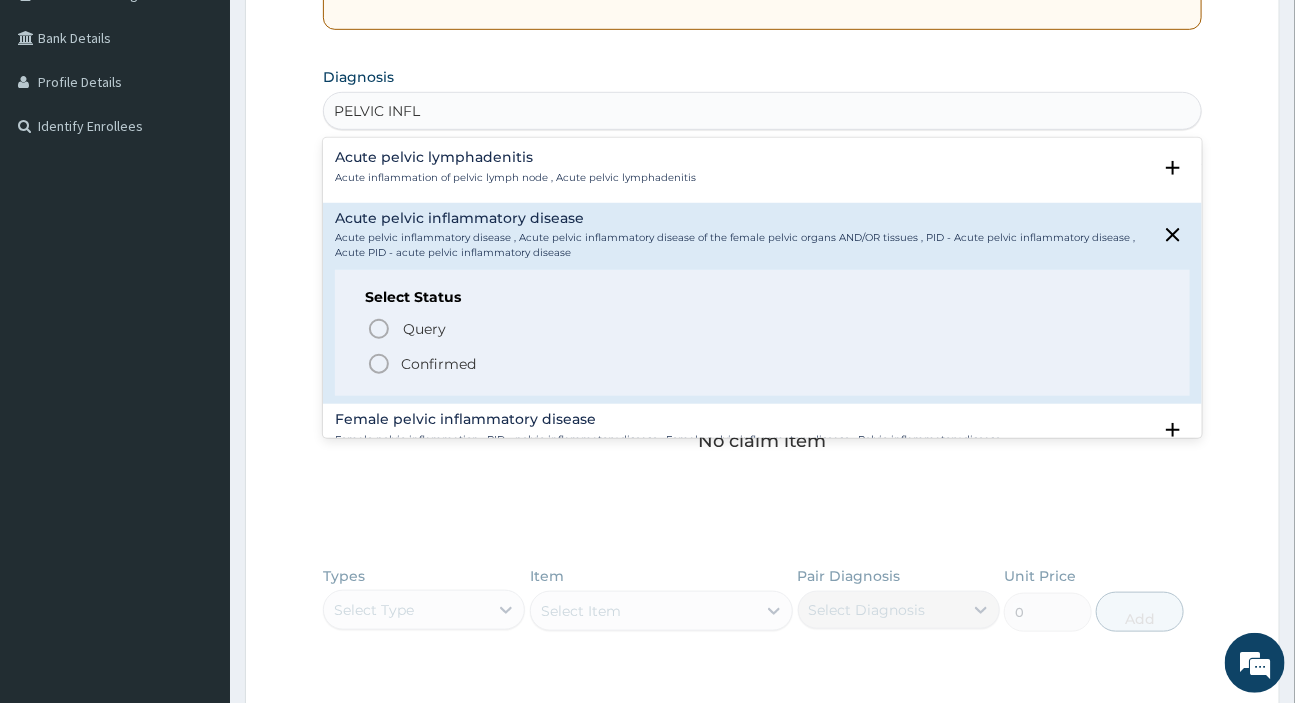 click on "Confirmed" at bounding box center (763, 364) 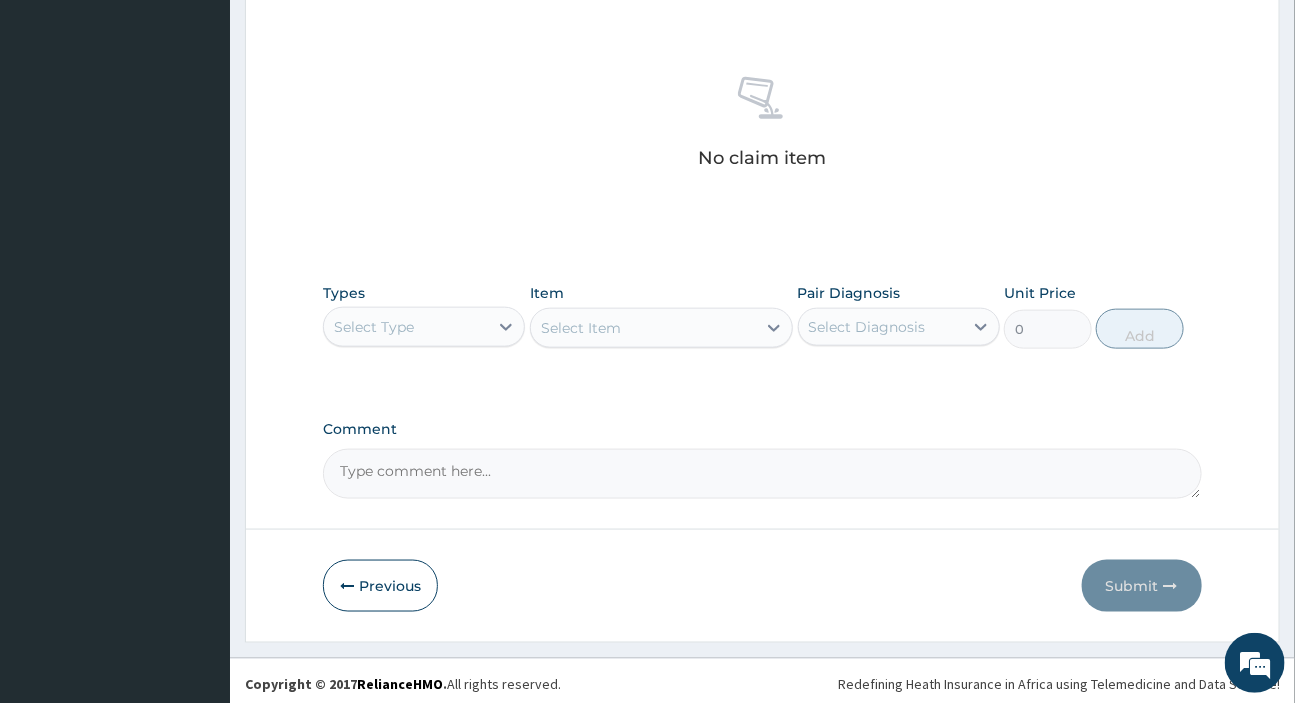 scroll, scrollTop: 738, scrollLeft: 0, axis: vertical 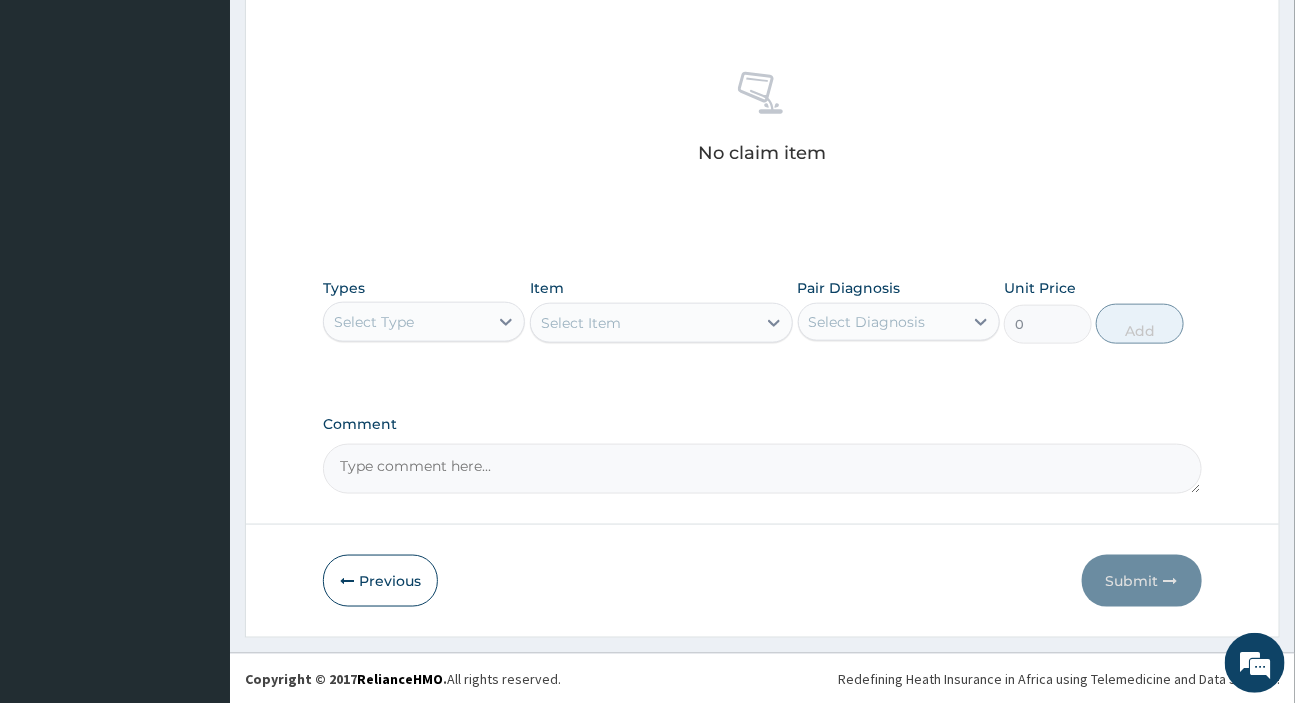 click on "Select Type" at bounding box center (374, 322) 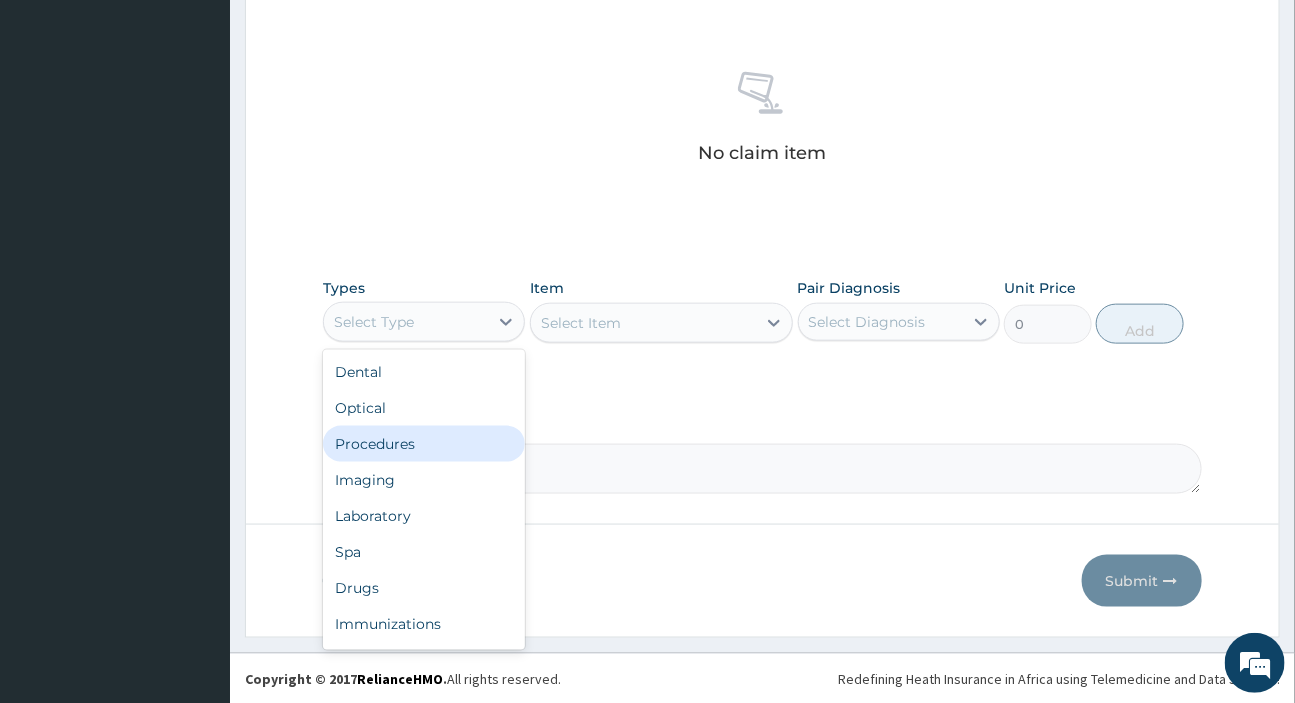 click on "Procedures" at bounding box center [424, 444] 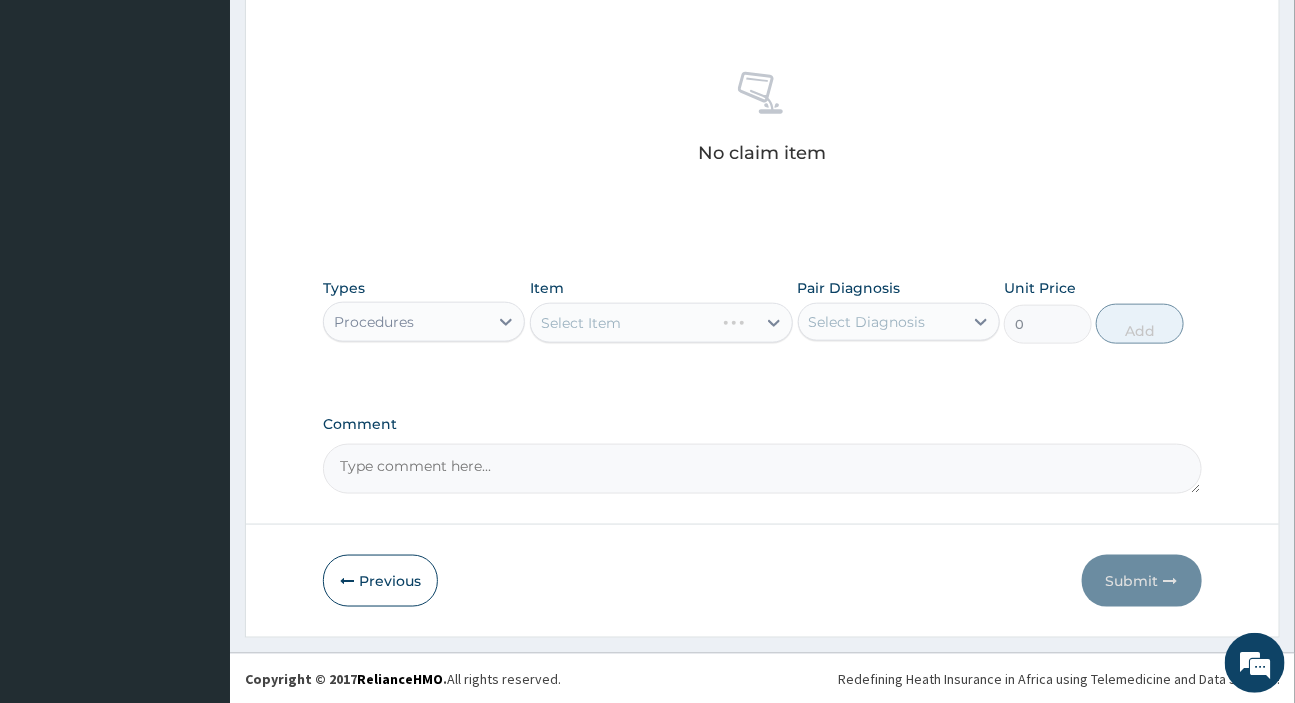 click on "Select Diagnosis" at bounding box center (867, 322) 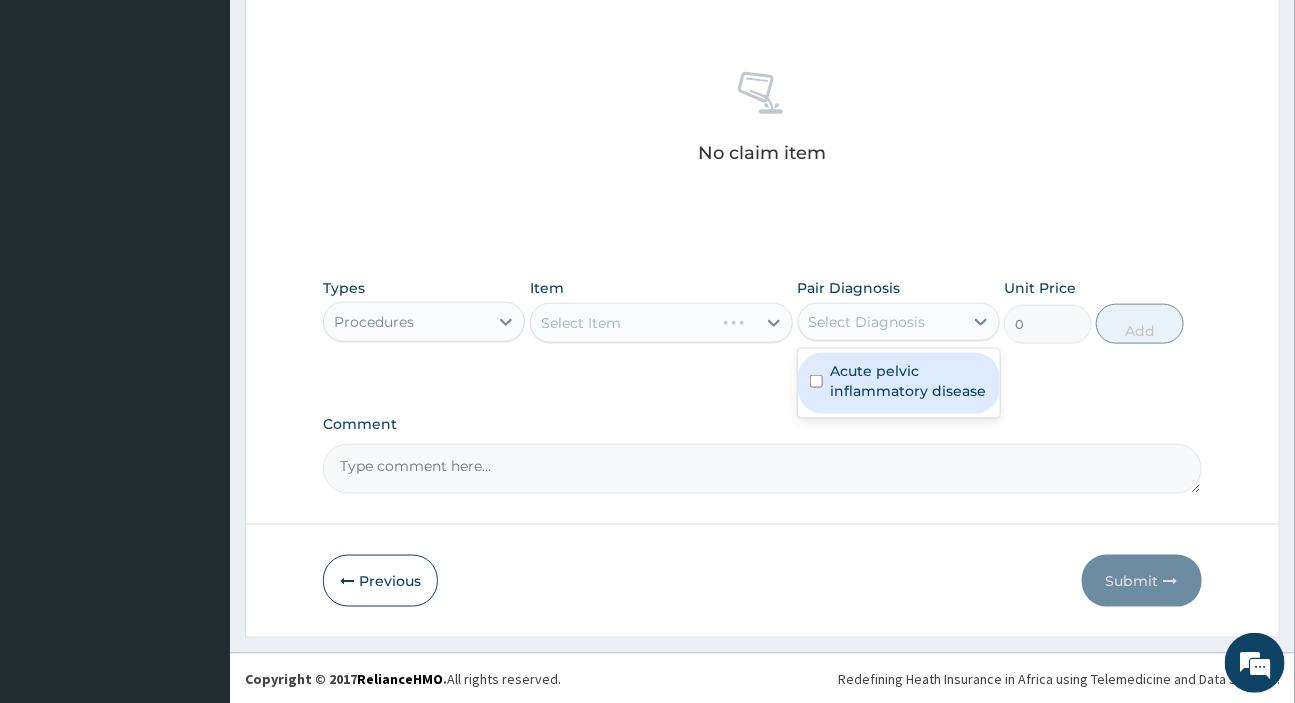 click on "Acute pelvic inflammatory disease" at bounding box center [909, 381] 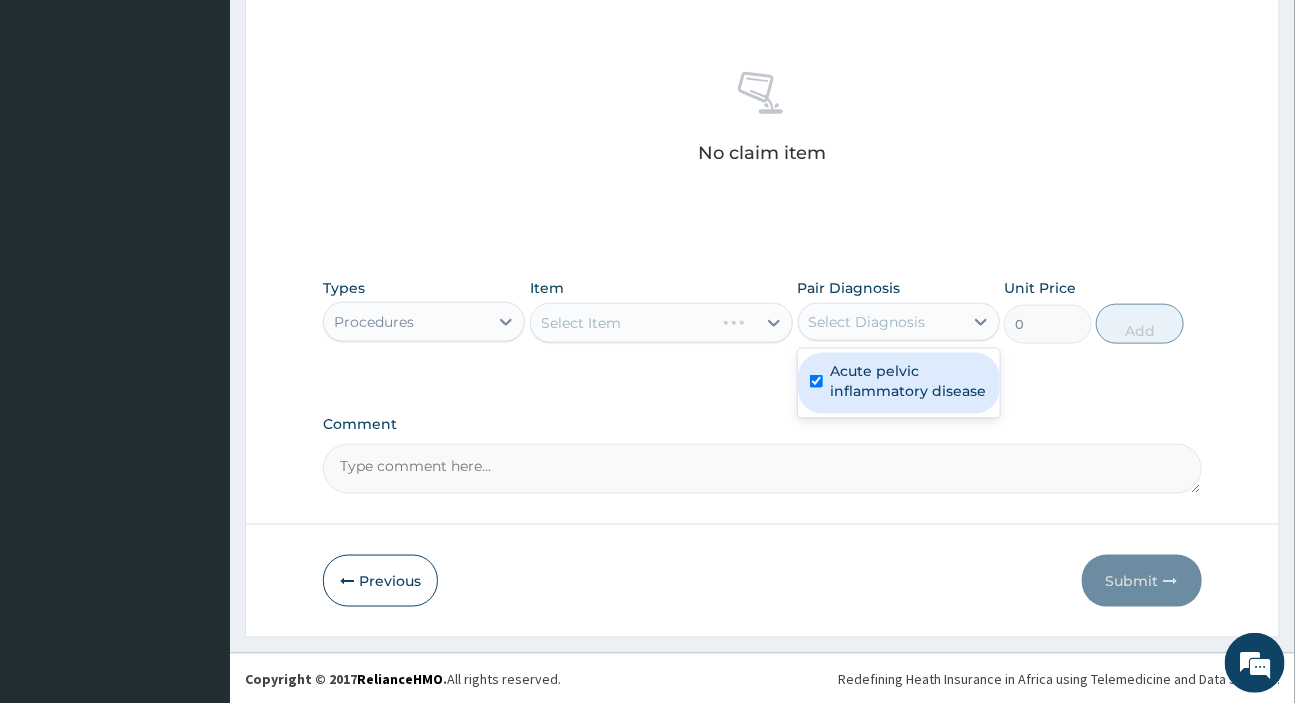 checkbox on "true" 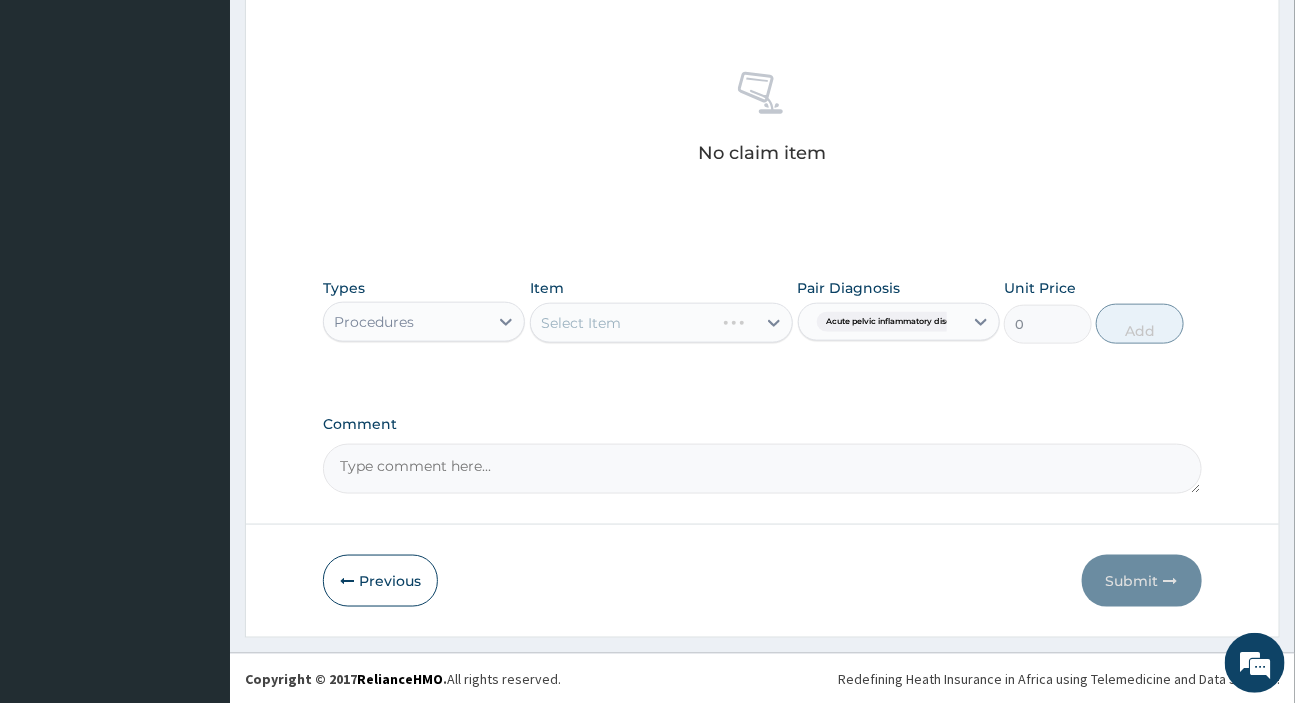 click on "Select Item" at bounding box center [661, 323] 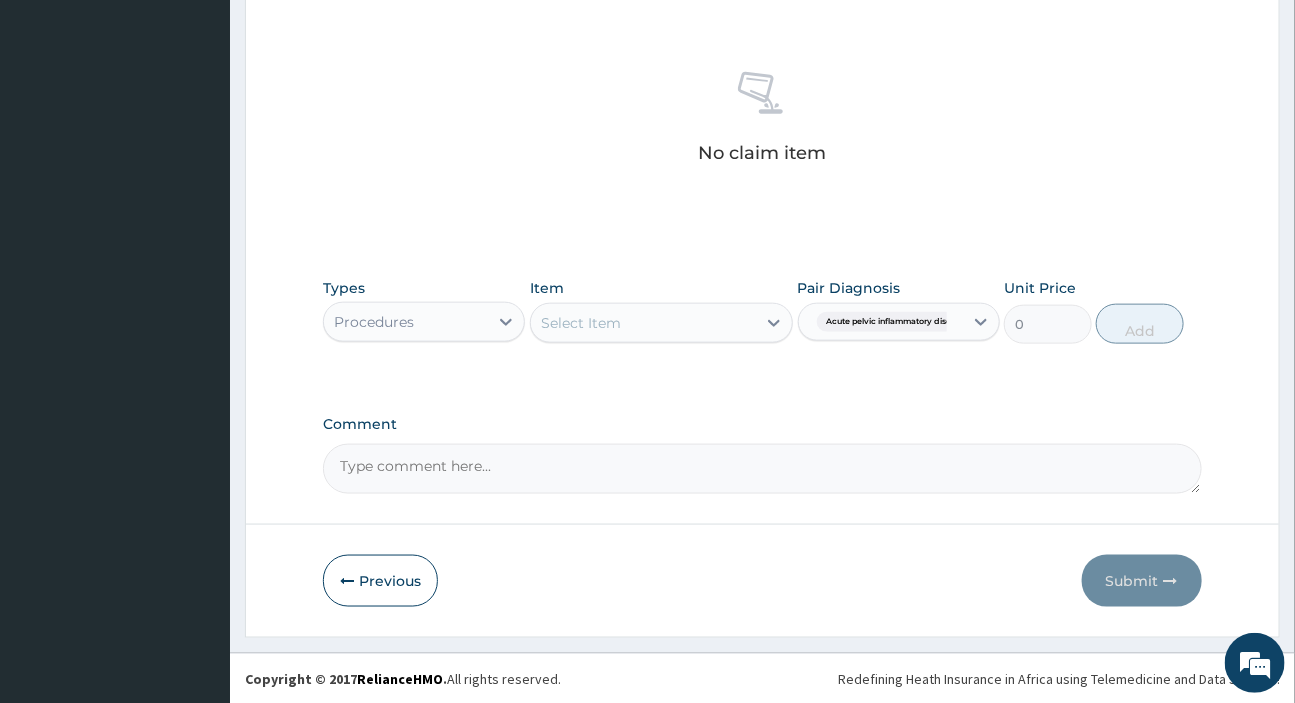 click on "Select Item" at bounding box center (643, 323) 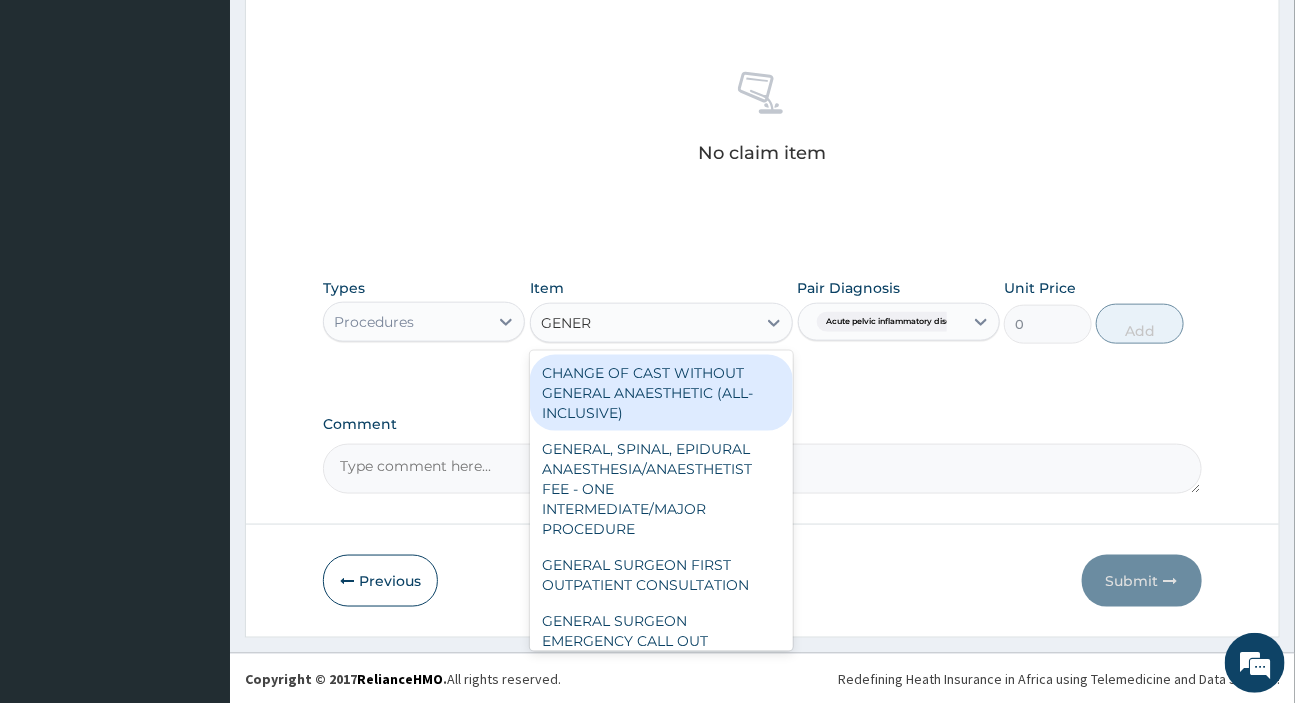 type on "GENERA" 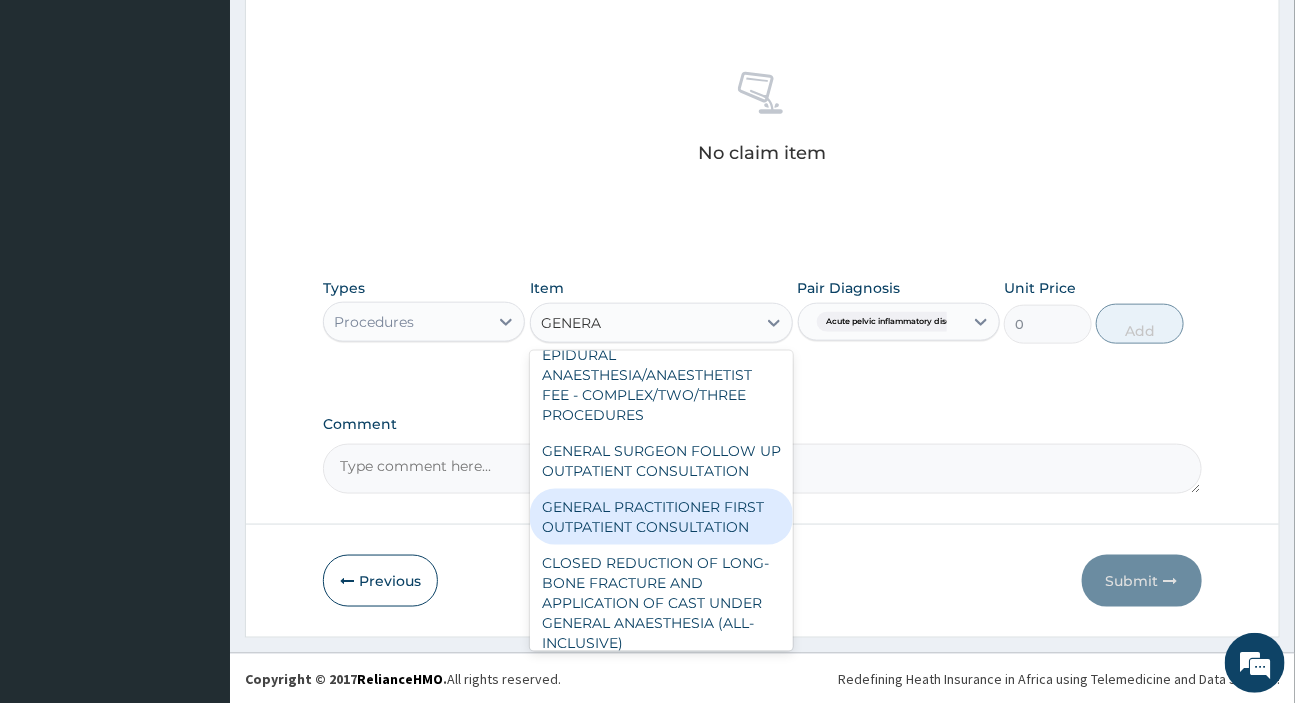 scroll, scrollTop: 545, scrollLeft: 0, axis: vertical 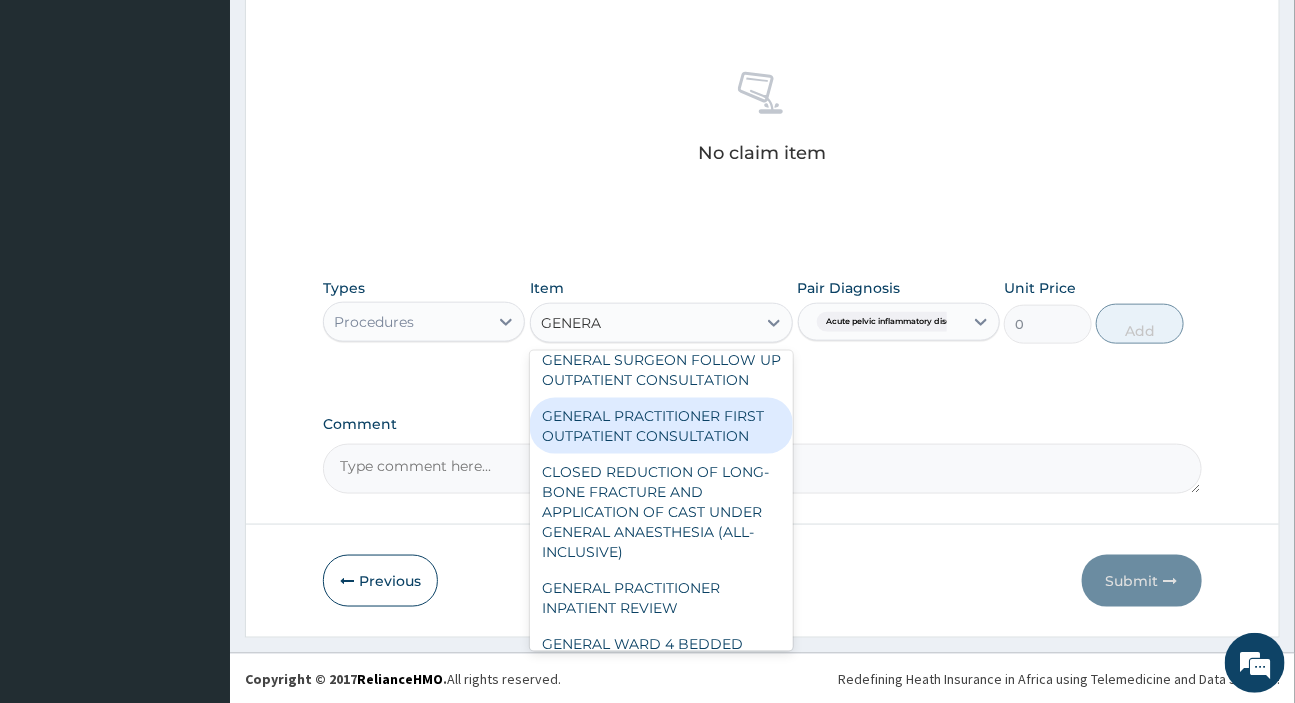 click on "GENERAL PRACTITIONER FIRST OUTPATIENT CONSULTATION" at bounding box center [661, 426] 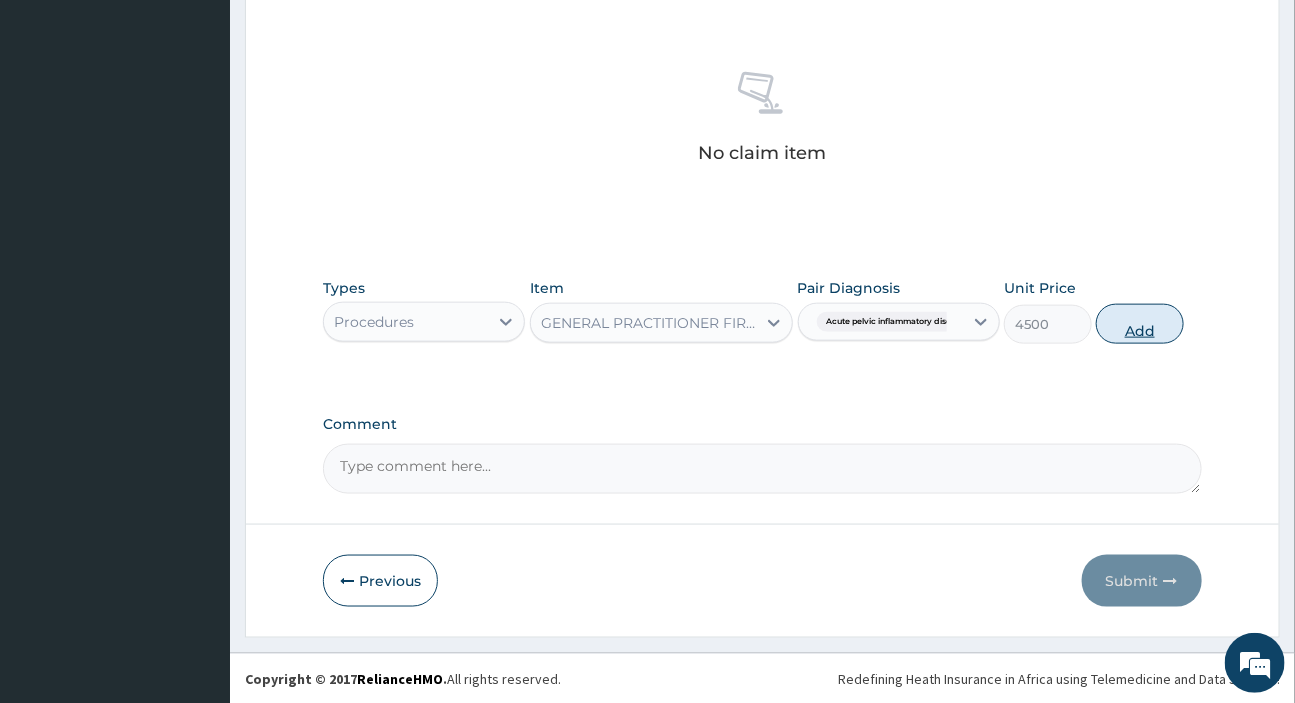 click on "Add" at bounding box center (1140, 324) 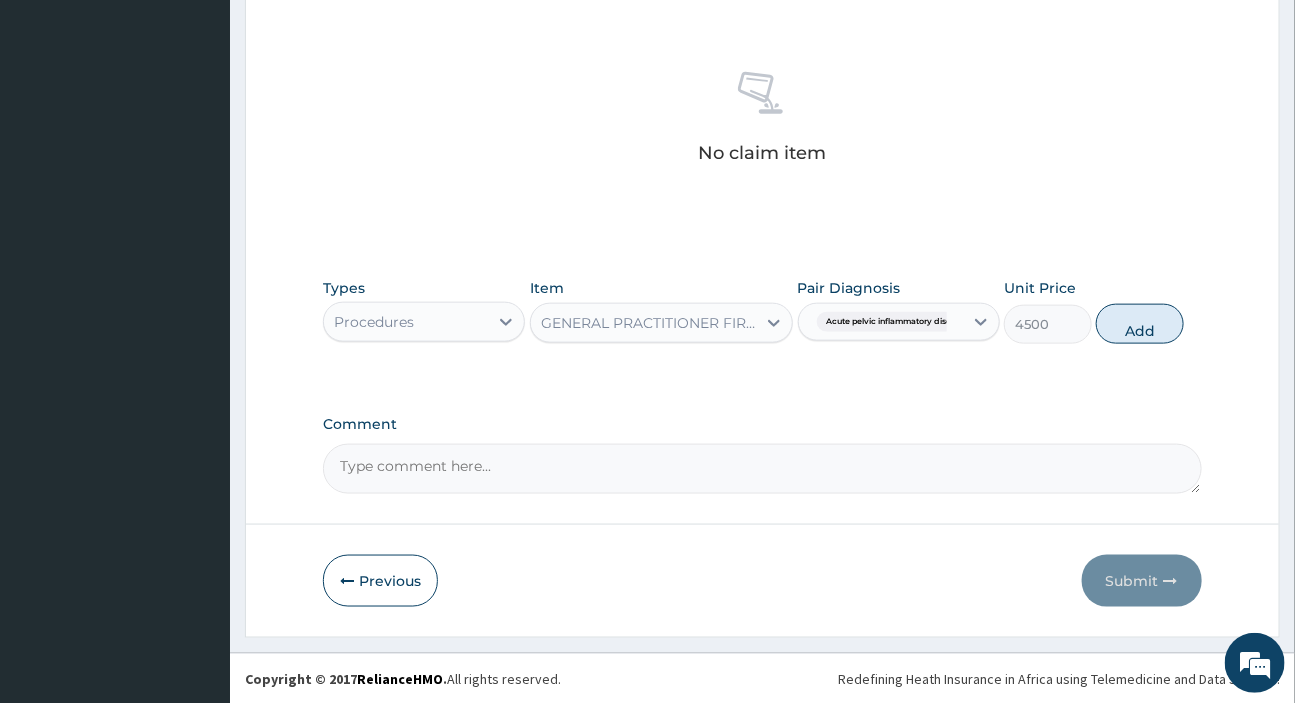 type on "0" 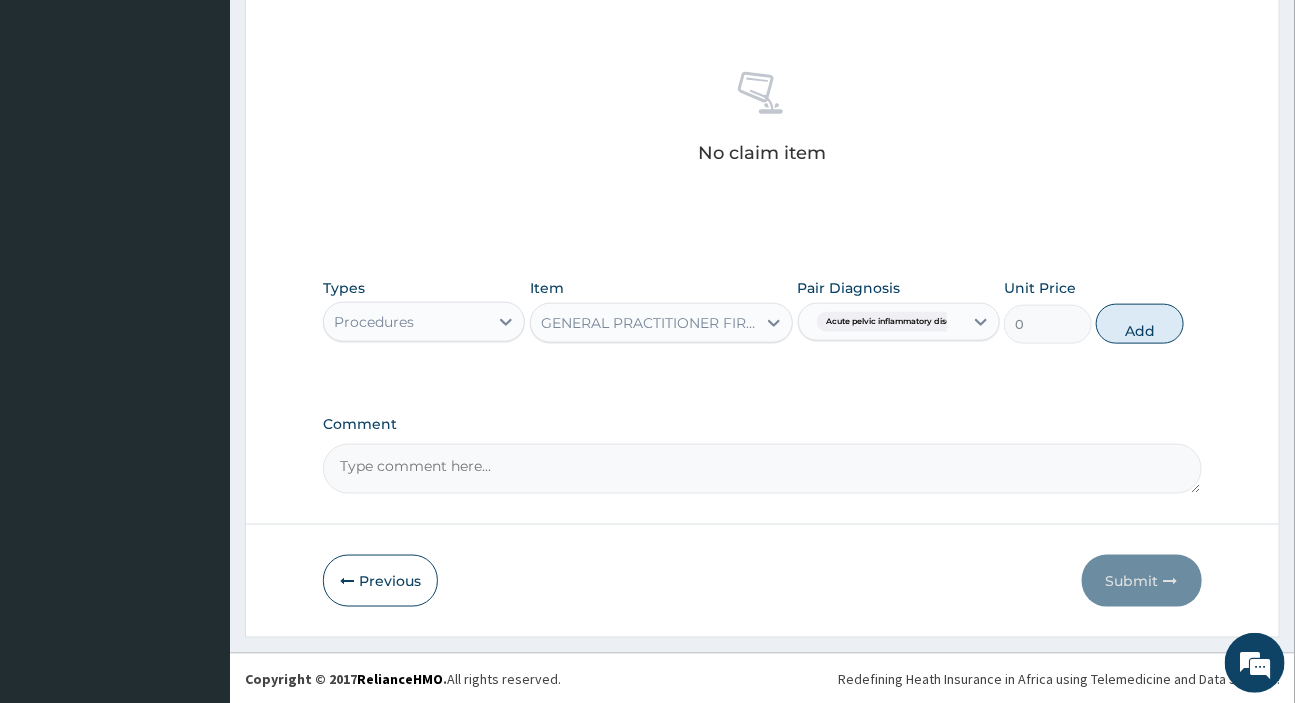 scroll, scrollTop: 667, scrollLeft: 0, axis: vertical 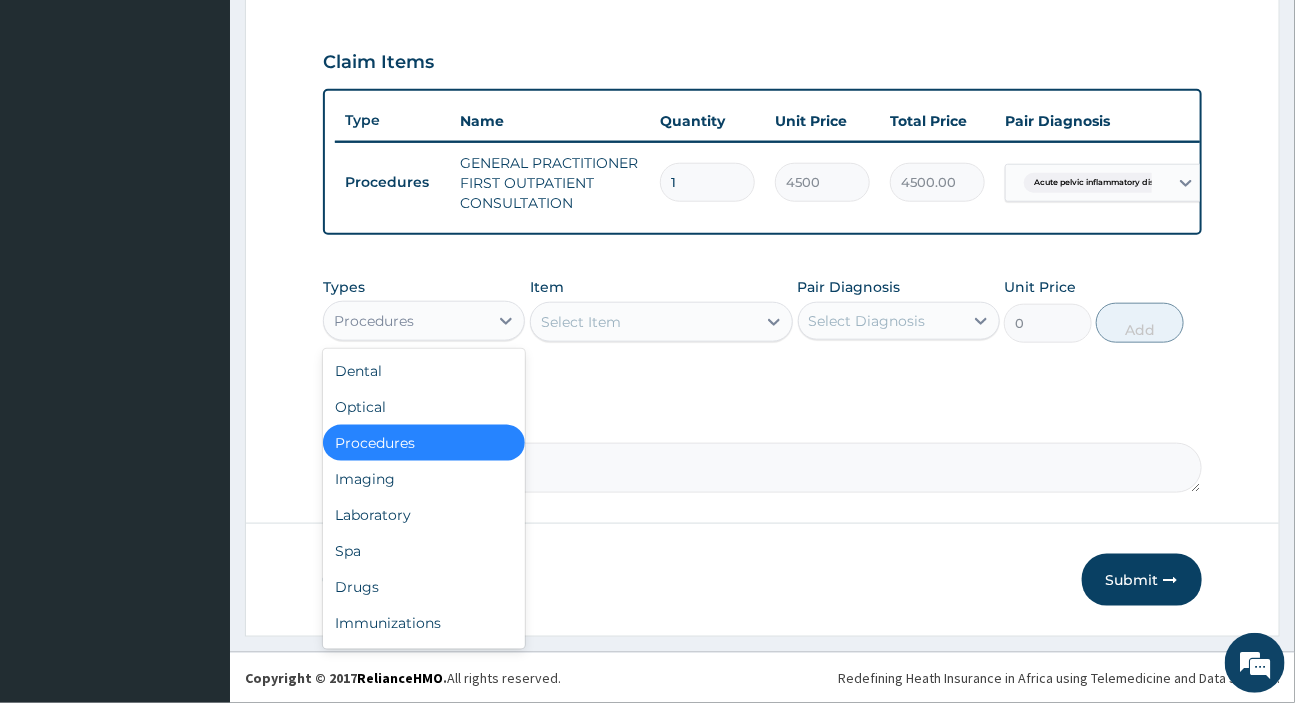 drag, startPoint x: 371, startPoint y: 312, endPoint x: 417, endPoint y: 334, distance: 50.990196 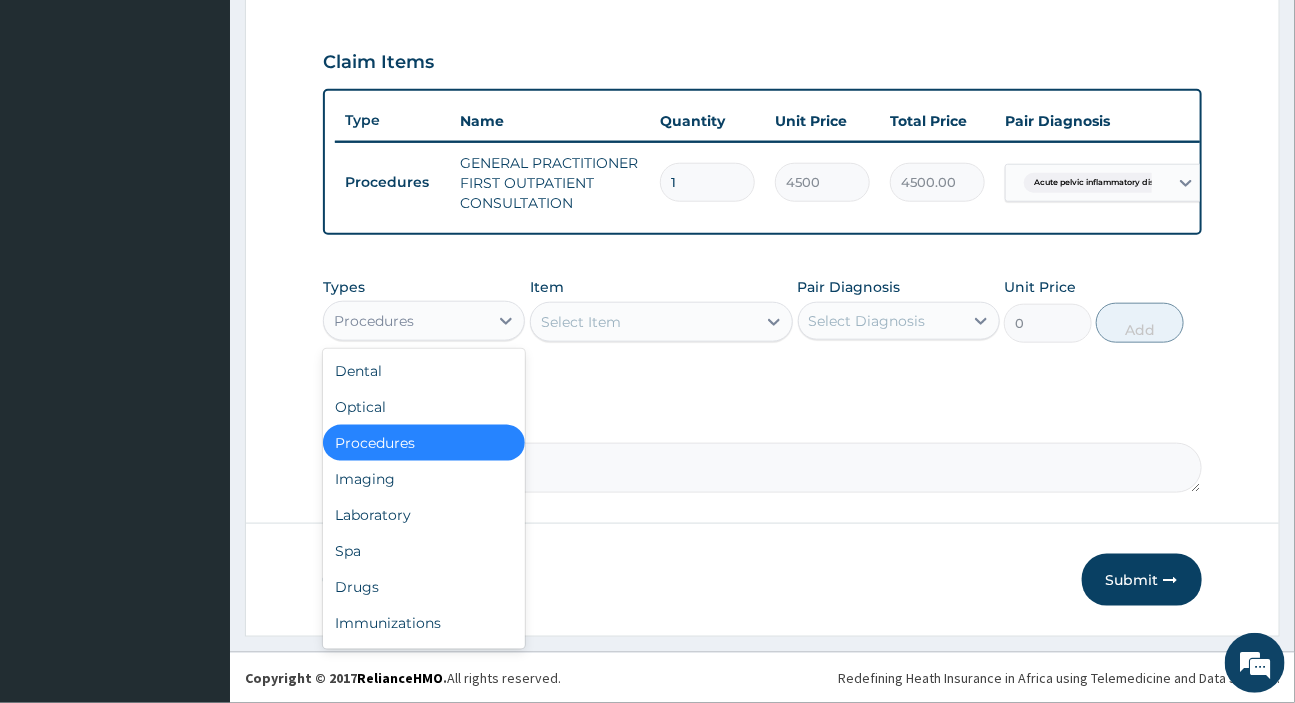 click on "Procedures" at bounding box center [374, 321] 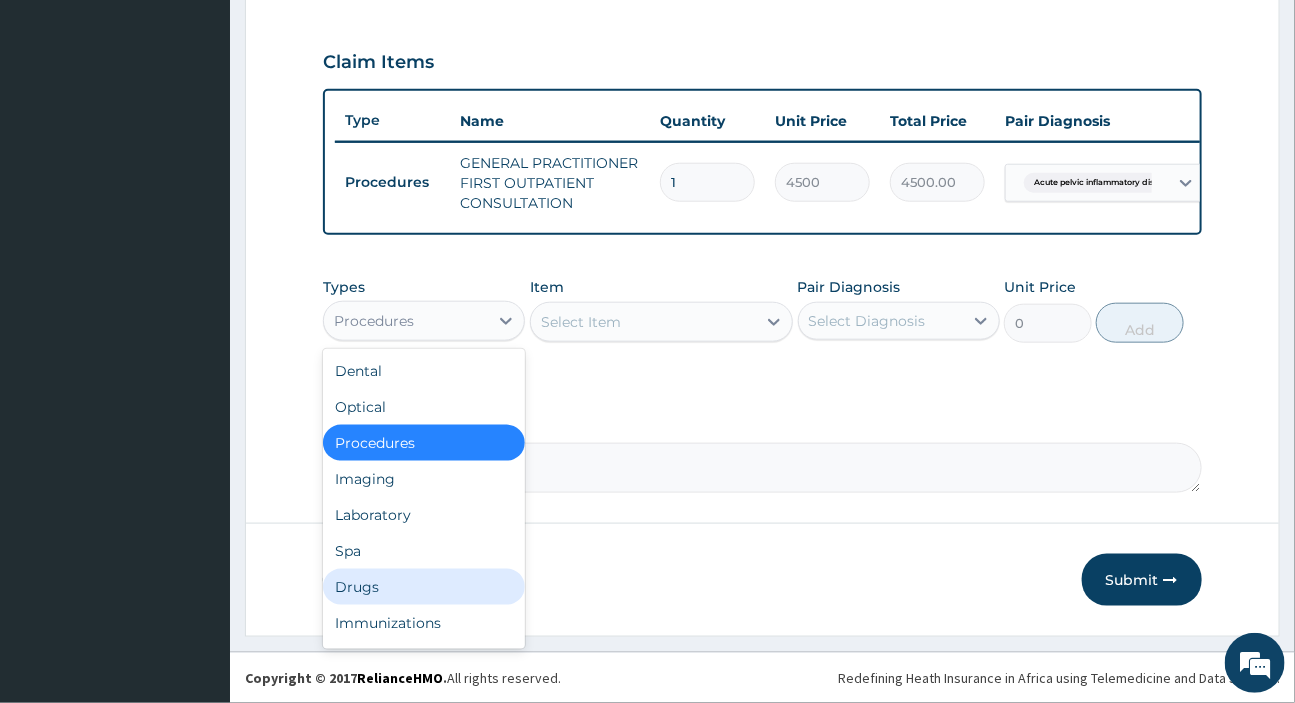 click on "Drugs" at bounding box center [424, 587] 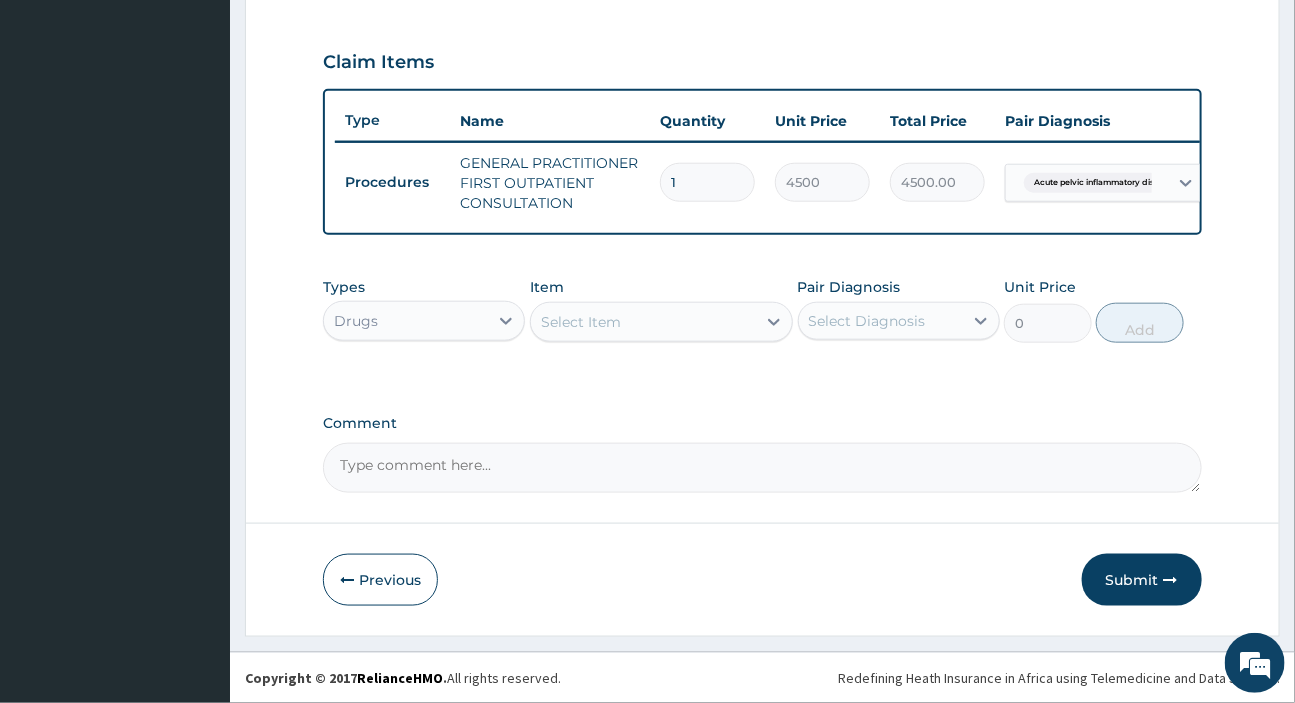 drag, startPoint x: 862, startPoint y: 316, endPoint x: 862, endPoint y: 330, distance: 14 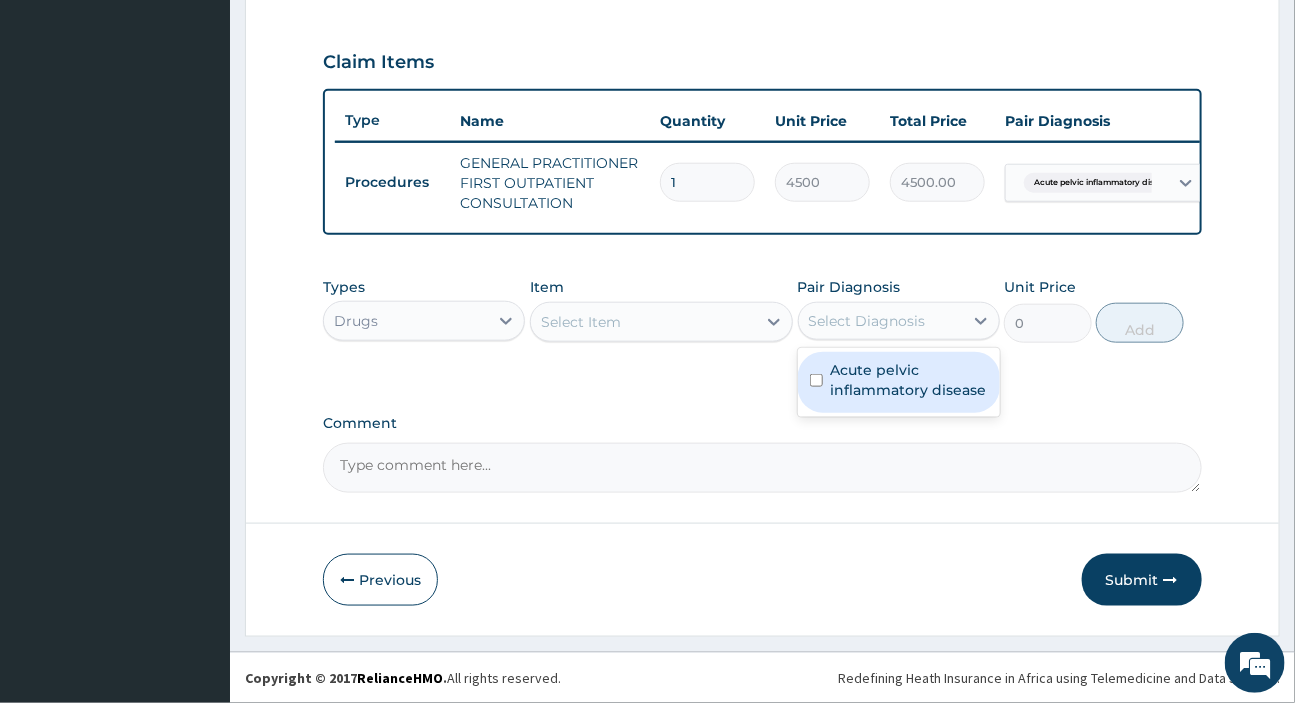 drag, startPoint x: 860, startPoint y: 371, endPoint x: 576, endPoint y: 343, distance: 285.37695 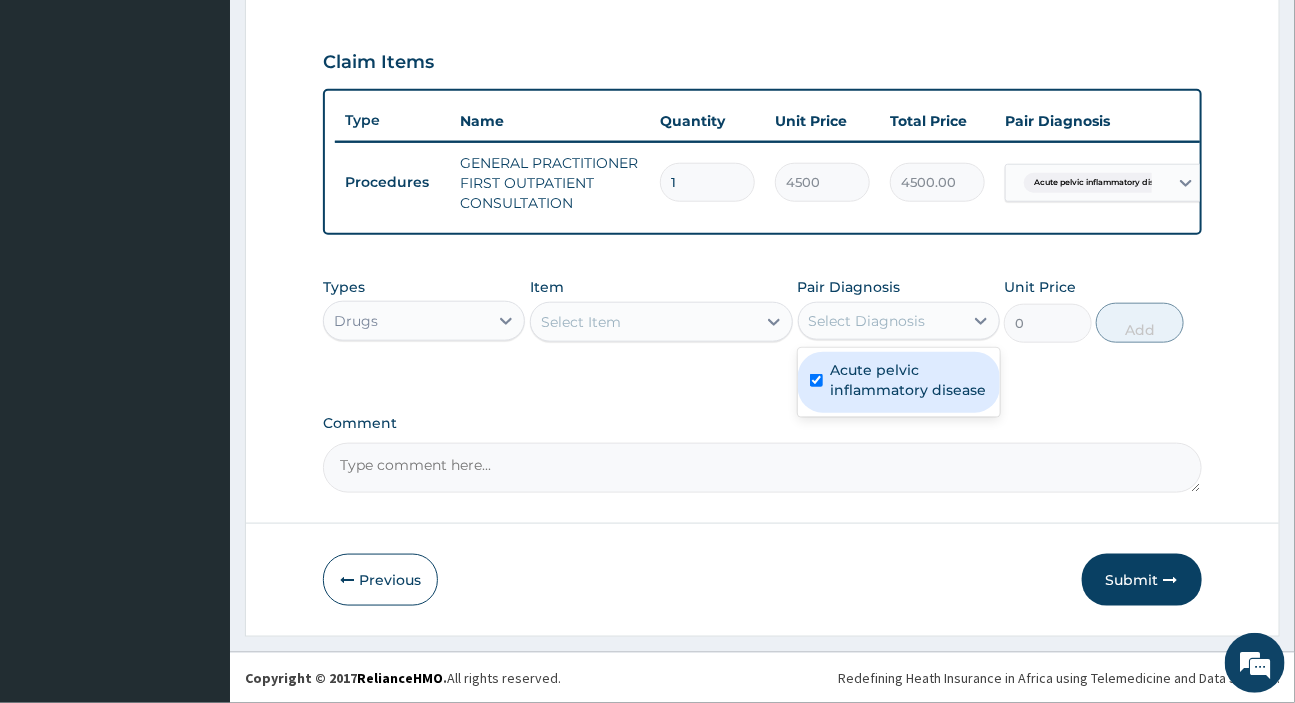 checkbox on "true" 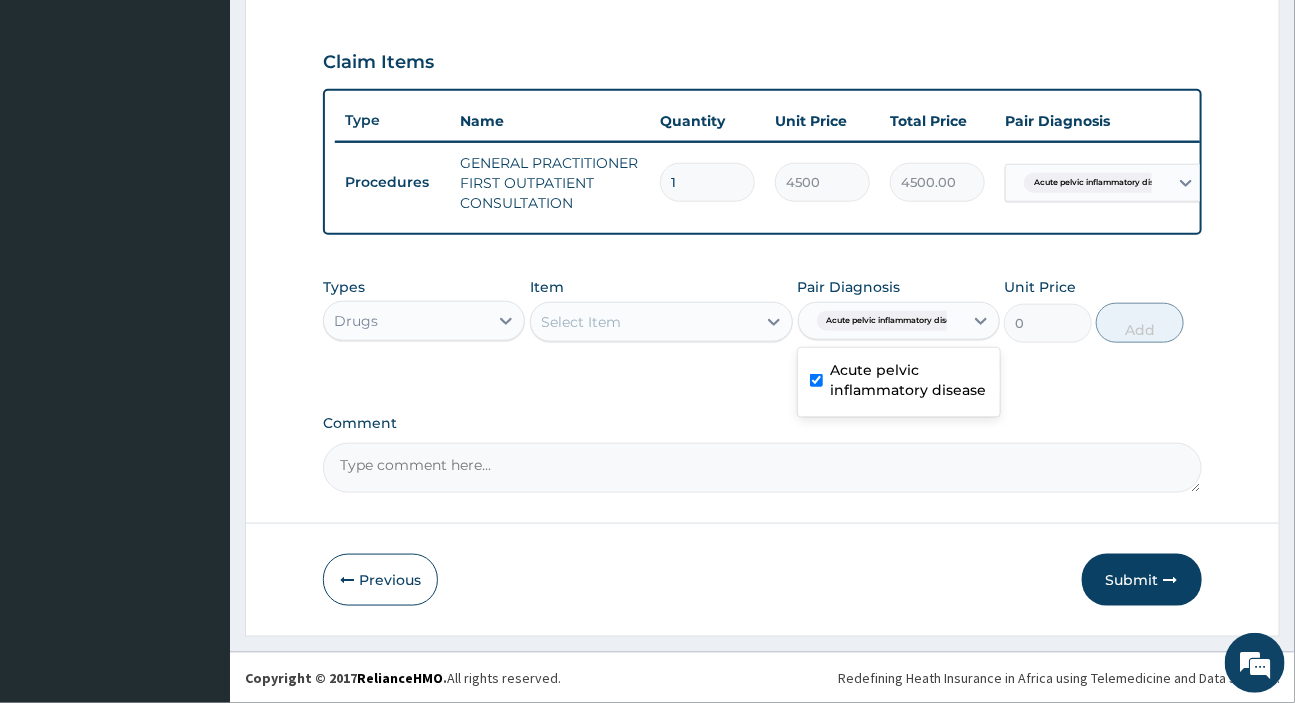 click on "Item Select Item" at bounding box center [661, 310] 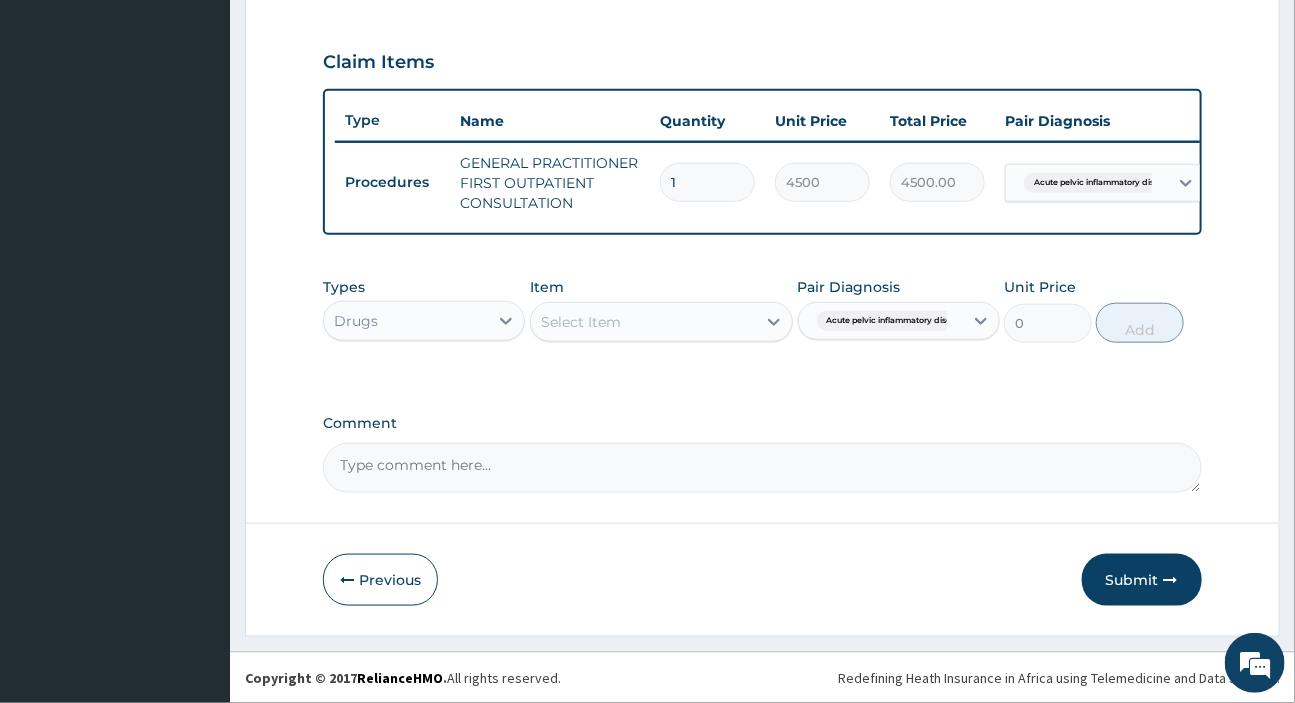 click on "Select Item" at bounding box center [581, 322] 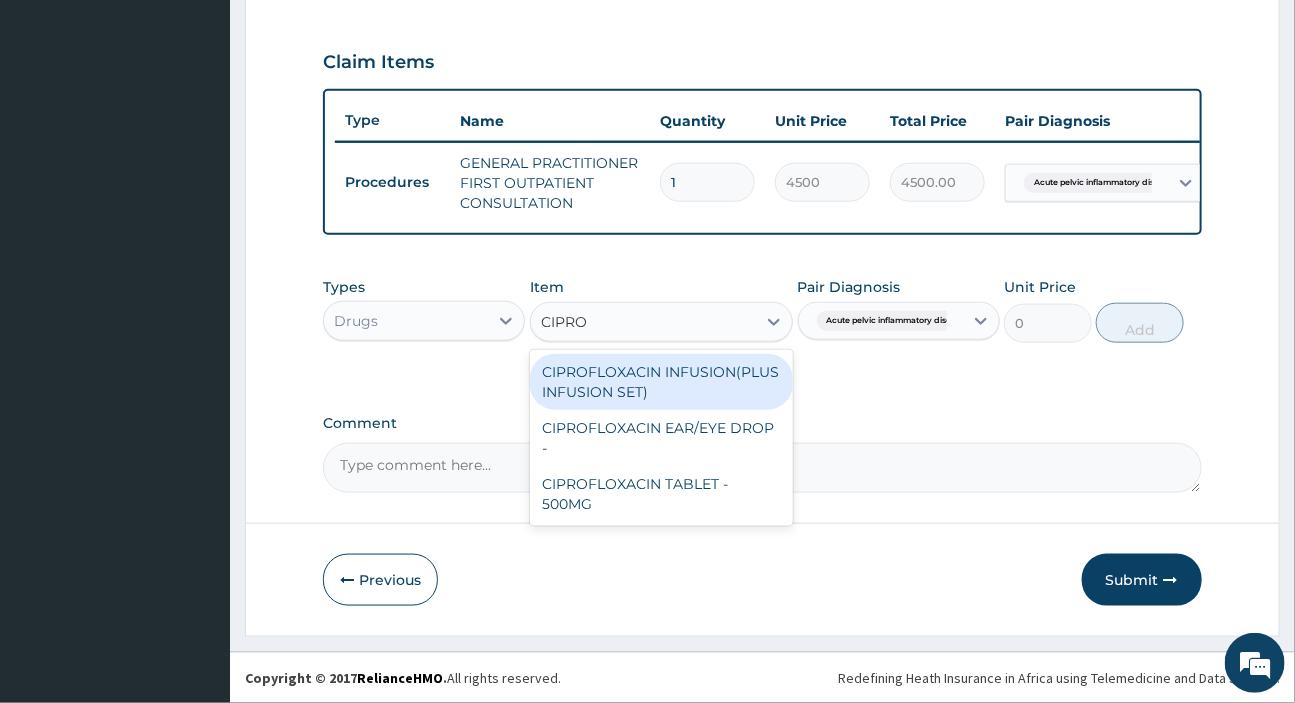 type on "CIPROF" 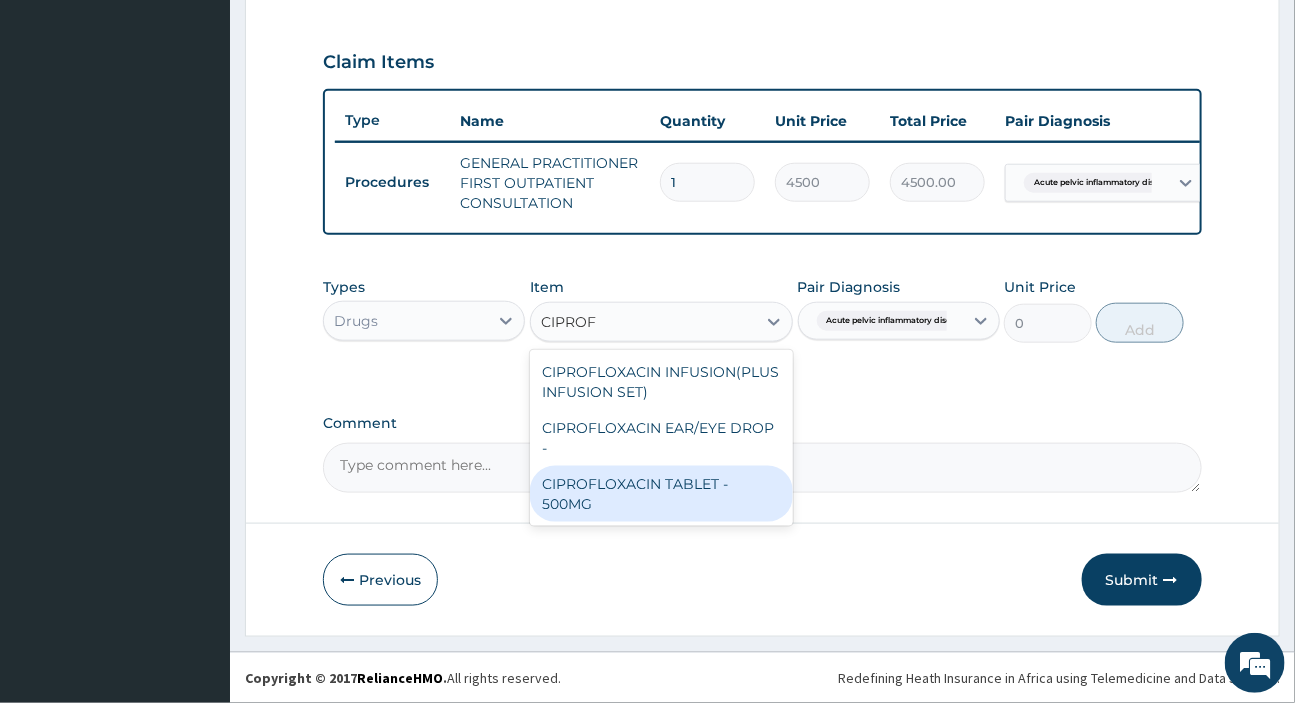click on "CIPROFLOXACIN TABLET - 500MG" at bounding box center (661, 494) 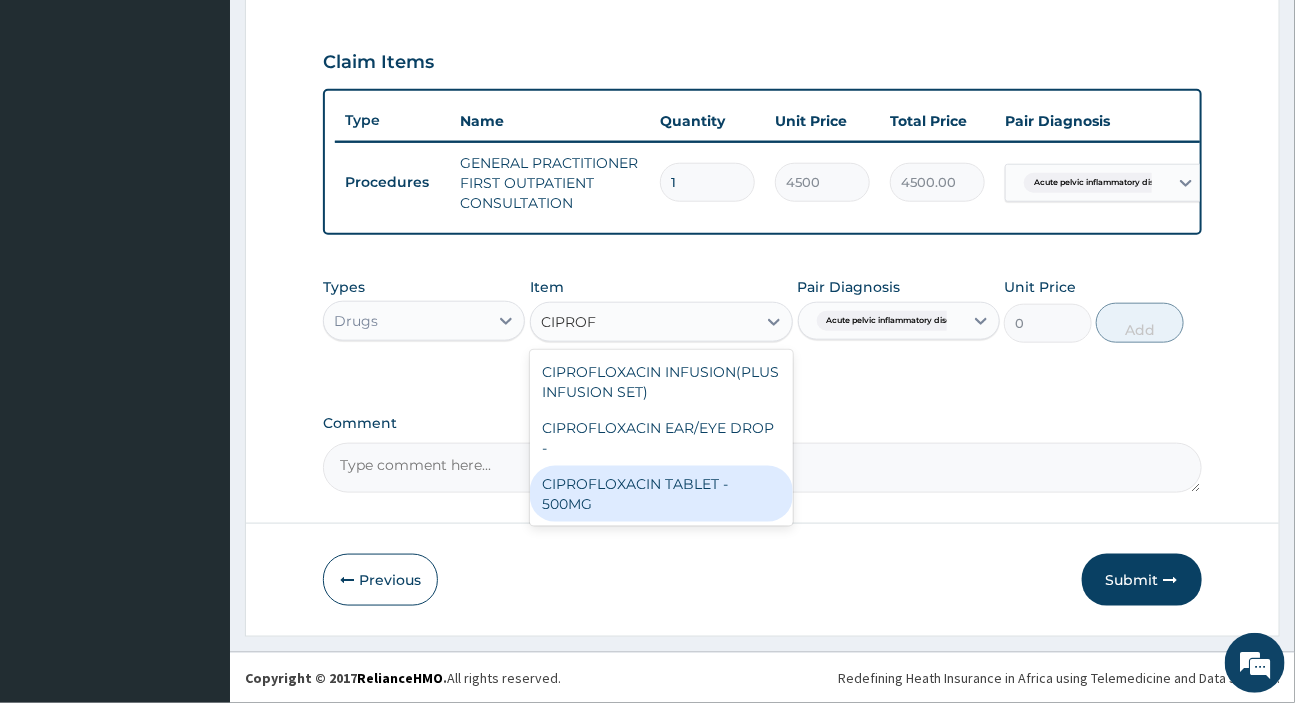 type 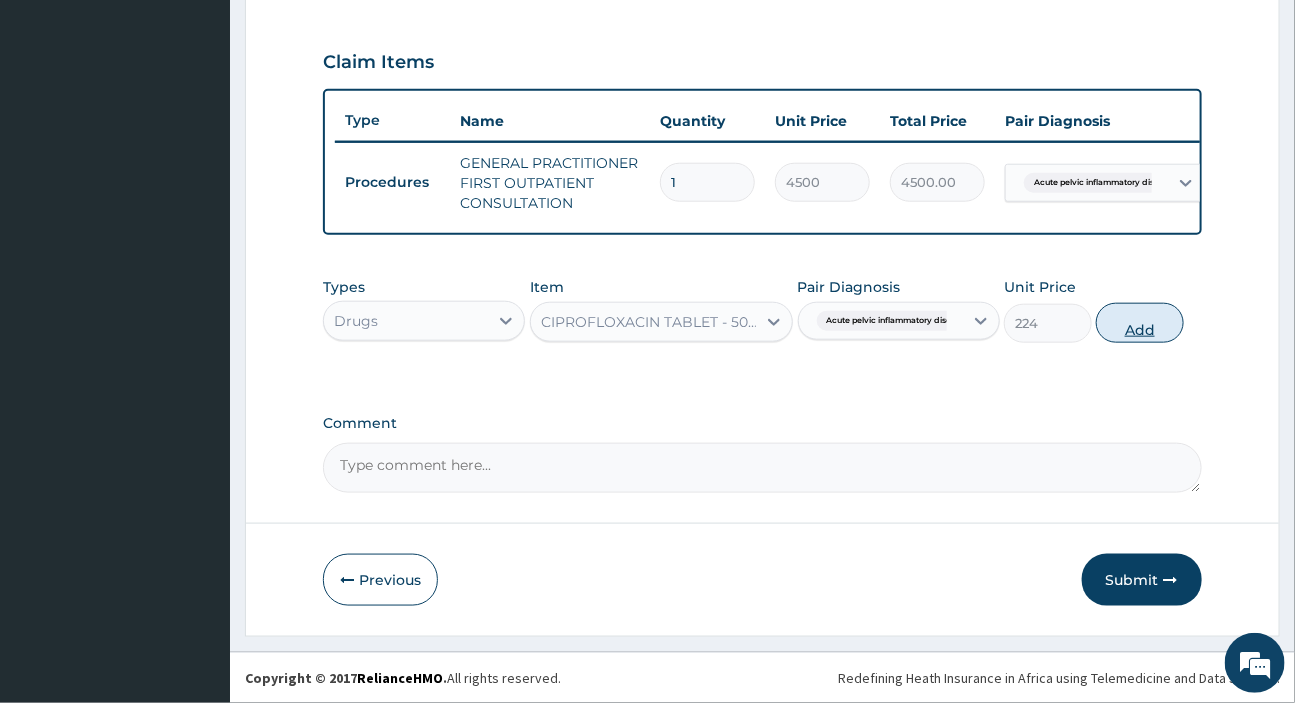 click on "Add" at bounding box center (1140, 323) 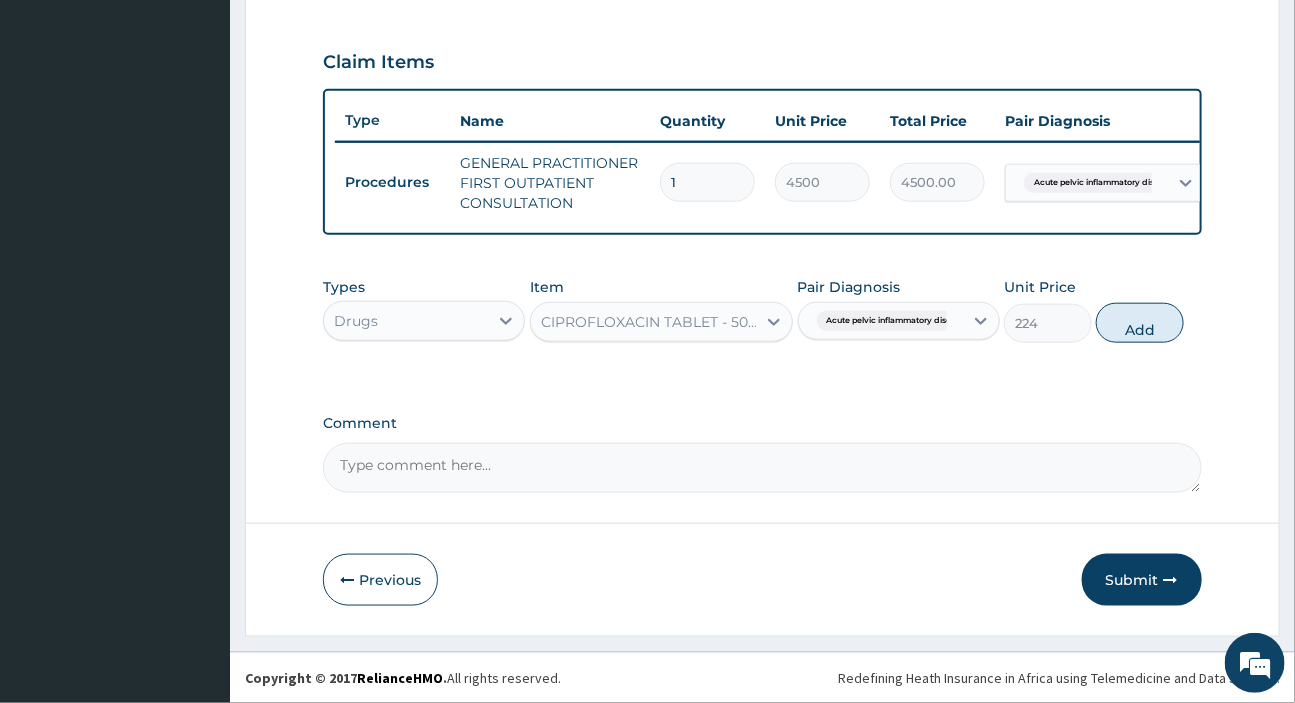 type on "0" 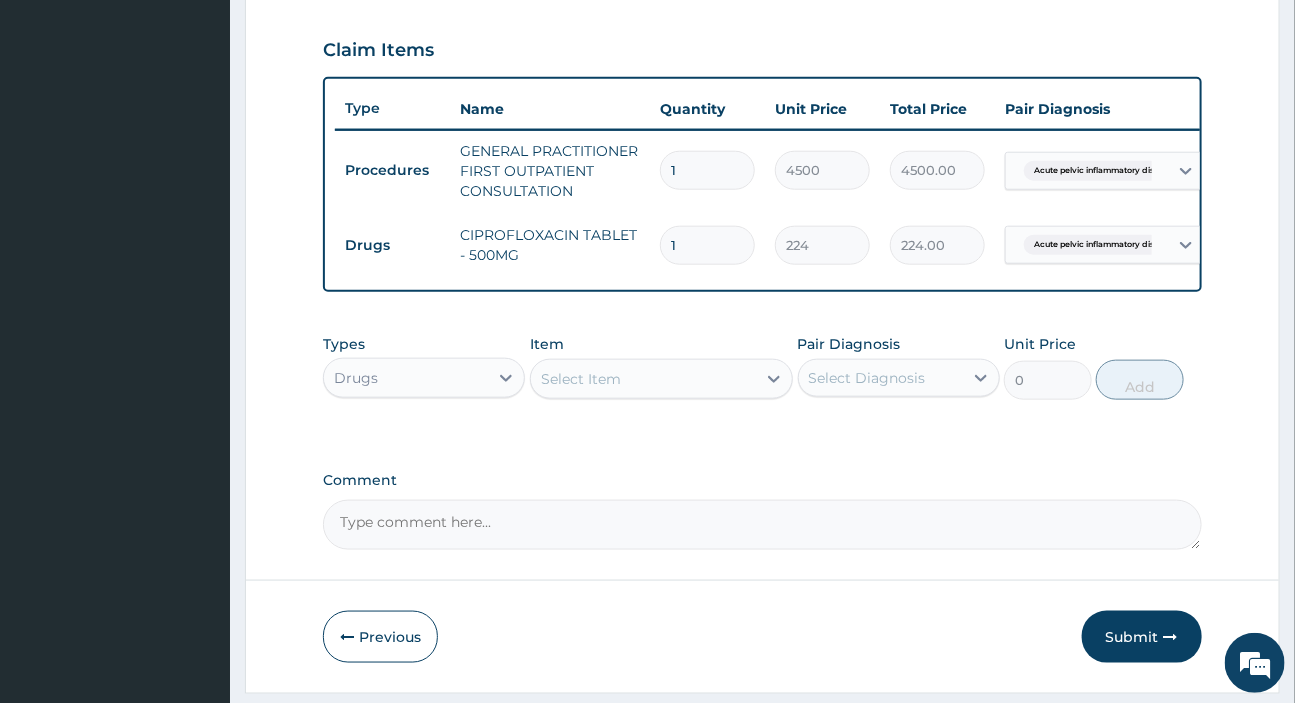 type on "14" 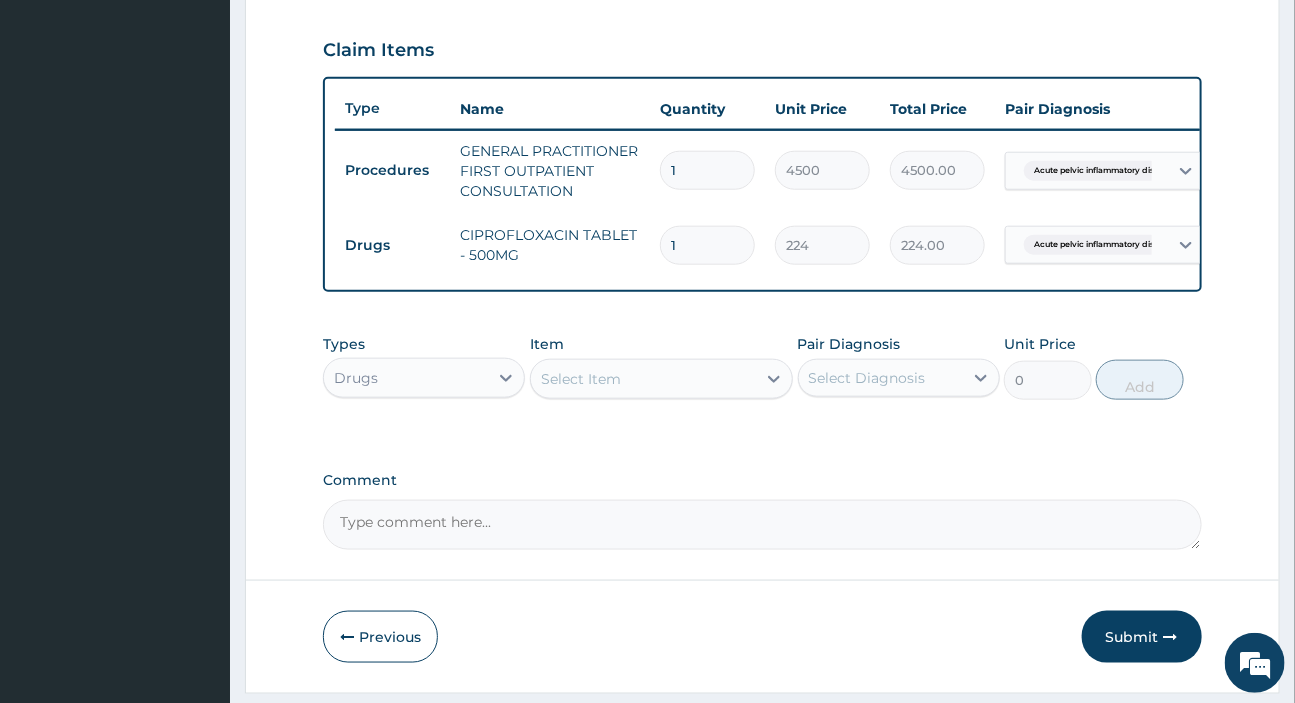 type on "3136.00" 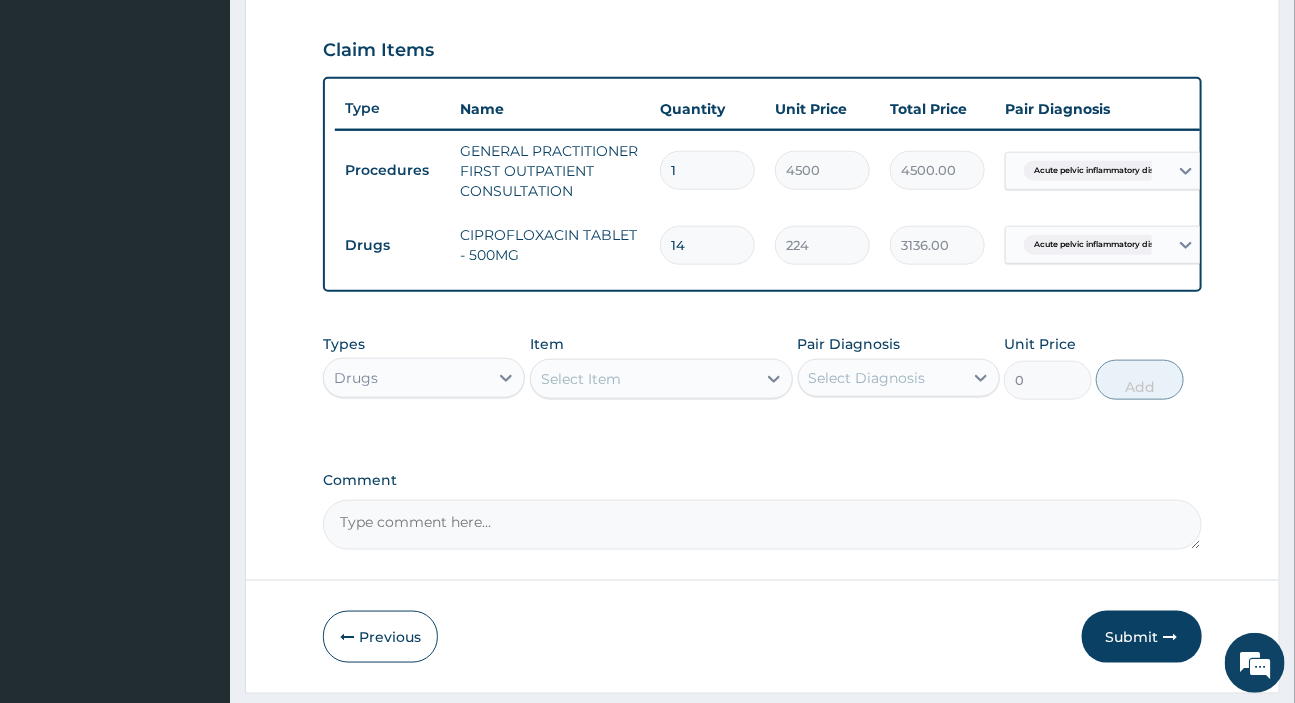 type on "14" 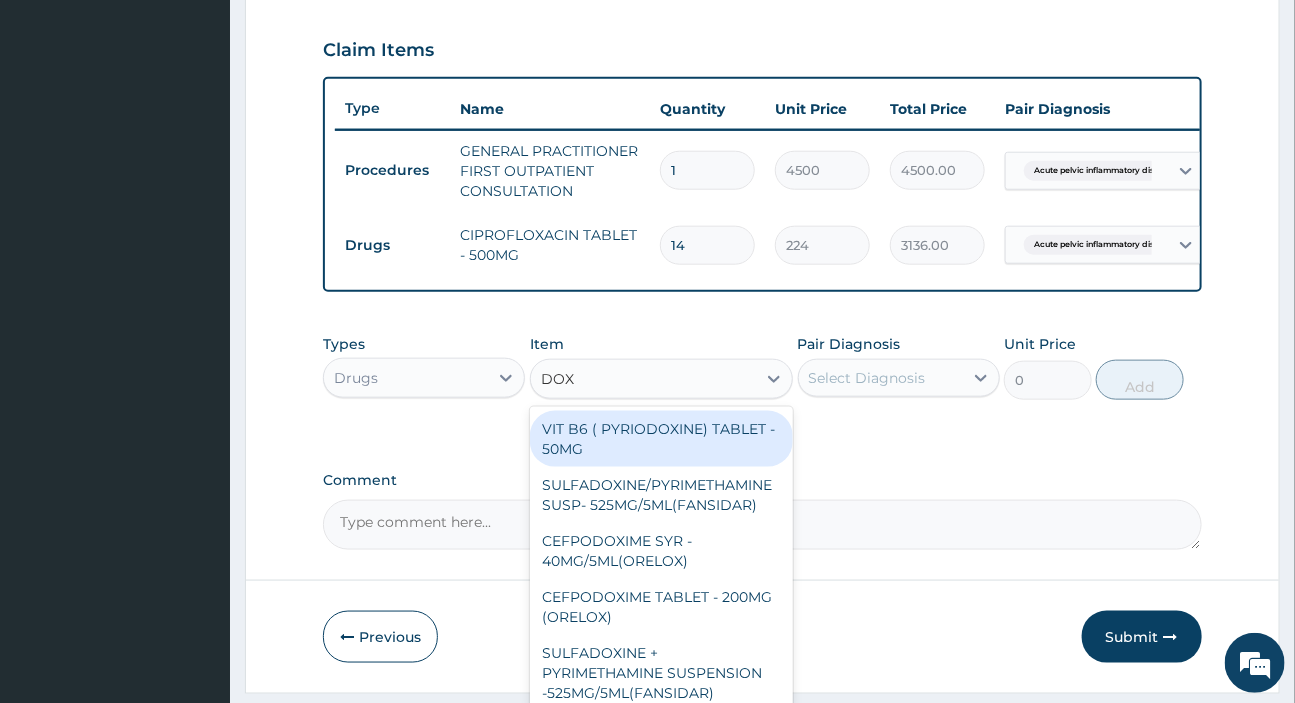 type on "DOXY" 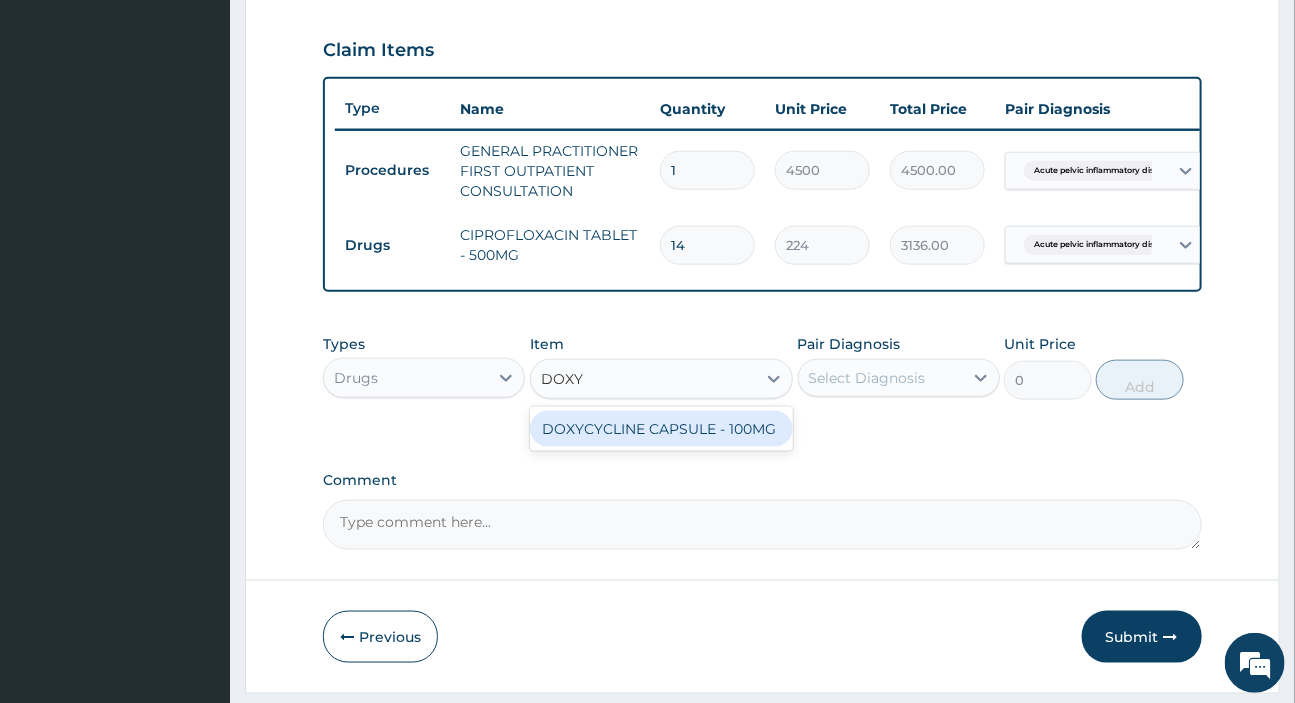 click on "DOXYCYCLINE CAPSULE - 100MG" at bounding box center (661, 429) 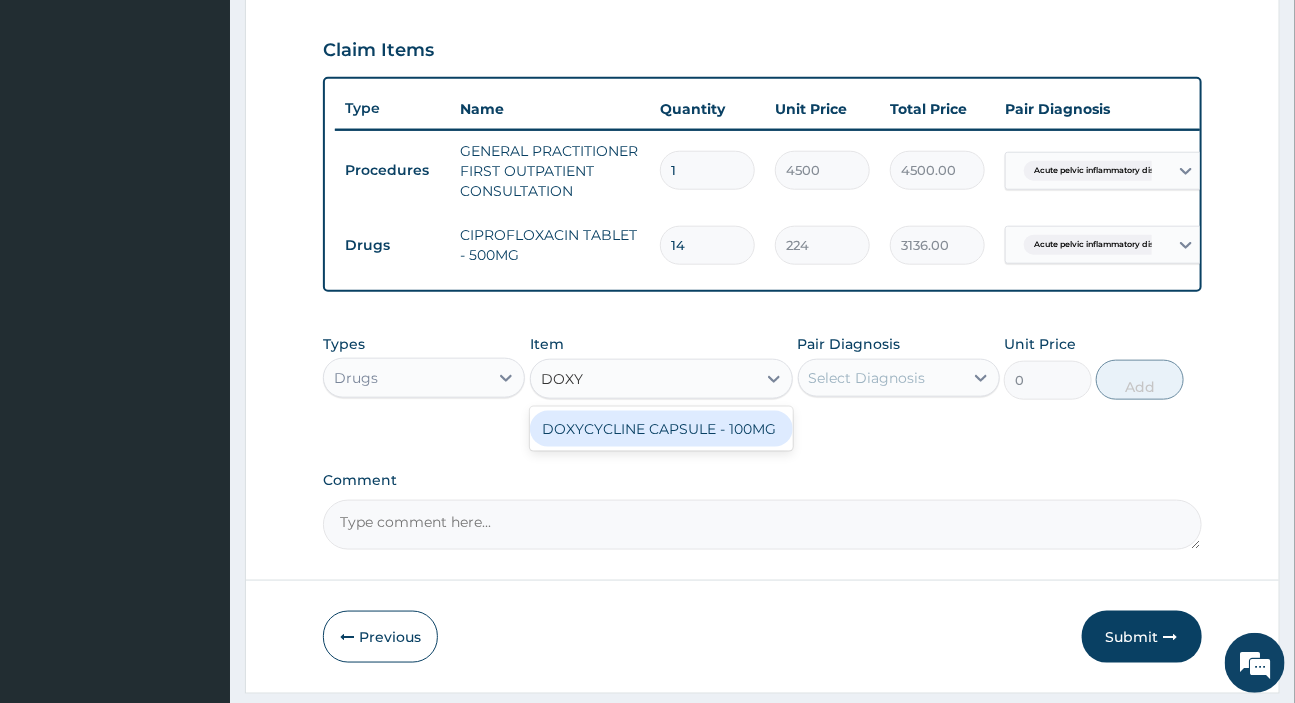 type 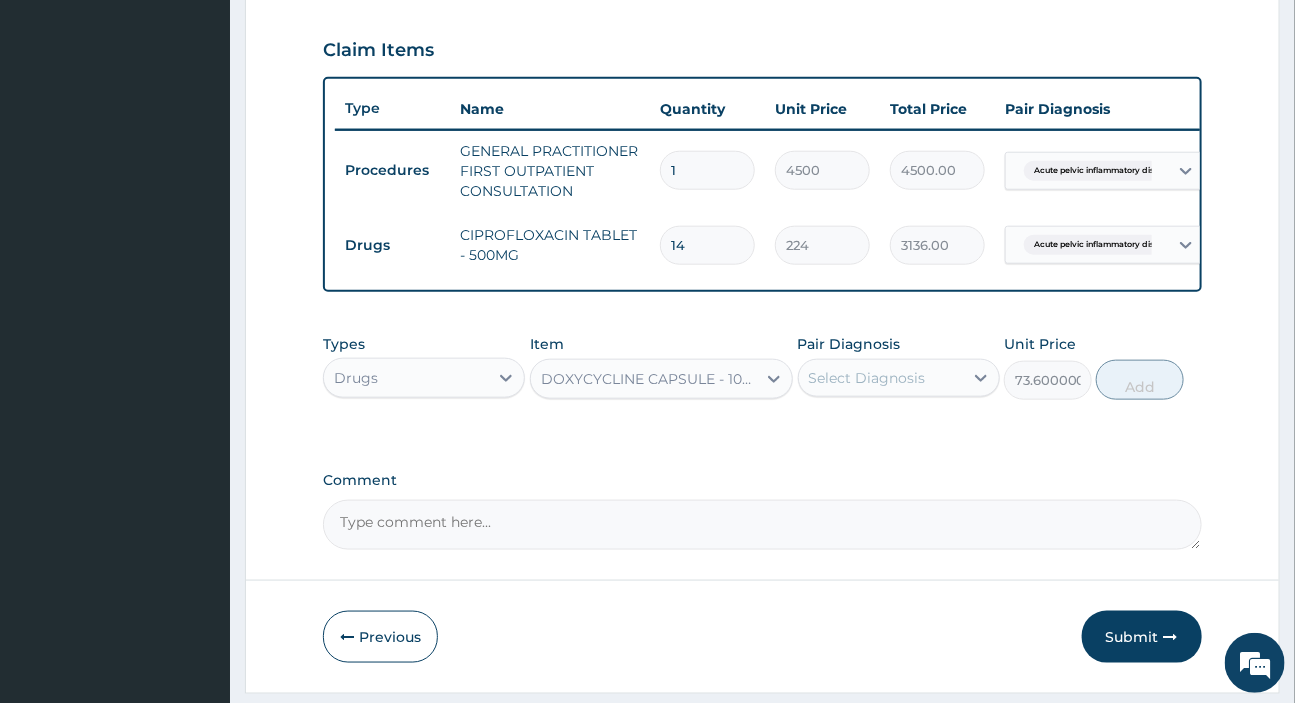 click on "Select Diagnosis" at bounding box center [867, 378] 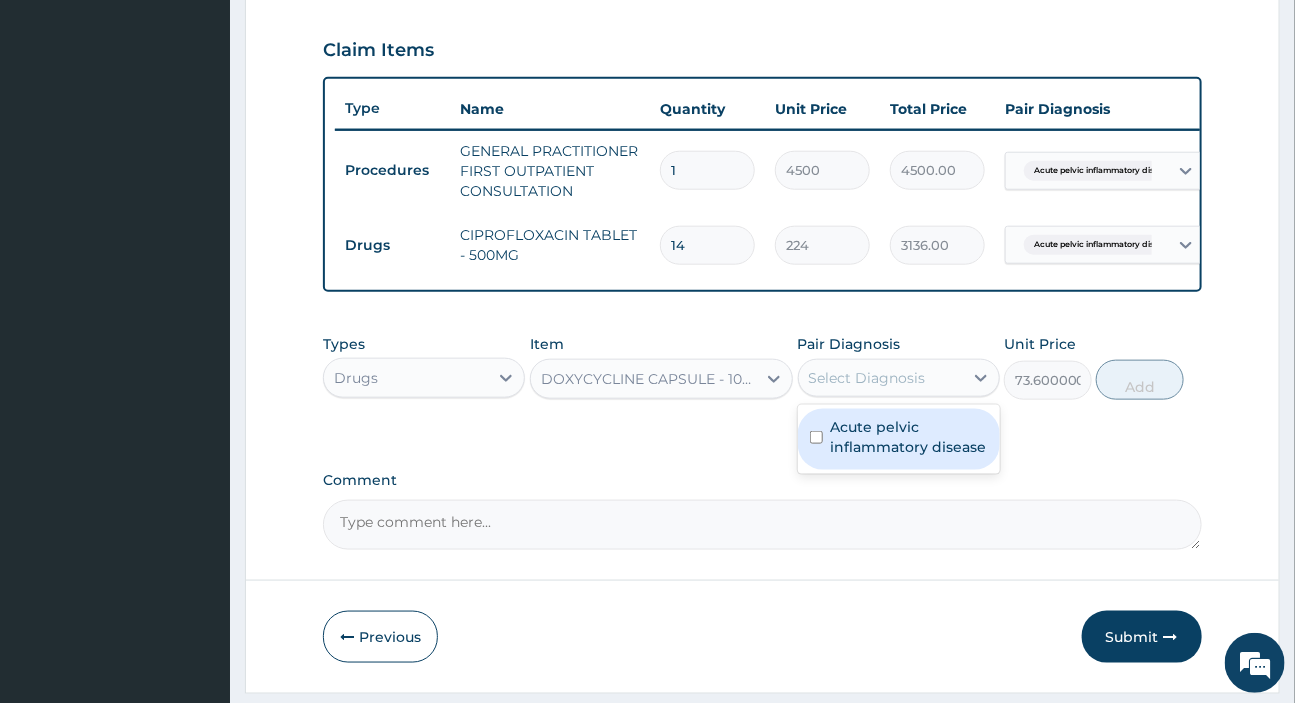 click on "Acute pelvic inflammatory disease" at bounding box center [909, 437] 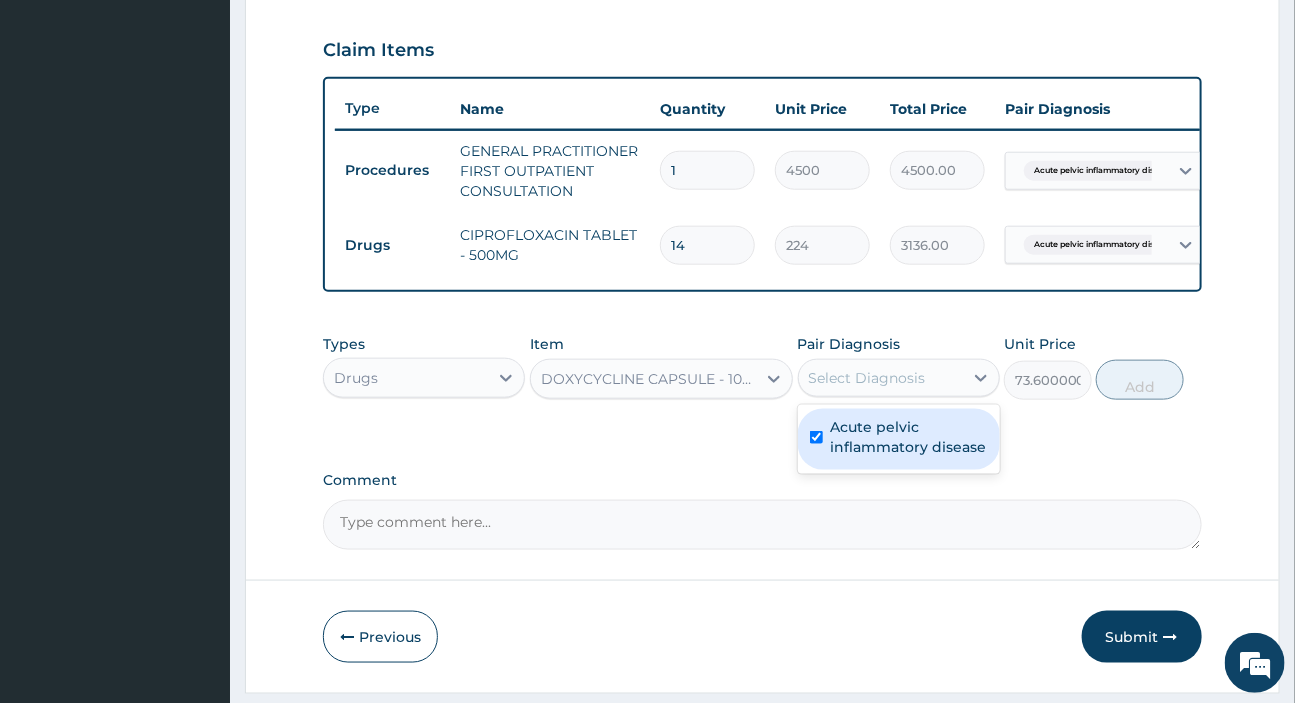 checkbox on "true" 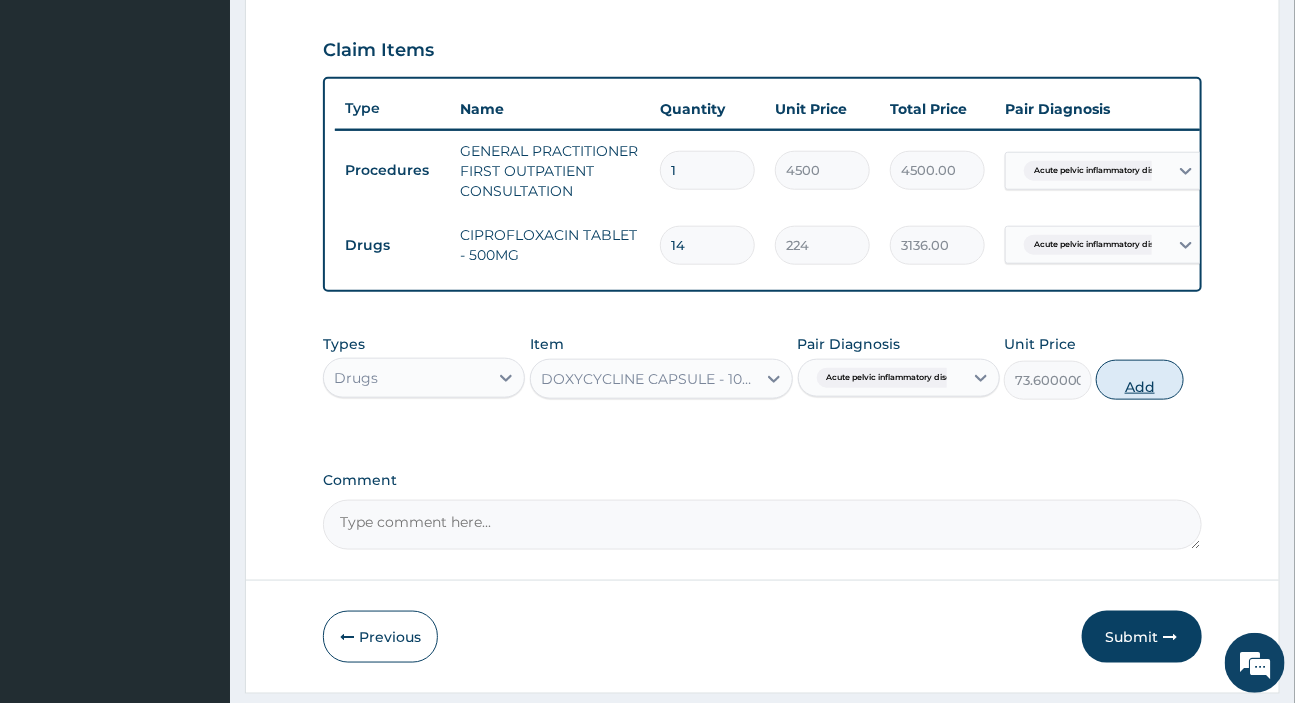 click on "Add" at bounding box center [1140, 380] 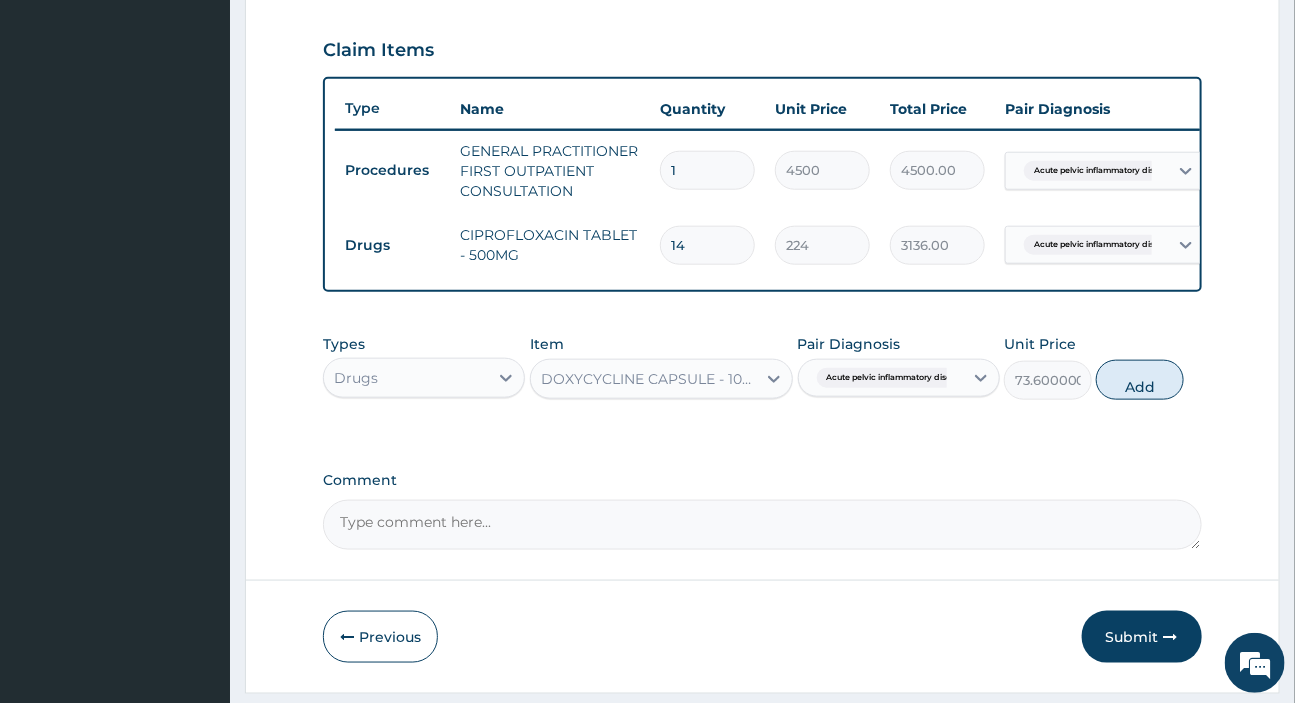 type on "0" 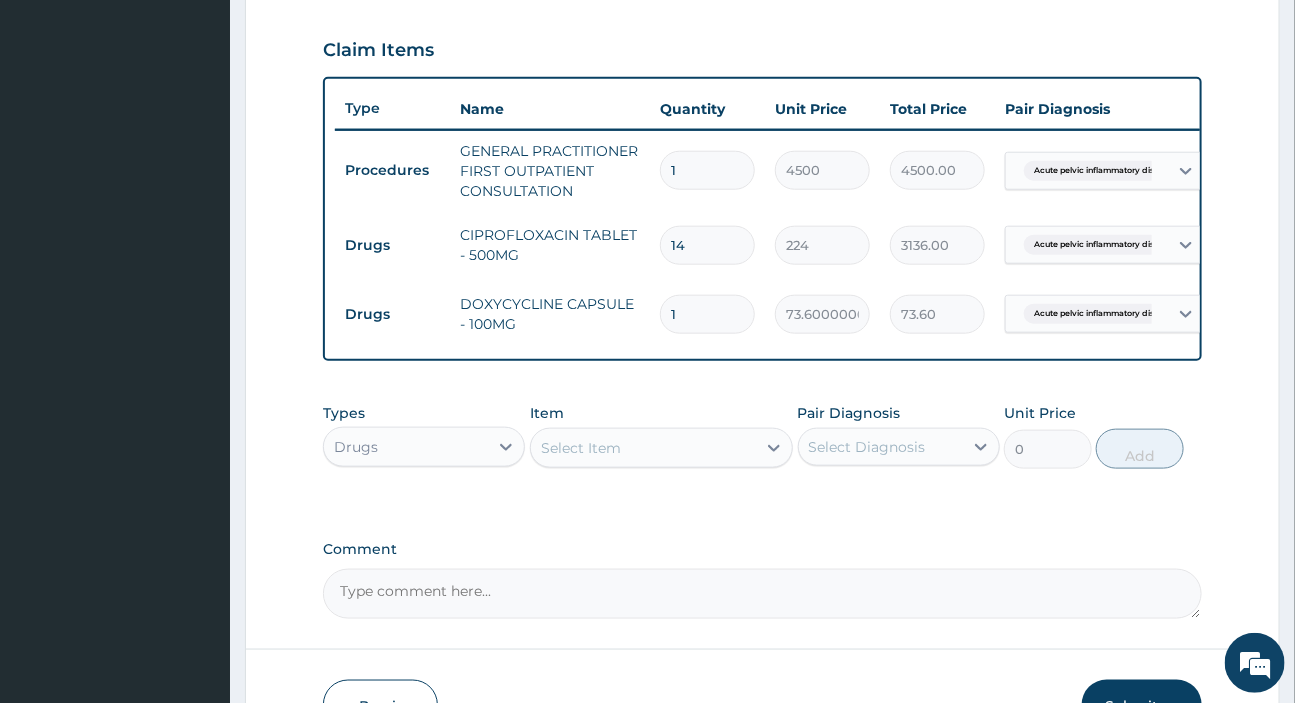 type on "14" 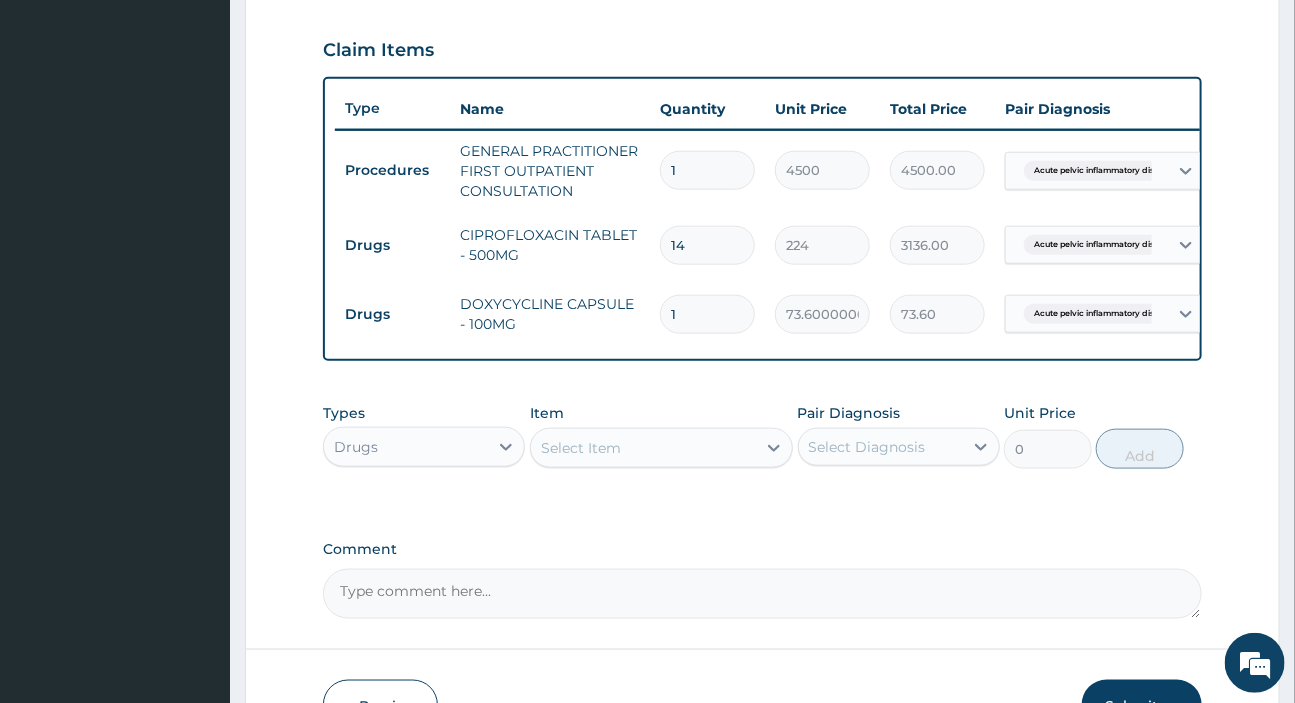 type on "1030.40" 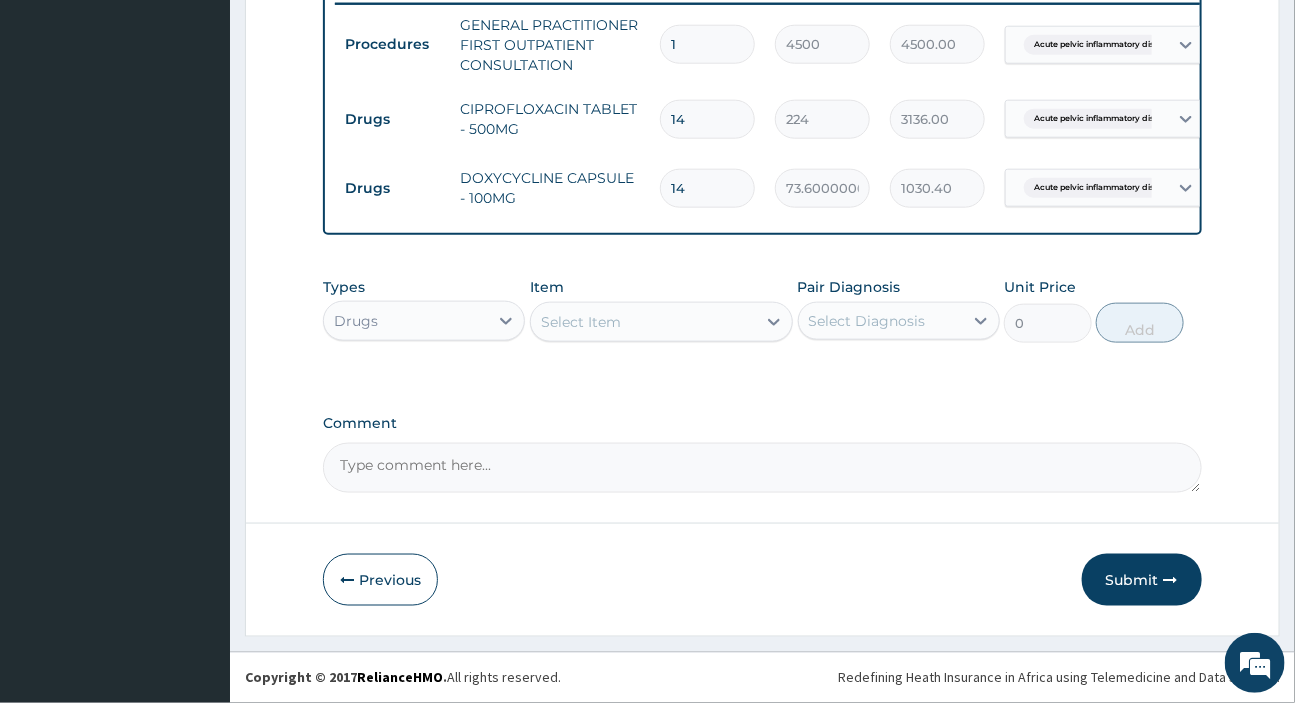 scroll, scrollTop: 806, scrollLeft: 0, axis: vertical 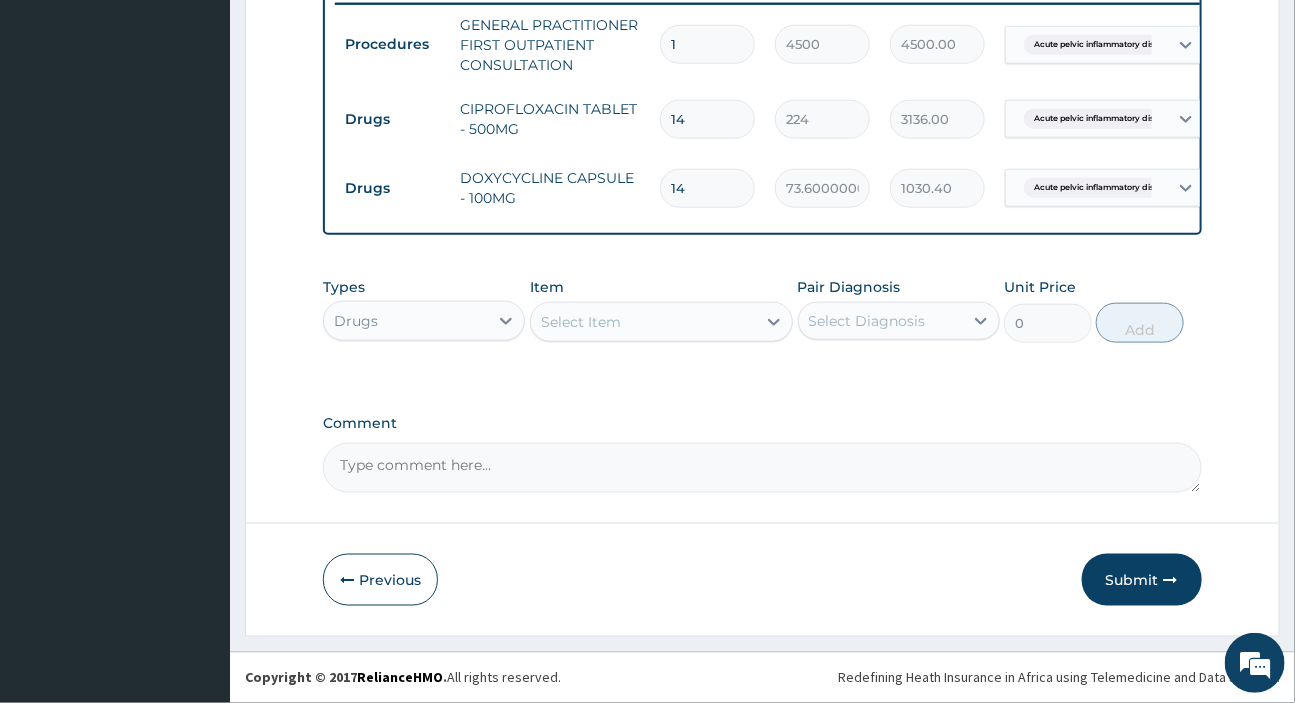 type on "14" 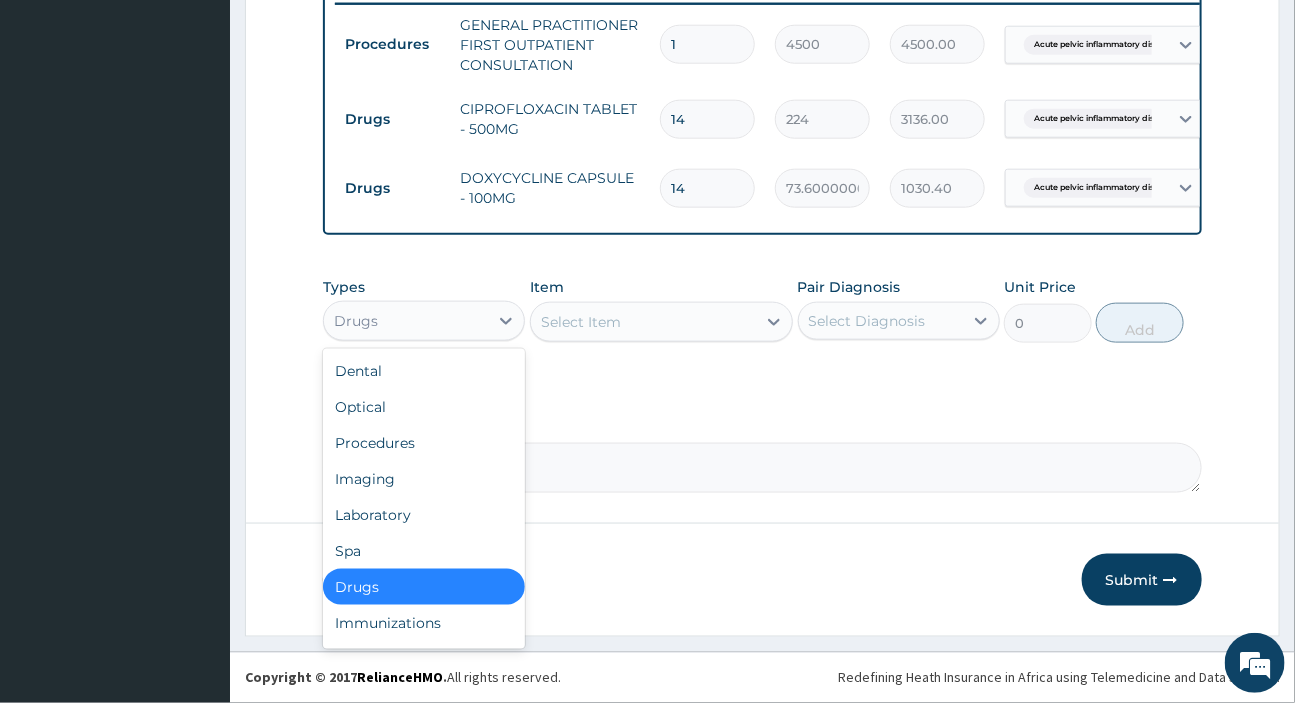drag, startPoint x: 416, startPoint y: 314, endPoint x: 429, endPoint y: 366, distance: 53.600372 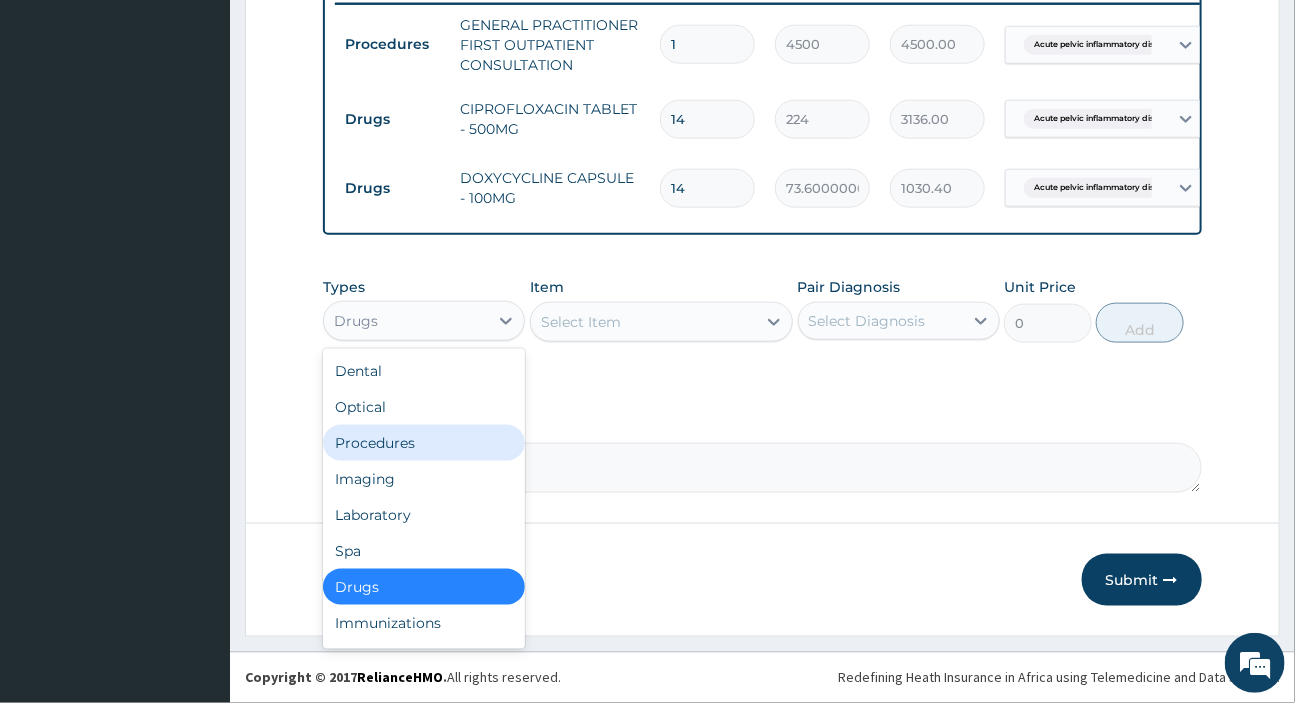 click on "Procedures" at bounding box center (424, 443) 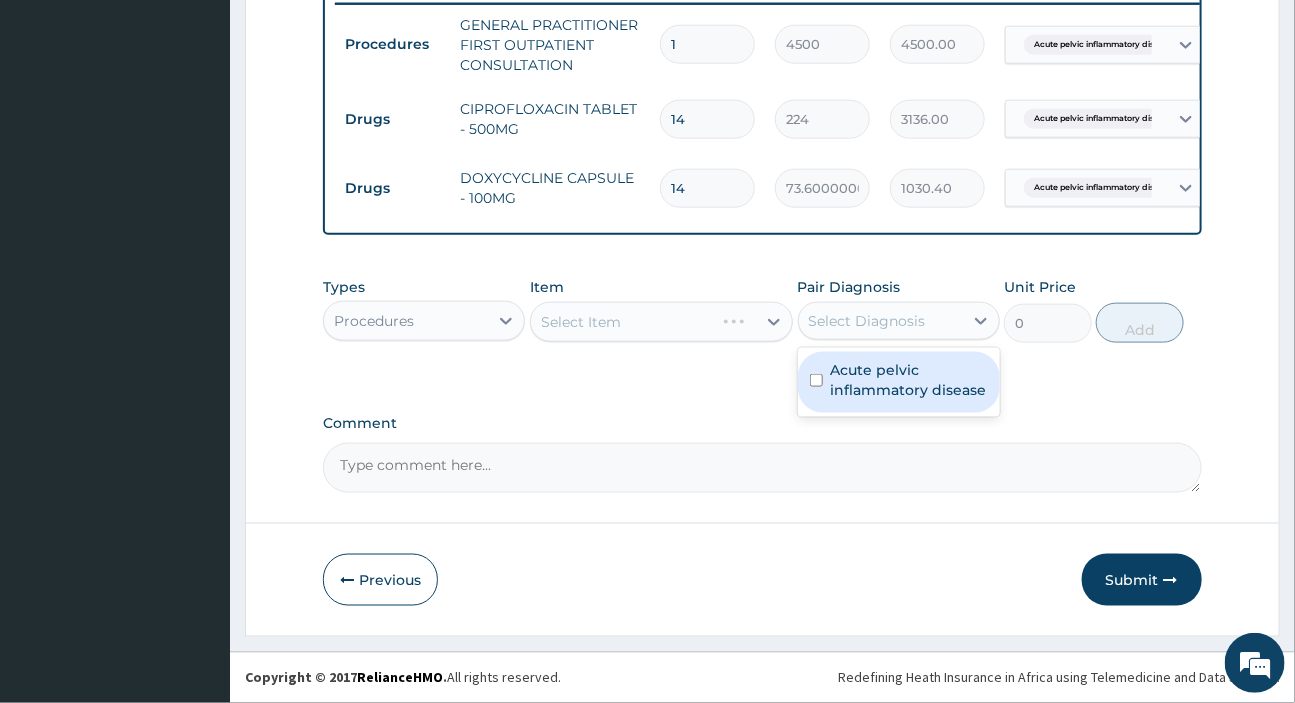 drag, startPoint x: 859, startPoint y: 316, endPoint x: 855, endPoint y: 350, distance: 34.234486 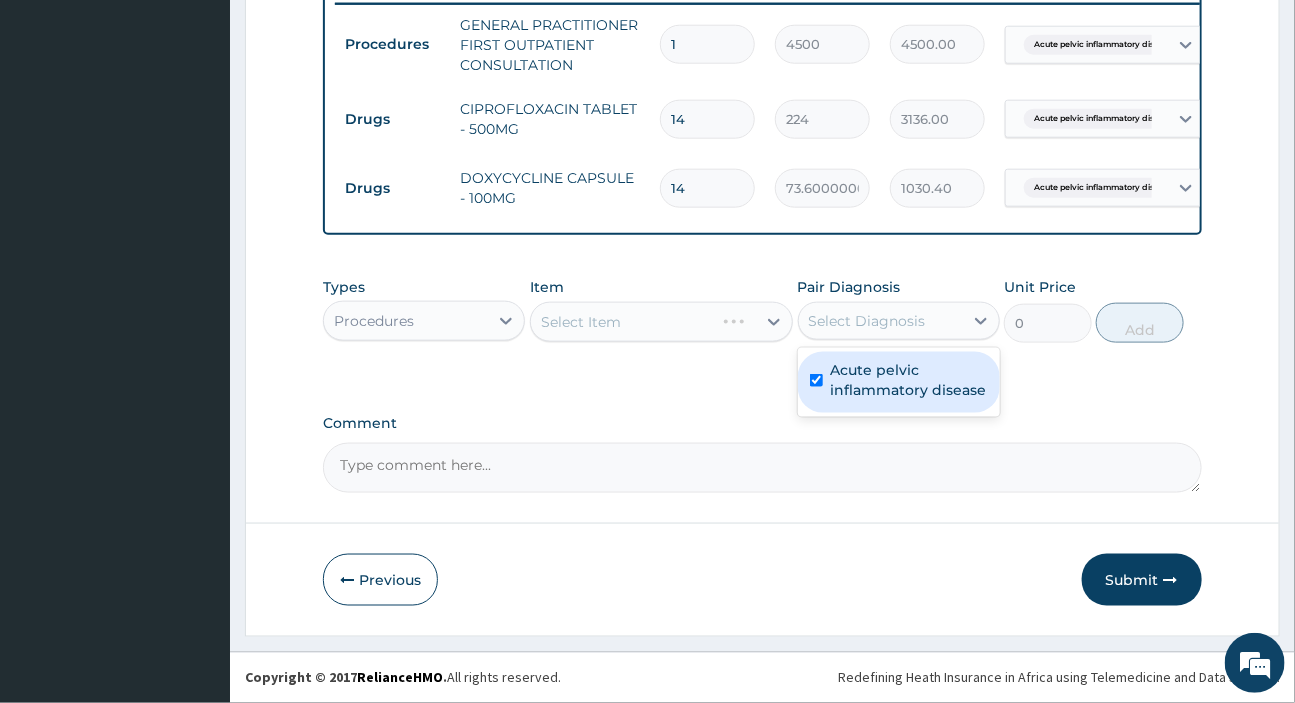 checkbox on "true" 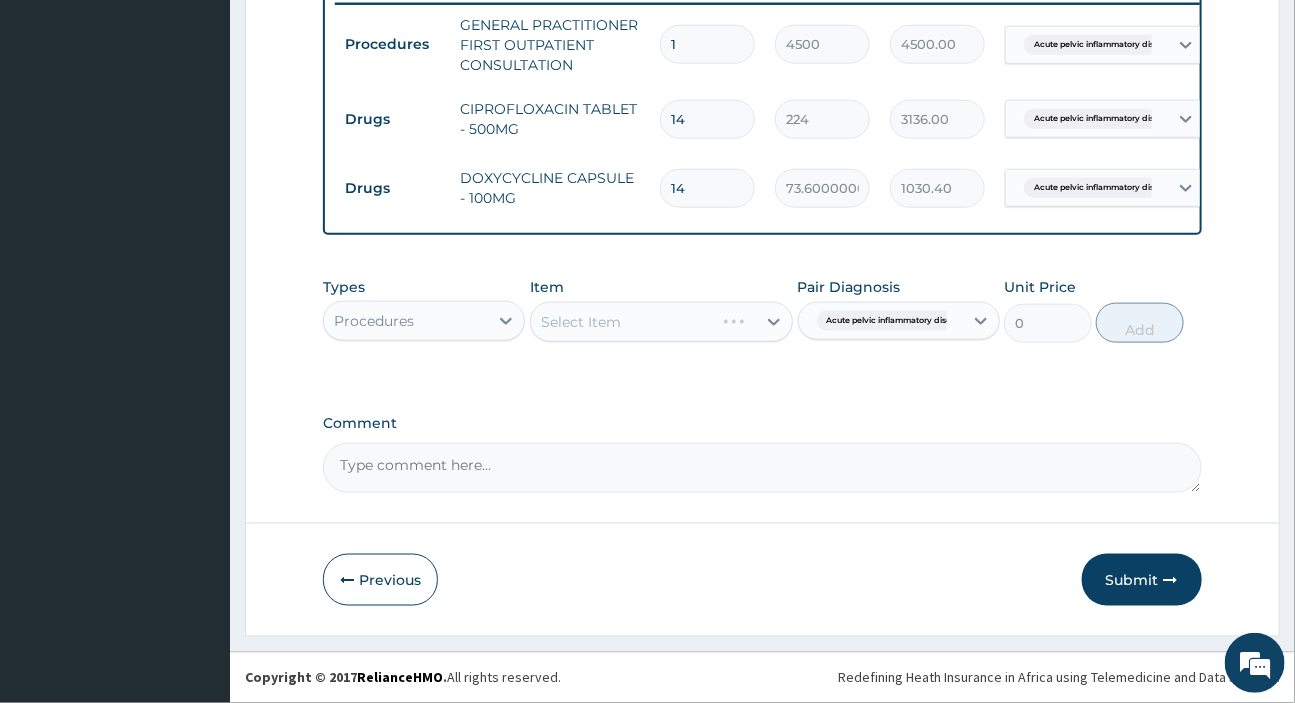 click on "Select Item" at bounding box center [661, 322] 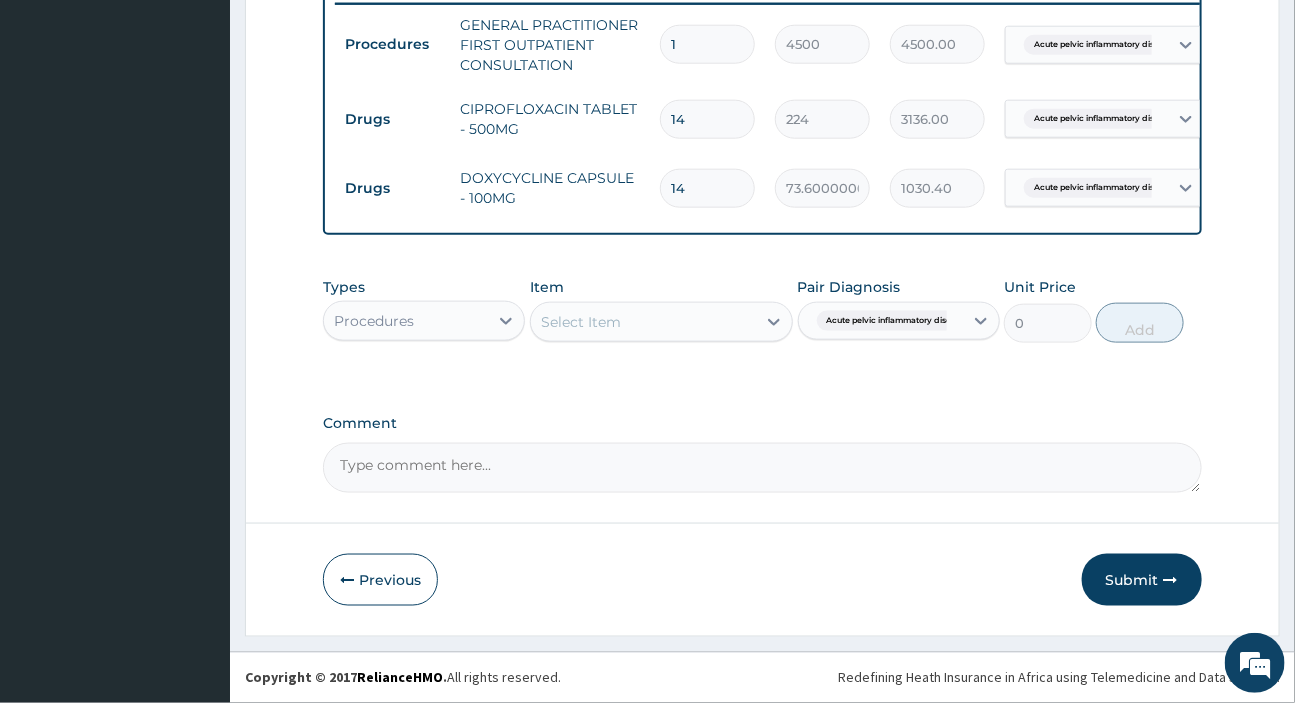 click on "Select Item" at bounding box center (643, 322) 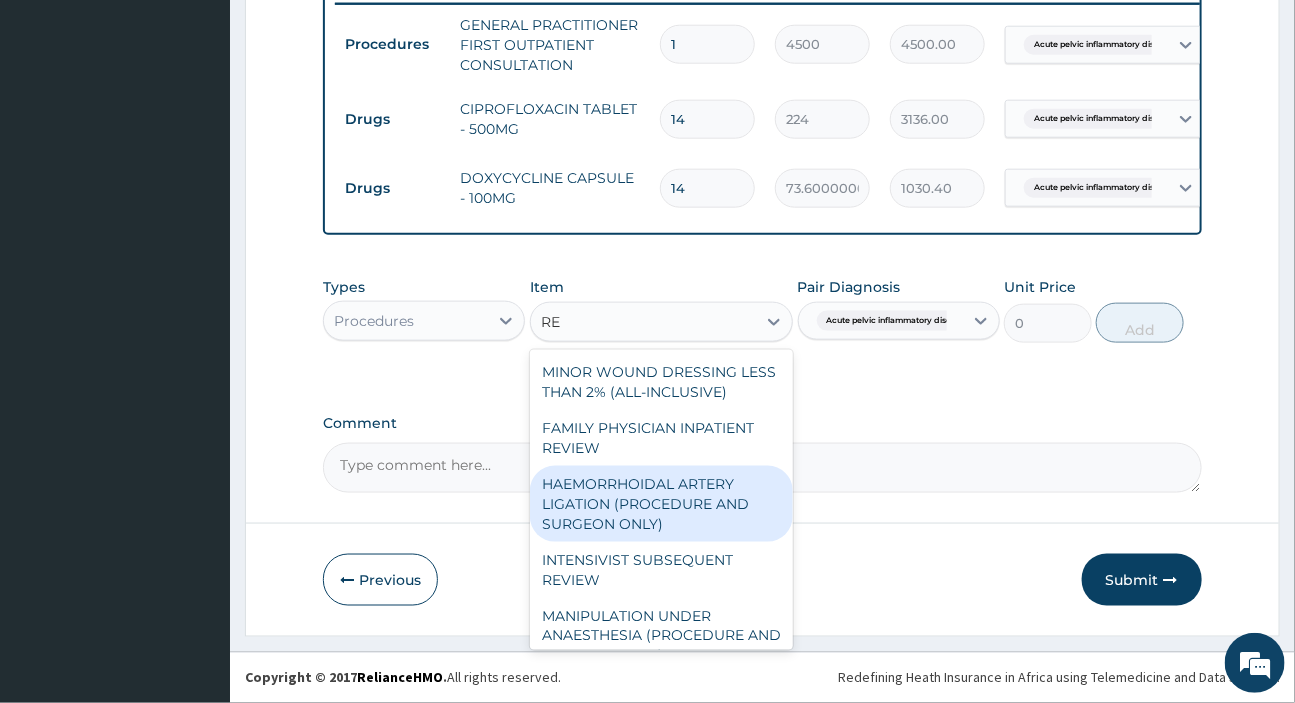 type on "REG" 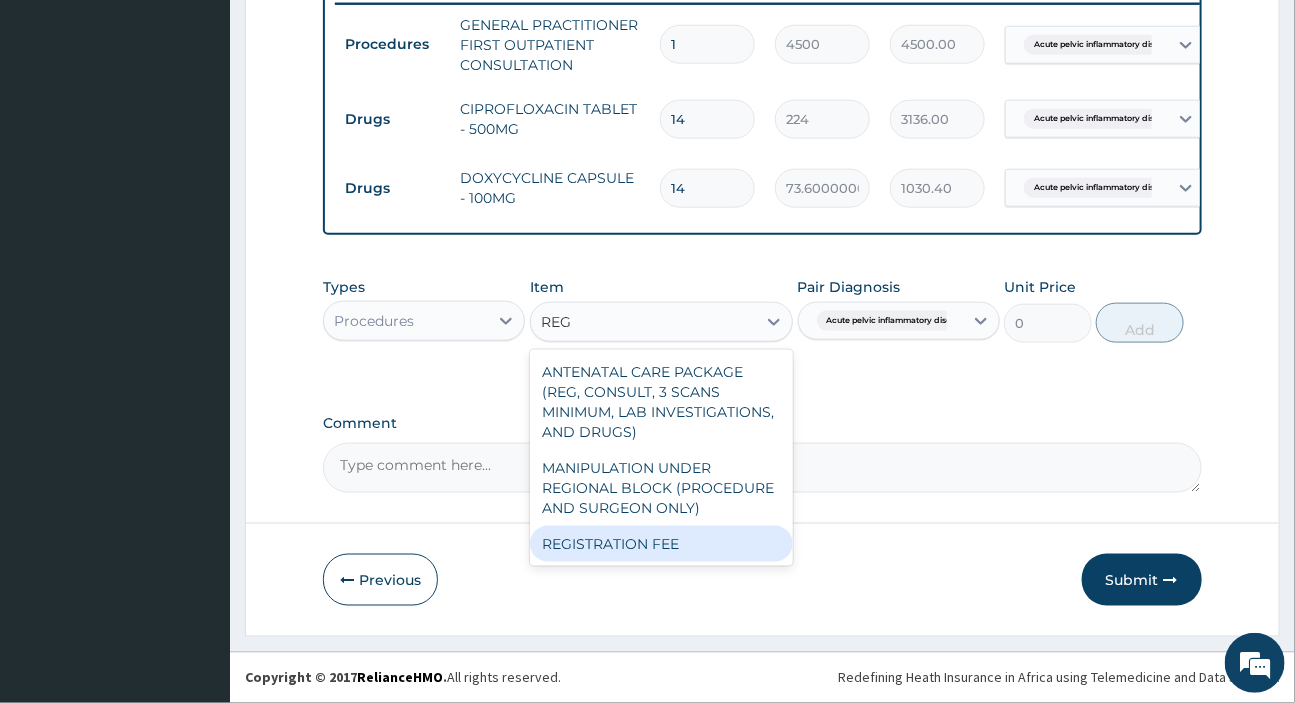 click on "REGISTRATION FEE" at bounding box center [661, 544] 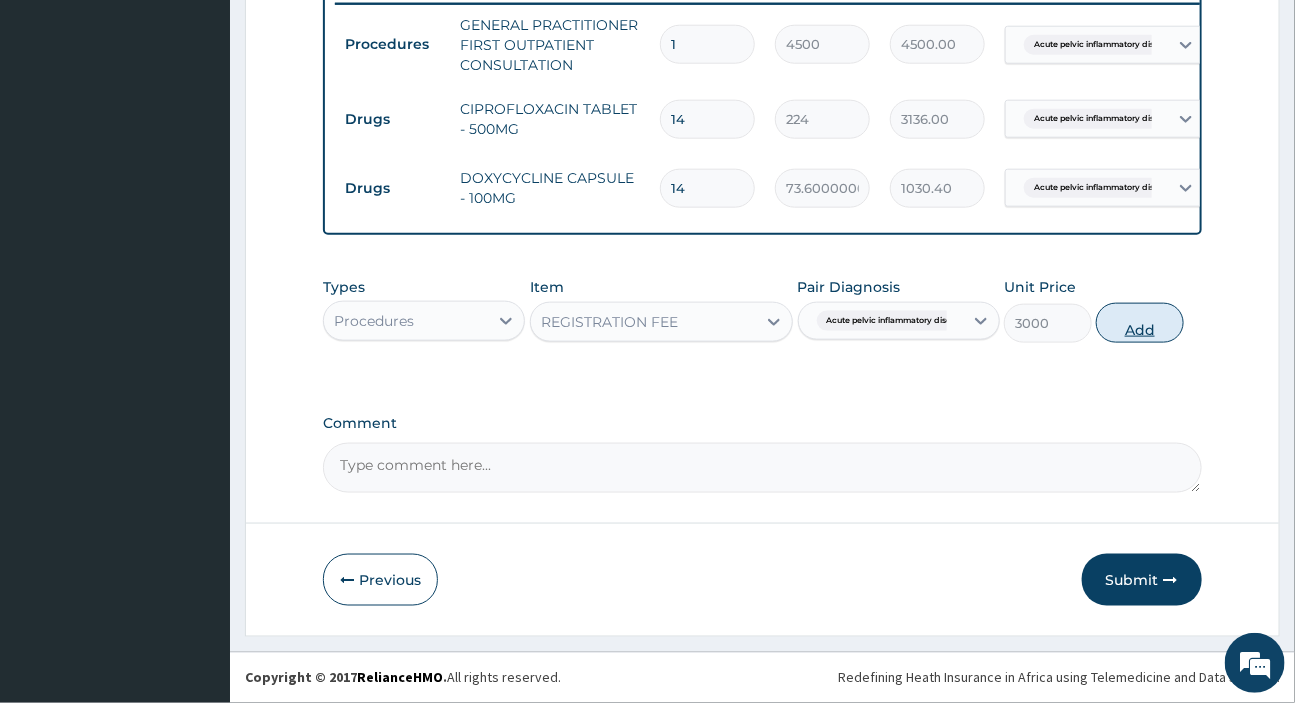 click on "Add" at bounding box center (1140, 323) 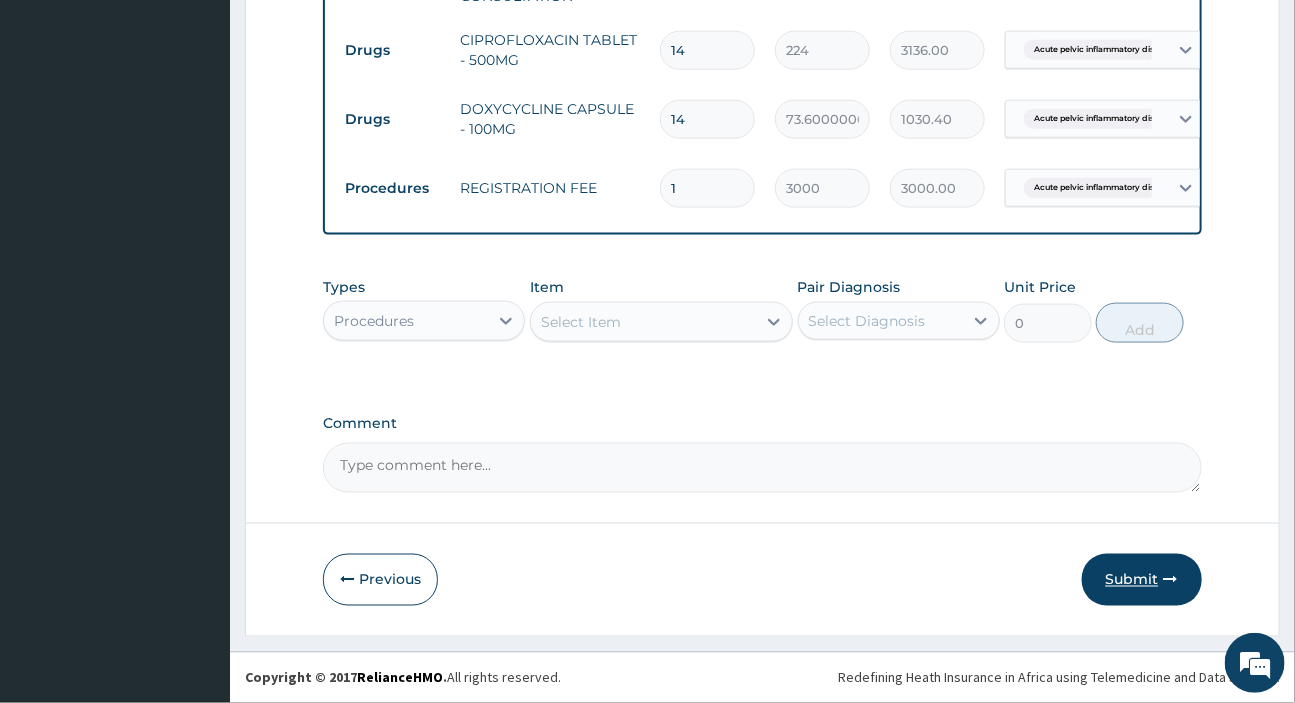 click on "Submit" at bounding box center [1142, 580] 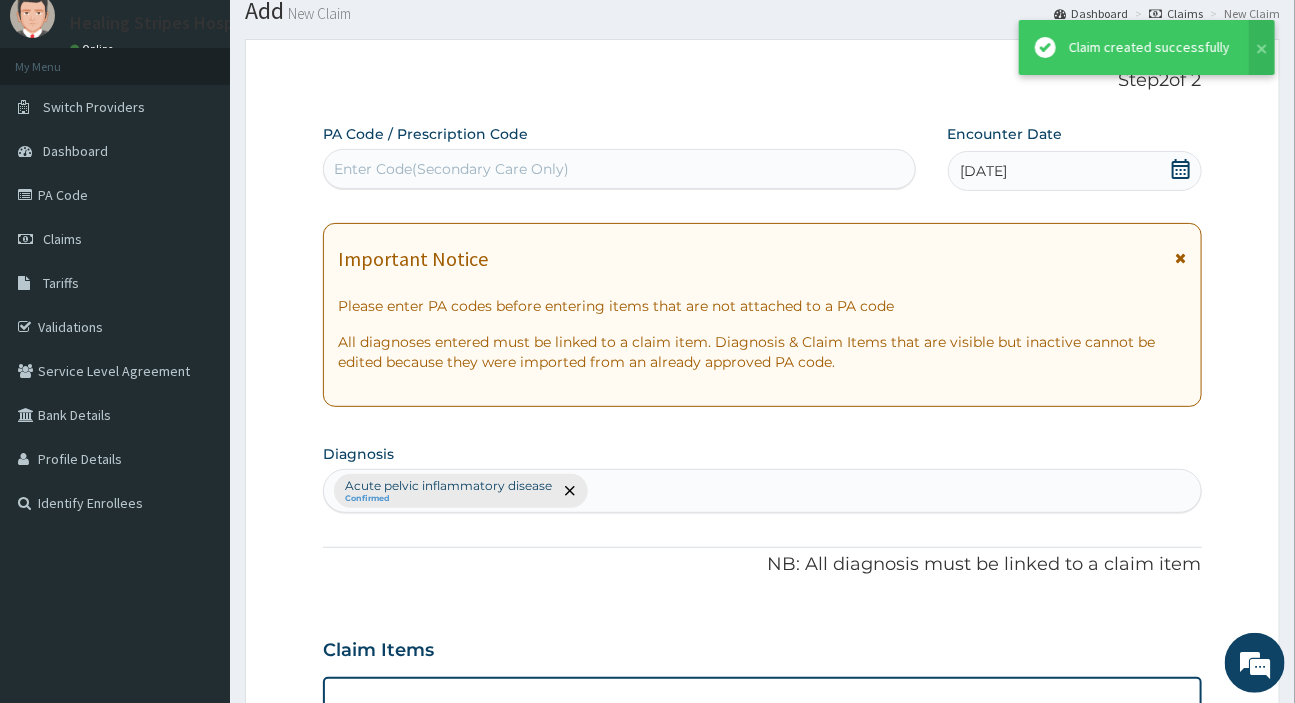 scroll, scrollTop: 875, scrollLeft: 0, axis: vertical 